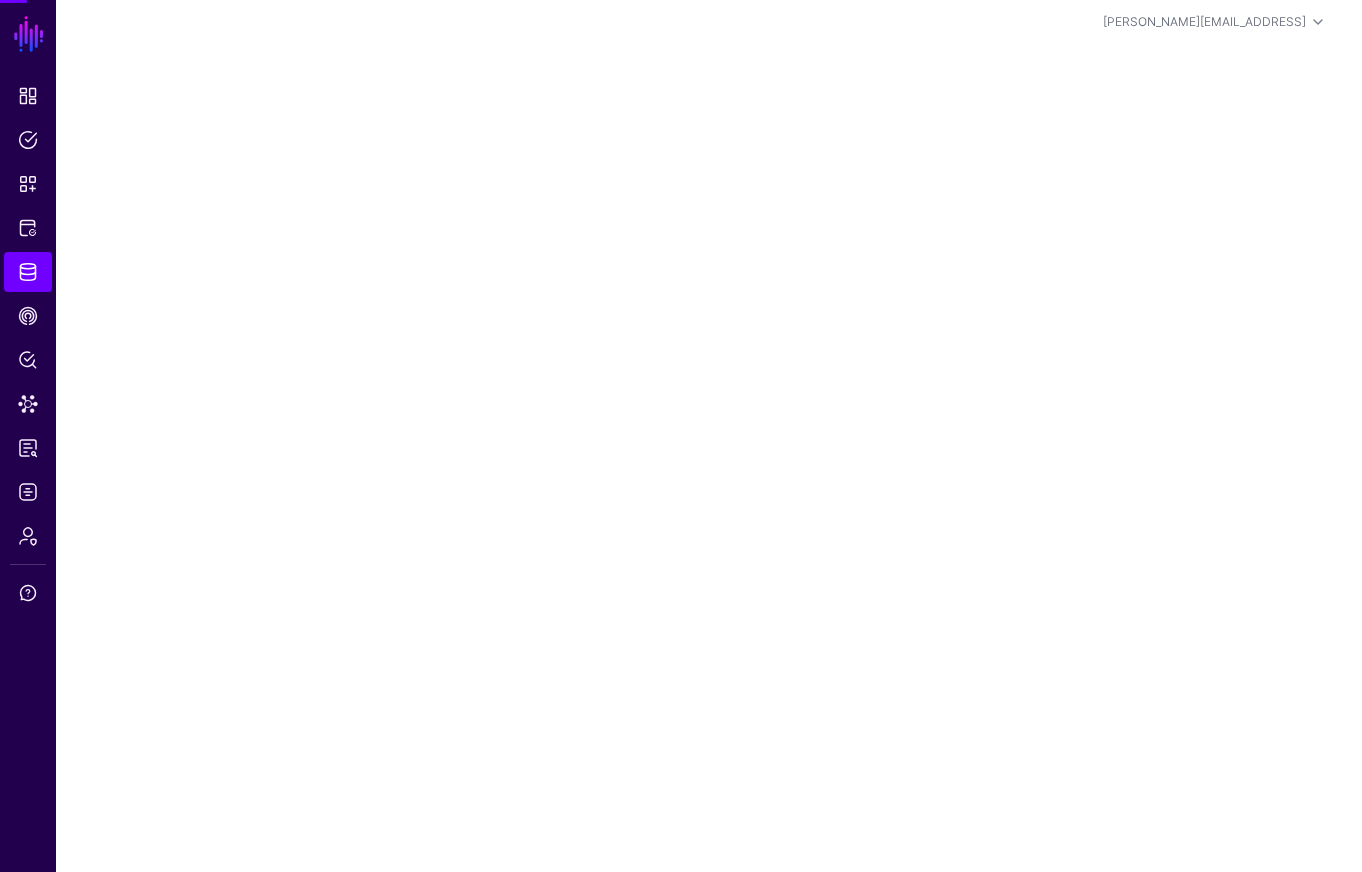 scroll, scrollTop: 0, scrollLeft: 0, axis: both 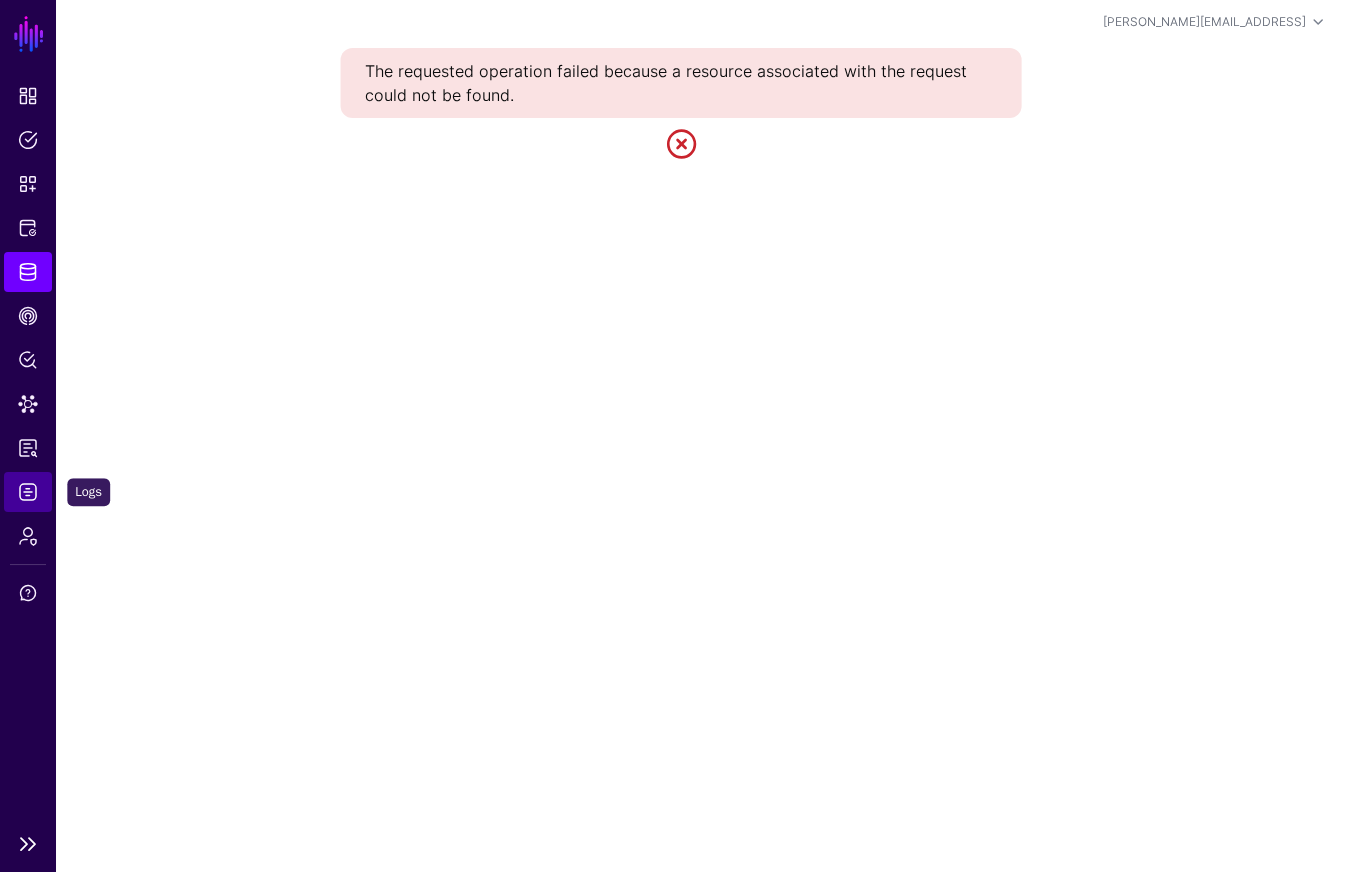 click on "Logs" 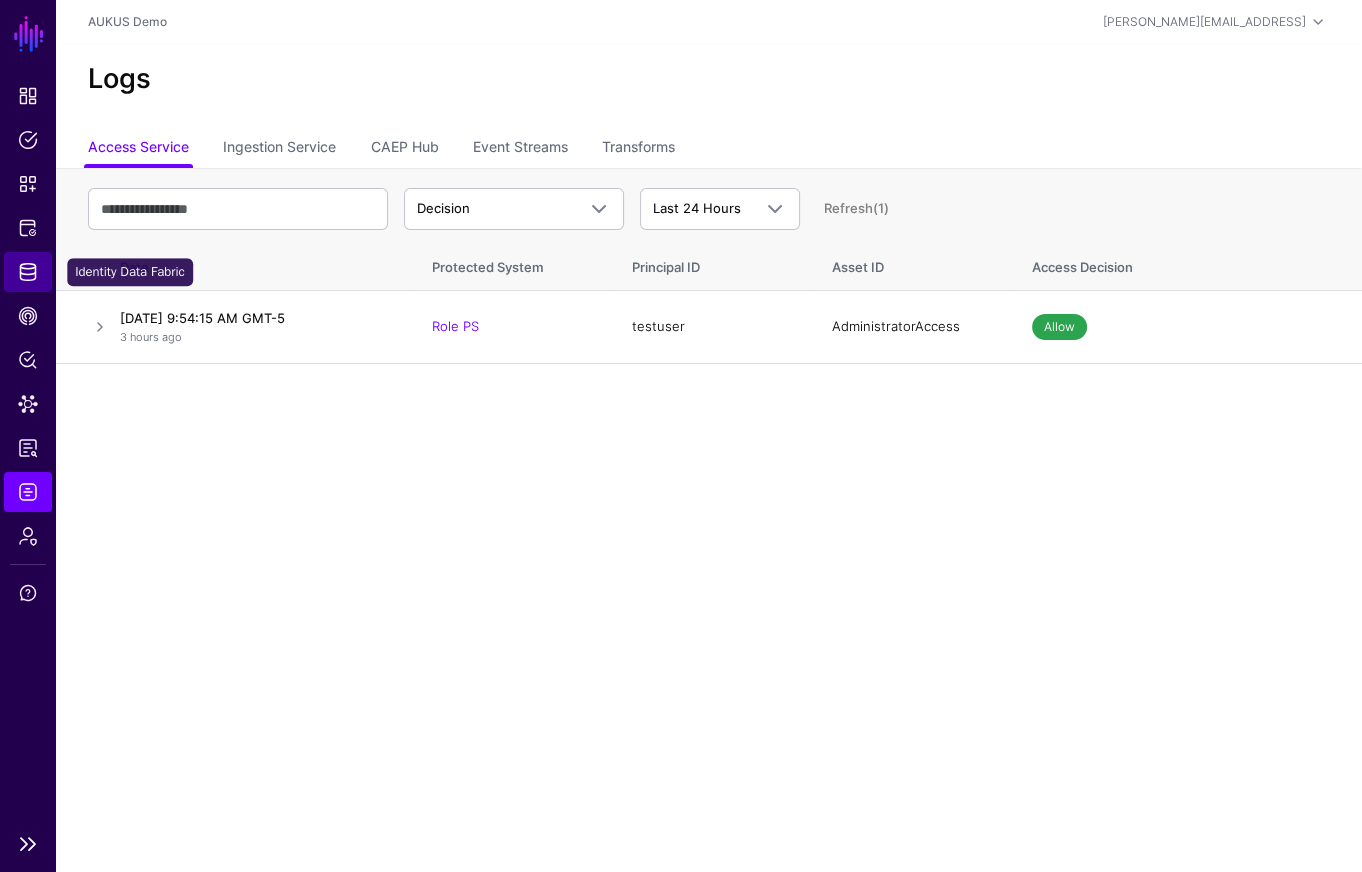 click on "Identity Data Fabric" 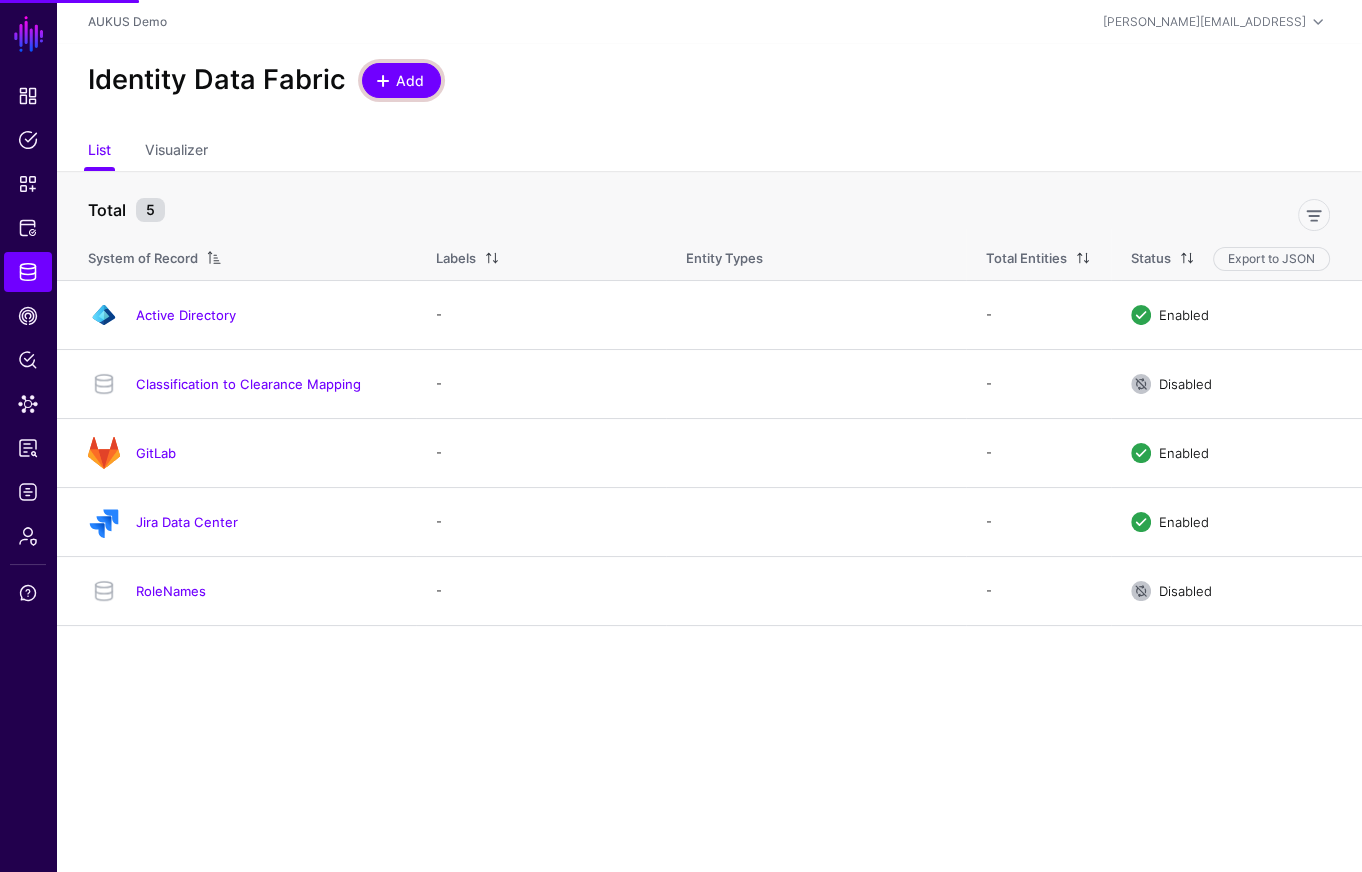 click on "Add" 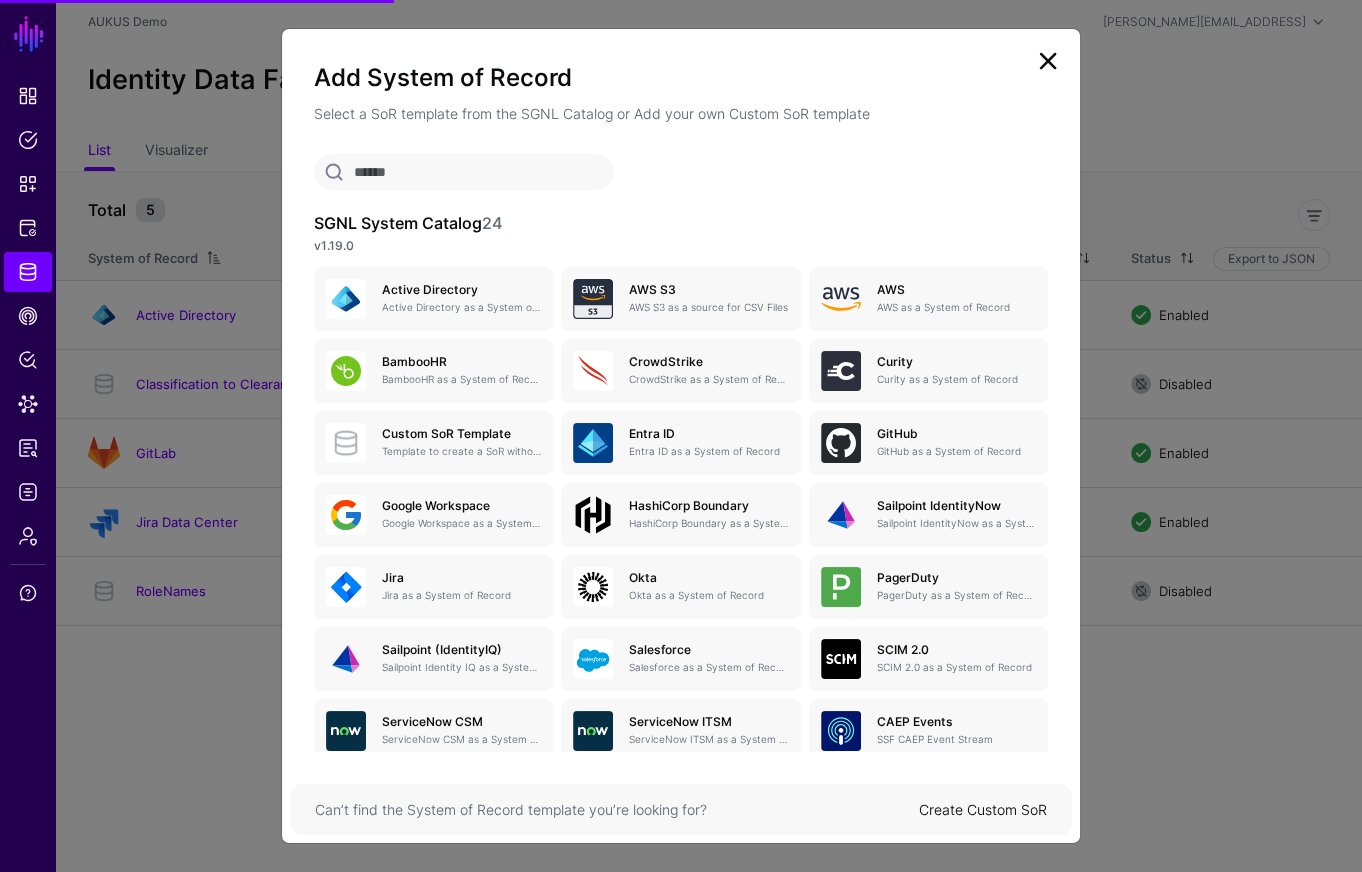click at bounding box center (464, 172) 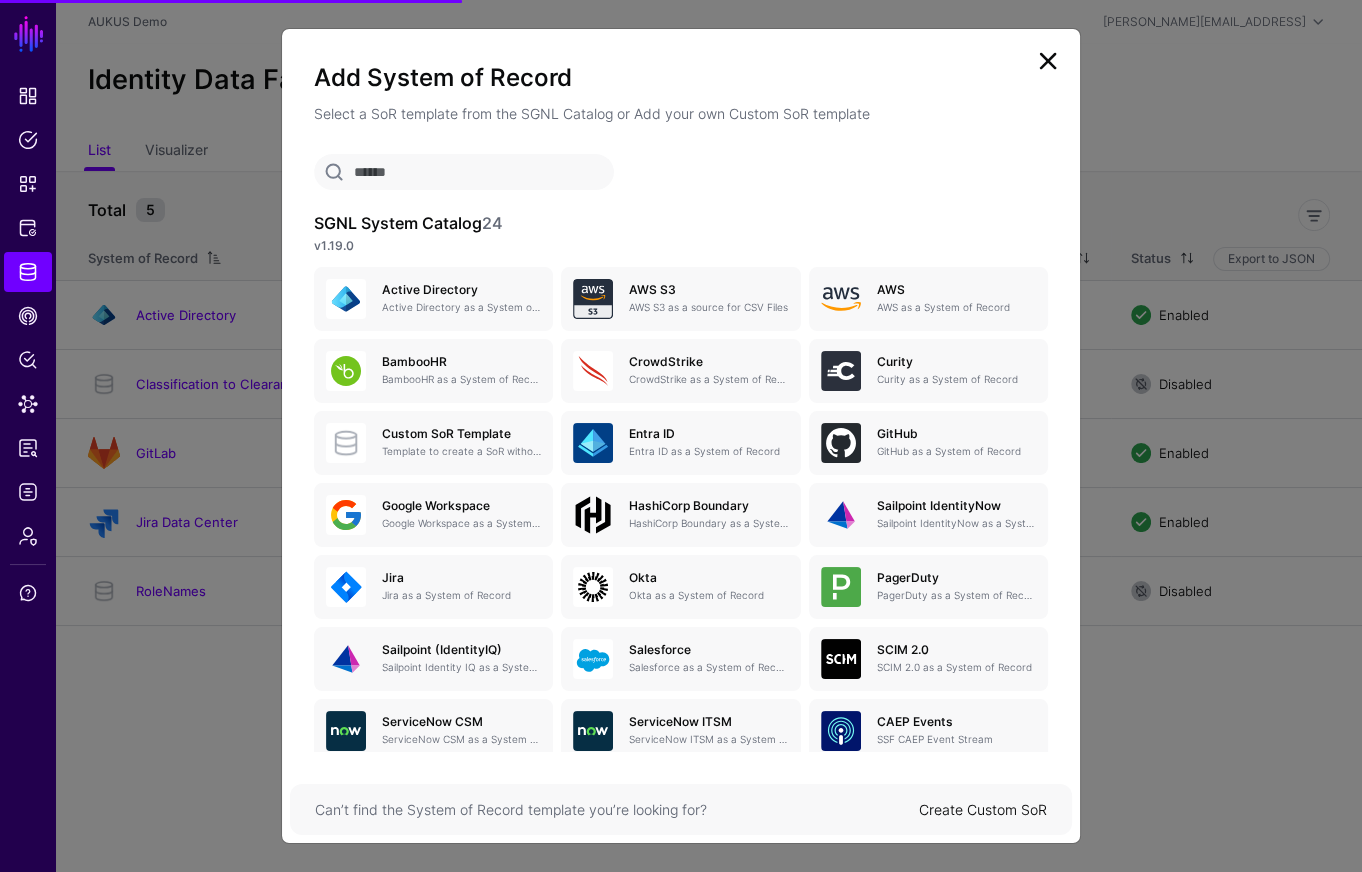click on "Create Custom SoR" 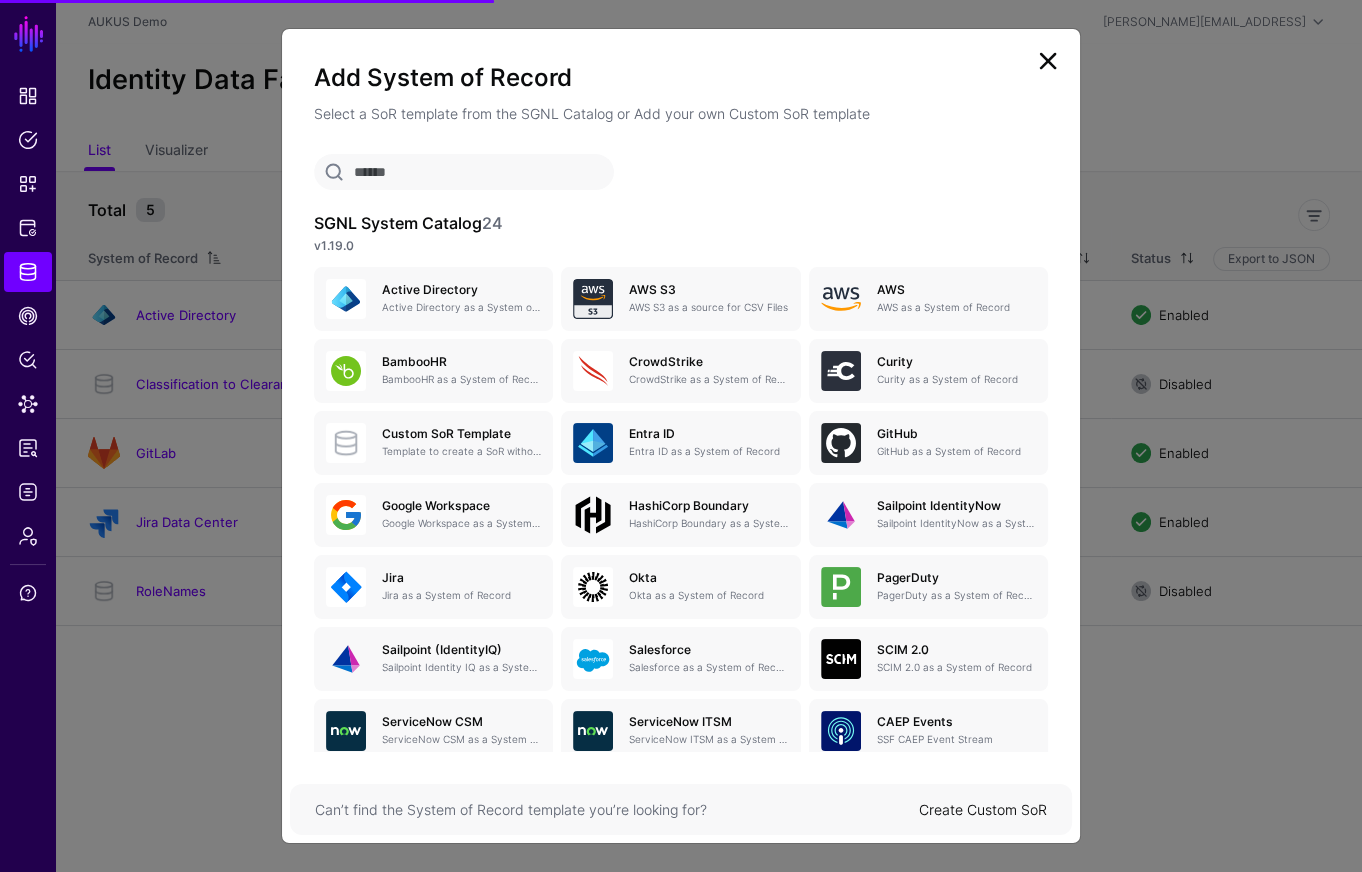 click on "Create Custom SoR" 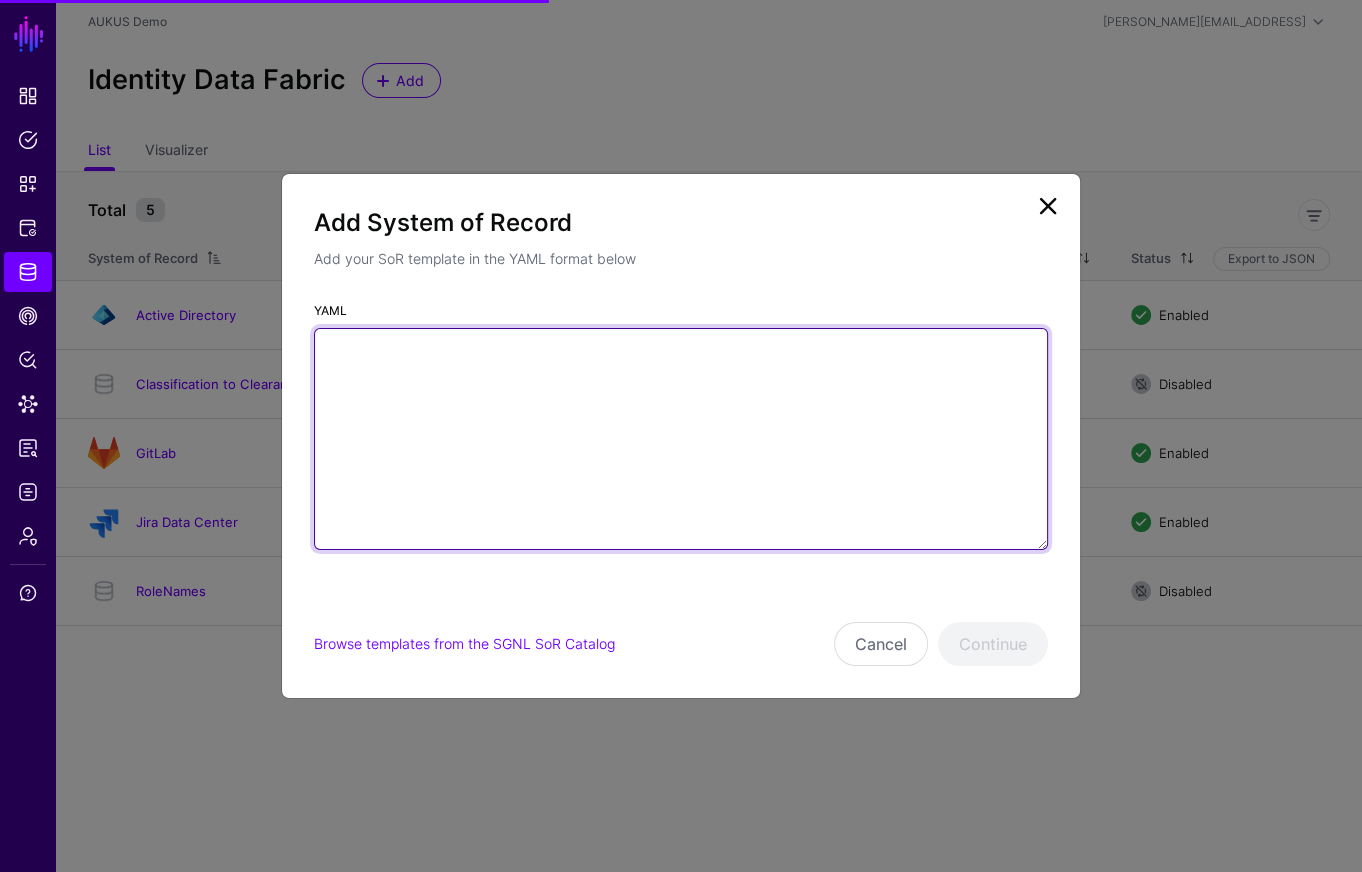 click on "YAML" at bounding box center [681, 439] 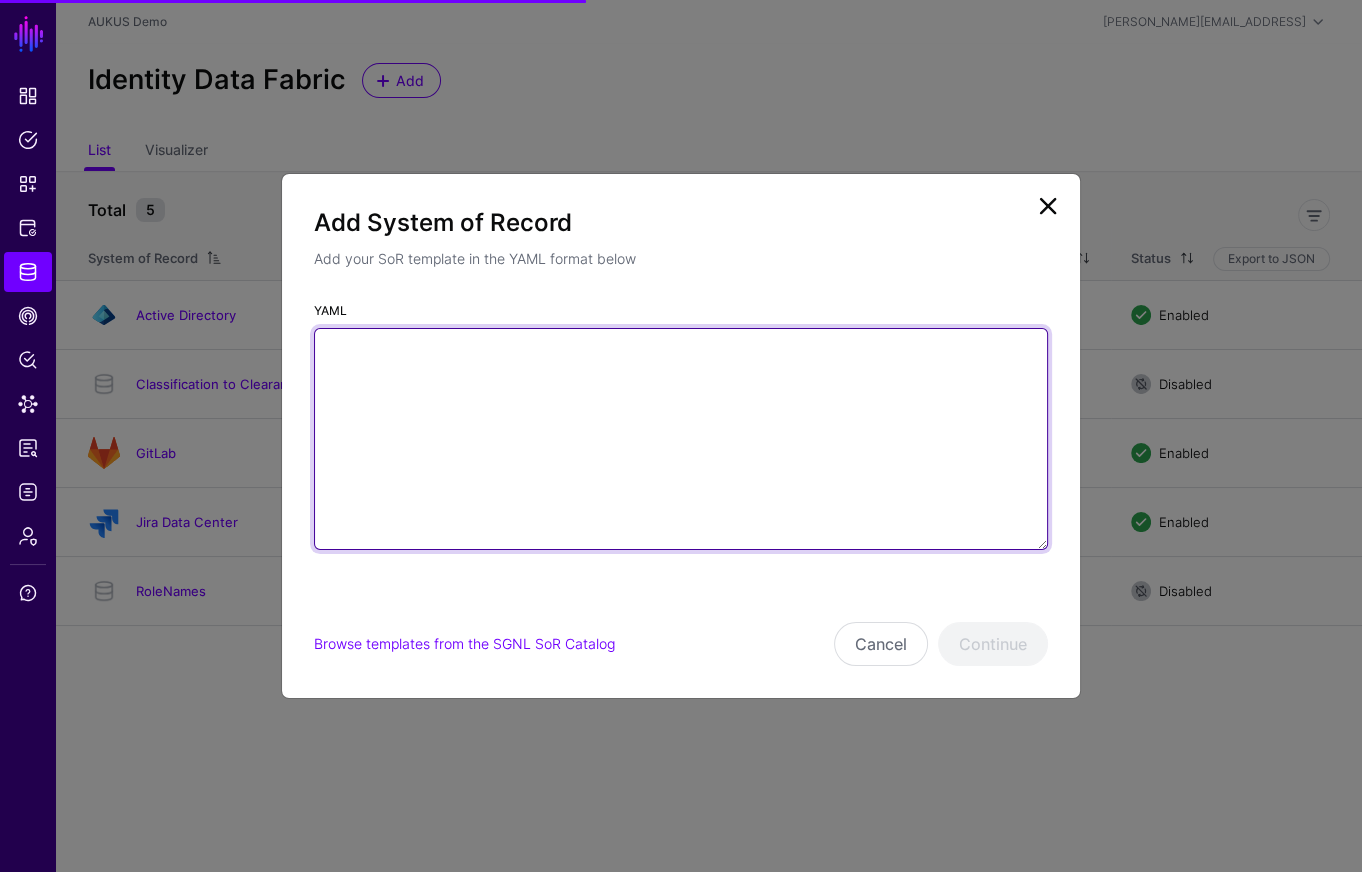 paste on "**********" 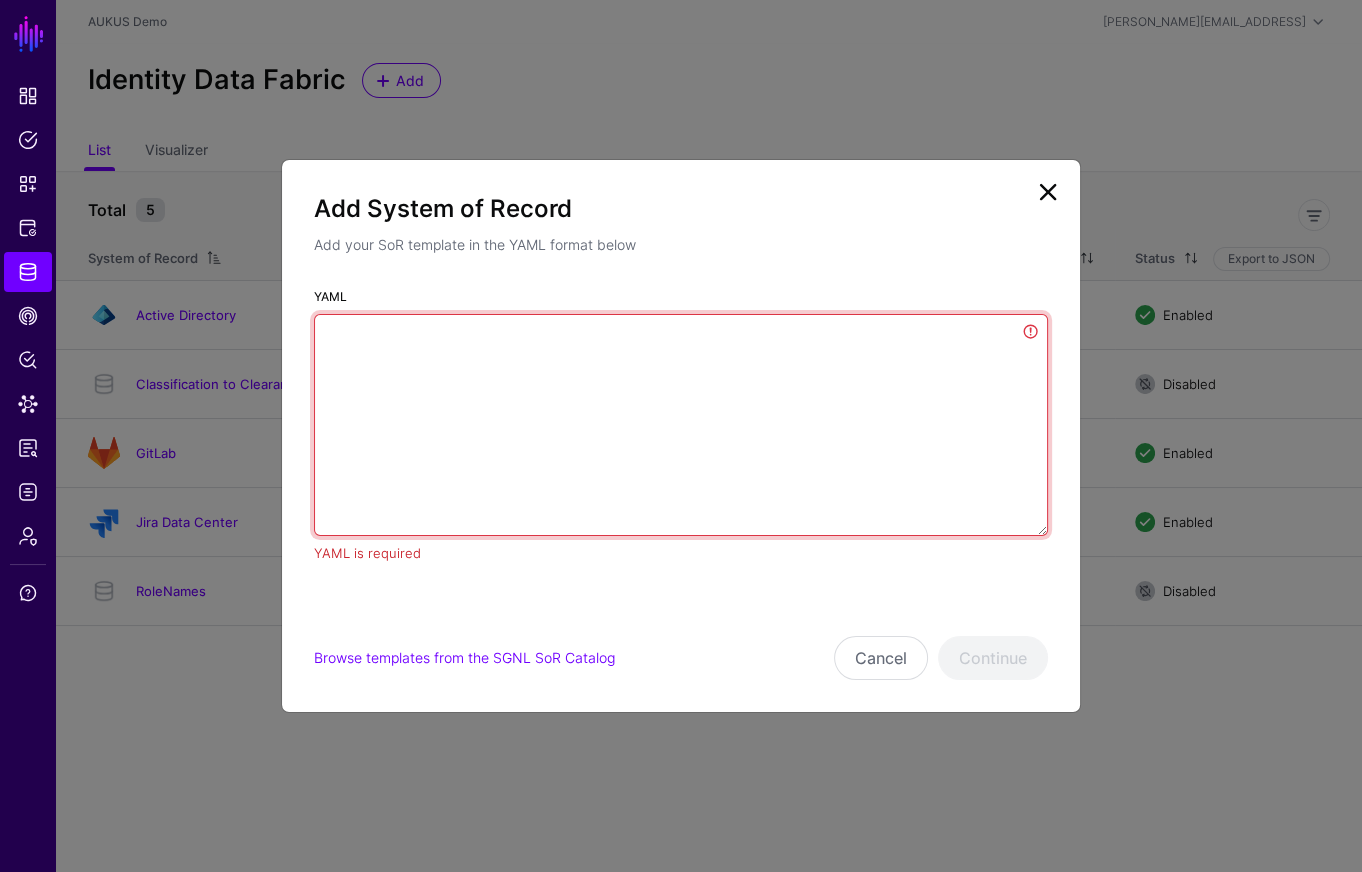 click on "YAML" at bounding box center [681, 425] 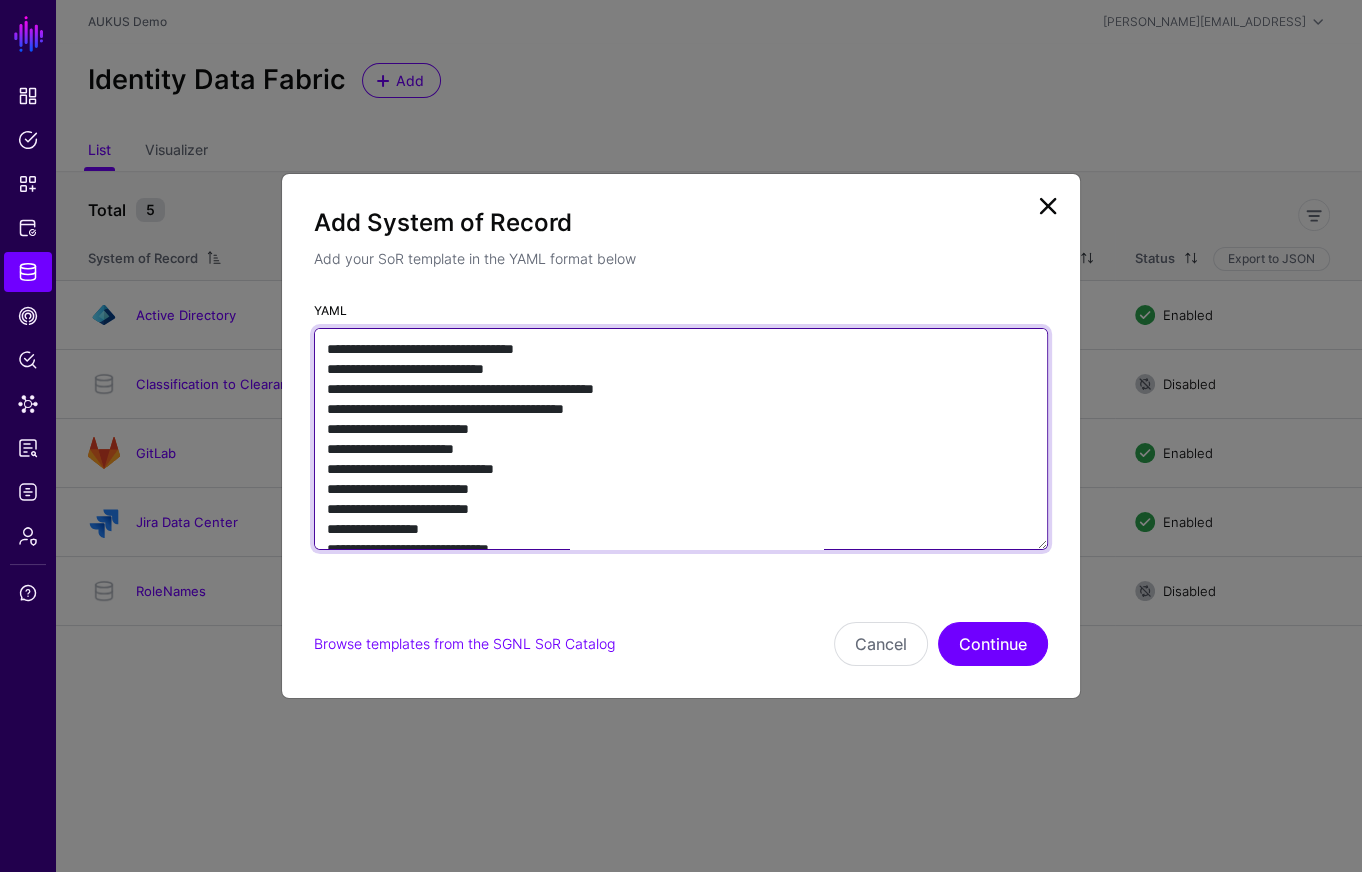 scroll, scrollTop: 5948, scrollLeft: 0, axis: vertical 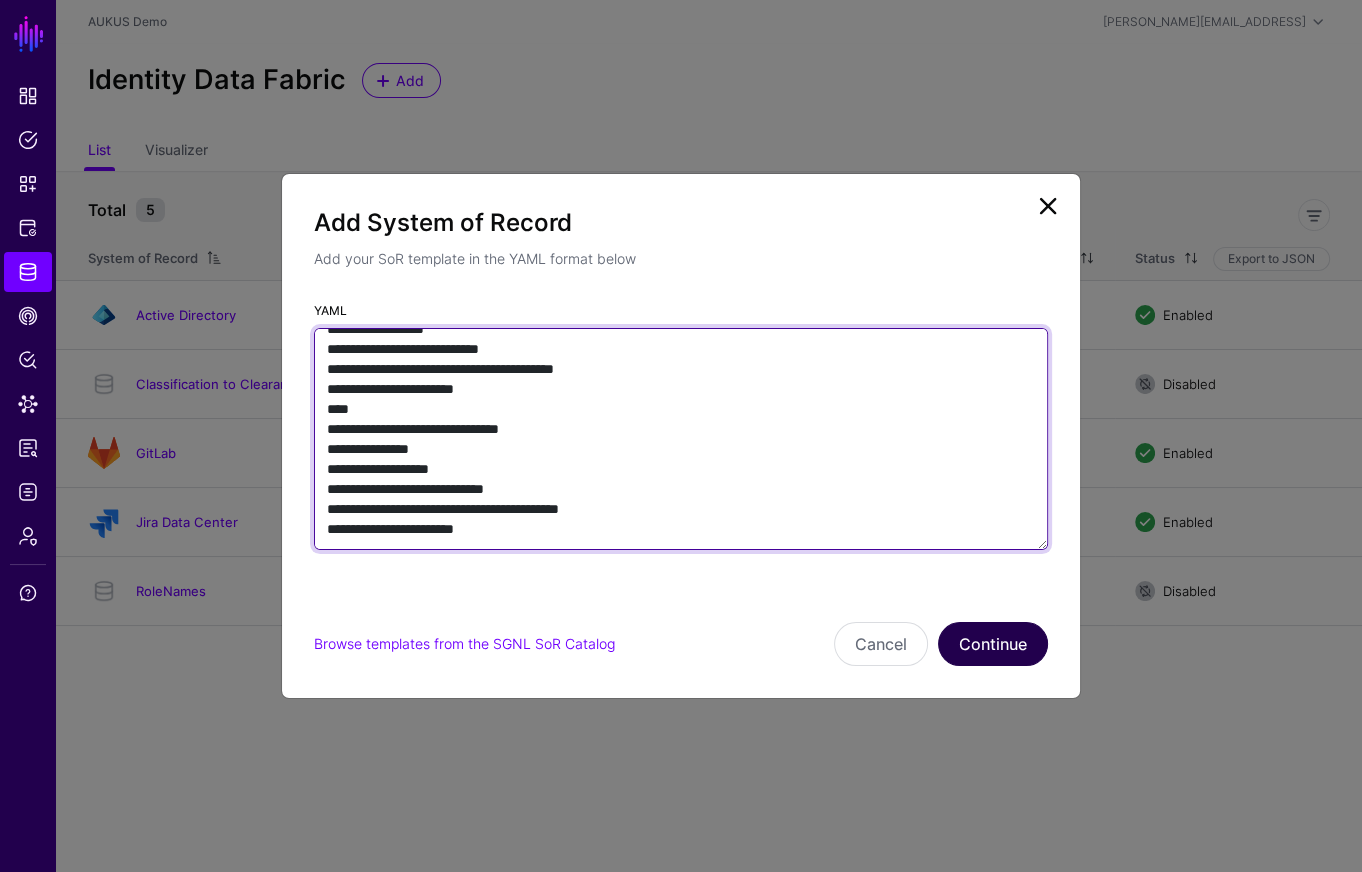 type on "**********" 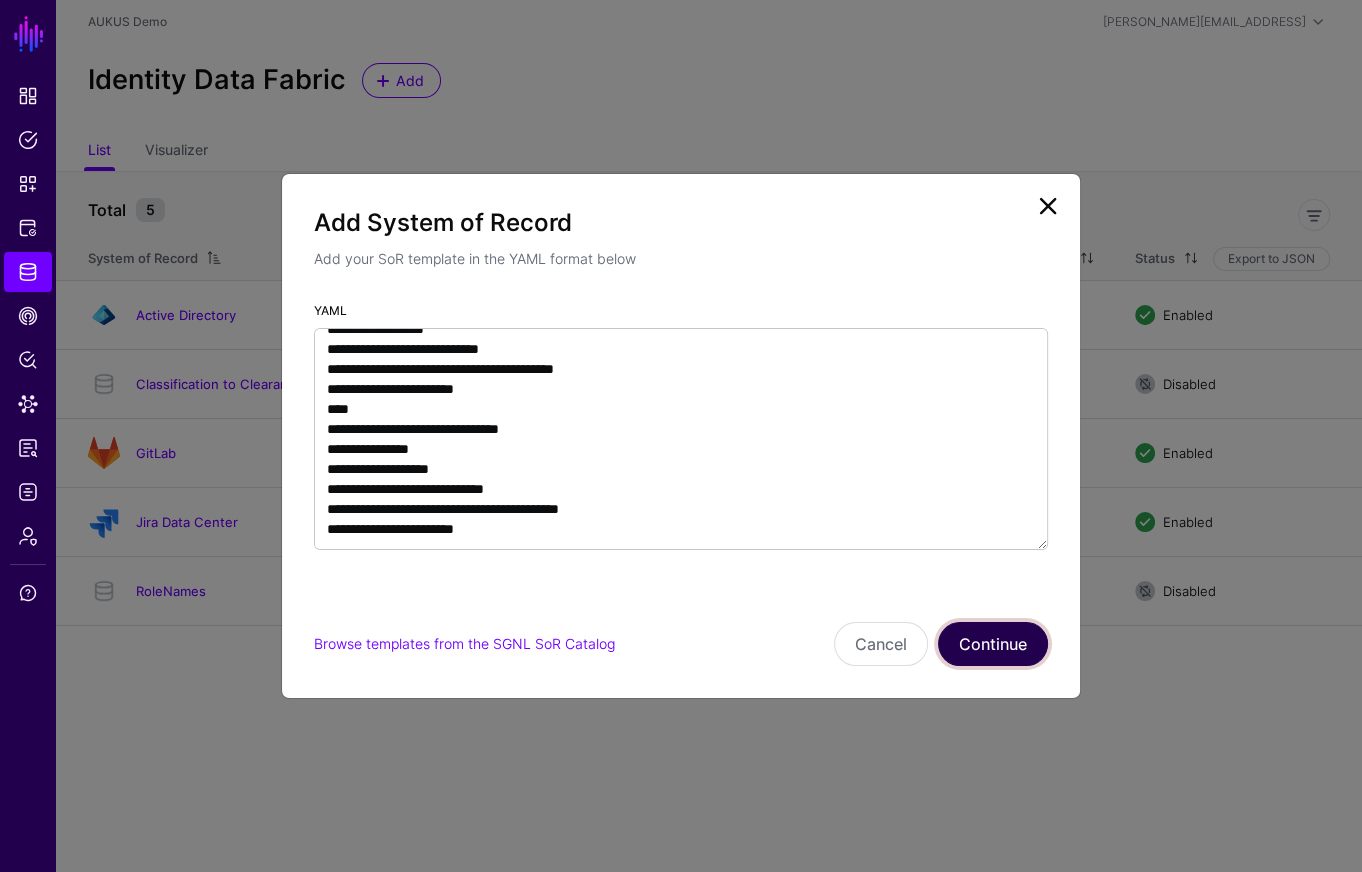 click on "Continue" 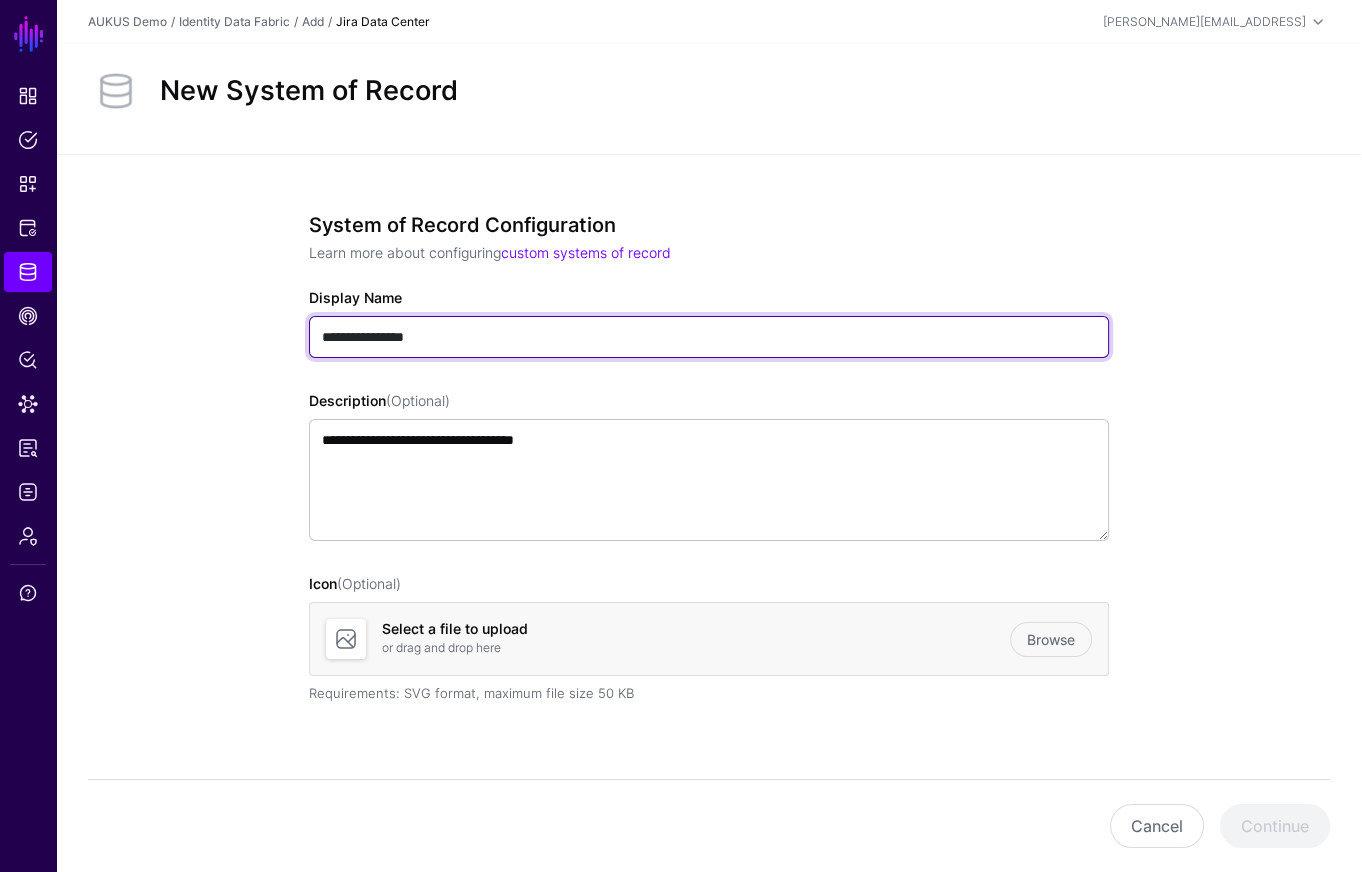 click on "**********" at bounding box center [709, 337] 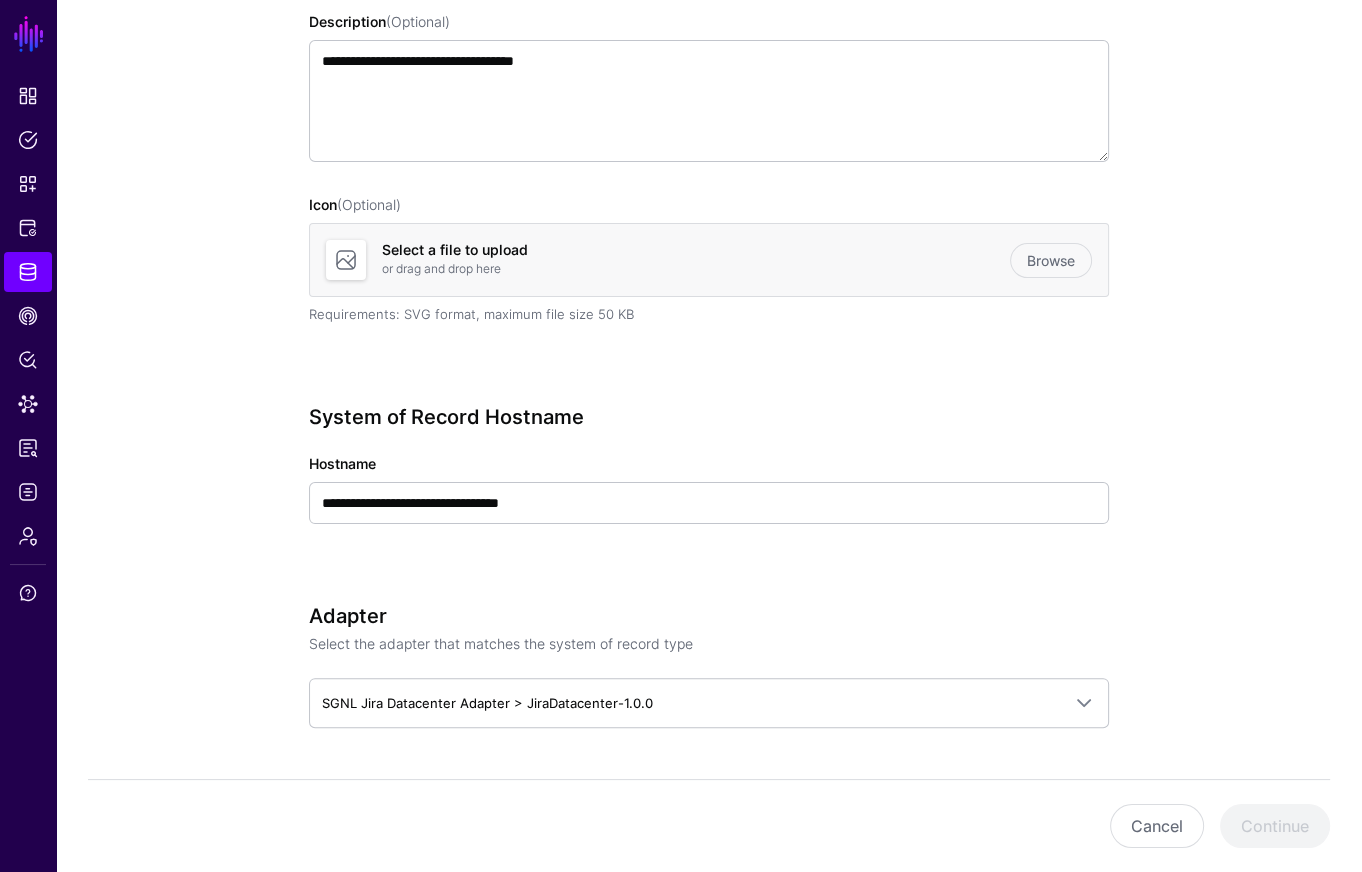 scroll, scrollTop: 410, scrollLeft: 0, axis: vertical 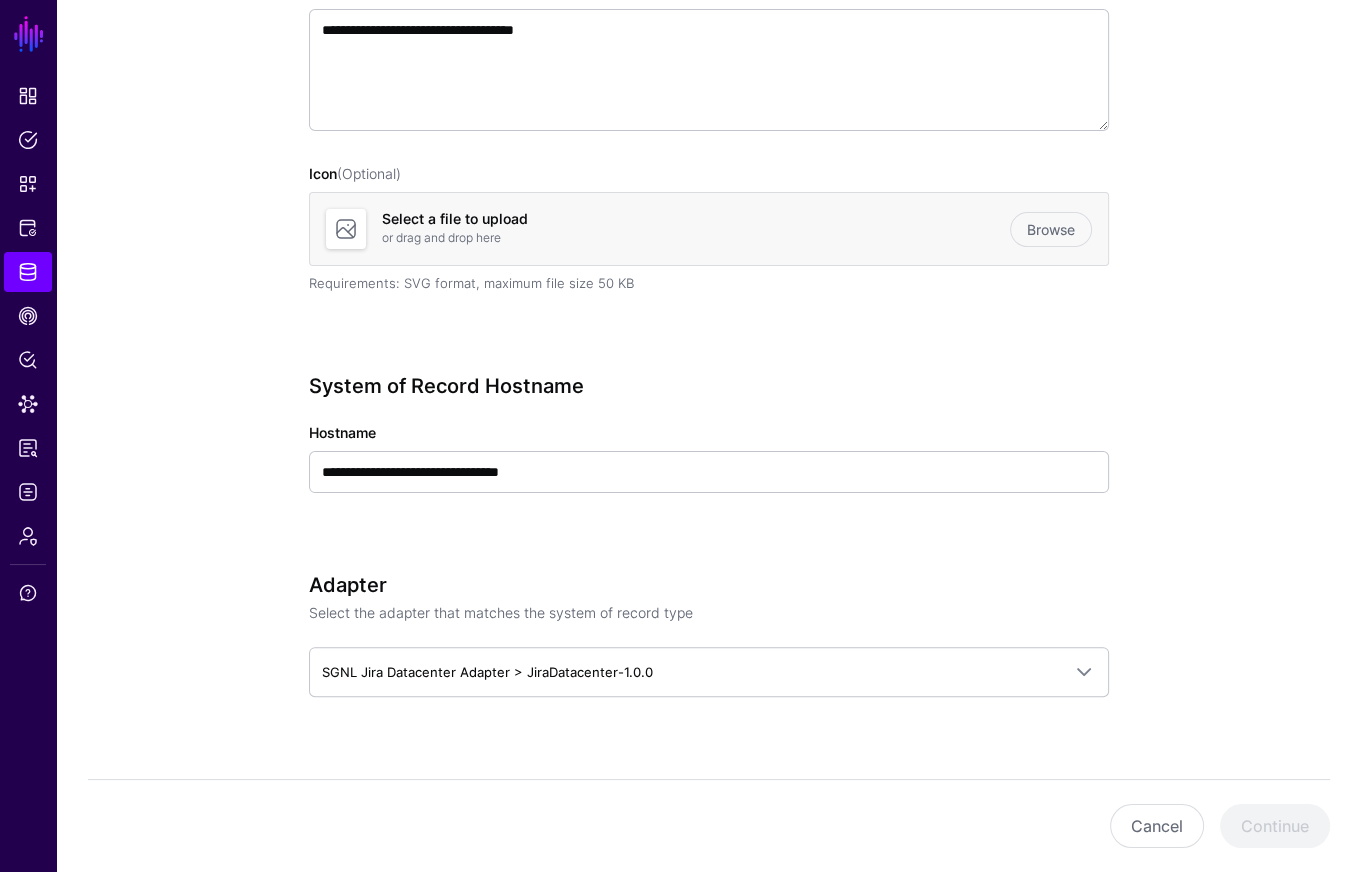 type on "**********" 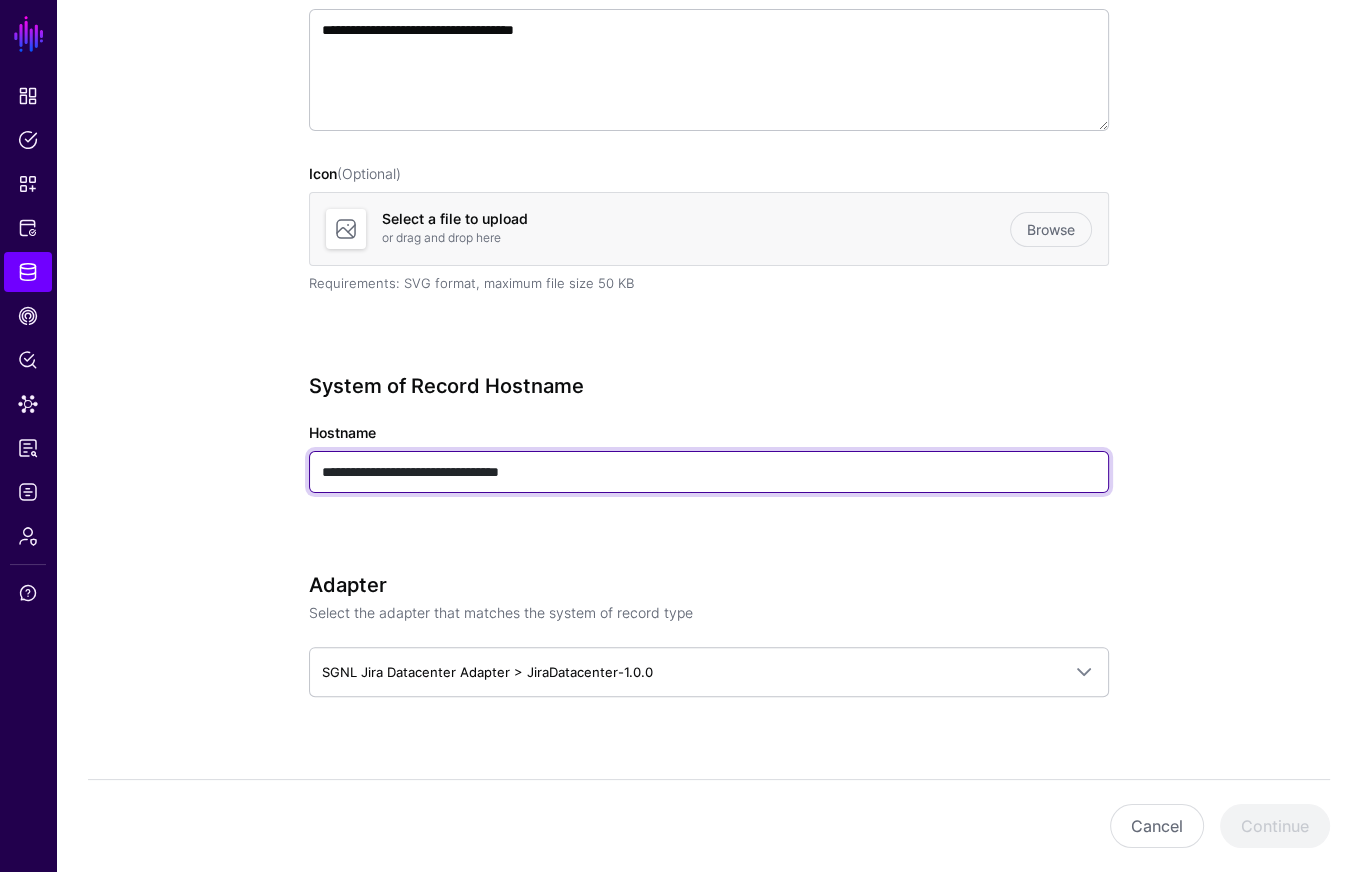 click on "**********" at bounding box center [709, 472] 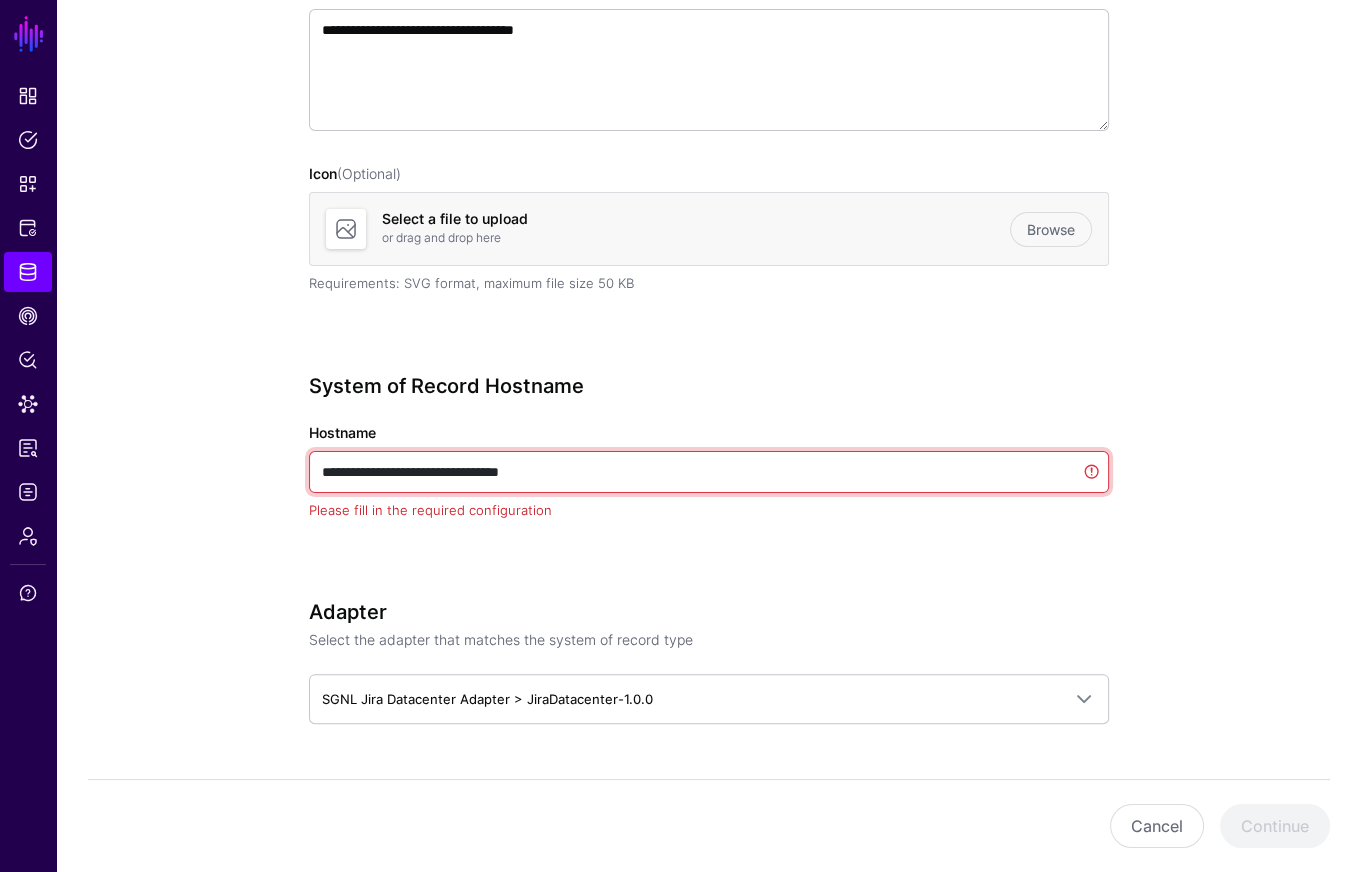 paste 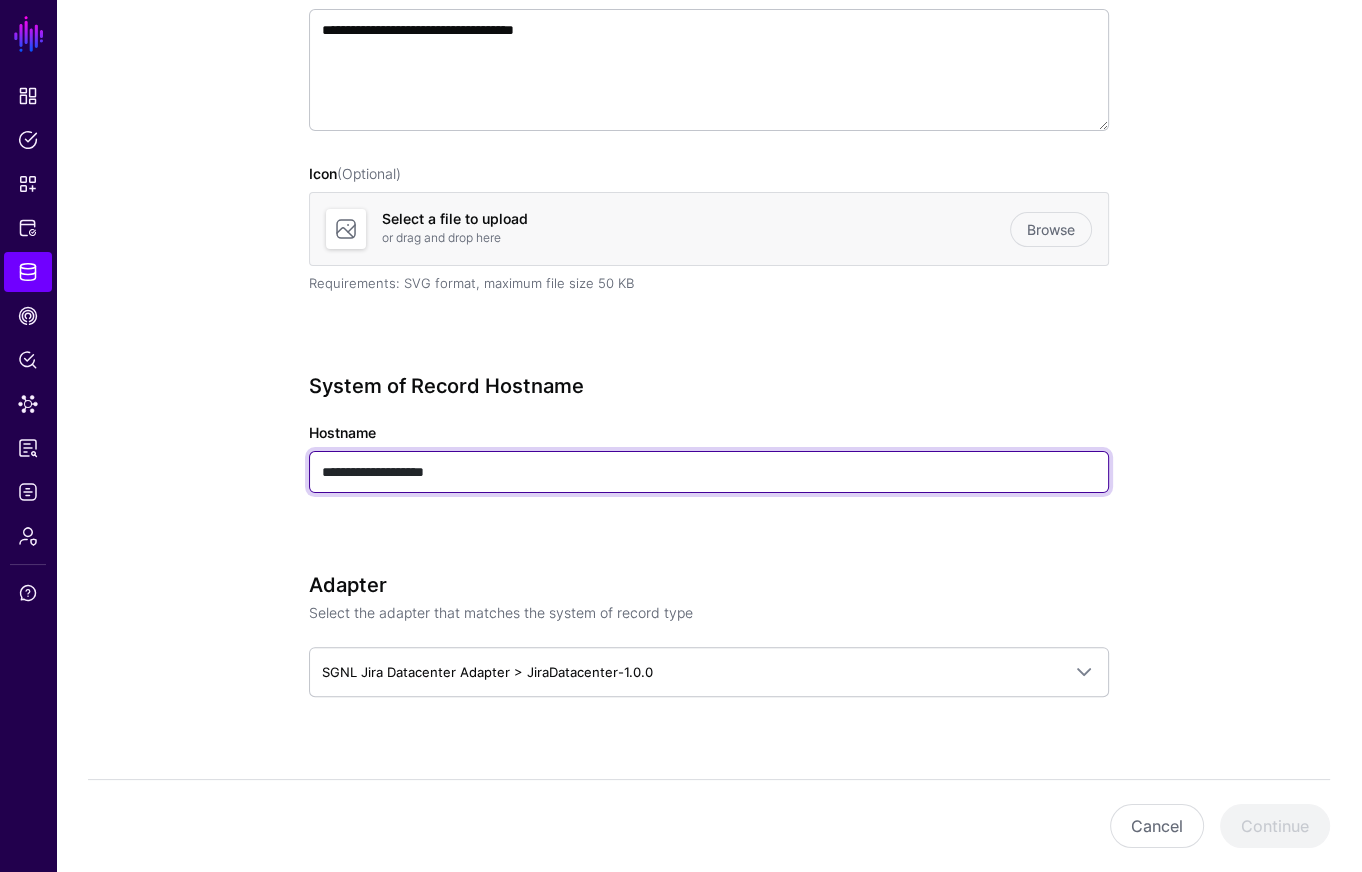type on "**********" 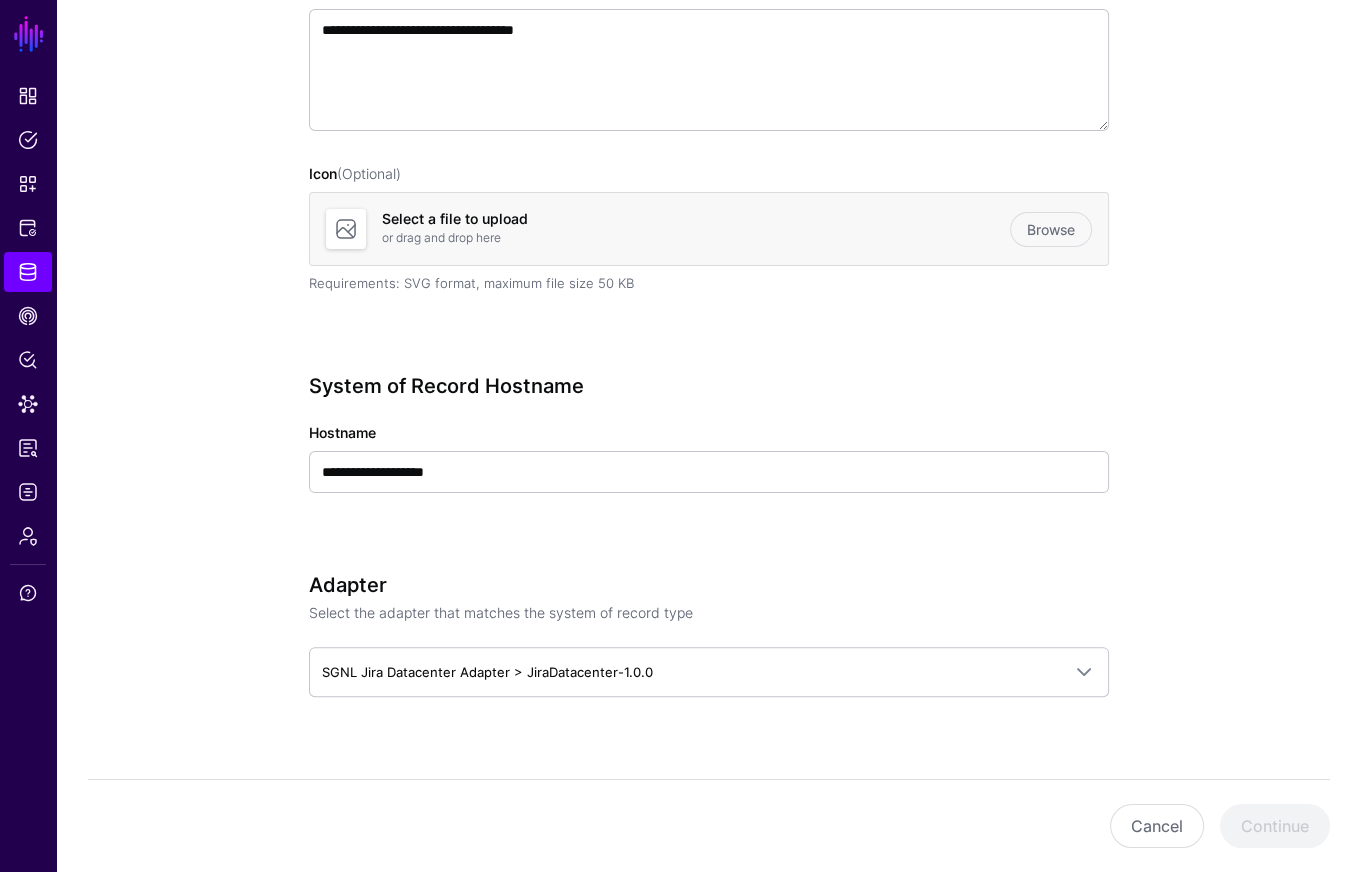 click on "**********" 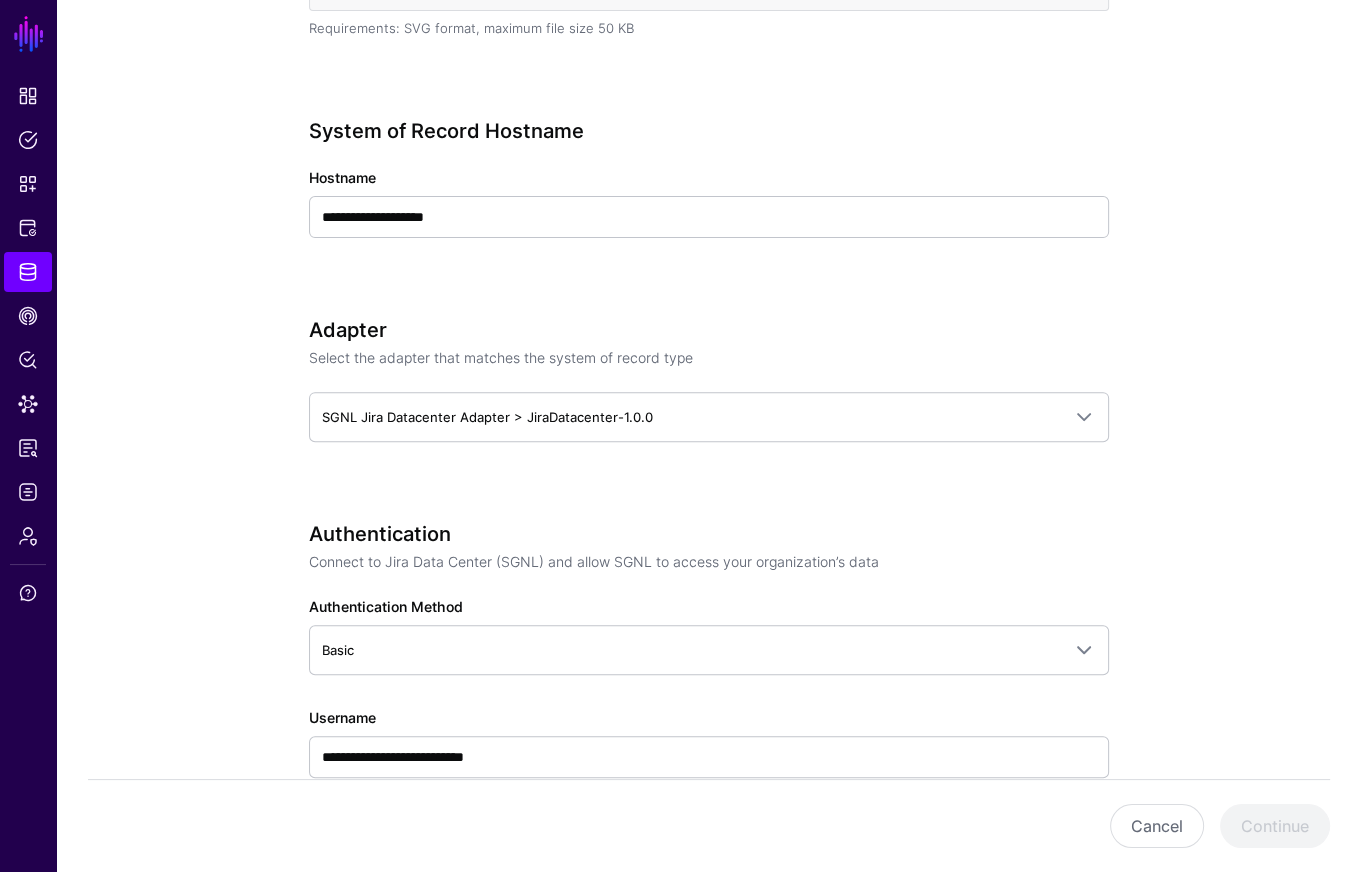 scroll, scrollTop: 892, scrollLeft: 0, axis: vertical 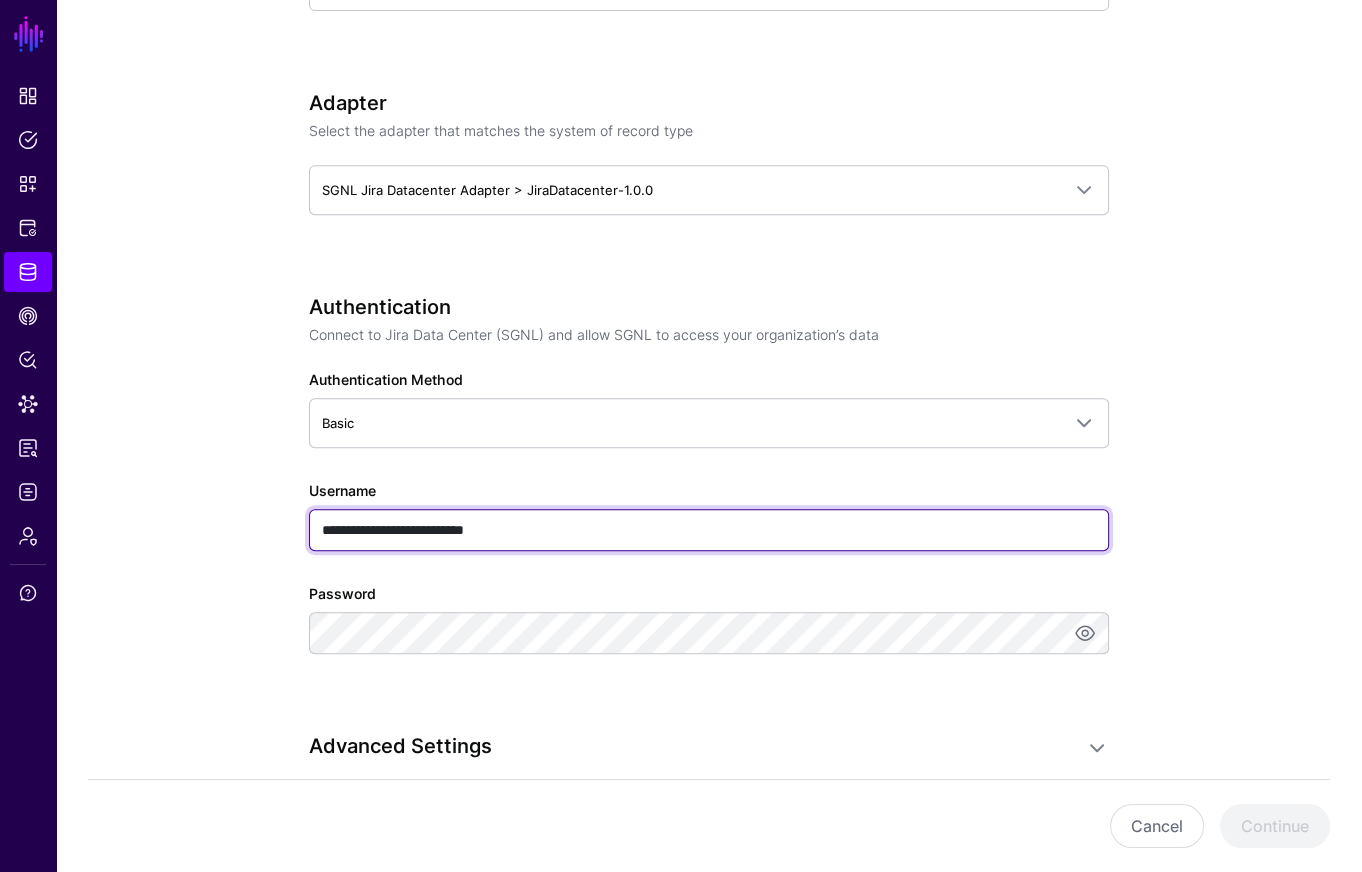 click on "**********" at bounding box center [709, 530] 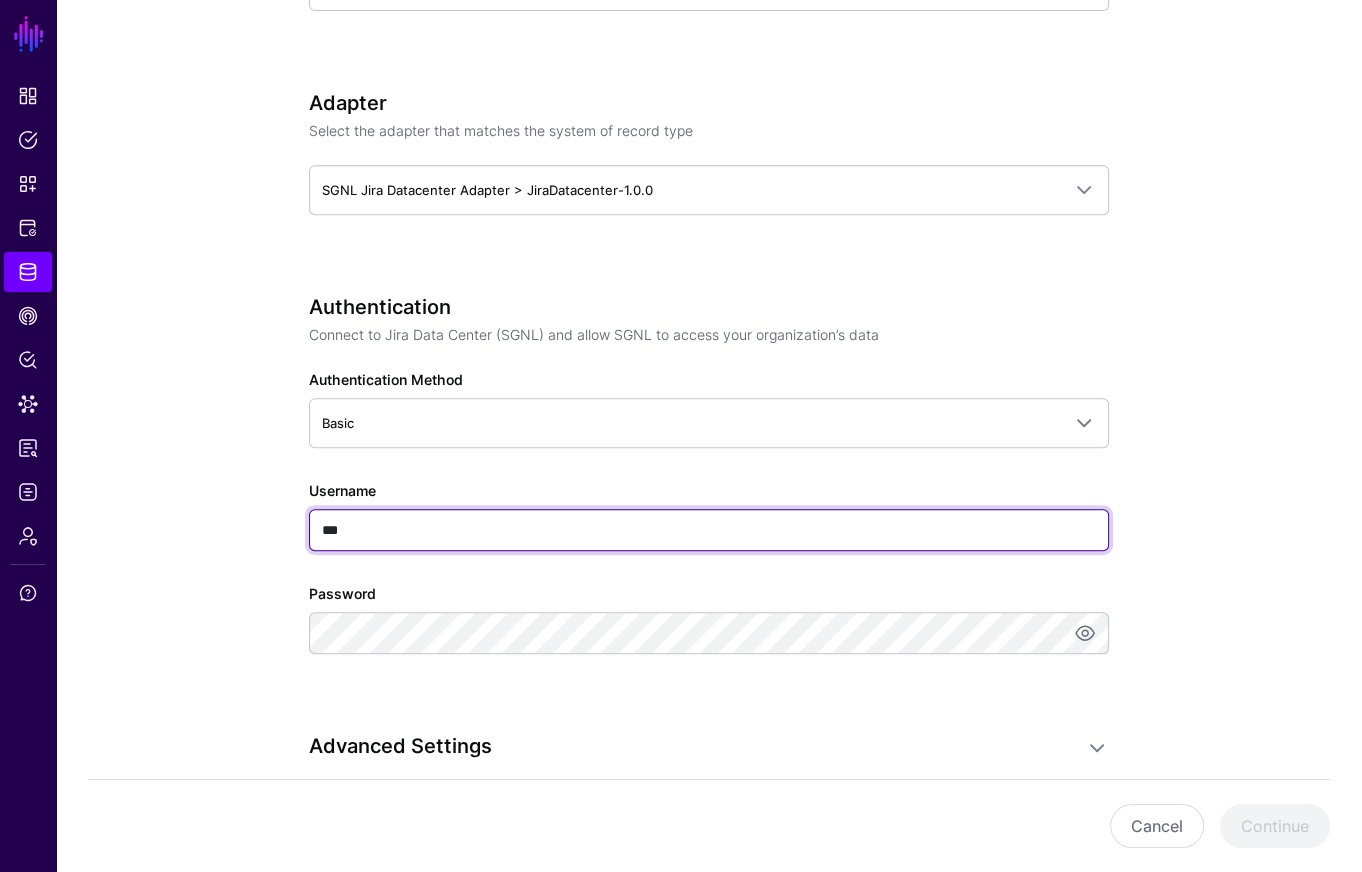 type on "***" 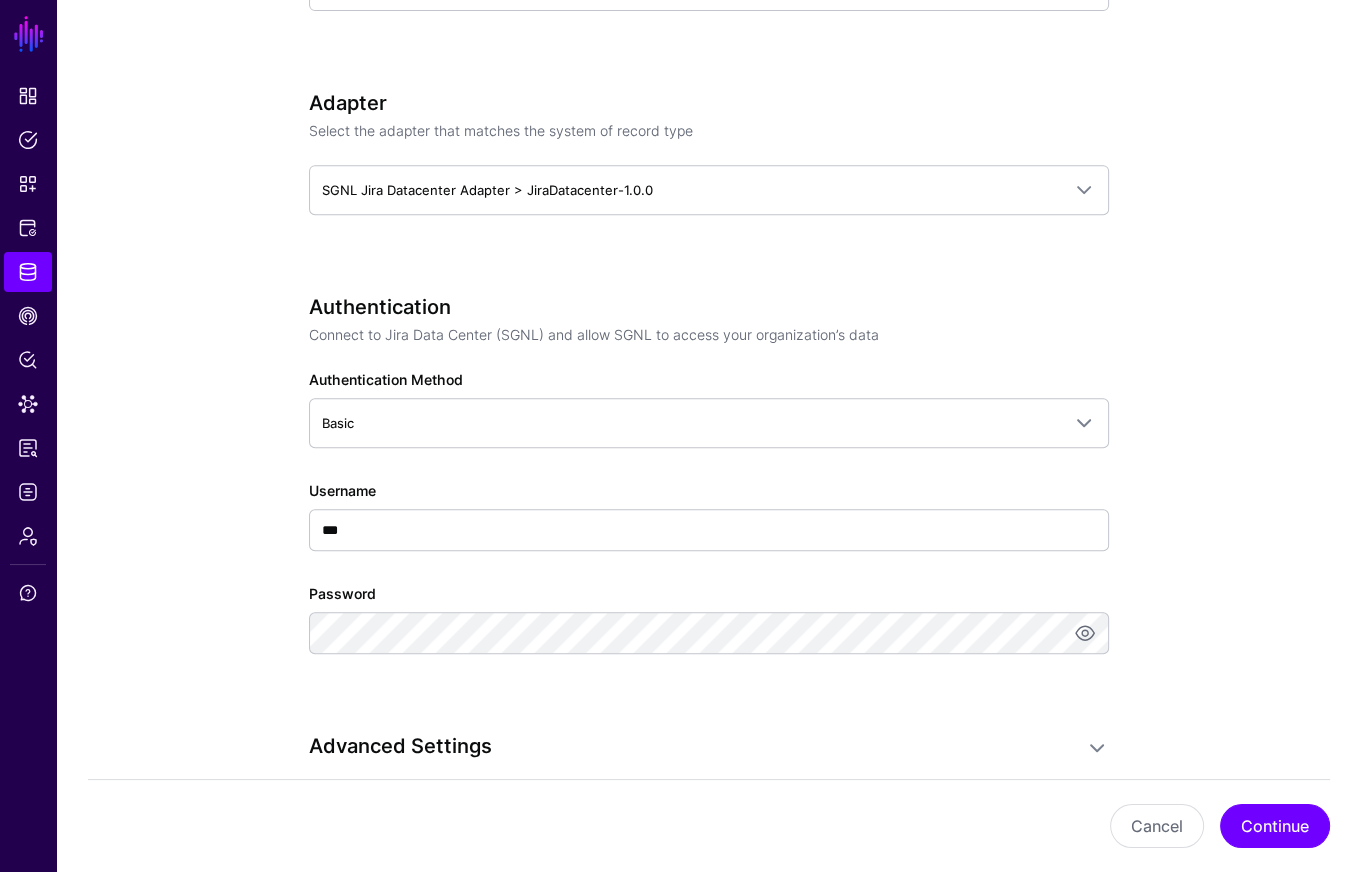 click on "Authentication Connect to Jira Data Center (SGNL) and allow SGNL to access your organization’s data  Authentication Method  Basic  Bearer   Basic   Username  ***  Password" 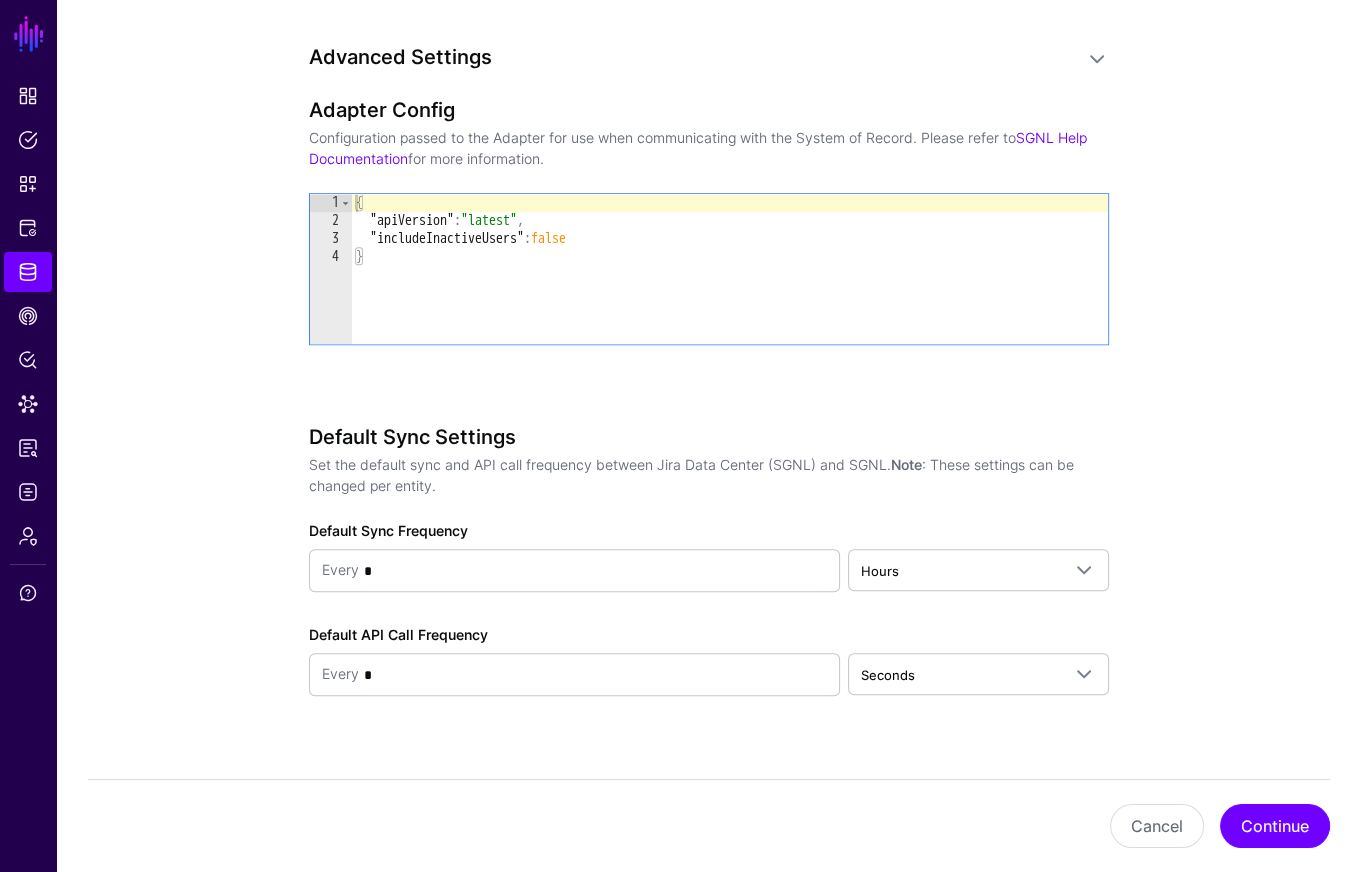 scroll, scrollTop: 1608, scrollLeft: 0, axis: vertical 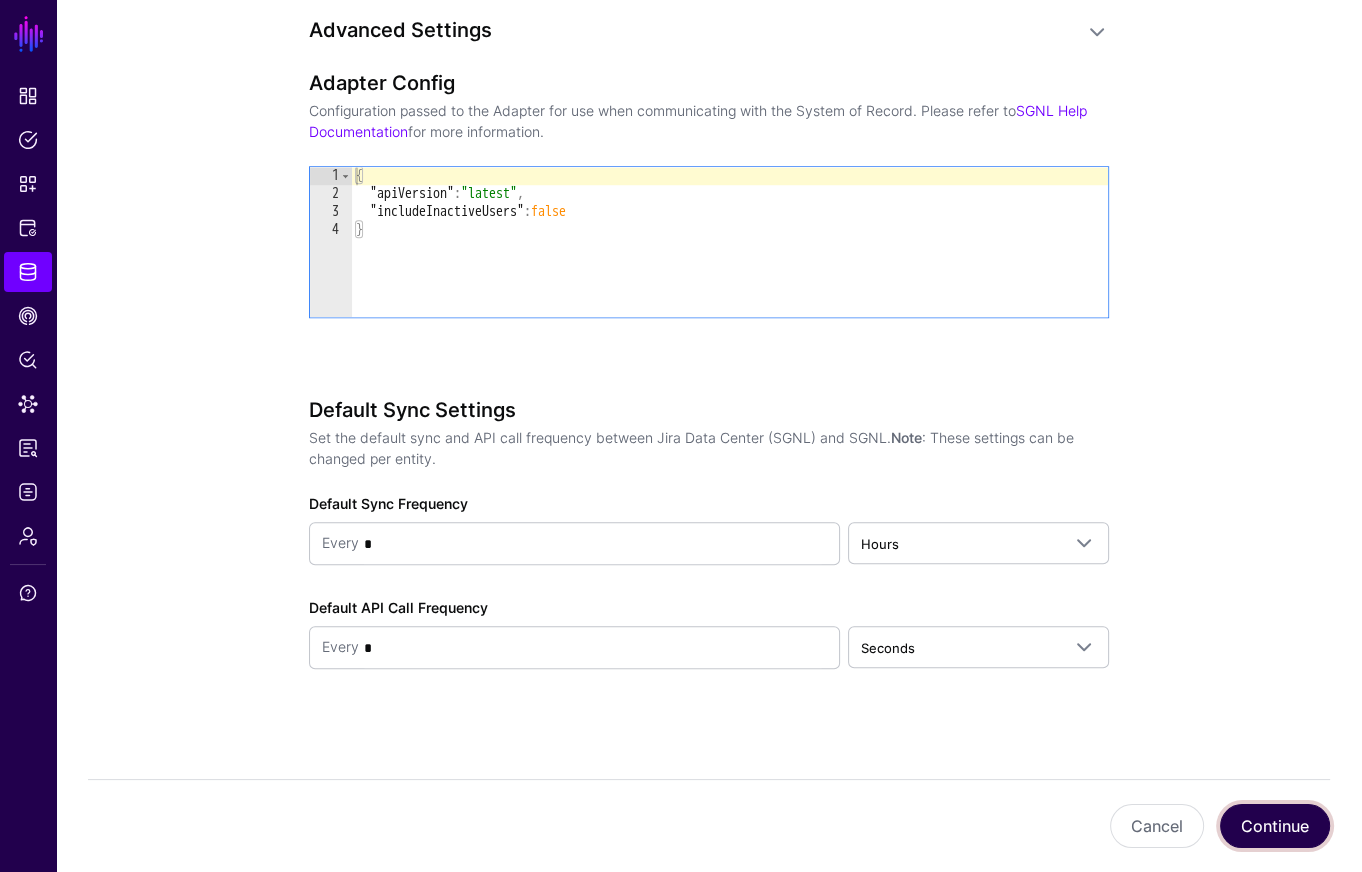 click on "Continue" 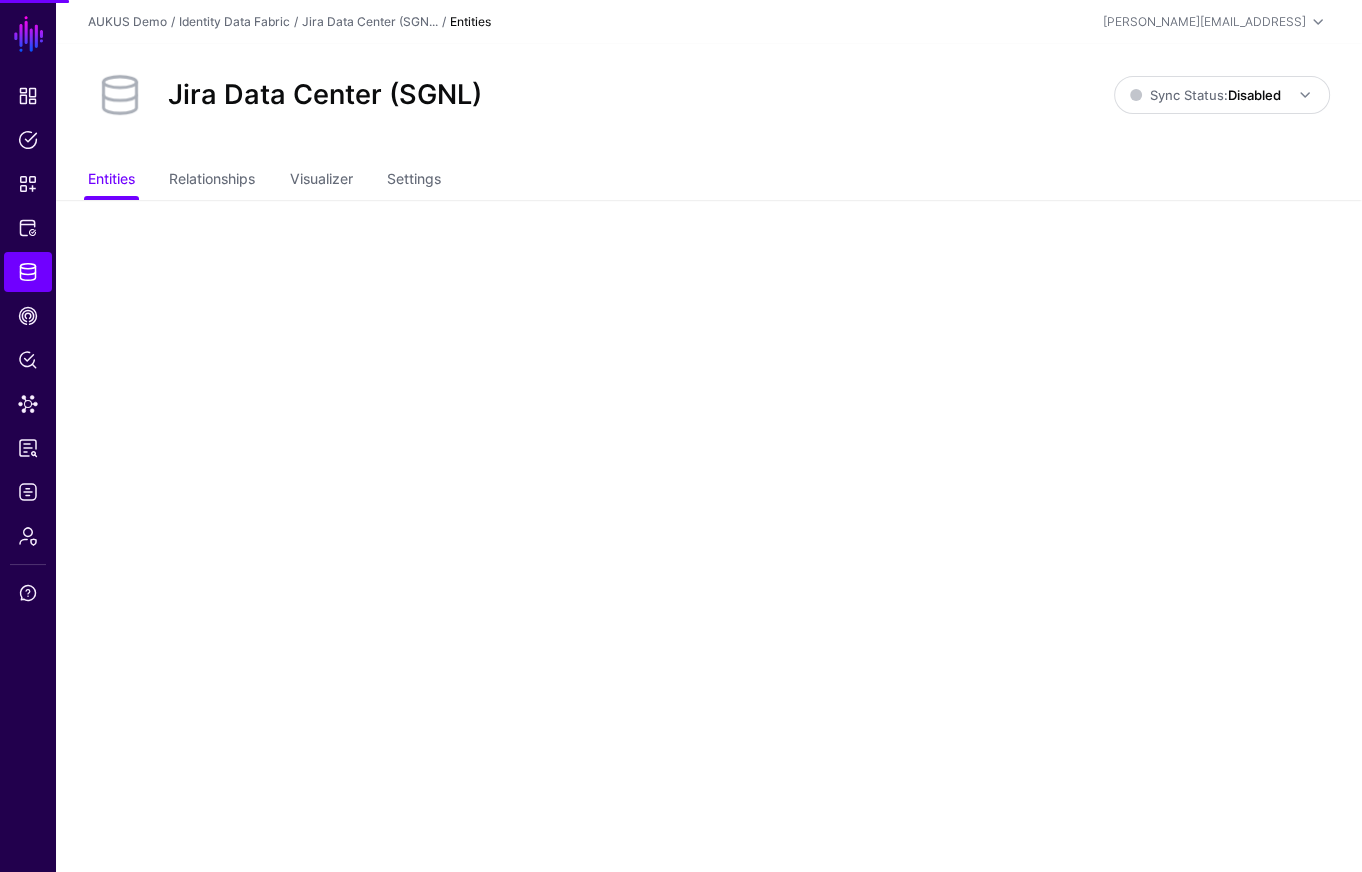 scroll, scrollTop: 0, scrollLeft: 0, axis: both 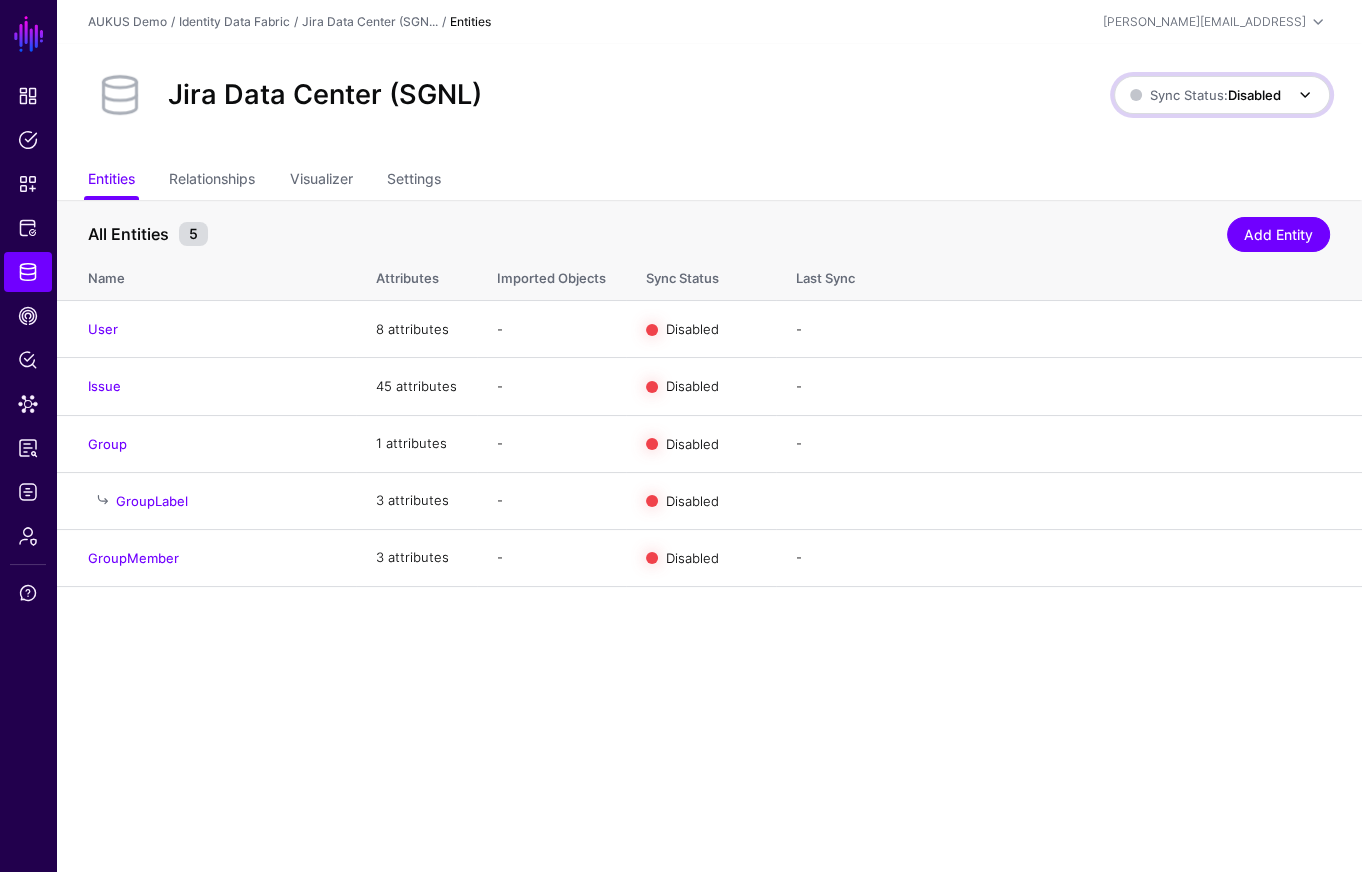 click at bounding box center [1299, 95] 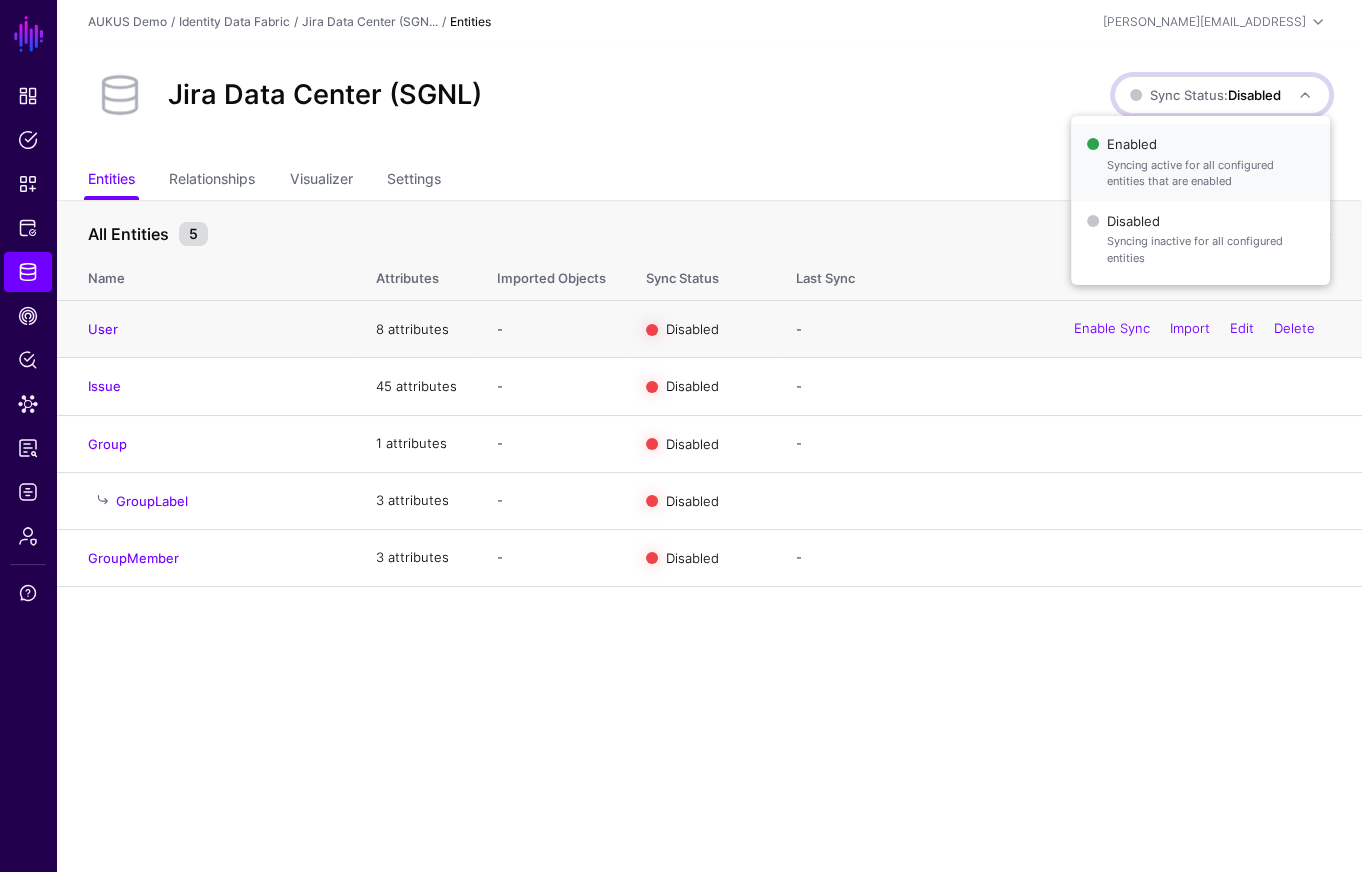 drag, startPoint x: 1133, startPoint y: 166, endPoint x: 1135, endPoint y: 337, distance: 171.01169 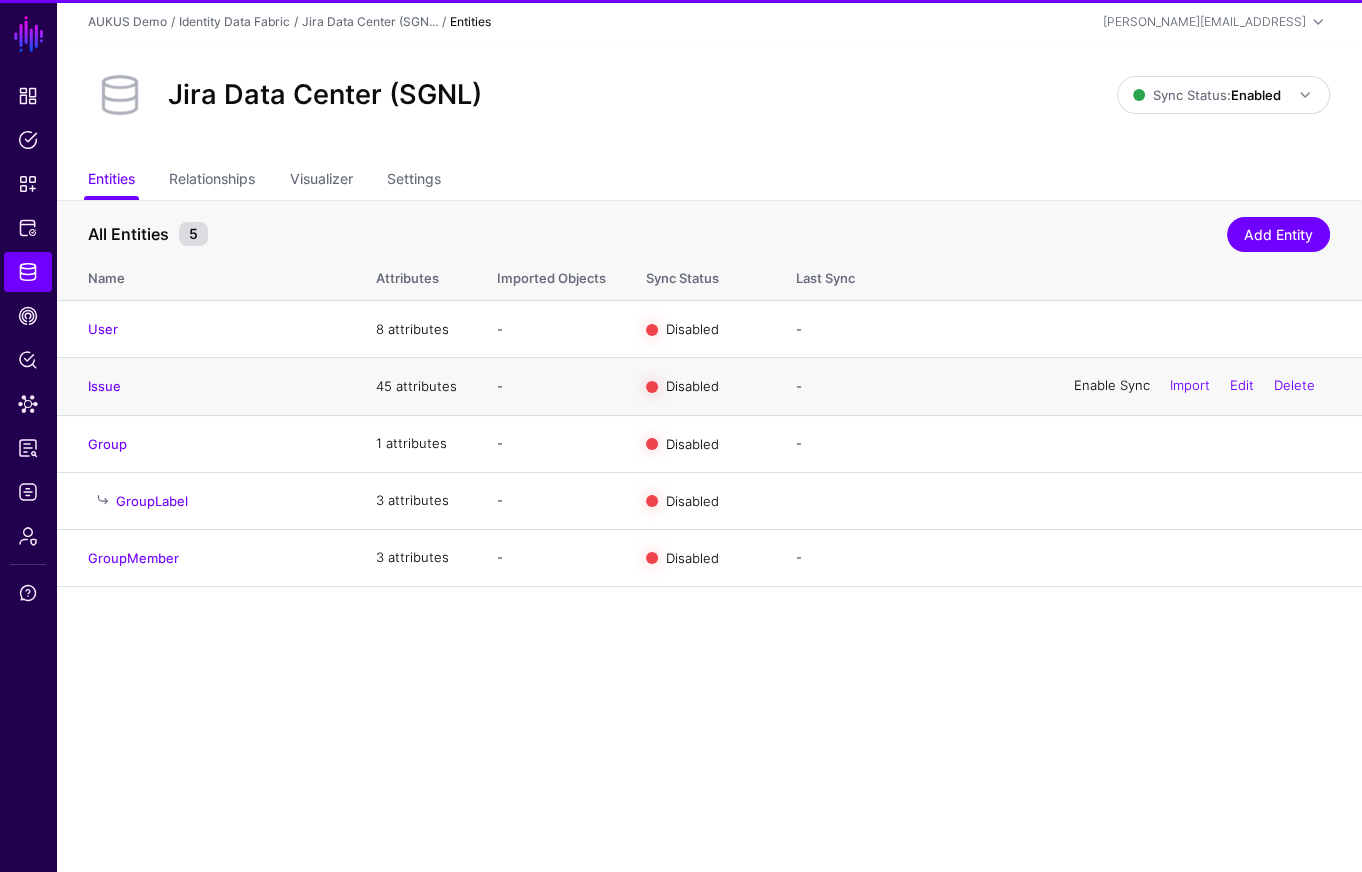 click on "Enable Sync" 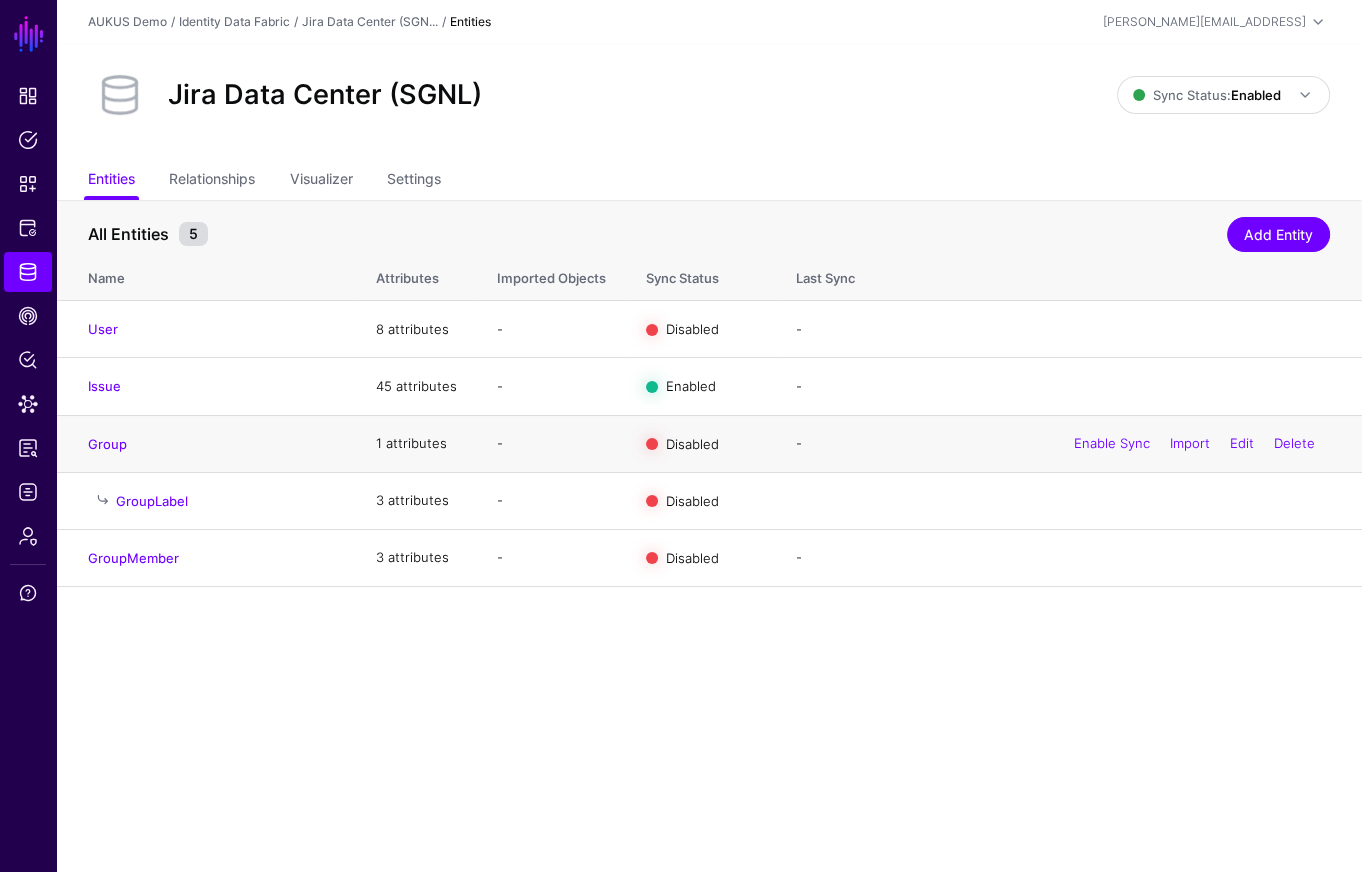 click on "Enable Sync  Import  Edit  Delete" 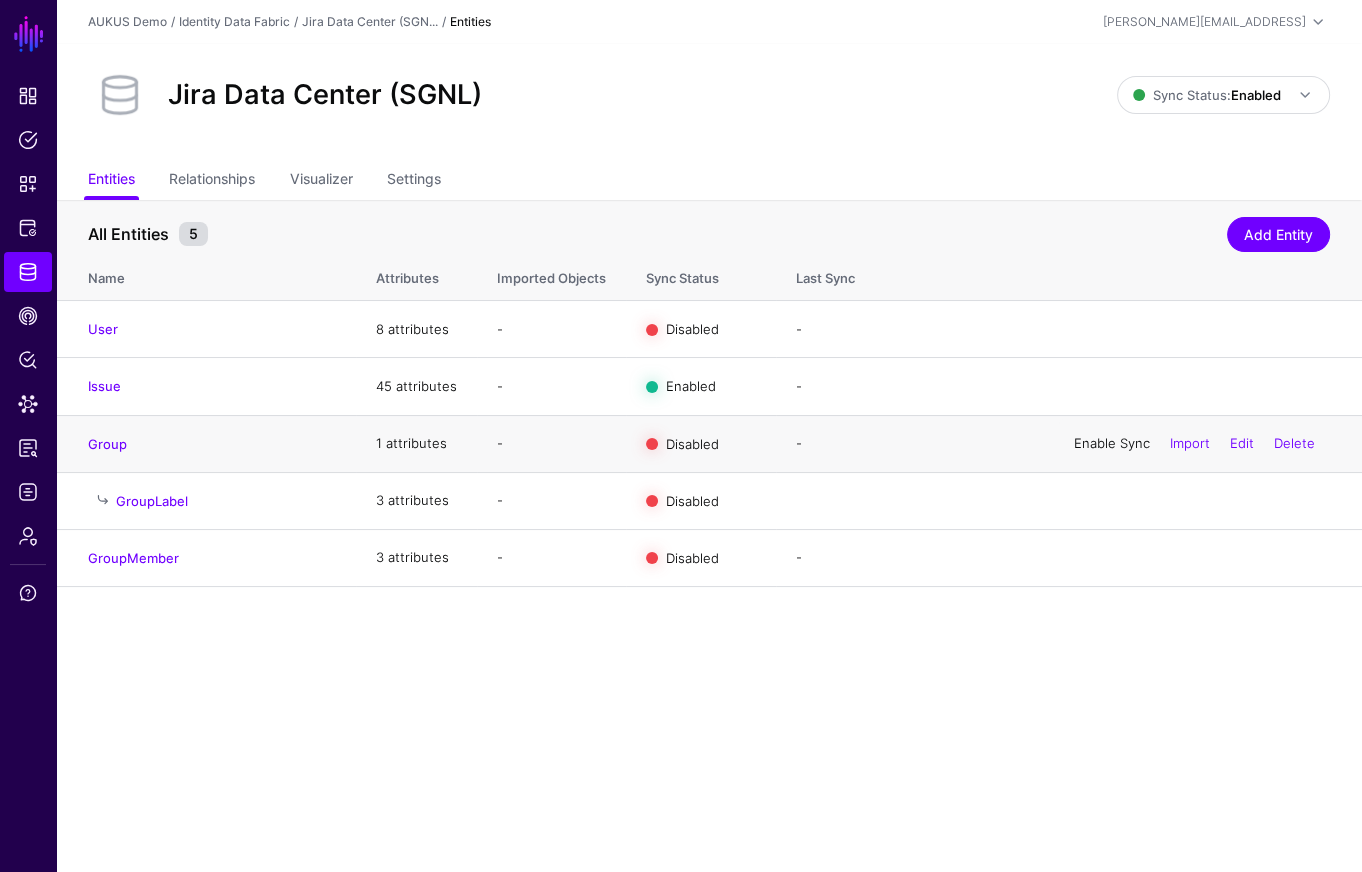 click on "Enable Sync" 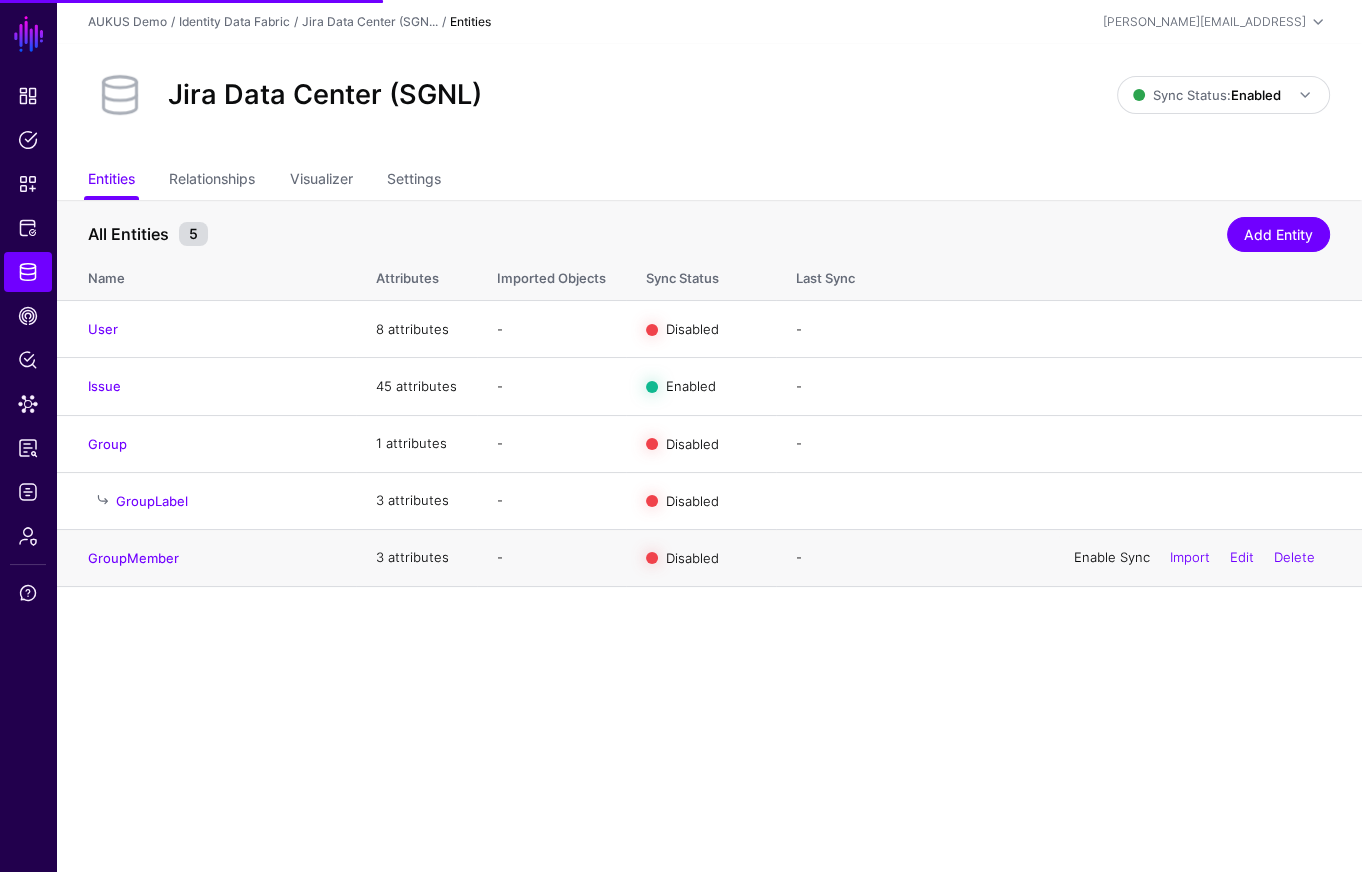 click on "Enable Sync" 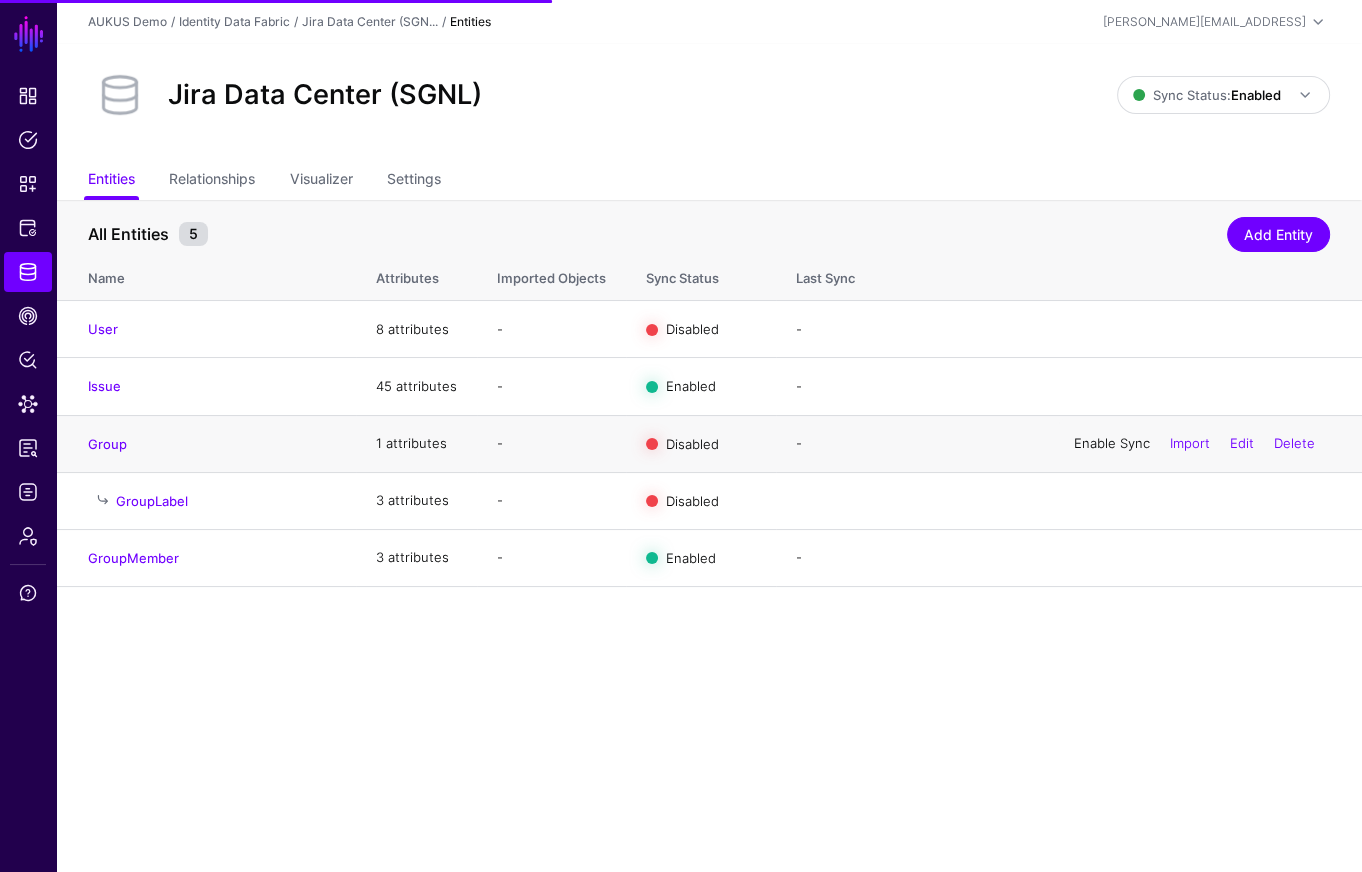click on "Enable Sync" 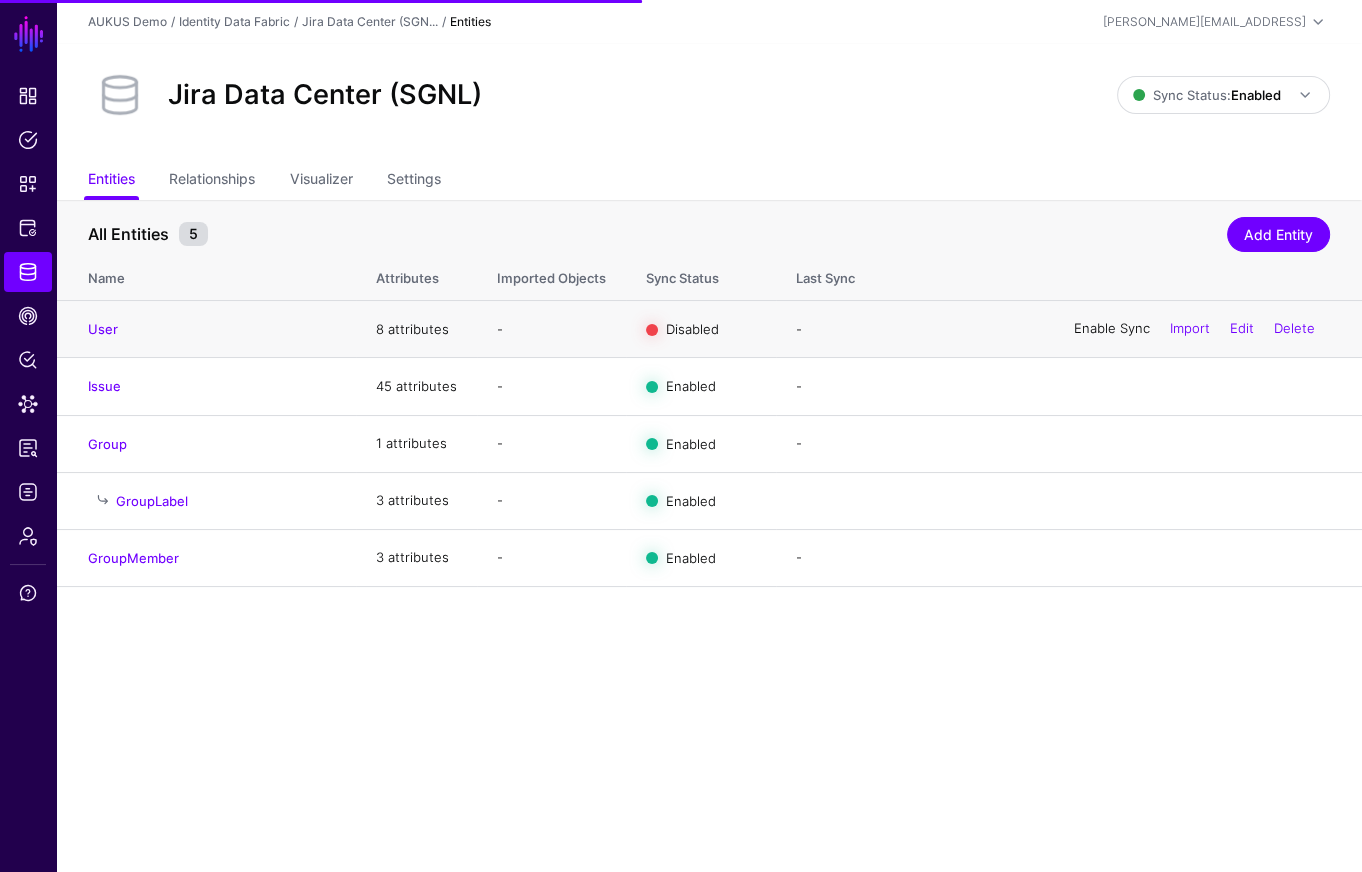 click on "Enable Sync" 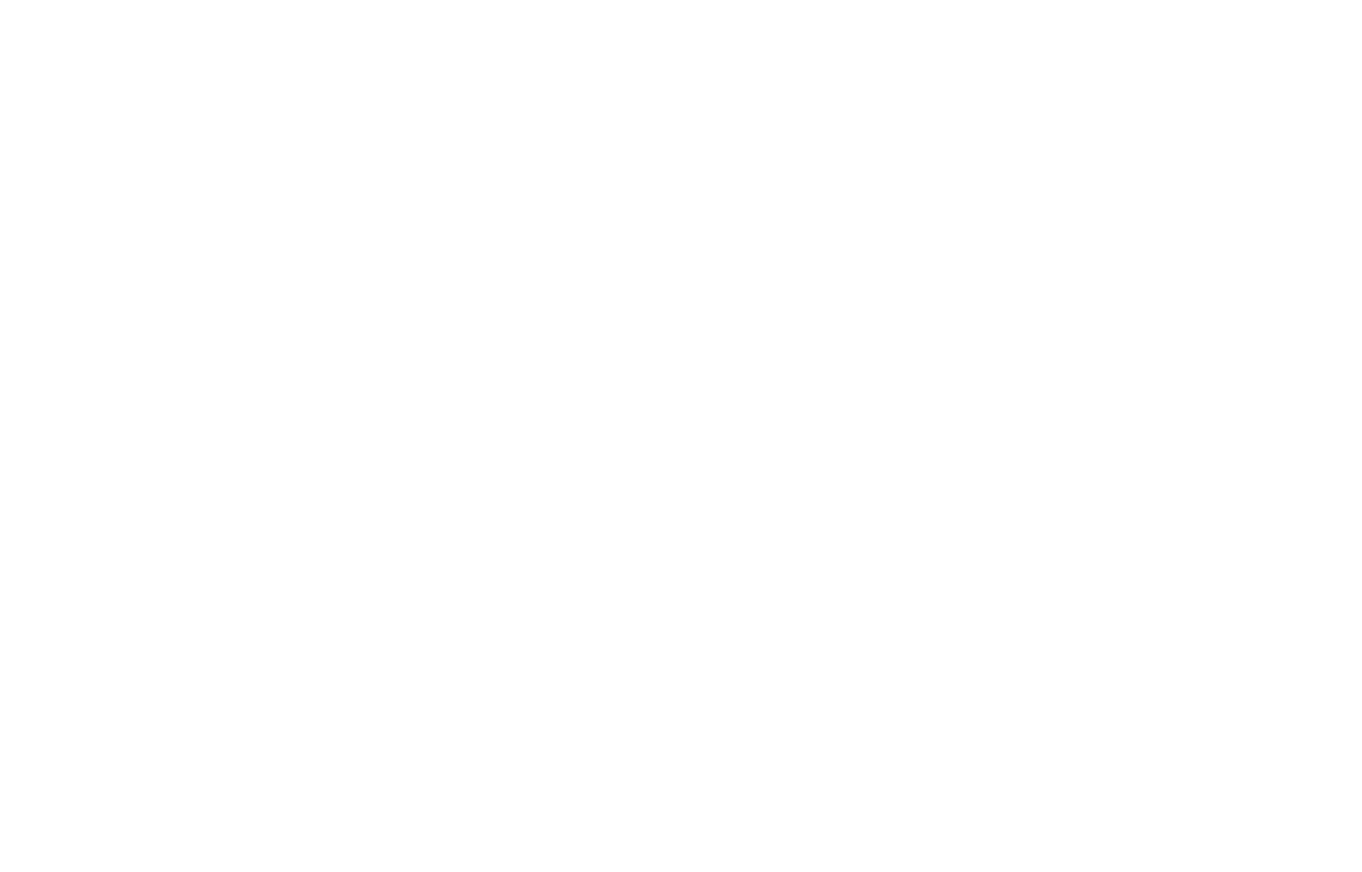 scroll, scrollTop: 0, scrollLeft: 0, axis: both 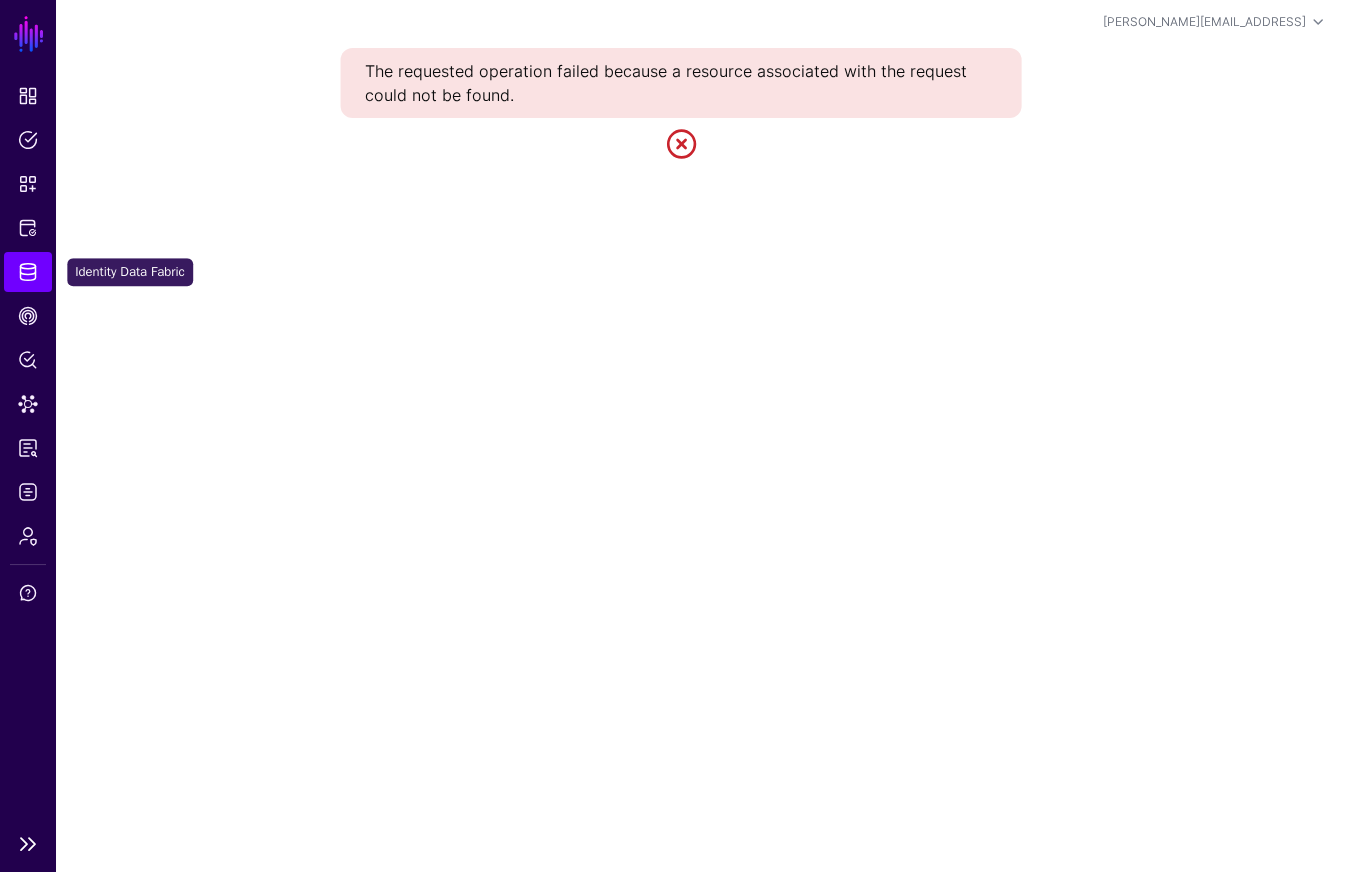 click on "Identity Data Fabric" 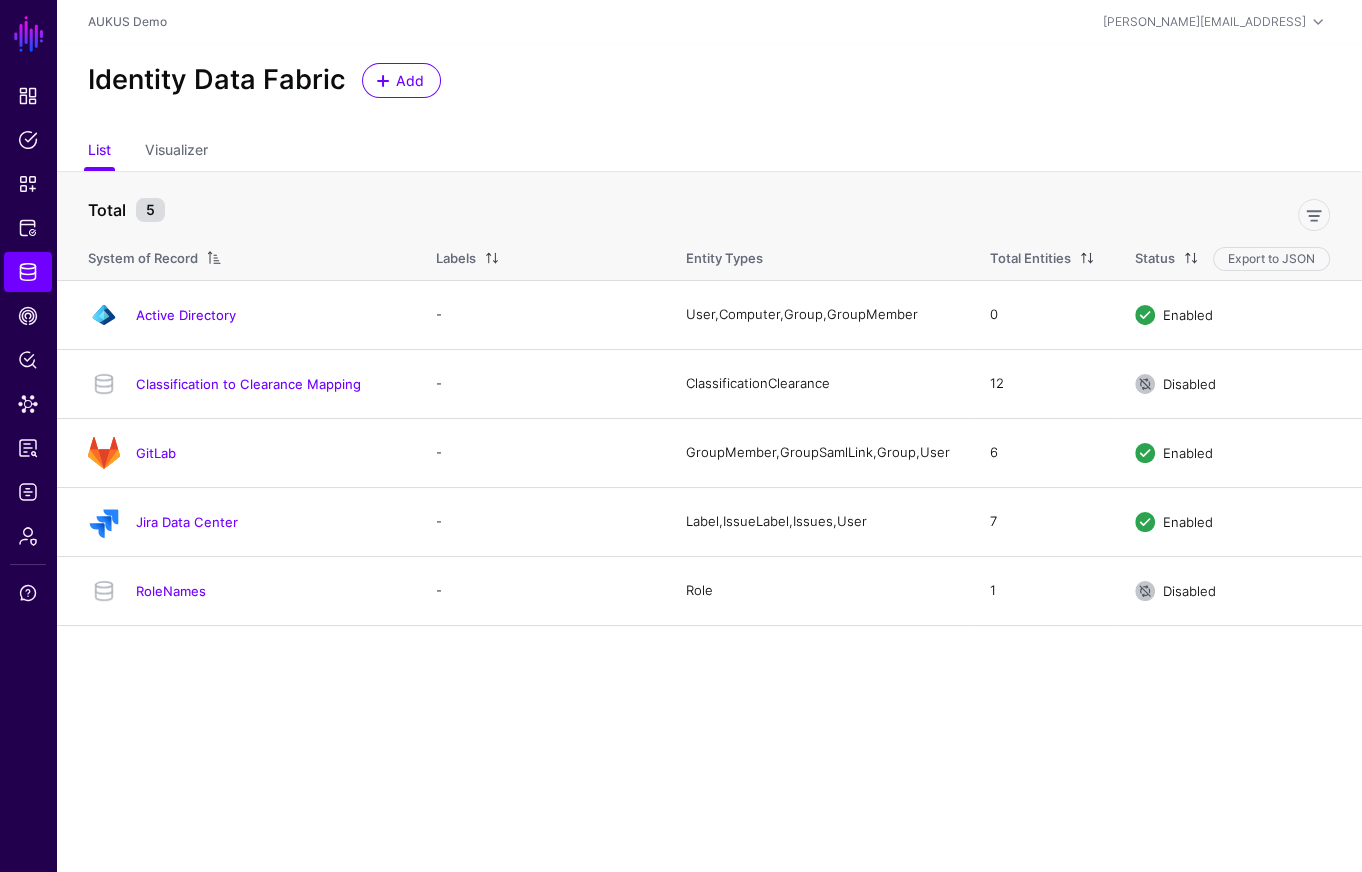 drag, startPoint x: 220, startPoint y: 523, endPoint x: 229, endPoint y: 517, distance: 10.816654 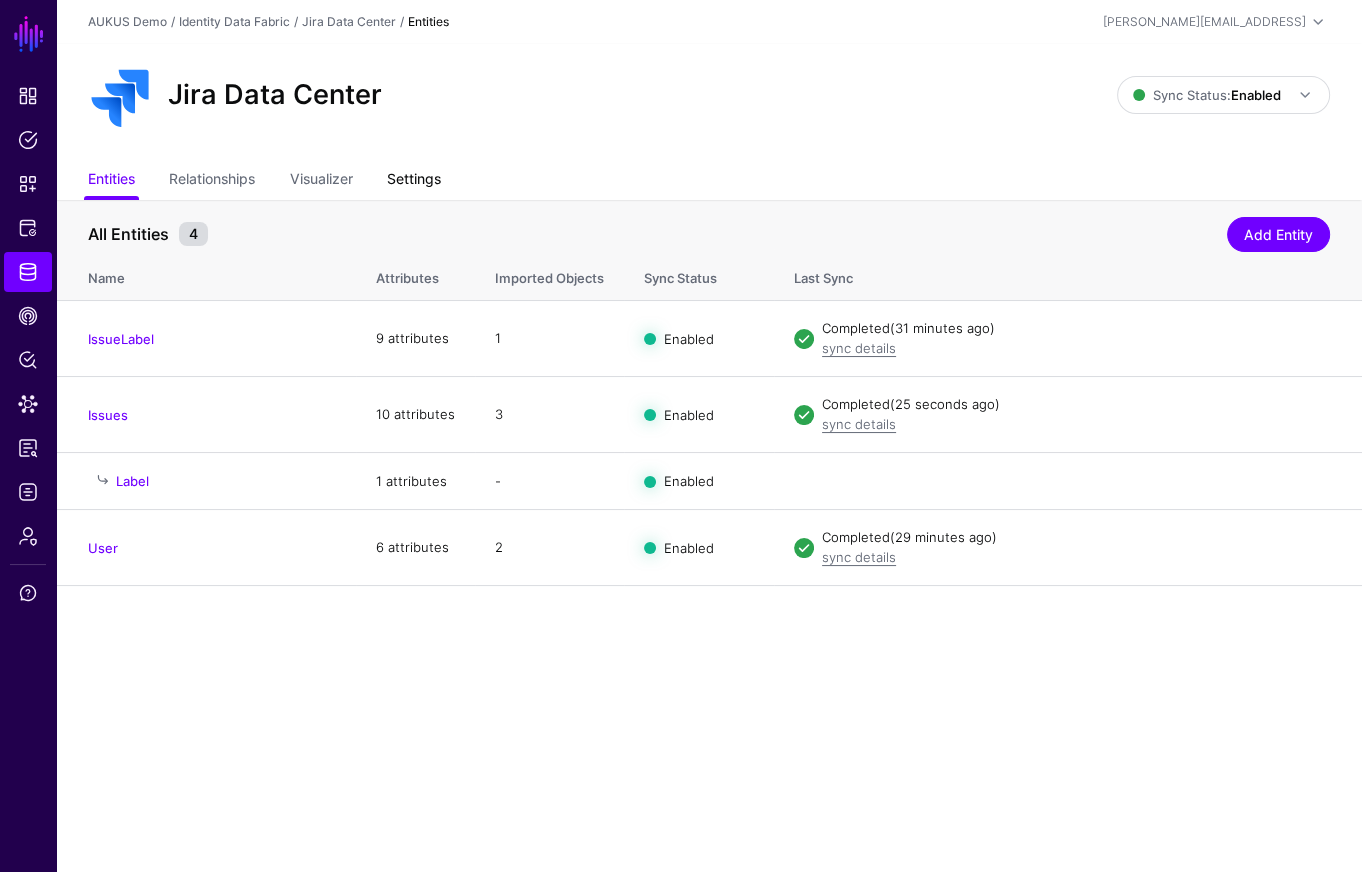 click on "Settings" 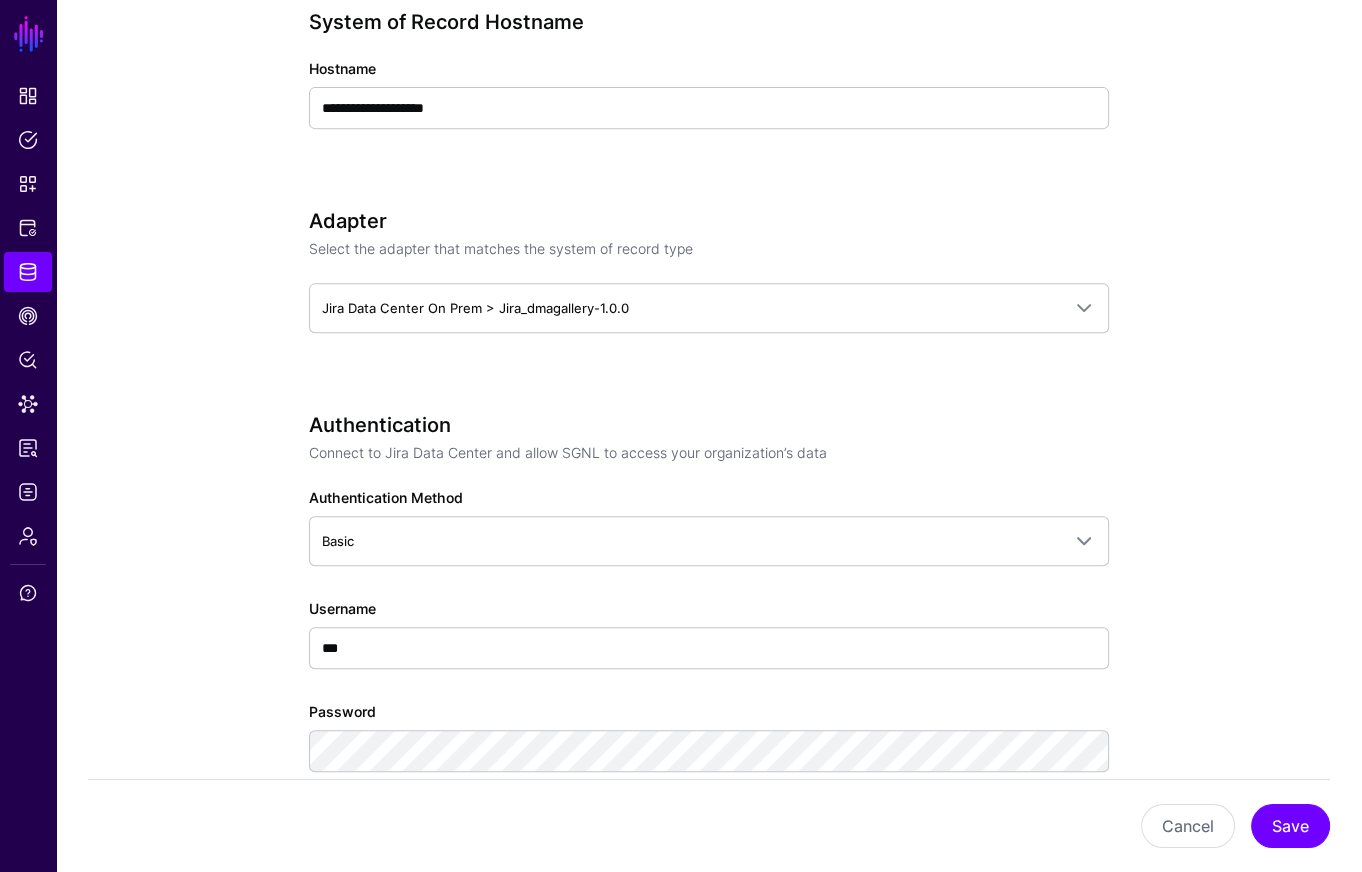 scroll, scrollTop: 730, scrollLeft: 0, axis: vertical 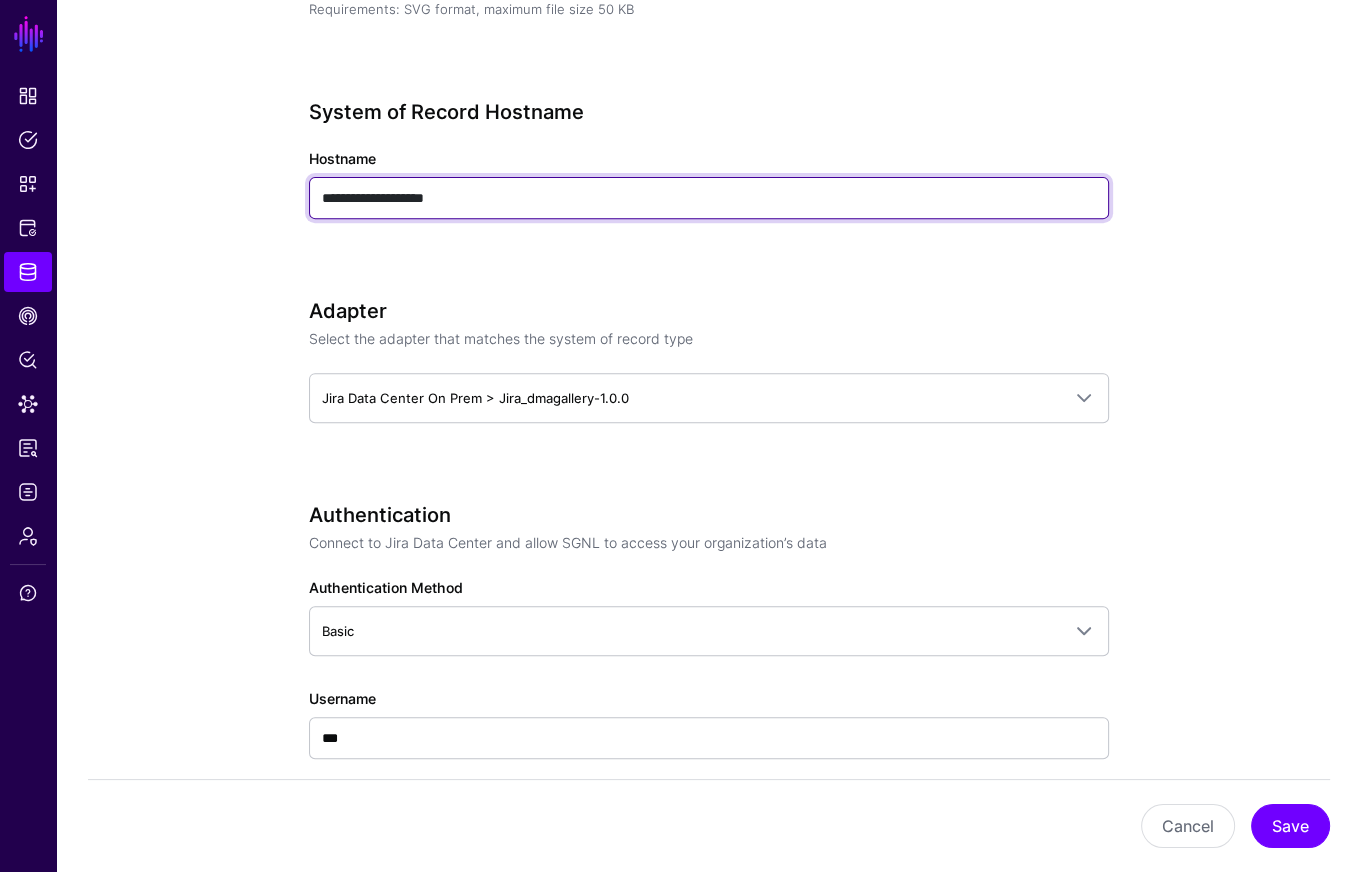 click on "**********" at bounding box center (709, 198) 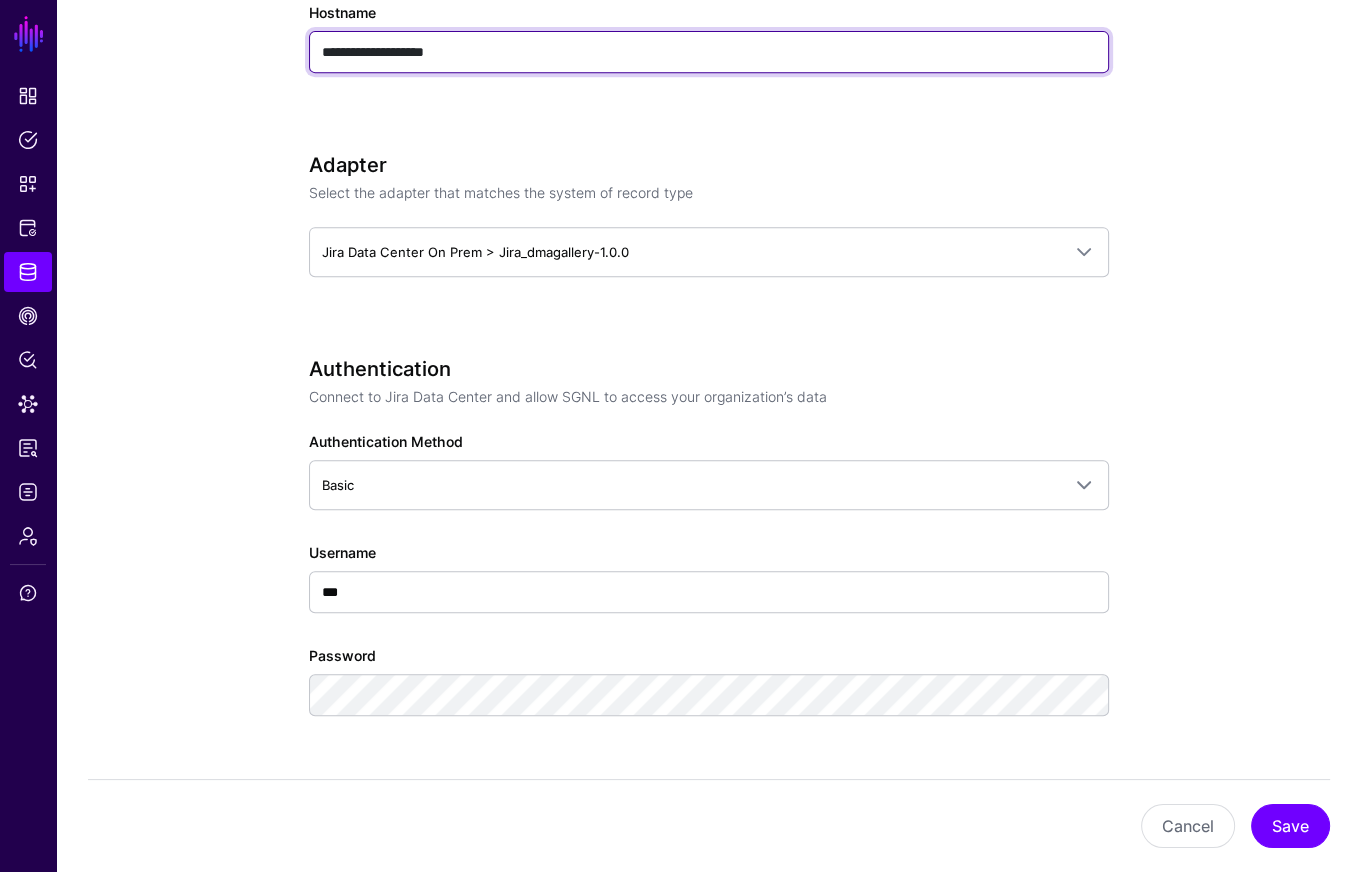scroll, scrollTop: 900, scrollLeft: 0, axis: vertical 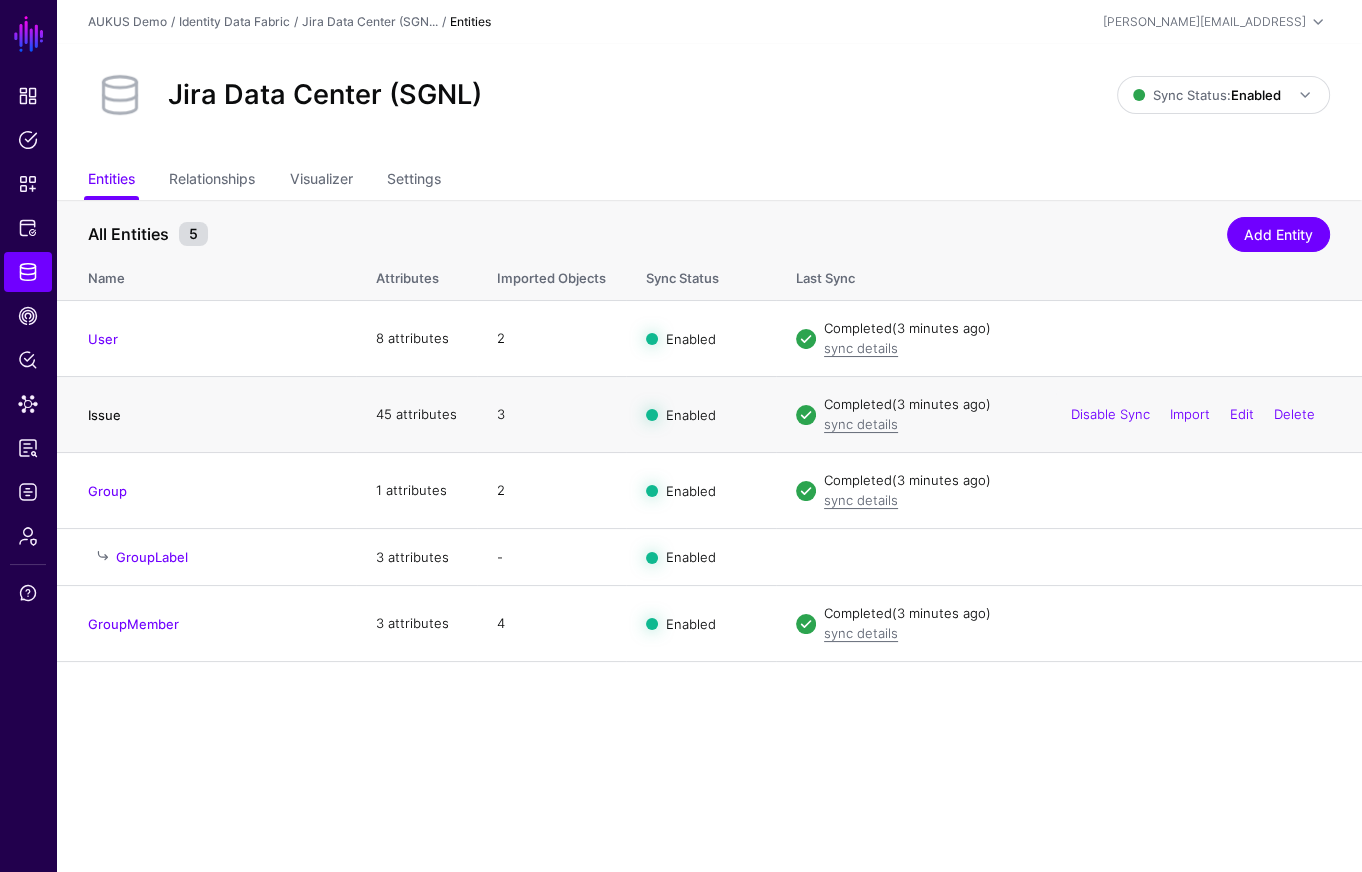 click on "Issue" 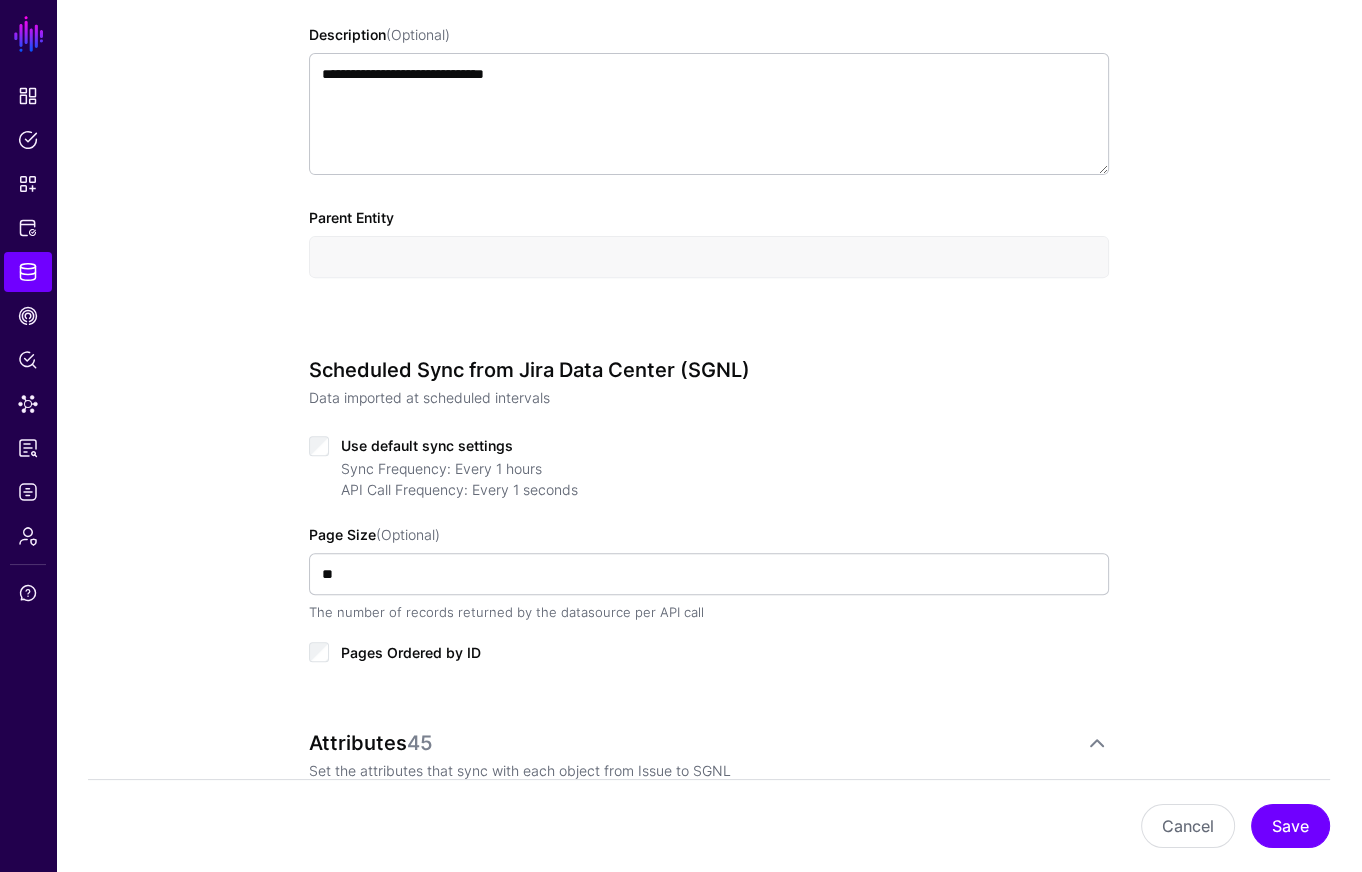 scroll, scrollTop: 1036, scrollLeft: 0, axis: vertical 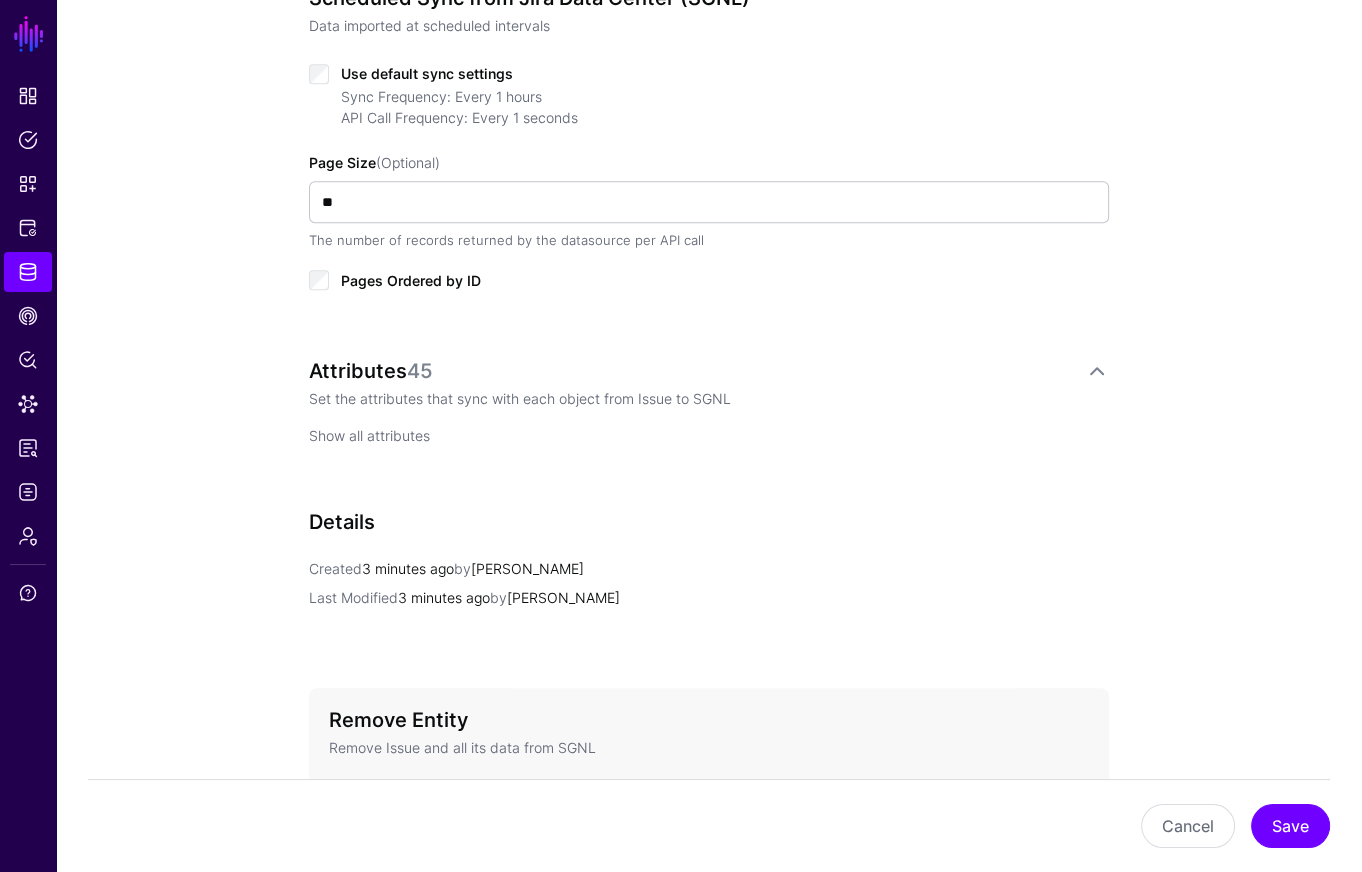click on "Show all attributes" 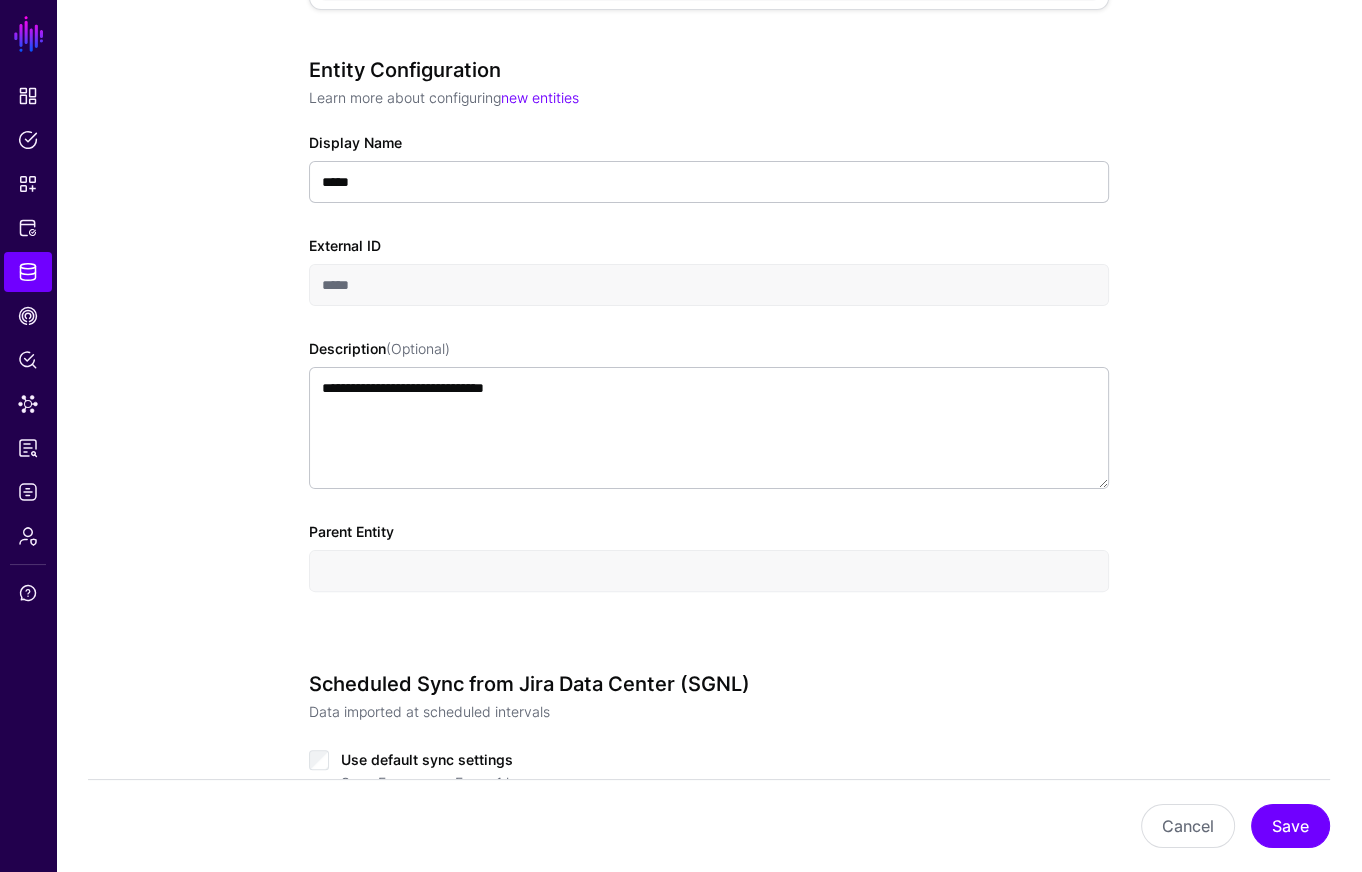 scroll, scrollTop: 0, scrollLeft: 0, axis: both 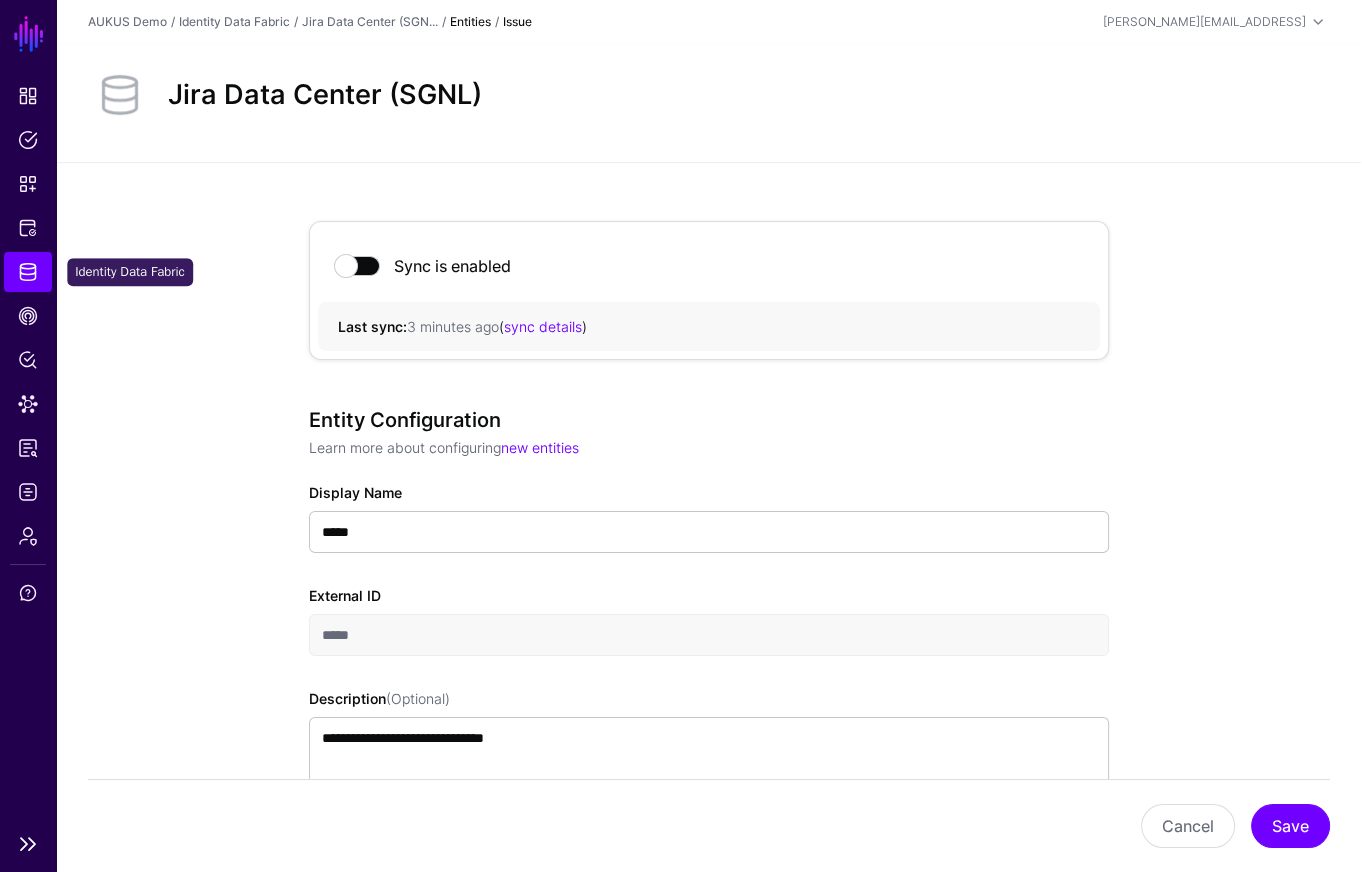 click on "Identity Data Fabric" 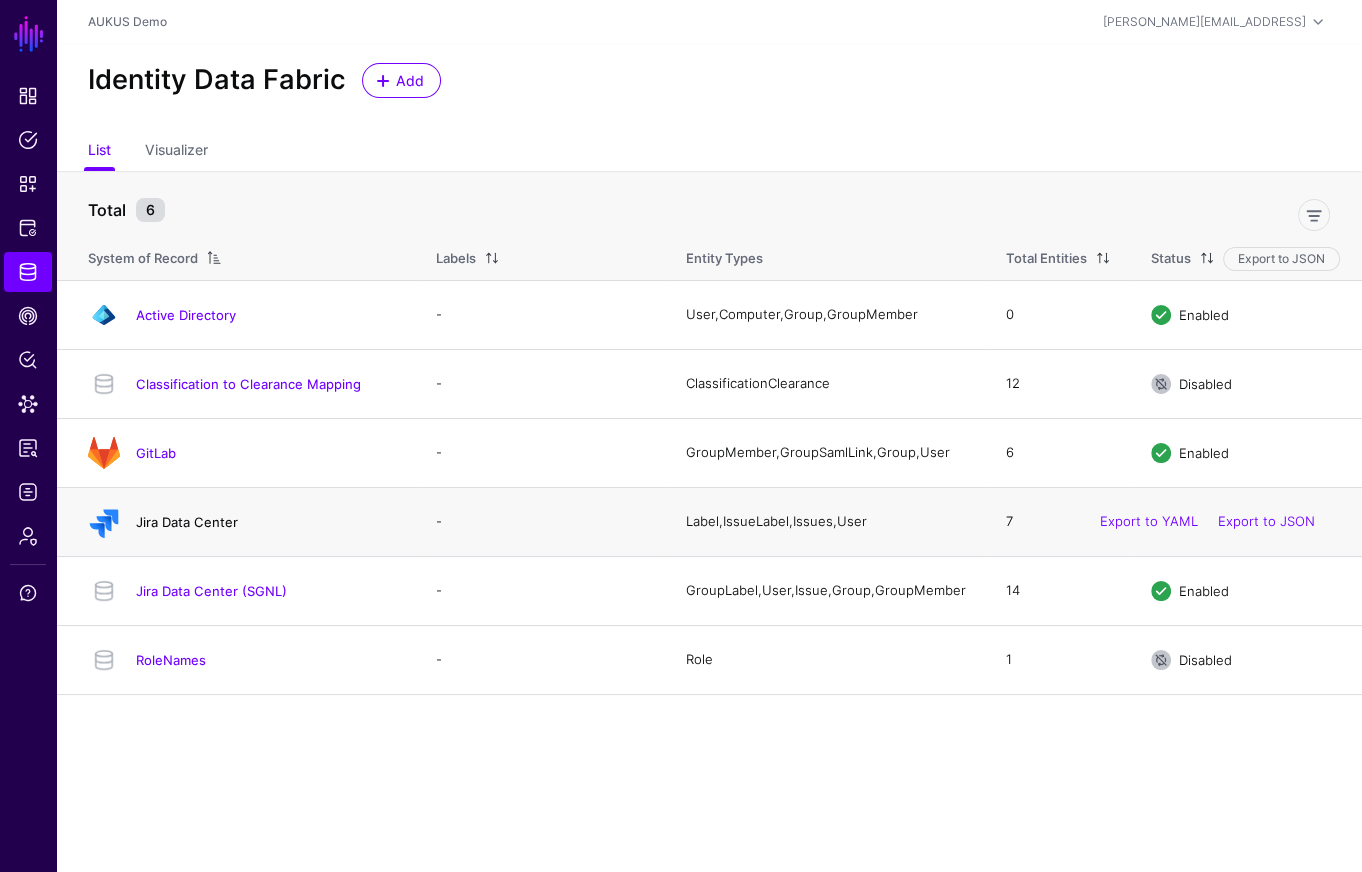 click on "Jira Data Center" 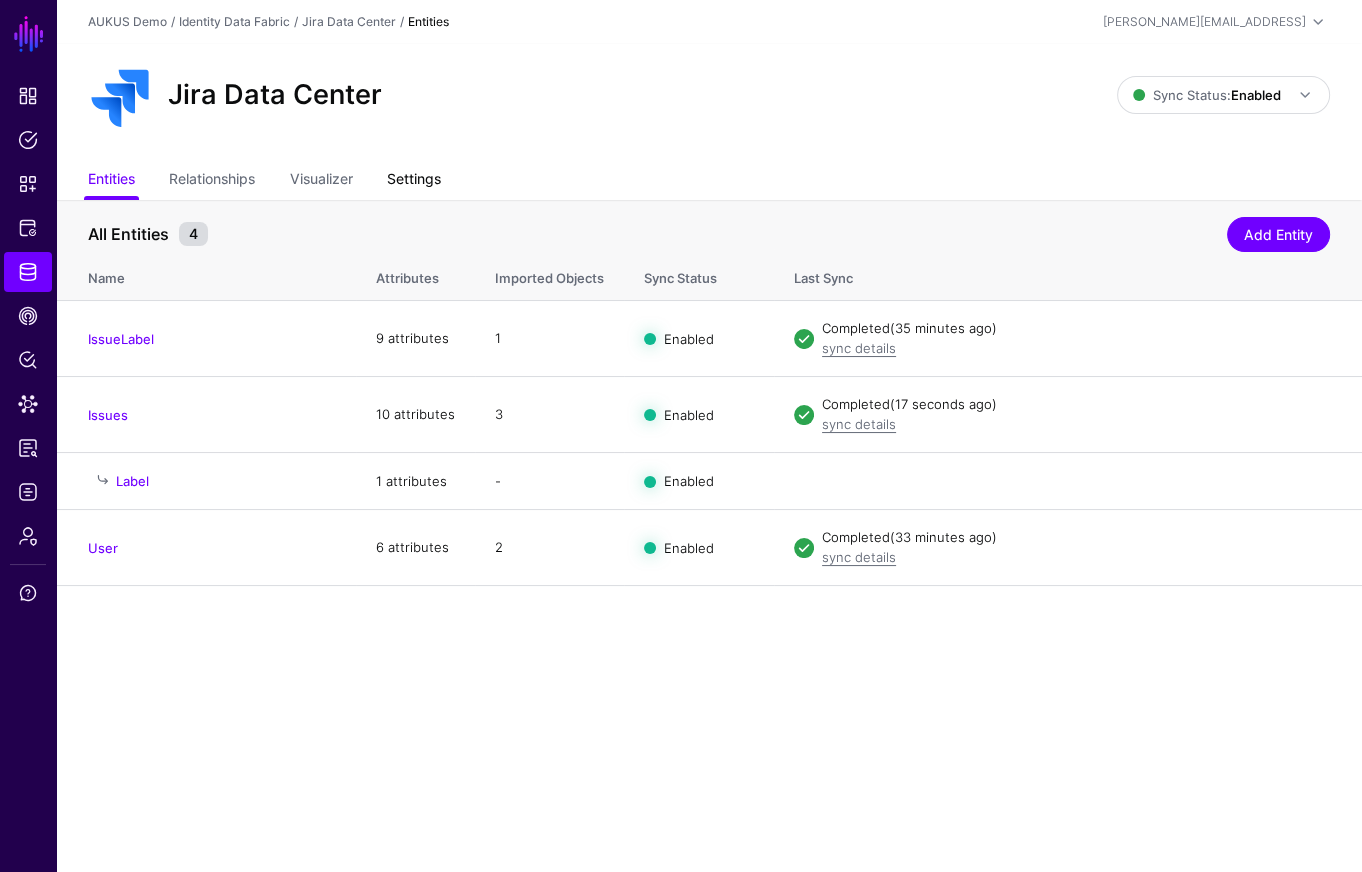 click on "Settings" 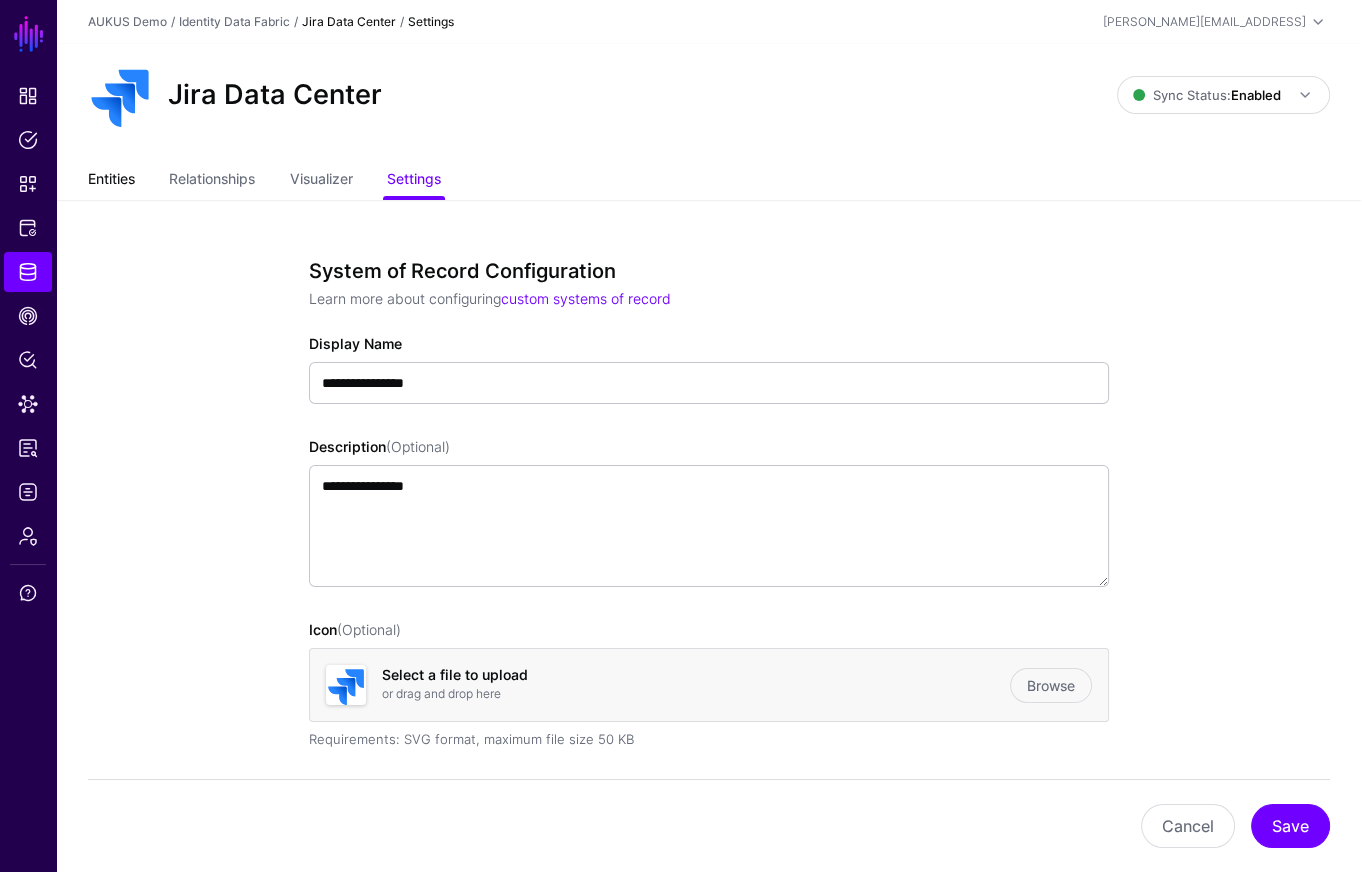 click on "Entities" 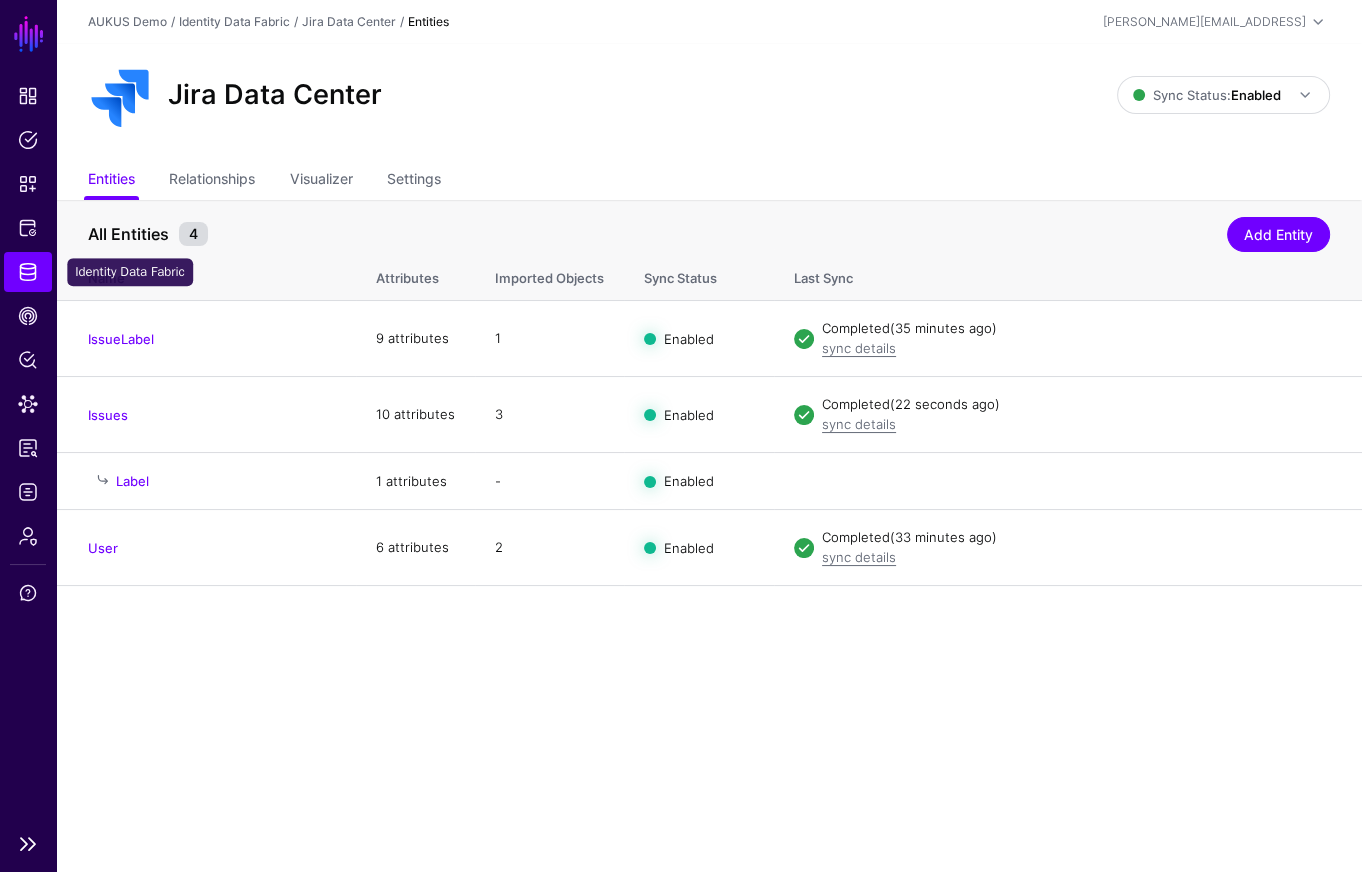 click on "Identity Data Fabric" 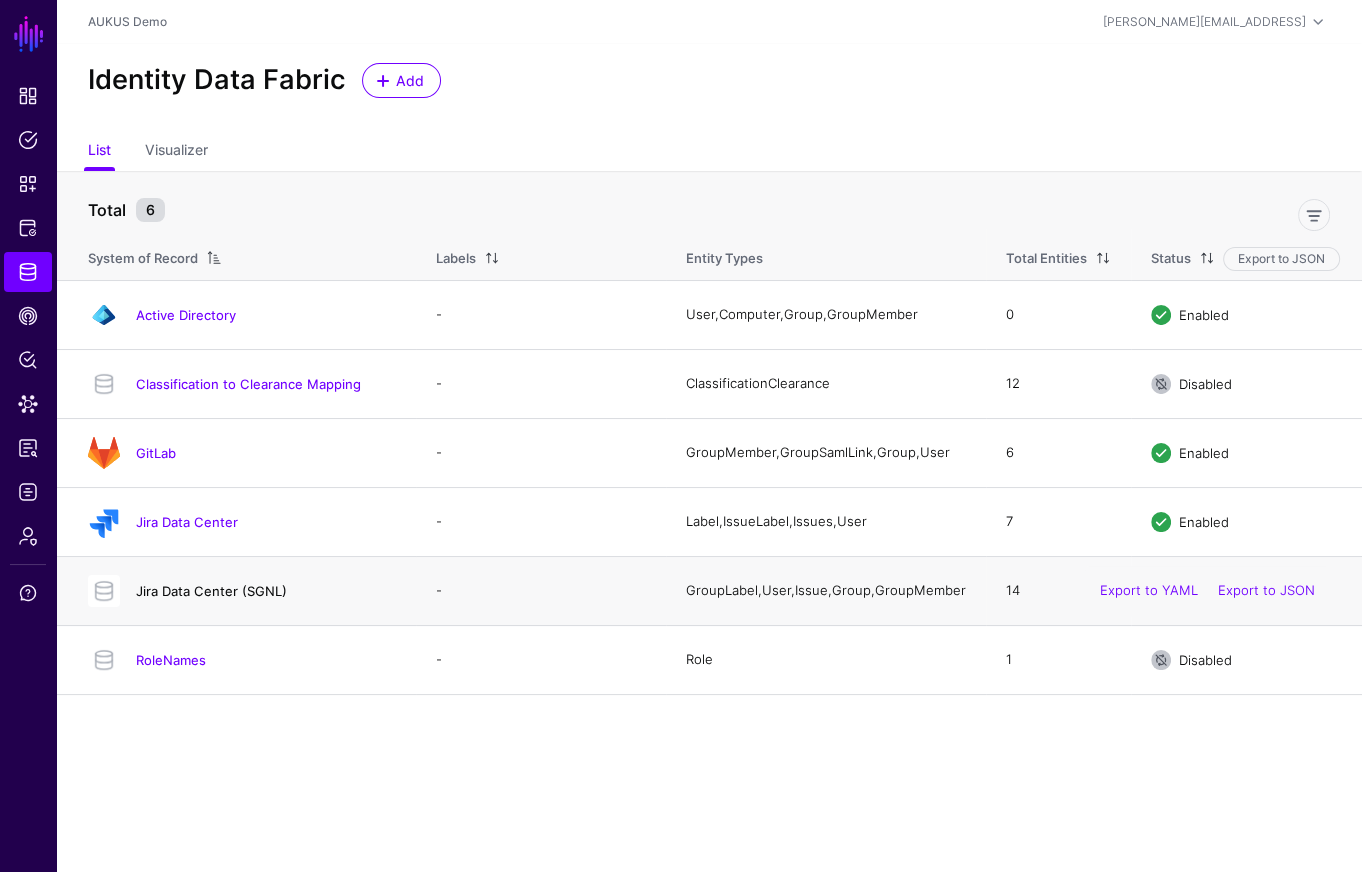 click on "Jira Data Center (SGNL)" 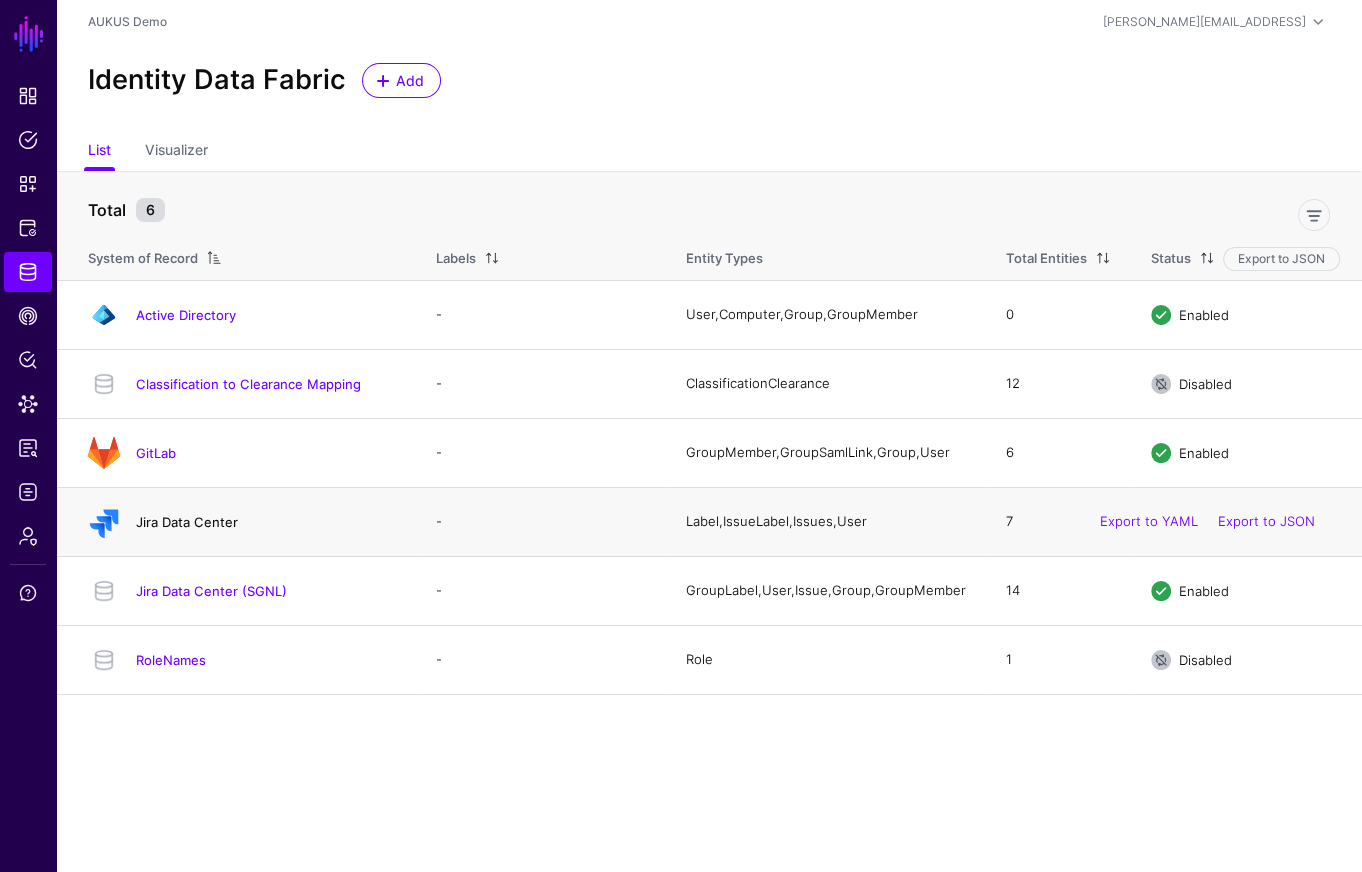 click on "Jira Data Center" 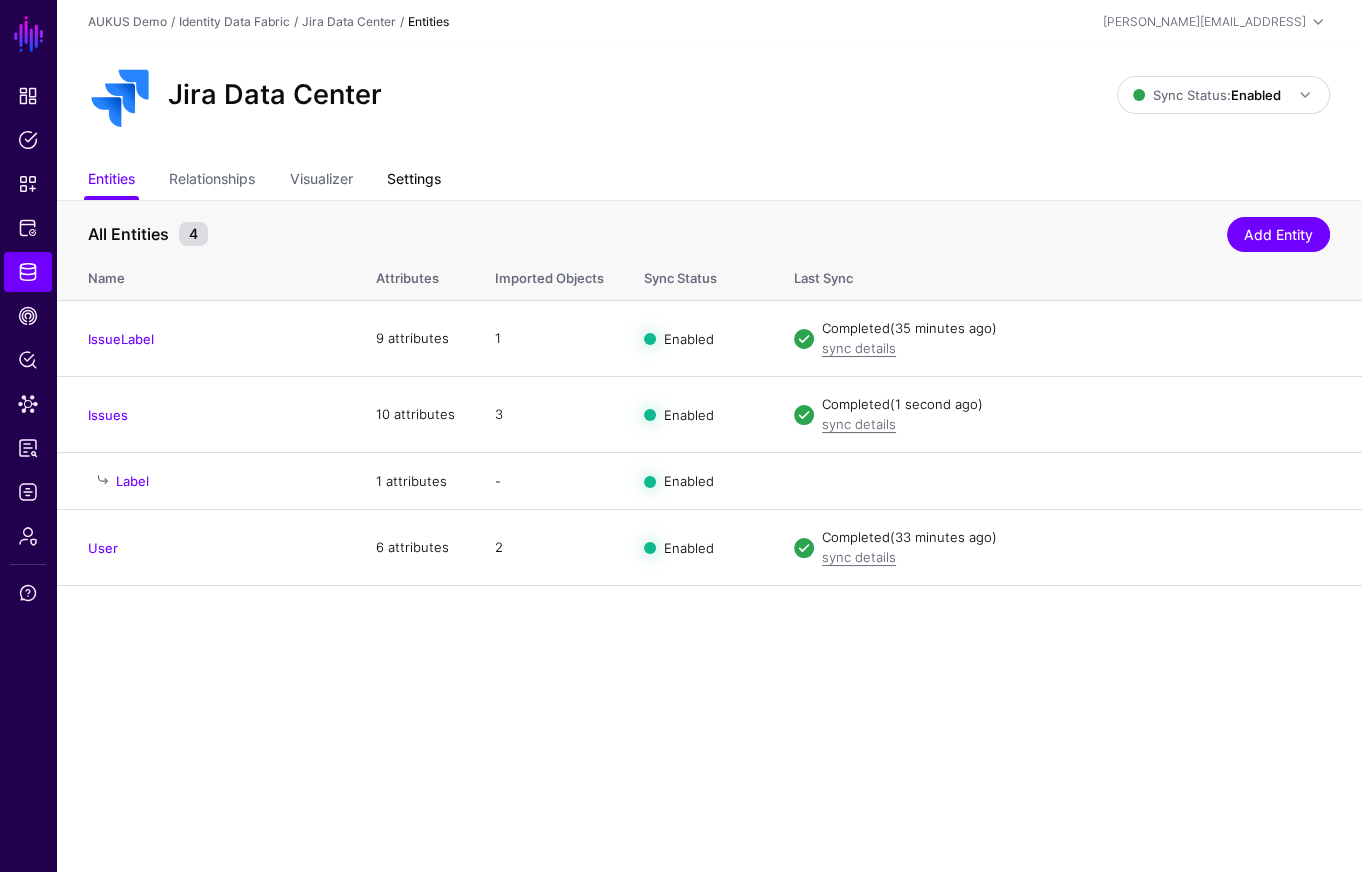 click on "Settings" 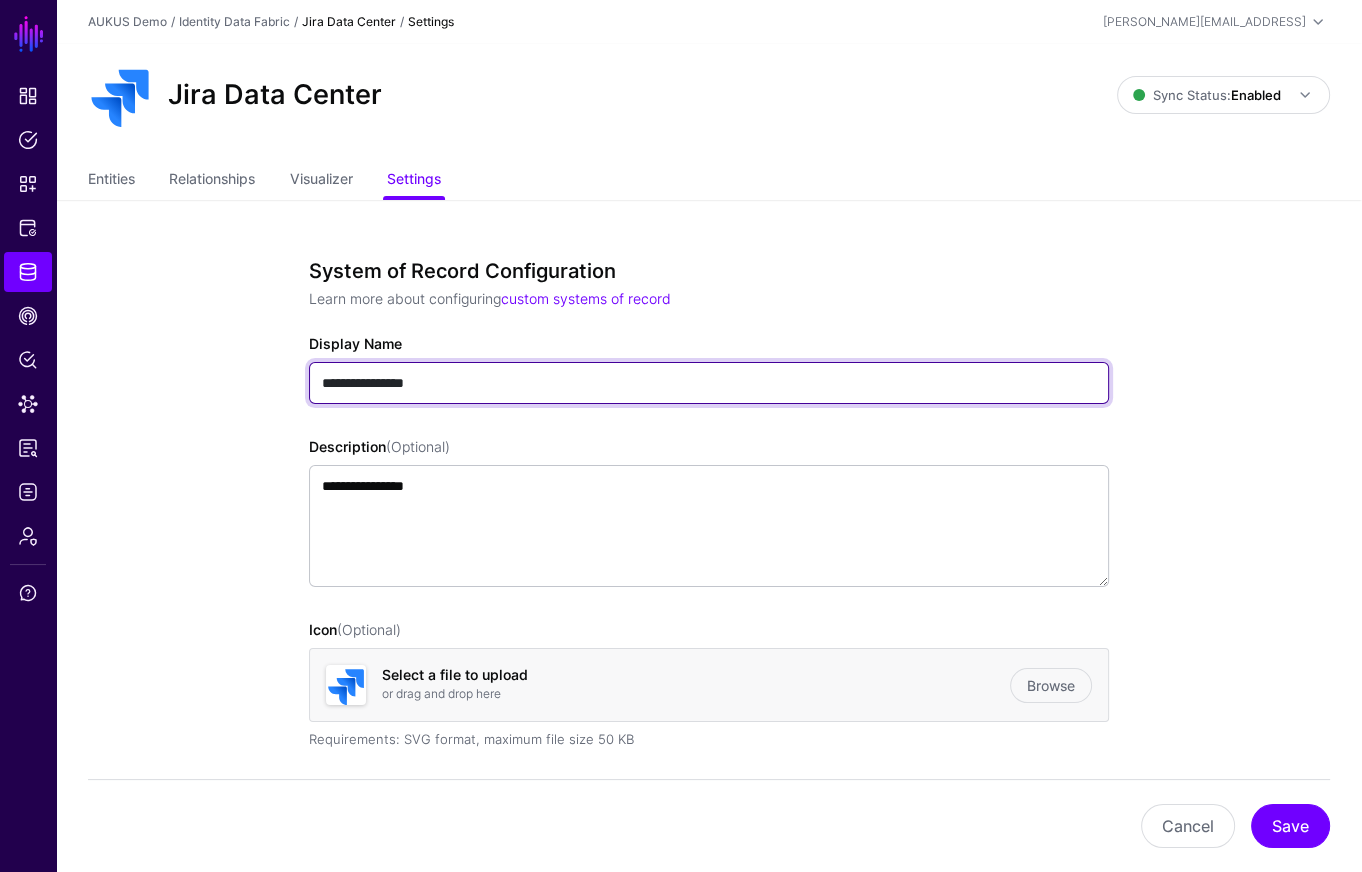 click on "**********" at bounding box center [709, 383] 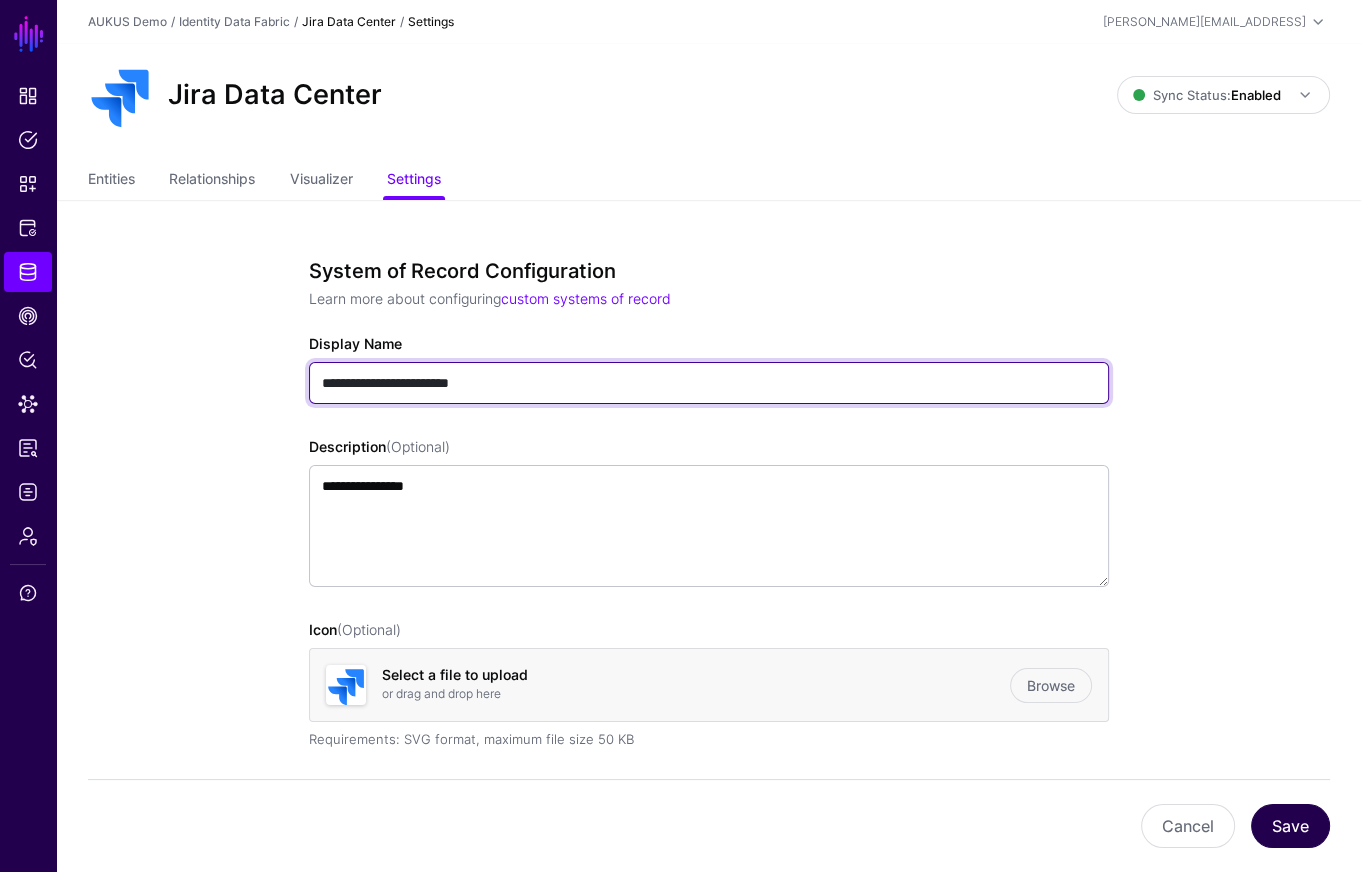 type on "**********" 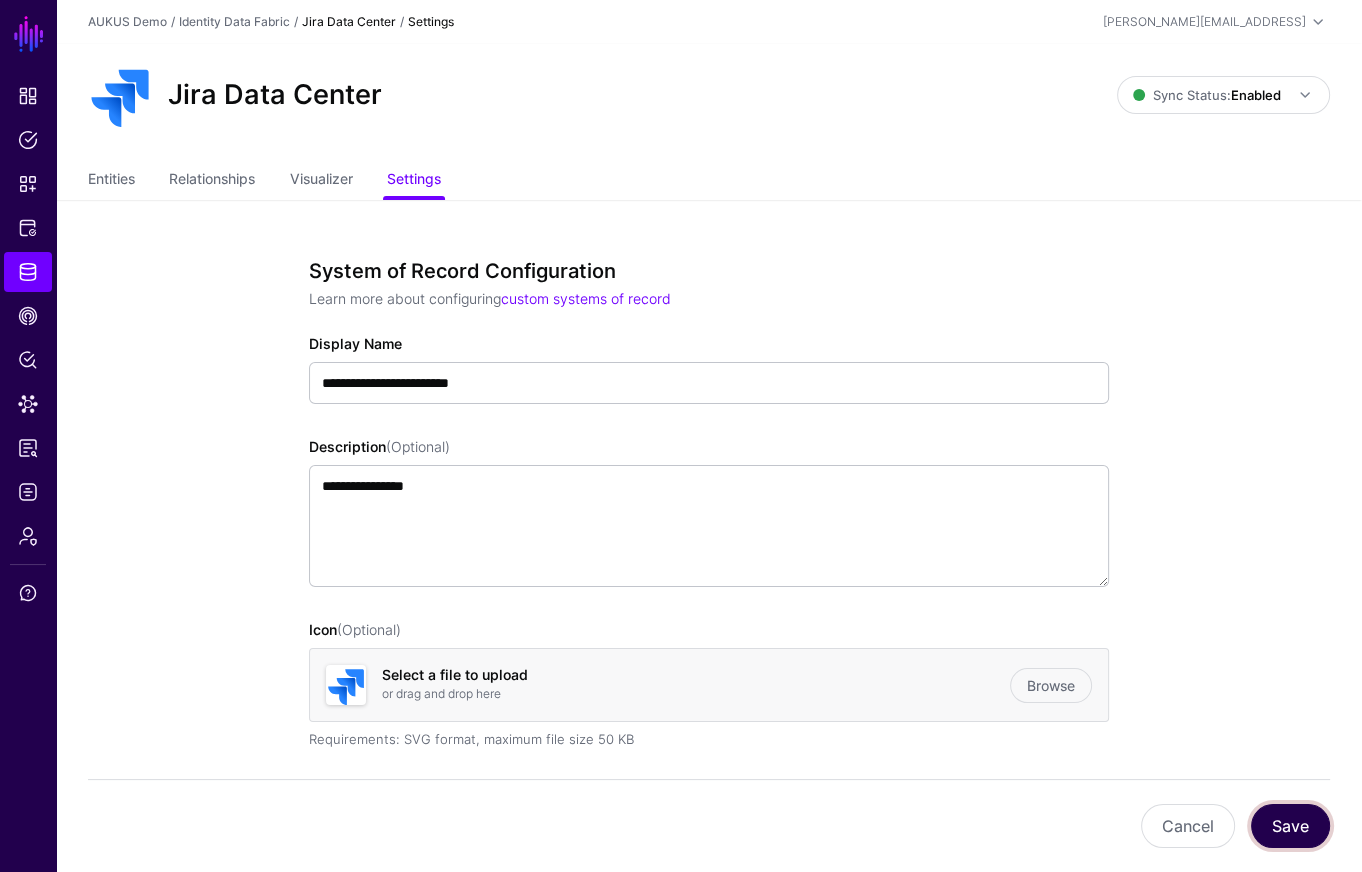 click on "Save" 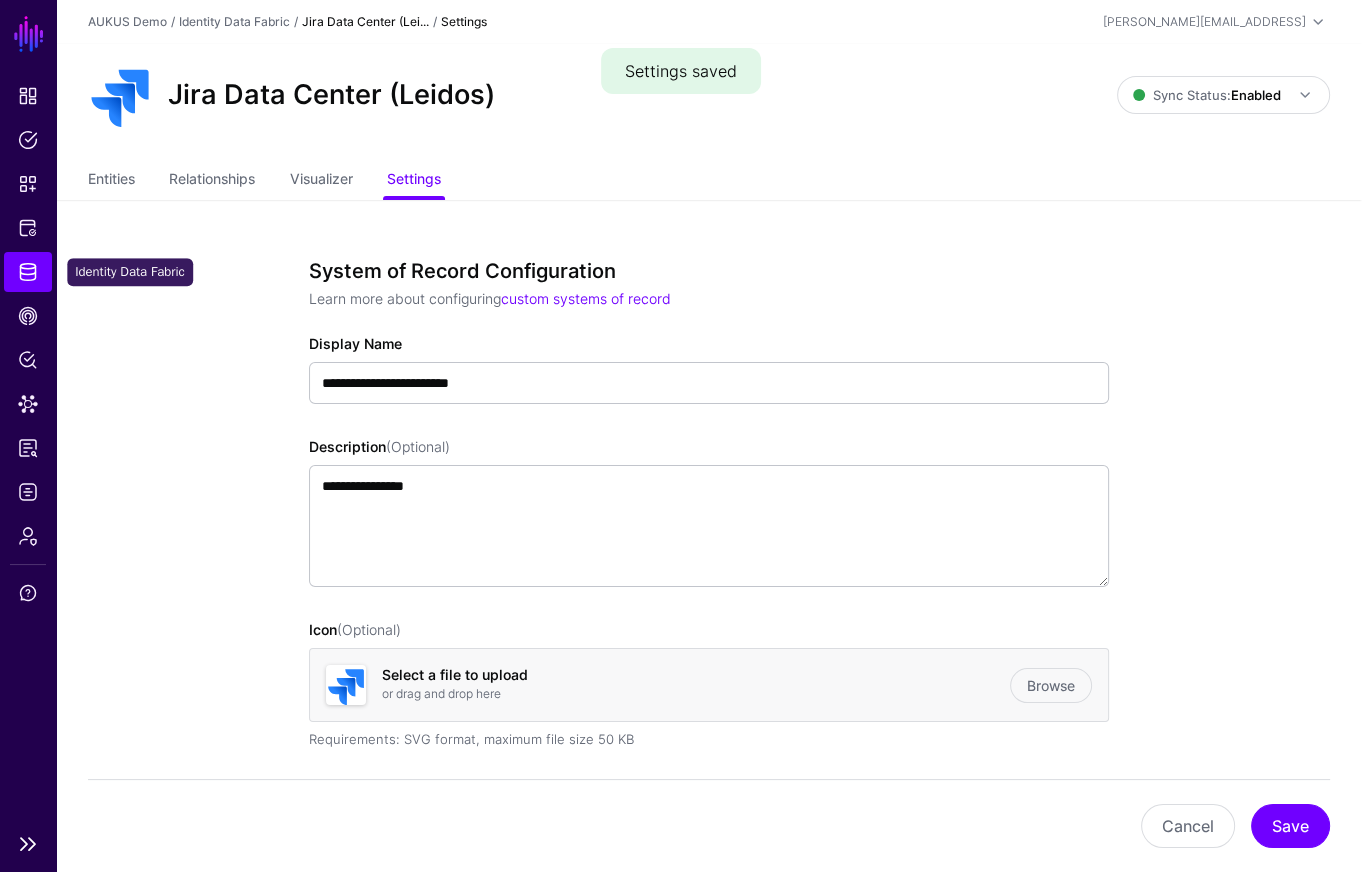 click on "Identity Data Fabric" 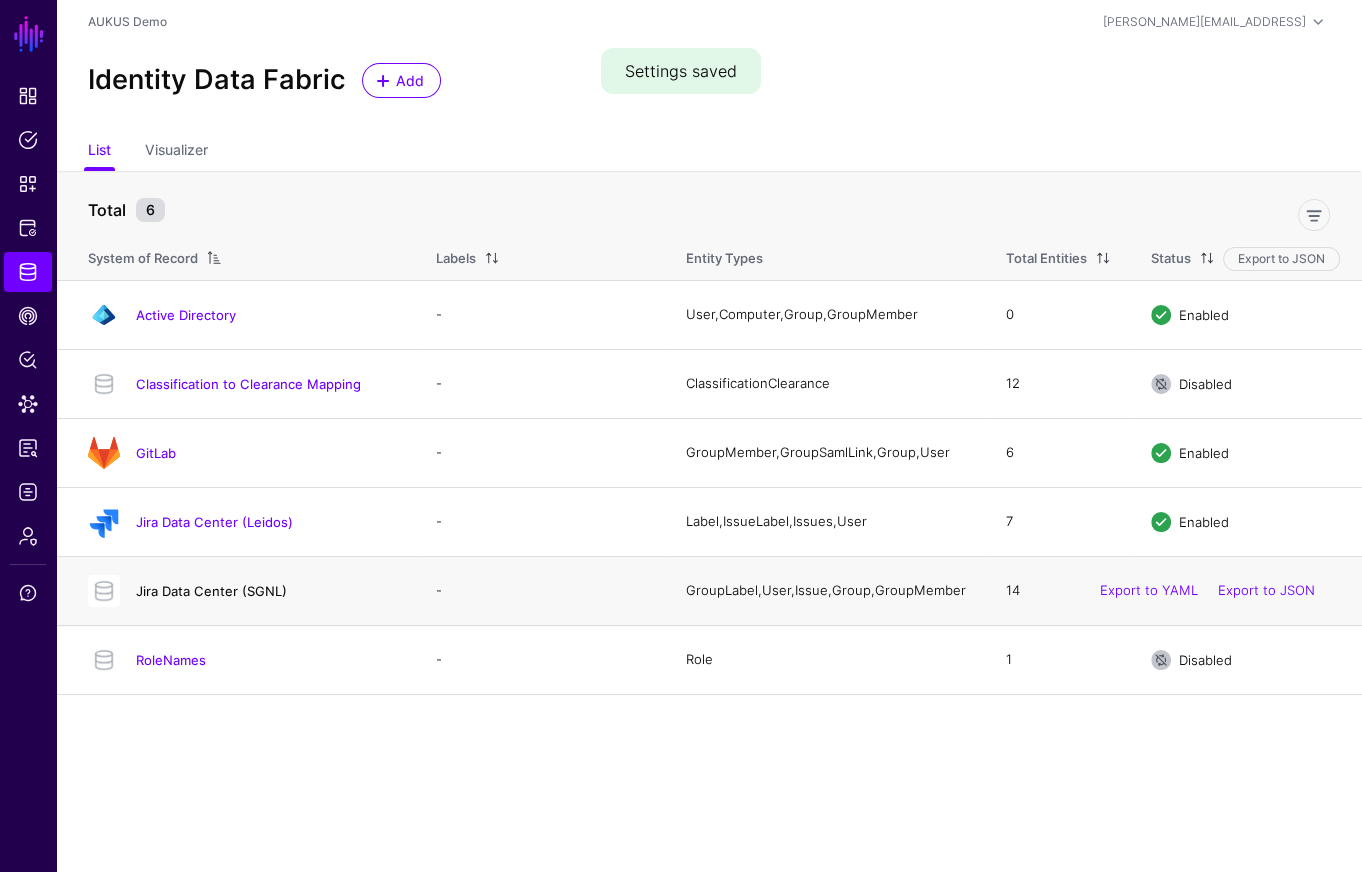 click on "Jira Data Center (SGNL)" 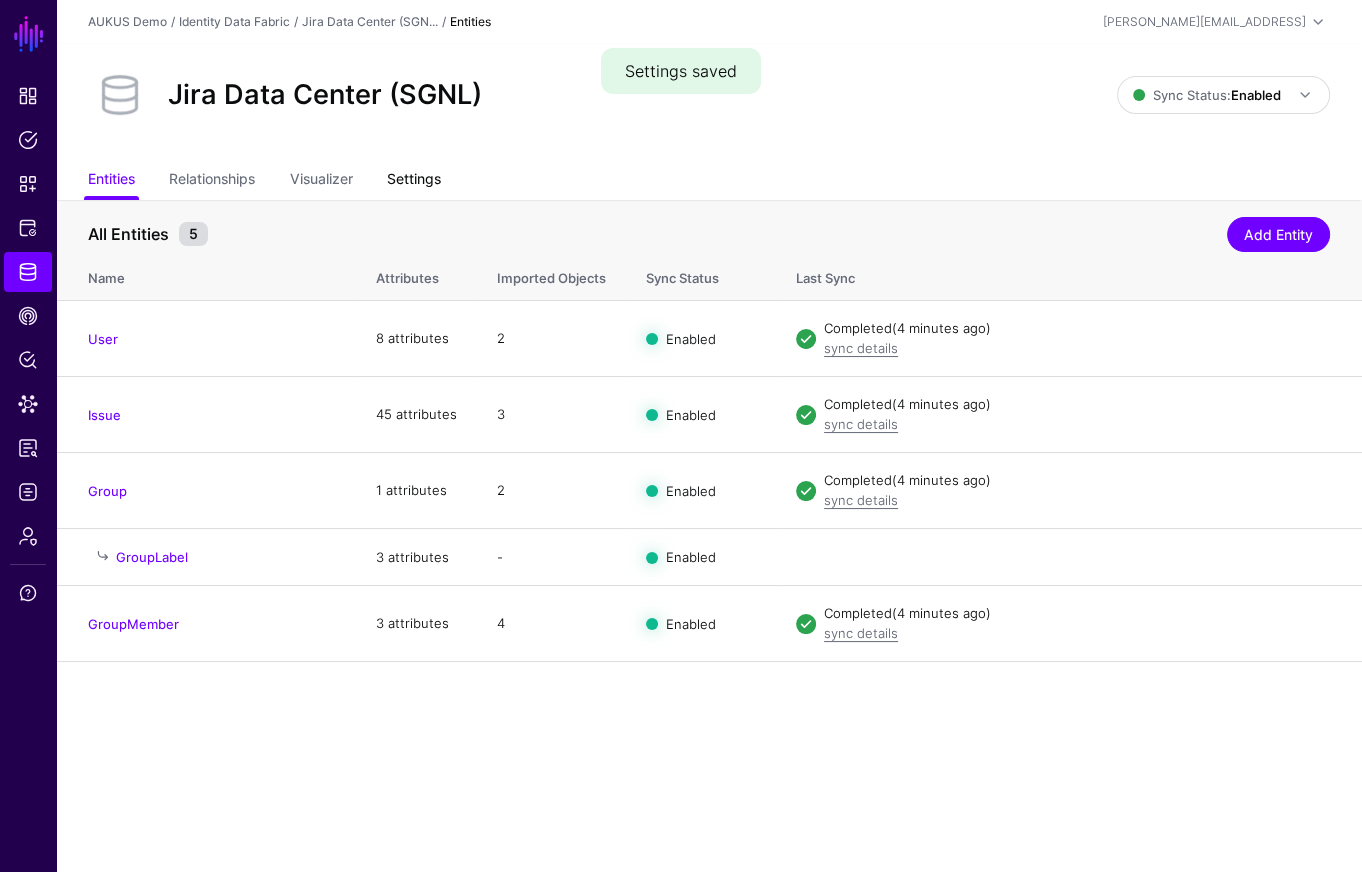 click on "Settings" 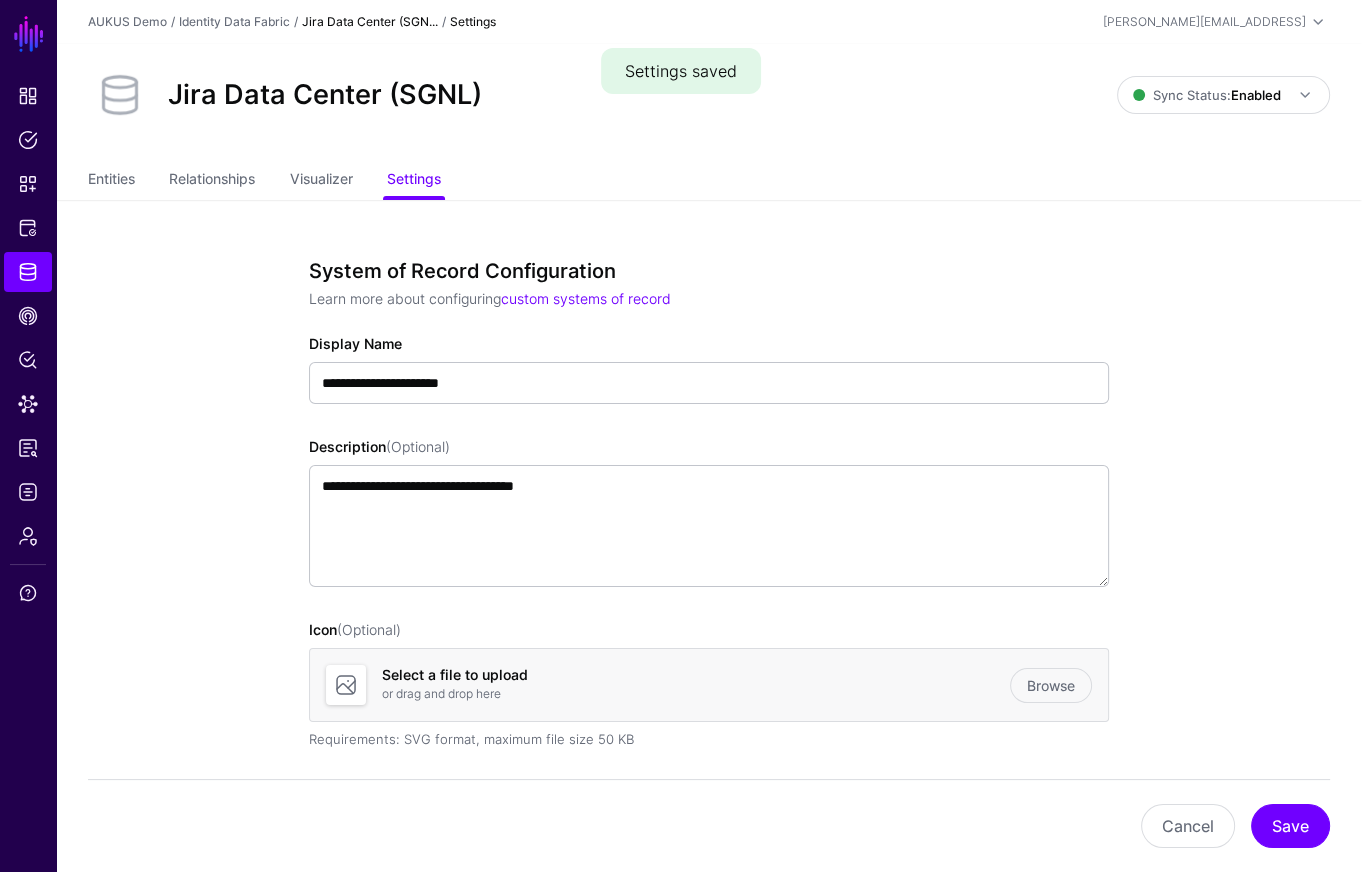 scroll, scrollTop: 224, scrollLeft: 0, axis: vertical 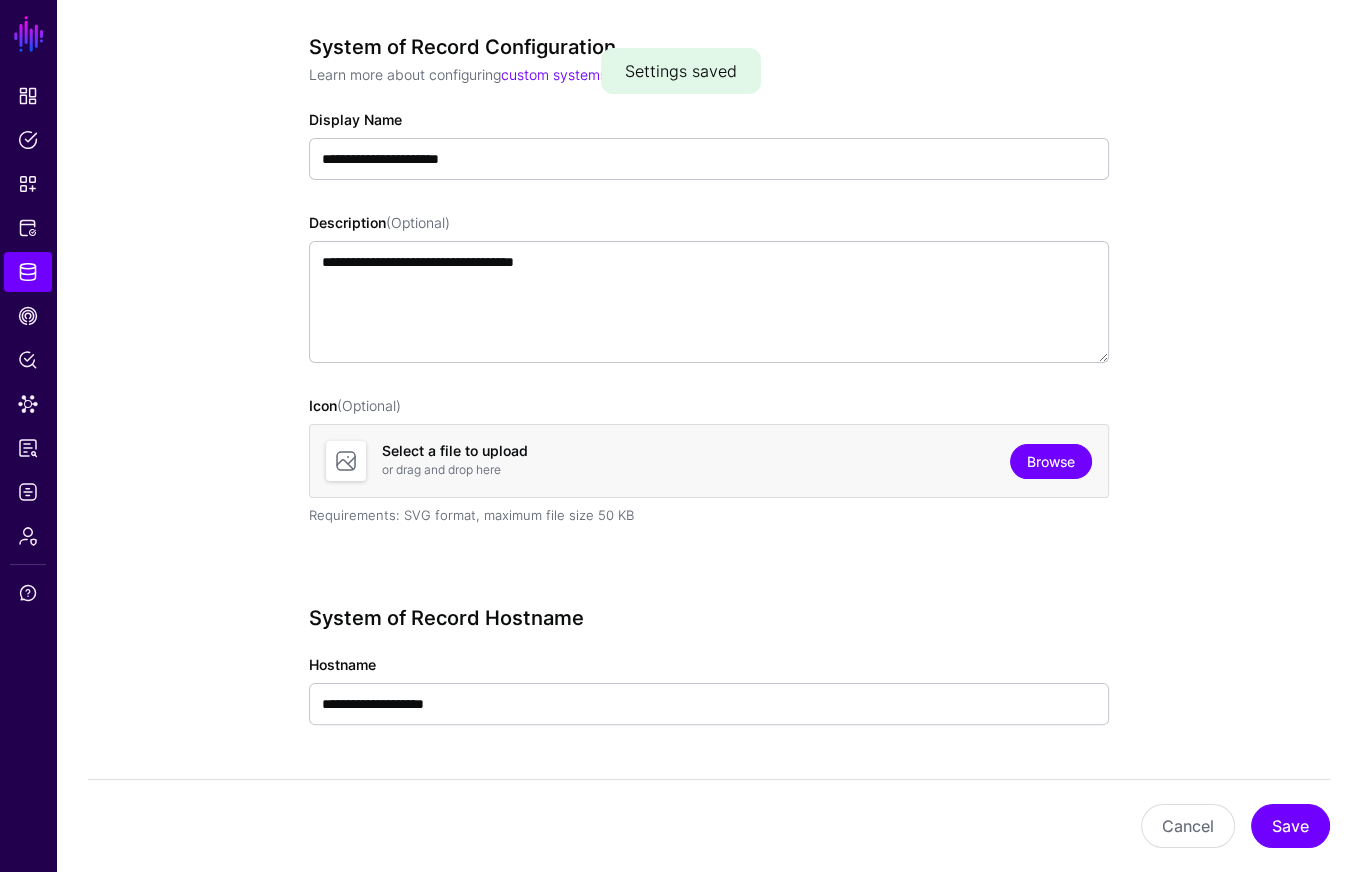 click on "Browse" 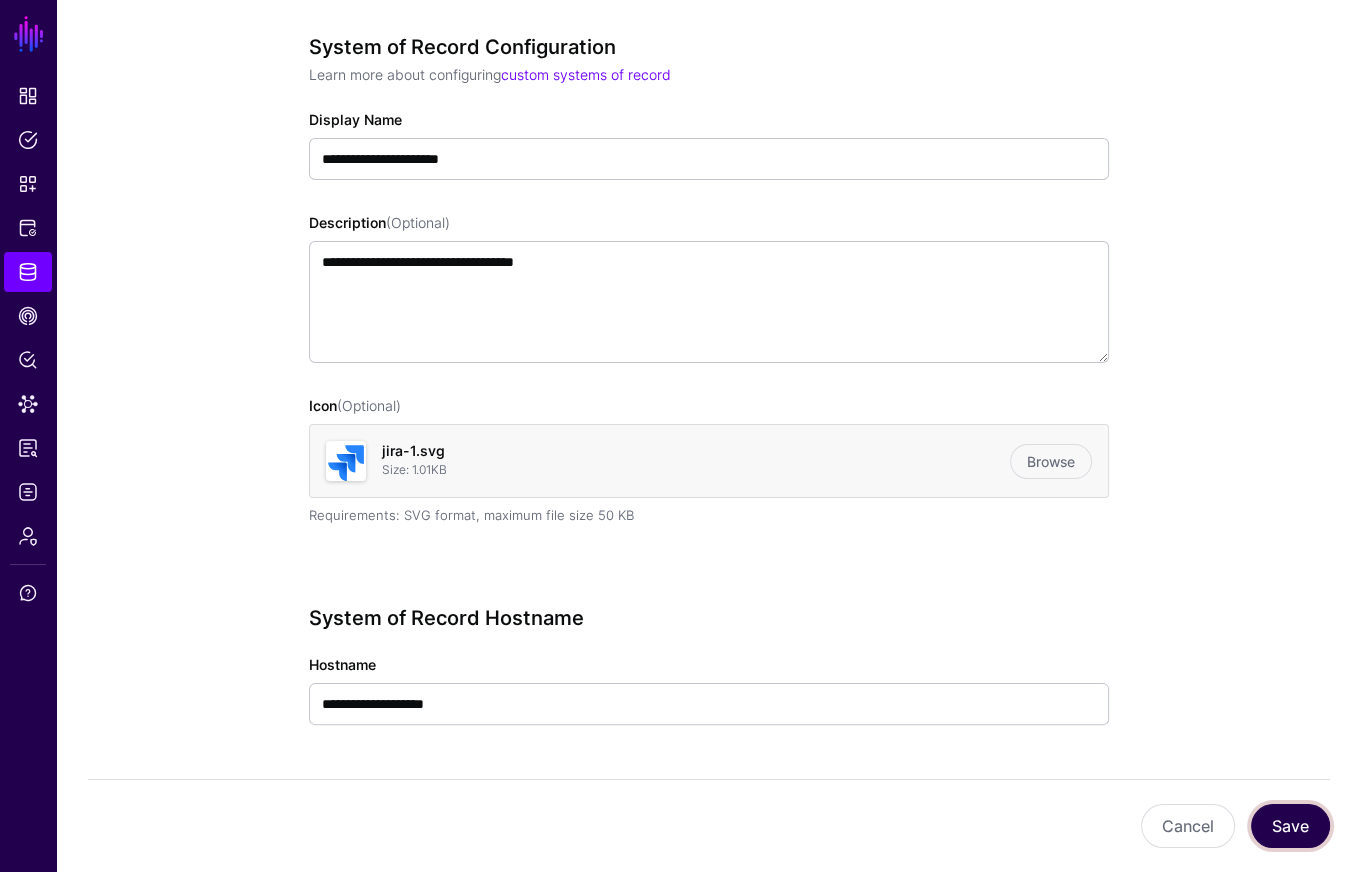 drag, startPoint x: 1287, startPoint y: 824, endPoint x: 1282, endPoint y: 795, distance: 29.427877 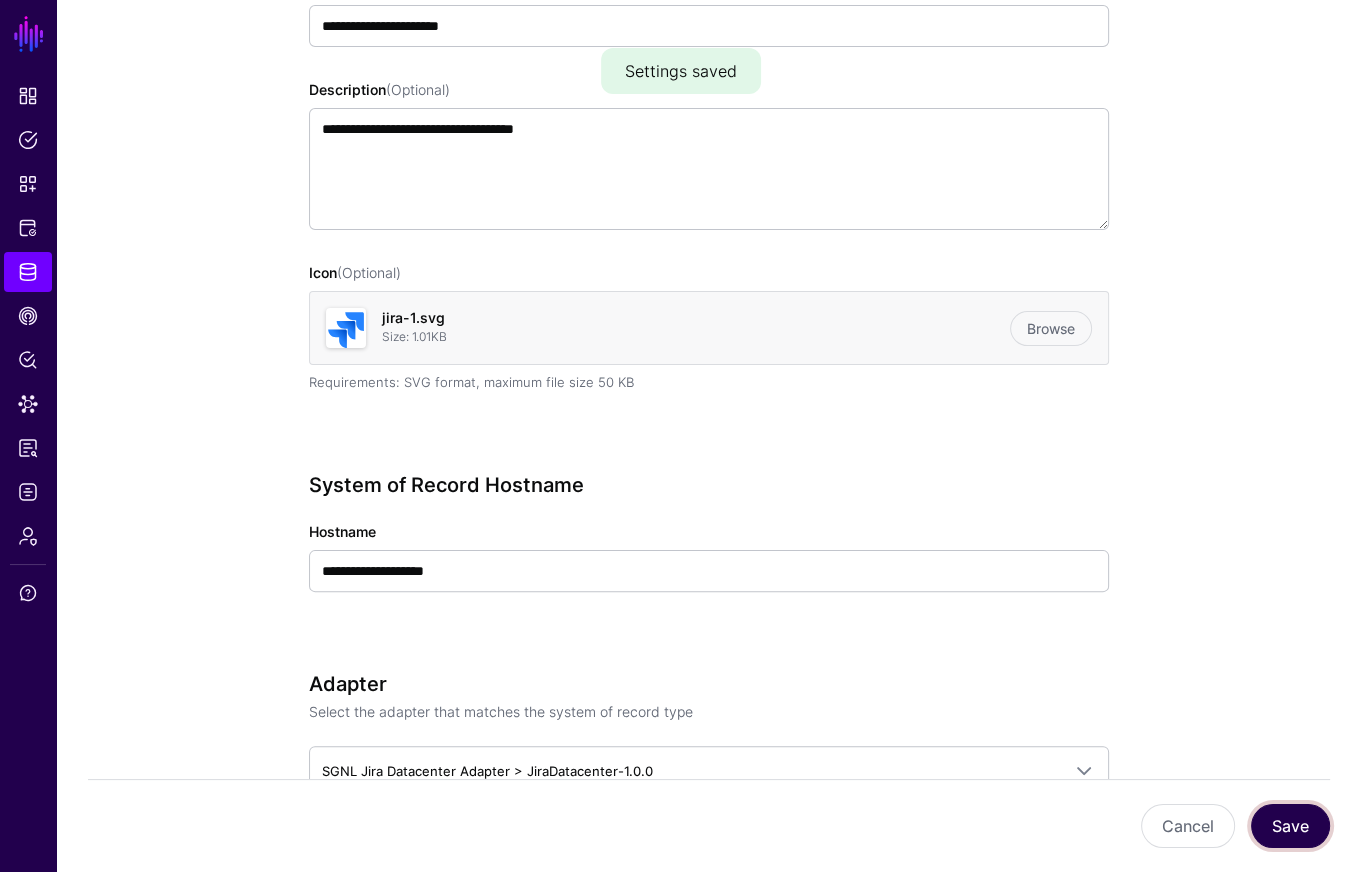 scroll, scrollTop: 0, scrollLeft: 0, axis: both 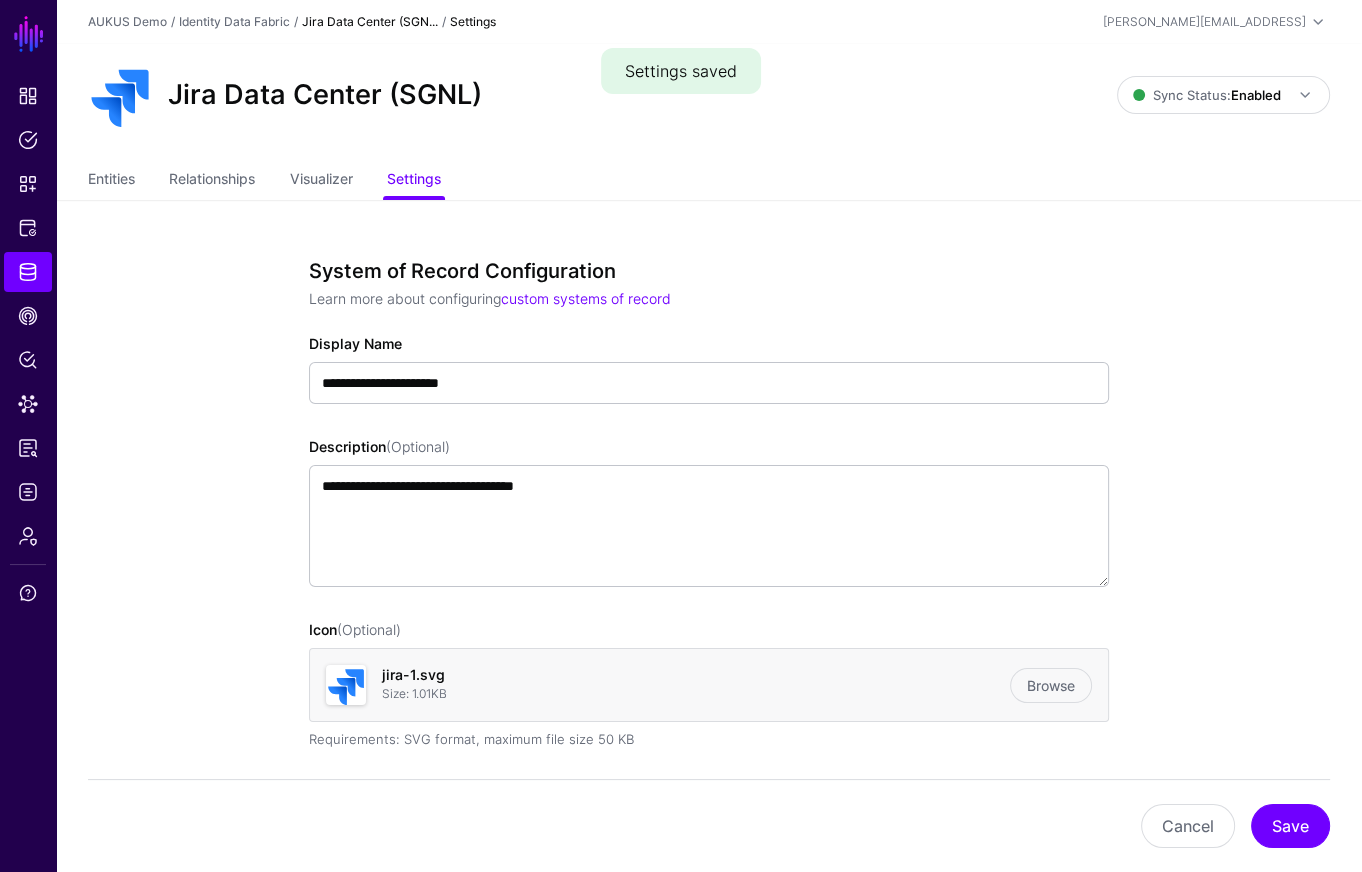 click on "Entities  Relationships Visualizer Settings" 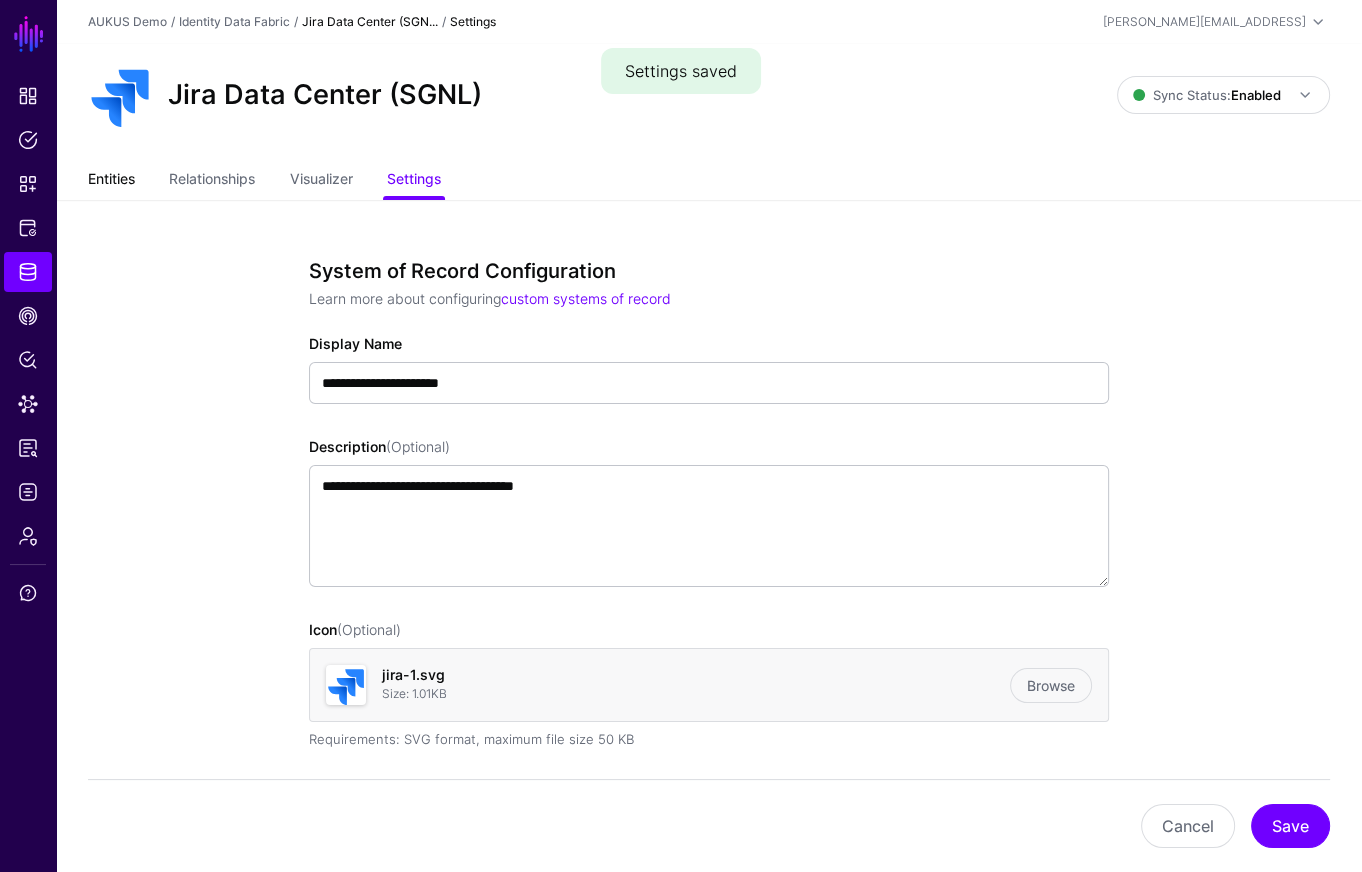click on "Entities" 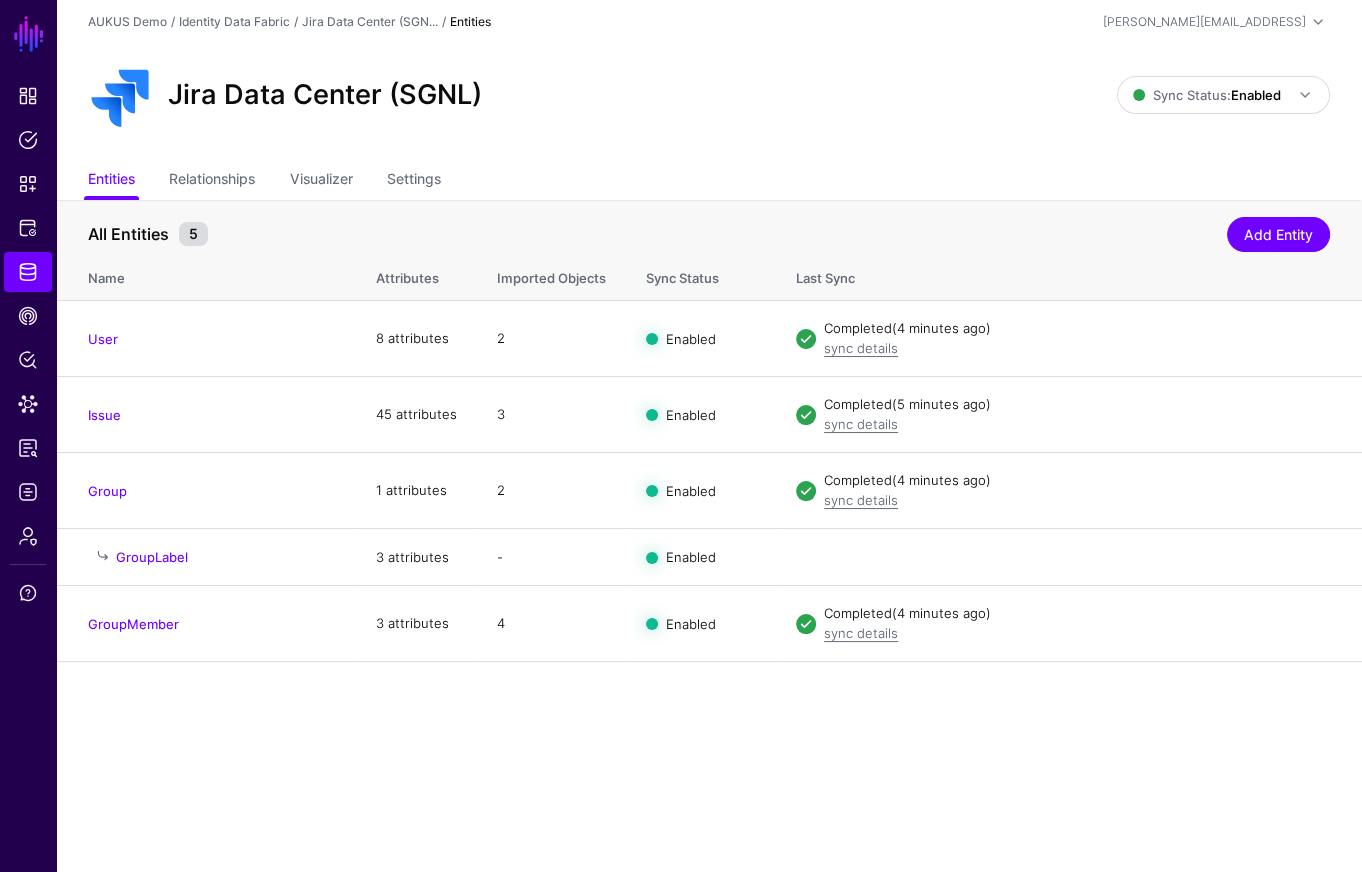 click on "SGNL Dashboard Policies Snippets Protected Systems Identity Data Fabric CAEP Hub Policy Lens Data Lens Reports Logs Admin Support  AUKUS Demo  /  Identity Data Fabric  /  Jira Data Center (SGN...  / Entities  joe@sgnl.ai  Joe Welsh joe@sgnl.ai AUKUS Demo Log out Jira Data Center (SGNL) Sync Status:  Enabled  Enabled   Syncing active for all configured entities that are enabled   Disabled   Syncing inactive for all configured entities   Entities  Relationships Visualizer Settings All Entities 5  Add Entity  Name Attributes  Imported Objects   Sync Status  Last Sync User 8 attributes 2 Enabled  Completed   (4 minutes ago)  sync details  Disable Sync  Import  Edit  Delete Issue 45 attributes 3 Enabled  Completed   (5 minutes ago)  sync details  Disable Sync  Import  Edit  Delete Group 1 attributes 2 Enabled  Completed   (4 minutes ago)  sync details  Disable Sync  Import  Edit  Delete GroupLabel 3 attributes - Enabled  Edit  Delete GroupMember 3 attributes 4 Enabled  Completed   (4 minutes ago)  sync details" 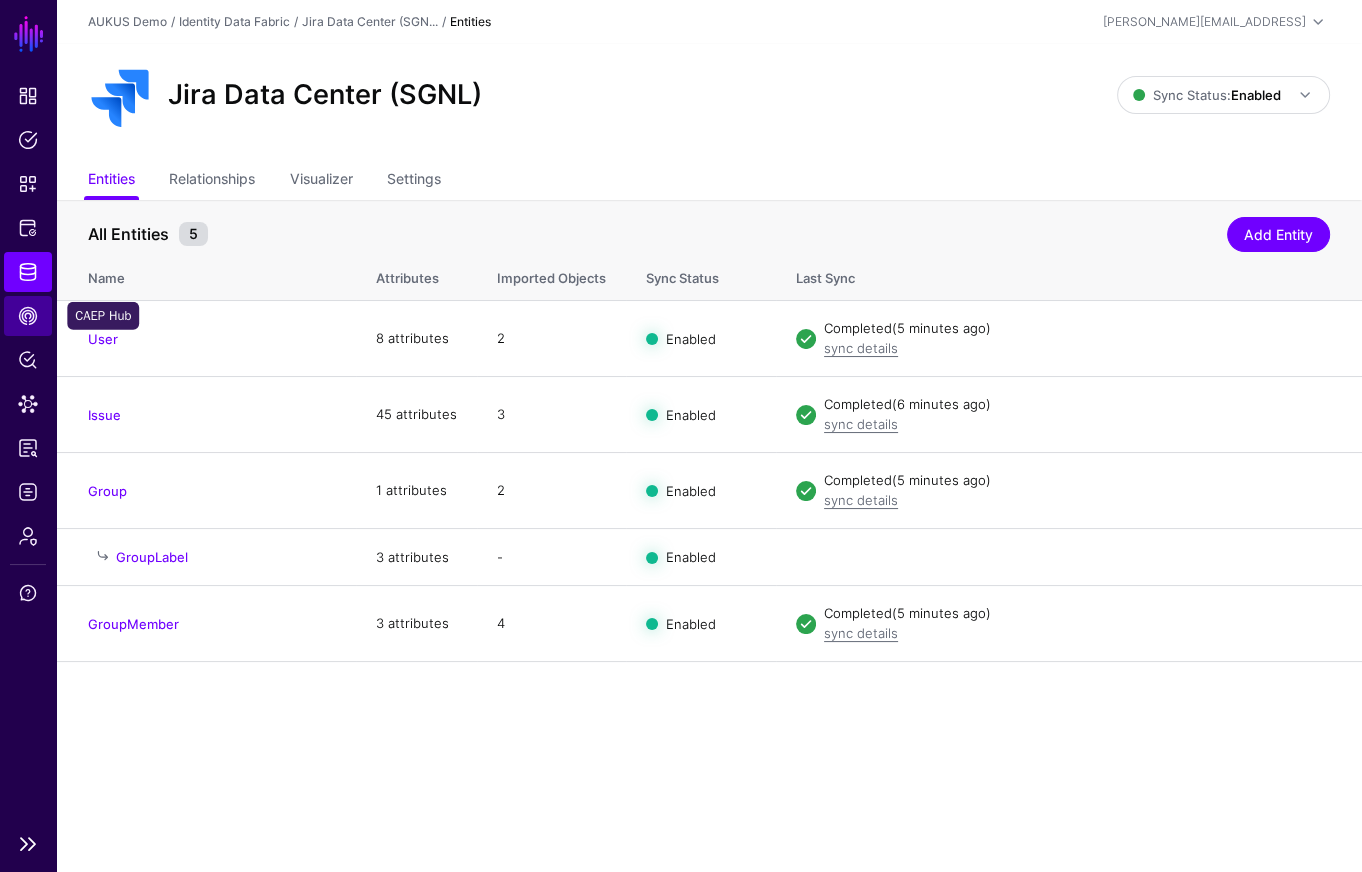 click on "CAEP Hub" 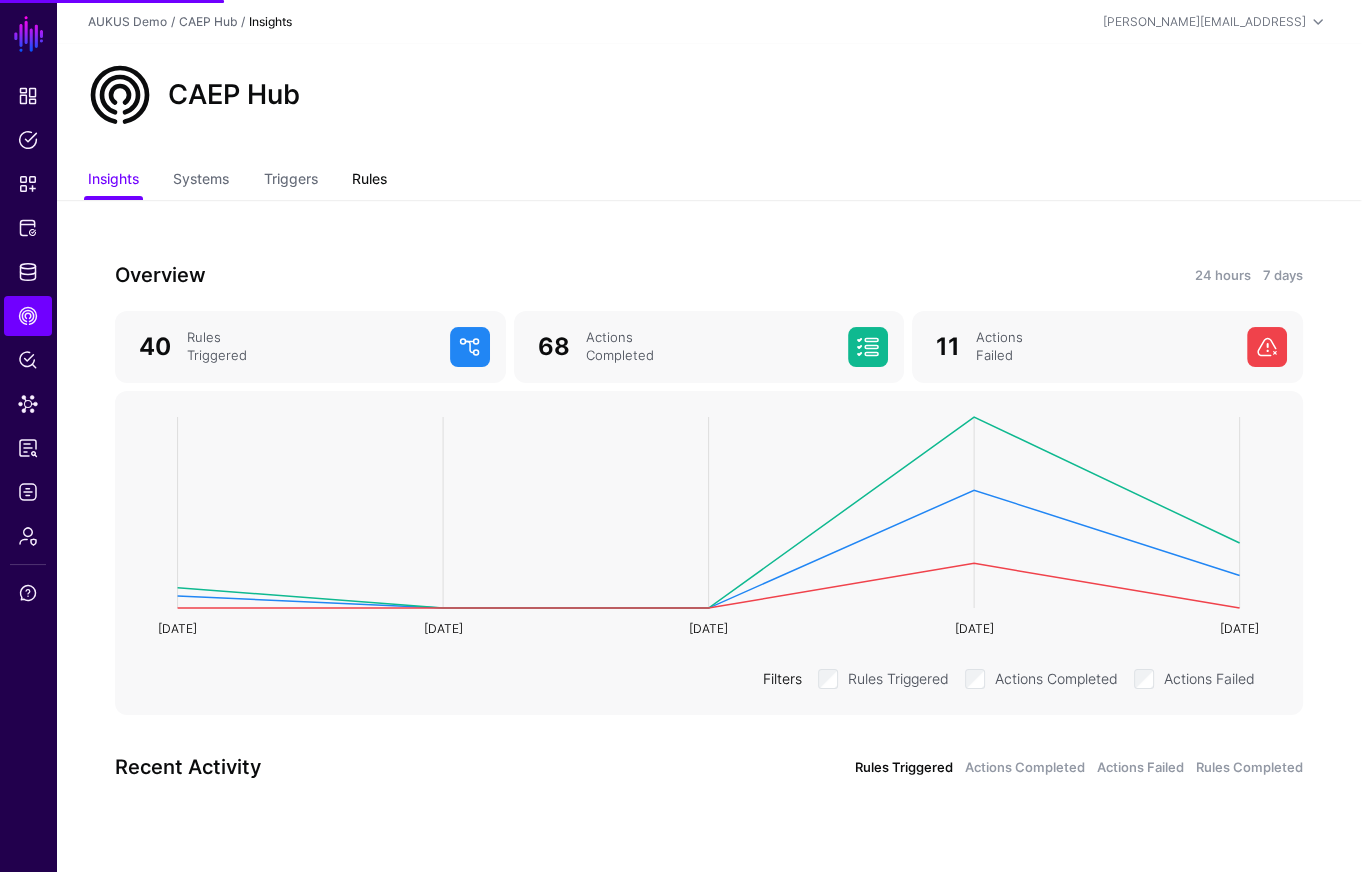 click on "Rules" 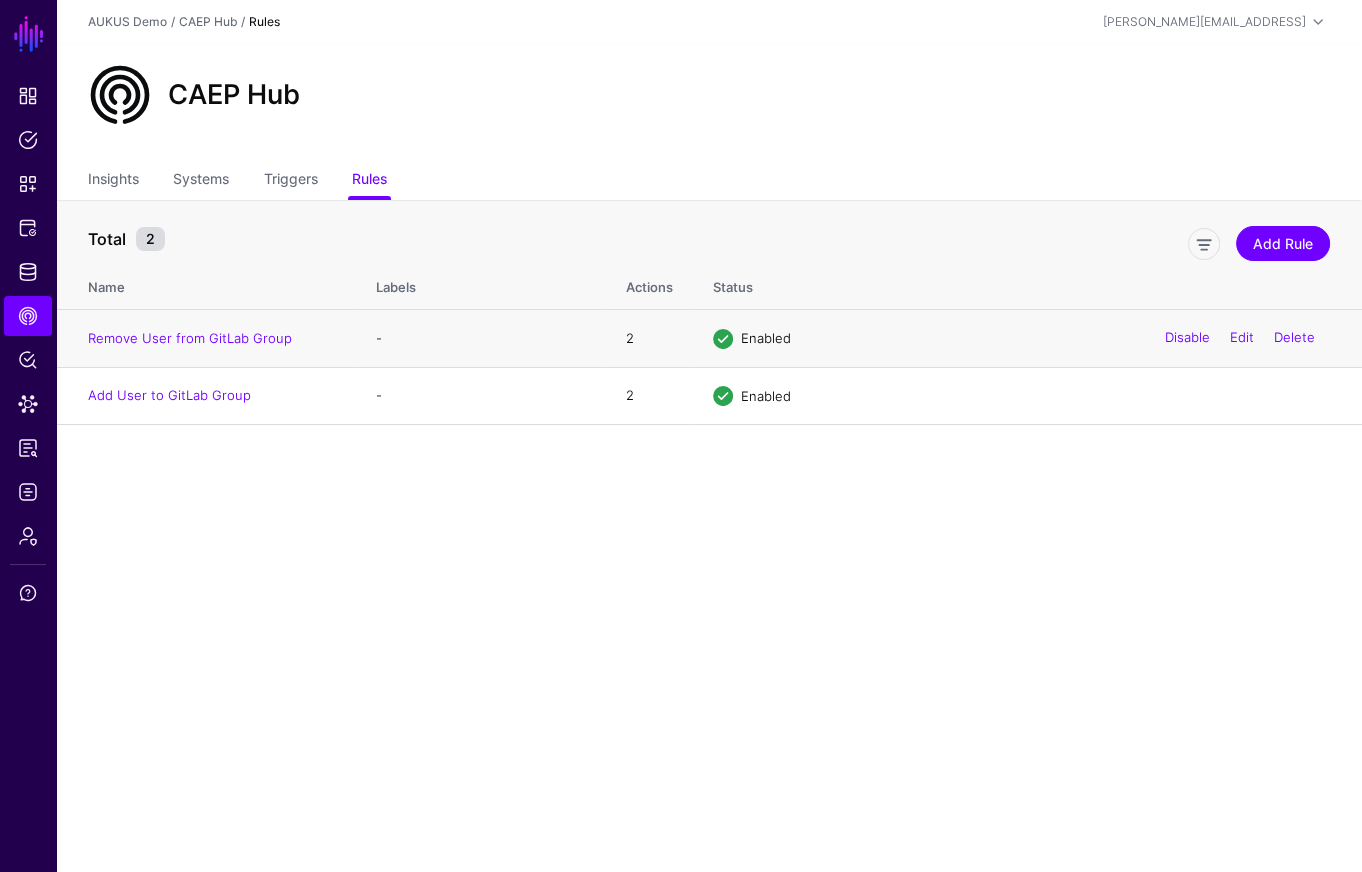 drag, startPoint x: 1195, startPoint y: 337, endPoint x: 1198, endPoint y: 357, distance: 20.22375 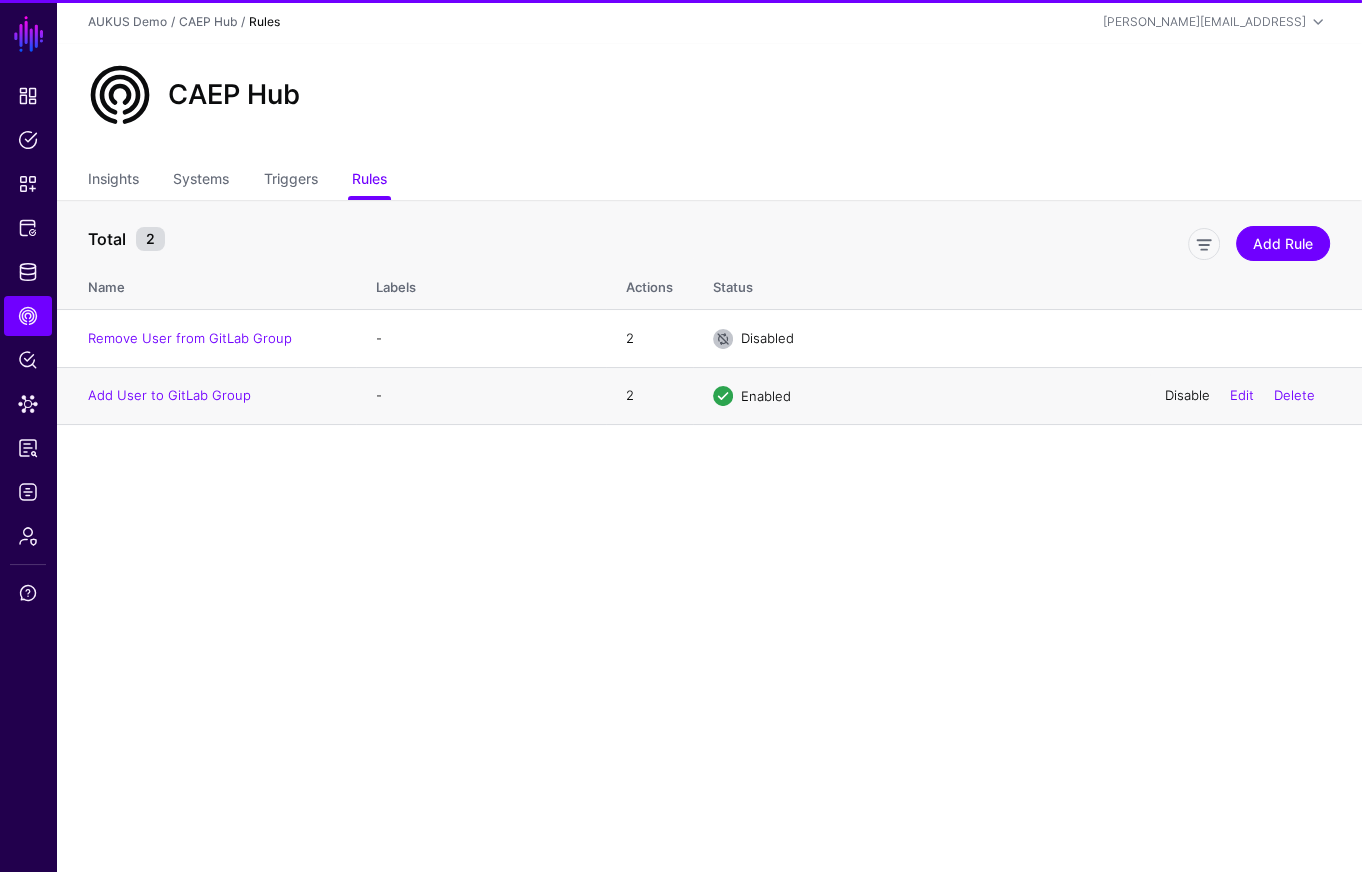 click on "Disable  Edit   Delete" 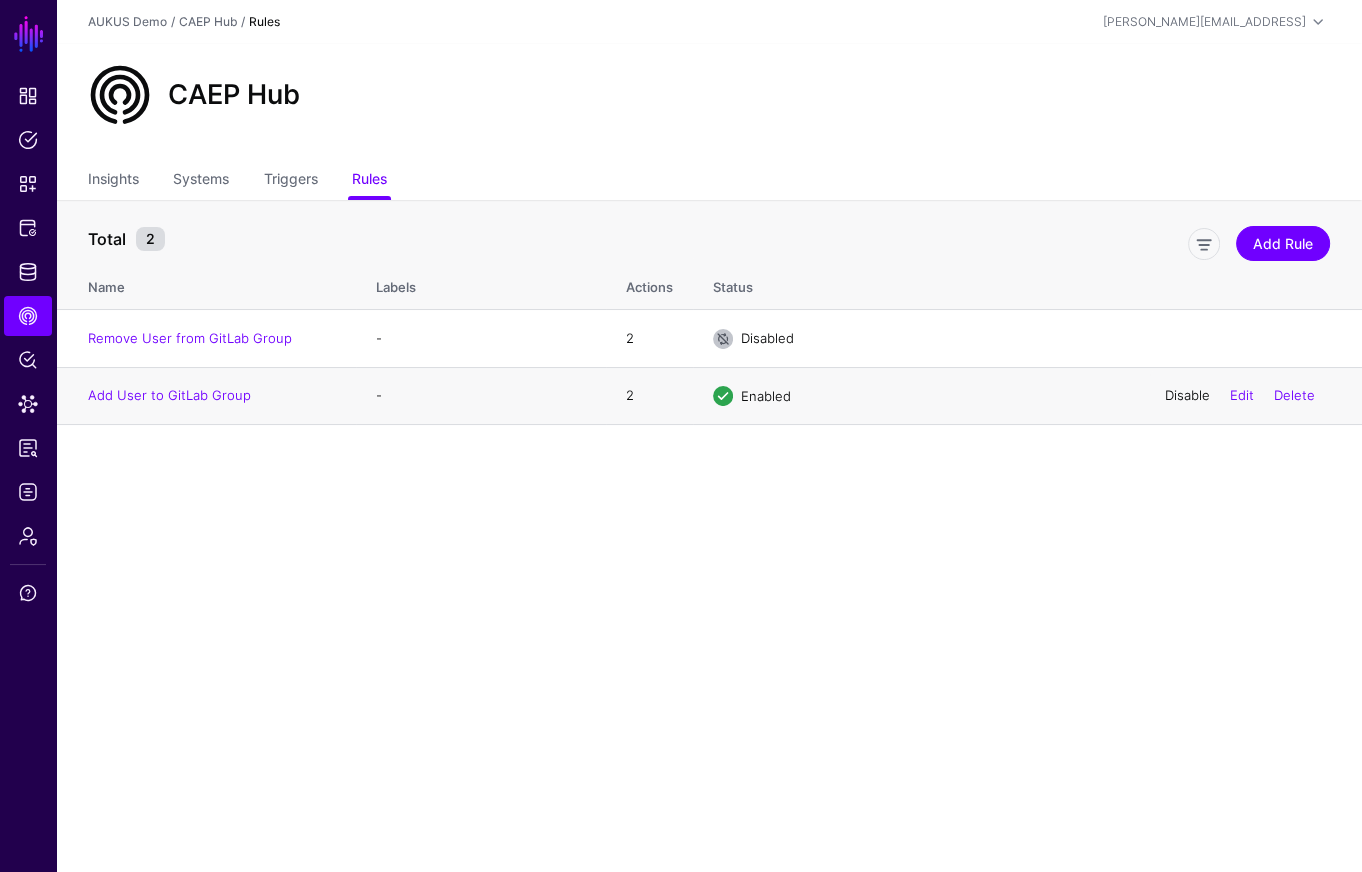 click on "Disable" 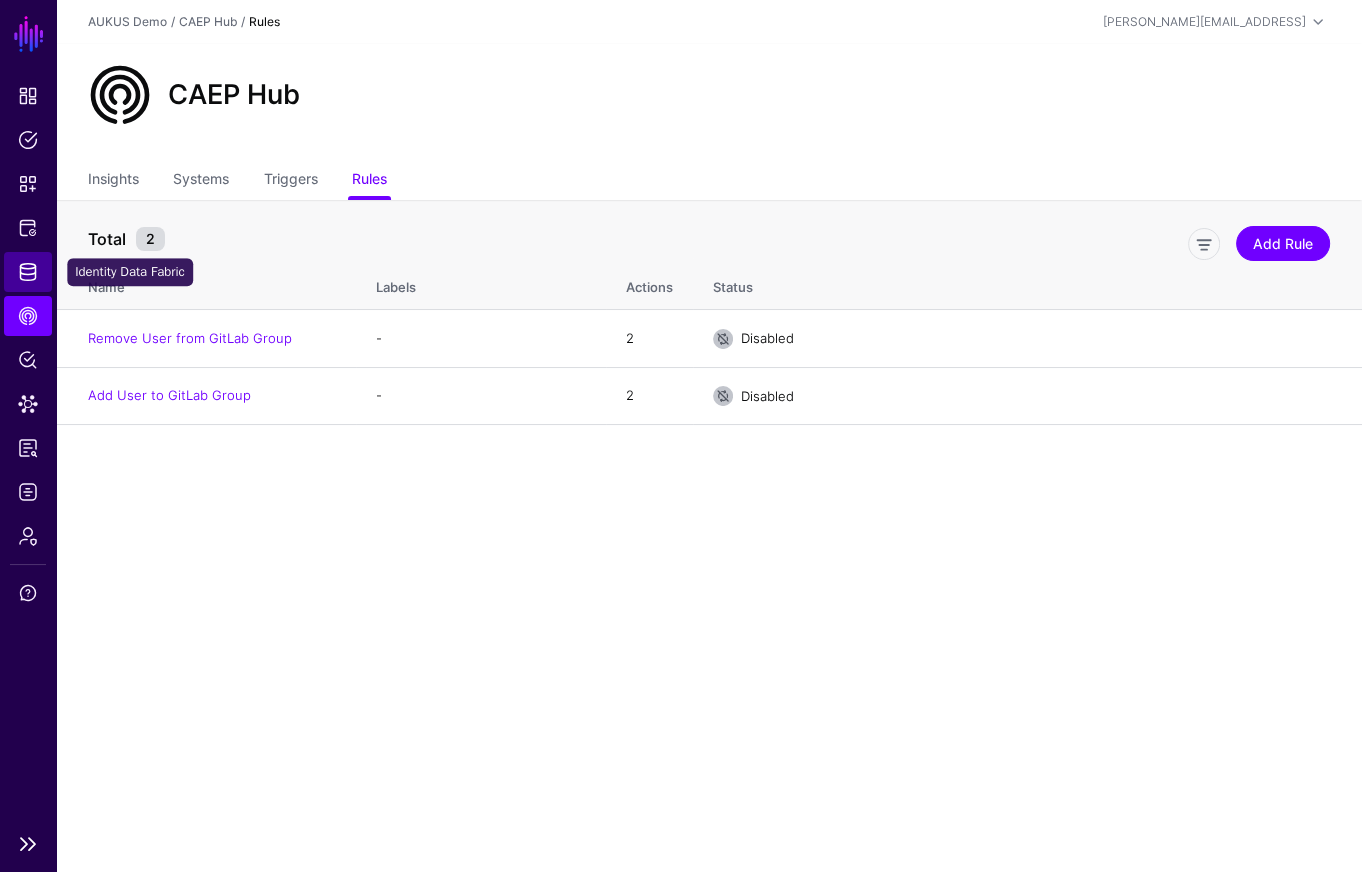 click on "Identity Data Fabric" 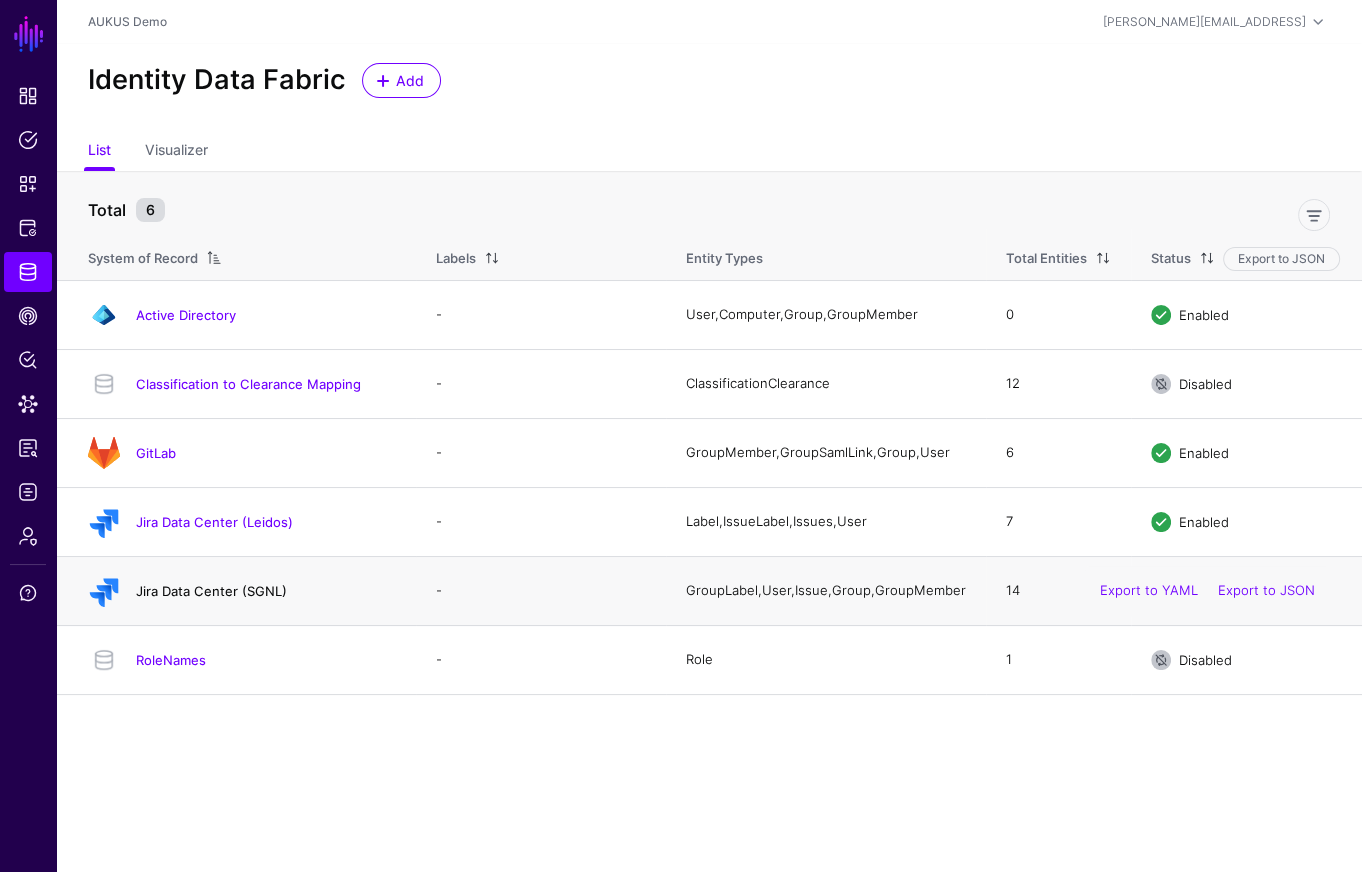 click on "Jira Data Center (SGNL)" 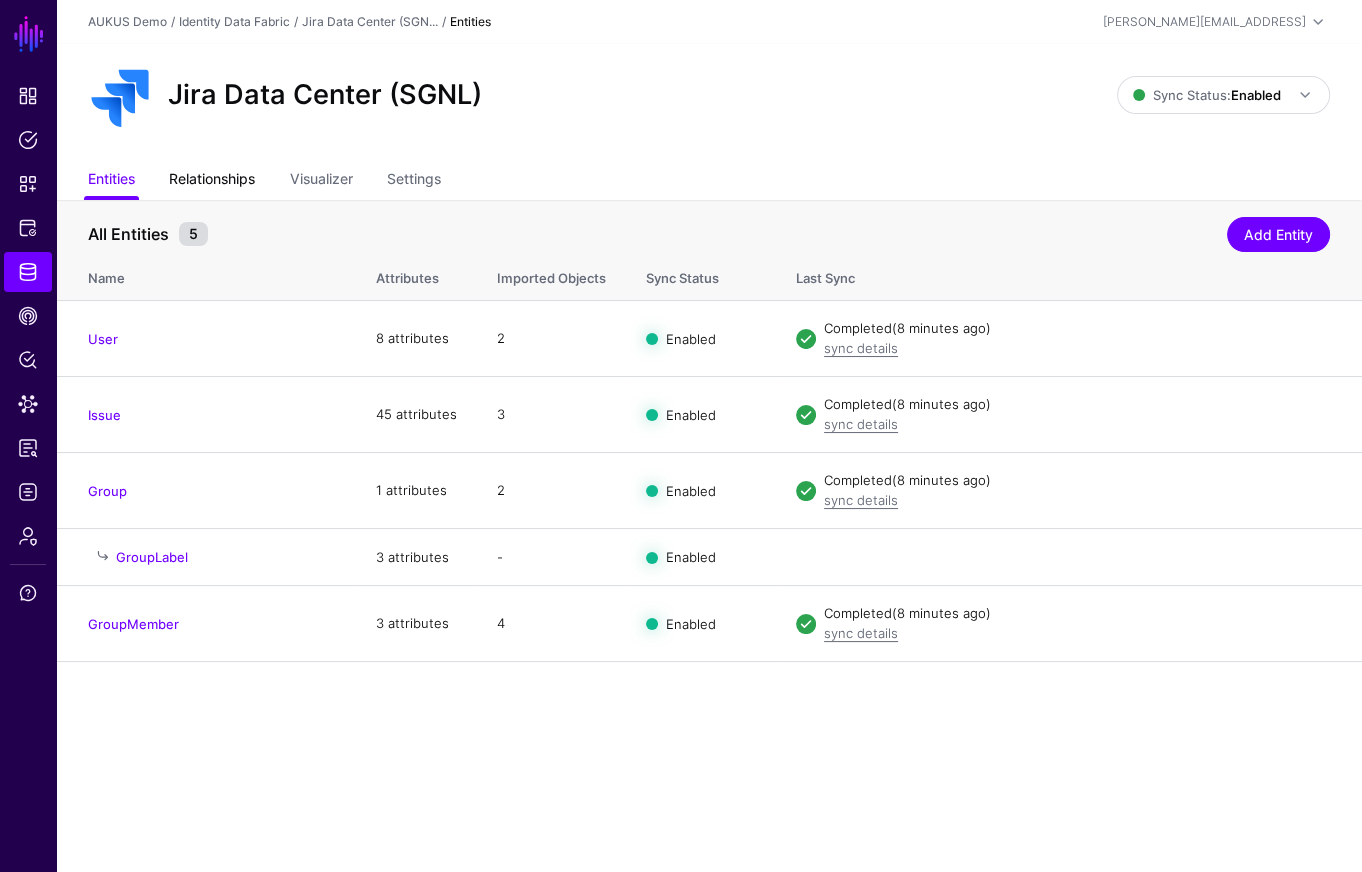 click on "Relationships" 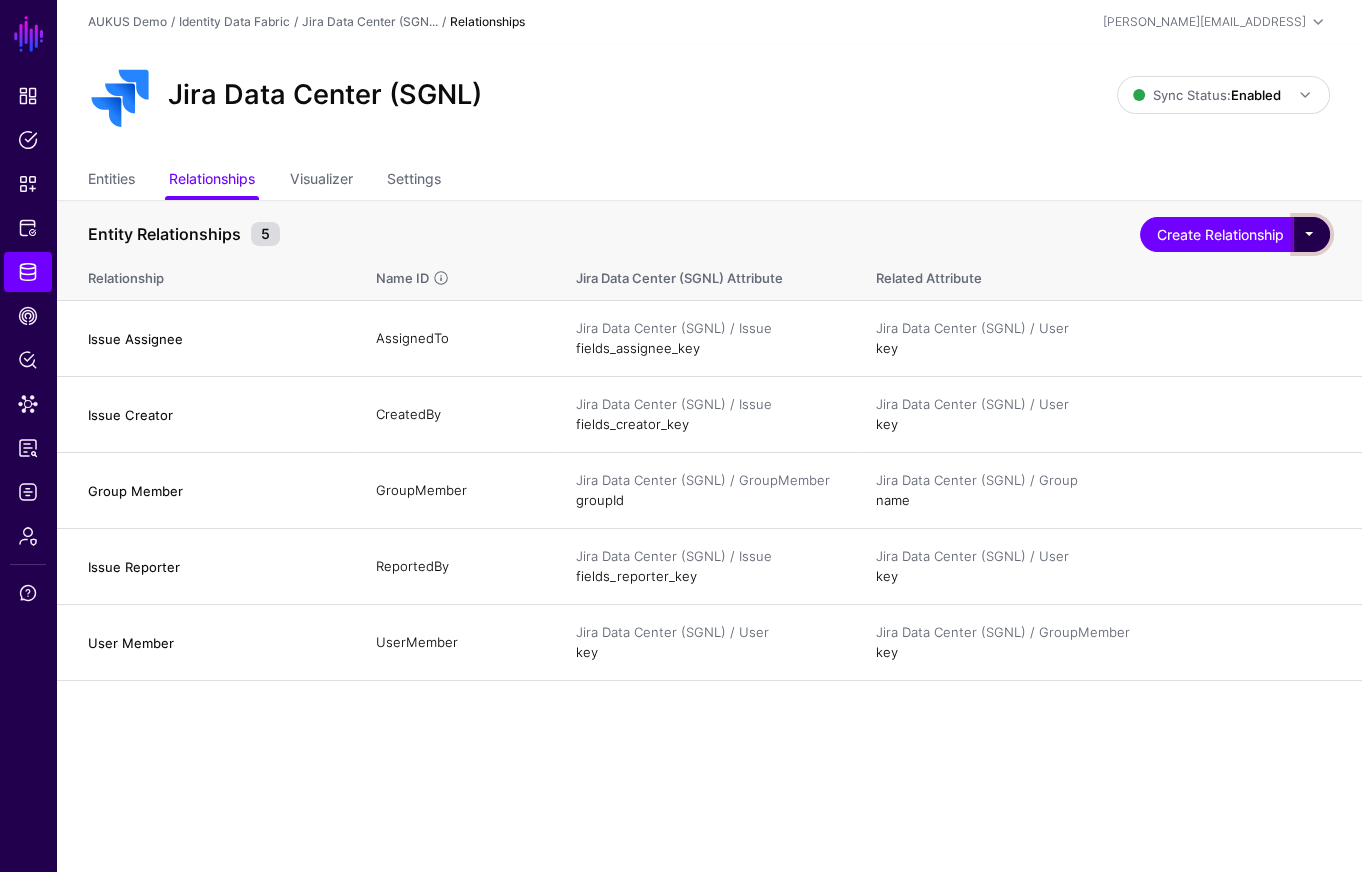 click 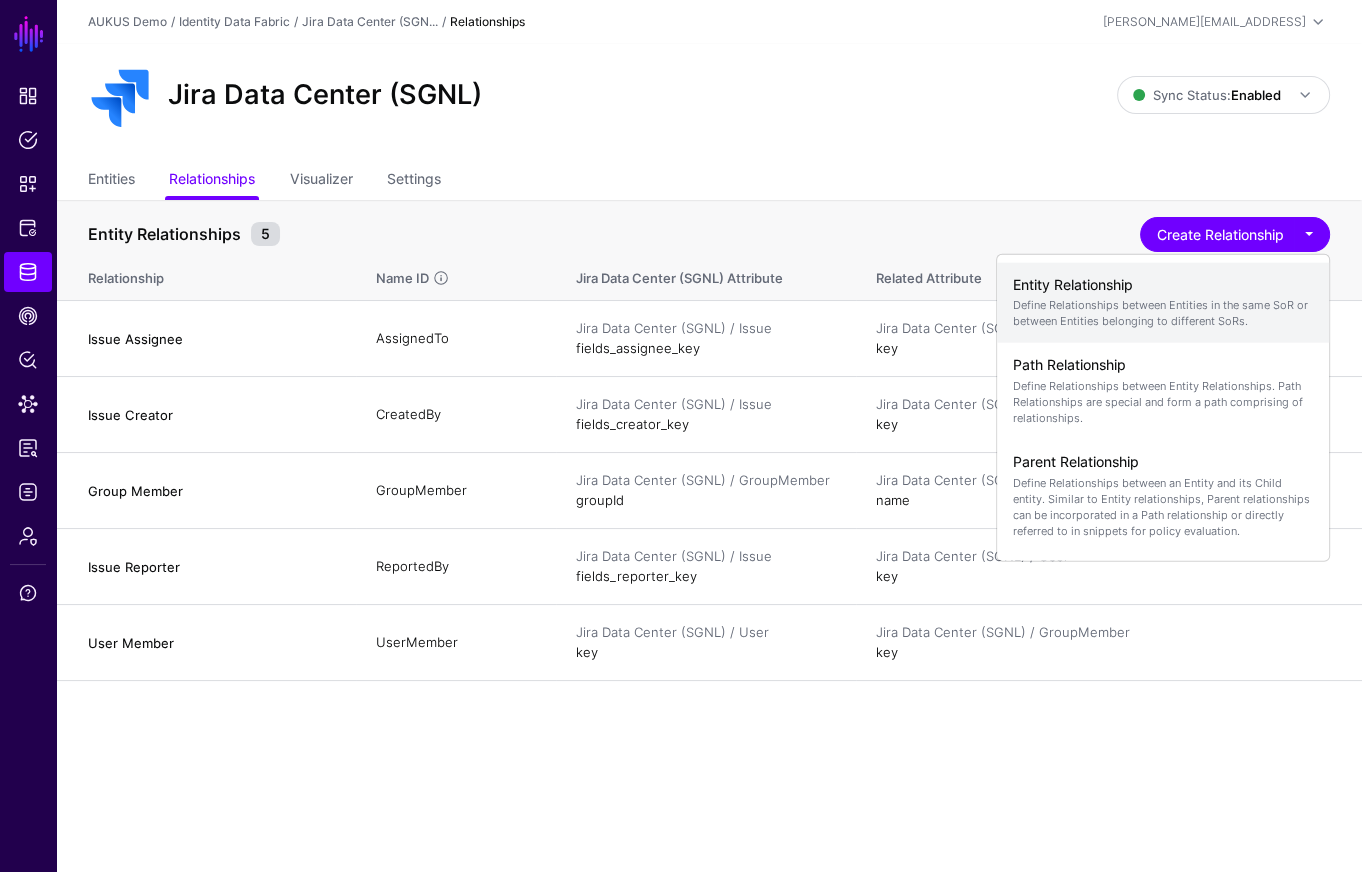 click on "Define Relationships between Entities in the same SoR or between Entities belonging to different SoRs." 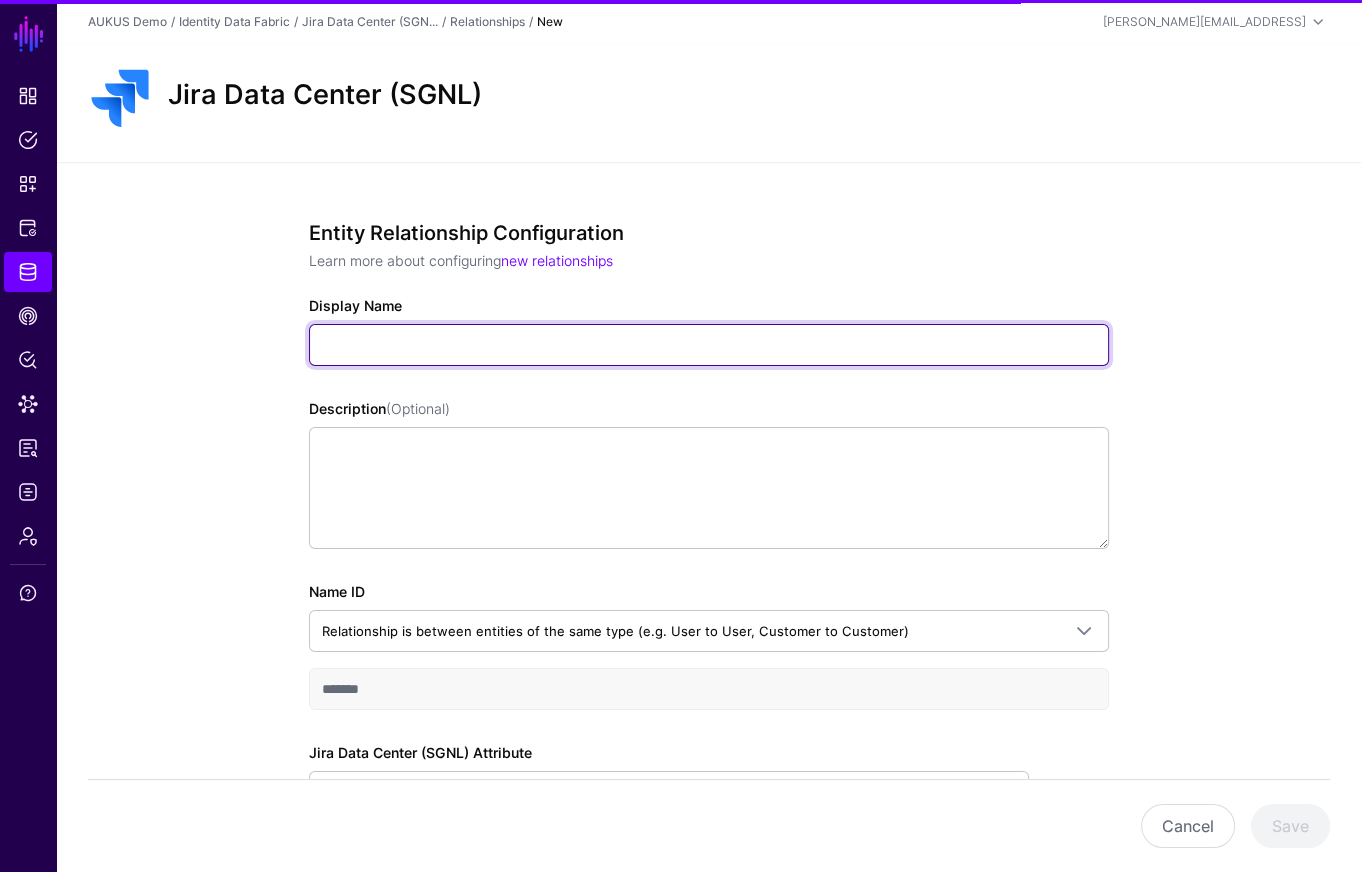 click on "Display Name" at bounding box center (709, 345) 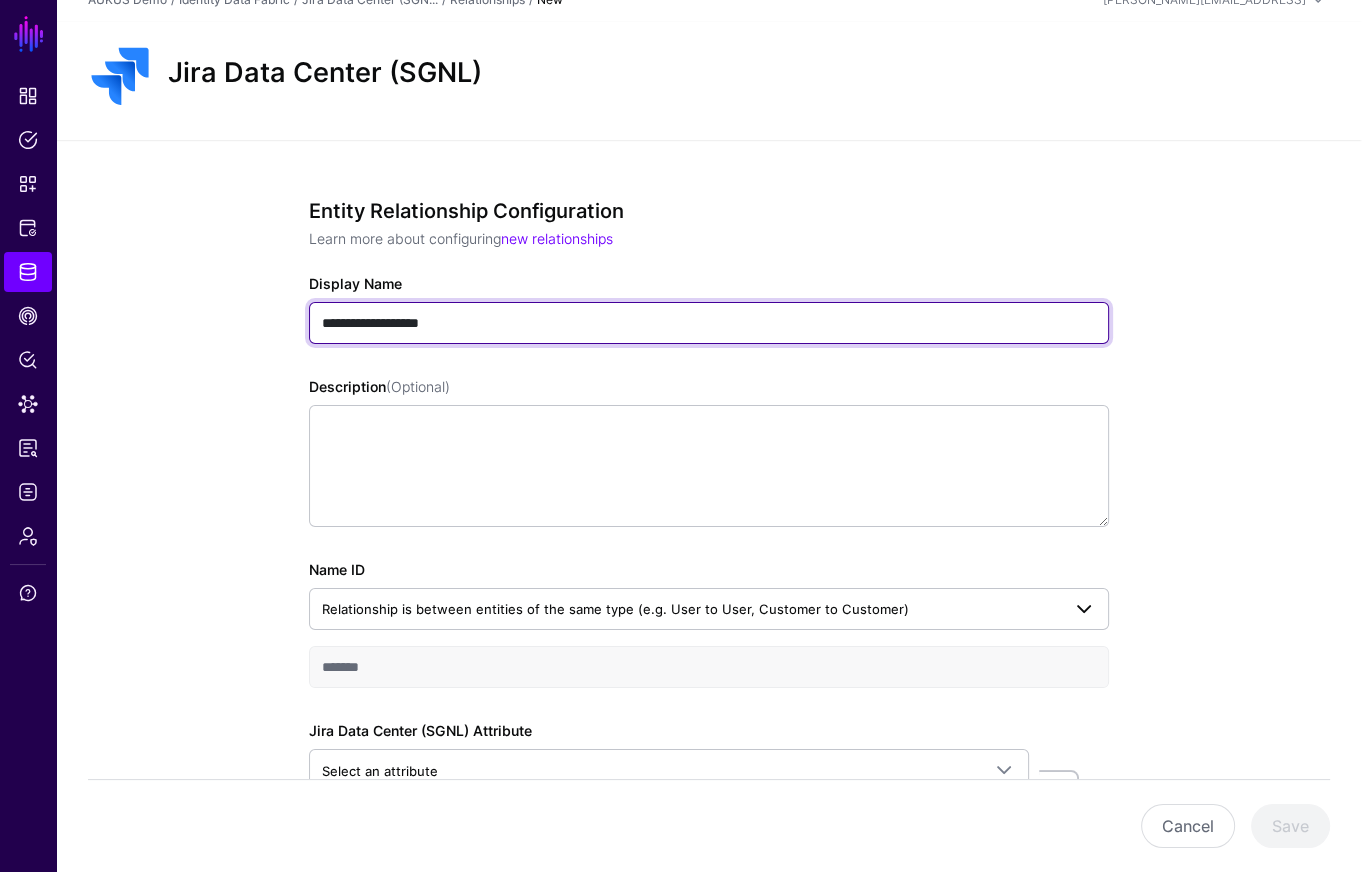 type on "**********" 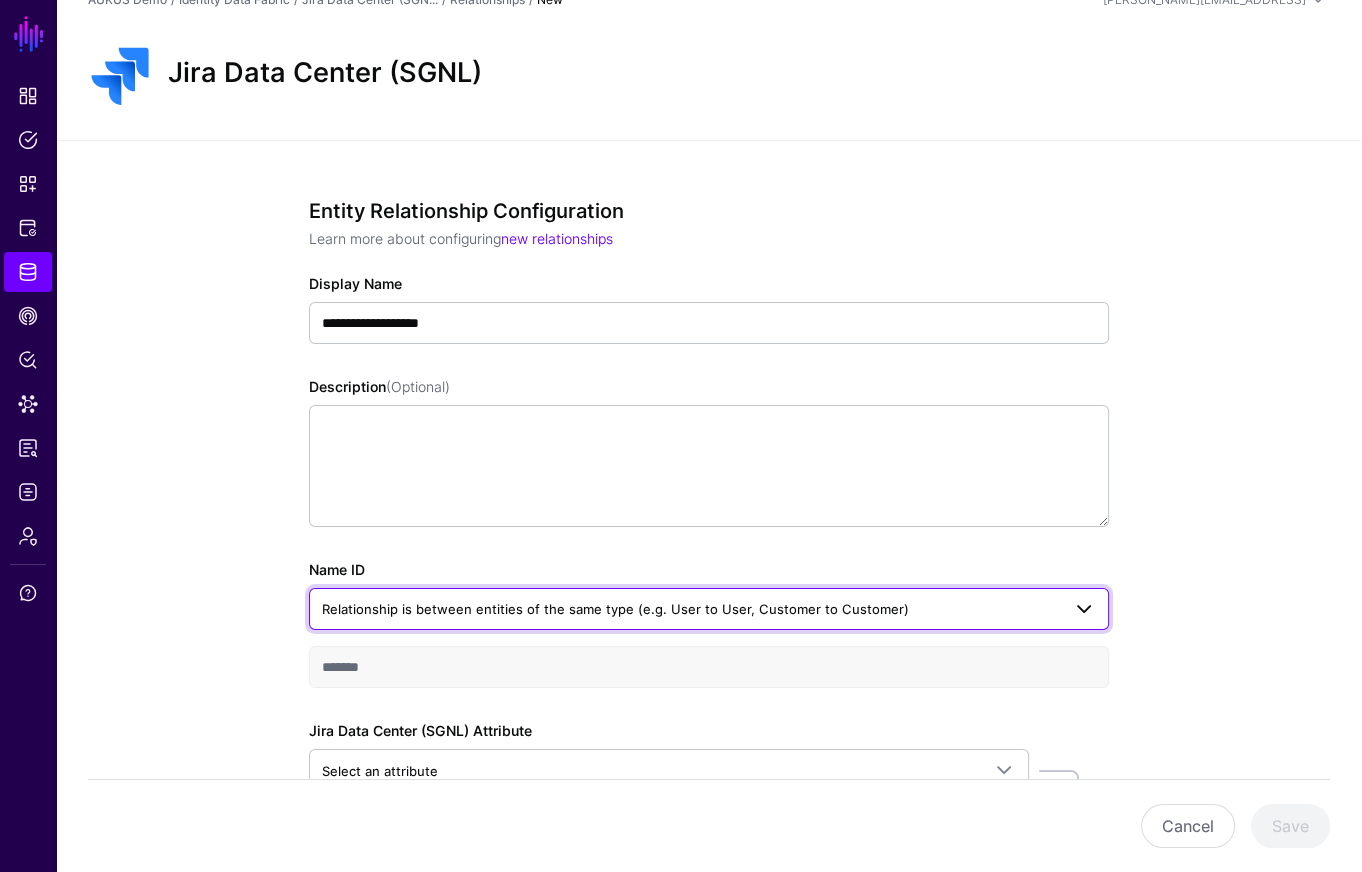 click on "Relationship is between entities of the same type (e.g. User to User, Customer to Customer)" at bounding box center (709, 609) 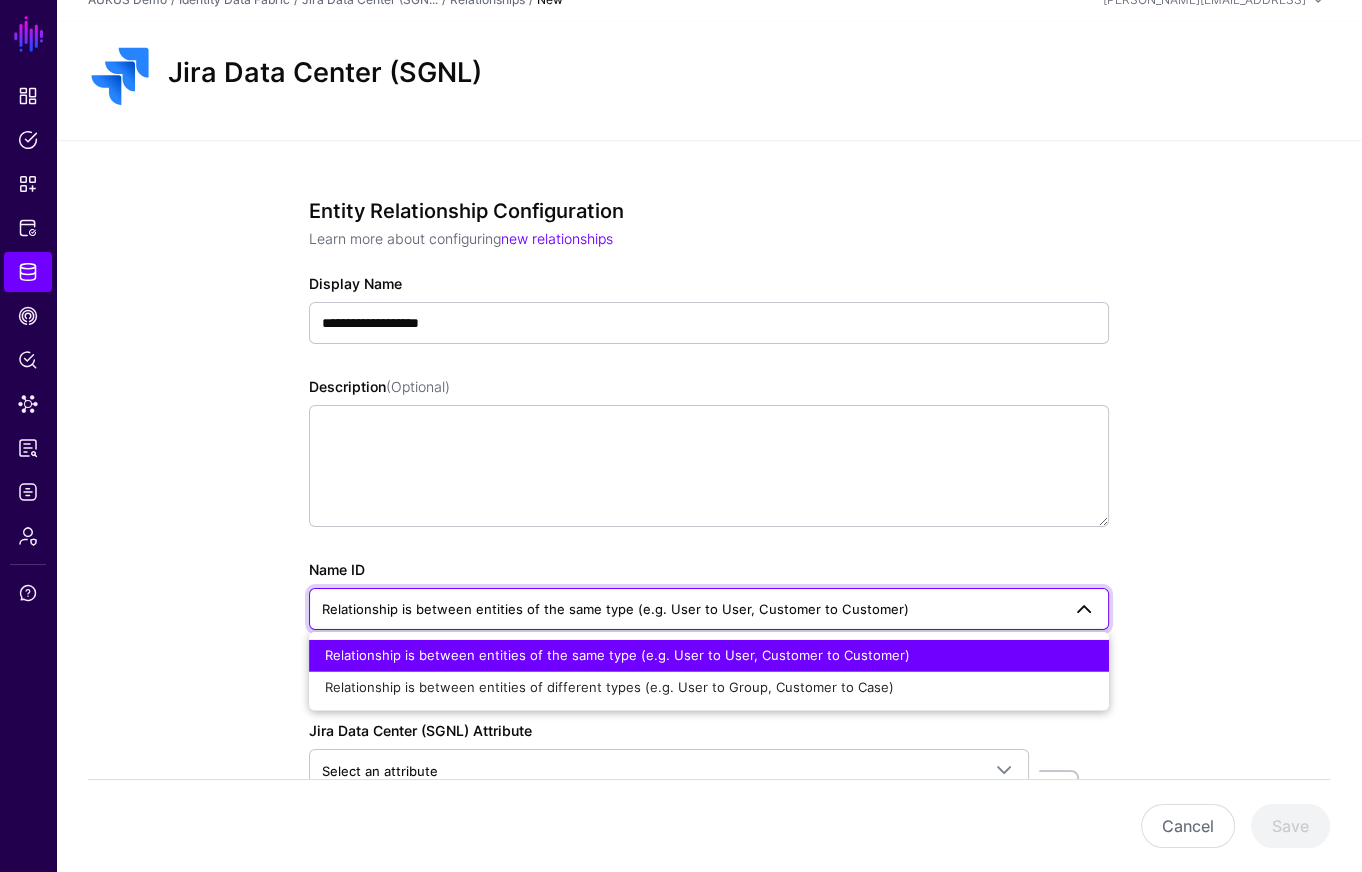 scroll, scrollTop: 34, scrollLeft: 0, axis: vertical 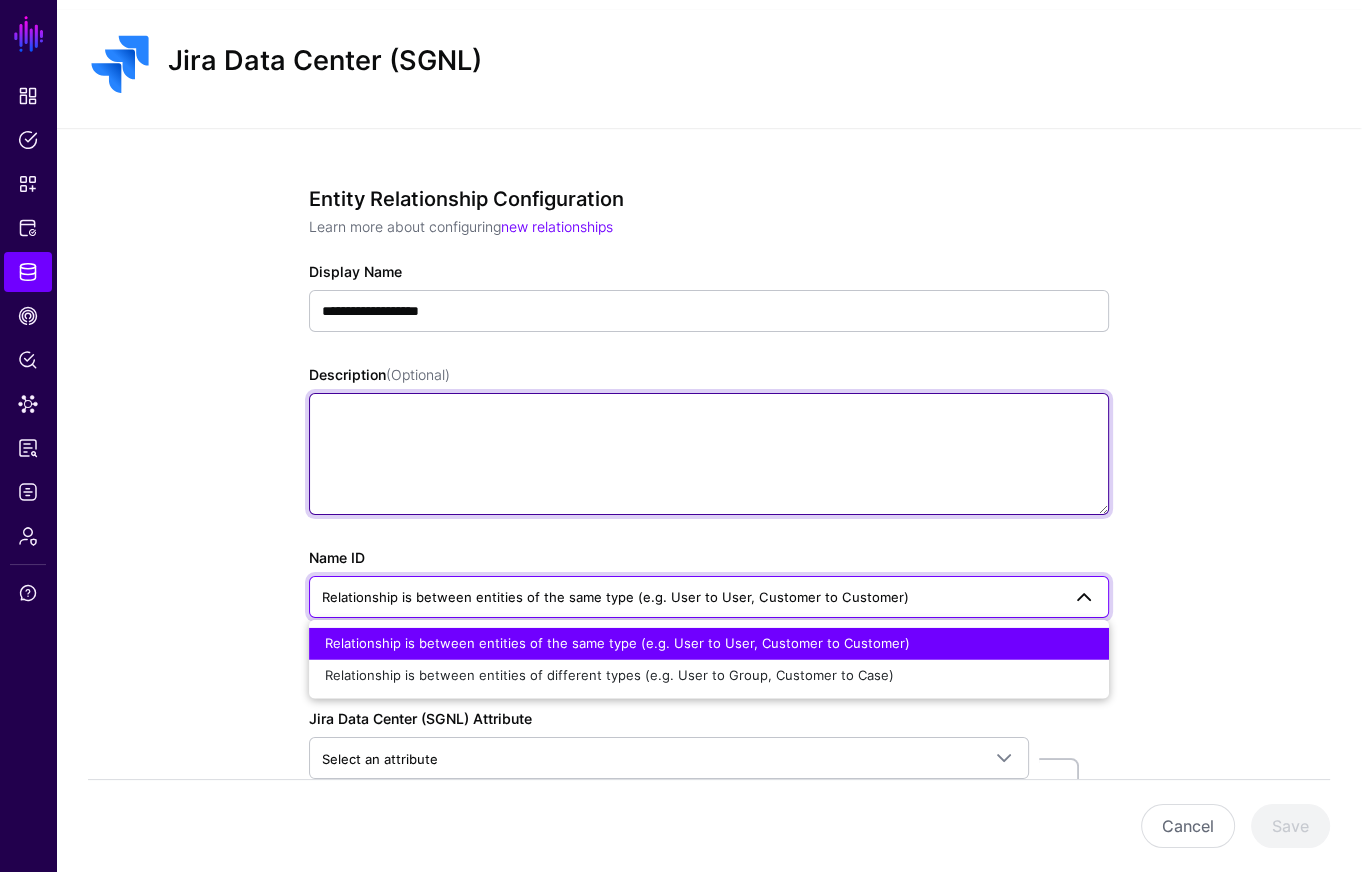 click on "Description  (Optional)" at bounding box center (709, 454) 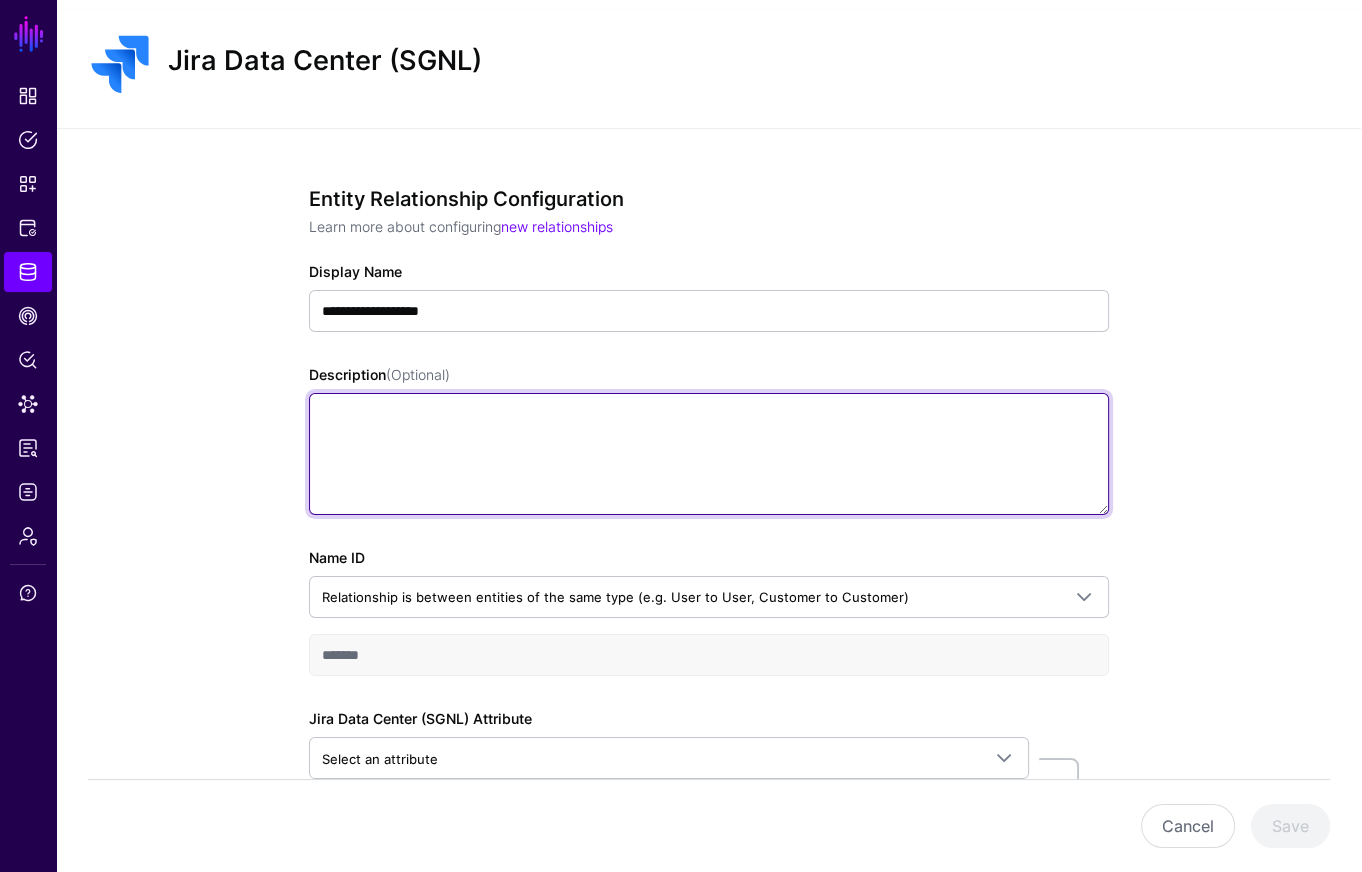 scroll, scrollTop: 250, scrollLeft: 0, axis: vertical 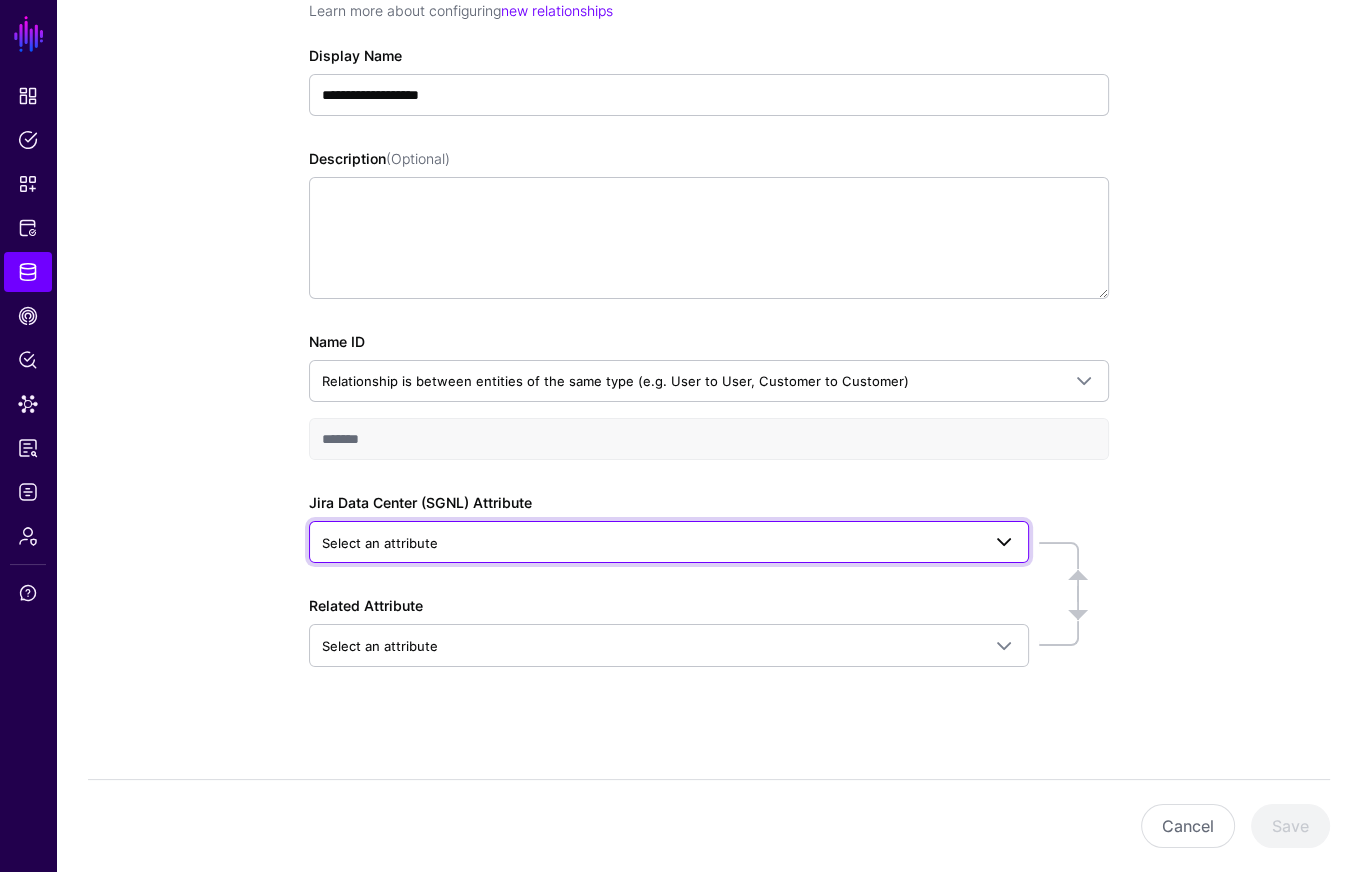 click on "Select an attribute" at bounding box center (380, 543) 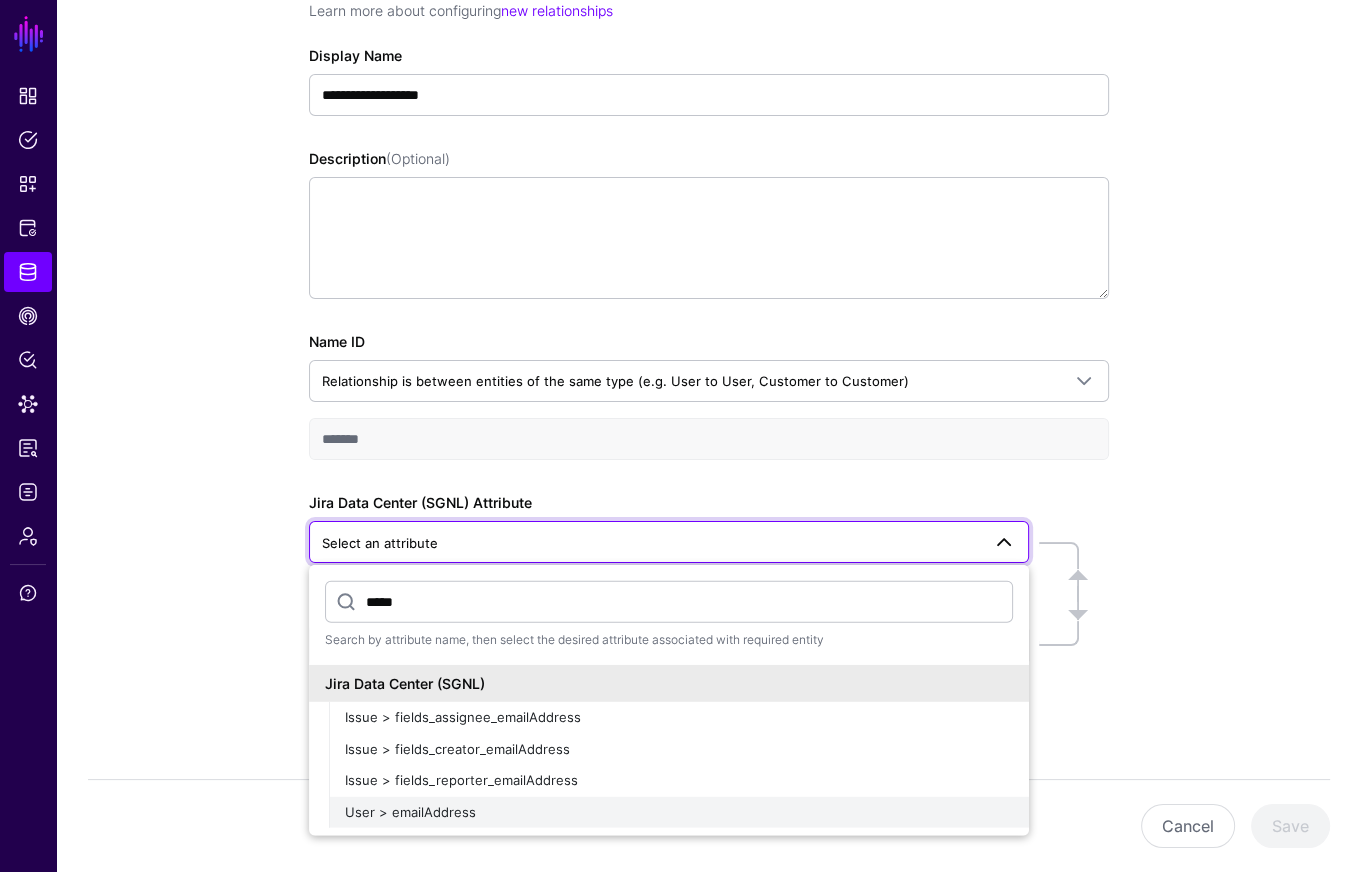 type on "*****" 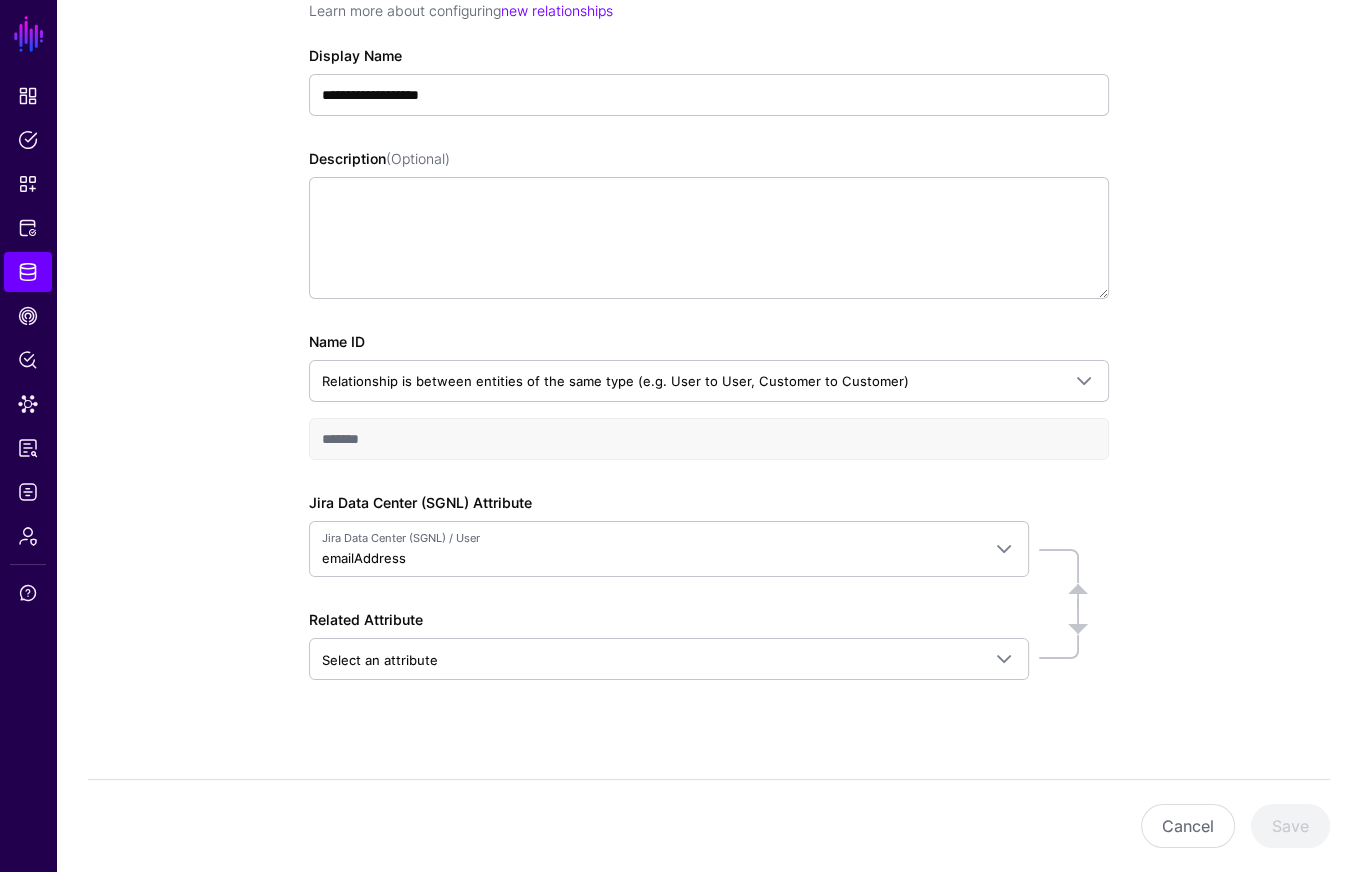 scroll, scrollTop: 264, scrollLeft: 0, axis: vertical 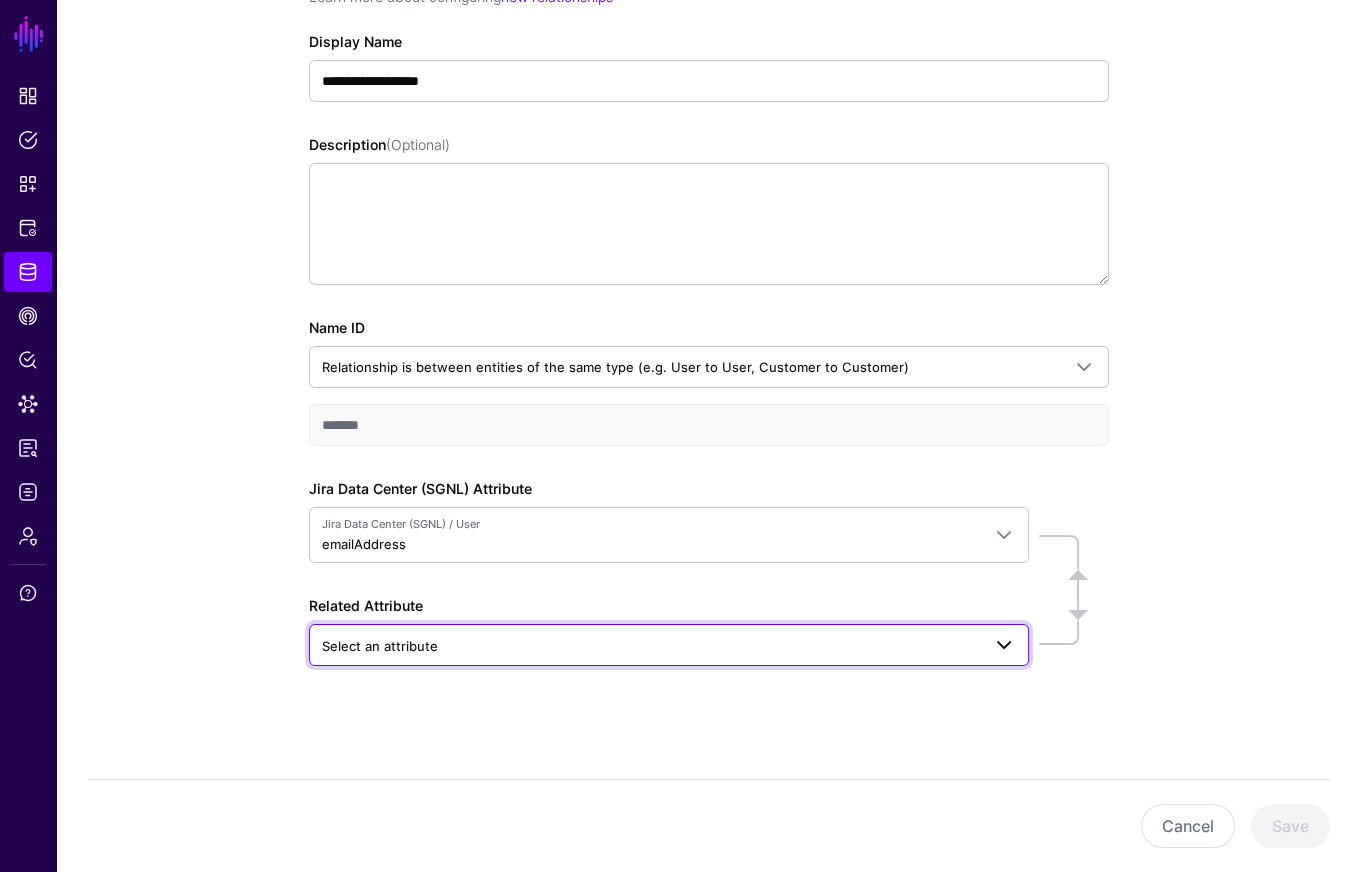 click on "Select an attribute" at bounding box center [669, 645] 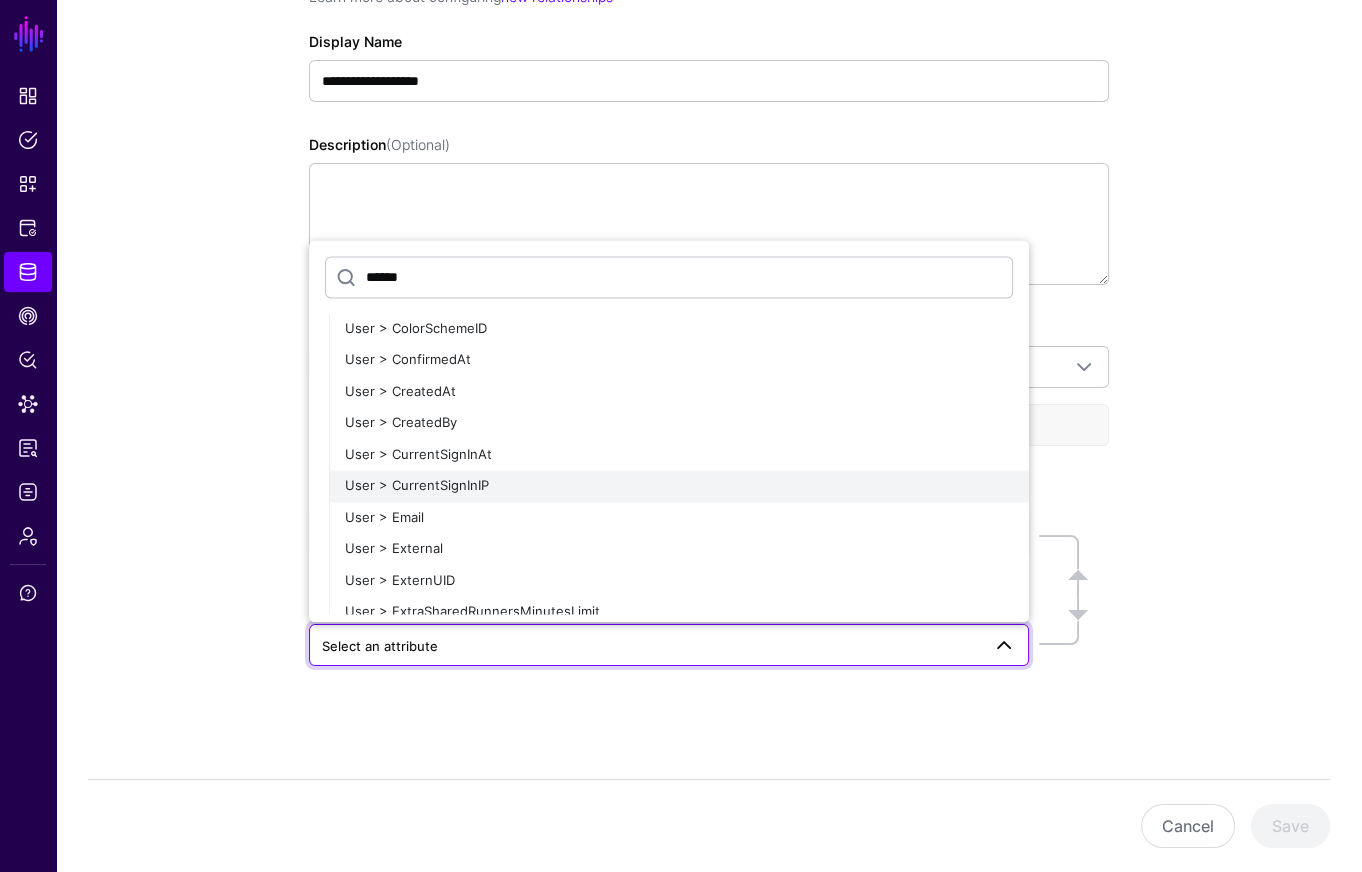 scroll, scrollTop: 1173, scrollLeft: 0, axis: vertical 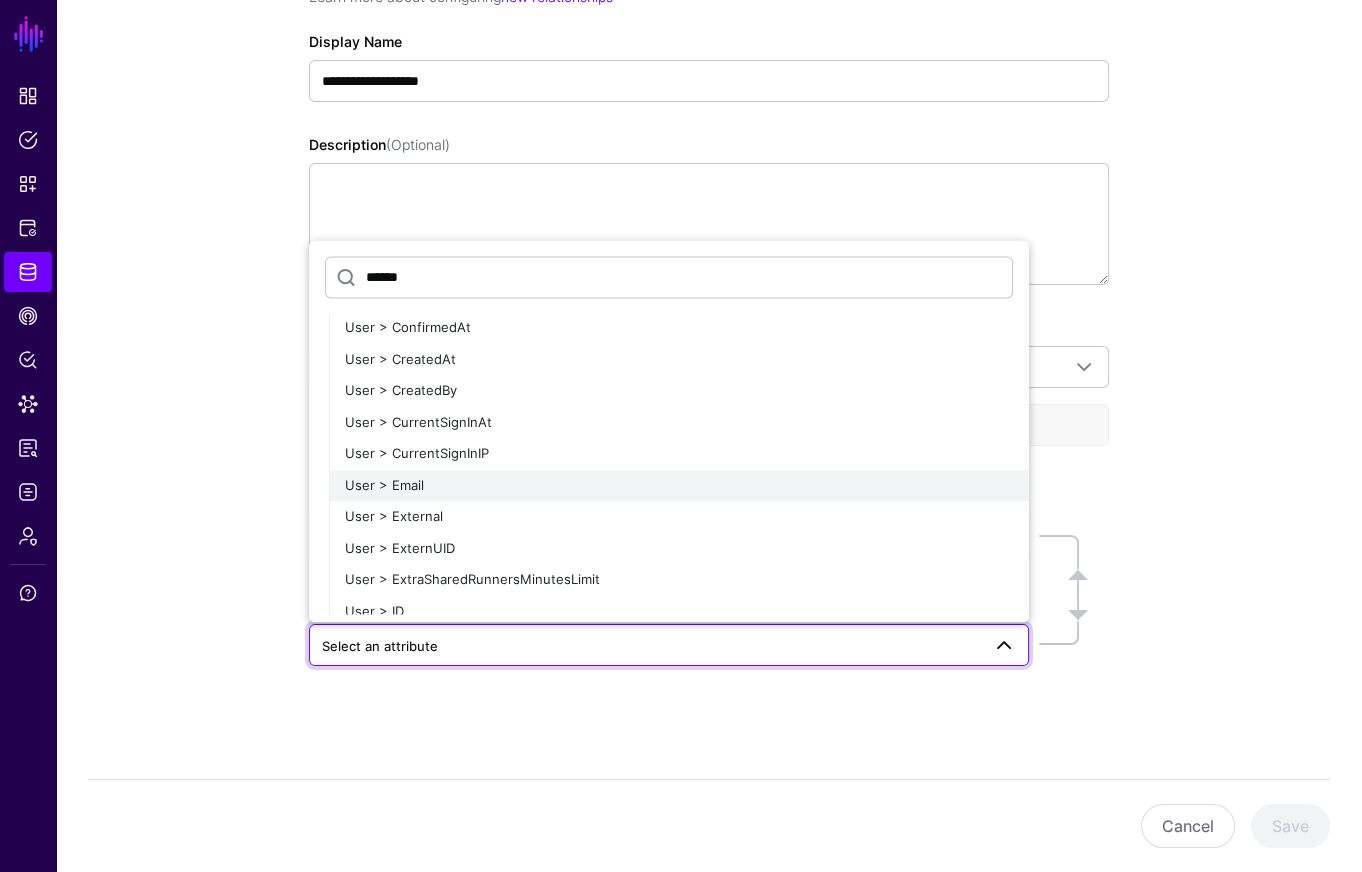 type on "******" 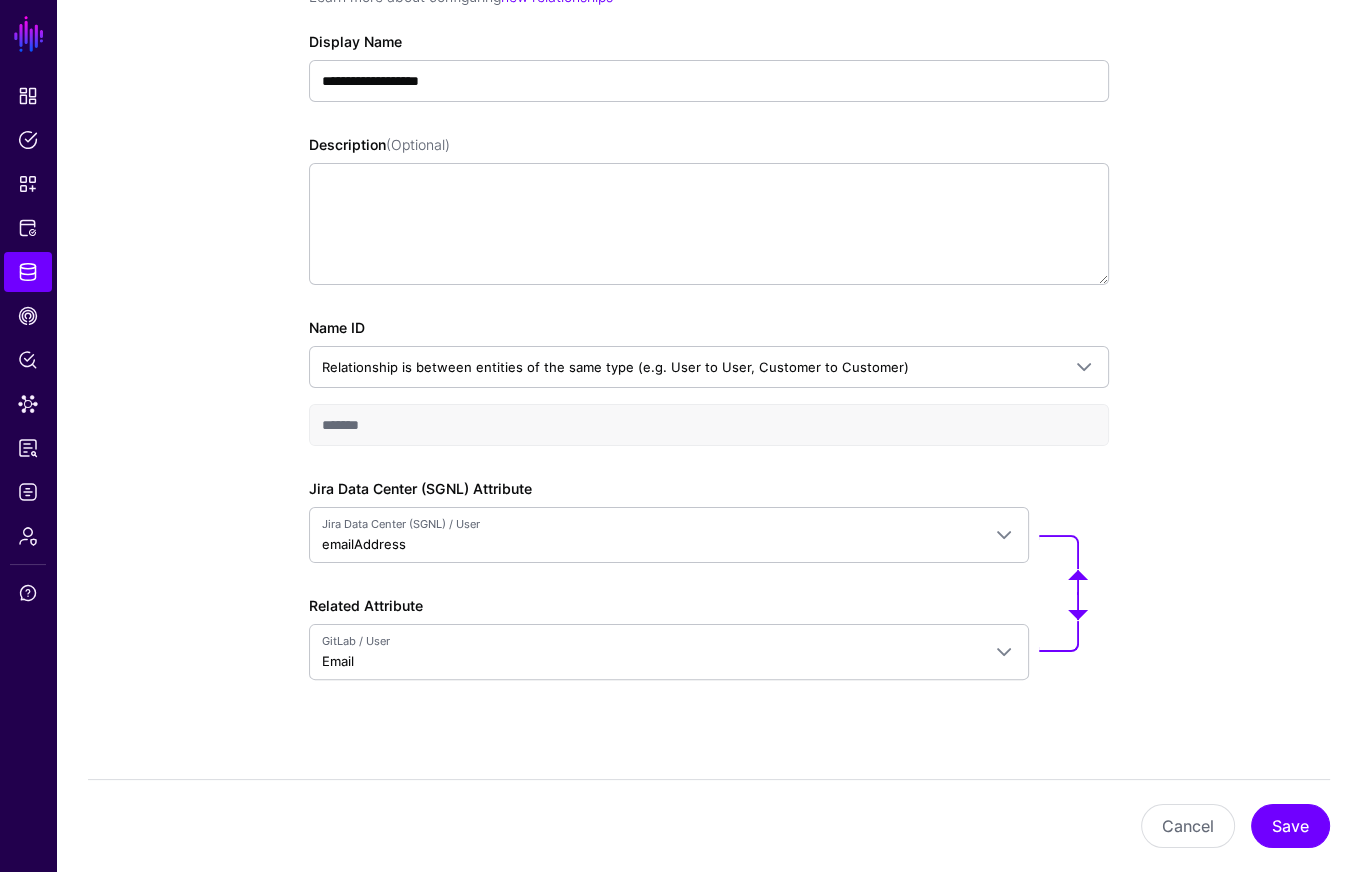 drag, startPoint x: 863, startPoint y: 734, endPoint x: 873, endPoint y: 735, distance: 10.049875 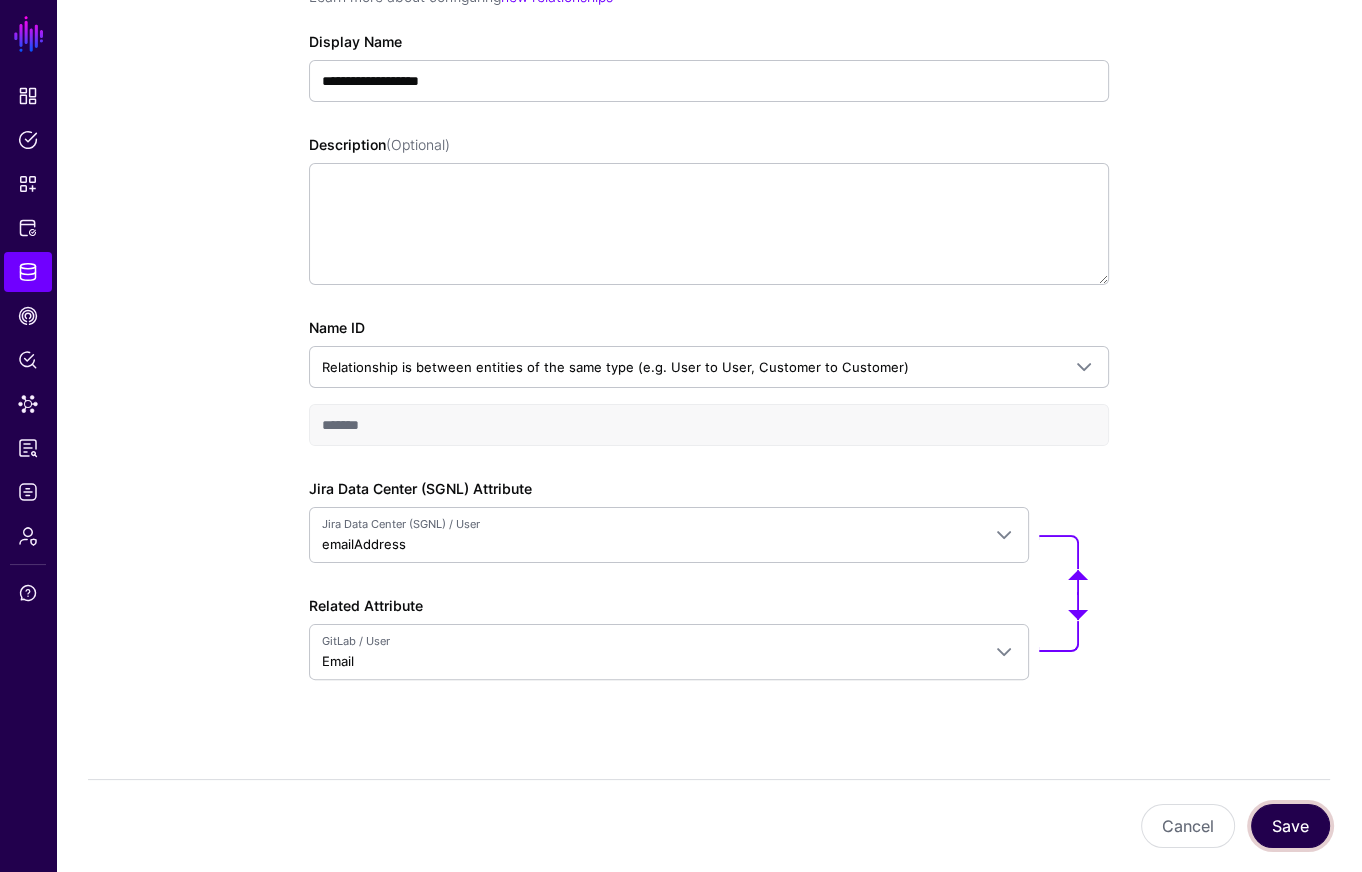 drag, startPoint x: 1290, startPoint y: 831, endPoint x: 1316, endPoint y: 824, distance: 26.925823 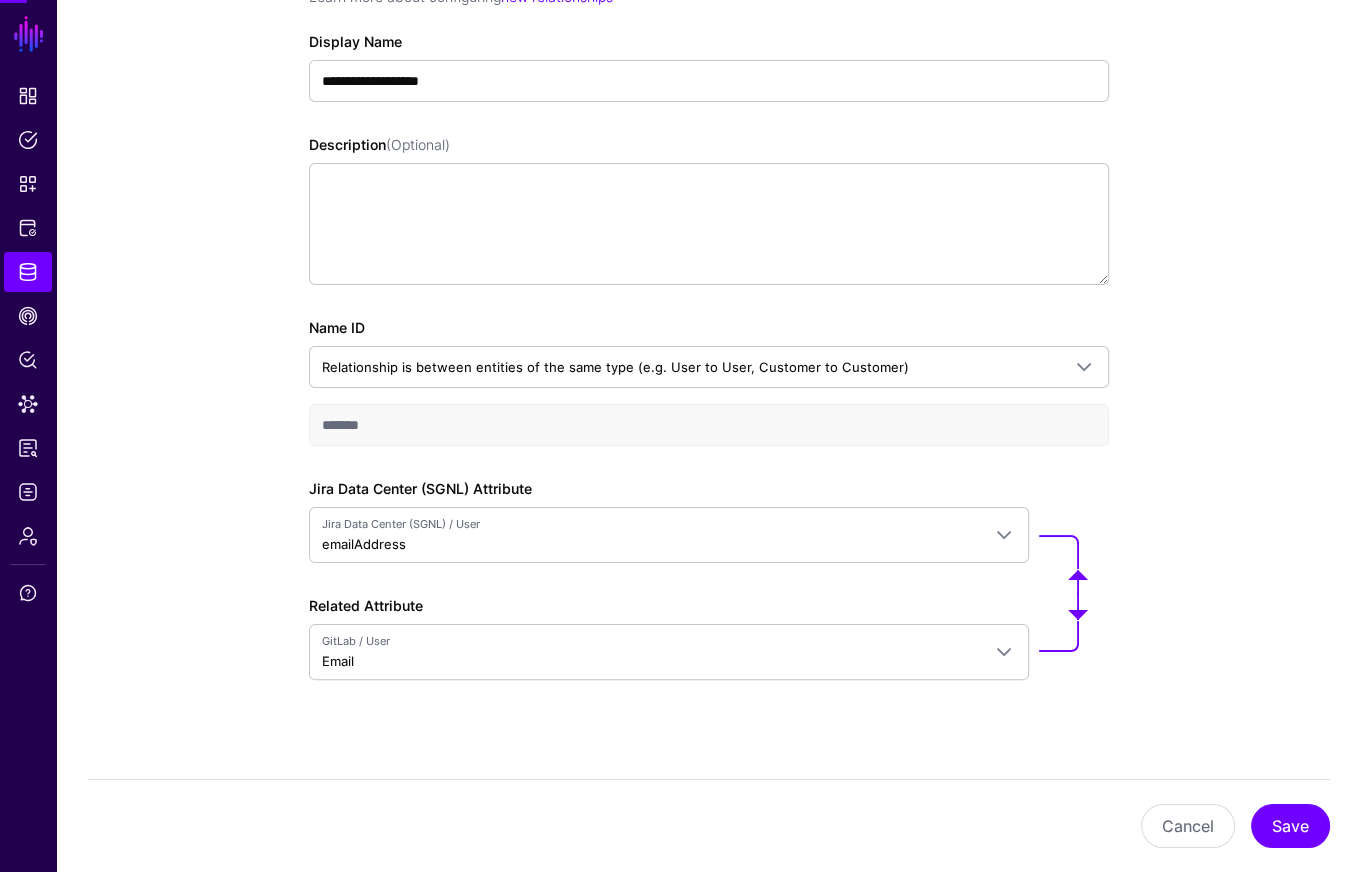 scroll, scrollTop: 0, scrollLeft: 0, axis: both 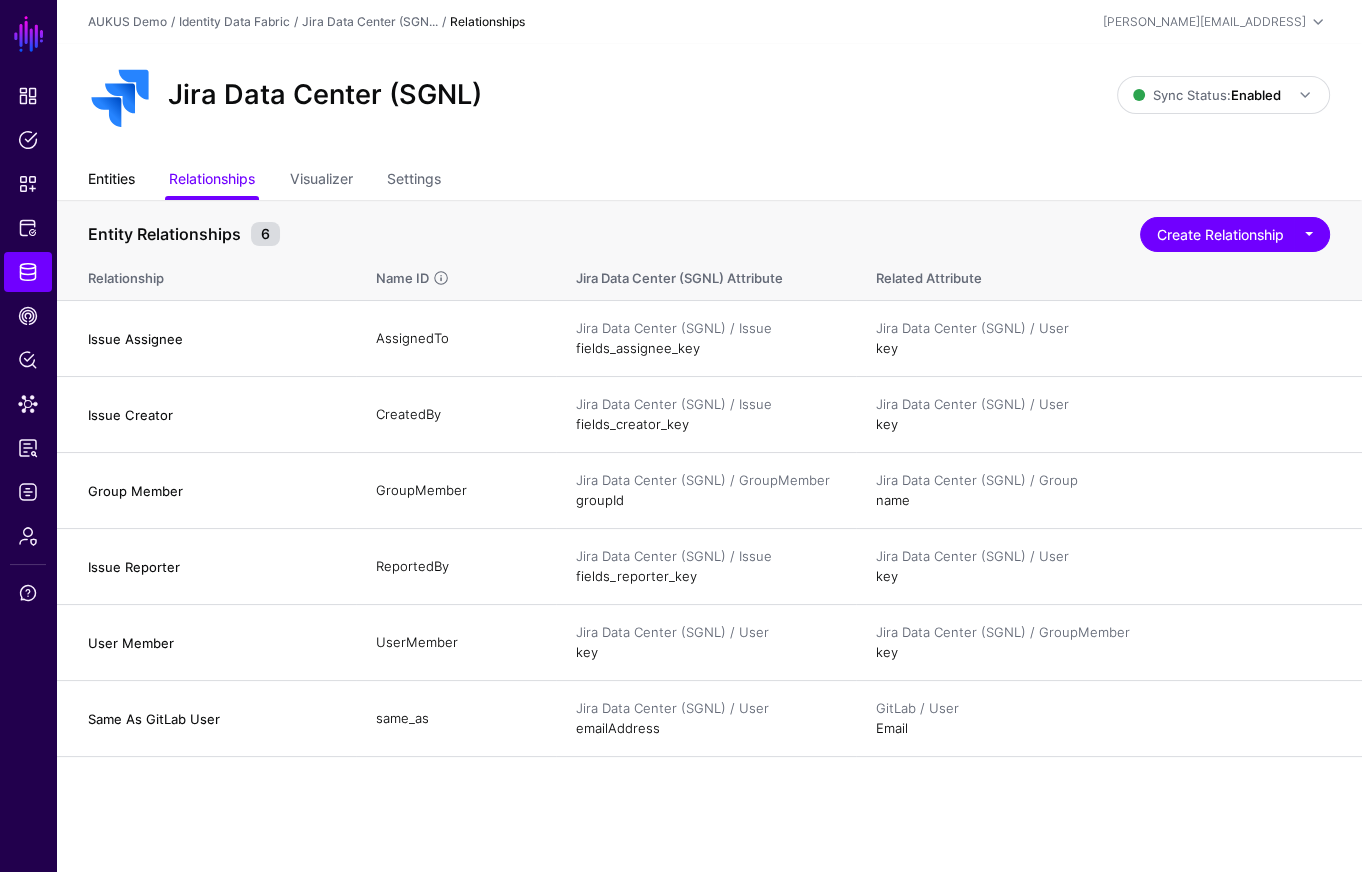 click on "Entities" 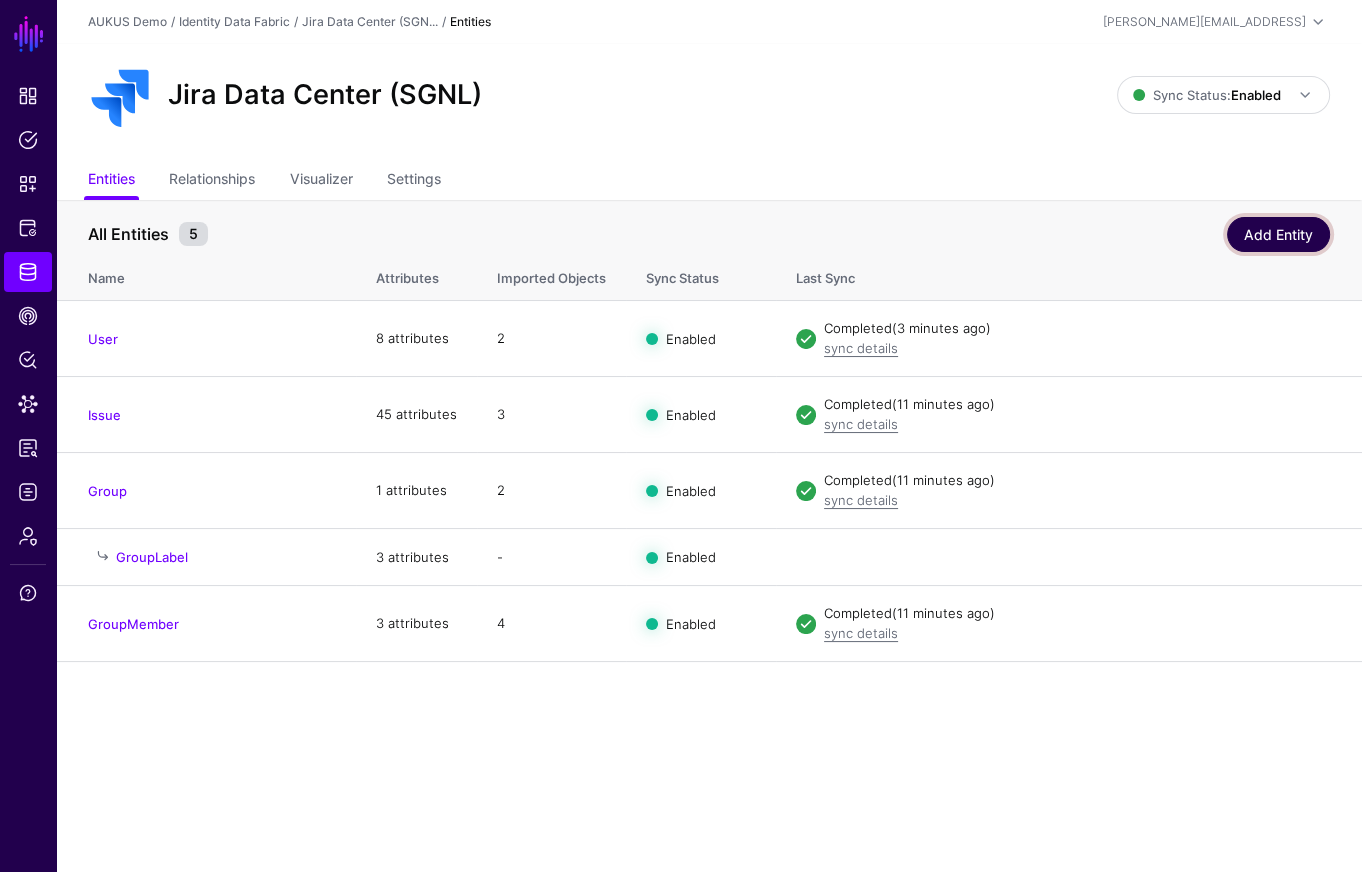 click on "Add Entity" 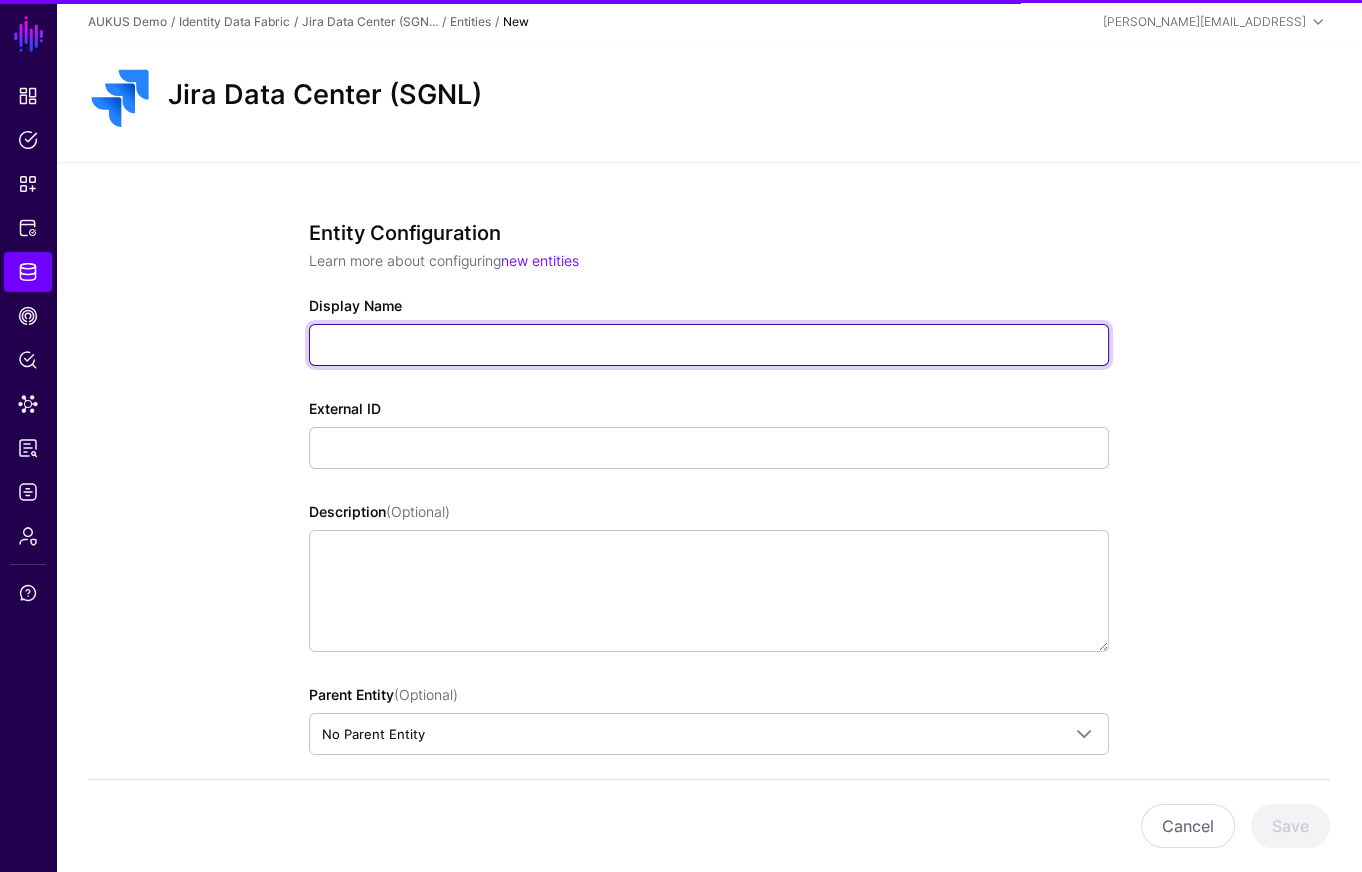 click on "Display Name" at bounding box center [709, 345] 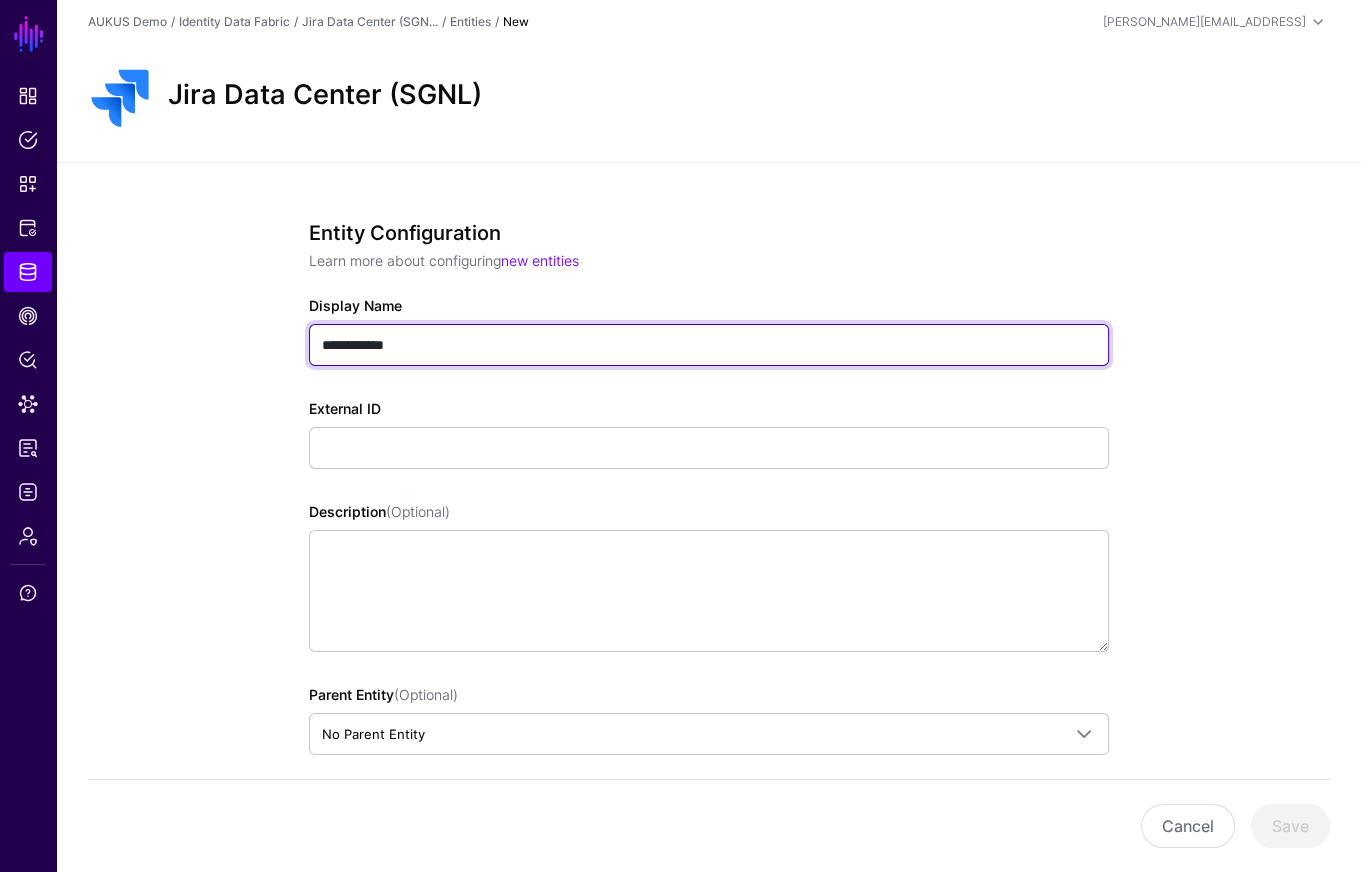 type on "**********" 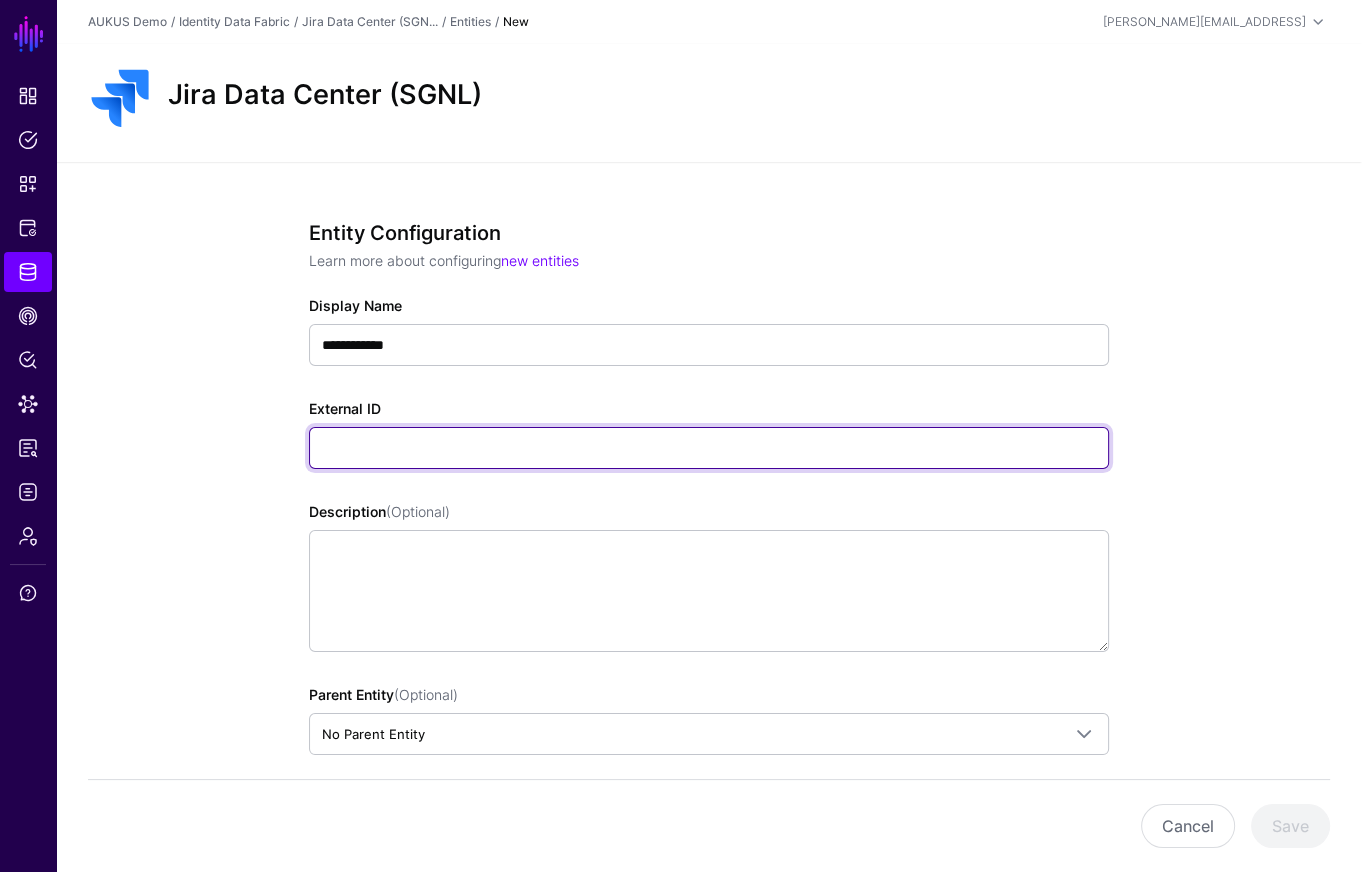 click on "External ID" at bounding box center (709, 448) 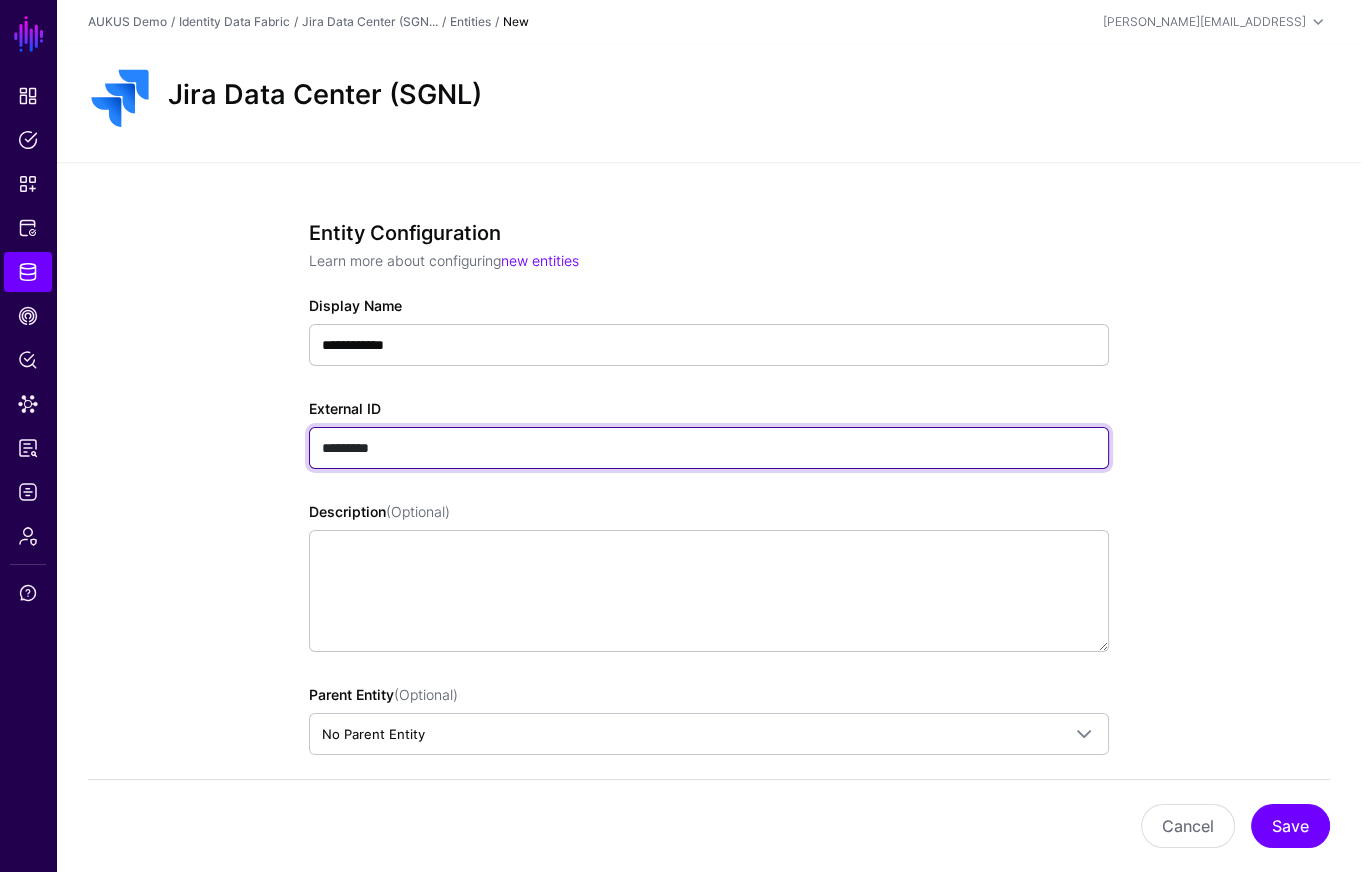 paste on "**********" 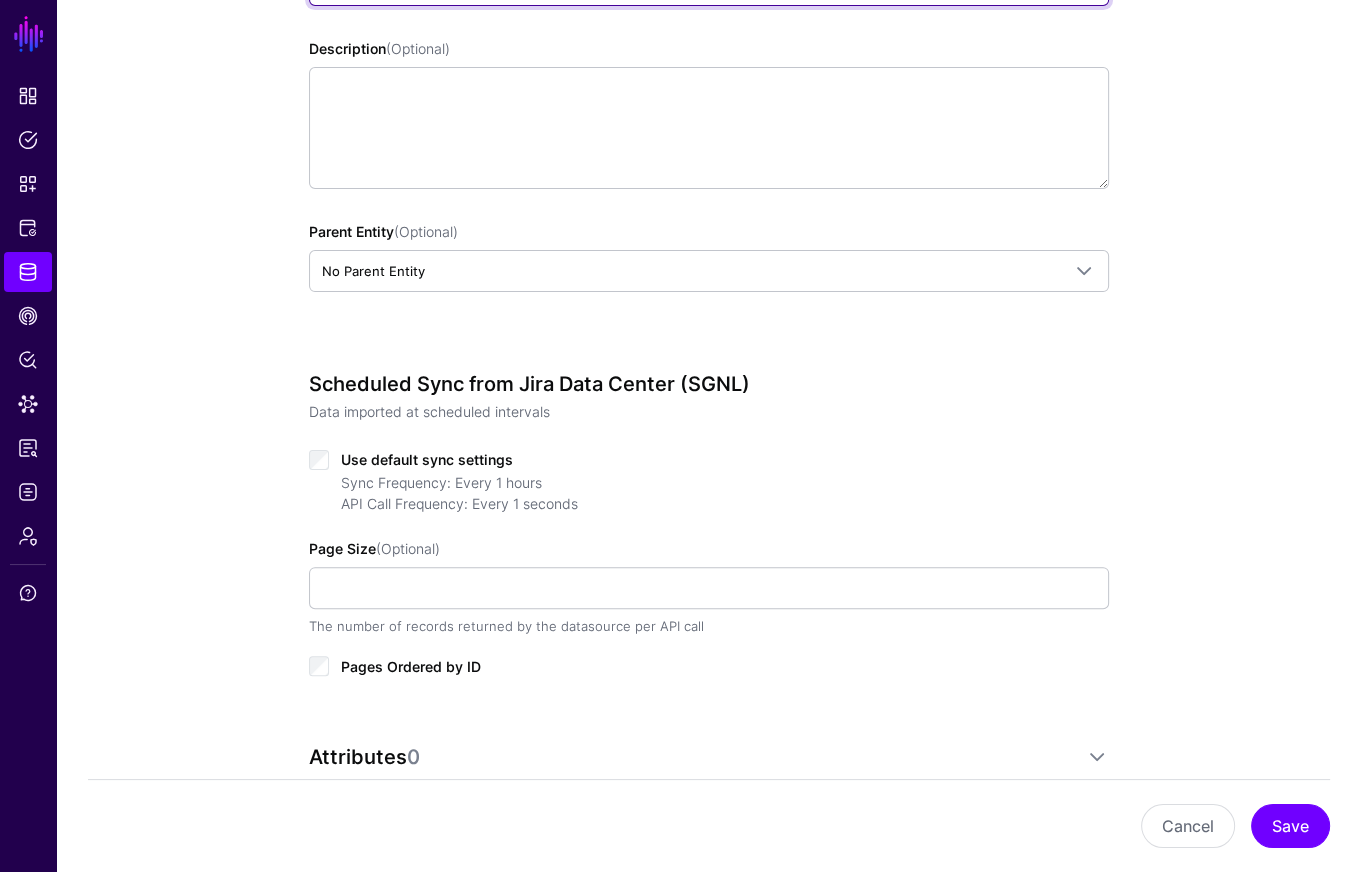 scroll, scrollTop: 380, scrollLeft: 0, axis: vertical 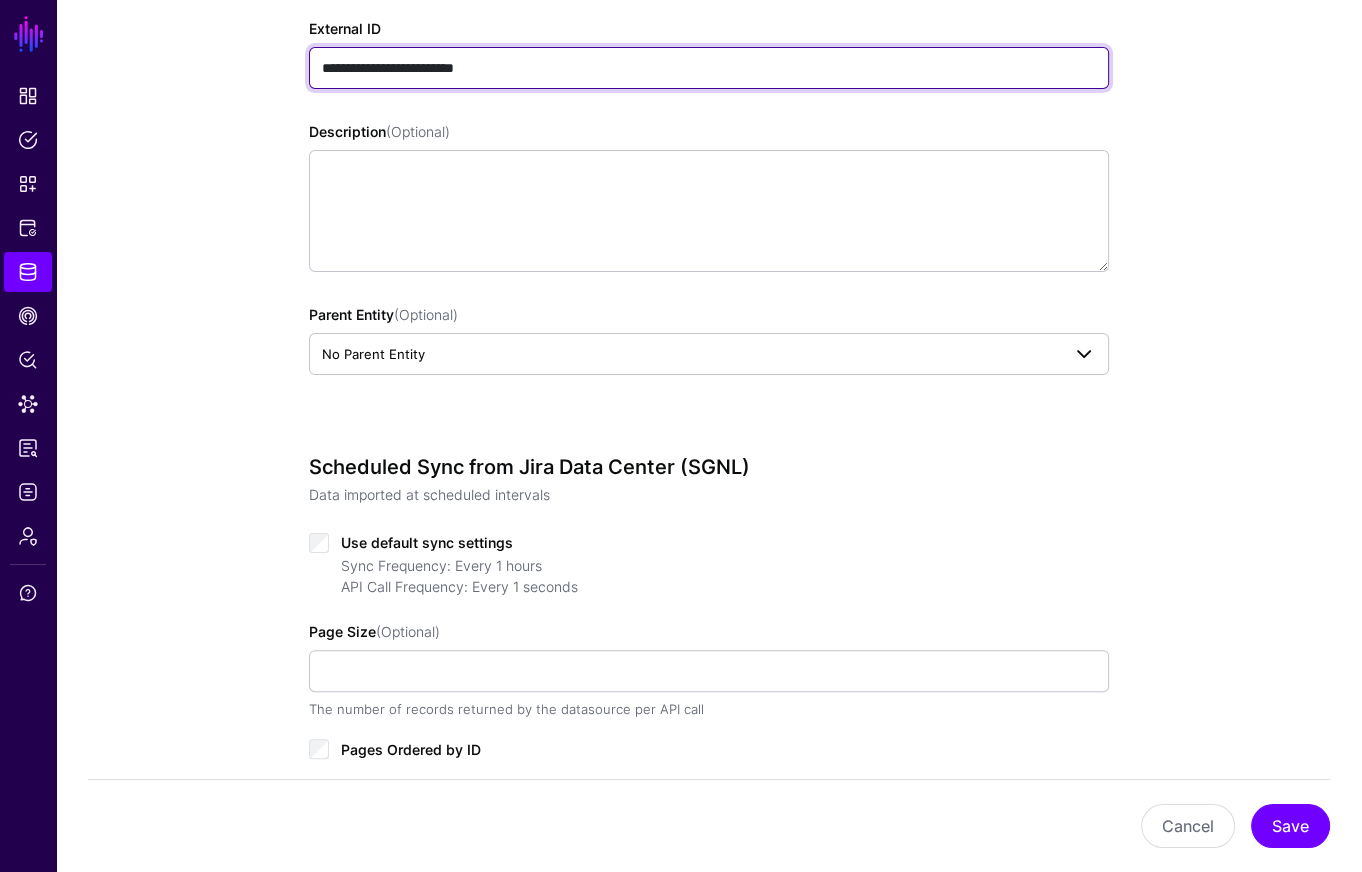 type on "**********" 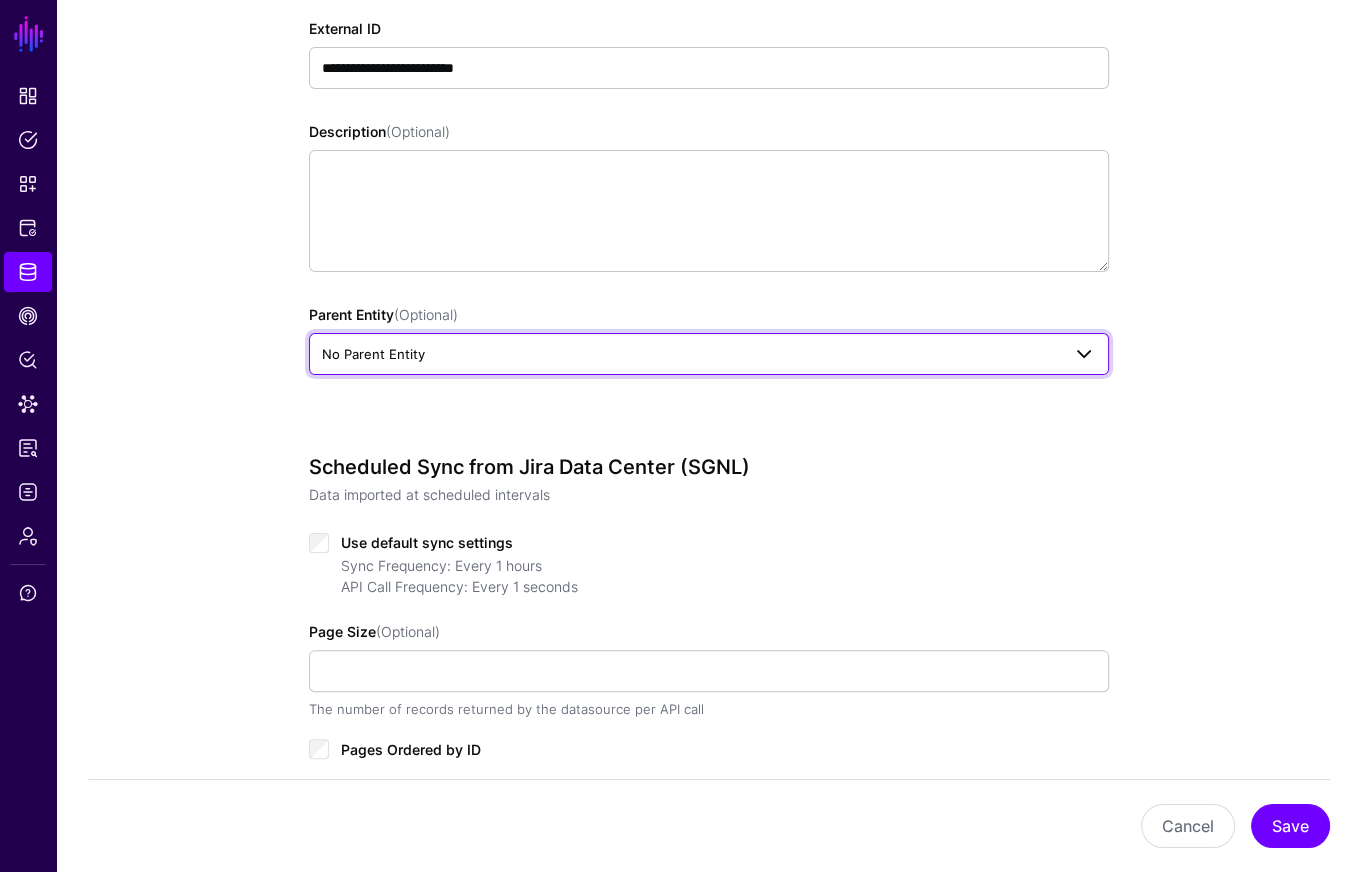 click on "No Parent Entity" at bounding box center [691, 354] 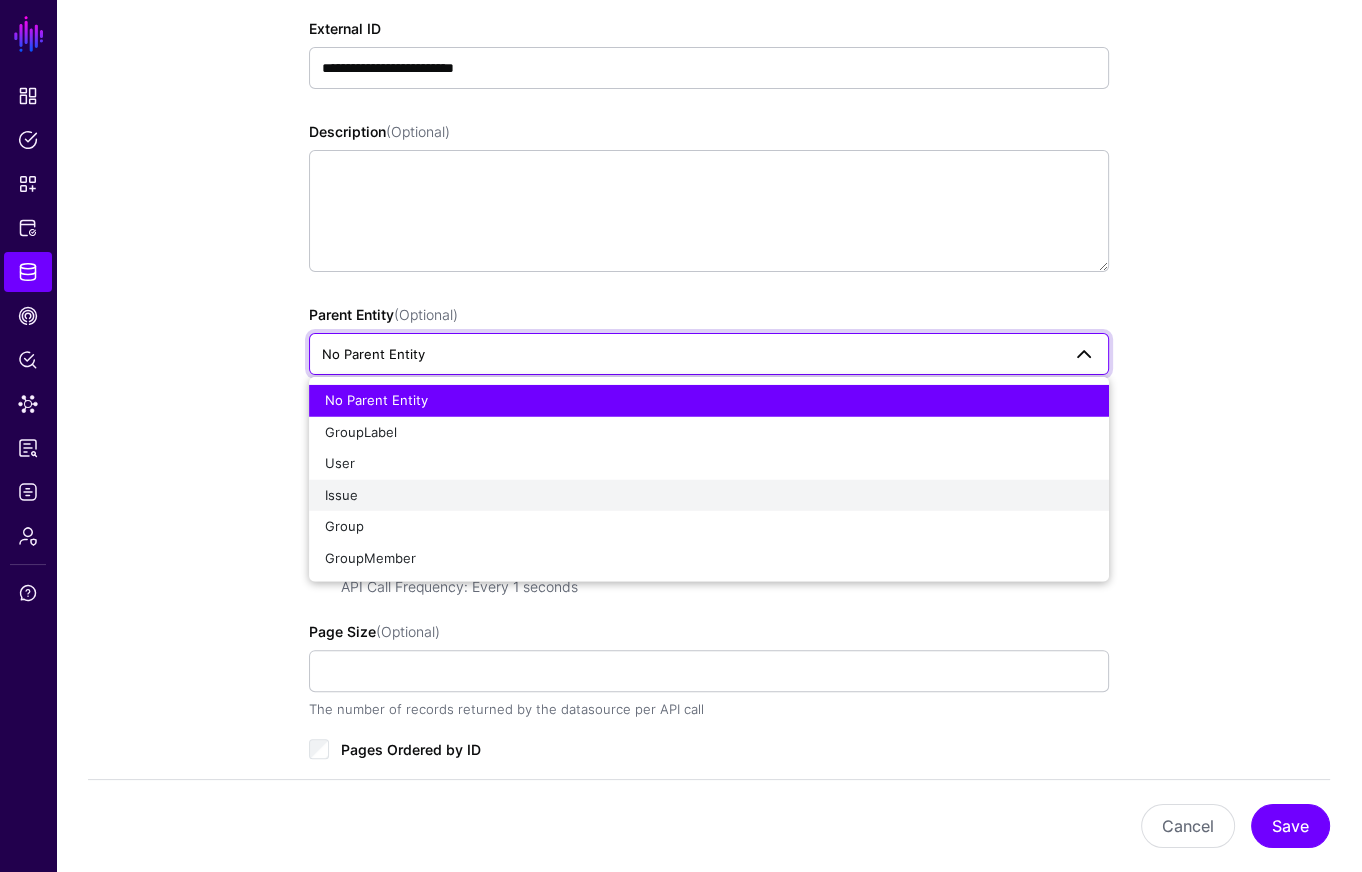 click on "Issue" 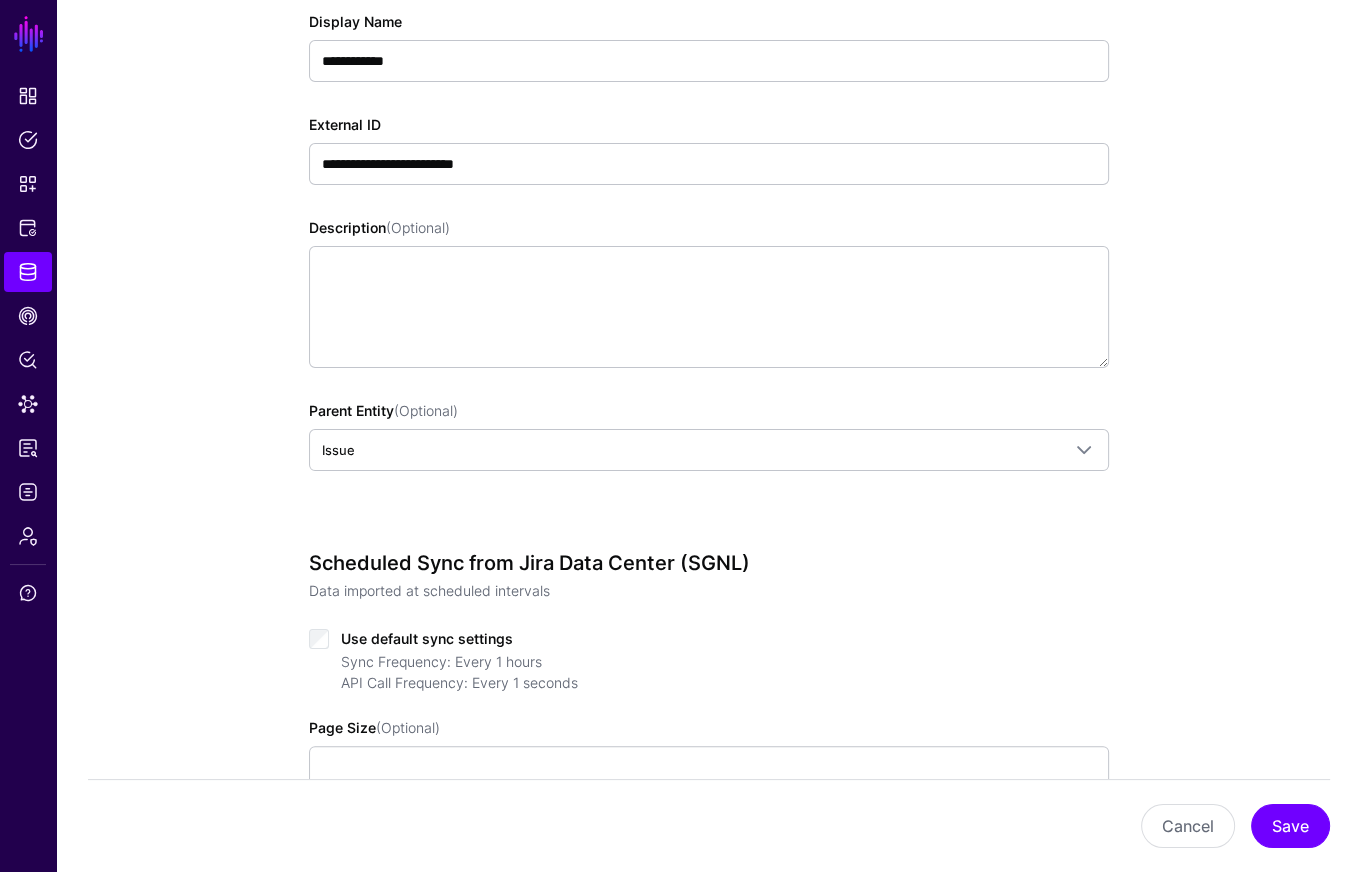 scroll, scrollTop: 538, scrollLeft: 0, axis: vertical 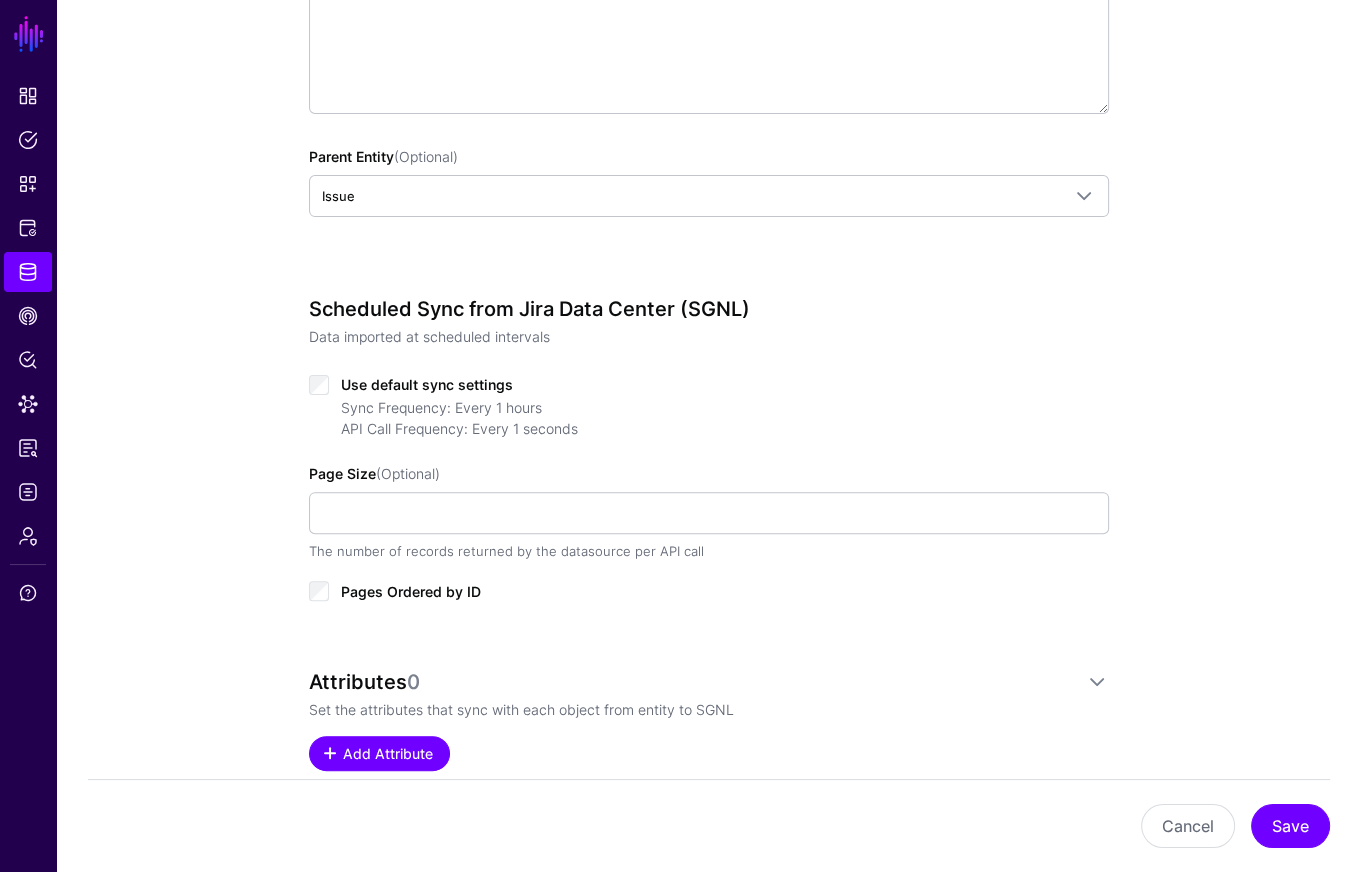 click on "Add Attribute" 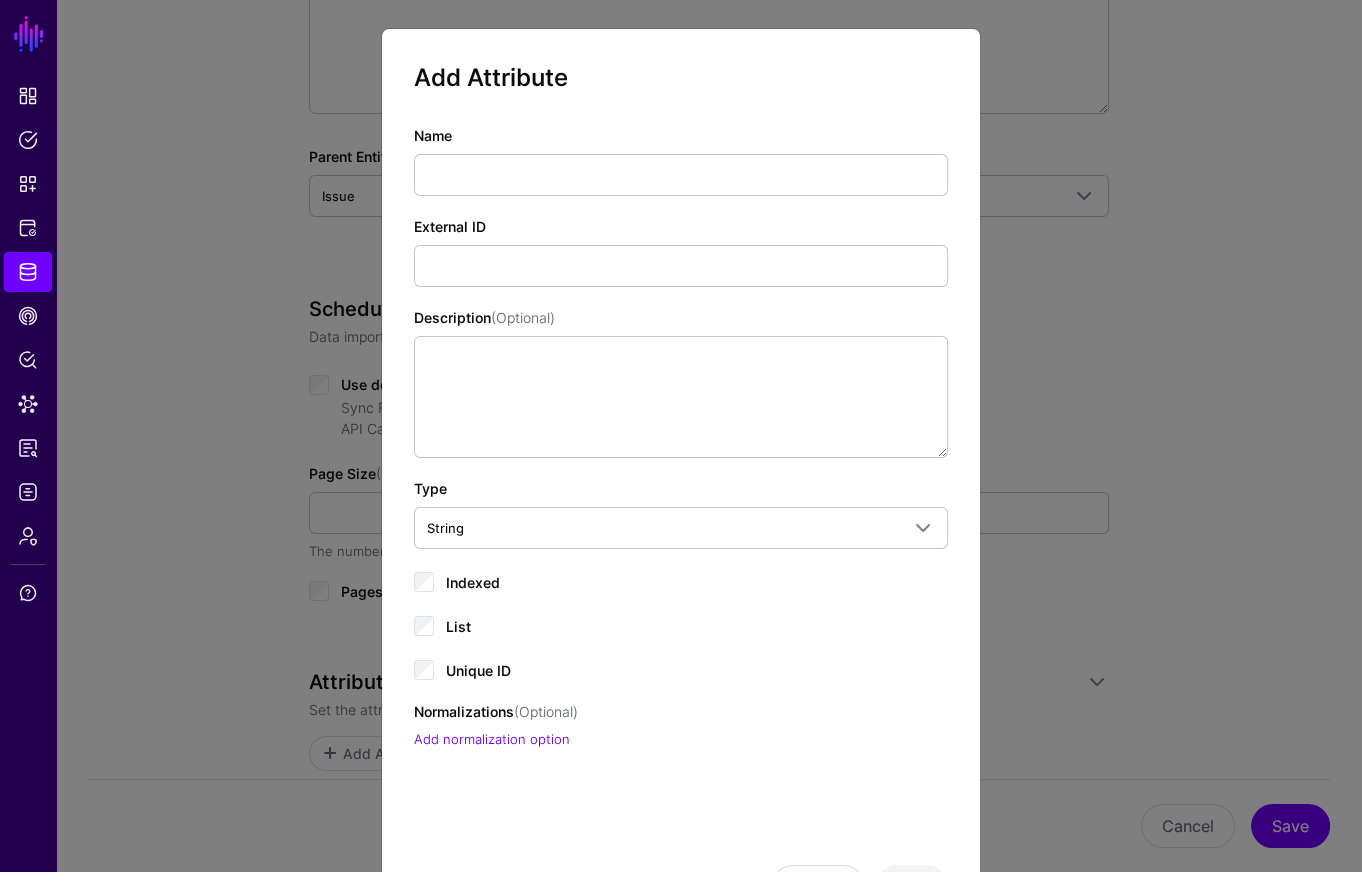 scroll, scrollTop: 97, scrollLeft: 0, axis: vertical 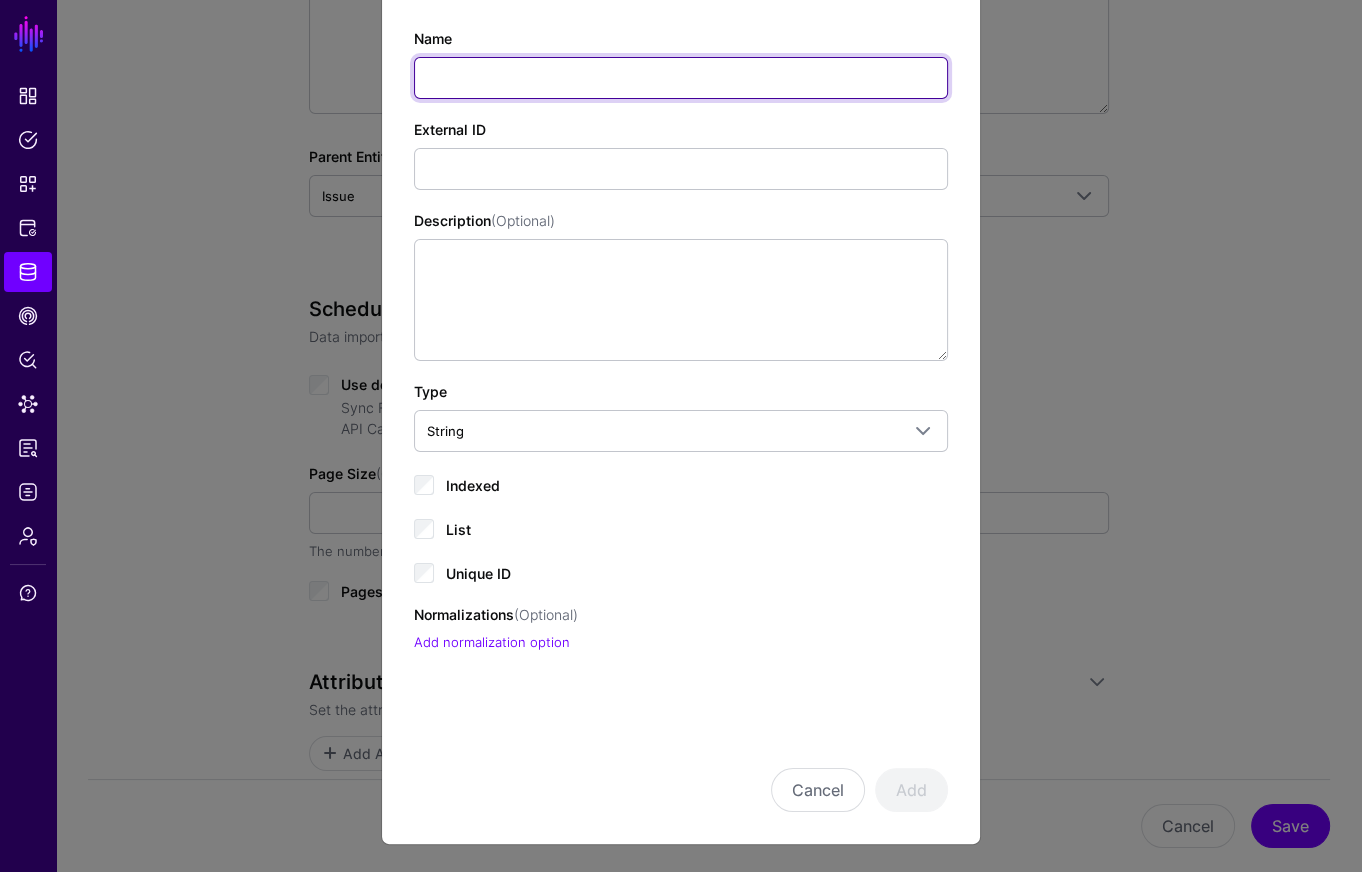 click on "Name" at bounding box center [681, 78] 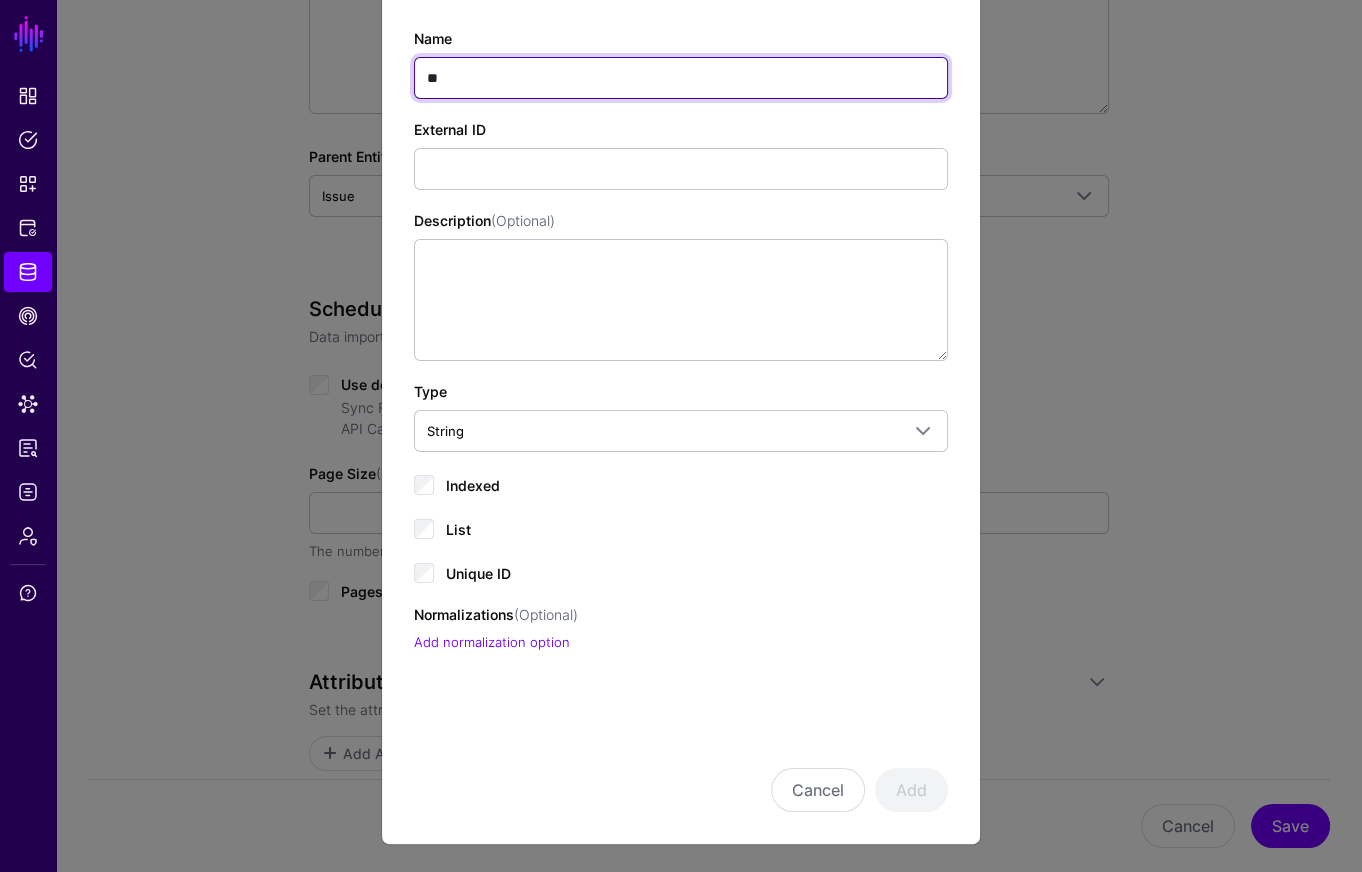 type on "**" 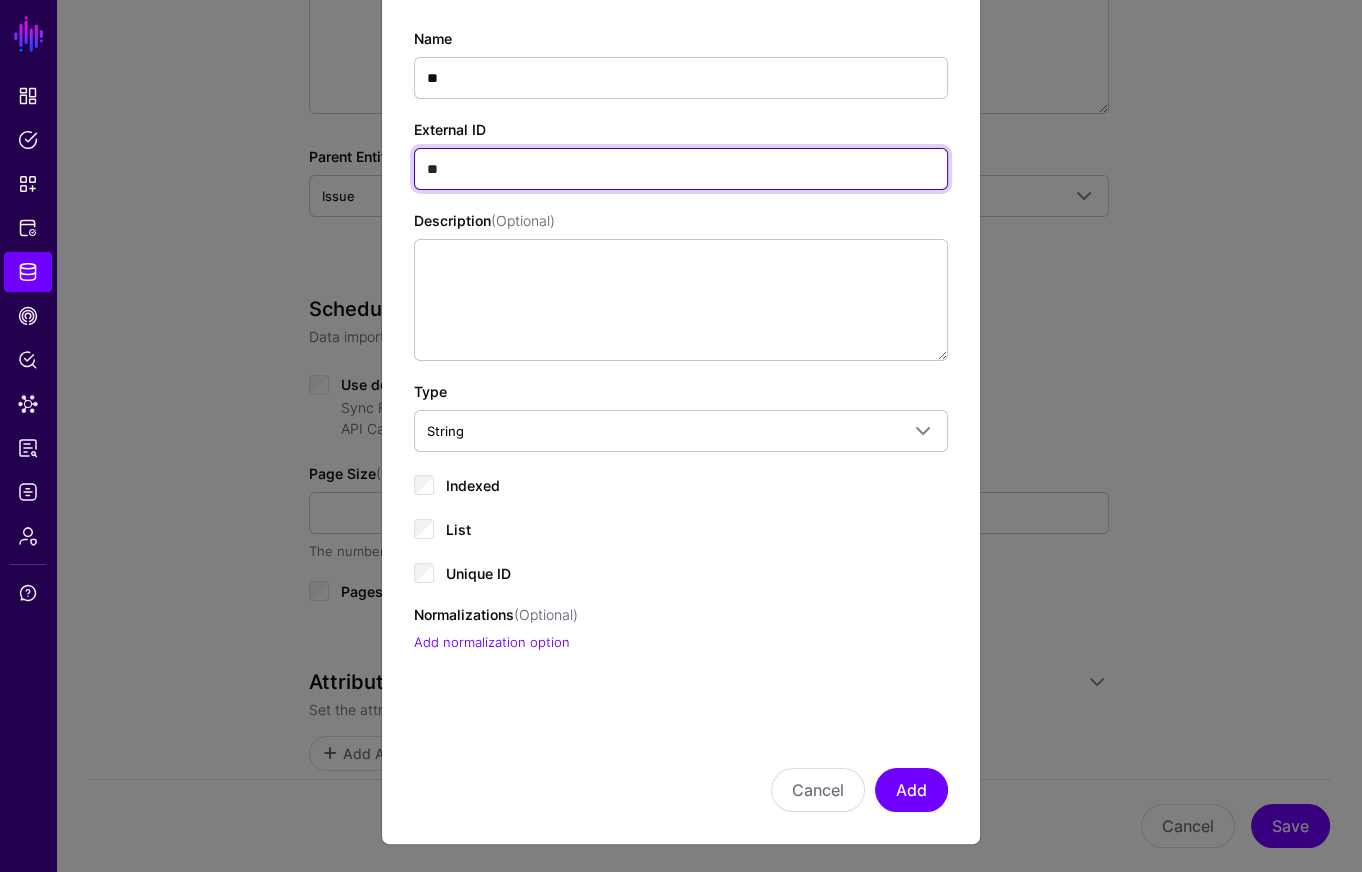 type on "**" 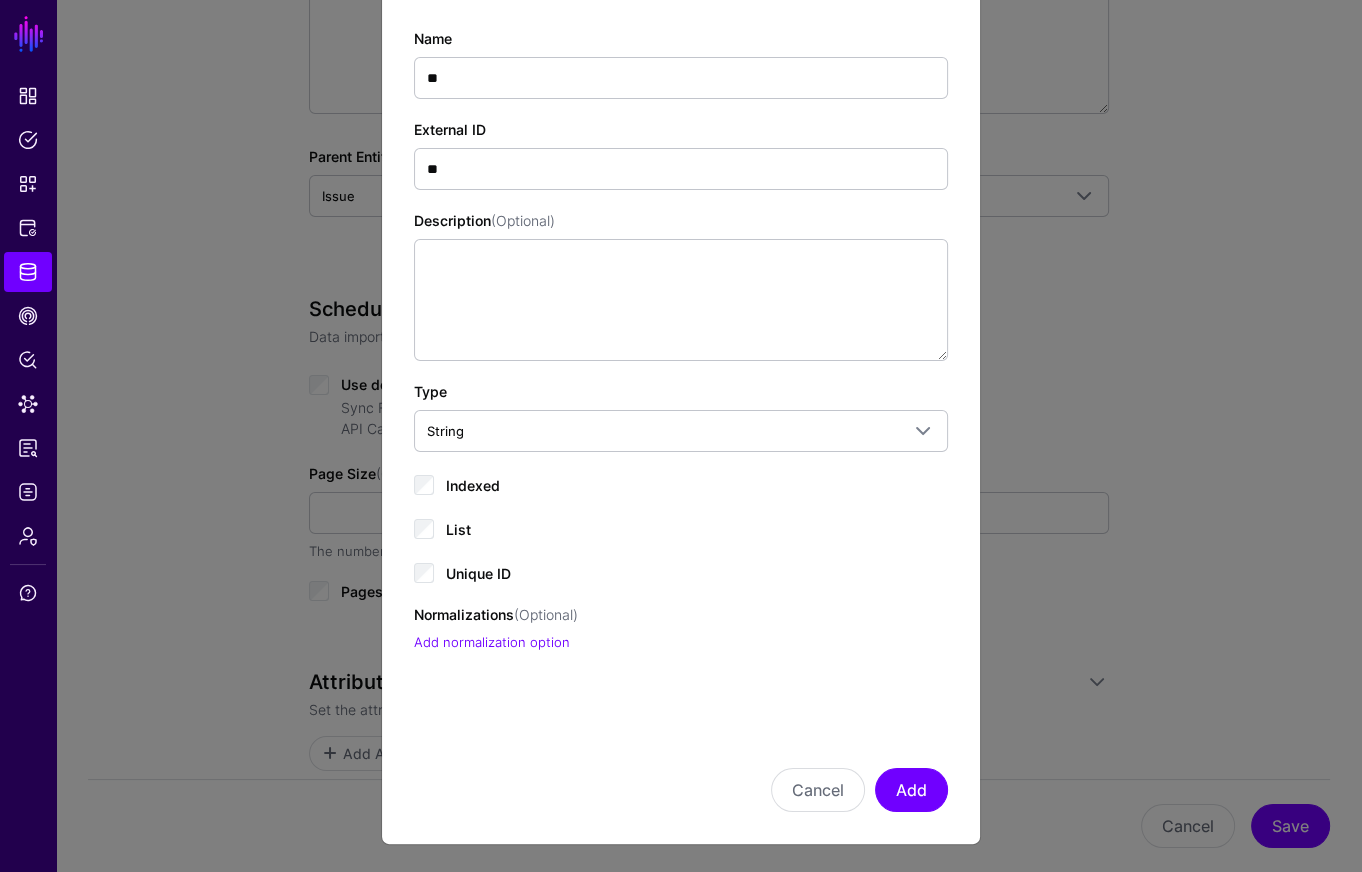 click on "Indexed" 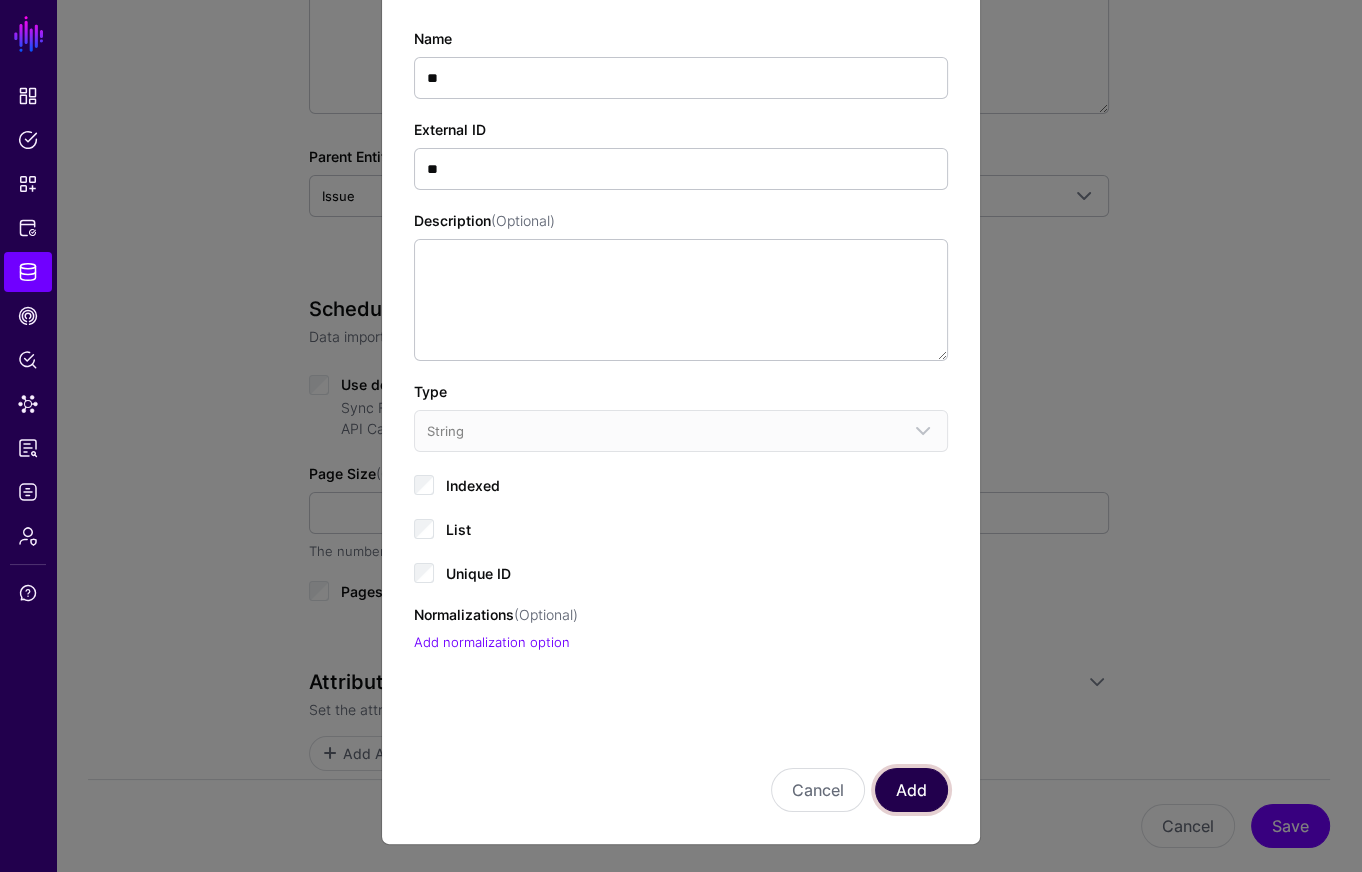 click on "Add" 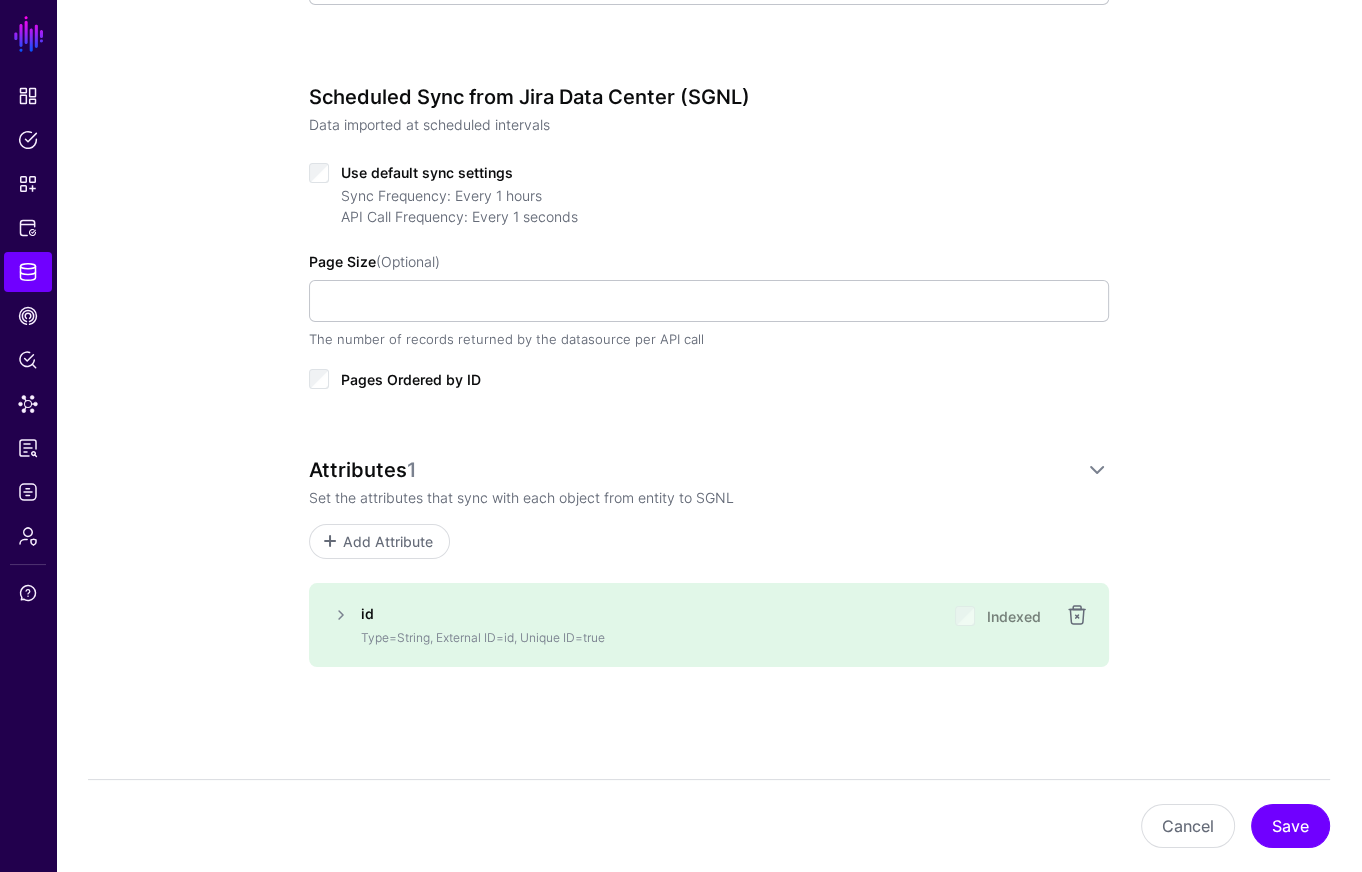 scroll, scrollTop: 751, scrollLeft: 0, axis: vertical 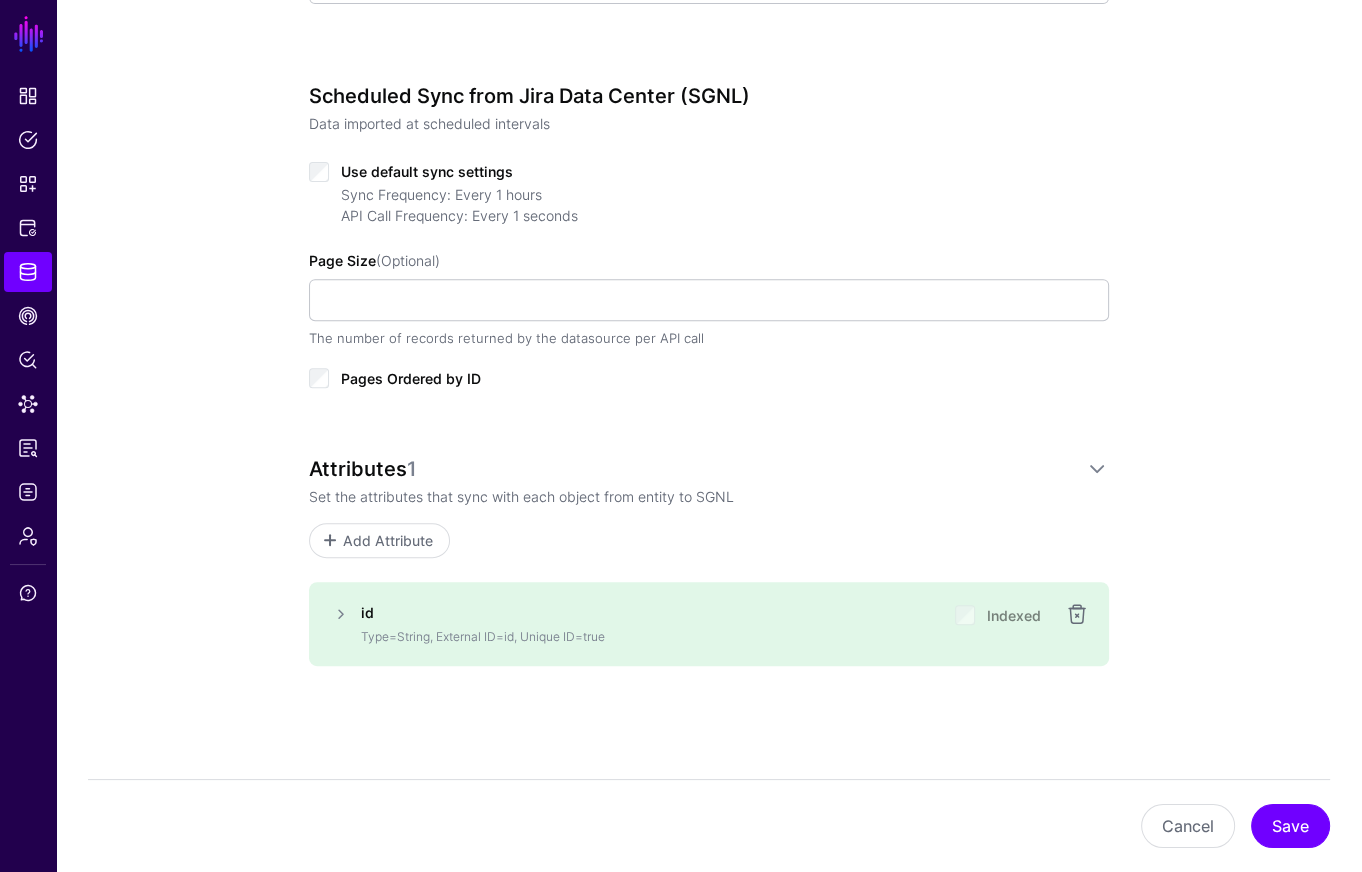 click on "Add Attribute" 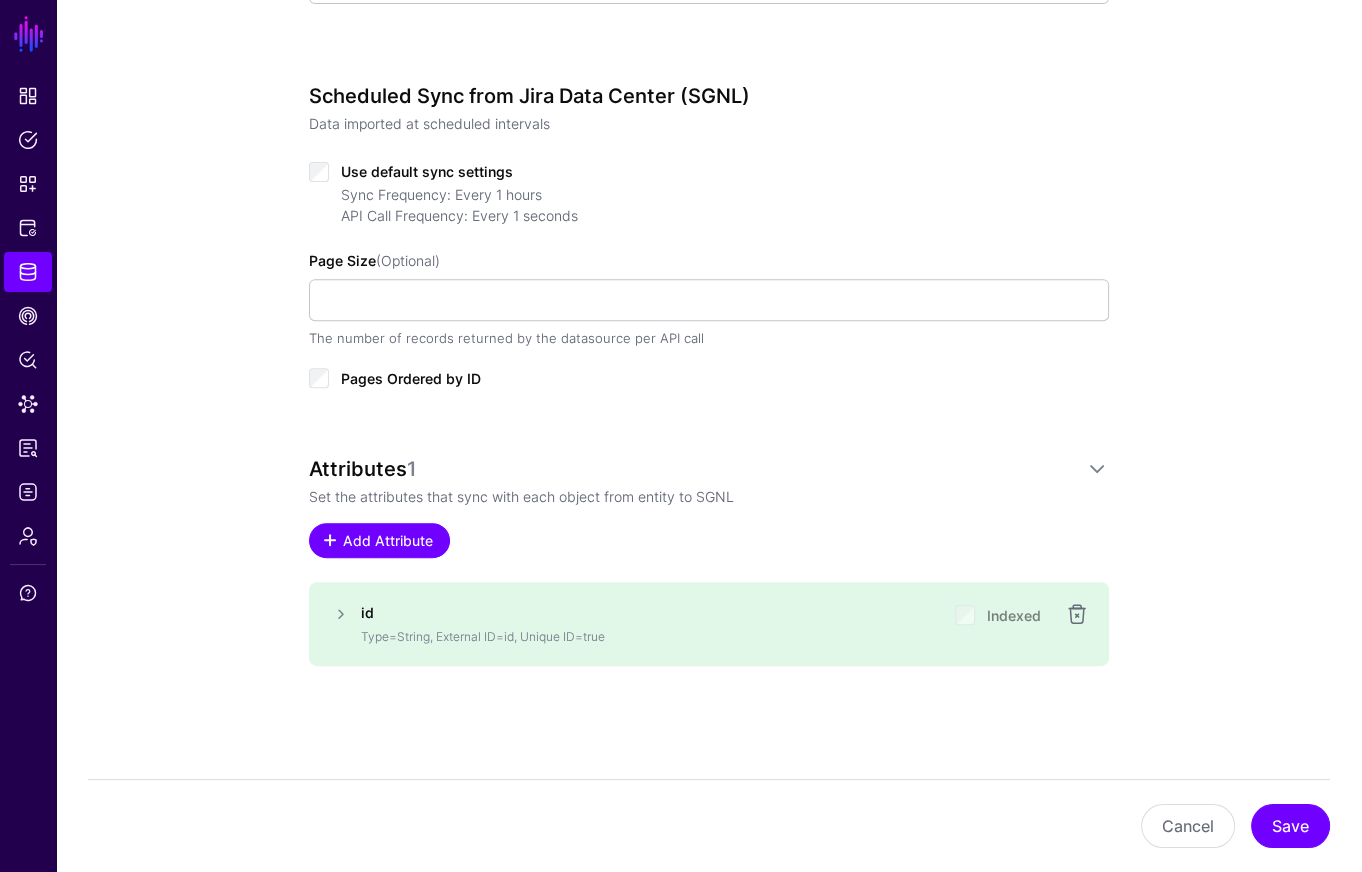 click on "Add Attribute" 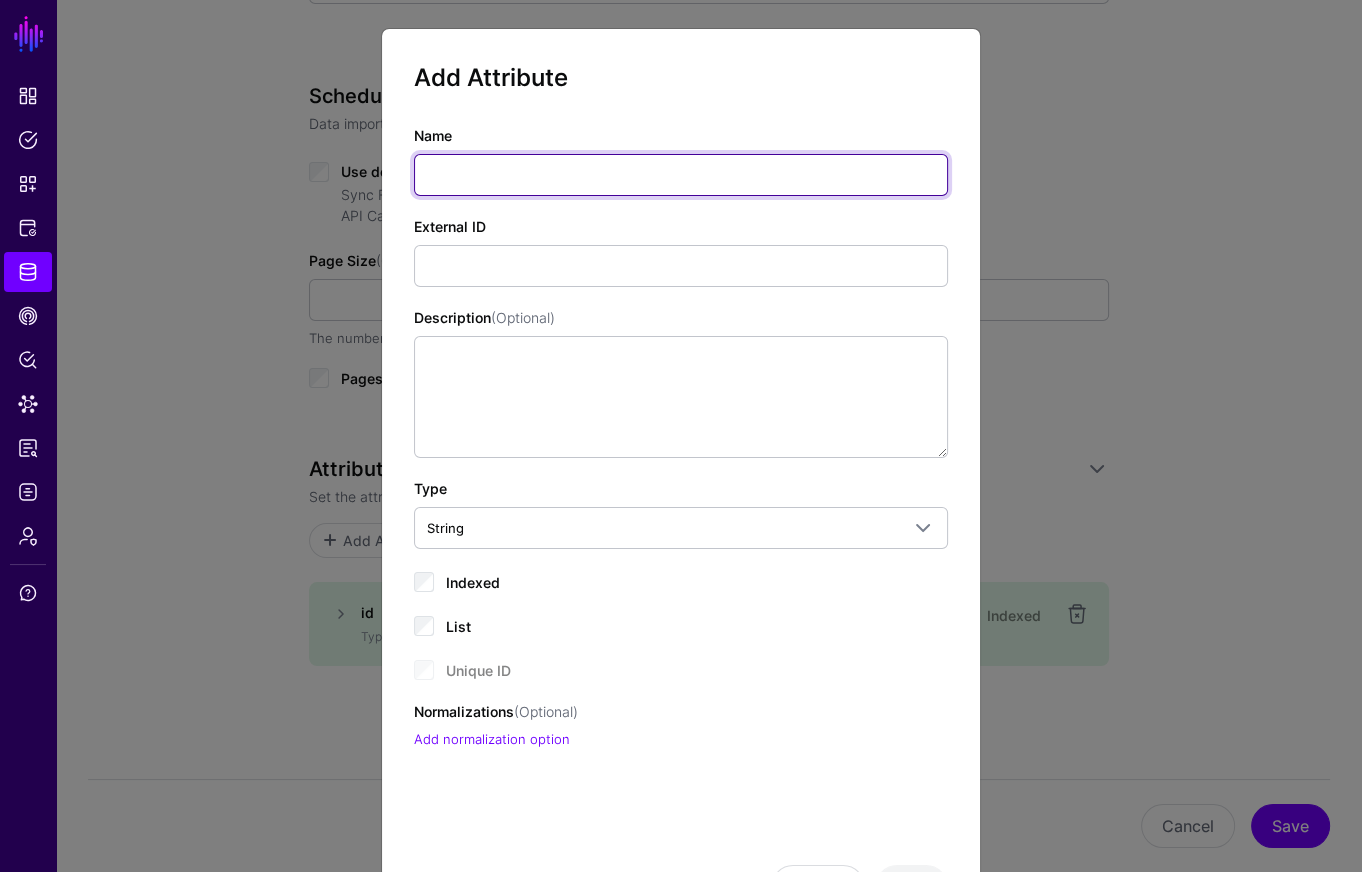 click on "Name" at bounding box center [681, 175] 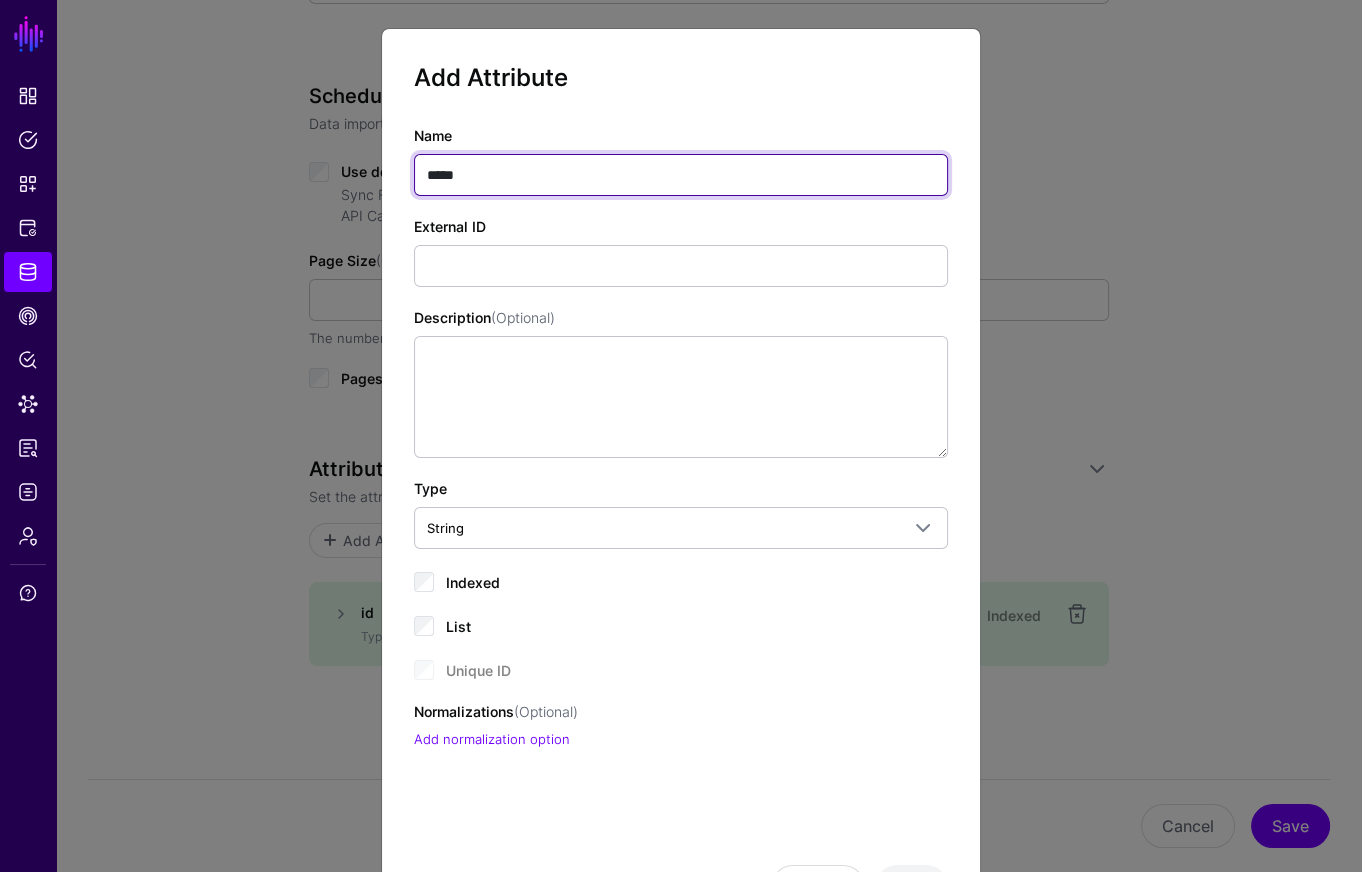 type on "*****" 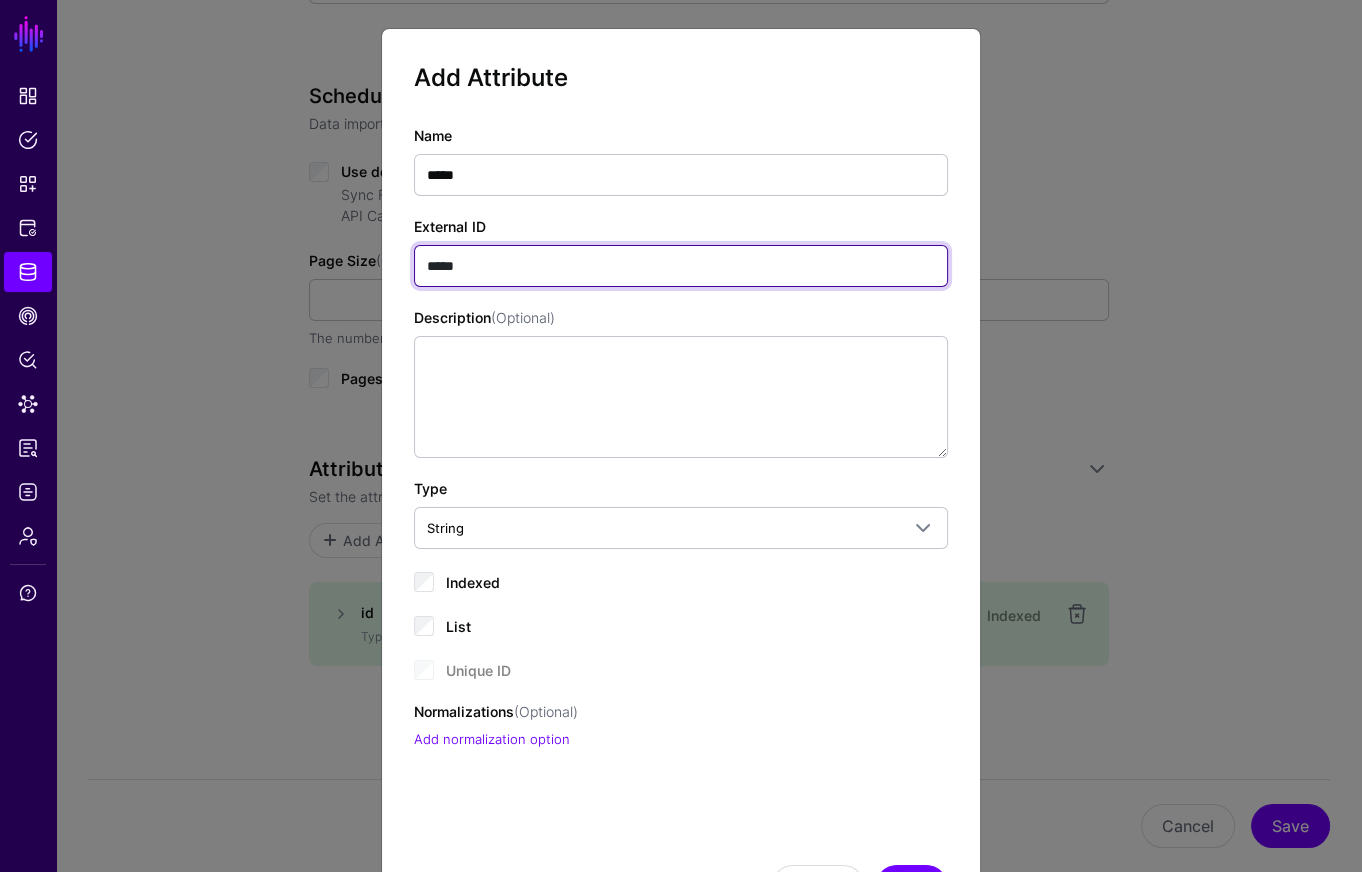 type on "*****" 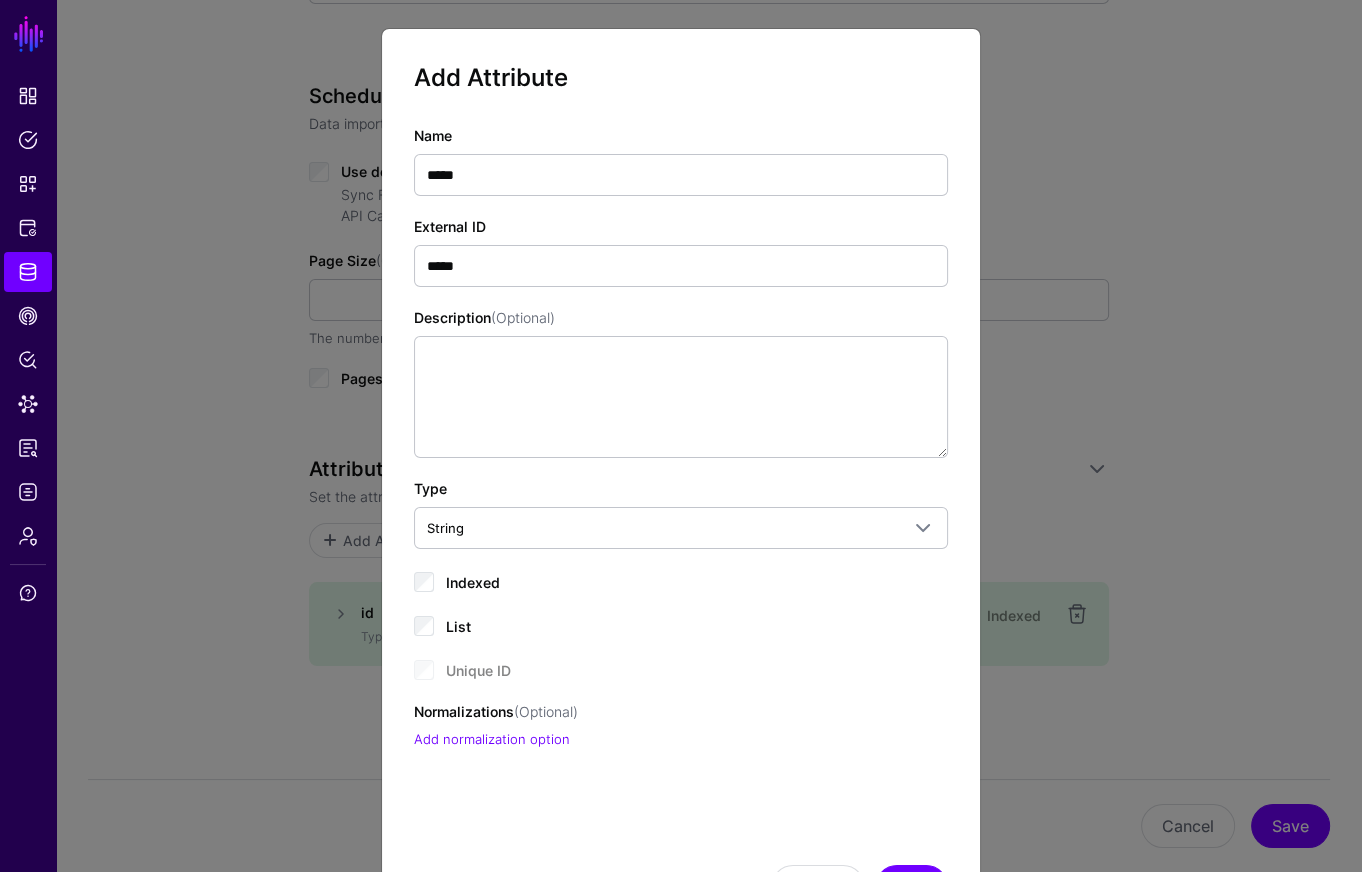 click on "Indexed" 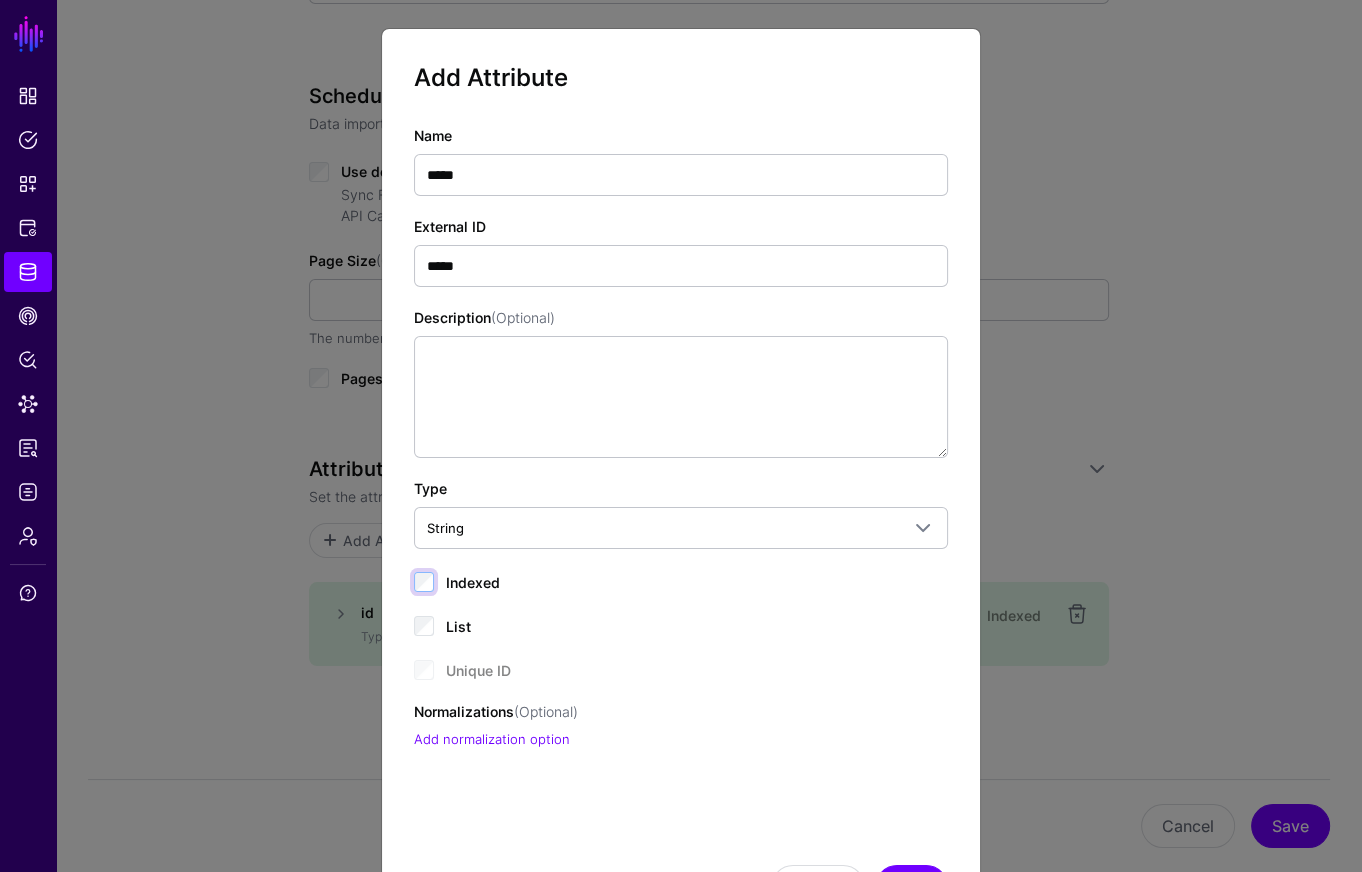 scroll, scrollTop: 97, scrollLeft: 0, axis: vertical 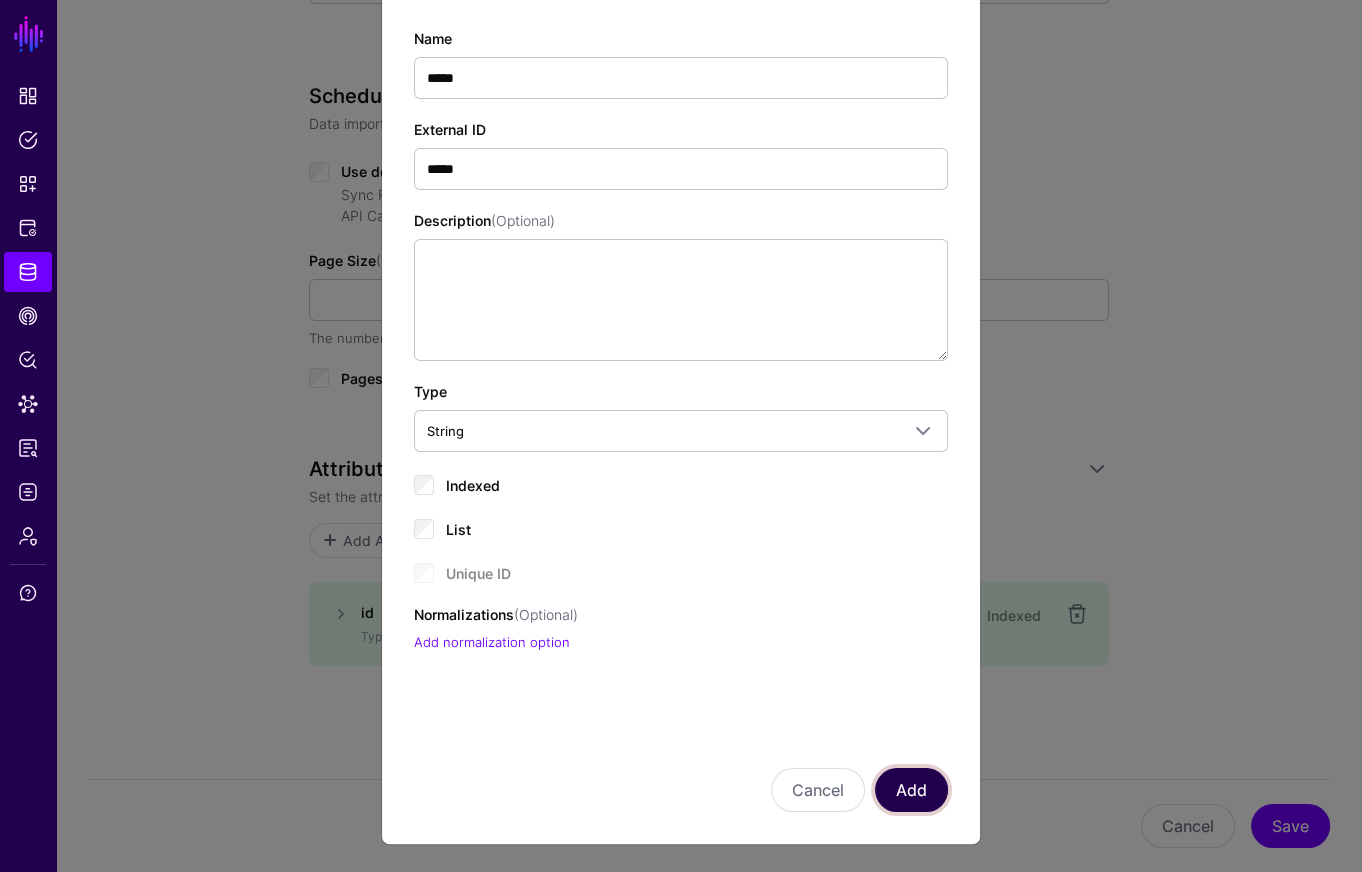click on "Add" 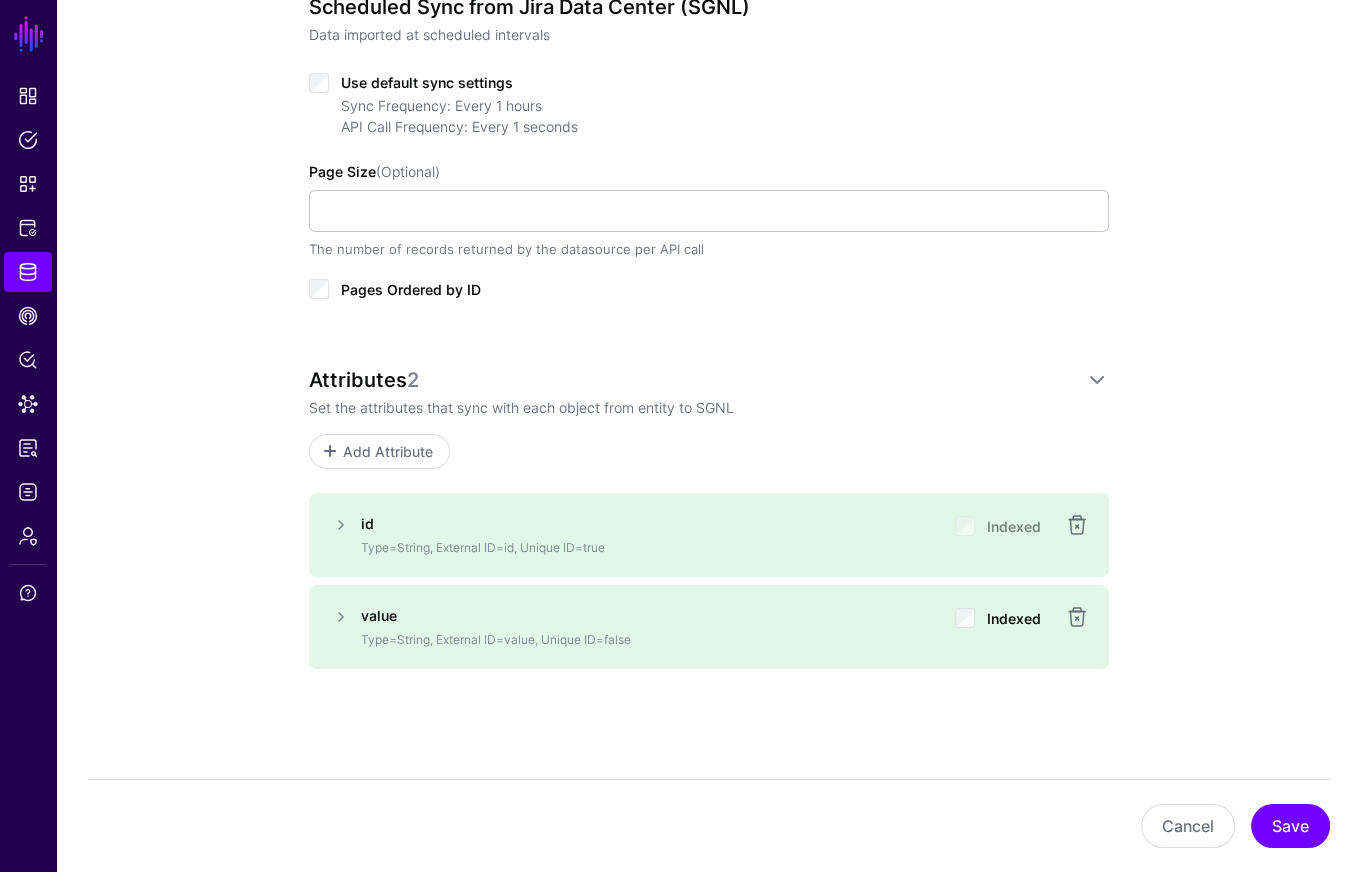 scroll, scrollTop: 843, scrollLeft: 0, axis: vertical 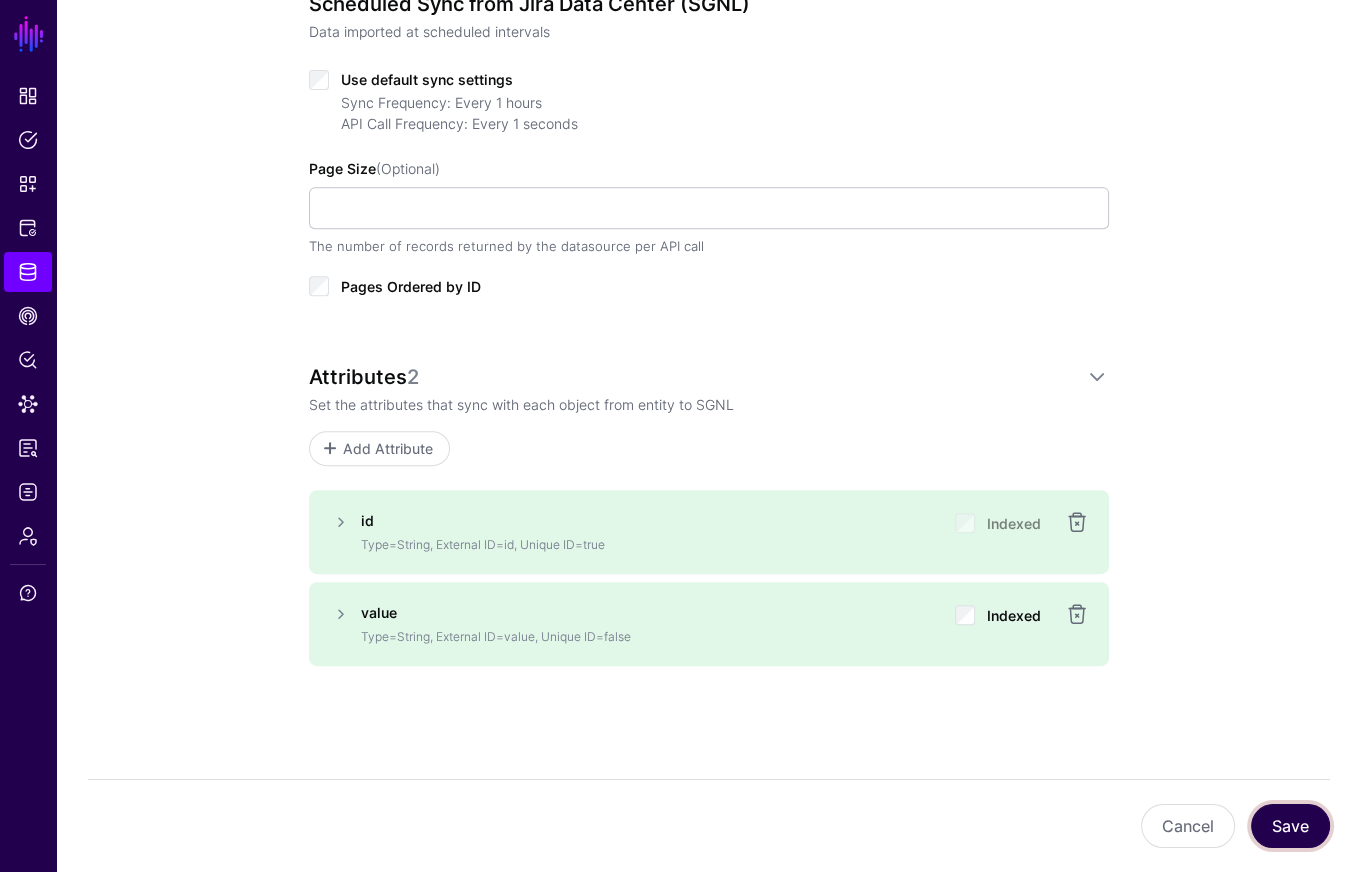 click on "Save" 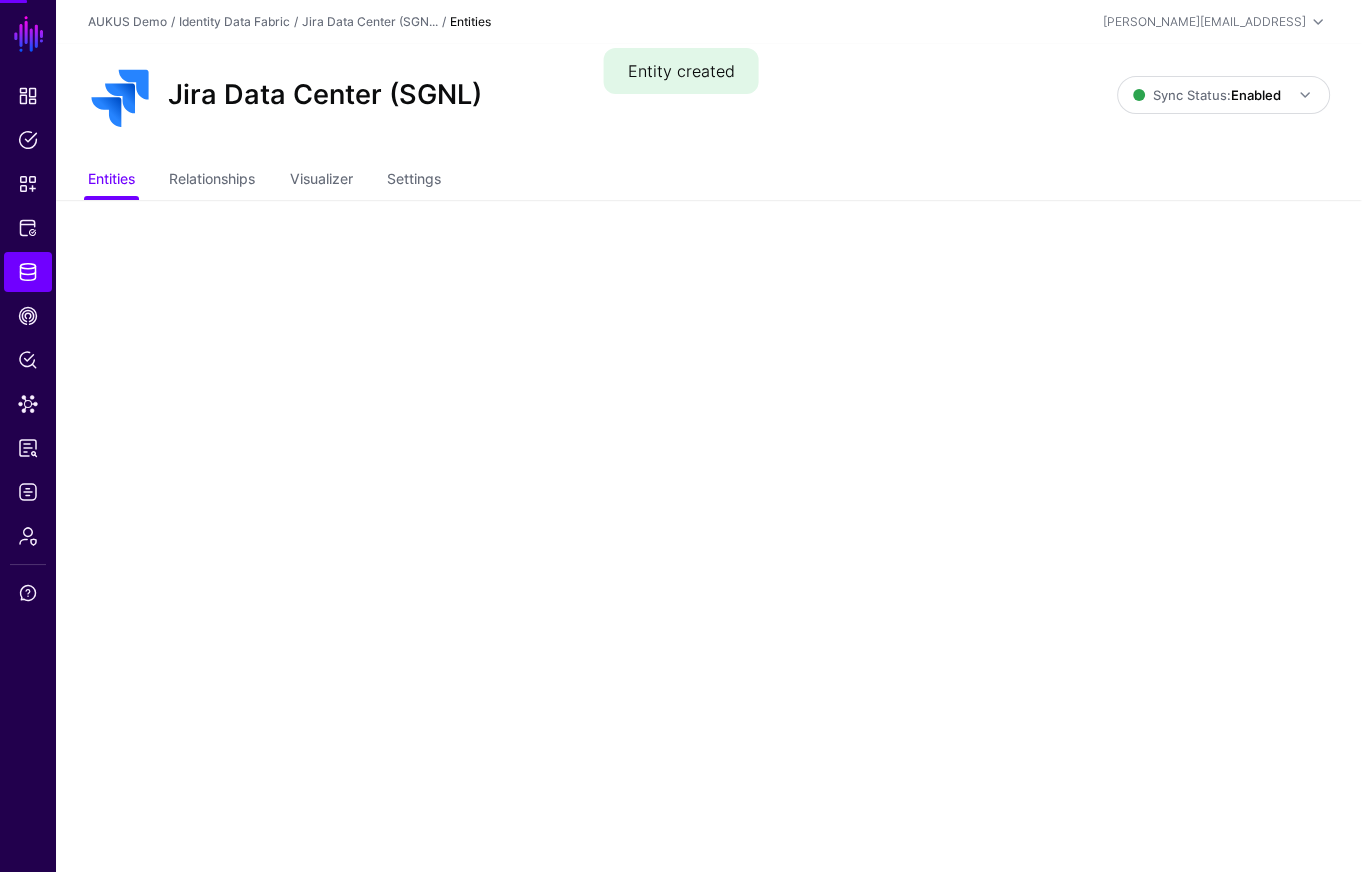 scroll, scrollTop: 0, scrollLeft: 0, axis: both 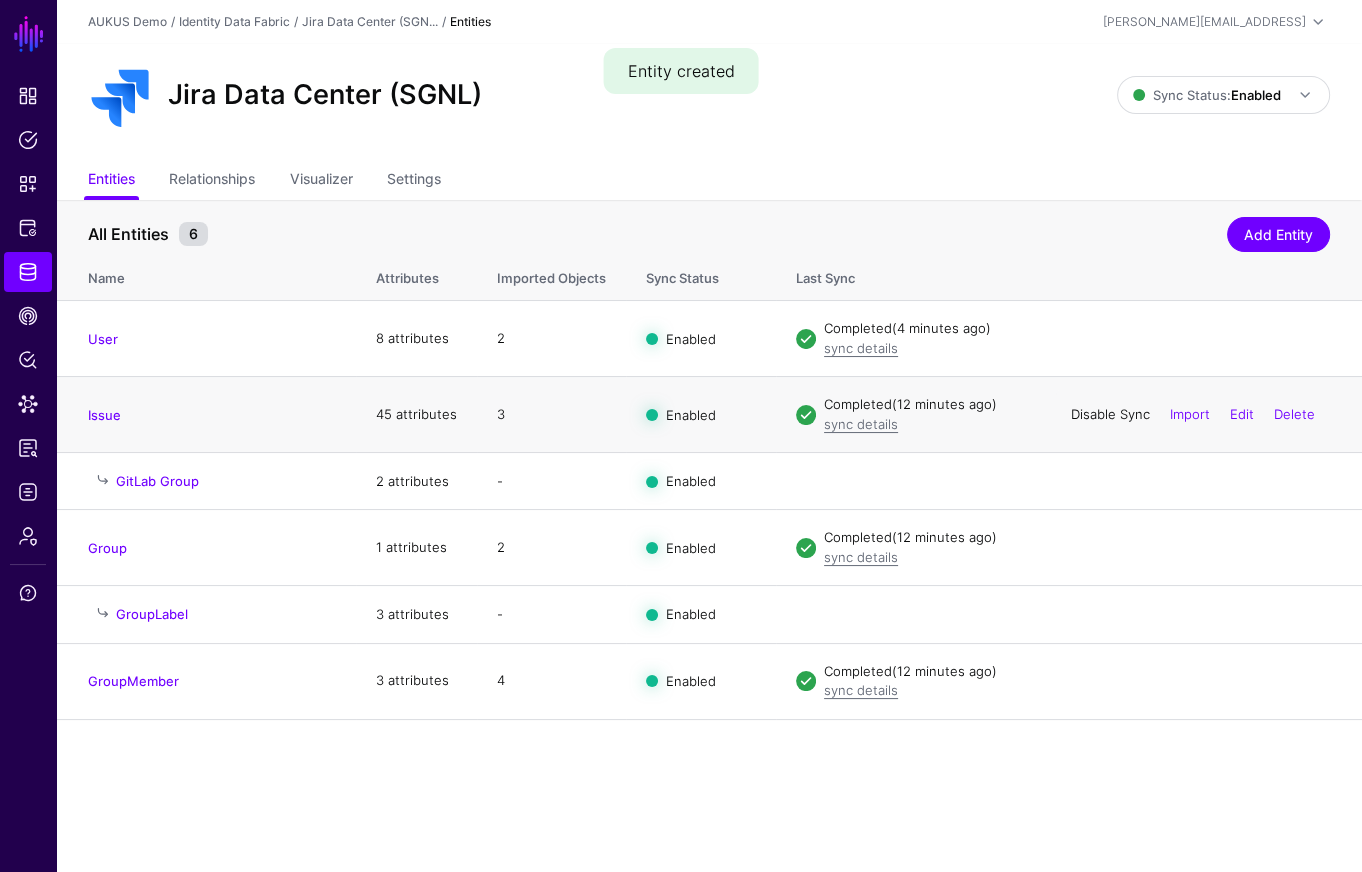 click on "Disable Sync" 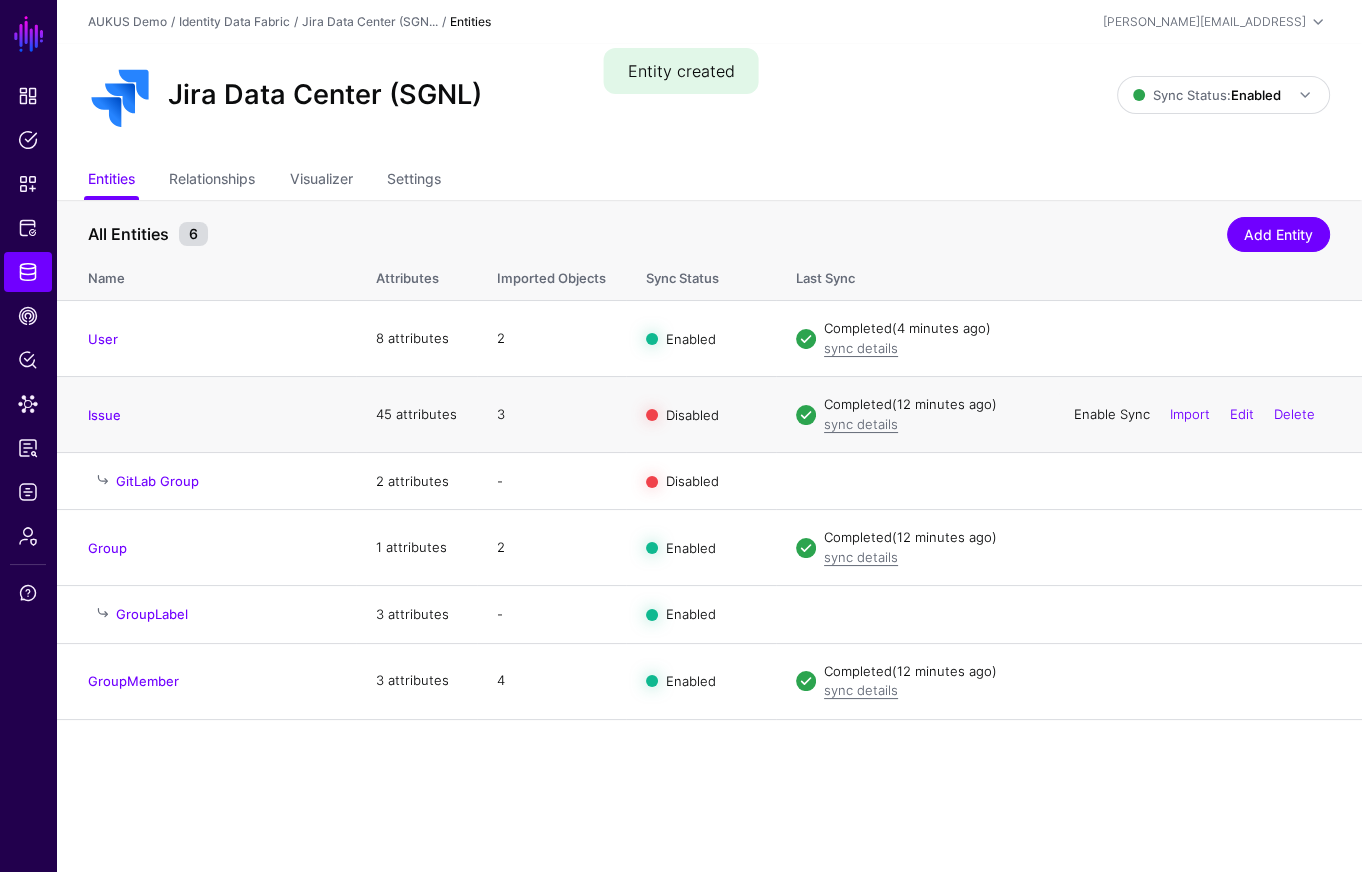 click on "Enable Sync" 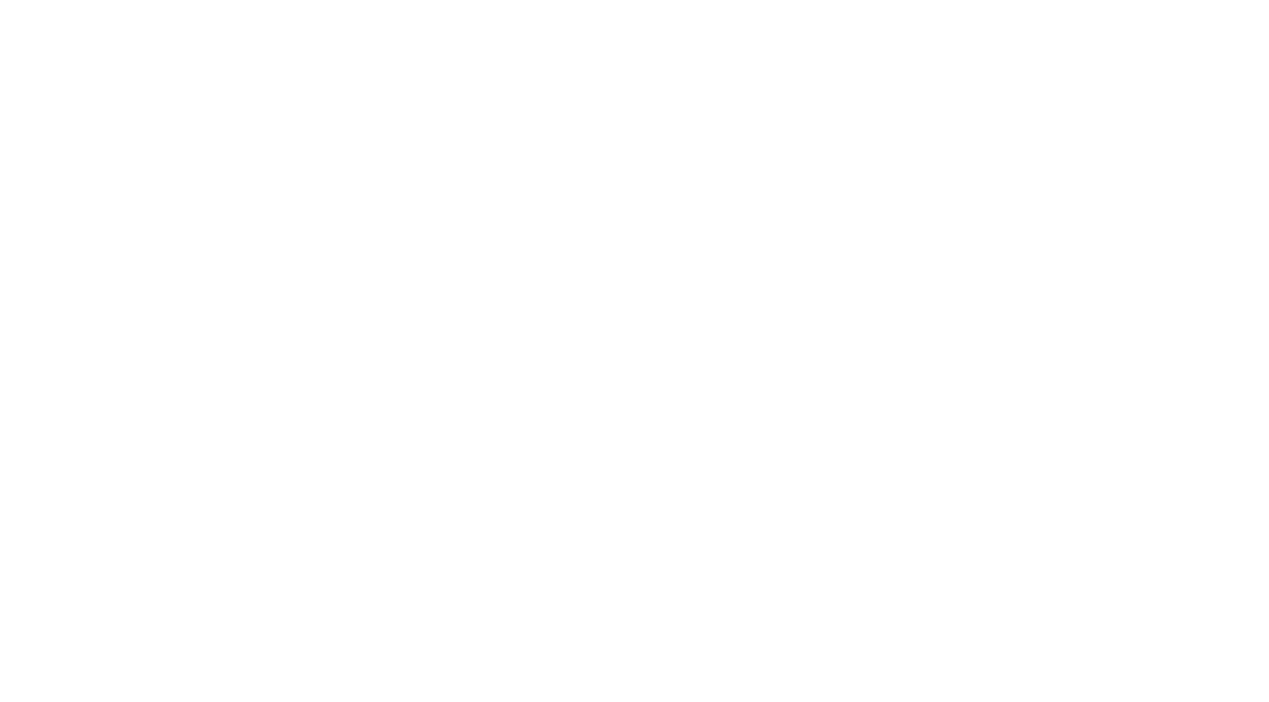 scroll, scrollTop: 0, scrollLeft: 0, axis: both 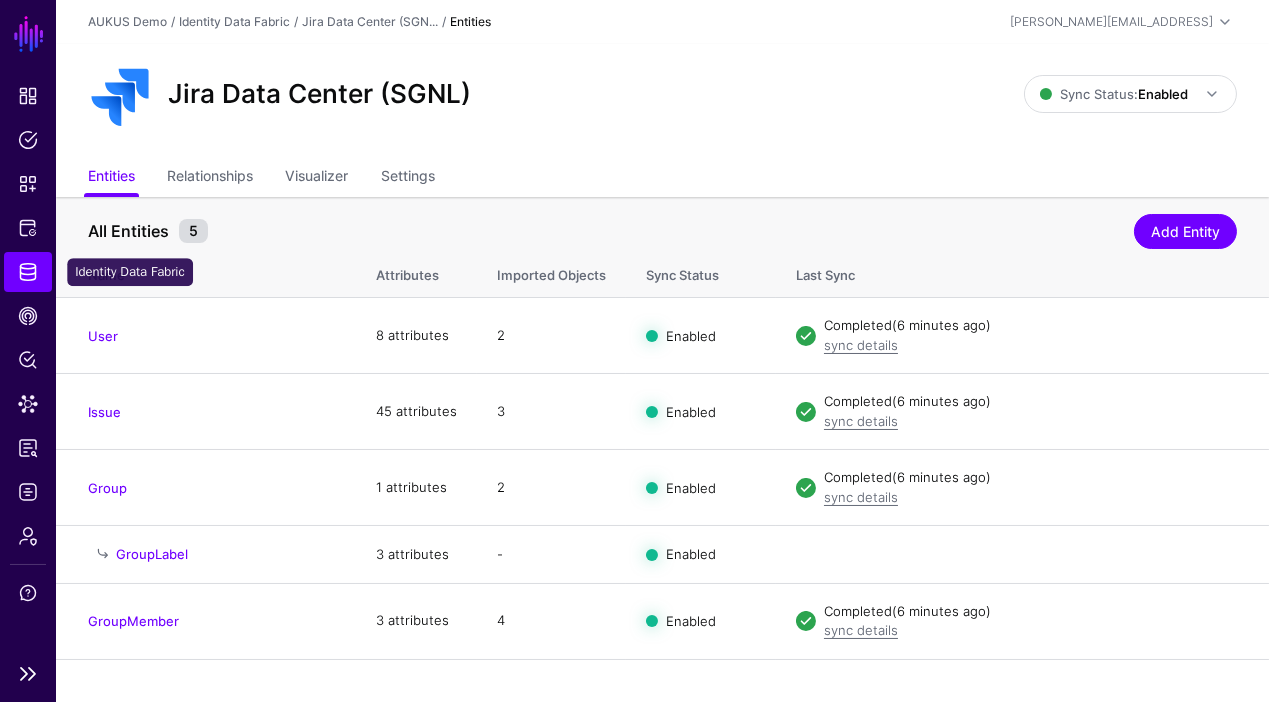 click on "Identity Data Fabric" 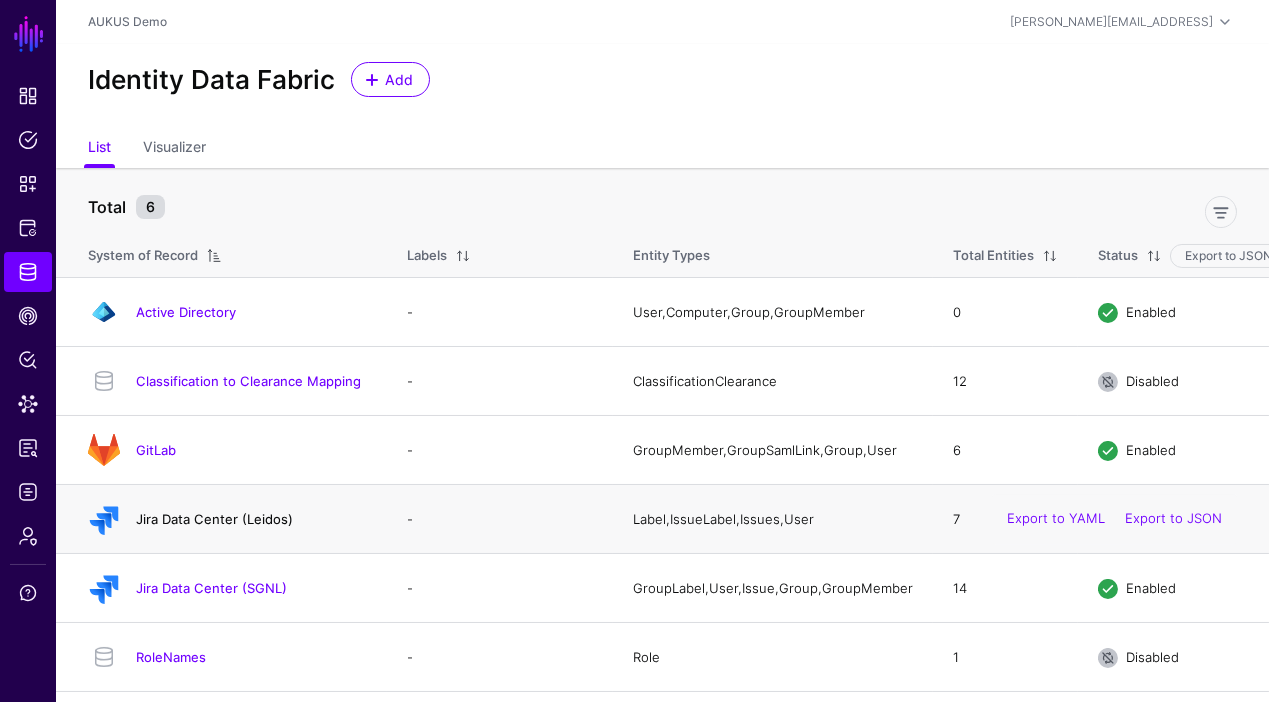 click on "Jira Data Center (Leidos)" 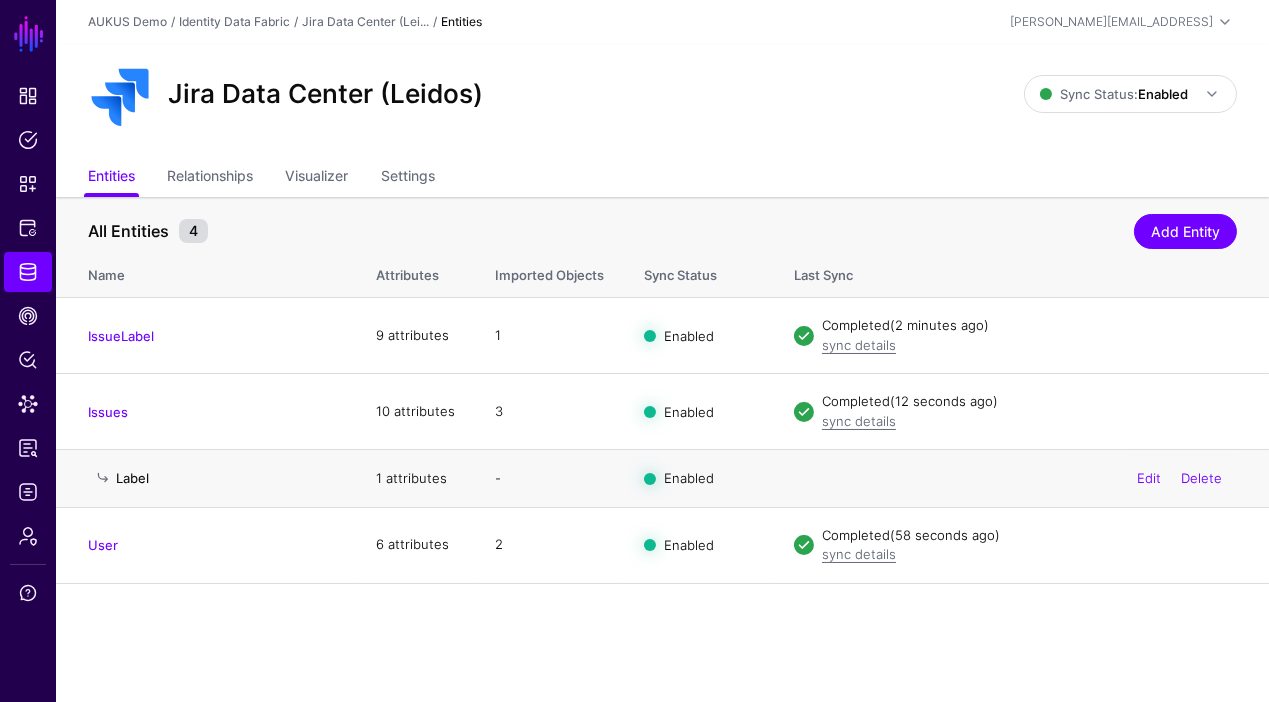 click on "Label" 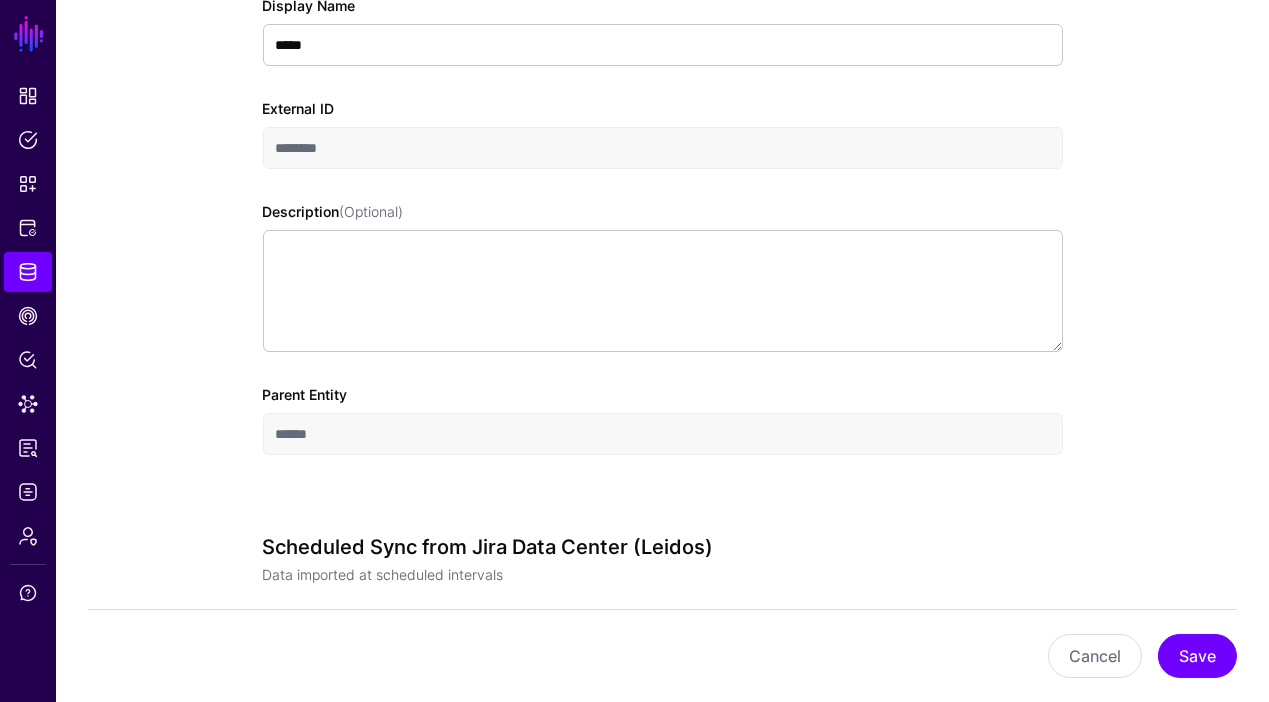 scroll, scrollTop: 34, scrollLeft: 0, axis: vertical 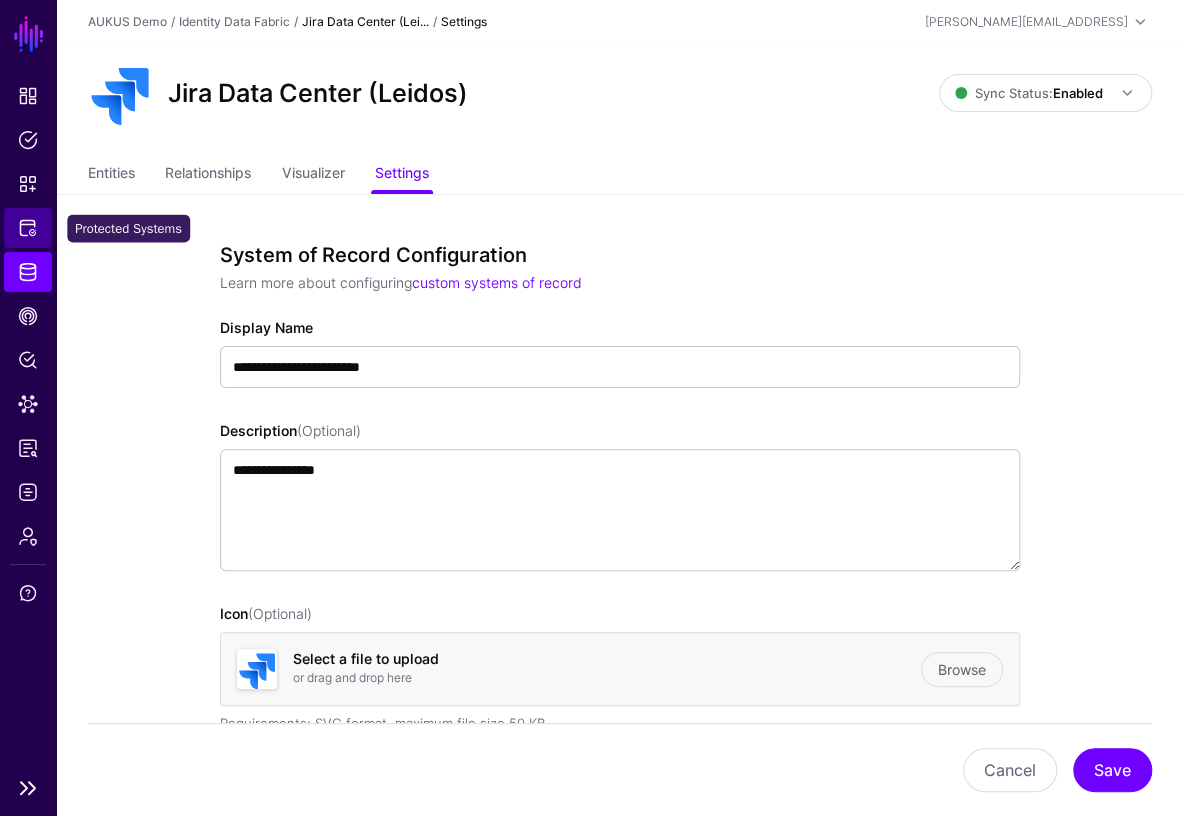 click on "Protected Systems" 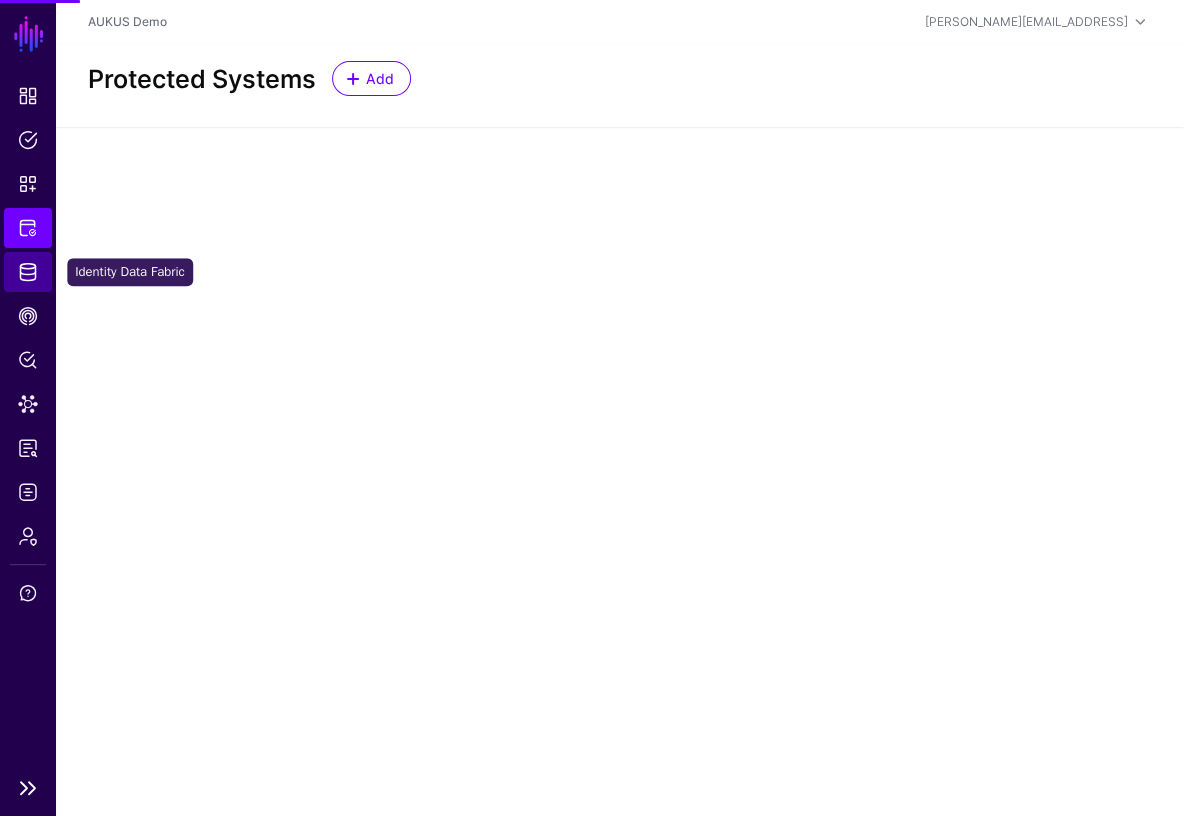 click on "Identity Data Fabric" 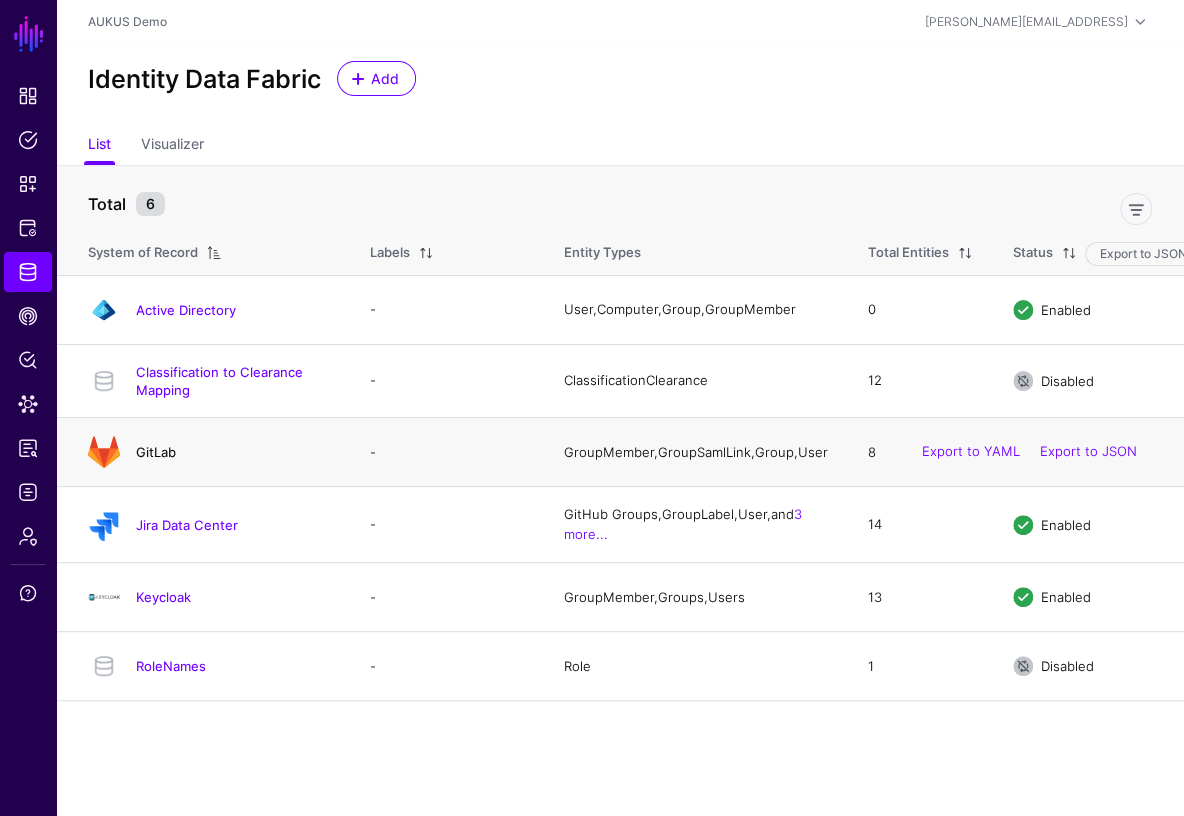 click on "GitLab" 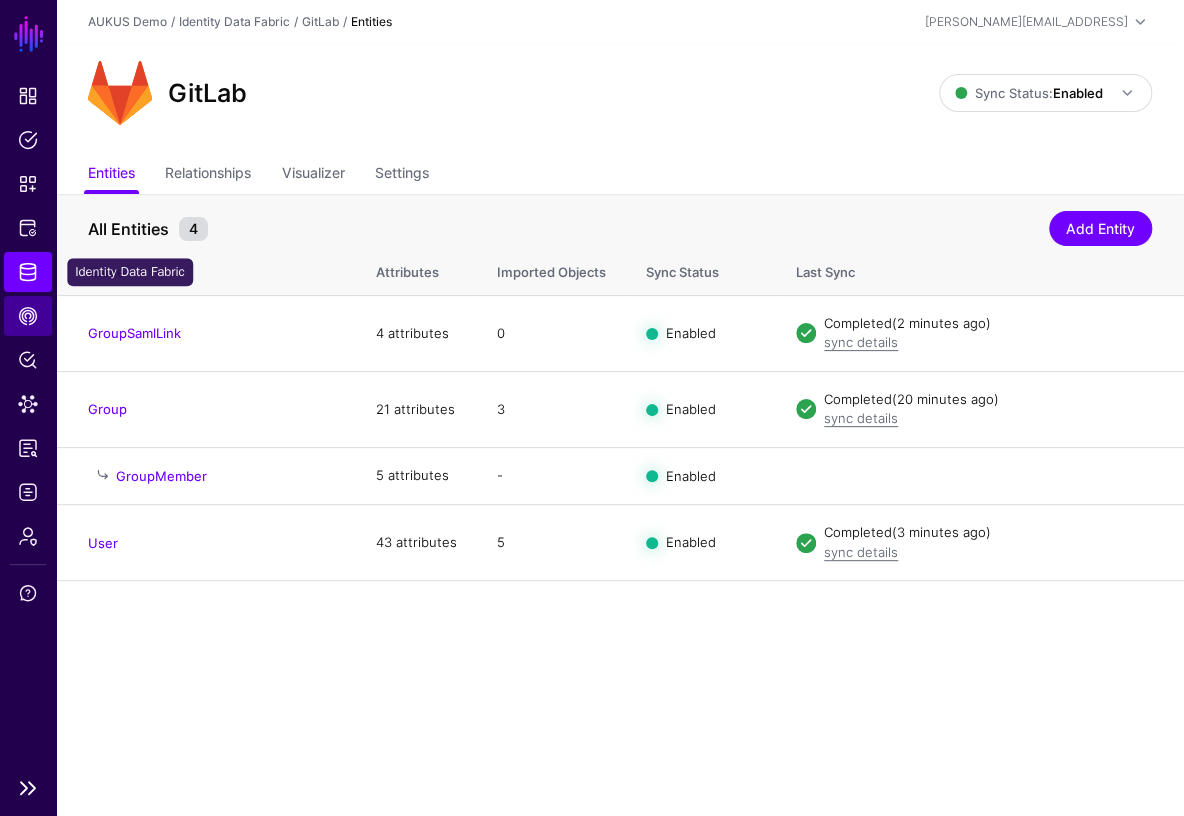 drag, startPoint x: 23, startPoint y: 273, endPoint x: 43, endPoint y: 312, distance: 43.829212 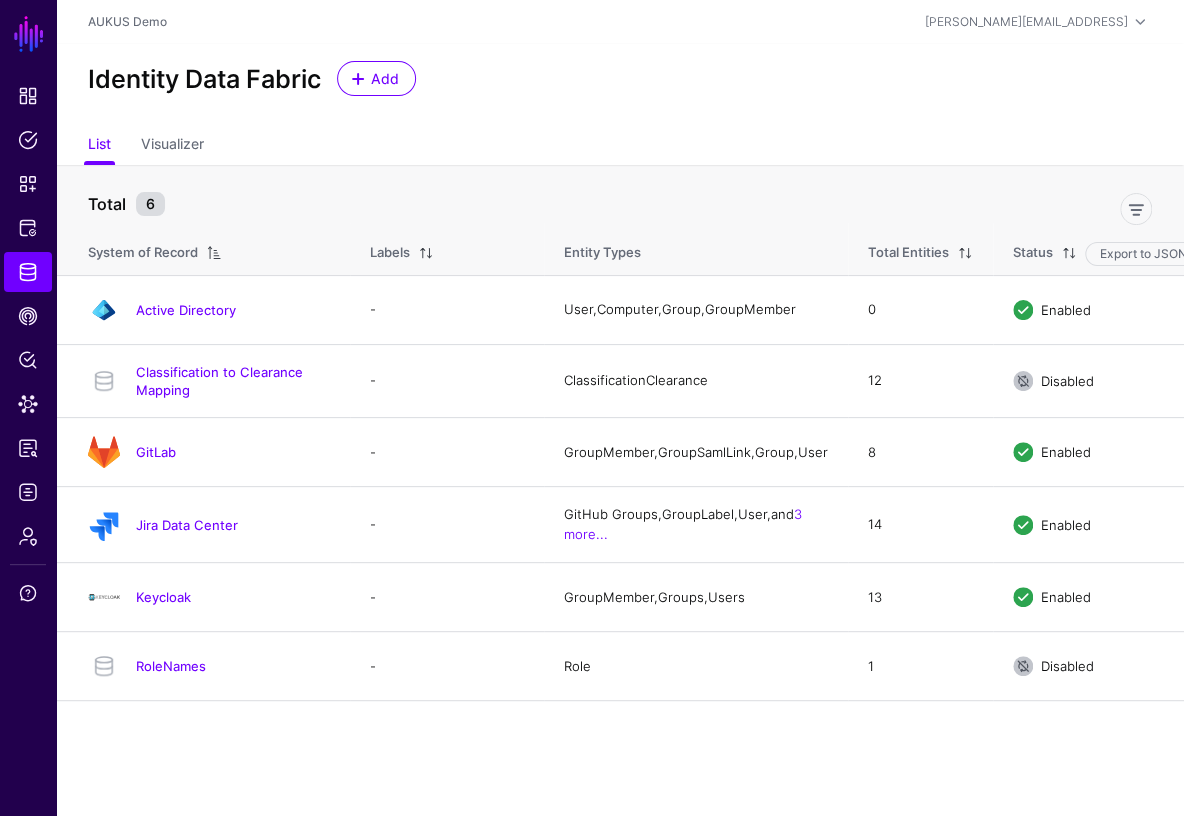 click on "Jira Data Center" 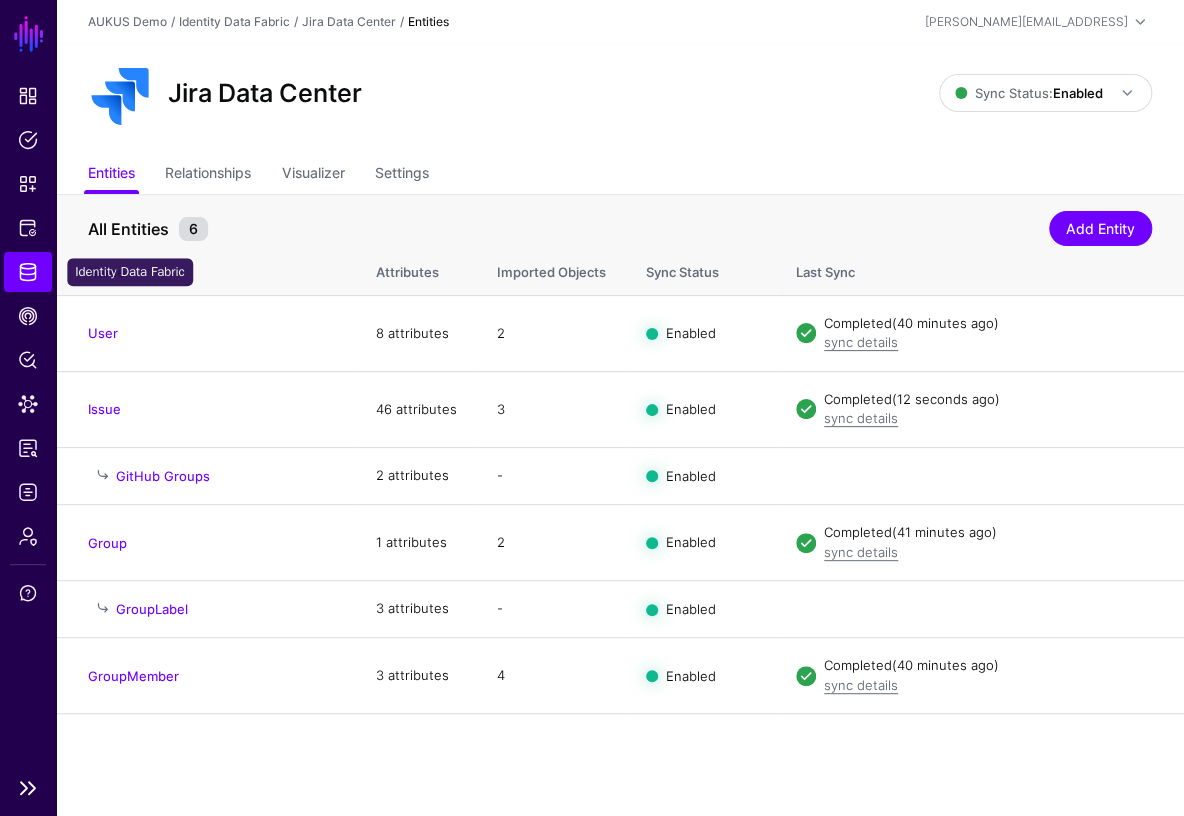 click on "Identity Data Fabric" 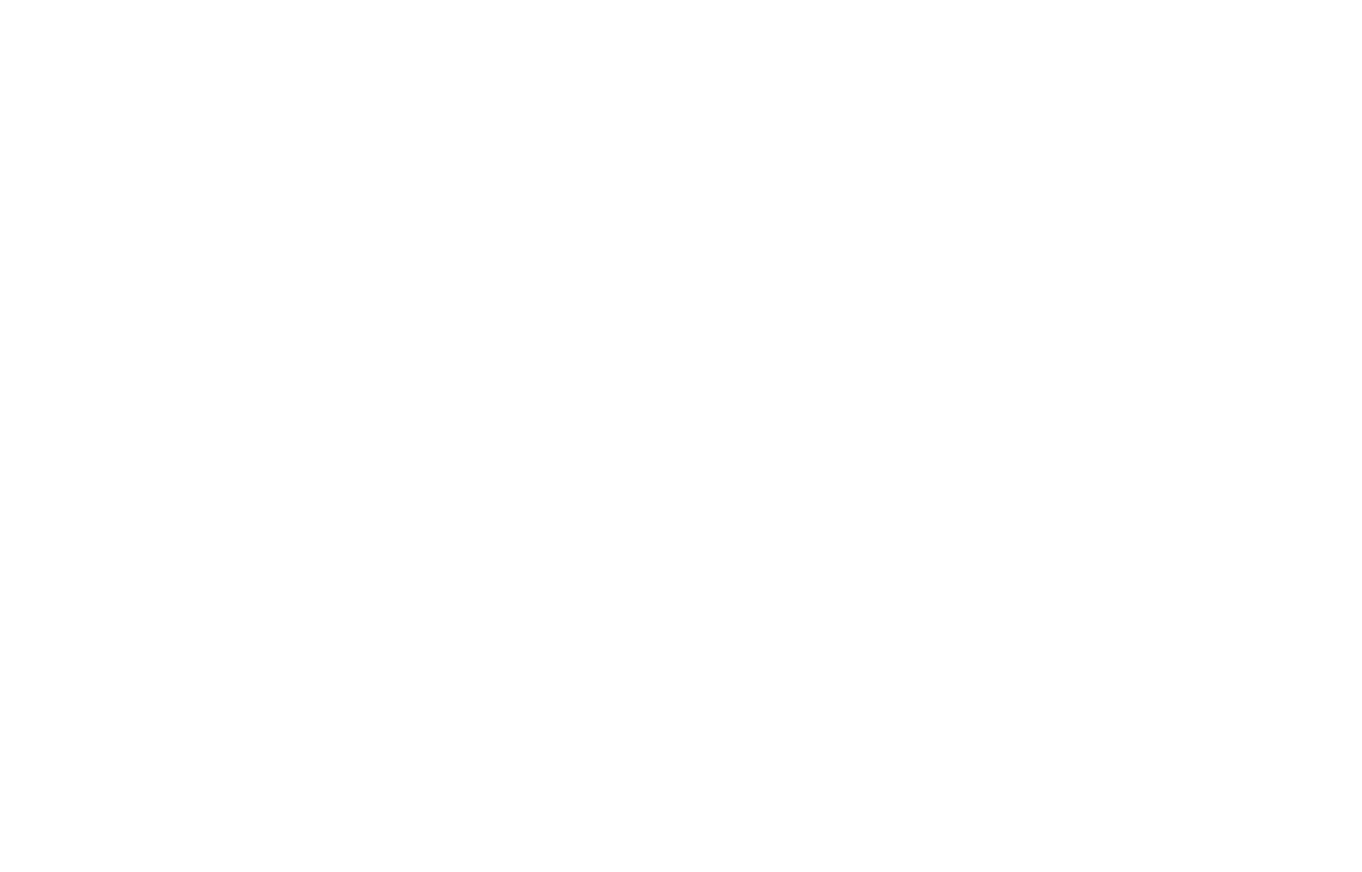 scroll, scrollTop: 0, scrollLeft: 0, axis: both 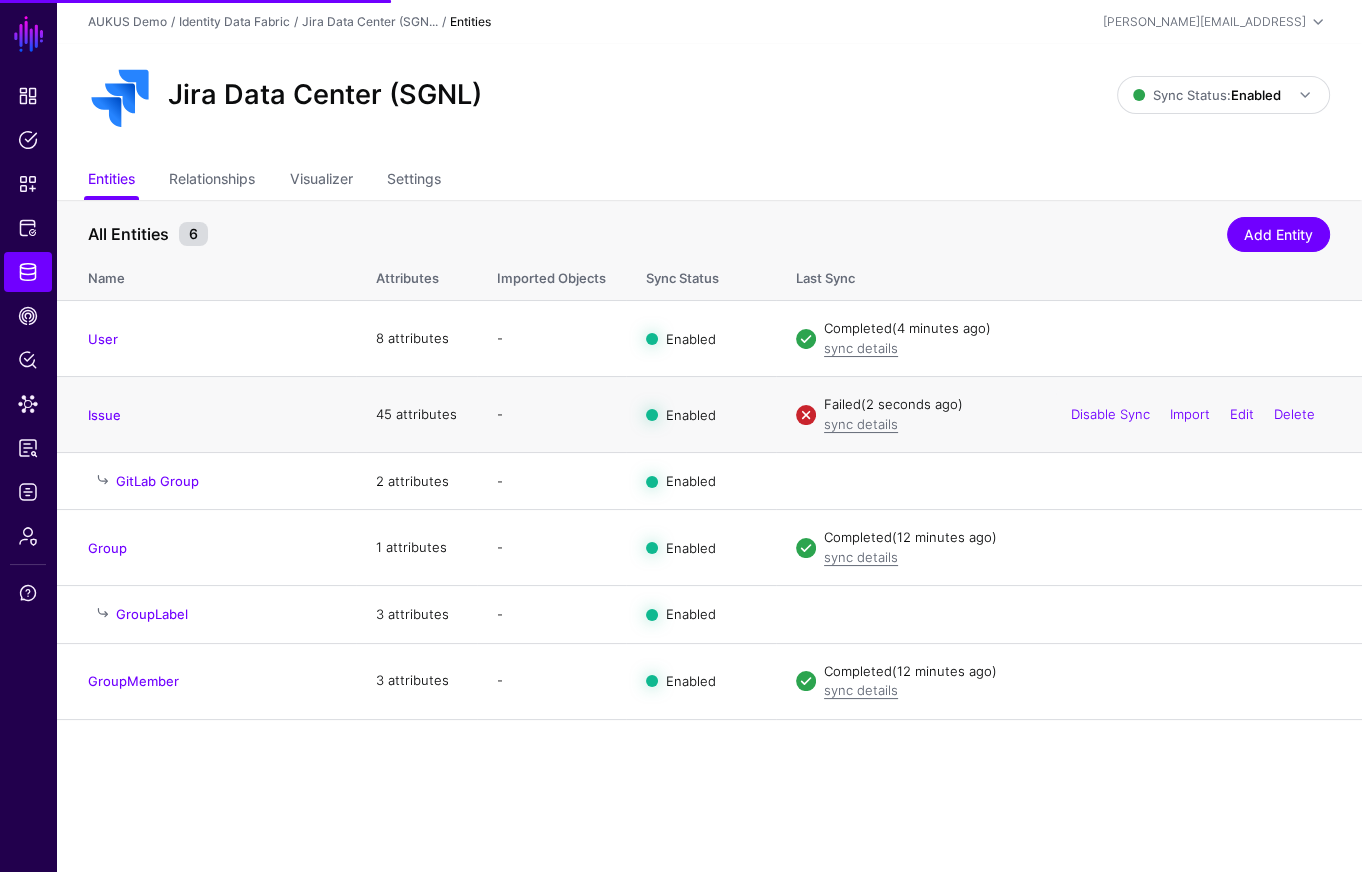 click on "Failed   (2 seconds ago)  sync details  Disable Sync  Import  Edit  Delete" 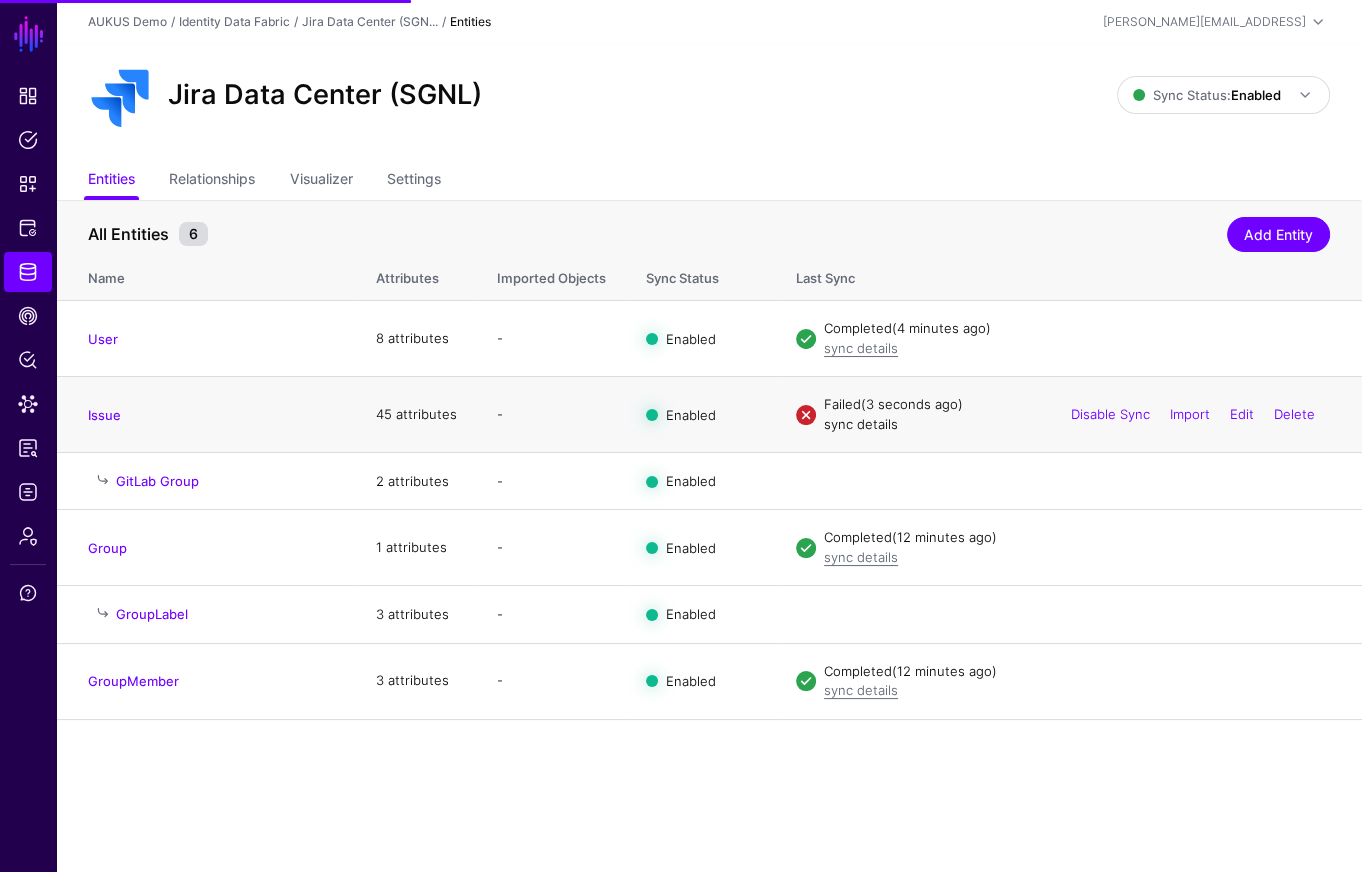 click on "sync details" 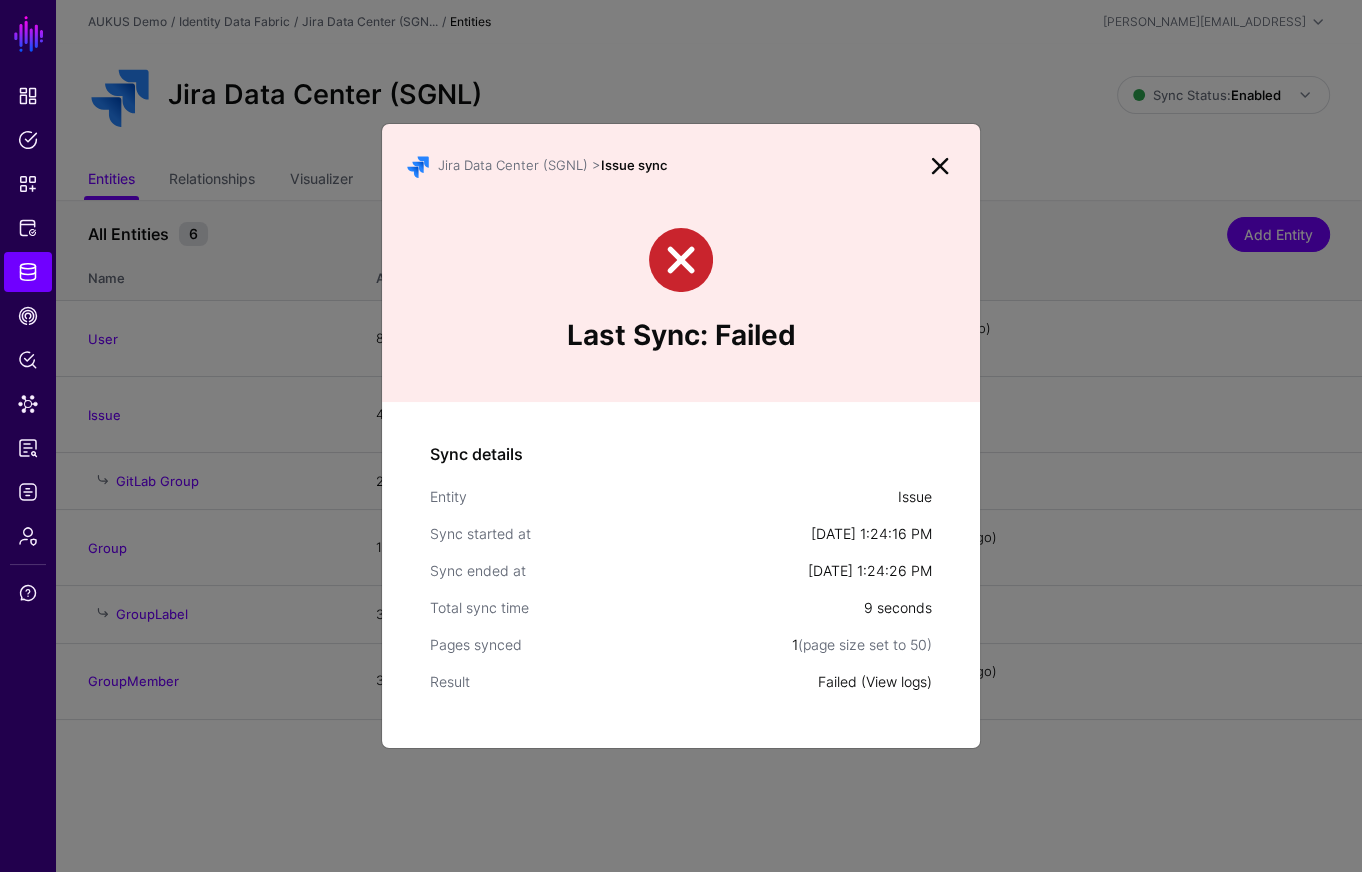 click on "View logs" 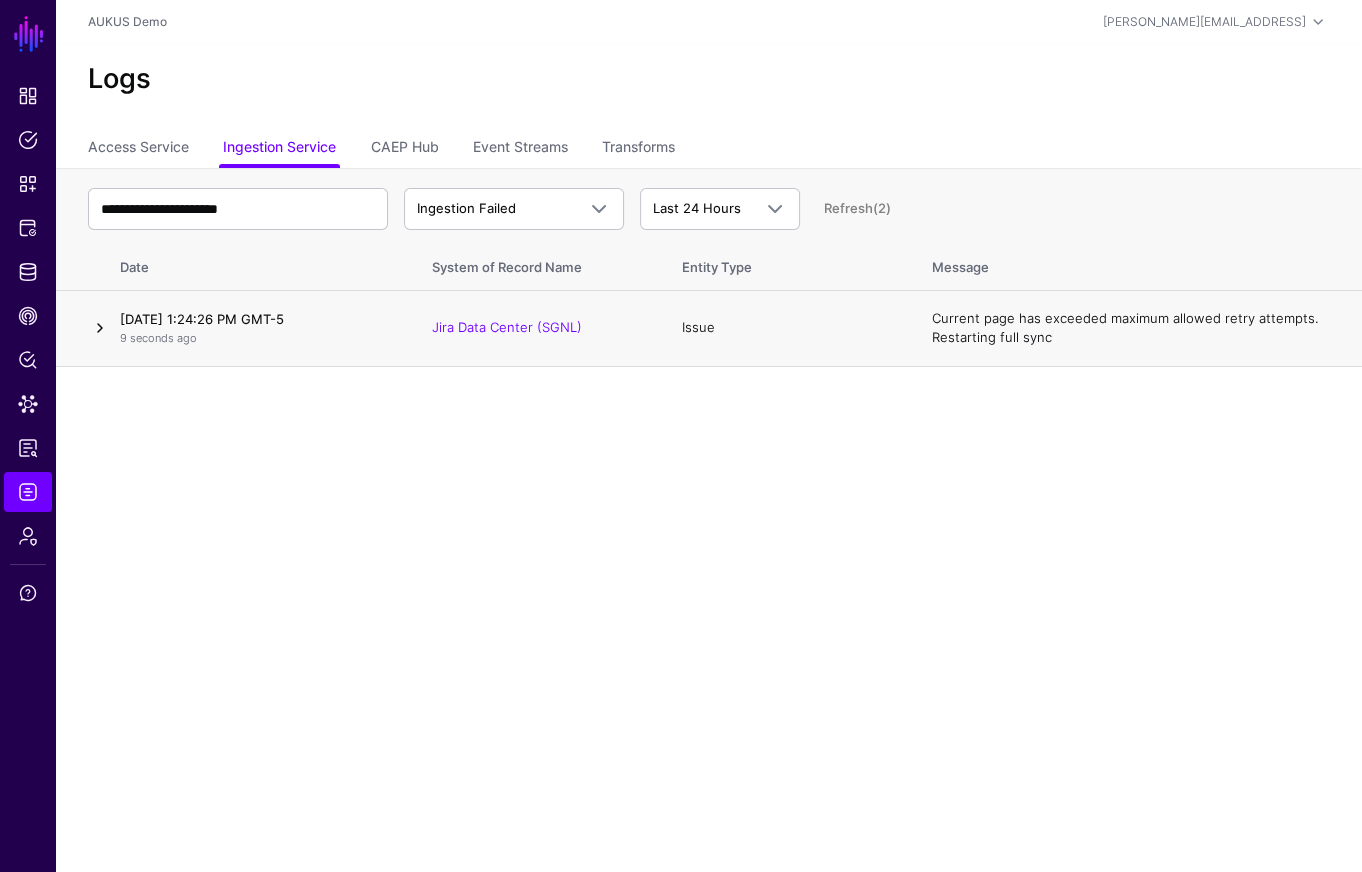 click at bounding box center [100, 328] 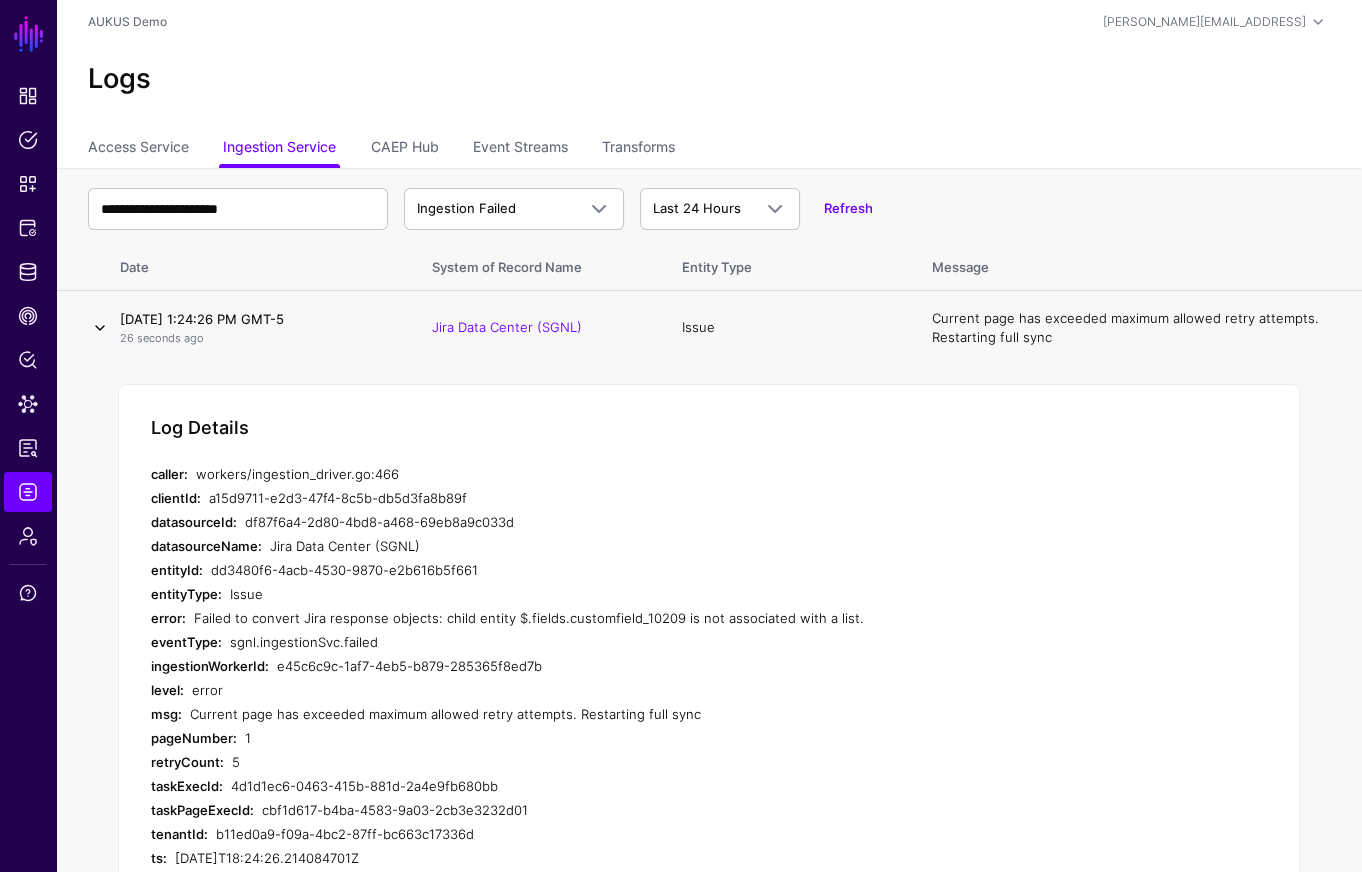 drag, startPoint x: 62, startPoint y: 330, endPoint x: 96, endPoint y: 325, distance: 34.36568 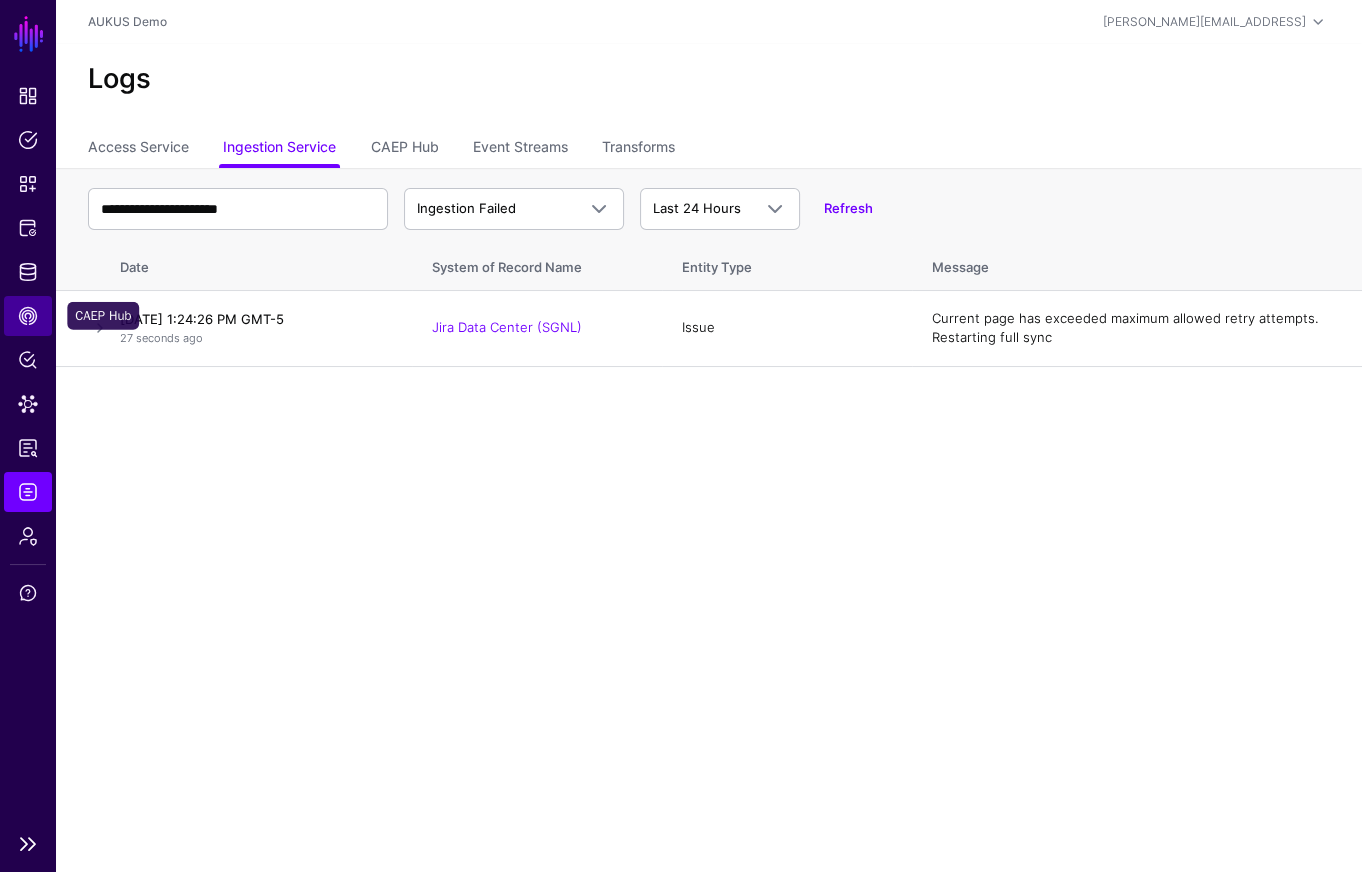 click on "CAEP Hub" 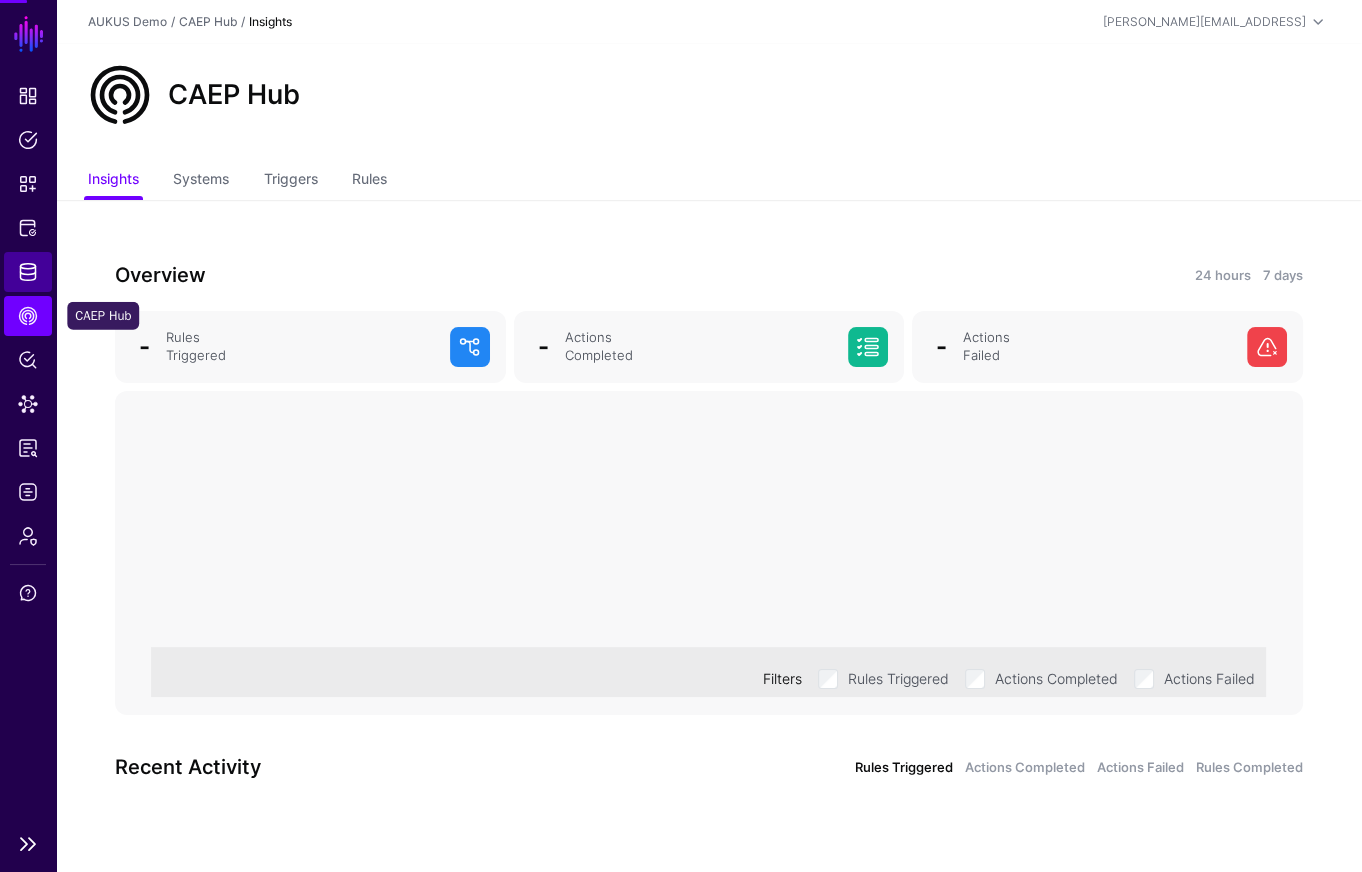 click on "Identity Data Fabric" 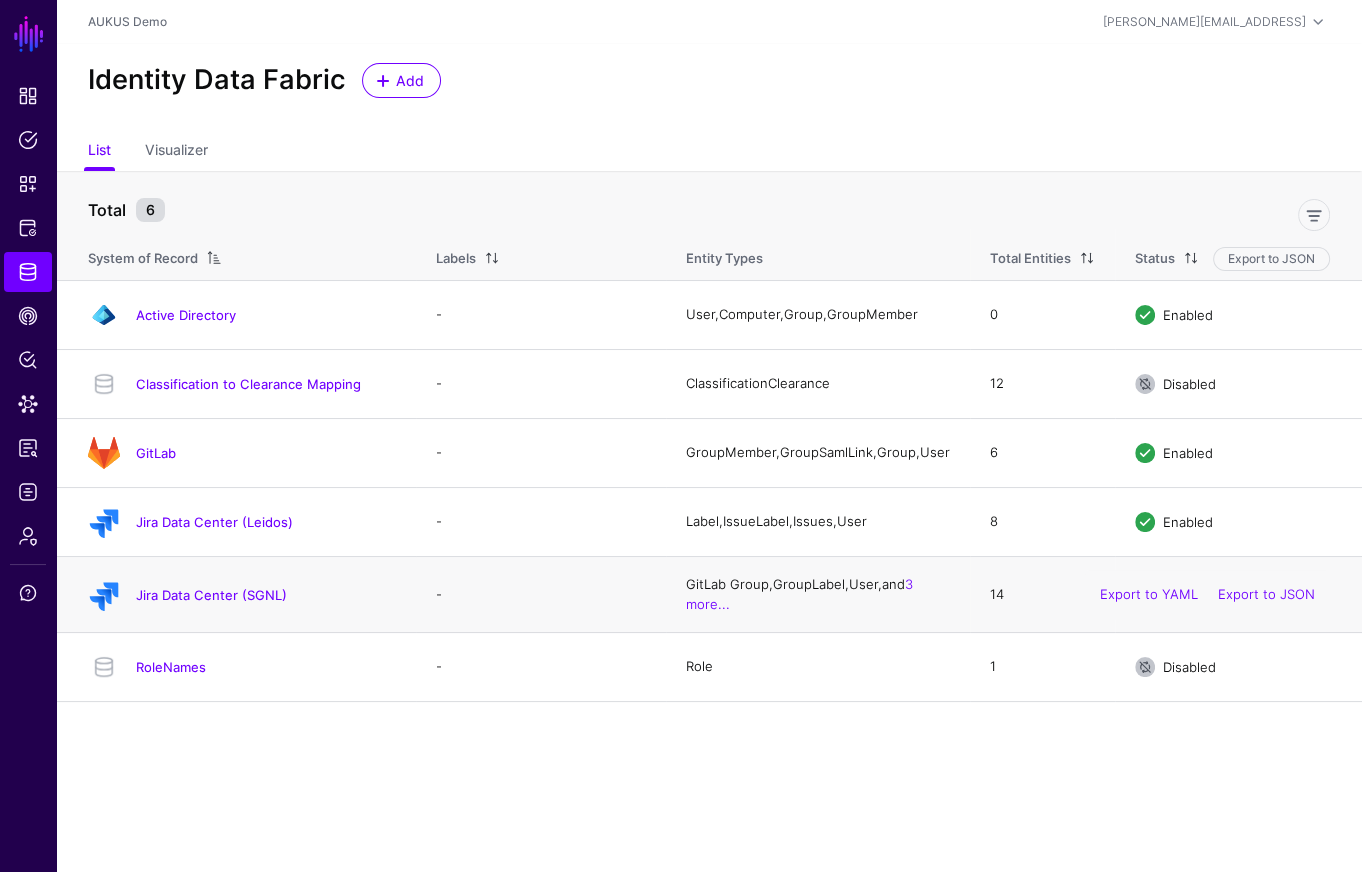 click on "Jira Data Center (SGNL)" 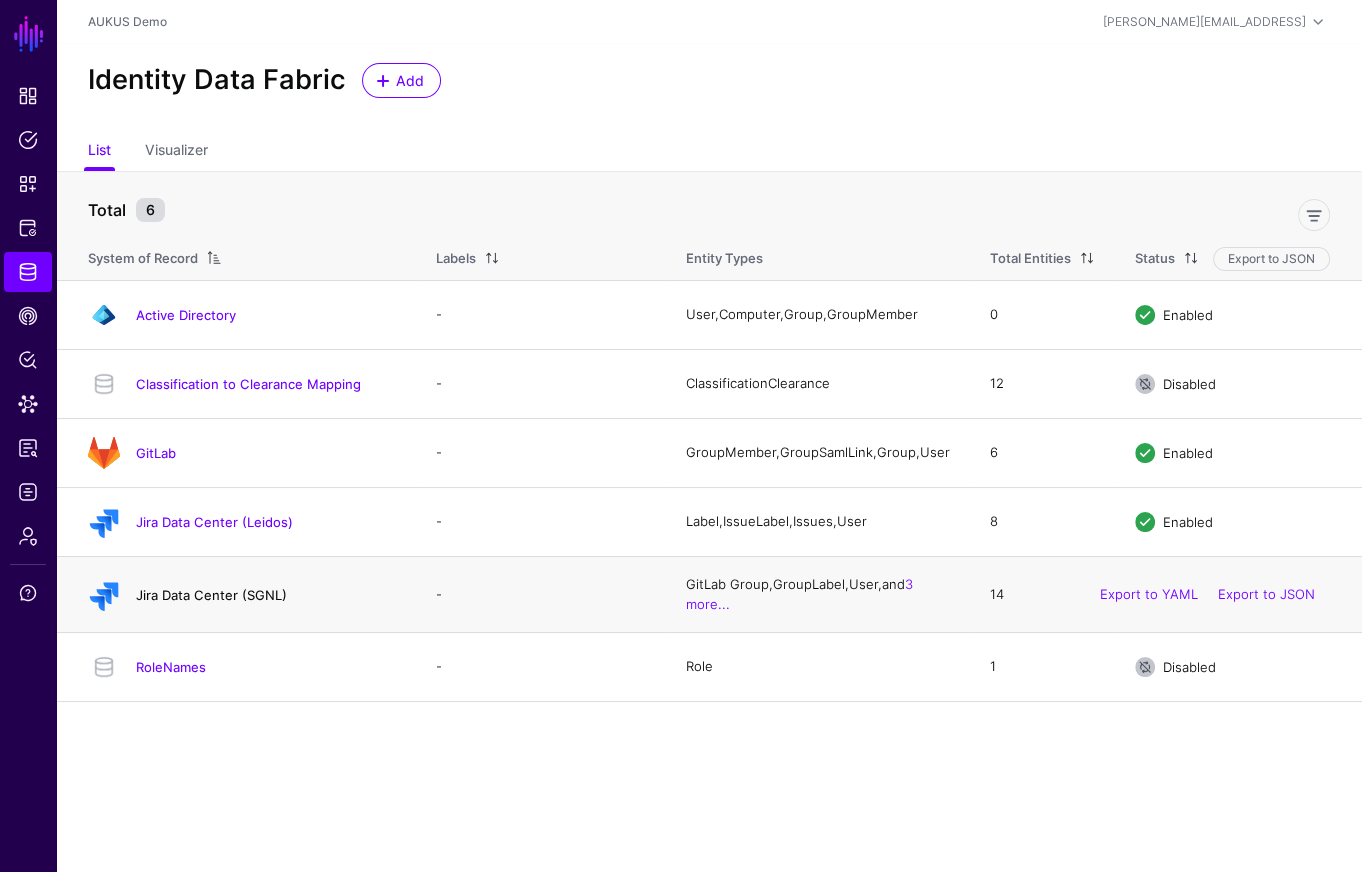 click on "Jira Data Center (SGNL)" 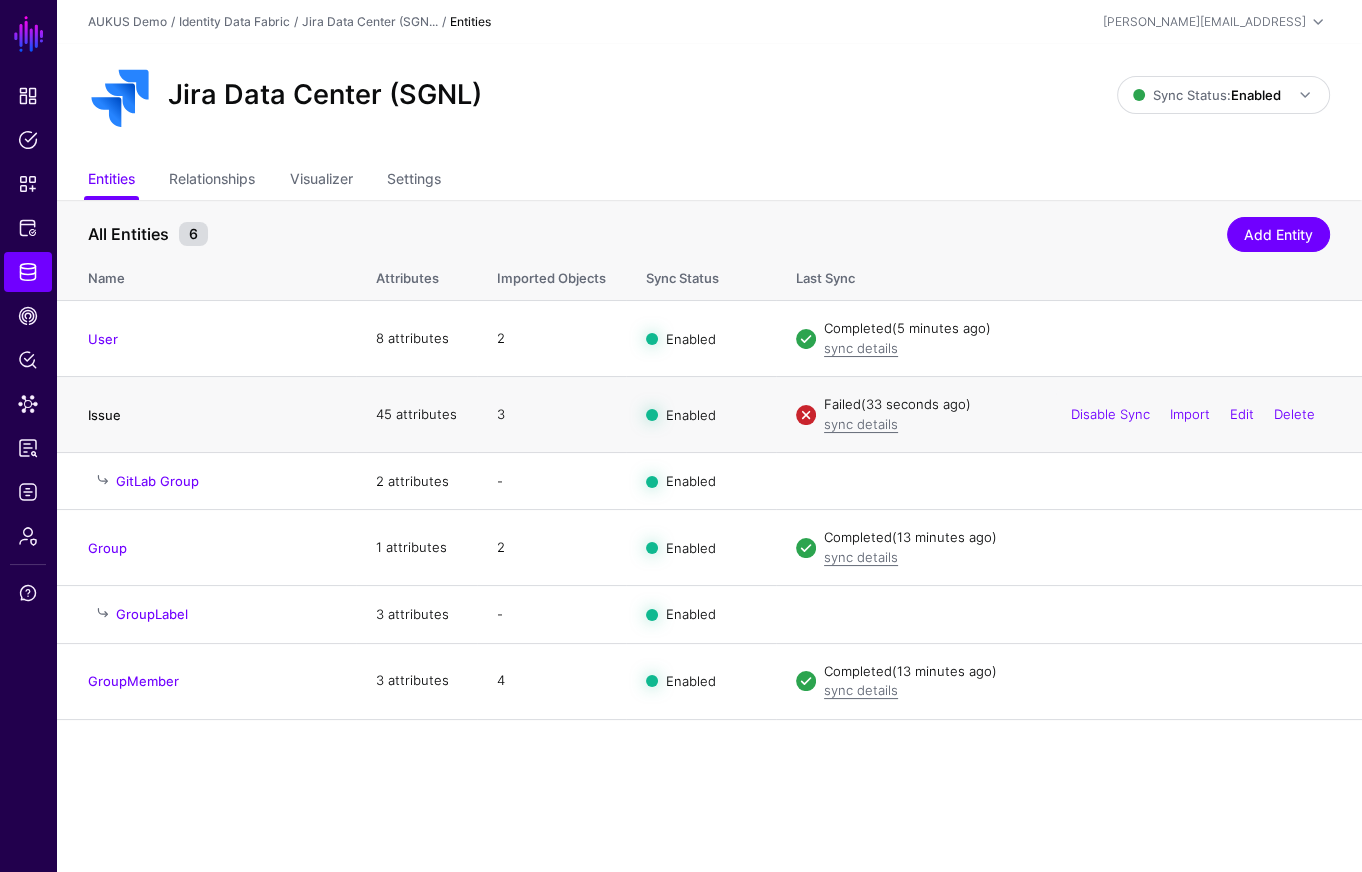 click on "Issue" 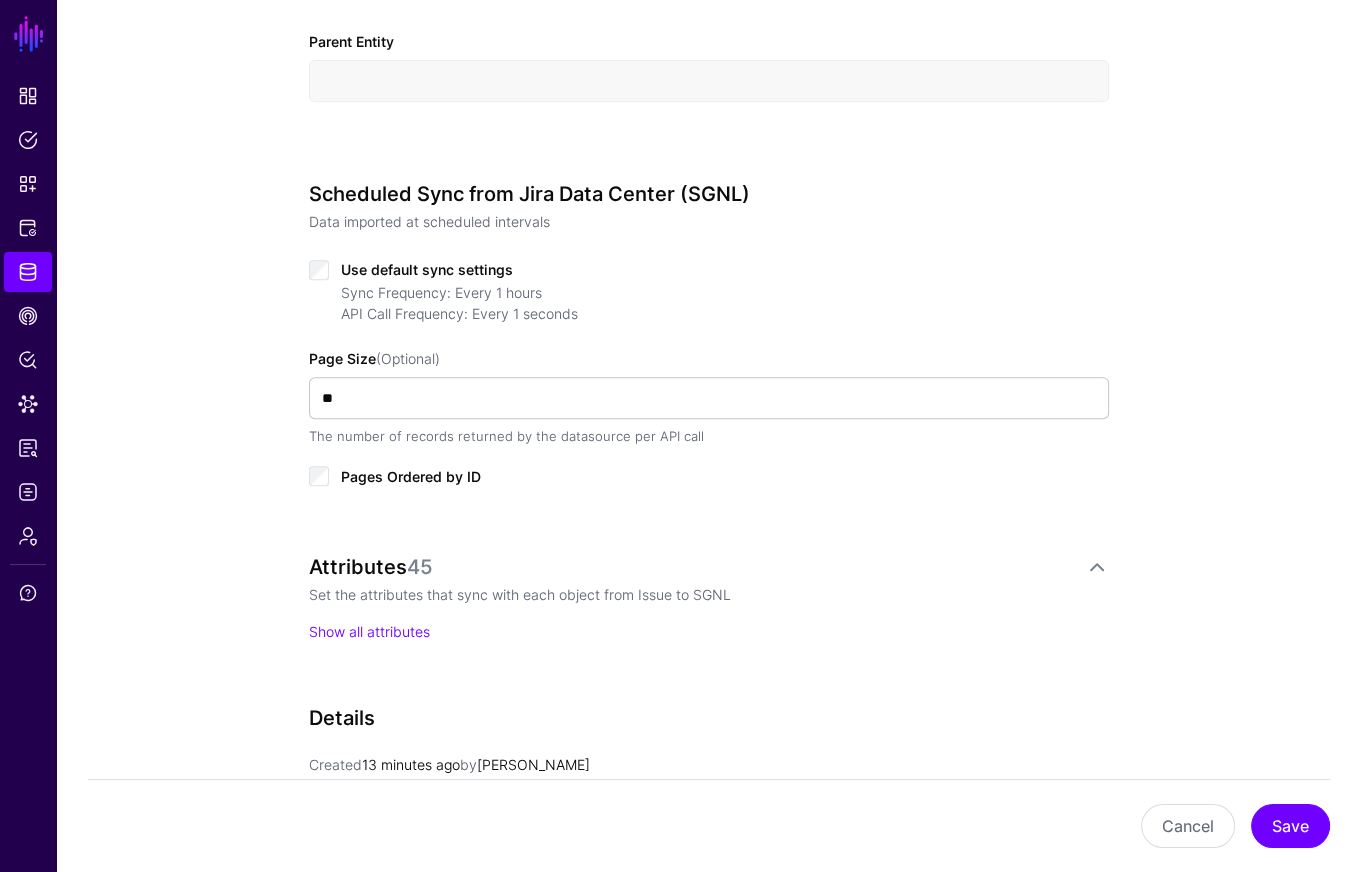 scroll, scrollTop: 1191, scrollLeft: 0, axis: vertical 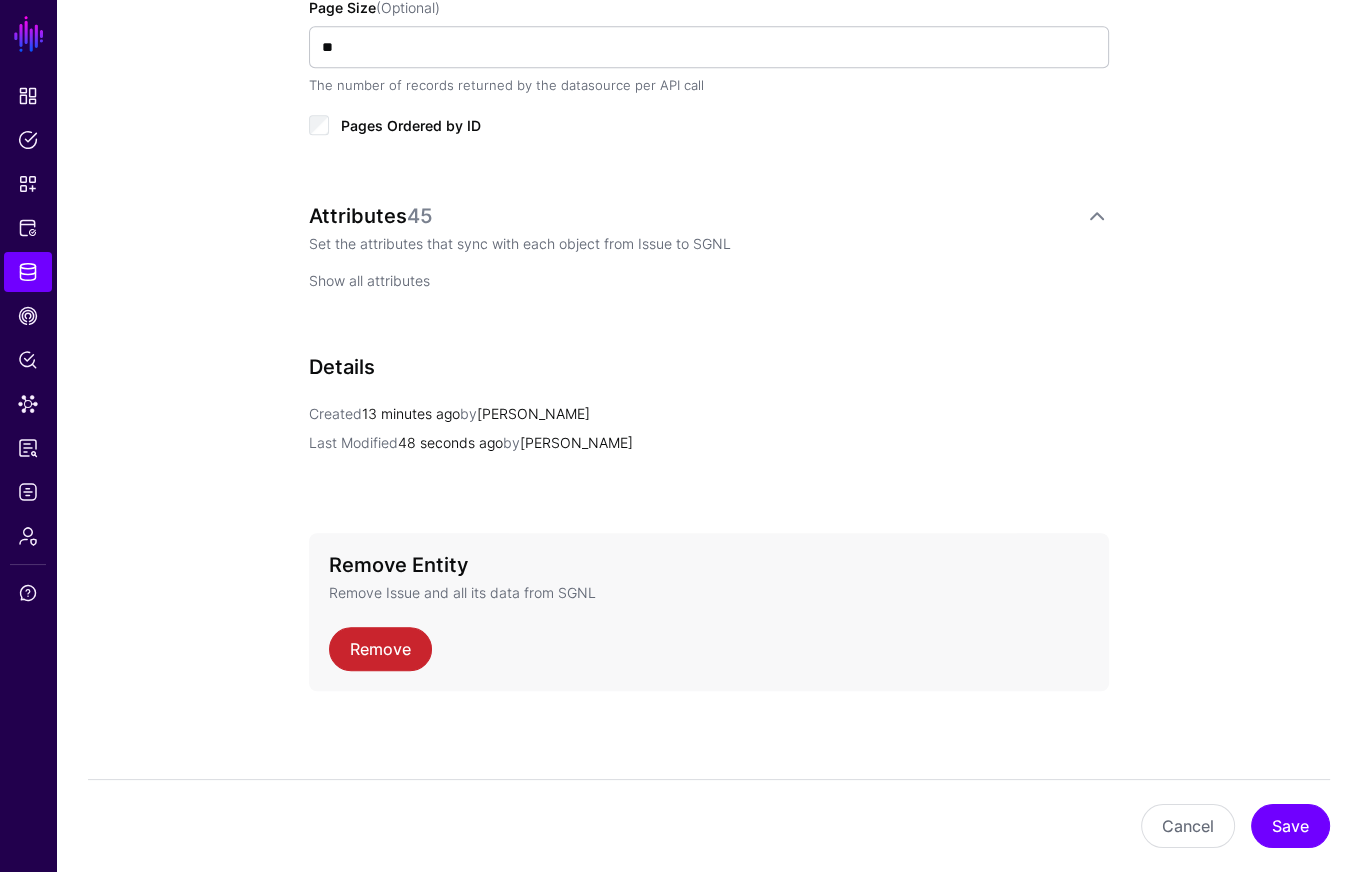 click on "Show all attributes" 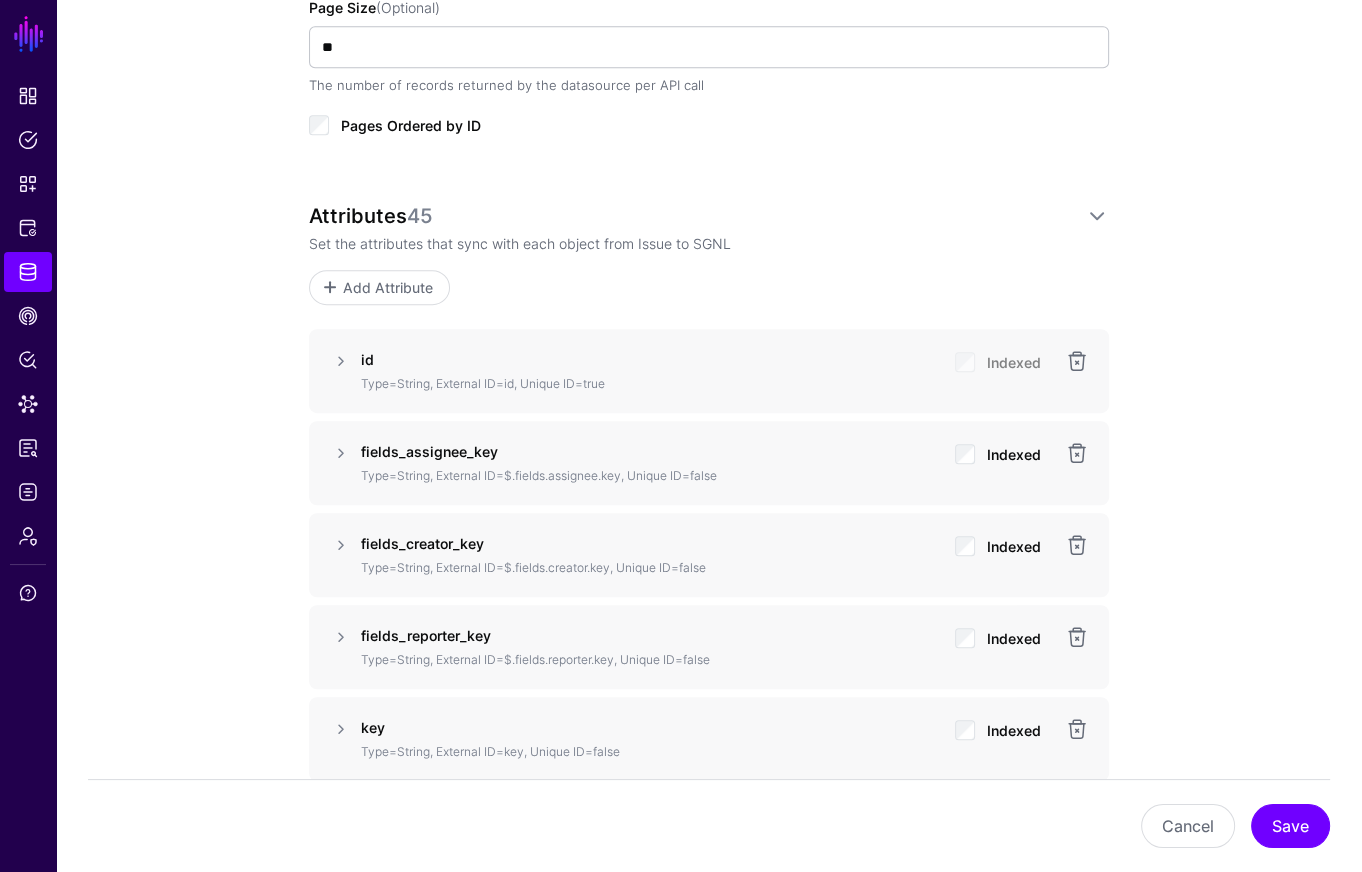 scroll, scrollTop: 1320, scrollLeft: 0, axis: vertical 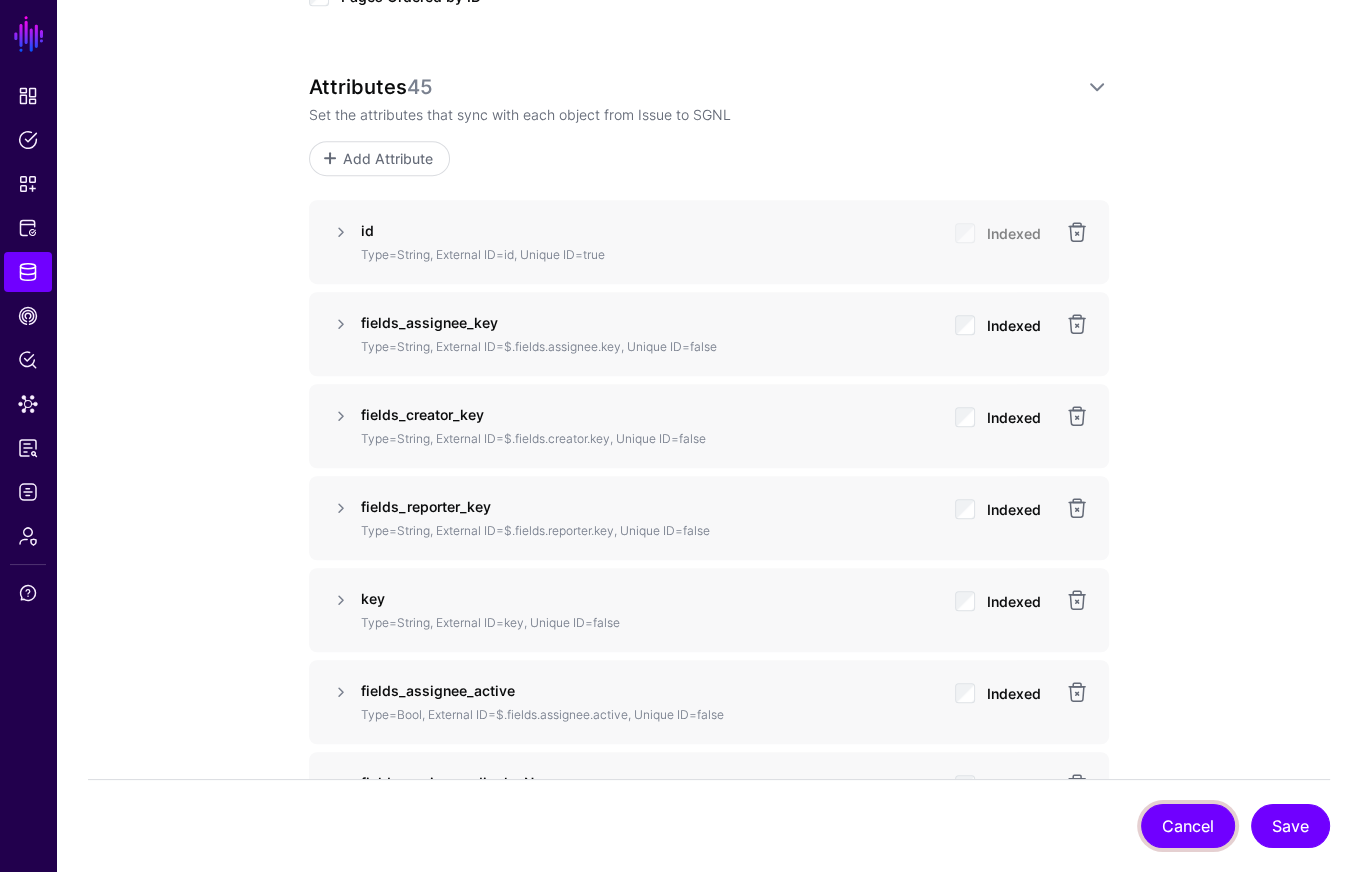 click on "Cancel" 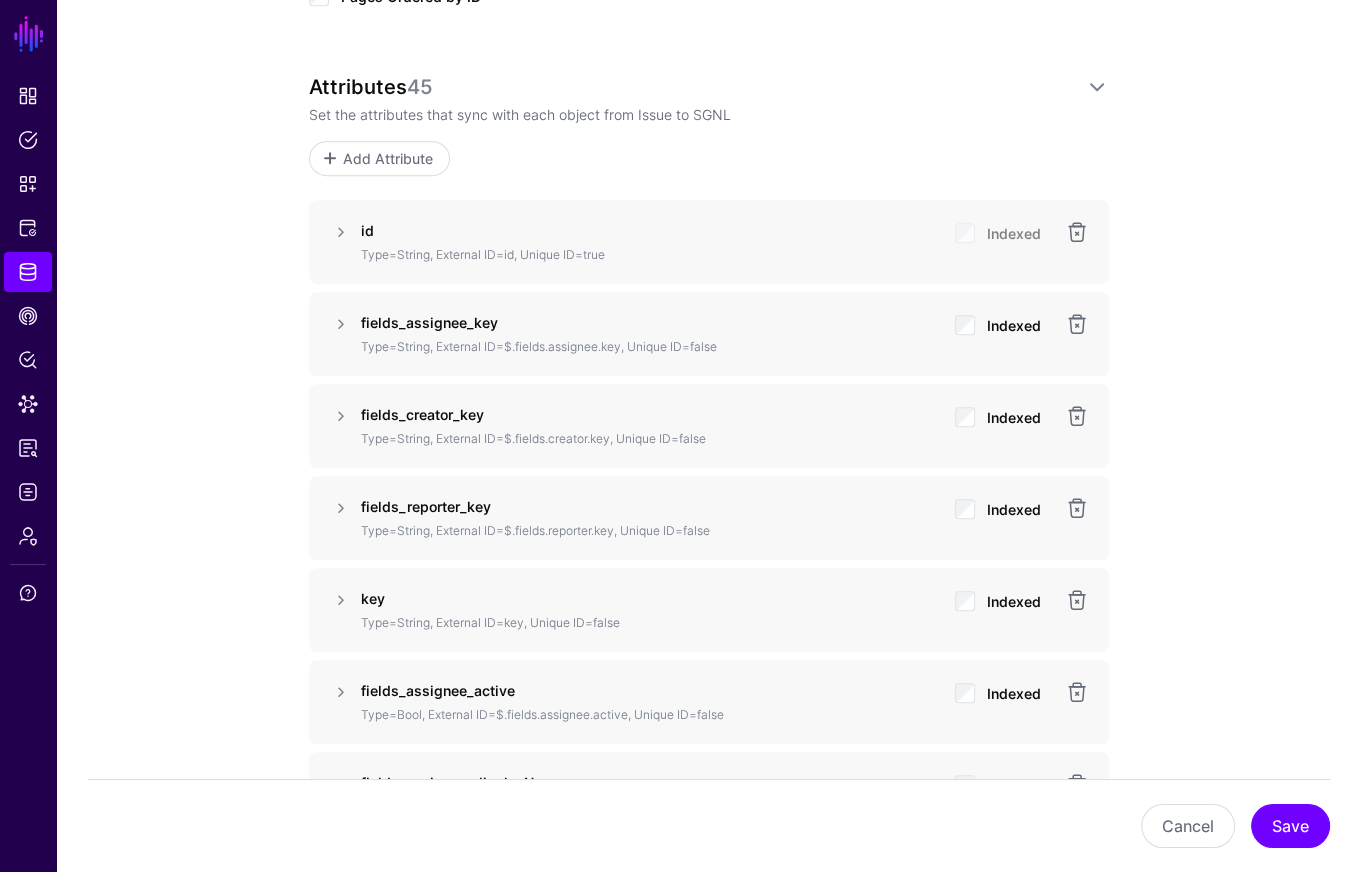 scroll, scrollTop: 0, scrollLeft: 0, axis: both 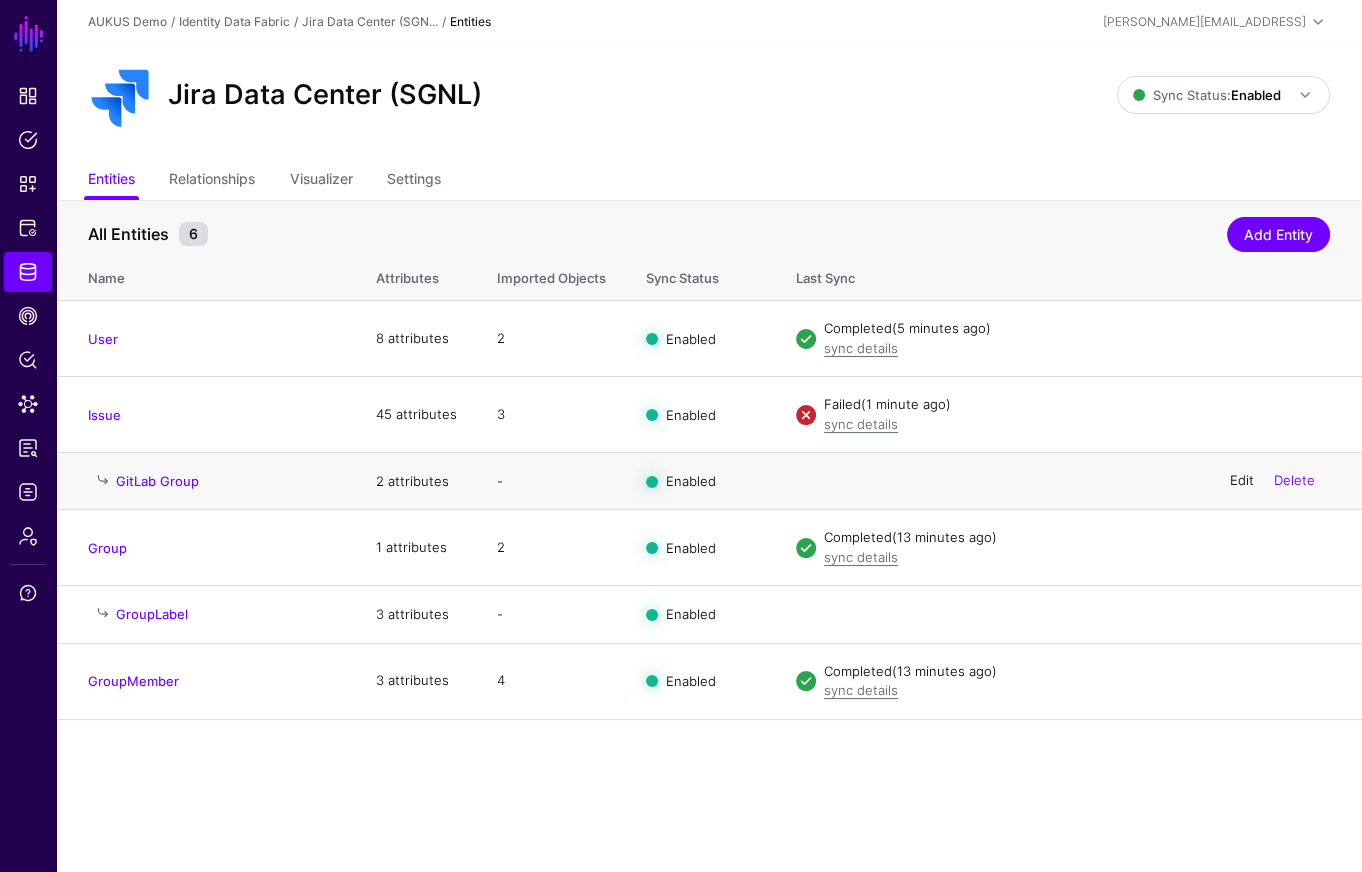 click on "Edit" 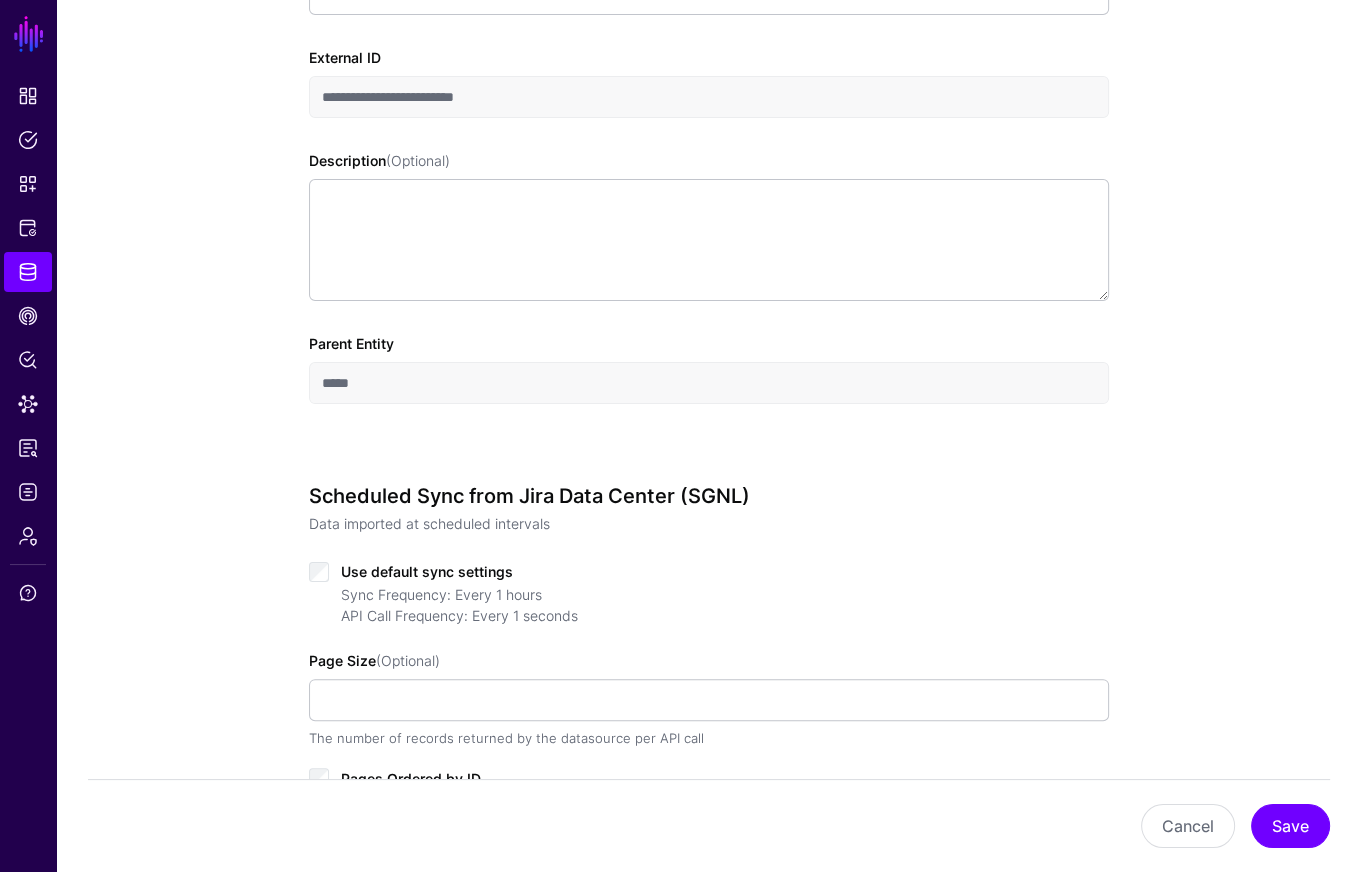 scroll, scrollTop: 0, scrollLeft: 0, axis: both 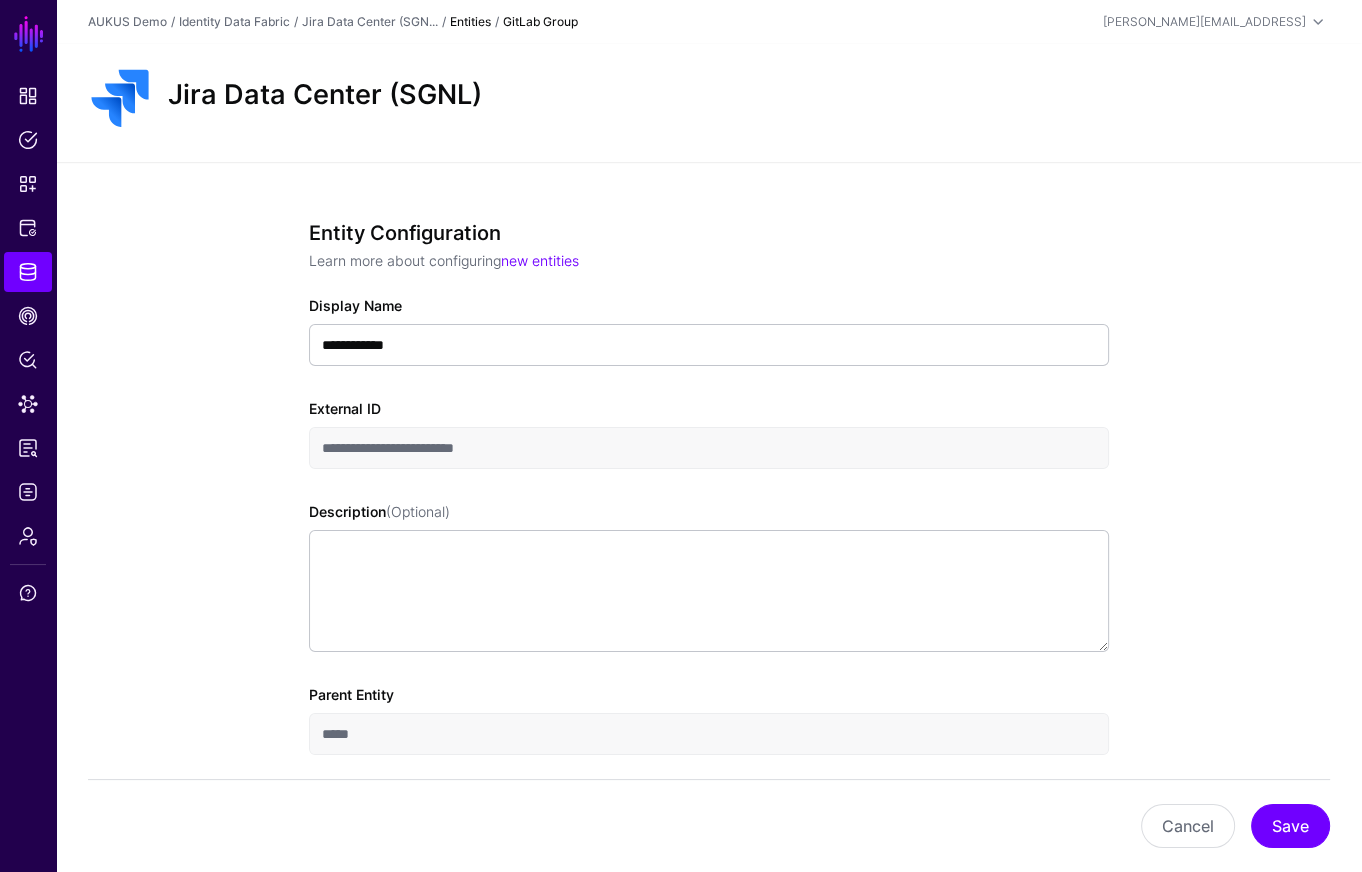 click on "**********" 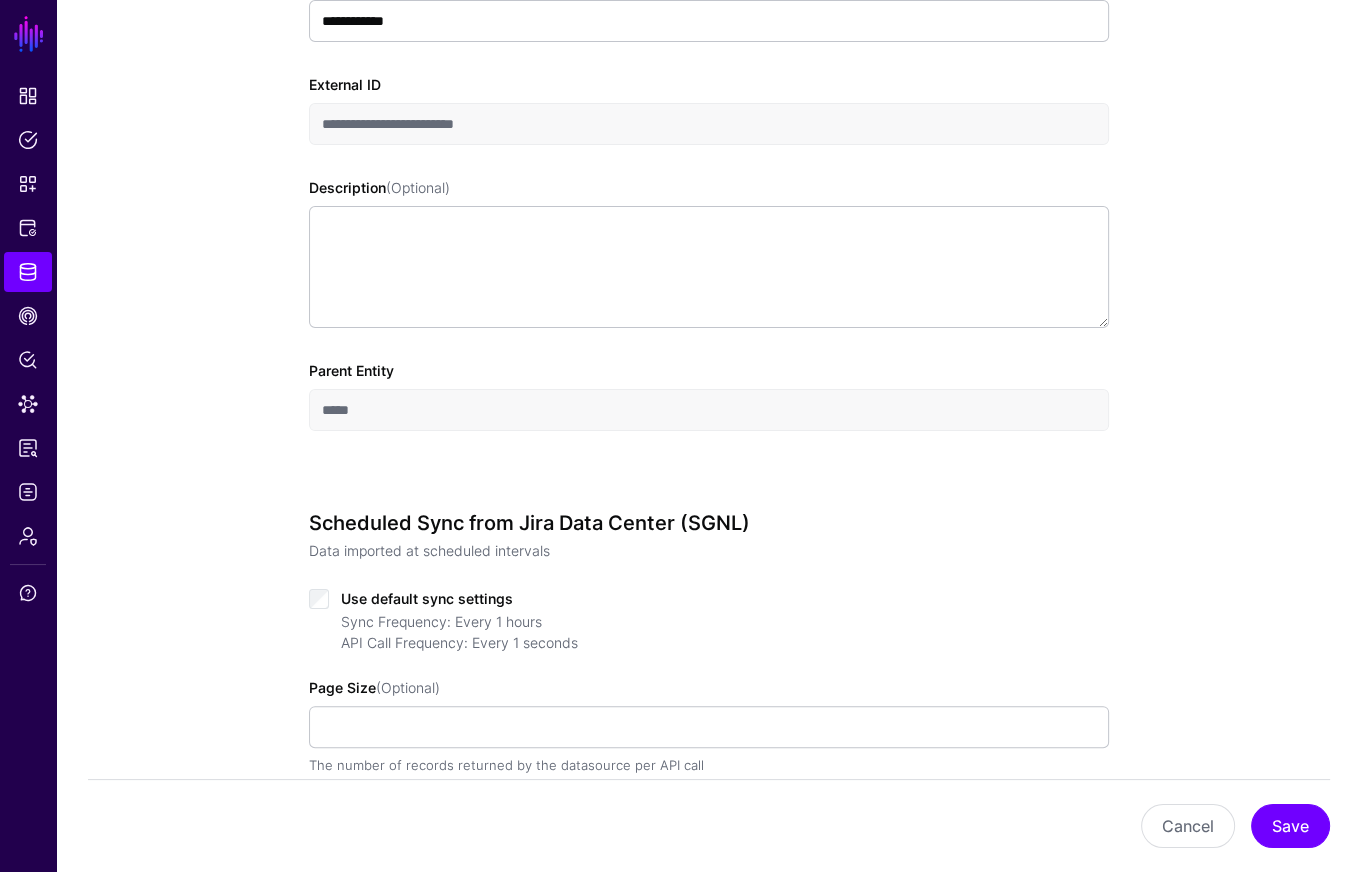 scroll, scrollTop: 71, scrollLeft: 0, axis: vertical 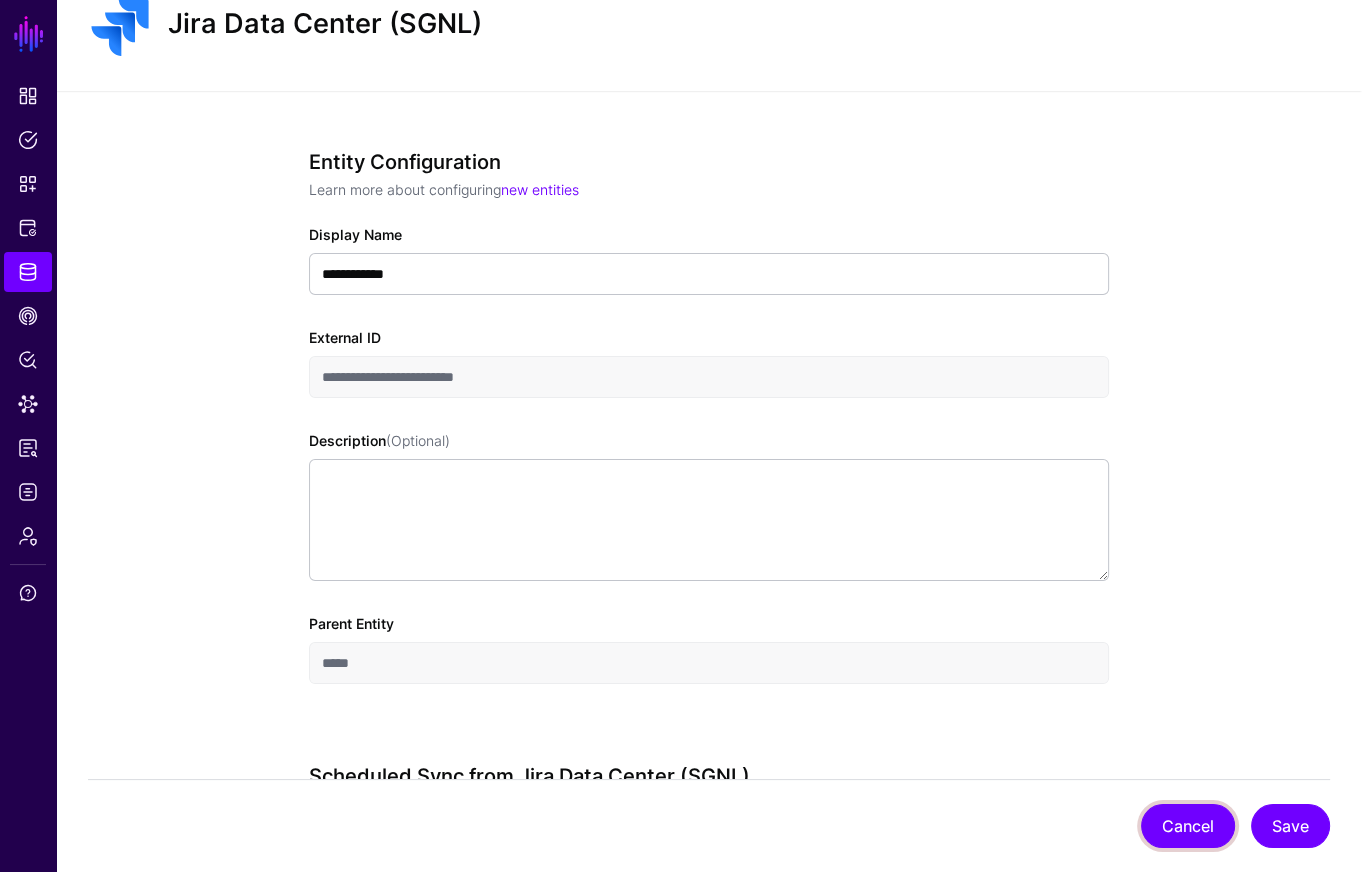 click on "Cancel" 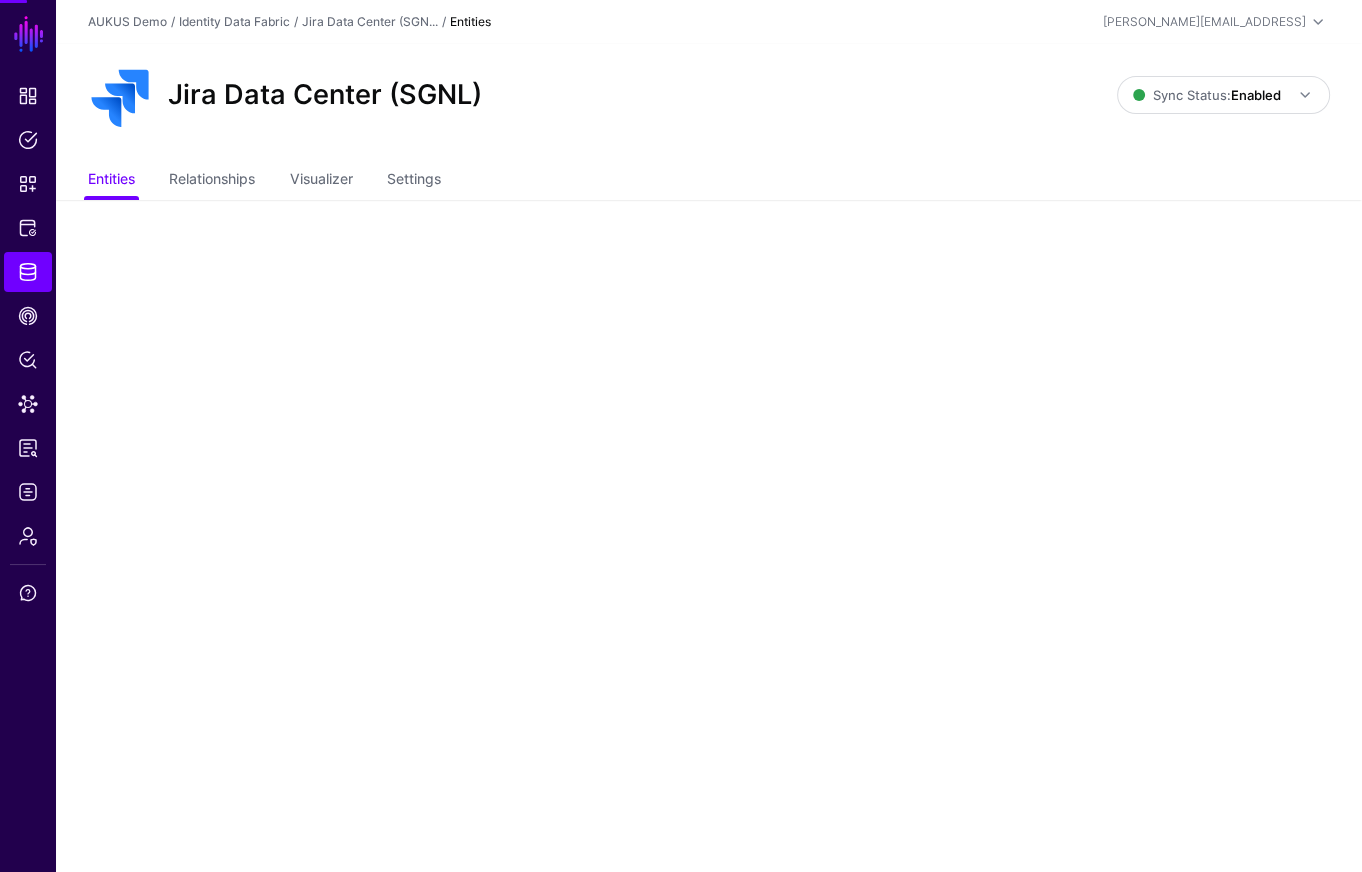 scroll, scrollTop: 0, scrollLeft: 0, axis: both 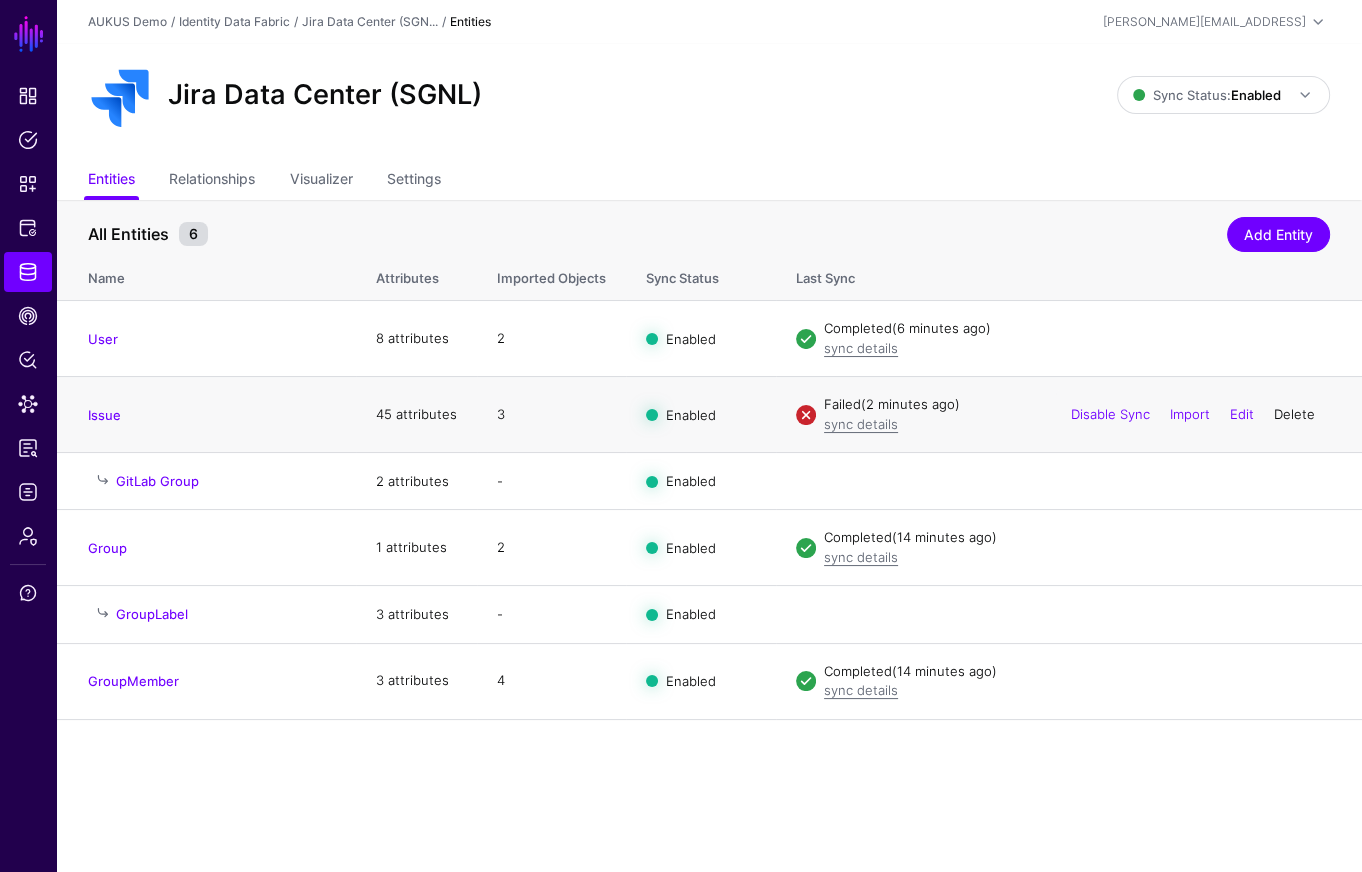click on "Delete" 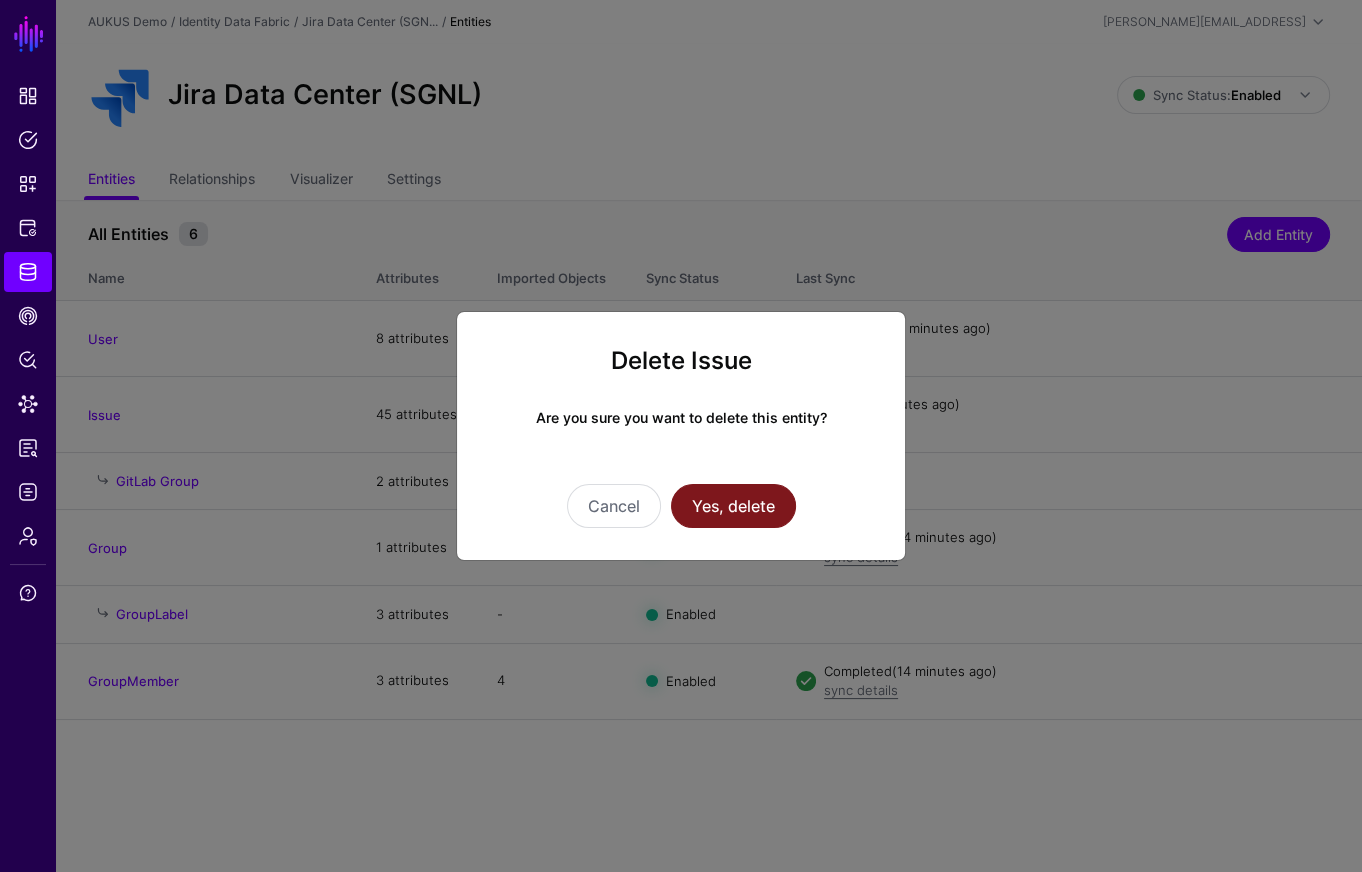 click on "Yes, delete" 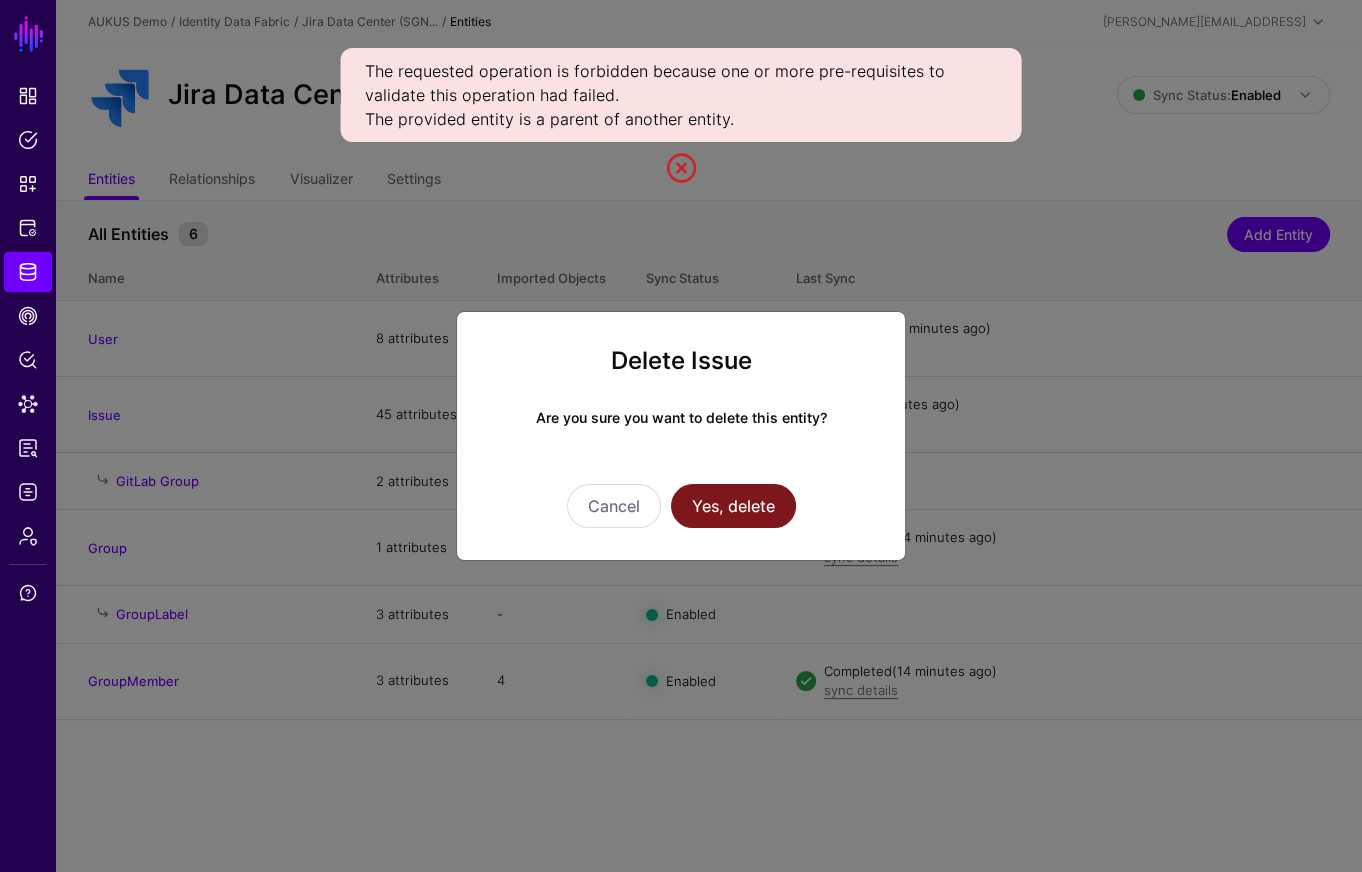 click on "Yes, delete" 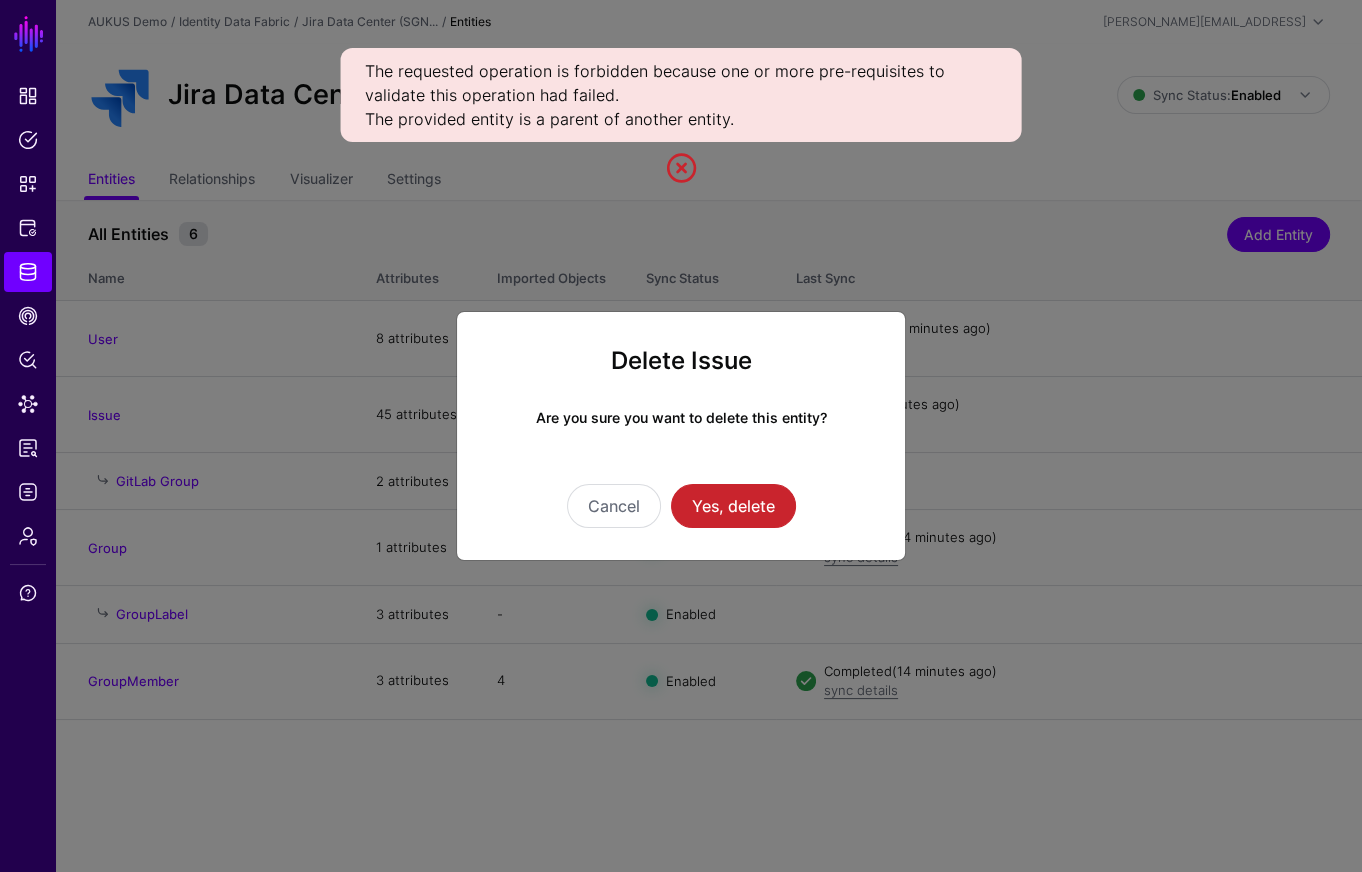 click on "Delete Issue Are you sure you want to delete this entity? Cancel Yes, delete" 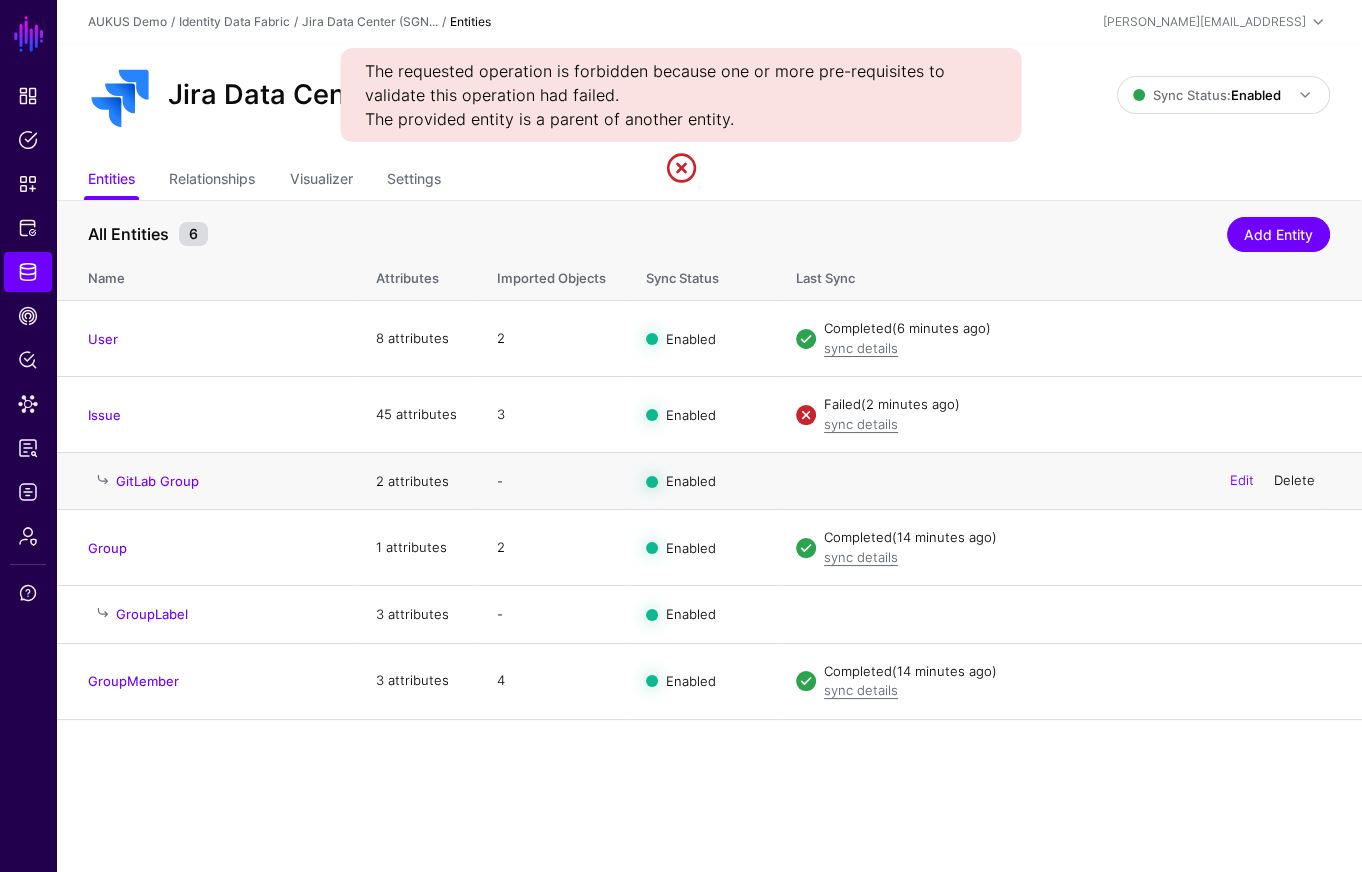 click on "Delete" 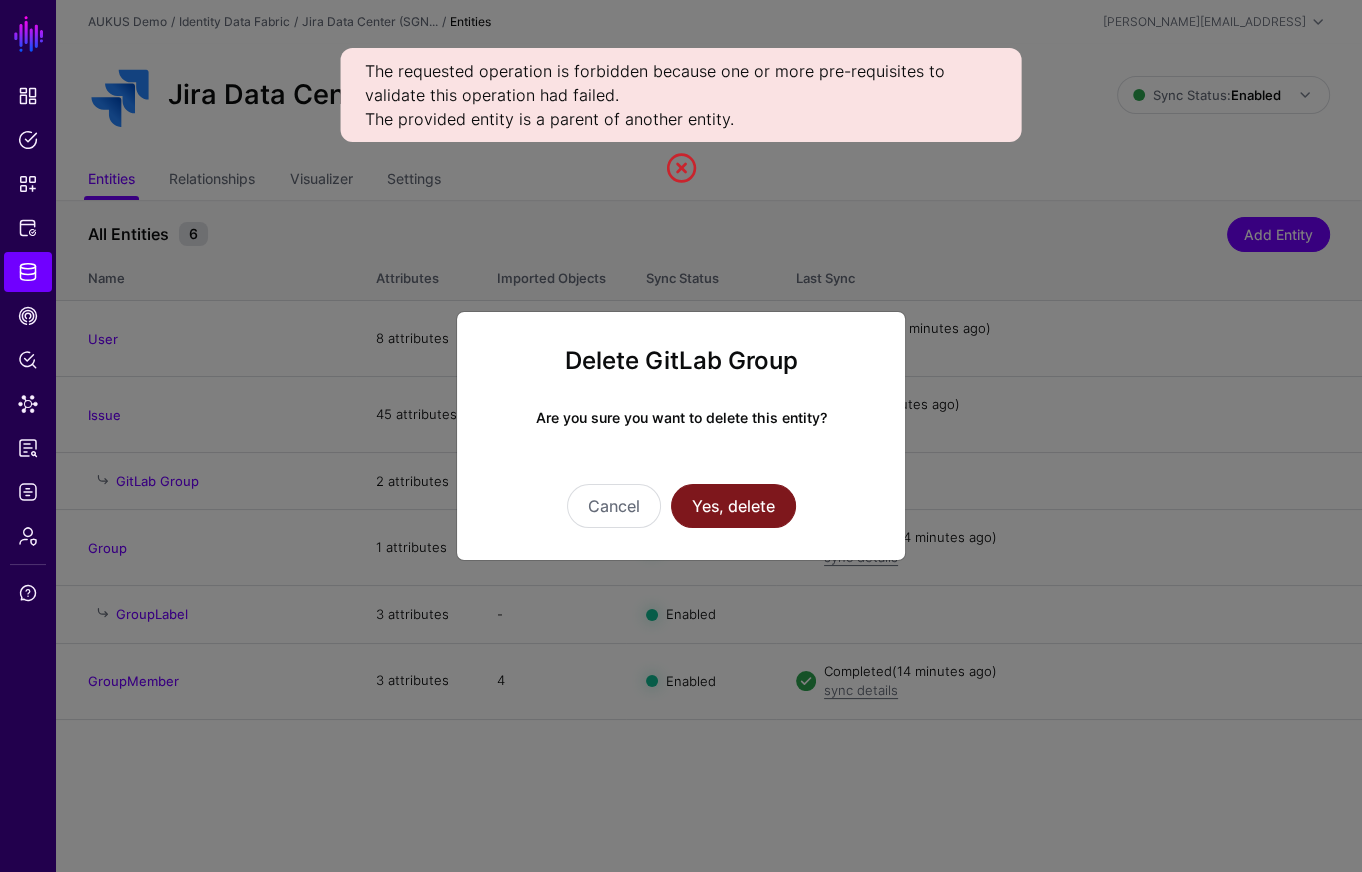 click on "Yes, delete" 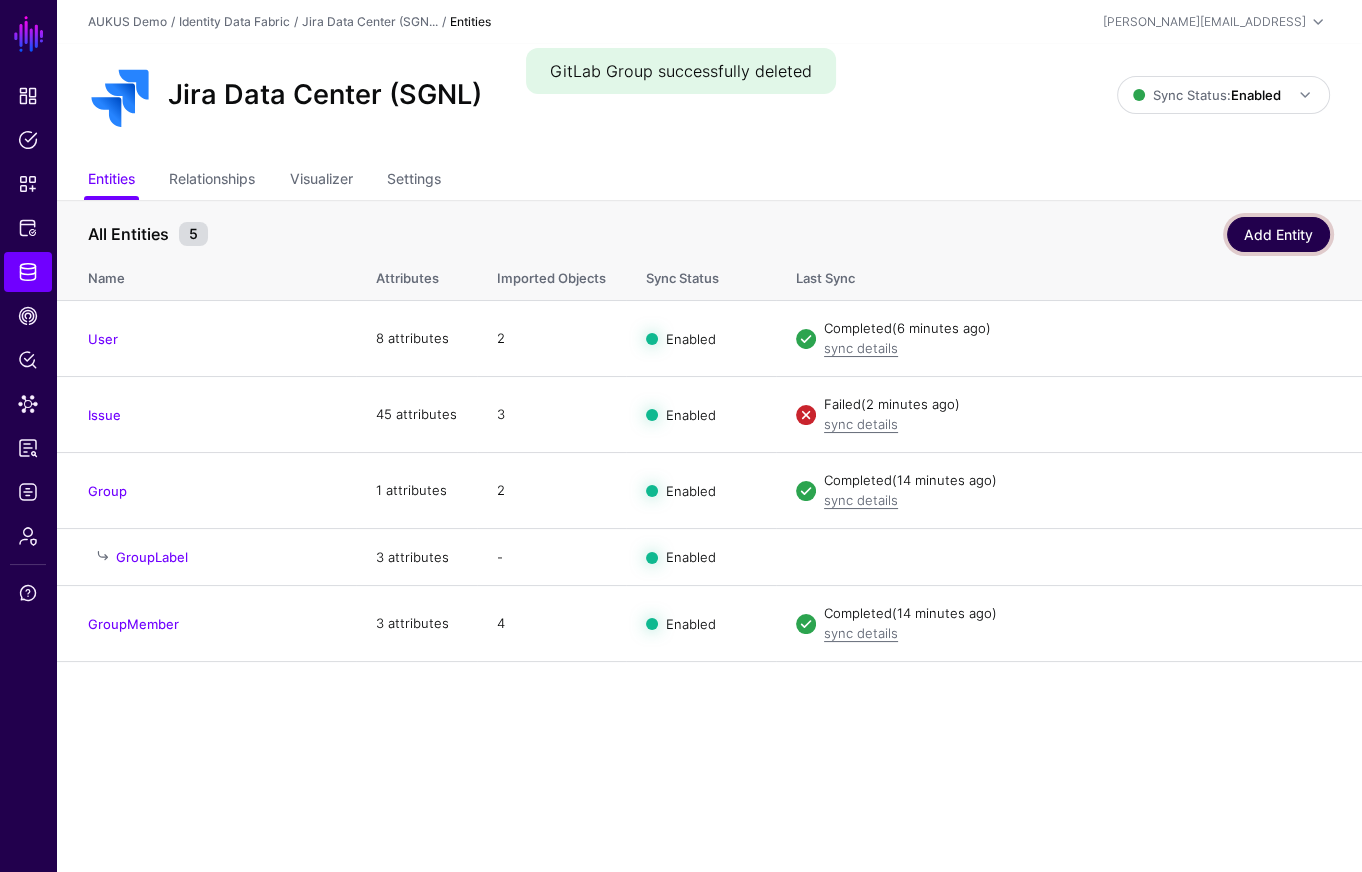 click on "Add Entity" 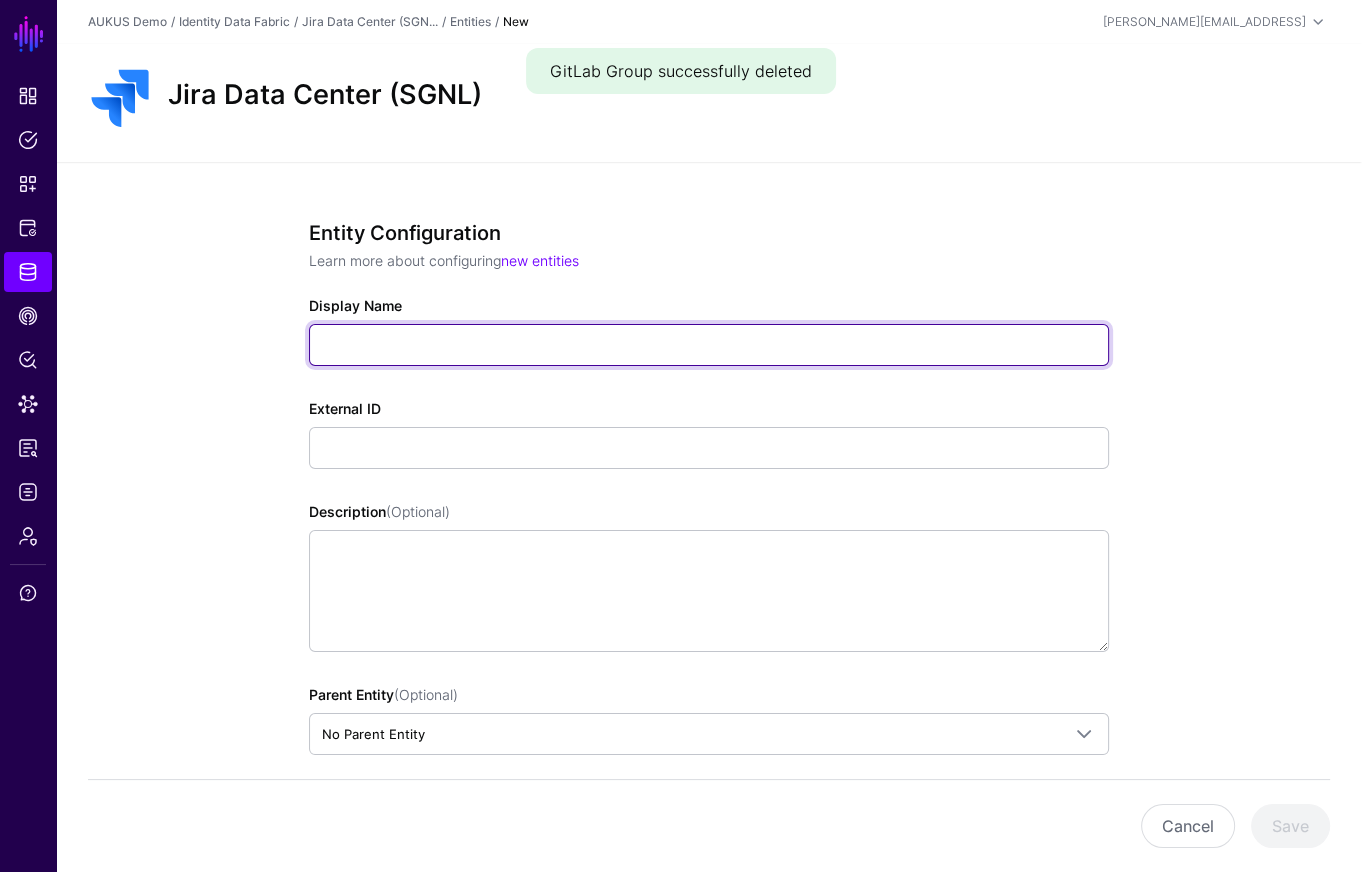 click on "Display Name" at bounding box center [709, 345] 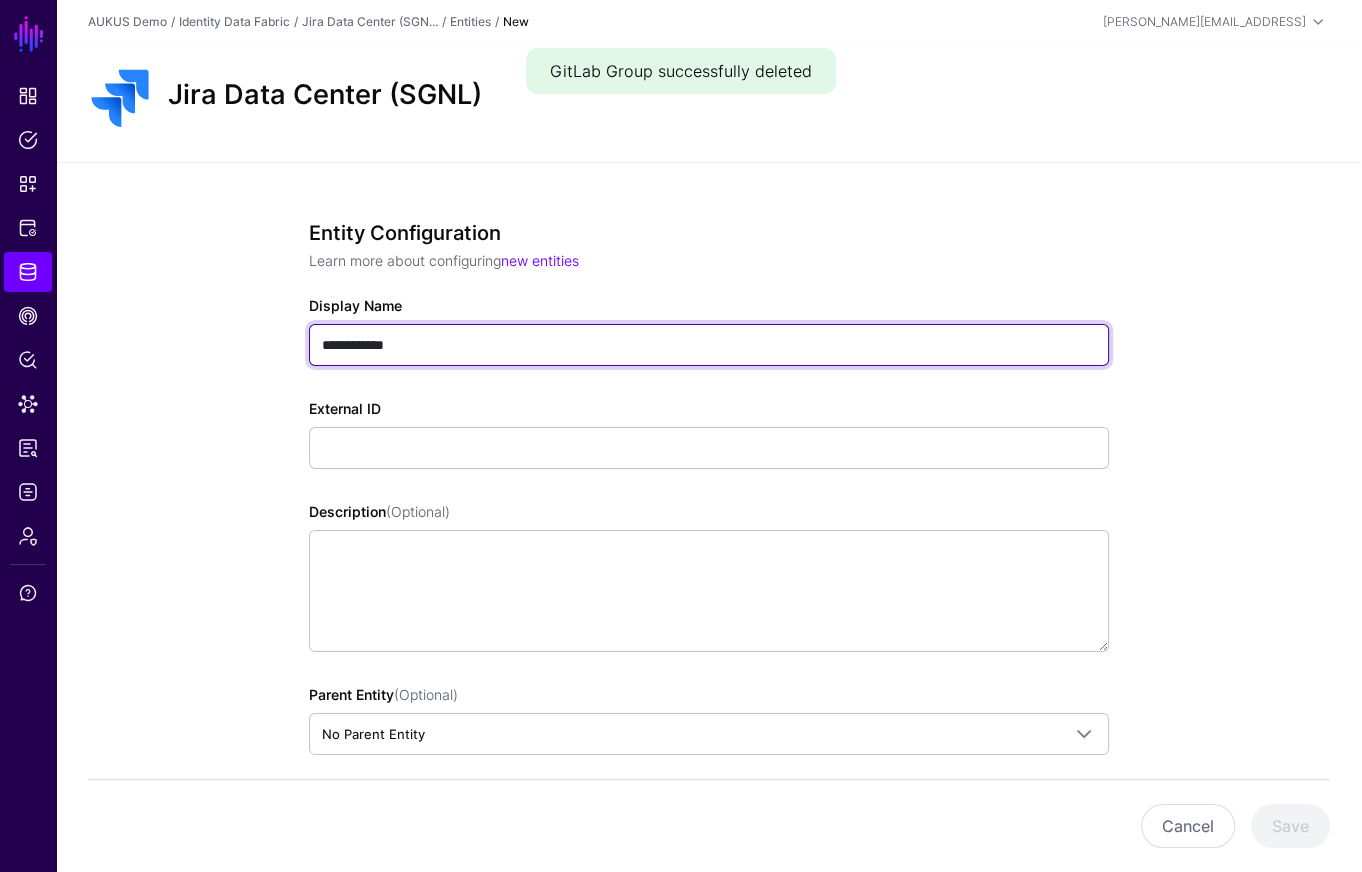 type on "**********" 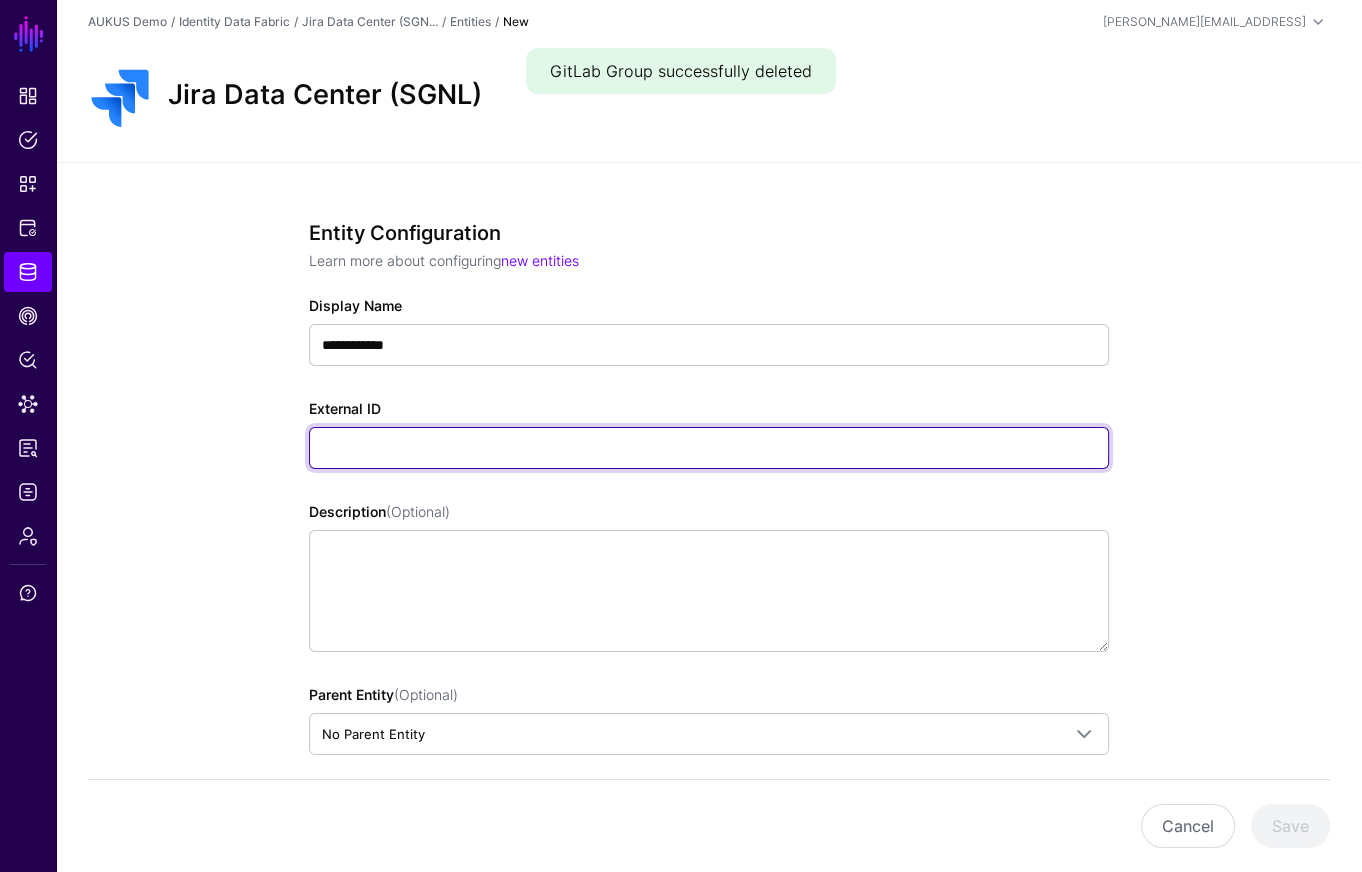paste on "**********" 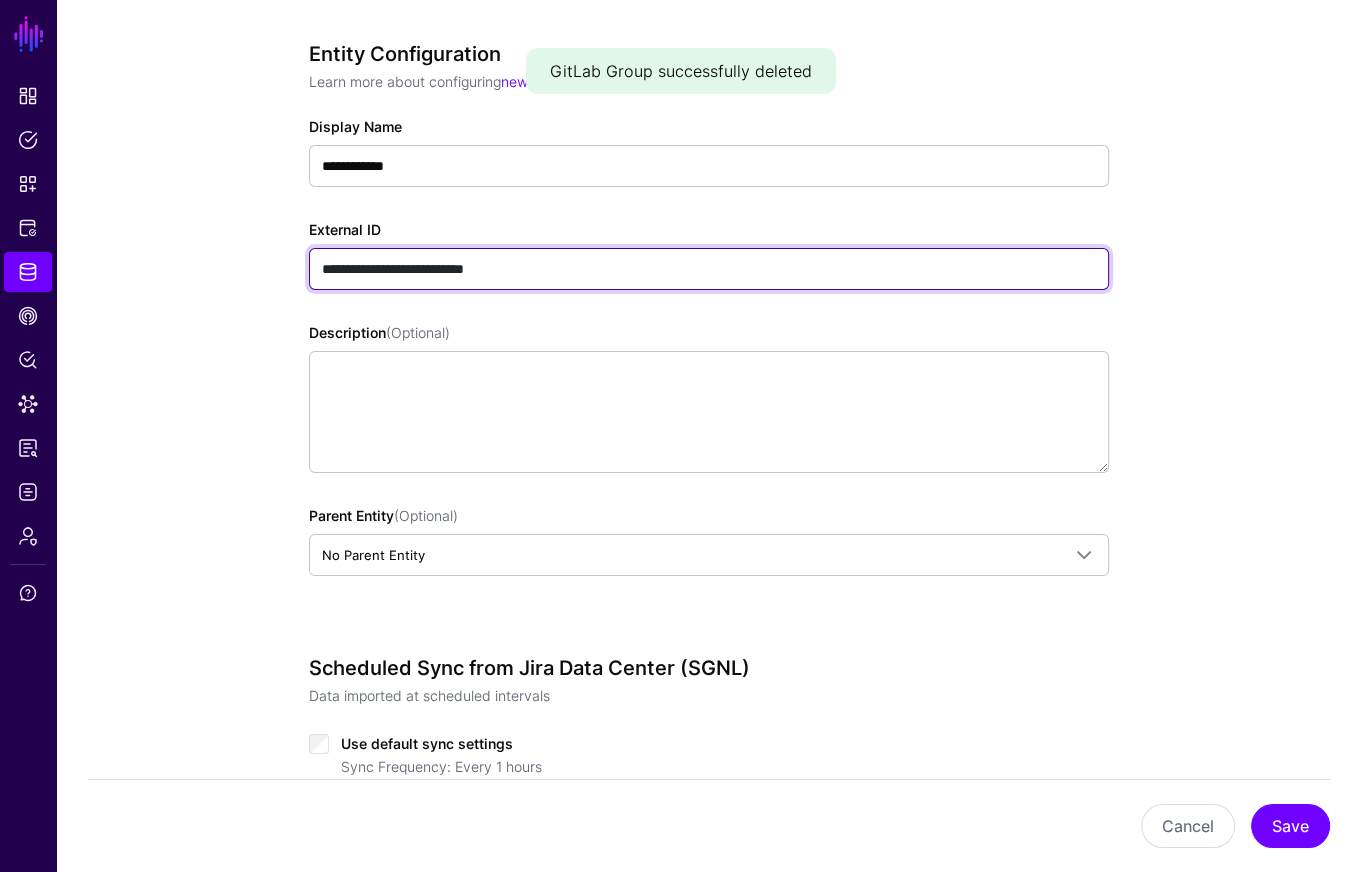 scroll, scrollTop: 226, scrollLeft: 0, axis: vertical 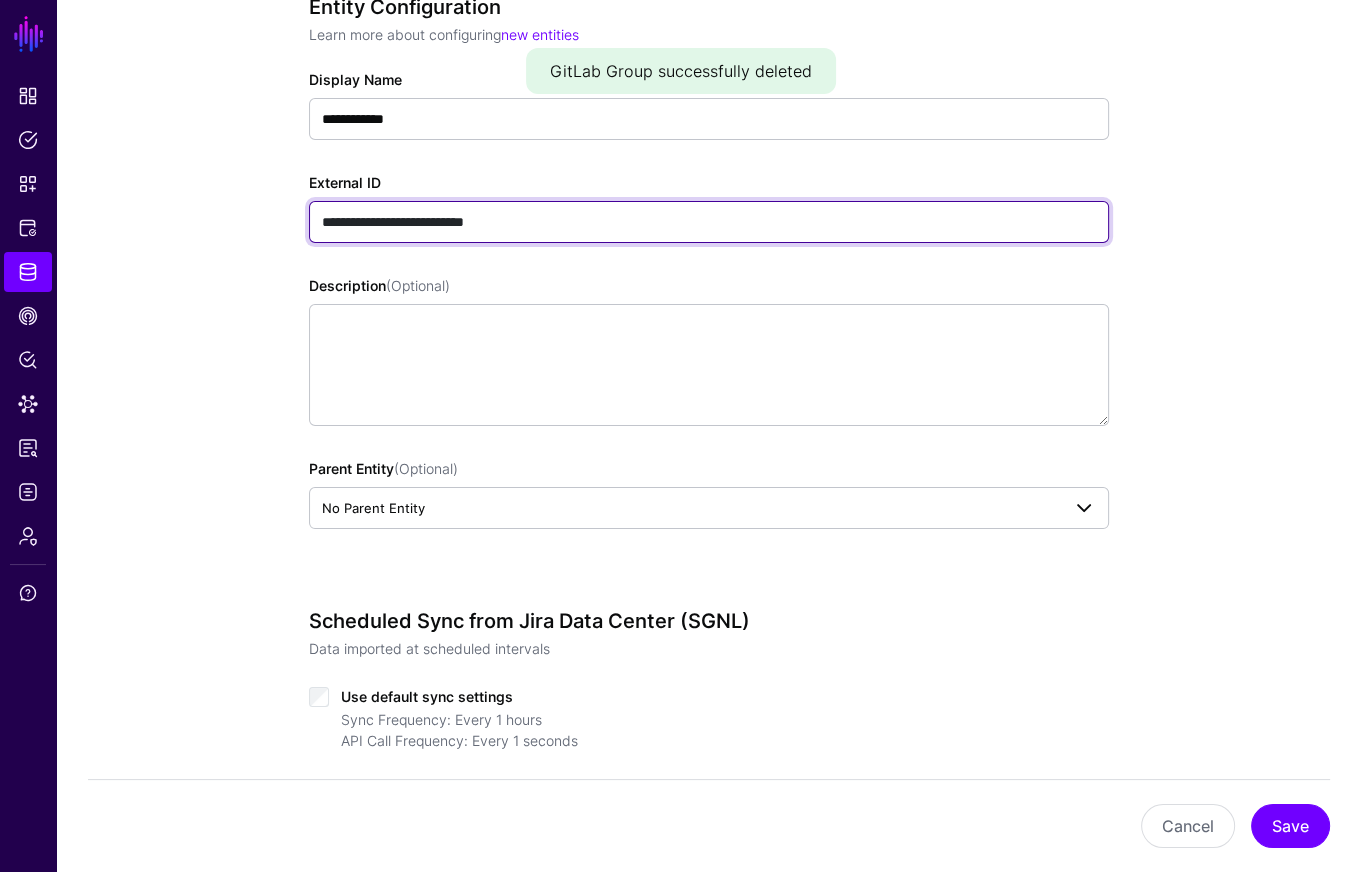 type on "**********" 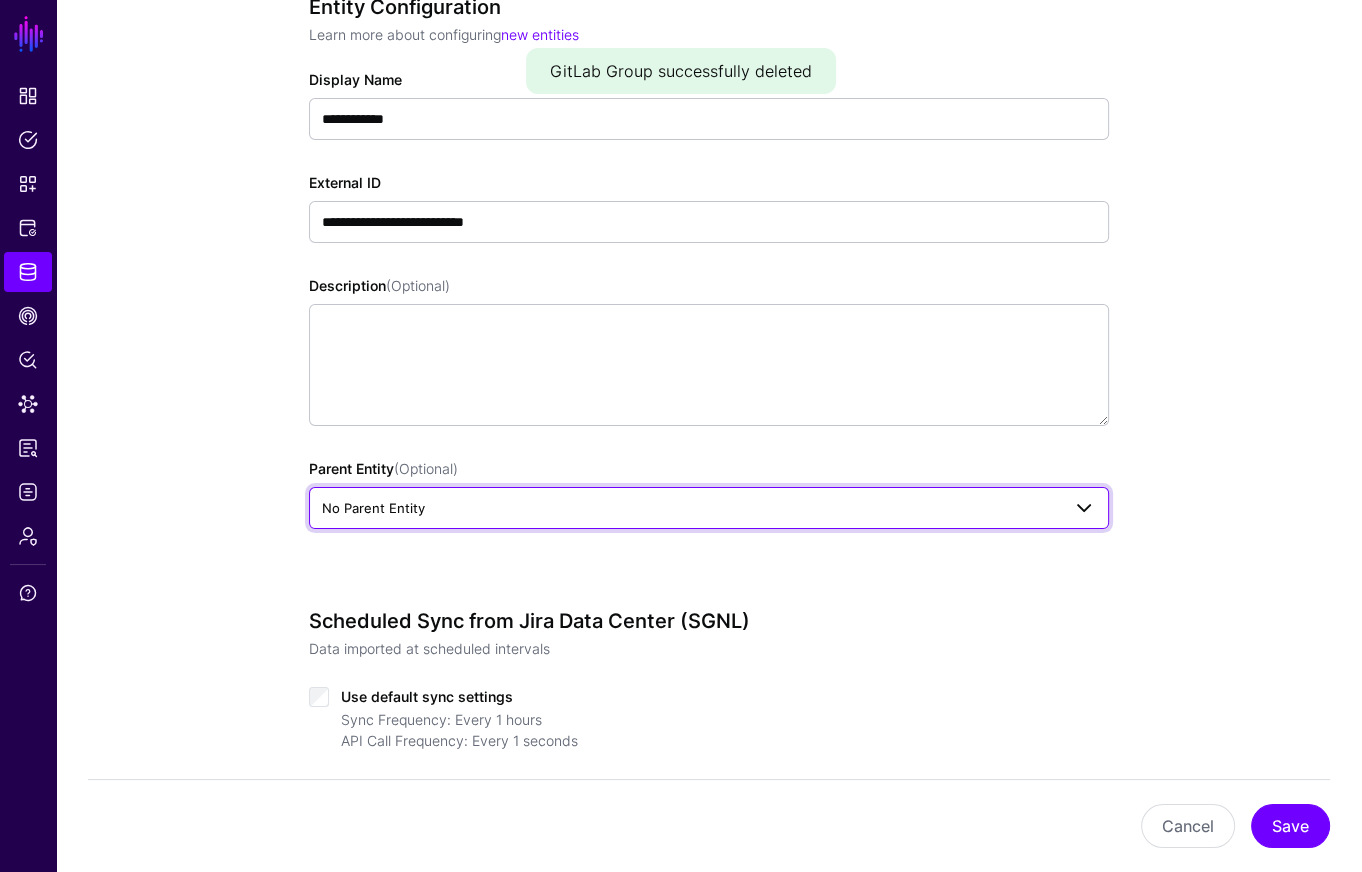click on "No Parent Entity" at bounding box center [709, 508] 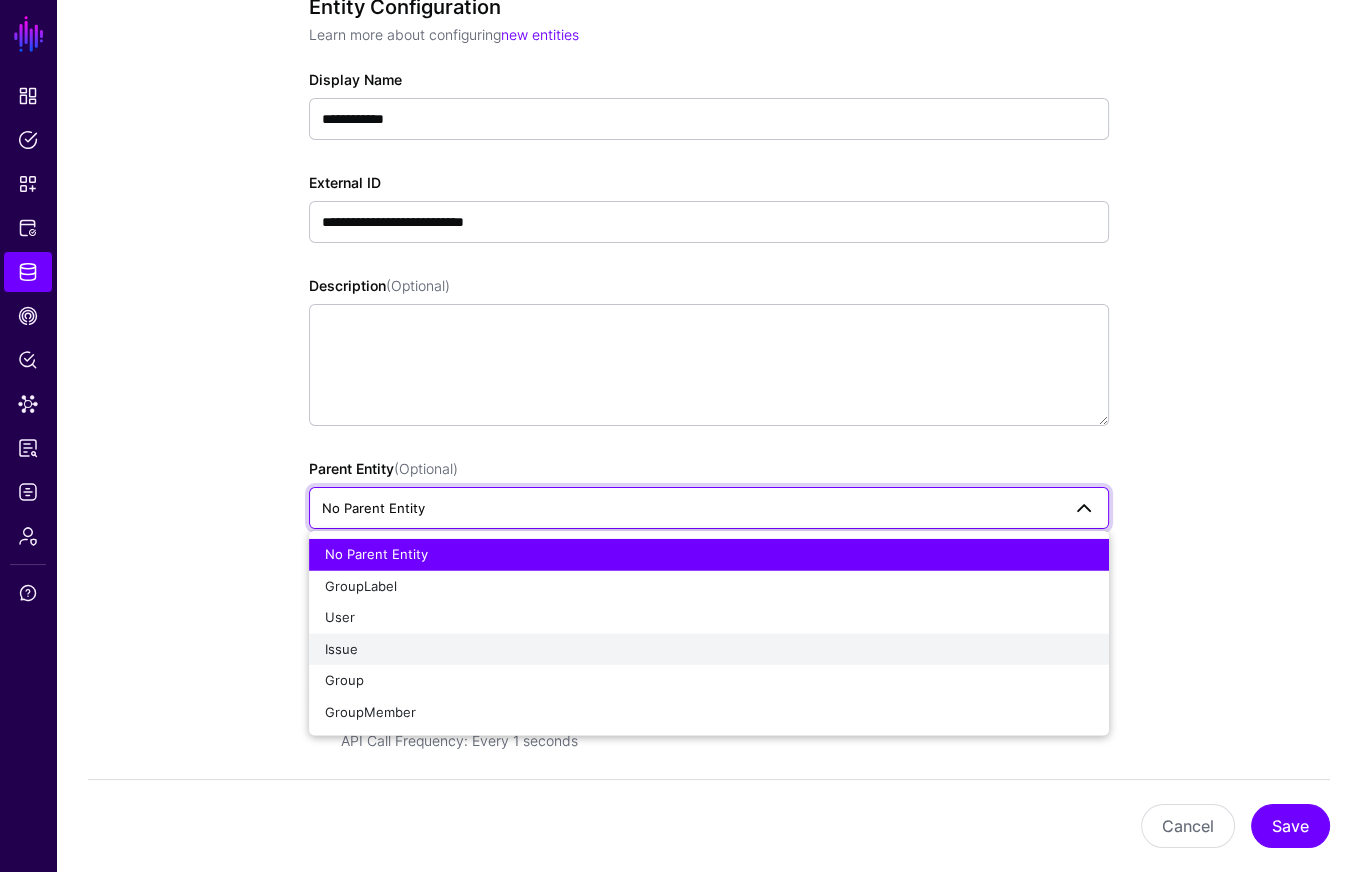 click on "Issue" 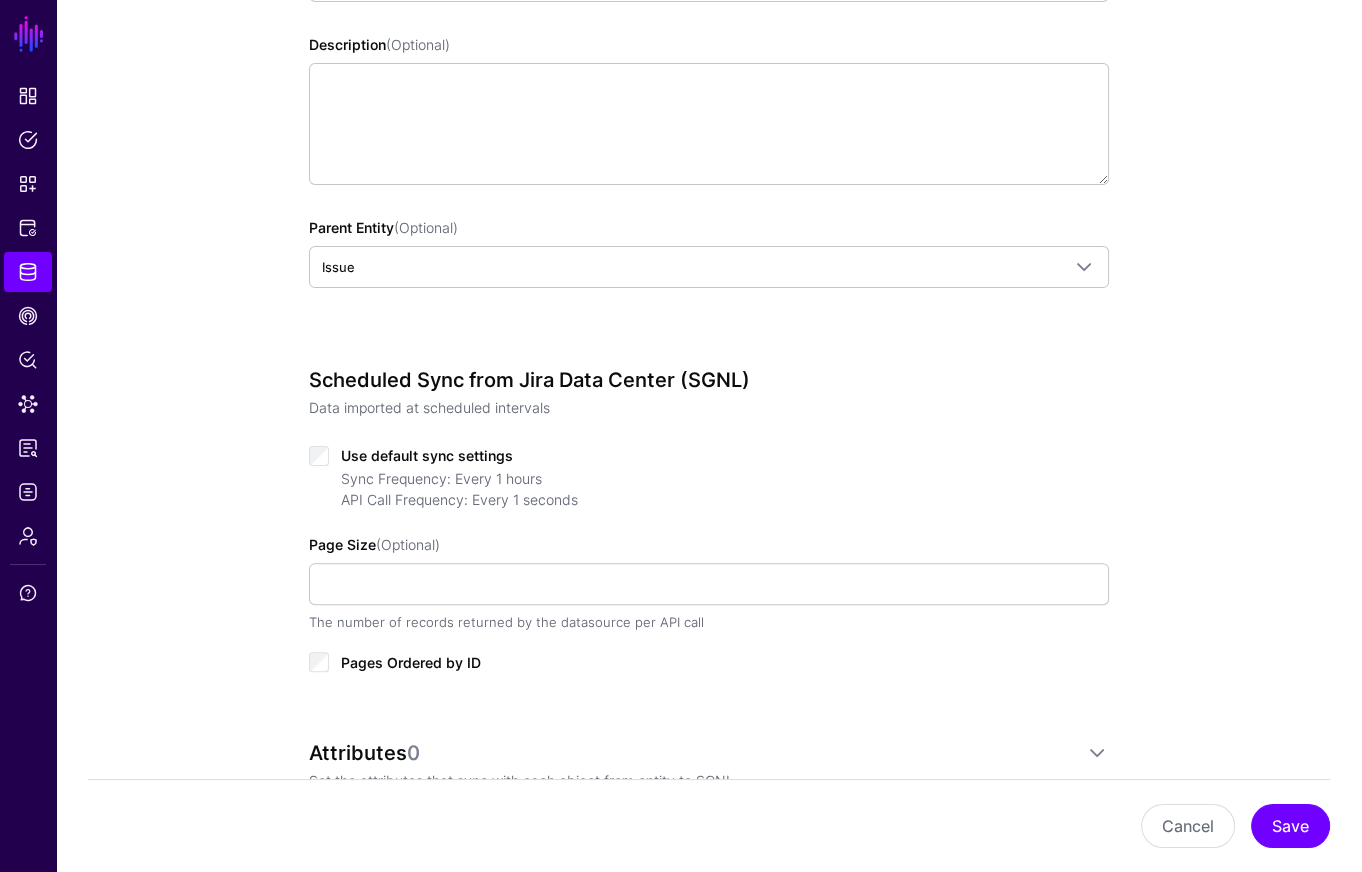 scroll, scrollTop: 643, scrollLeft: 0, axis: vertical 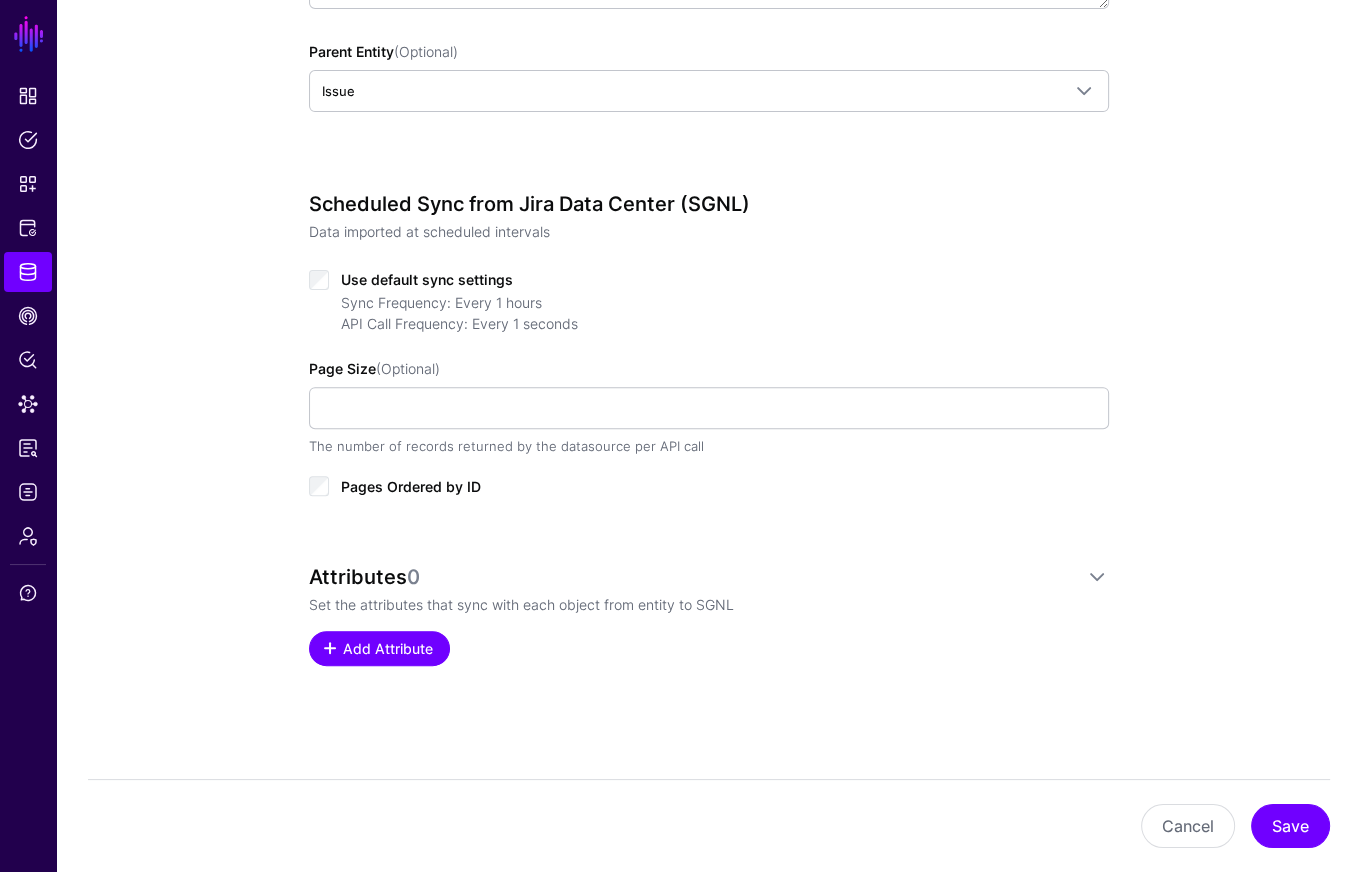 click on "Add Attribute" 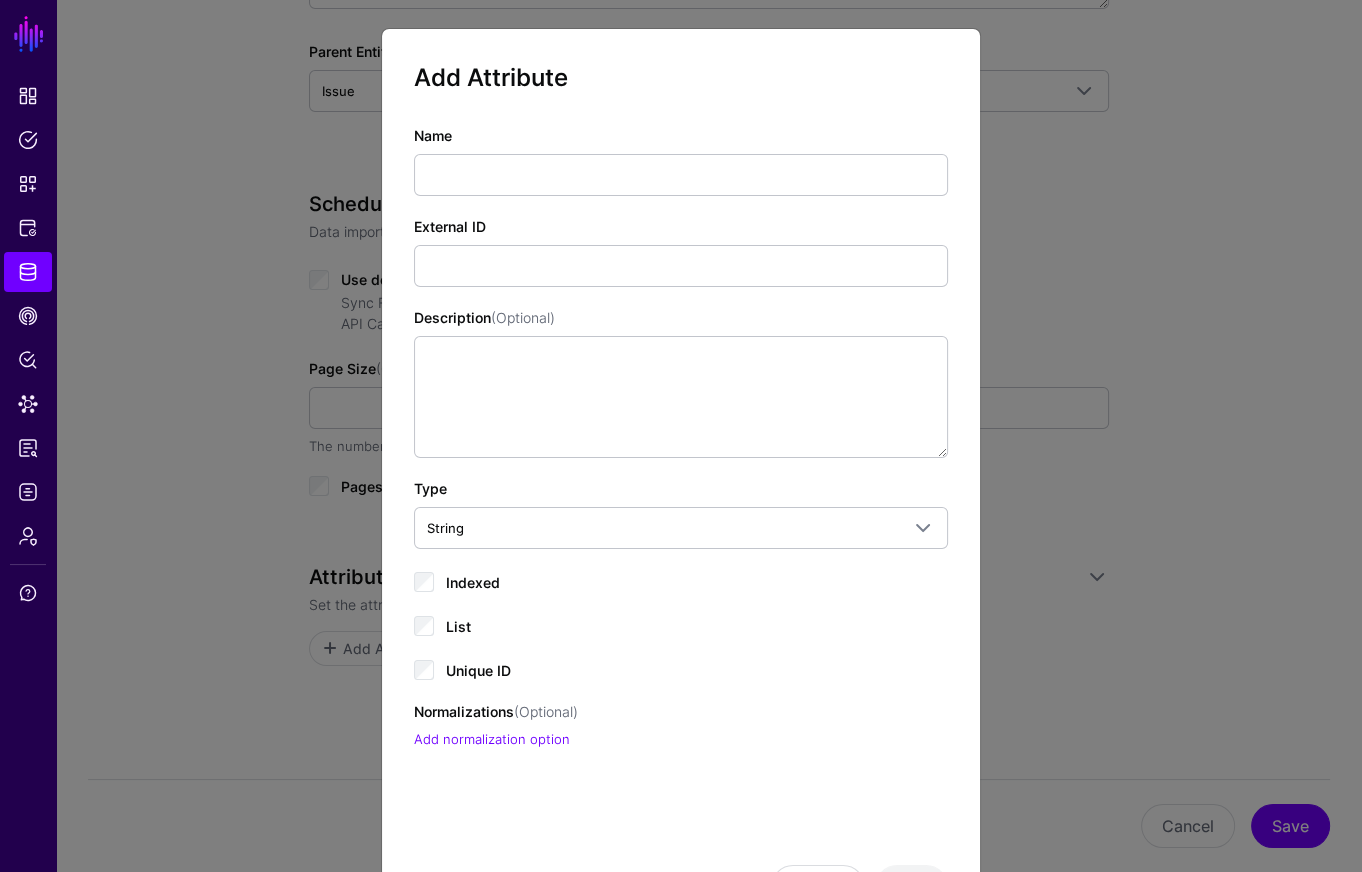 click on "Indexed" 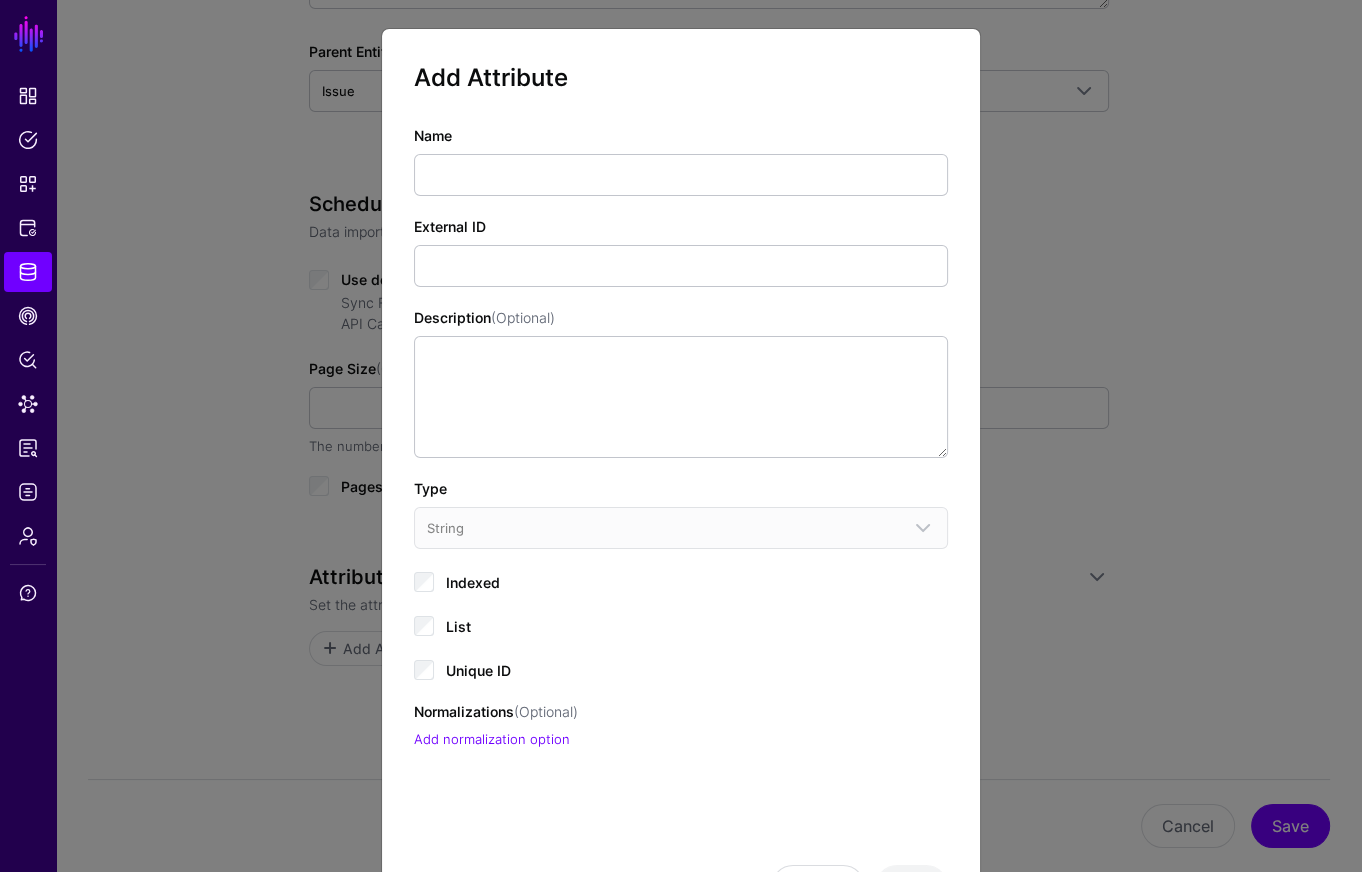 click on "Indexed" 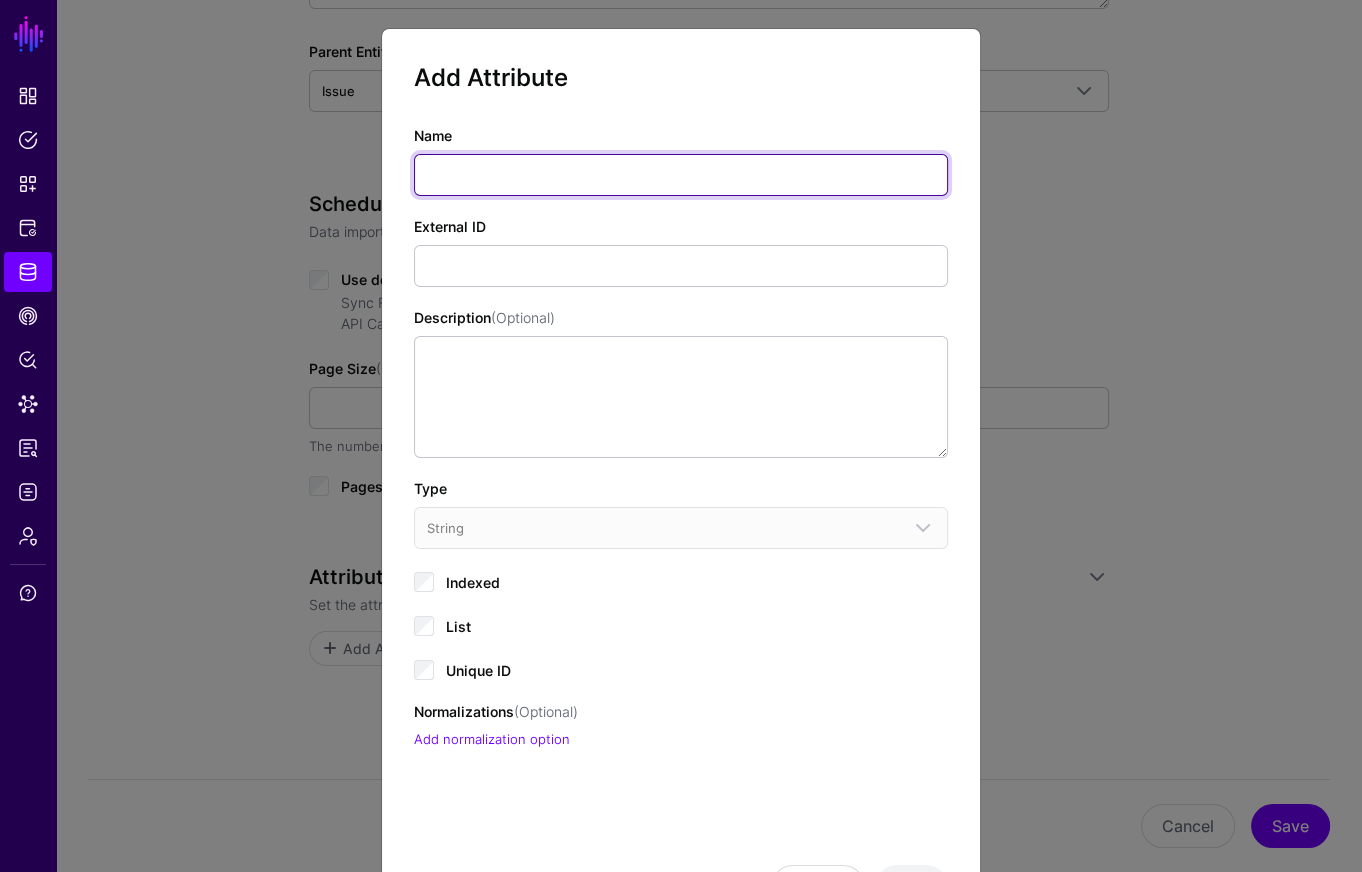 click on "Name" at bounding box center (681, 175) 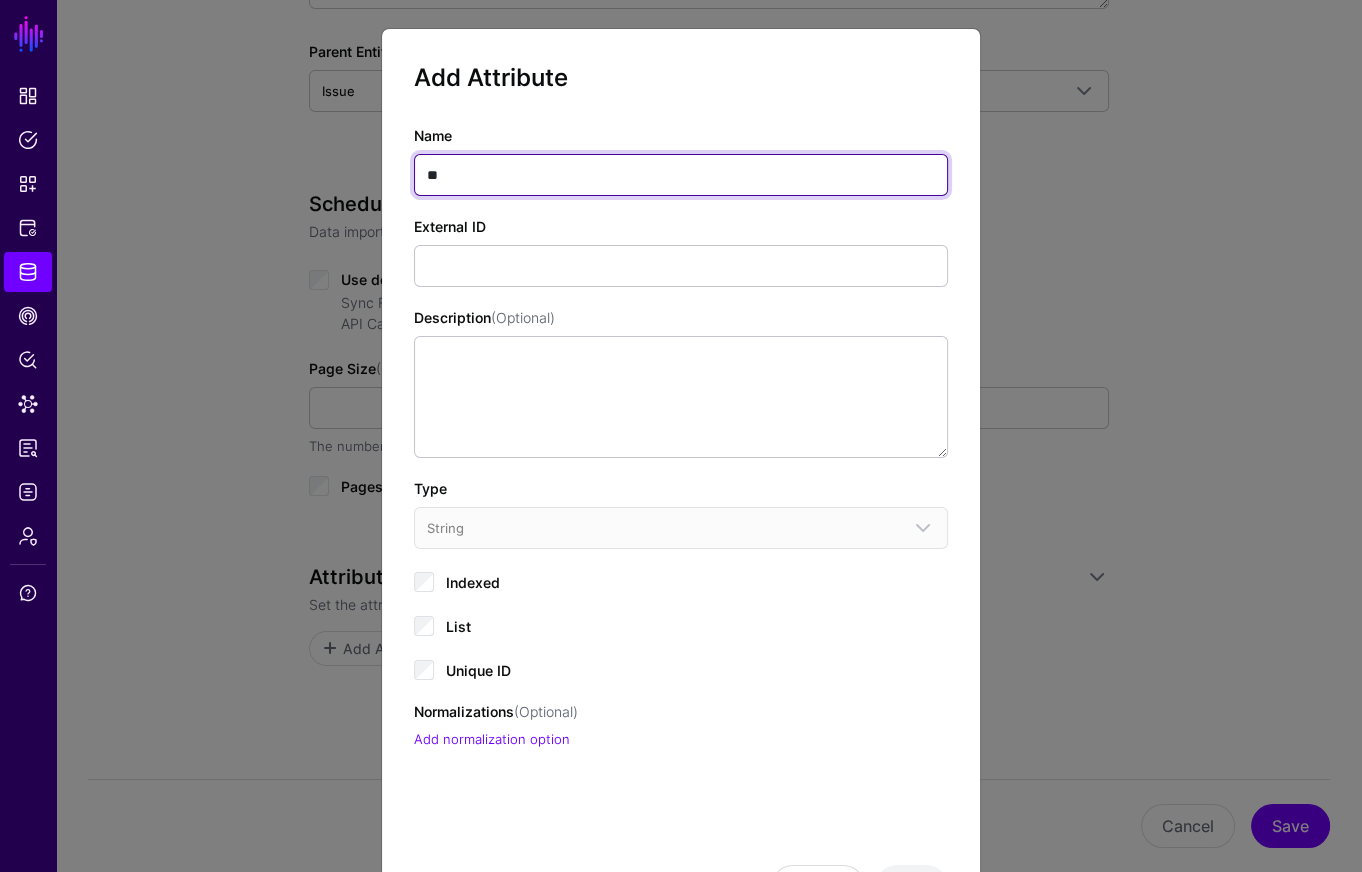 type on "**" 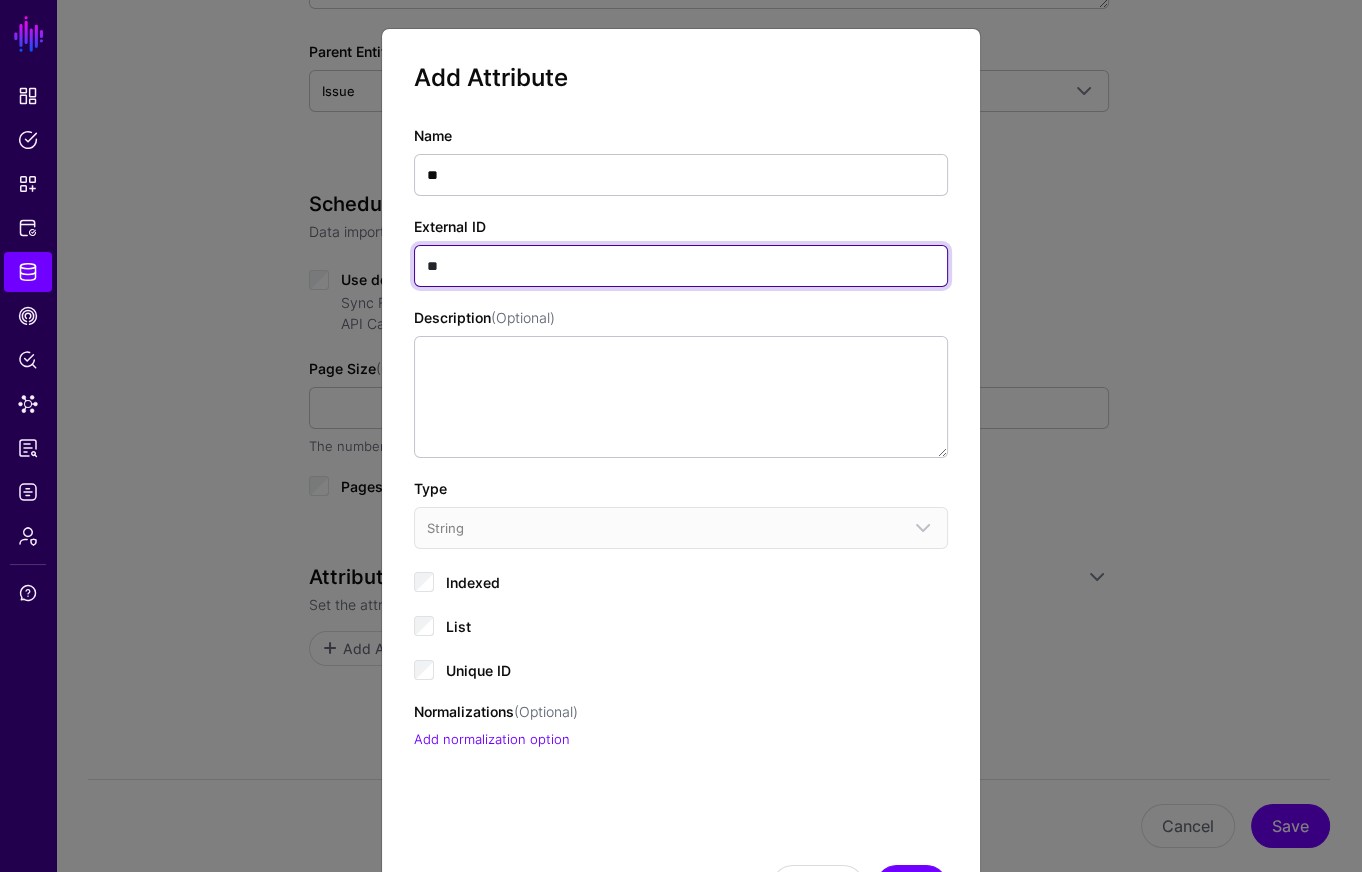 type on "**" 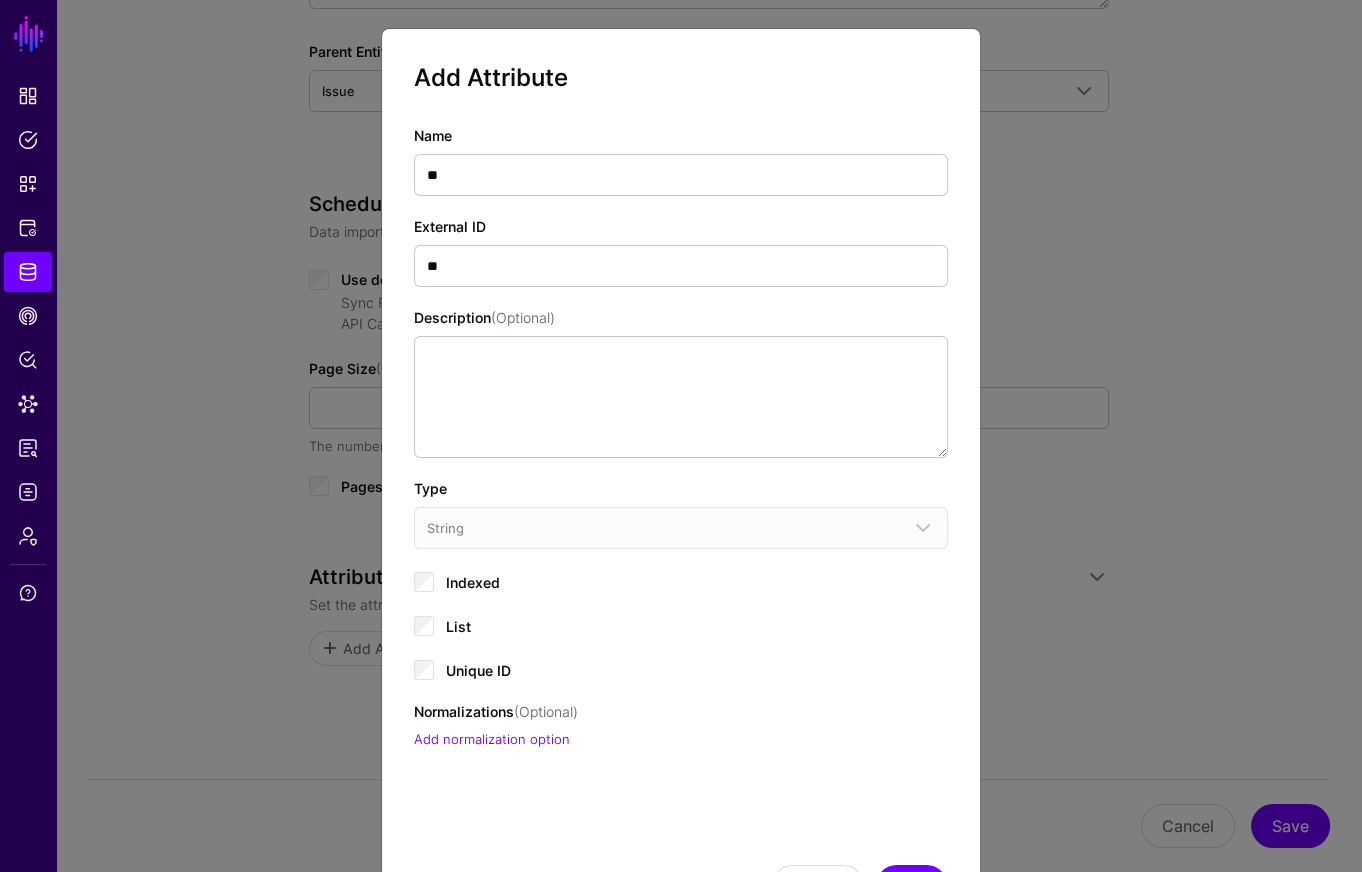 drag, startPoint x: 744, startPoint y: 691, endPoint x: 767, endPoint y: 746, distance: 59.615433 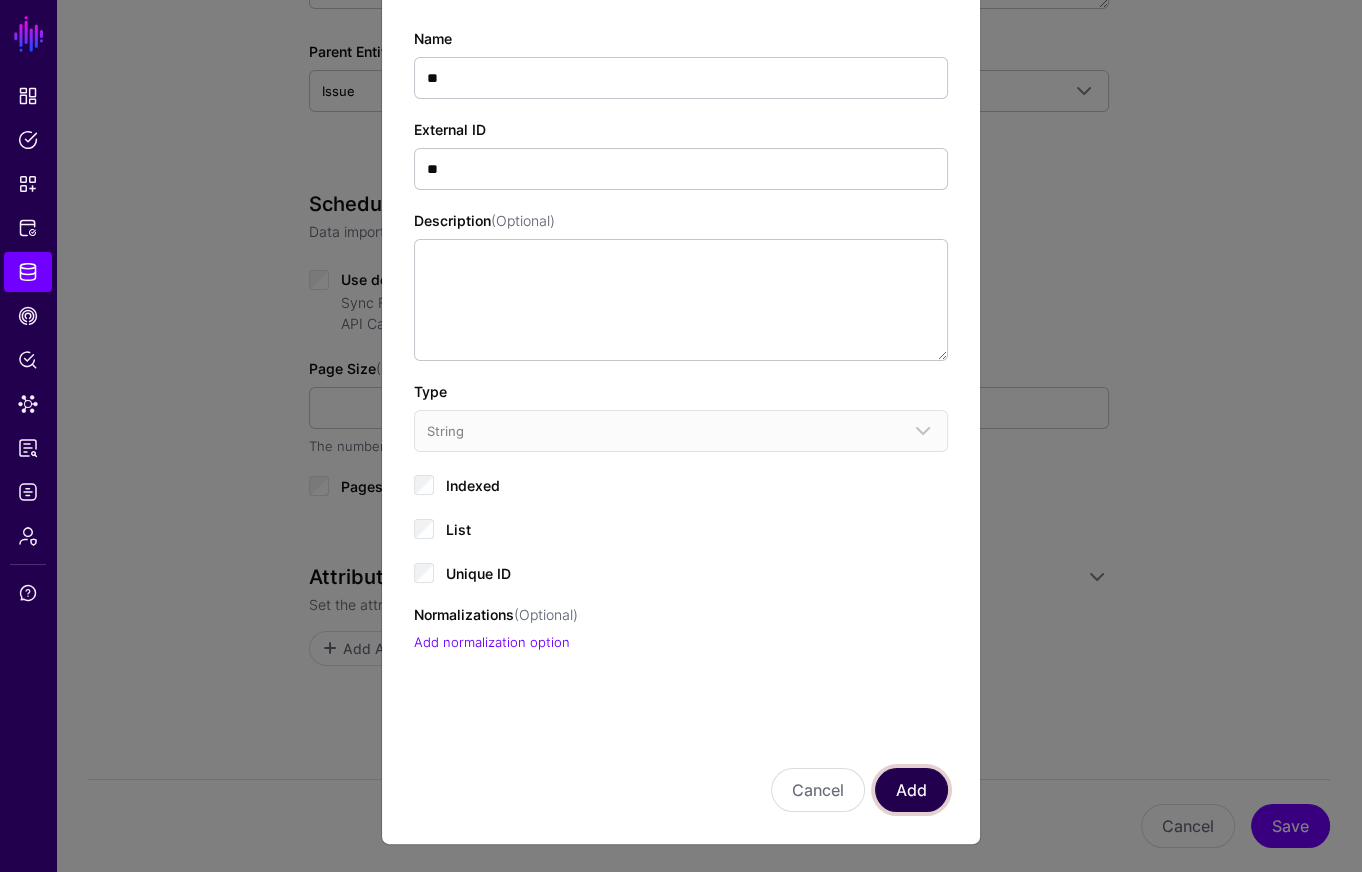 click on "Add" 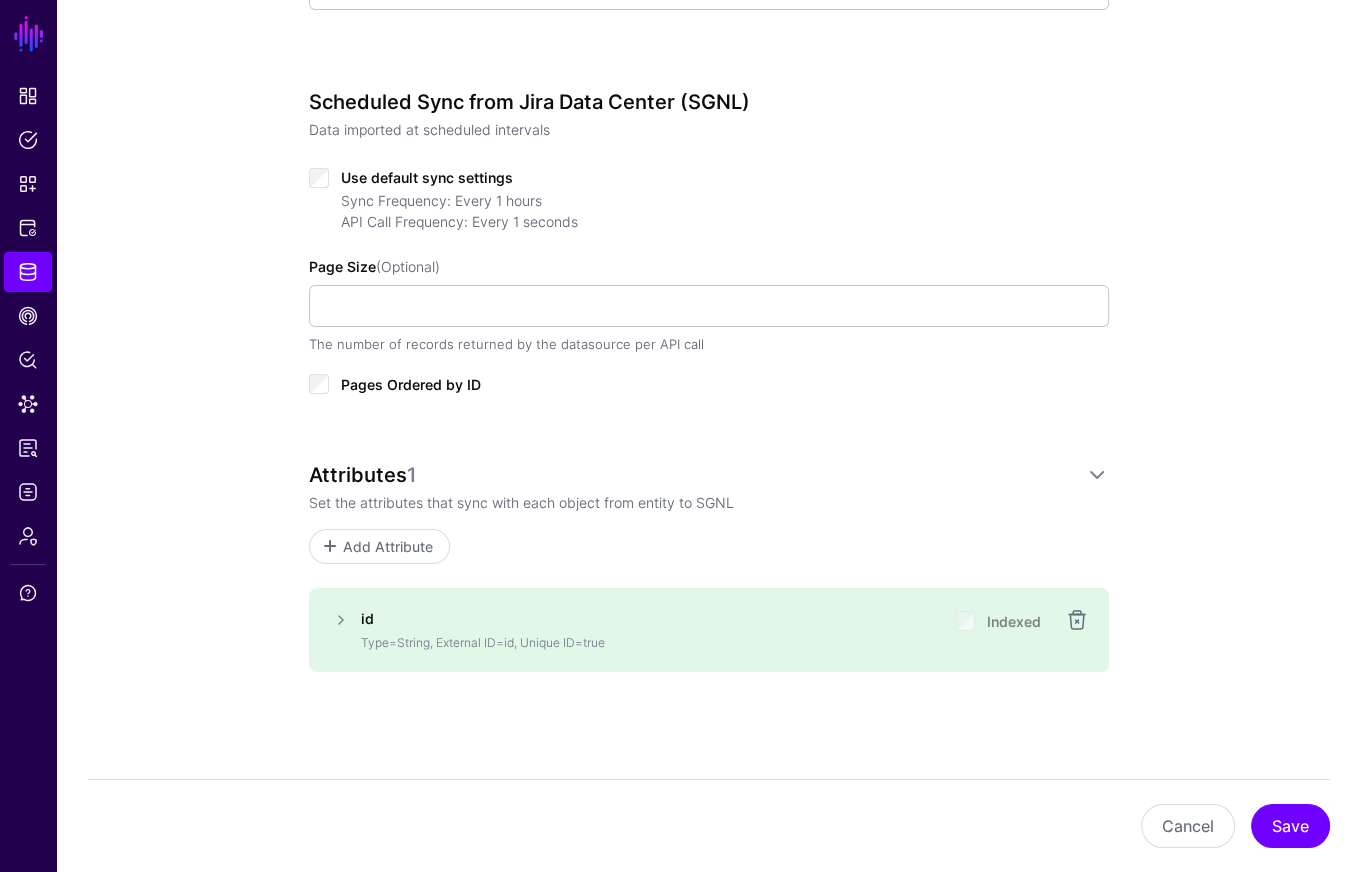 scroll, scrollTop: 751, scrollLeft: 0, axis: vertical 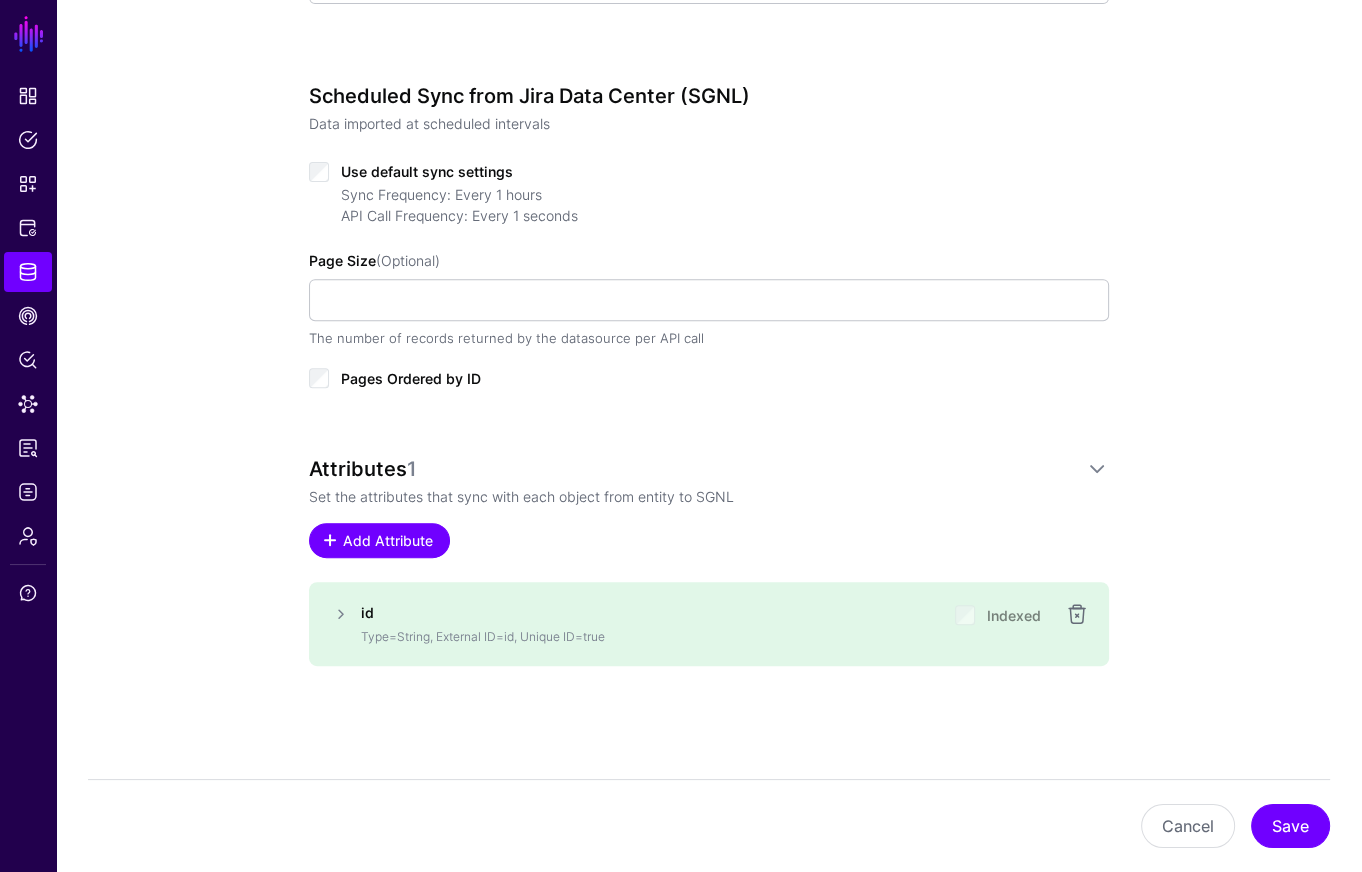 click on "Add Attribute" 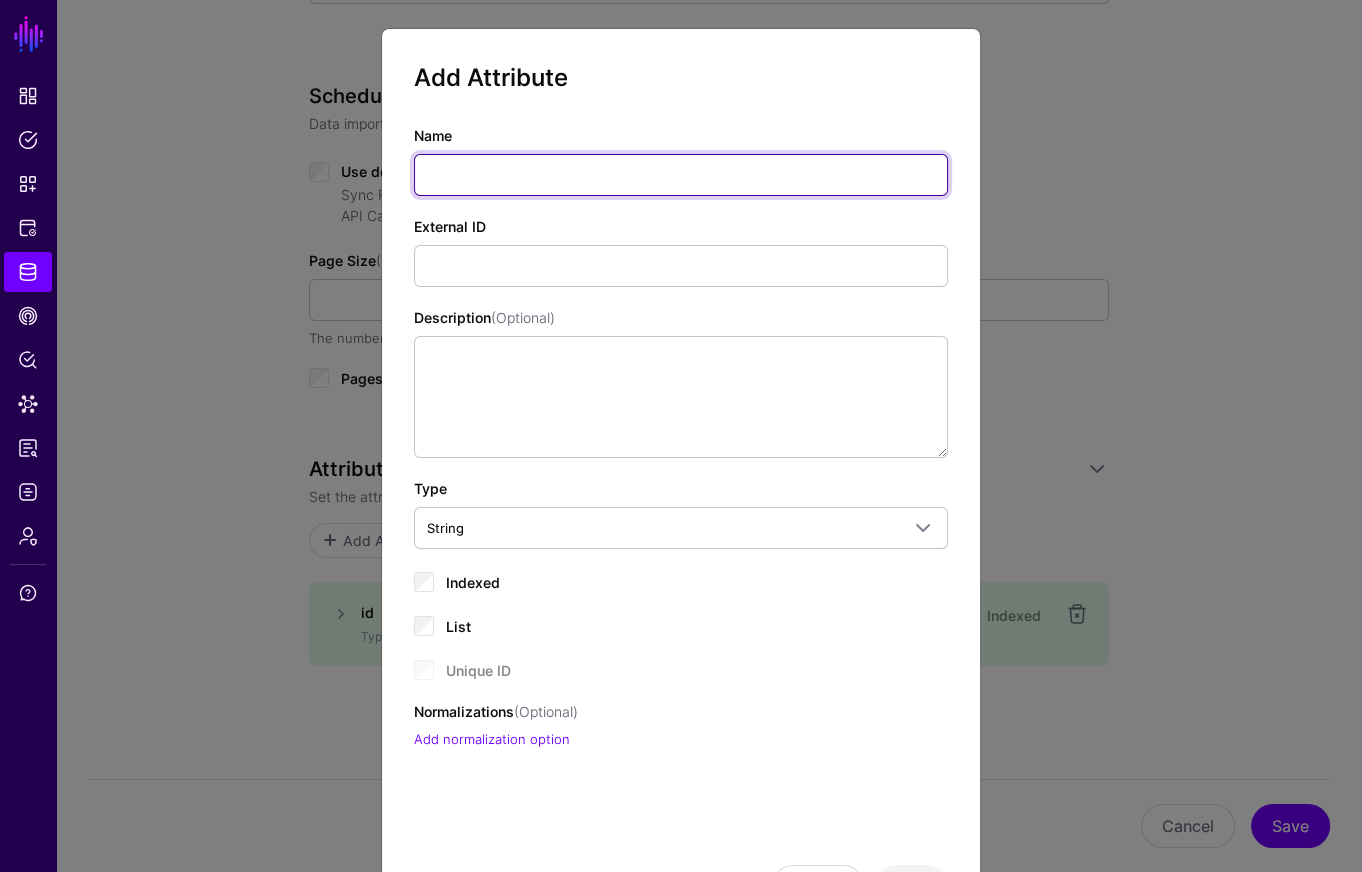 click on "Name" at bounding box center [681, 175] 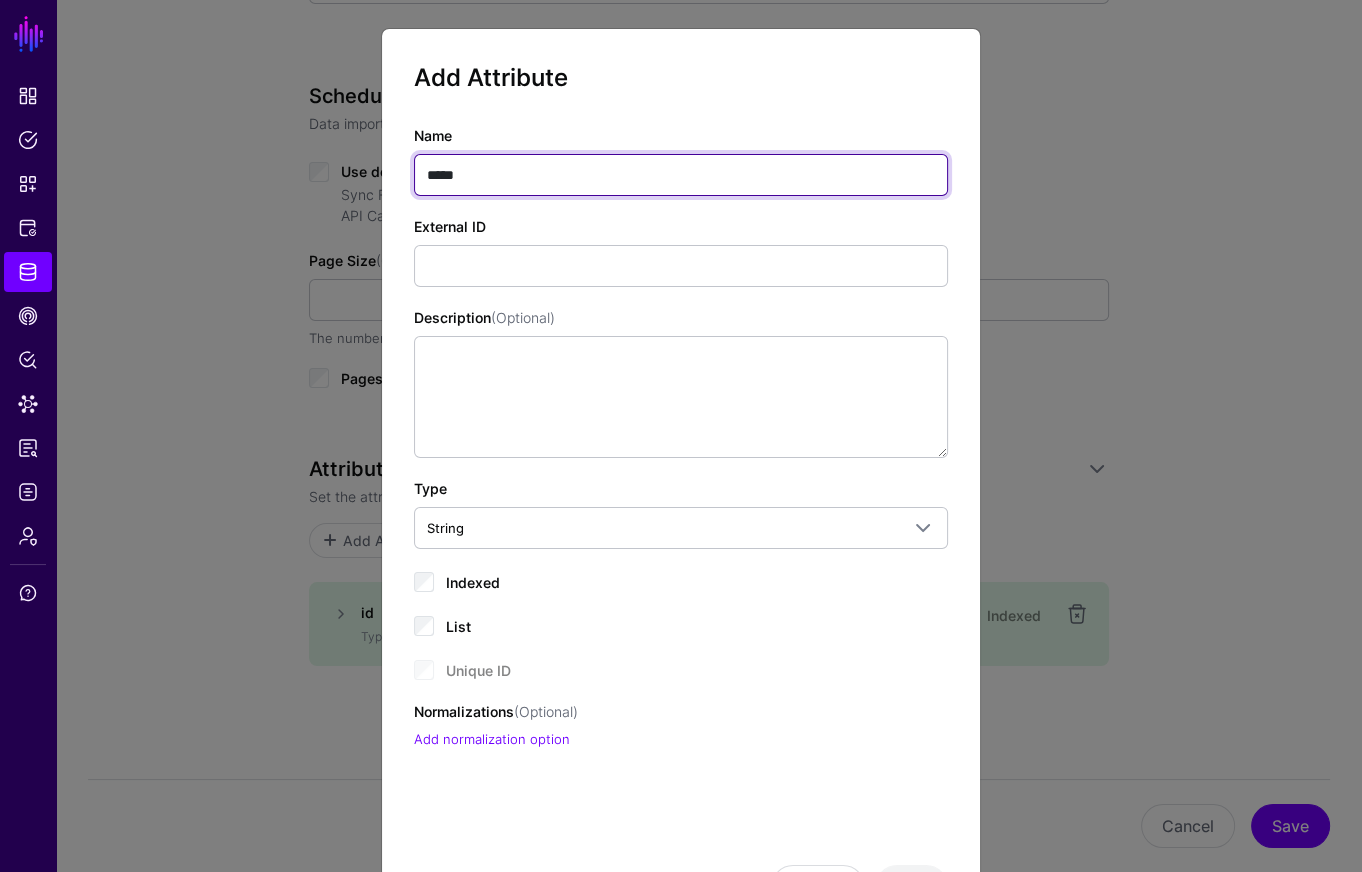 type on "*****" 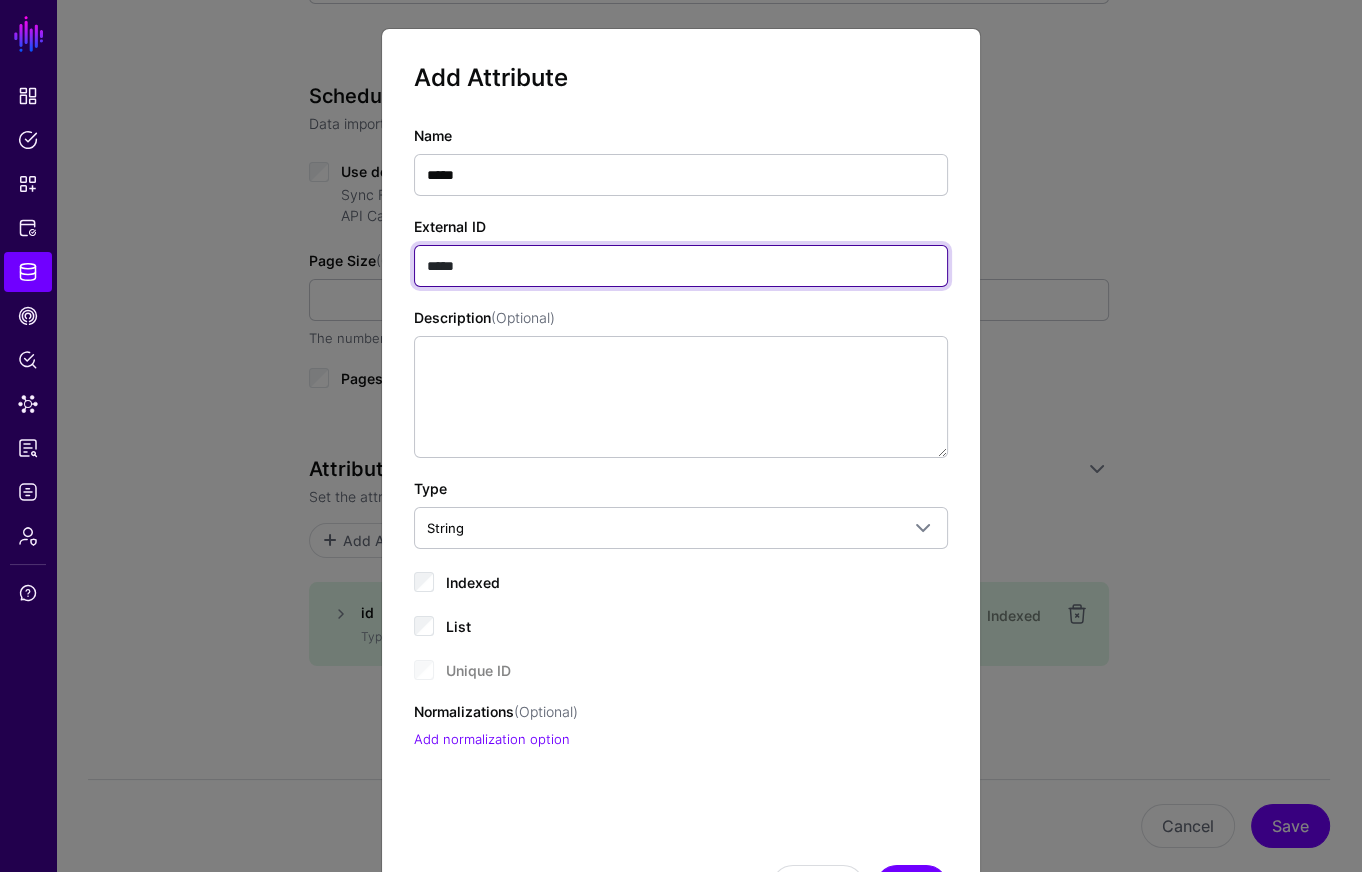 type on "*****" 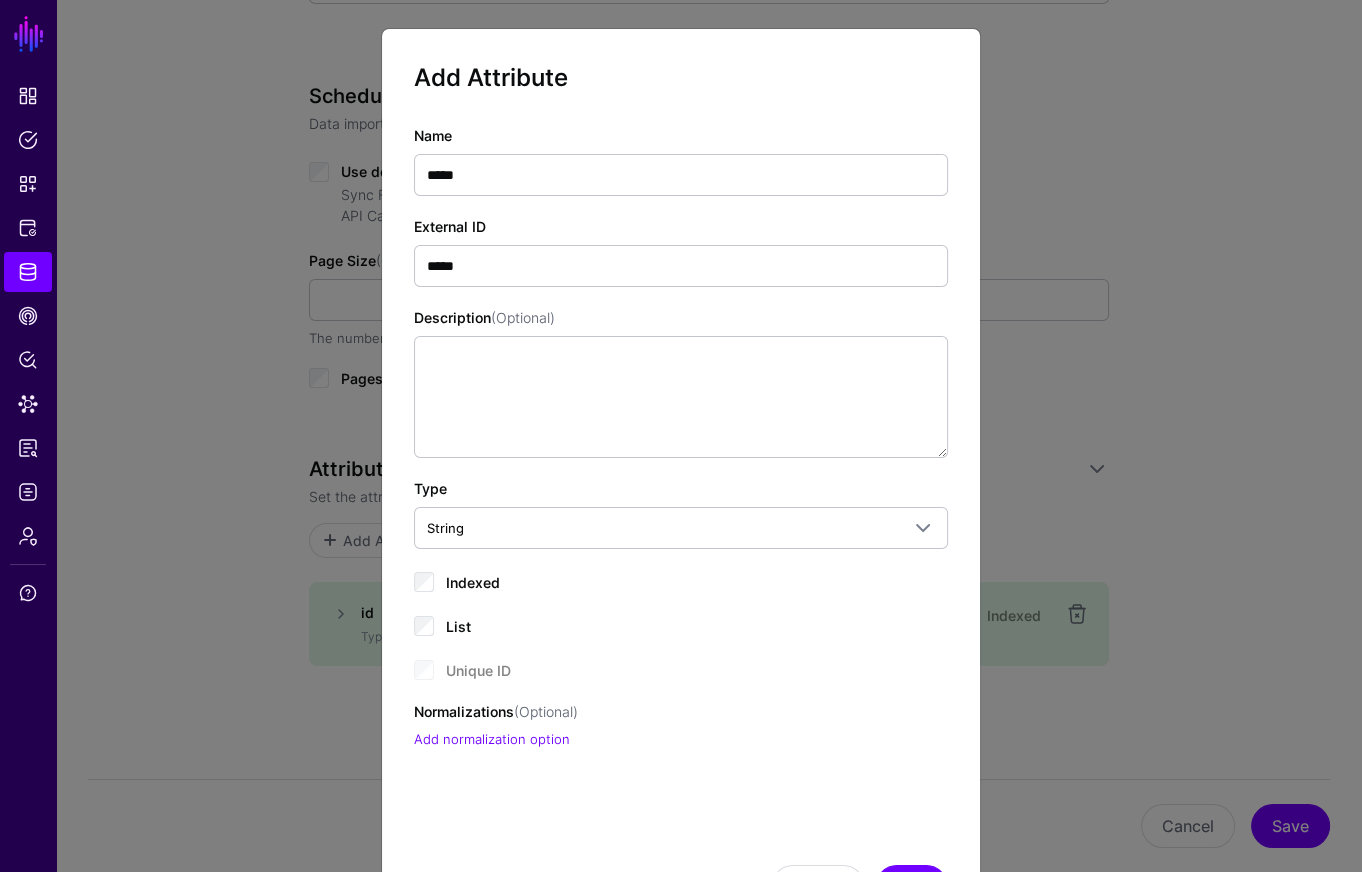 click on "Indexed" 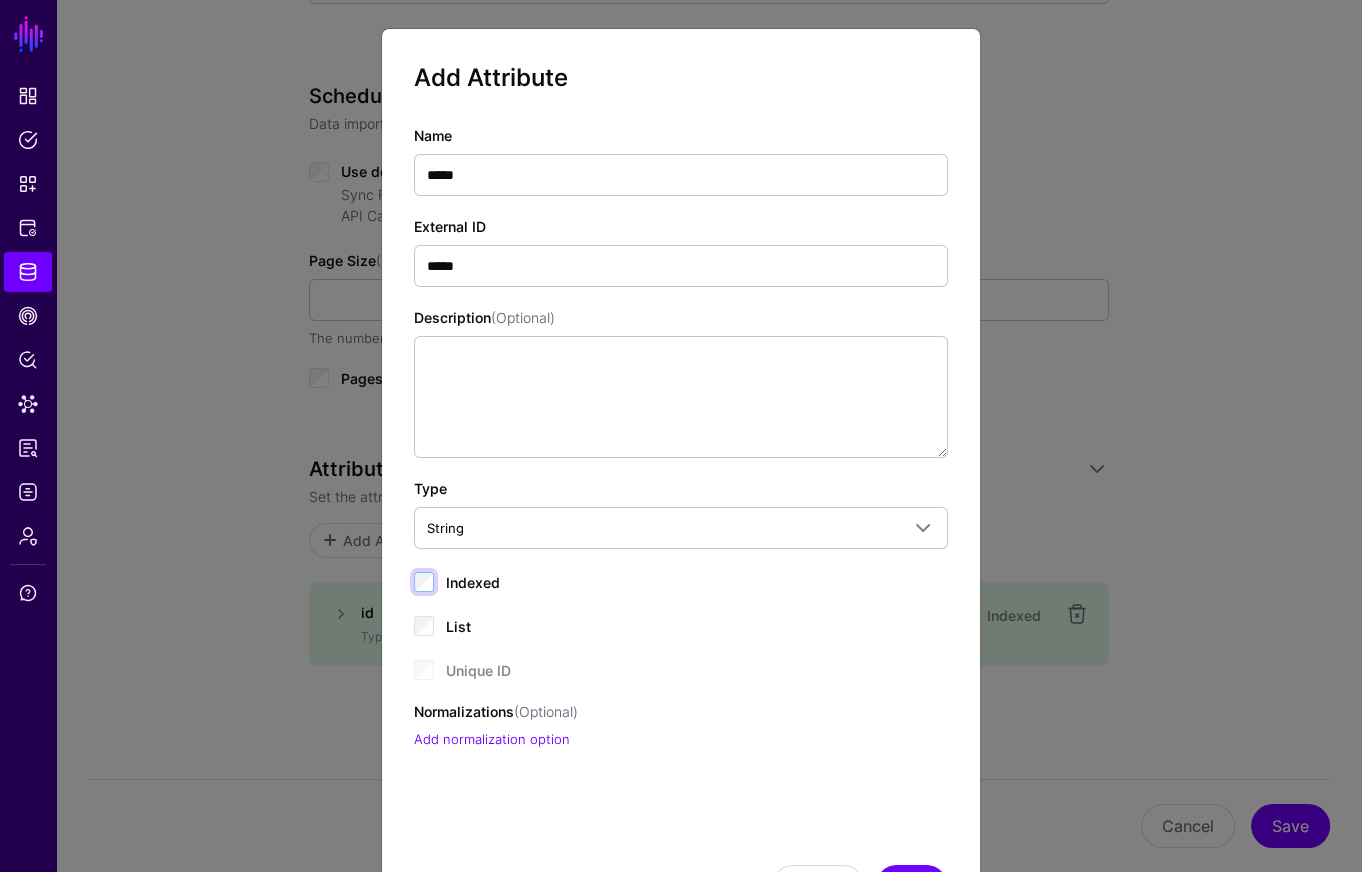 scroll, scrollTop: 97, scrollLeft: 0, axis: vertical 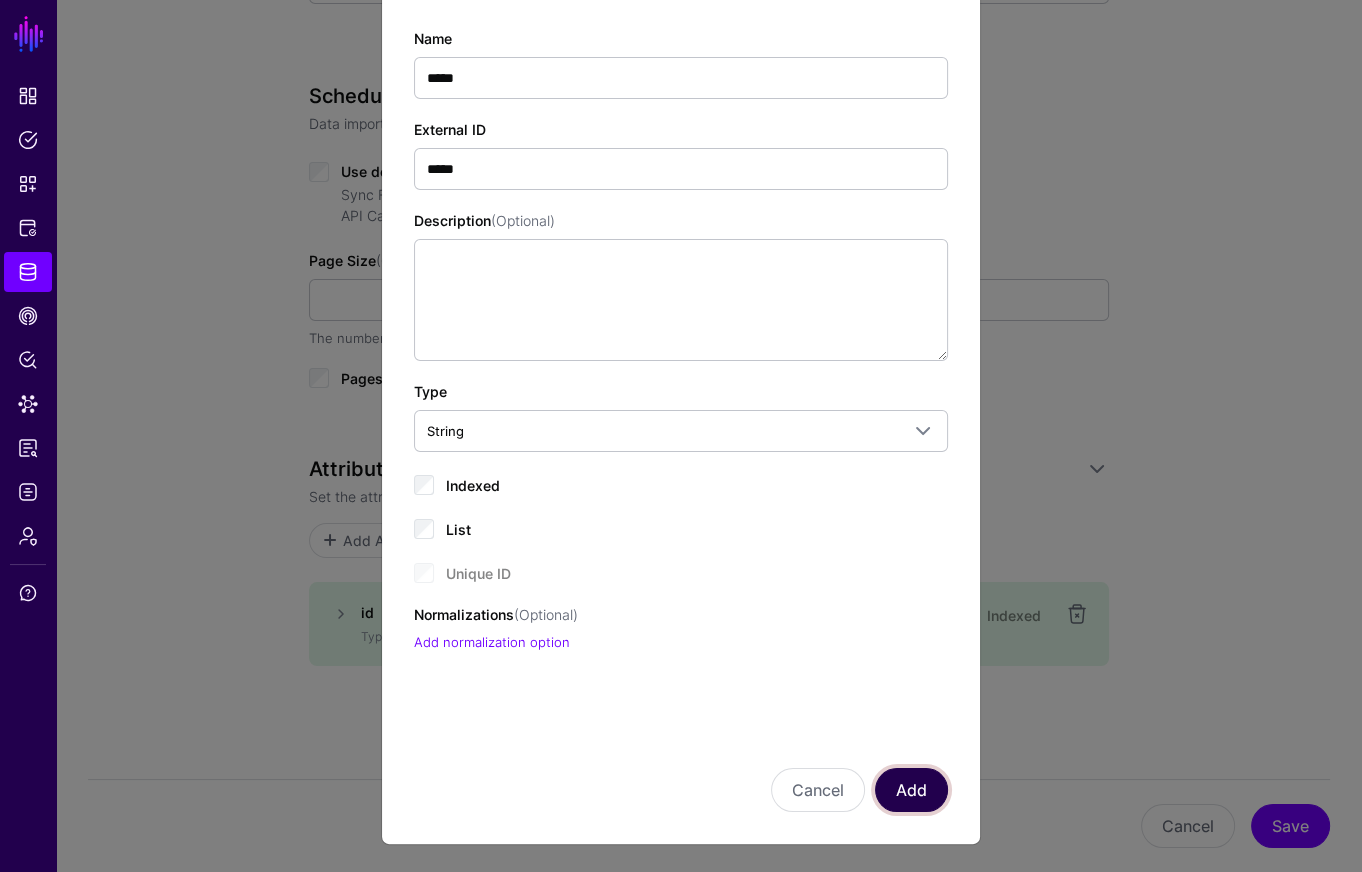 click on "Add" 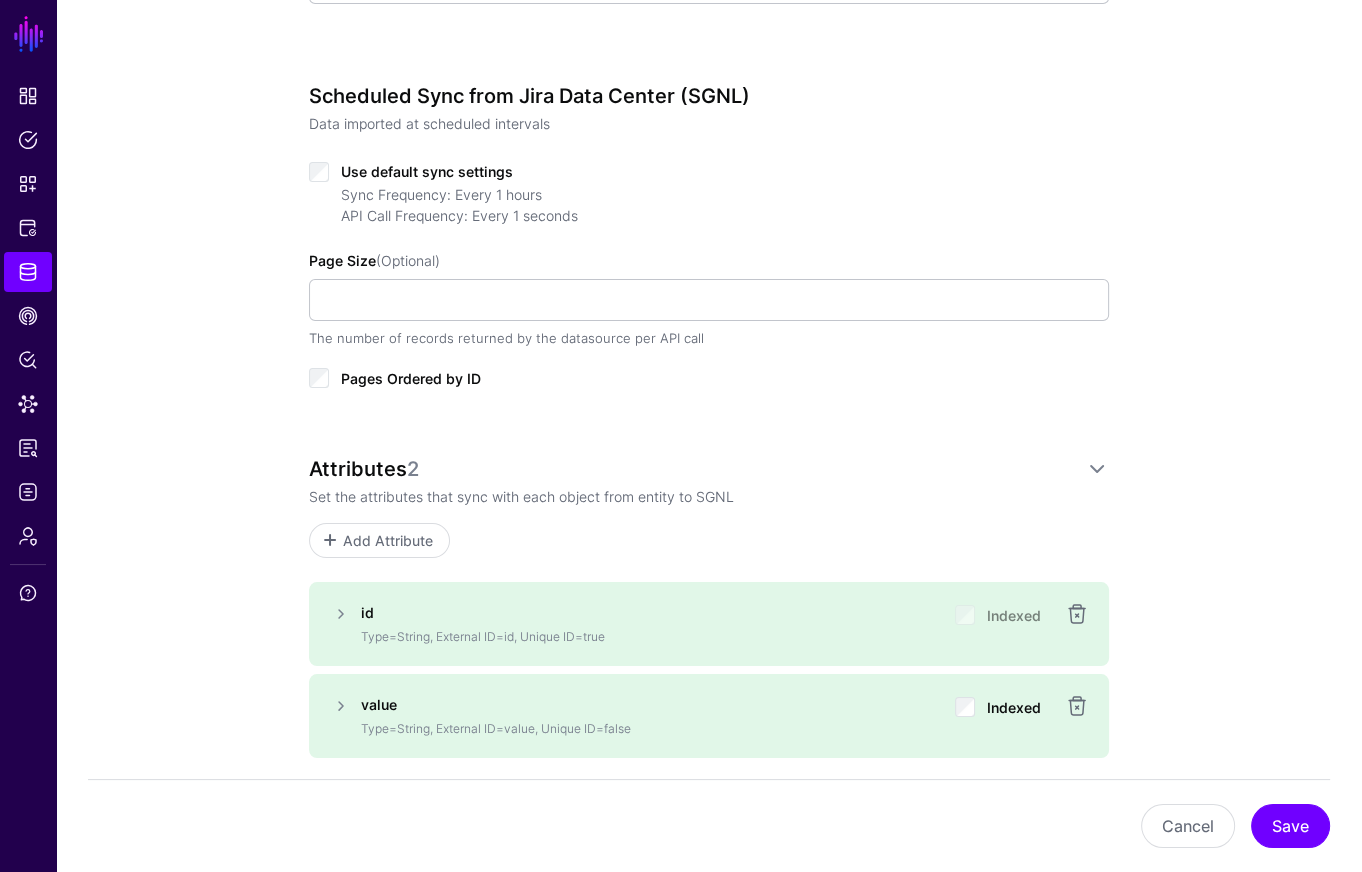 scroll, scrollTop: 843, scrollLeft: 0, axis: vertical 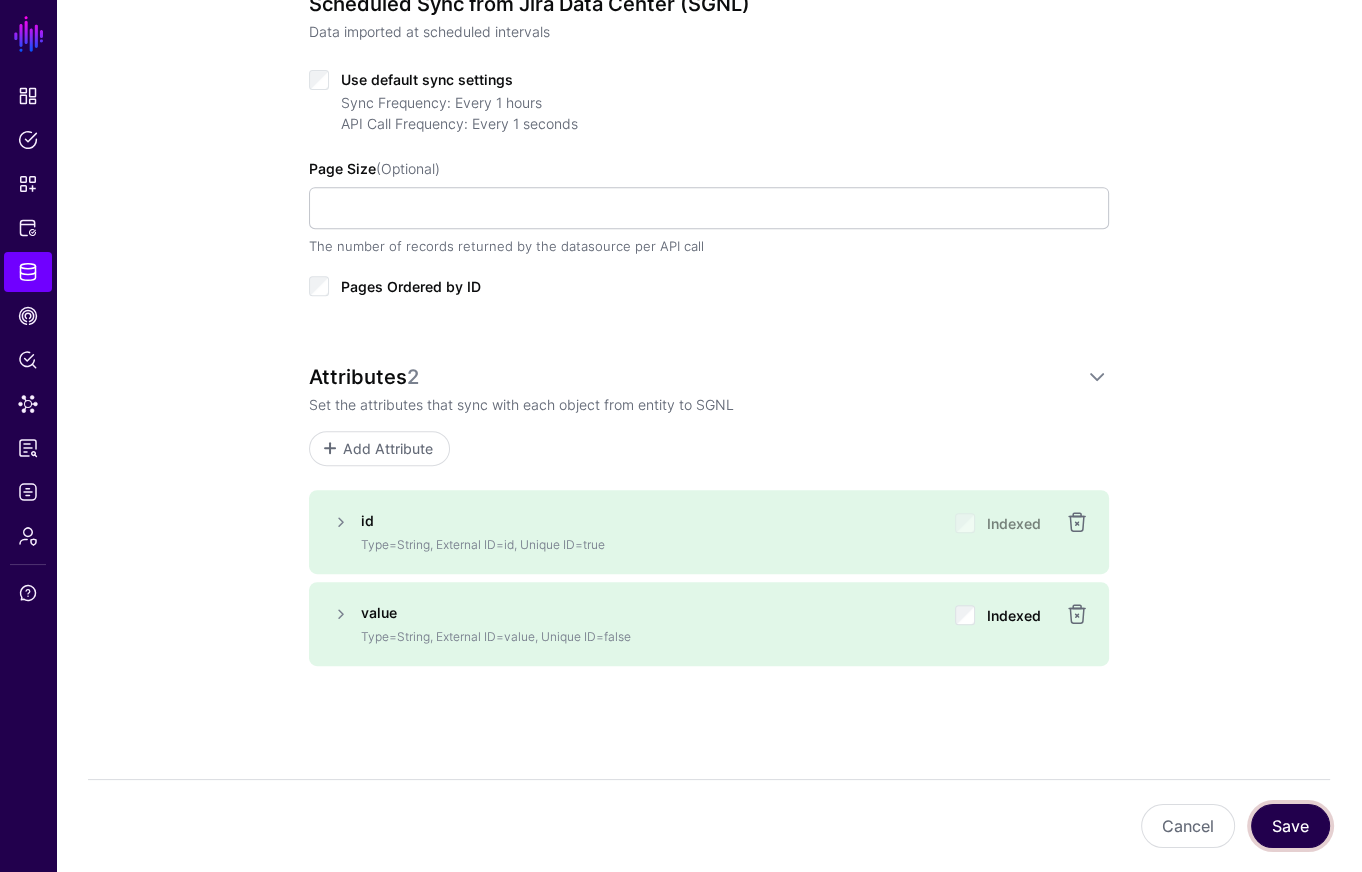 click on "Save" 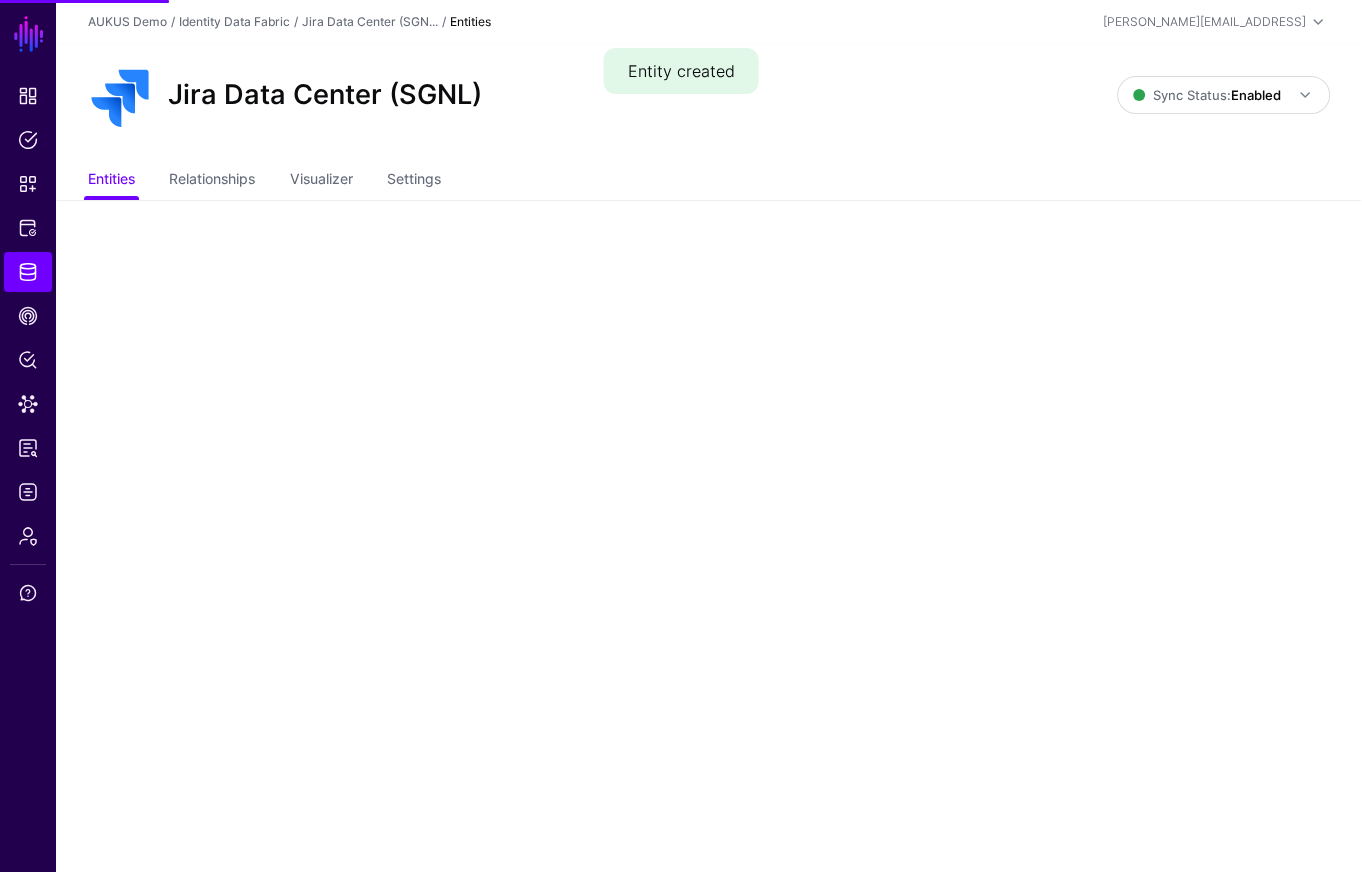 scroll, scrollTop: 0, scrollLeft: 0, axis: both 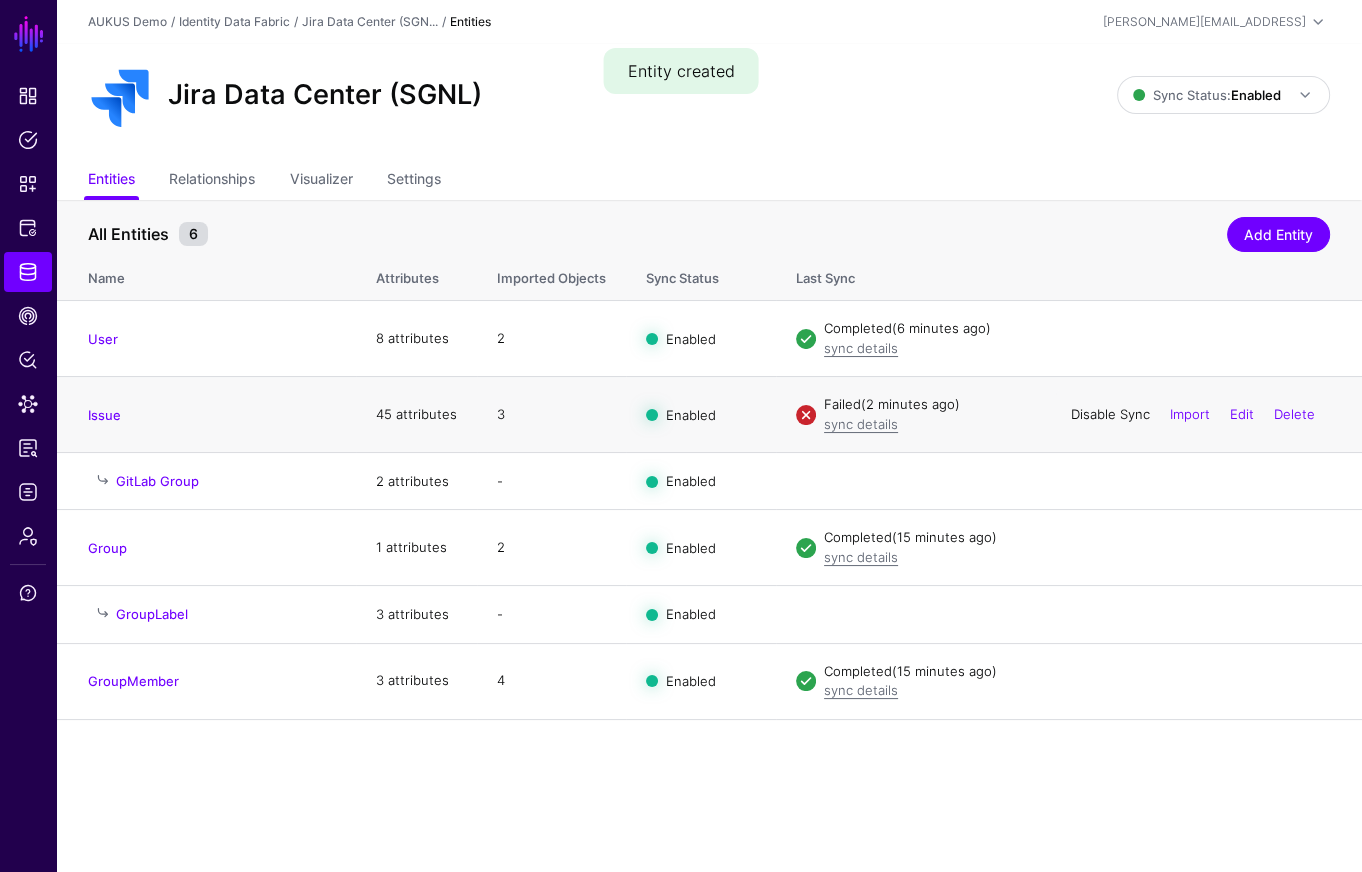 click on "Disable Sync" 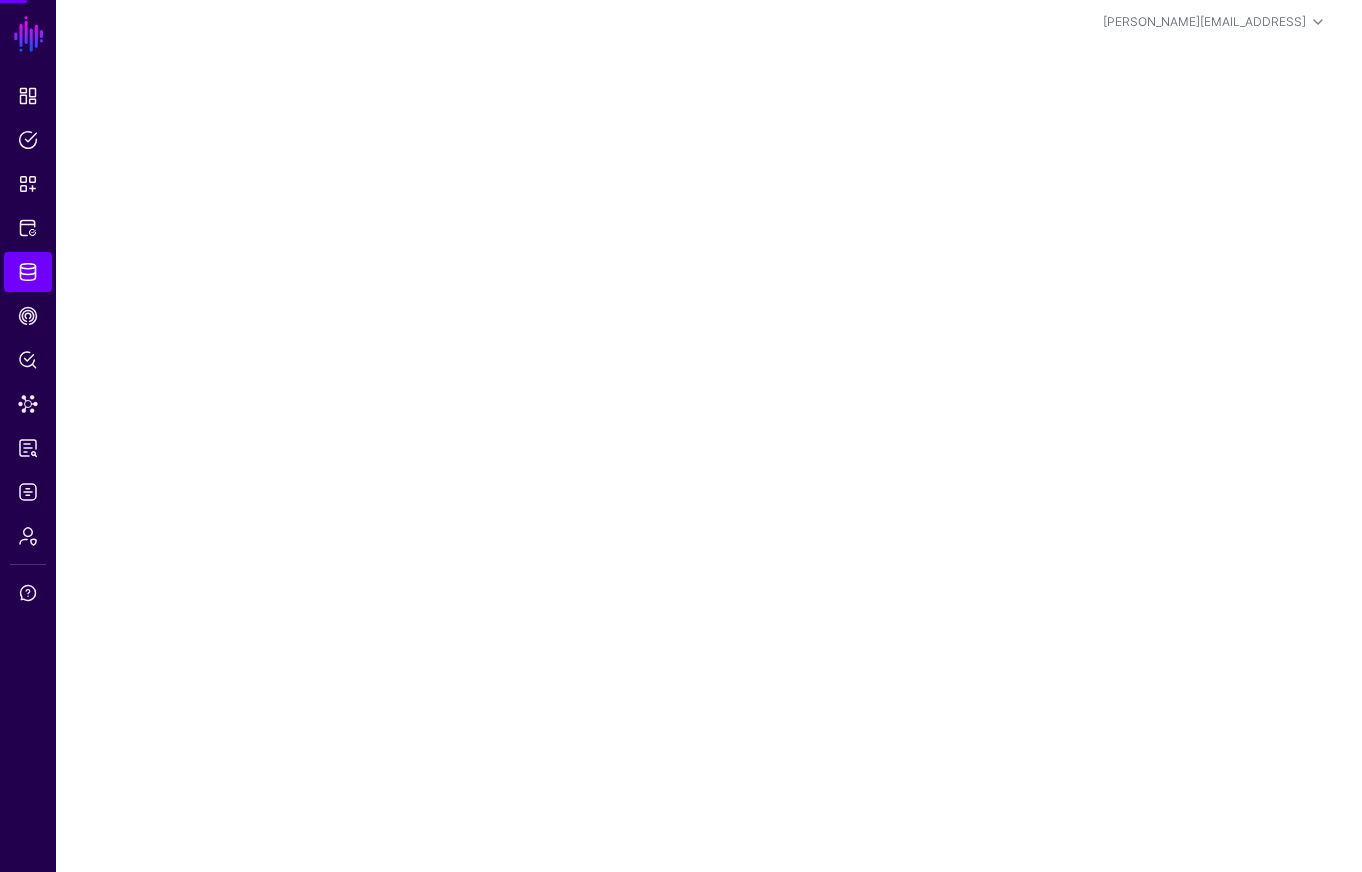 scroll, scrollTop: 0, scrollLeft: 0, axis: both 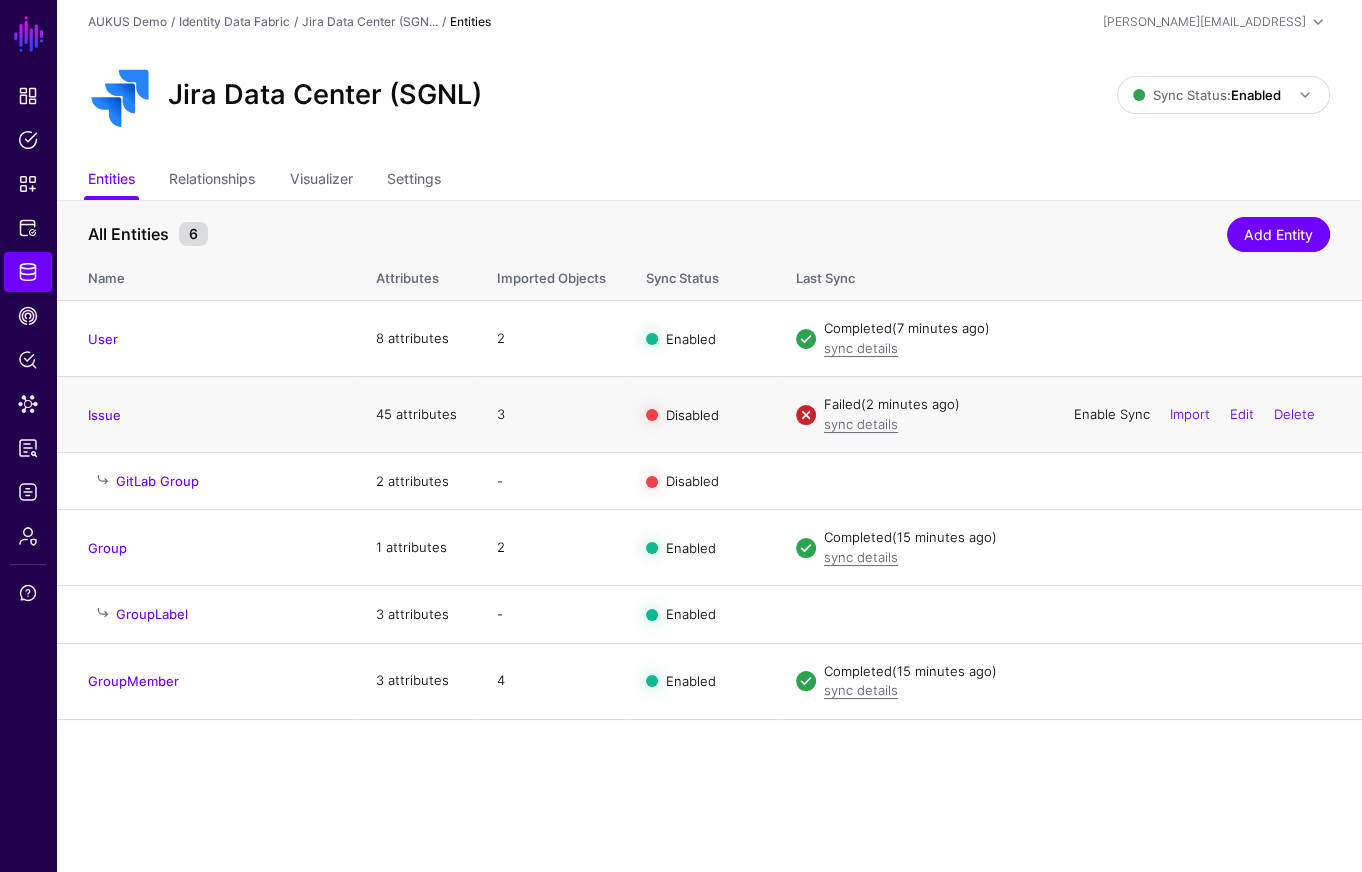 click on "Enable Sync" 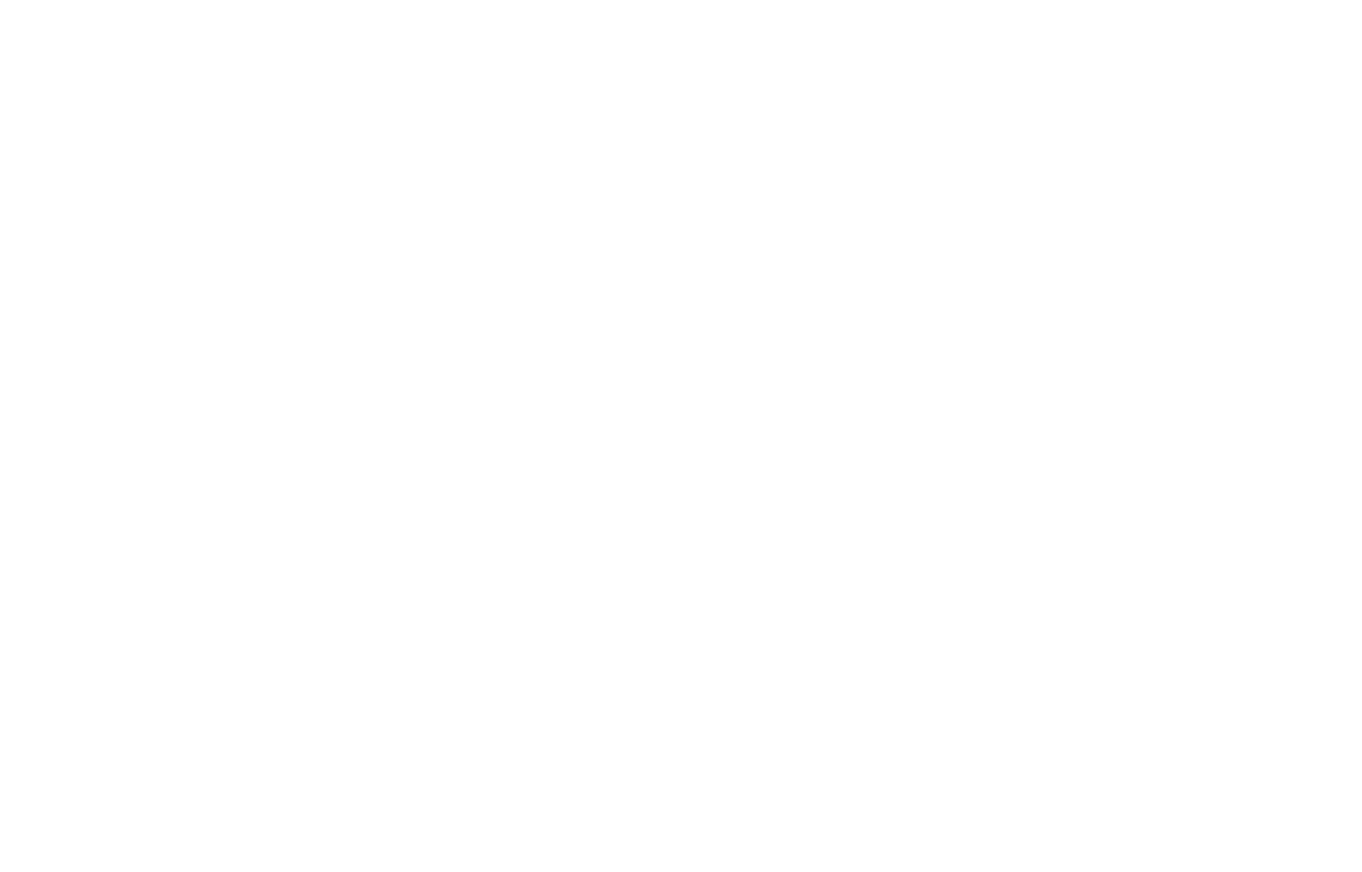 scroll, scrollTop: 0, scrollLeft: 0, axis: both 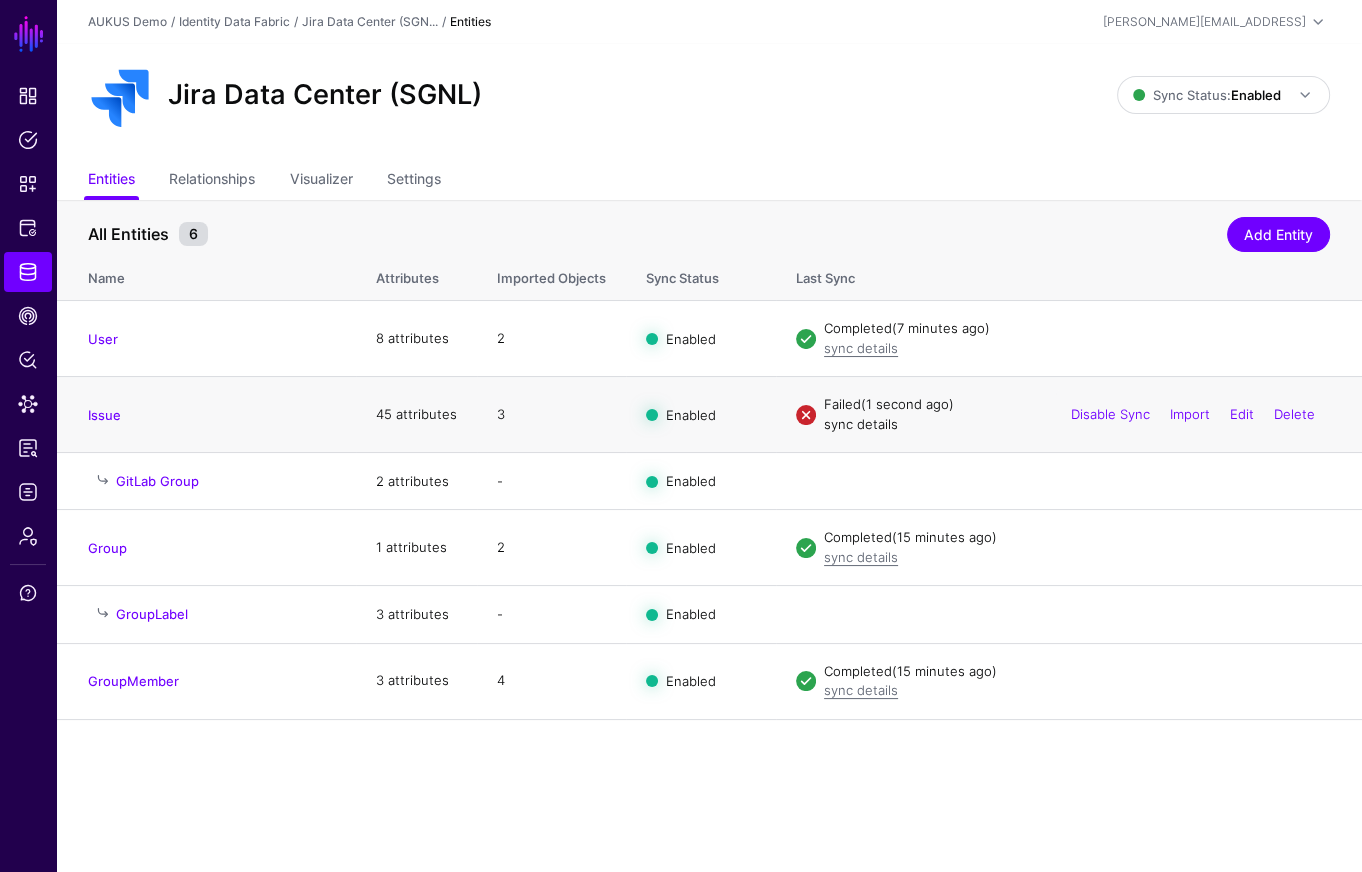 click on "sync details" 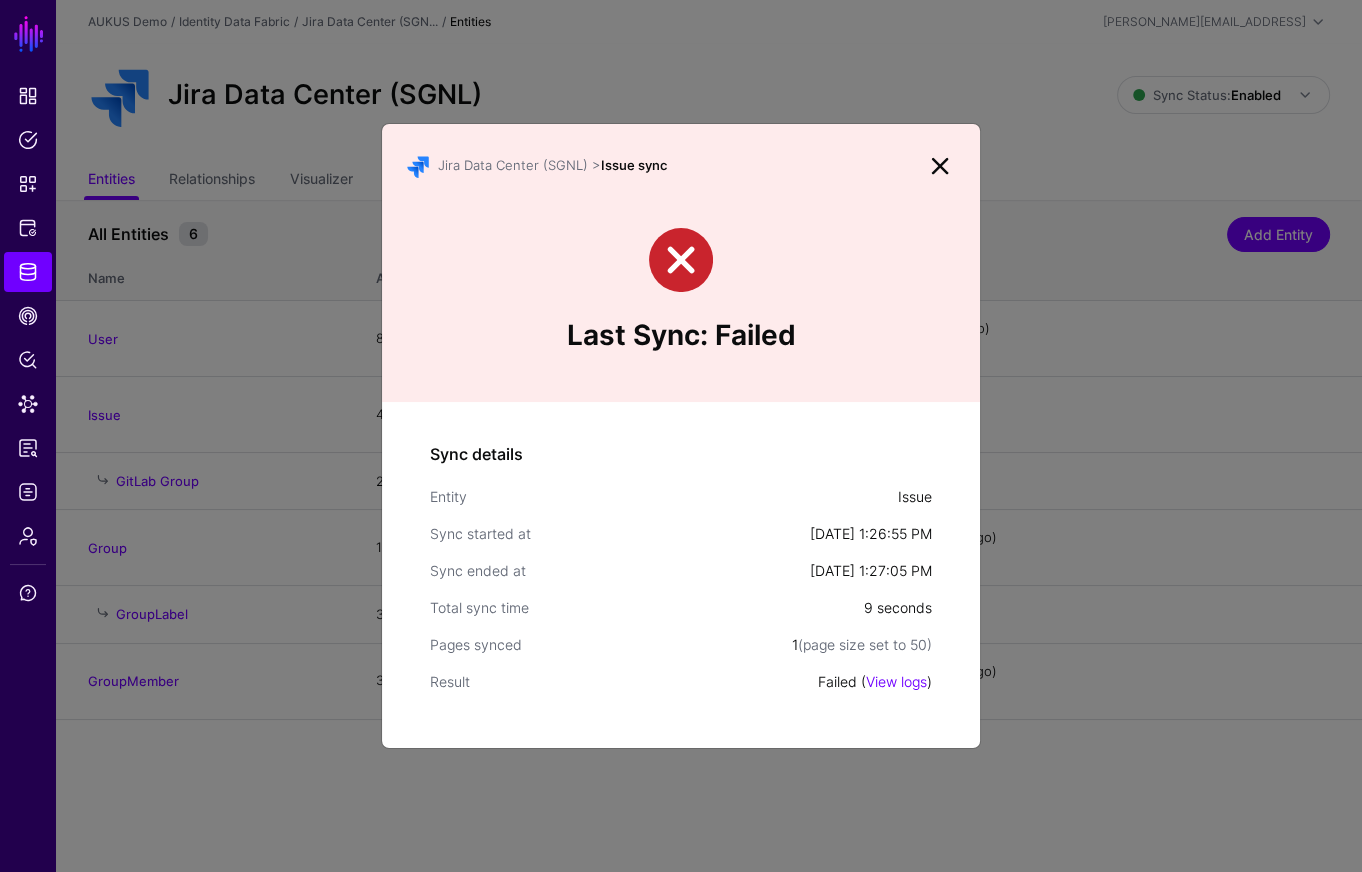 click on "Sync details Entity  Issue  Sync started at  [DATE] 1:26:55 PM  Sync ended at  [DATE] 1:27:05 PM  Total sync time  9 seconds  Pages synced  1  (page size set to 50) Result  Failed ( View logs )" 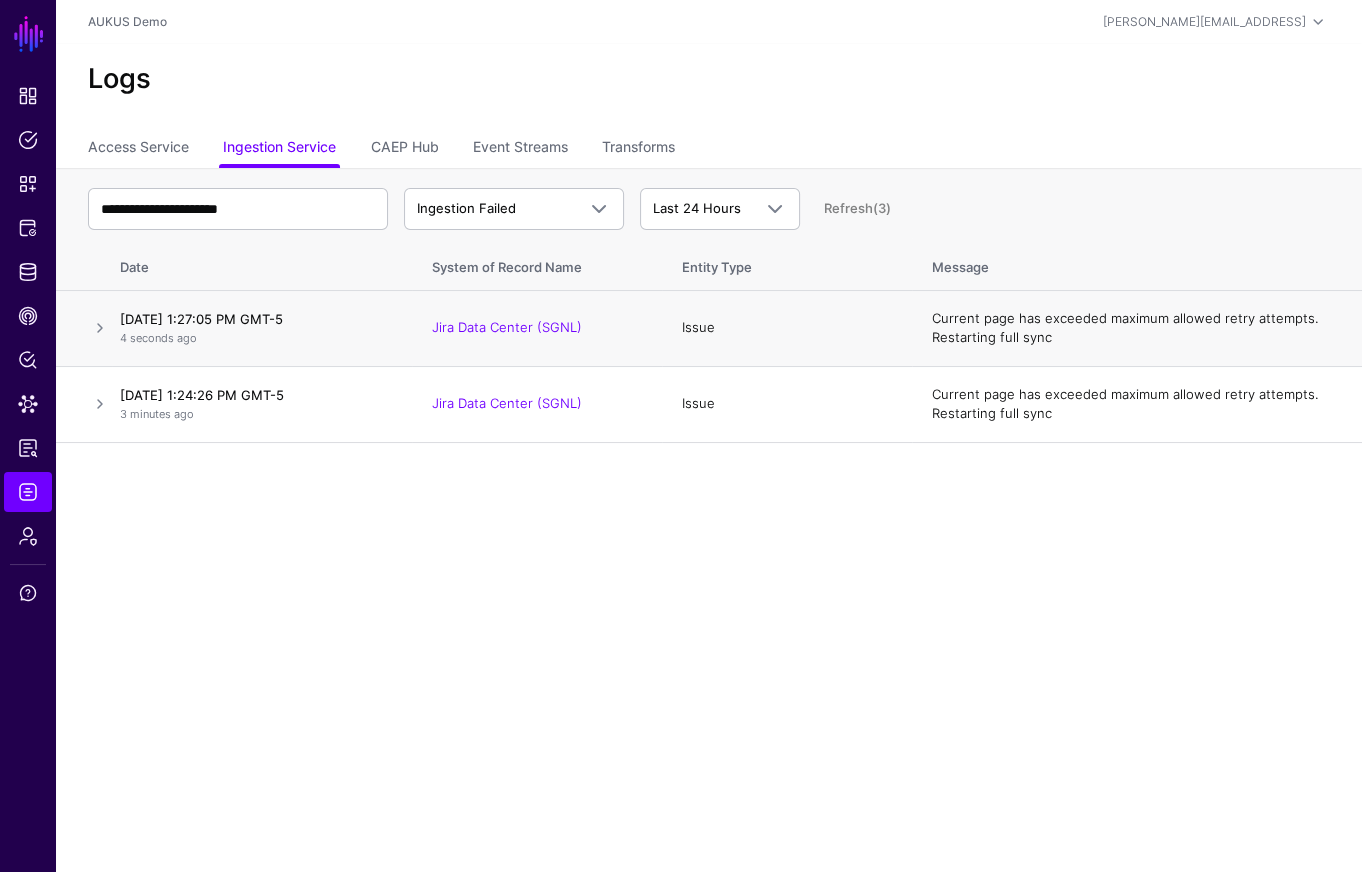 click at bounding box center (84, 328) 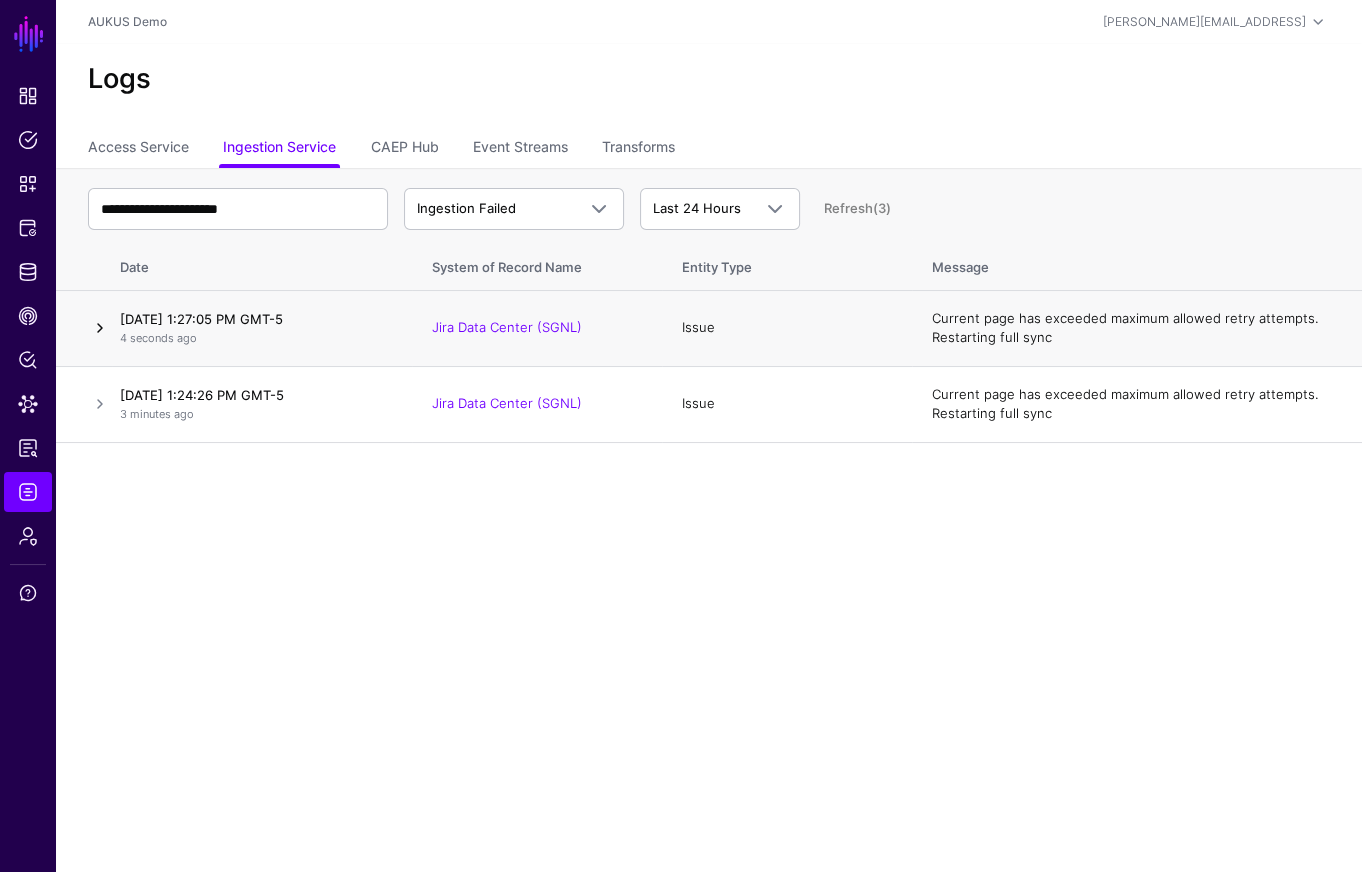 click at bounding box center (100, 328) 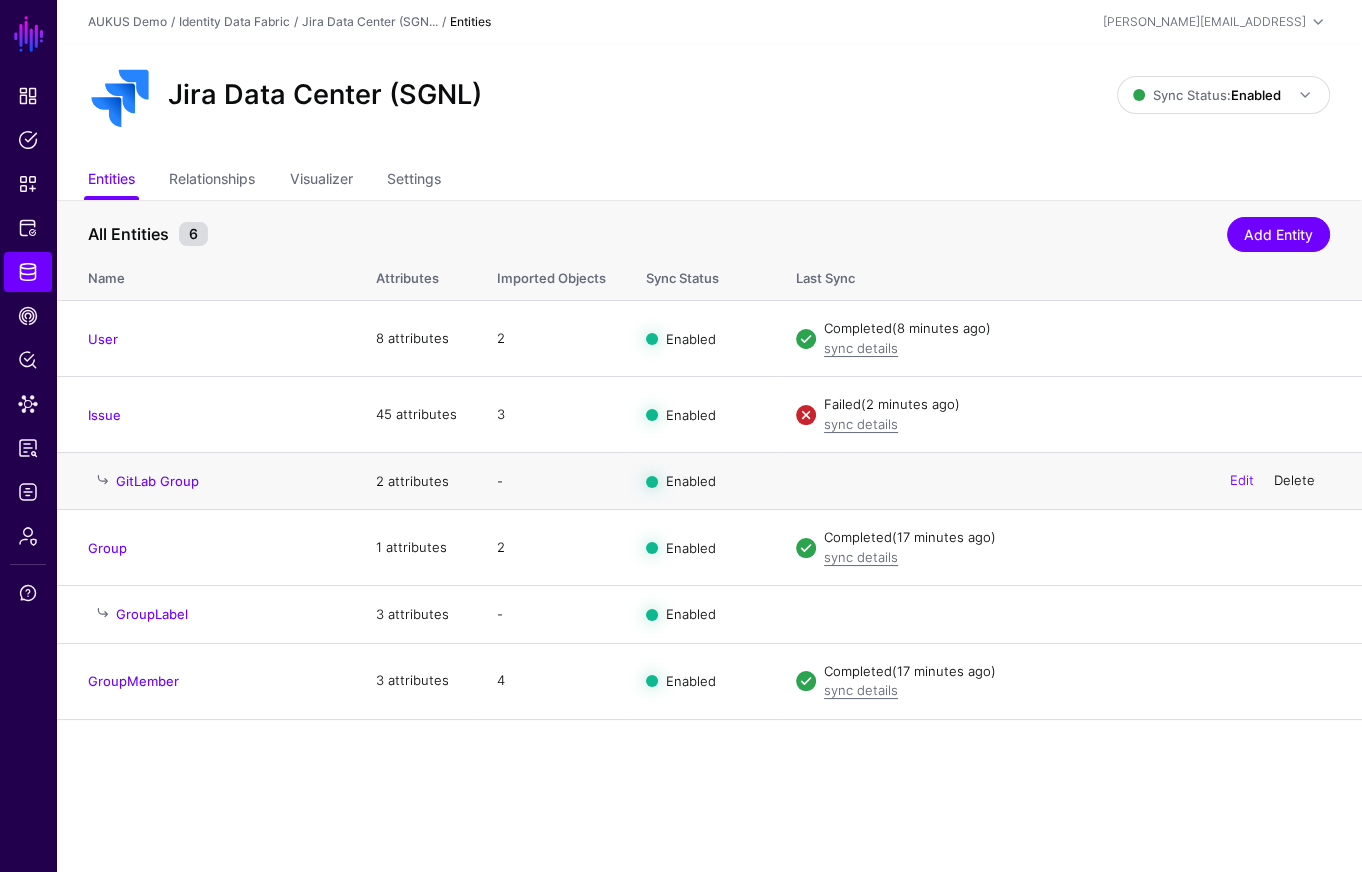 click on "Delete" 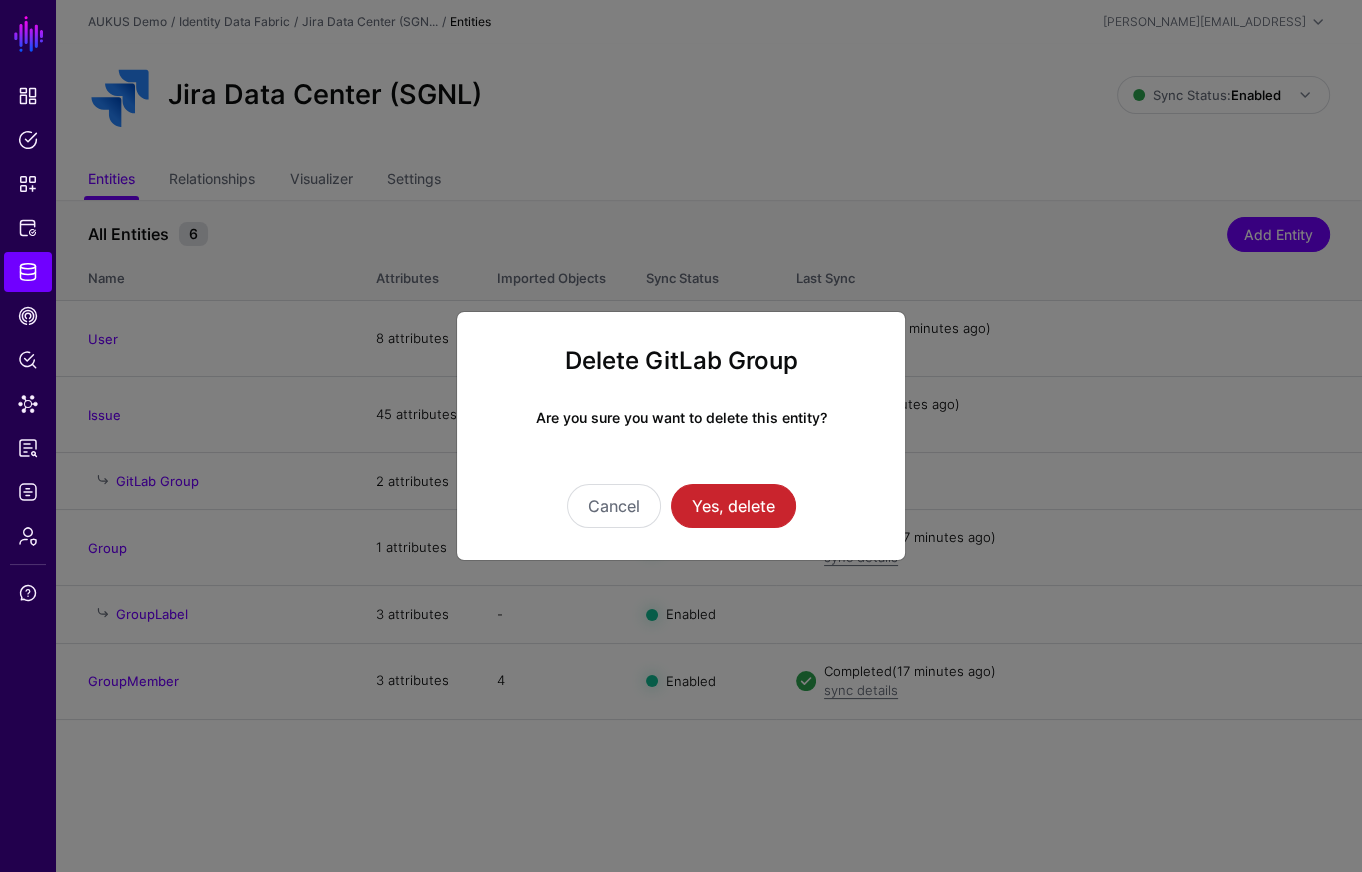 click on "Cancel Yes, delete" 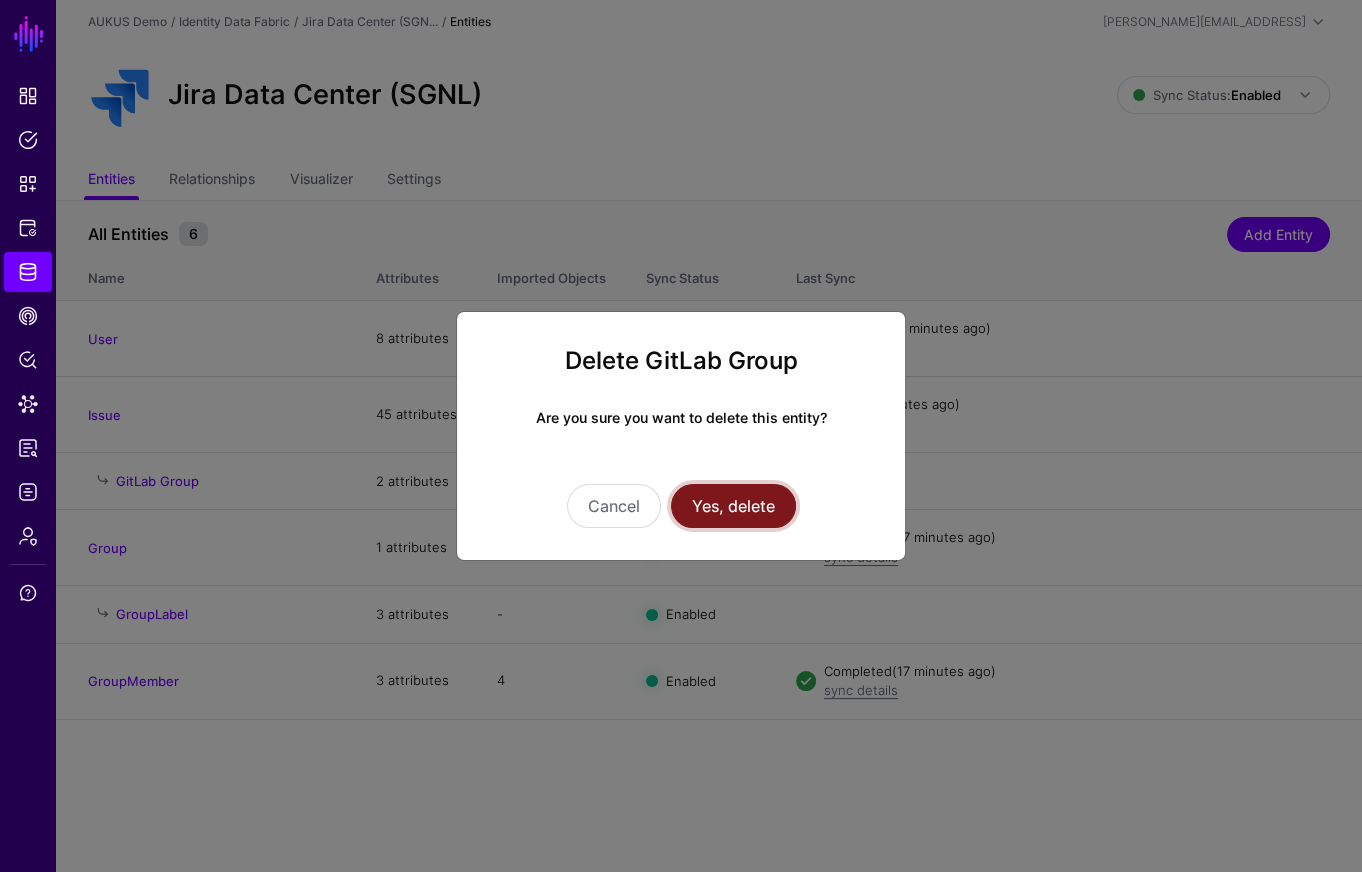 click on "Yes, delete" 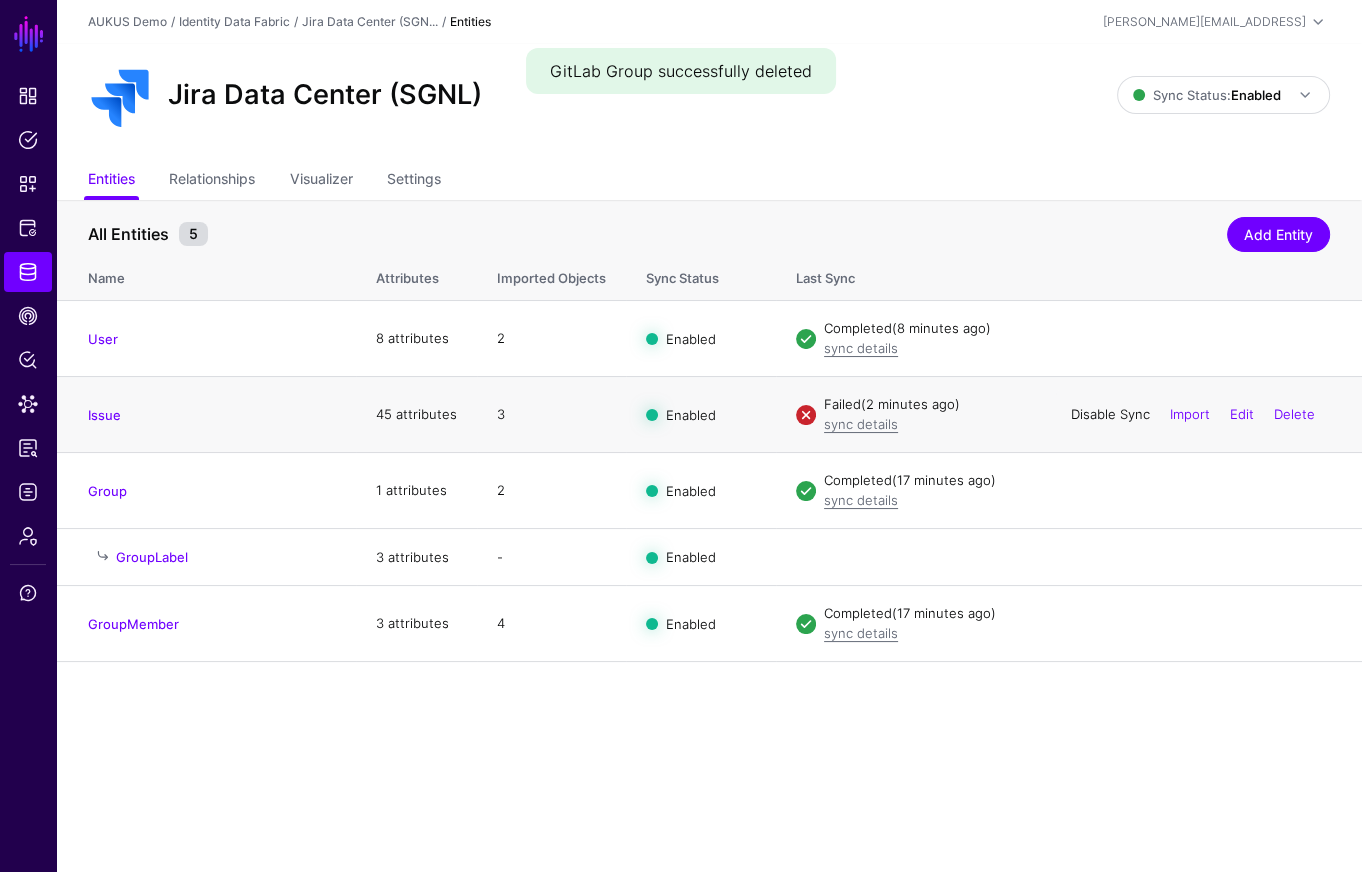 click on "Disable Sync" 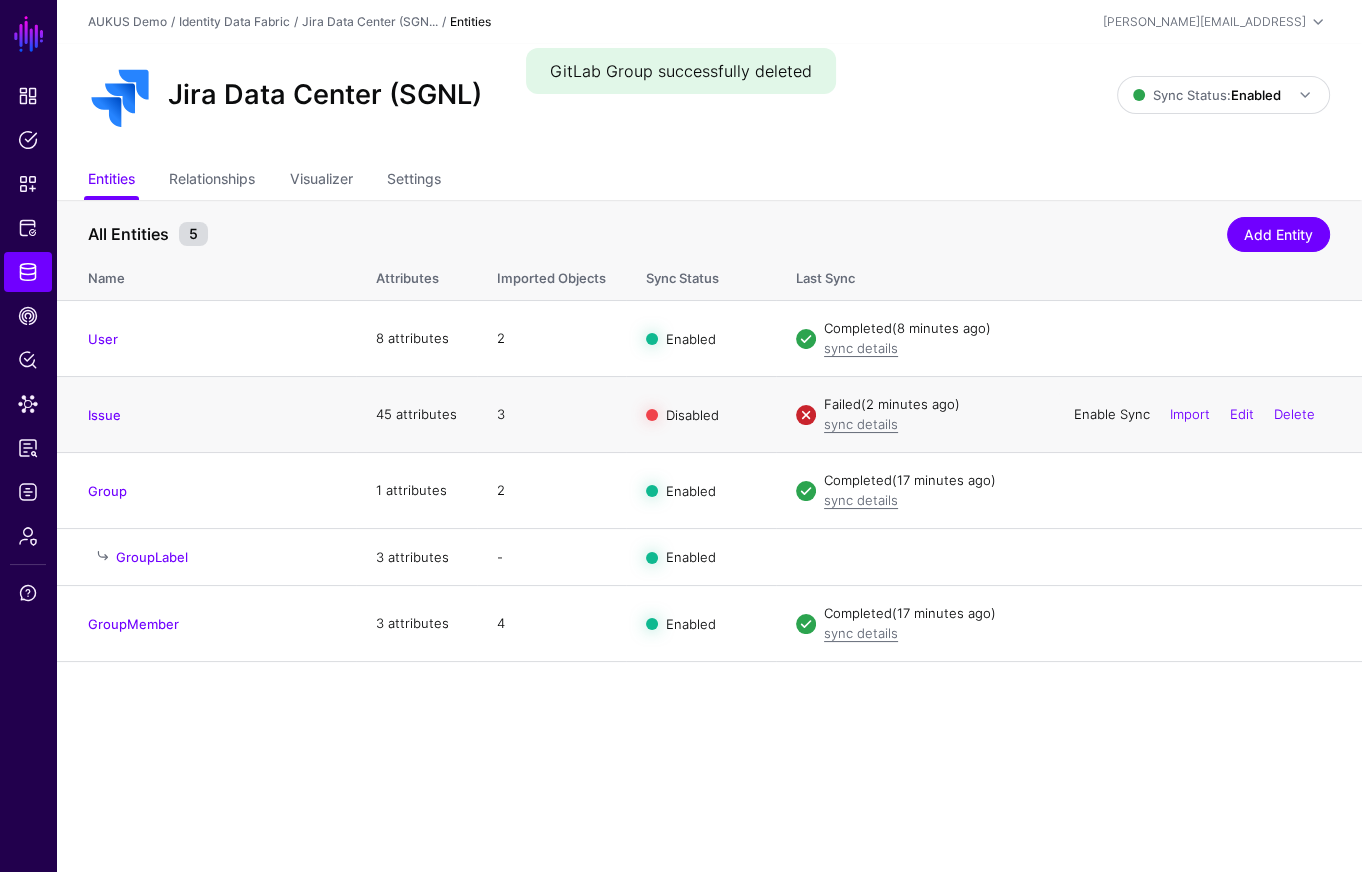 click on "Enable Sync" 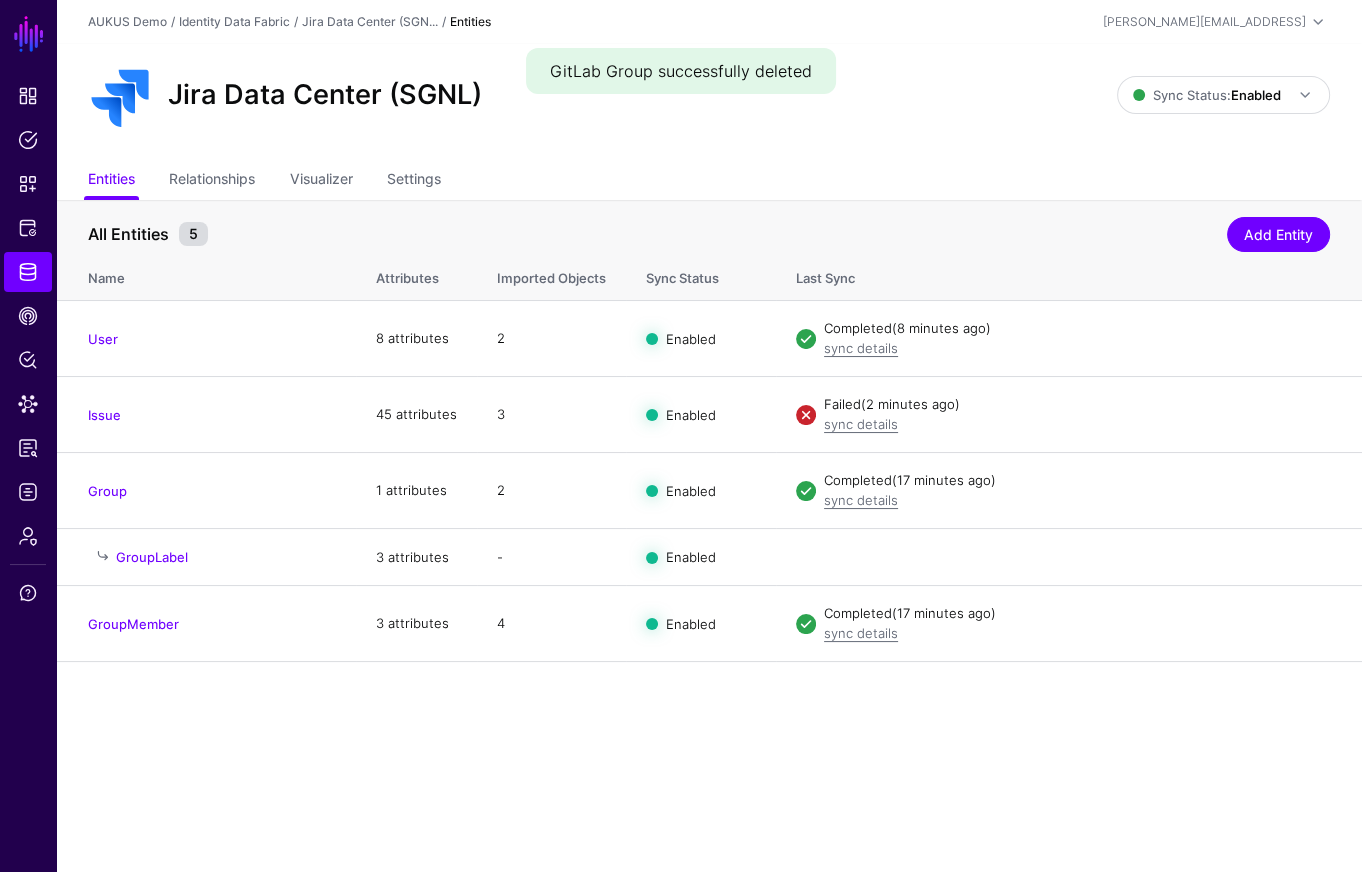 click on "SGNL Dashboard Policies Snippets Protected Systems Identity Data Fabric CAEP Hub Policy Lens Data Lens Reports Logs Admin Support GitLab Group successfully deleted  AUKUS Demo  /  Identity Data Fabric  /  Jira Data Center (SGN...  / Entities  joe@sgnl.ai  Joe Welsh joe@sgnl.ai AUKUS Demo Log out Jira Data Center (SGNL) Sync Status:  Enabled  Enabled   Syncing active for all configured entities that are enabled   Disabled   Syncing inactive for all configured entities   Entities  Relationships Visualizer Settings All Entities 5  Add Entity  Name Attributes  Imported Objects   Sync Status  Last Sync User 8 attributes 2 Enabled  Completed   (8 minutes ago)  sync details  Disable Sync  Import  Edit  Delete Issue 45 attributes 3 Enabled  Failed   (2 minutes ago)  sync details  Disable Sync  Import  Edit  Delete Group 1 attributes 2 Enabled  Completed   (17 minutes ago)  sync details  Disable Sync  Import  Edit  Delete GroupLabel 3 attributes - Enabled  Edit  Delete GroupMember 3 attributes 4 Enabled  Completed" 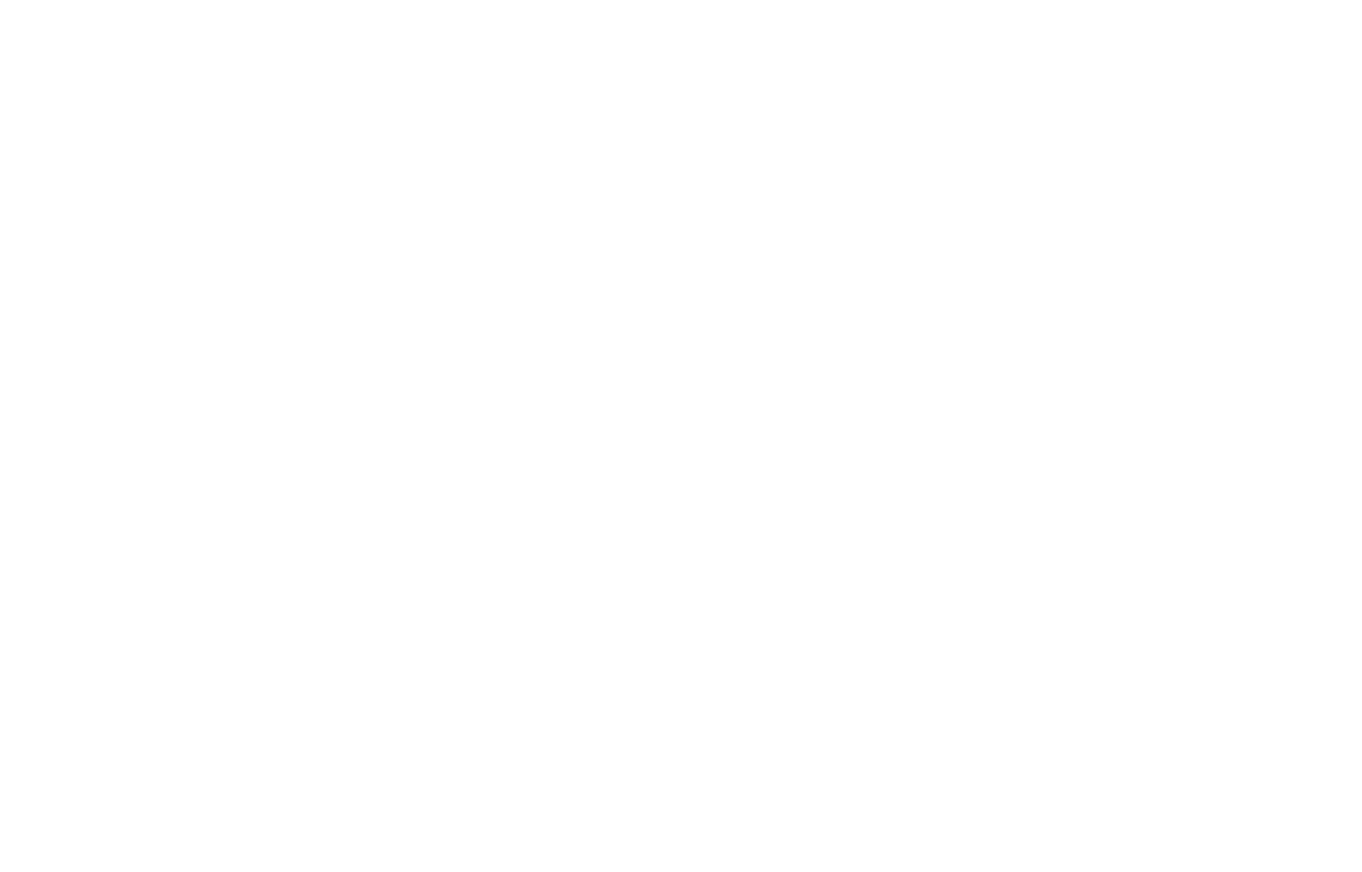 scroll, scrollTop: 0, scrollLeft: 0, axis: both 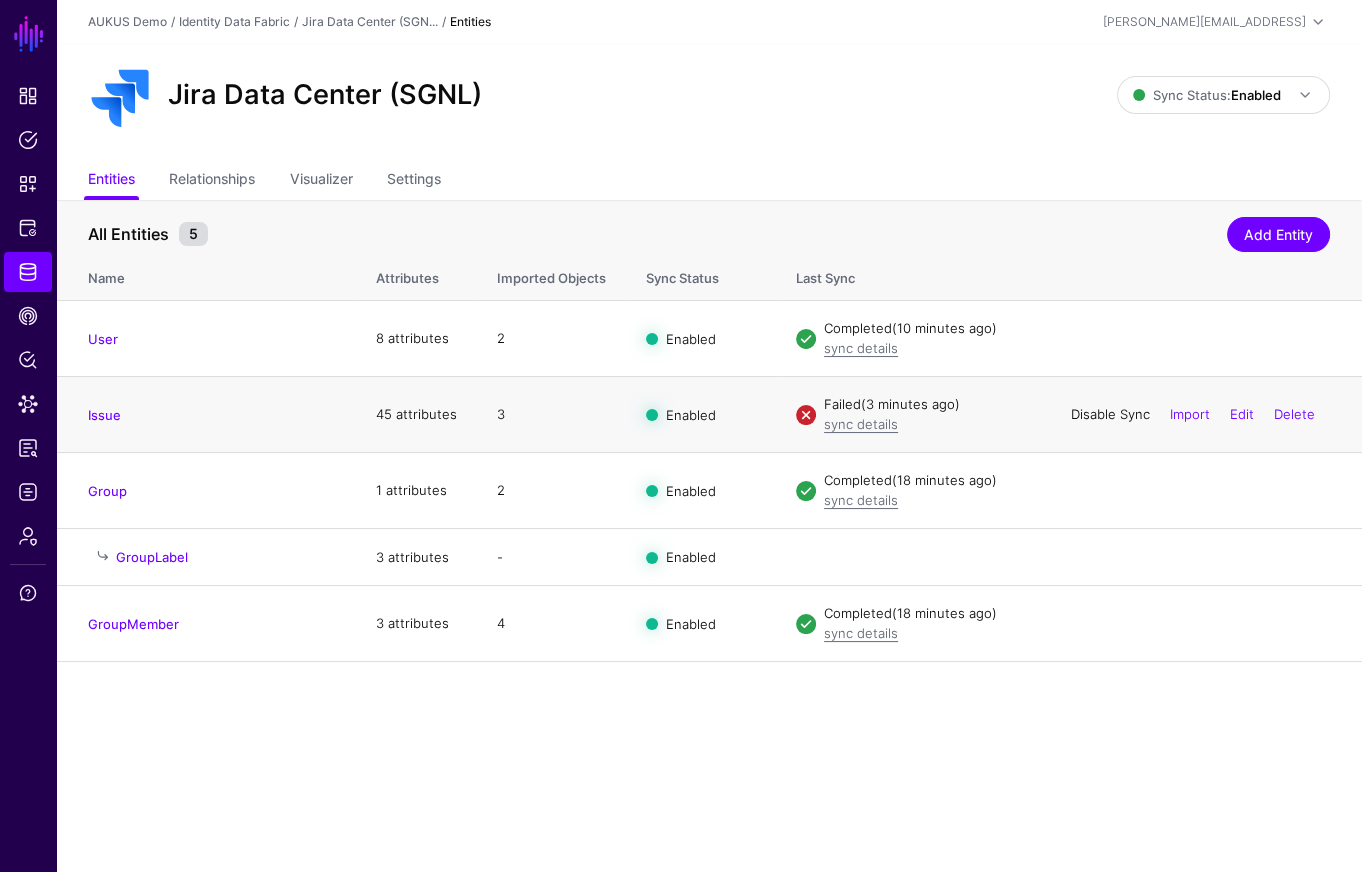 click on "Disable Sync" 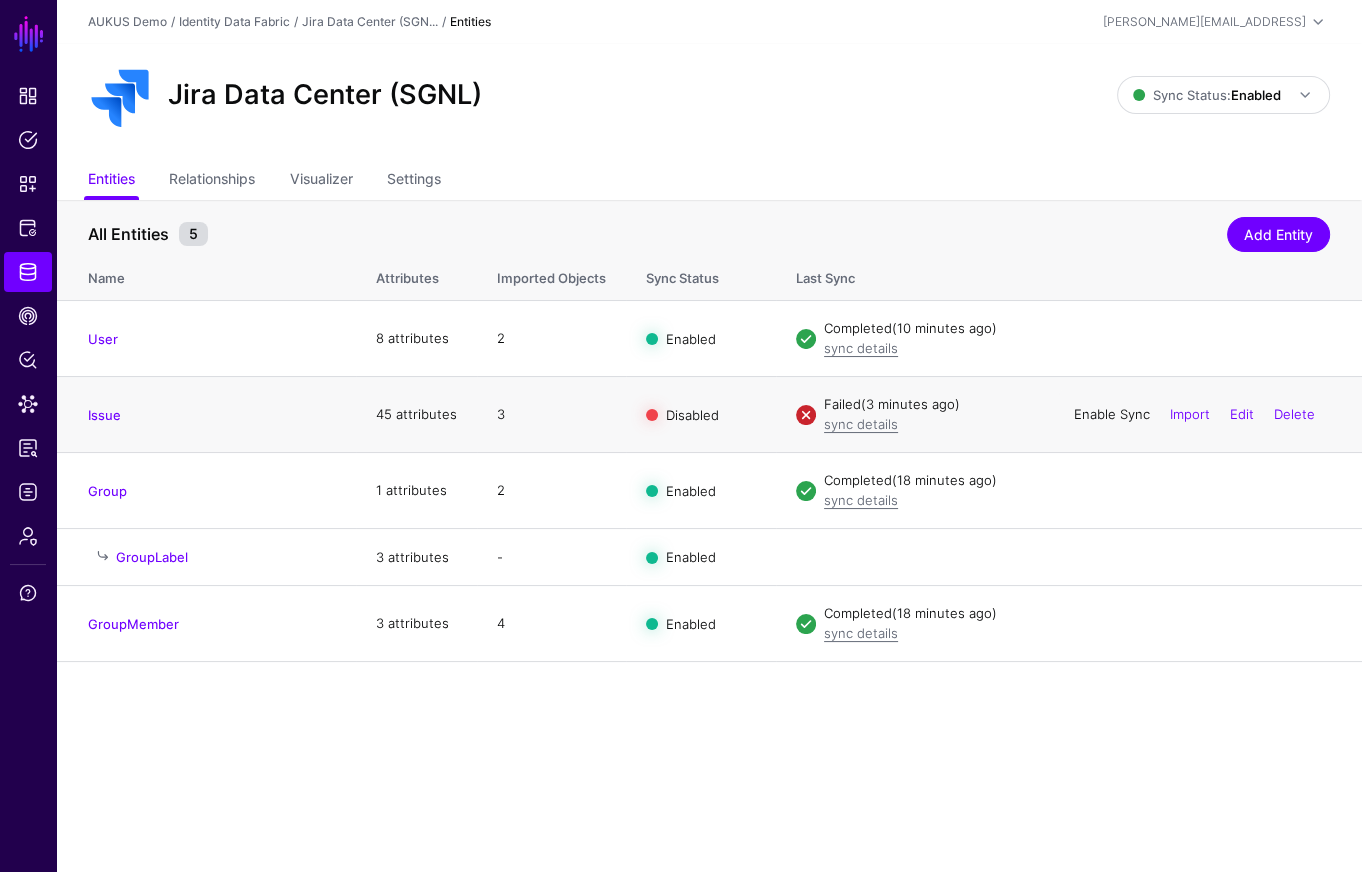 click on "Enable Sync" 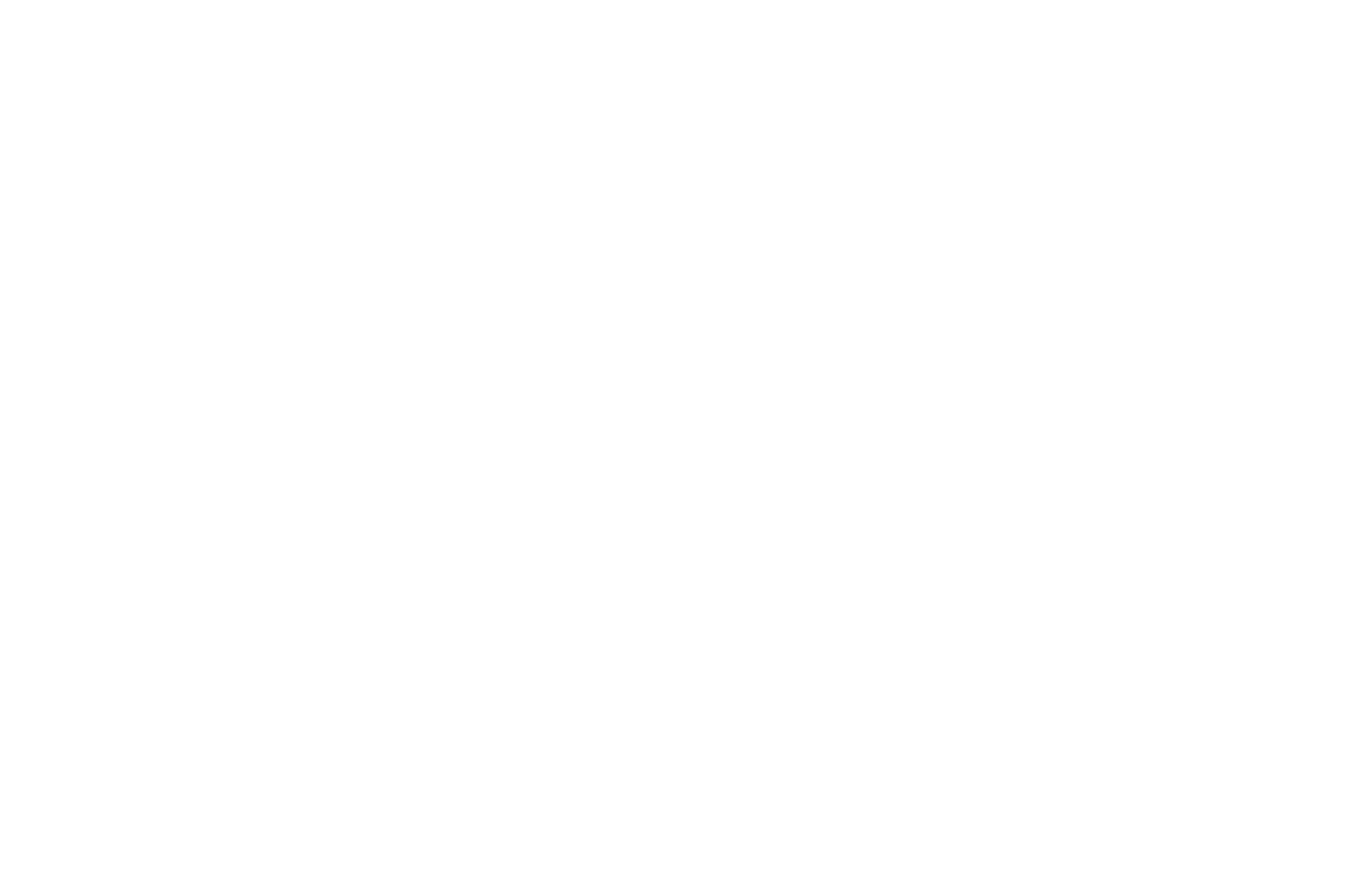 scroll, scrollTop: 0, scrollLeft: 0, axis: both 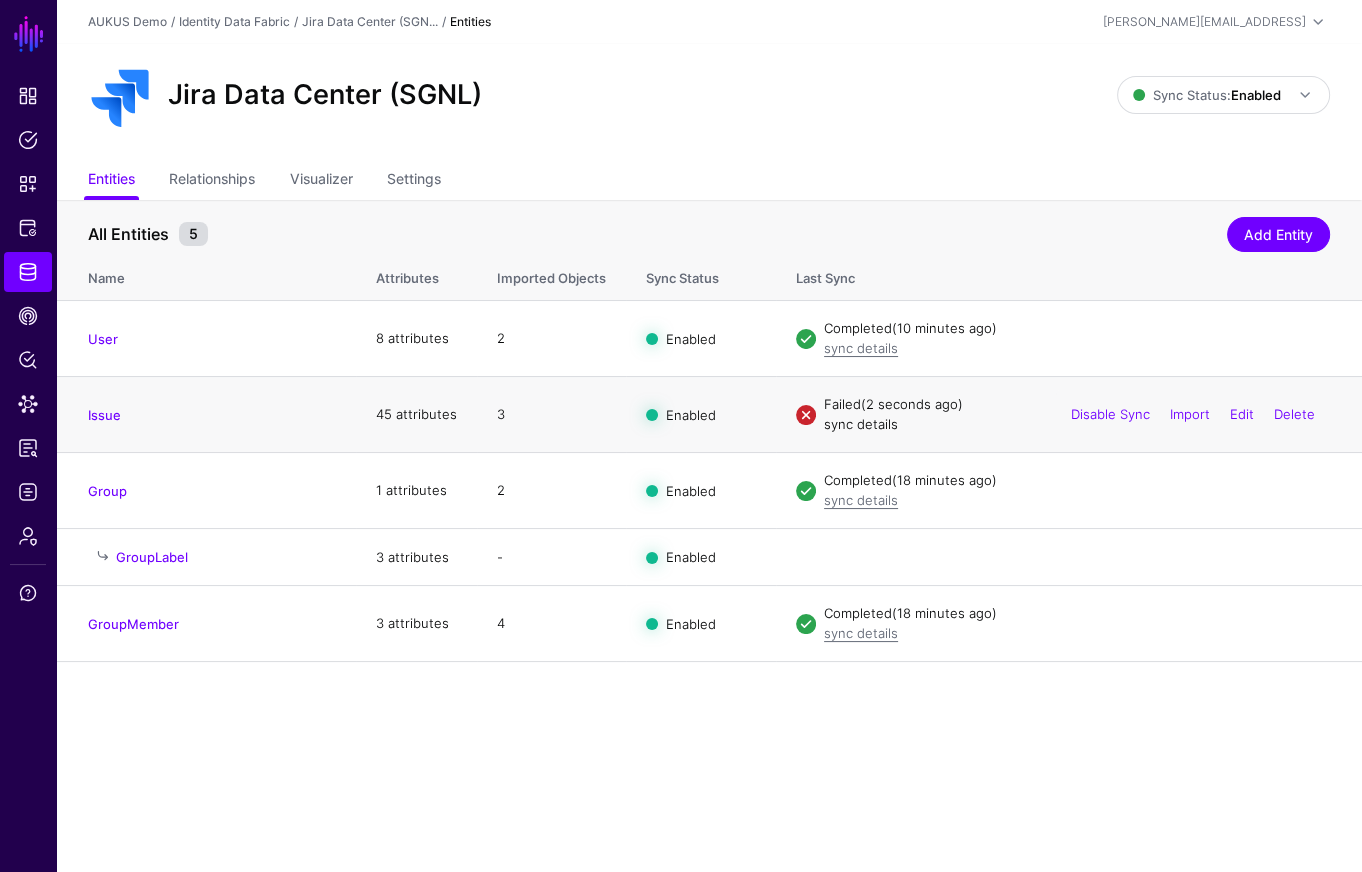 click on "sync details" 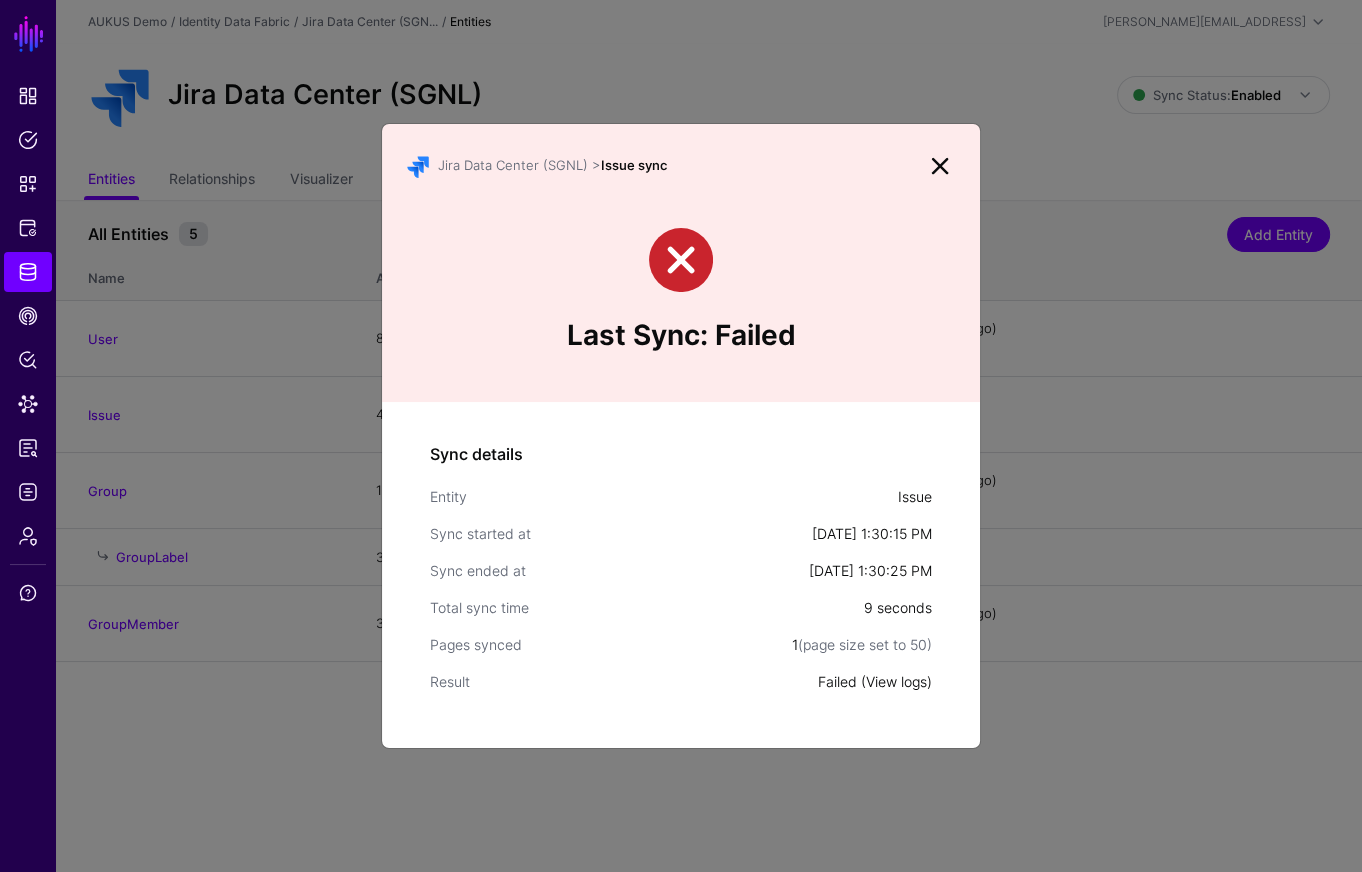 click on "View logs" 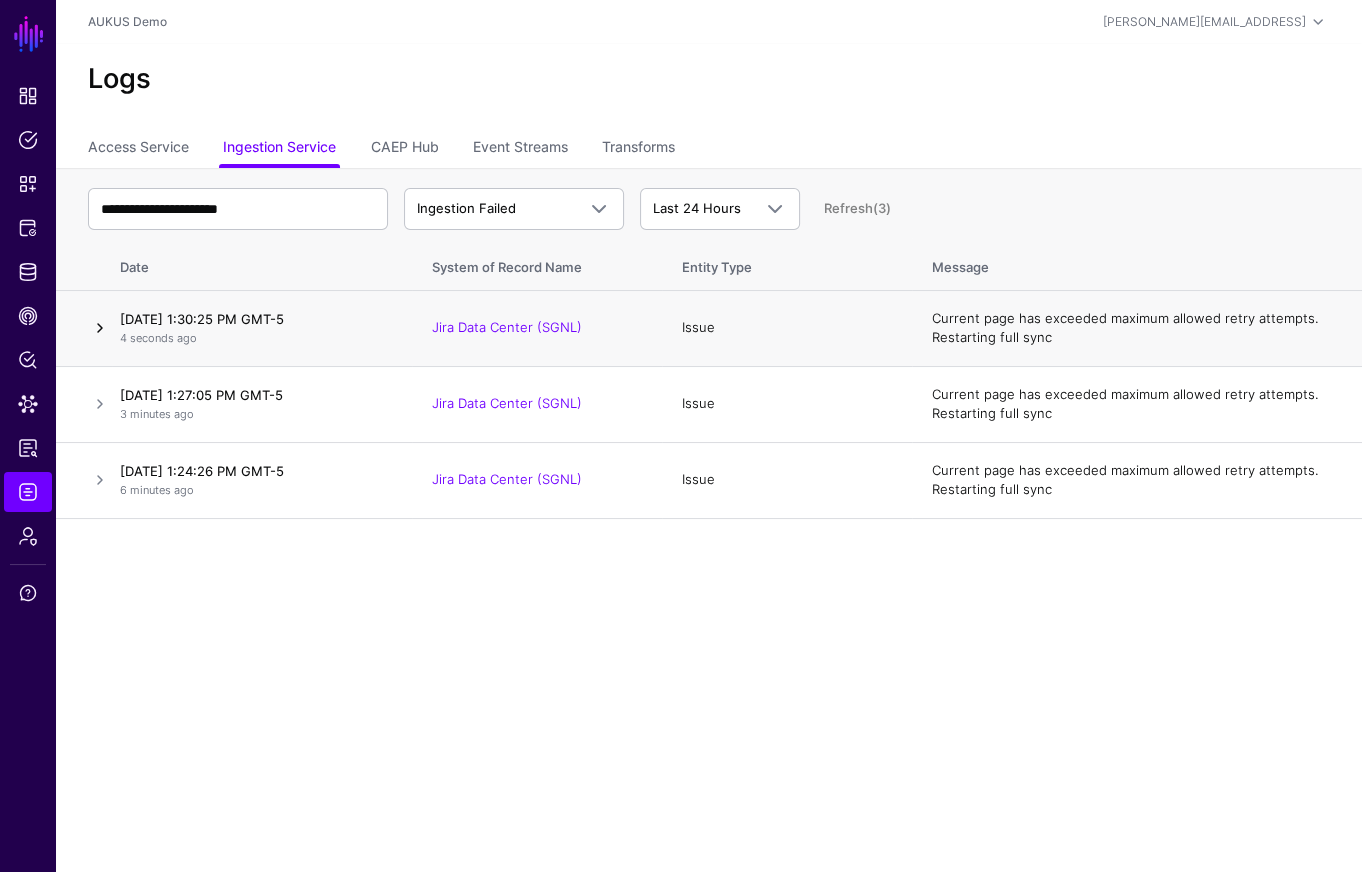 click at bounding box center [100, 328] 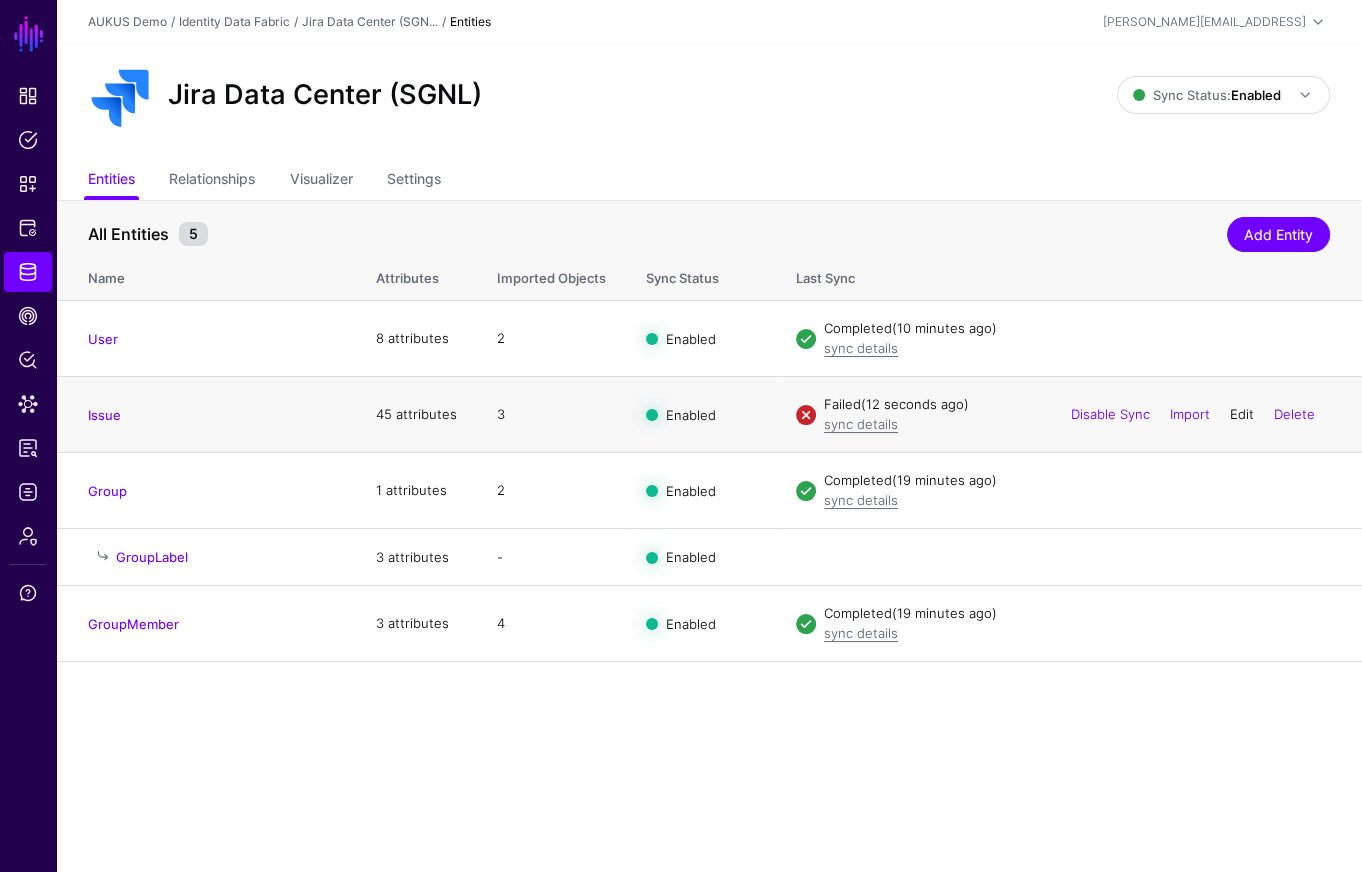 click on "Edit" 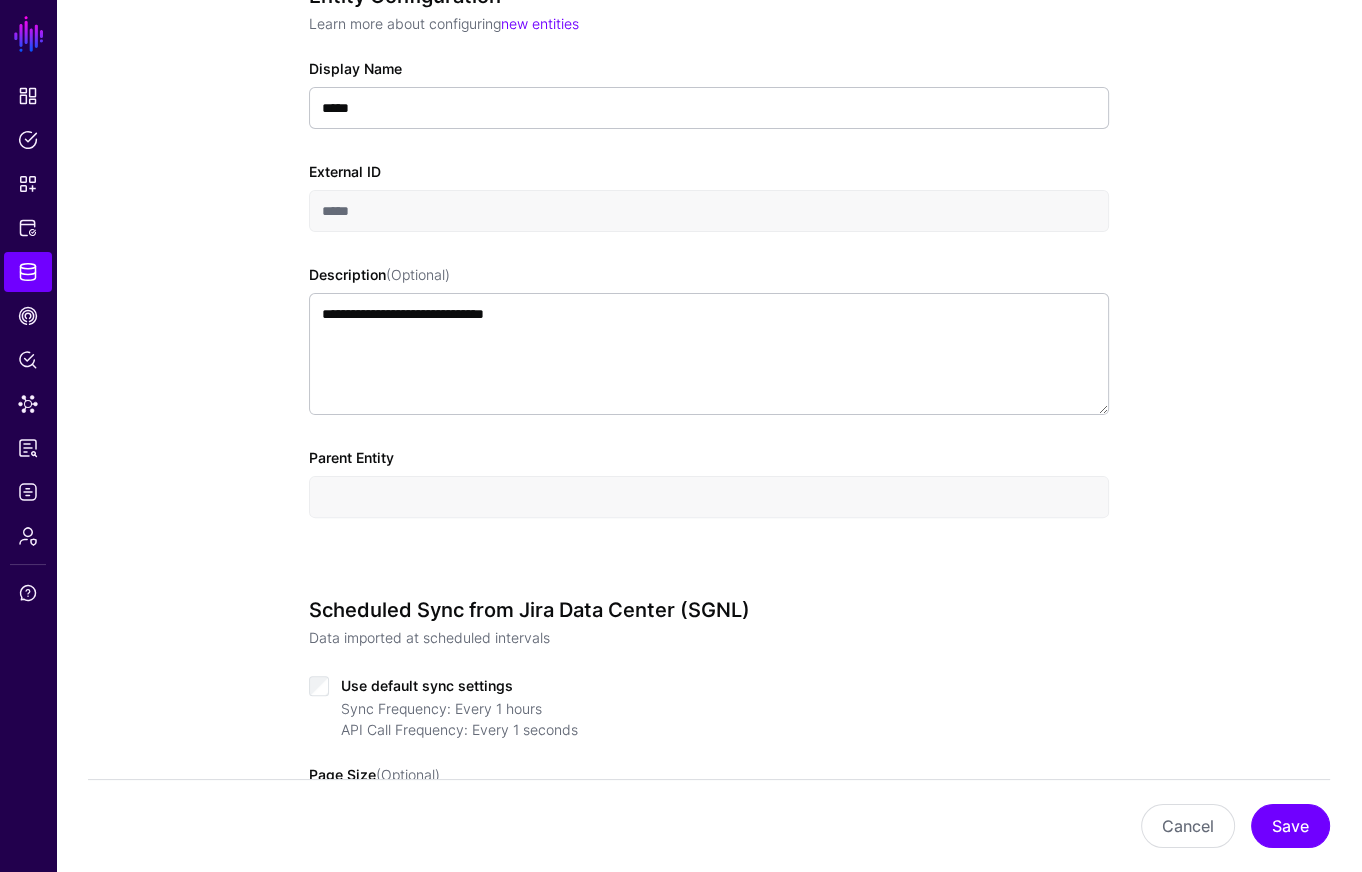 scroll, scrollTop: 813, scrollLeft: 0, axis: vertical 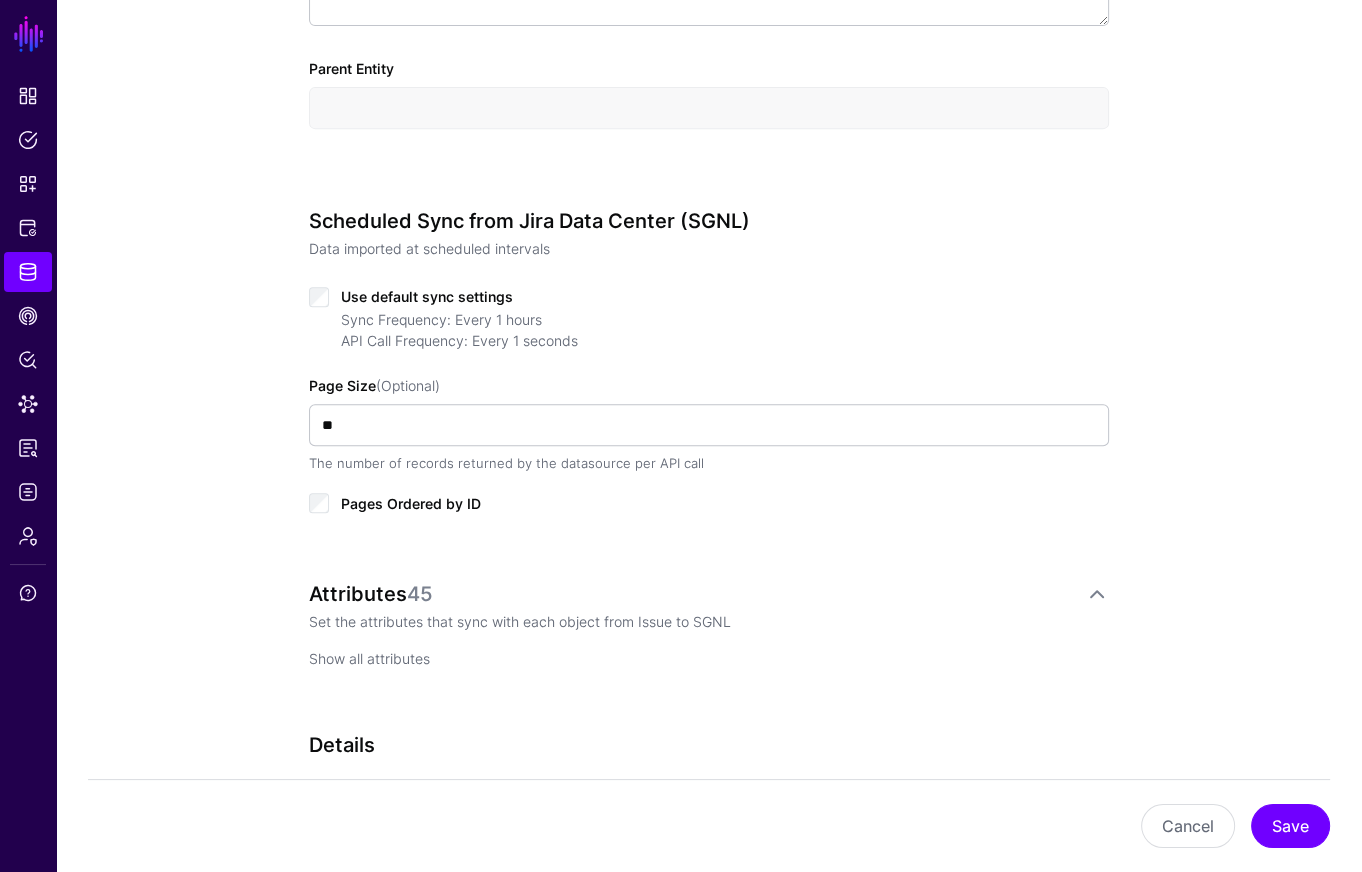 click on "Show all attributes" 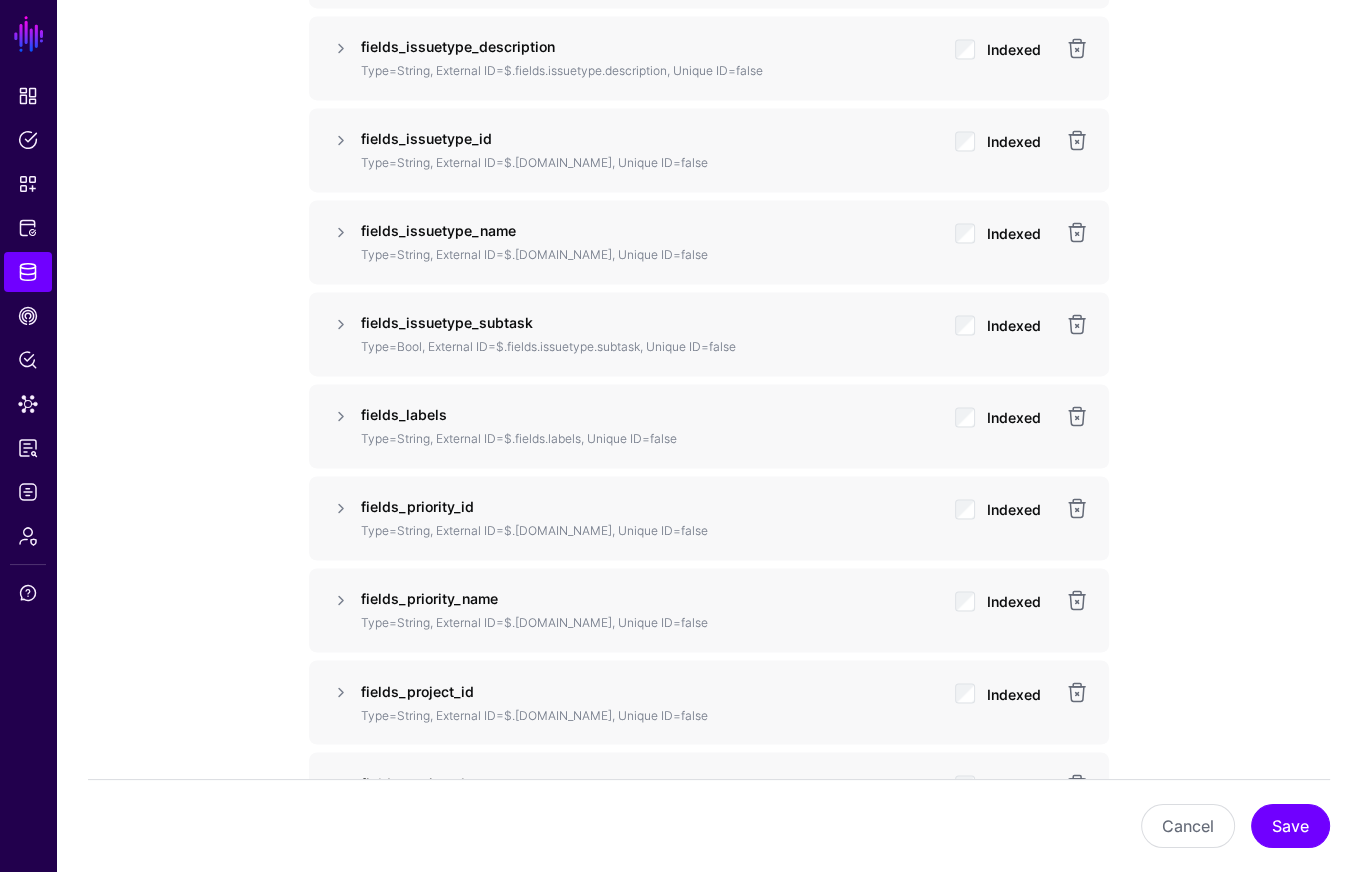 scroll, scrollTop: 3080, scrollLeft: 0, axis: vertical 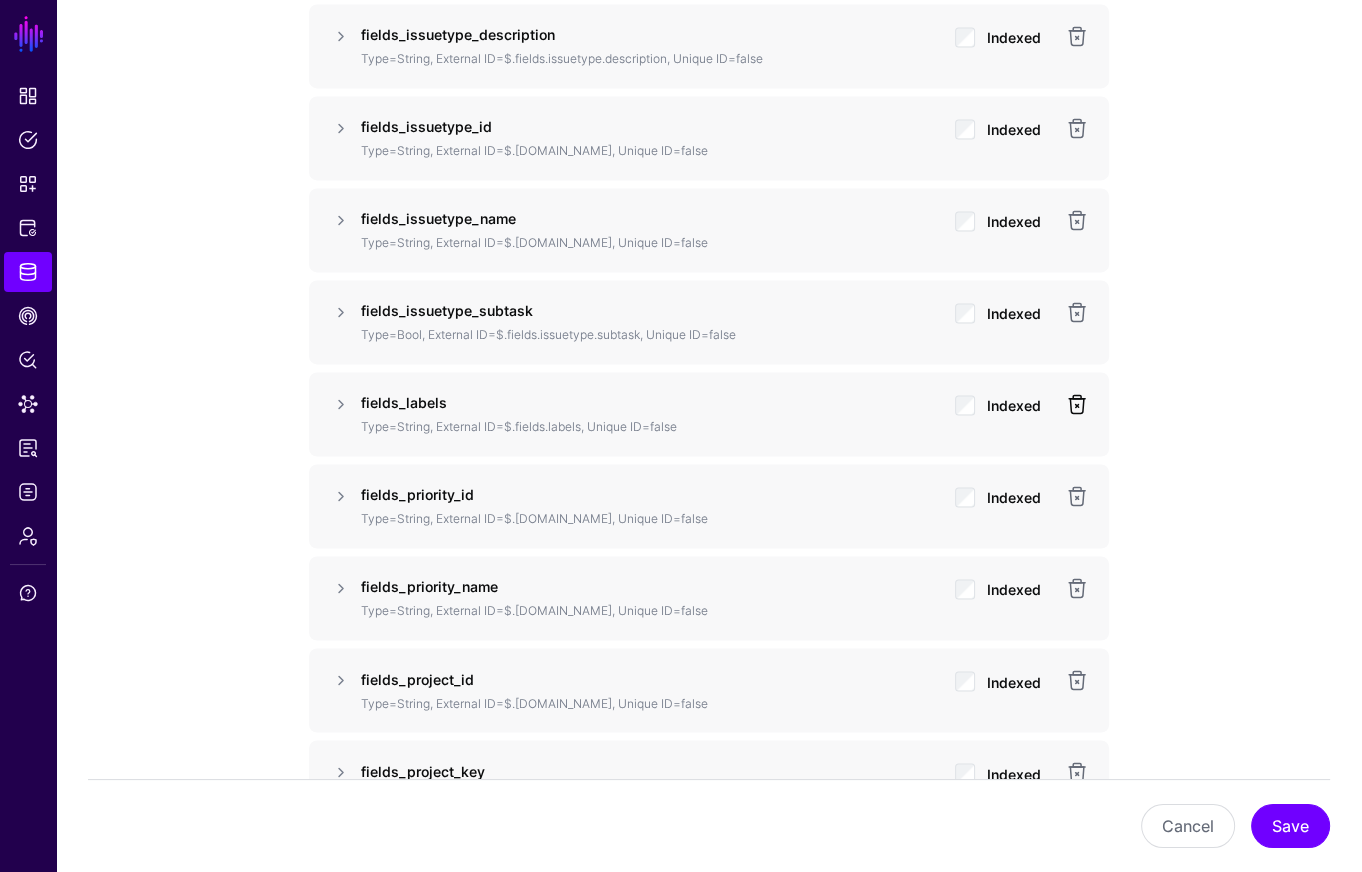 click at bounding box center (1077, 404) 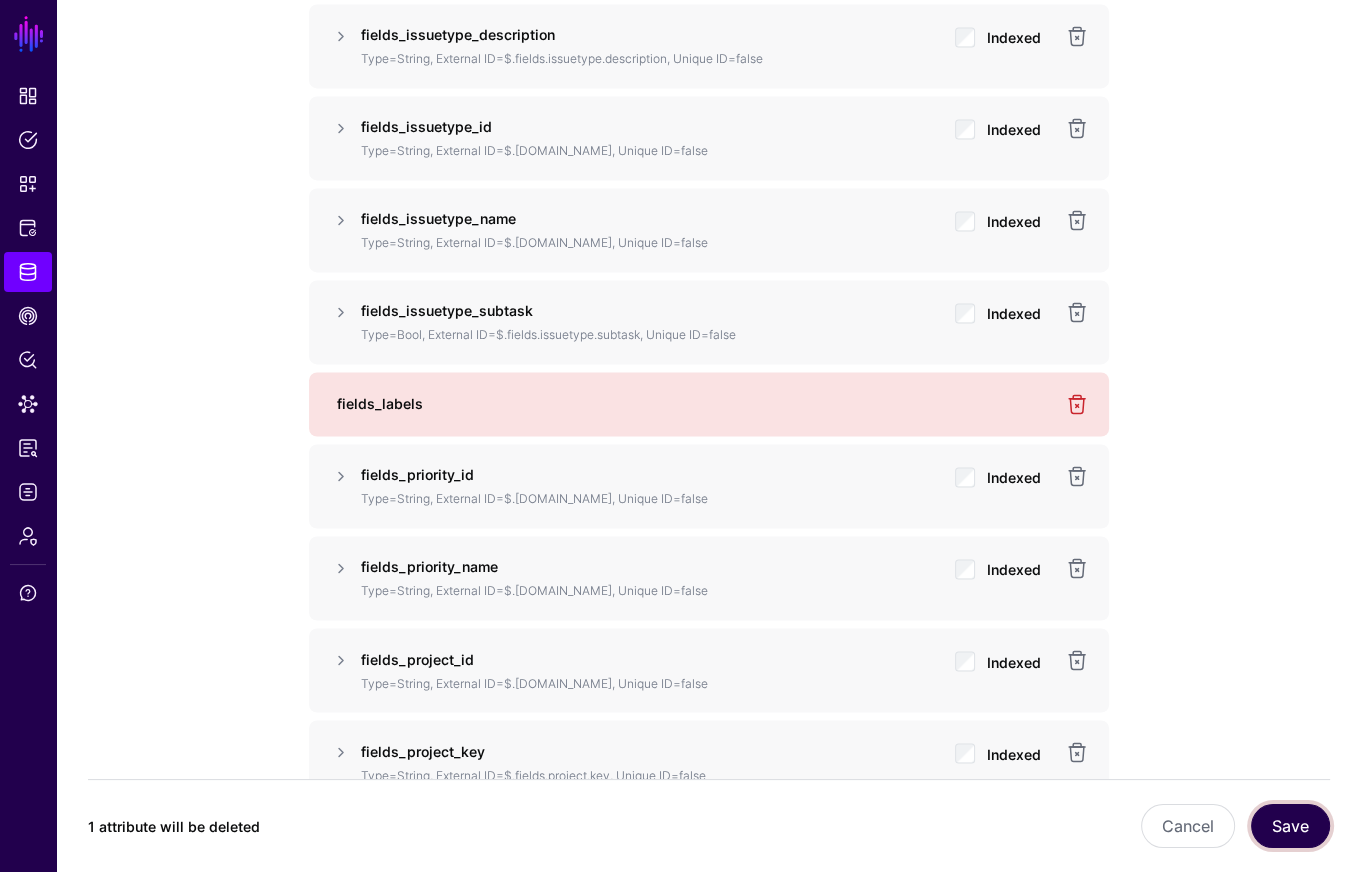 click on "Save" 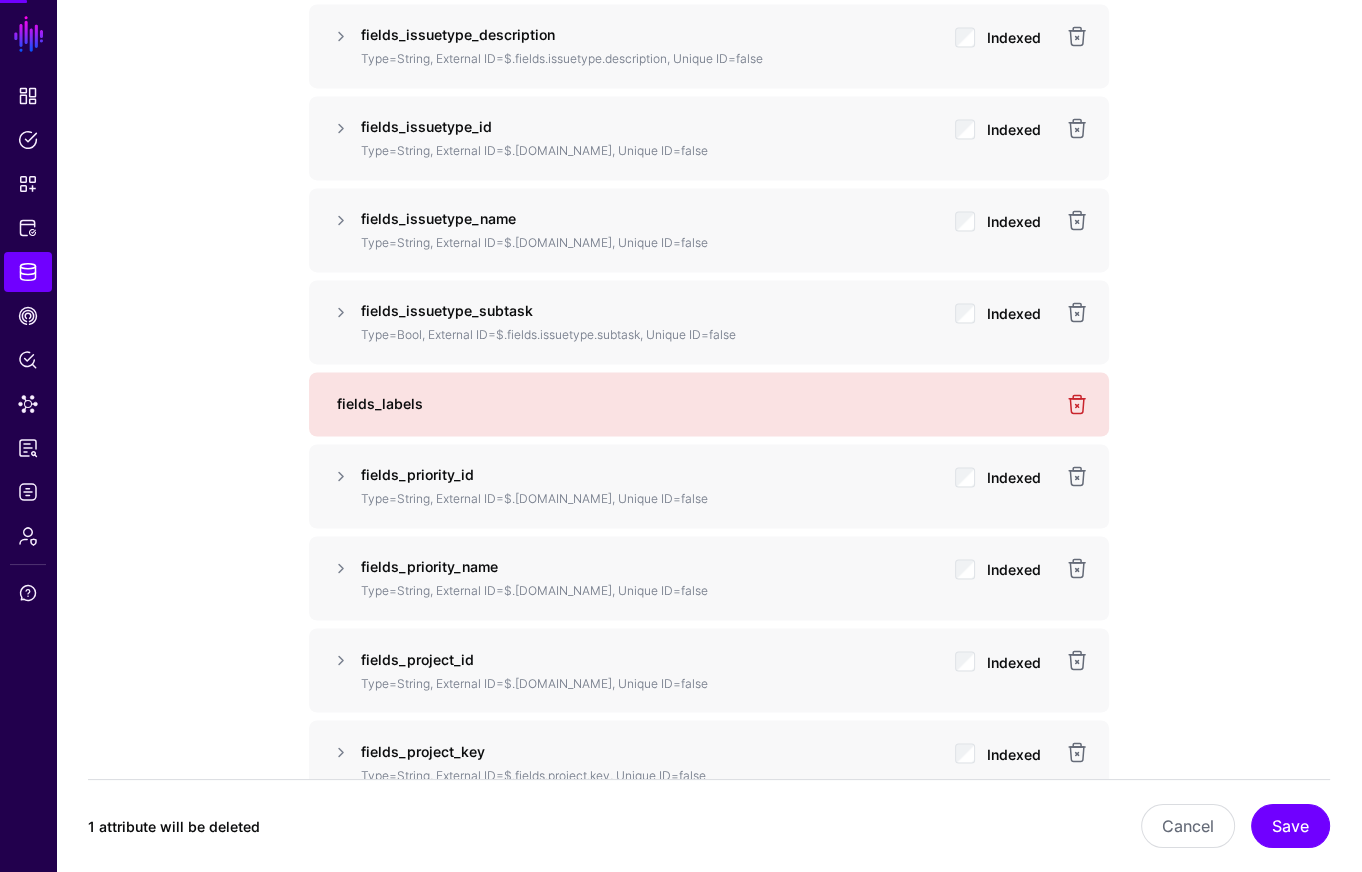 scroll, scrollTop: 0, scrollLeft: 0, axis: both 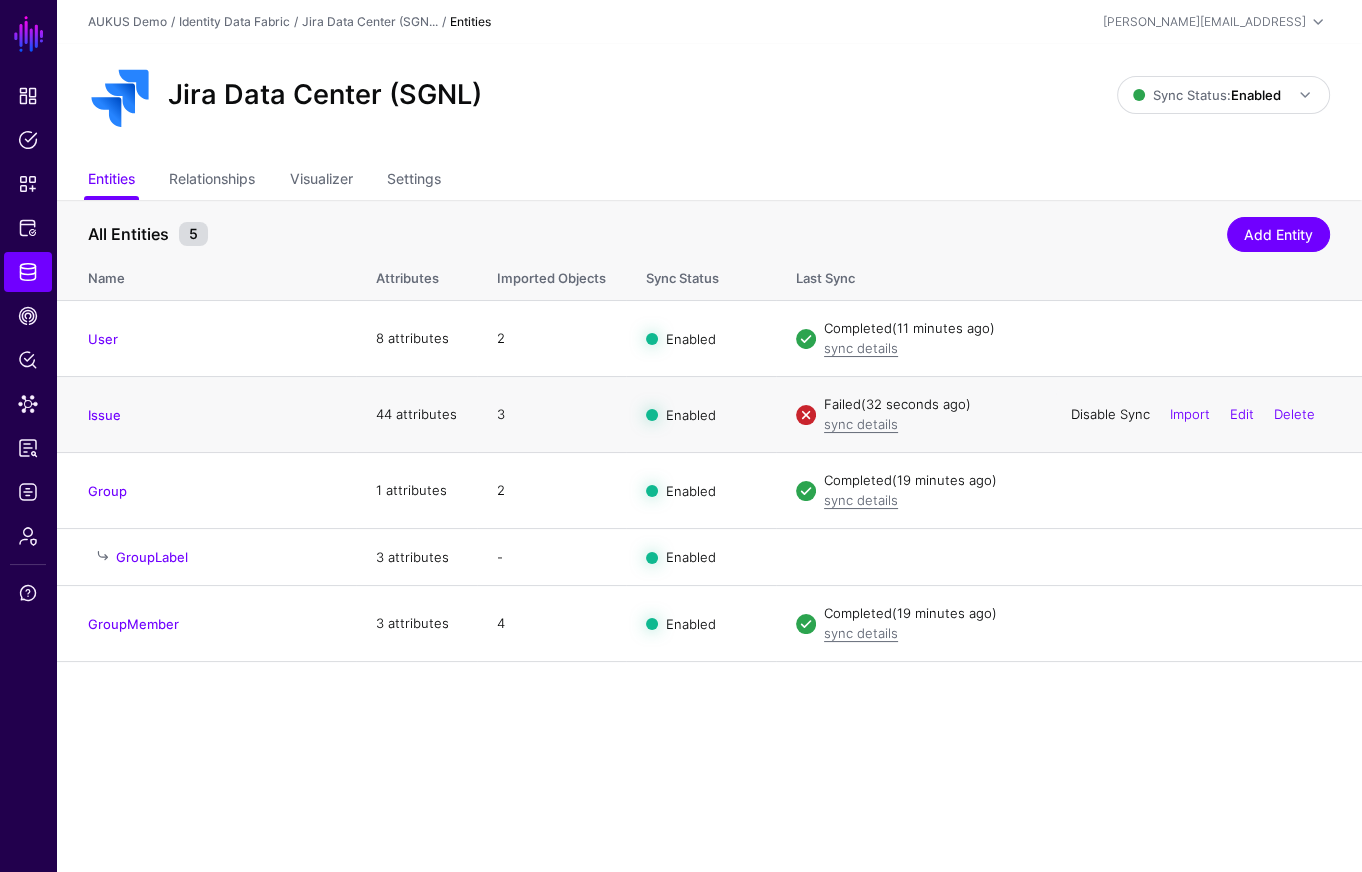 click on "Disable Sync" 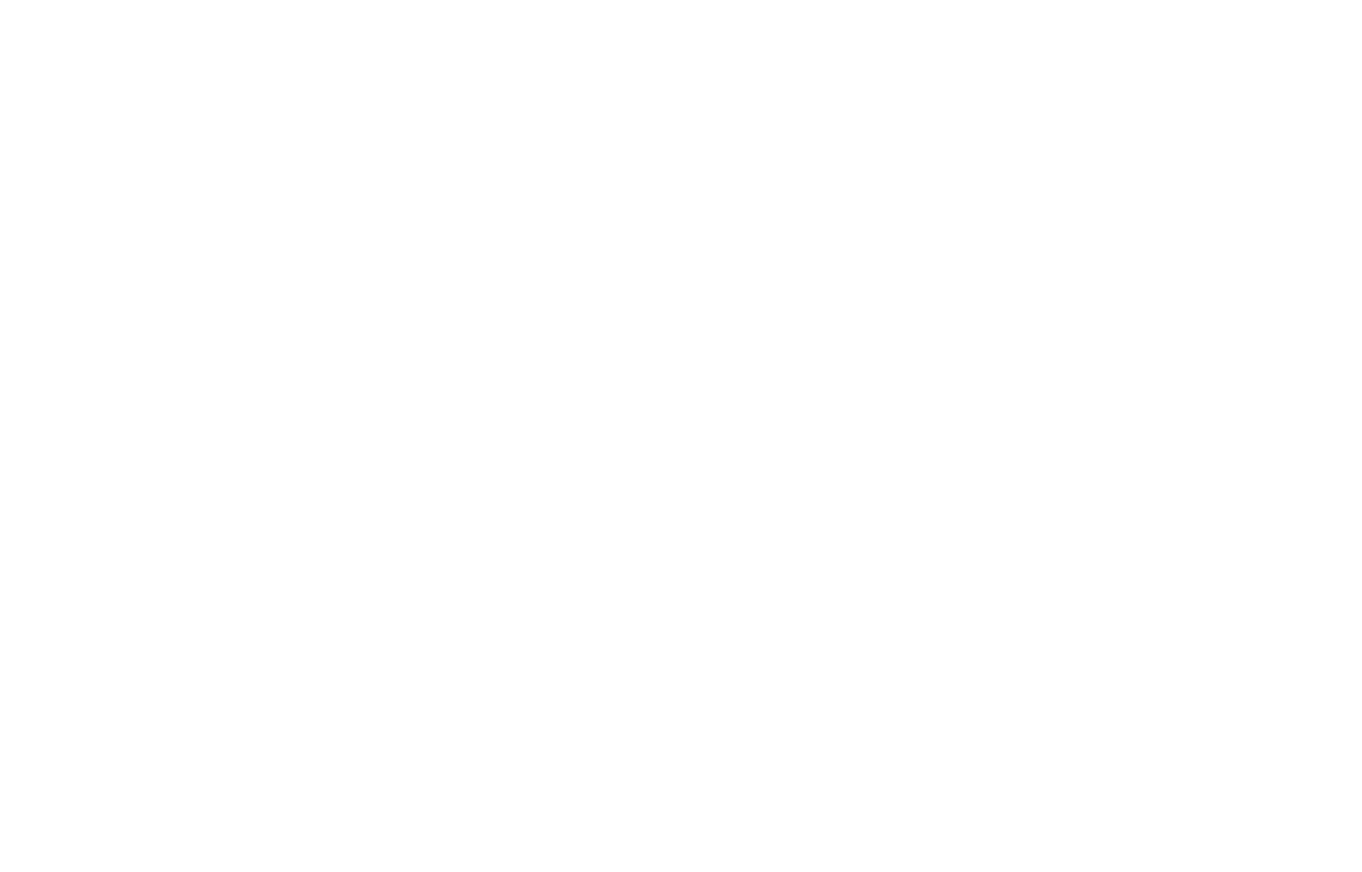 scroll, scrollTop: 0, scrollLeft: 0, axis: both 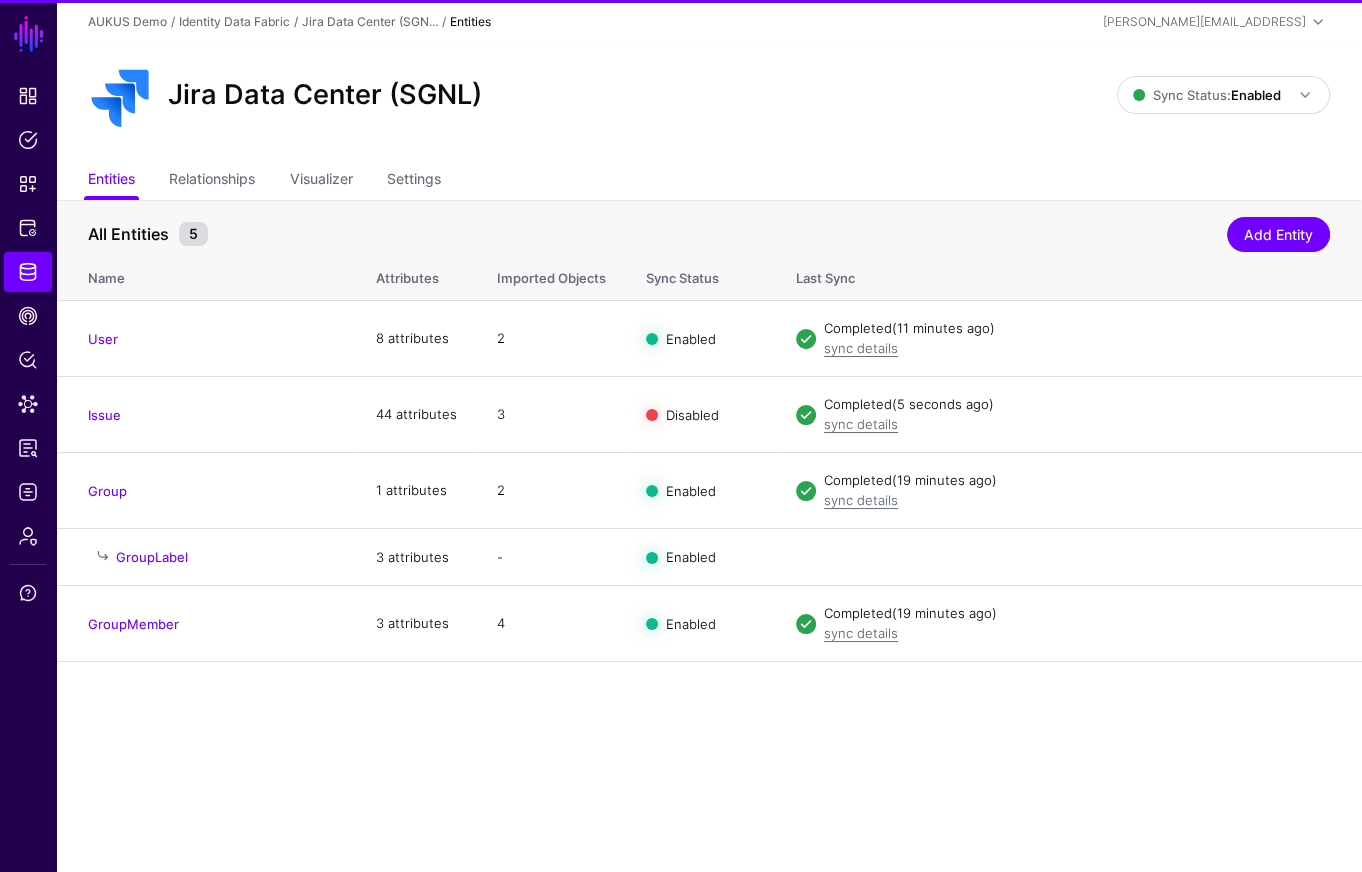 click on "Enable Sync" 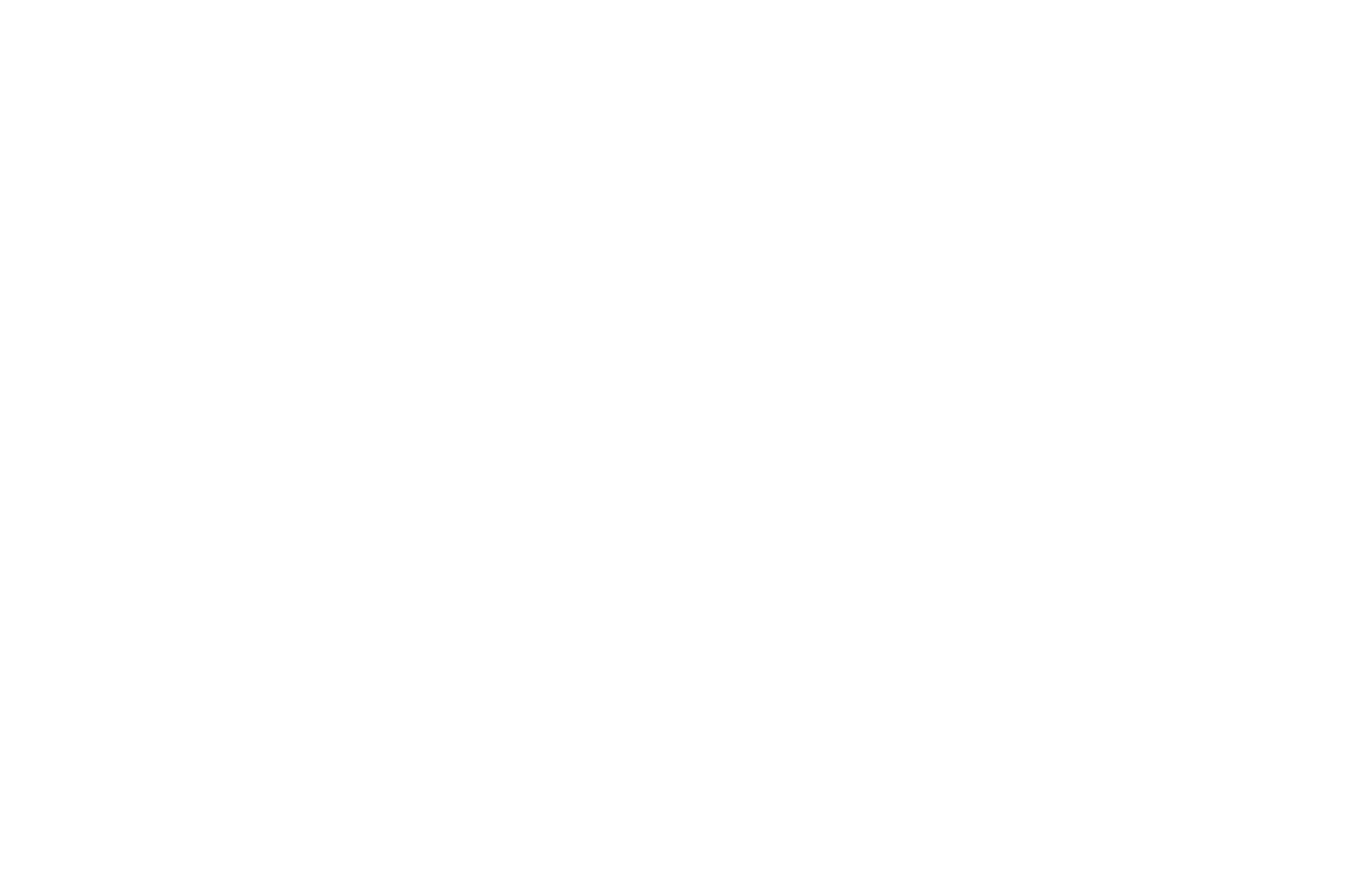scroll, scrollTop: 0, scrollLeft: 0, axis: both 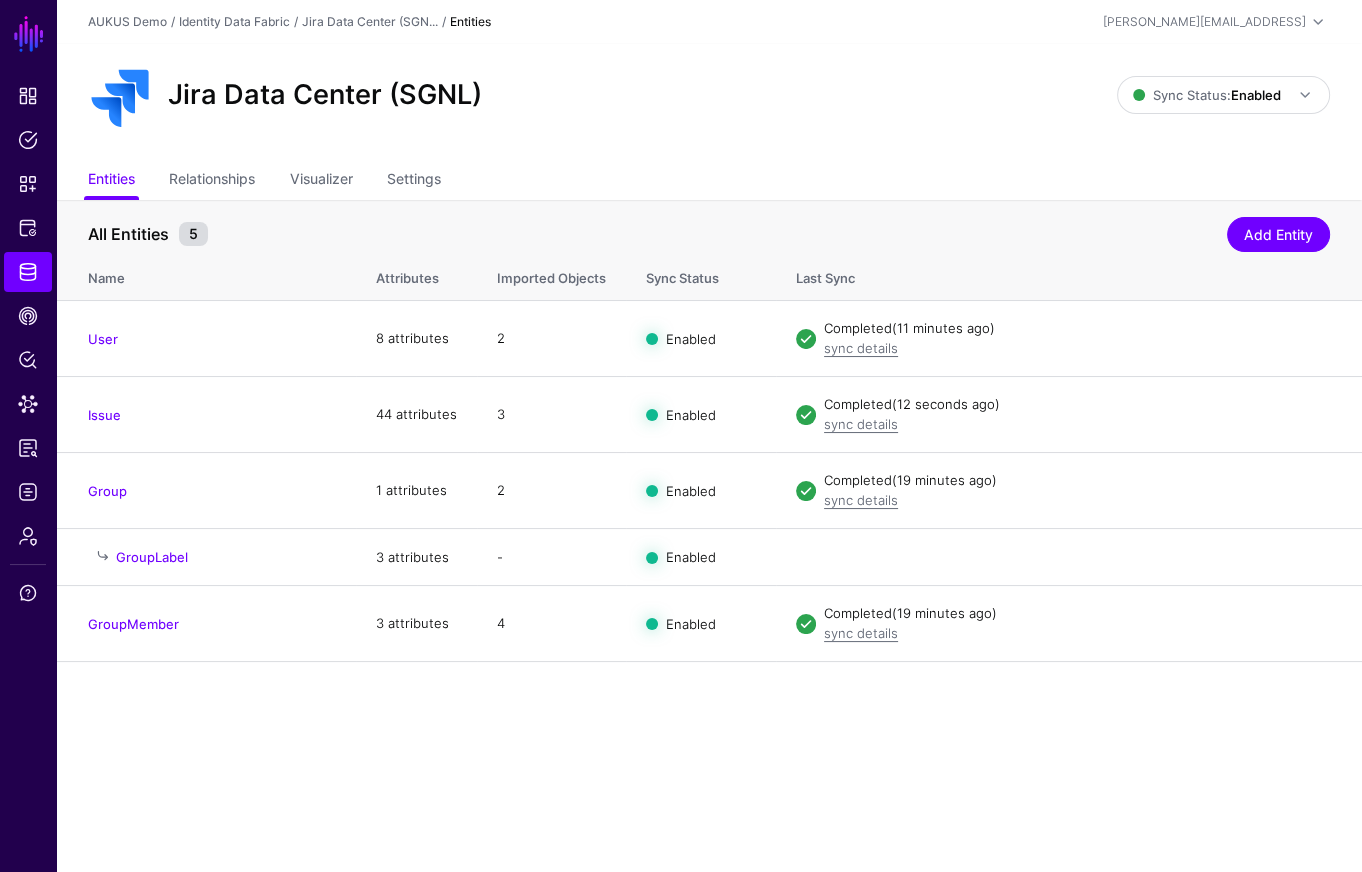 click on "SGNL Dashboard Policies Snippets Protected Systems Identity Data Fabric CAEP Hub Policy Lens Data Lens Reports Logs Admin Support  AUKUS Demo  /  Identity Data Fabric  /  Jira Data Center (SGN...  / Entities  [PERSON_NAME][EMAIL_ADDRESS]  [PERSON_NAME] [PERSON_NAME][EMAIL_ADDRESS] AUKUS Demo Log out Jira Data Center (SGNL) Sync Status:  Enabled  Enabled   Syncing active for all configured entities that are enabled   Disabled   Syncing inactive for all configured entities   Entities  Relationships Visualizer Settings All Entities 5  Add Entity  Name Attributes  Imported Objects   Sync Status  Last Sync User 8 attributes 2 Enabled  Completed   (11 minutes ago)  sync details  Disable Sync  Import  Edit  Delete Issue 44 attributes 3 Enabled  Completed   (12 seconds ago)  sync details  Disable Sync  Import  Edit  Delete Group 1 attributes 2 Enabled  Completed   (19 minutes ago)  sync details  Disable Sync  Import  Edit  Delete GroupLabel 3 attributes - Enabled  Edit  Delete GroupMember 3 attributes 4 Enabled  Completed   (19 minutes ago)  sync details" 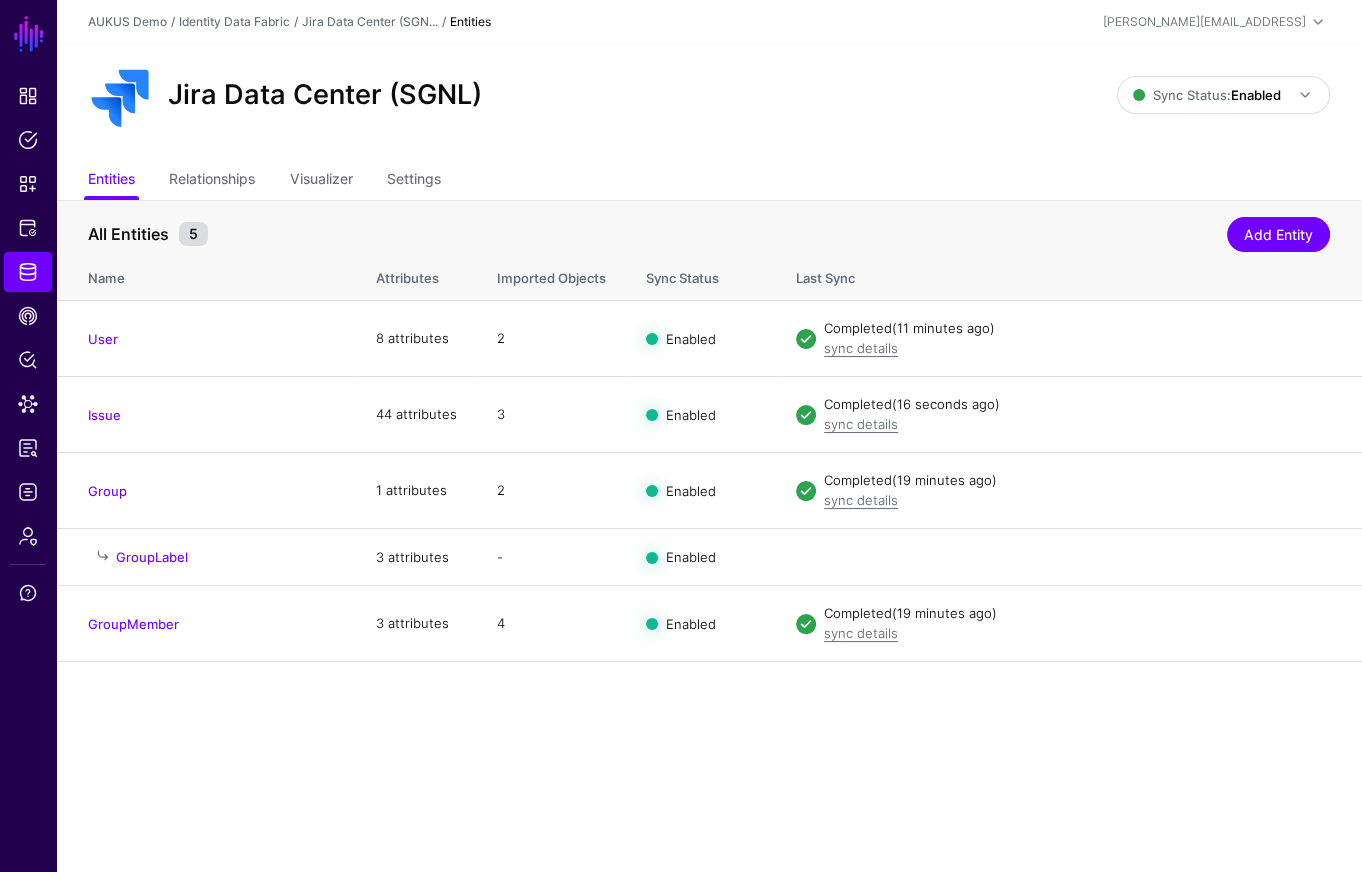 drag, startPoint x: 957, startPoint y: 832, endPoint x: 967, endPoint y: 770, distance: 62.801273 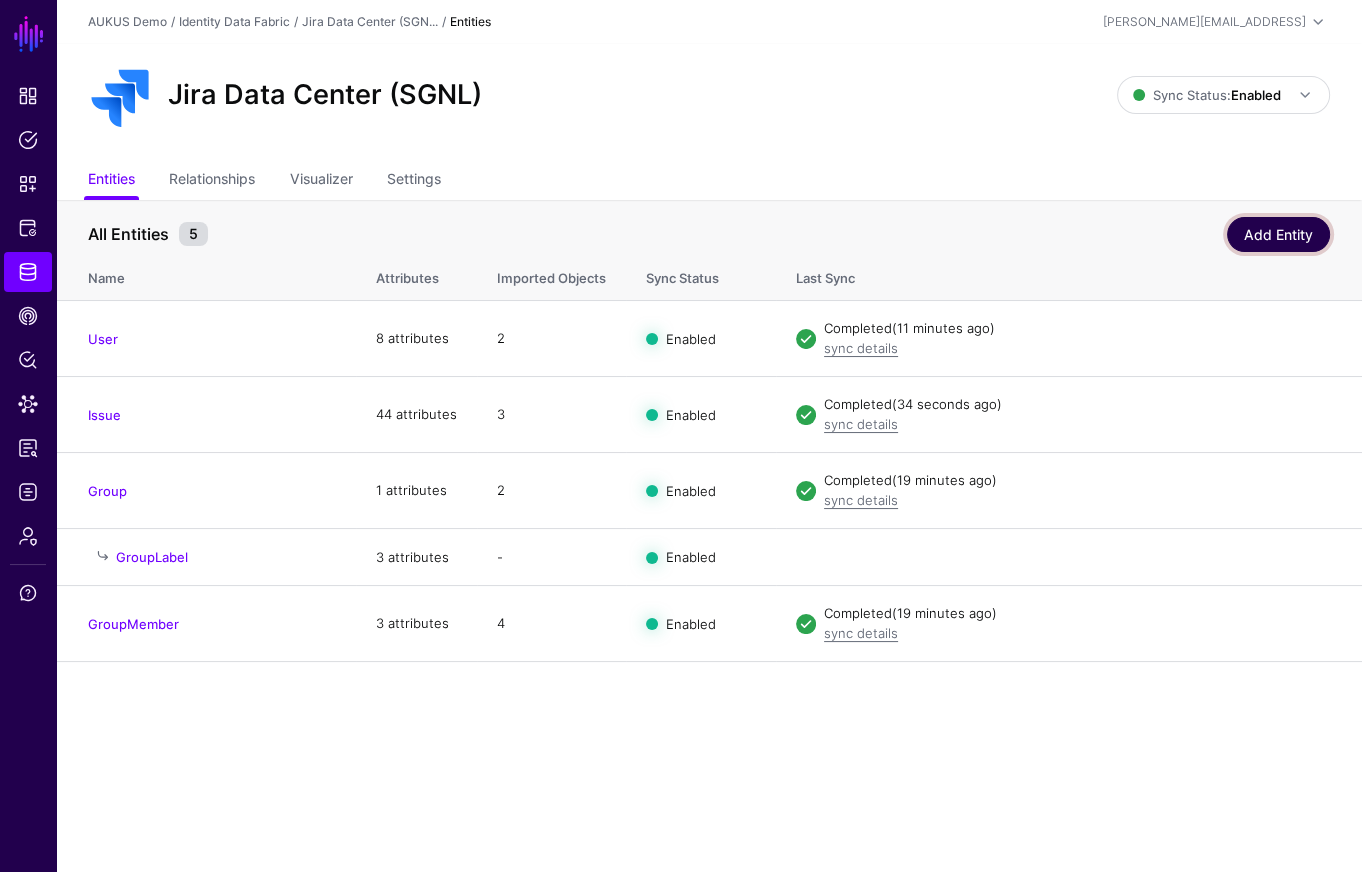 click on "Add Entity" 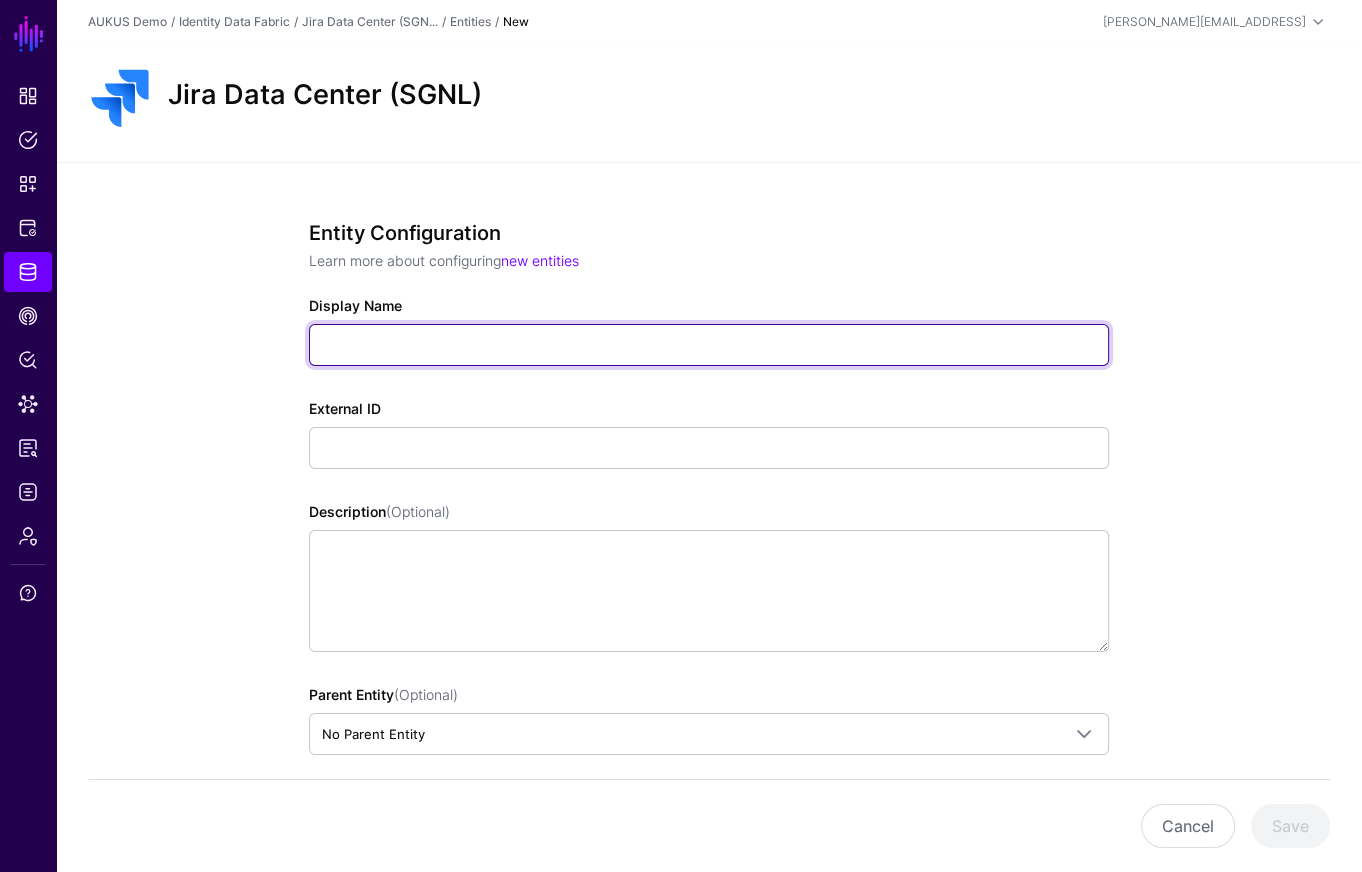 click on "Display Name" at bounding box center [709, 345] 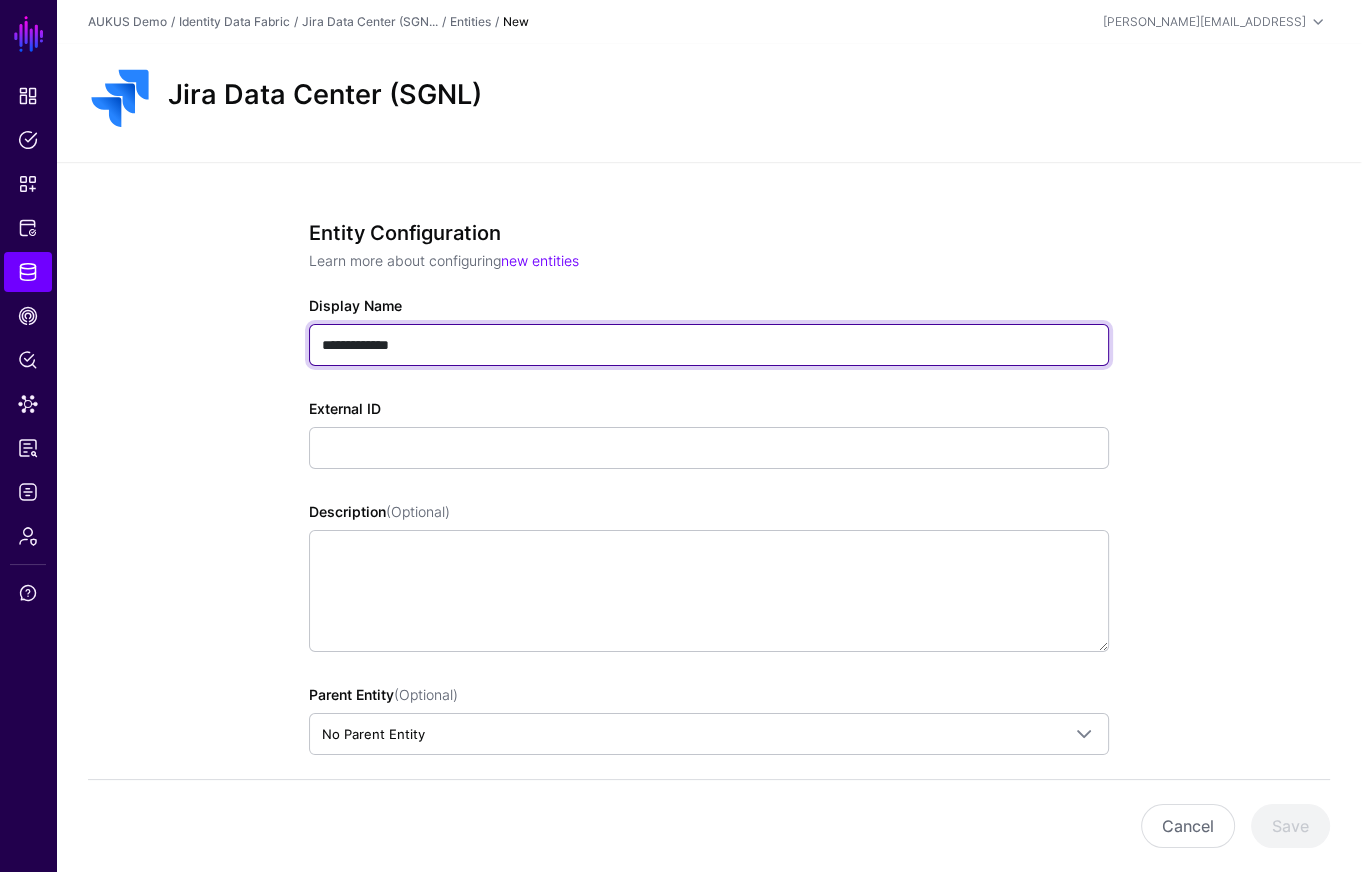 type on "**********" 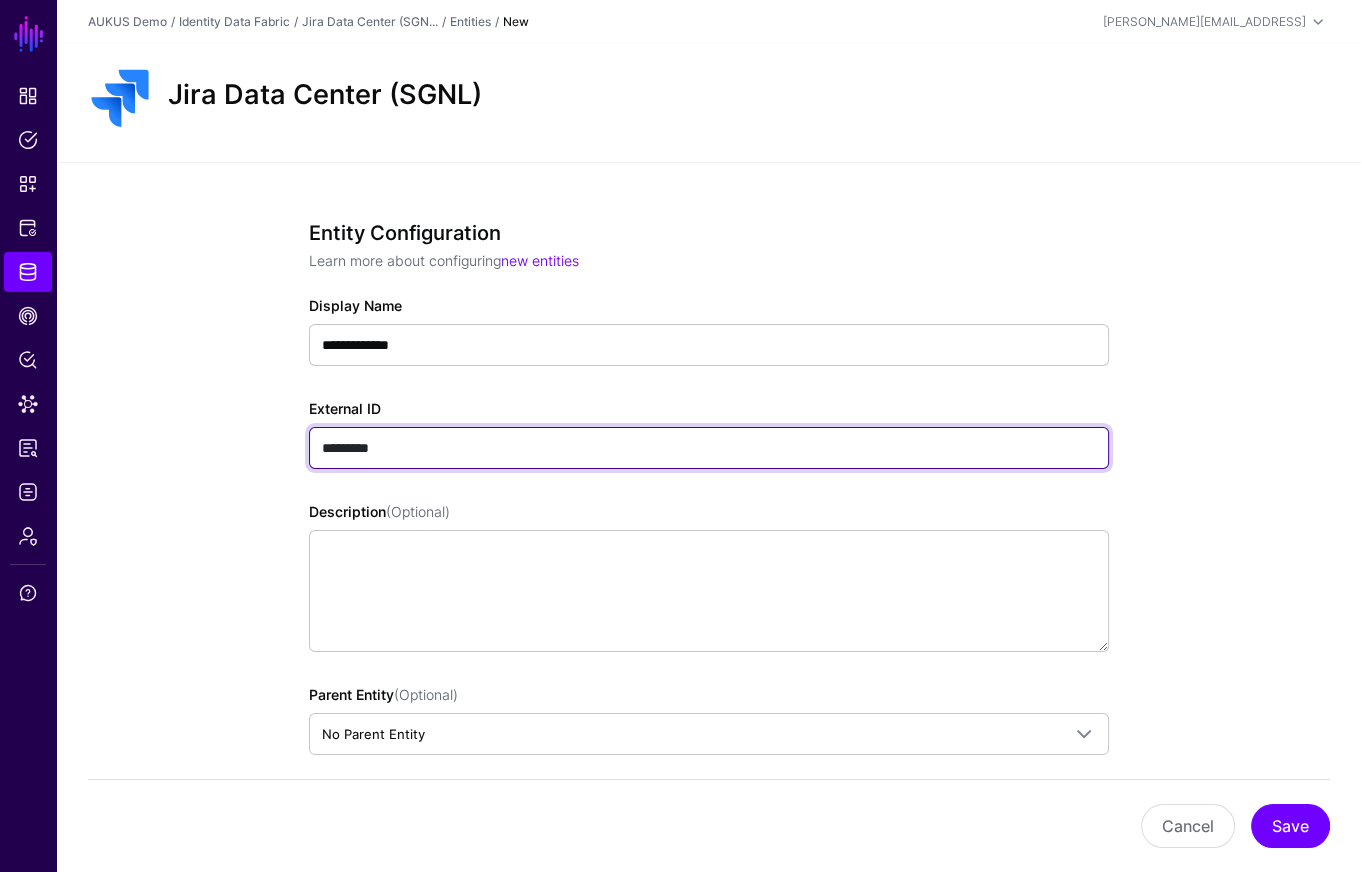 paste on "**********" 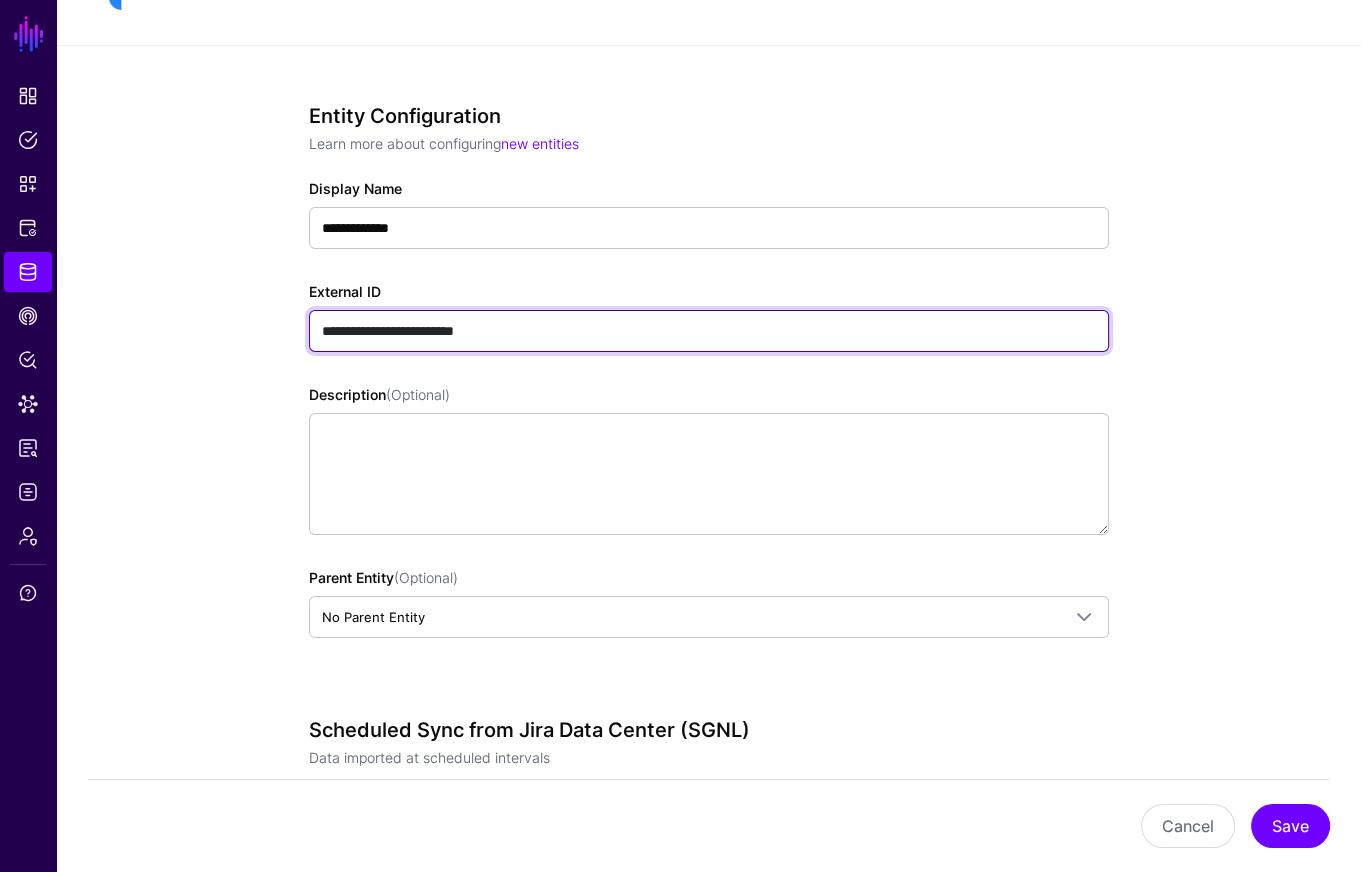 scroll, scrollTop: 310, scrollLeft: 0, axis: vertical 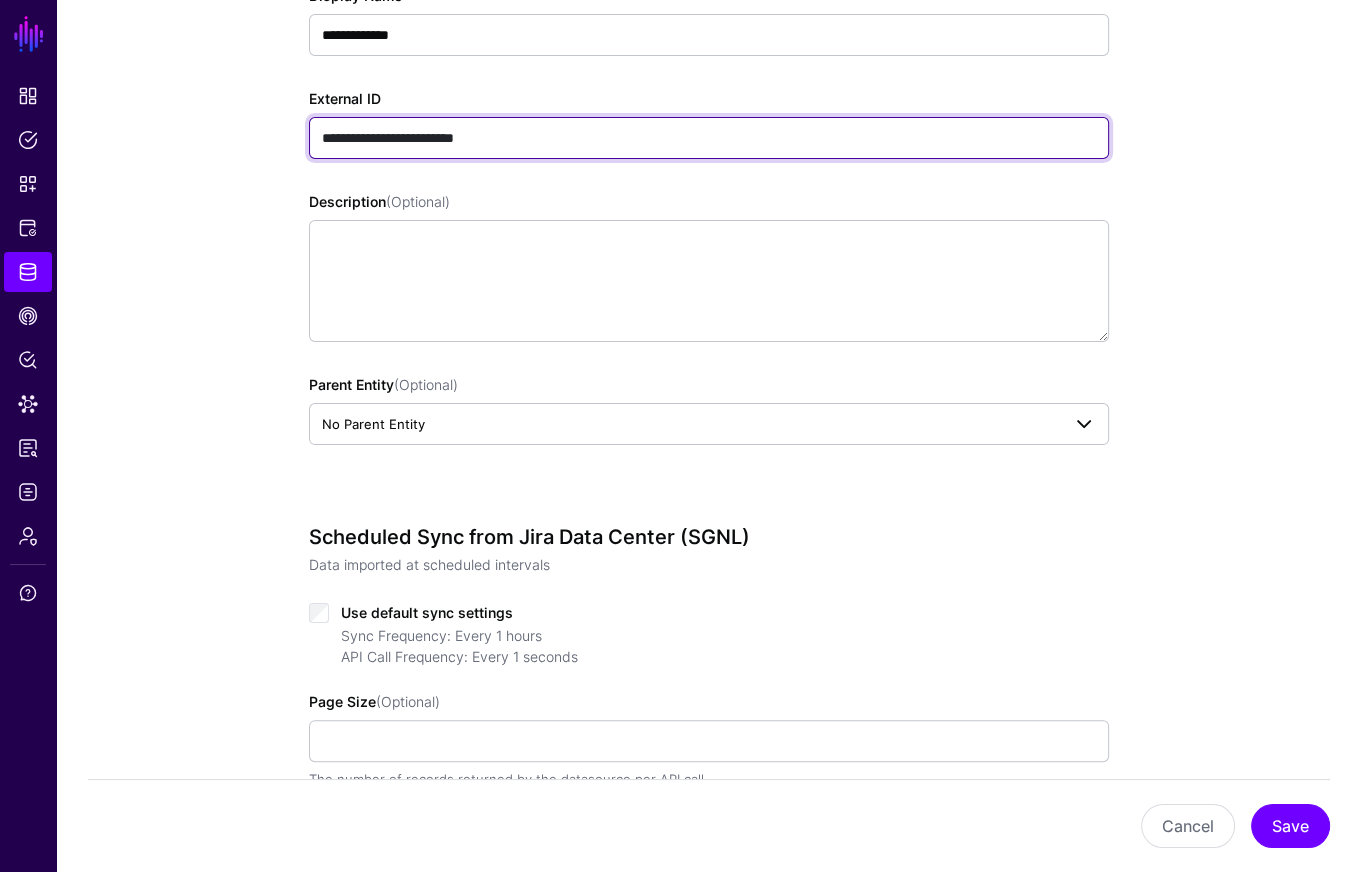 type on "**********" 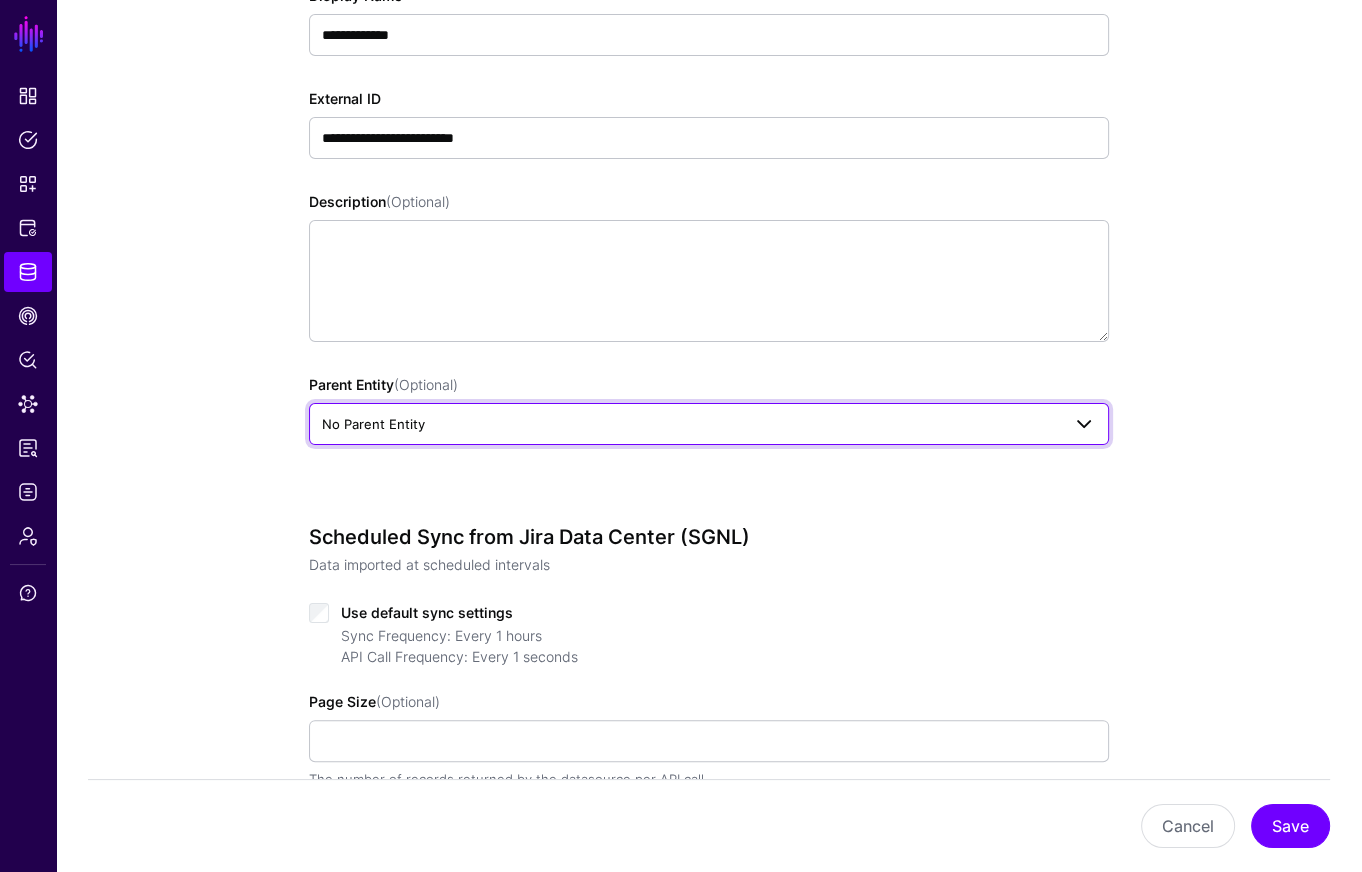 click on "No Parent Entity" at bounding box center (709, 424) 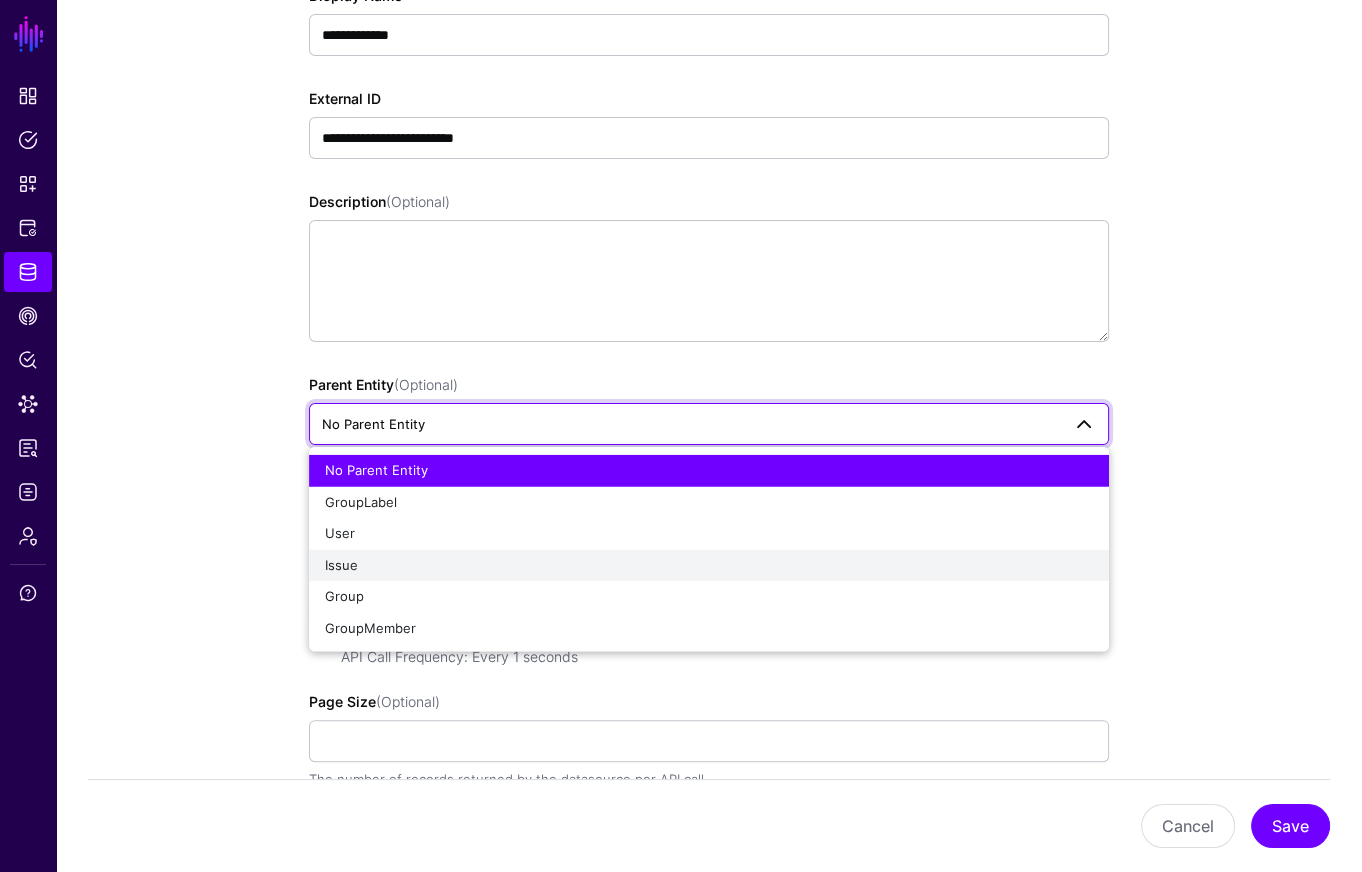 click on "Issue" 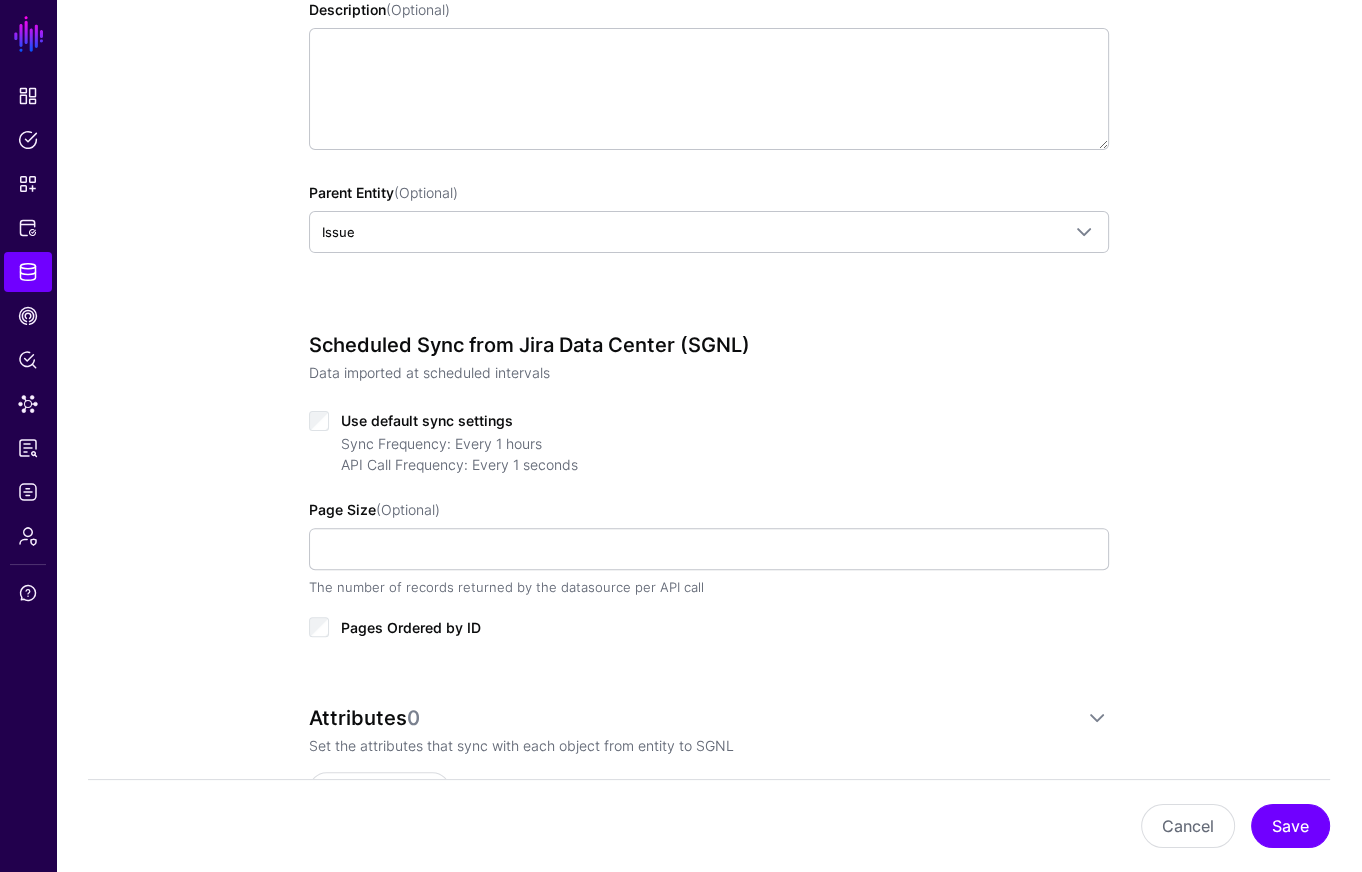 scroll, scrollTop: 643, scrollLeft: 0, axis: vertical 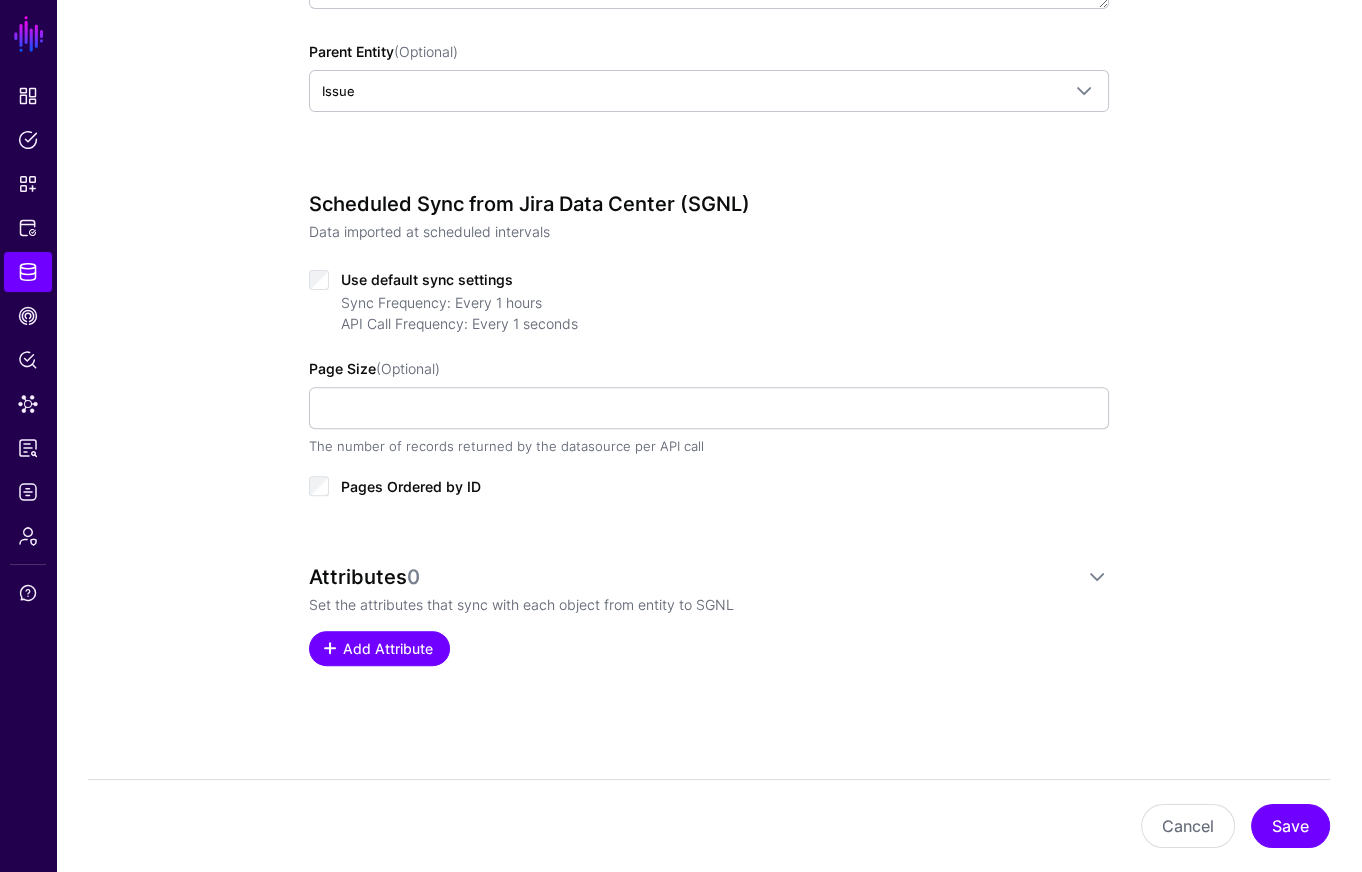 click on "Add Attribute" 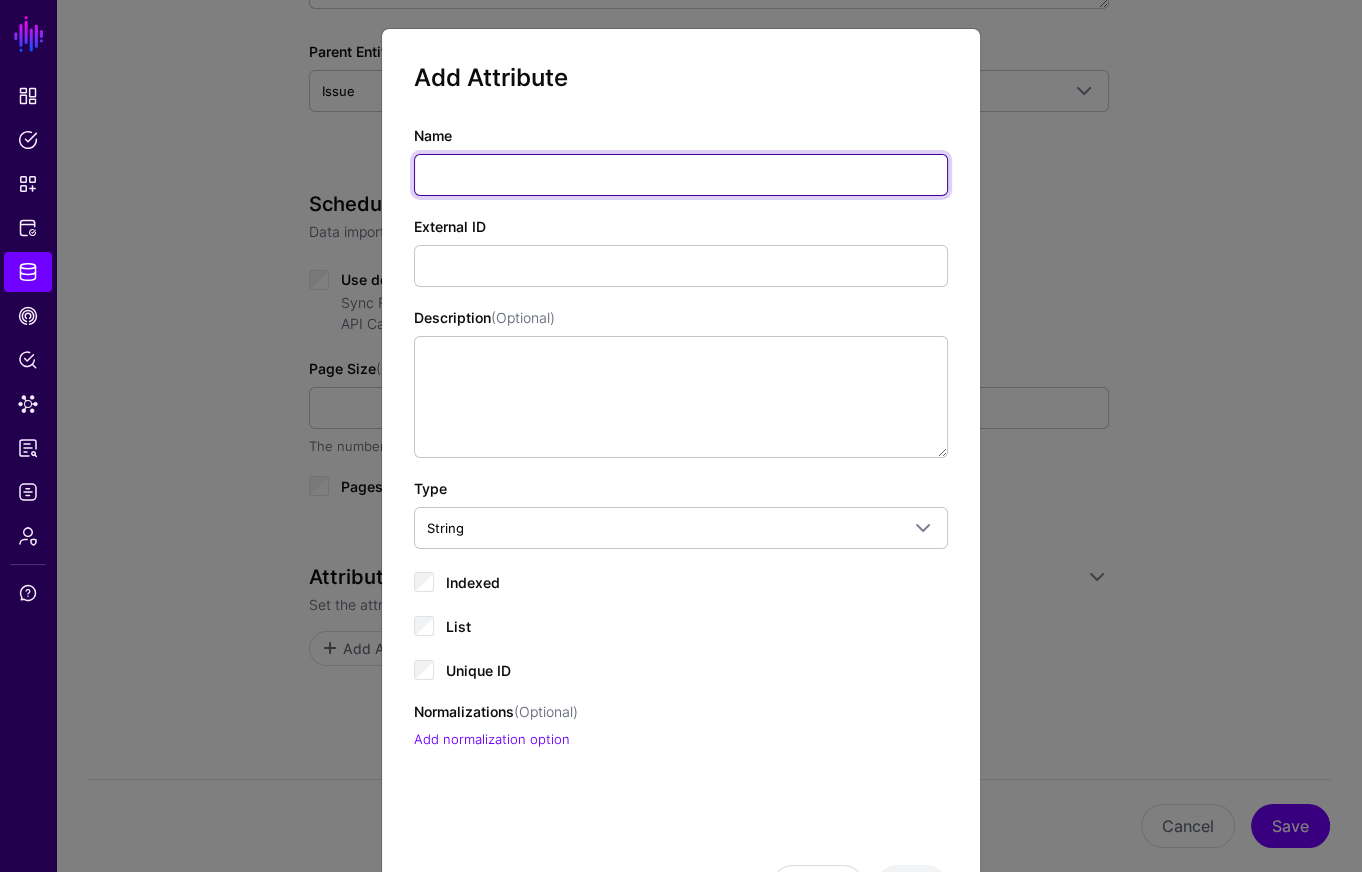 click on "Name" at bounding box center [681, 175] 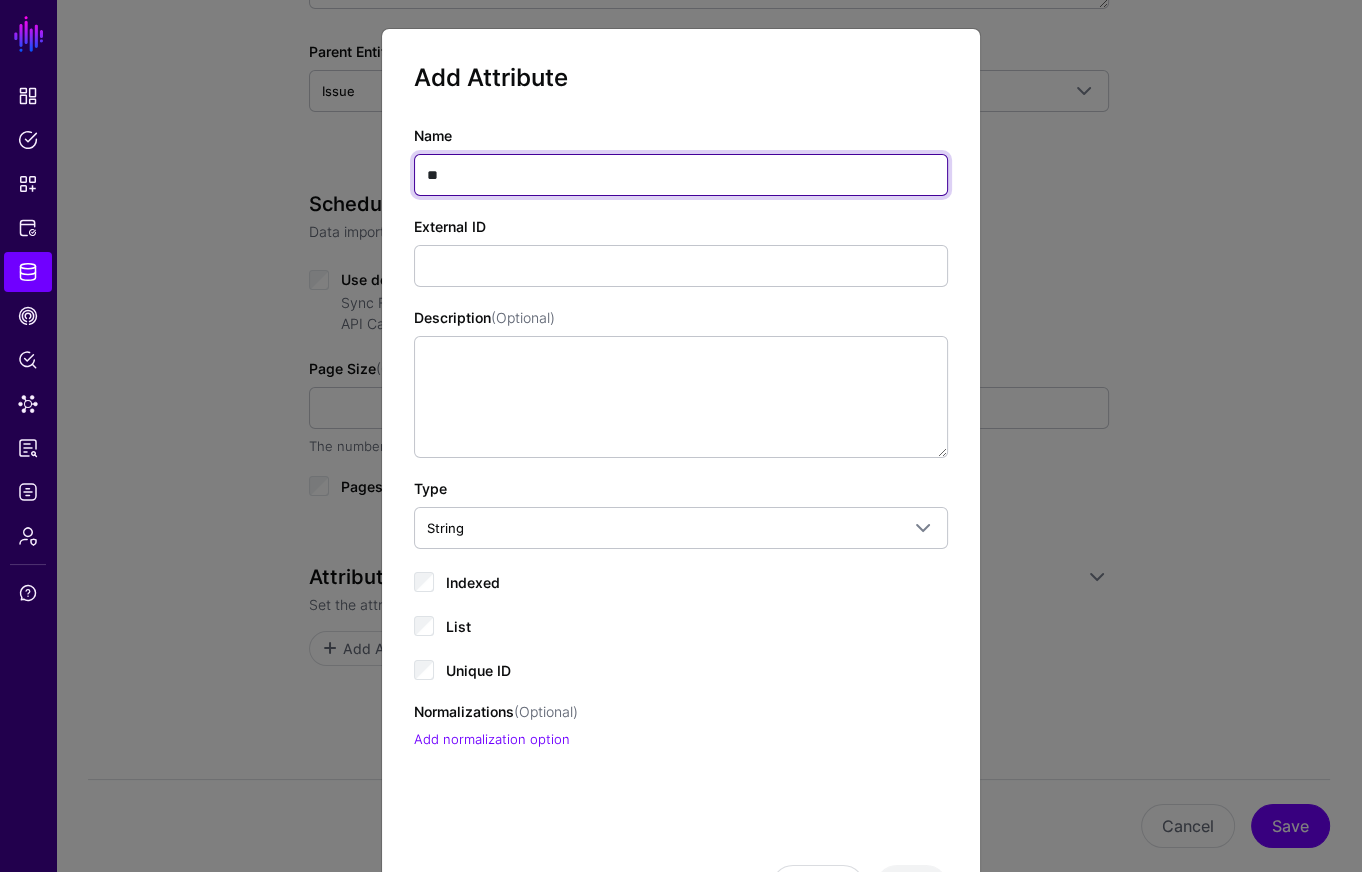type on "**" 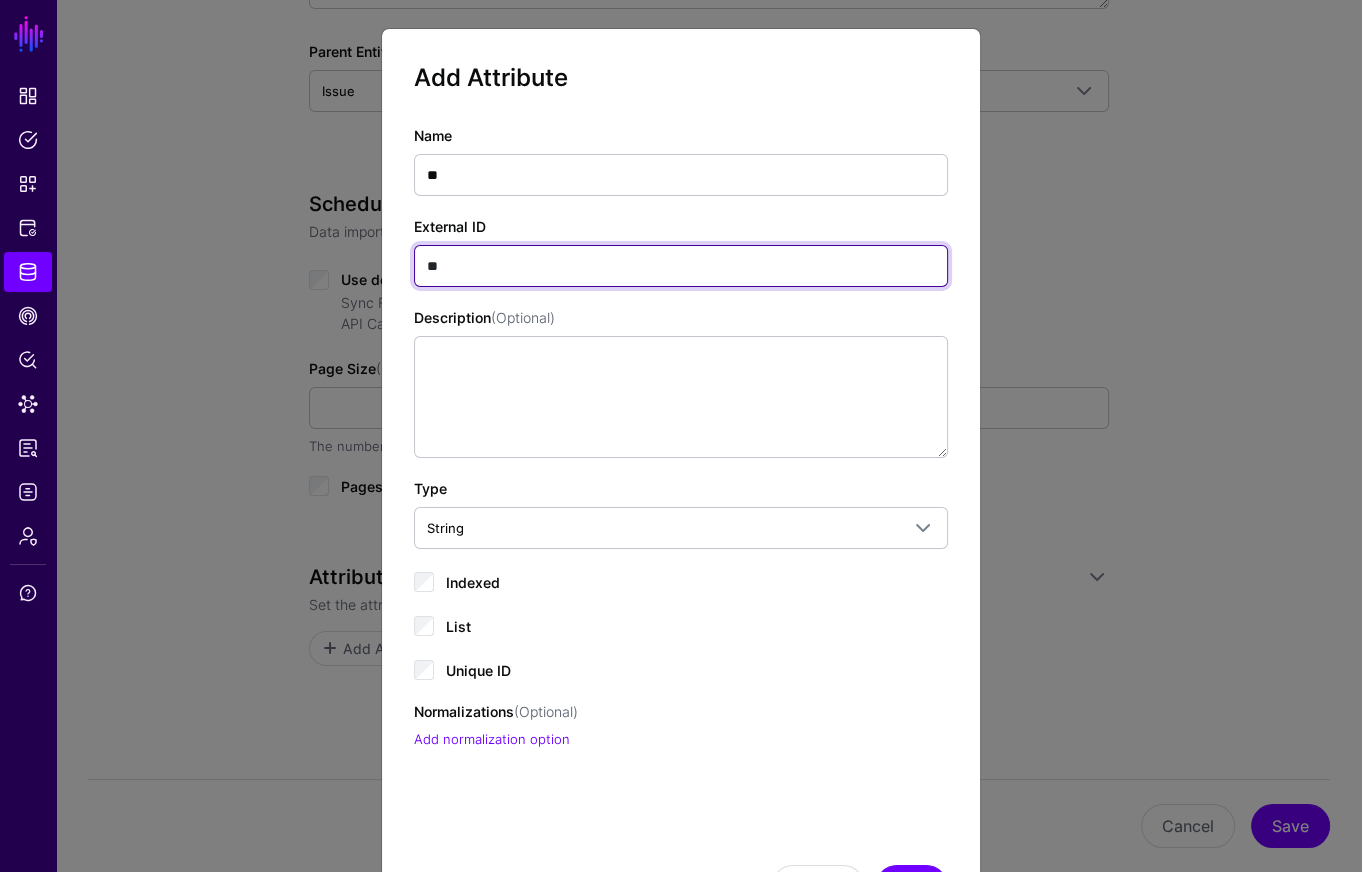 type on "**" 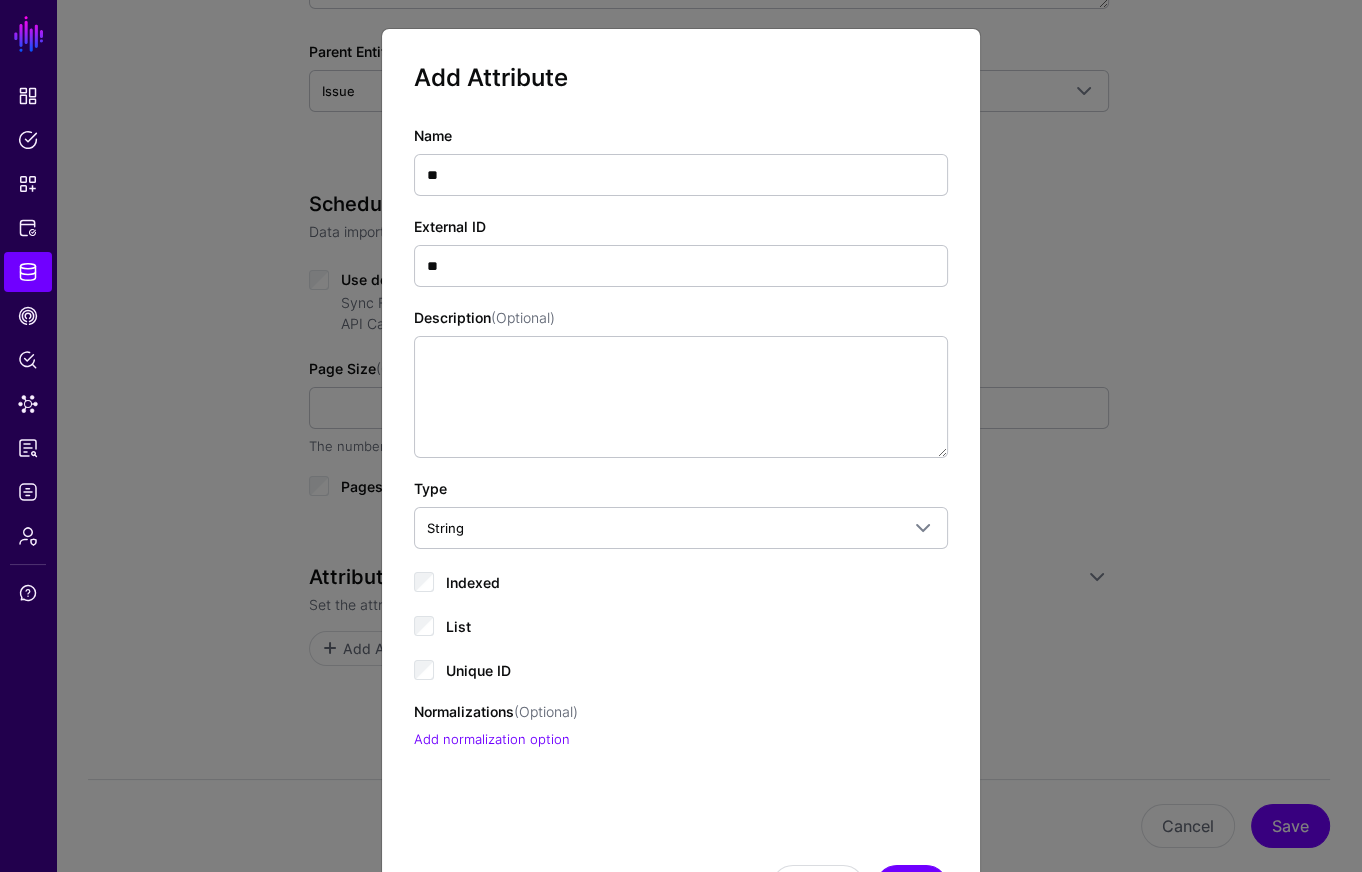 click on "Indexed" 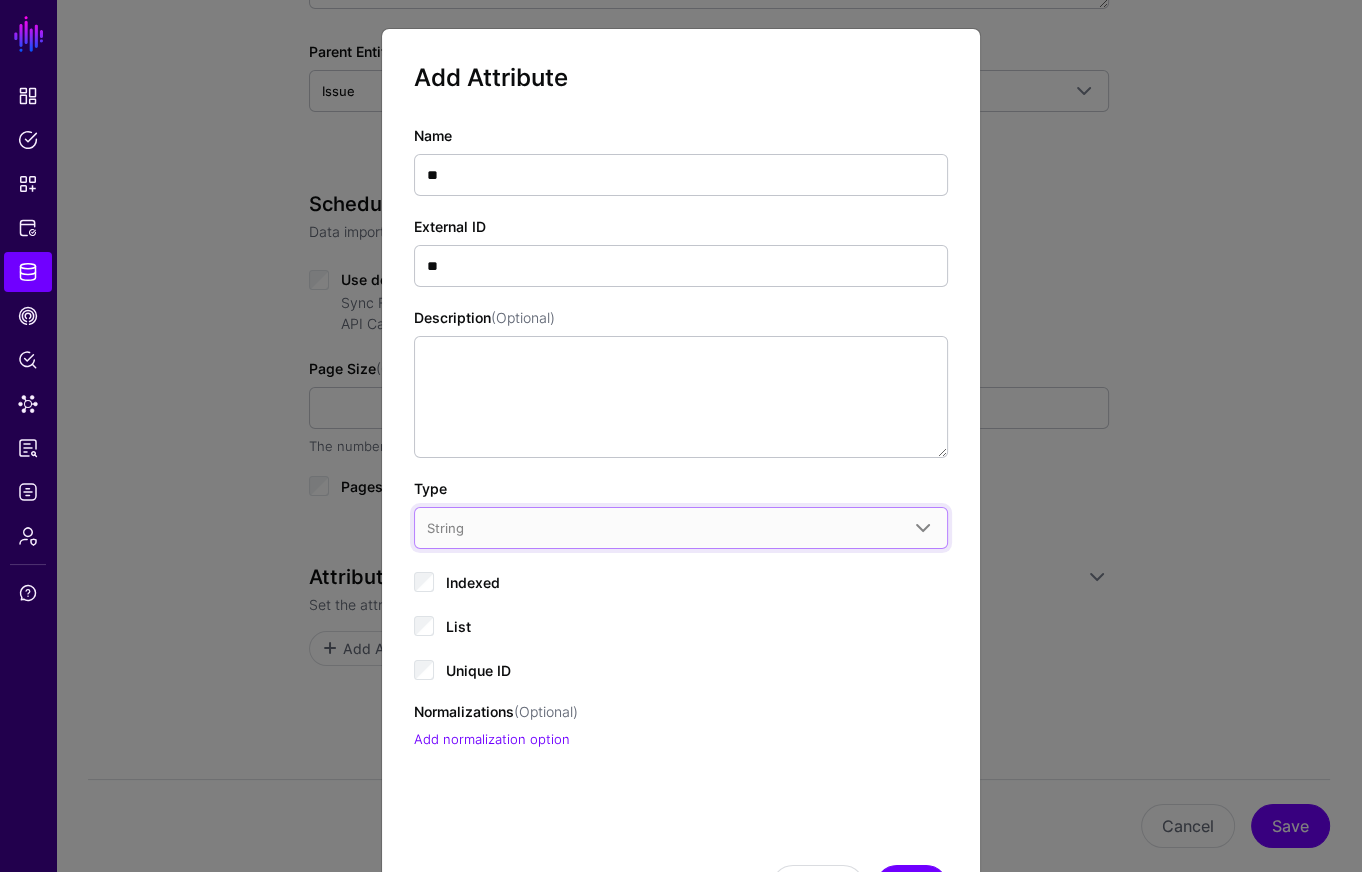 click on "String" at bounding box center [663, 528] 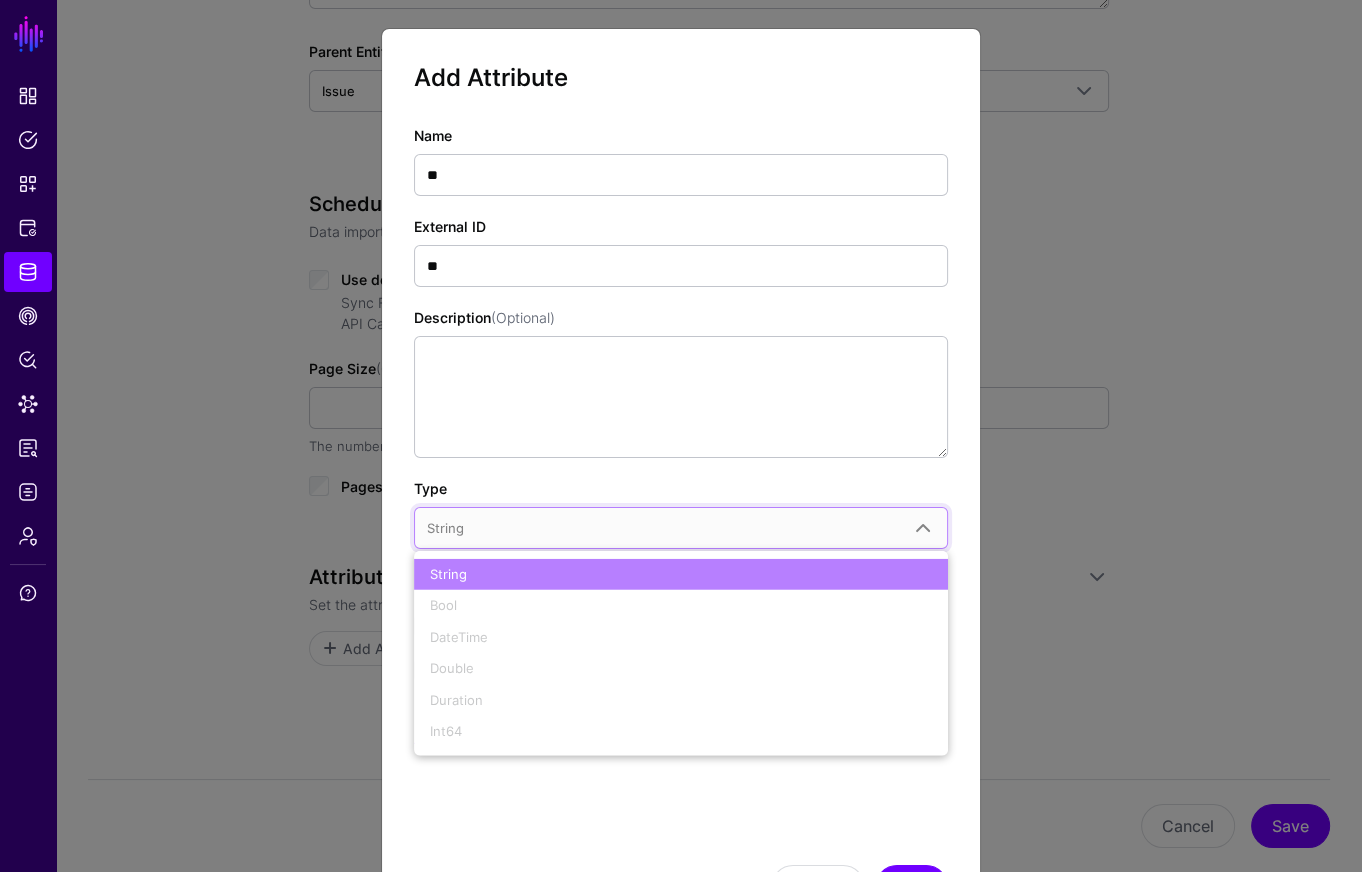 click on "Name  **  External ID  **  Description  (Optional) Type String  String   Bool   DateTime   Double   Duration   Int64  Indexed List Unique ID  Normalizations  (Optional)  Add normalization option" 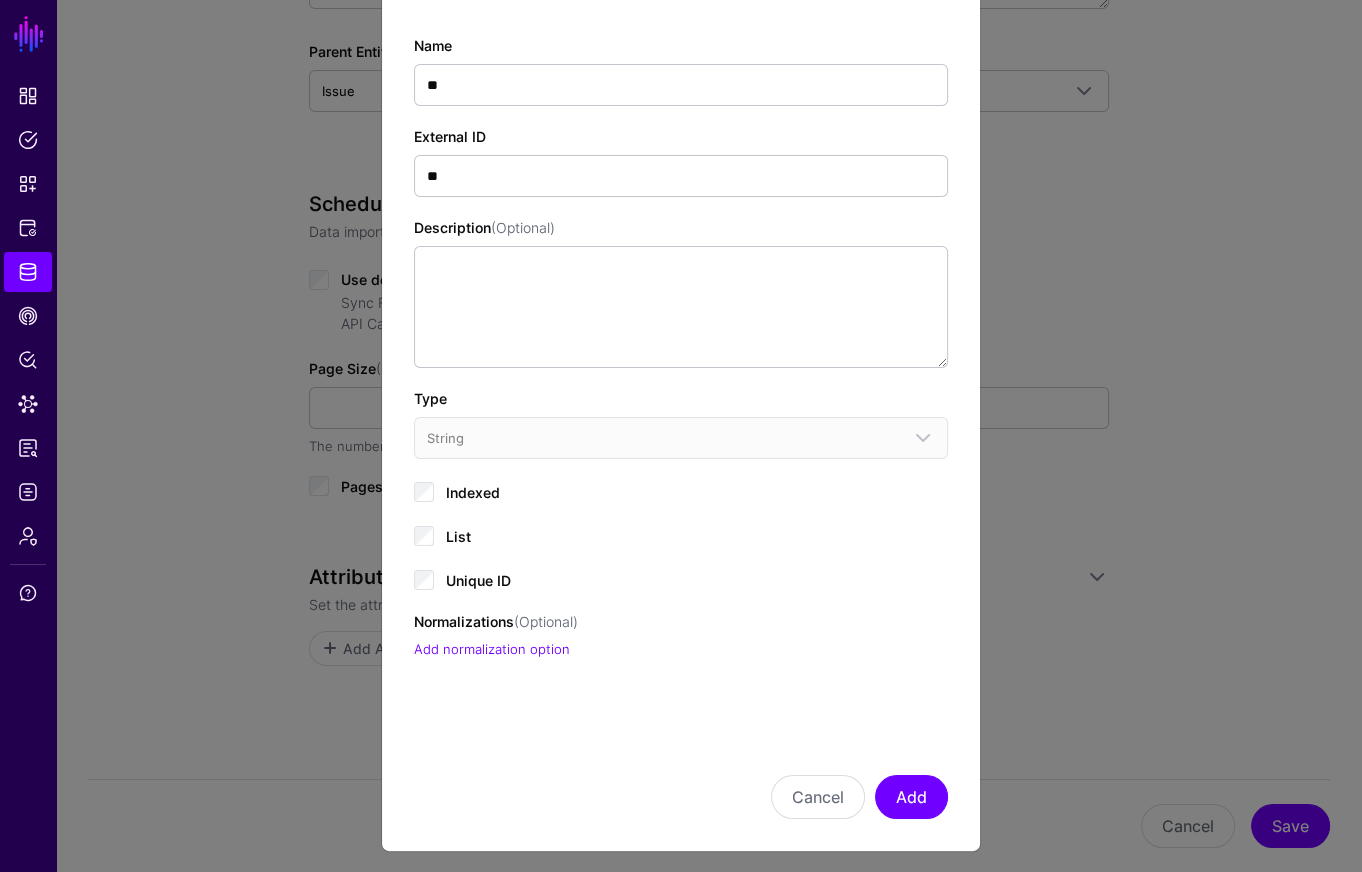 scroll, scrollTop: 97, scrollLeft: 0, axis: vertical 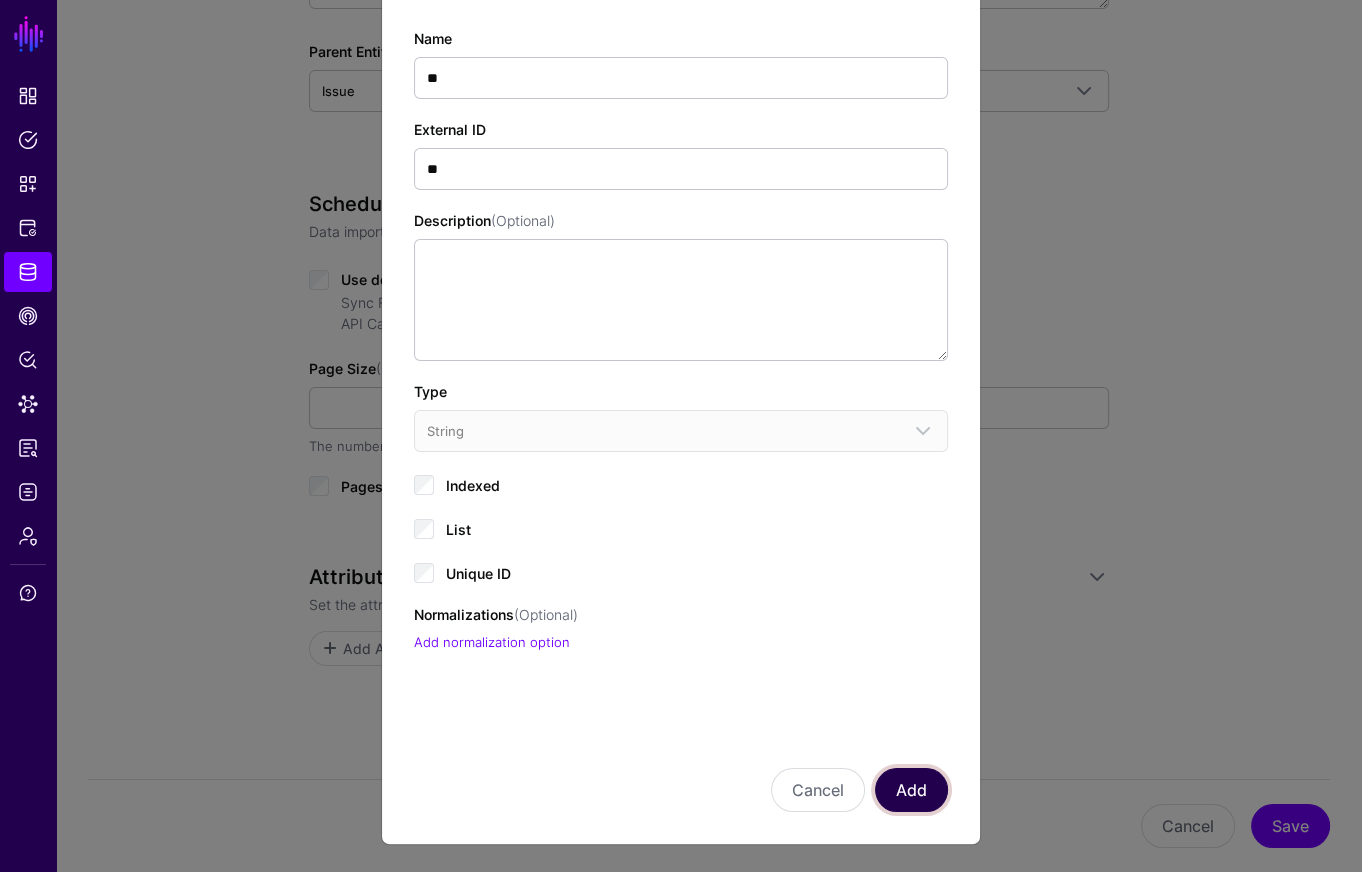 click on "Add" 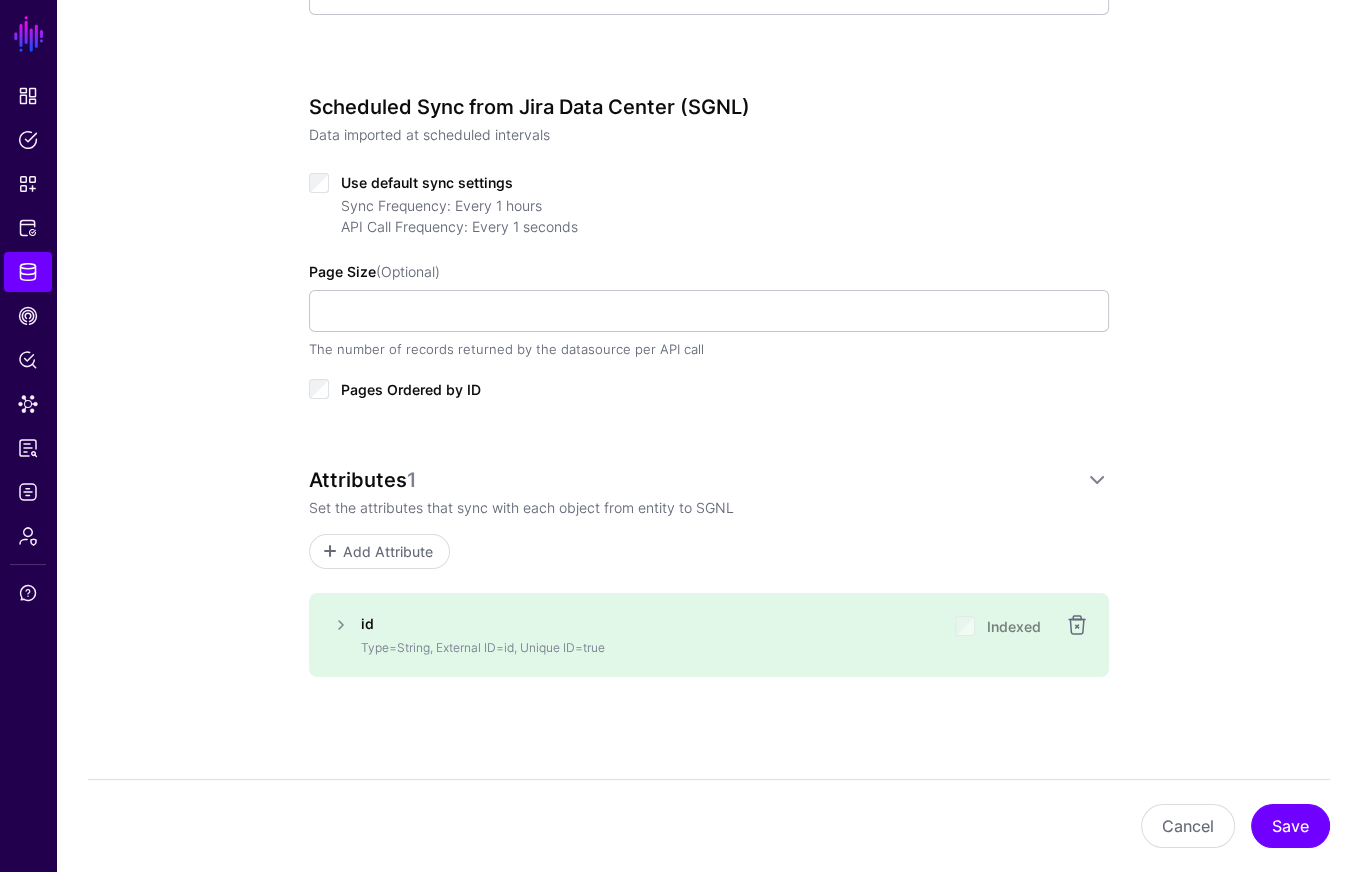 scroll, scrollTop: 751, scrollLeft: 0, axis: vertical 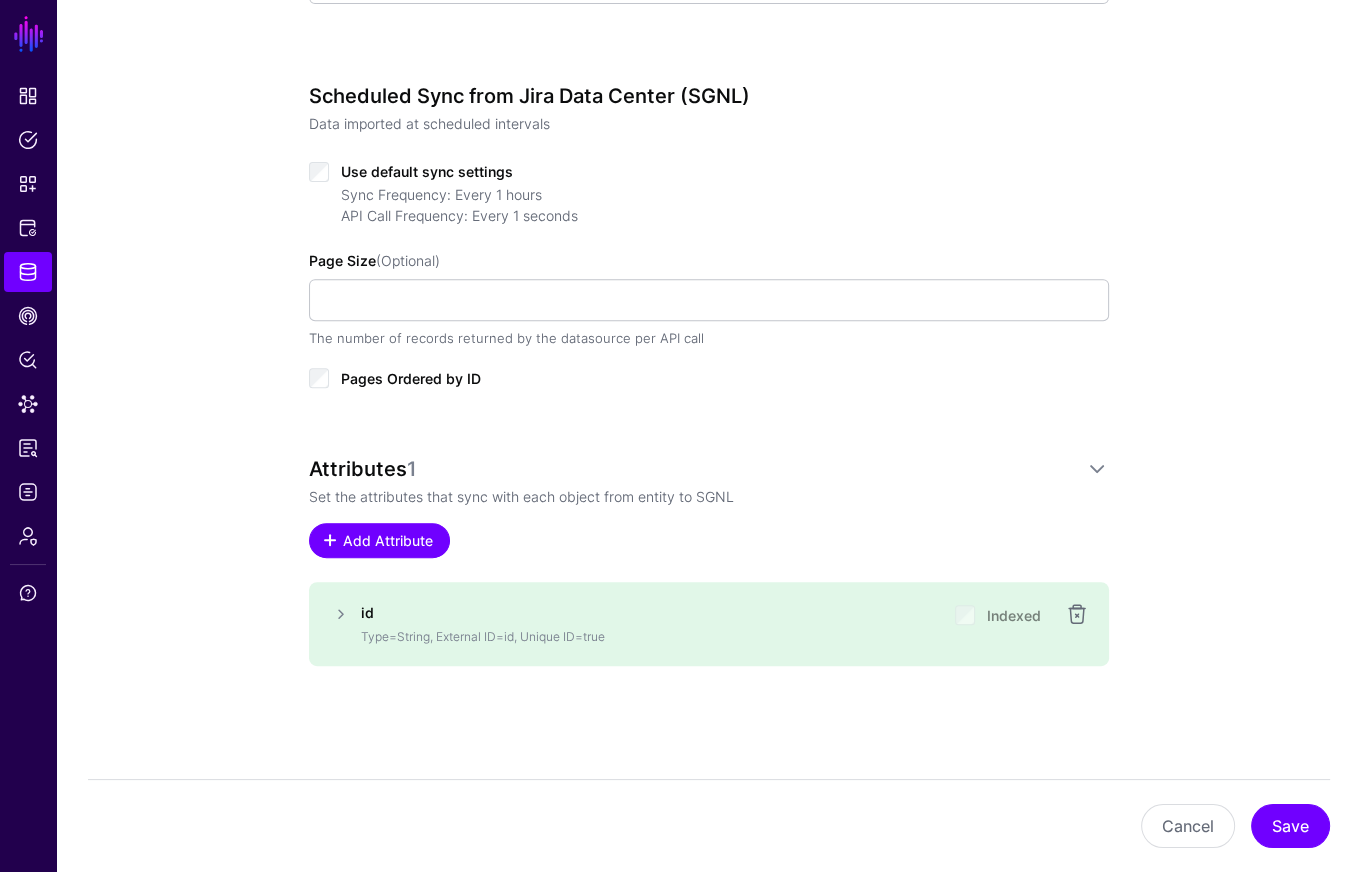 click on "Add Attribute" 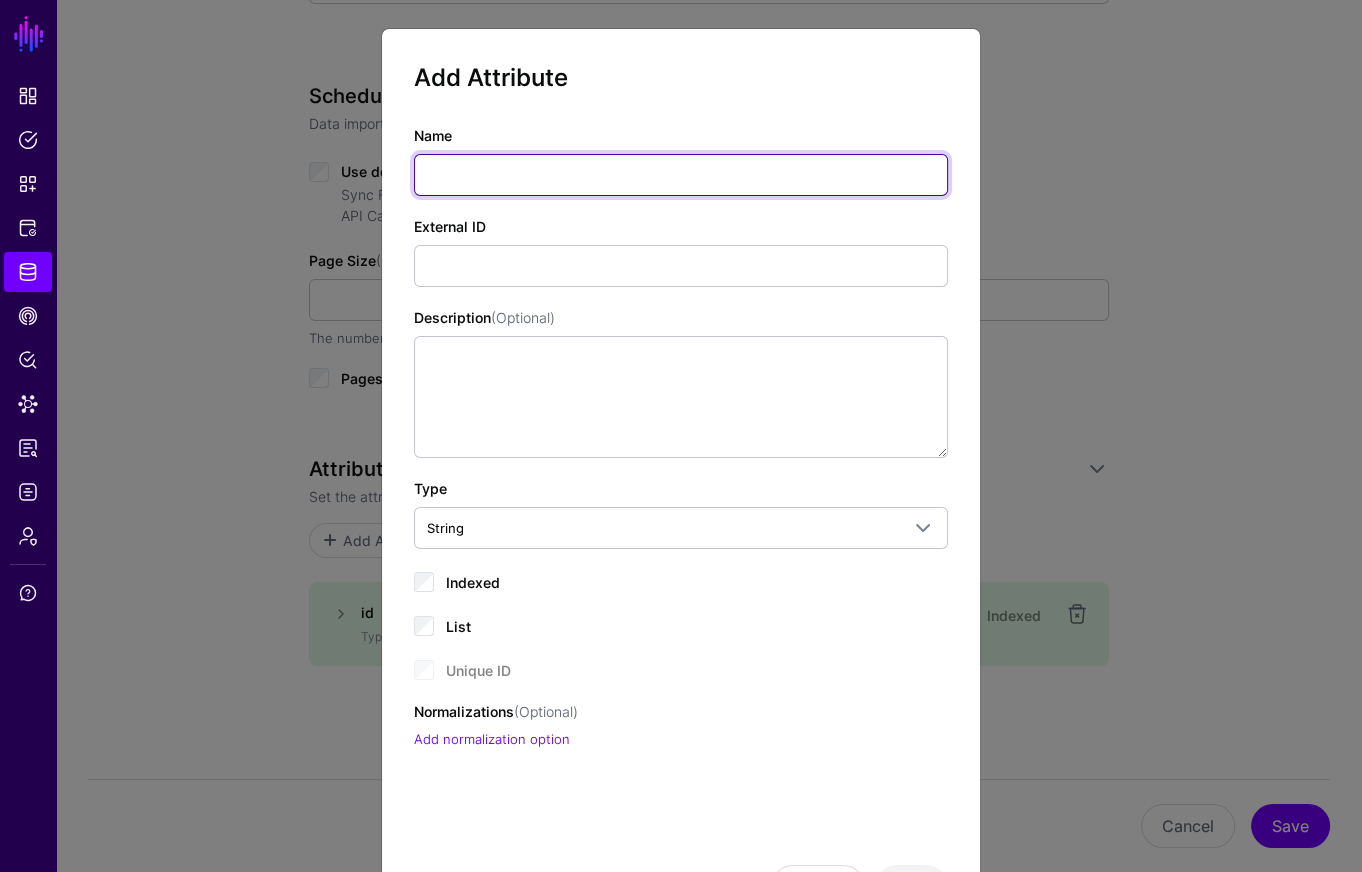 click on "Name" at bounding box center (681, 175) 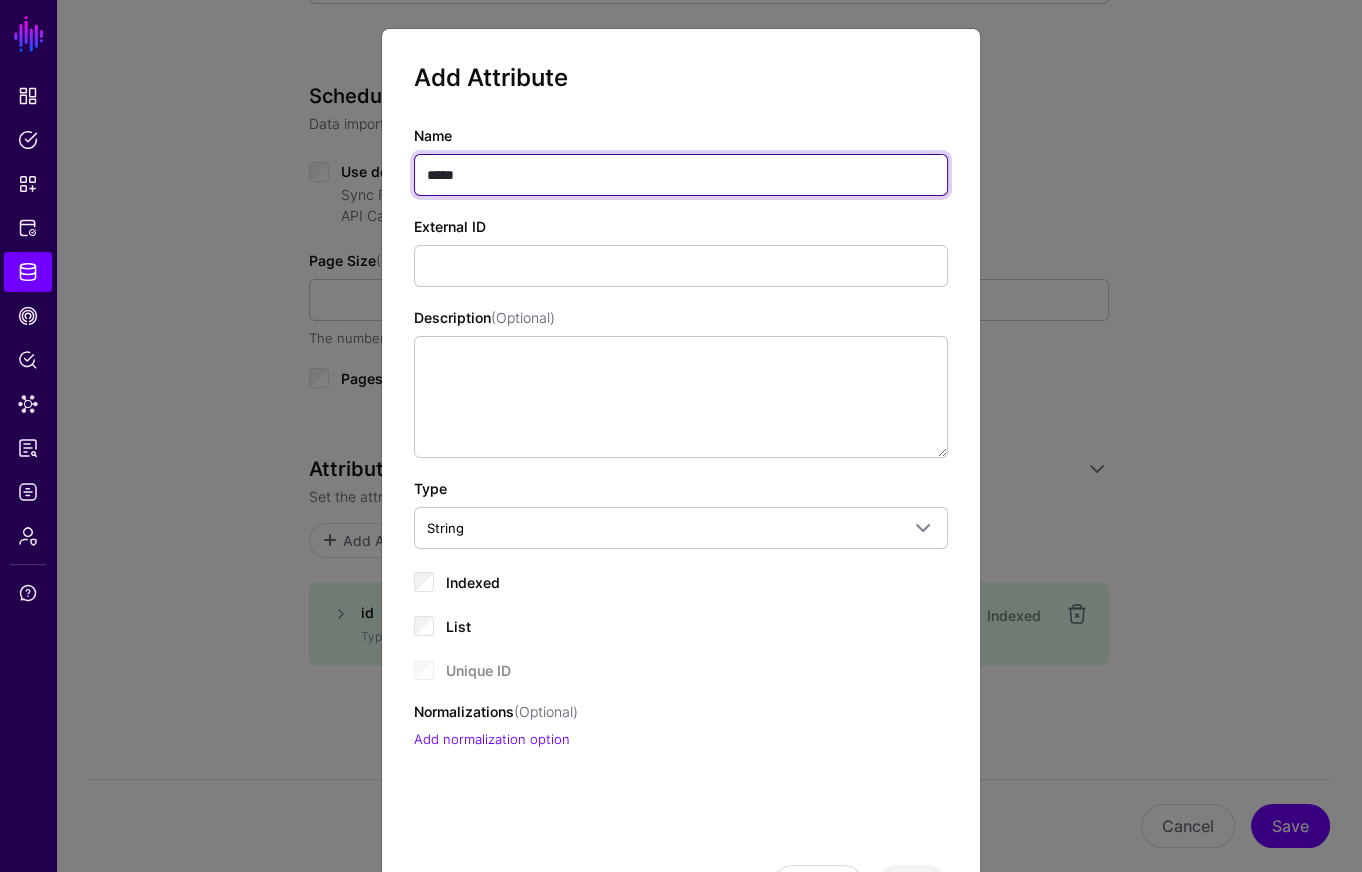 type on "*****" 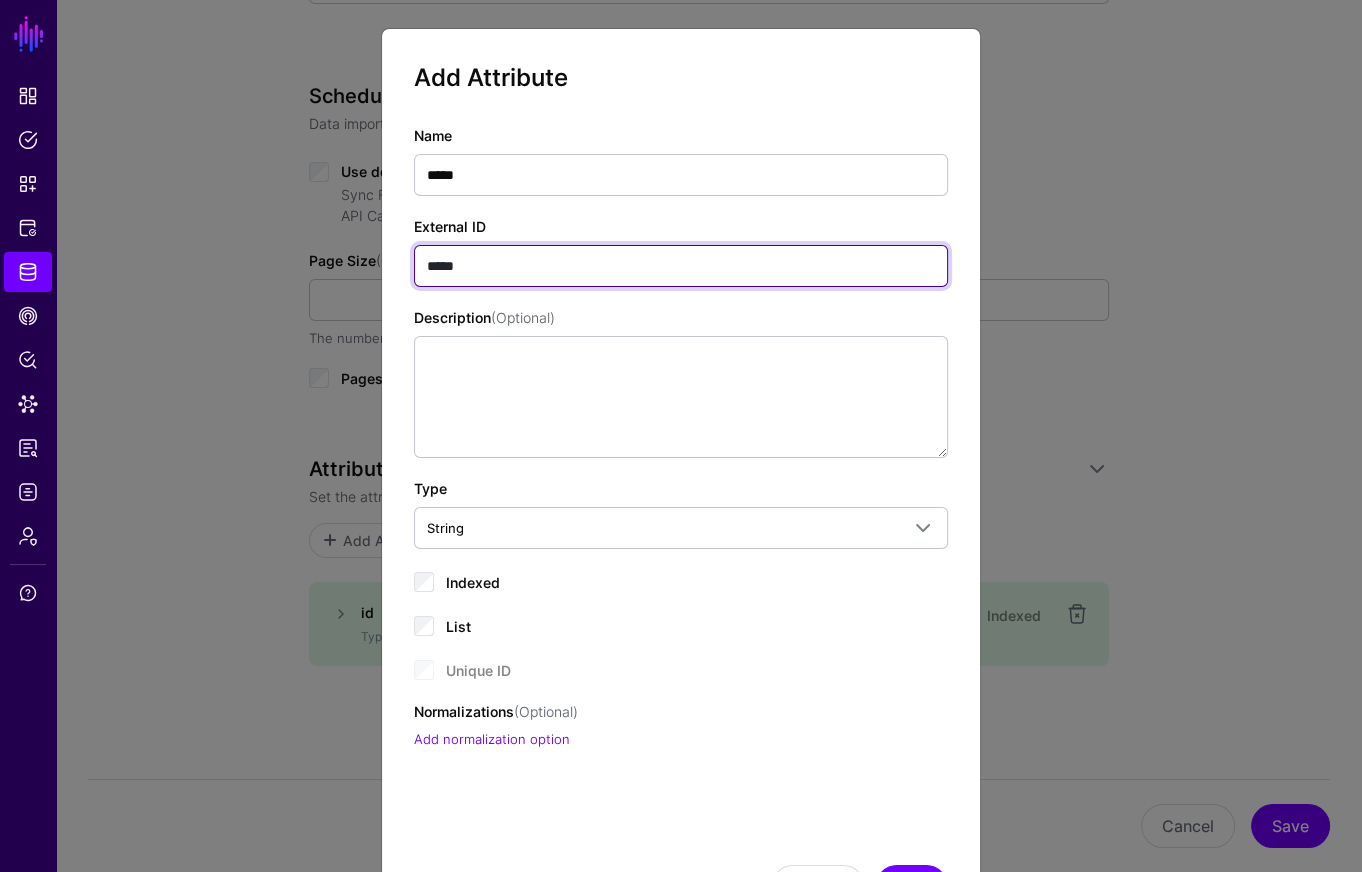 type on "*****" 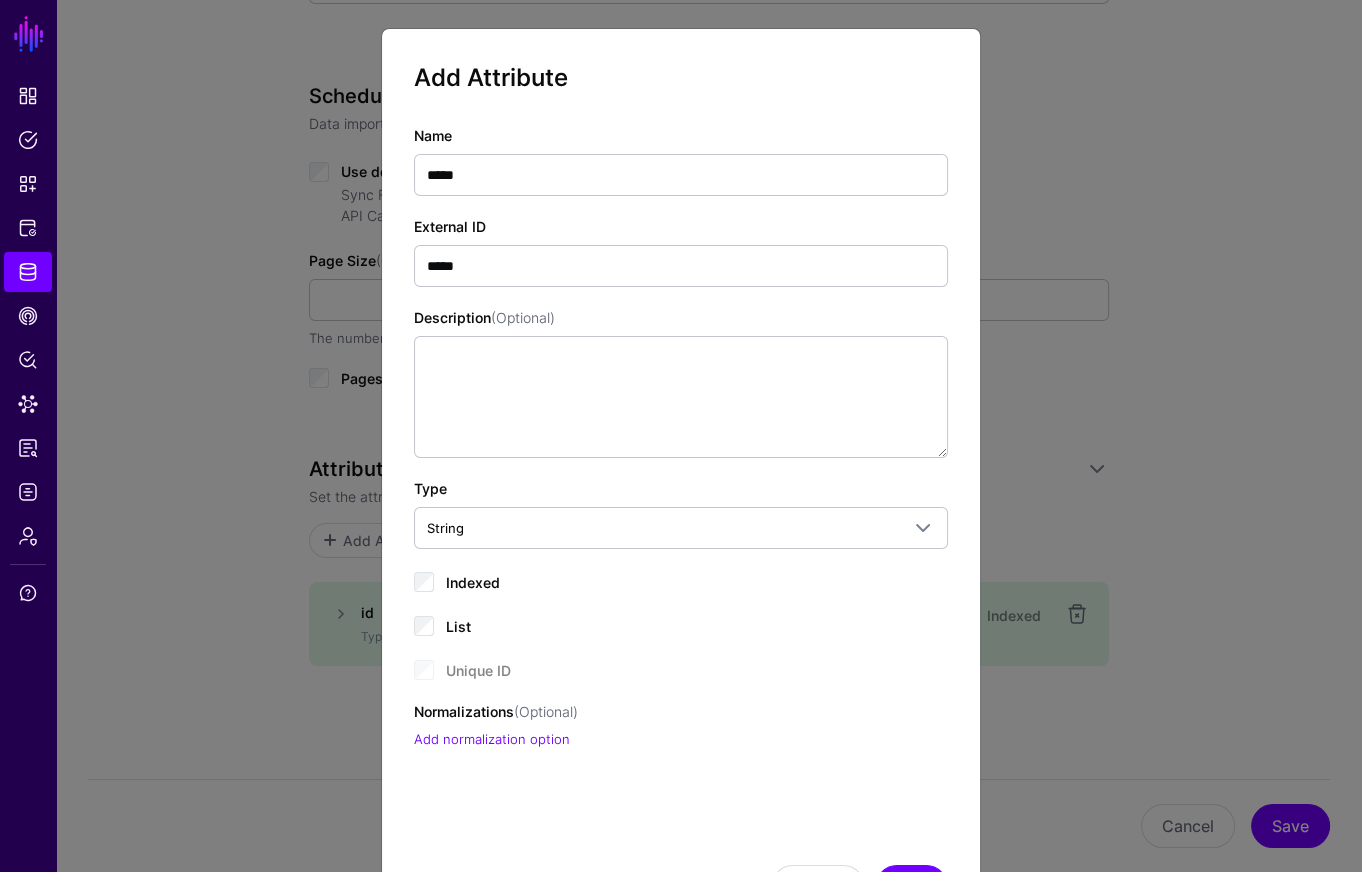 click on "Name  *****  External ID  *****  Description  (Optional) Type String  String   Bool   DateTime   Double   Duration   Int64  Indexed List Unique ID  Normalizations  (Optional)  Add normalization option" 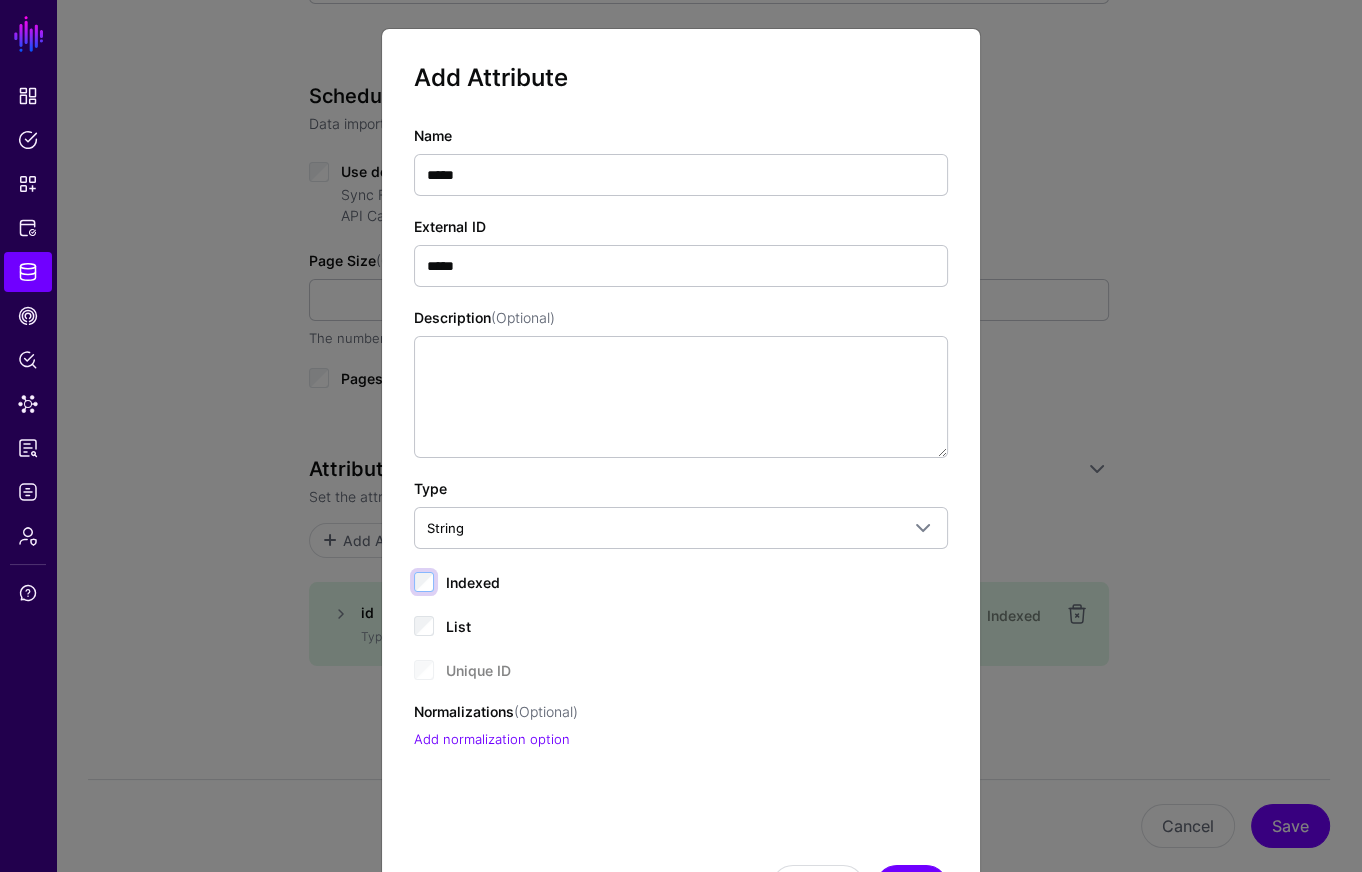 scroll, scrollTop: 97, scrollLeft: 0, axis: vertical 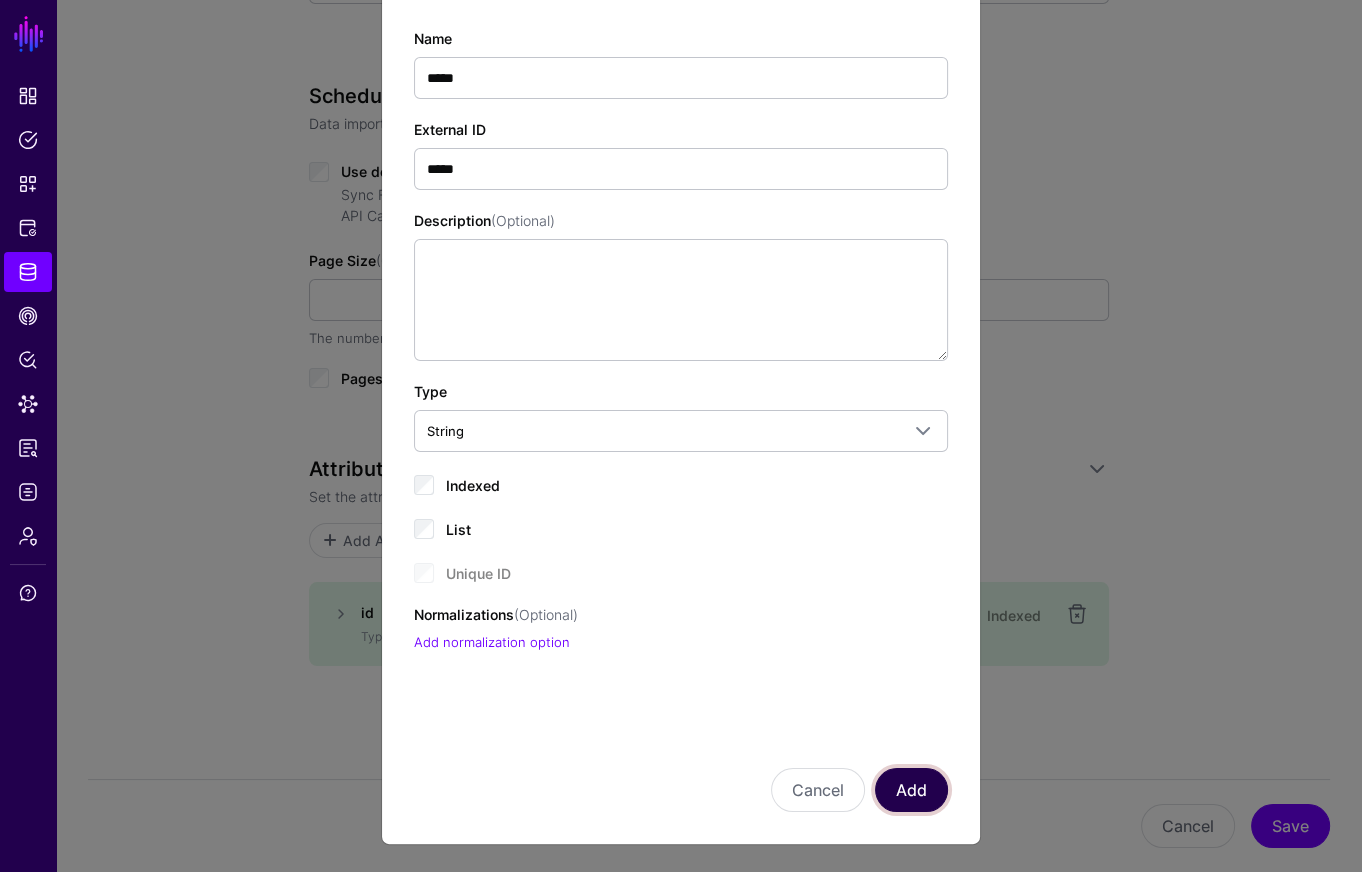 click on "Add" 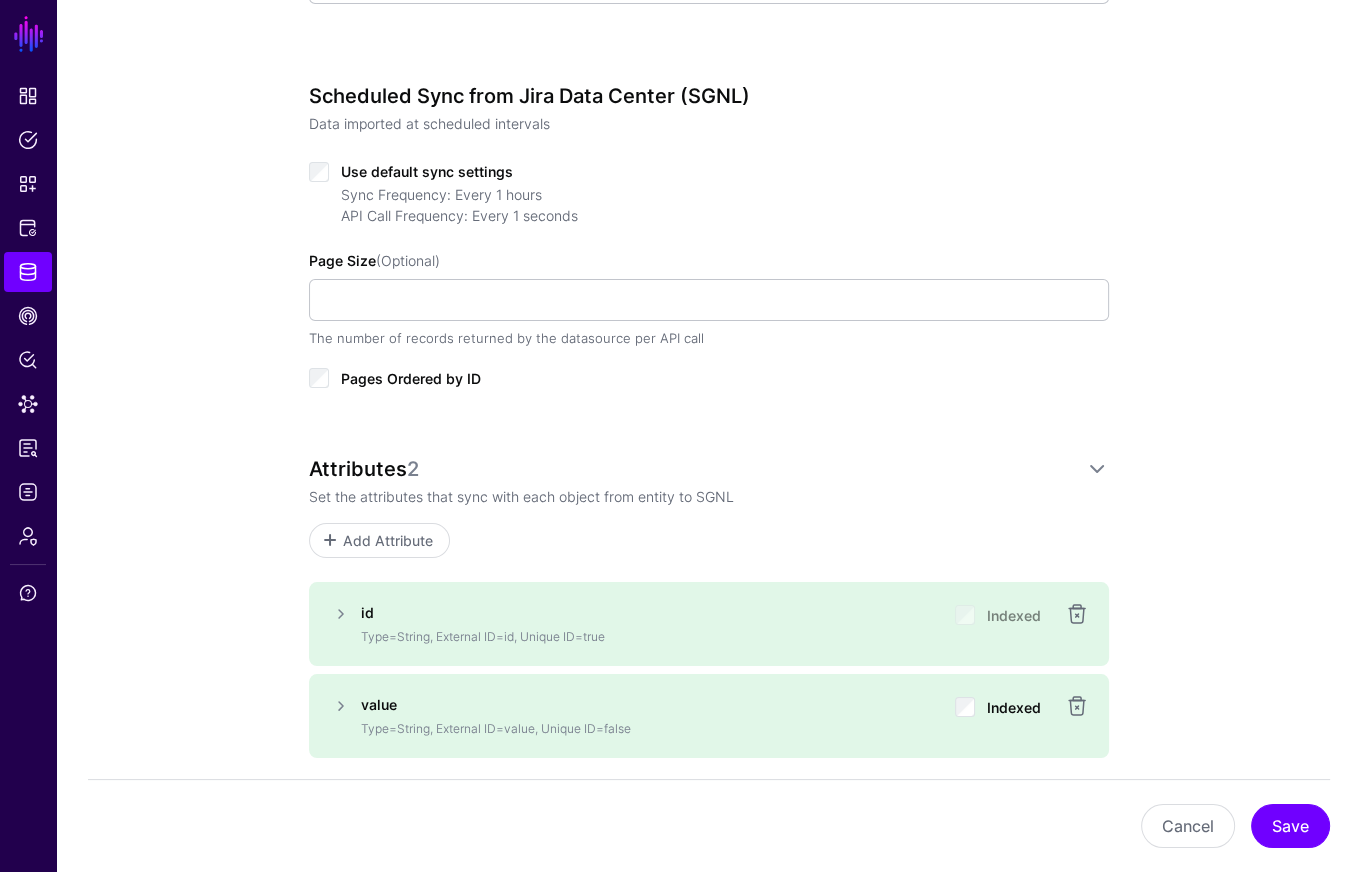 scroll, scrollTop: 843, scrollLeft: 0, axis: vertical 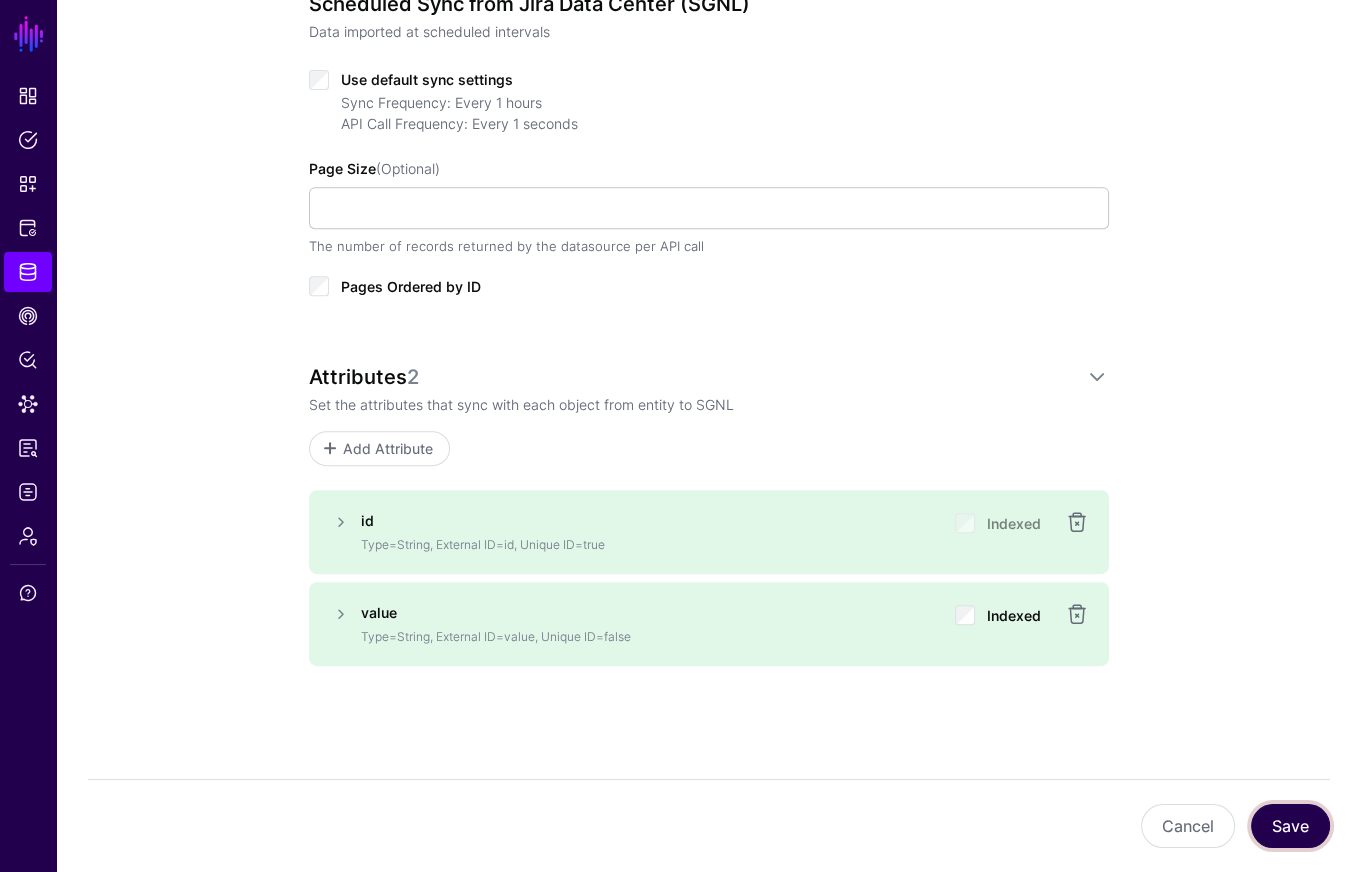 click on "Save" 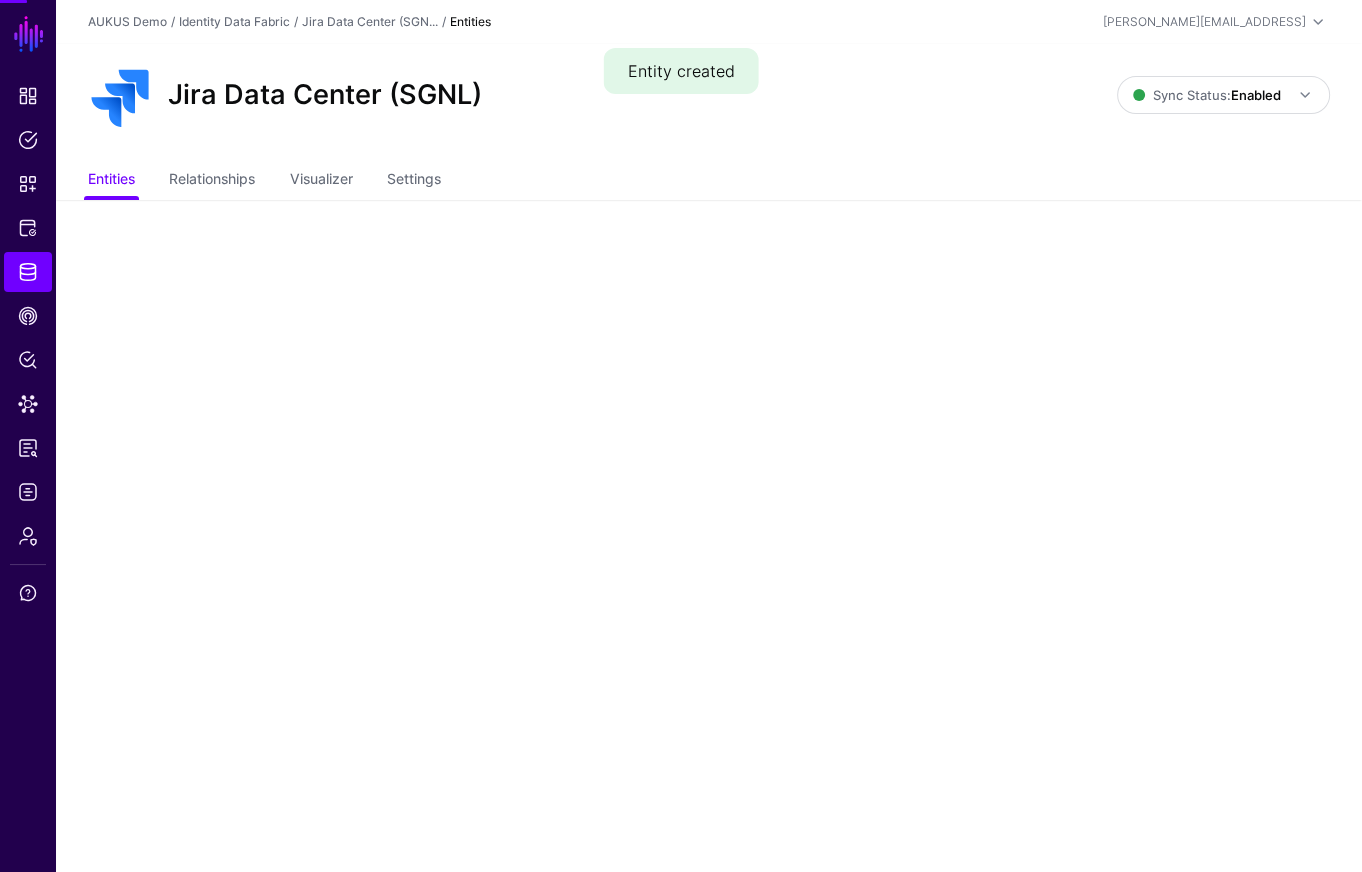 scroll, scrollTop: 0, scrollLeft: 0, axis: both 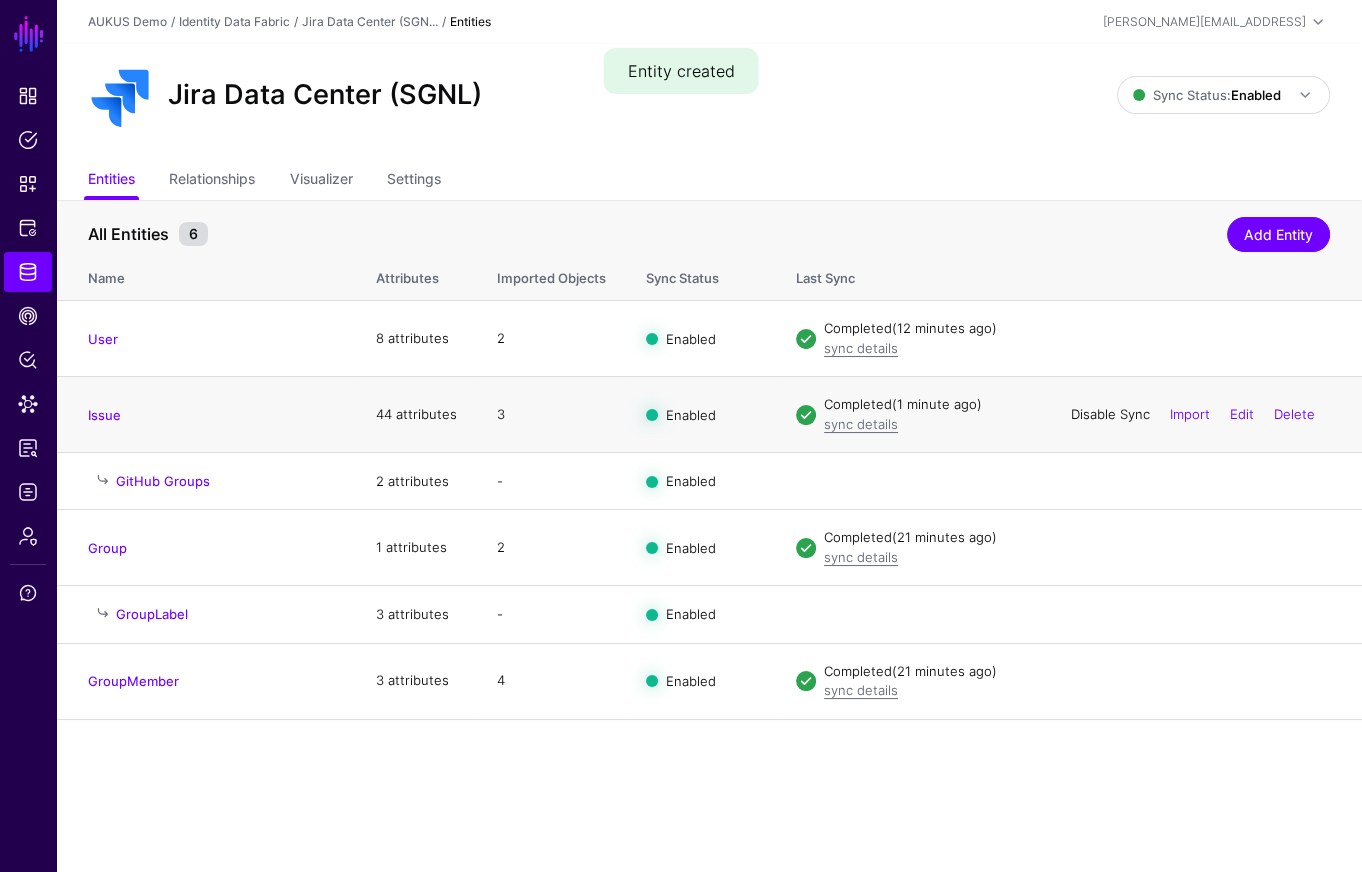 click on "Disable Sync" 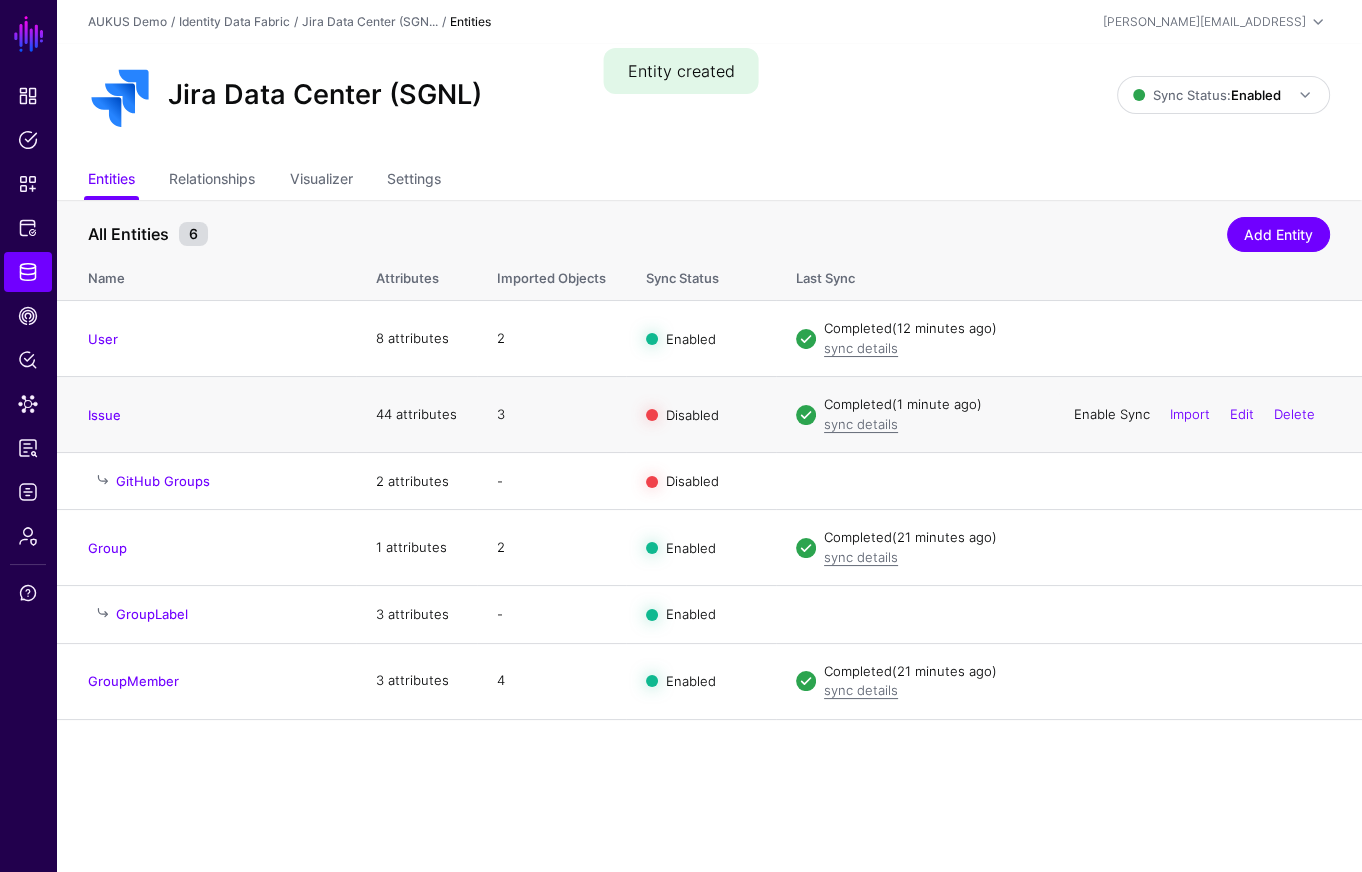 click on "Enable Sync" 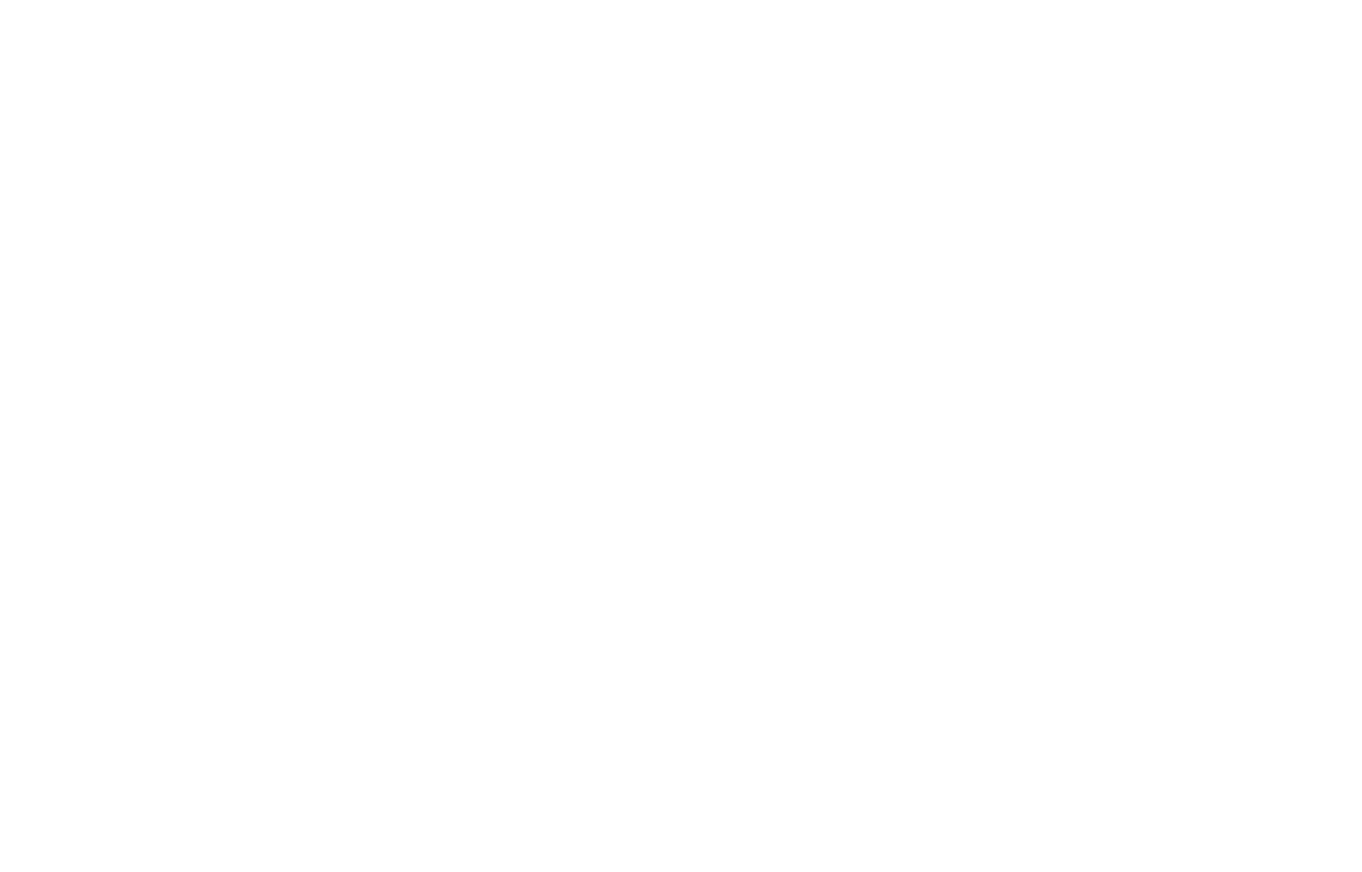 scroll, scrollTop: 0, scrollLeft: 0, axis: both 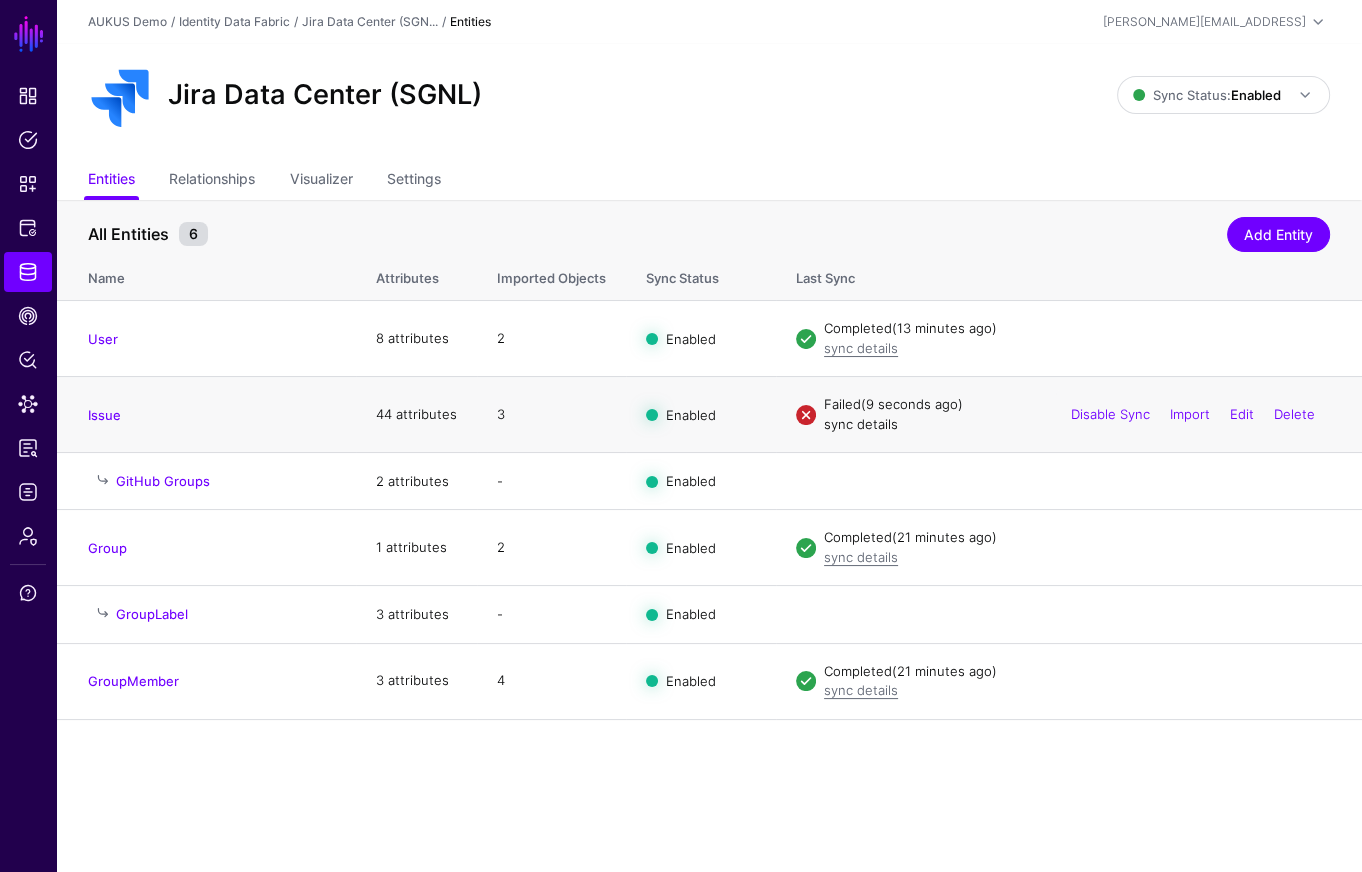 click on "sync details" 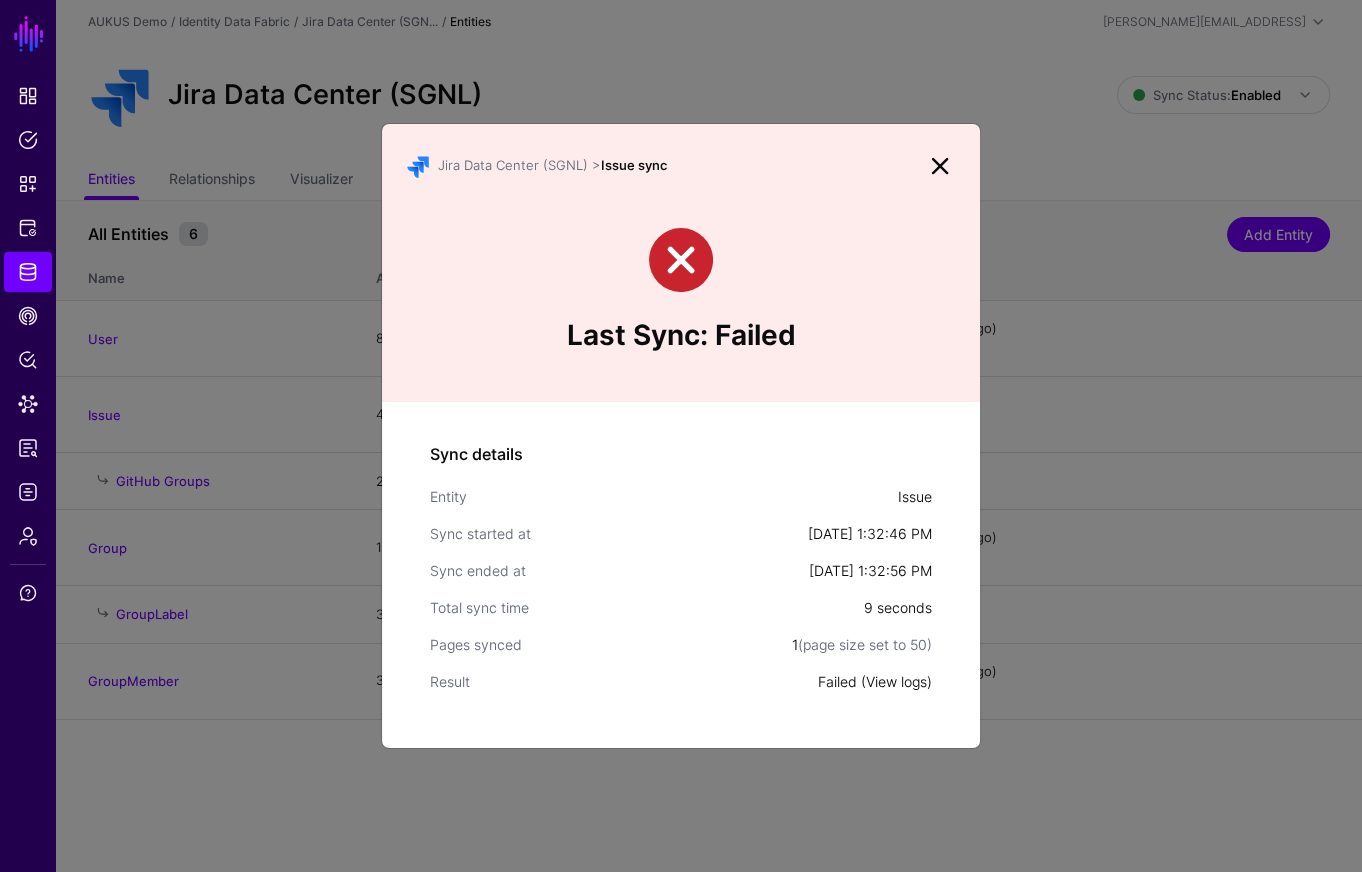 click on "View logs" 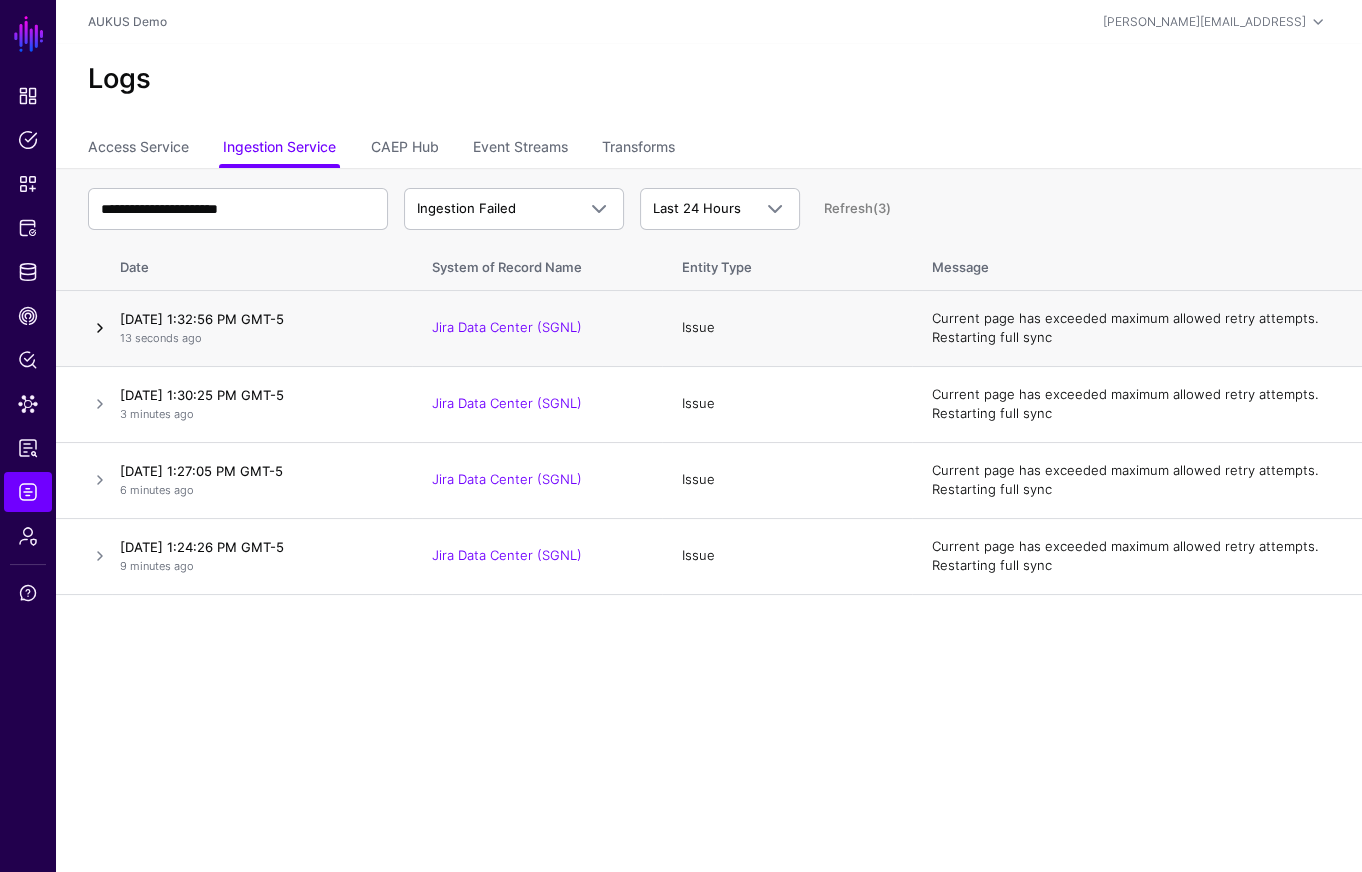 click at bounding box center [100, 328] 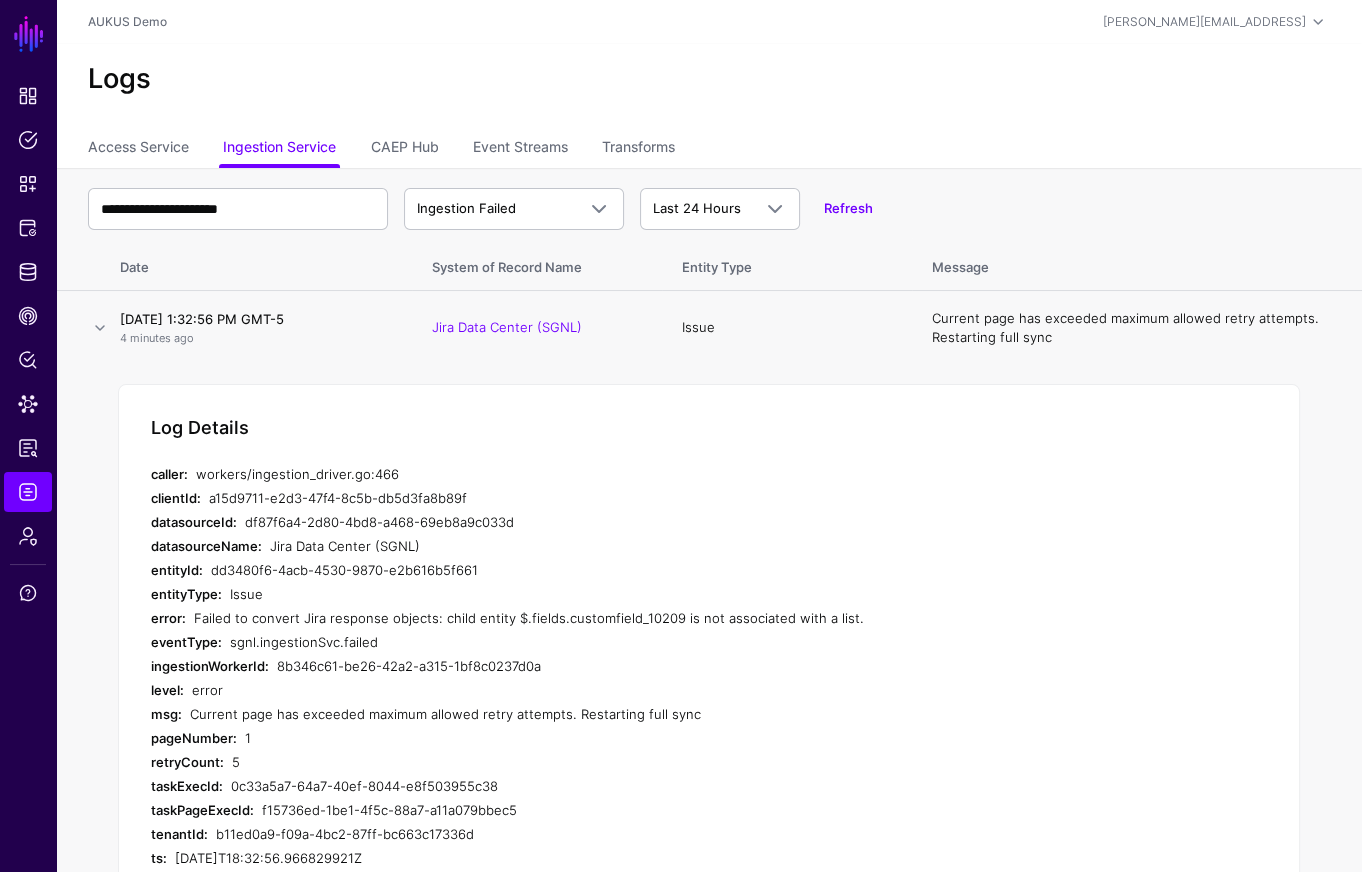 click on "Failed to convert Jira response objects: child entity $.fields.customfield_10209 is not associated with a list." at bounding box center (572, 618) 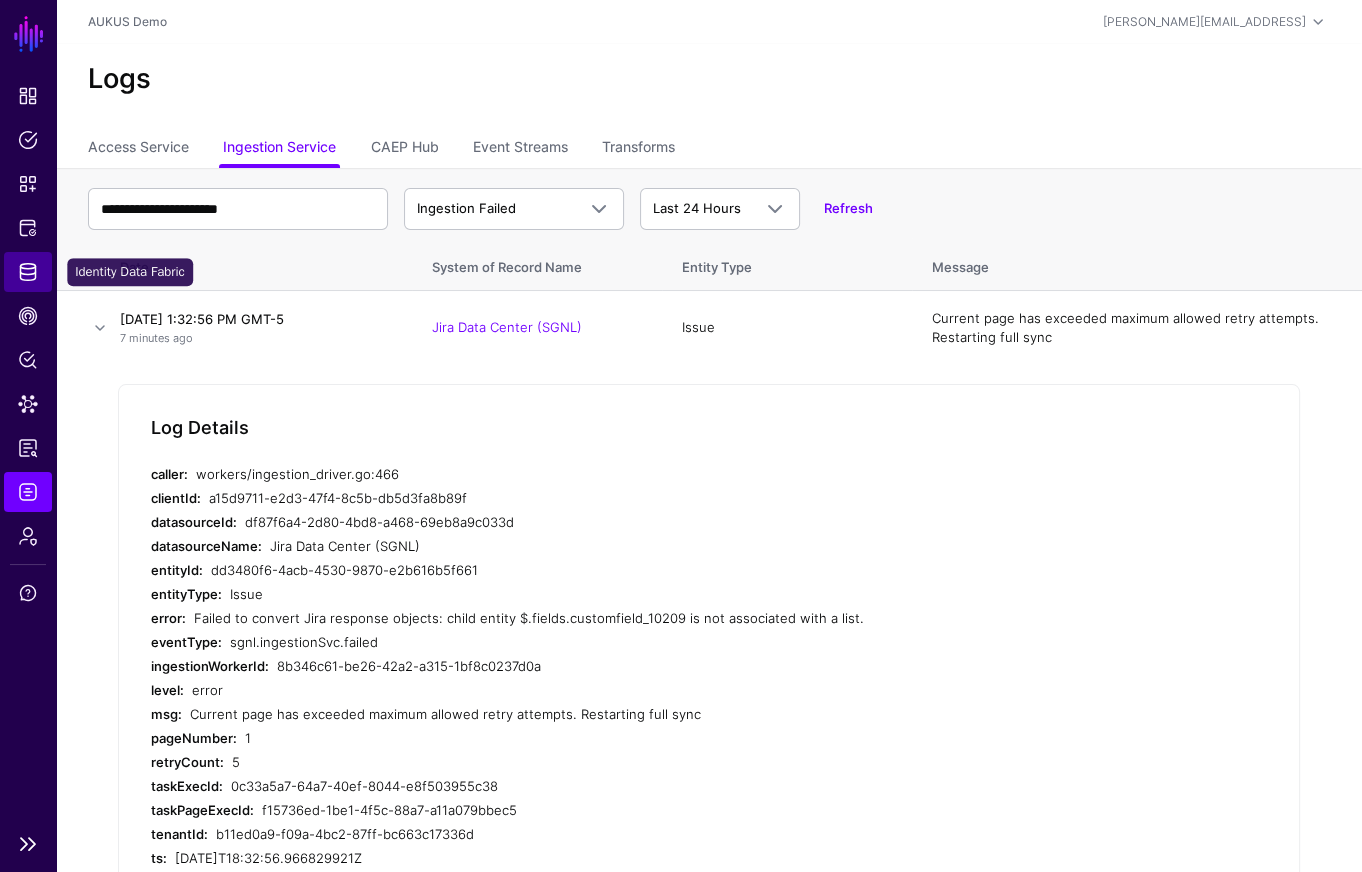 click on "Identity Data Fabric" 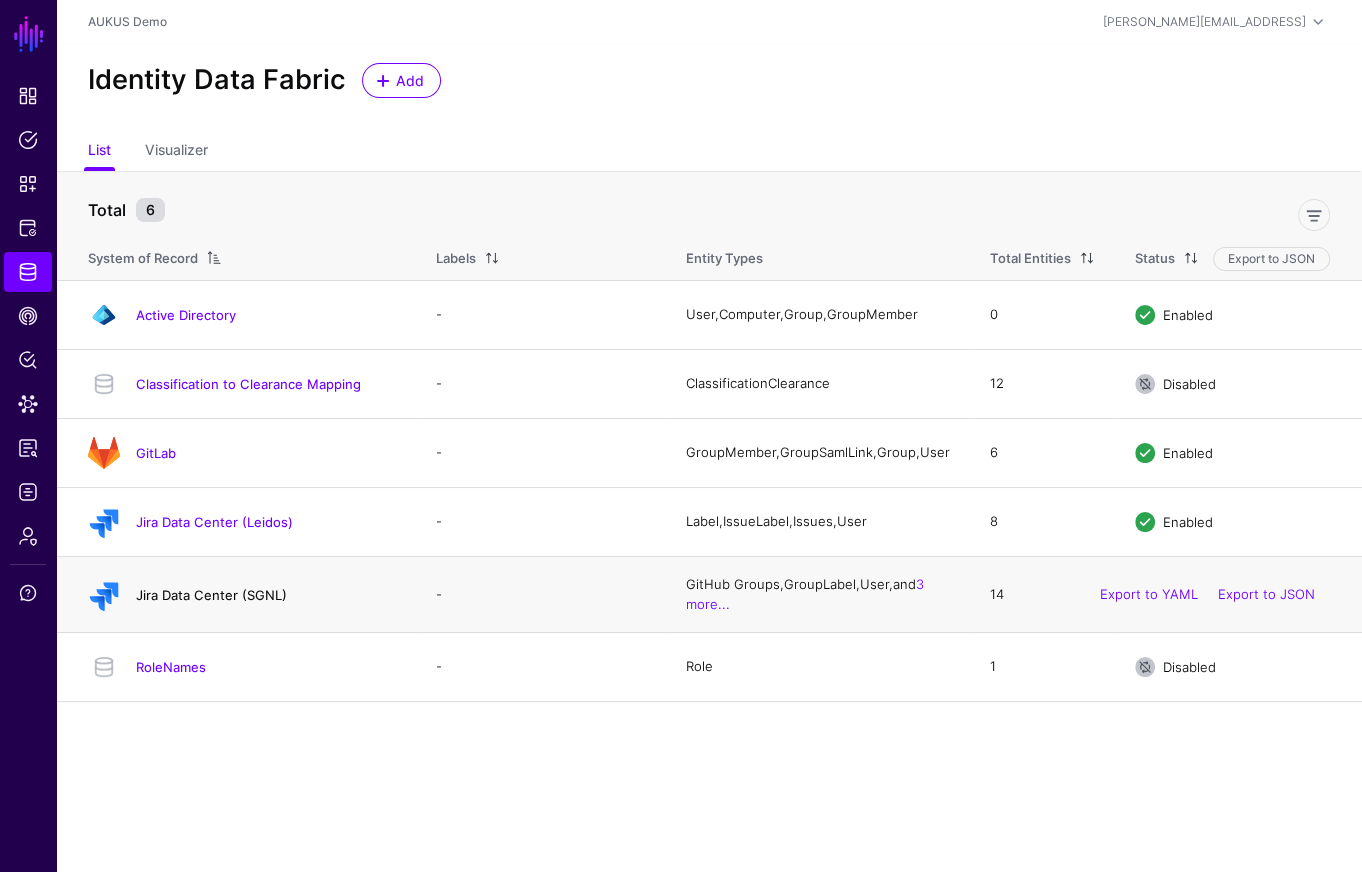 click on "Jira Data Center (SGNL)" 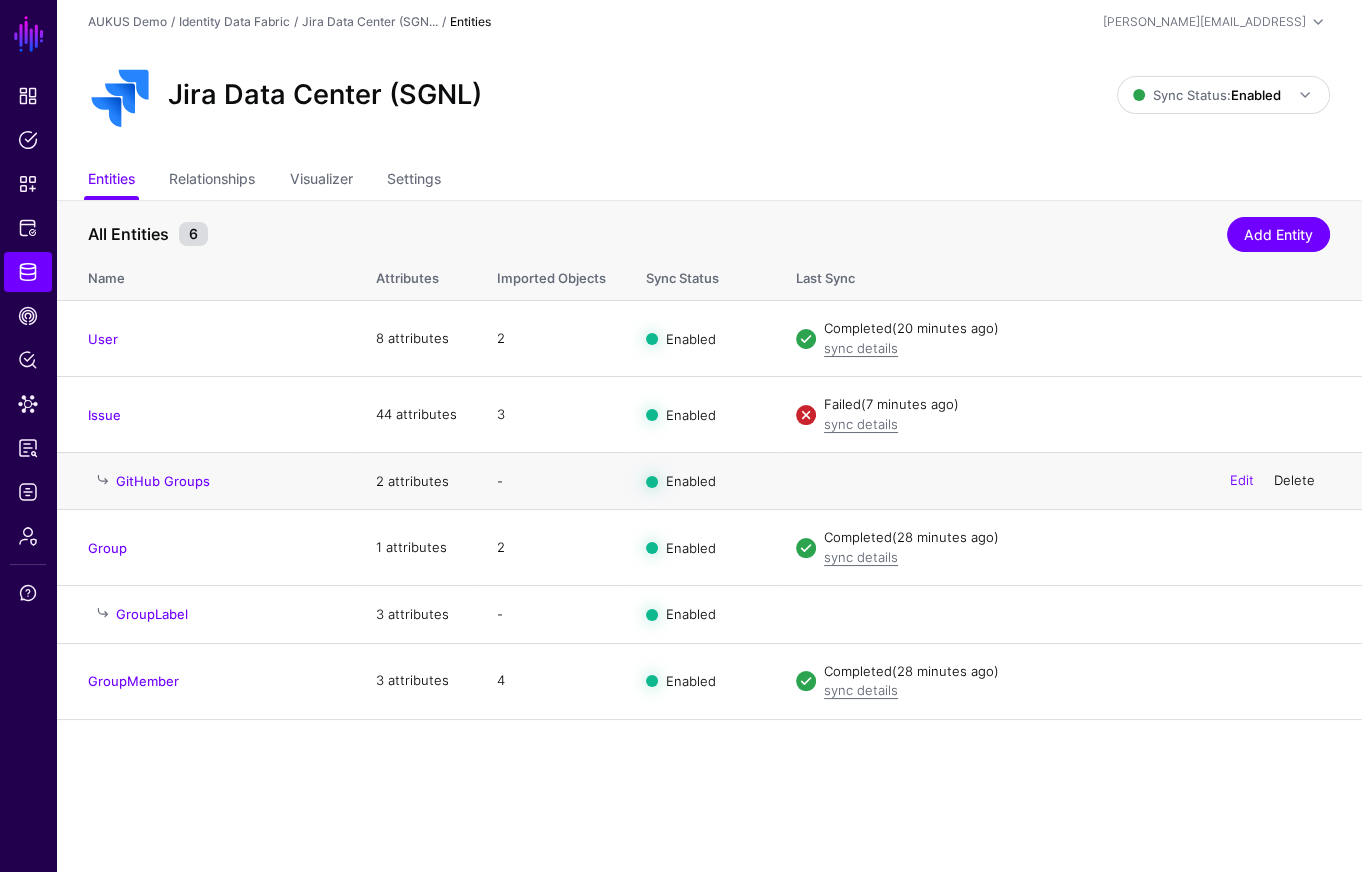 click on "Delete" 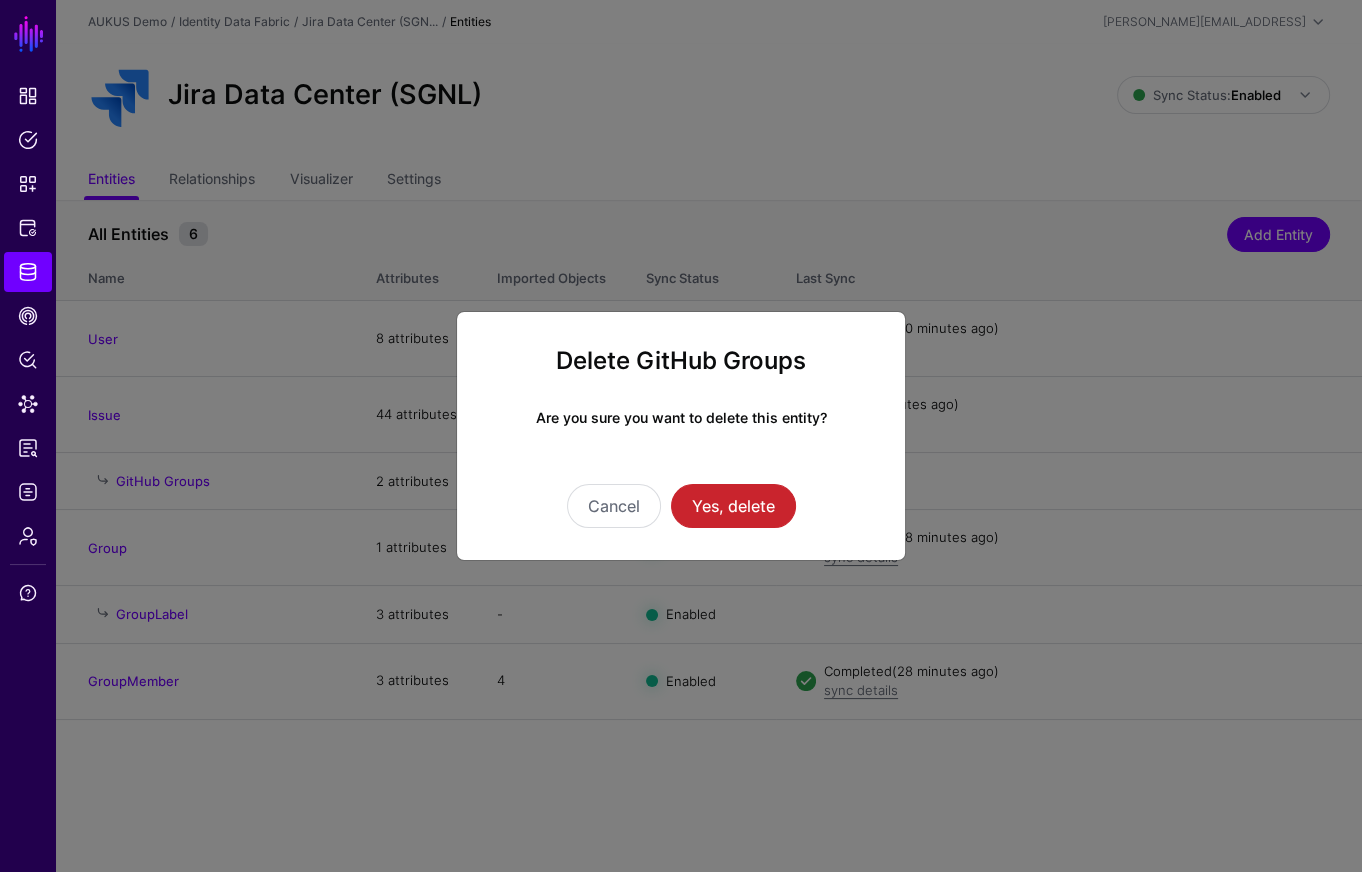 drag, startPoint x: 745, startPoint y: 514, endPoint x: 829, endPoint y: 488, distance: 87.93179 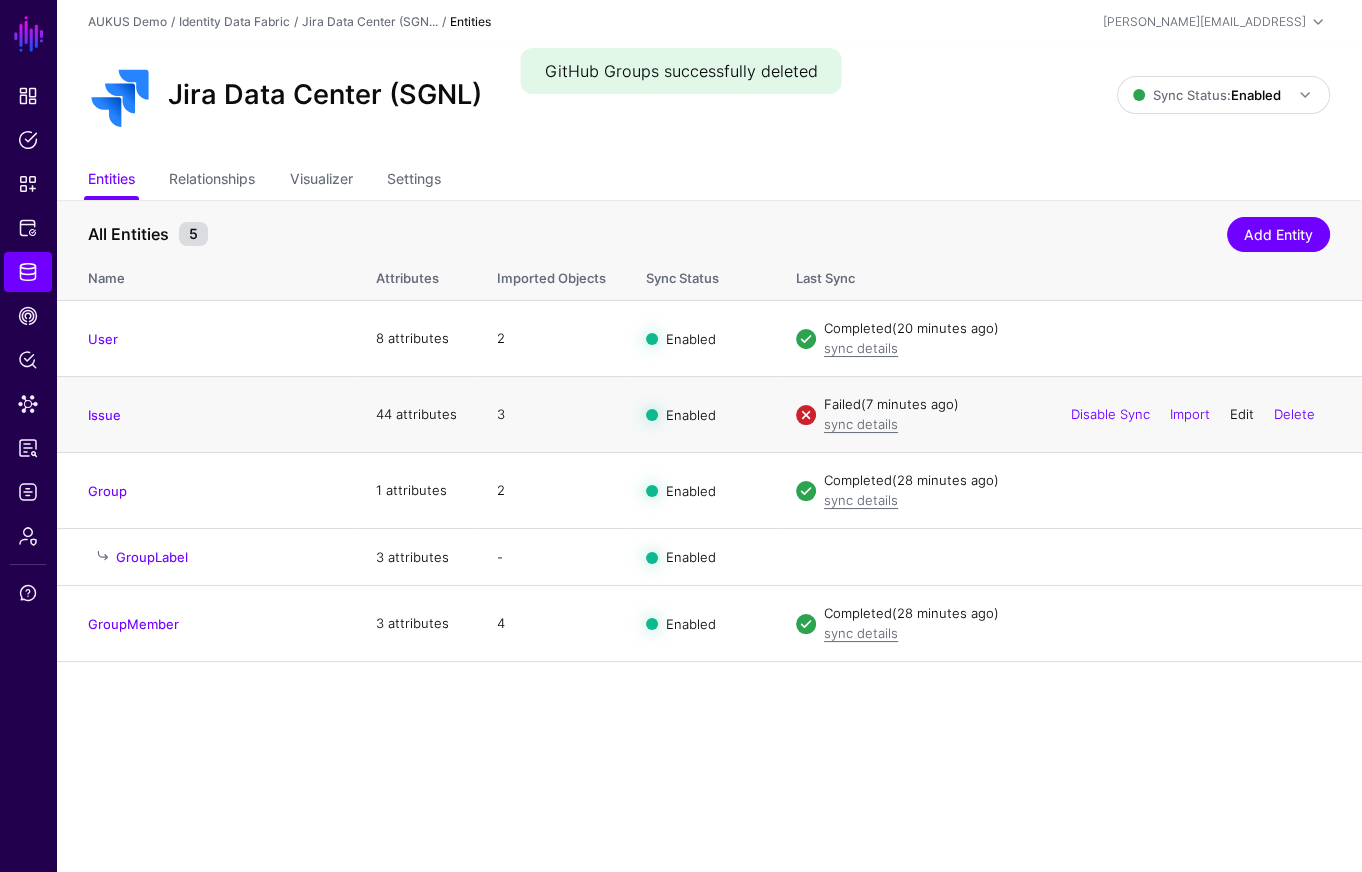 click on "Edit" 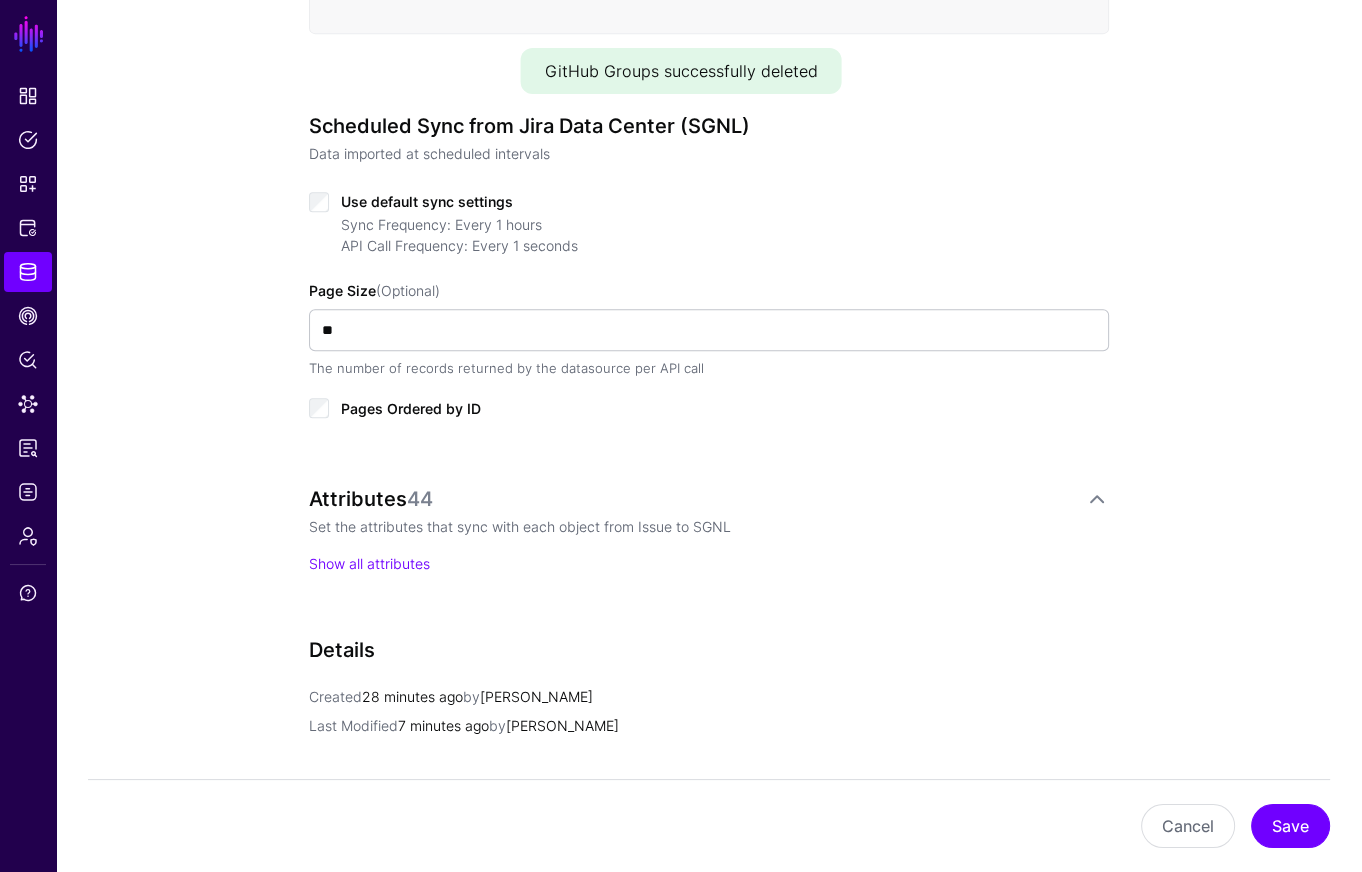 scroll, scrollTop: 1191, scrollLeft: 0, axis: vertical 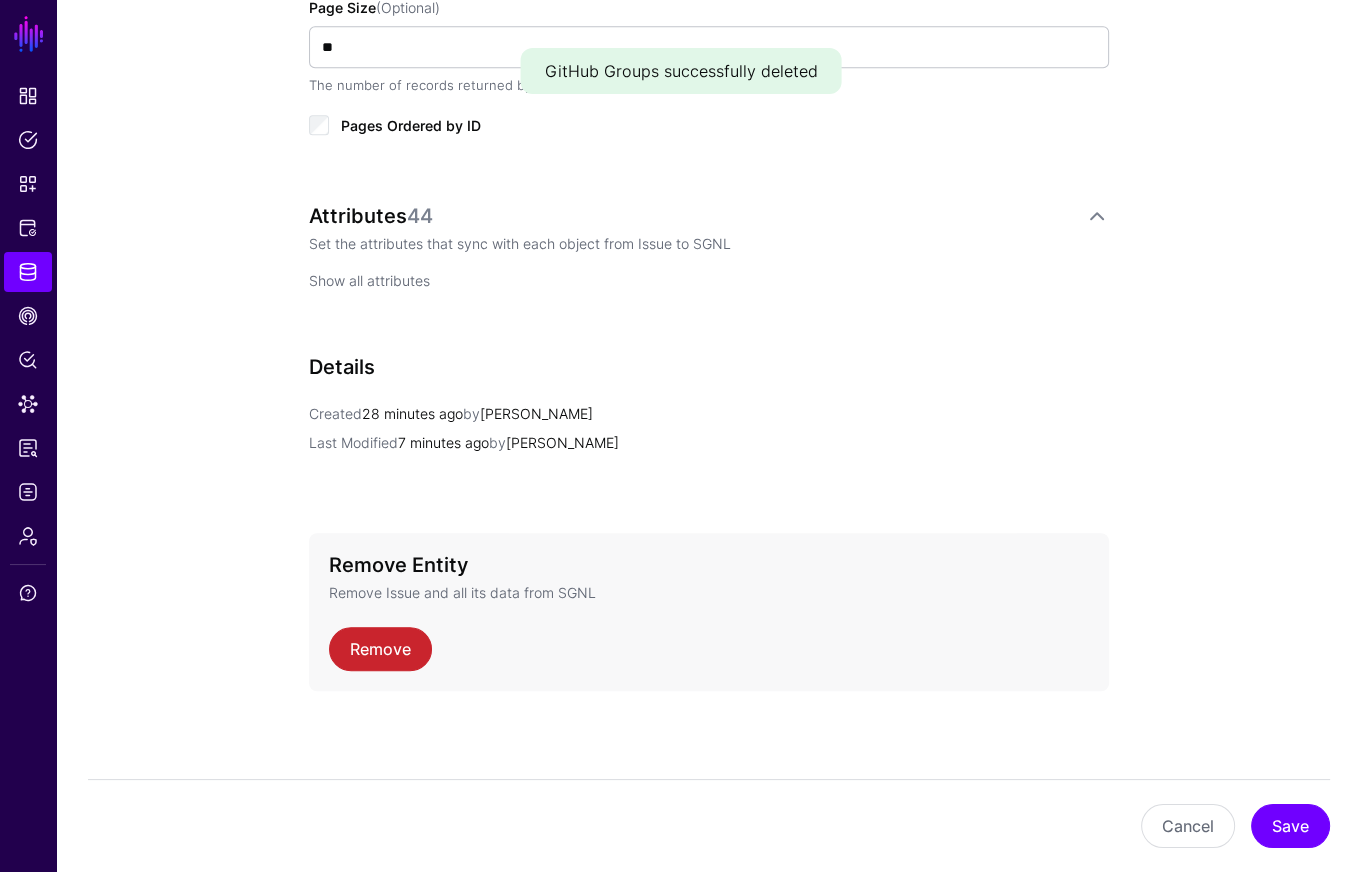click on "Show all attributes" 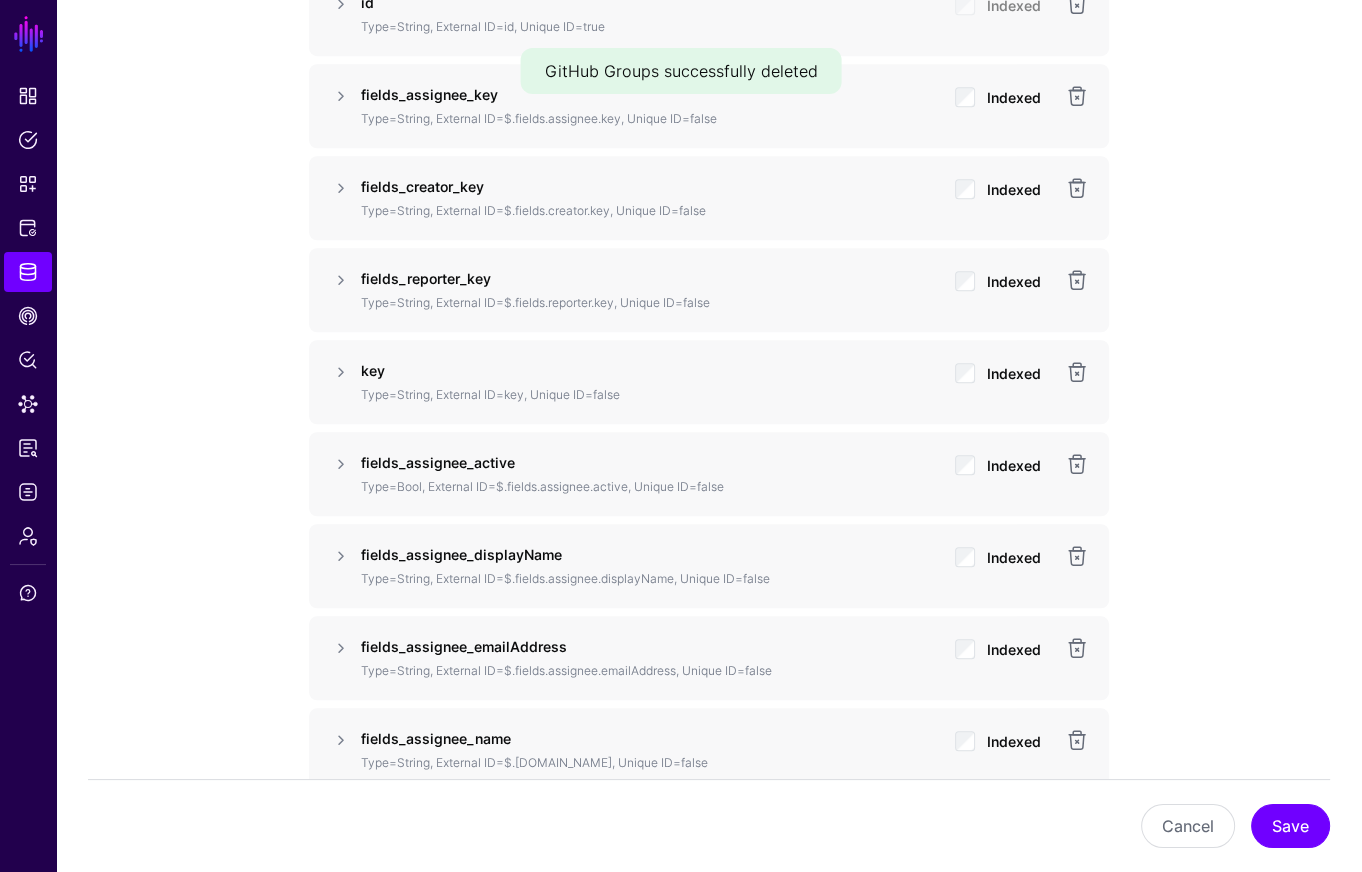 scroll, scrollTop: 1170, scrollLeft: 0, axis: vertical 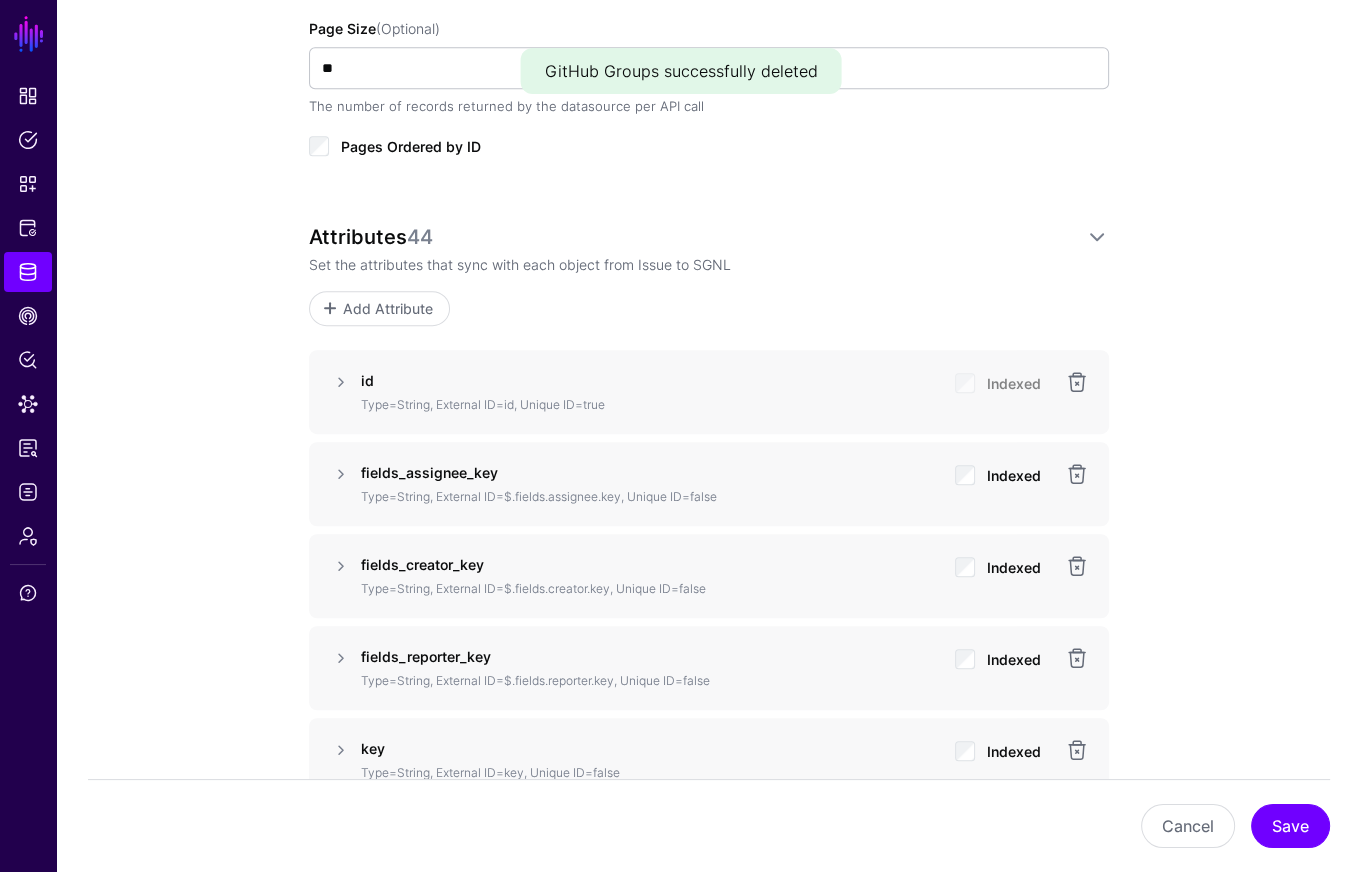 click on "Attributes  44  Set the attributes that sync with each object from Issue to SGNL  Add Attribute" 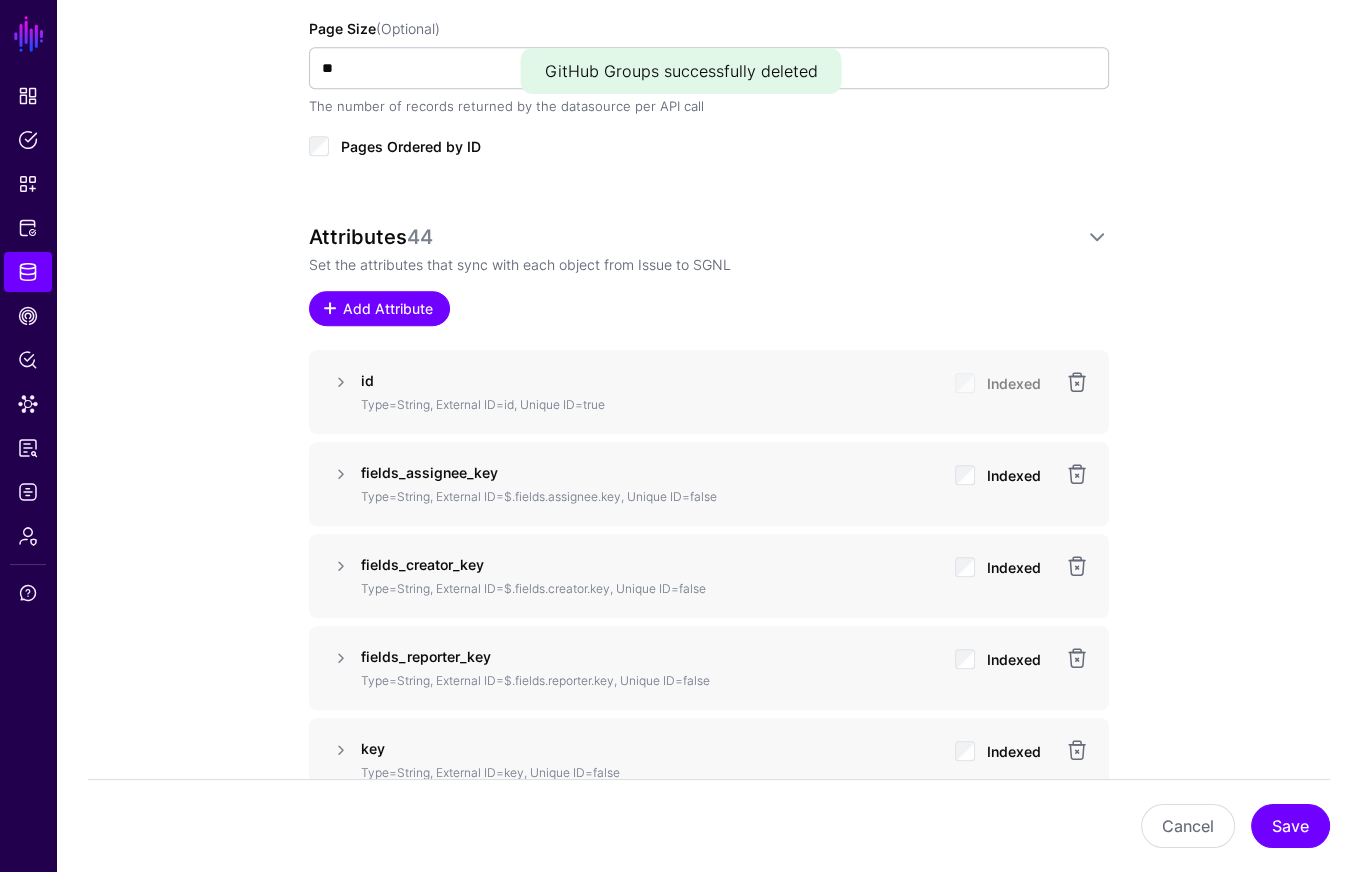 click on "Add Attribute" 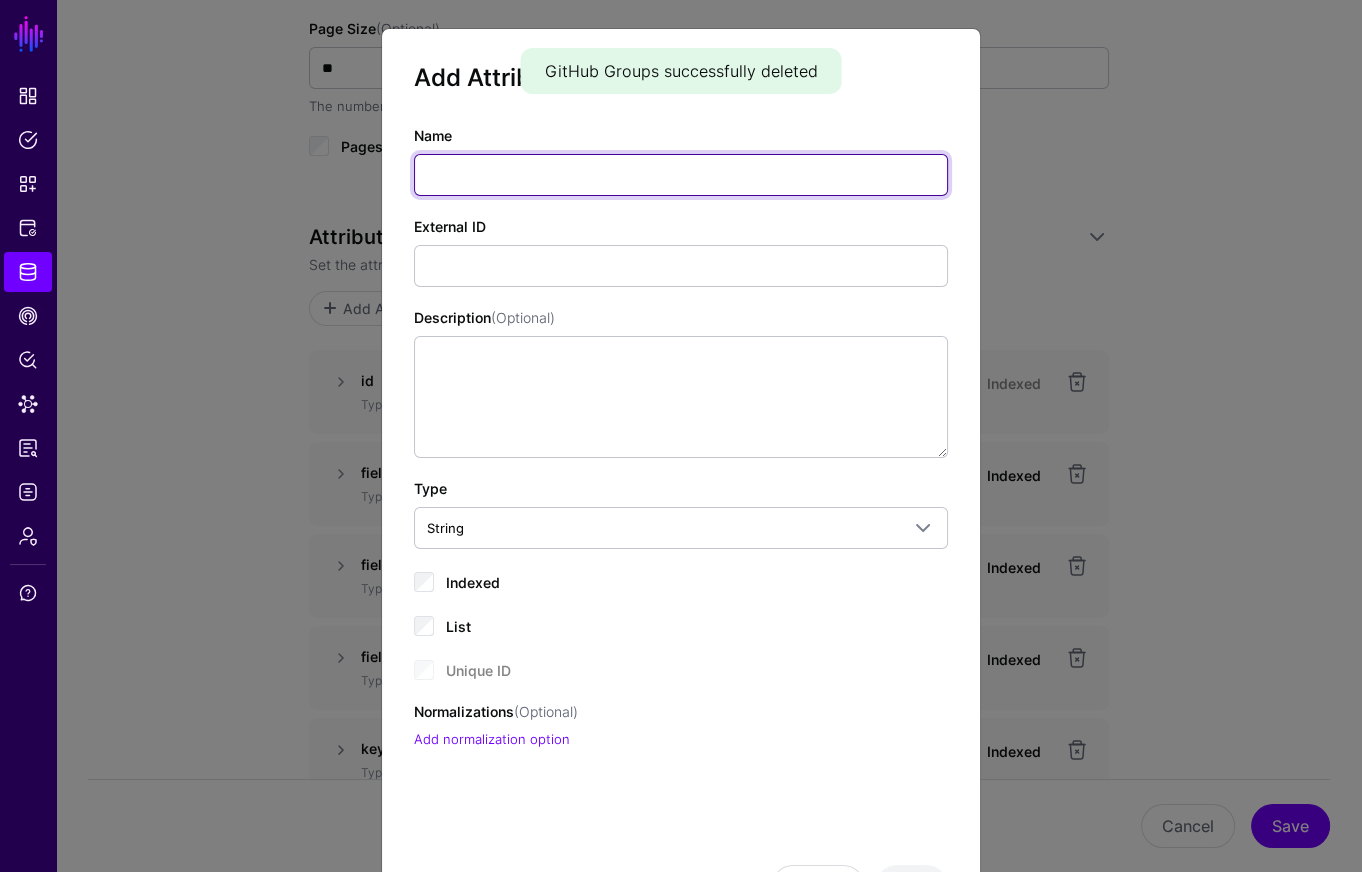 click on "Name" at bounding box center (681, 175) 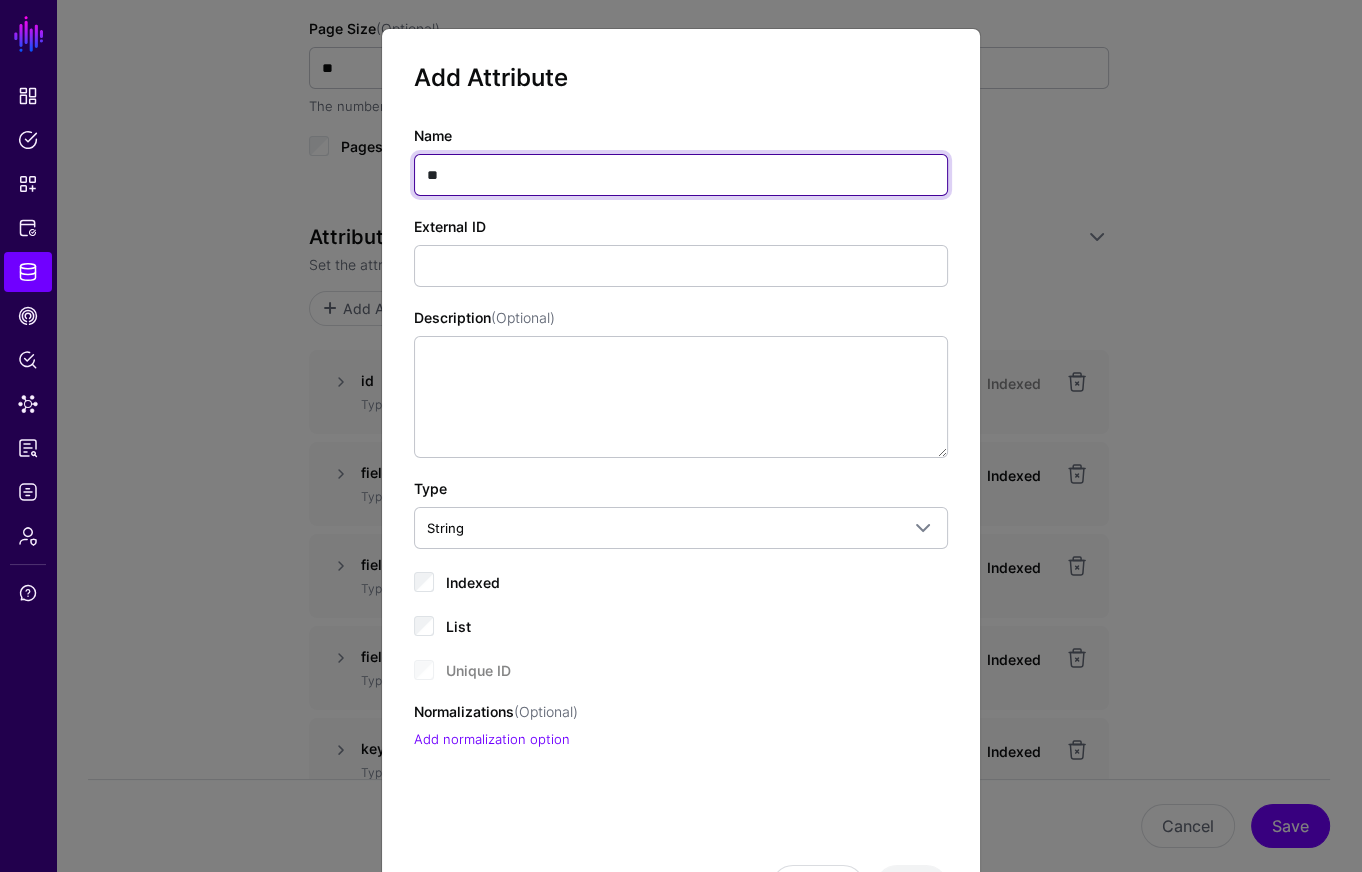 type on "*" 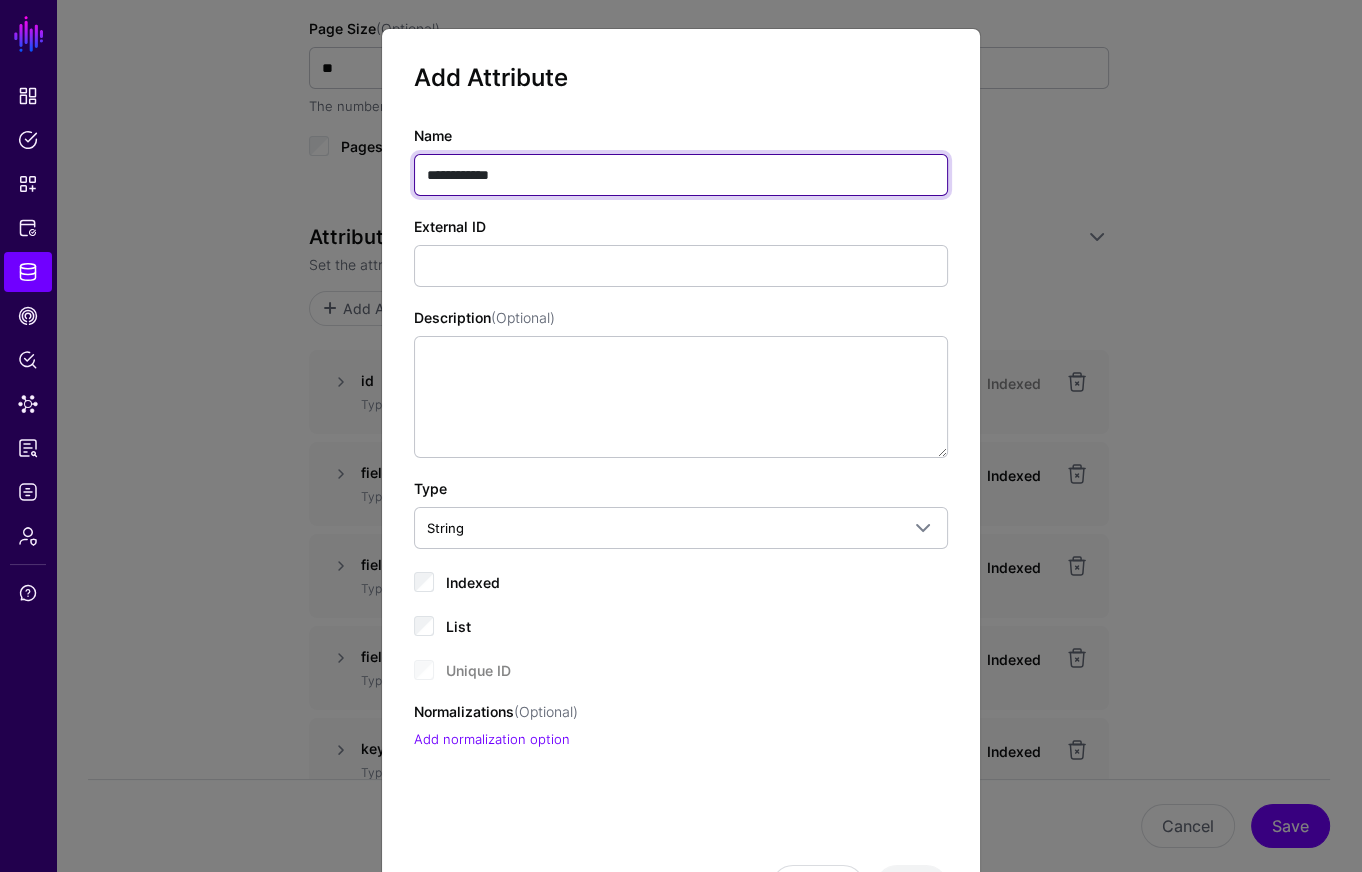 type on "**********" 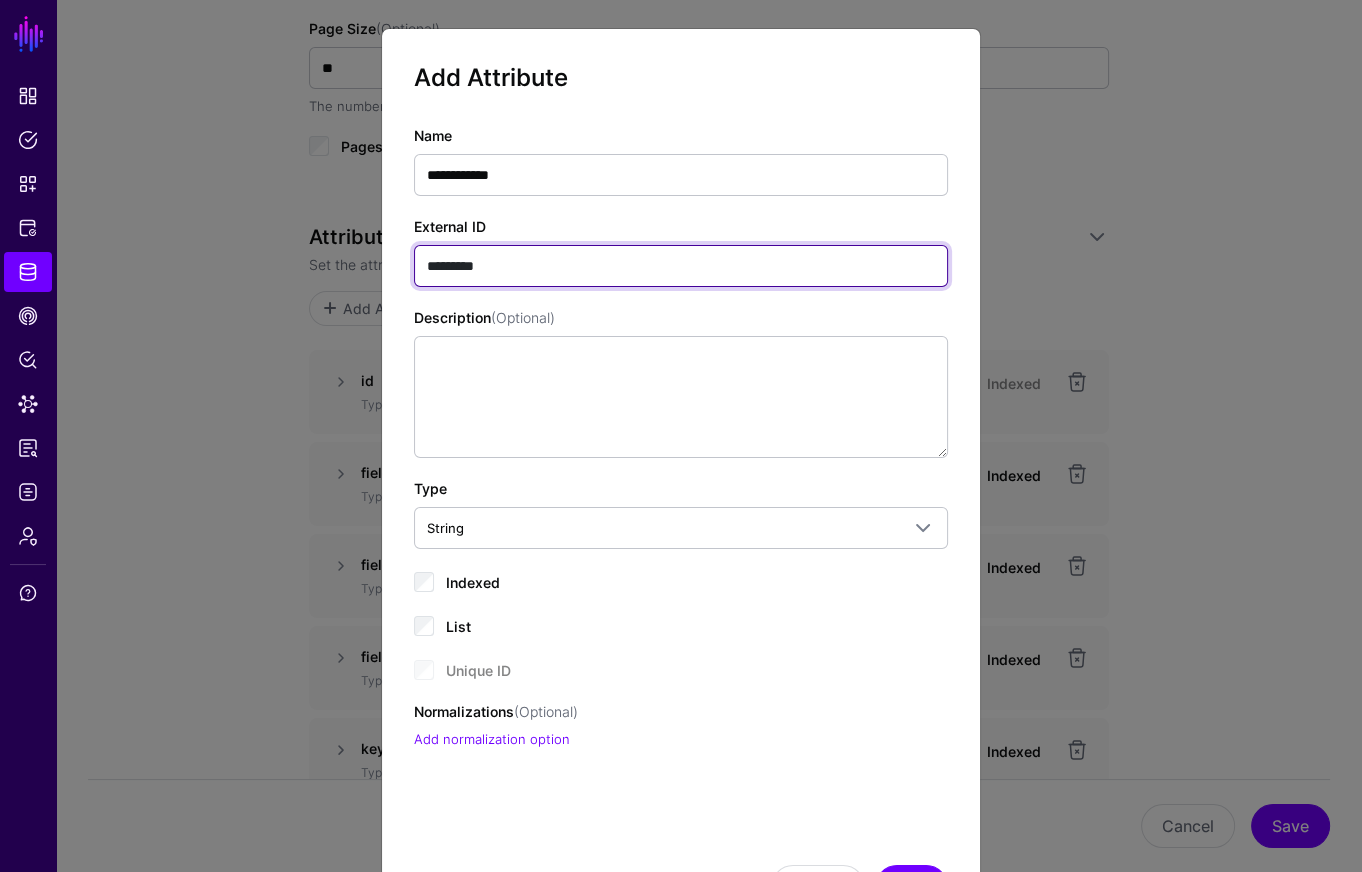 paste on "**********" 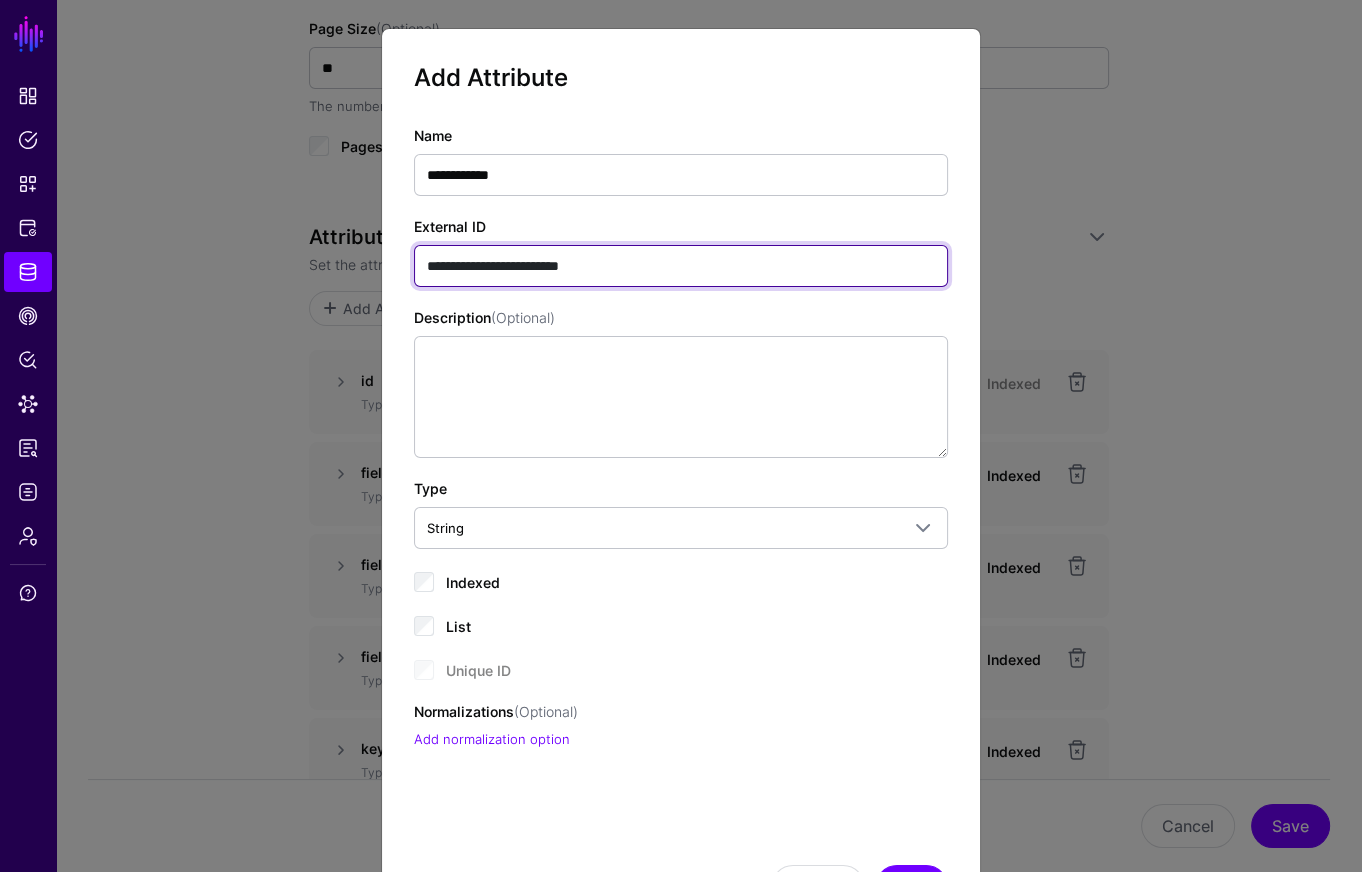 type on "**********" 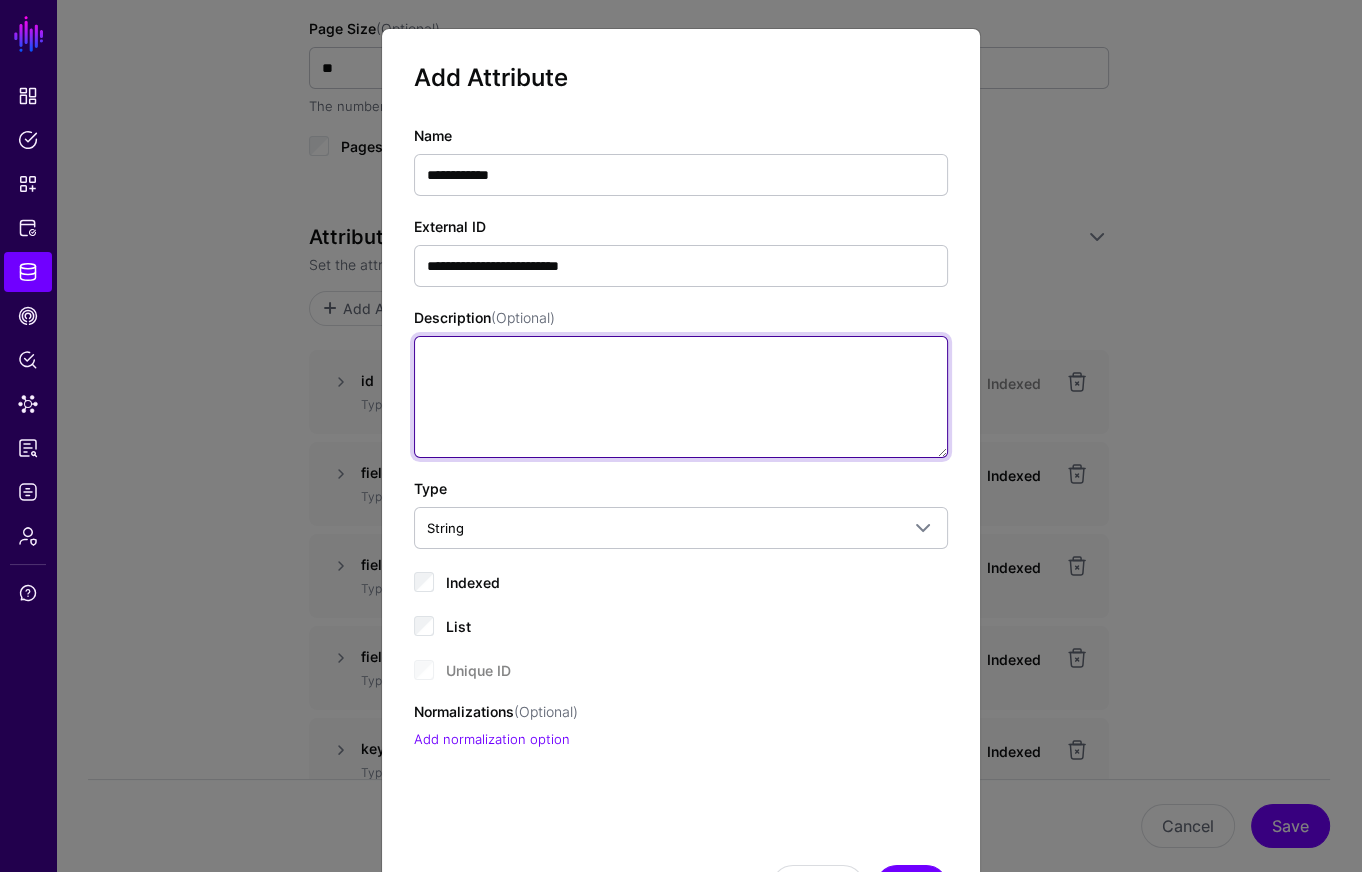 click on "Description  (Optional)" at bounding box center [681, 397] 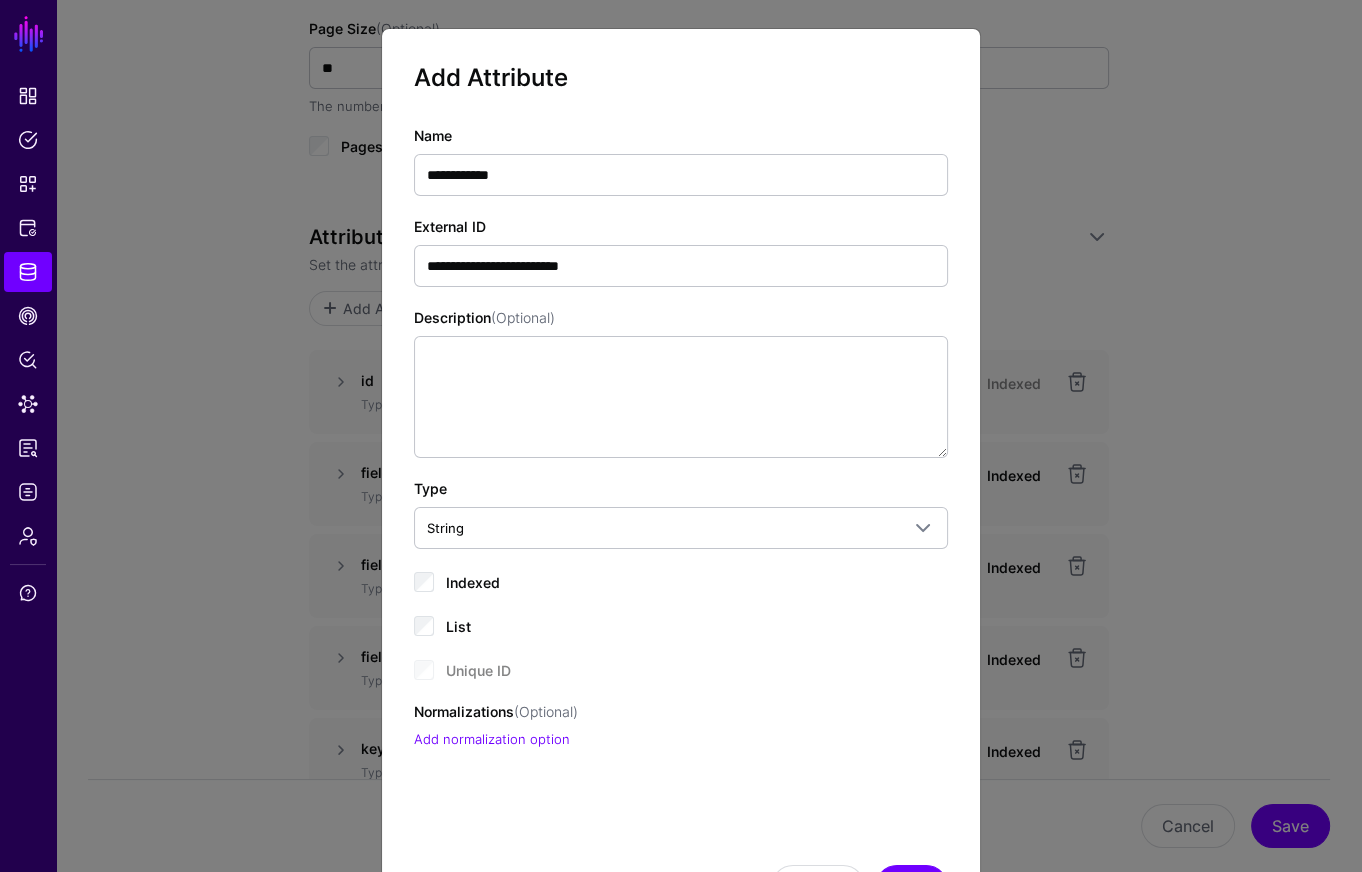 click on "Indexed" 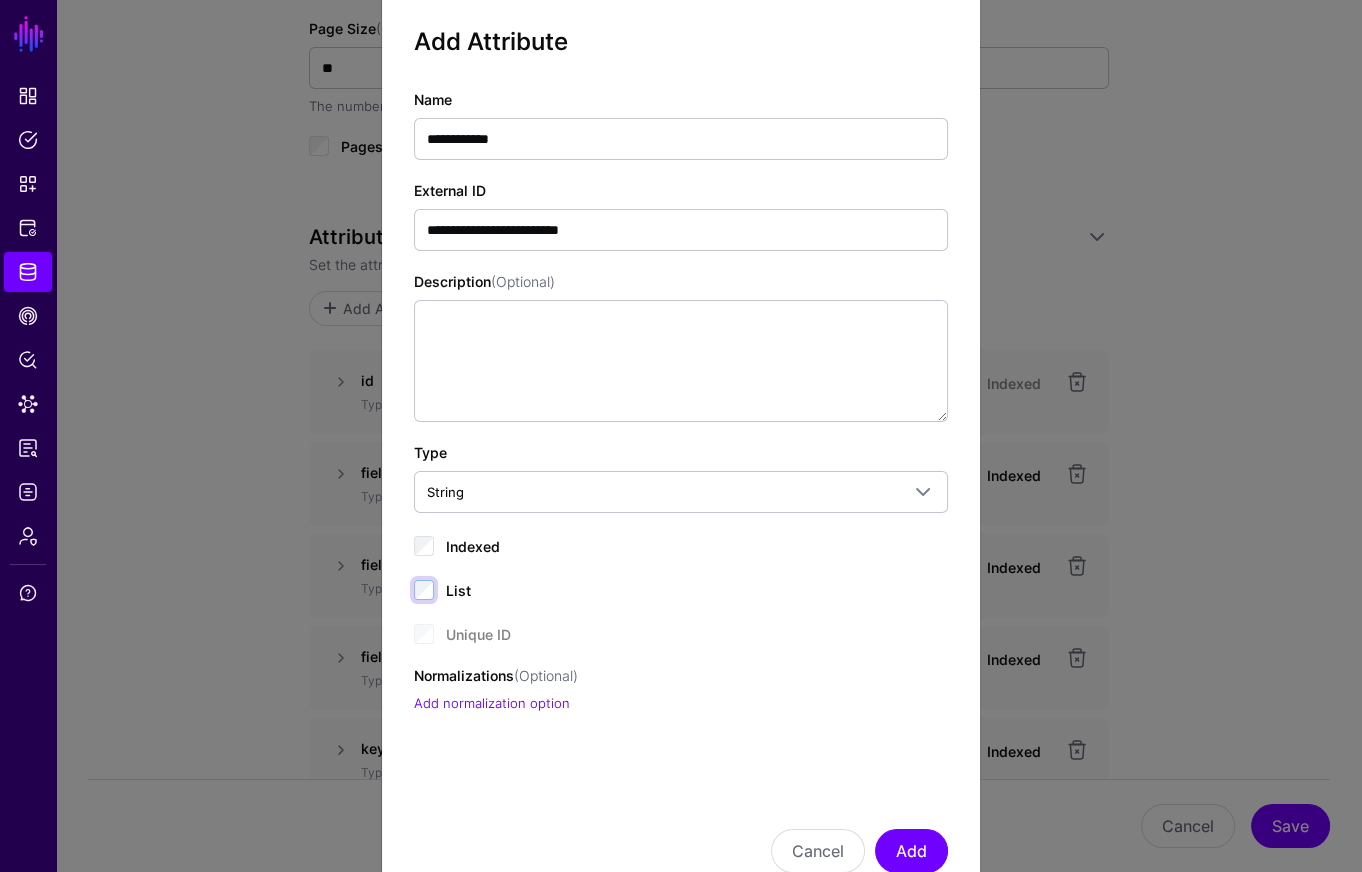 scroll, scrollTop: 97, scrollLeft: 0, axis: vertical 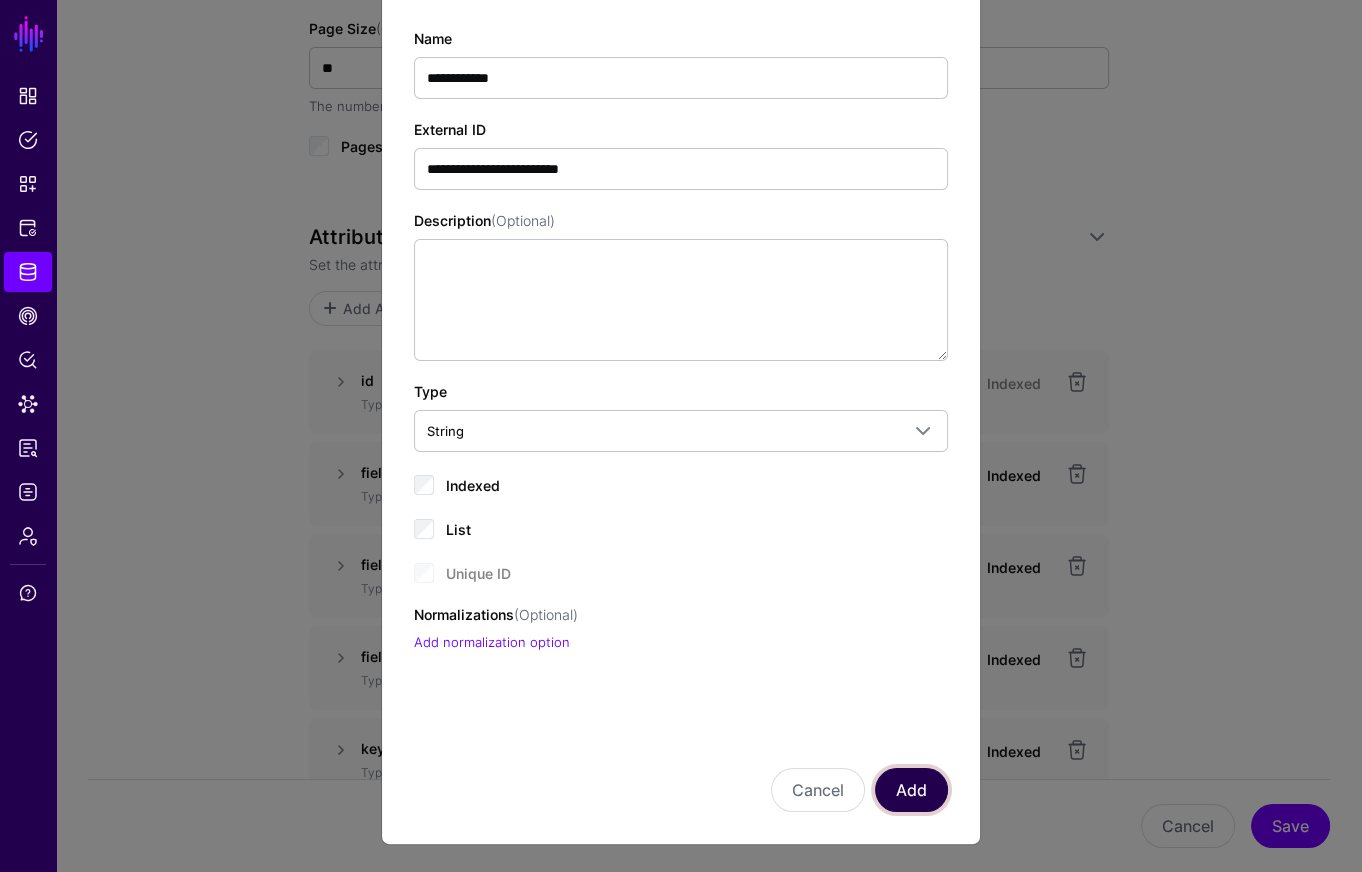 drag, startPoint x: 919, startPoint y: 801, endPoint x: 928, endPoint y: 794, distance: 11.401754 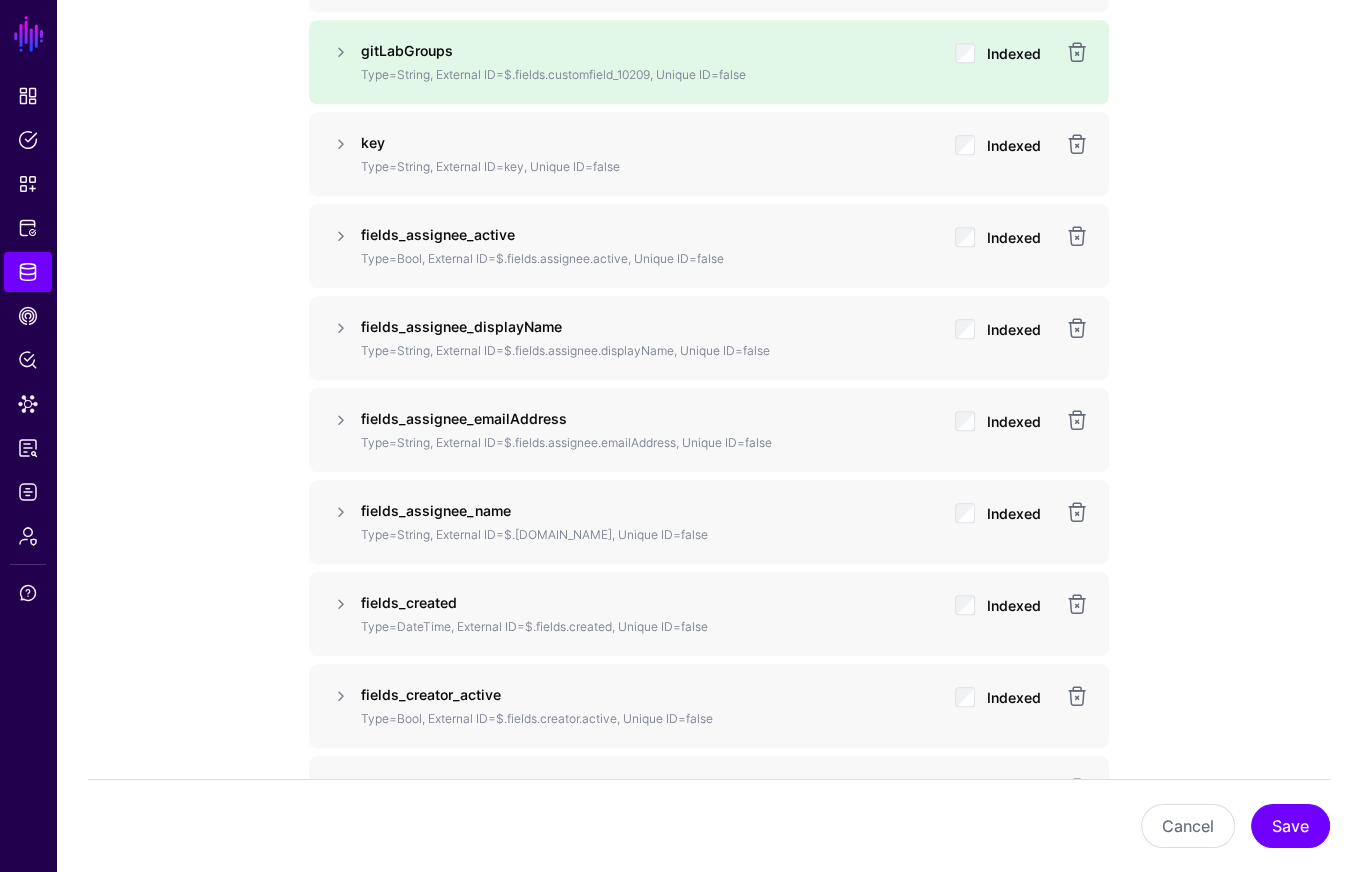 scroll, scrollTop: 1886, scrollLeft: 0, axis: vertical 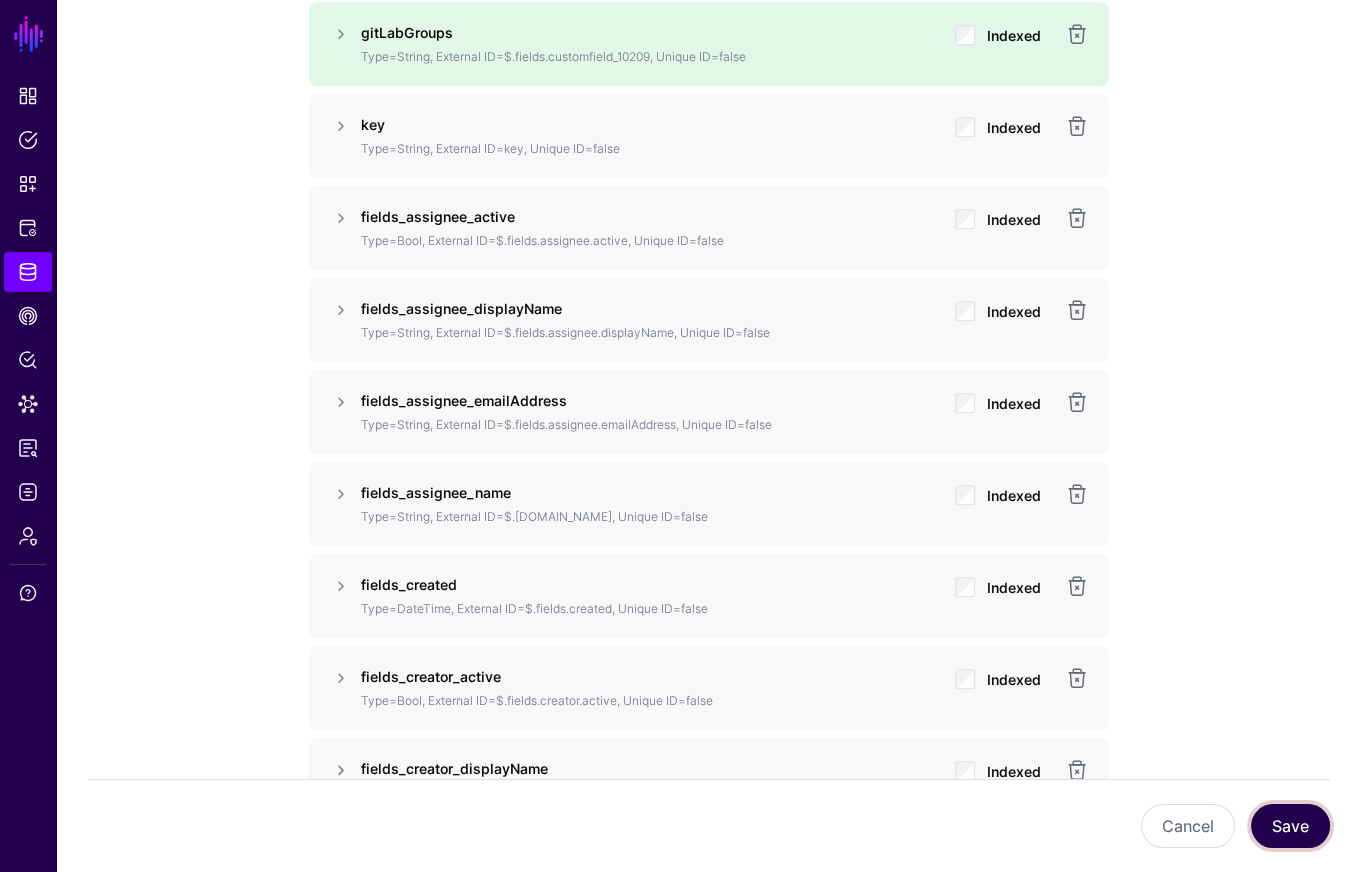 click on "Save" 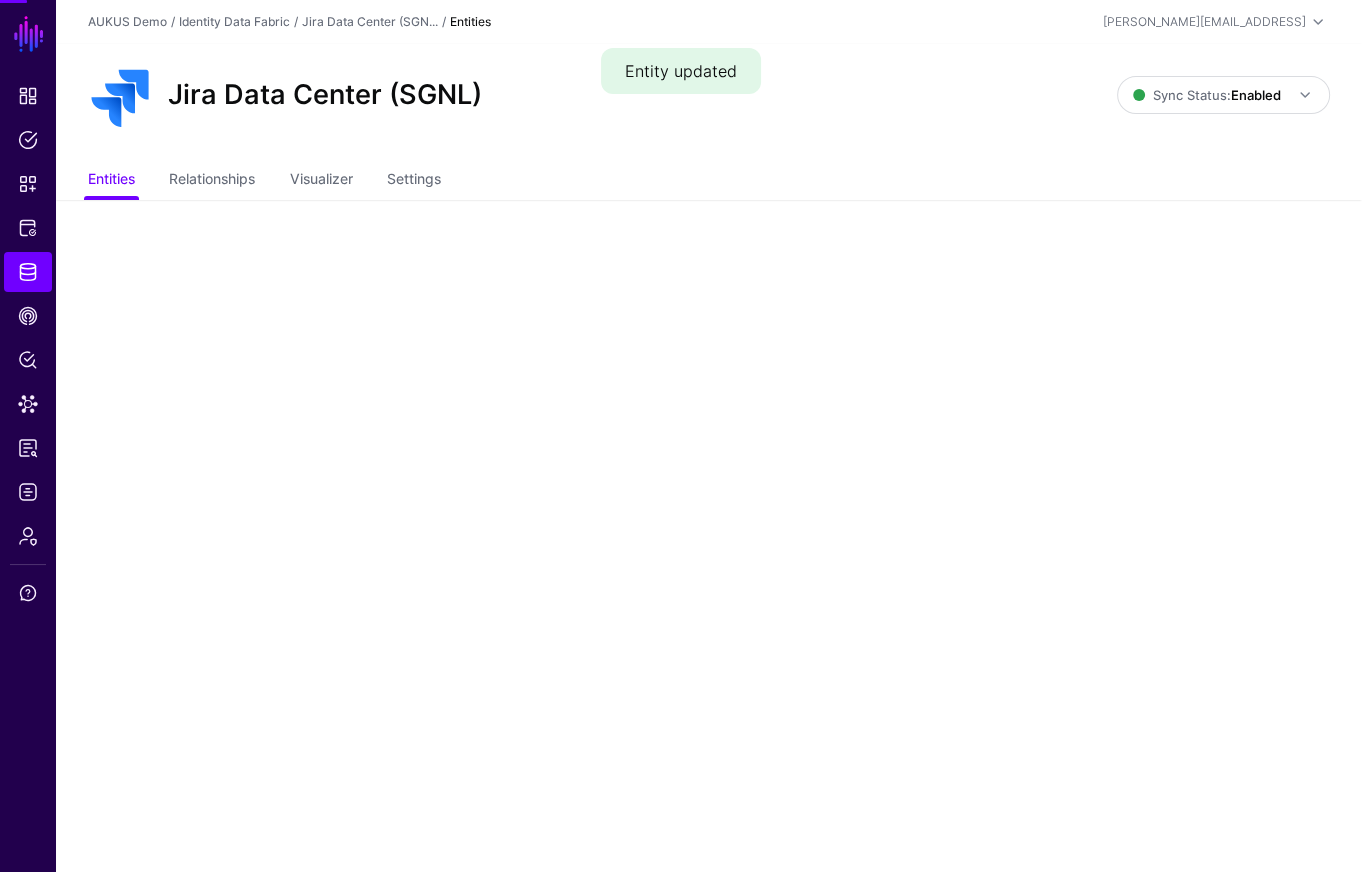 scroll, scrollTop: 0, scrollLeft: 0, axis: both 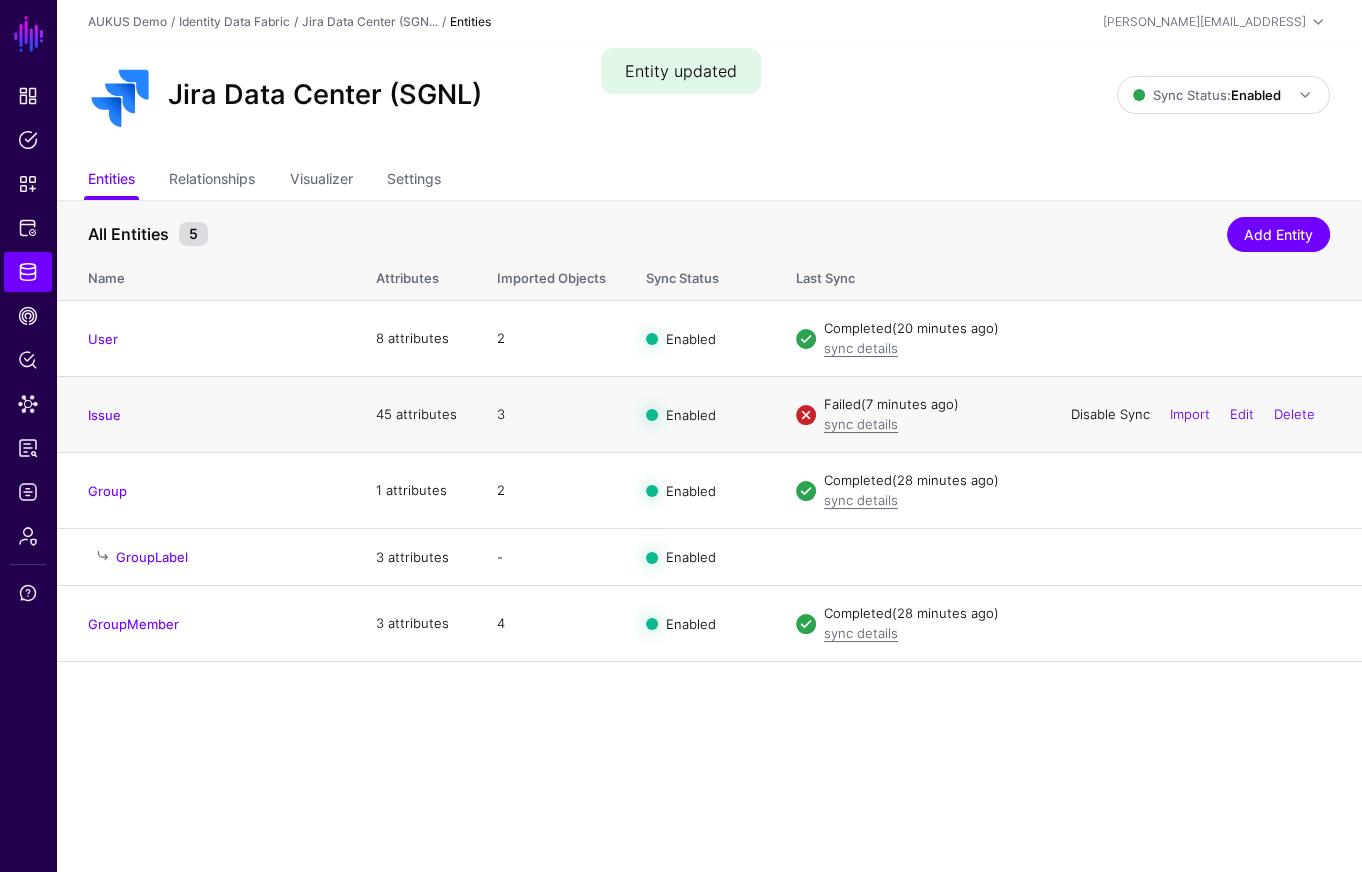 click on "Disable Sync" 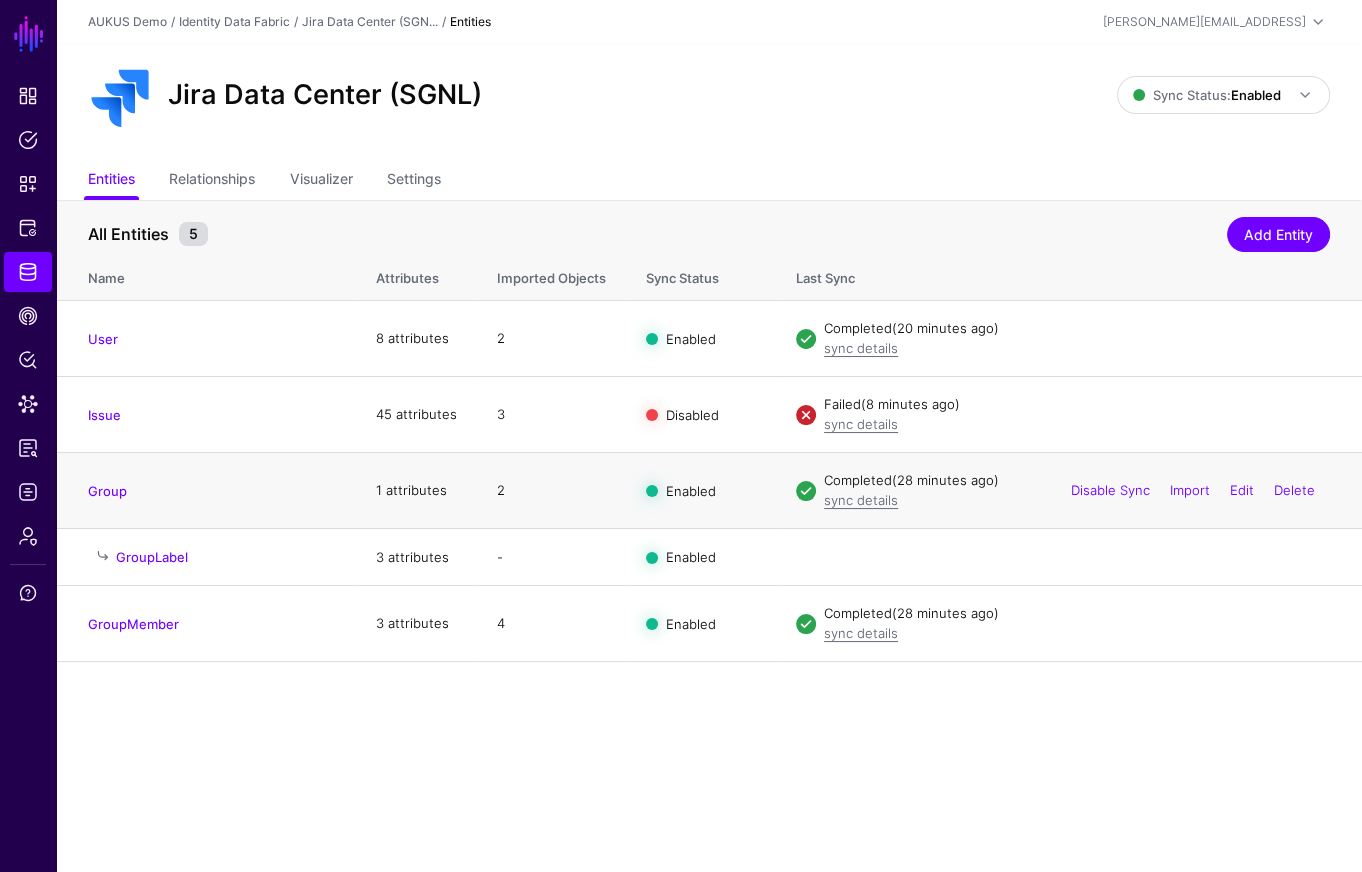 drag, startPoint x: 1047, startPoint y: 460, endPoint x: 1111, endPoint y: 429, distance: 71.11259 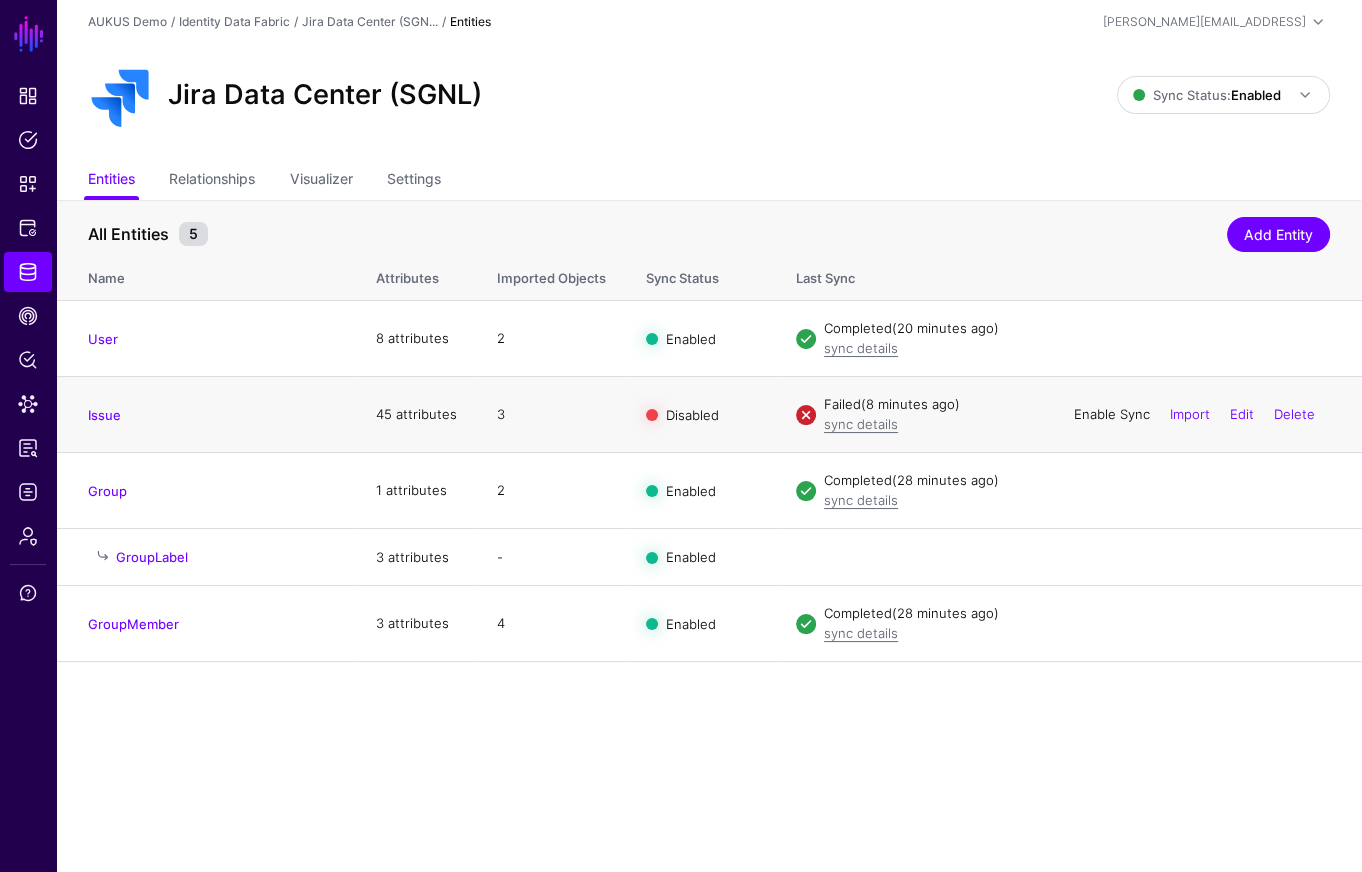 click on "Enable Sync" 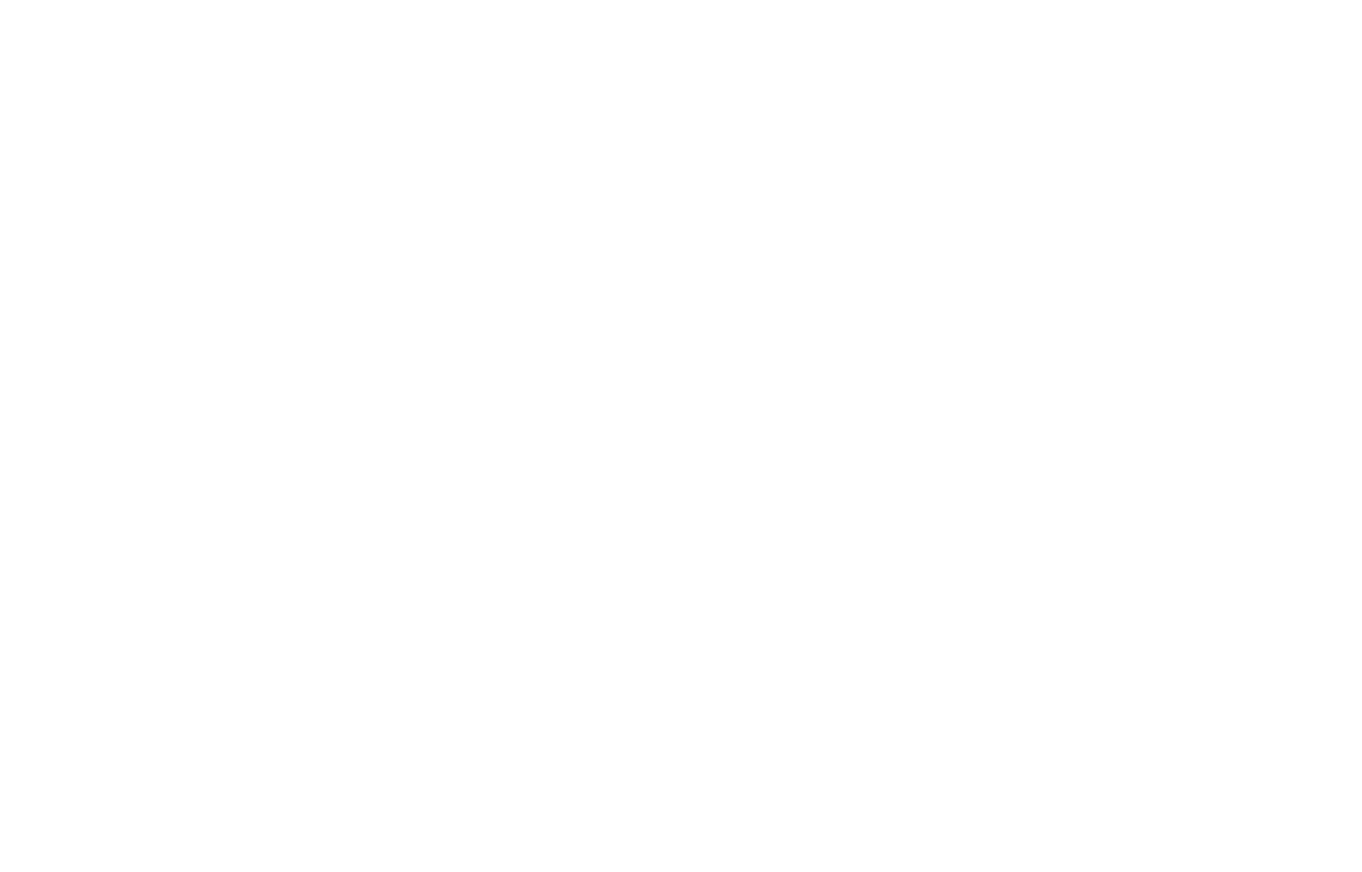 scroll, scrollTop: 0, scrollLeft: 0, axis: both 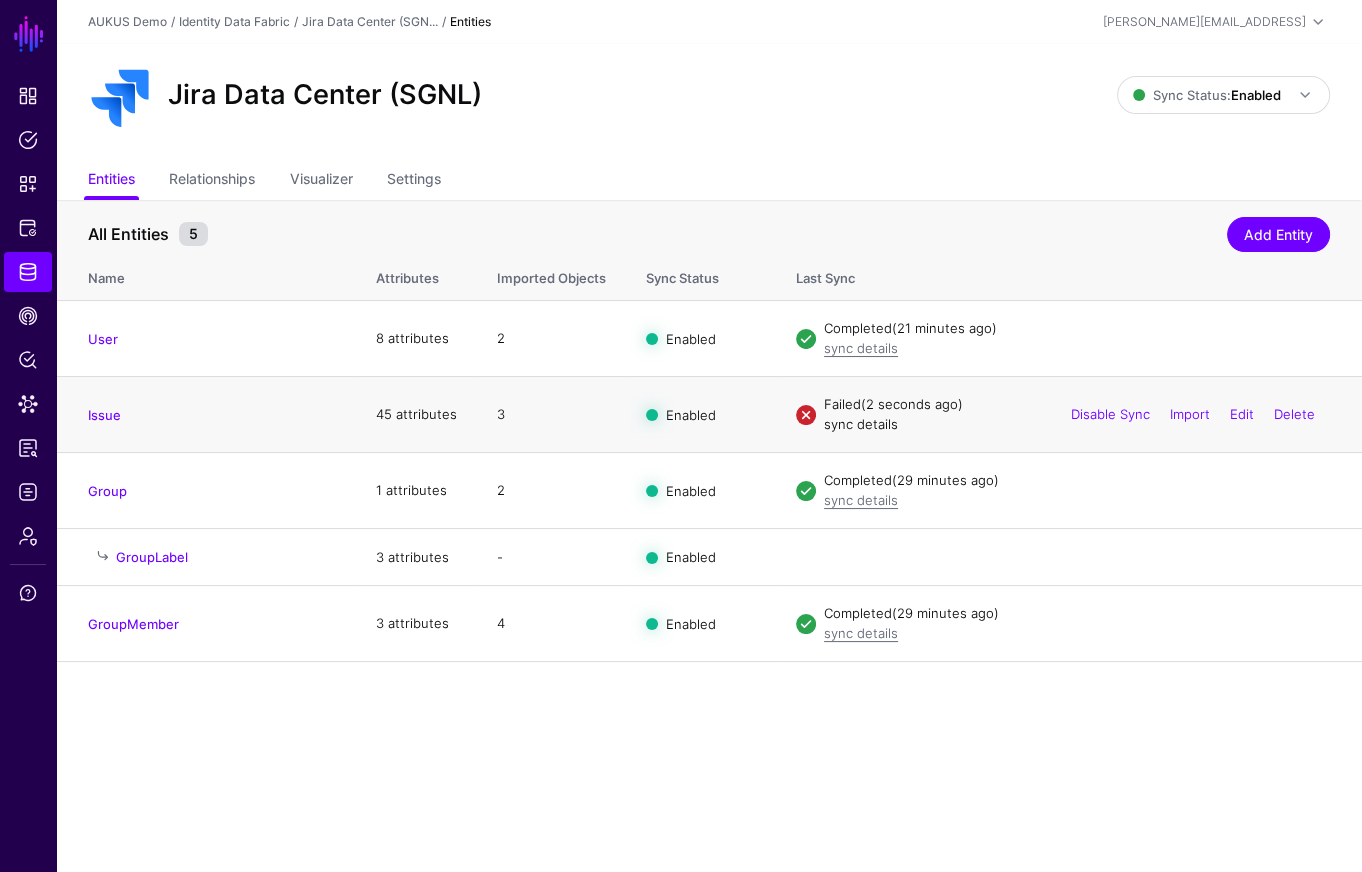 click on "sync details" 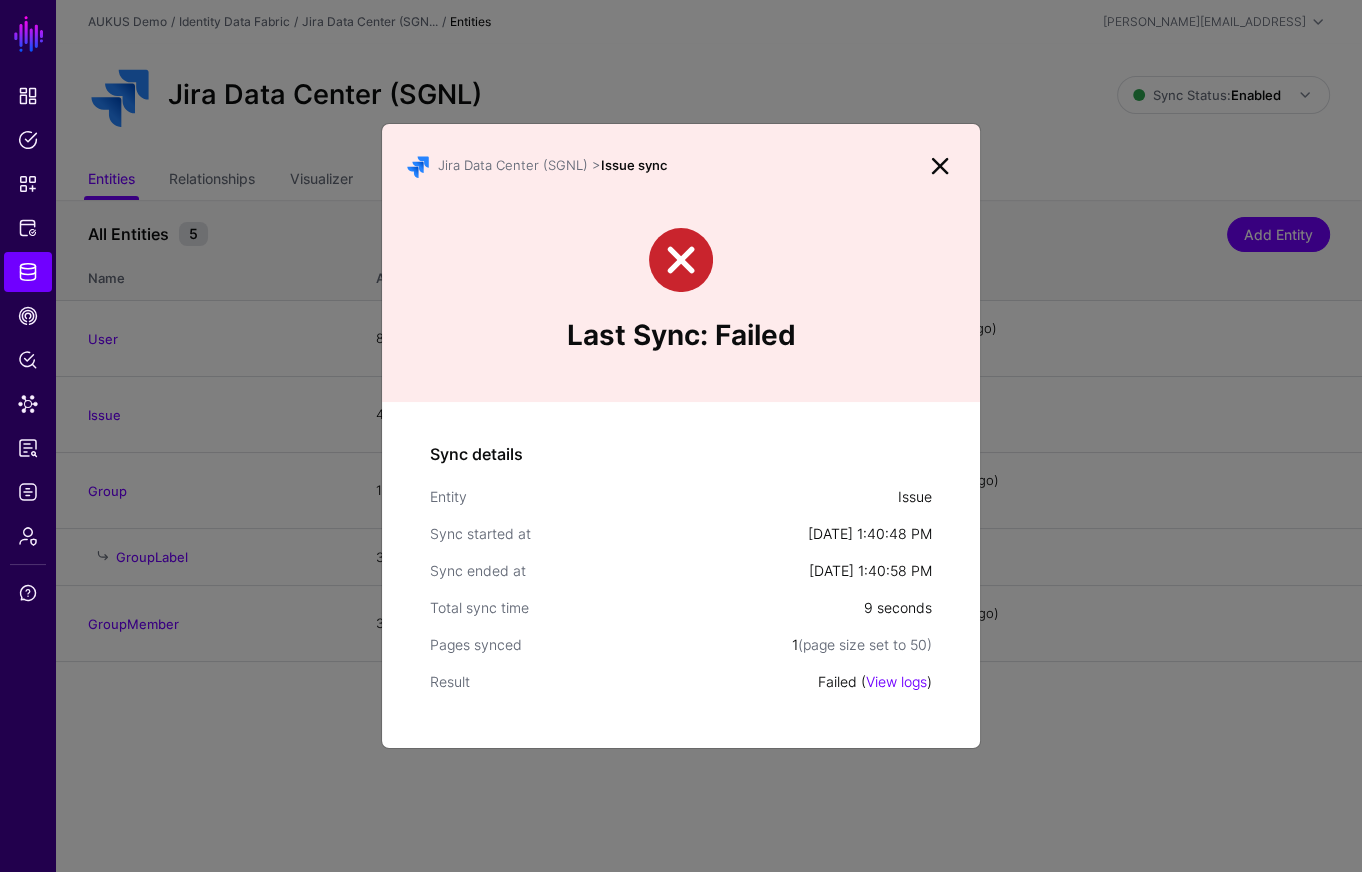 click on "Failed ( View logs )" 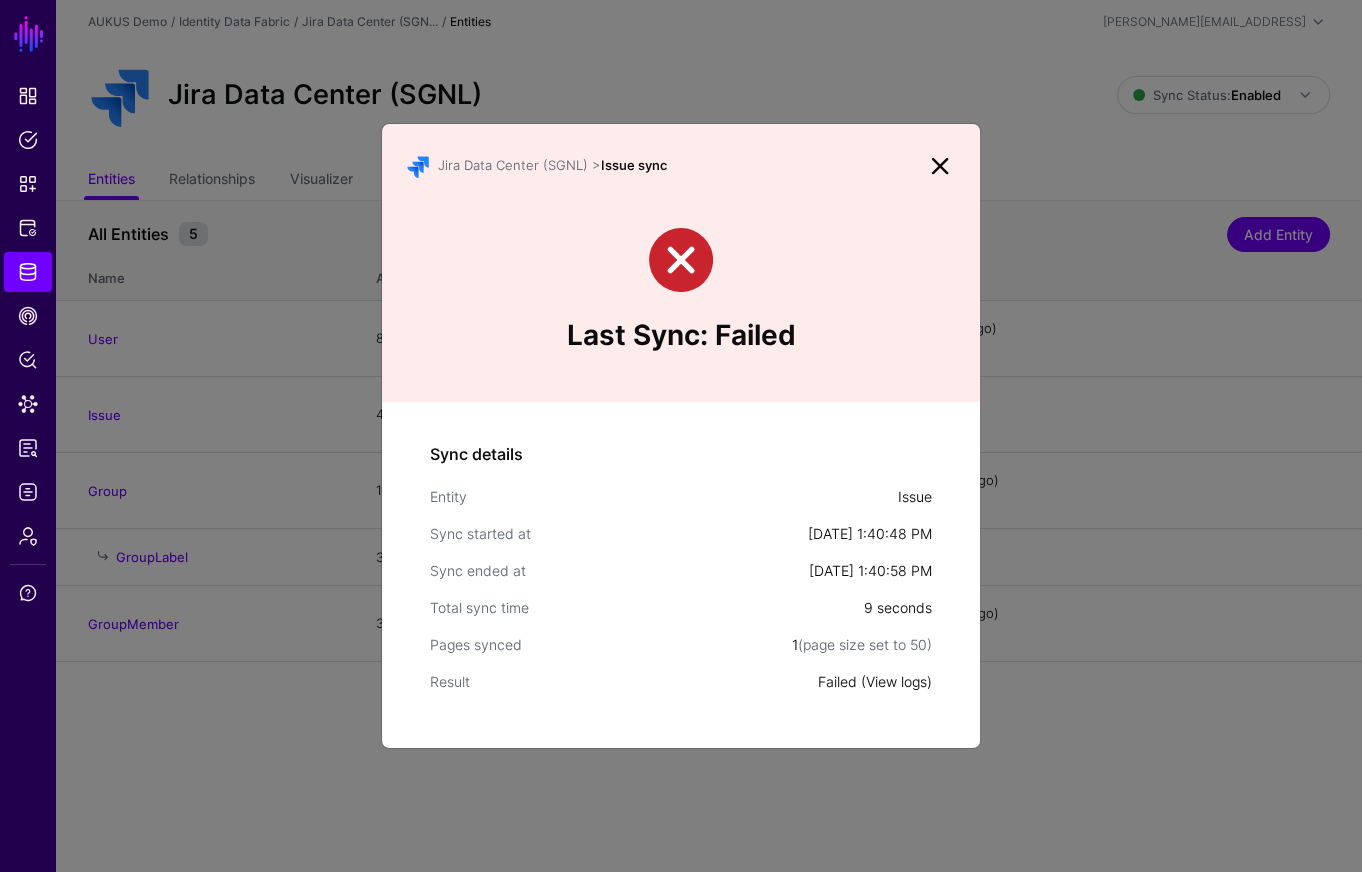 click on "View logs" 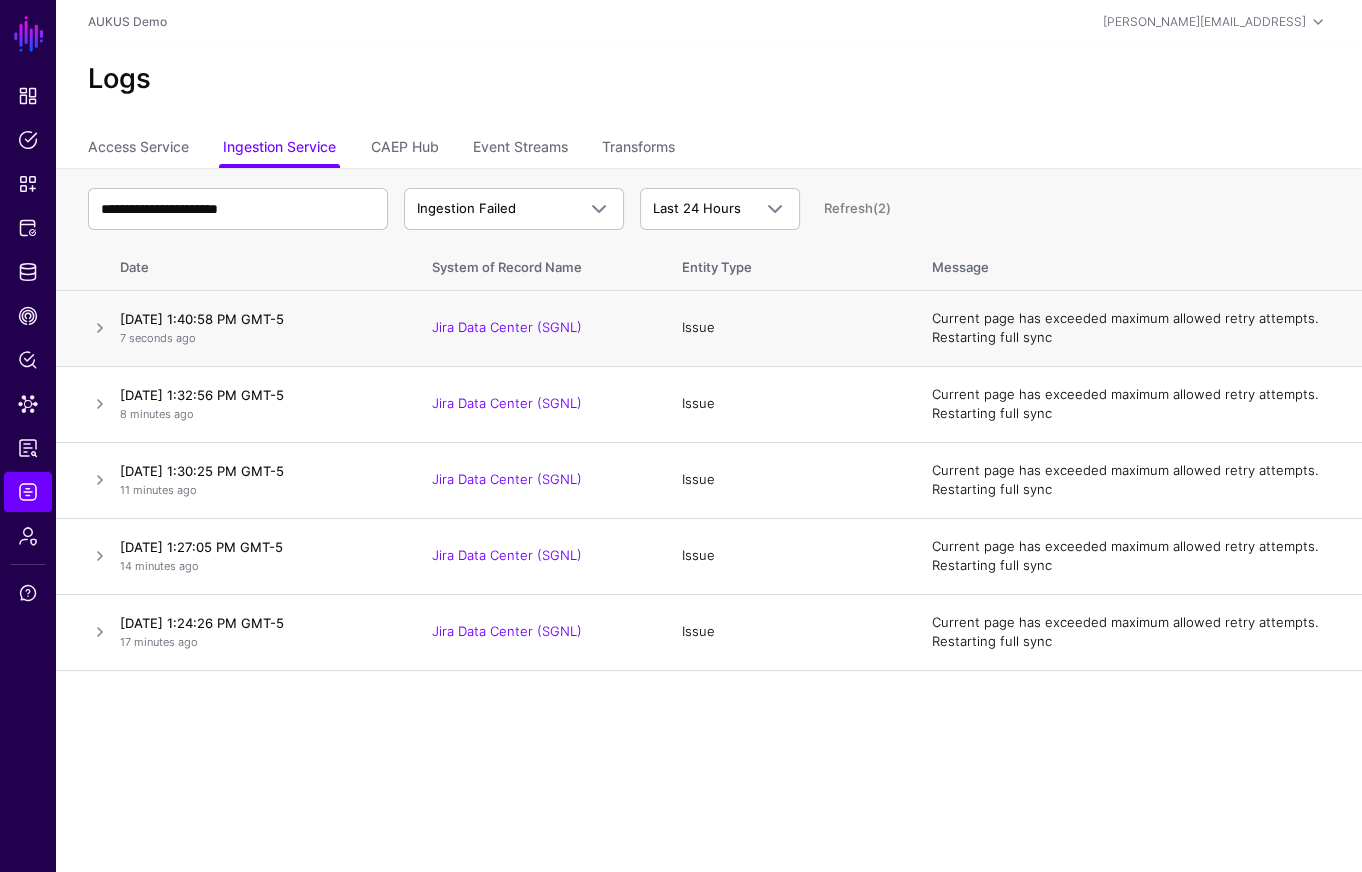 click at bounding box center (84, 328) 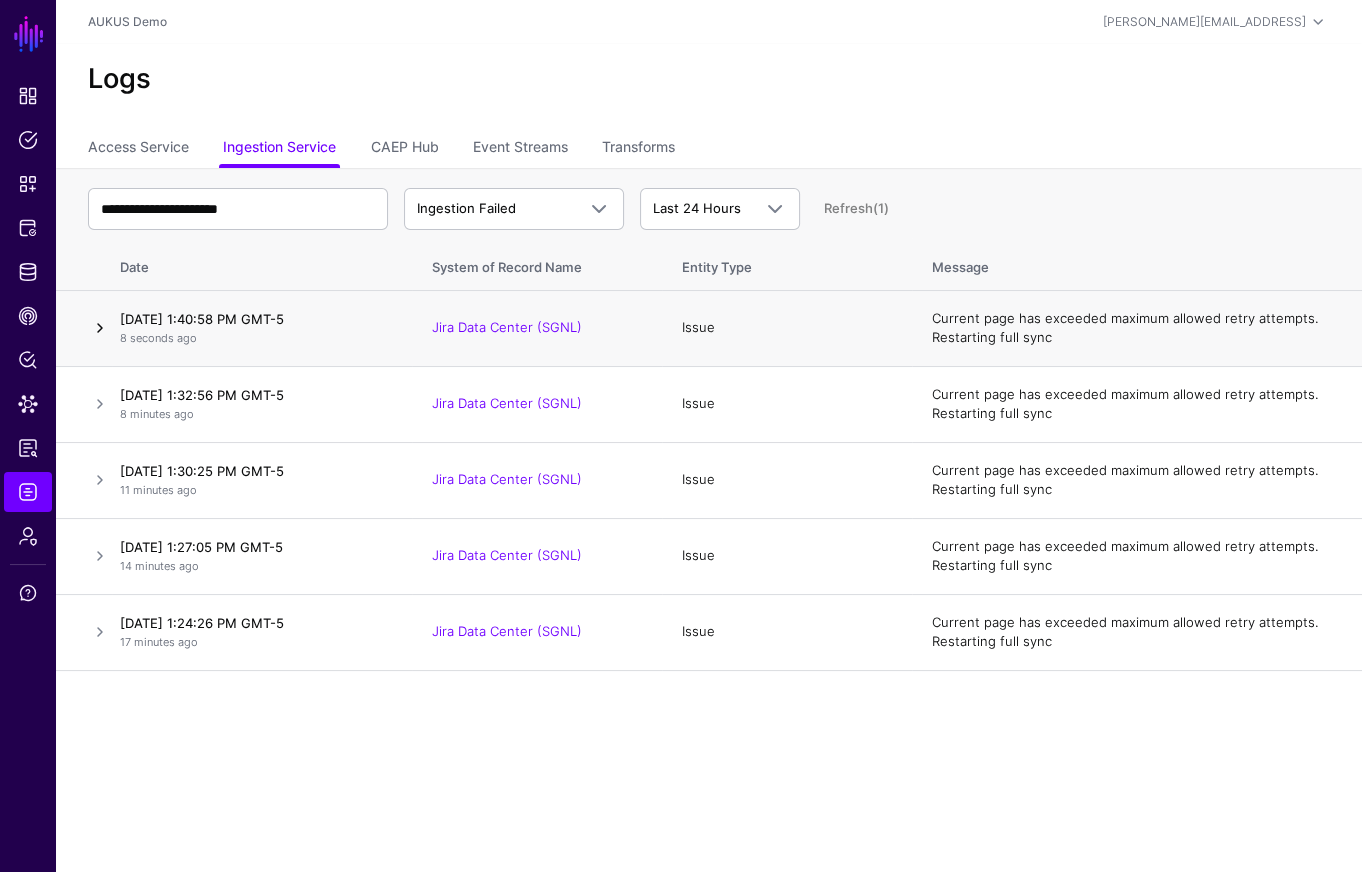 click at bounding box center (100, 328) 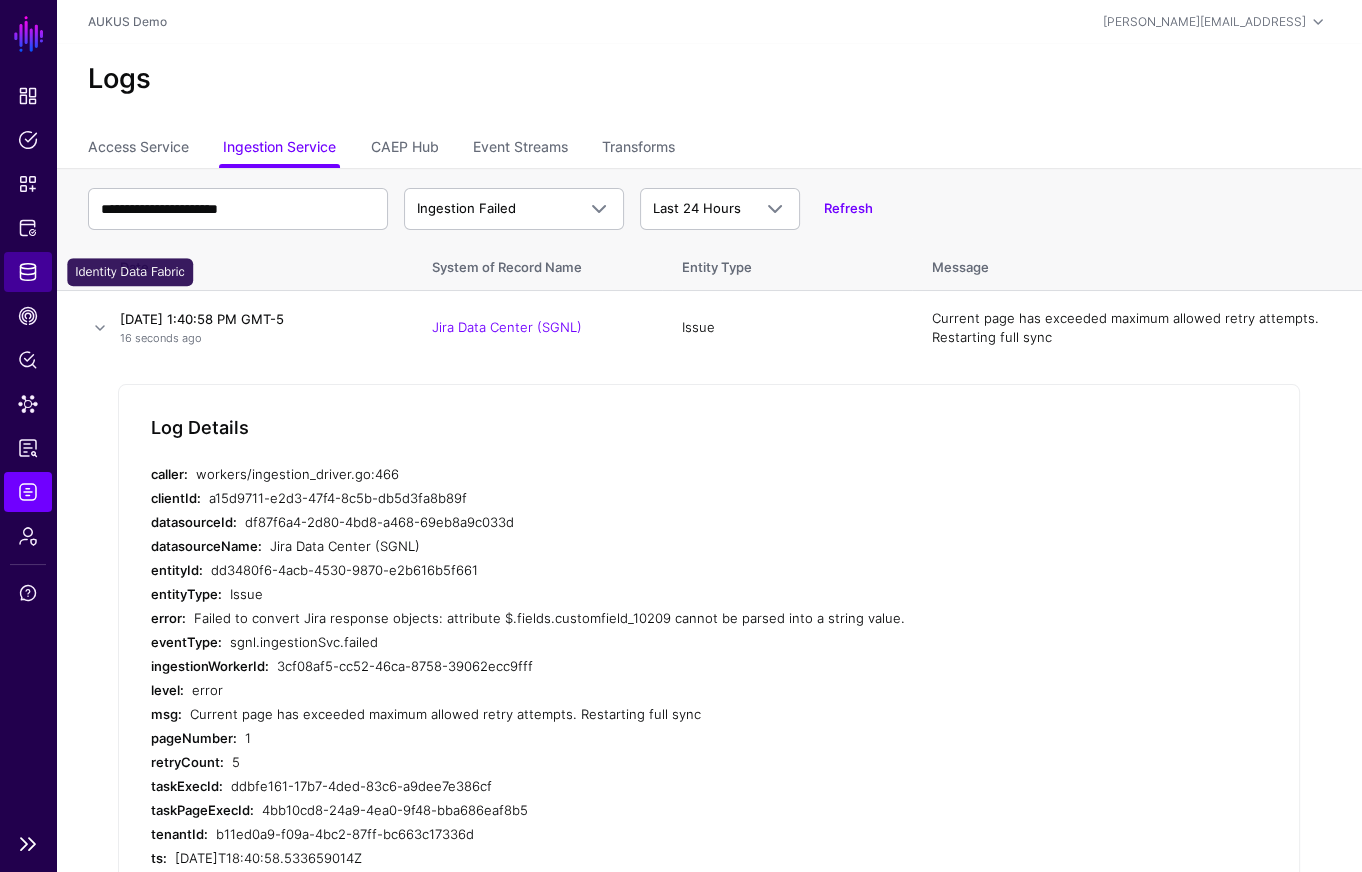 click on "Identity Data Fabric" 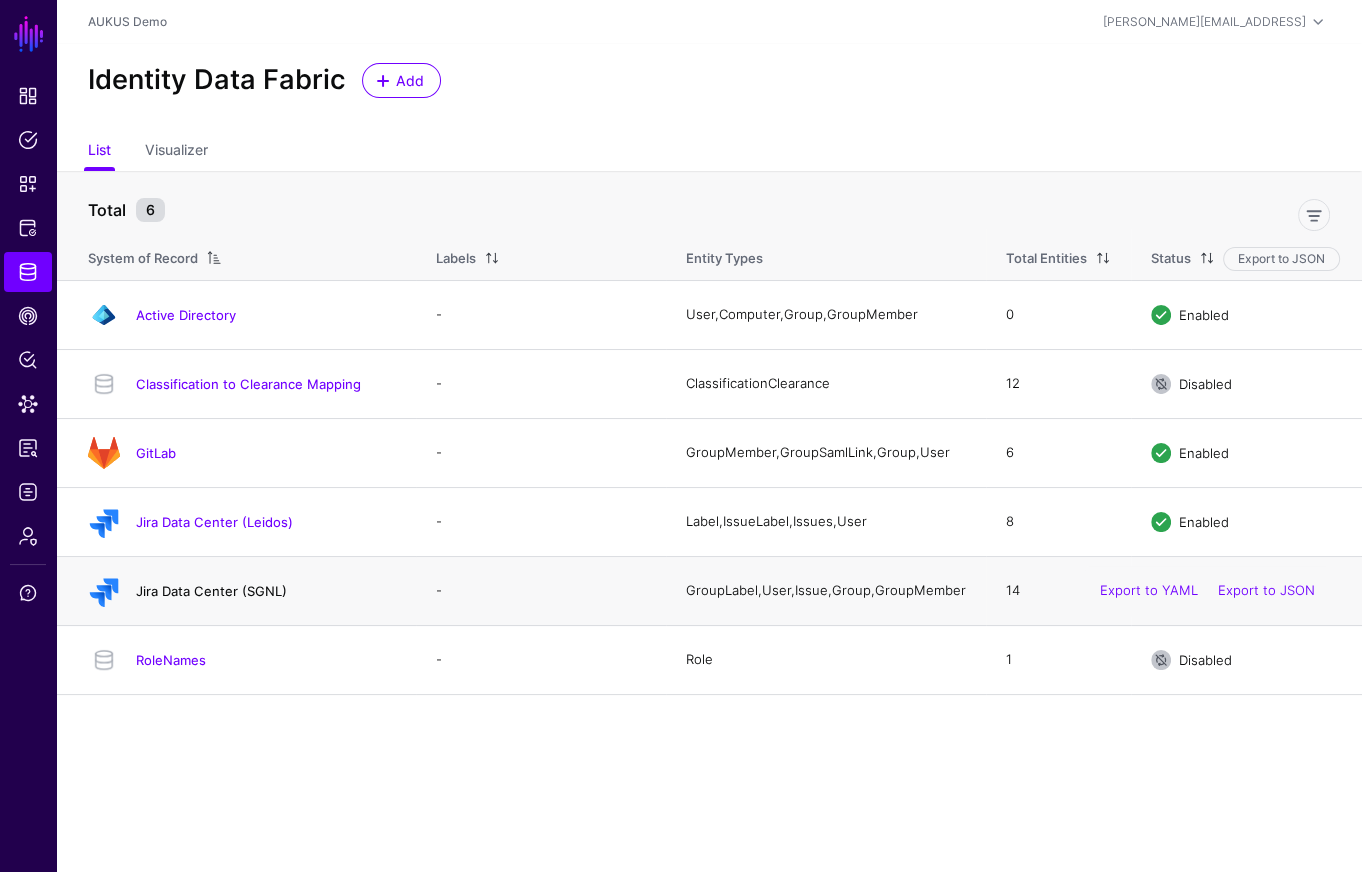 click on "Jira Data Center (SGNL)" 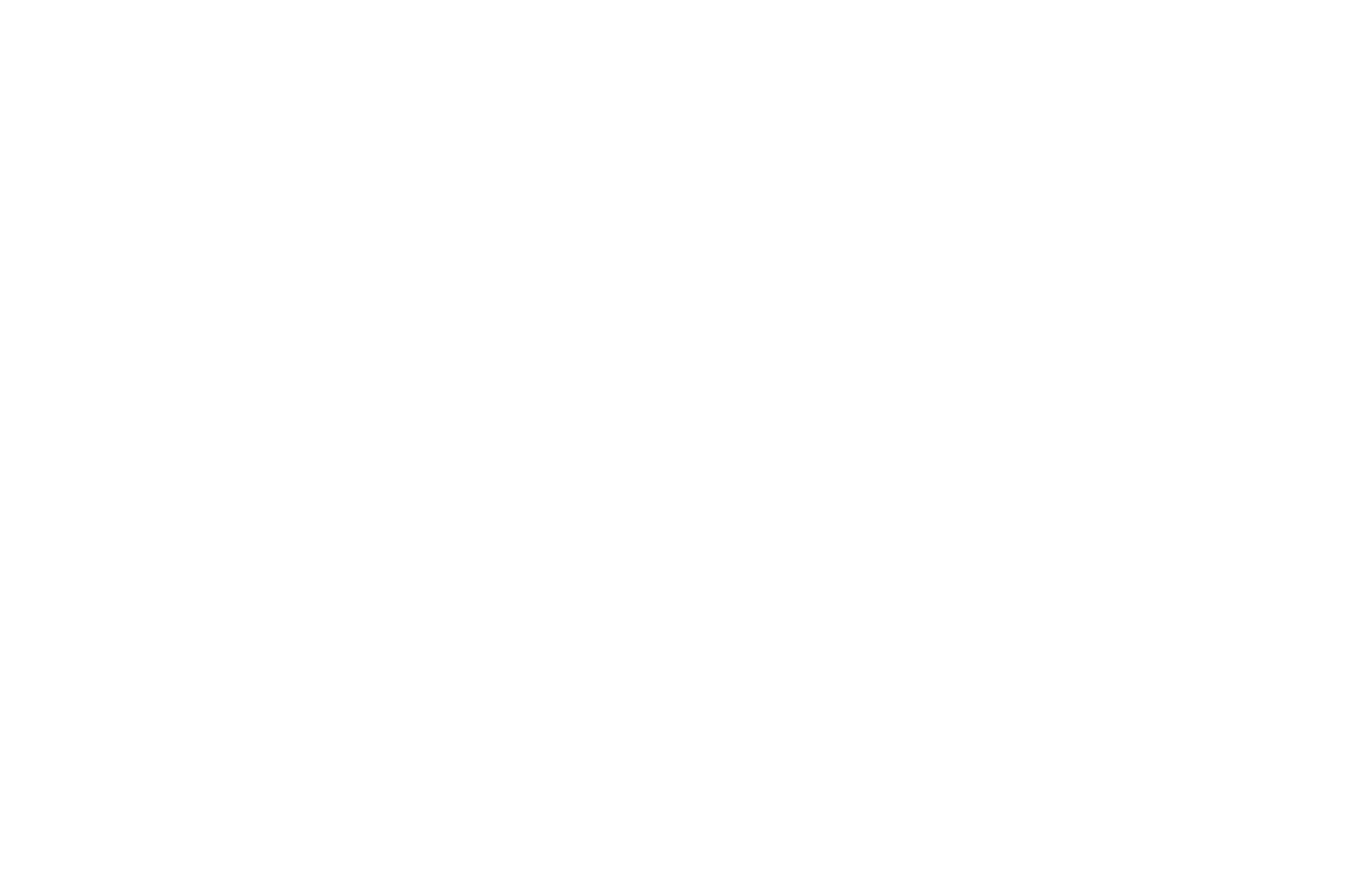 scroll, scrollTop: 0, scrollLeft: 0, axis: both 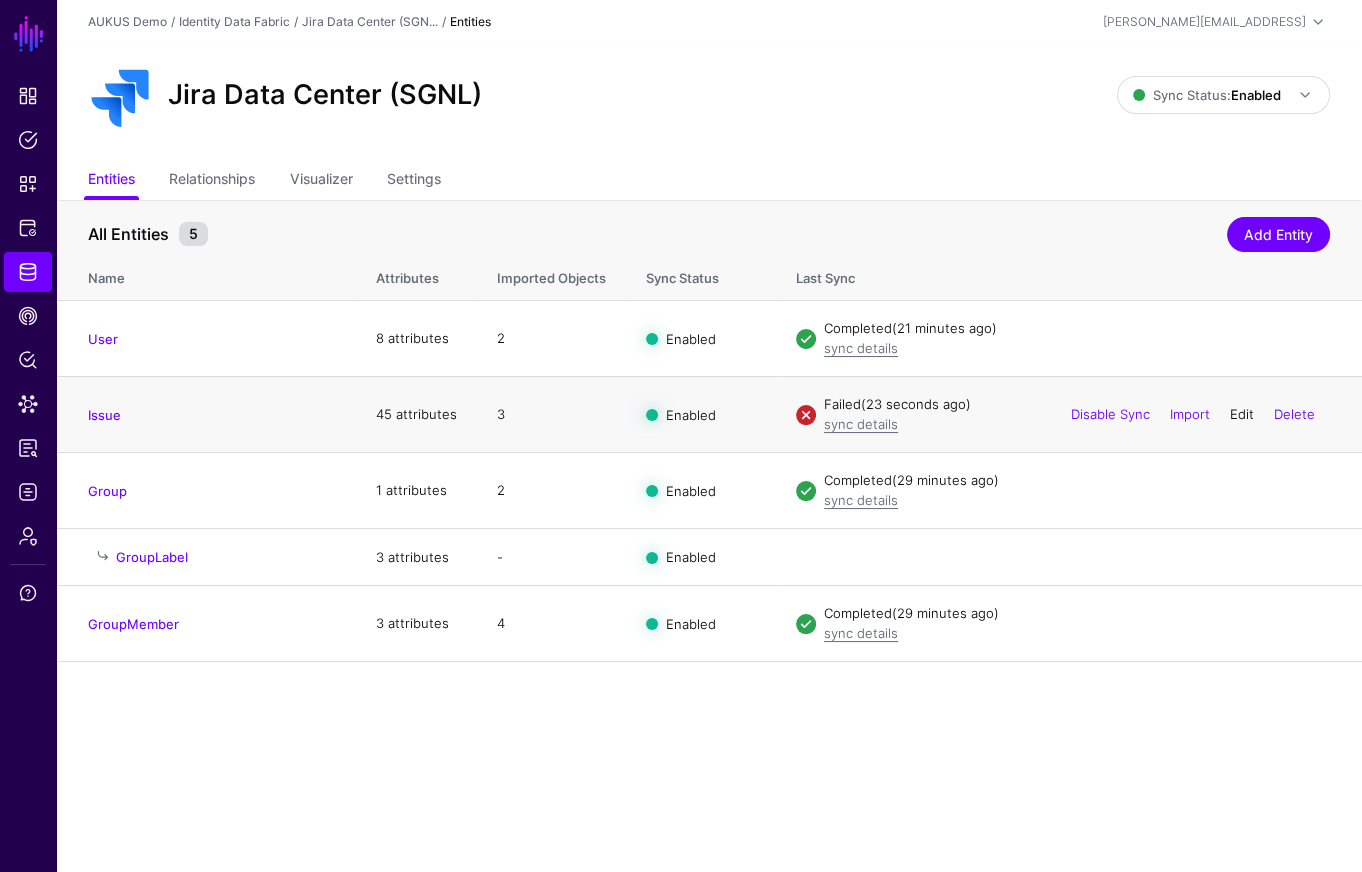 click on "Edit" 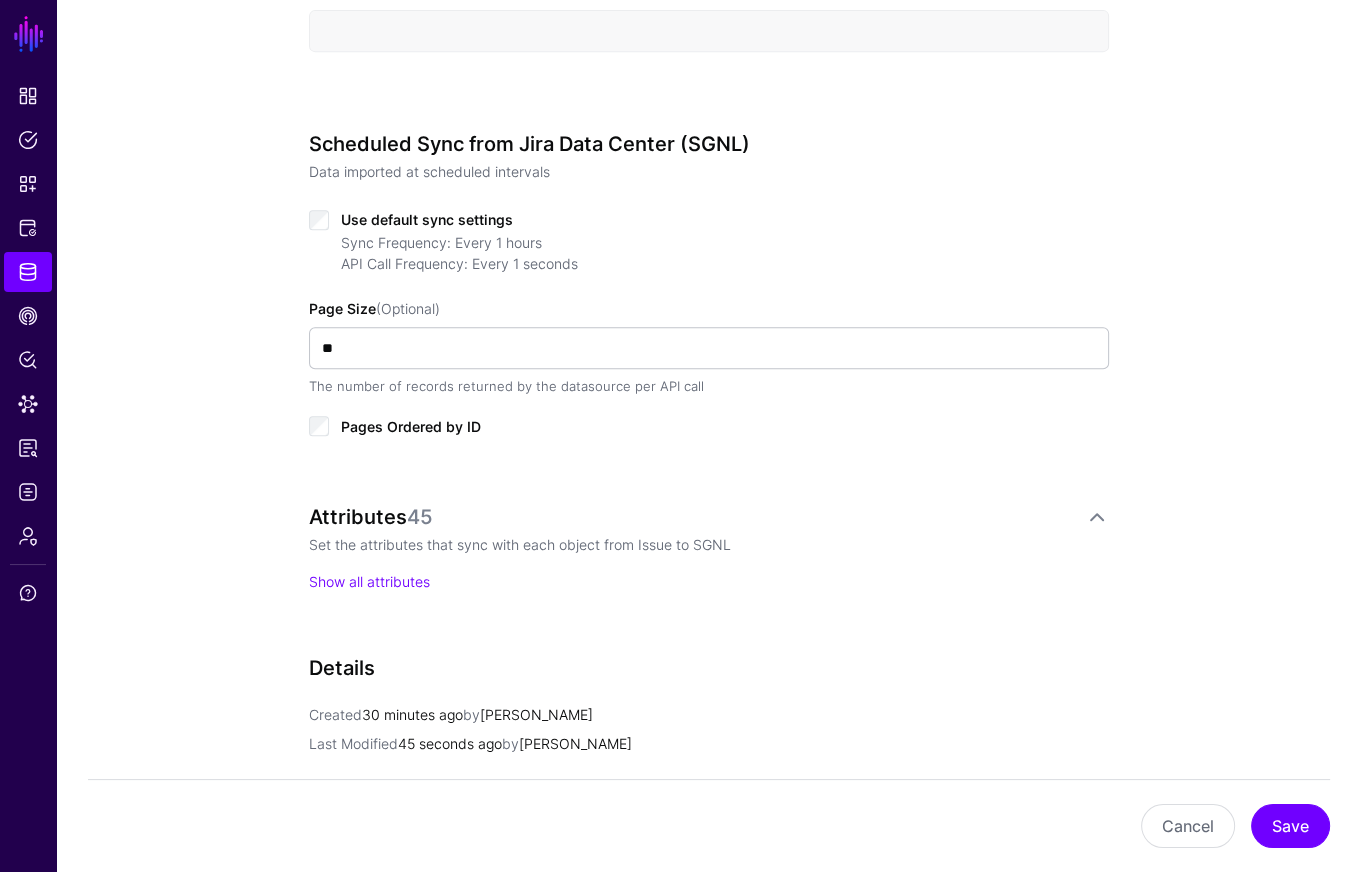 scroll, scrollTop: 987, scrollLeft: 0, axis: vertical 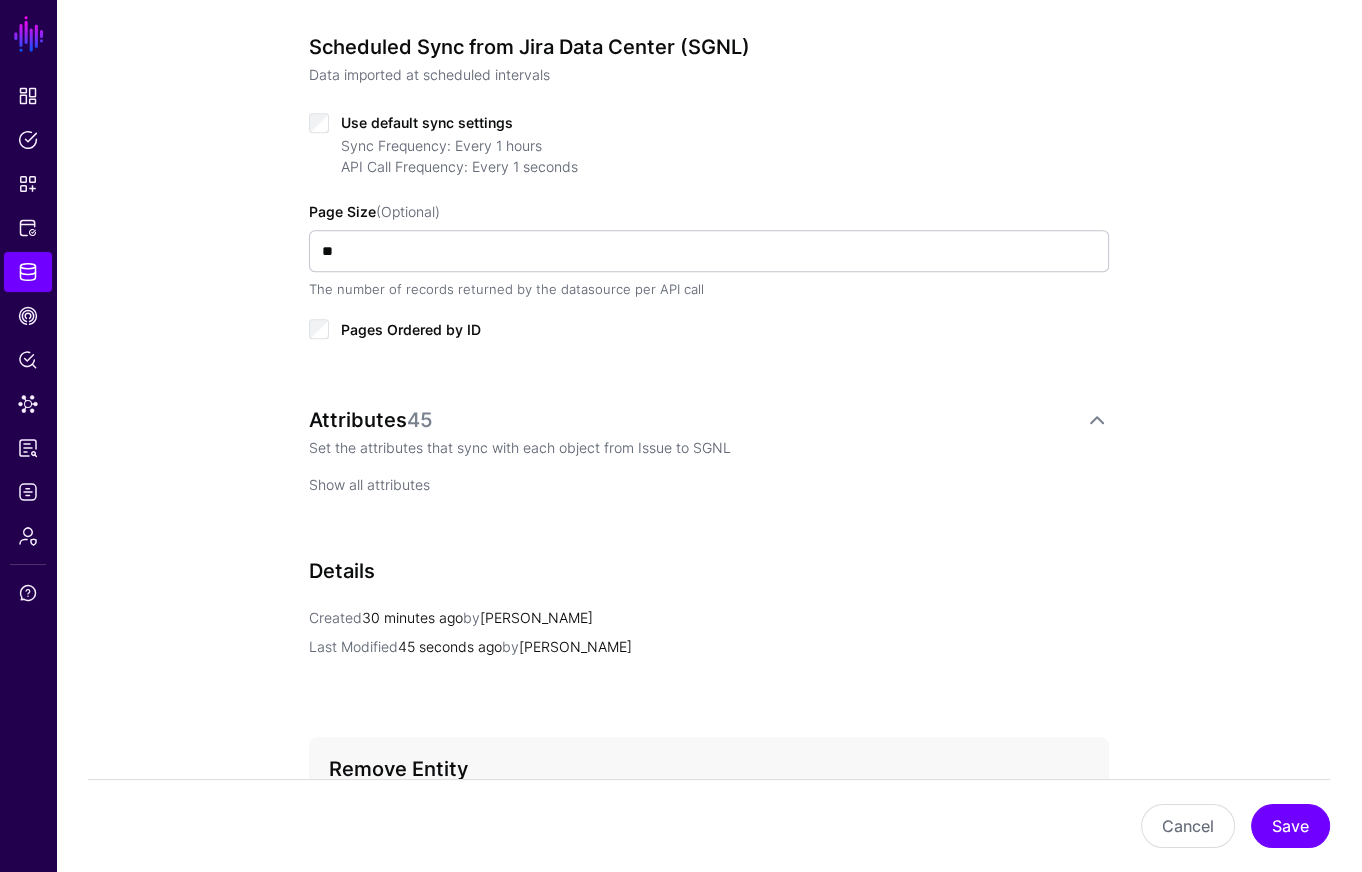 click on "Show all attributes" 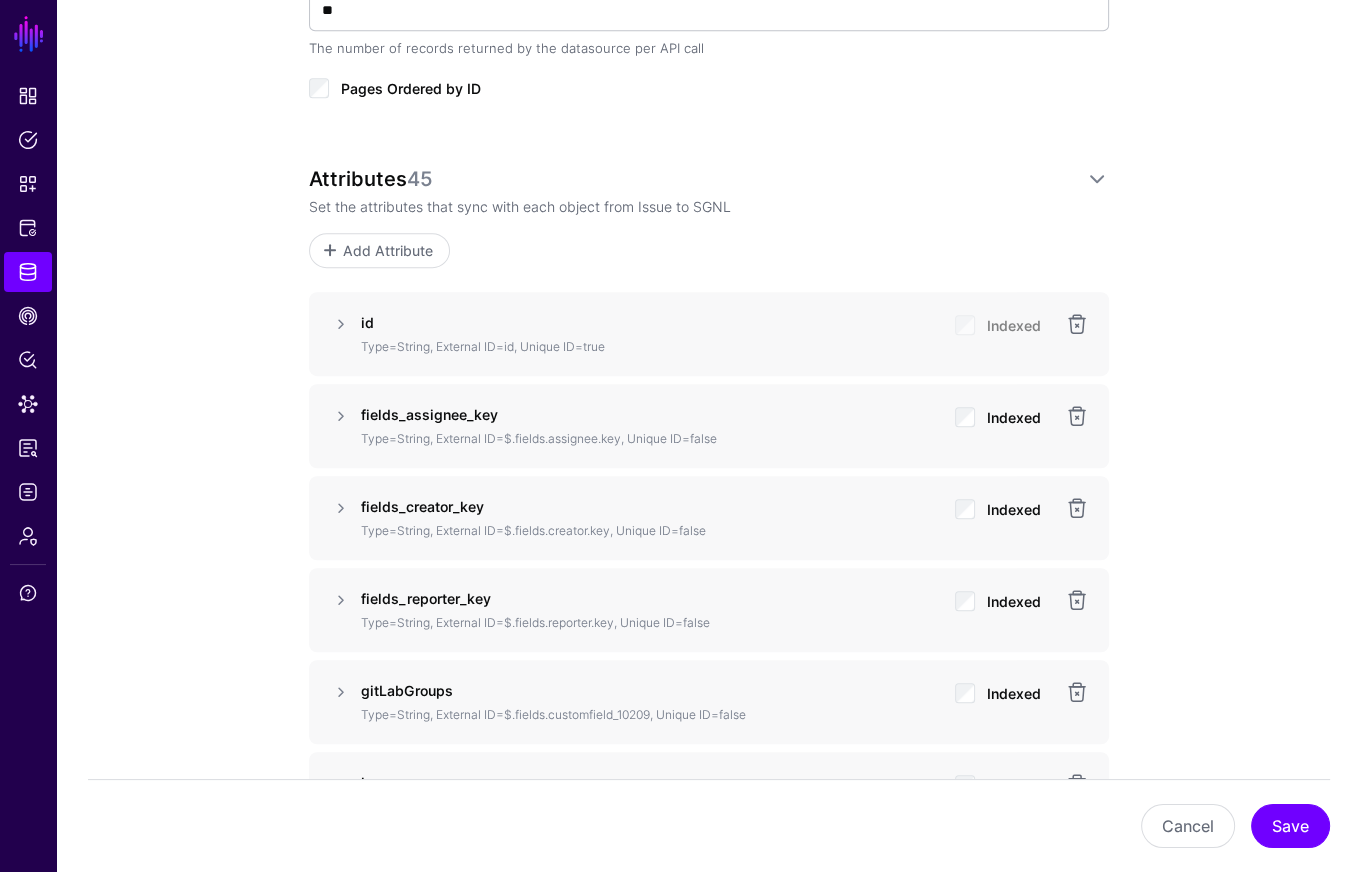 scroll, scrollTop: 1495, scrollLeft: 0, axis: vertical 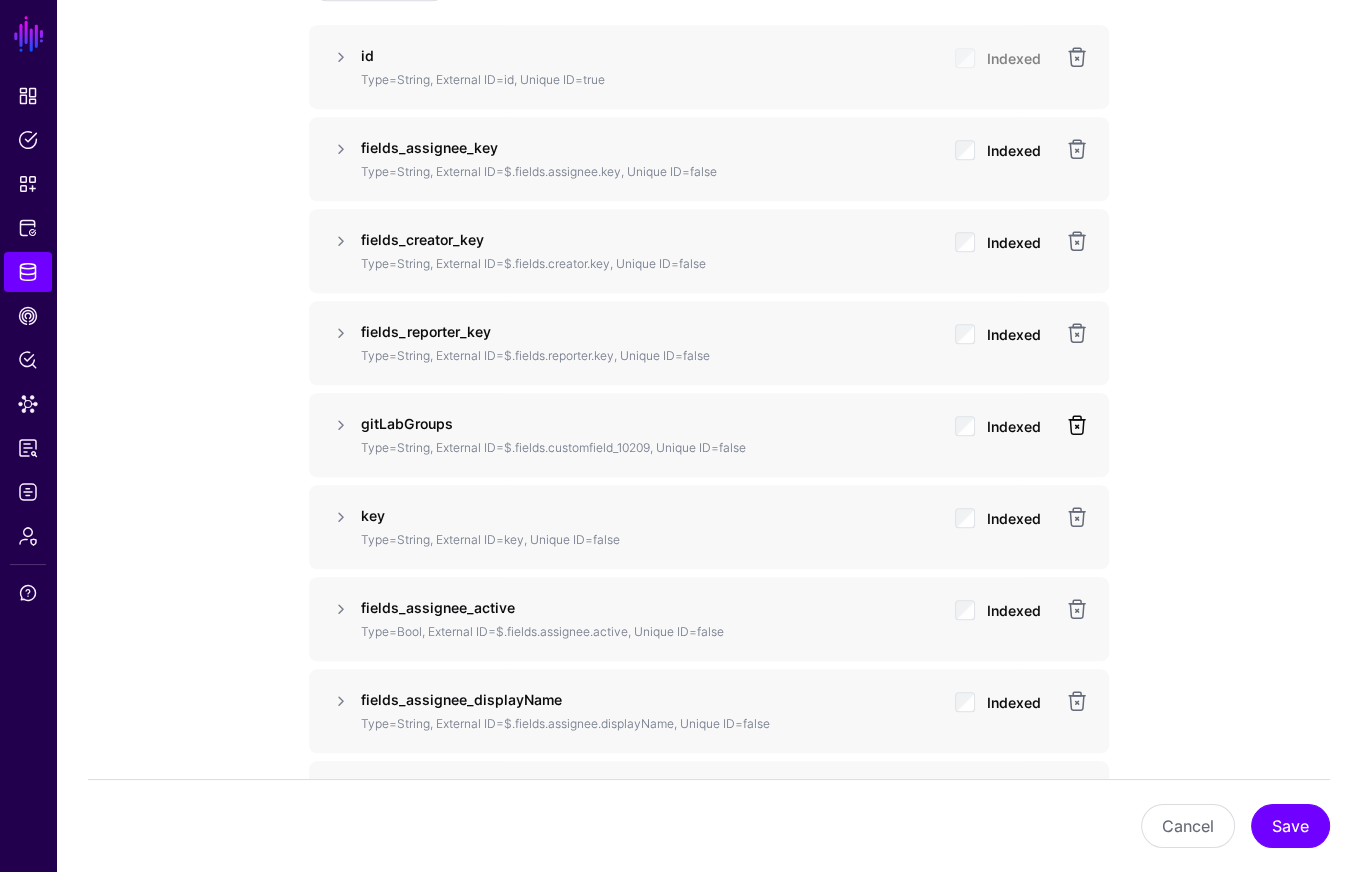 click at bounding box center [1077, 425] 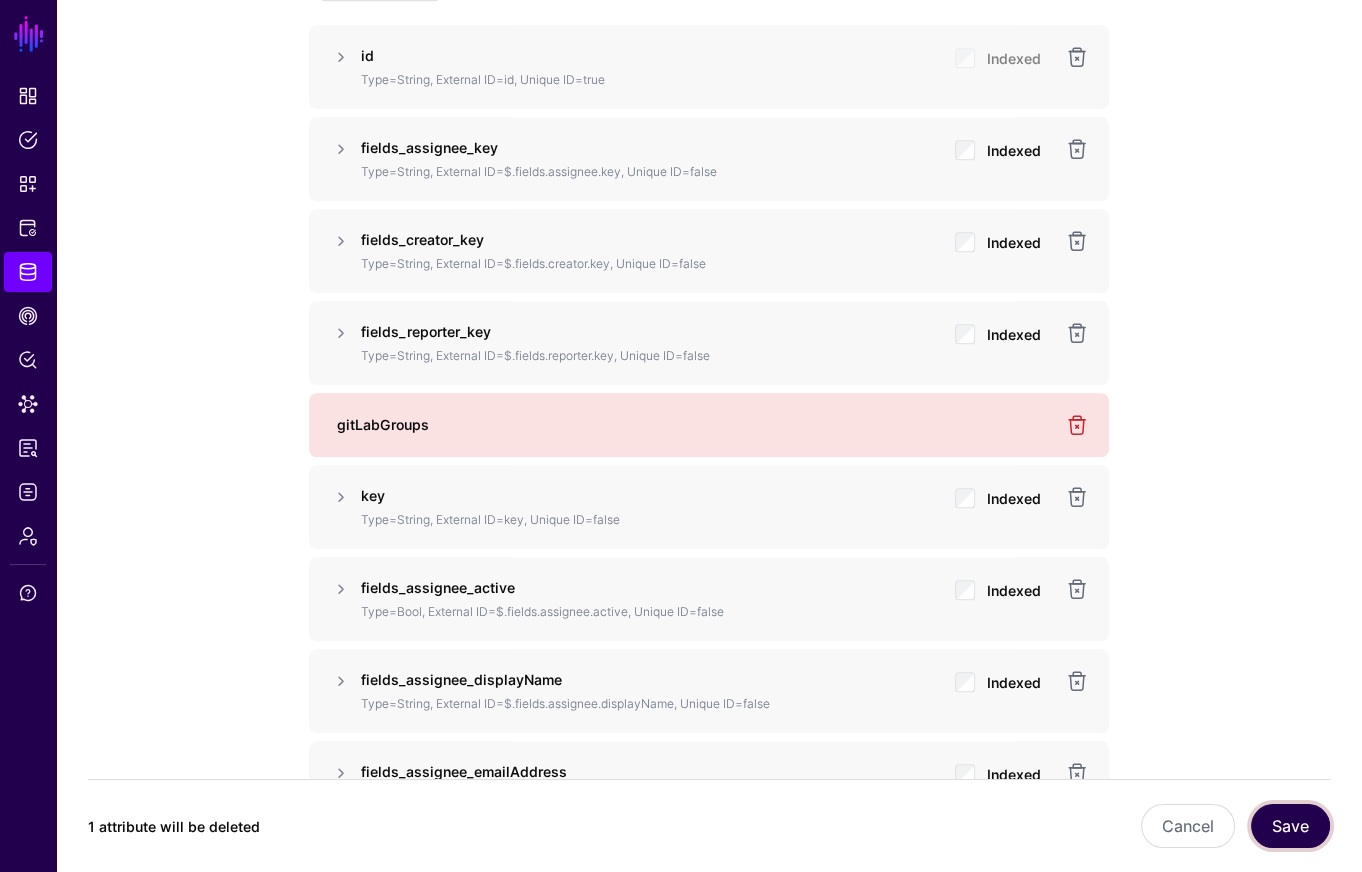 click on "Save" 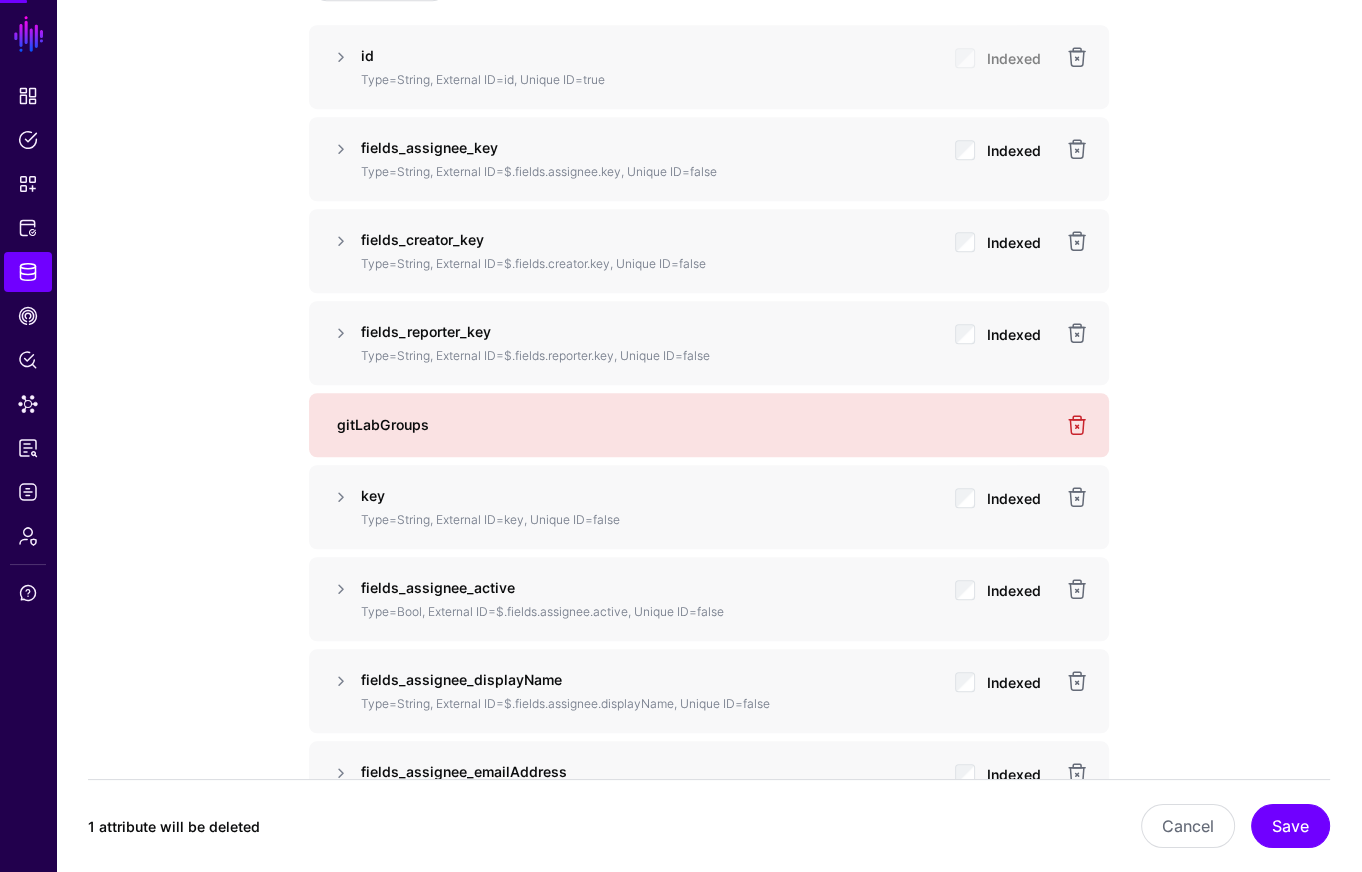 scroll, scrollTop: 0, scrollLeft: 0, axis: both 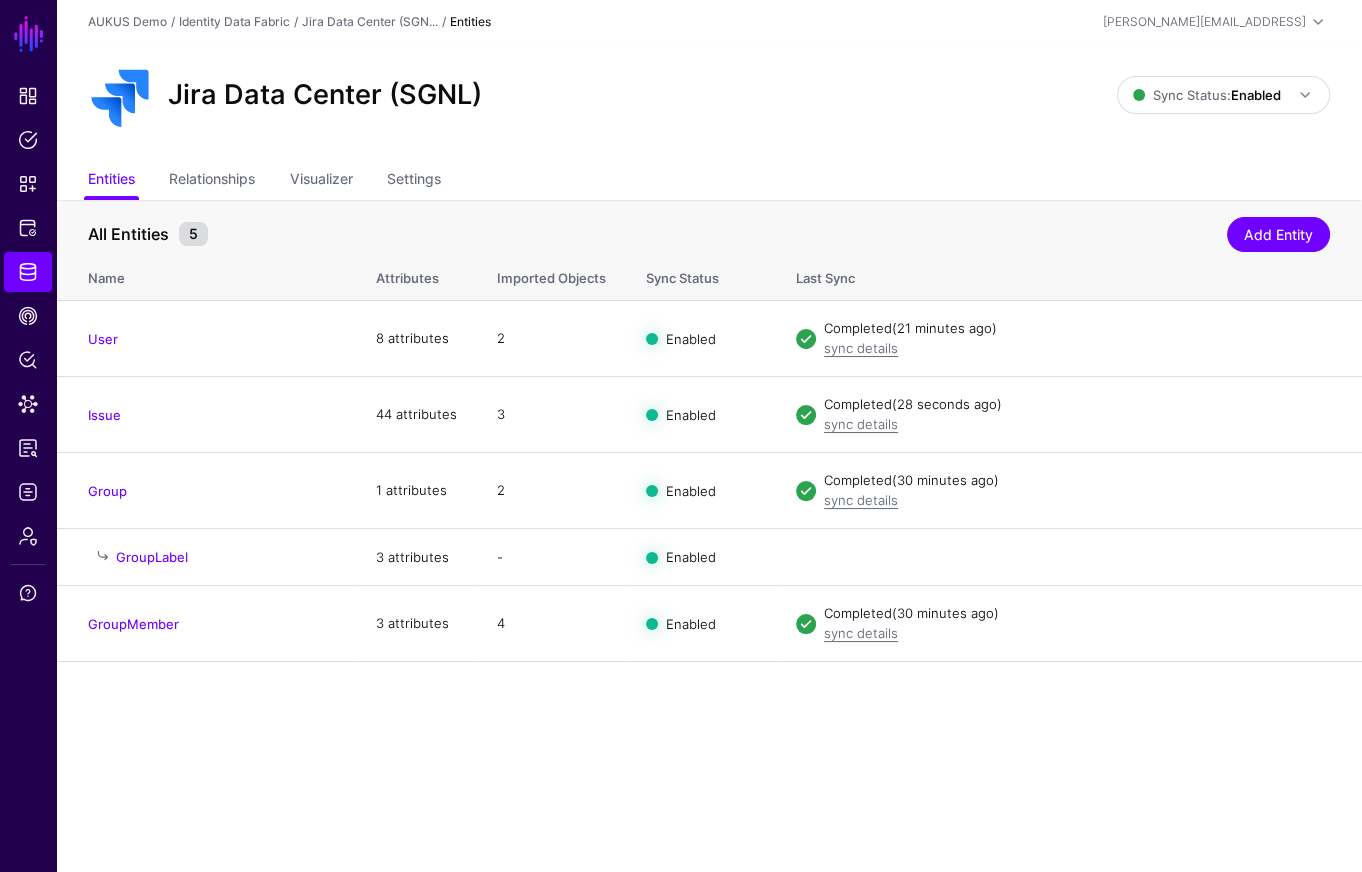 drag, startPoint x: 1242, startPoint y: 413, endPoint x: 810, endPoint y: 357, distance: 435.6145 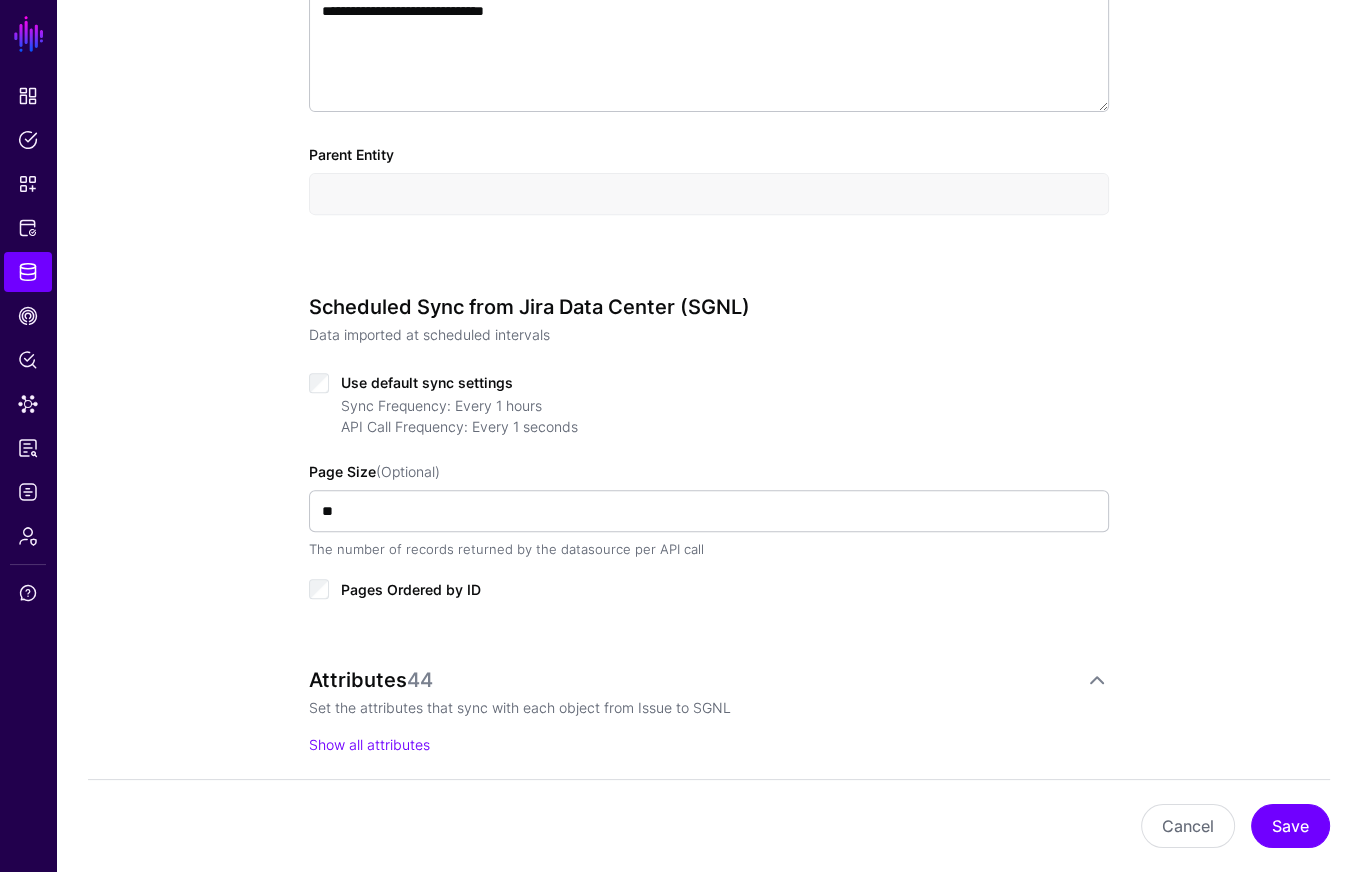 scroll, scrollTop: 1095, scrollLeft: 0, axis: vertical 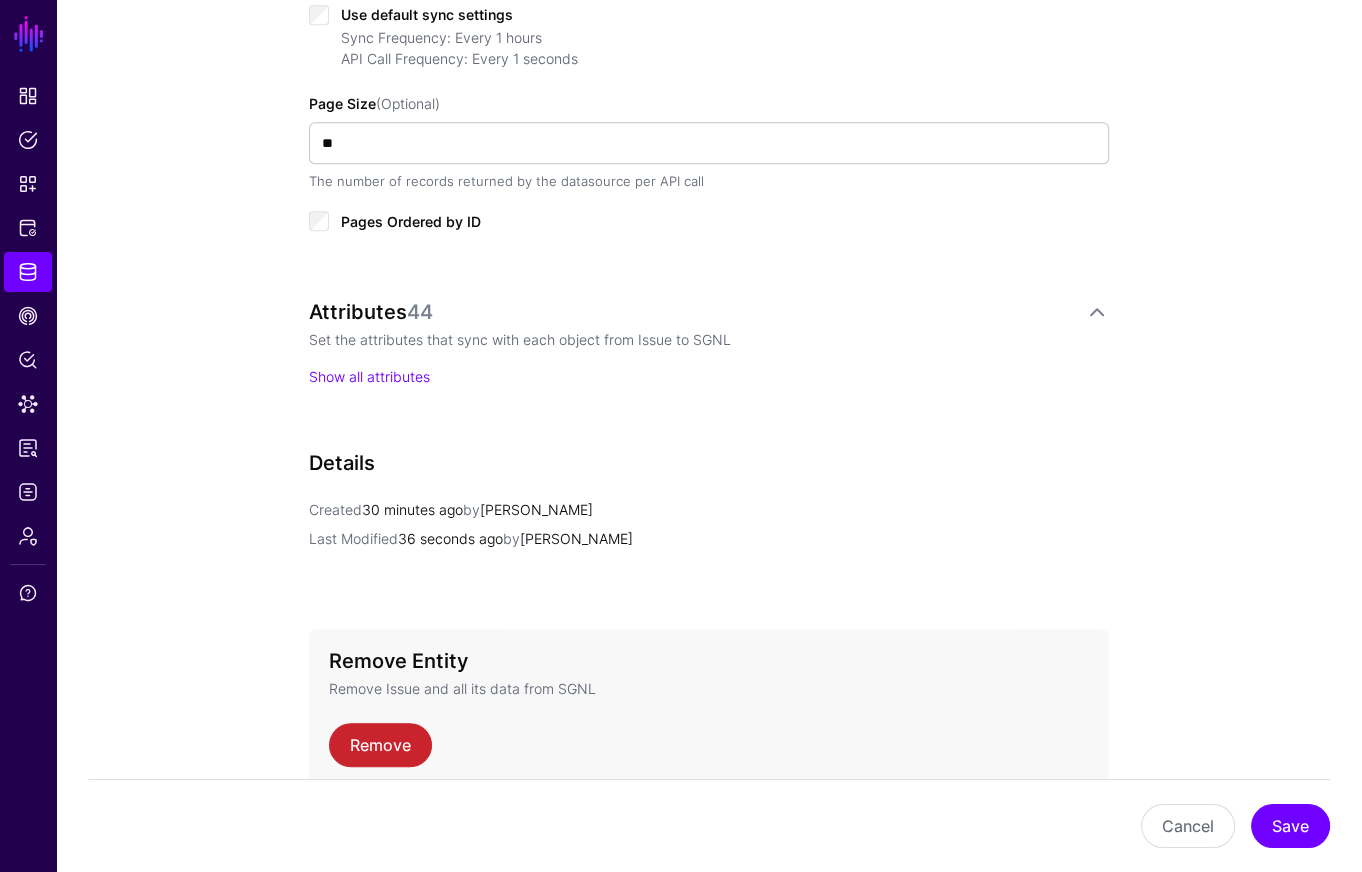 click on "Set the attributes that sync with each object from Issue to SGNL" 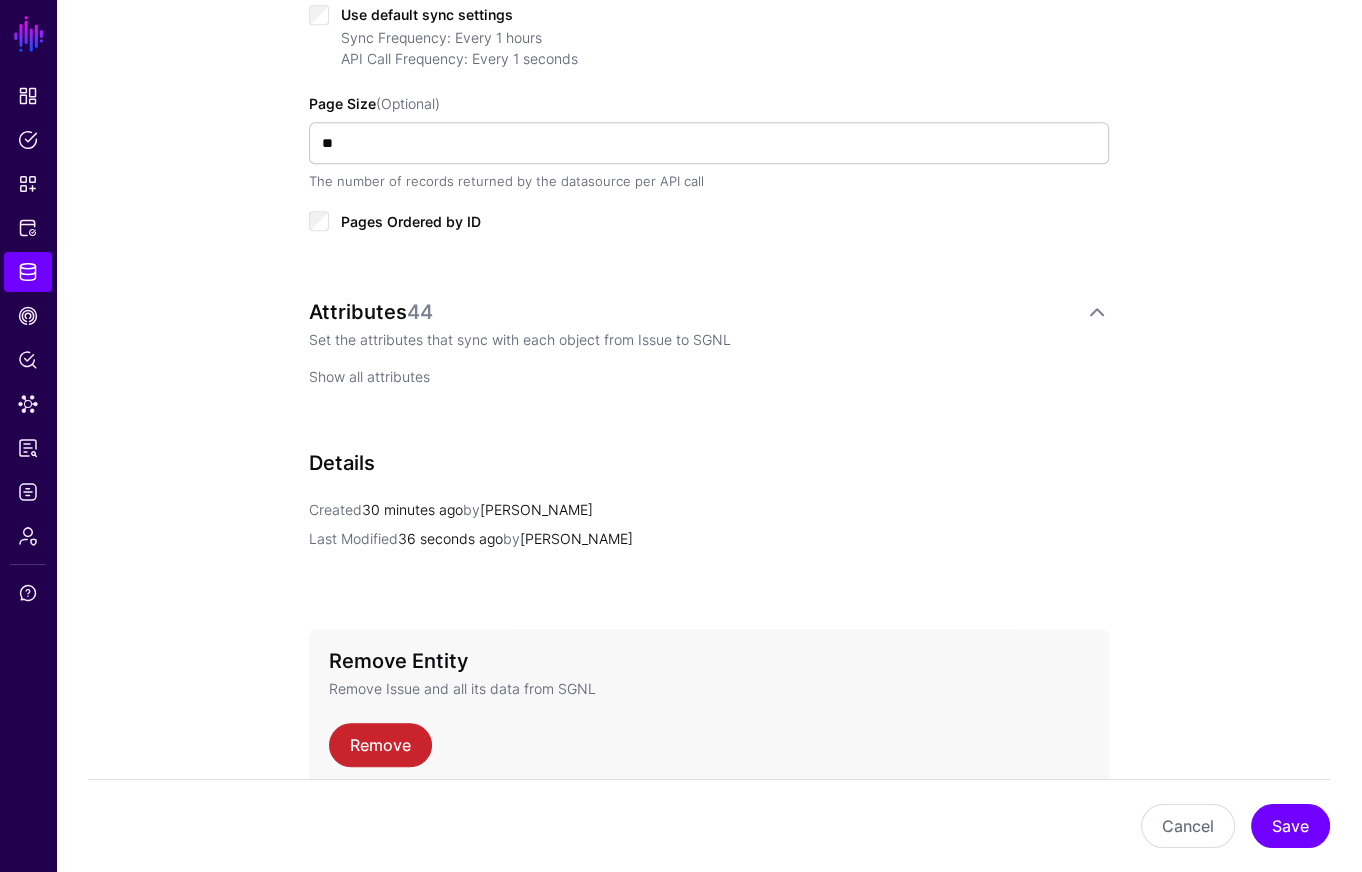 click on "Show all attributes" 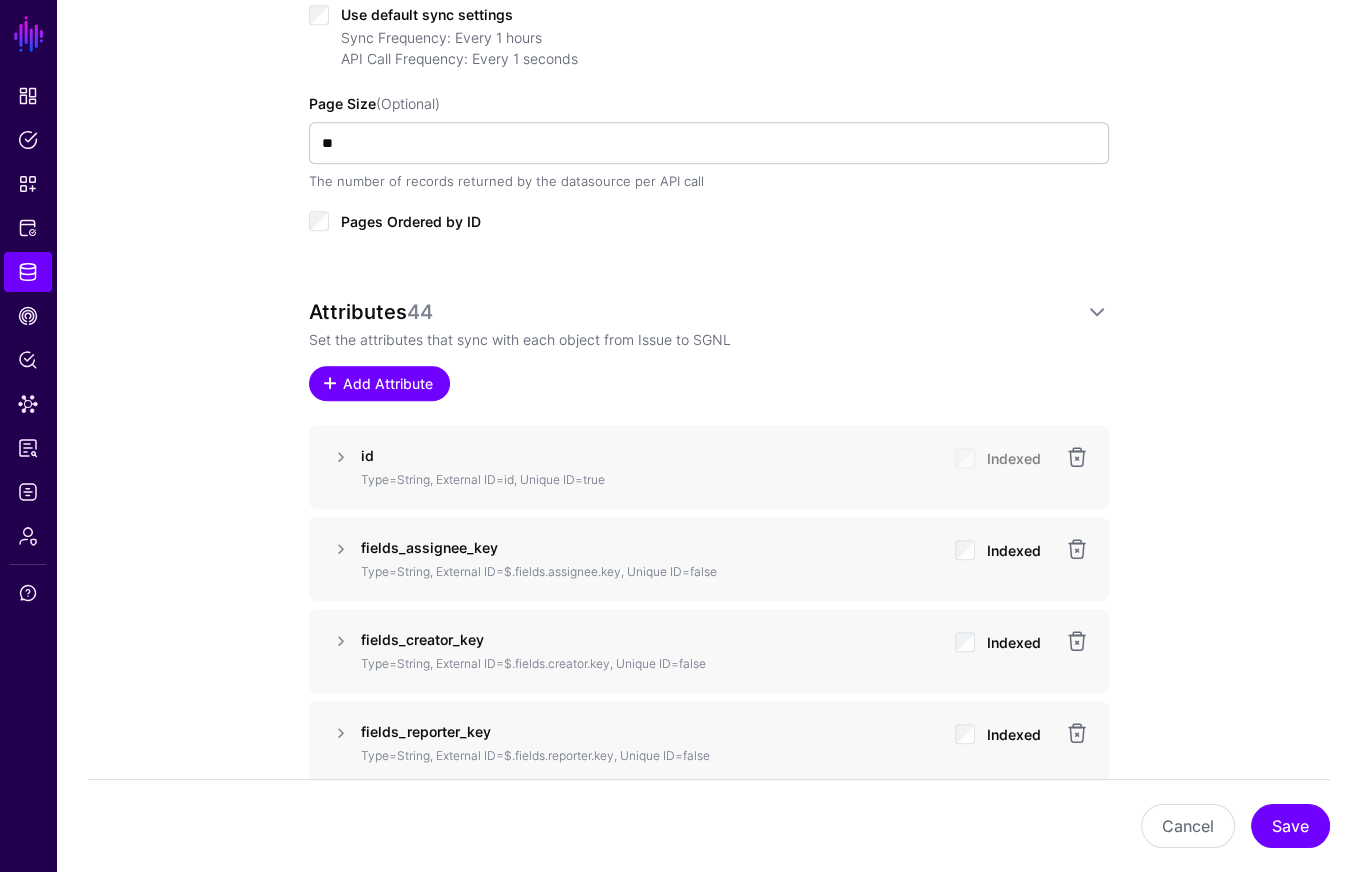 click on "Add Attribute" 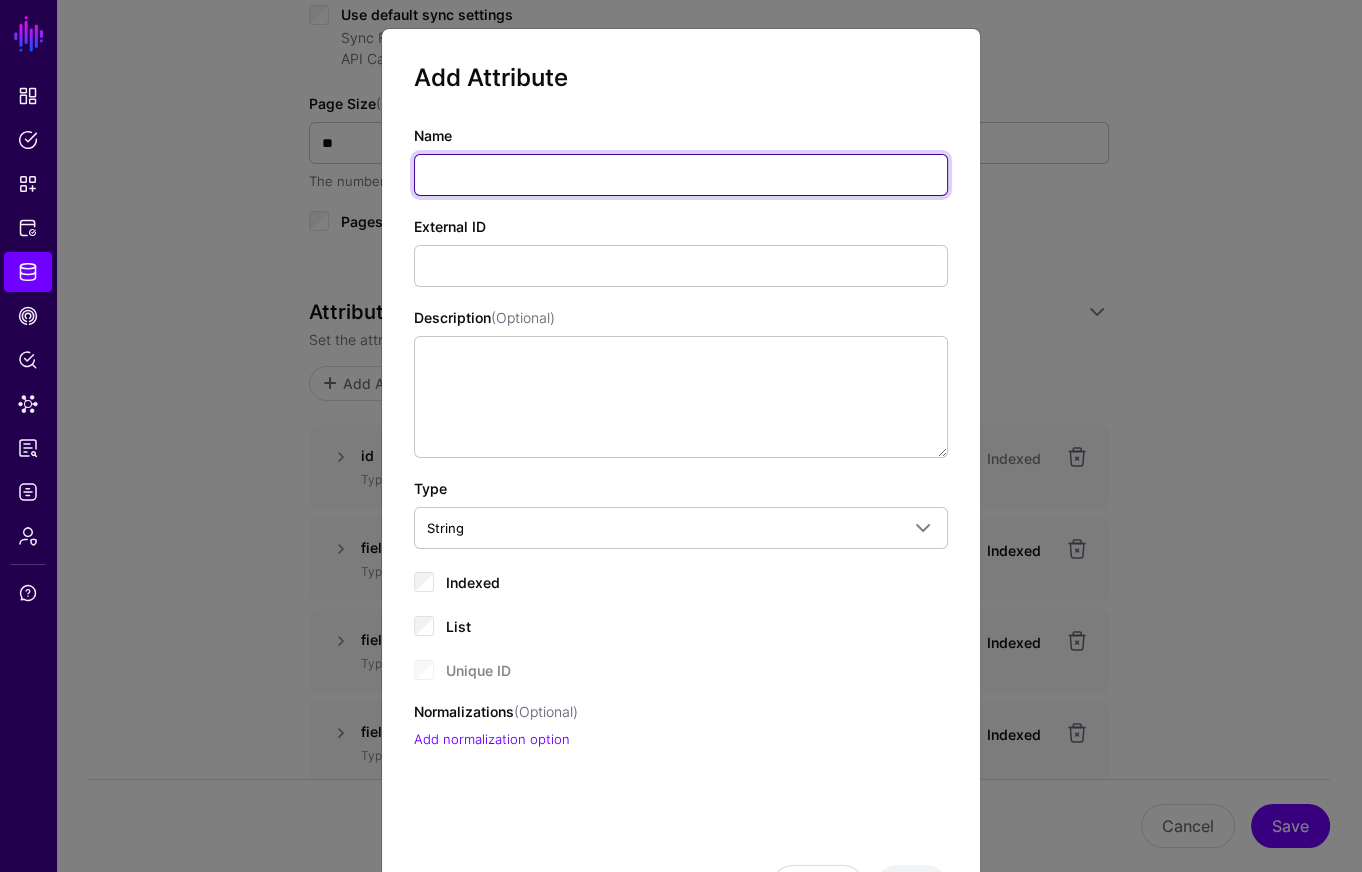 click on "Name" at bounding box center [681, 175] 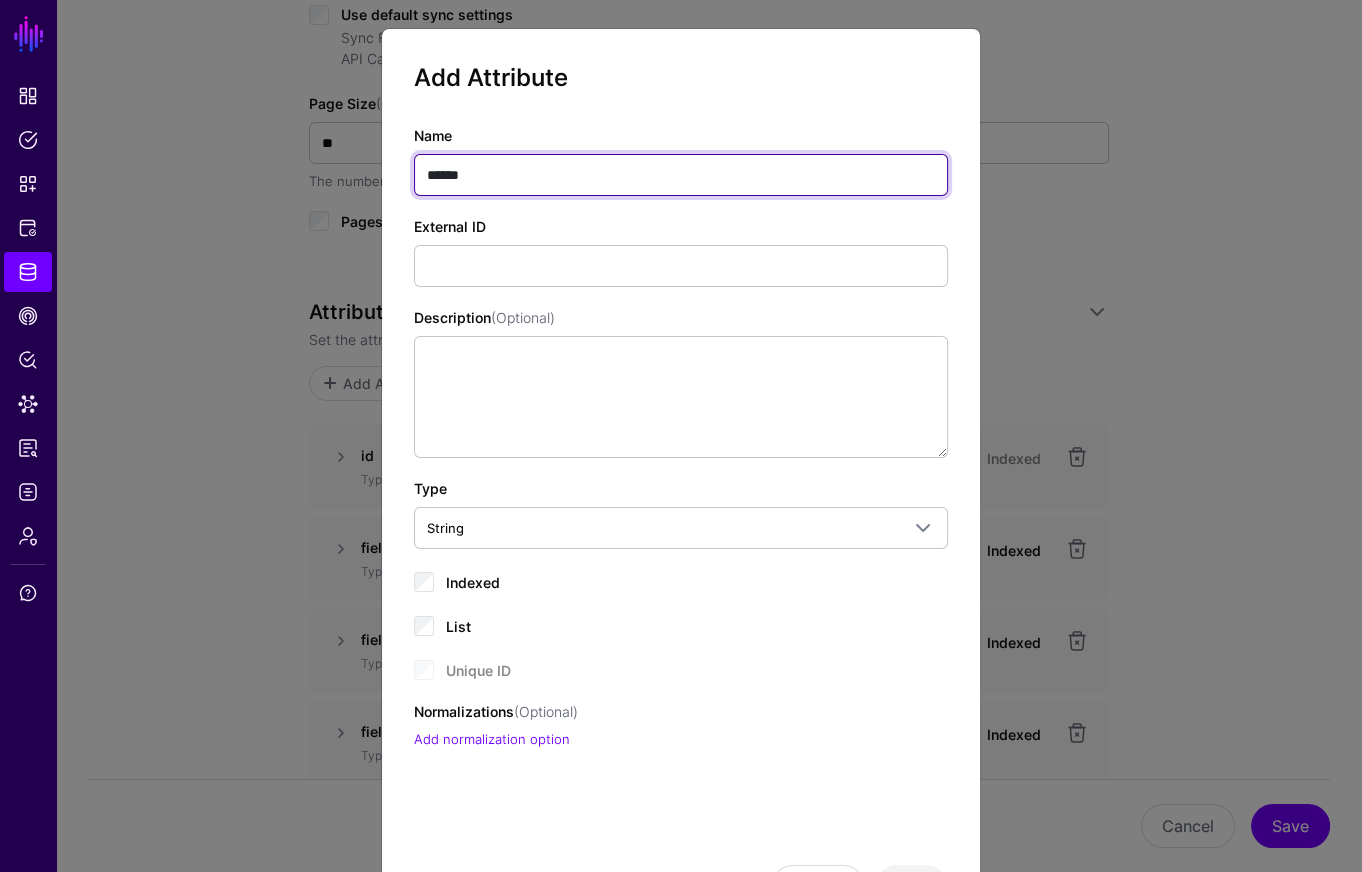 type on "******" 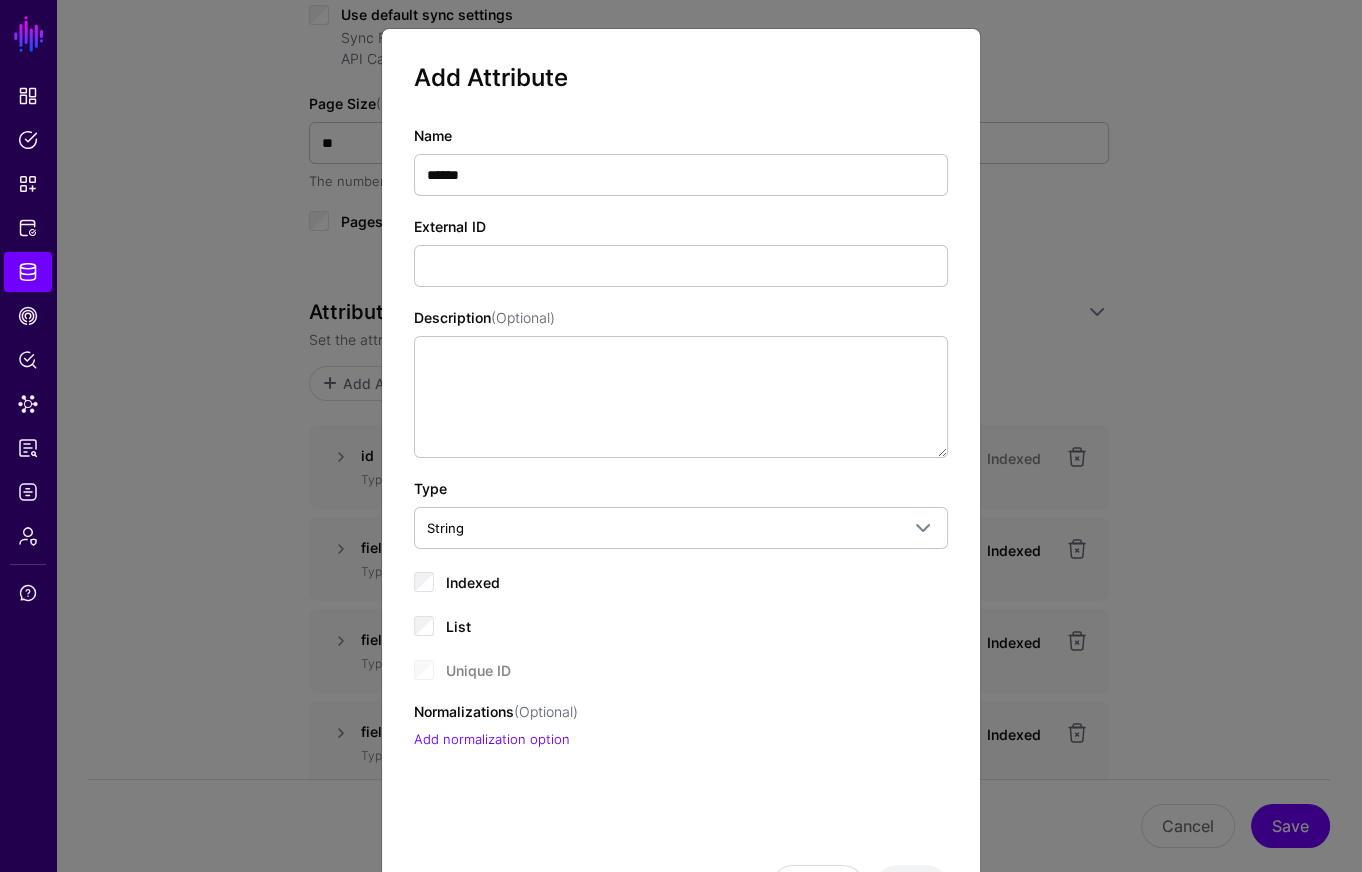 click on "List" 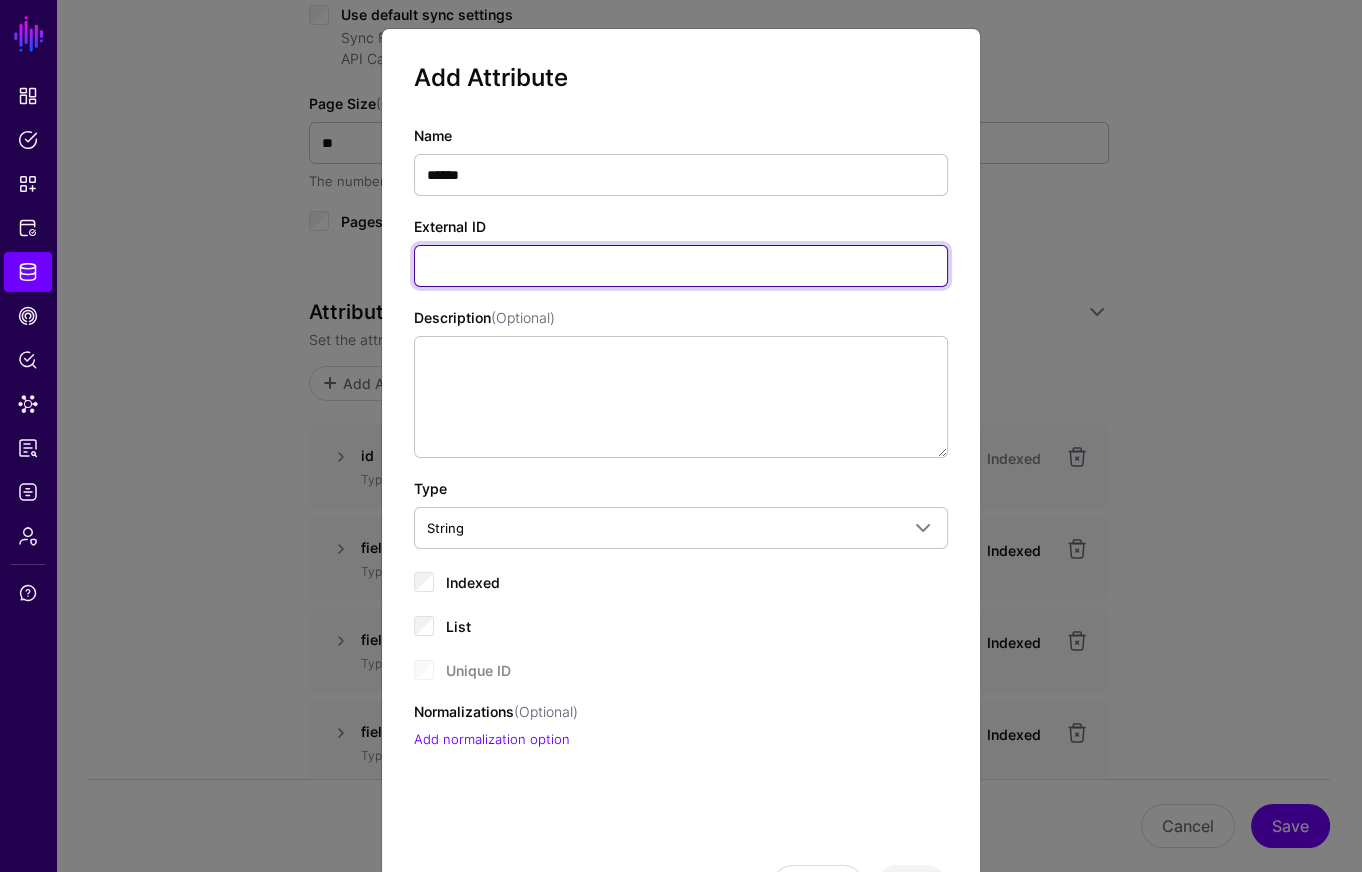 click on "External ID" at bounding box center [681, 266] 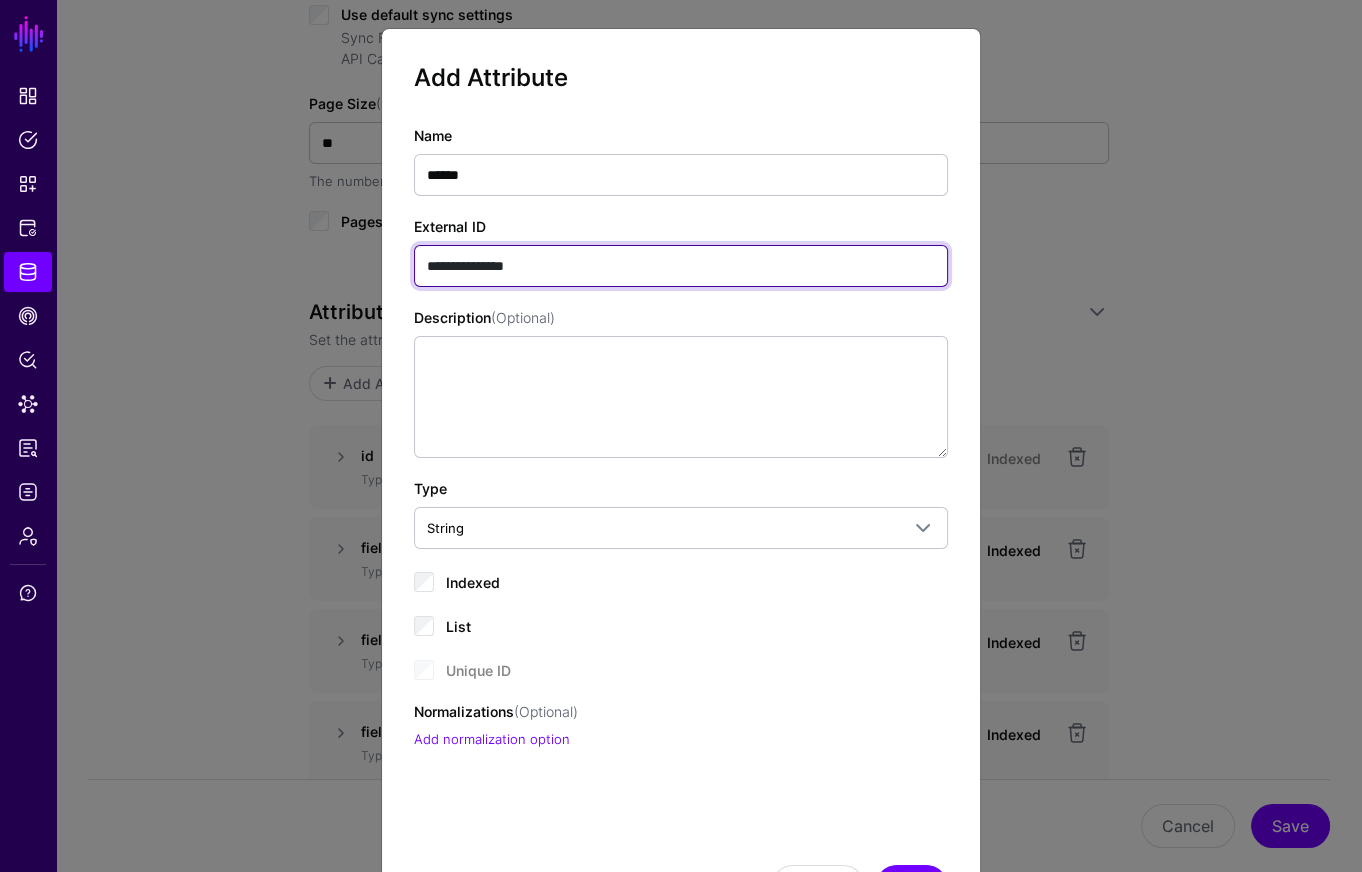 scroll, scrollTop: 97, scrollLeft: 0, axis: vertical 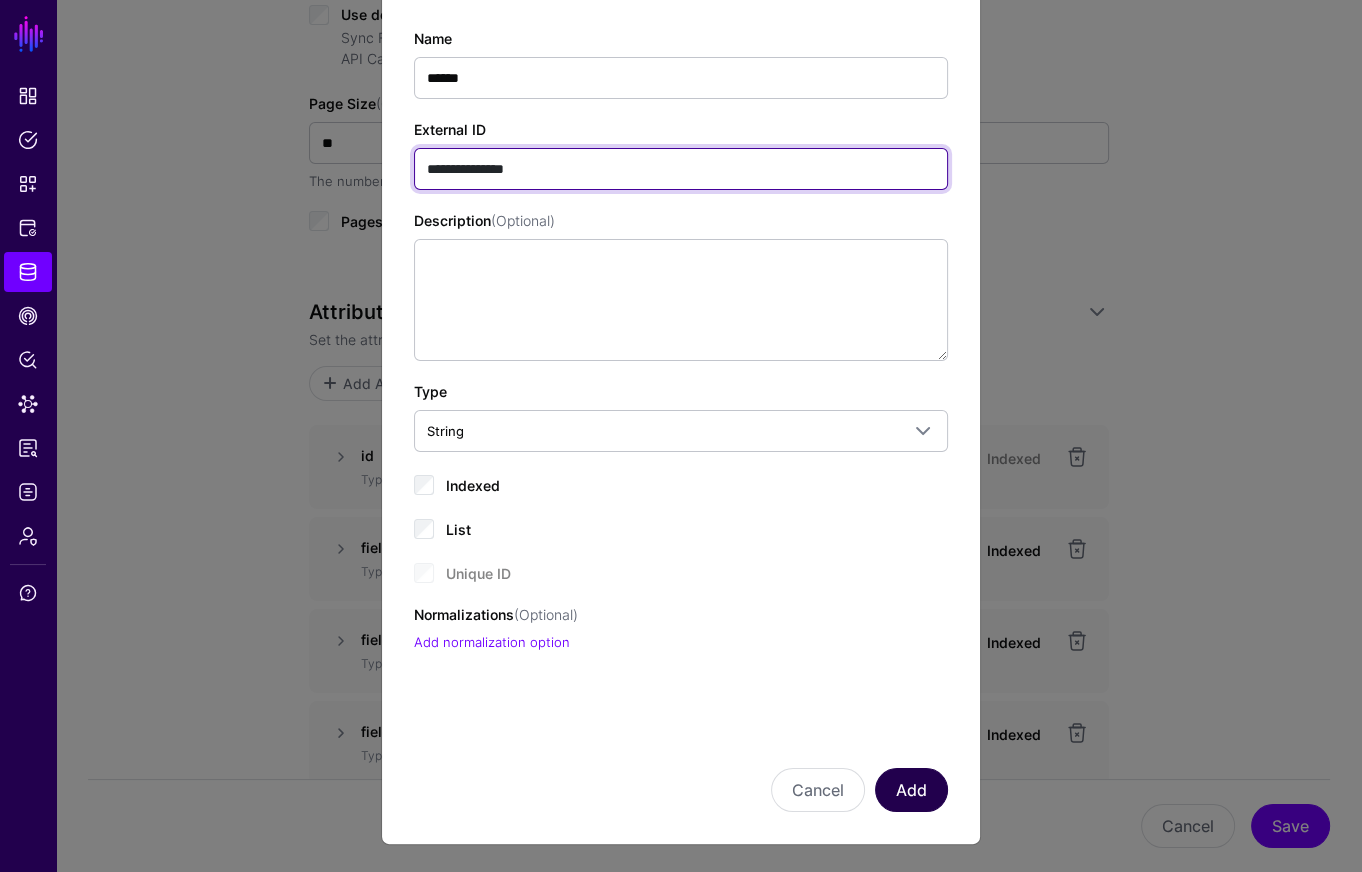 type on "**********" 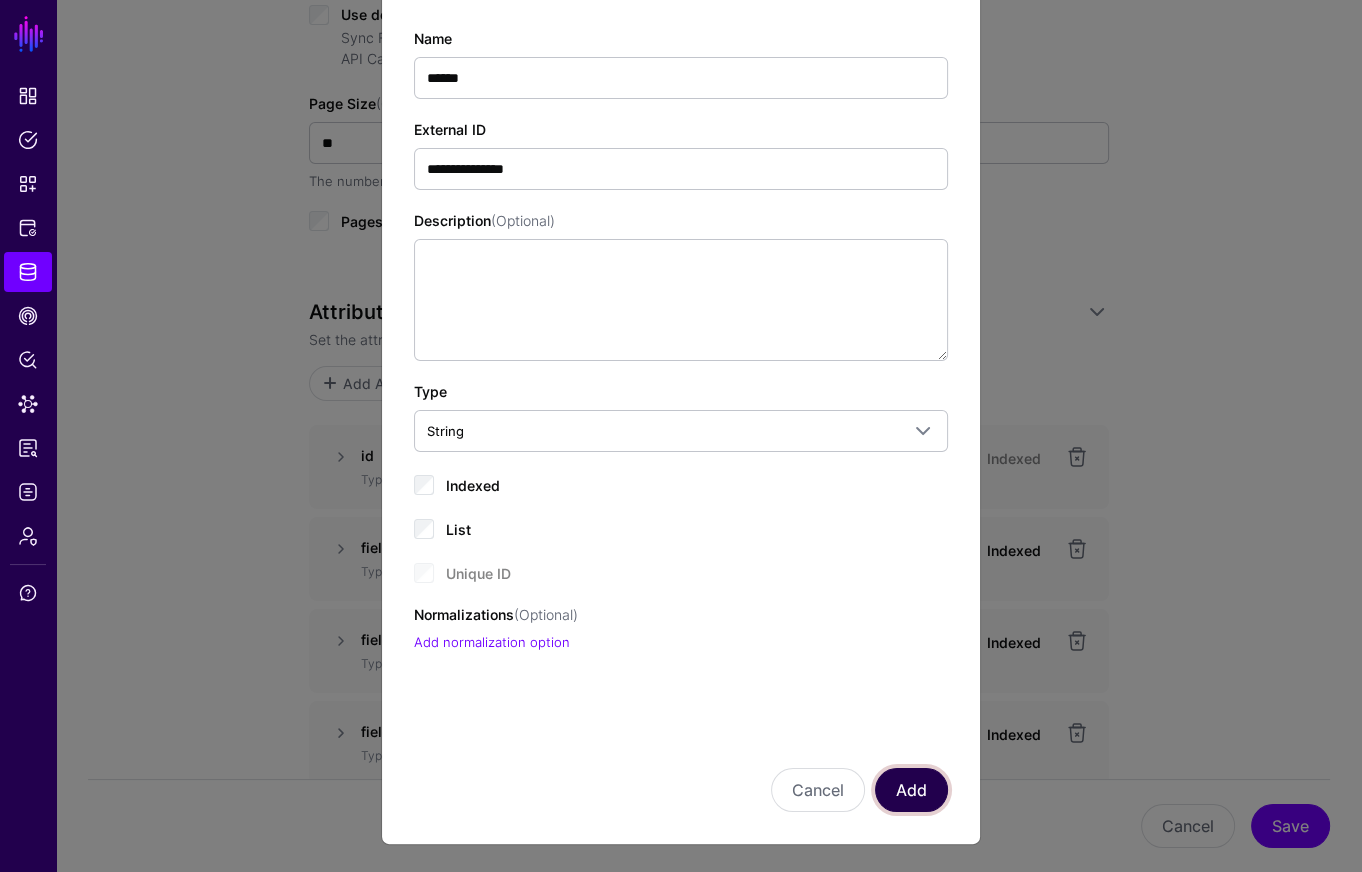 click on "Add" 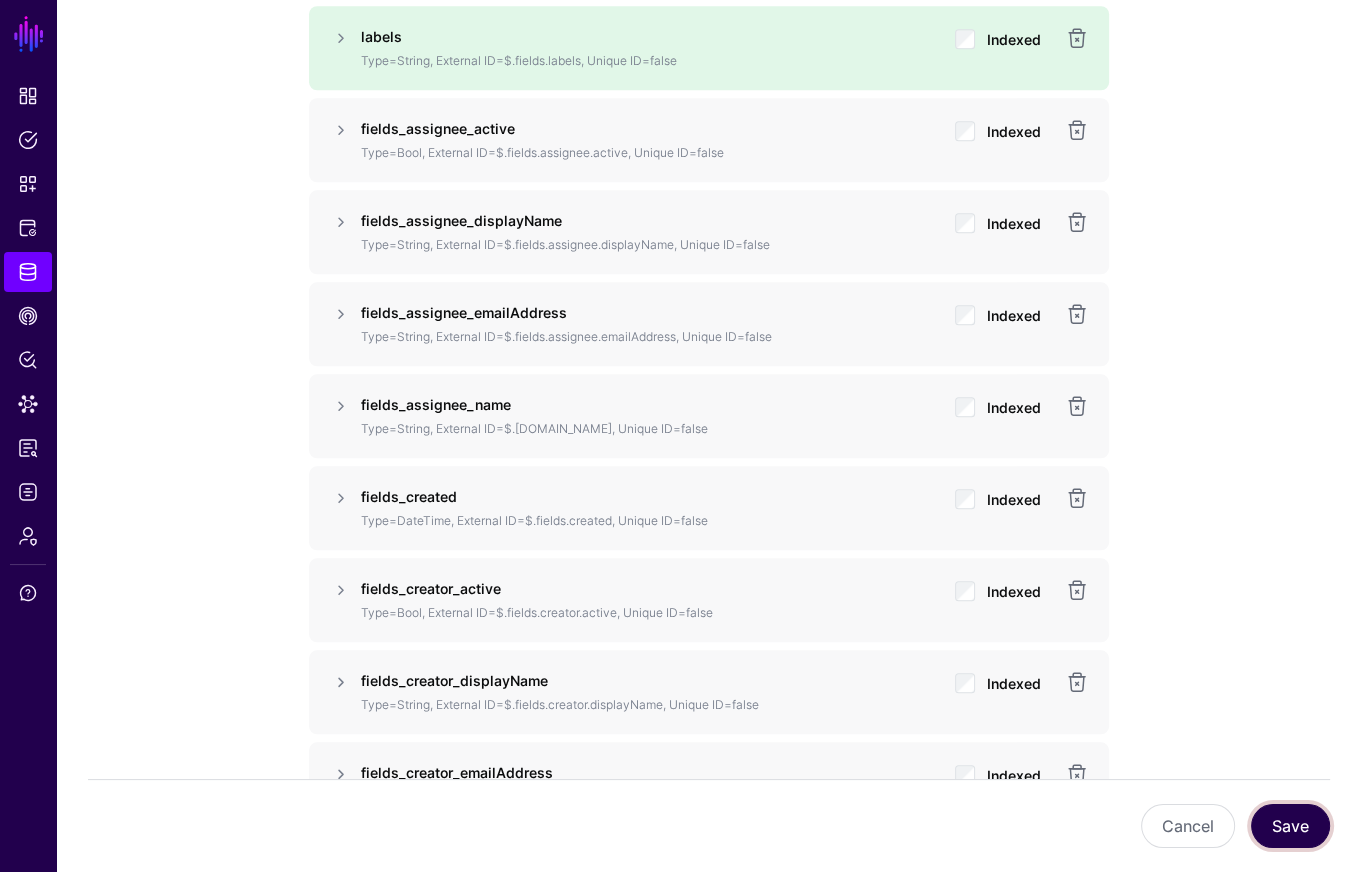 scroll, scrollTop: 1978, scrollLeft: 0, axis: vertical 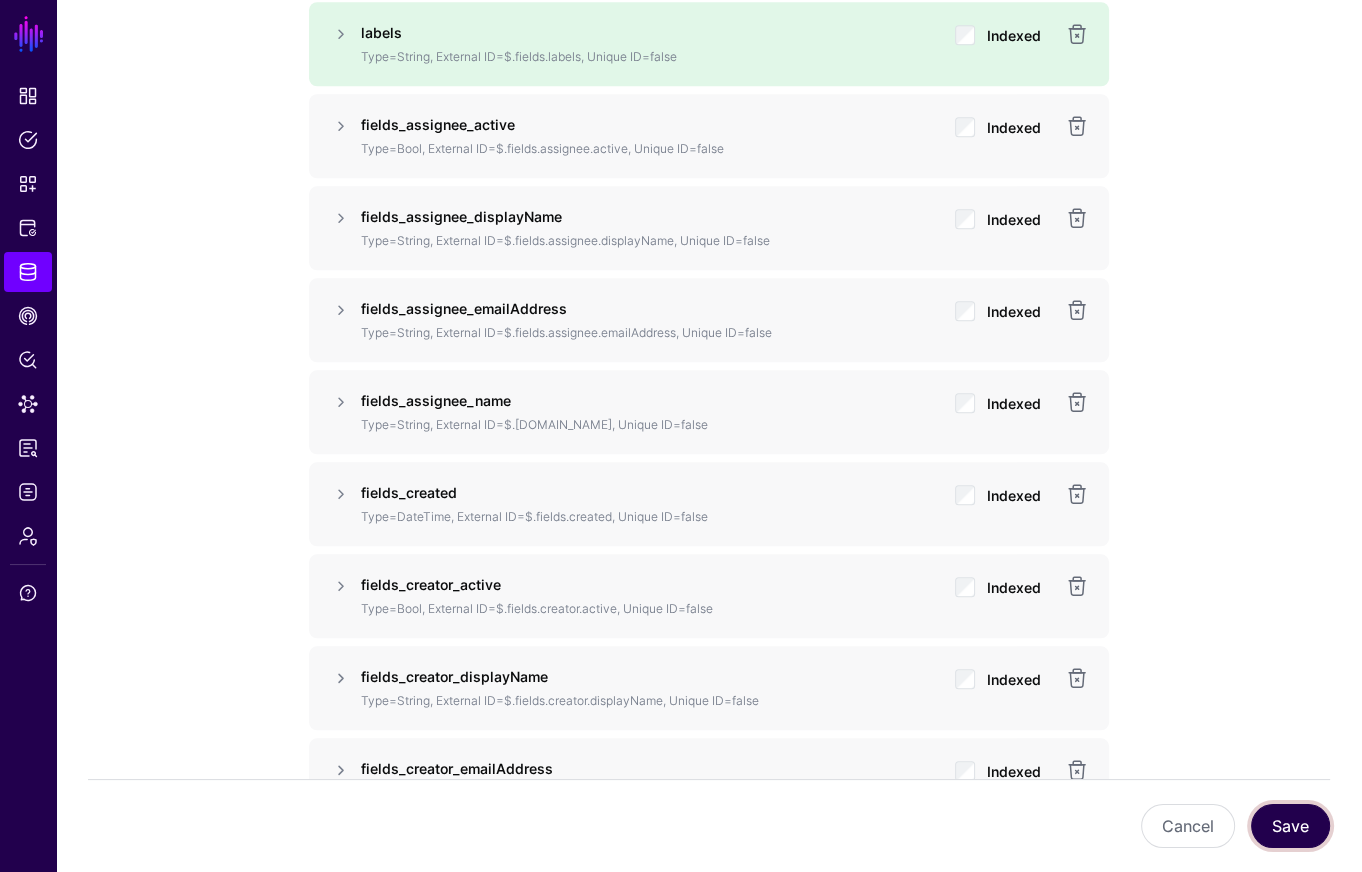click on "Save" 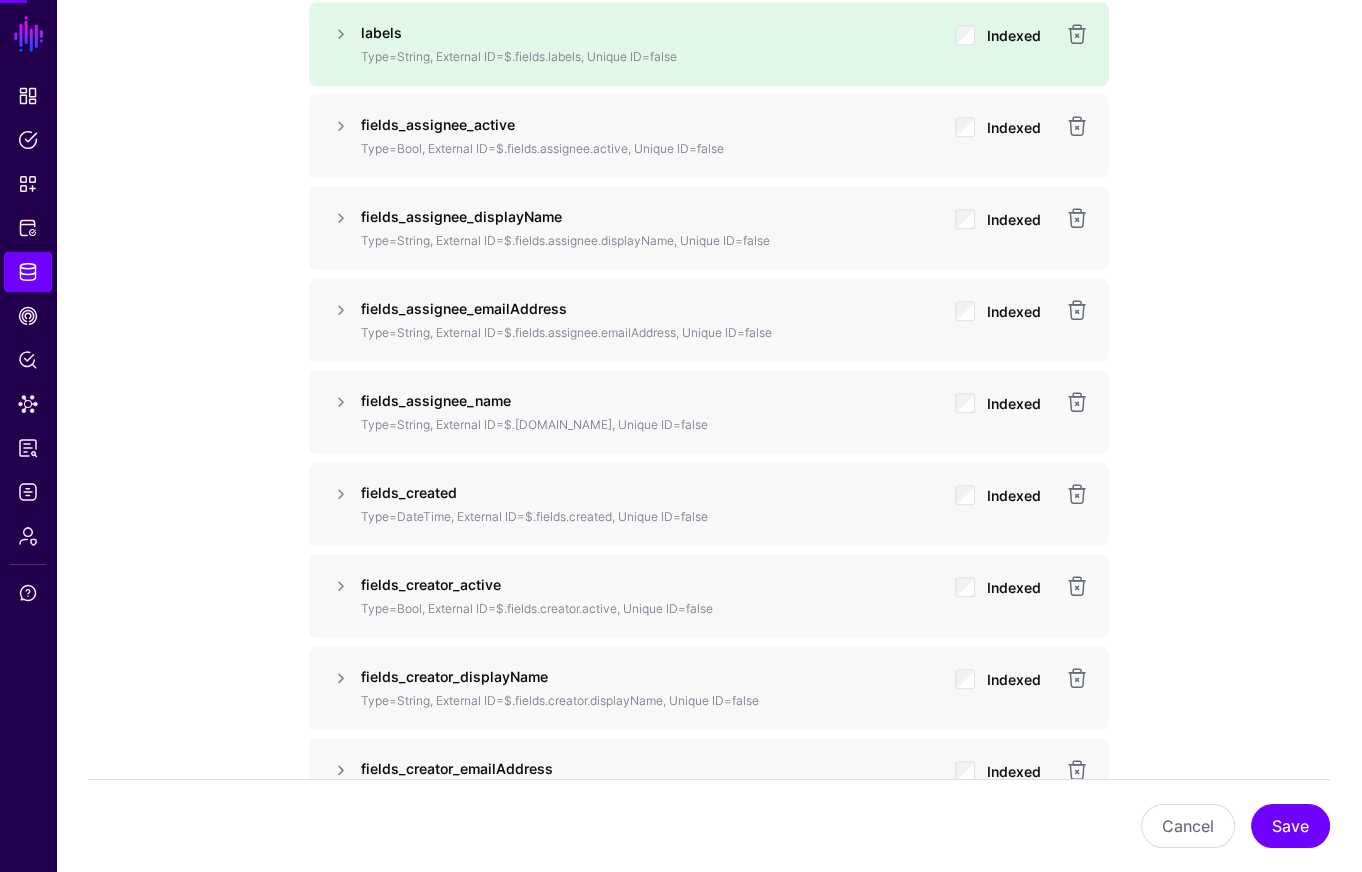 scroll, scrollTop: 0, scrollLeft: 0, axis: both 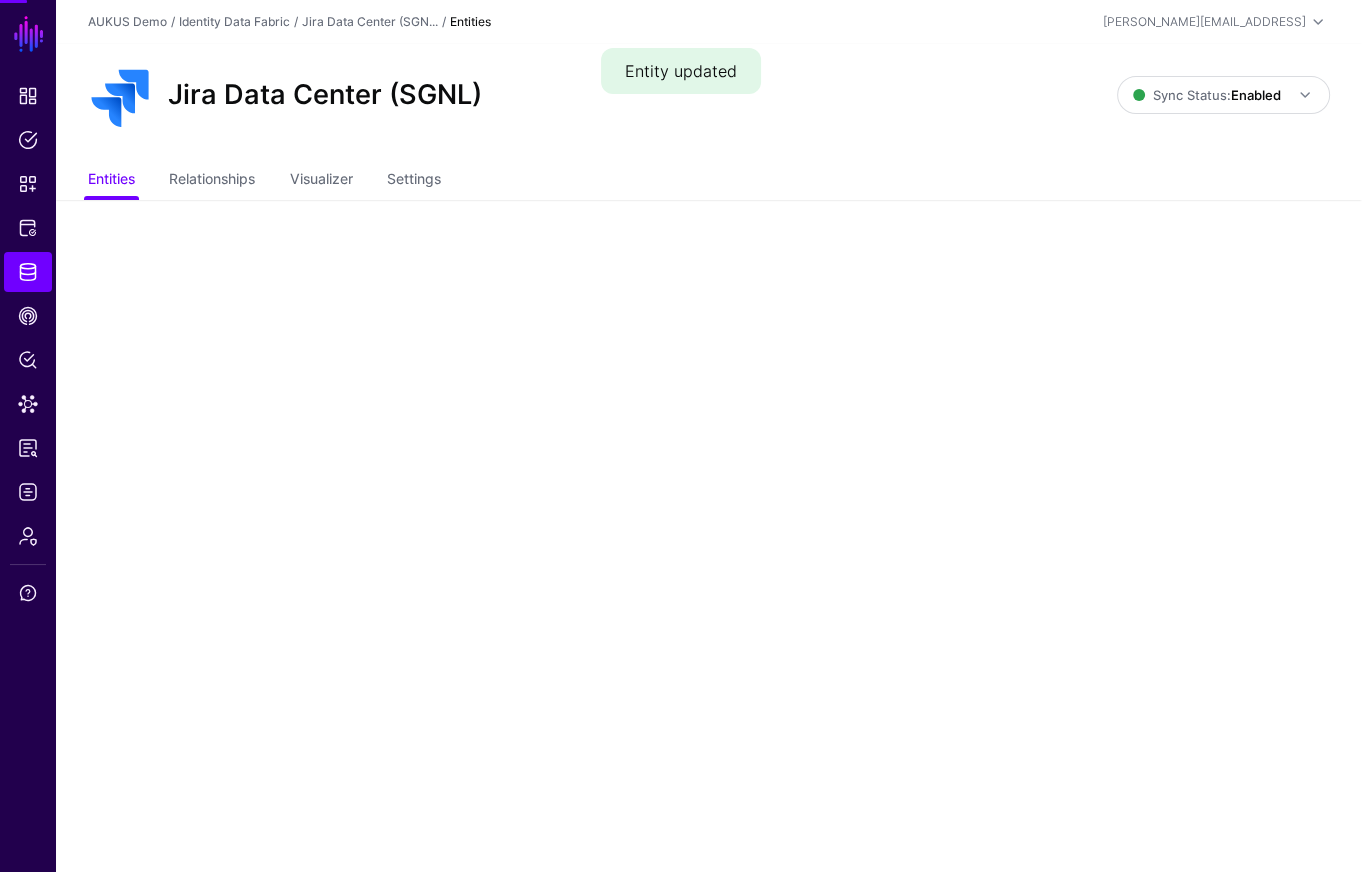 drag, startPoint x: 1293, startPoint y: 822, endPoint x: 1294, endPoint y: 807, distance: 15.033297 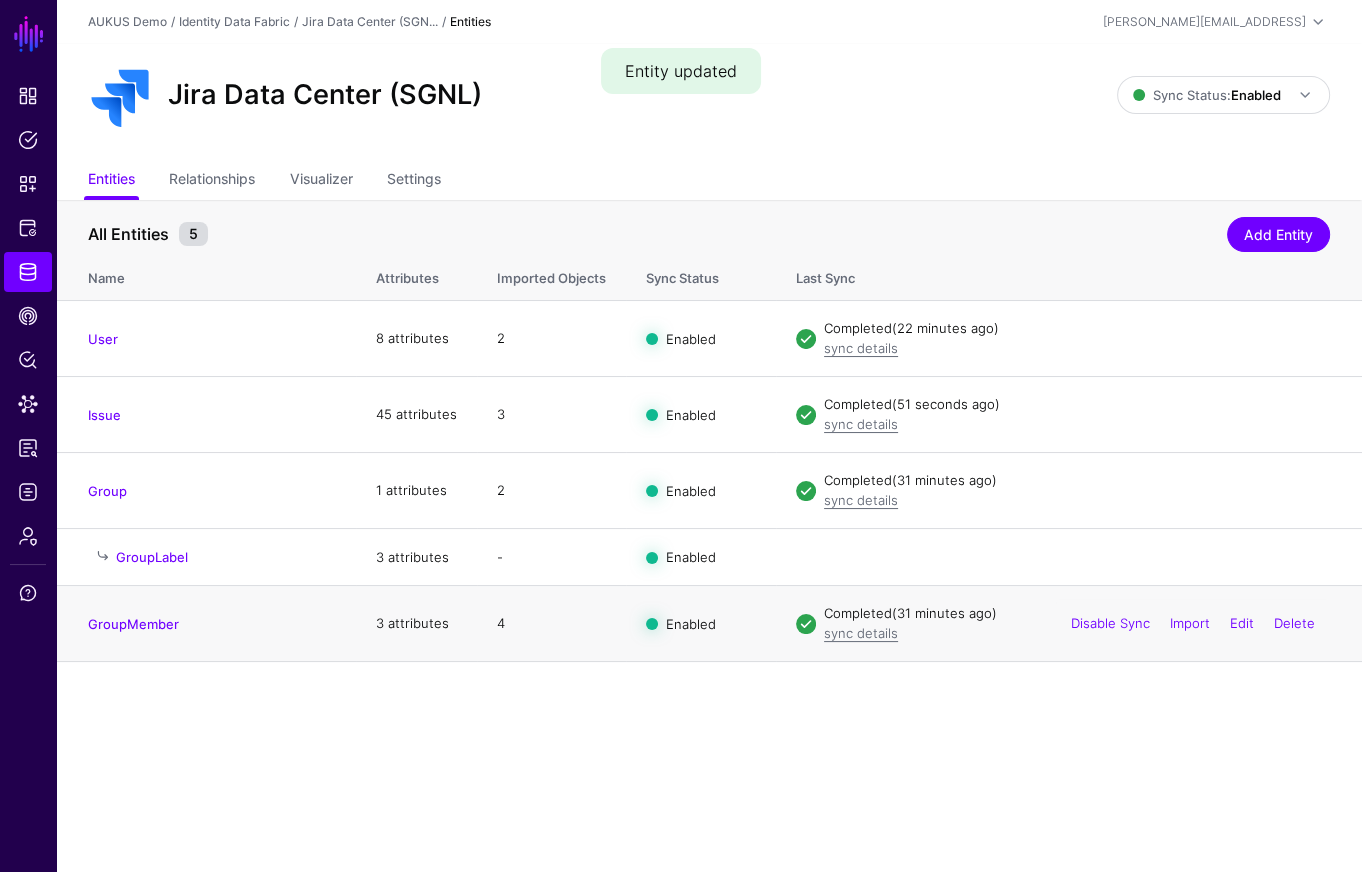 drag, startPoint x: 1007, startPoint y: 707, endPoint x: 1054, endPoint y: 599, distance: 117.7837 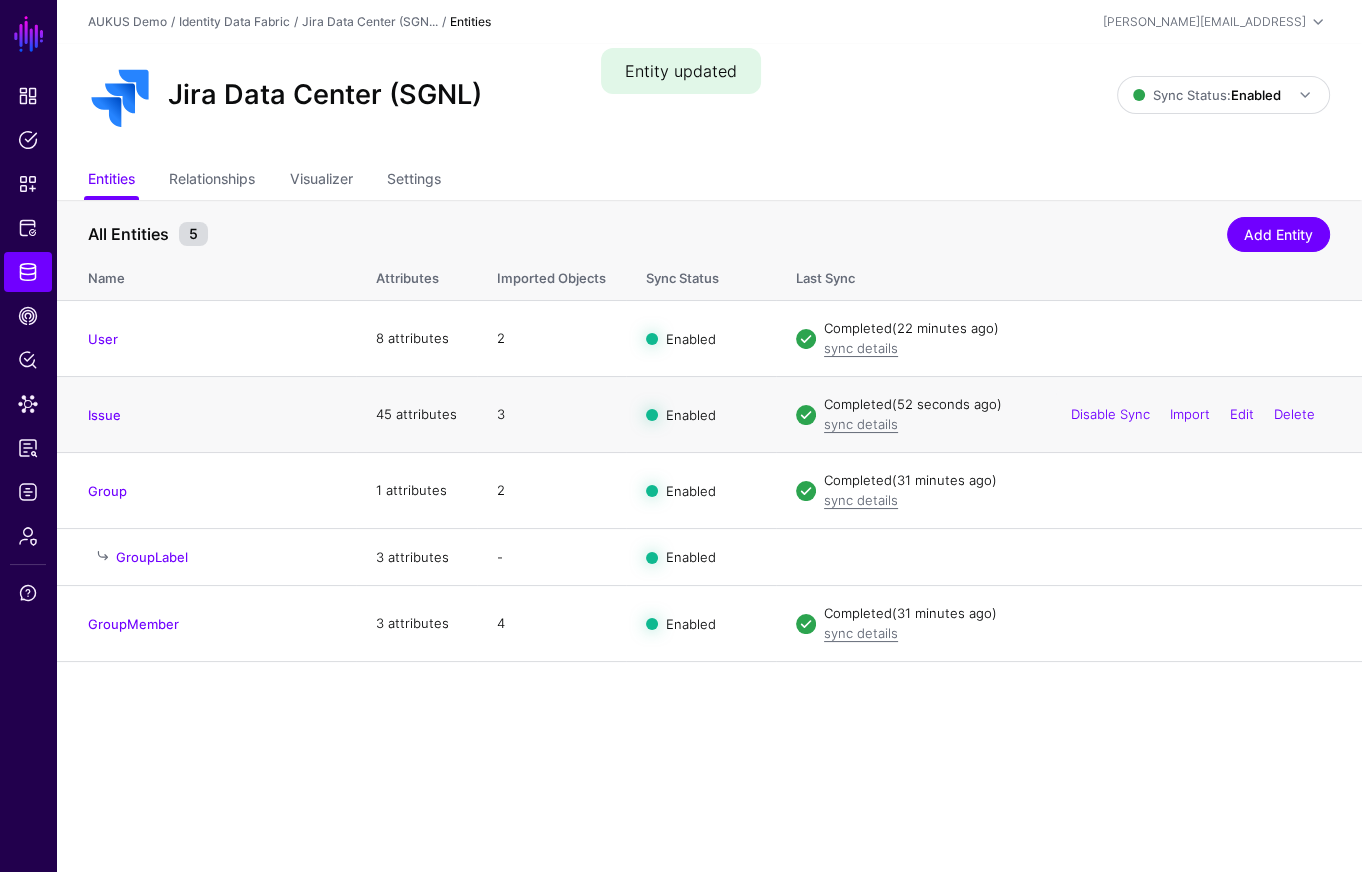 click on "Disable Sync  Import  Edit  Delete" 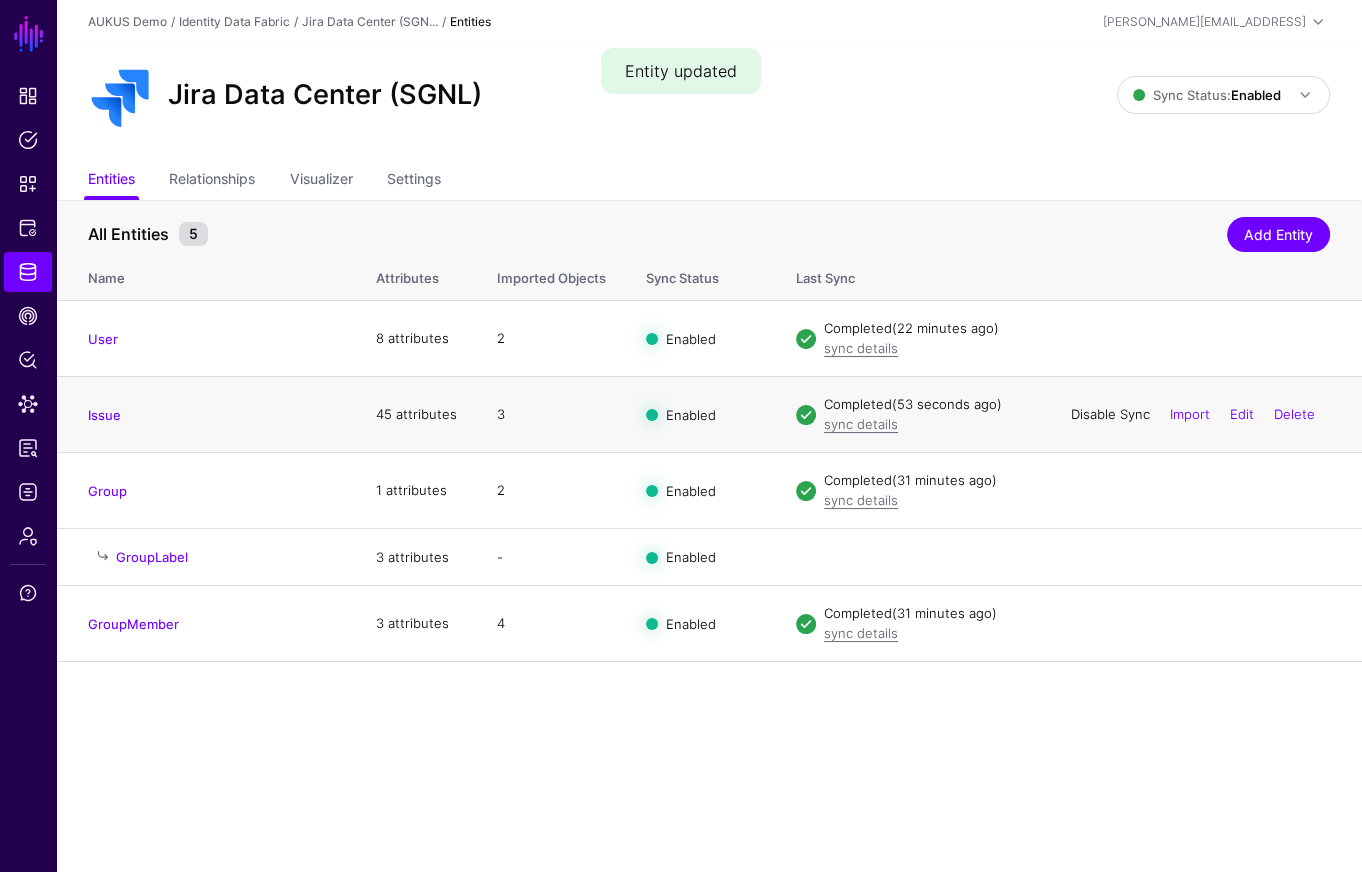 click on "Disable Sync" 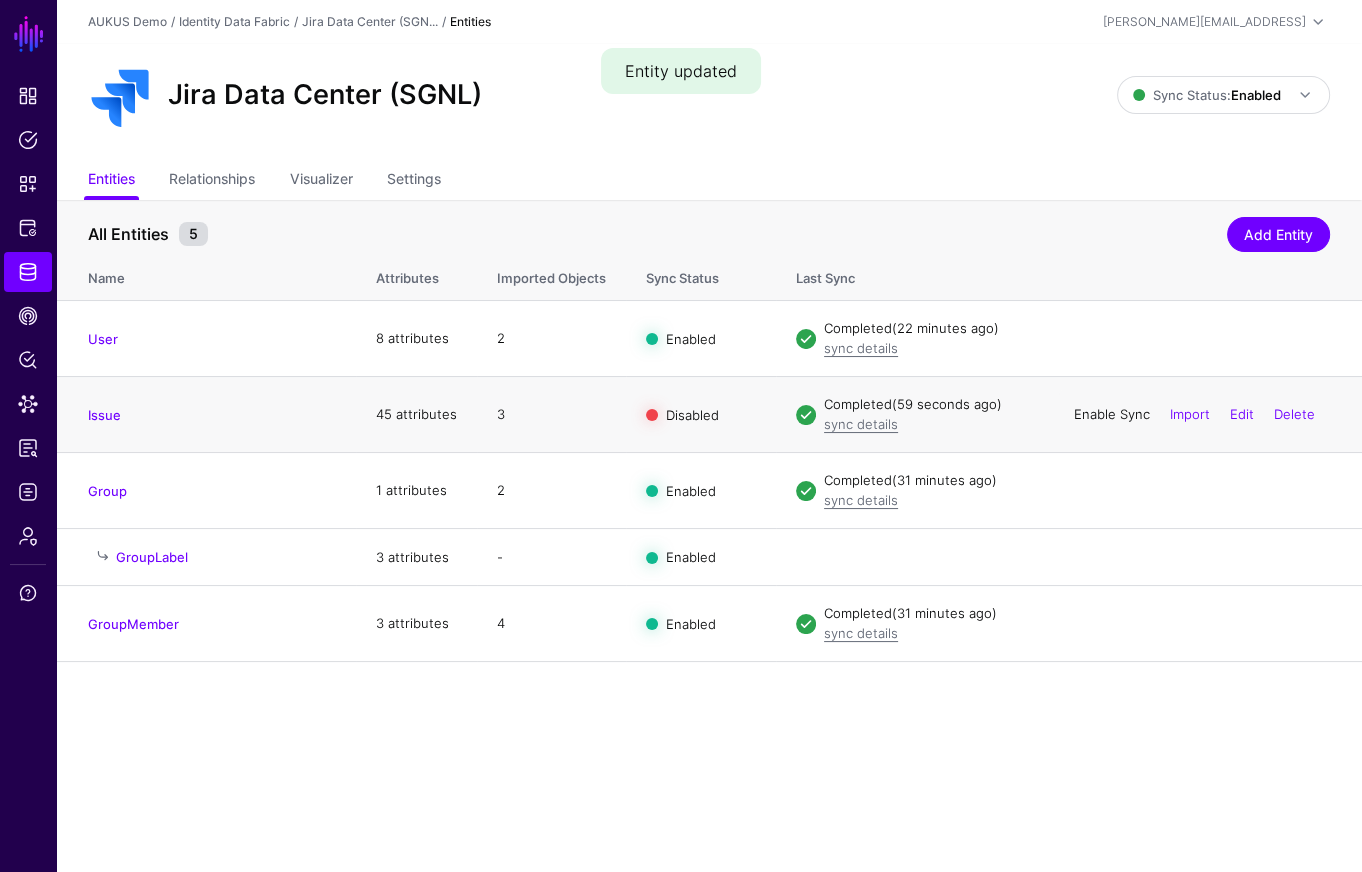 click on "Enable Sync" 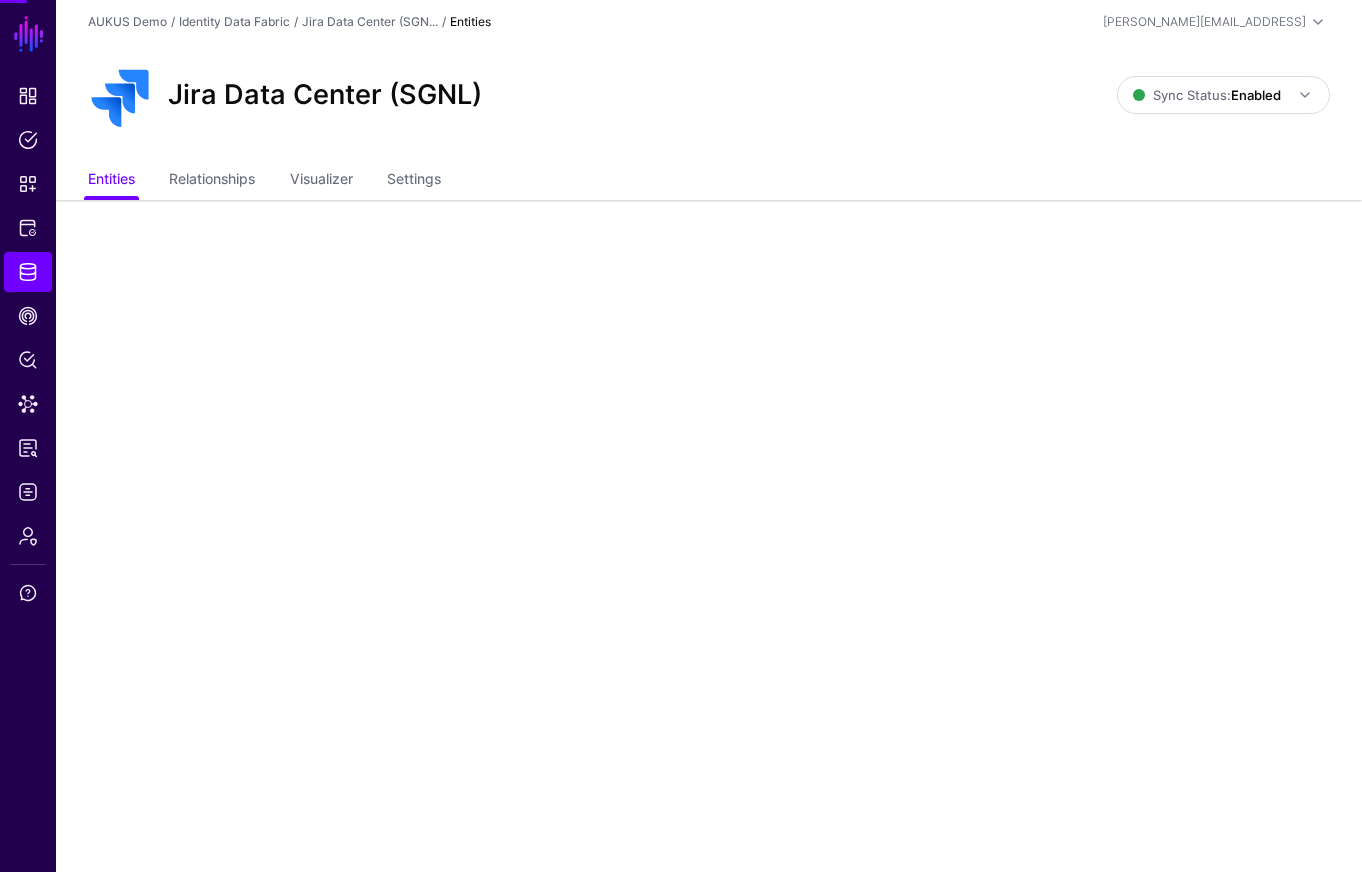 scroll, scrollTop: 0, scrollLeft: 0, axis: both 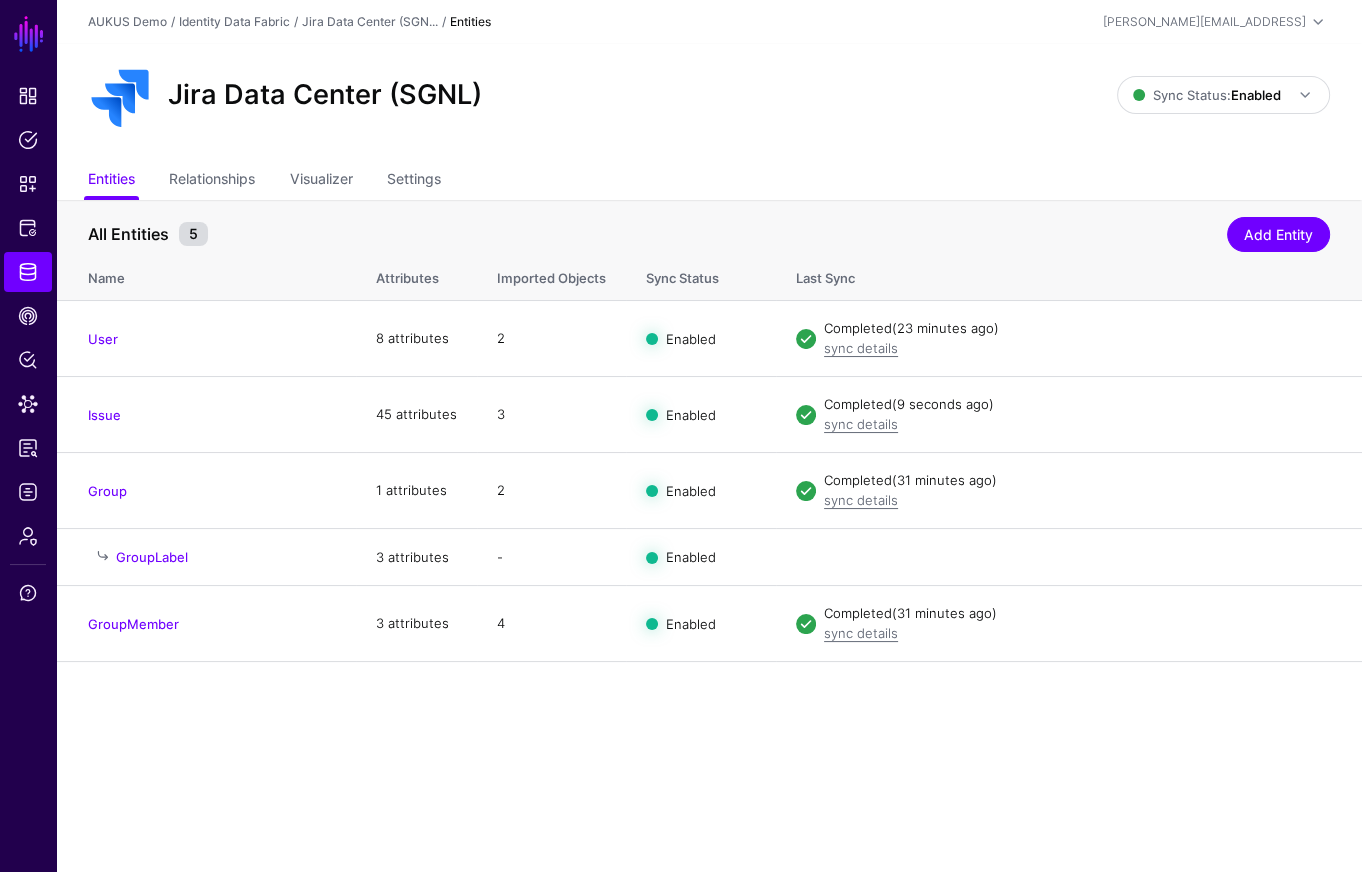 click on "Disable Sync" 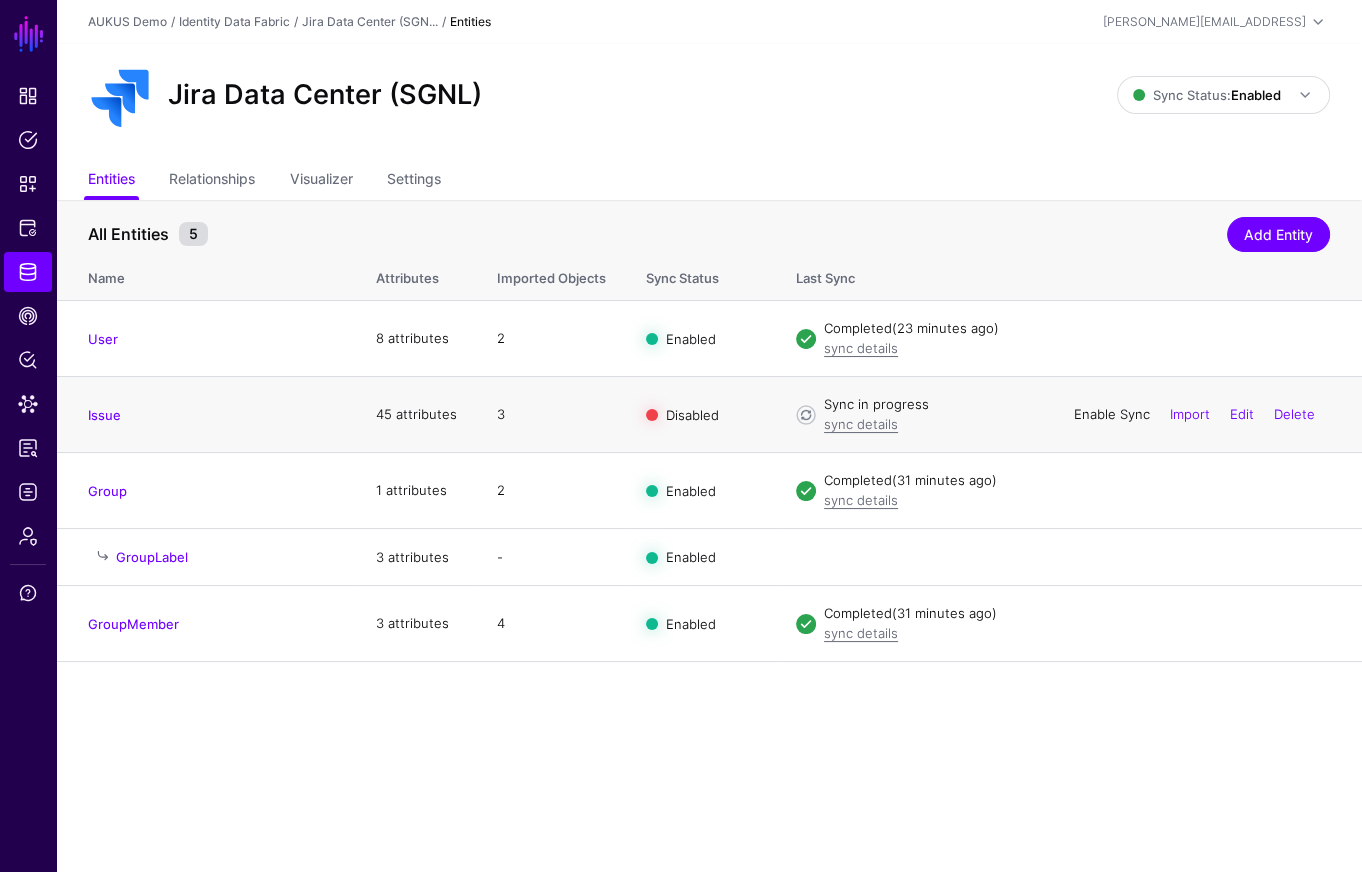 click on "Enable Sync" 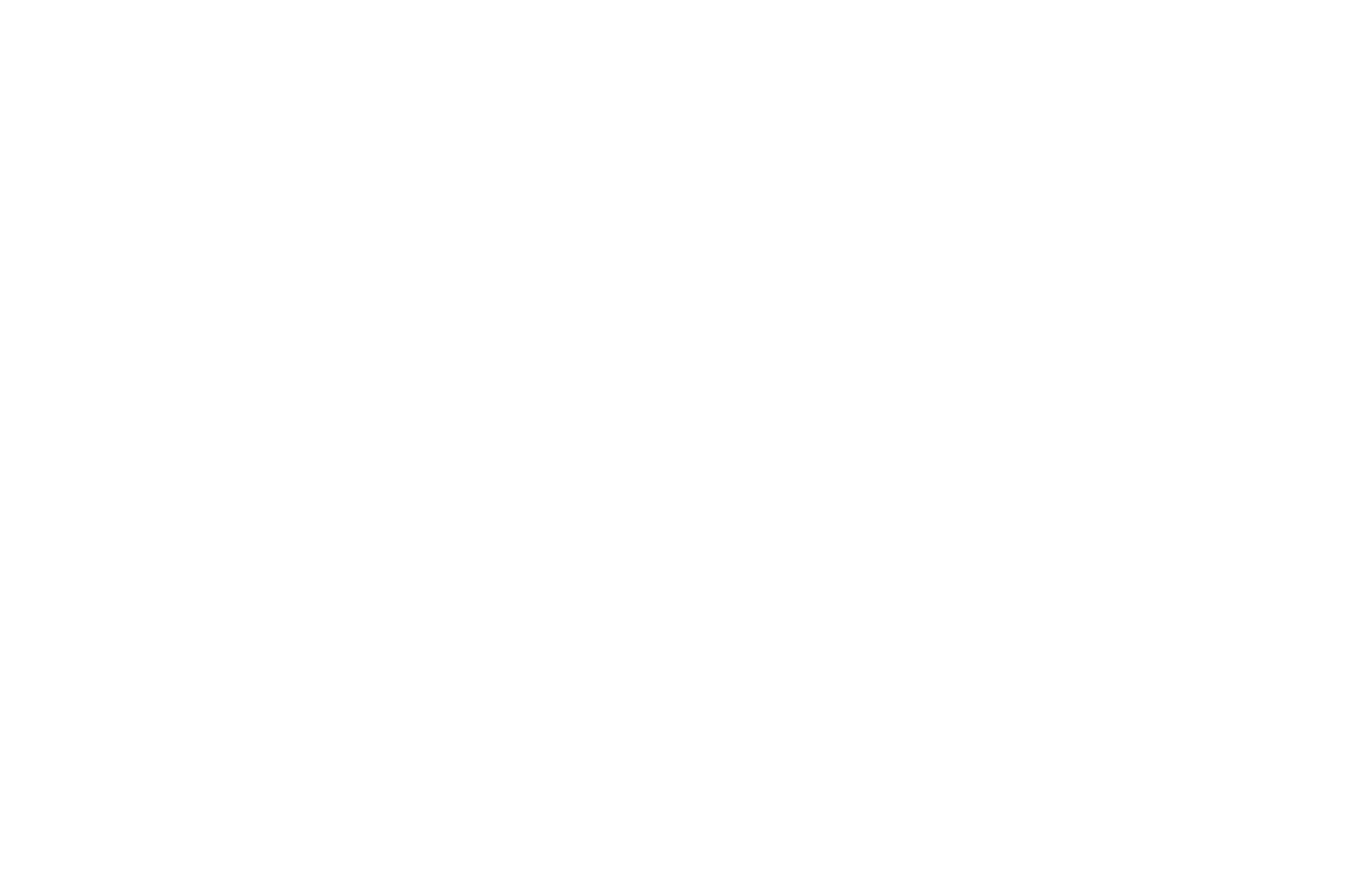 scroll, scrollTop: 0, scrollLeft: 0, axis: both 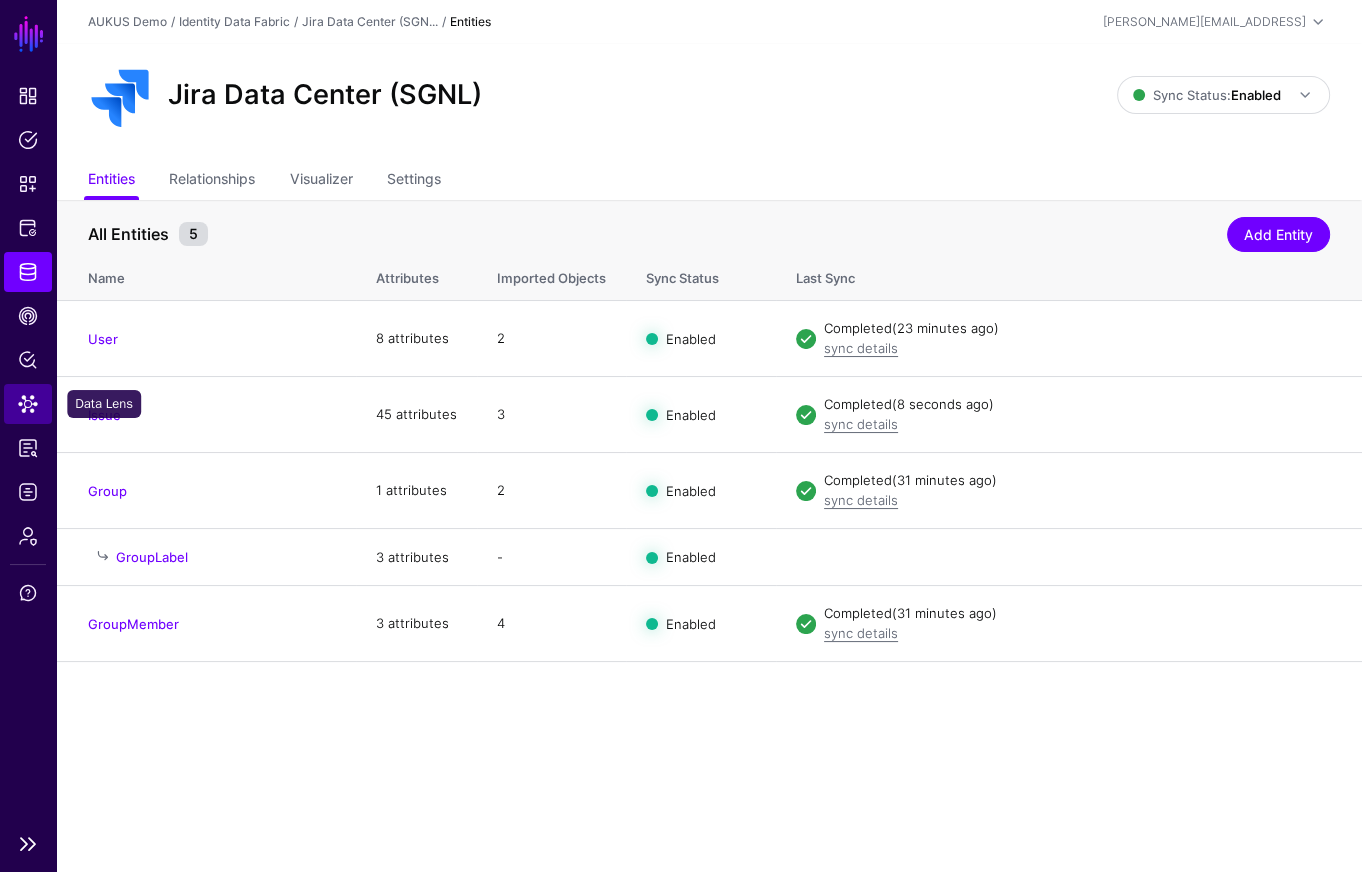 click on "Data Lens" 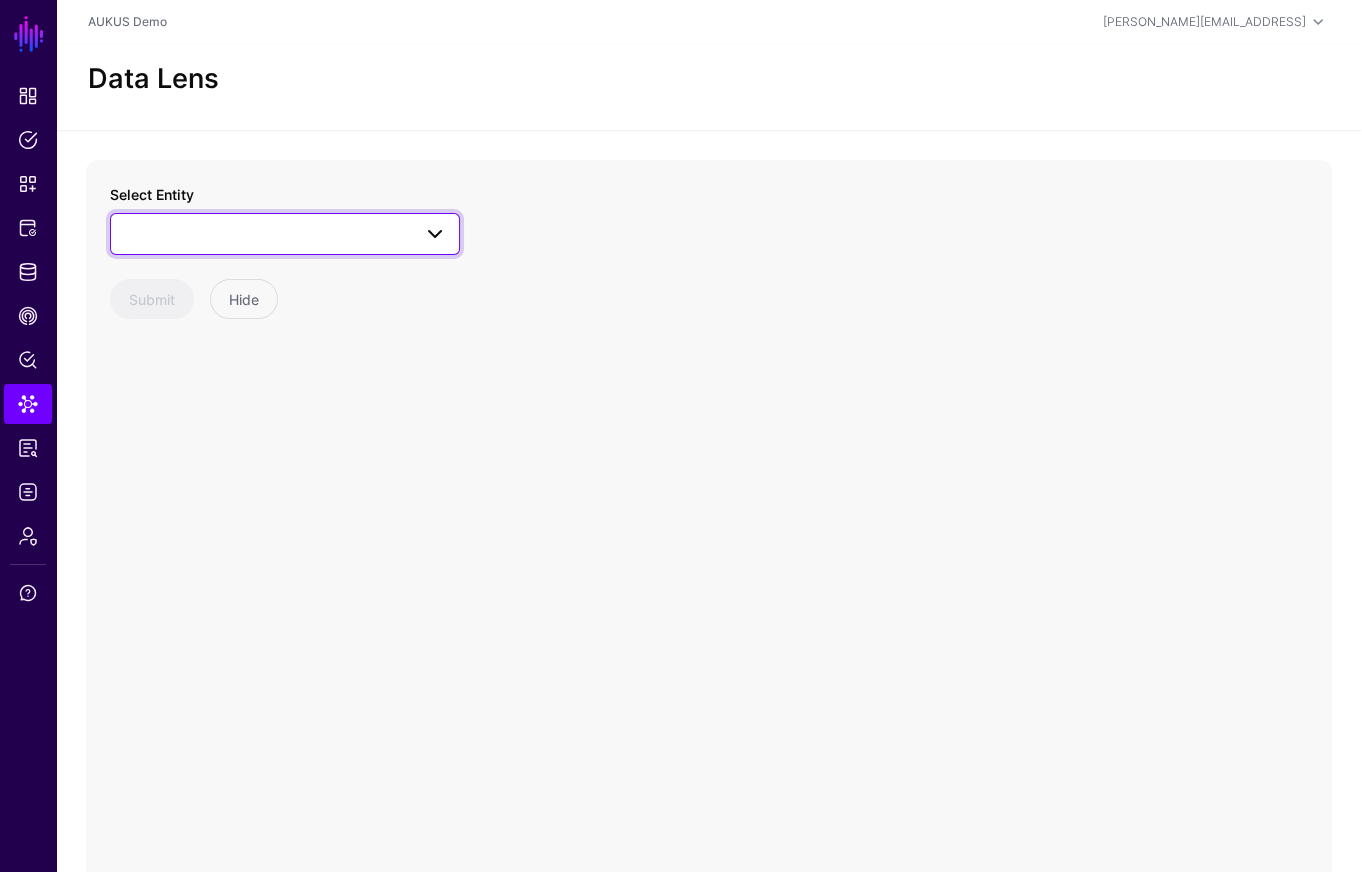 click at bounding box center (285, 234) 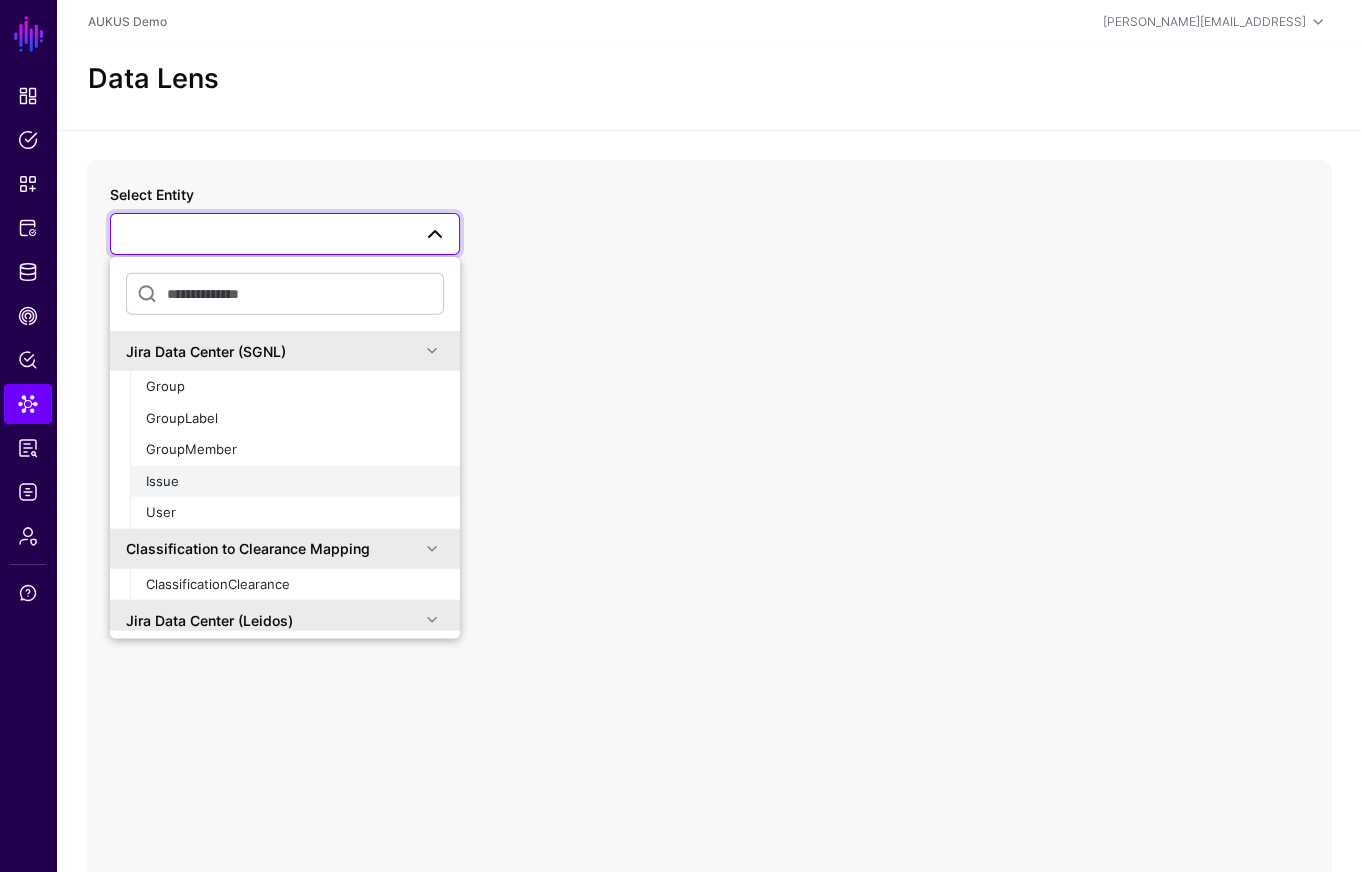 click on "Issue" 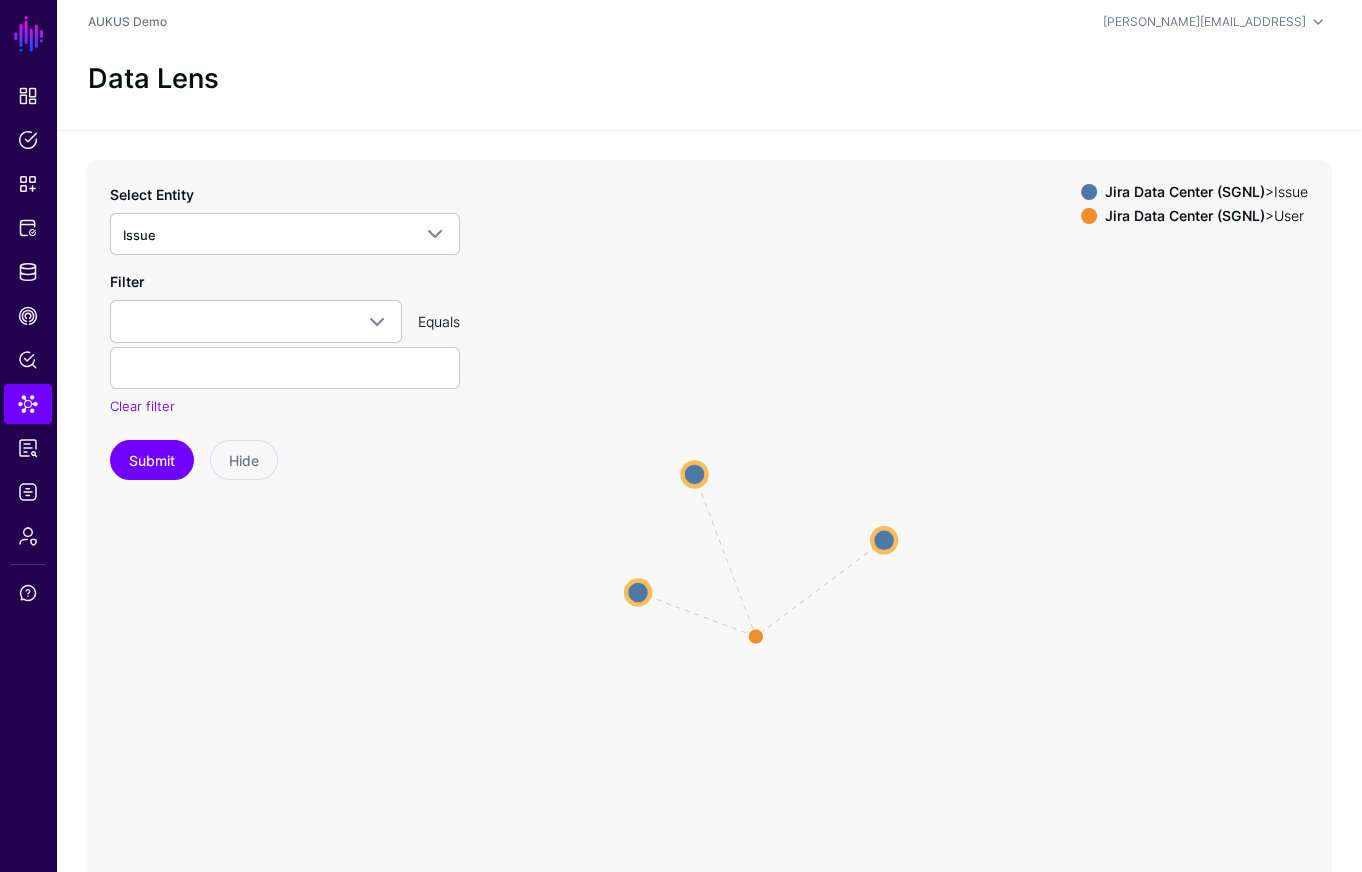 drag, startPoint x: 760, startPoint y: 537, endPoint x: 888, endPoint y: 534, distance: 128.03516 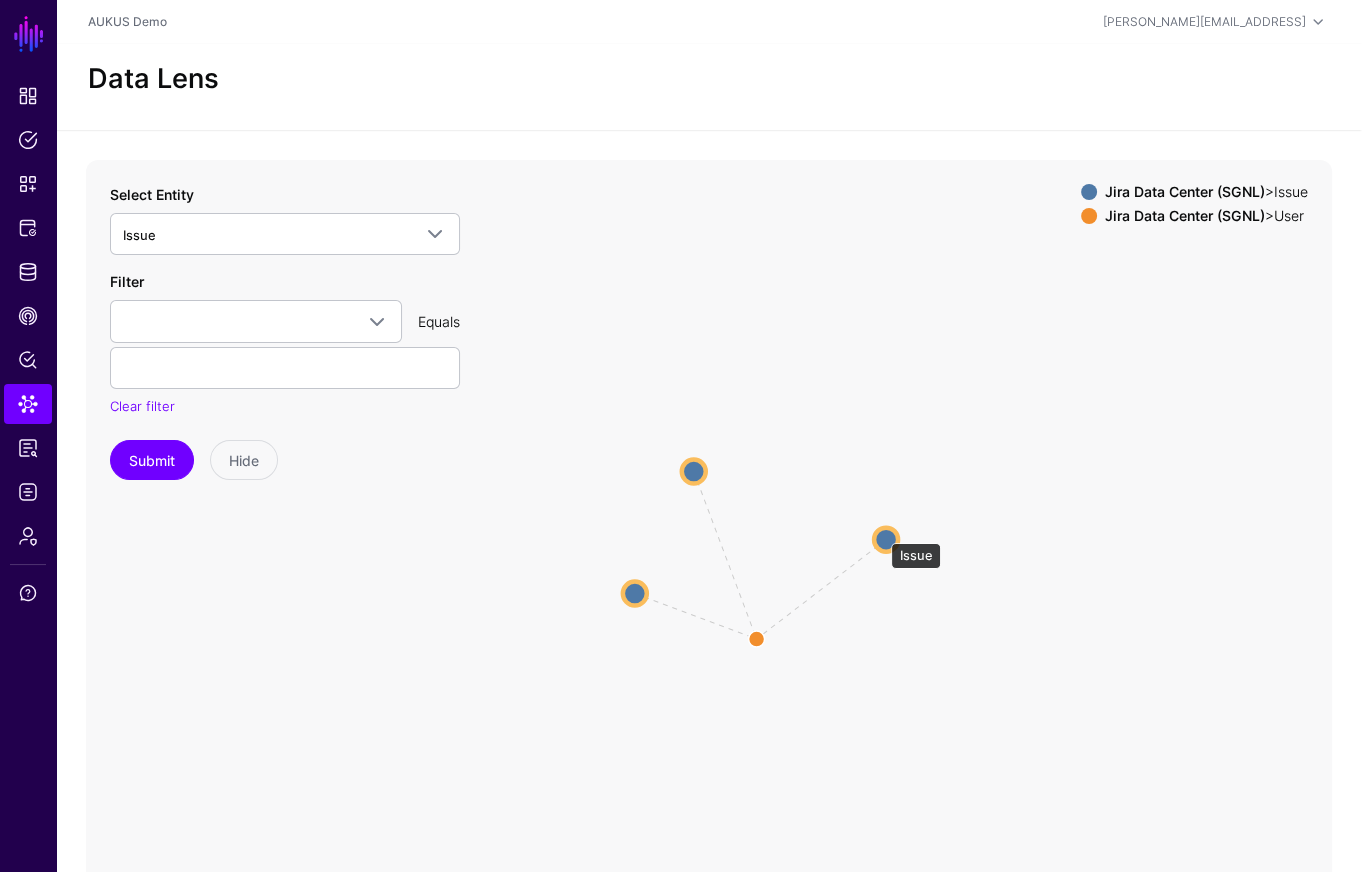 click 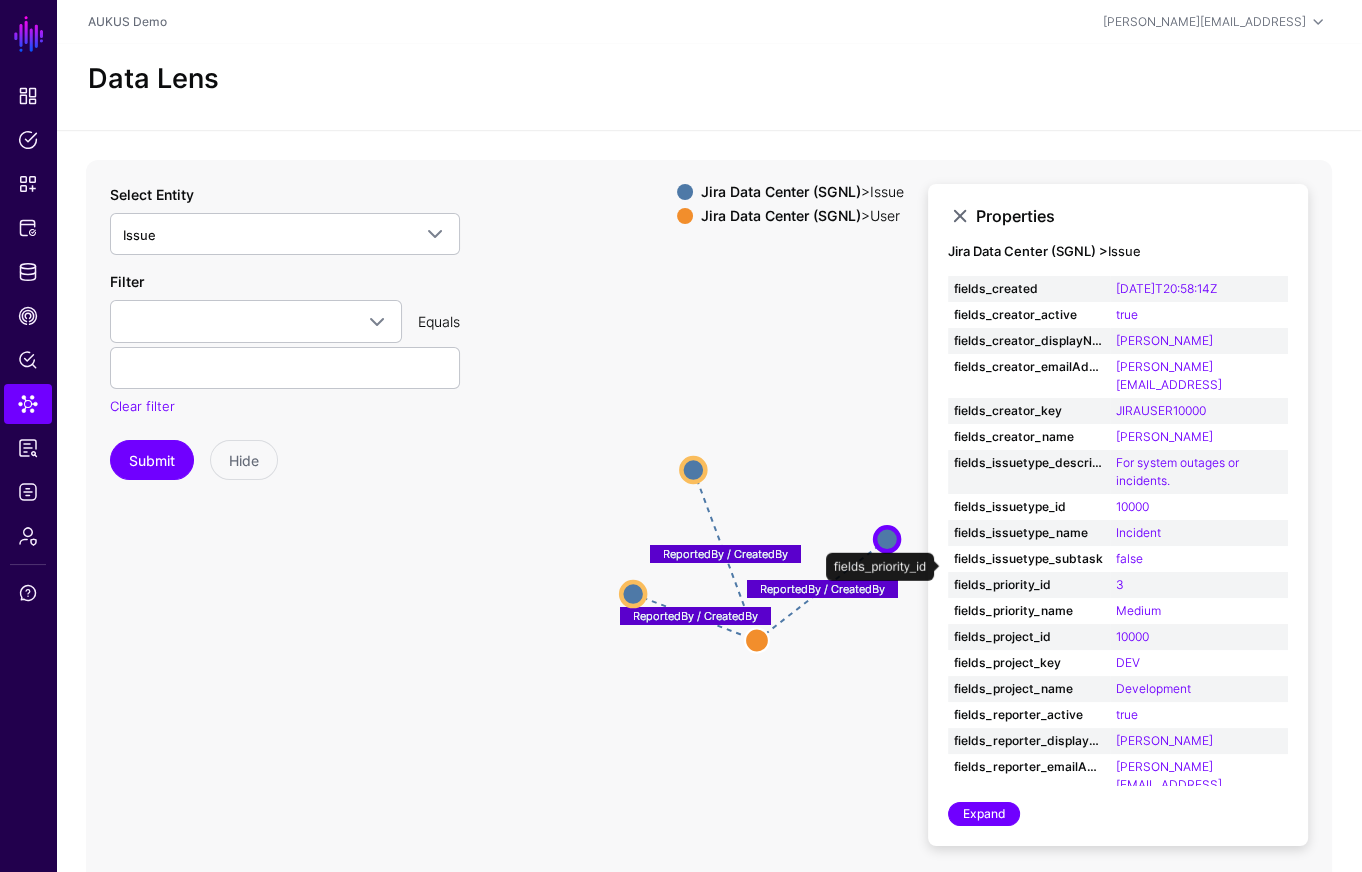 scroll, scrollTop: 359, scrollLeft: 0, axis: vertical 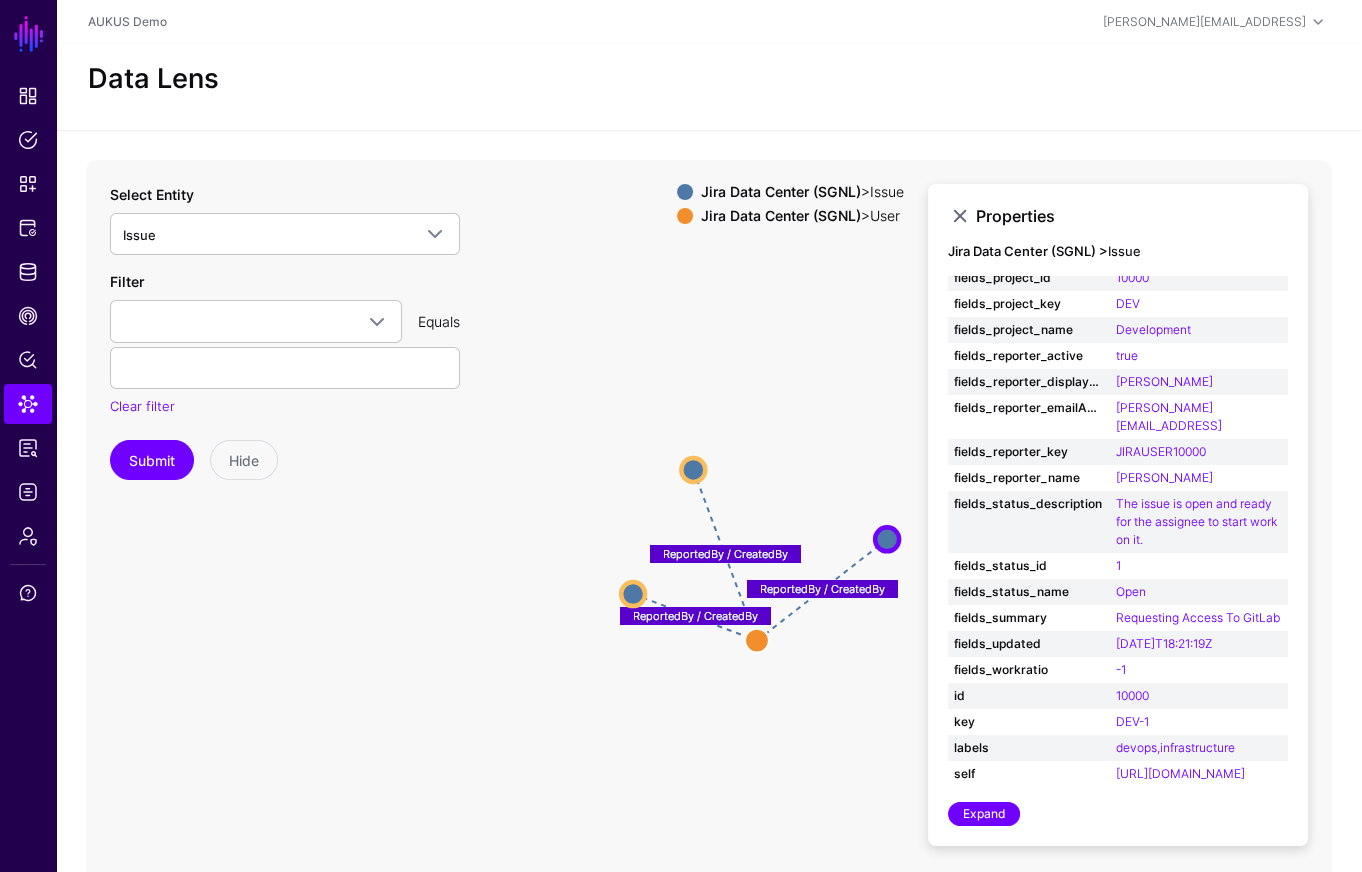 click on "ReportedBy / CreatedBy ReportedBy / CreatedBy ReportedBy / CreatedBy User User Issue Issue Issue Issue Issue Issue" 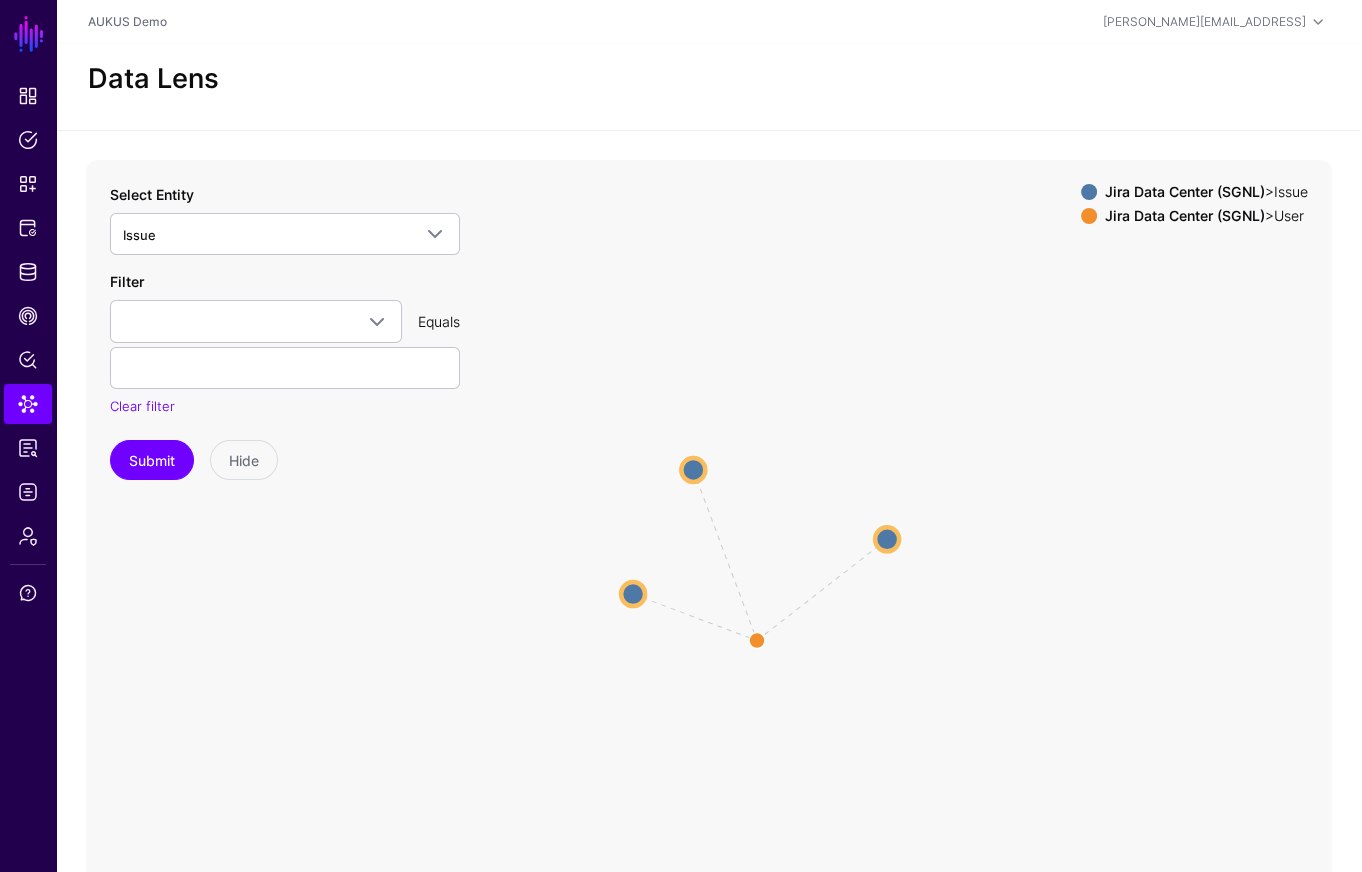 click on "ReportedBy / CreatedBy ReportedBy / CreatedBy ReportedBy / CreatedBy User User Issue Issue Issue Issue Issue Issue" 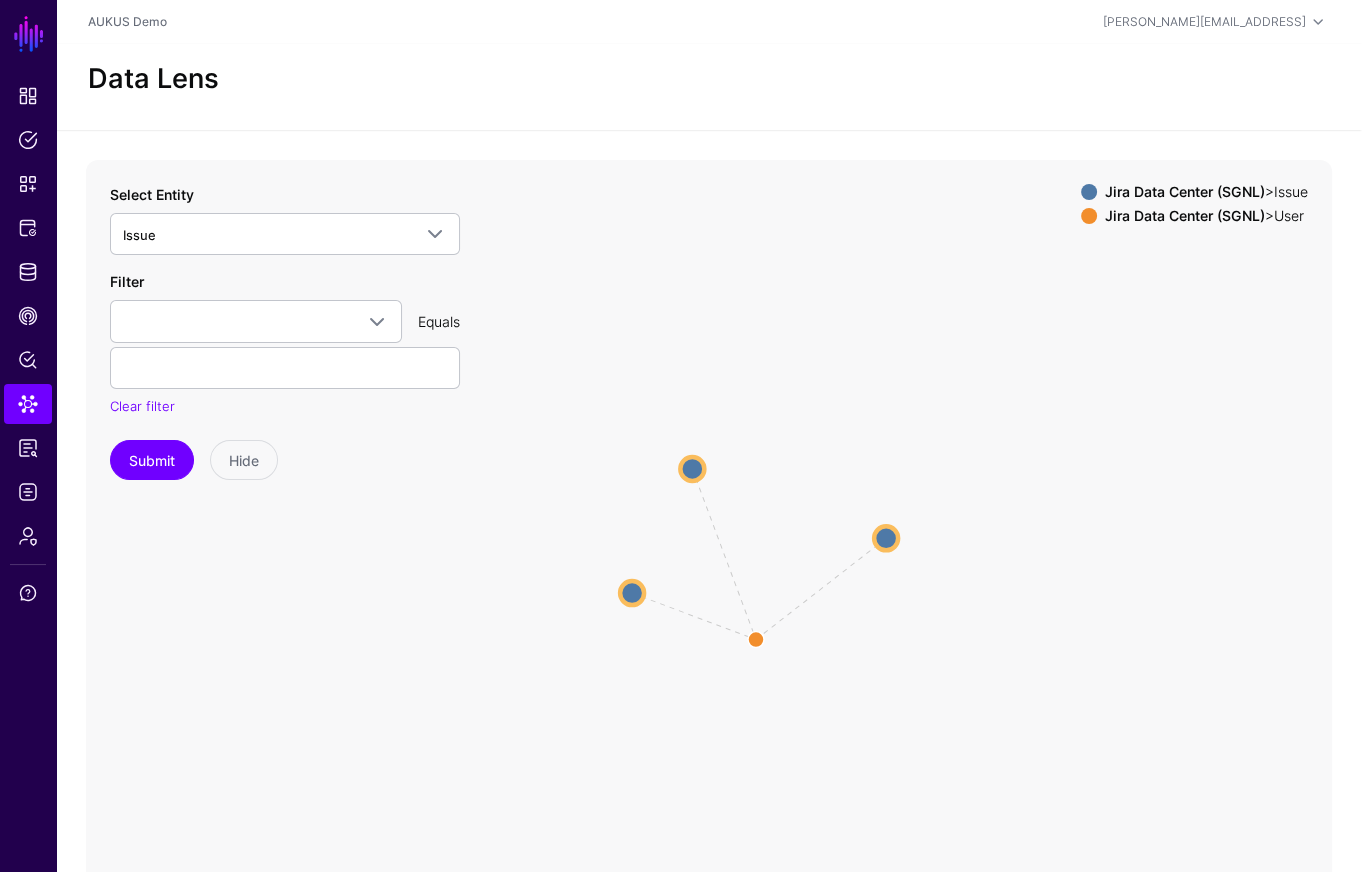 click on "ReportedBy / CreatedBy ReportedBy / CreatedBy ReportedBy / CreatedBy User User Issue Issue Issue Issue Issue Issue" 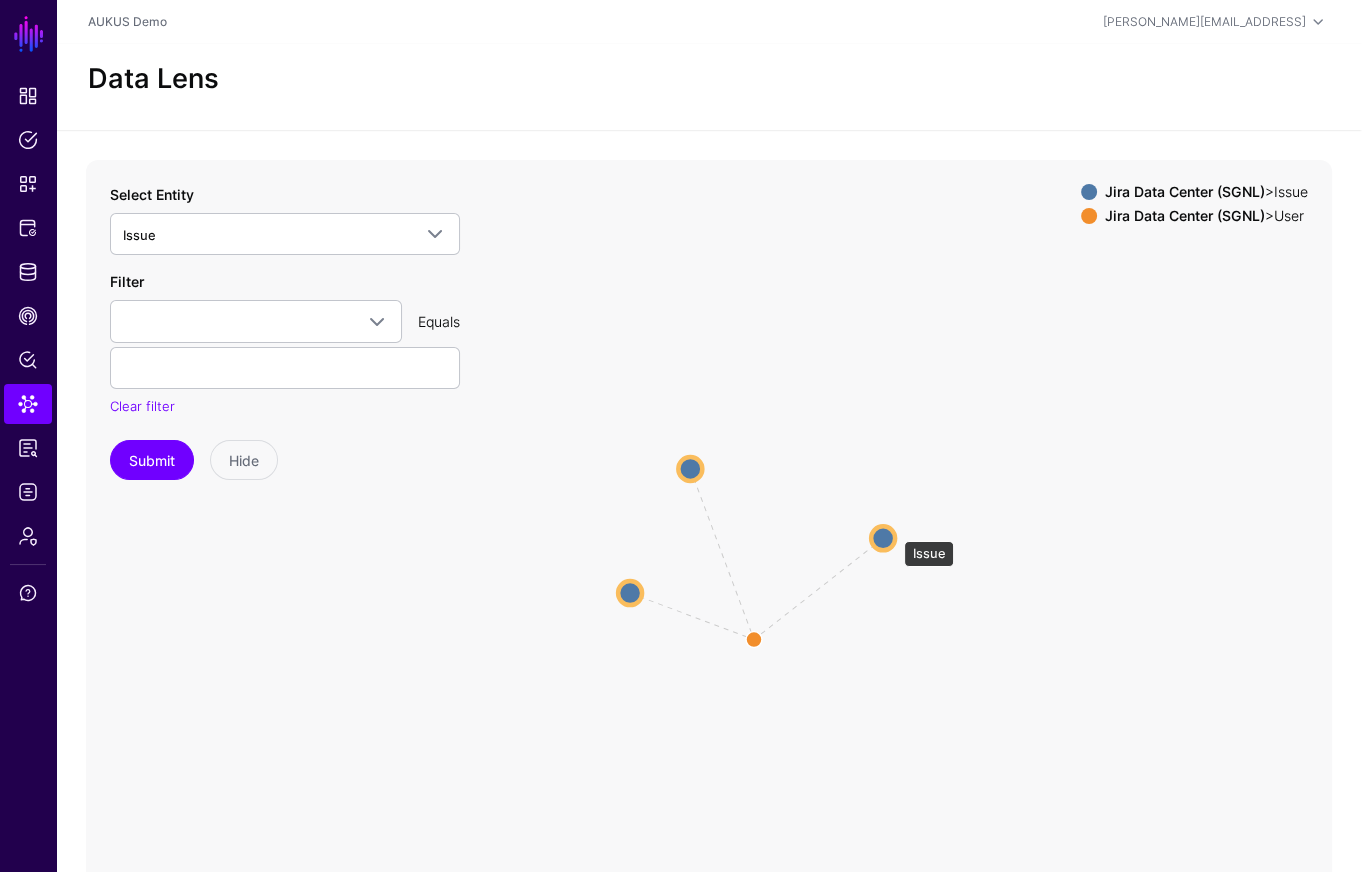 click 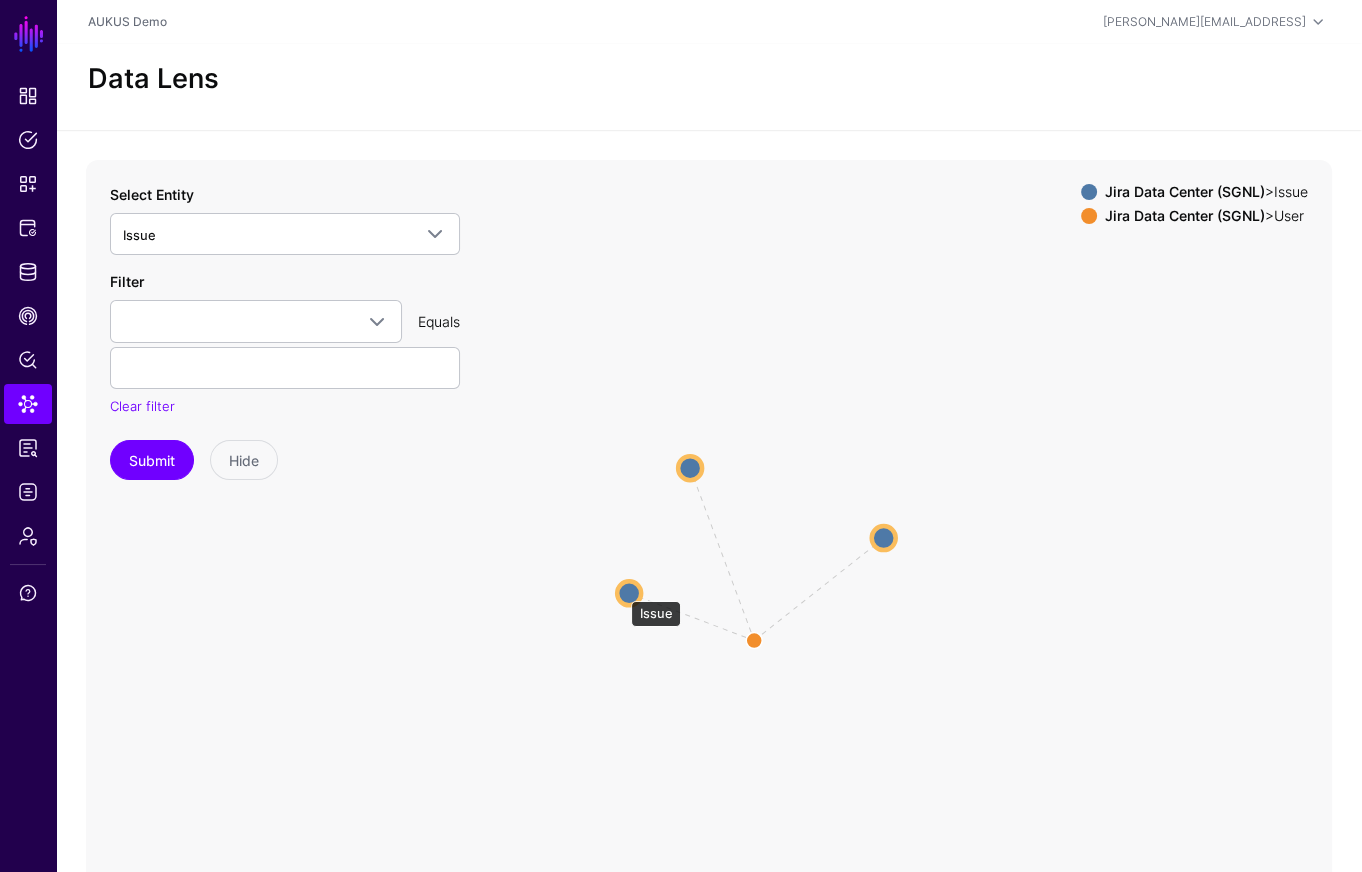 click 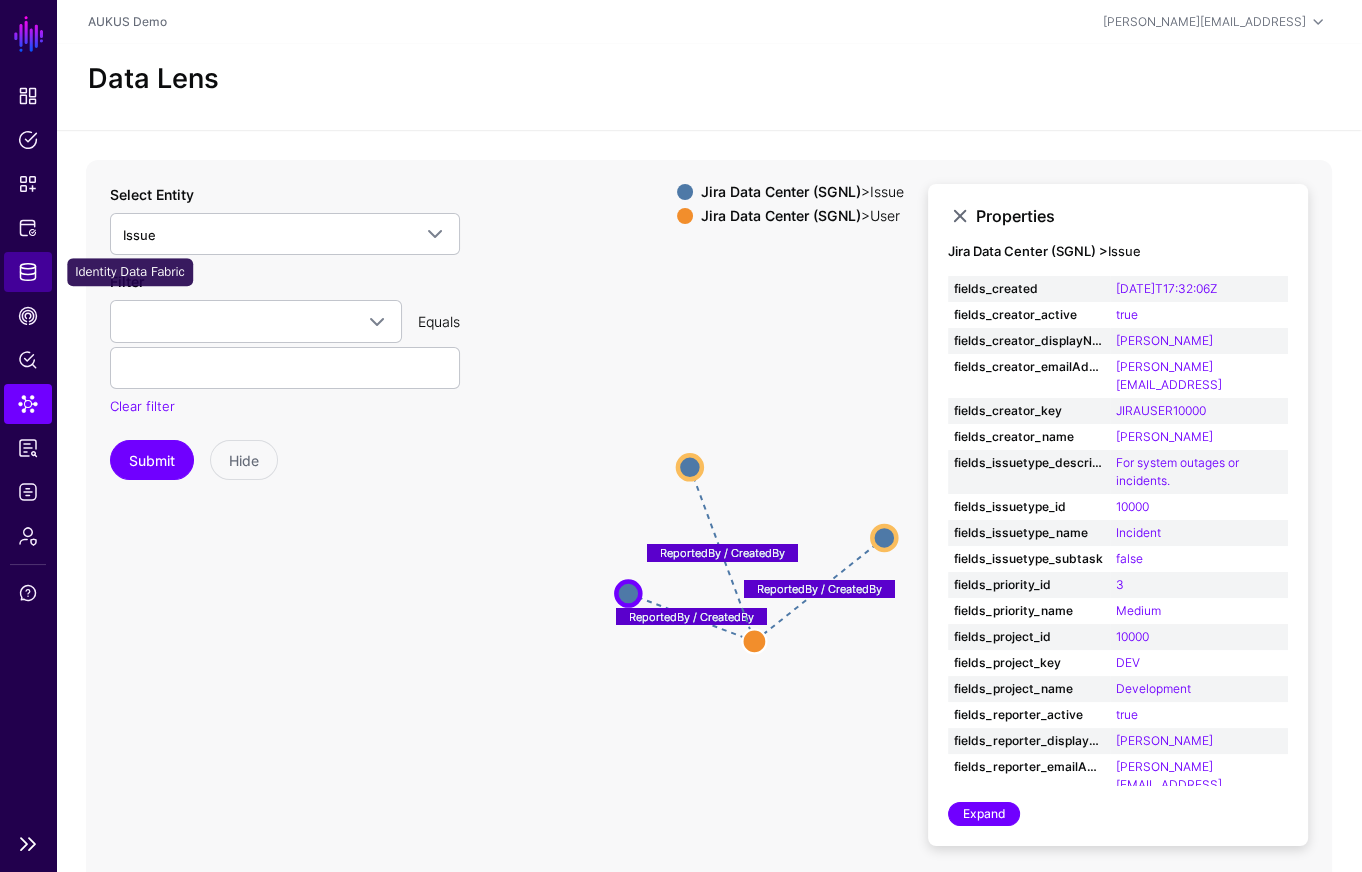 click on "Identity Data Fabric" 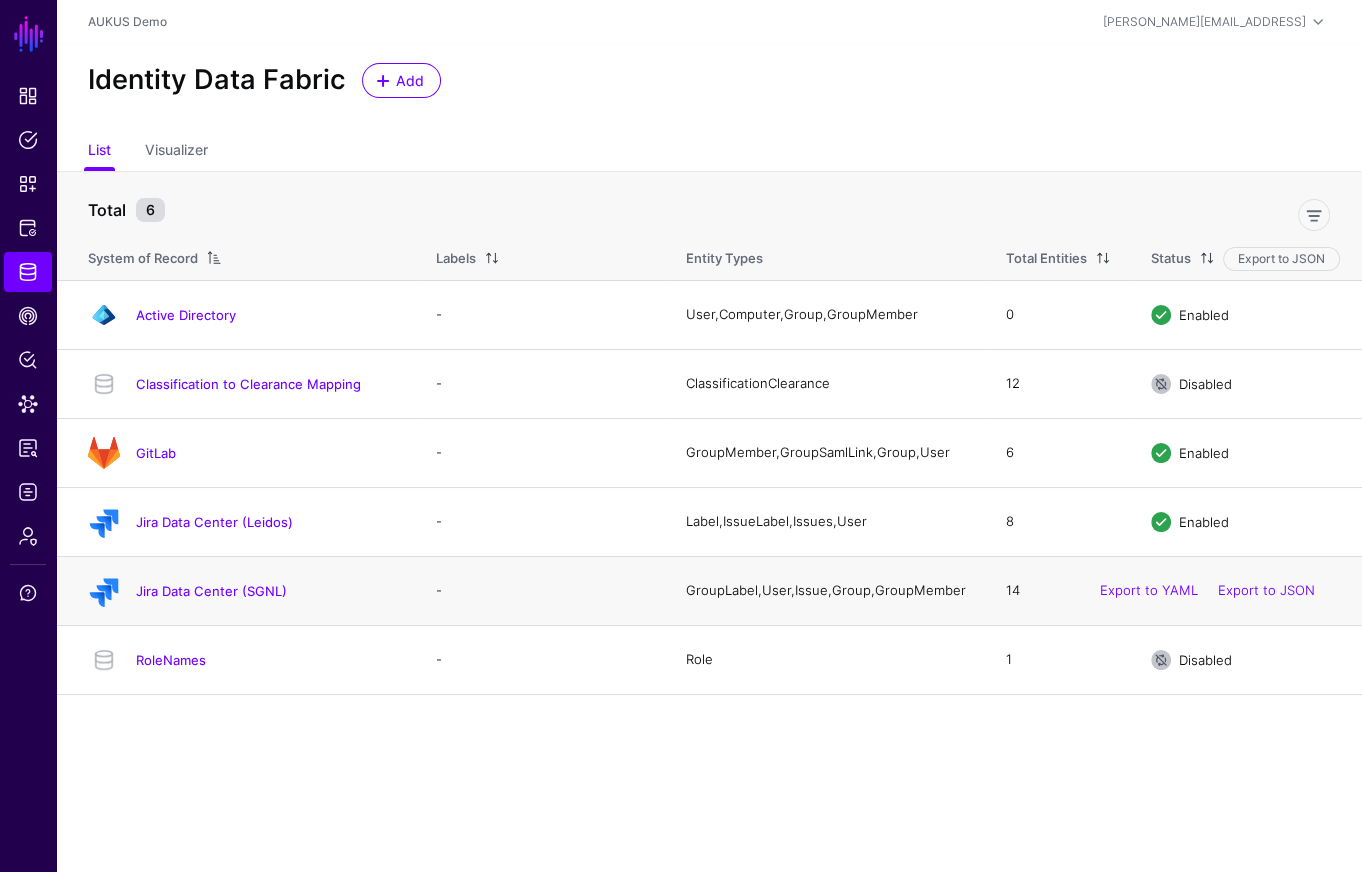 click on "Jira Data Center (SGNL)" 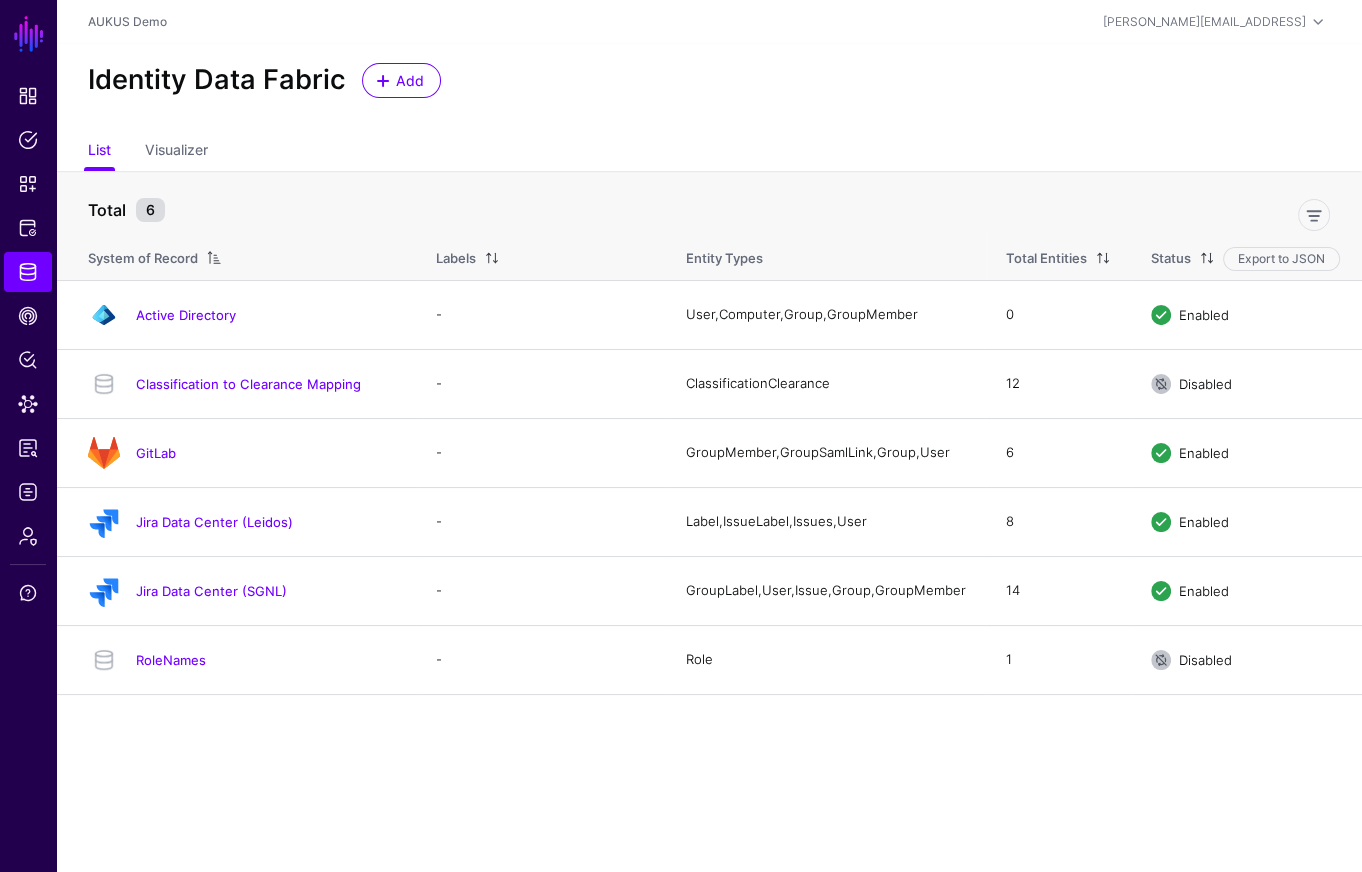 click on "Jira Data Center (SGNL)" 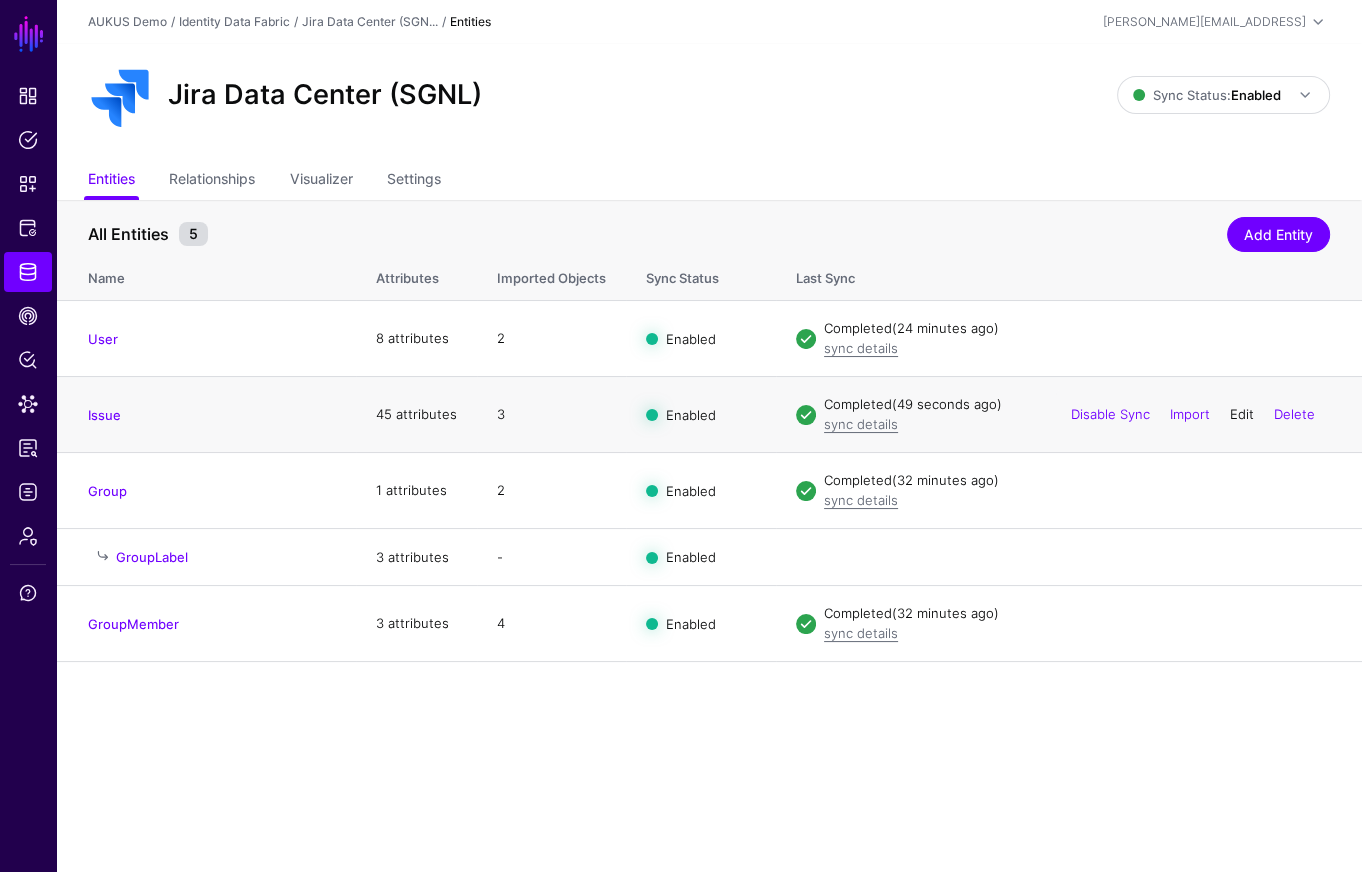 click on "Edit" 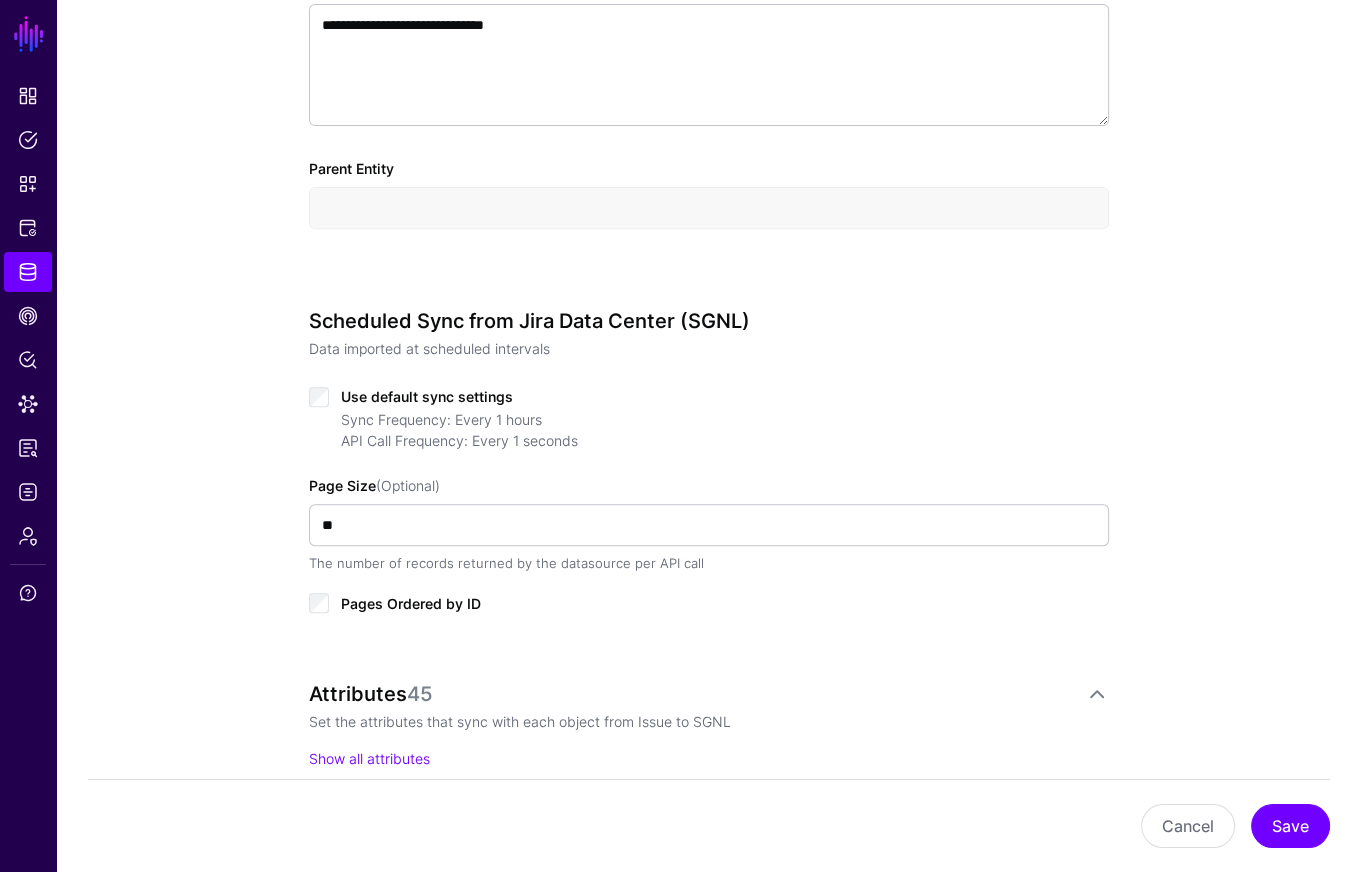 scroll, scrollTop: 140, scrollLeft: 0, axis: vertical 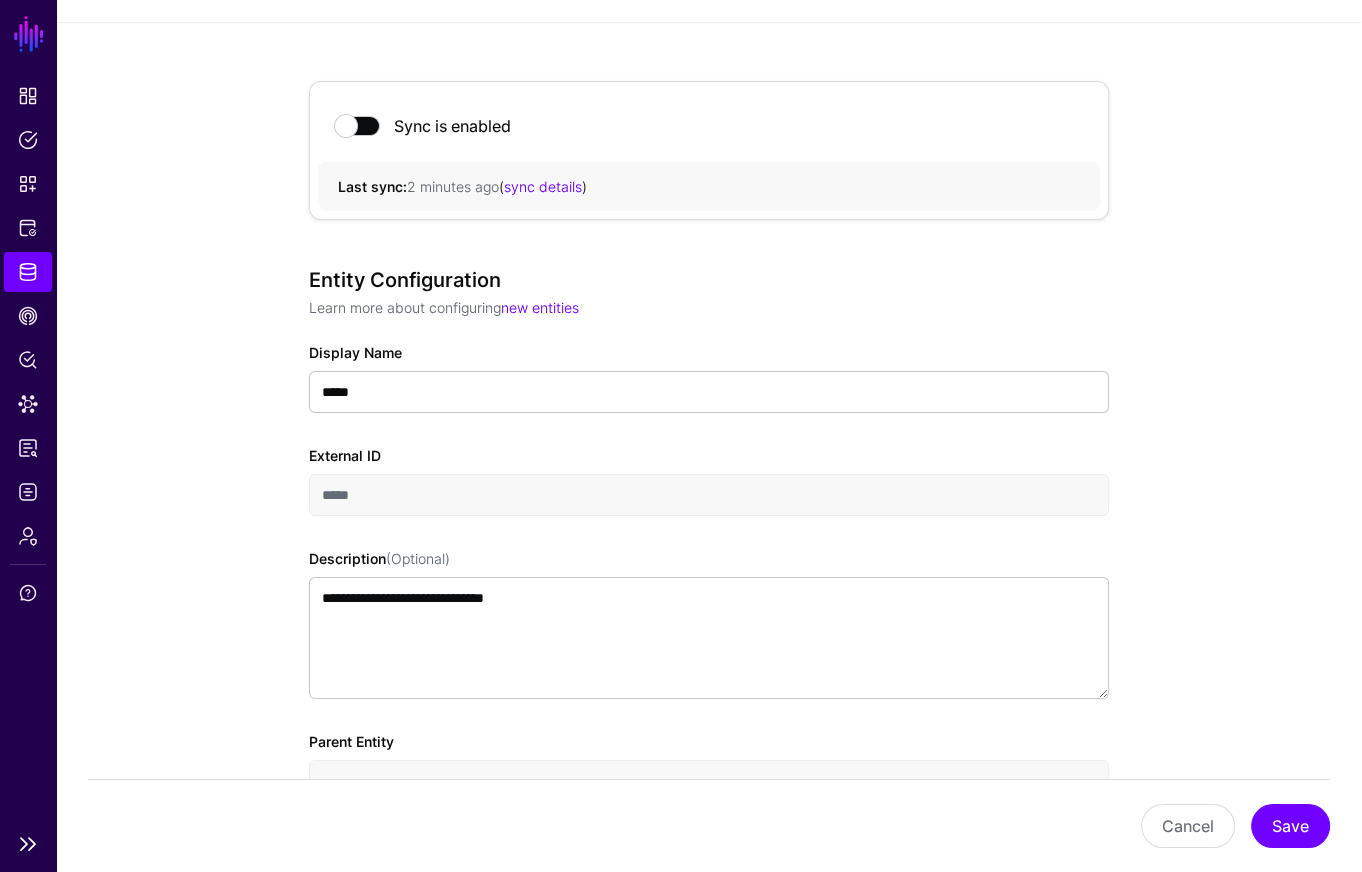 click on "Identity Data Fabric" 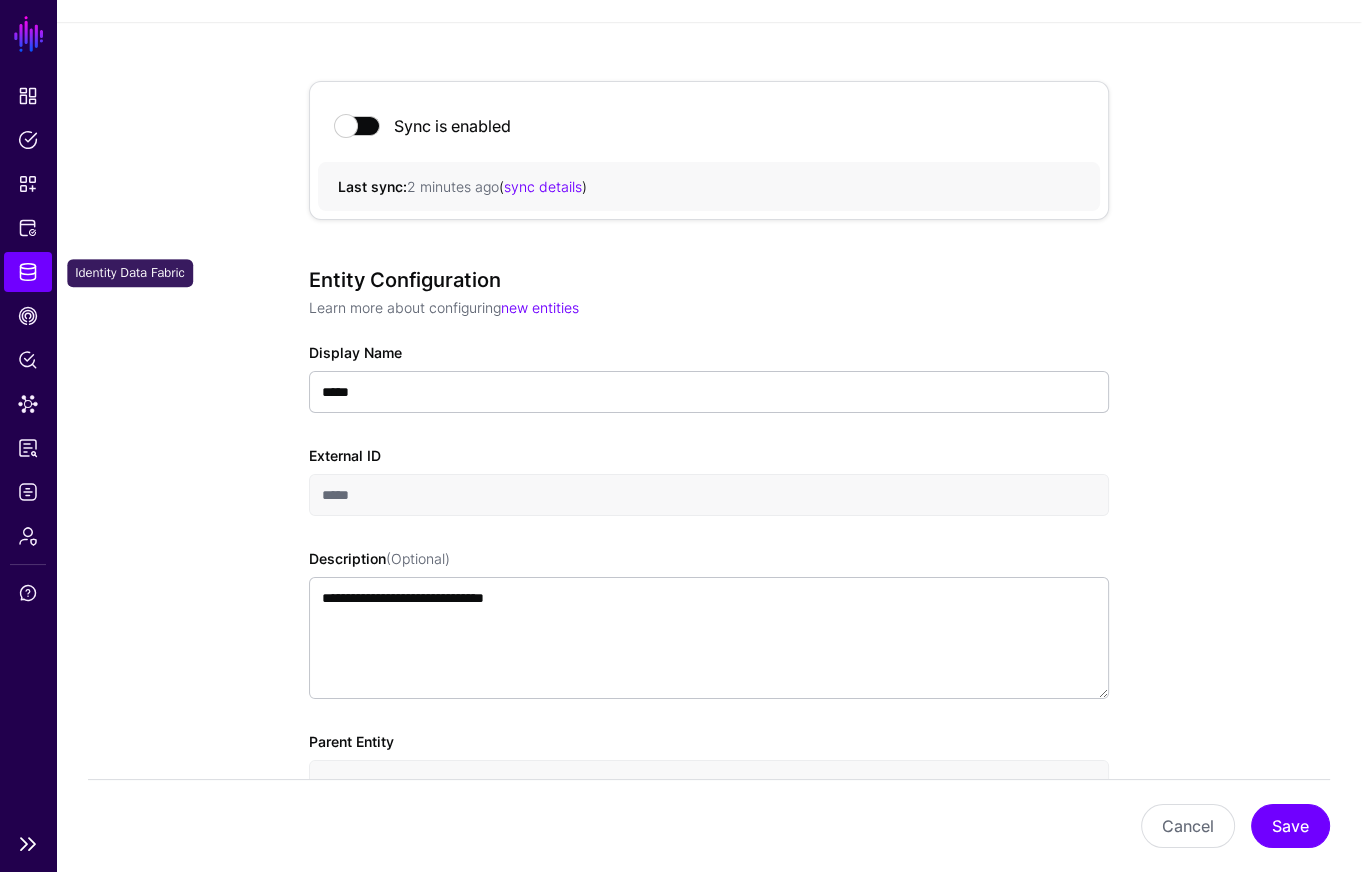 click on "Identity Data Fabric" 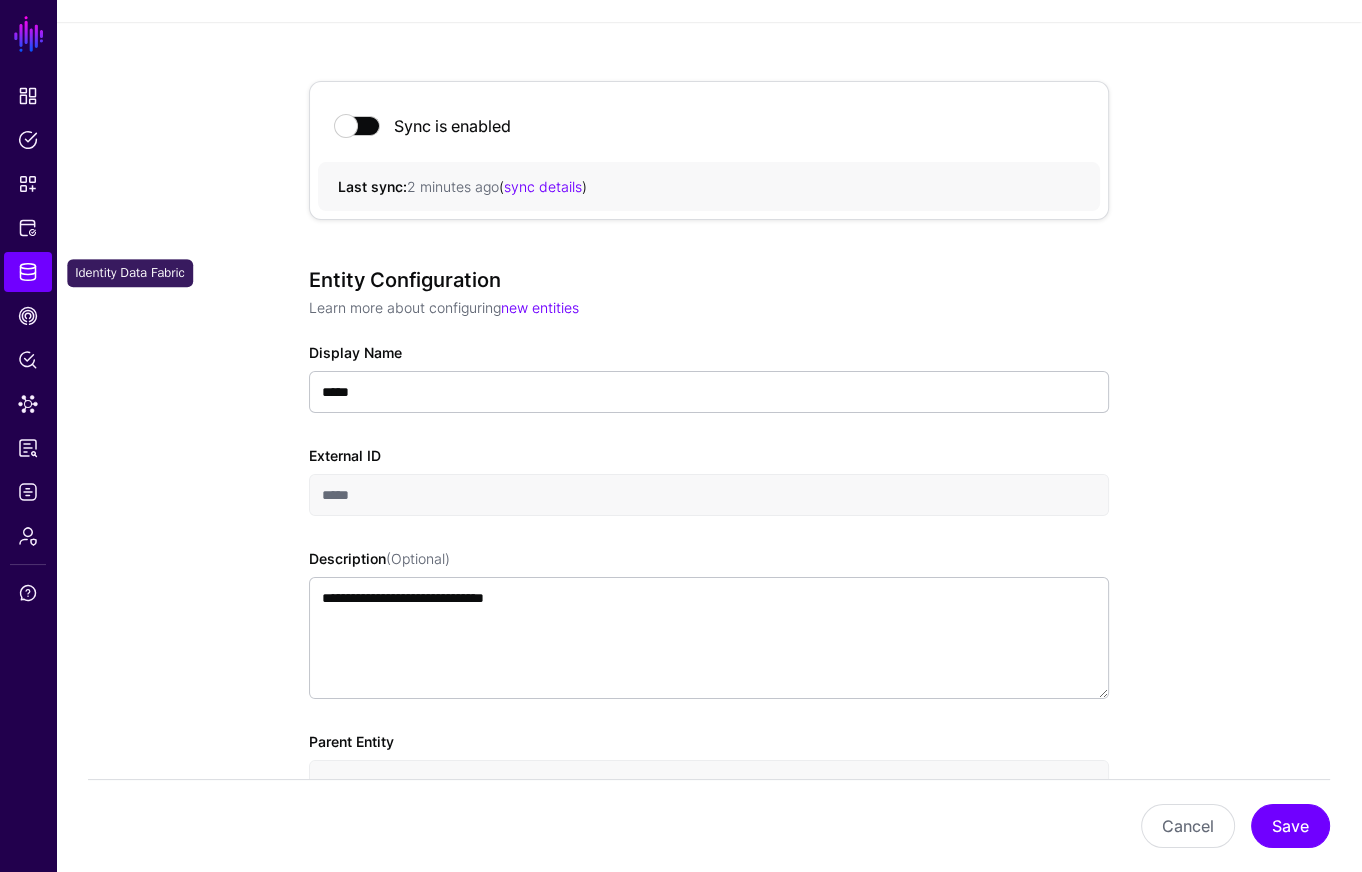scroll, scrollTop: 0, scrollLeft: 0, axis: both 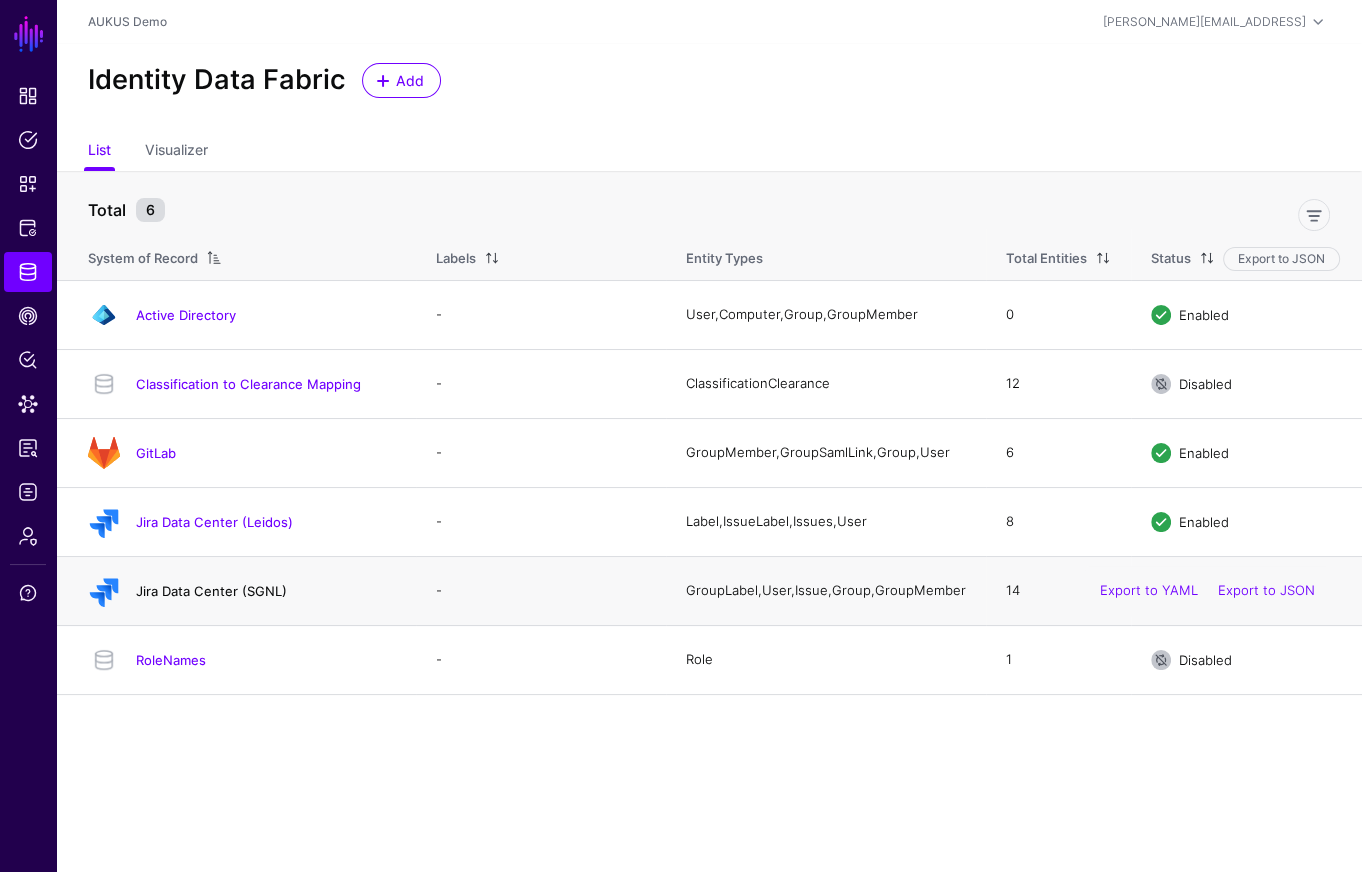 click on "Jira Data Center (SGNL)" 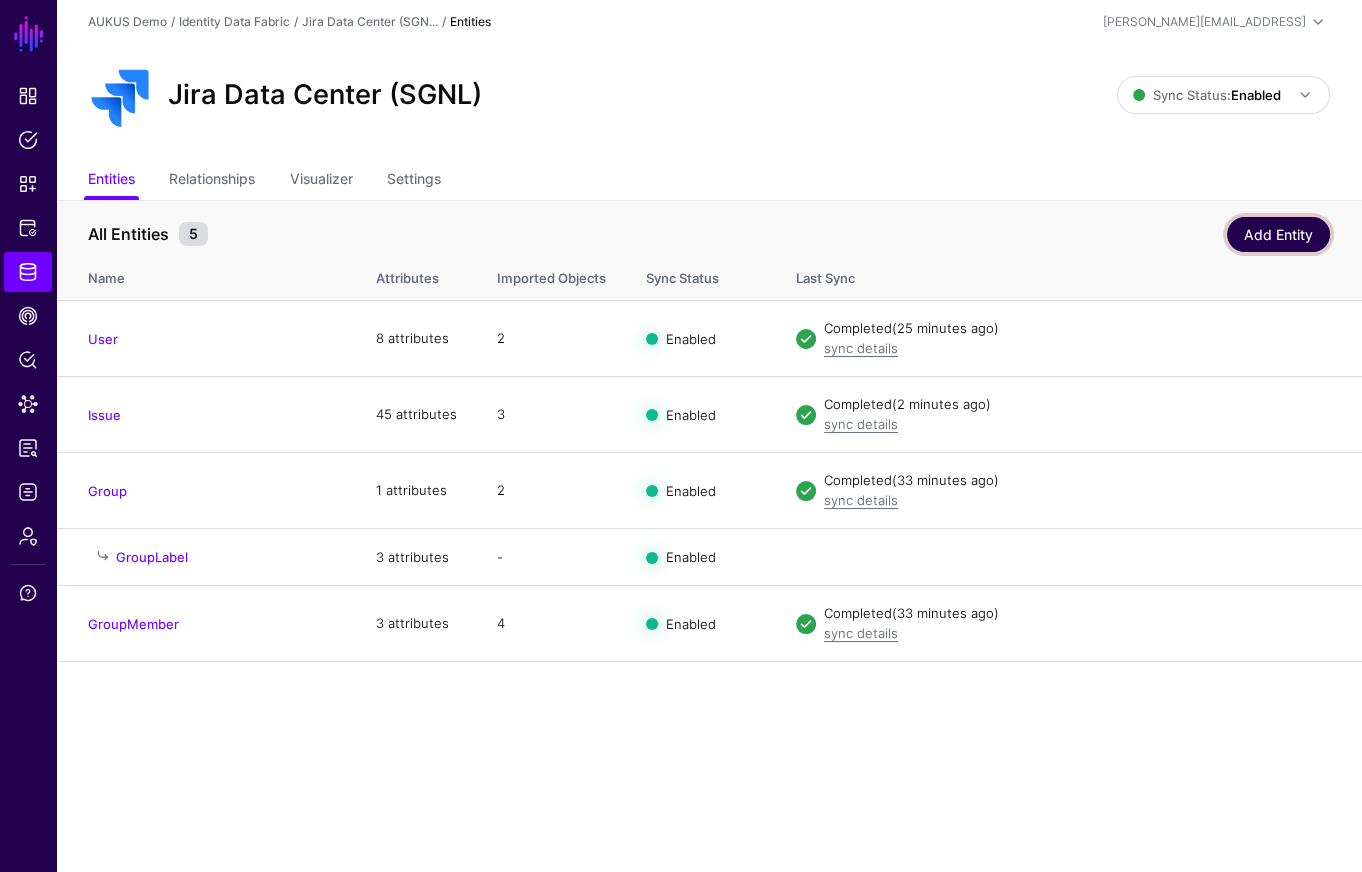 click on "Add Entity" 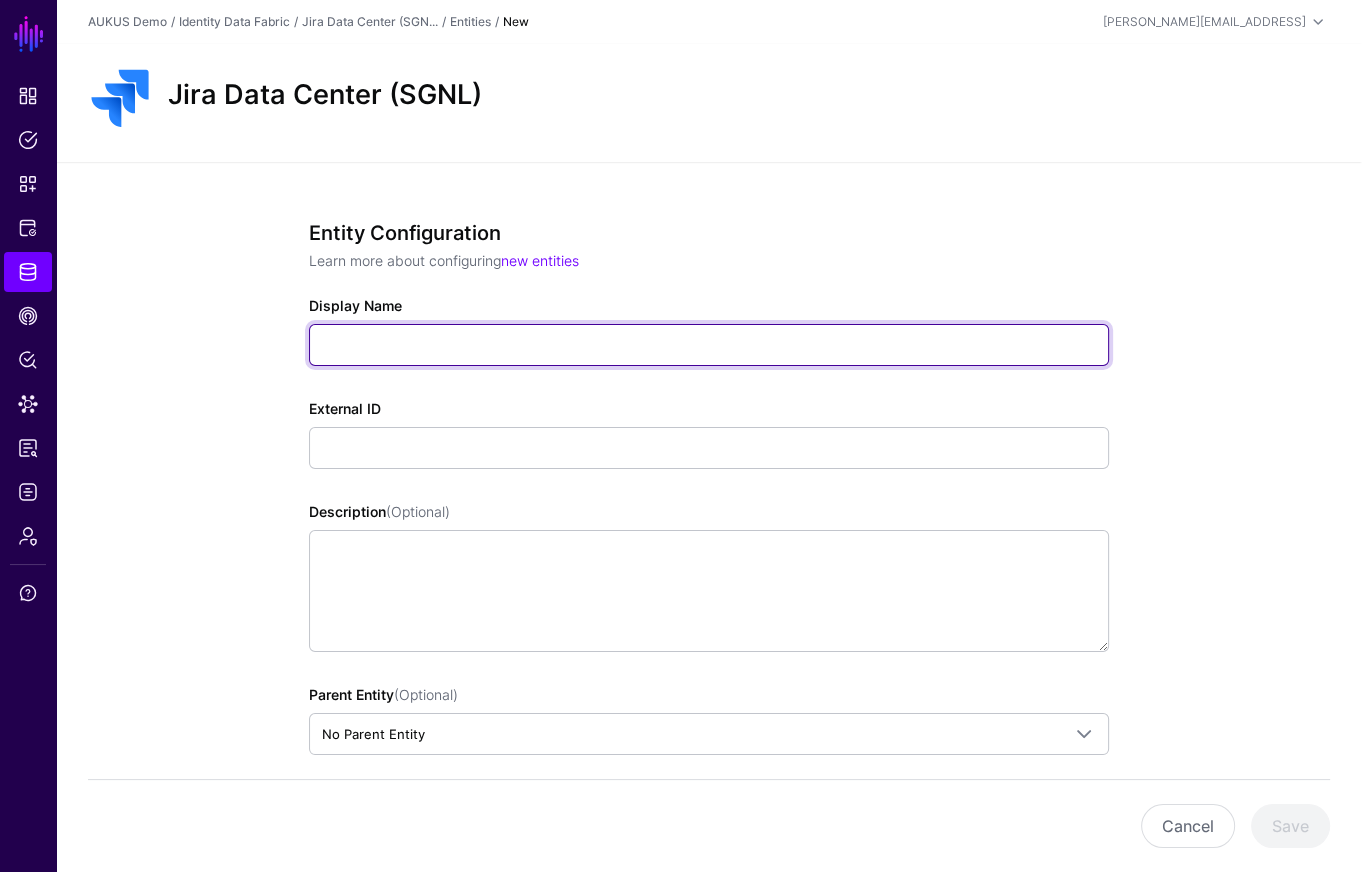click on "Display Name" at bounding box center [709, 345] 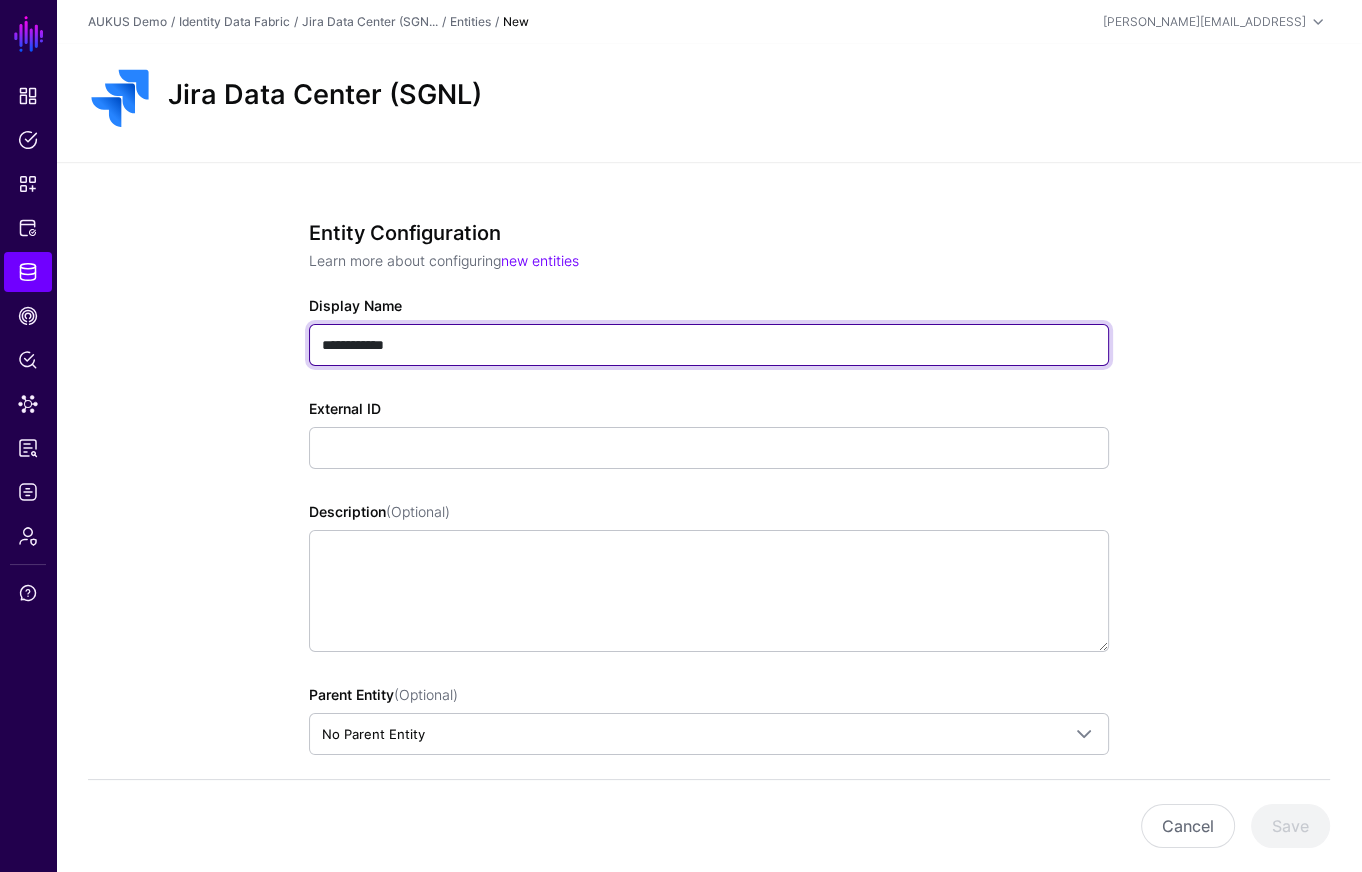 type on "**********" 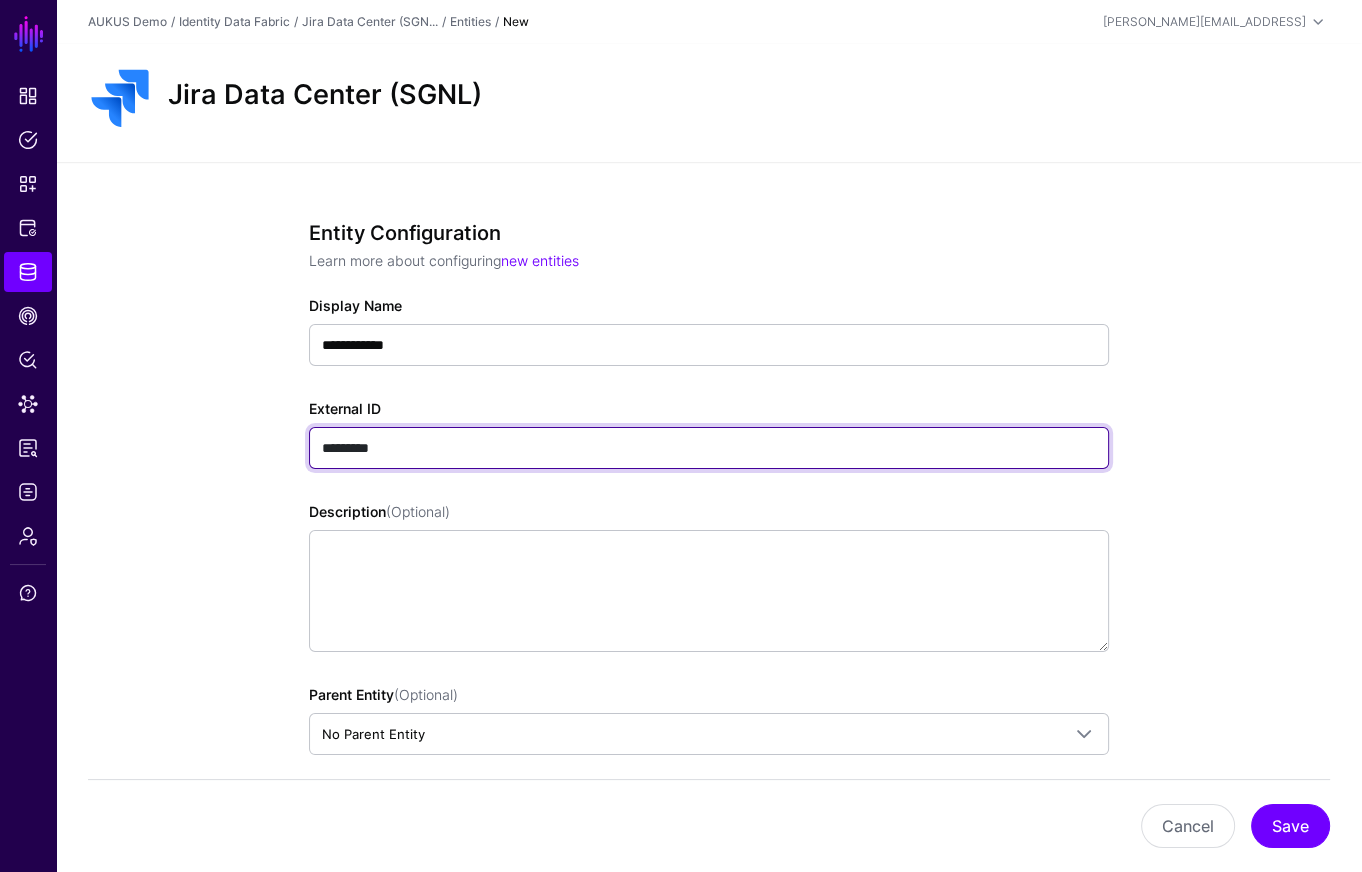 paste on "**********" 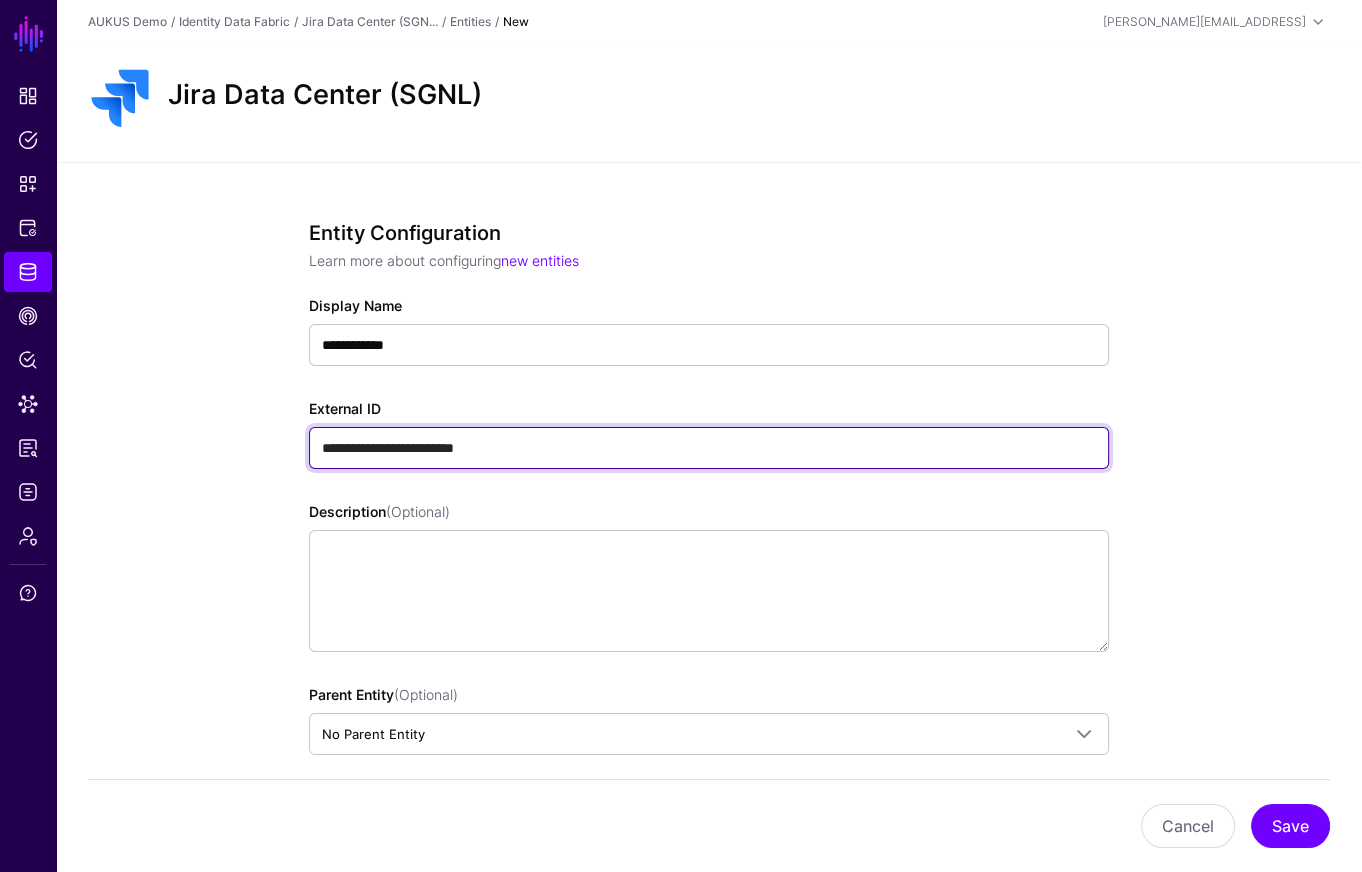 type on "**********" 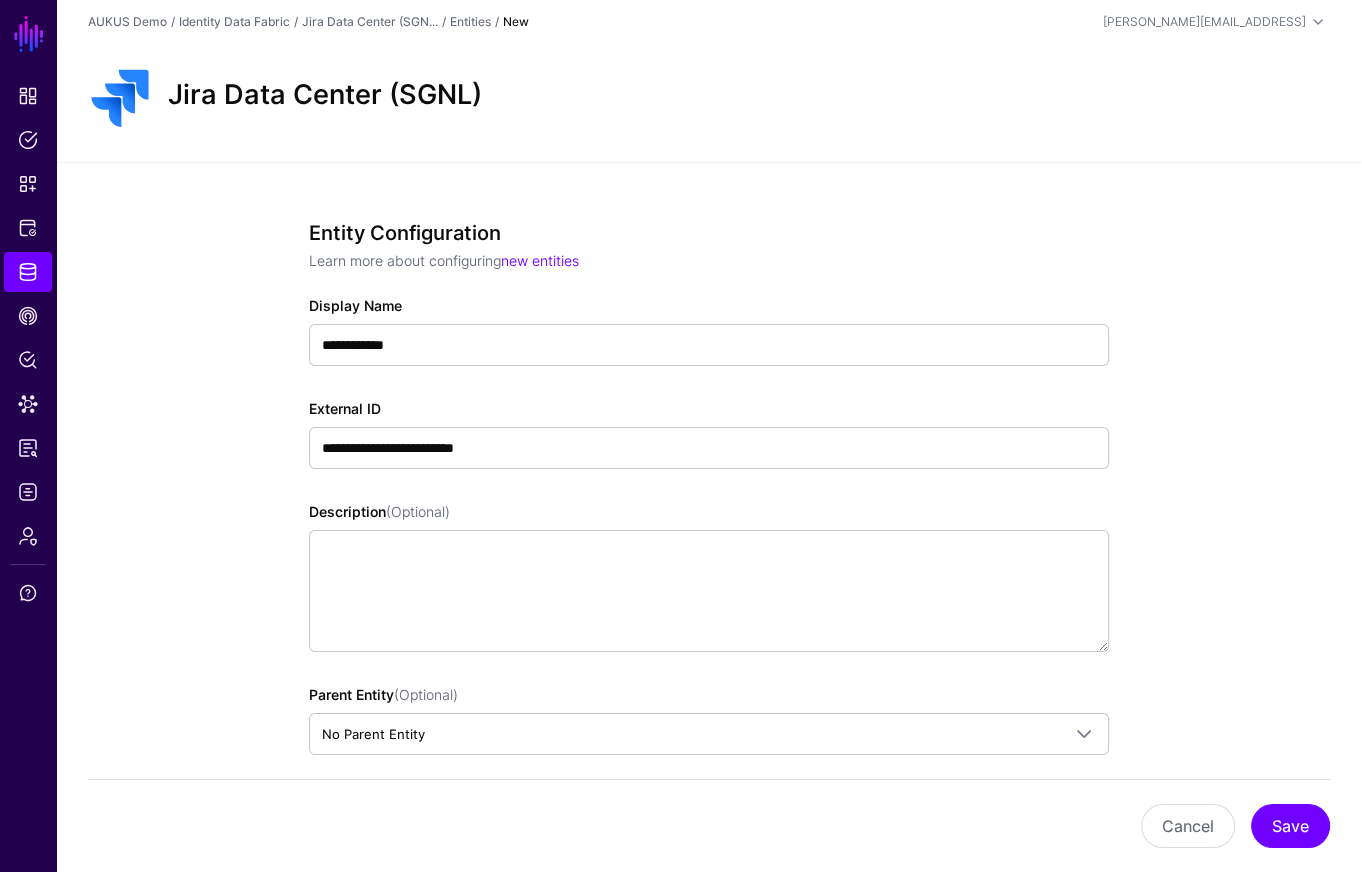 click on "**********" 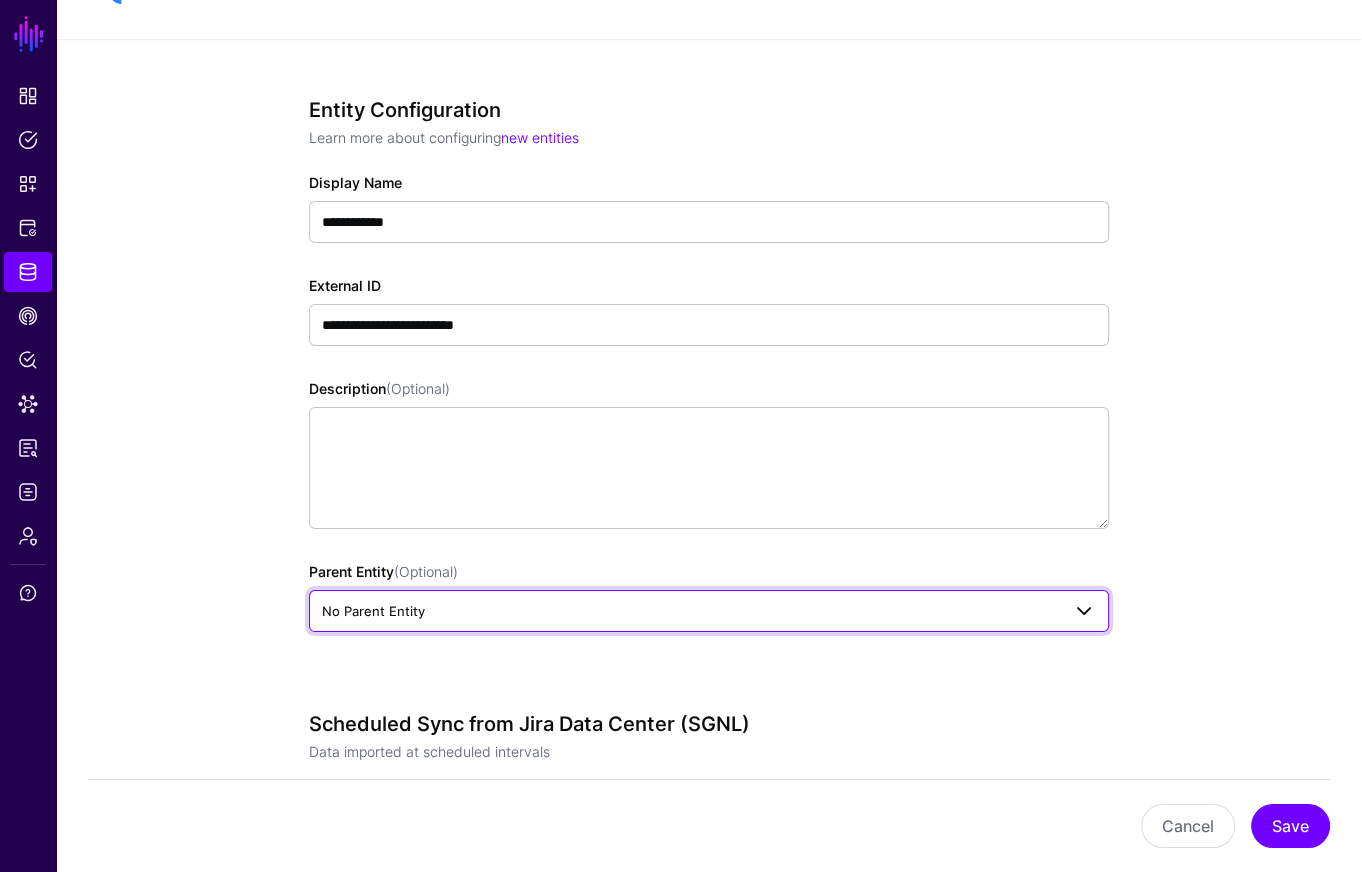 click on "No Parent Entity" at bounding box center [691, 611] 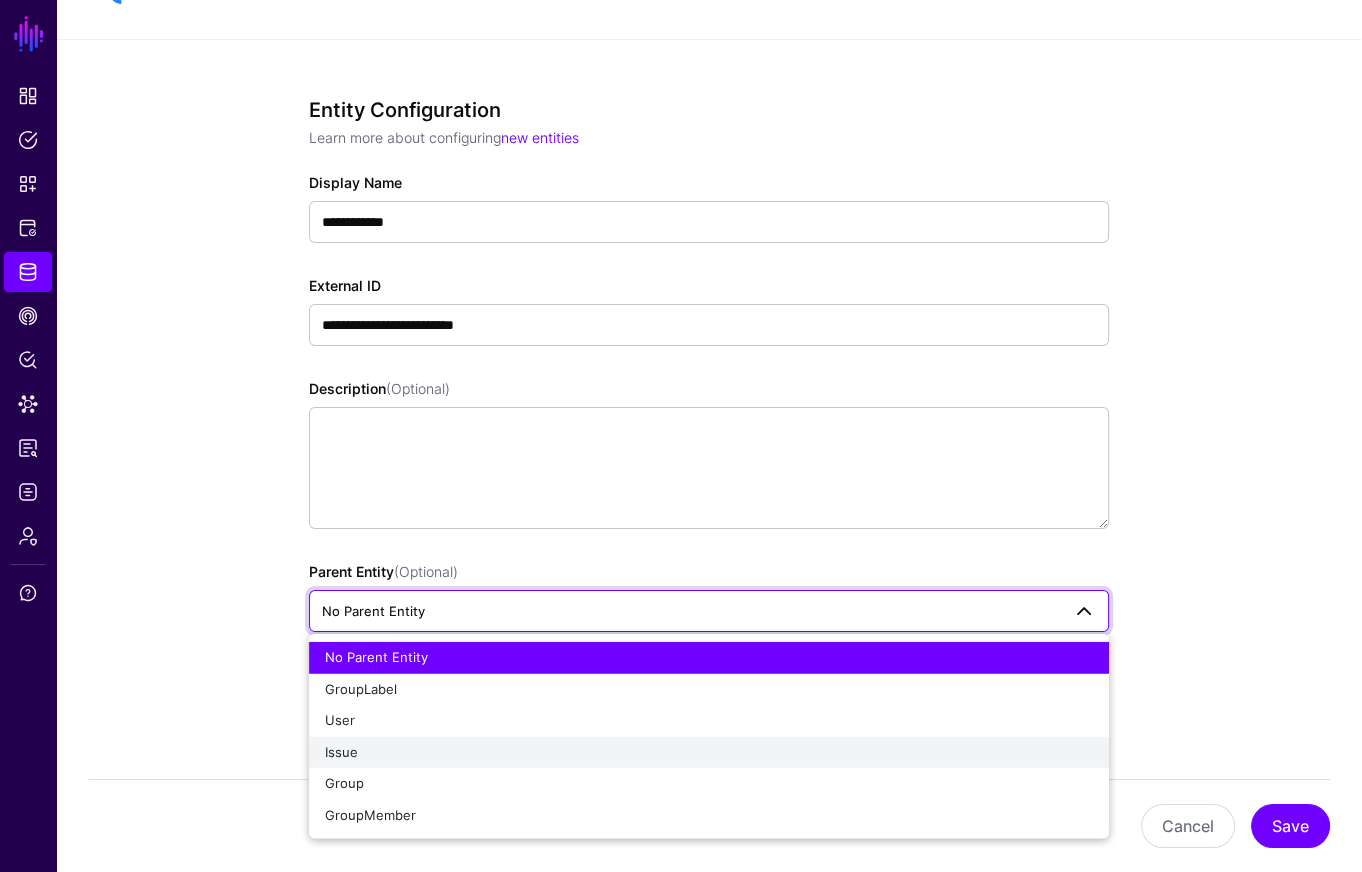 click on "Issue" 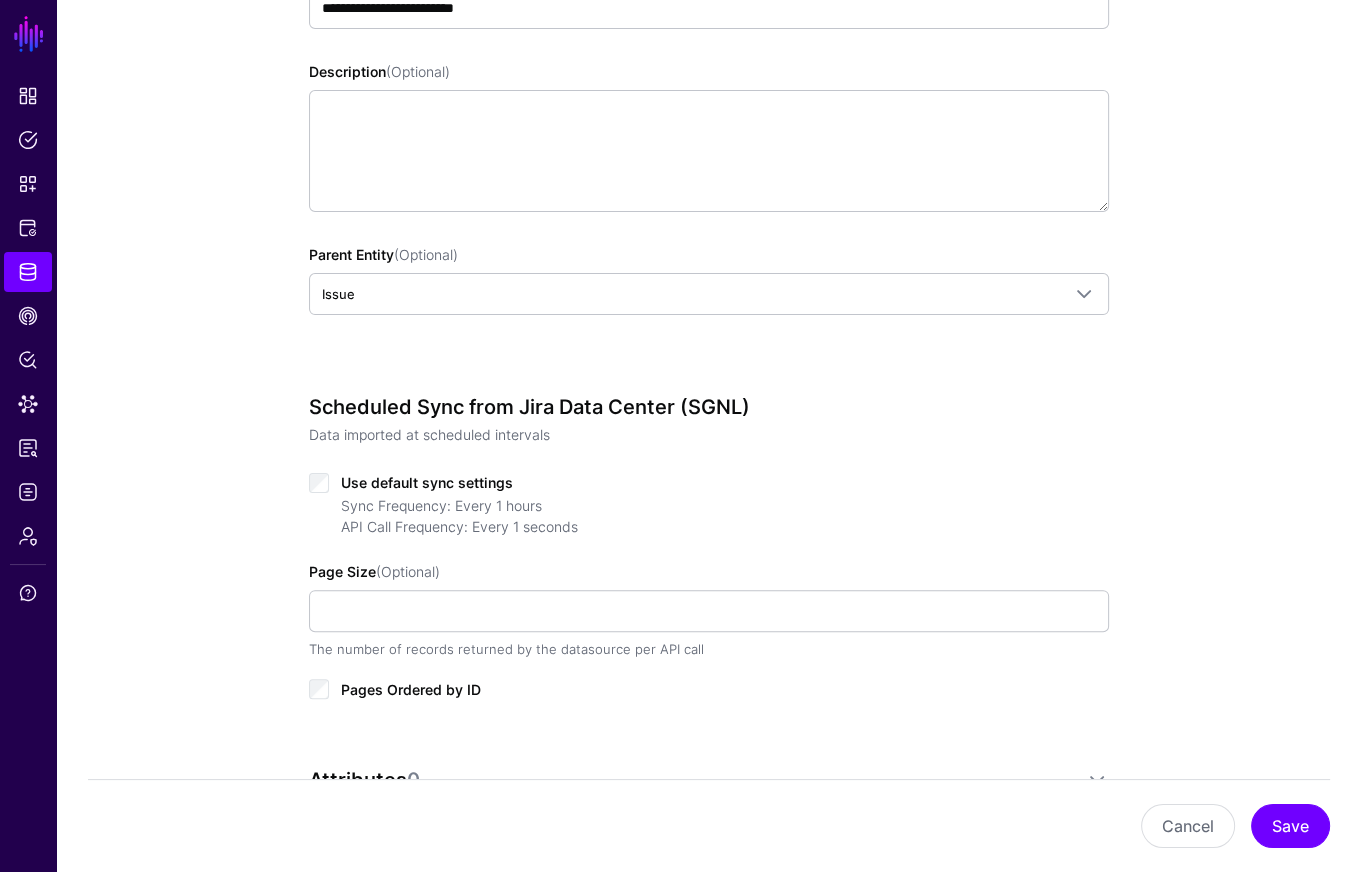 scroll, scrollTop: 628, scrollLeft: 0, axis: vertical 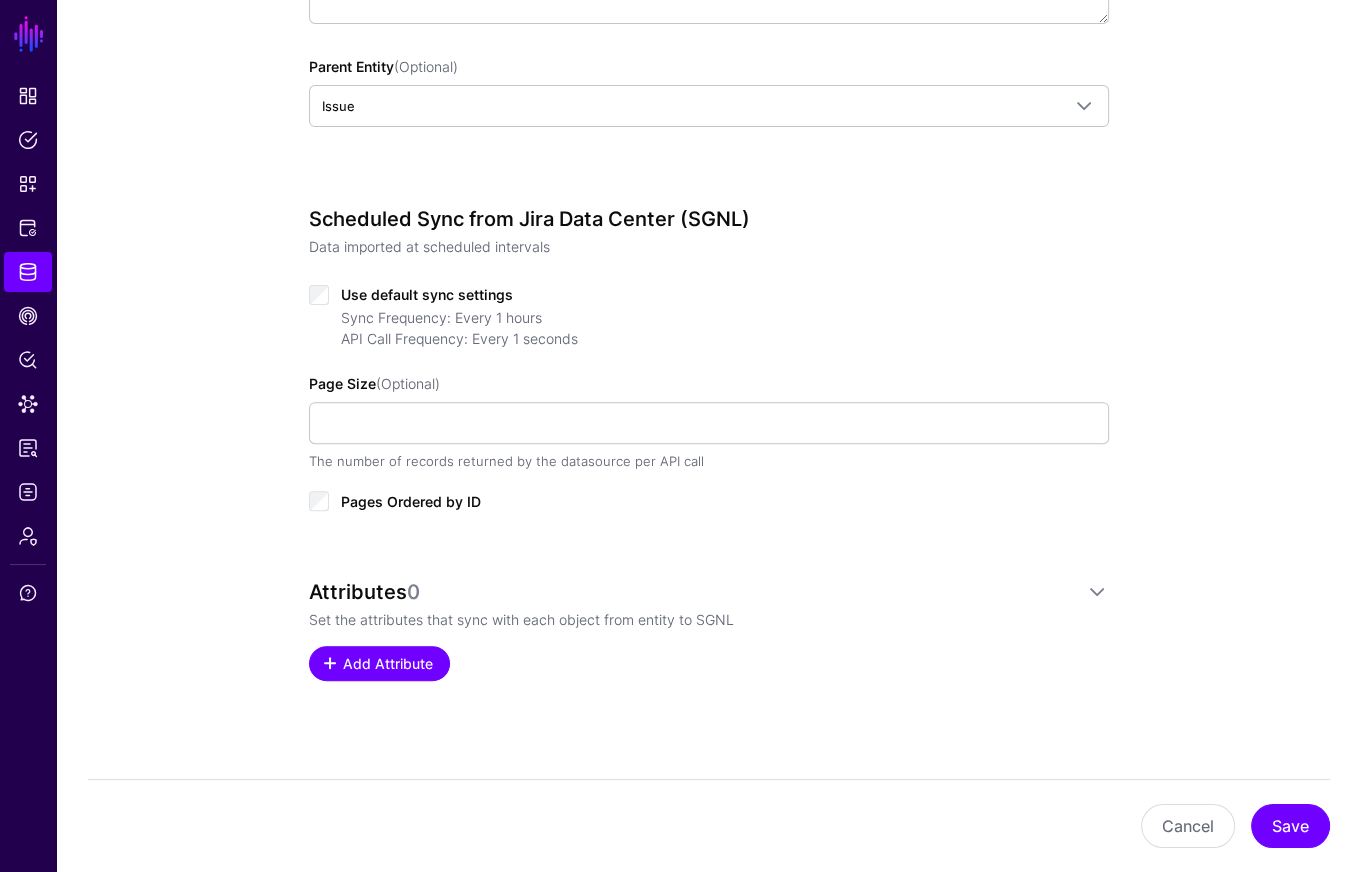click on "Add Attribute" 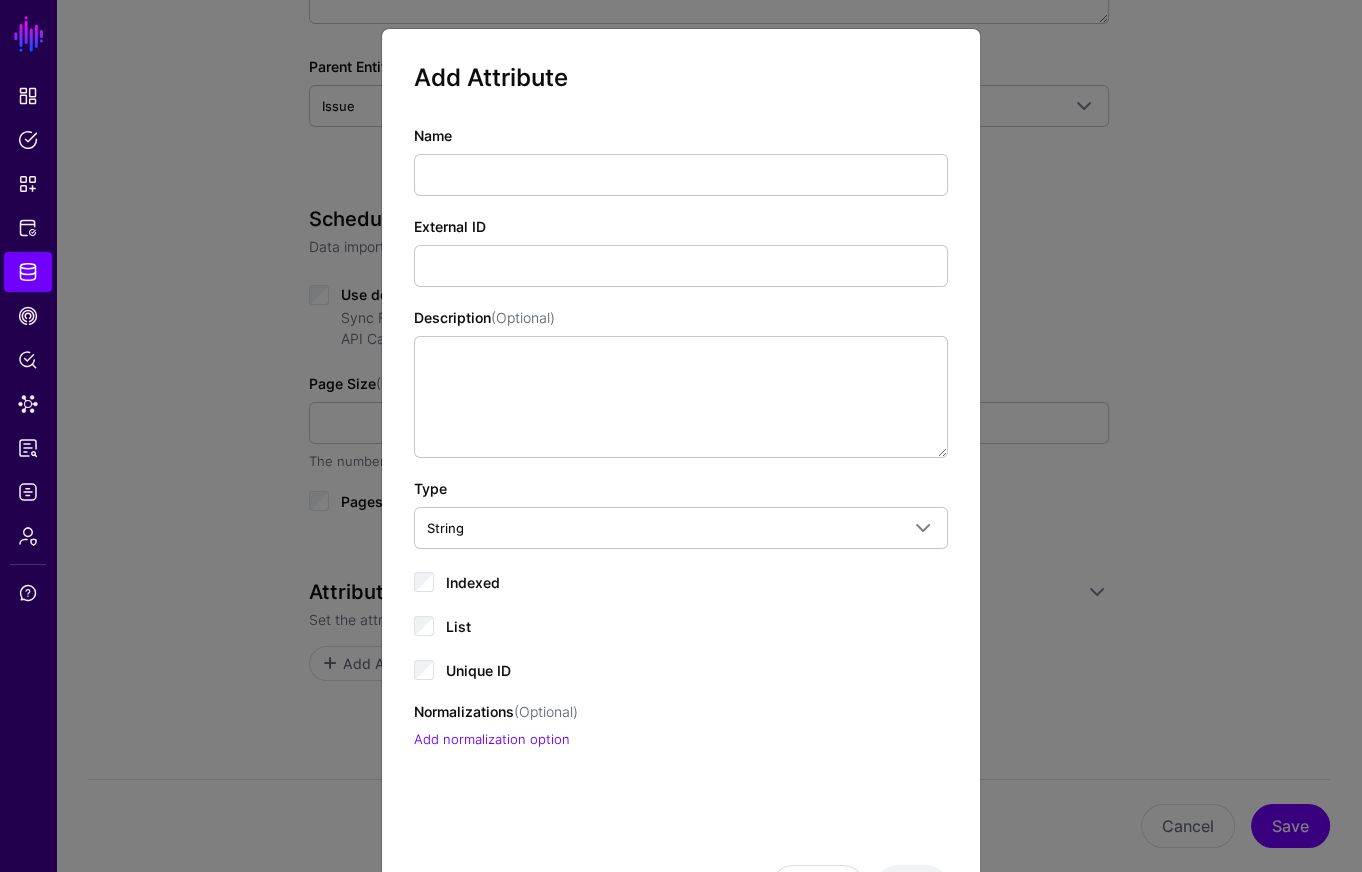 click on "Indexed" 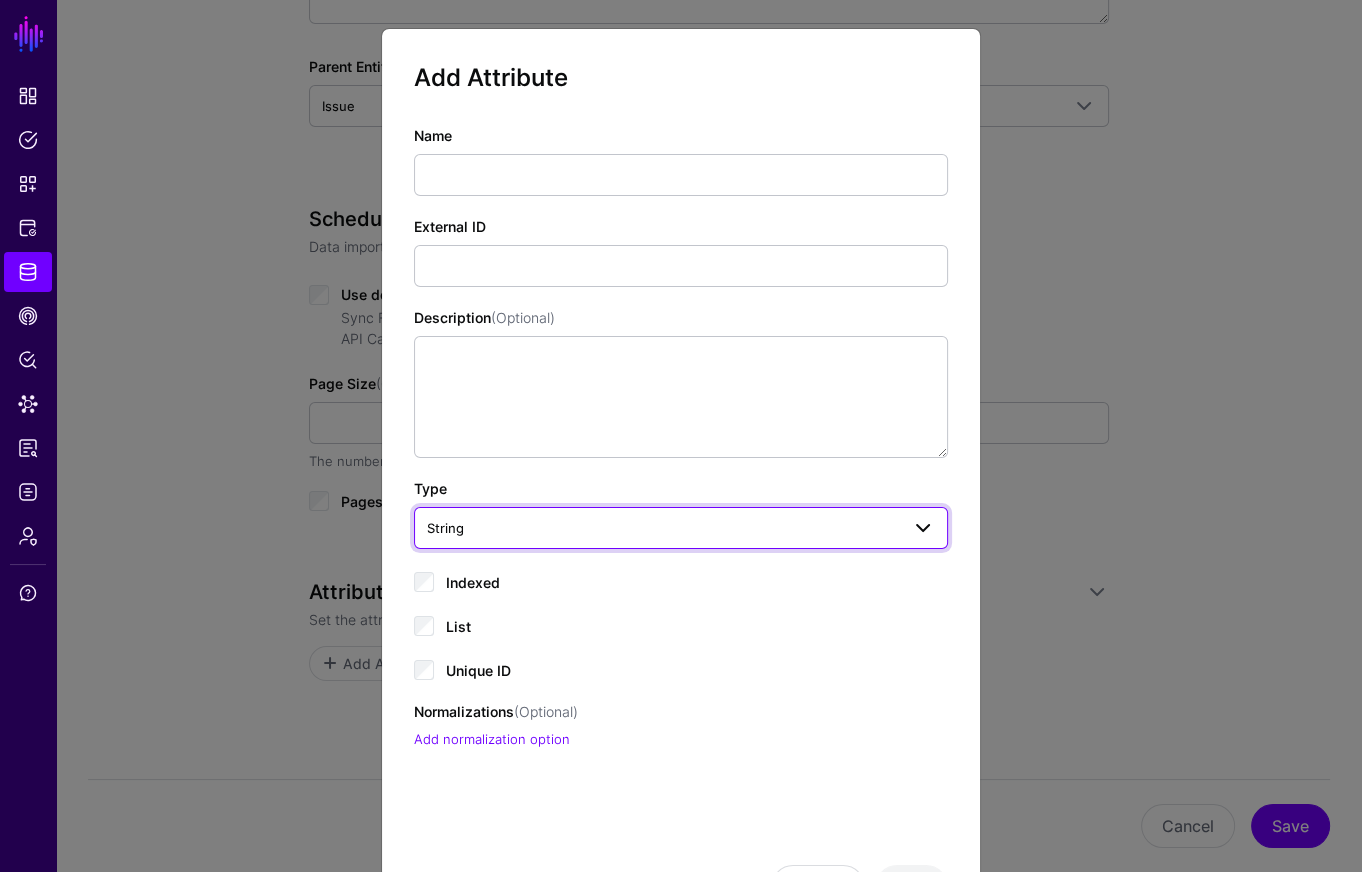 click on "String" at bounding box center (663, 528) 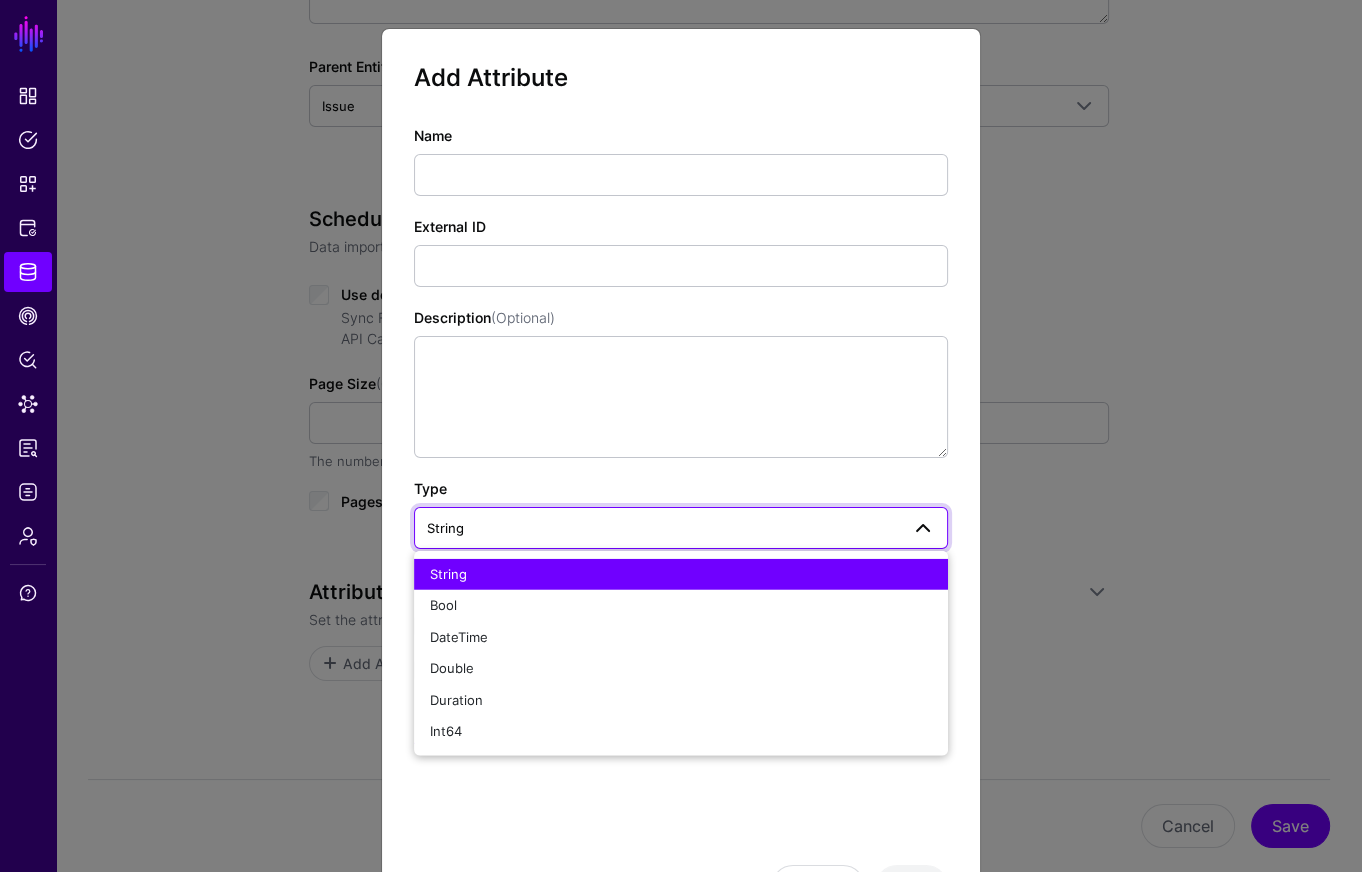 click on "Type String  String   Bool   DateTime   Double   Duration   Int64" 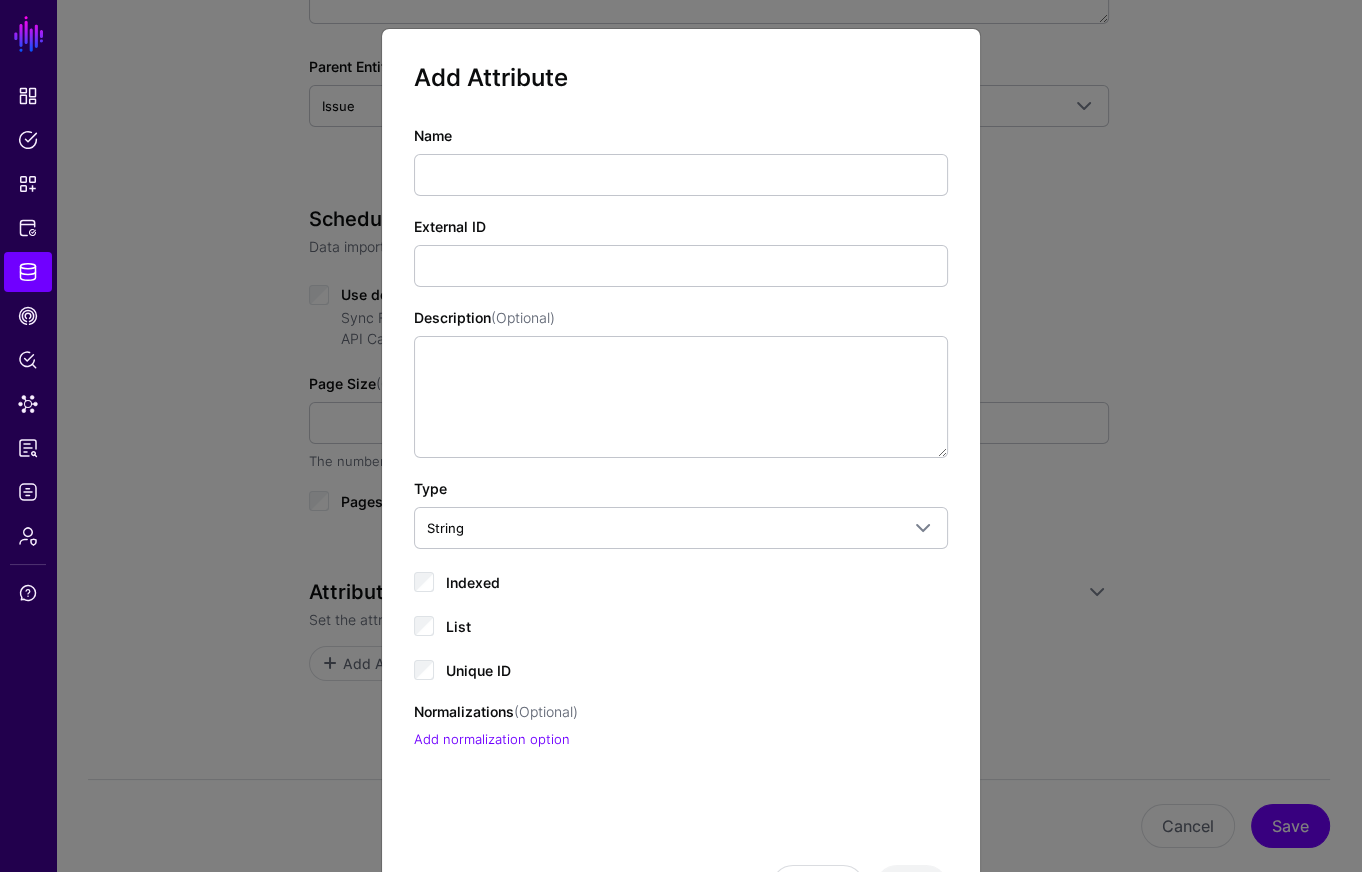 click on "List" 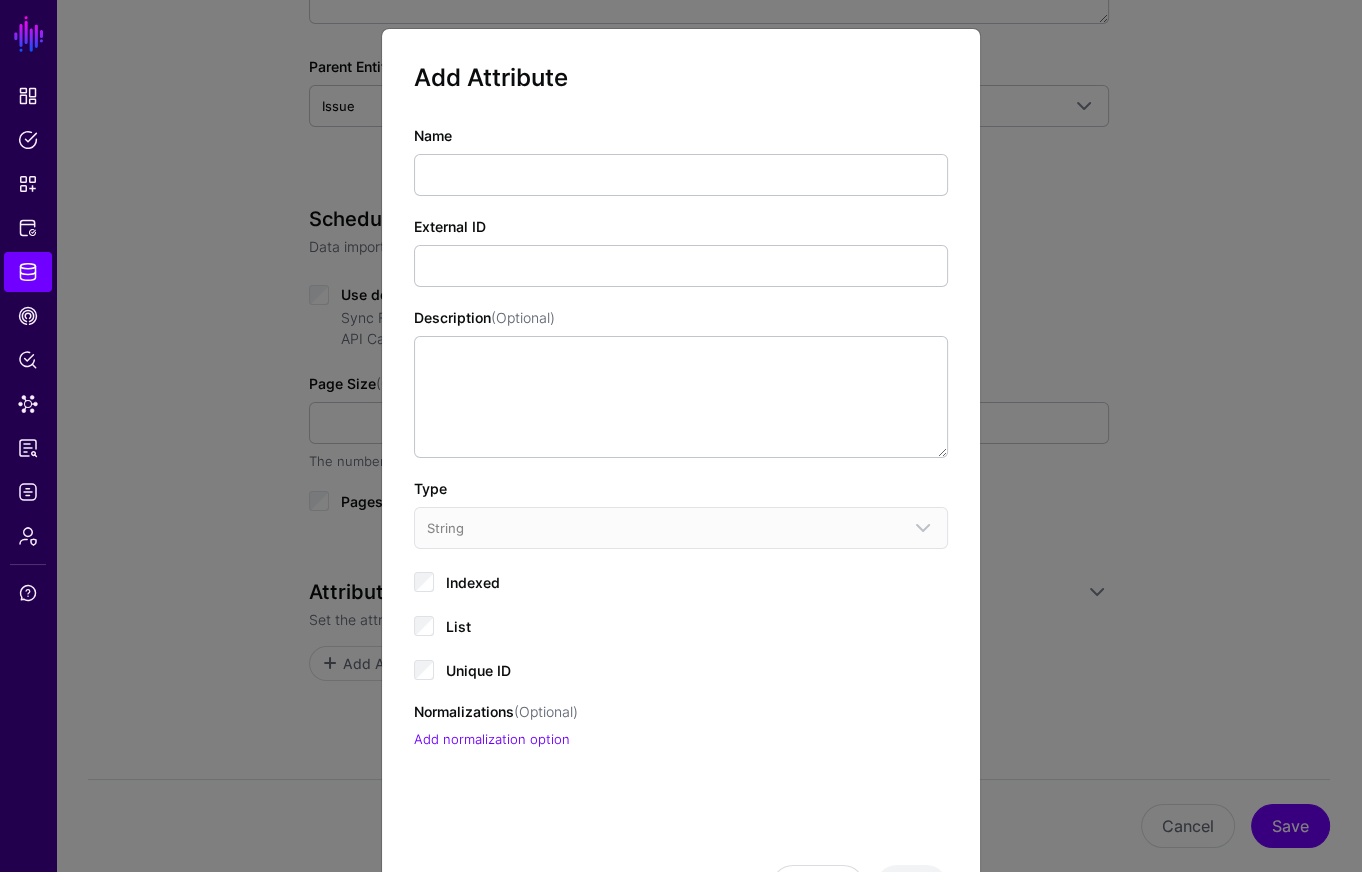 click on "Indexed" 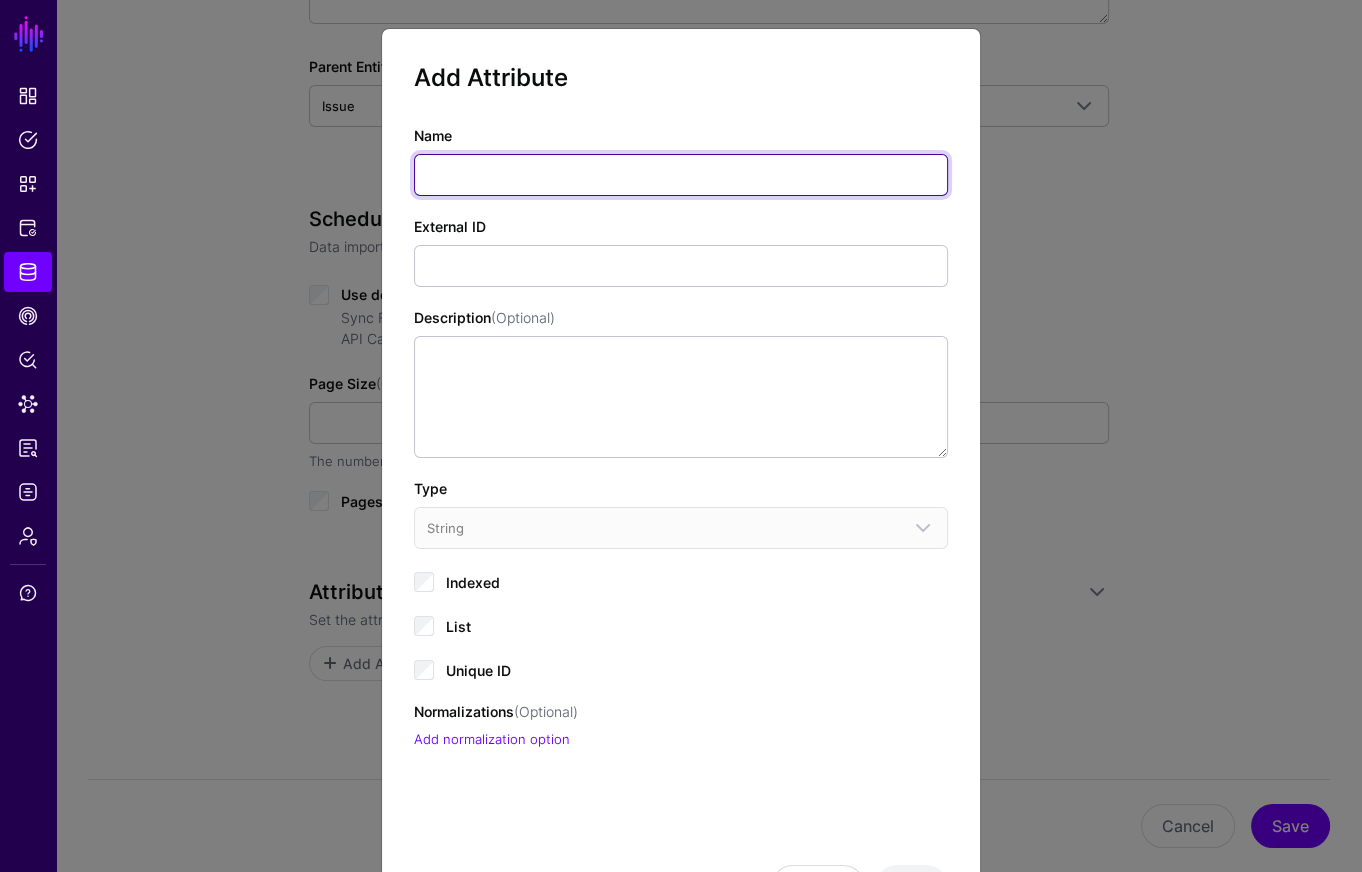 click on "Name" at bounding box center (681, 175) 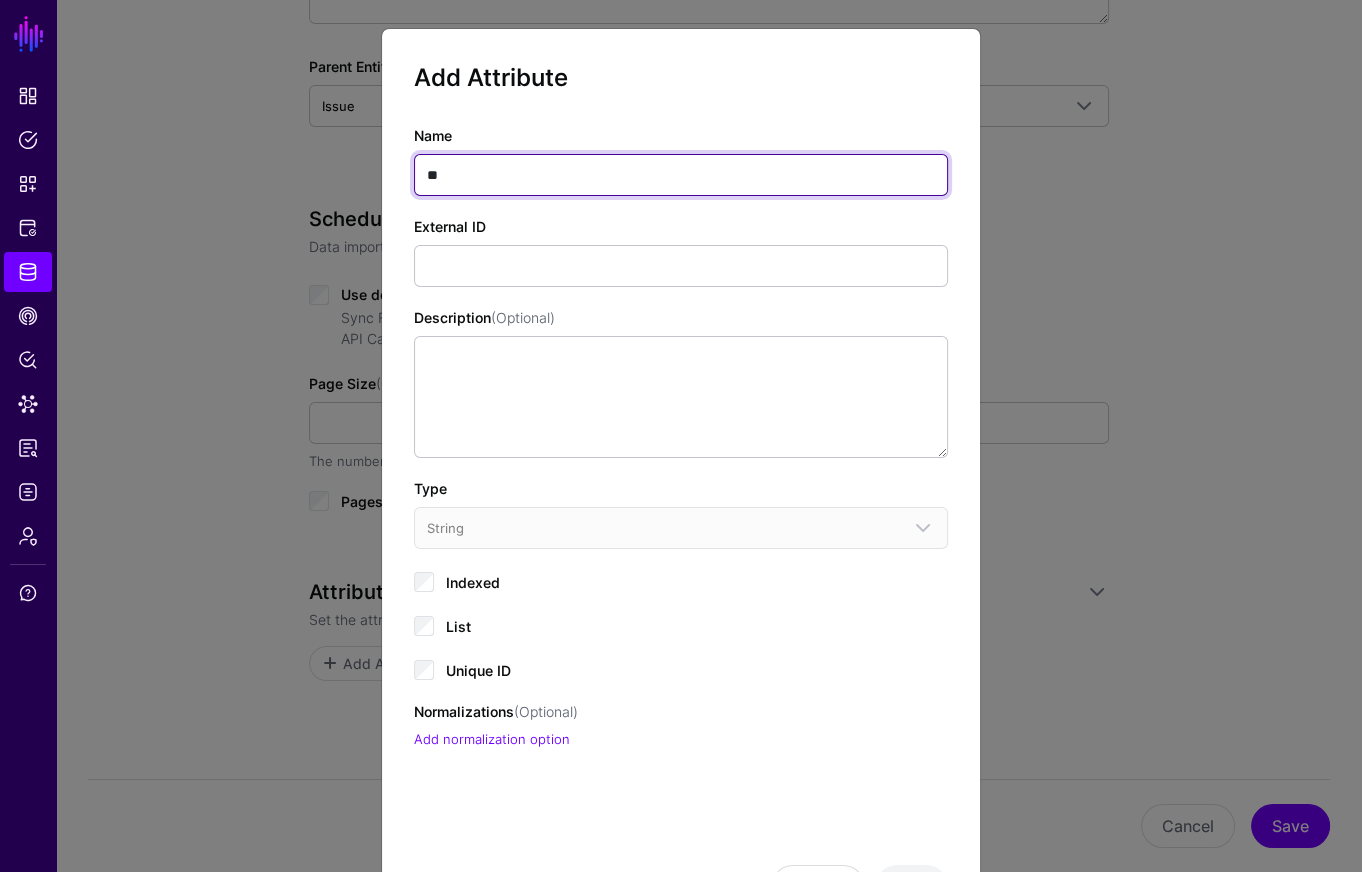type on "**" 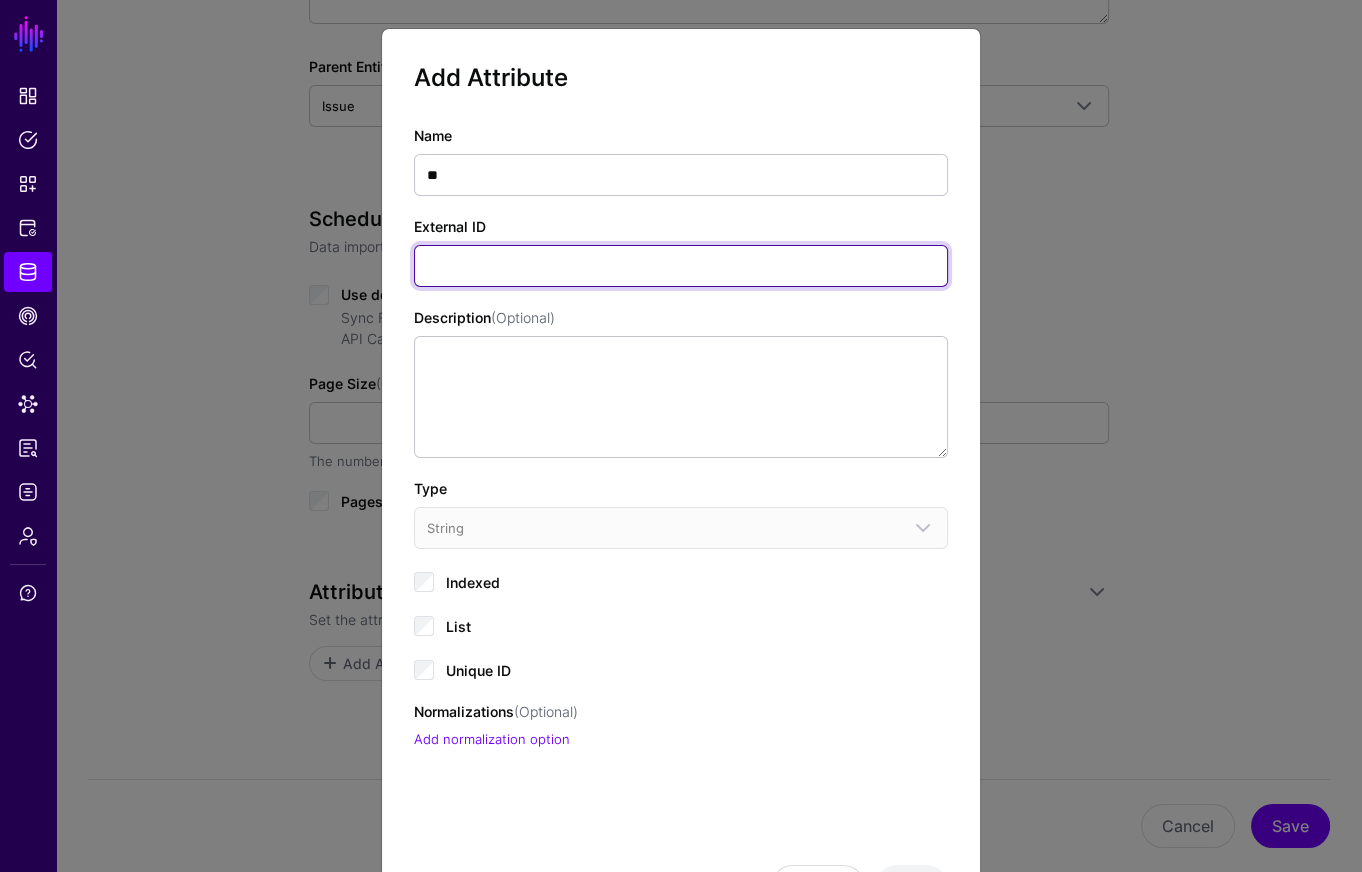 click on "External ID" at bounding box center [681, 266] 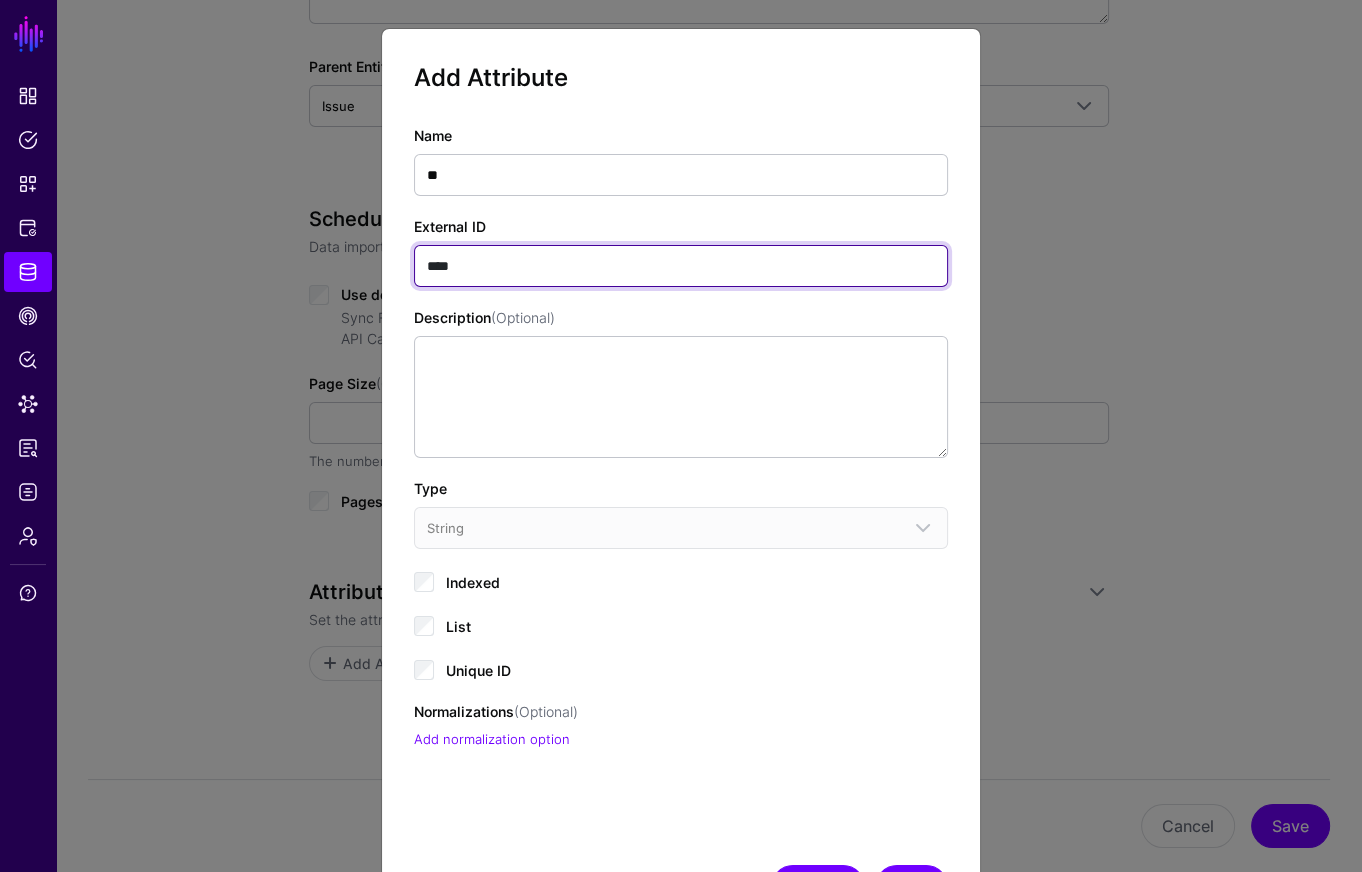 scroll, scrollTop: 74, scrollLeft: 0, axis: vertical 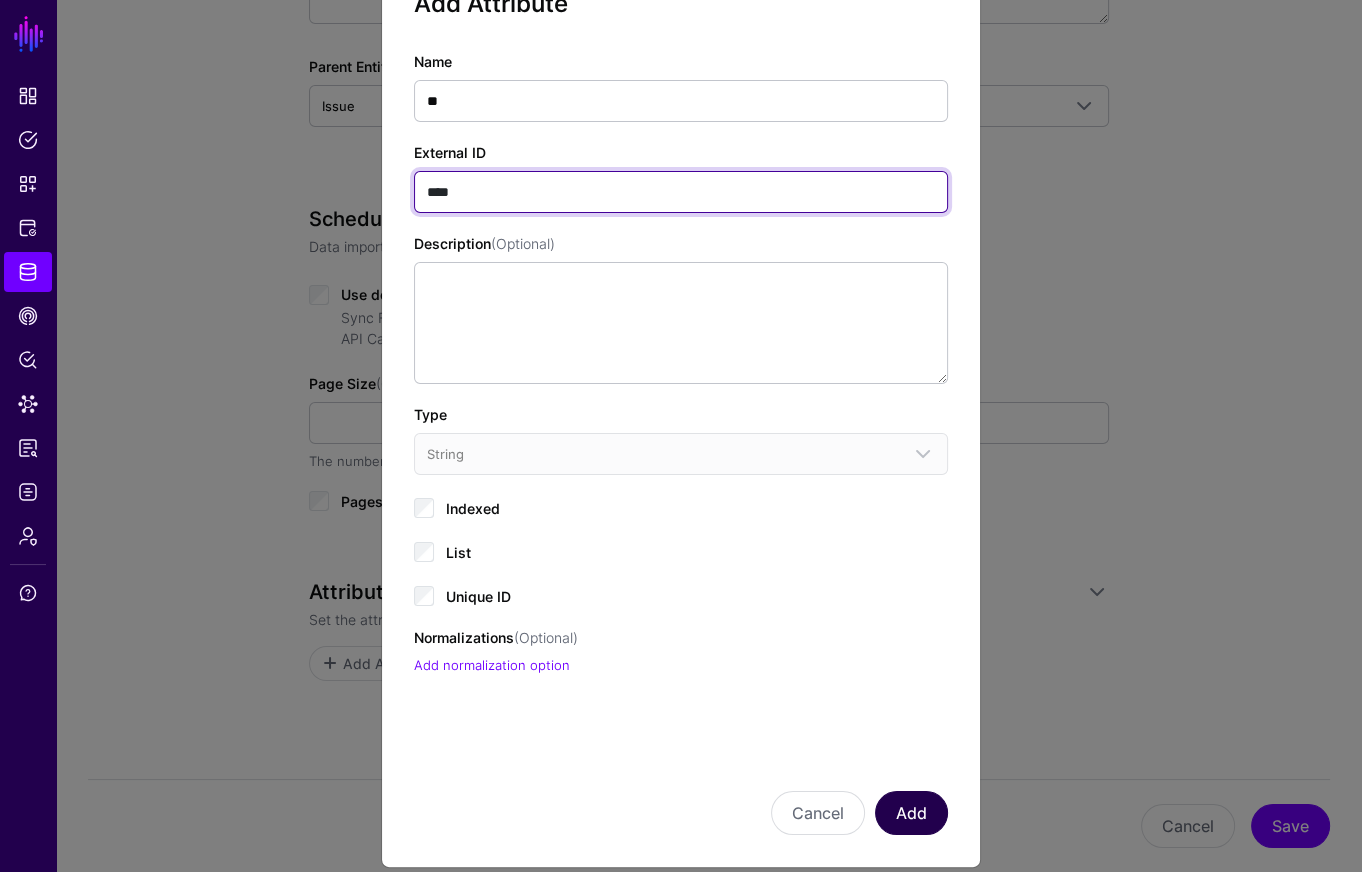 type on "****" 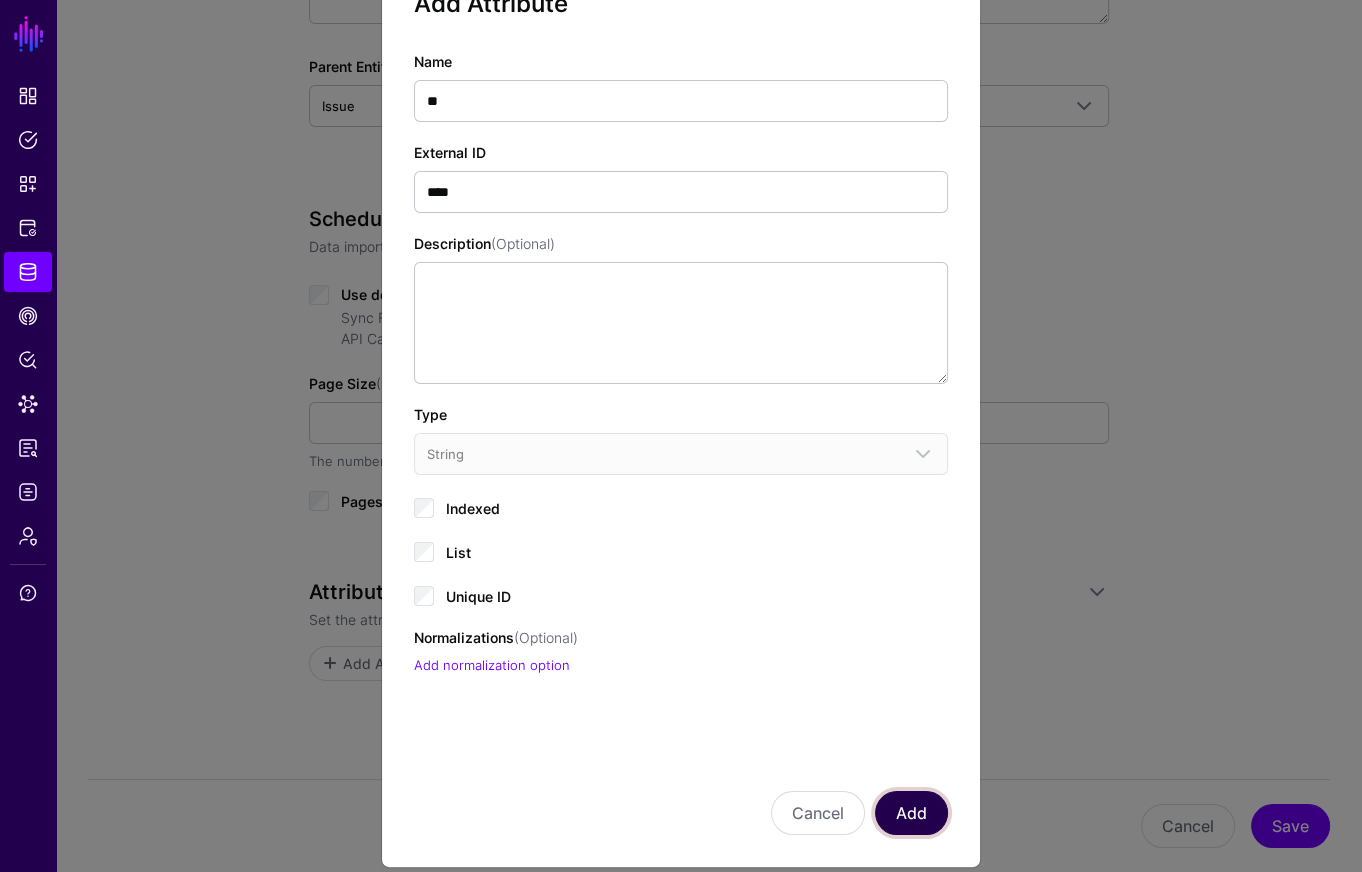 click on "Add" 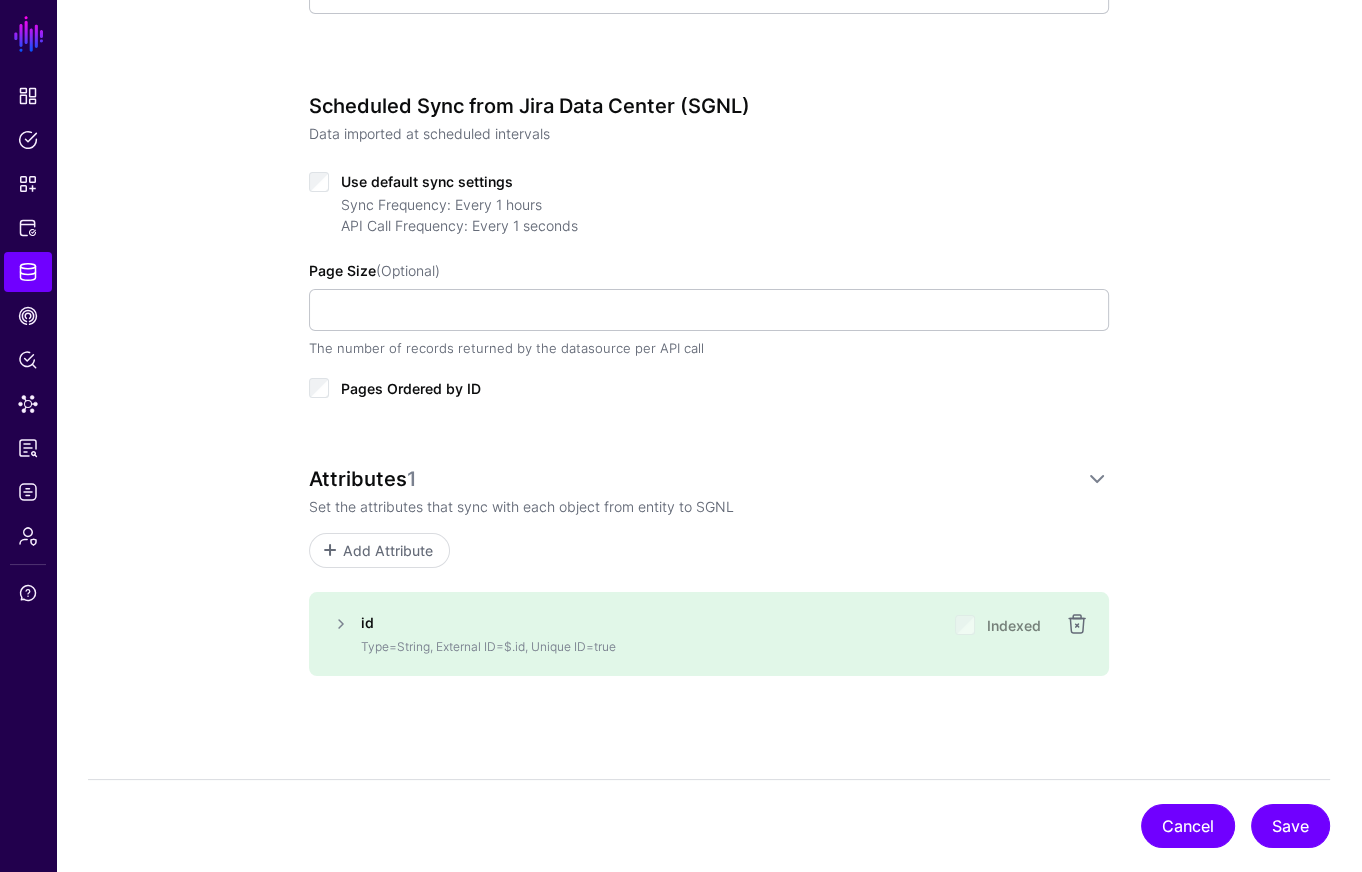 scroll, scrollTop: 751, scrollLeft: 0, axis: vertical 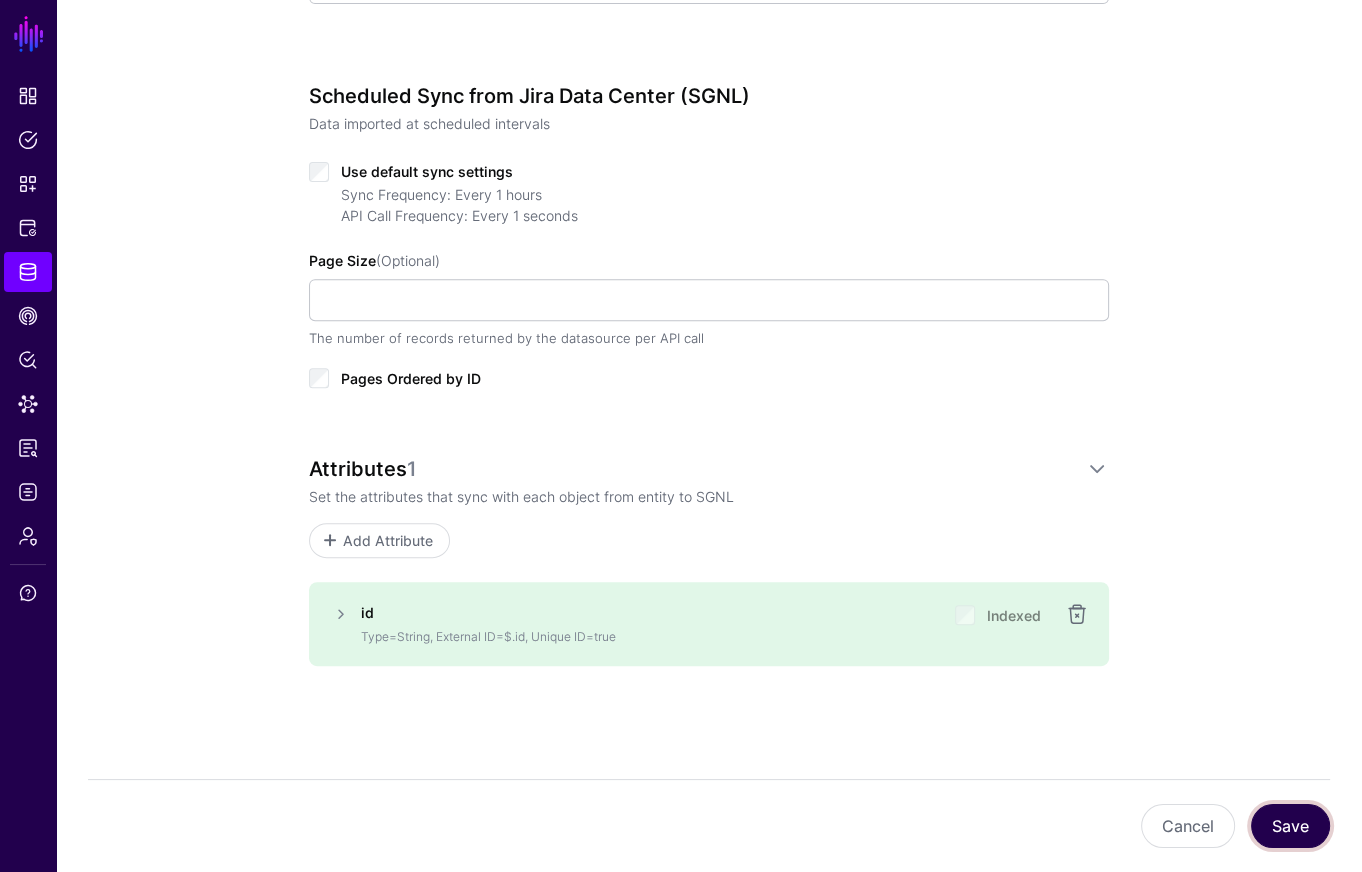 click on "Save" 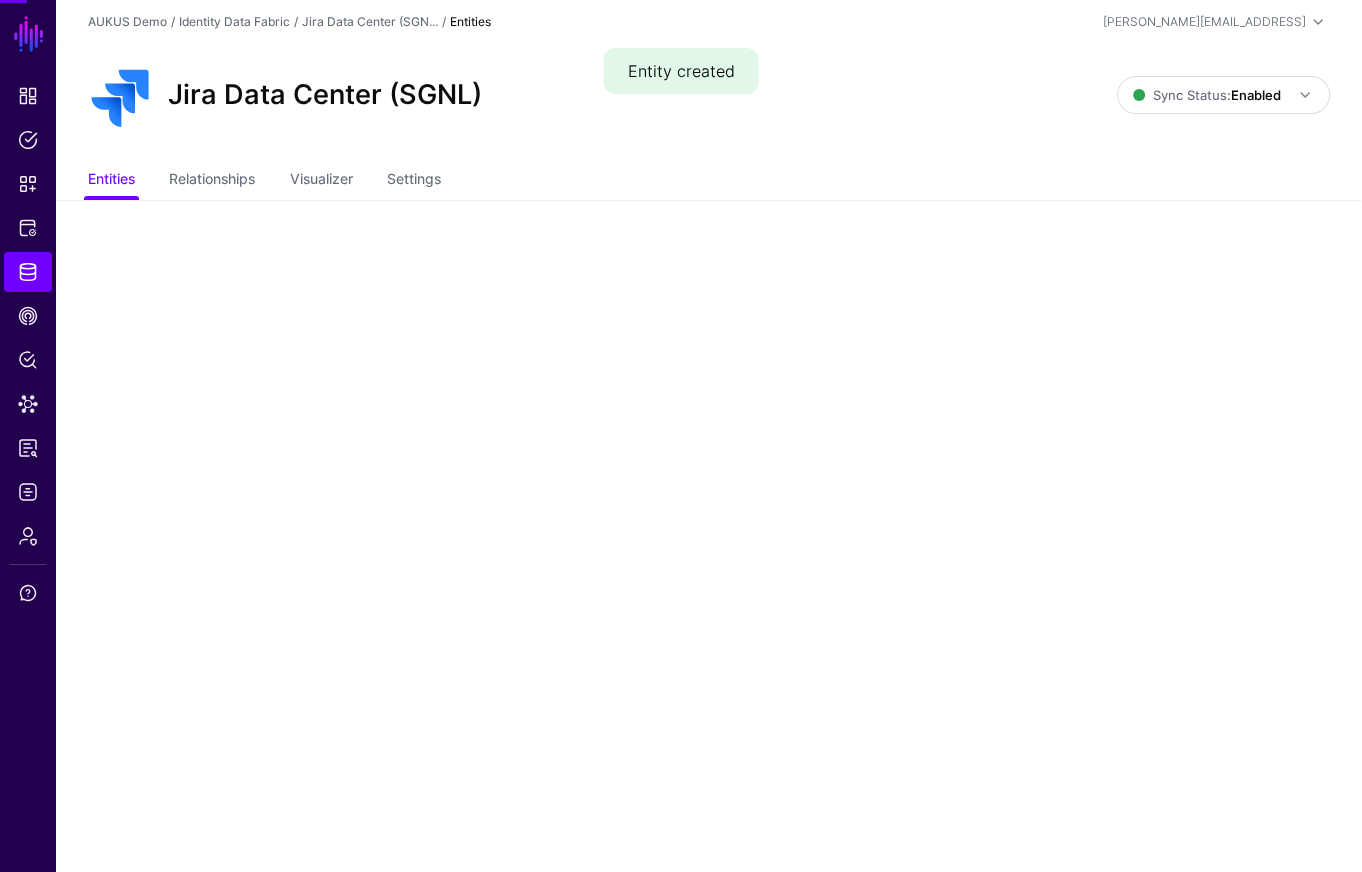 scroll, scrollTop: 0, scrollLeft: 0, axis: both 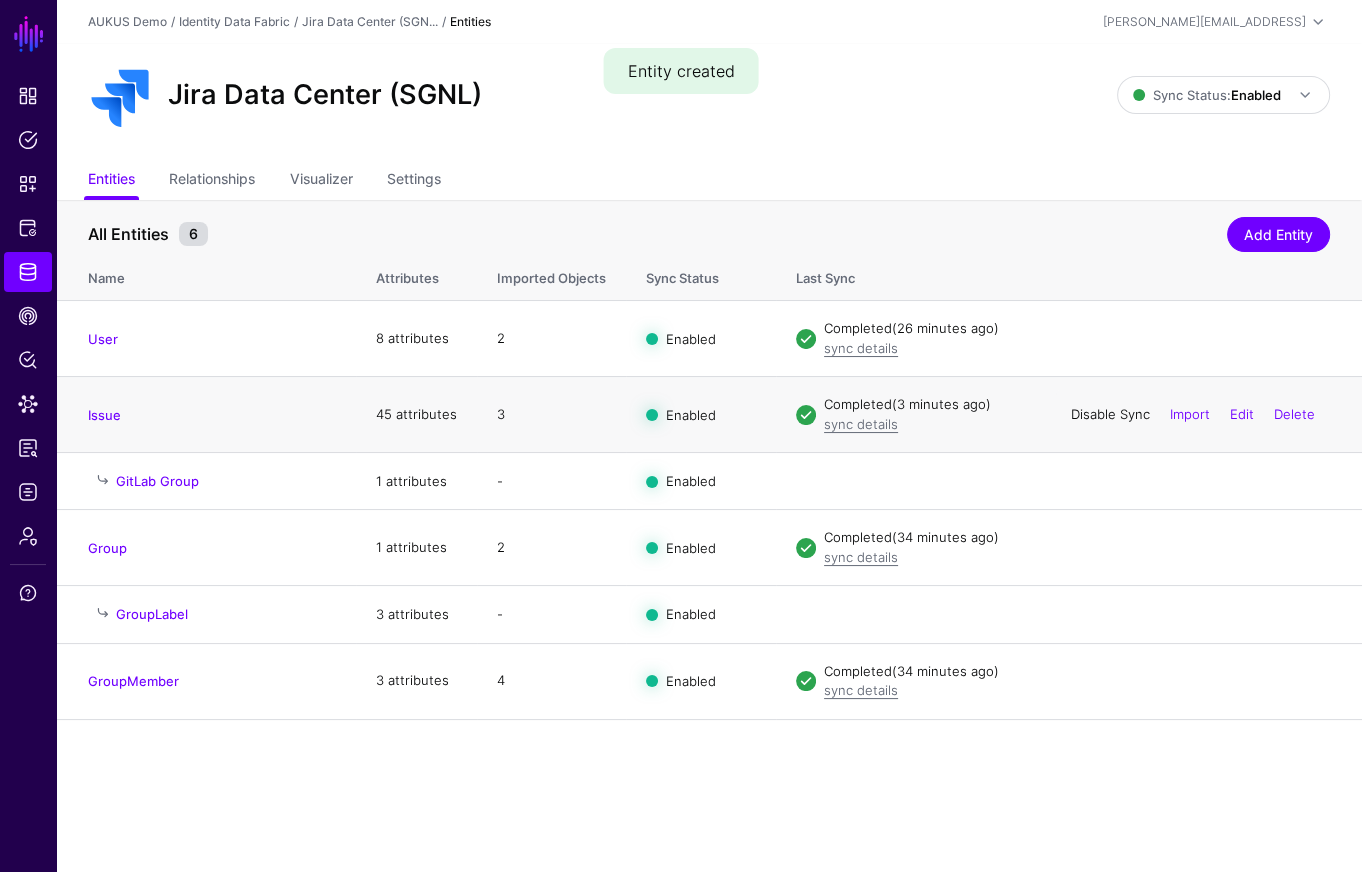click on "Disable Sync" 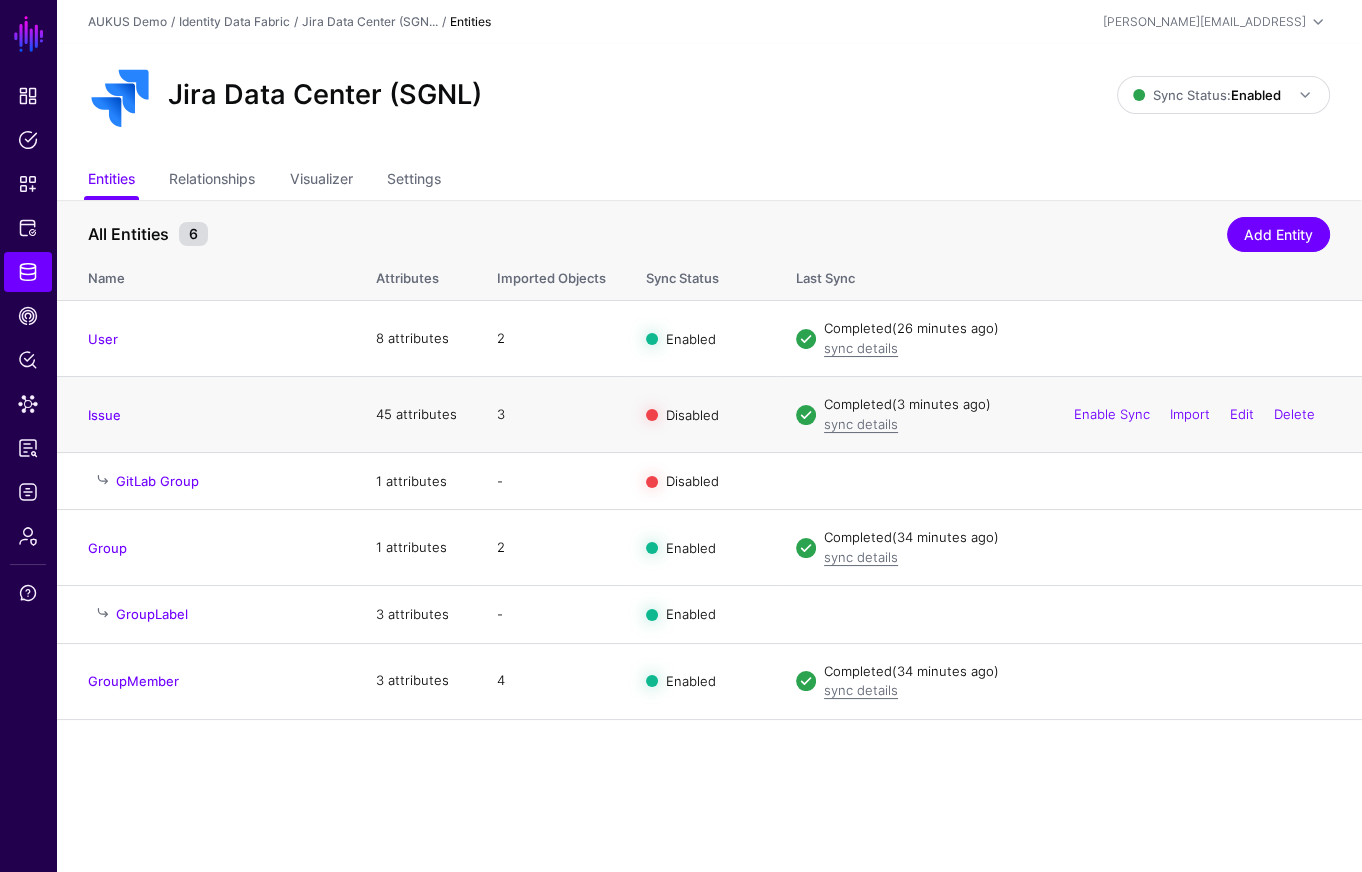 click on "Enable Sync" 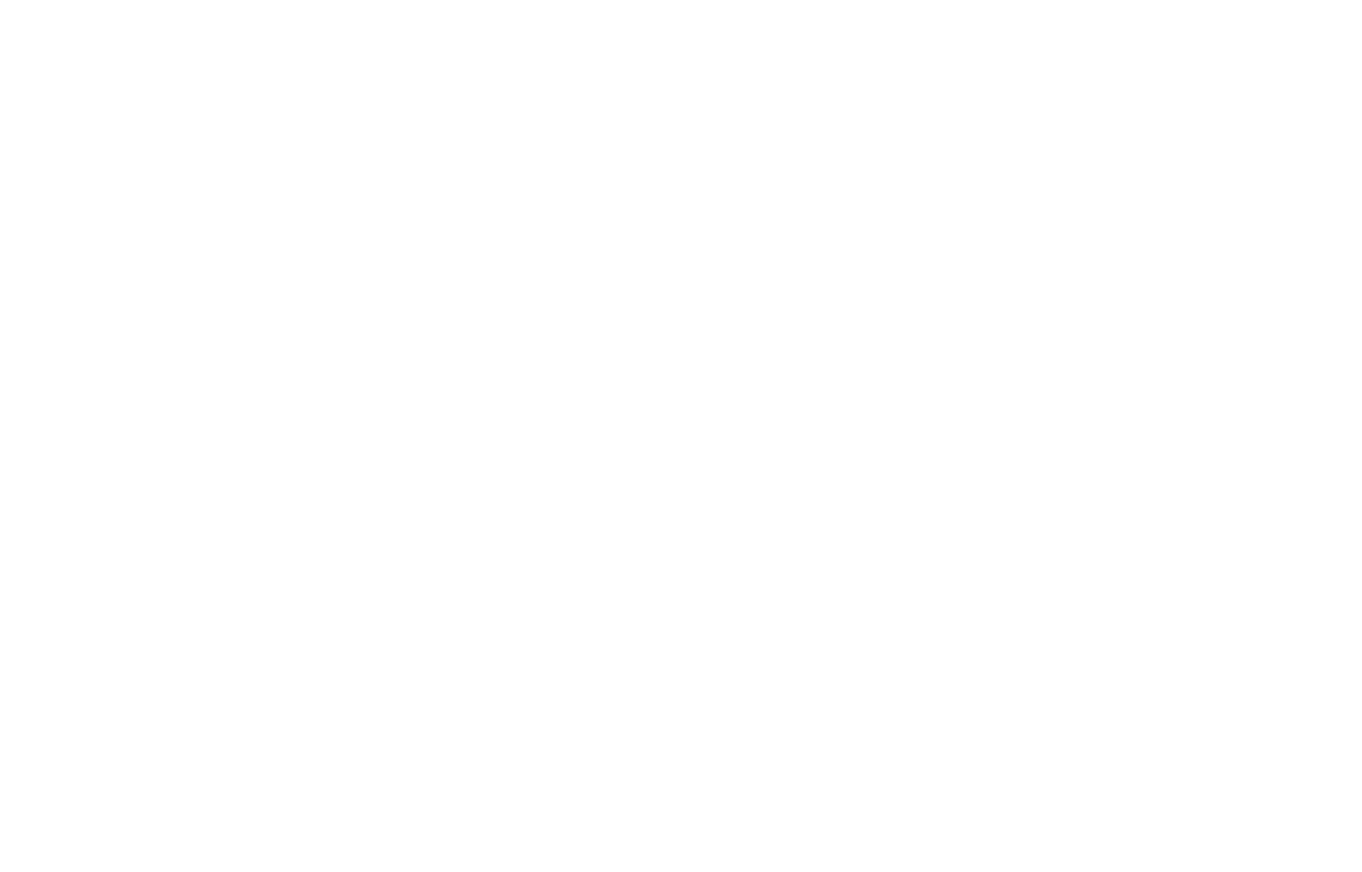 scroll, scrollTop: 0, scrollLeft: 0, axis: both 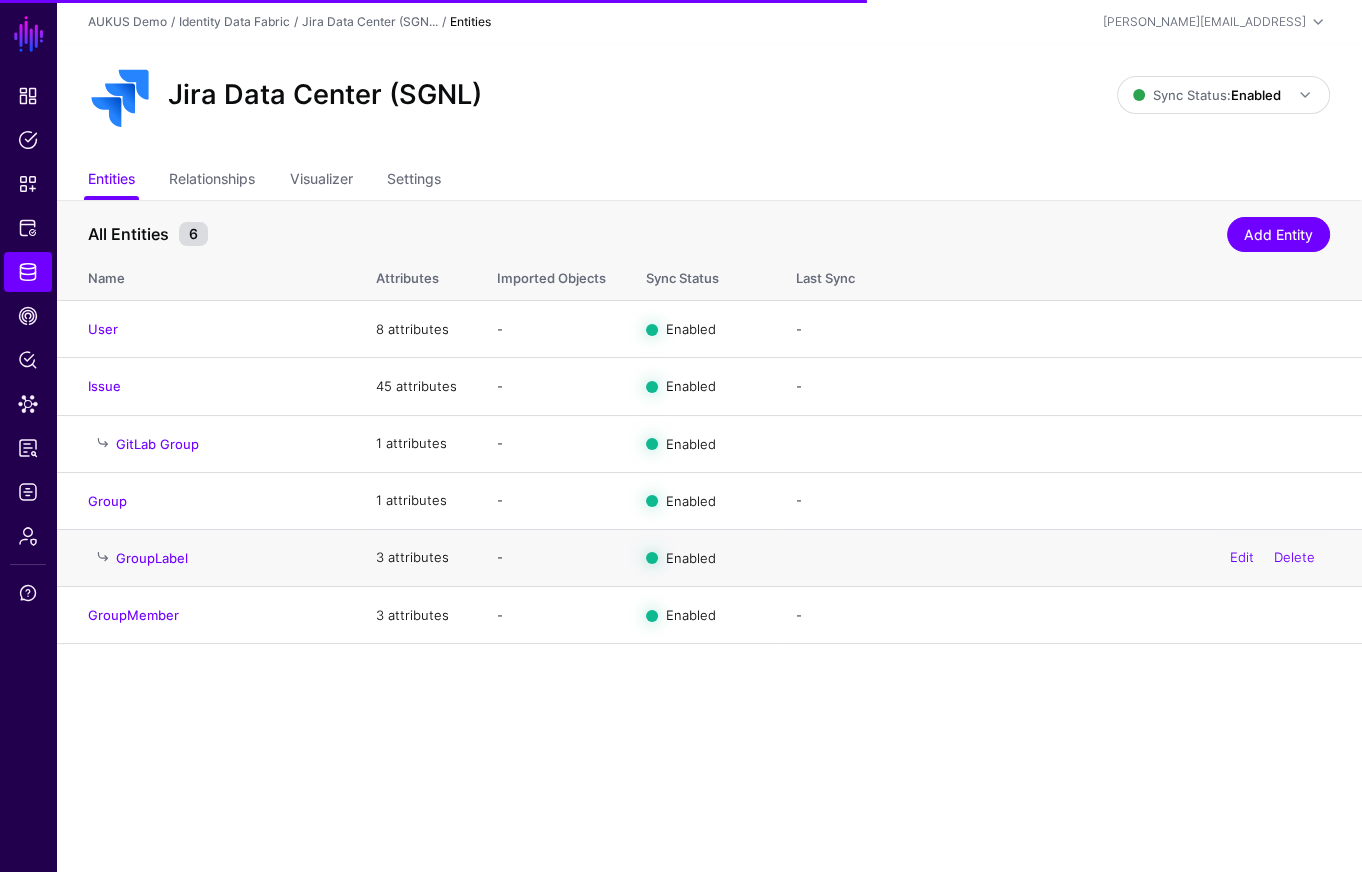 click on "Enabled" 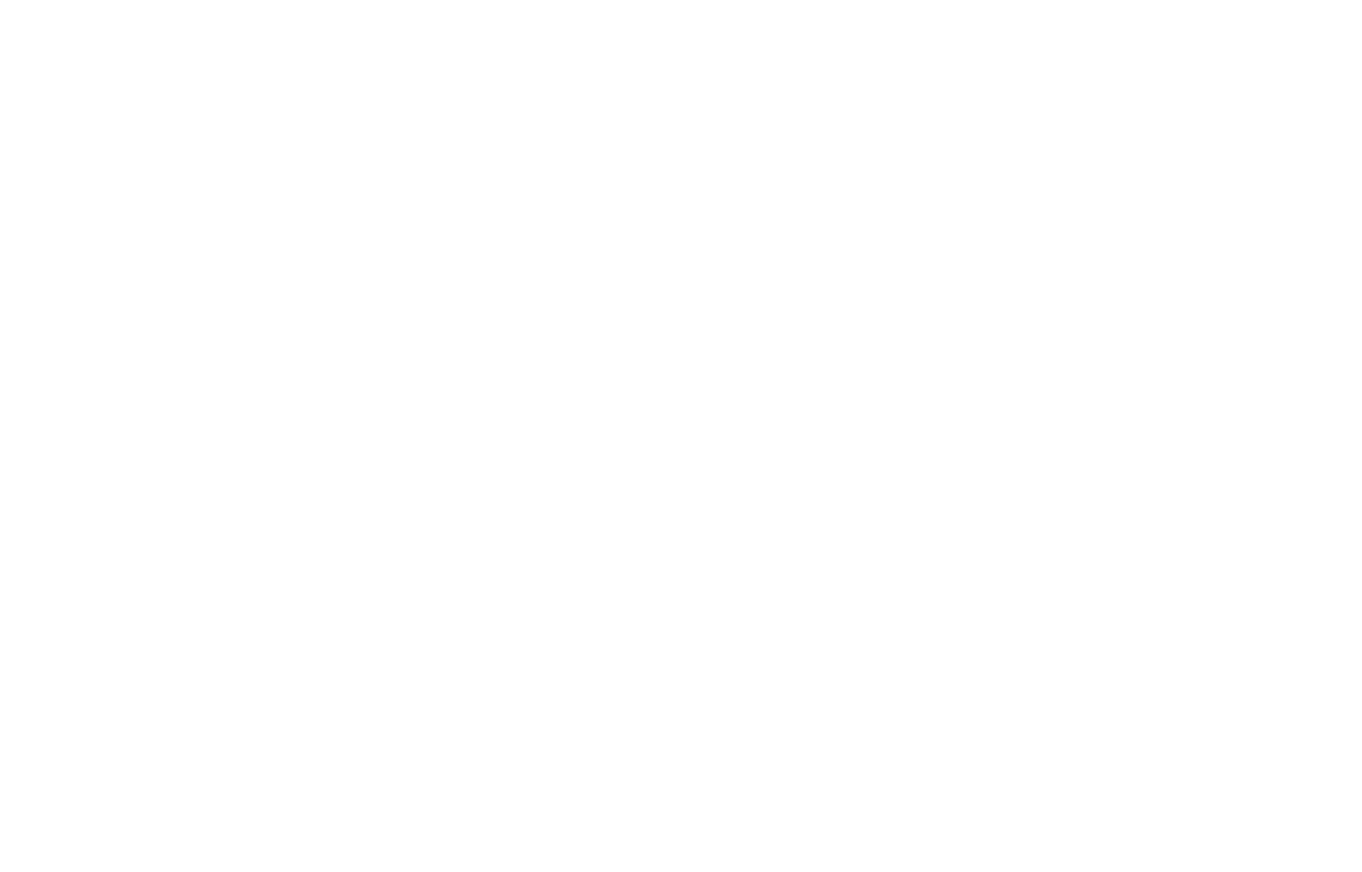 scroll, scrollTop: 0, scrollLeft: 0, axis: both 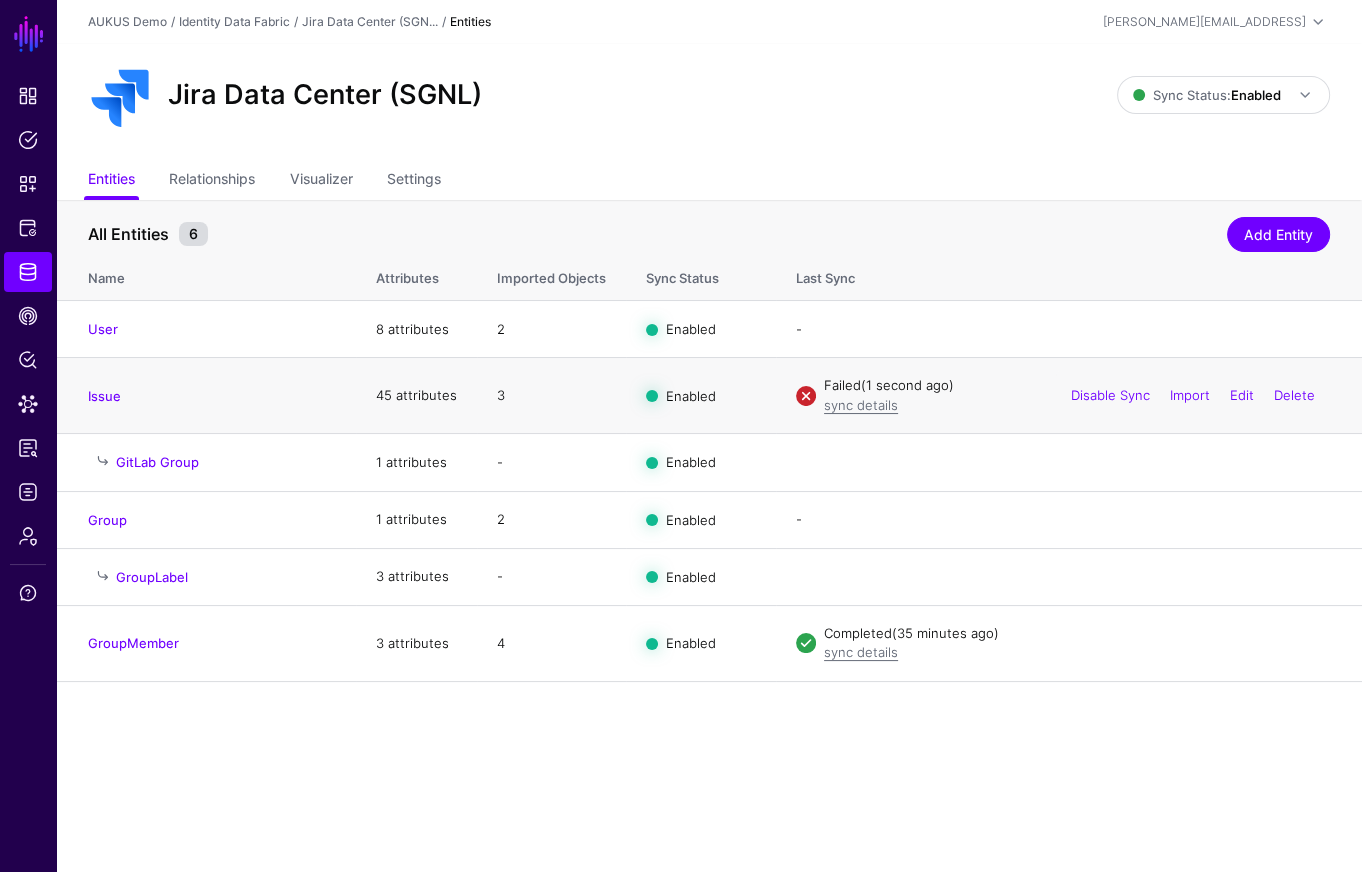 click on "Failed   (1 second ago)" 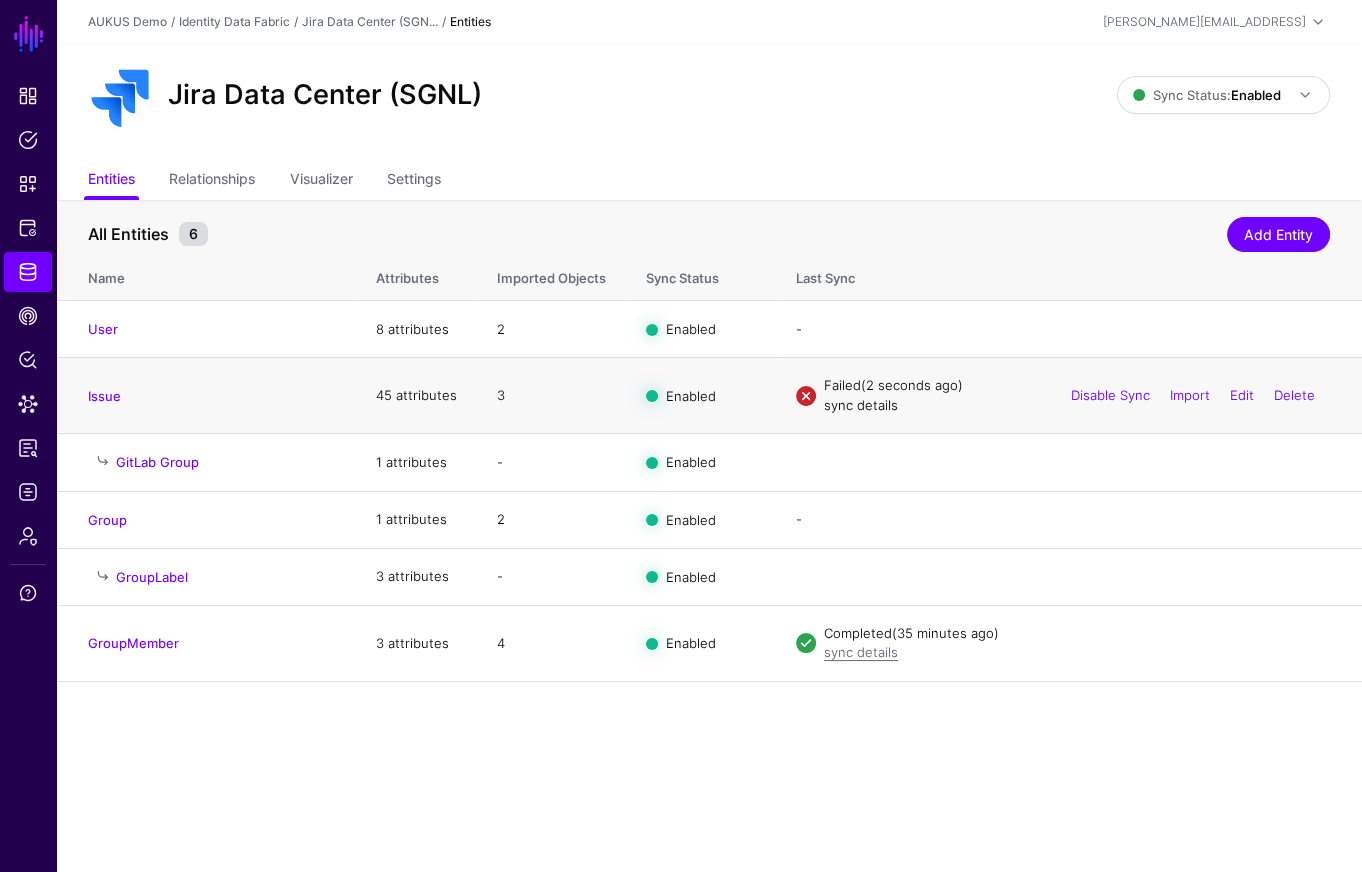 click on "sync details" 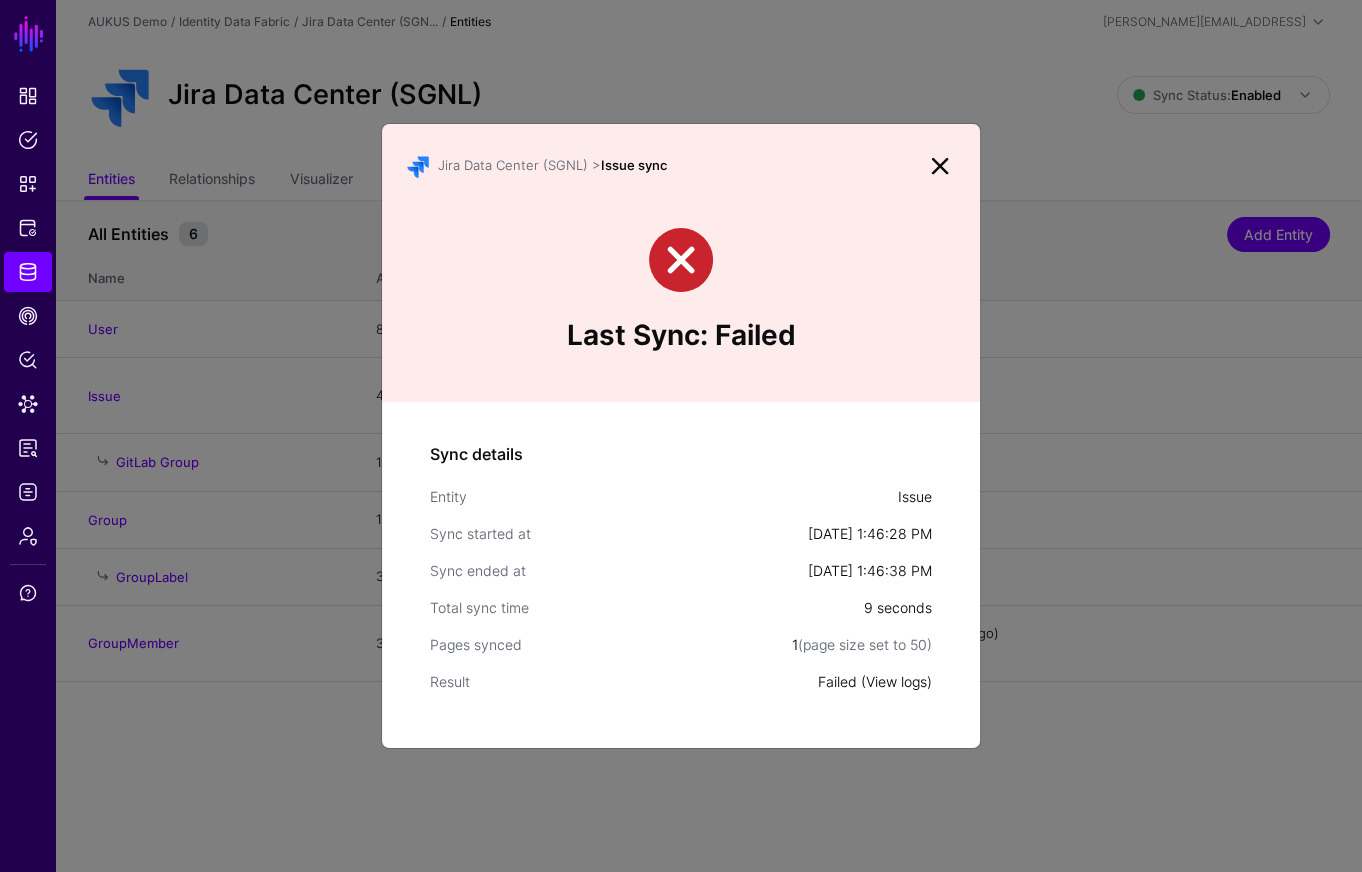 click on "View logs" 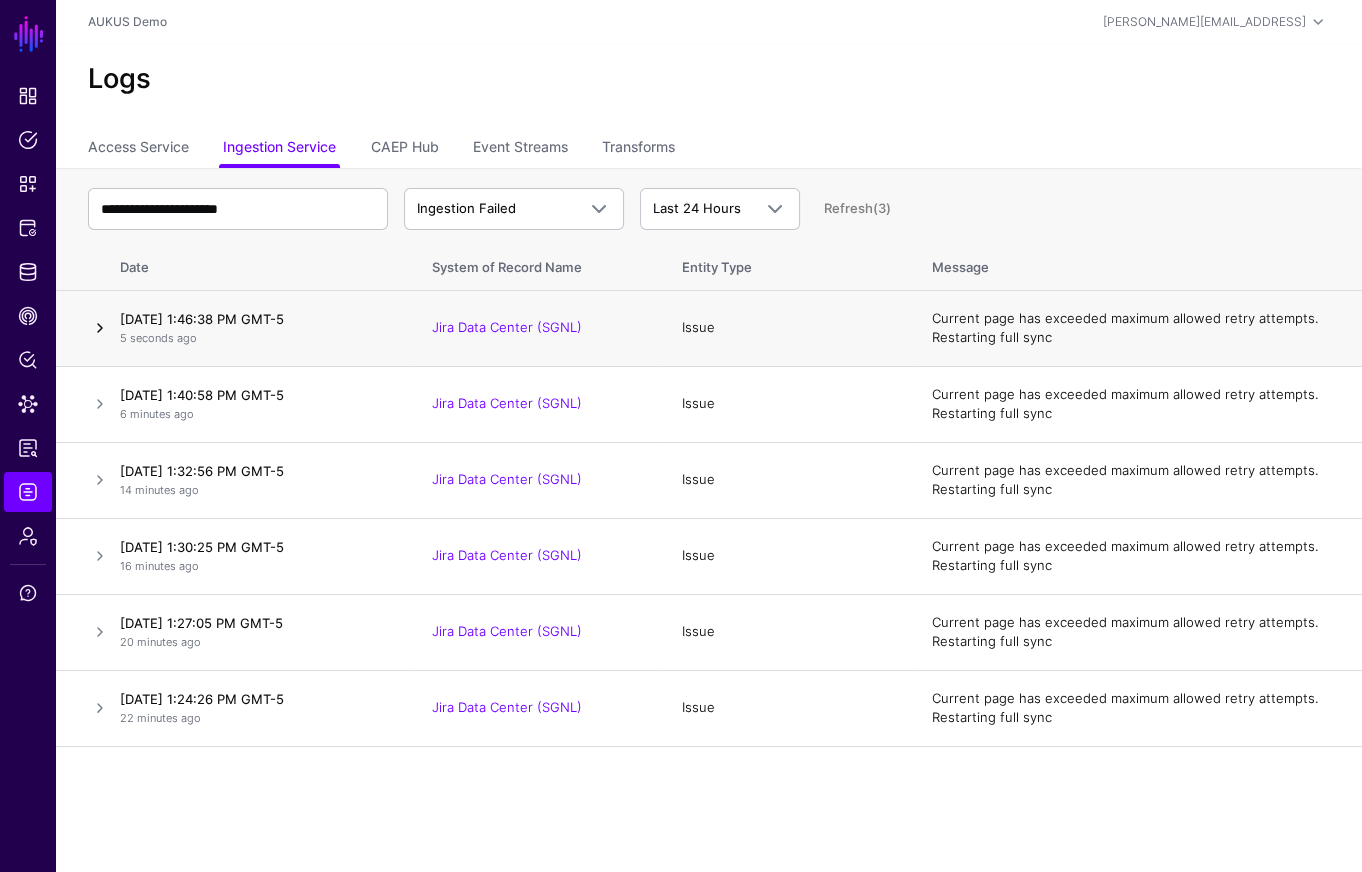click at bounding box center [100, 328] 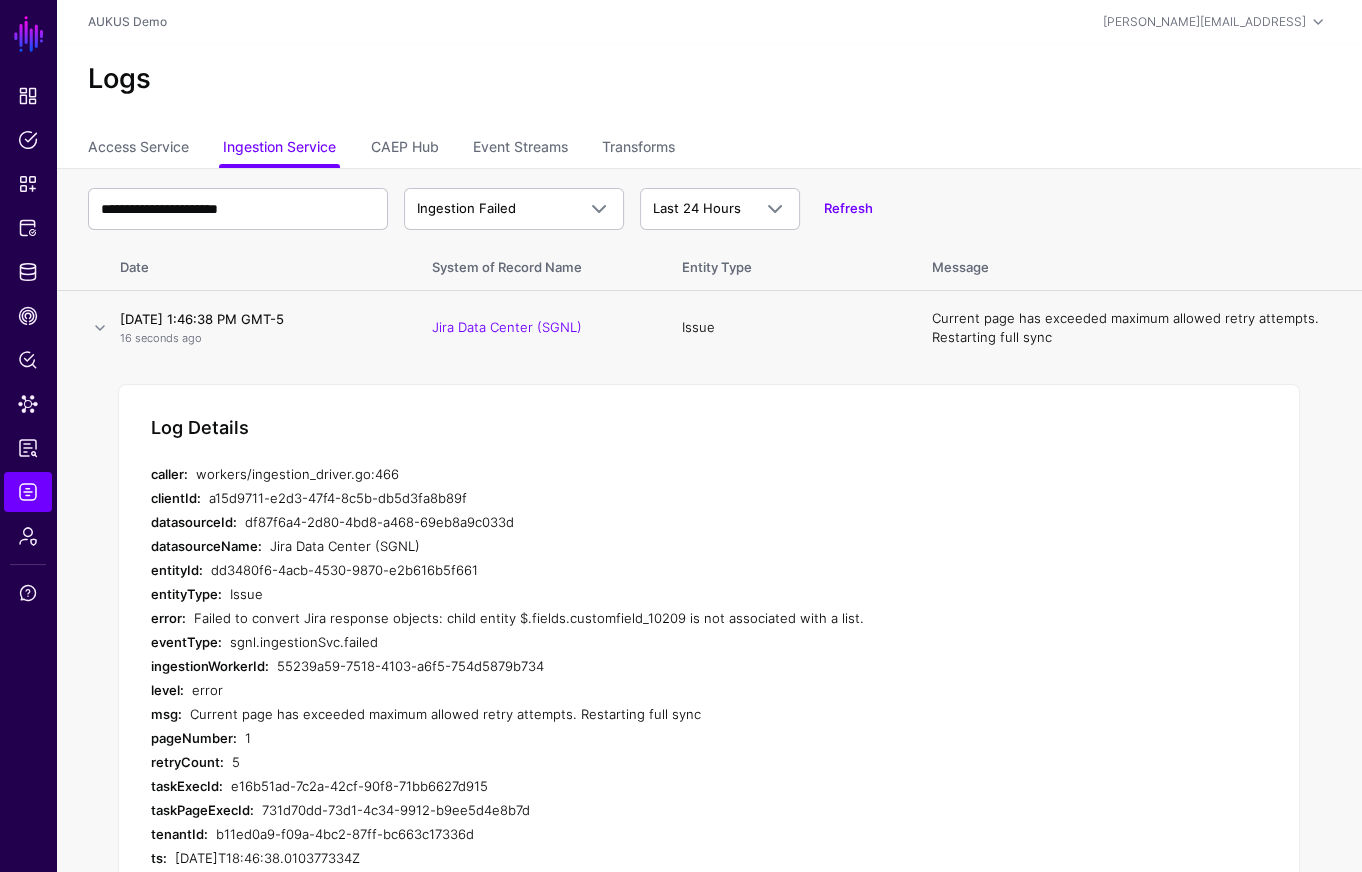click on "Failed to convert Jira response objects: child entity $.fields.customfield_10209 is not associated with a list." at bounding box center (572, 618) 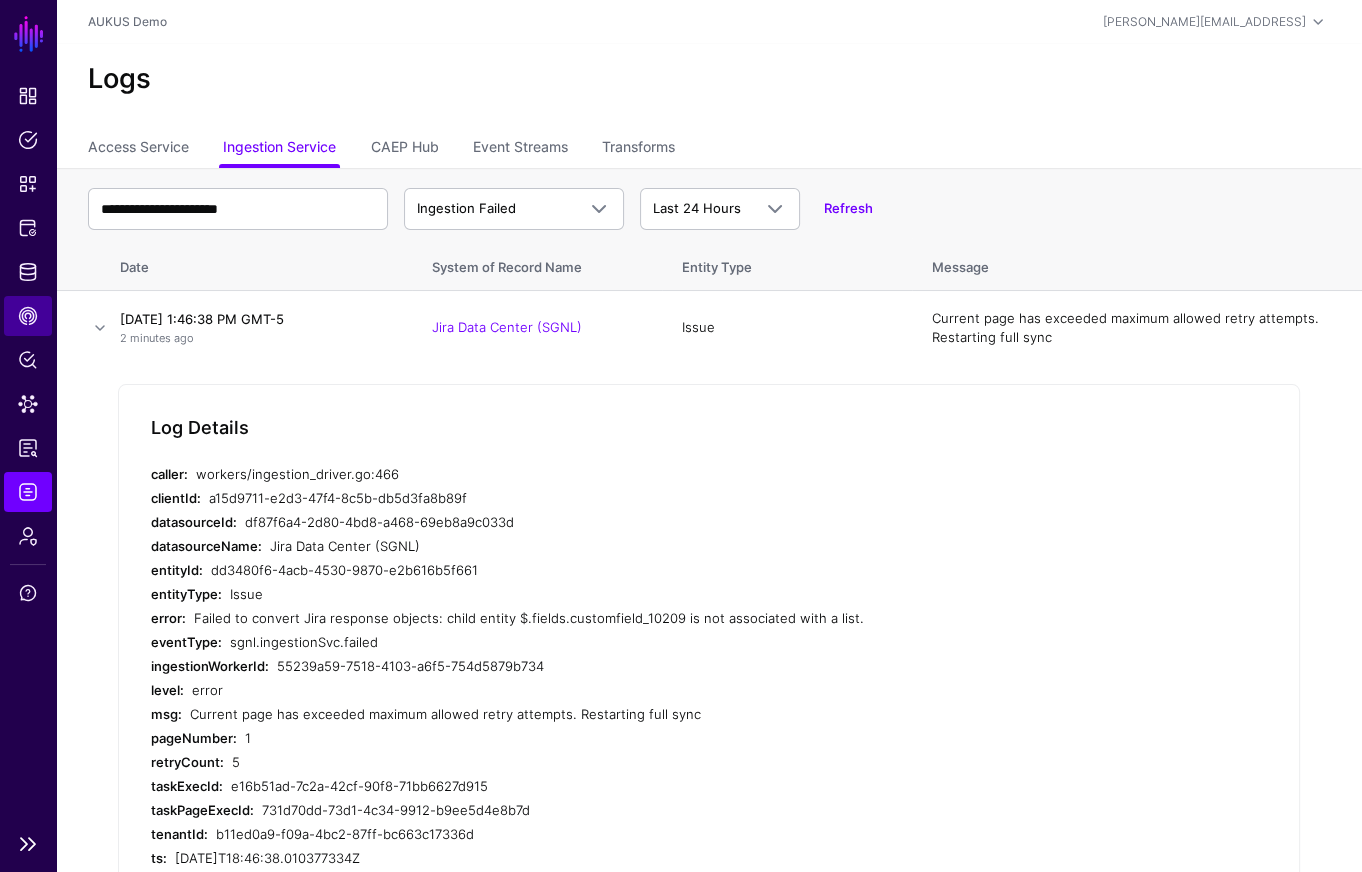 click on "CAEP Hub" 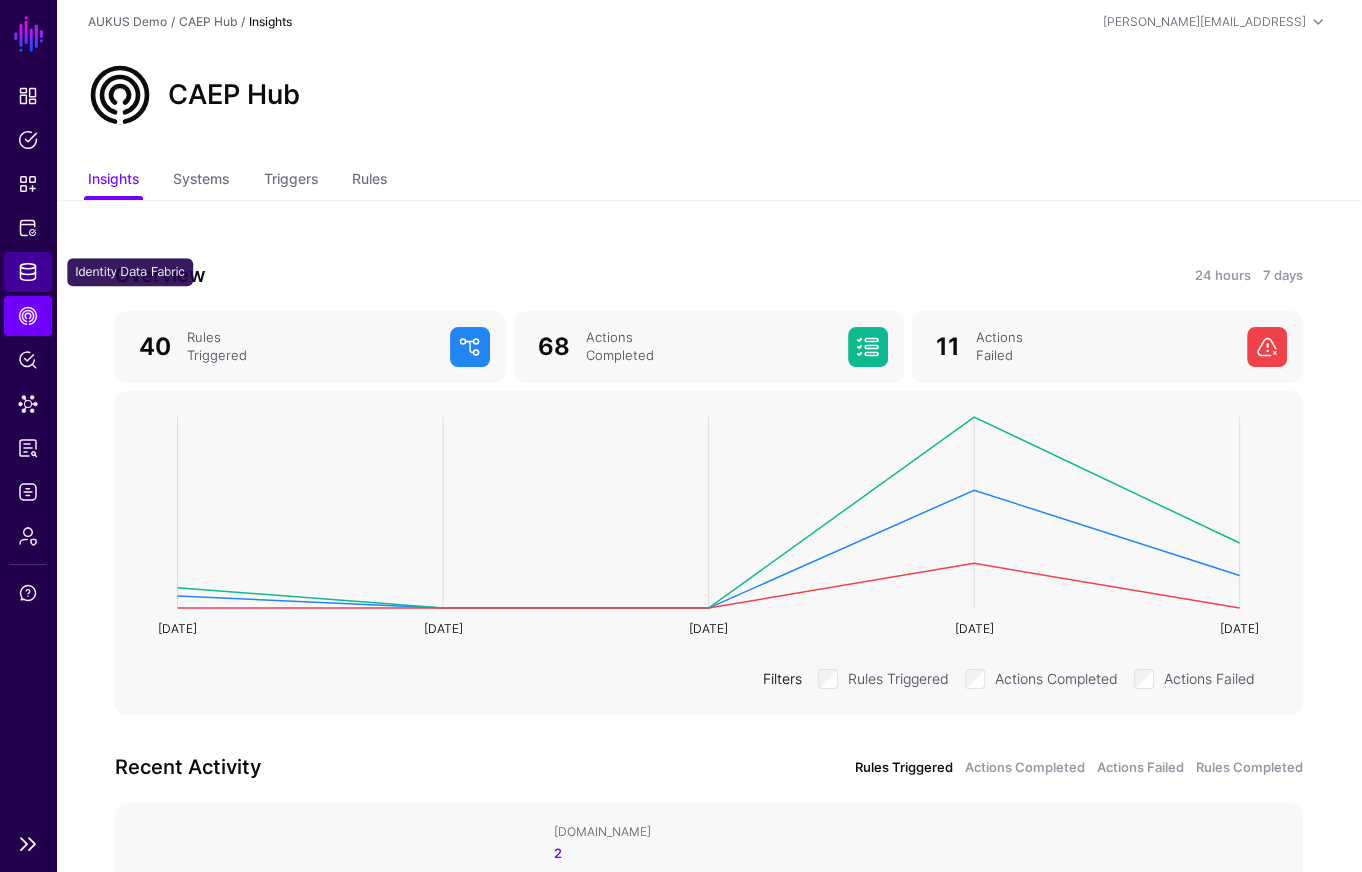 click on "Identity Data Fabric" 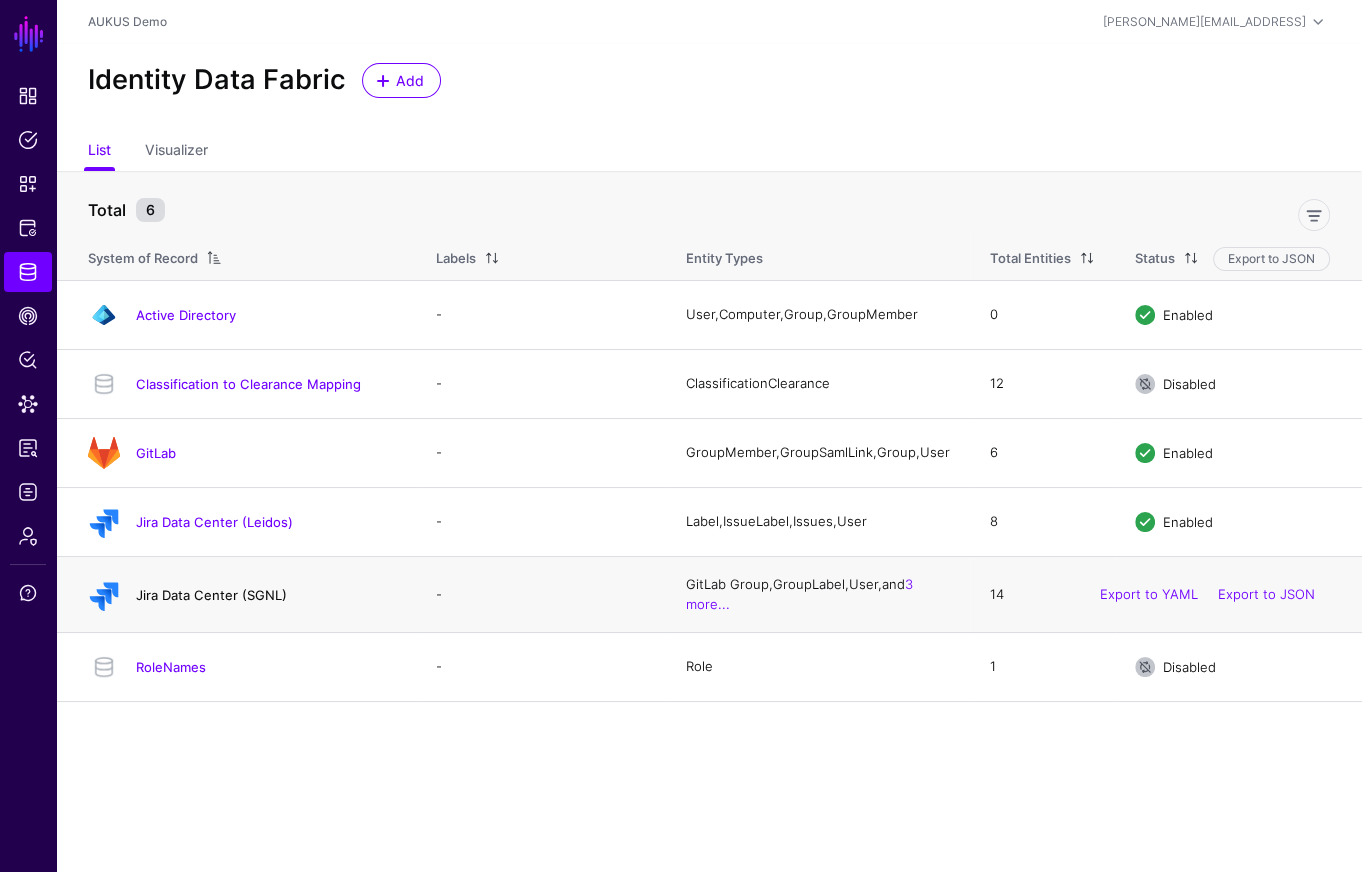 click on "Jira Data Center (SGNL)" 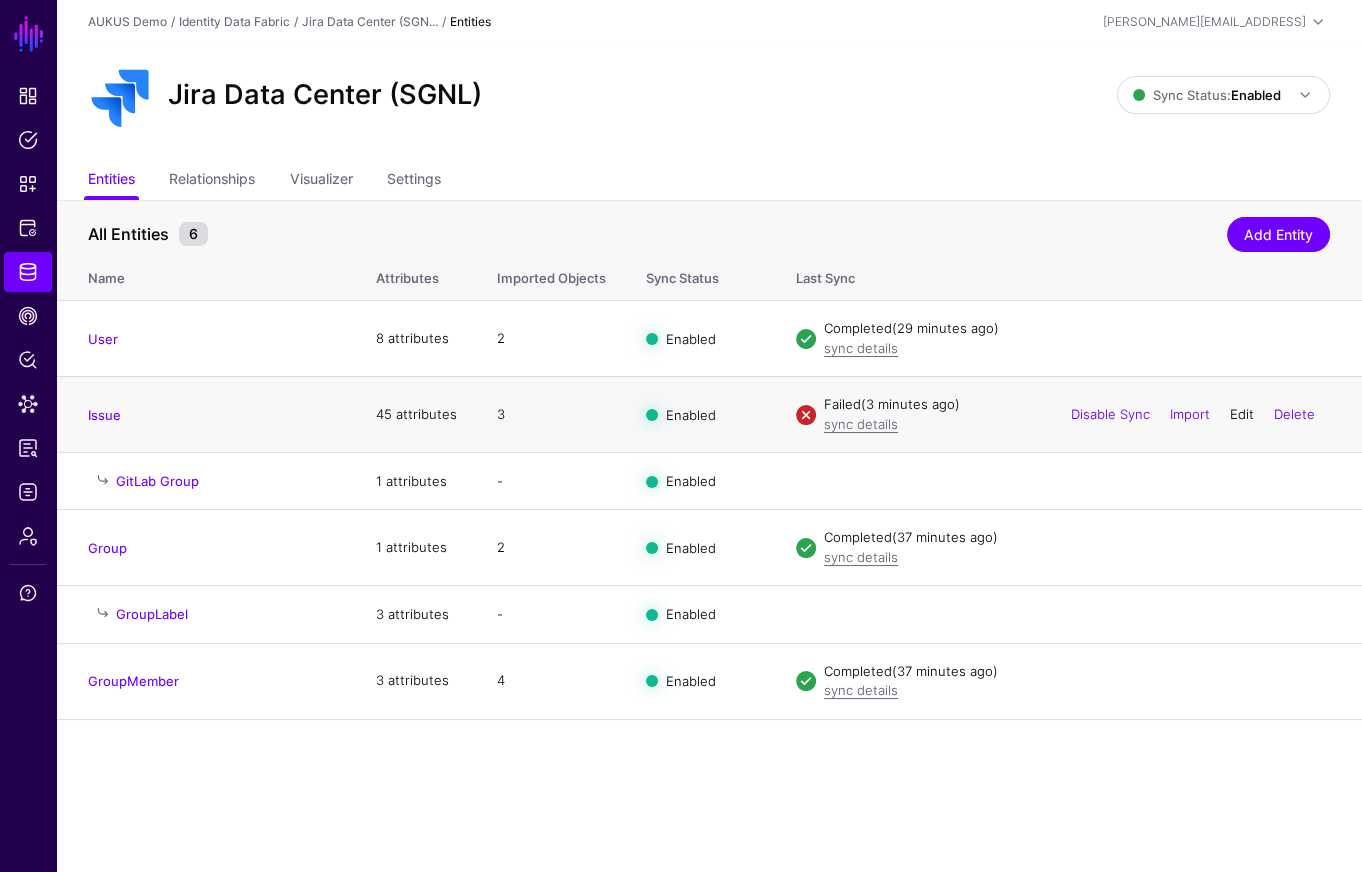 click on "Edit" 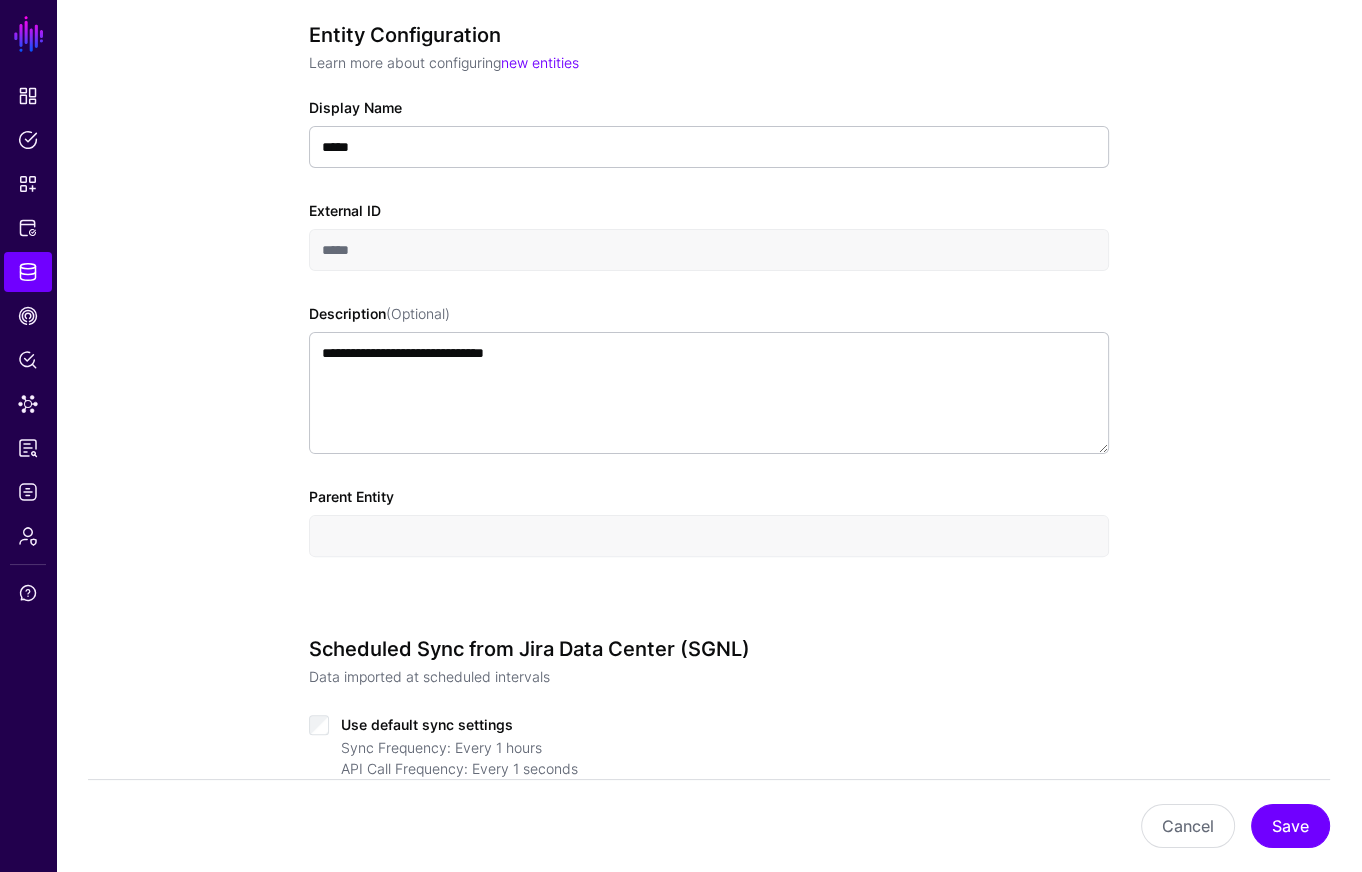 scroll, scrollTop: 864, scrollLeft: 0, axis: vertical 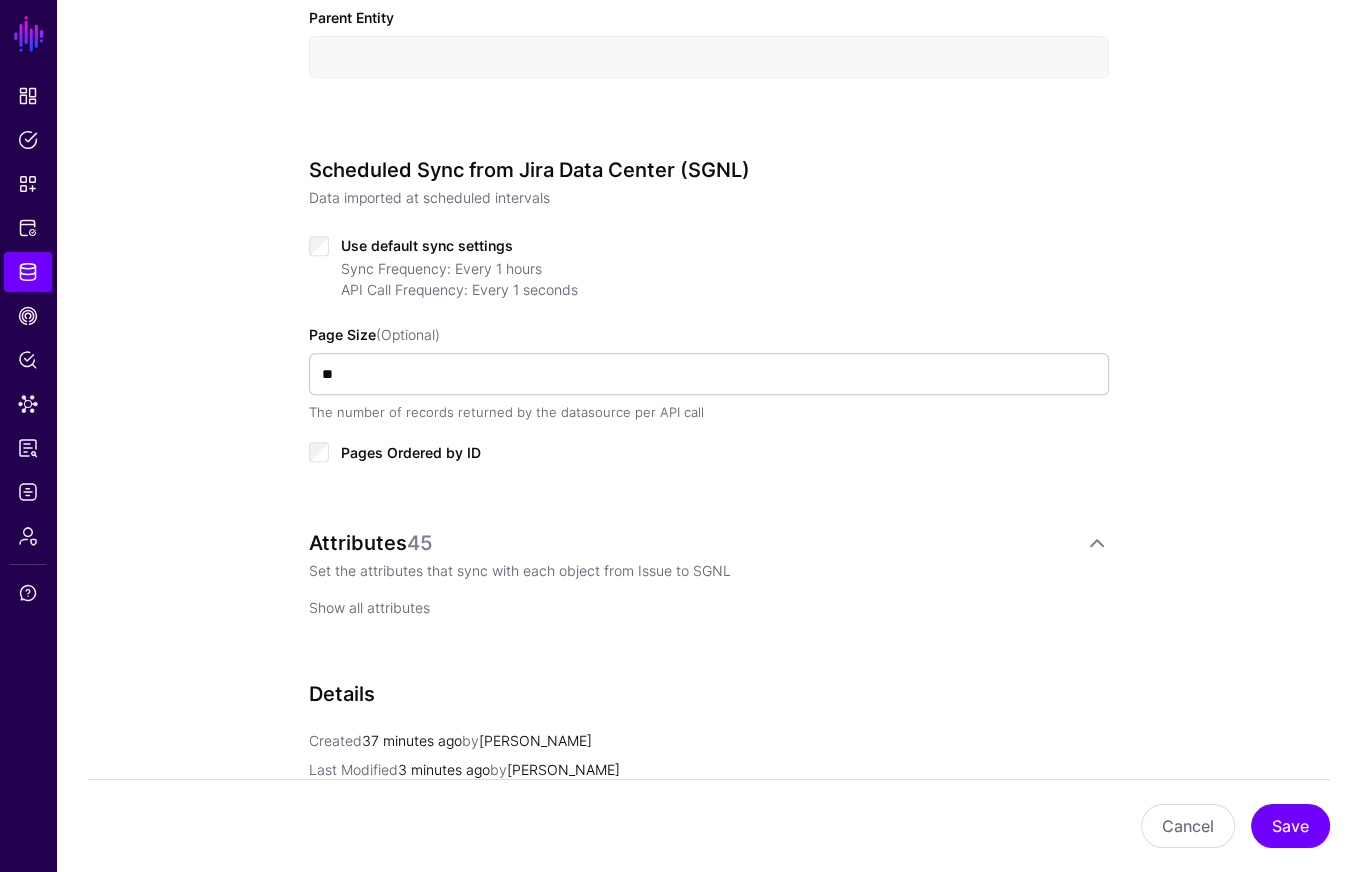 click on "Show all attributes" 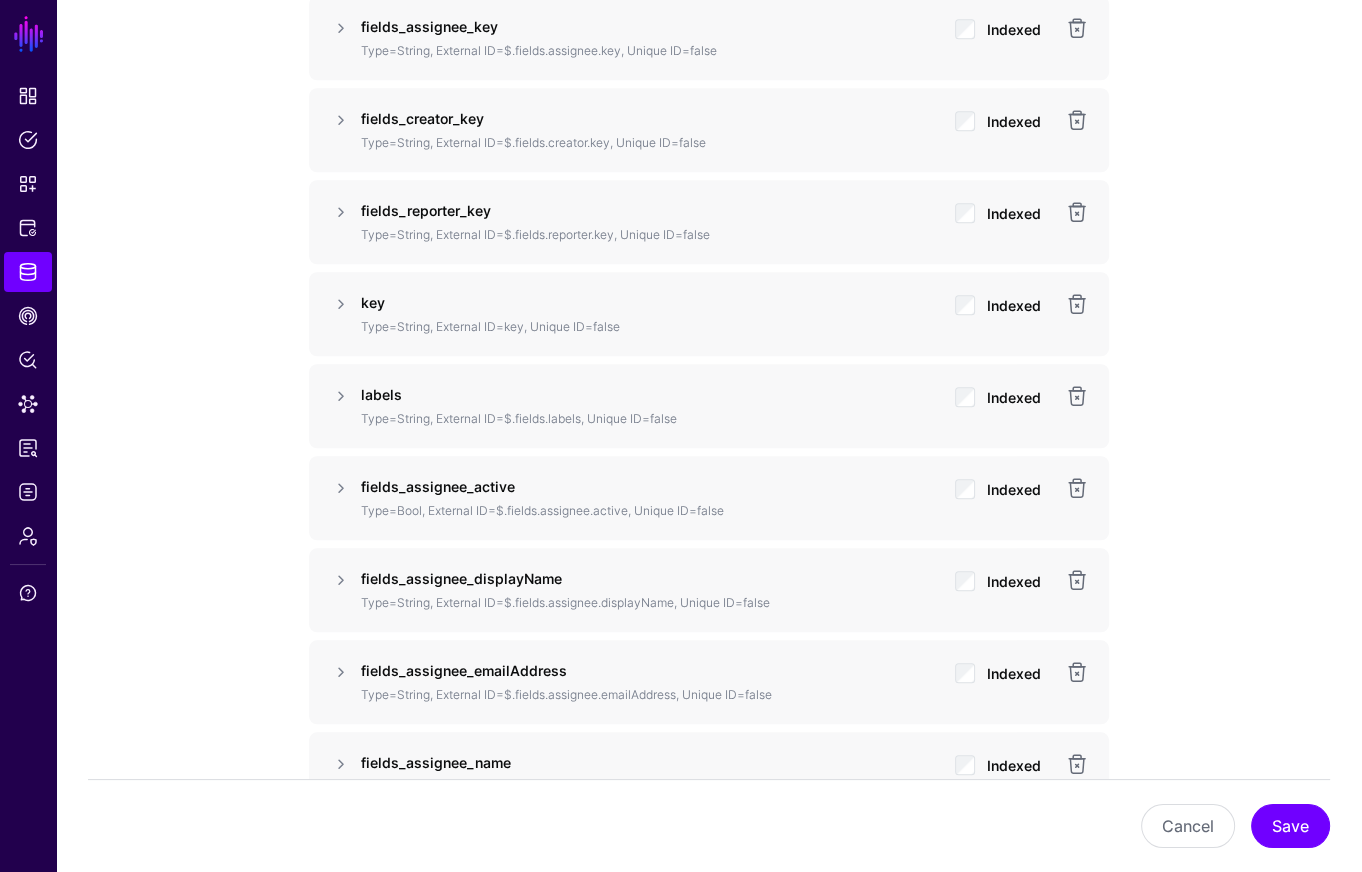 scroll, scrollTop: 1628, scrollLeft: 0, axis: vertical 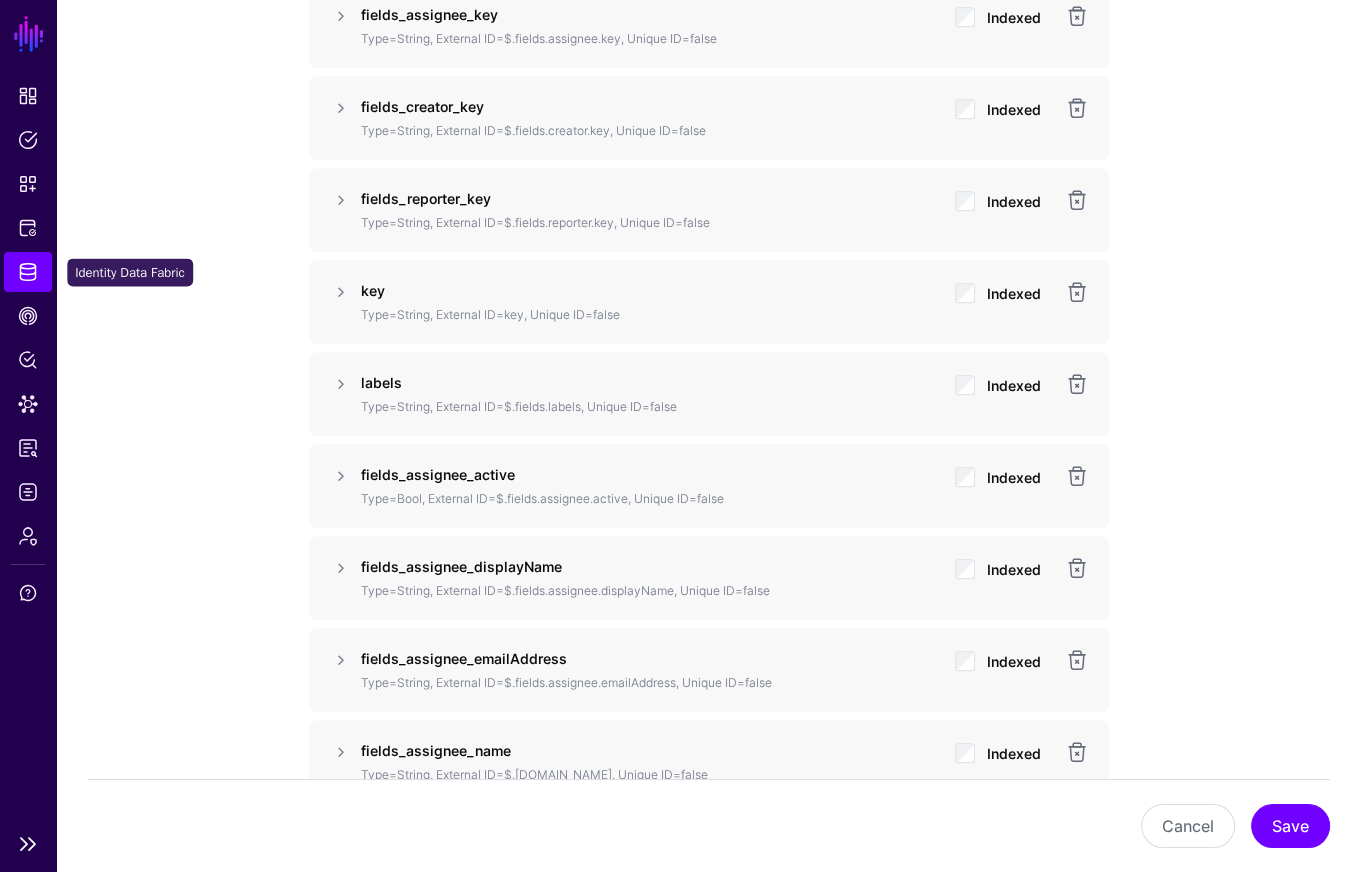 click on "Identity Data Fabric" 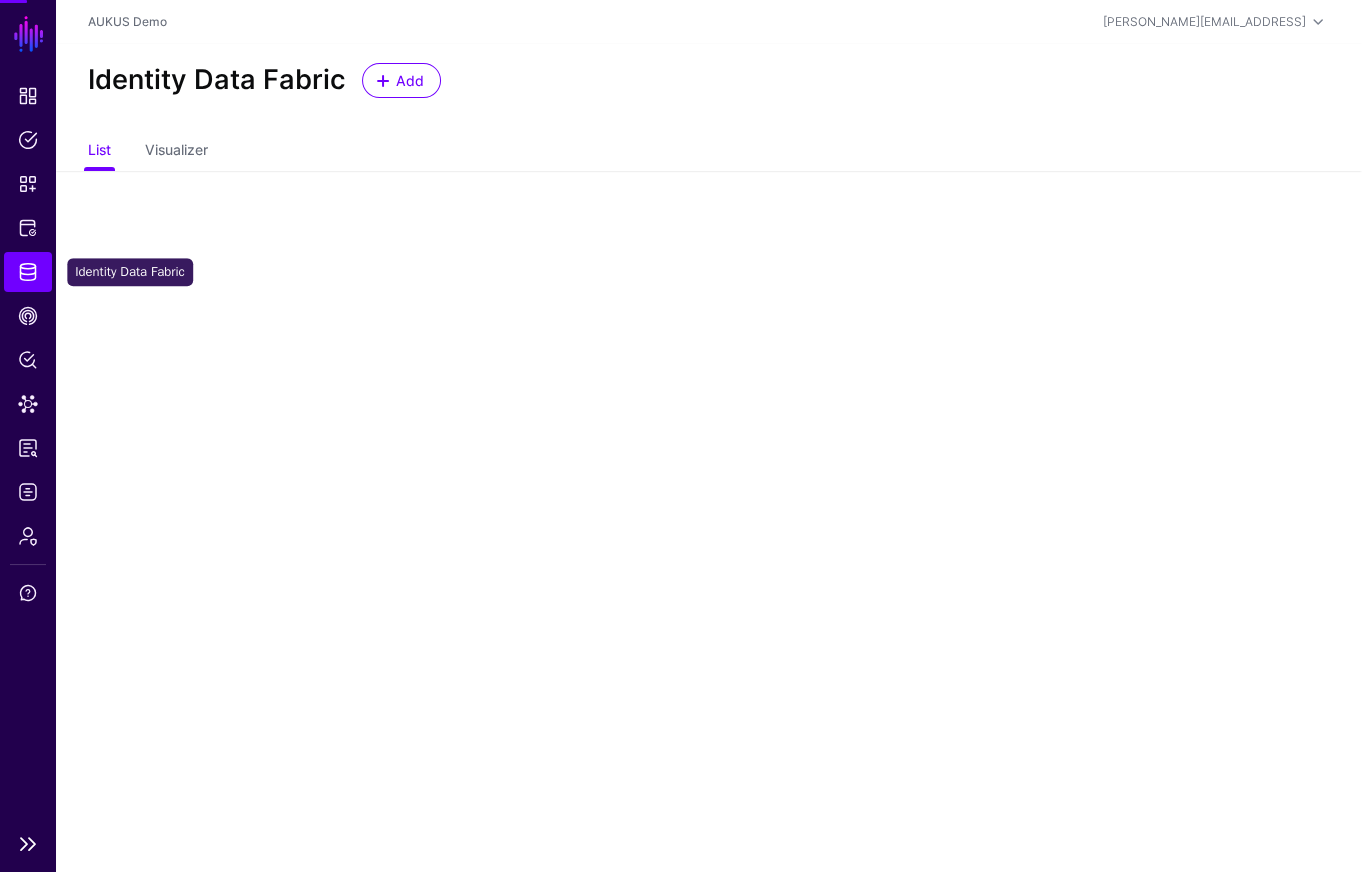 scroll, scrollTop: 0, scrollLeft: 0, axis: both 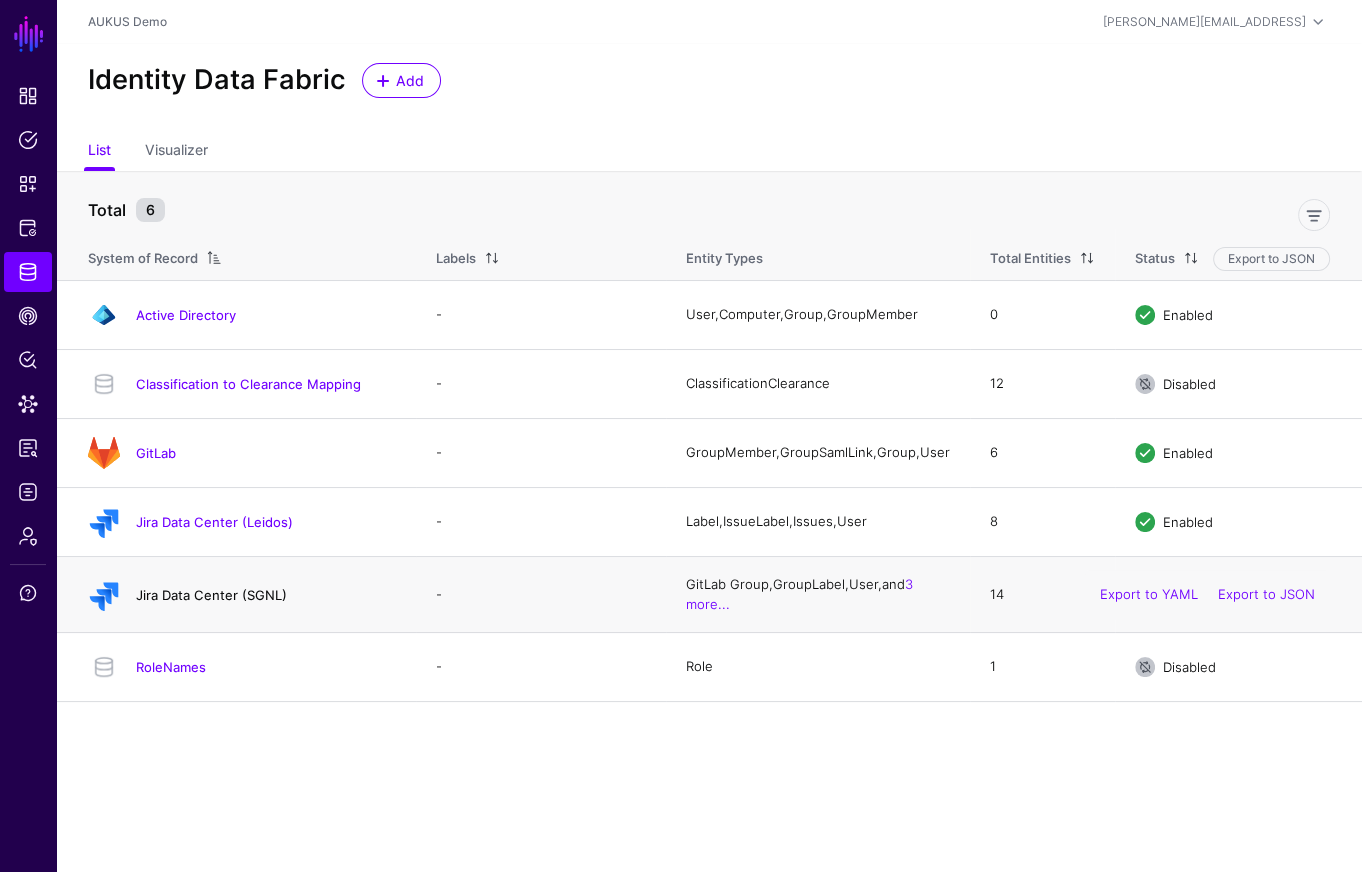 drag, startPoint x: 248, startPoint y: 587, endPoint x: 258, endPoint y: 598, distance: 14.866069 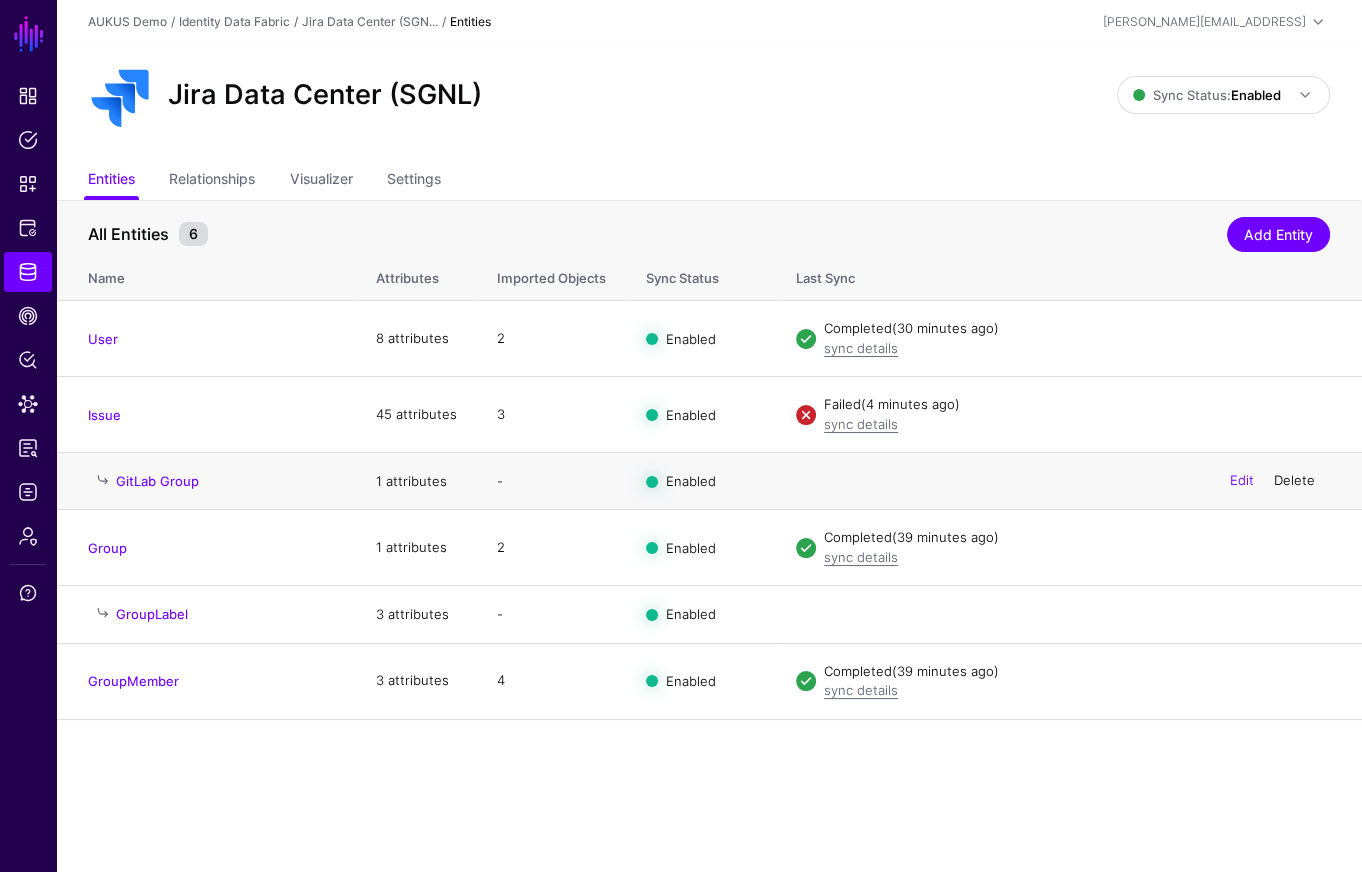 click on "Delete" 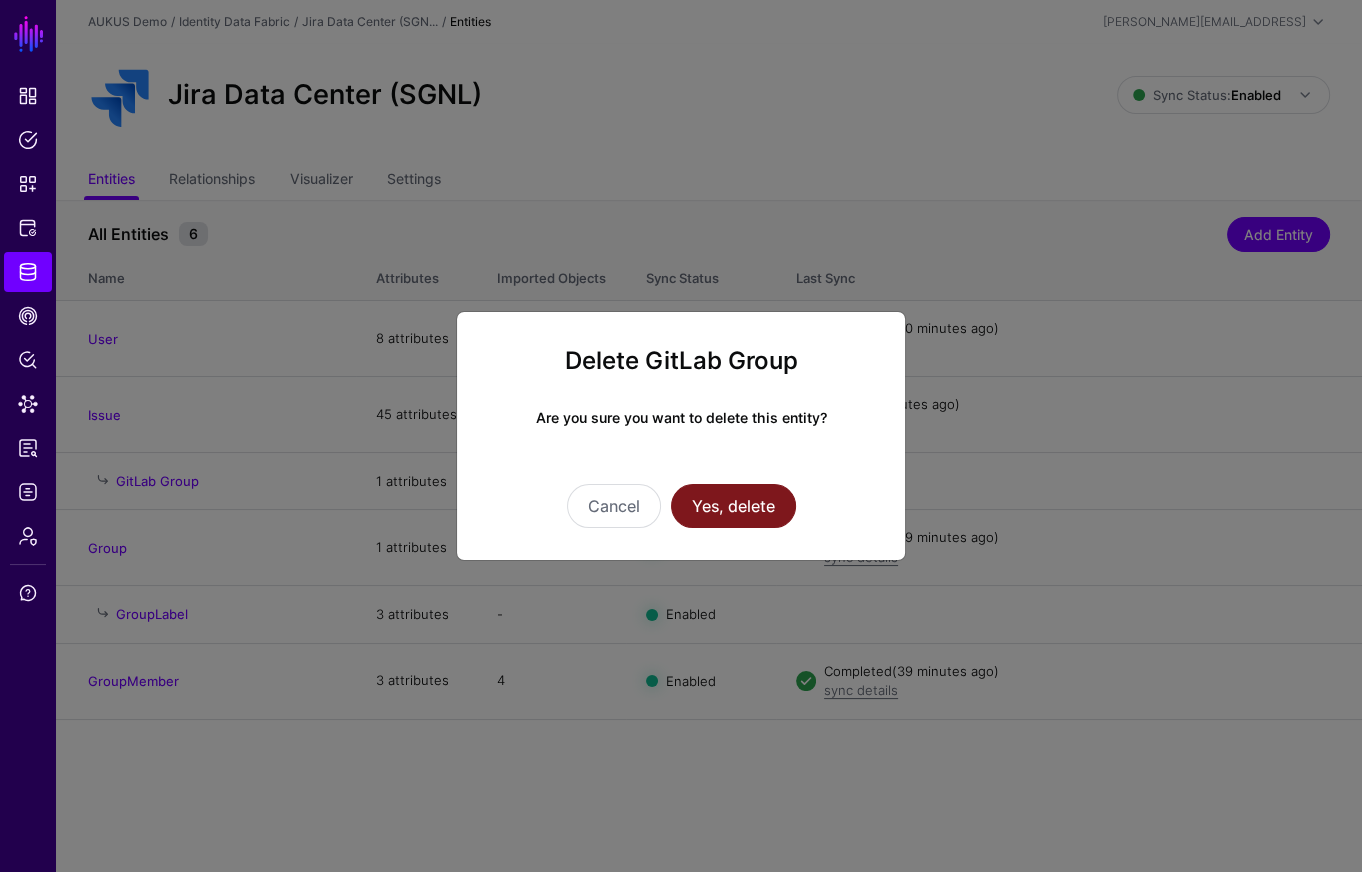 click on "Yes, delete" 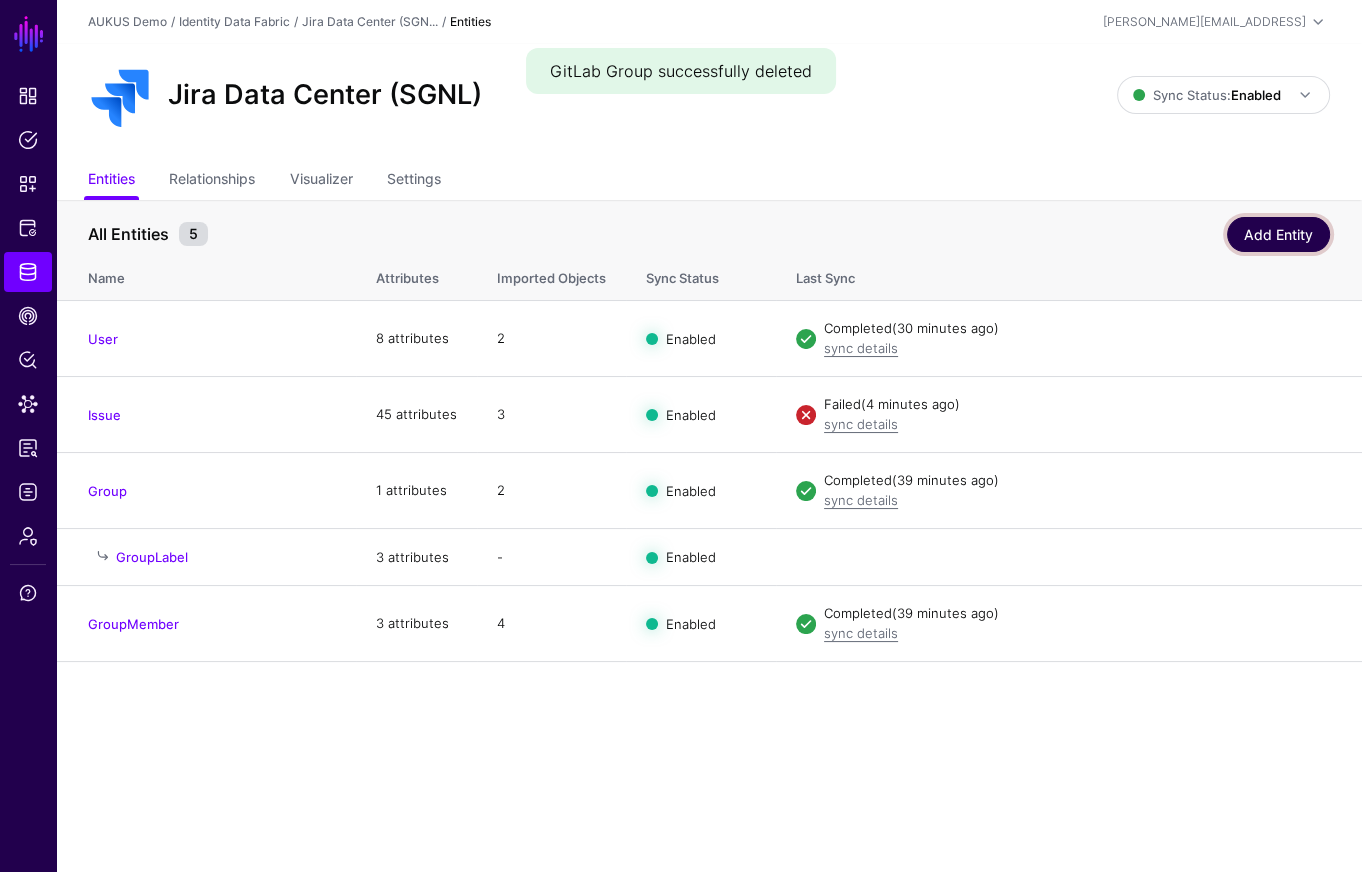 click on "Add Entity" 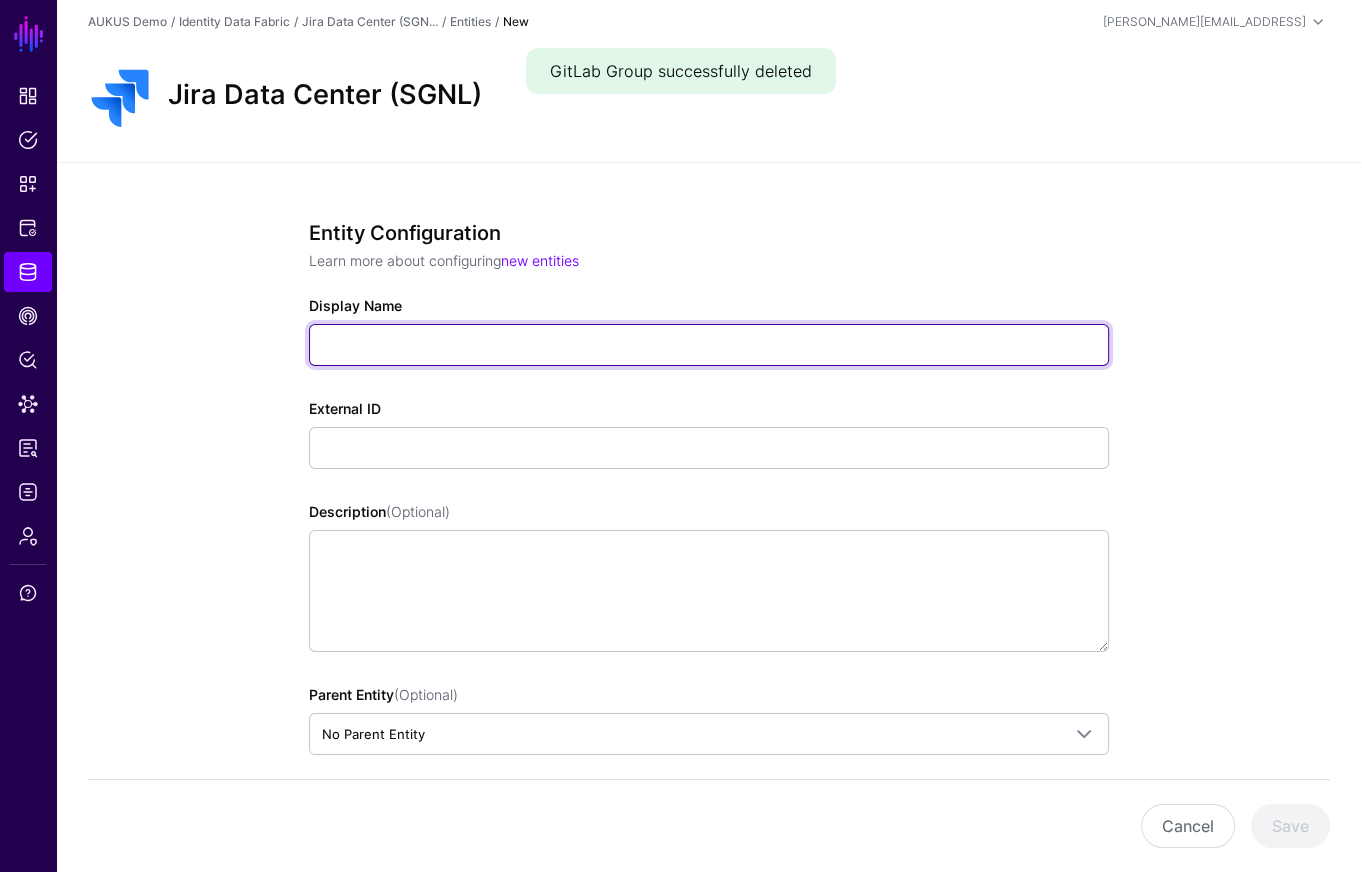 click on "Display Name" at bounding box center [709, 345] 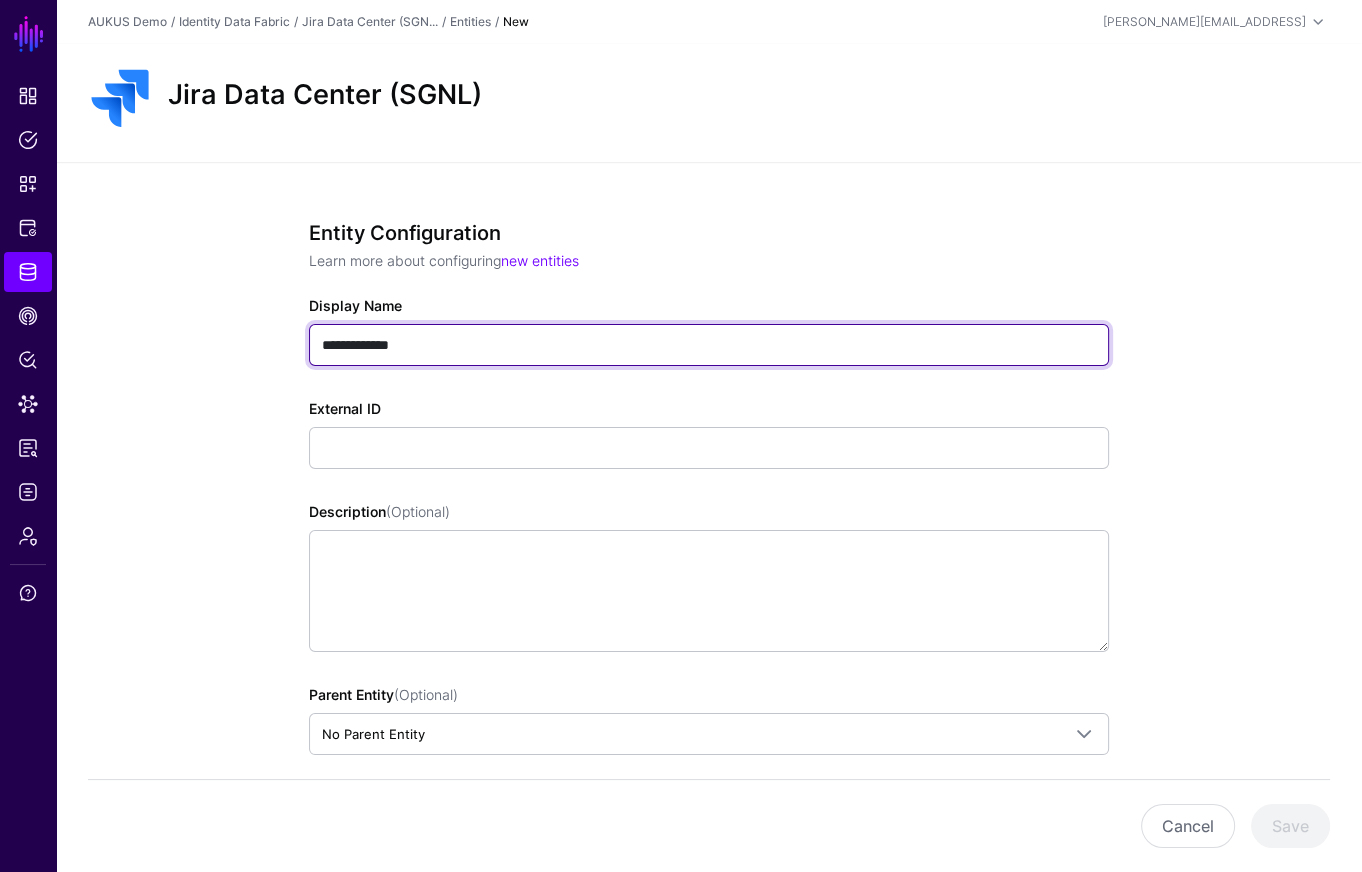 type on "**********" 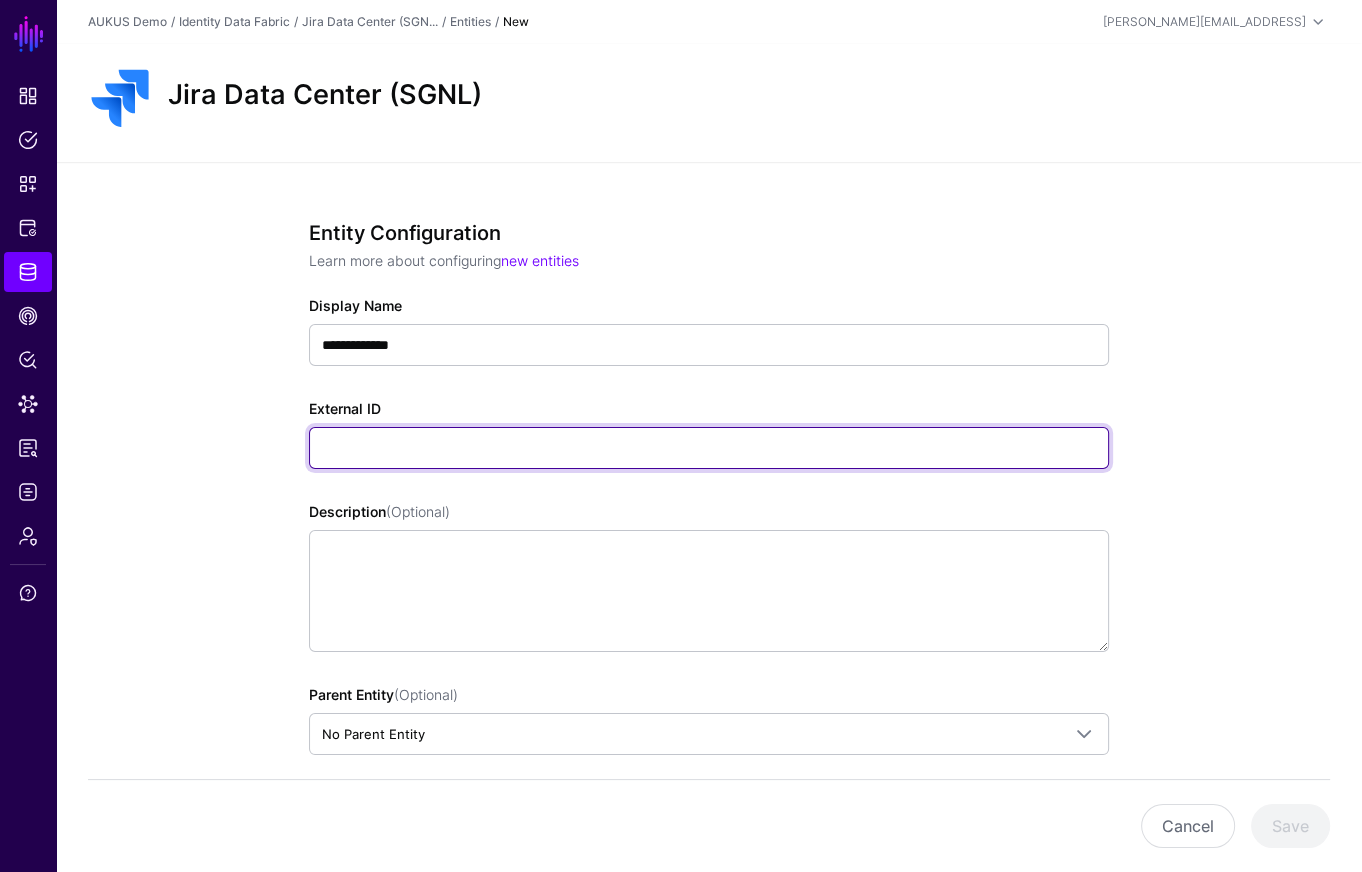 paste on "**********" 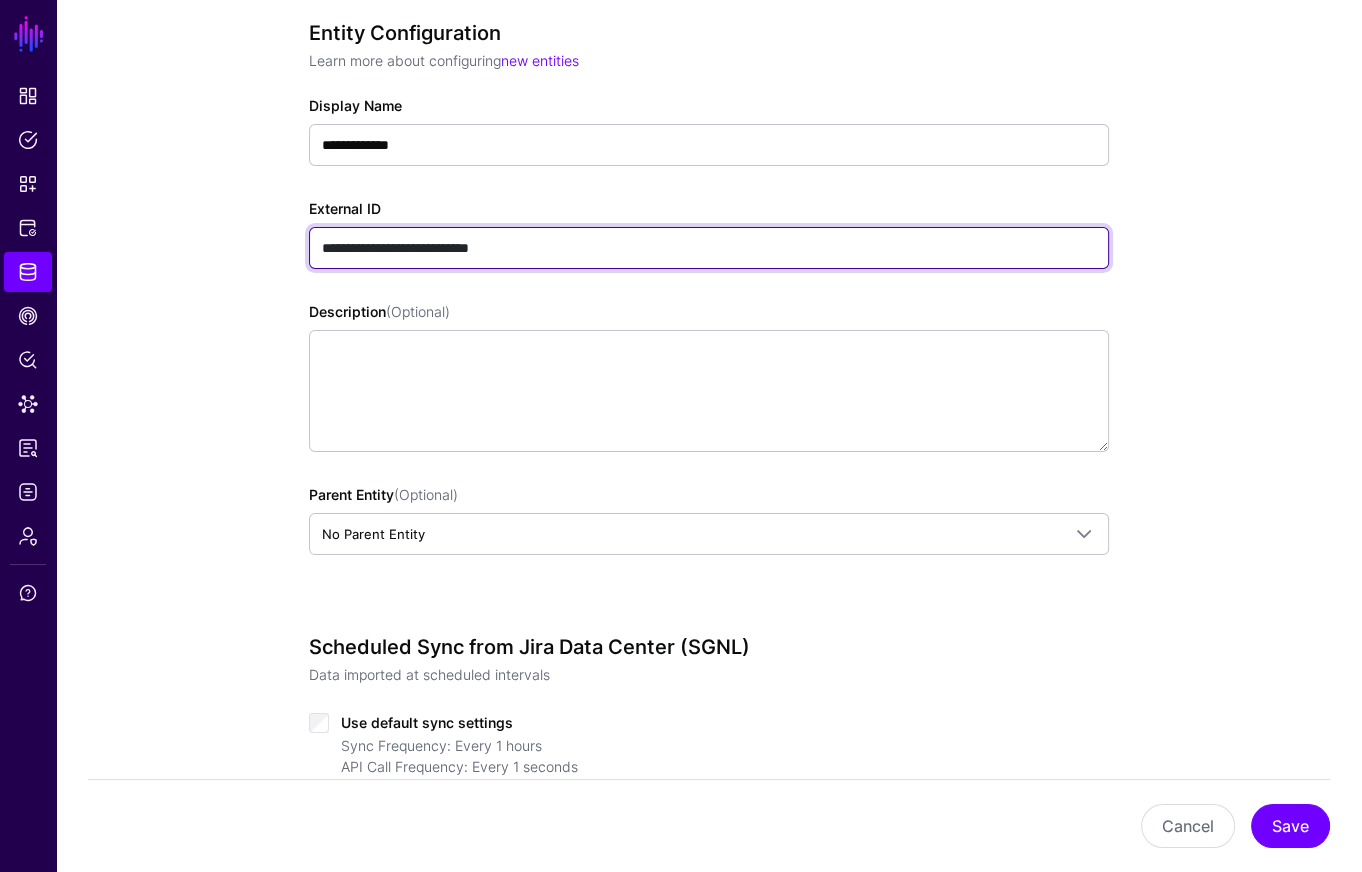 scroll, scrollTop: 224, scrollLeft: 0, axis: vertical 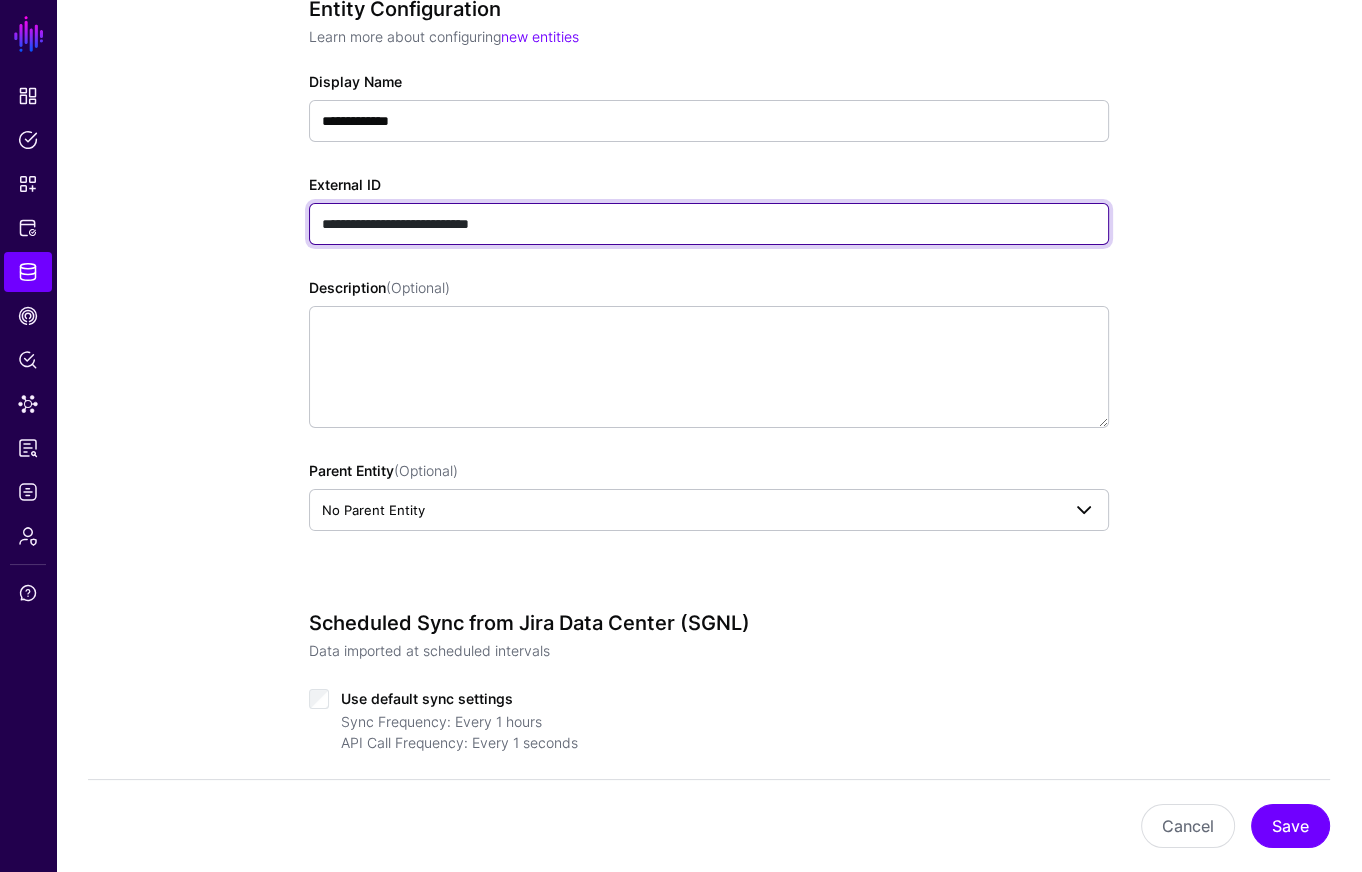 type on "**********" 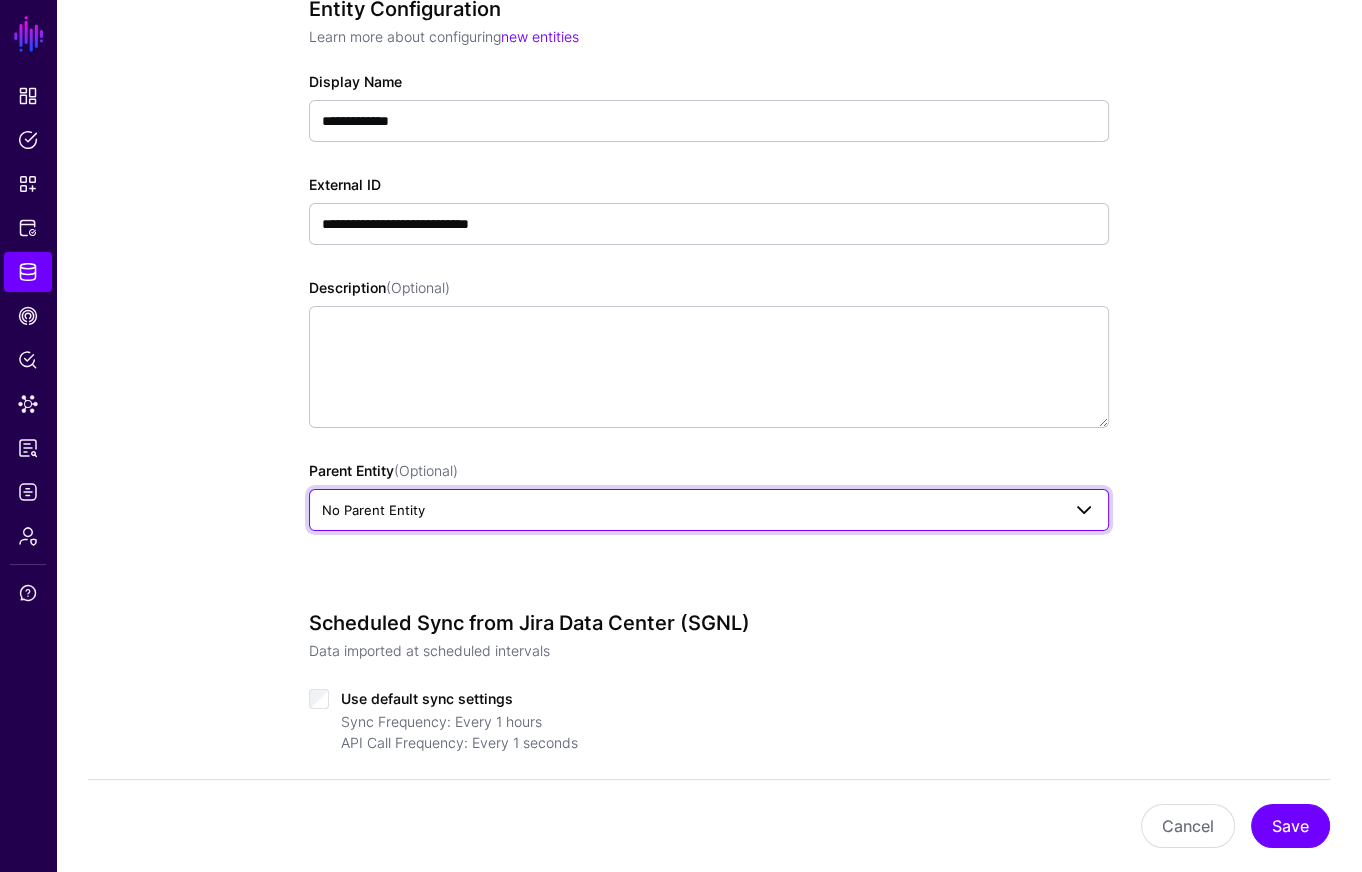 click on "No Parent Entity" at bounding box center [691, 510] 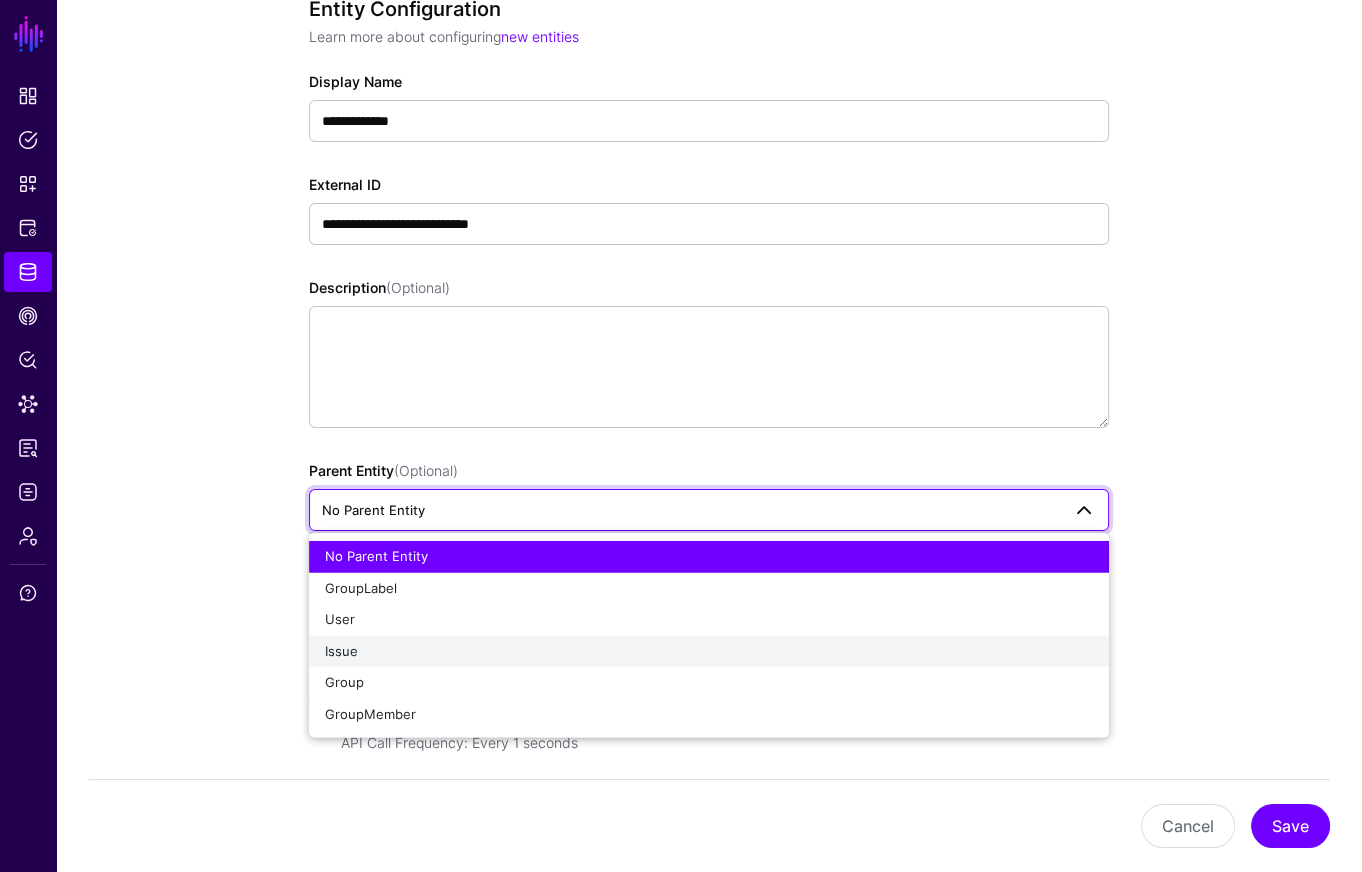 click on "Issue" 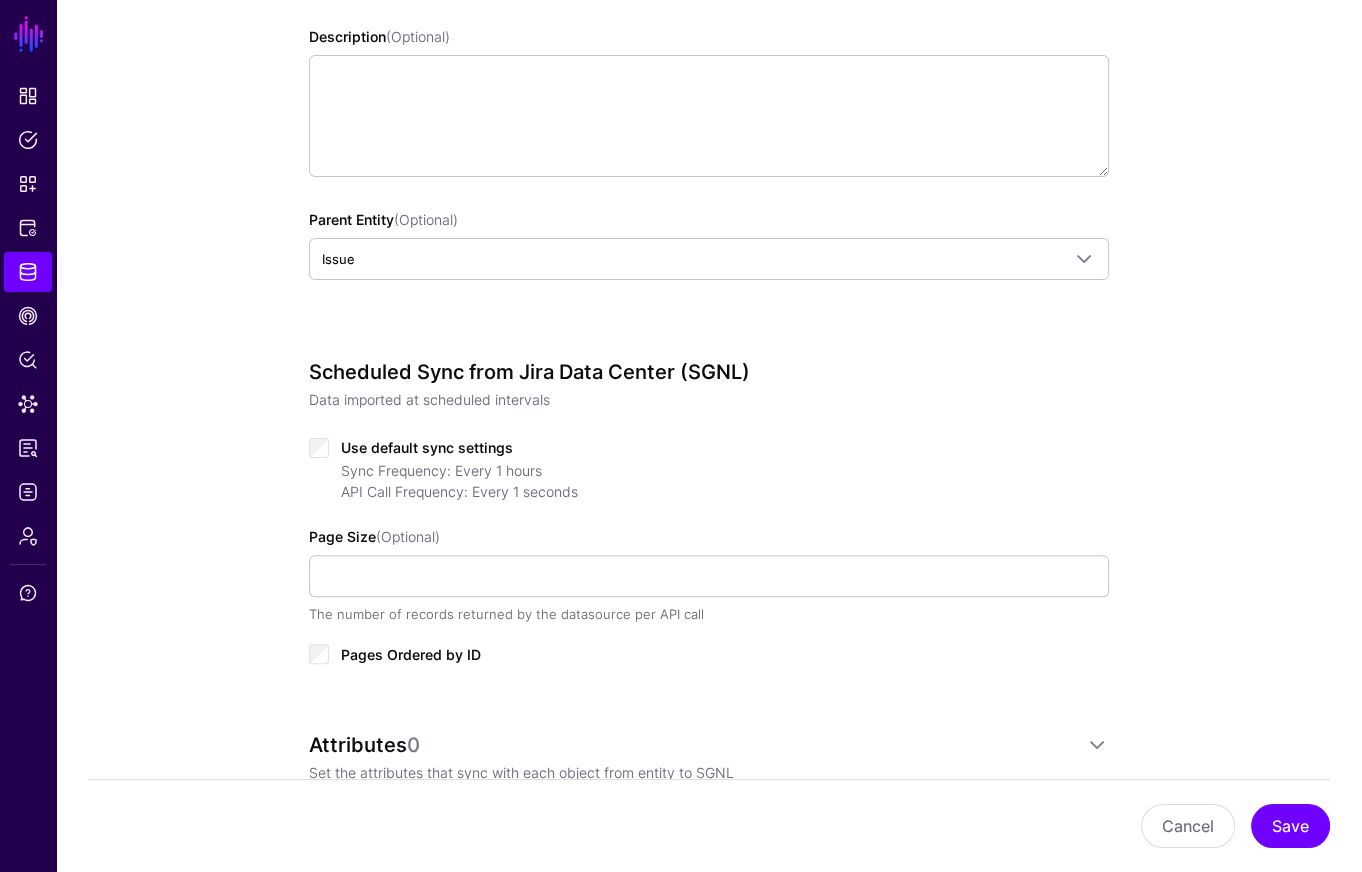 scroll, scrollTop: 643, scrollLeft: 0, axis: vertical 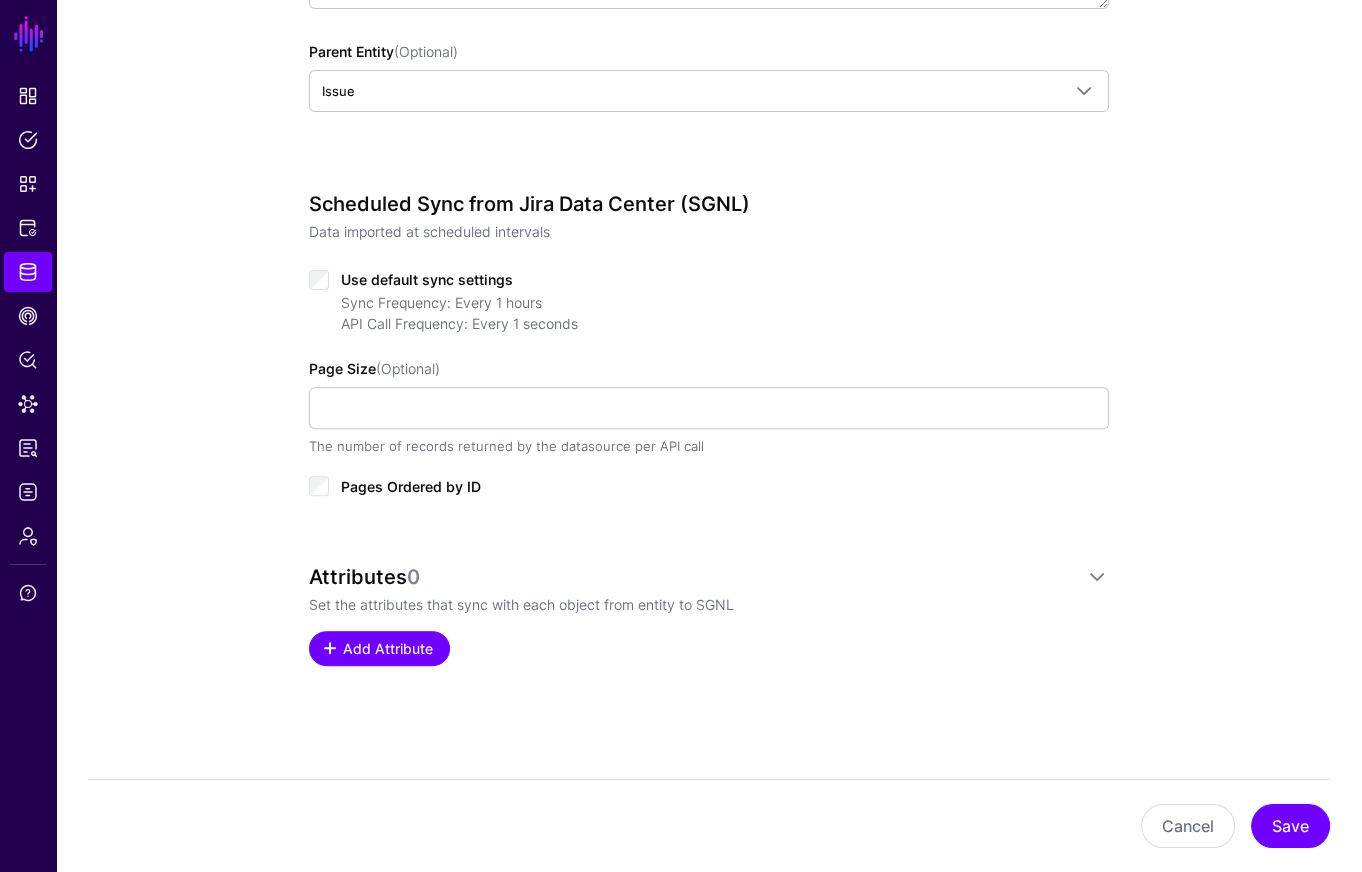 click on "Add Attribute" 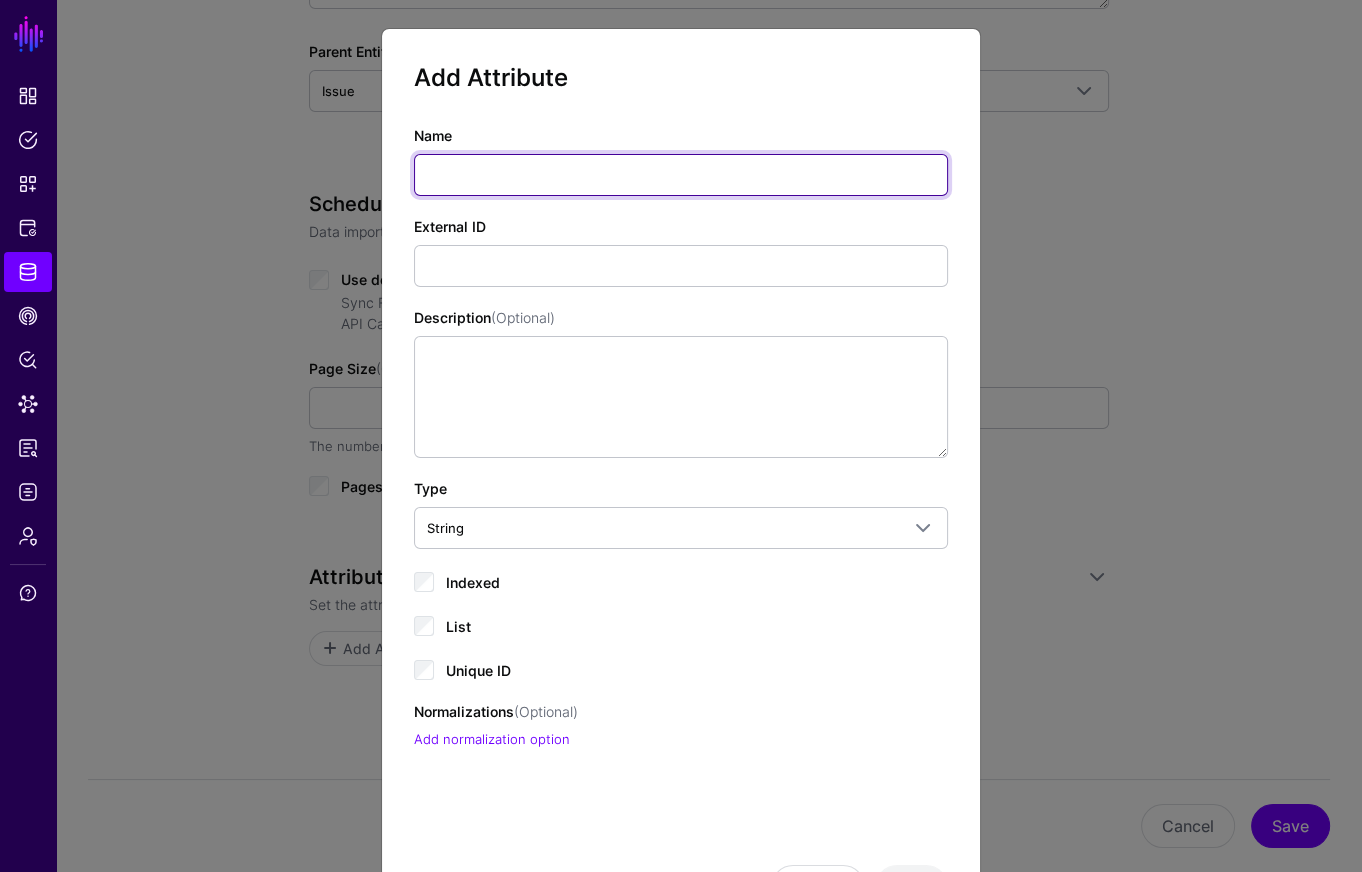click on "Name" at bounding box center [681, 175] 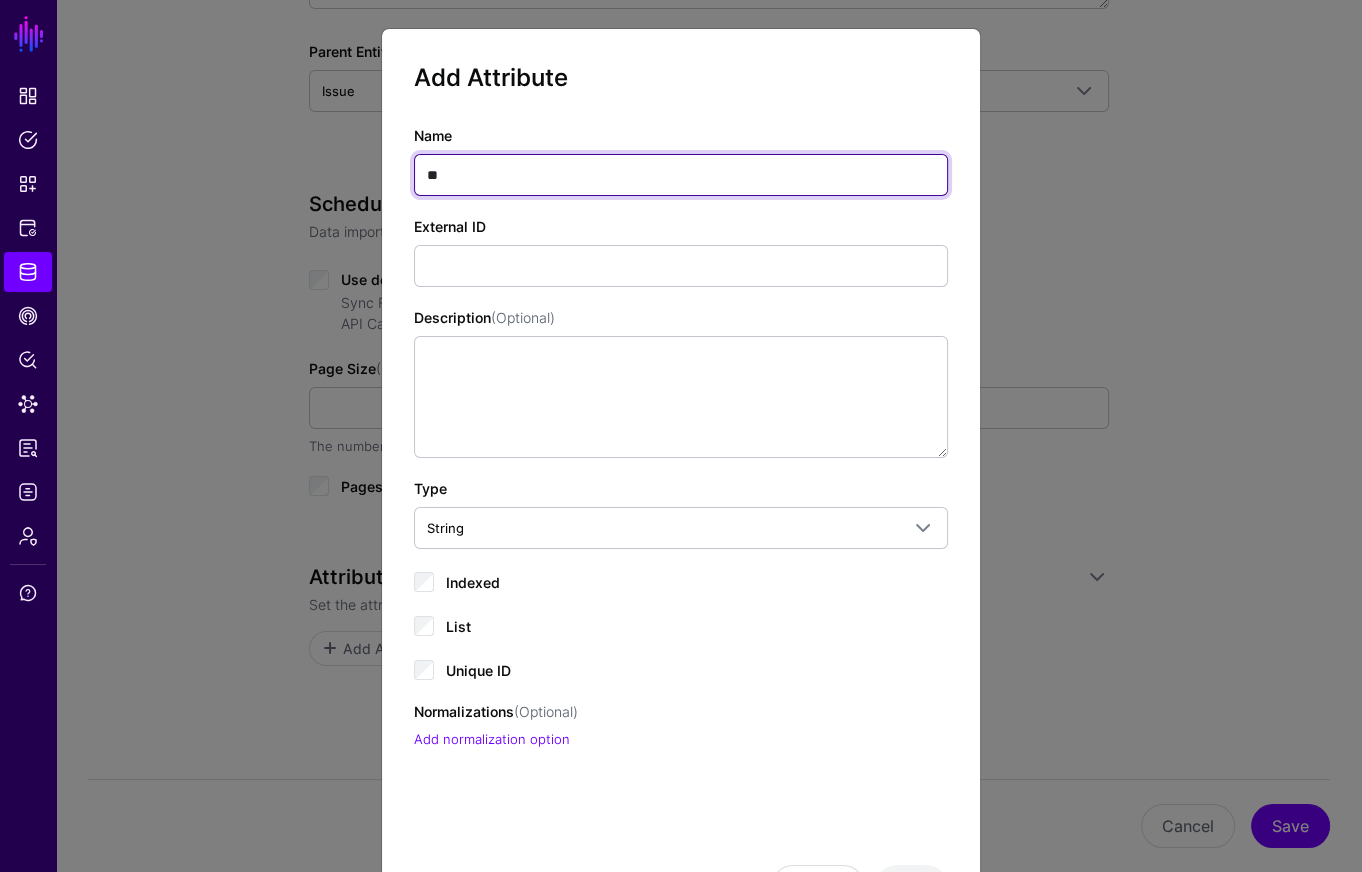 type on "**" 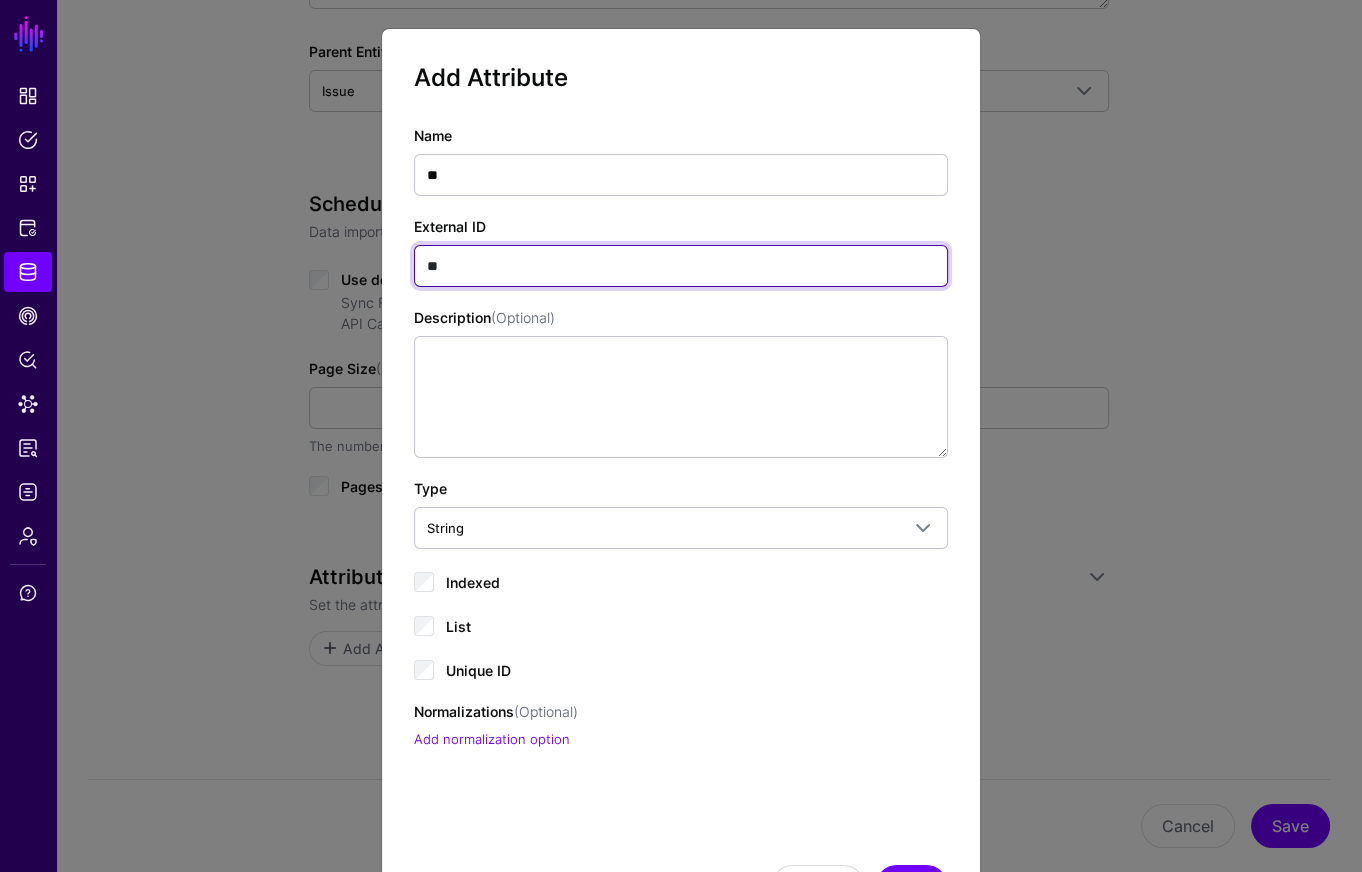 type on "**" 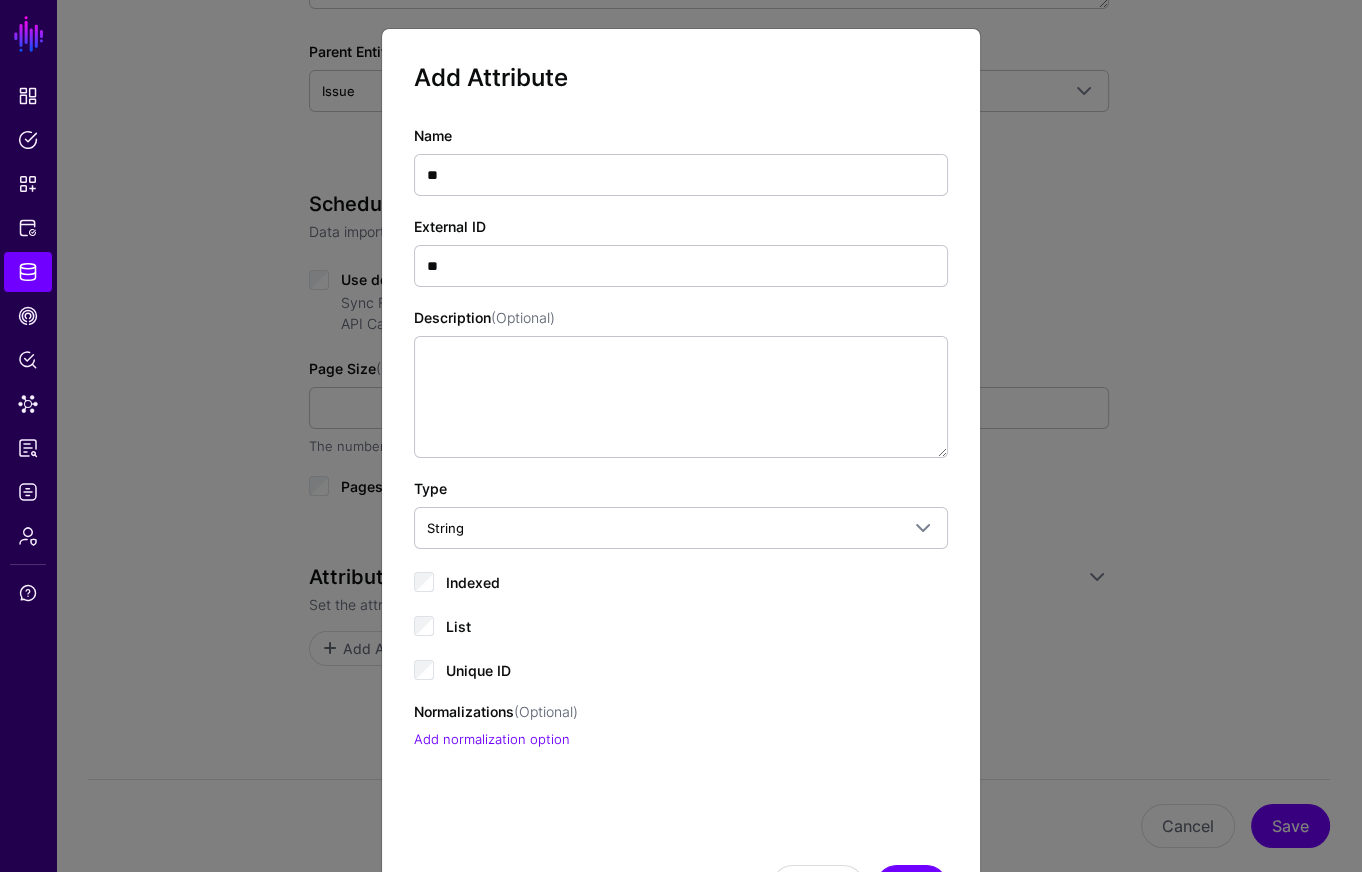 drag, startPoint x: 437, startPoint y: 561, endPoint x: 442, endPoint y: 584, distance: 23.537205 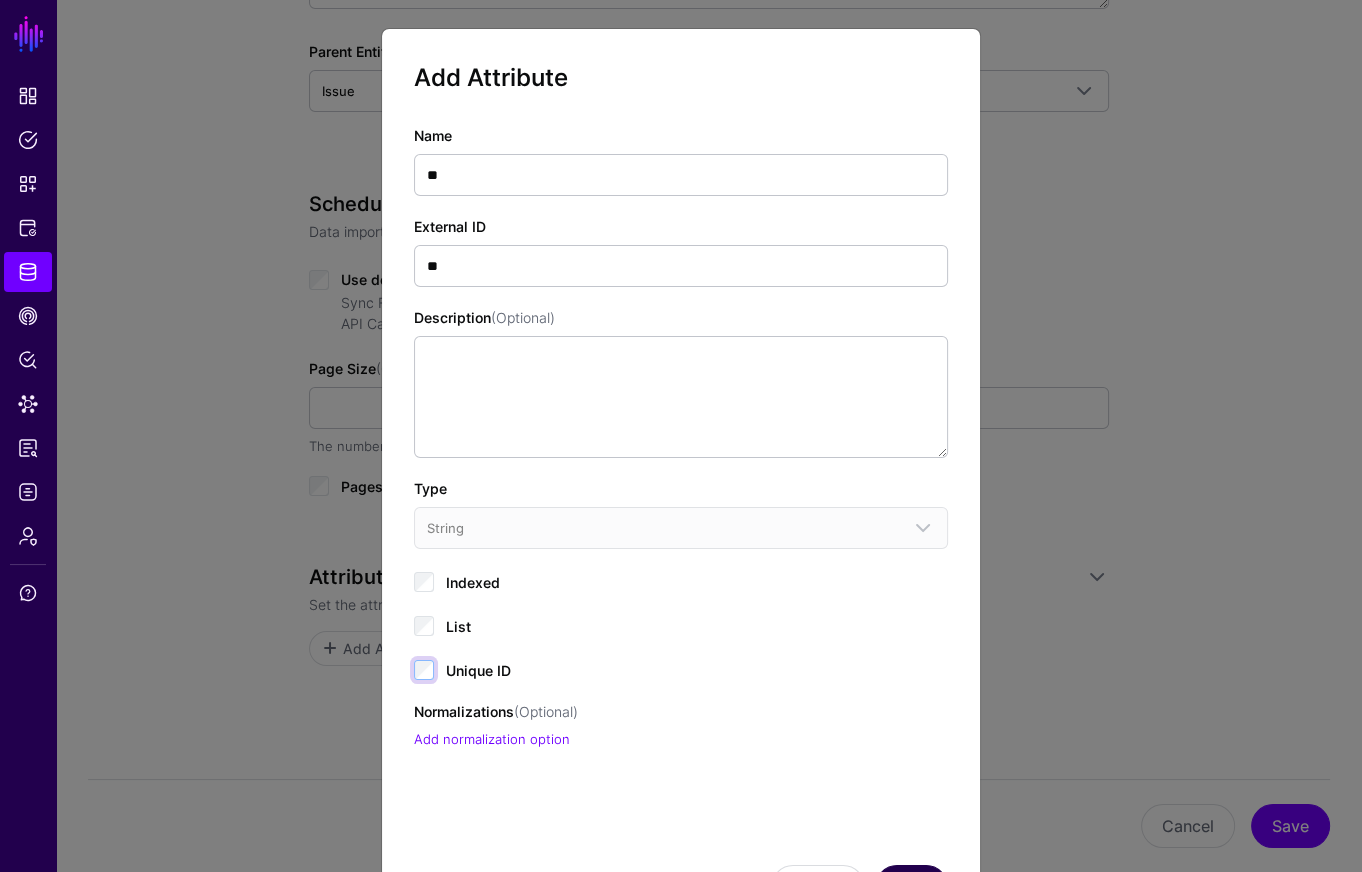 scroll, scrollTop: 97, scrollLeft: 0, axis: vertical 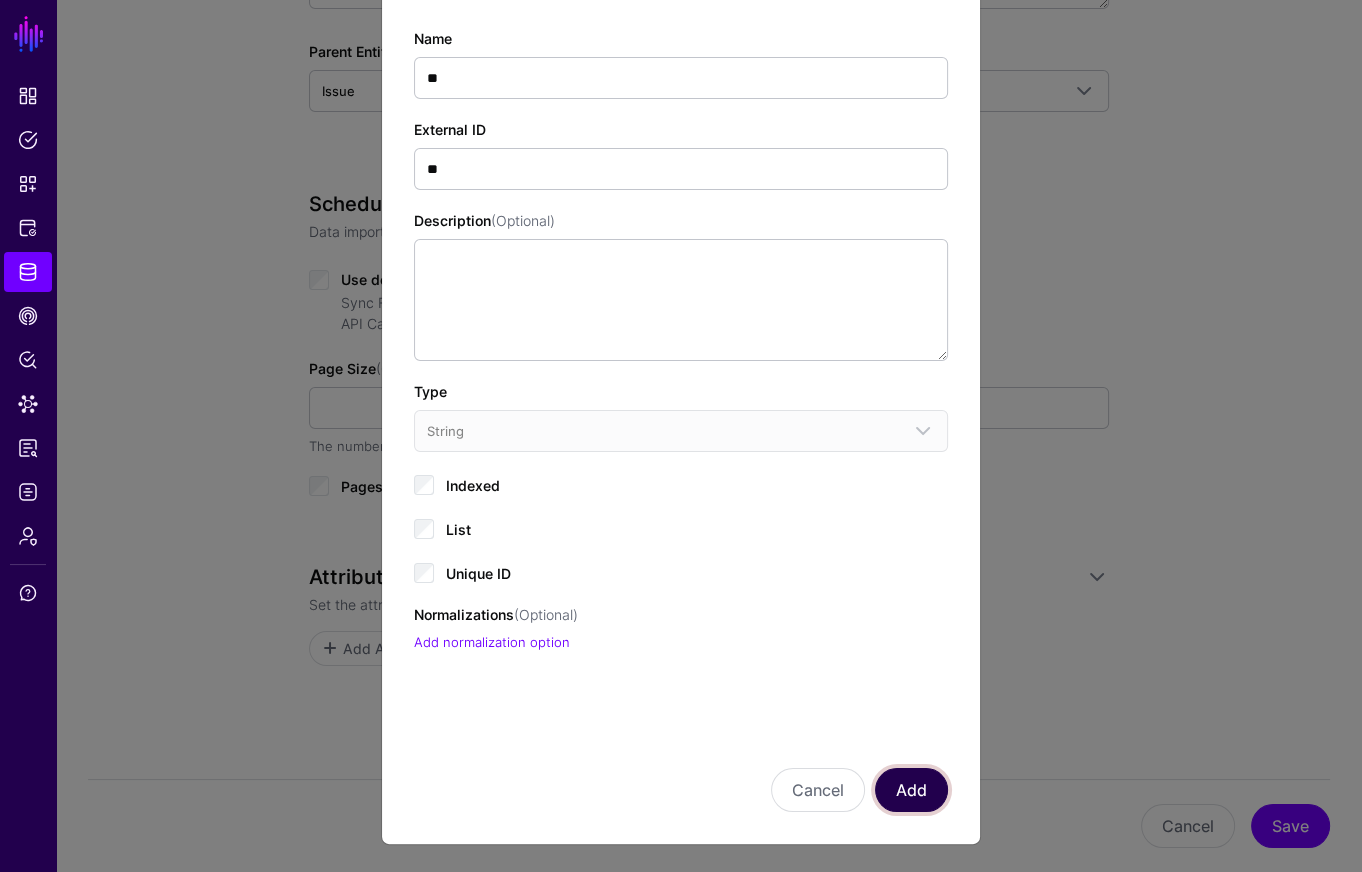 click on "Add" 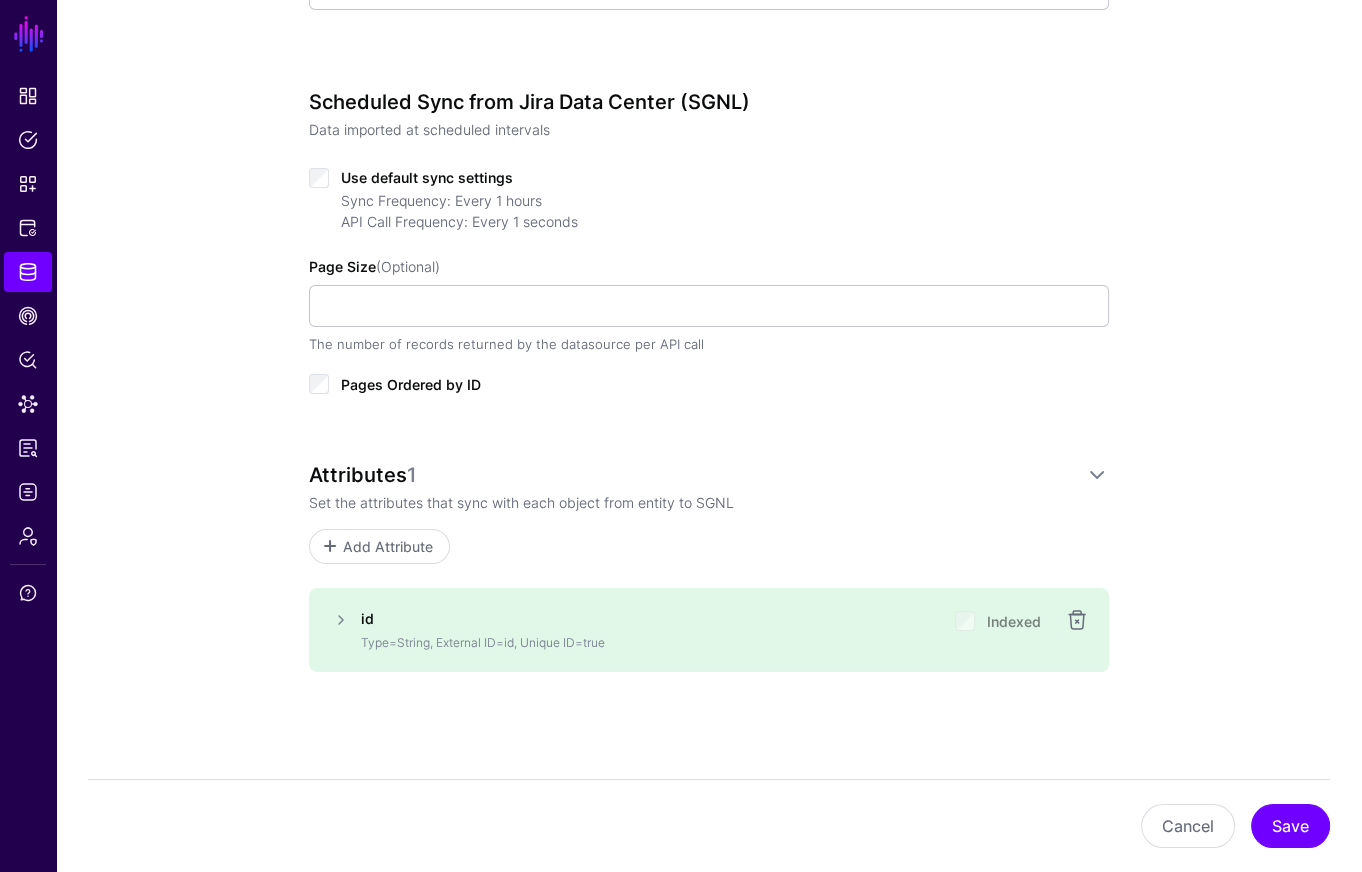 scroll, scrollTop: 751, scrollLeft: 0, axis: vertical 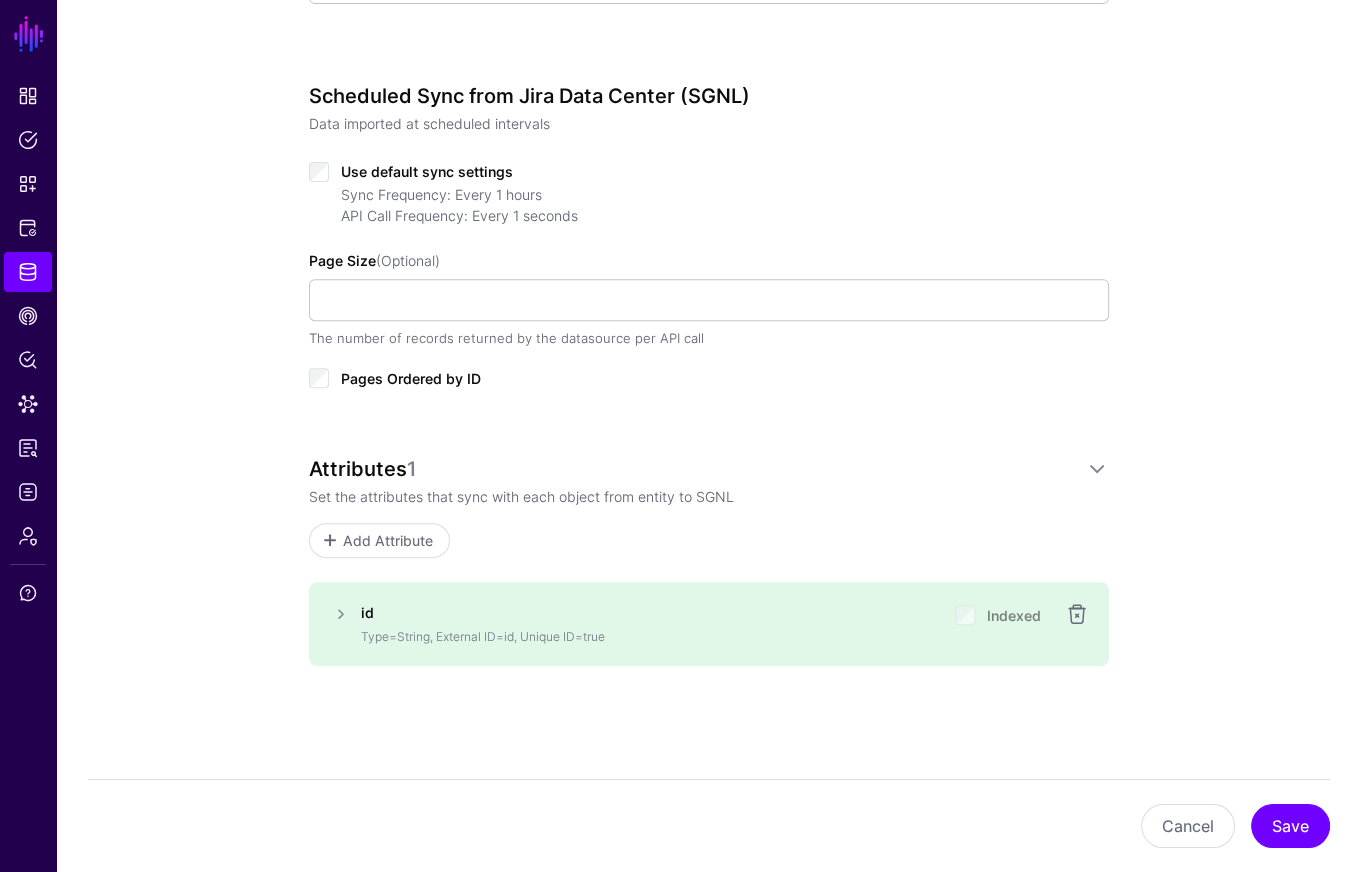 click on "Add Attribute" 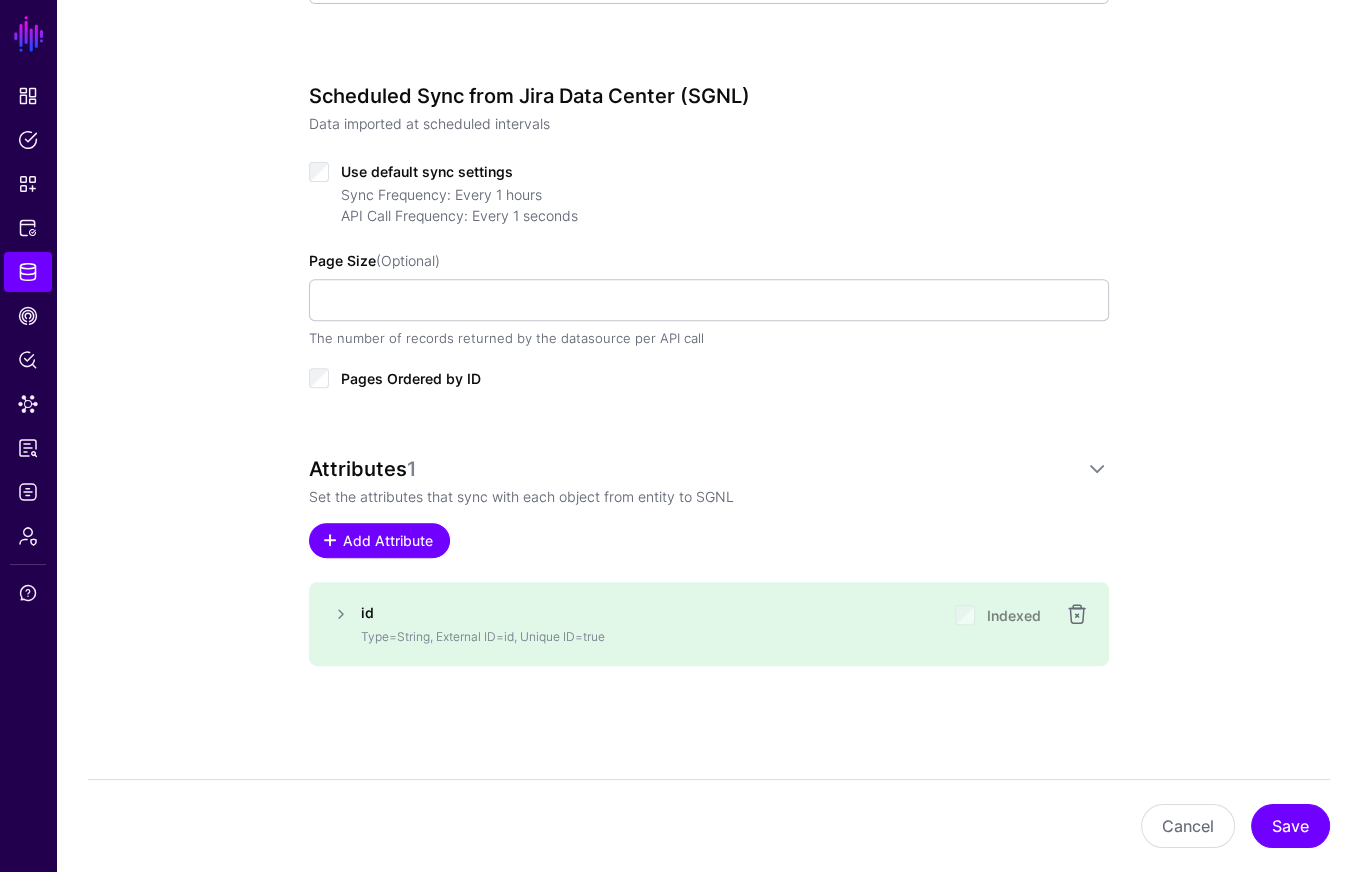 click on "Add Attribute" 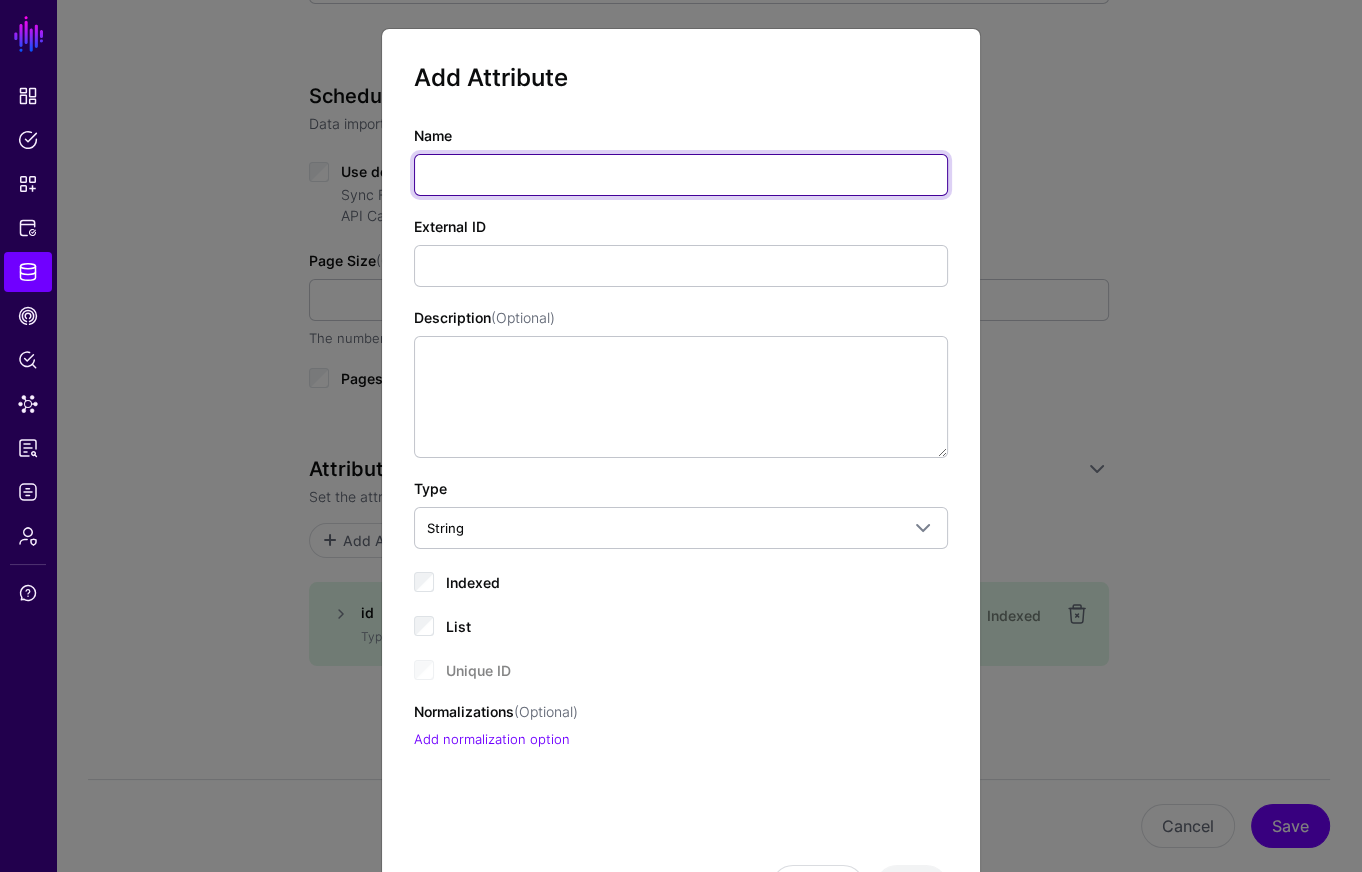 click on "Name" at bounding box center [681, 175] 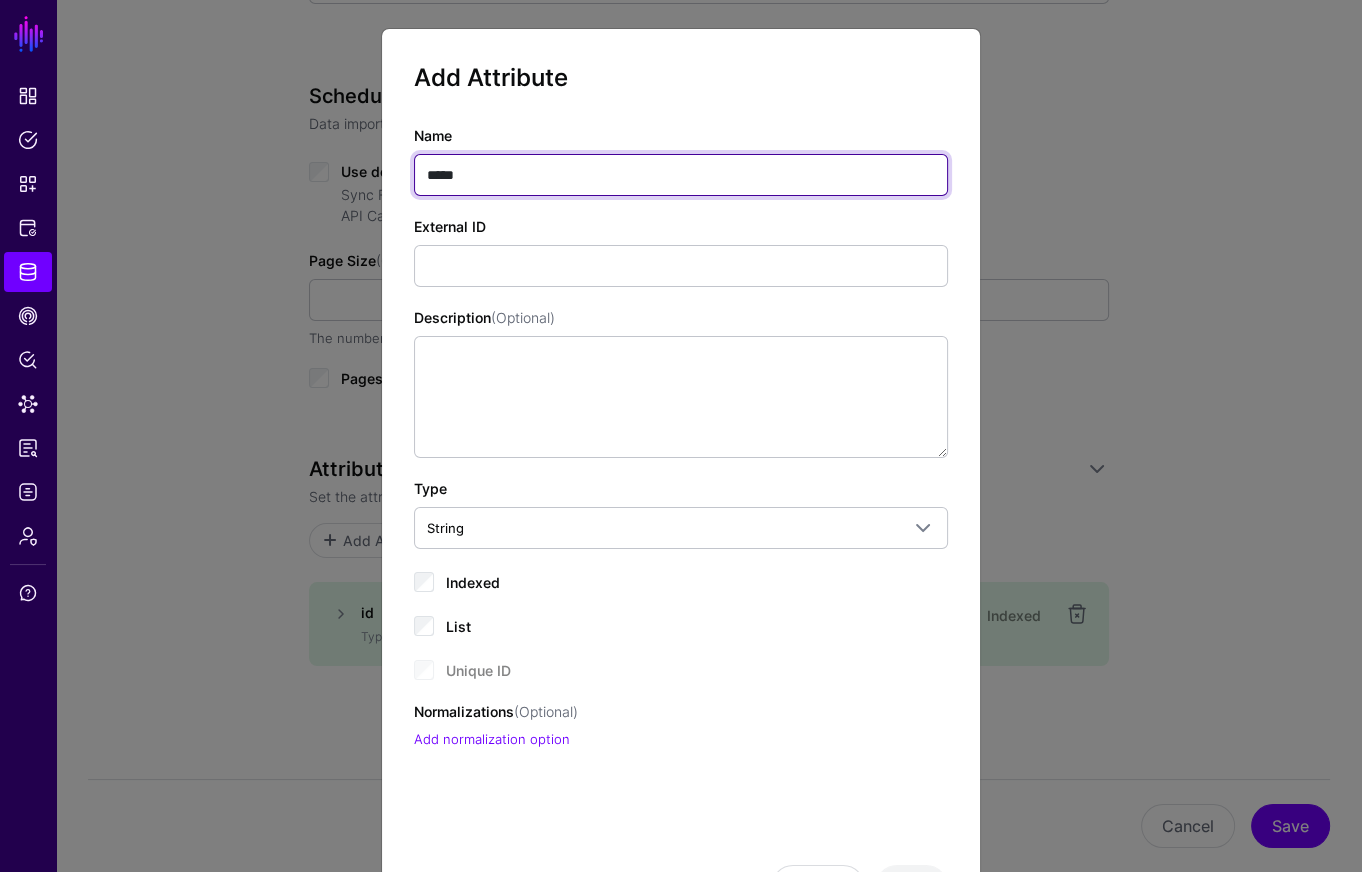 type on "*****" 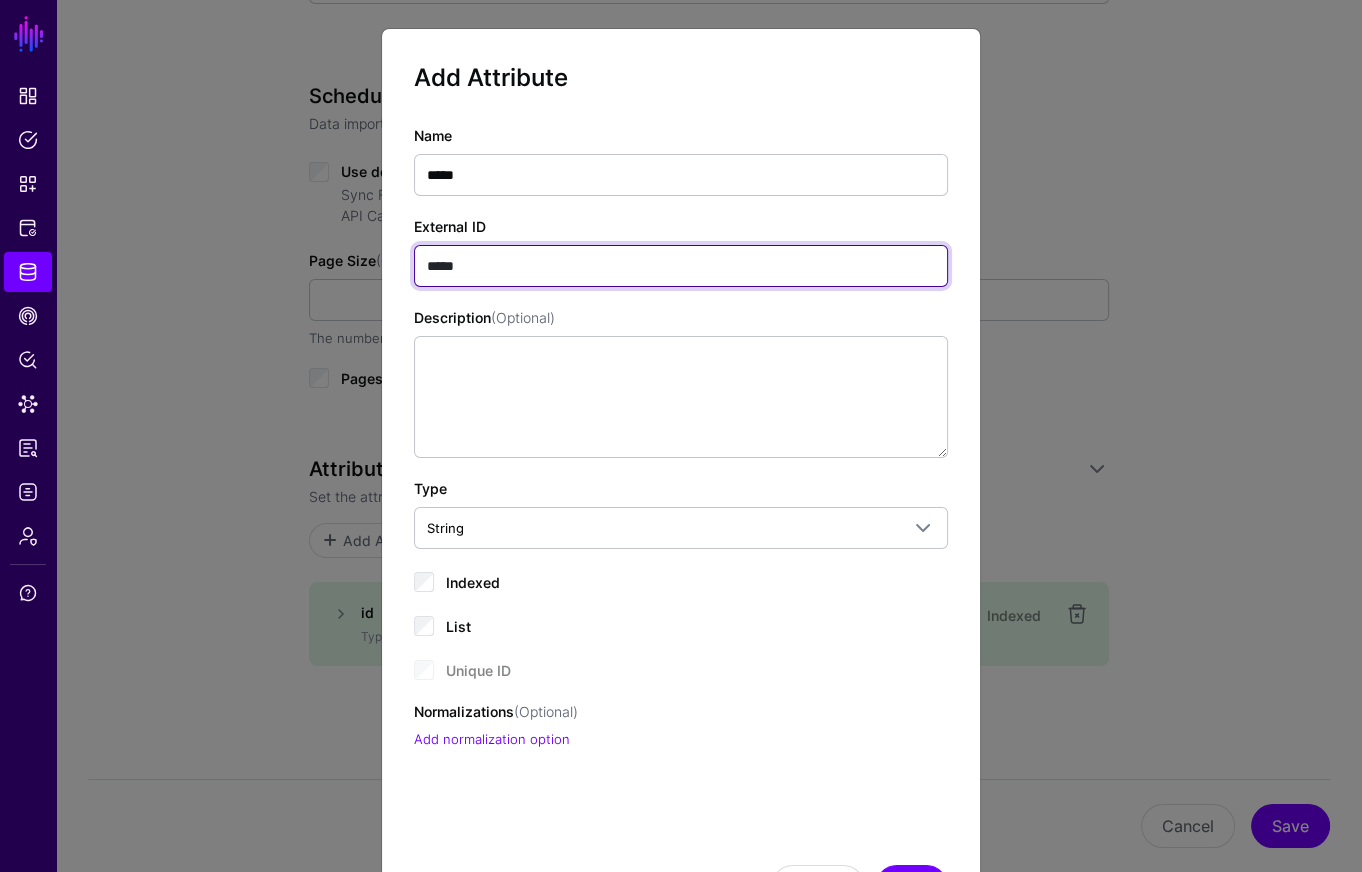 type on "*****" 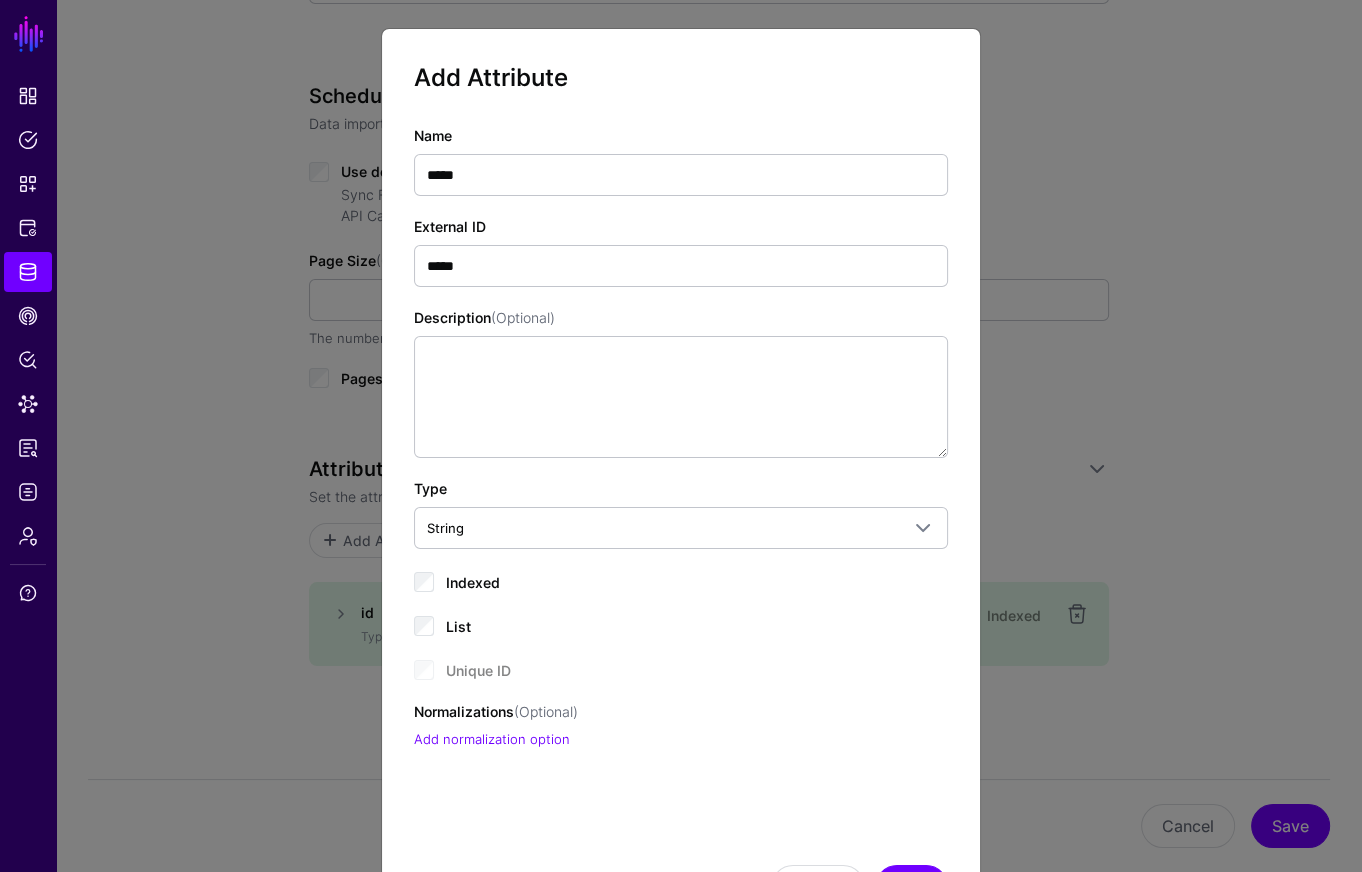 click on "Indexed" 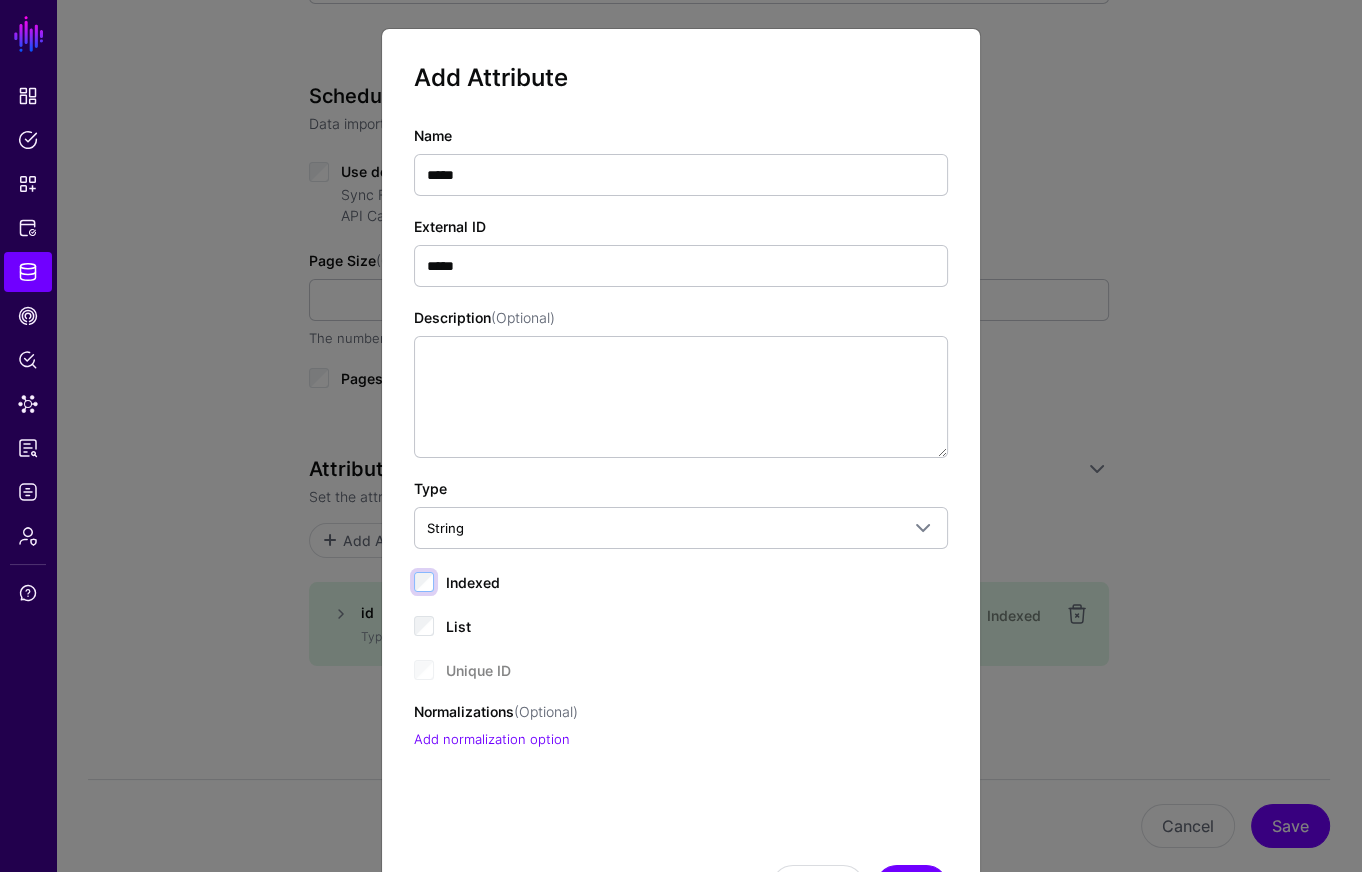 scroll, scrollTop: 97, scrollLeft: 0, axis: vertical 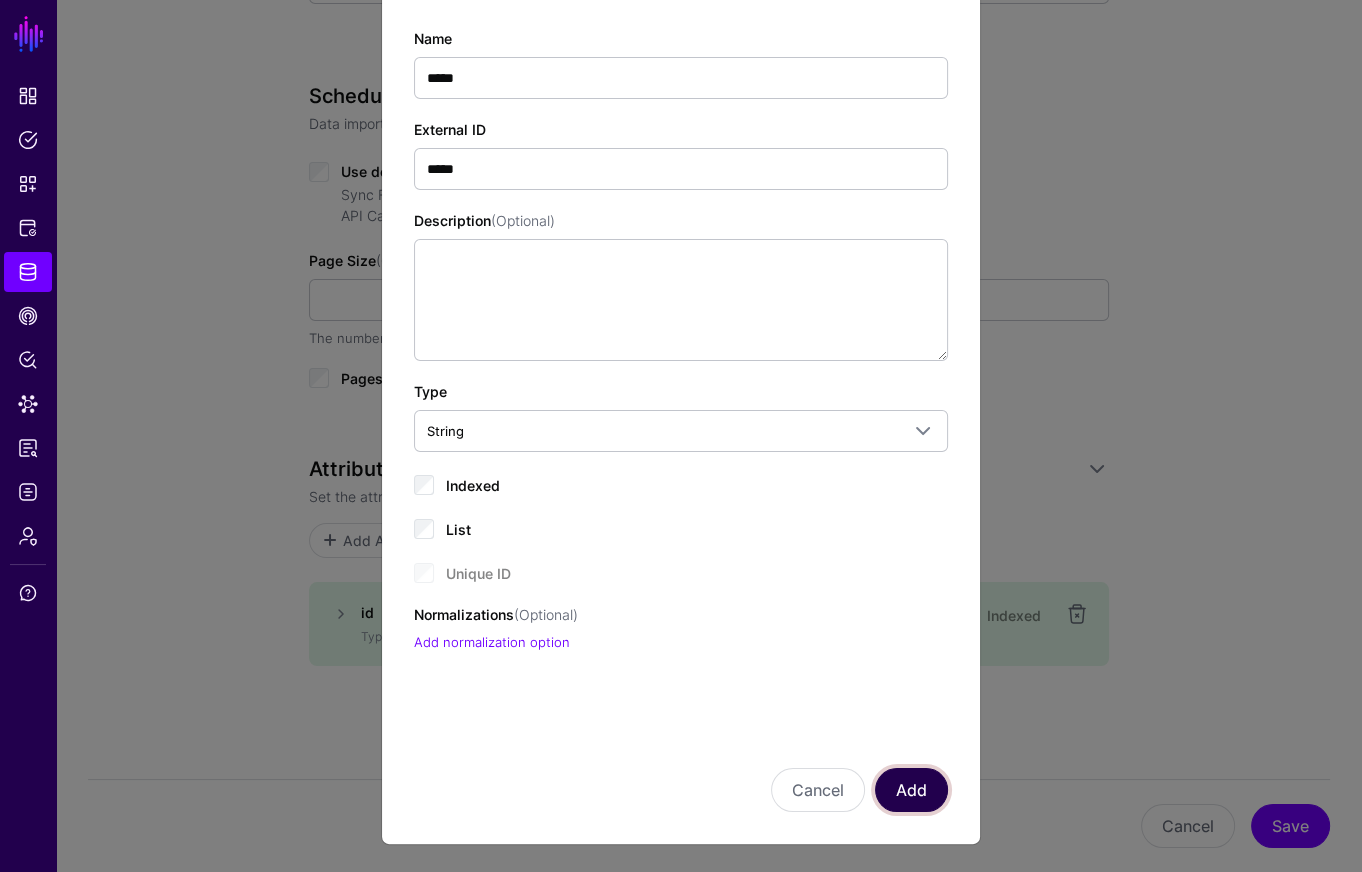 click on "Add" 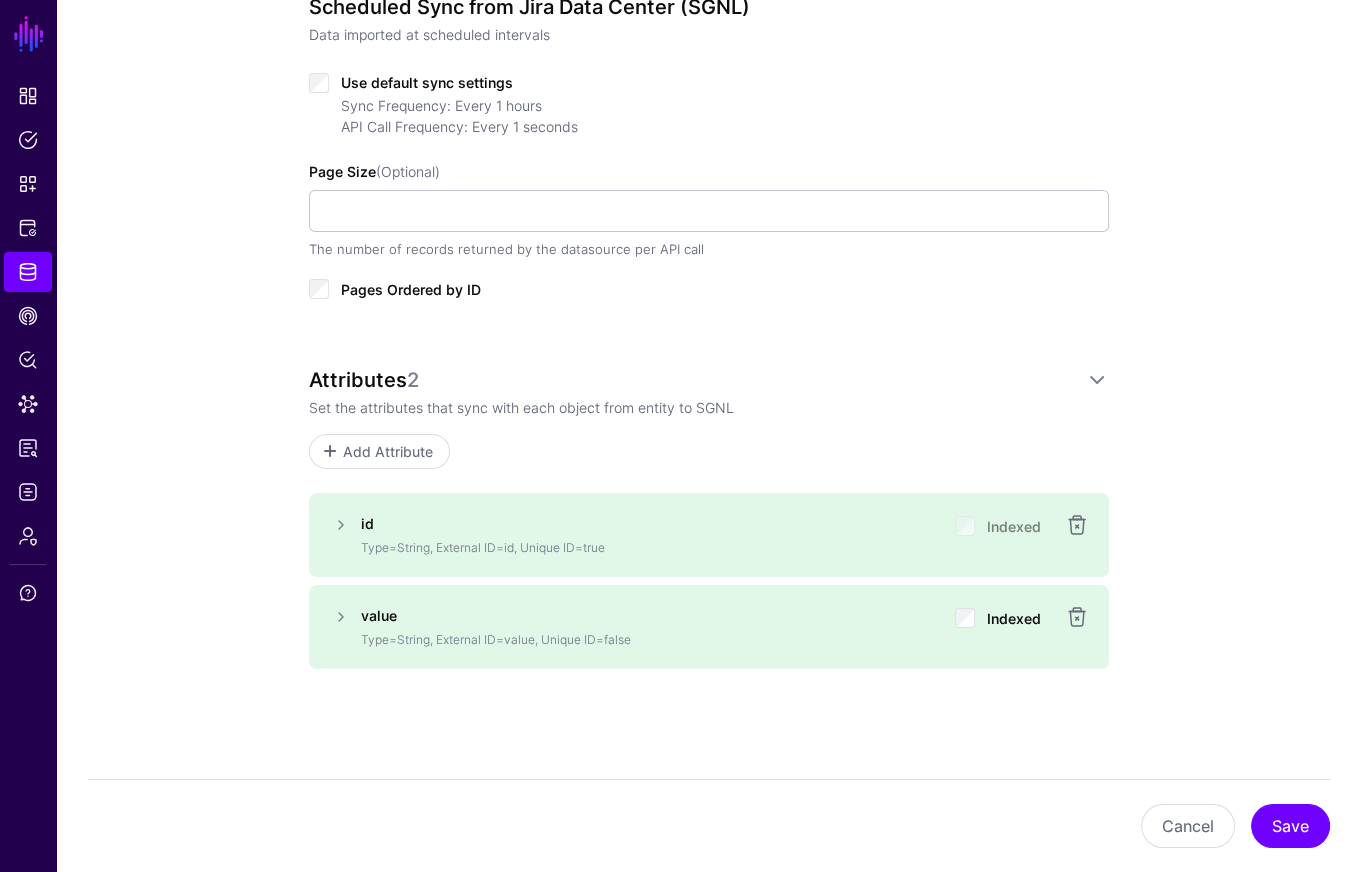 scroll, scrollTop: 843, scrollLeft: 0, axis: vertical 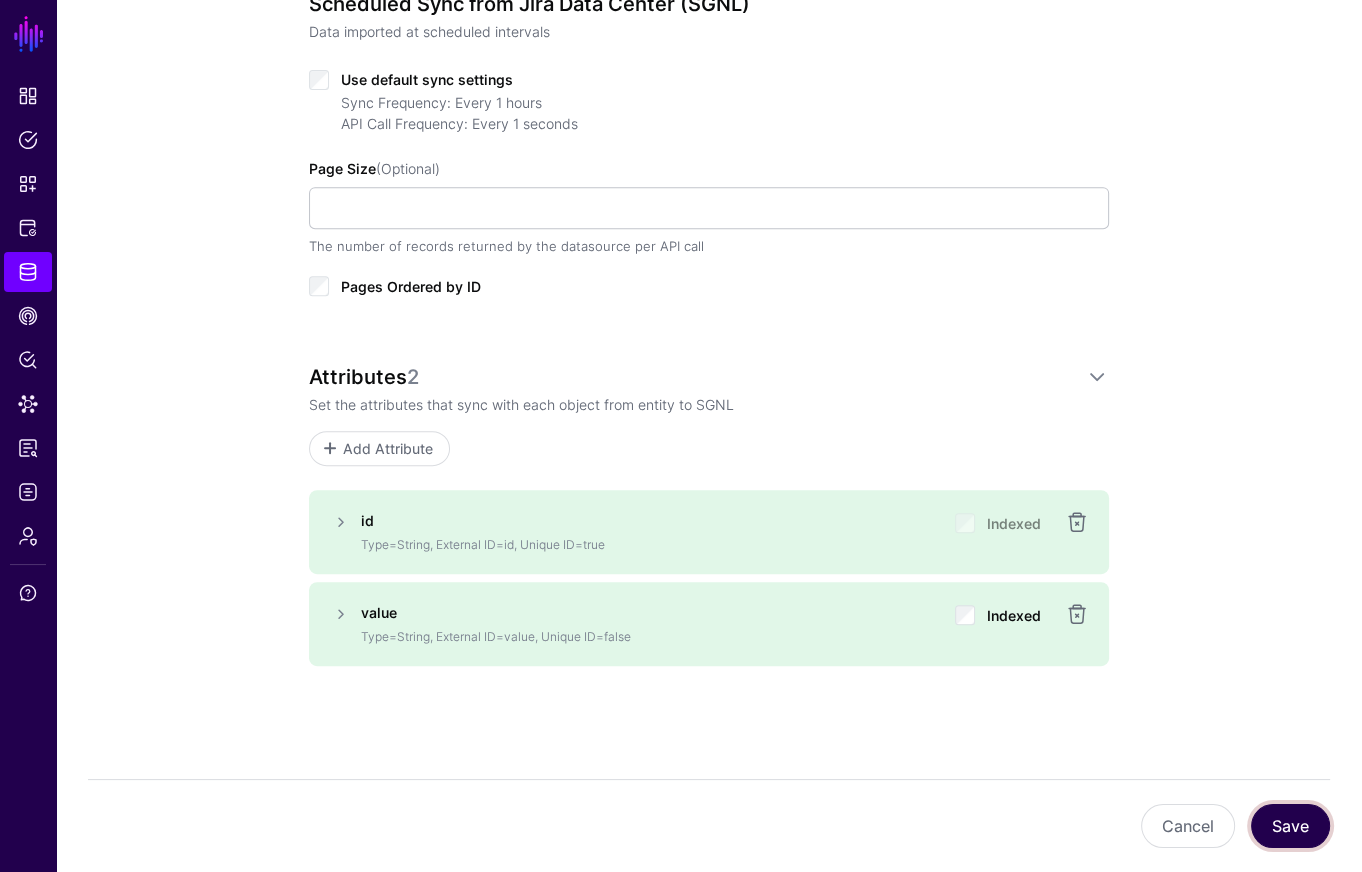 click on "Save" 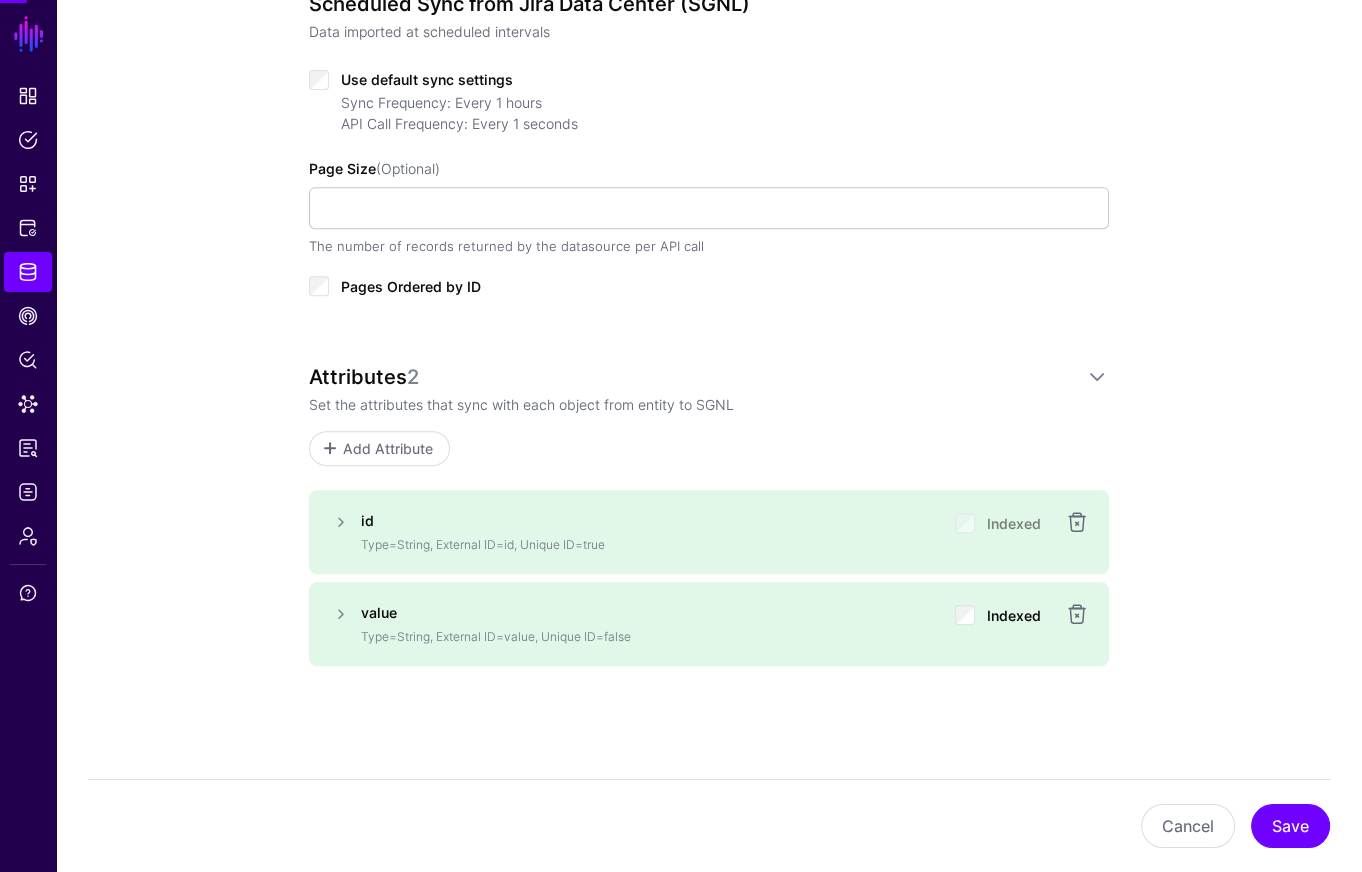 scroll, scrollTop: 0, scrollLeft: 0, axis: both 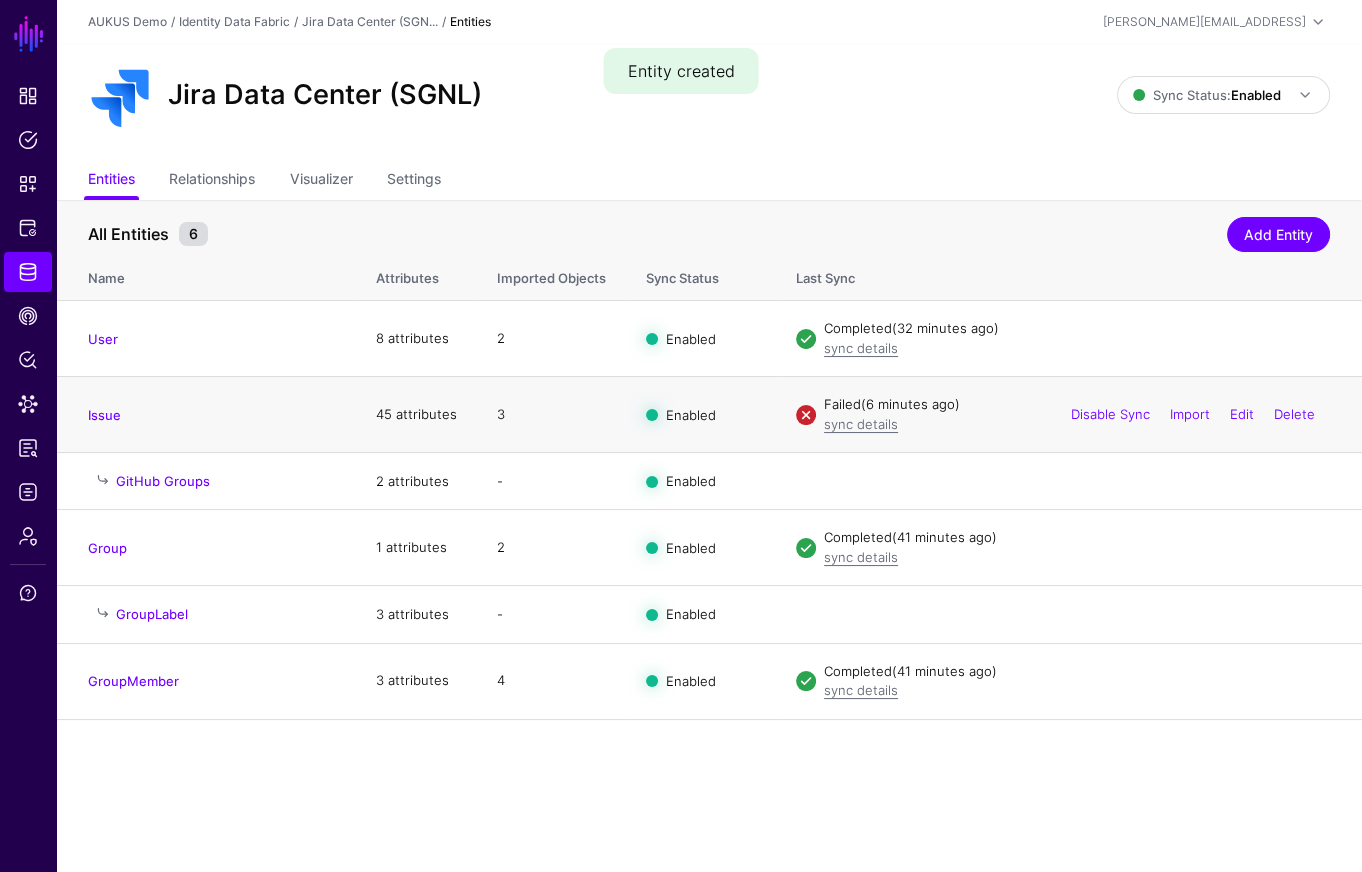 drag, startPoint x: 1082, startPoint y: 427, endPoint x: 1089, endPoint y: 403, distance: 25 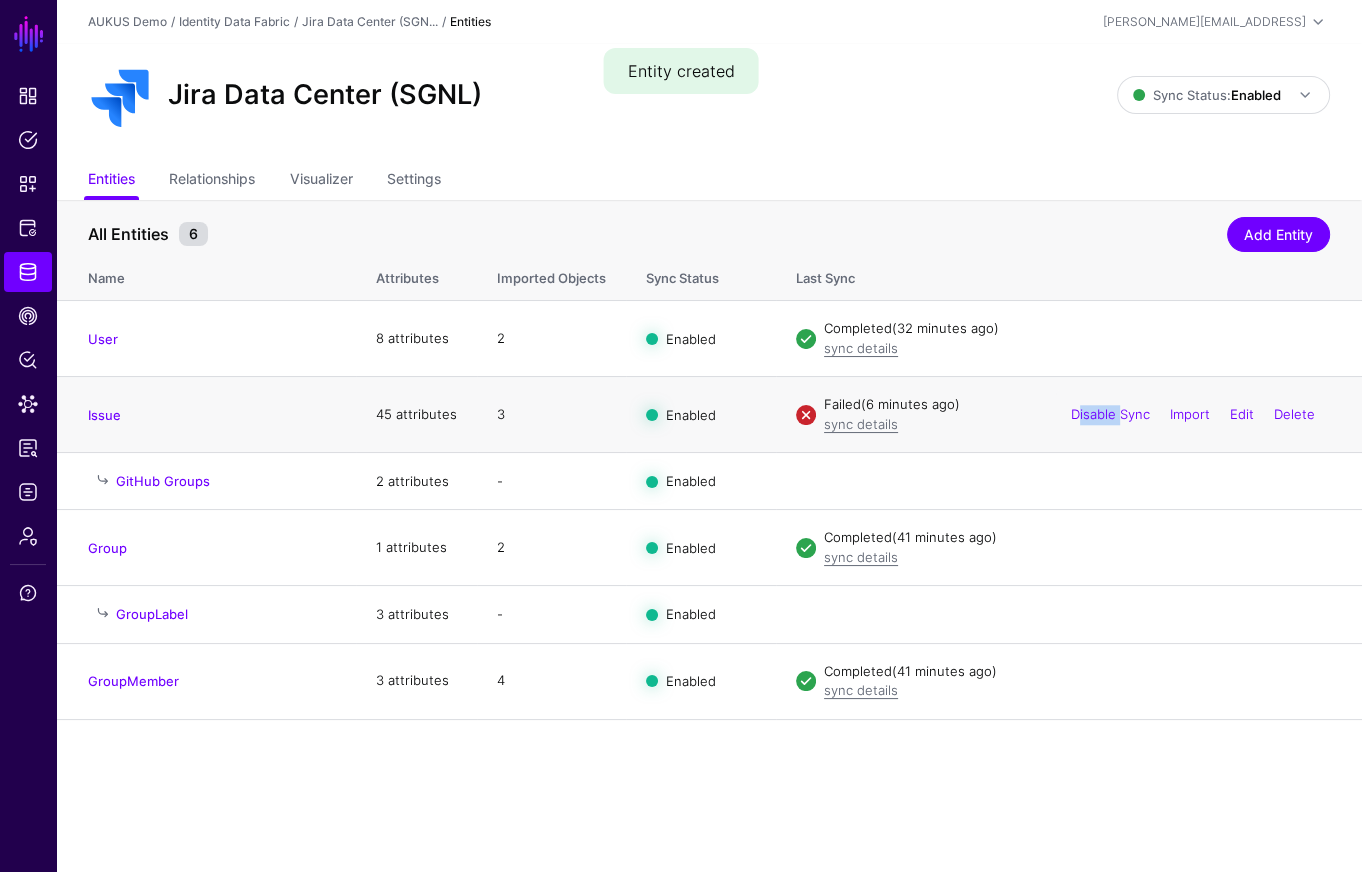 click on "Disable Sync  Import  Edit  Delete" 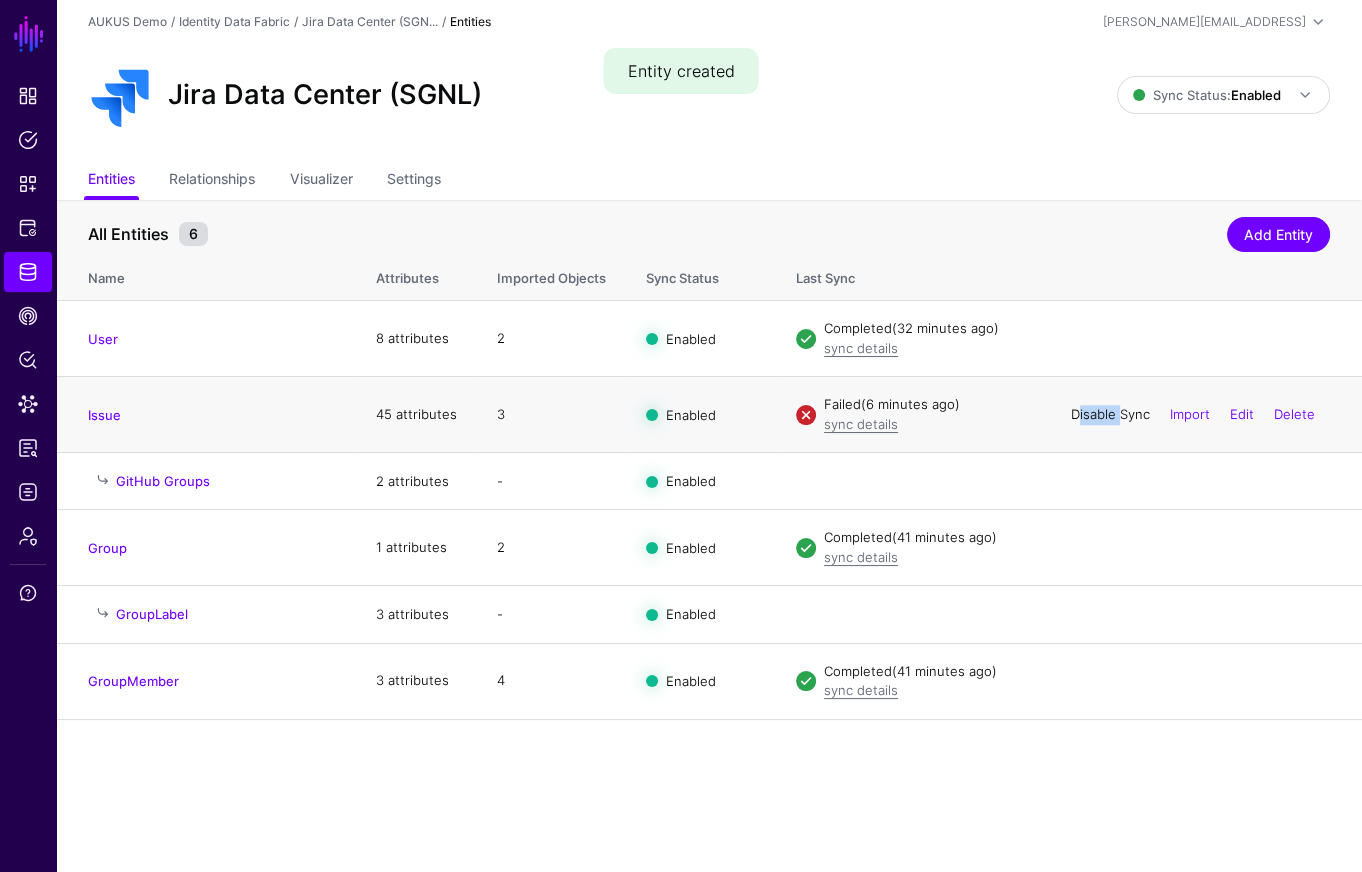 click on "Disable Sync" 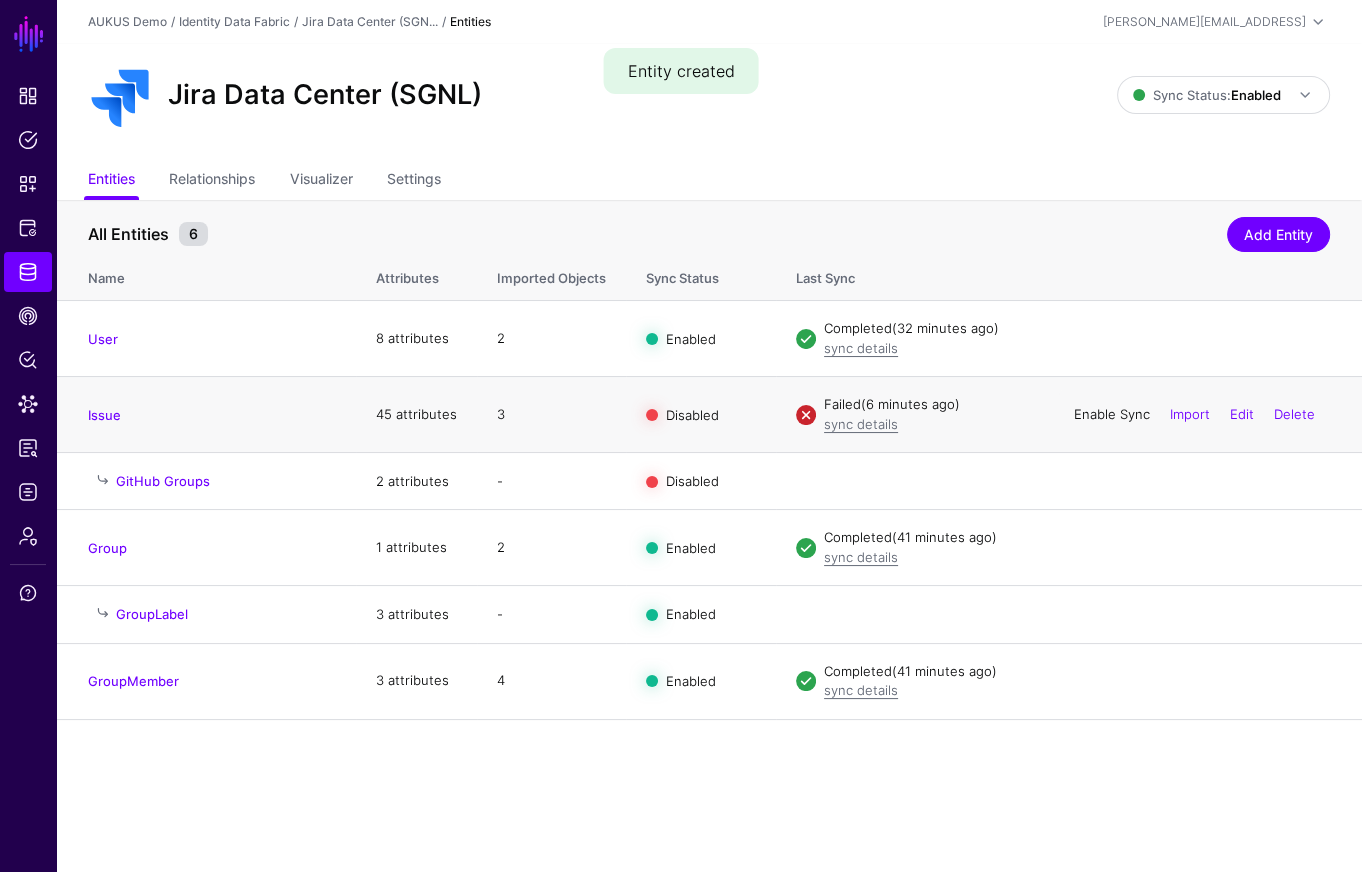 click on "Enable Sync" 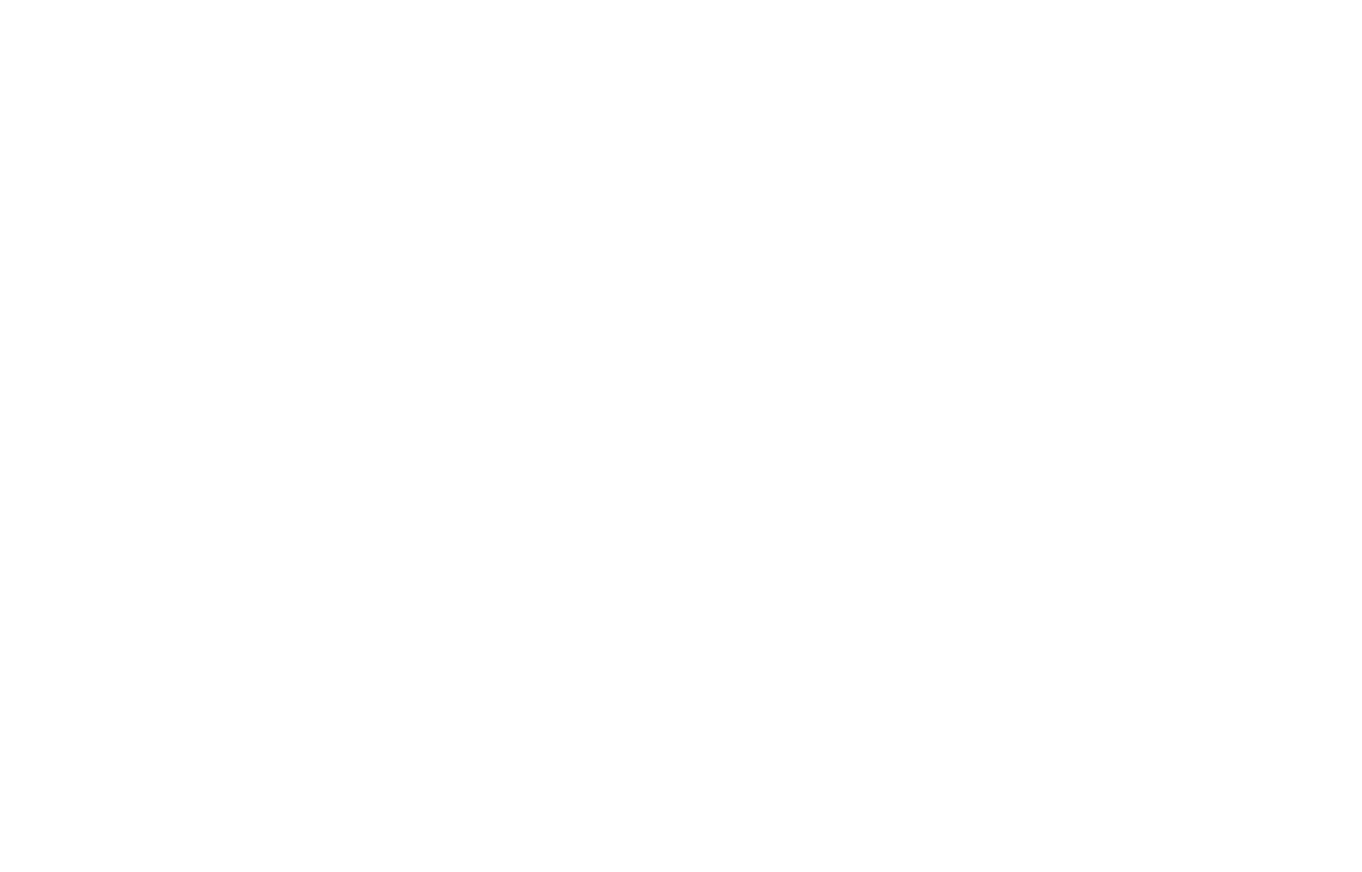 scroll, scrollTop: 0, scrollLeft: 0, axis: both 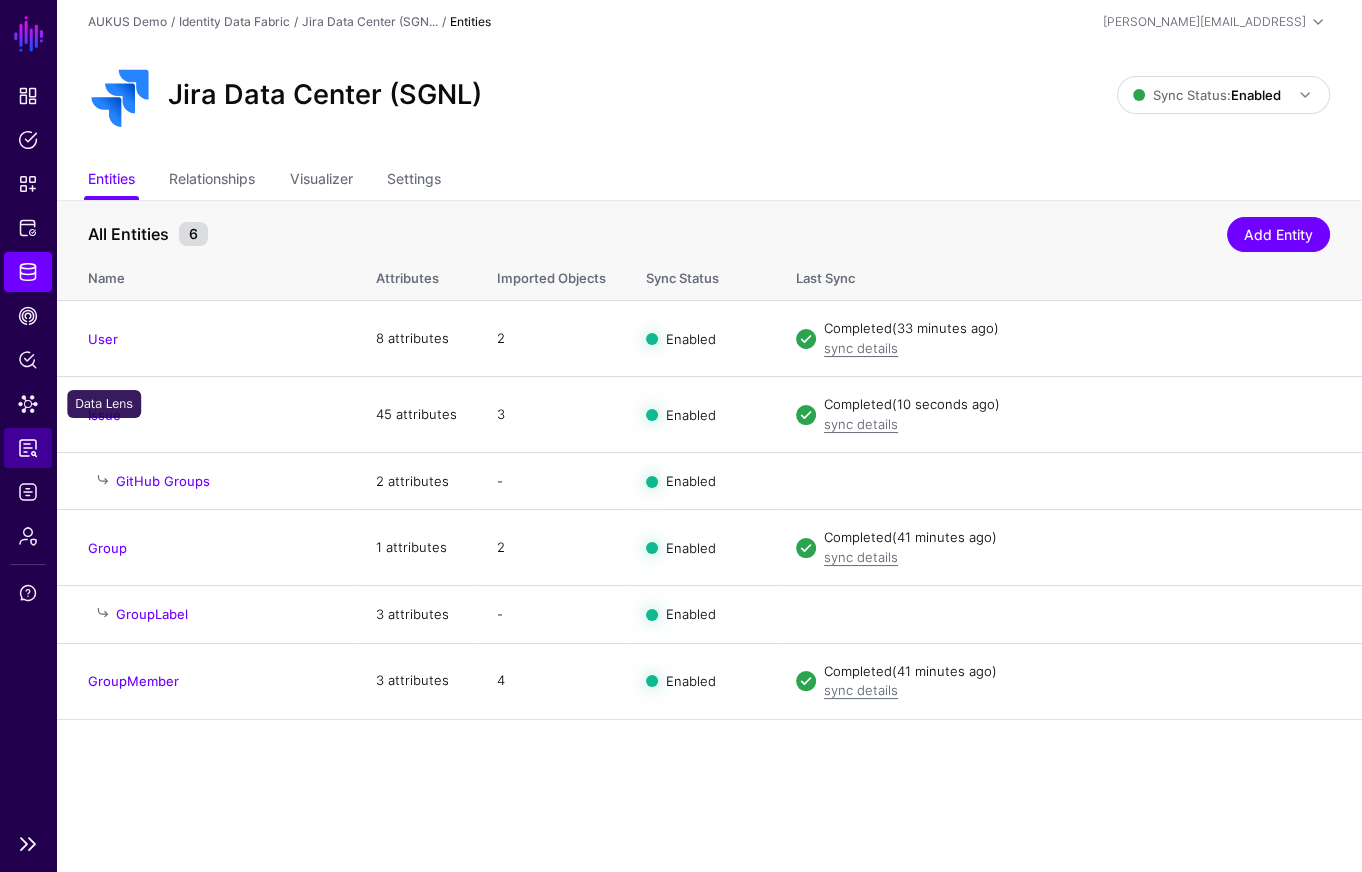 drag, startPoint x: 20, startPoint y: 403, endPoint x: 31, endPoint y: 434, distance: 32.89377 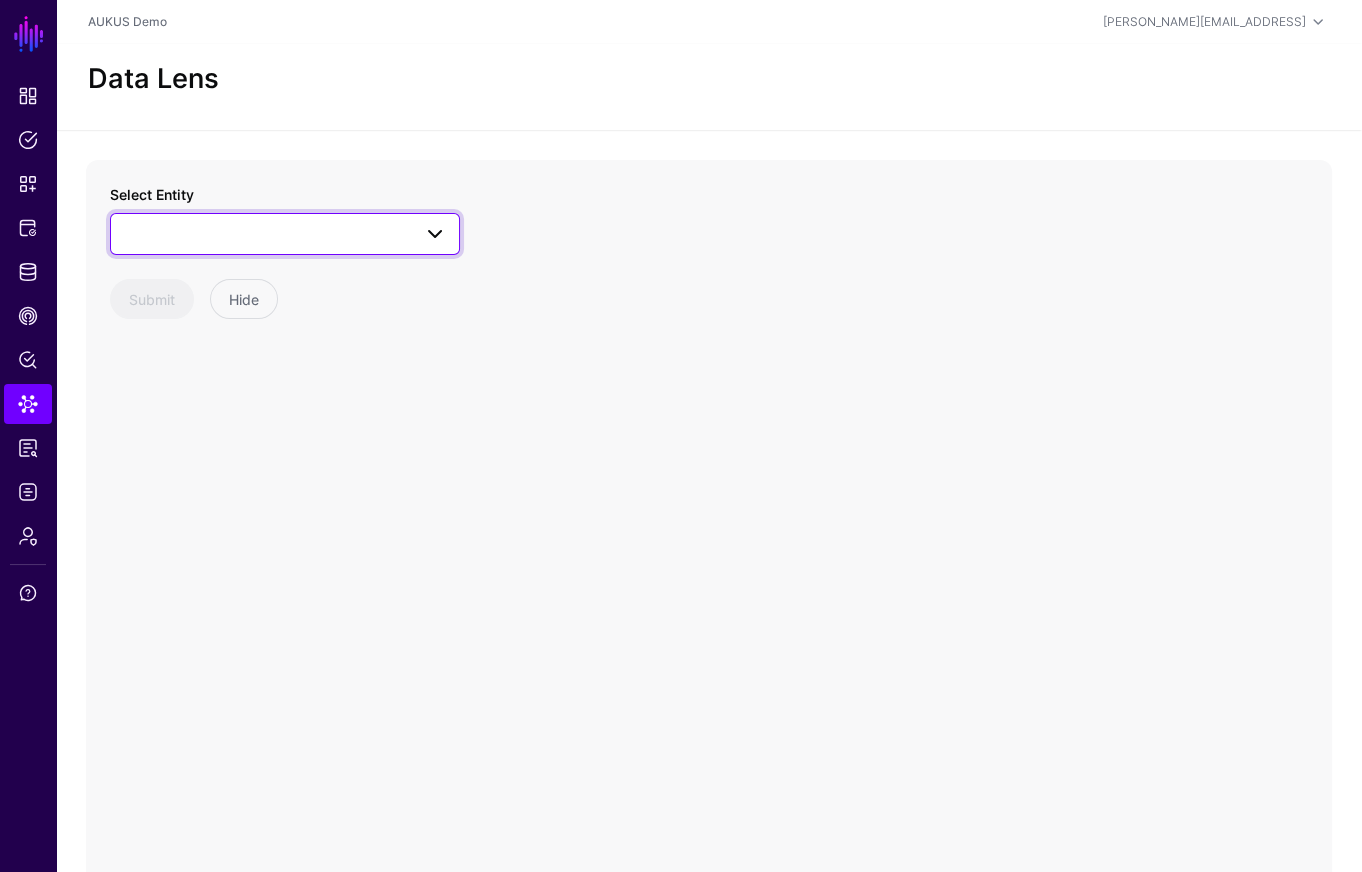 click at bounding box center [285, 234] 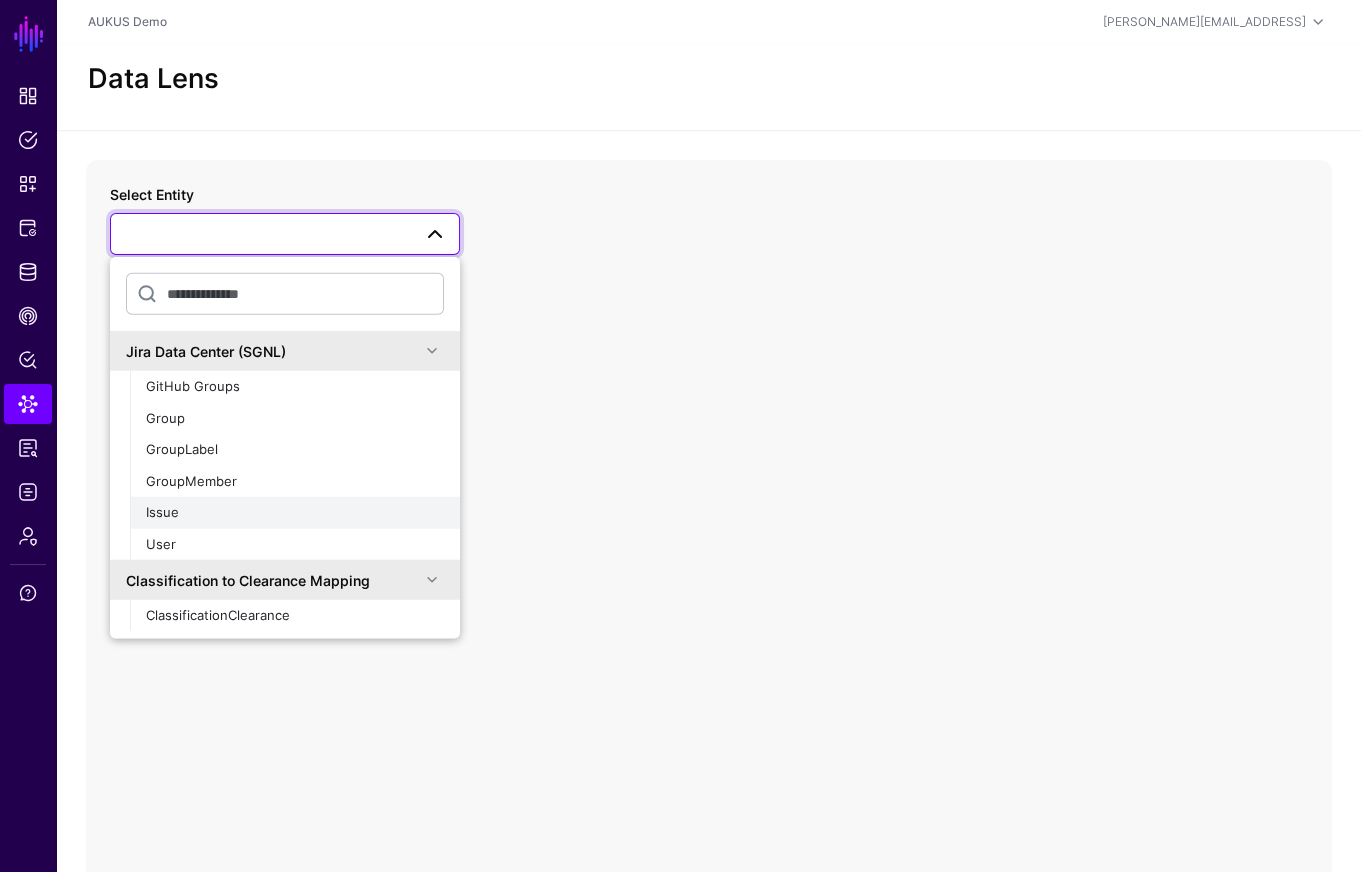 click on "Issue" 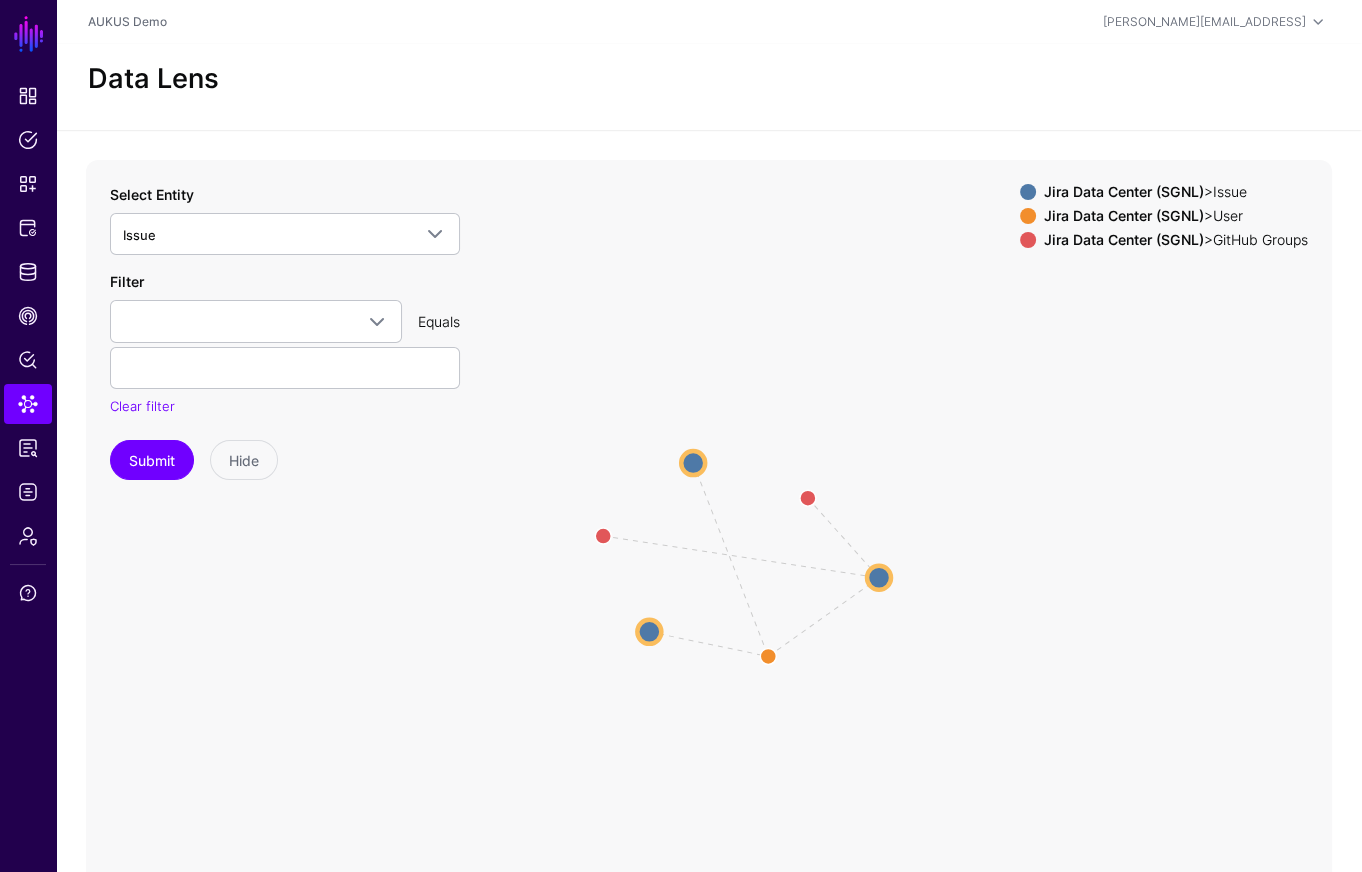 drag, startPoint x: 736, startPoint y: 562, endPoint x: 878, endPoint y: 577, distance: 142.79005 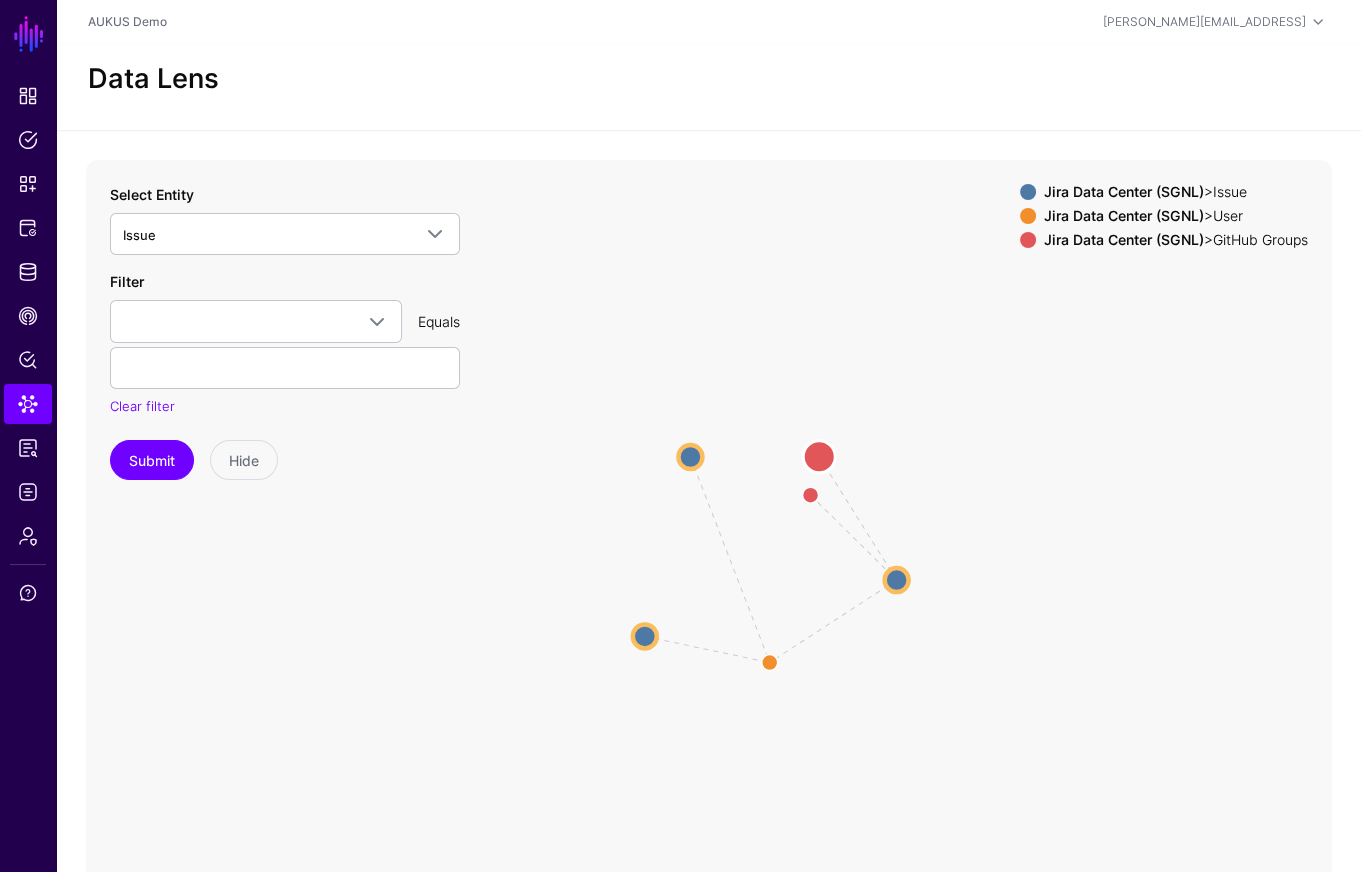 drag, startPoint x: 597, startPoint y: 528, endPoint x: 813, endPoint y: 457, distance: 227.36974 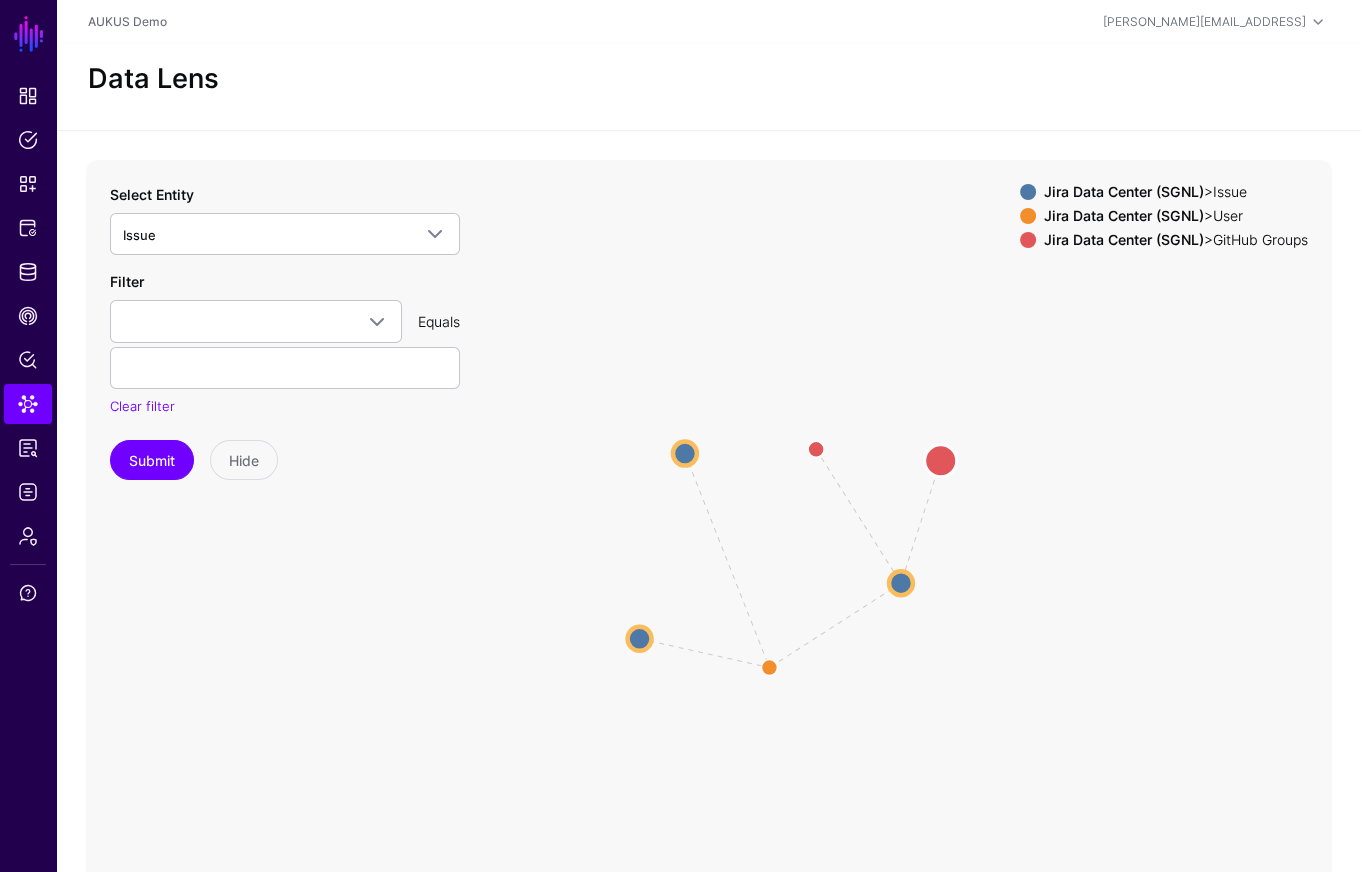 drag, startPoint x: 883, startPoint y: 468, endPoint x: 952, endPoint y: 454, distance: 70.40597 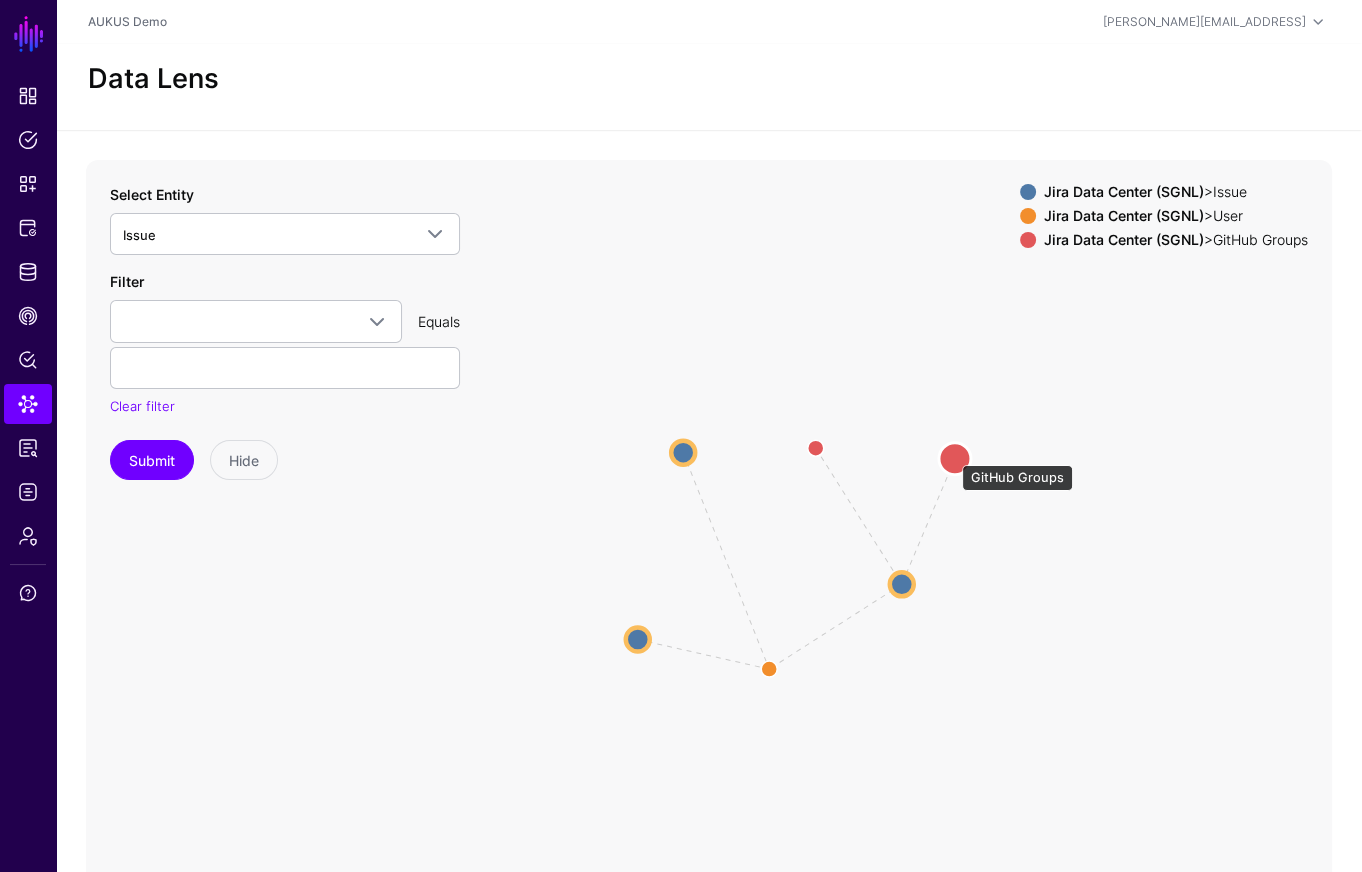 click 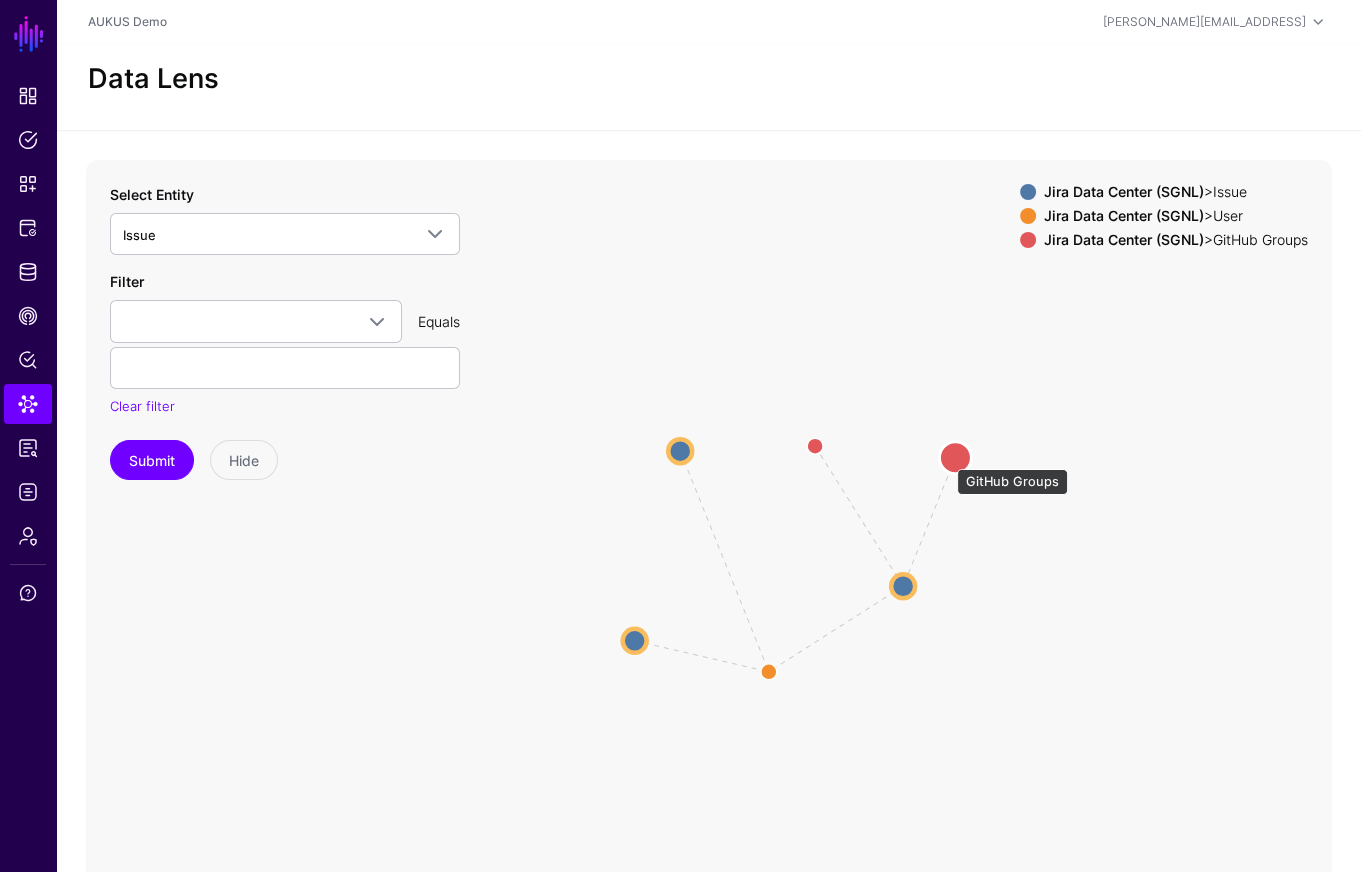 click 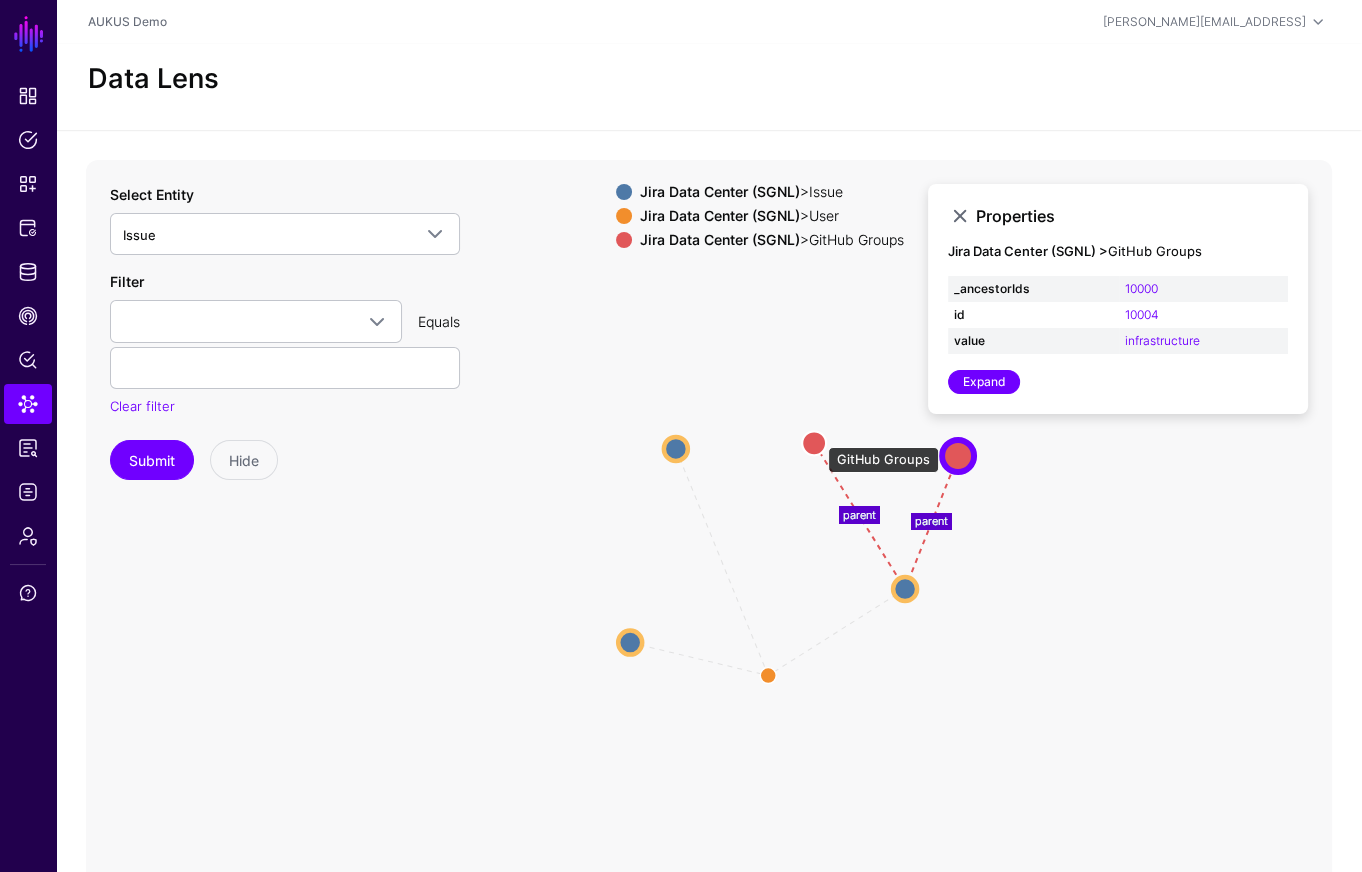 click 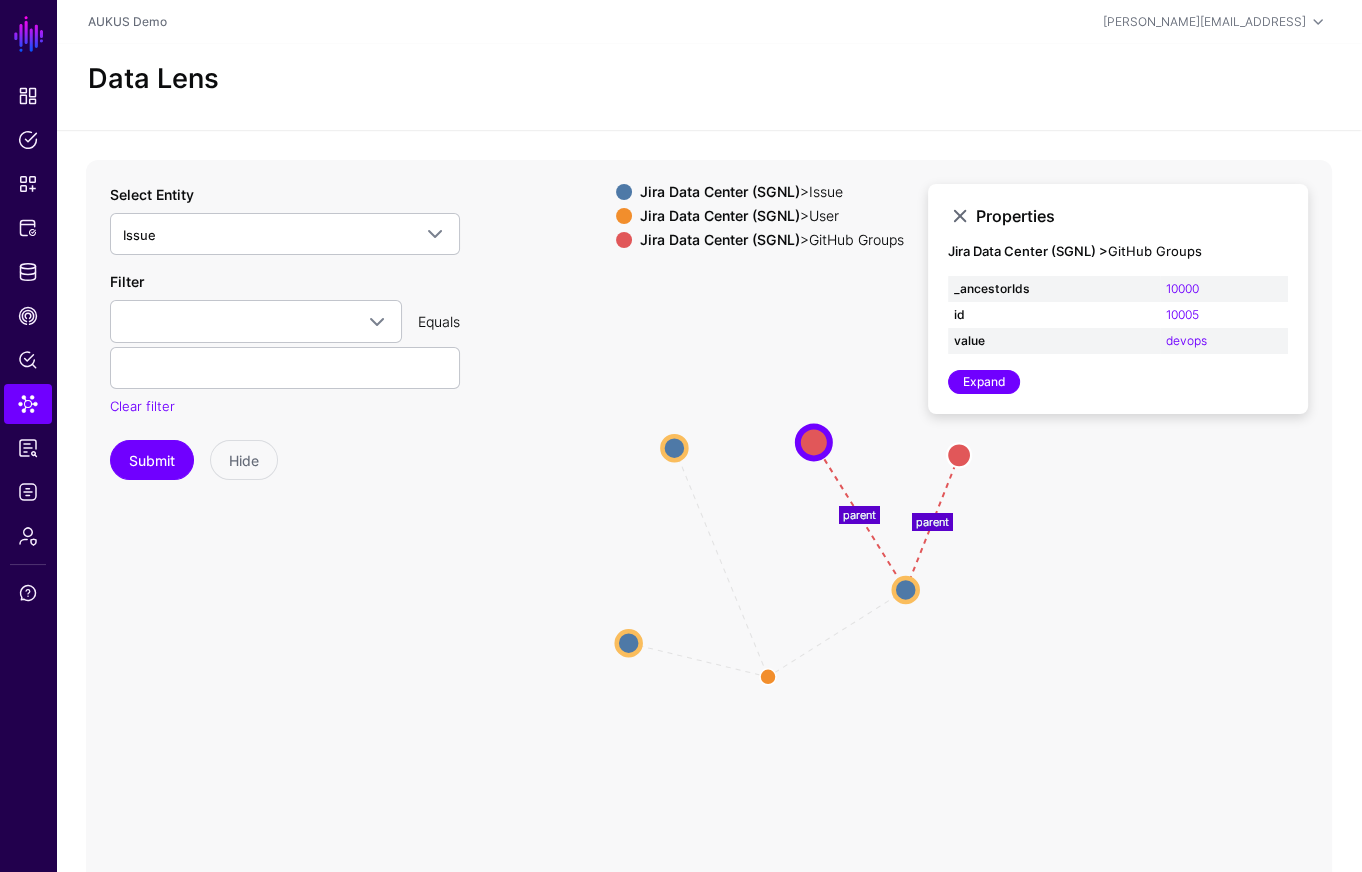 click on "ReportedBy / CreatedBy ReportedBy / CreatedBy ReportedBy / CreatedBy parent parent Issue Issue Issue Issue User User Issue Issue GitHub Groups GitHub Groups GitHub Groups GitHub Groups" 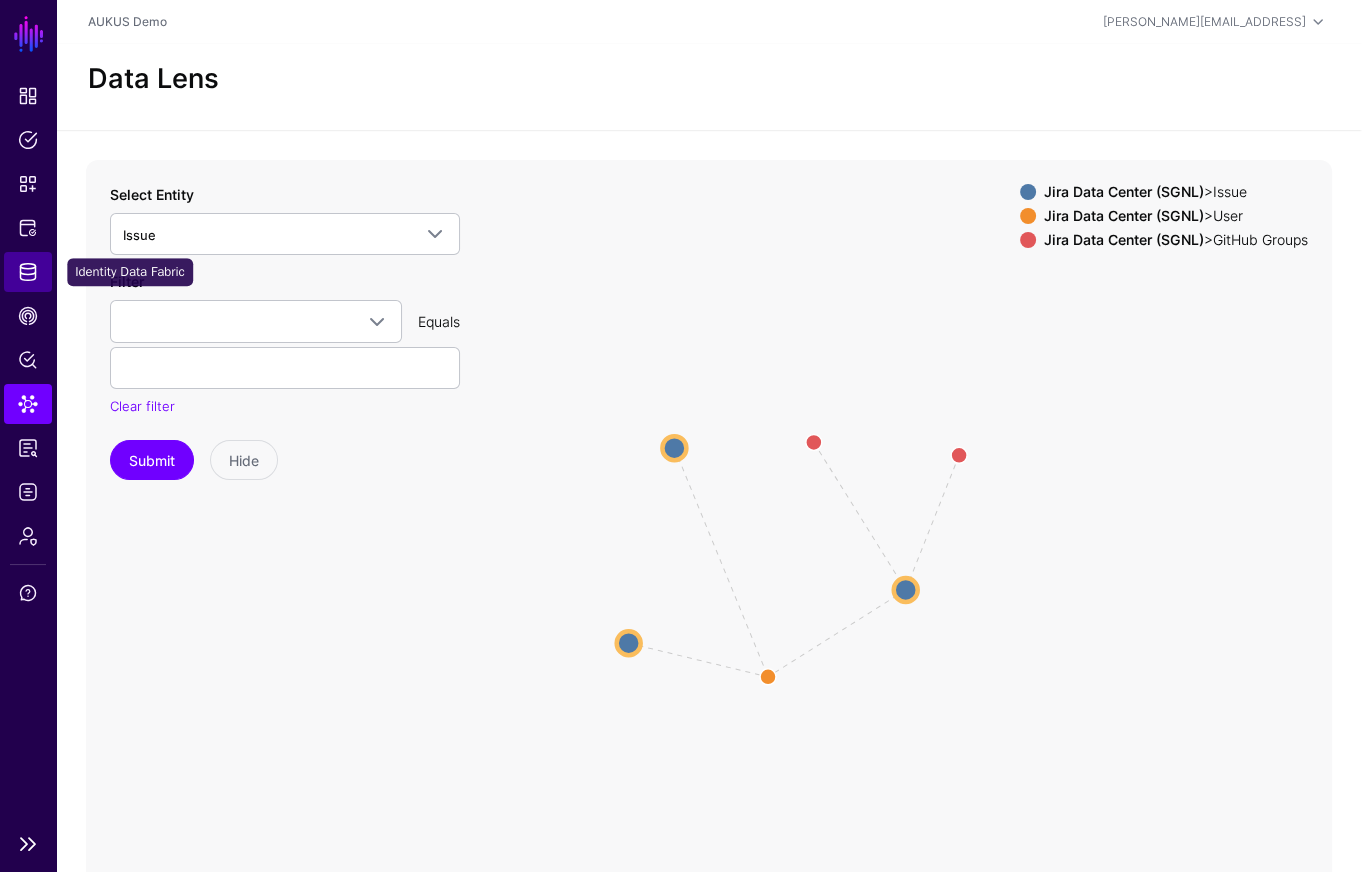 click on "Identity Data Fabric" 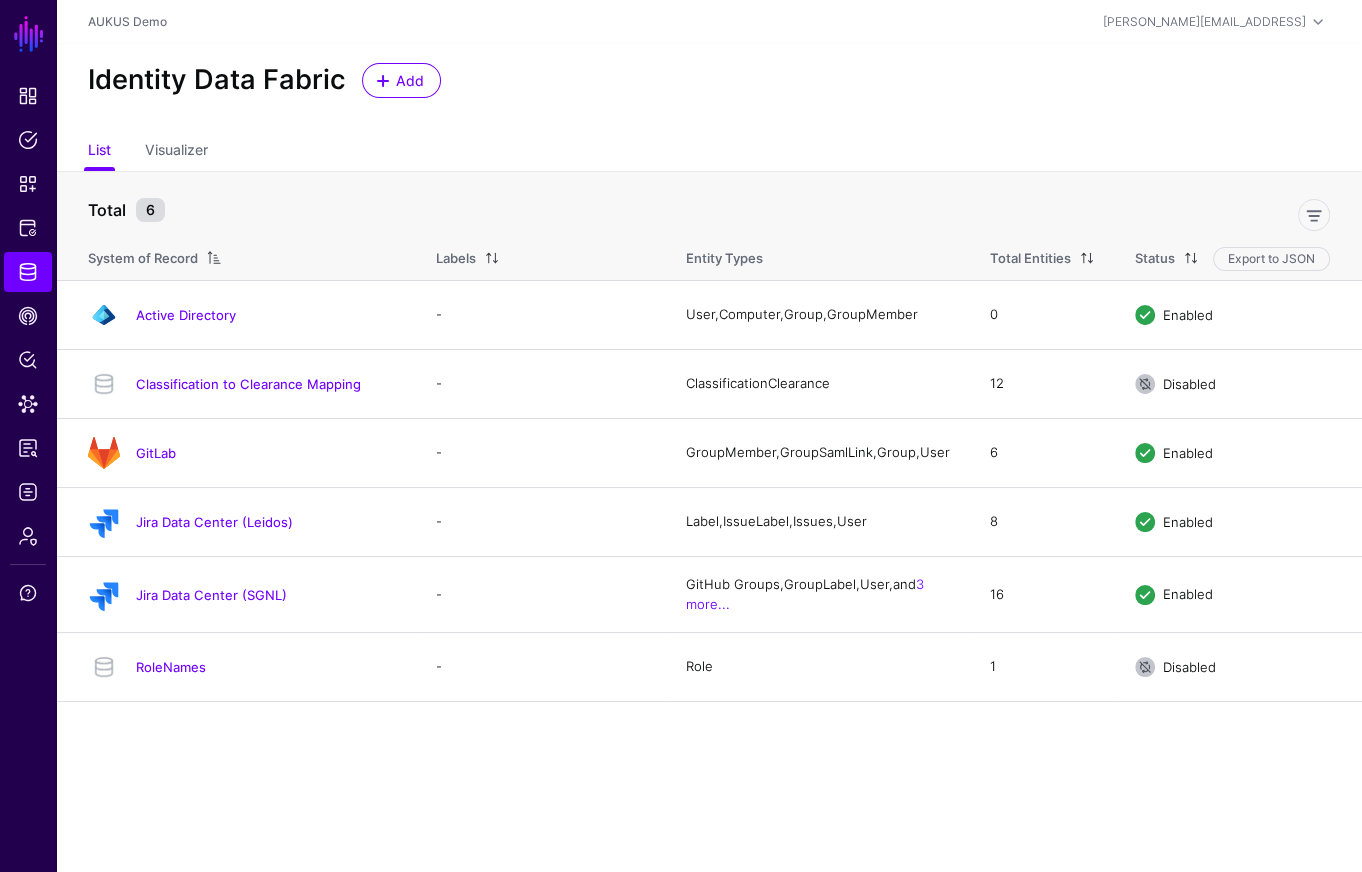 click on "Jira Data Center (SGNL)" 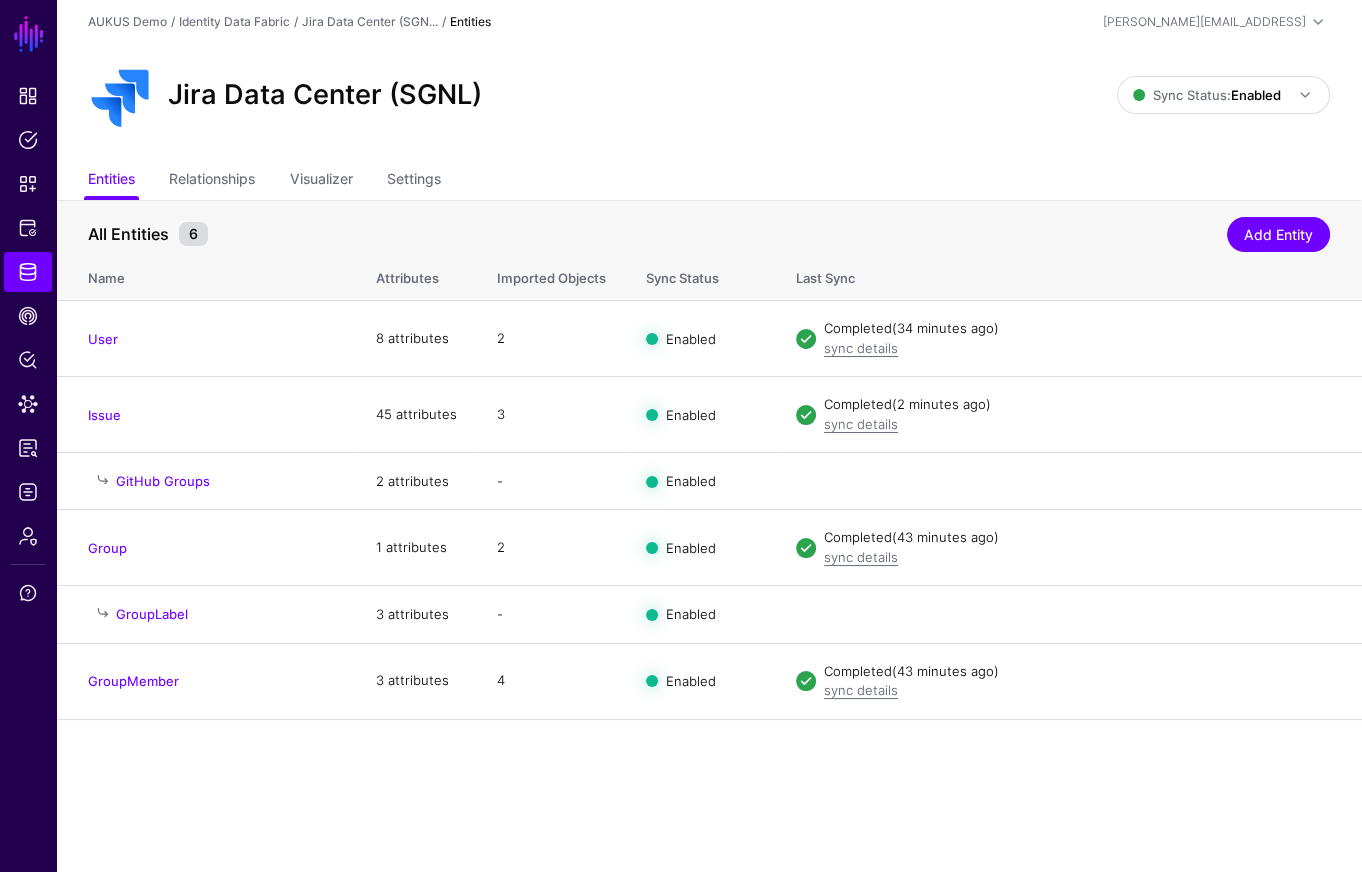 drag, startPoint x: 1253, startPoint y: 411, endPoint x: 1210, endPoint y: 410, distance: 43.011627 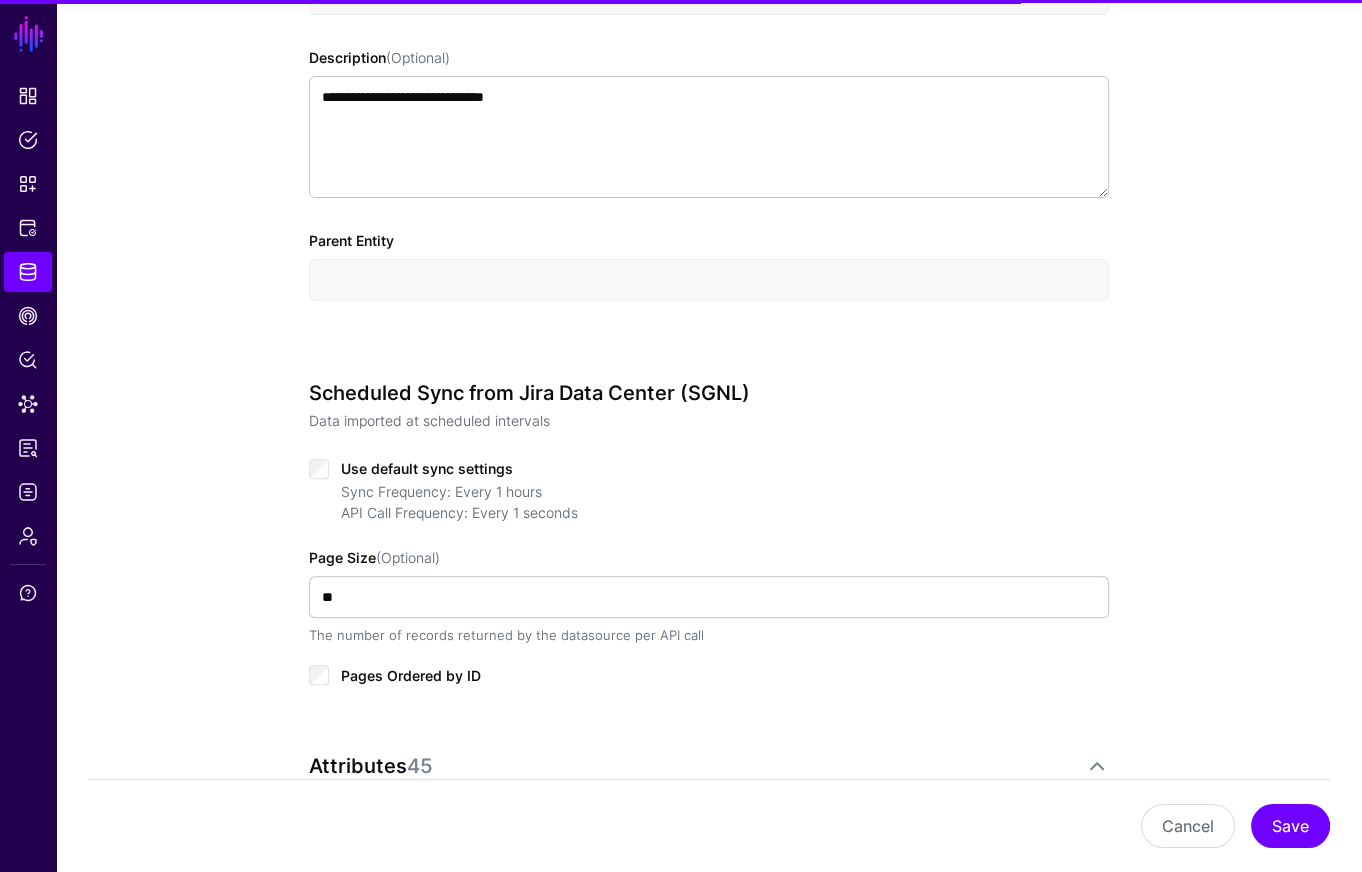 scroll, scrollTop: 1000, scrollLeft: 0, axis: vertical 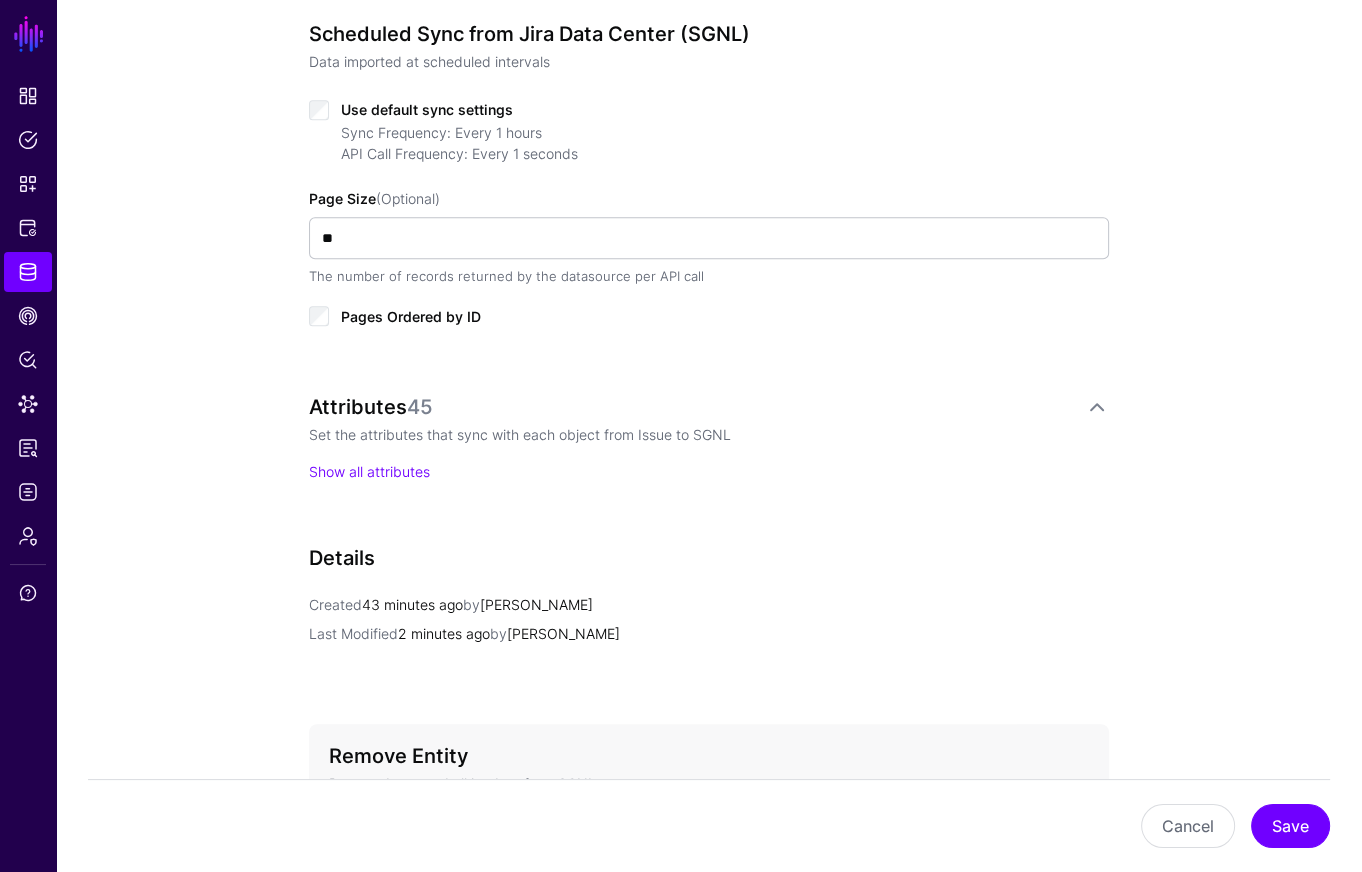 click on "Attributes  45  Set the attributes that sync with each object from Issue to SGNL   Show all attributes" 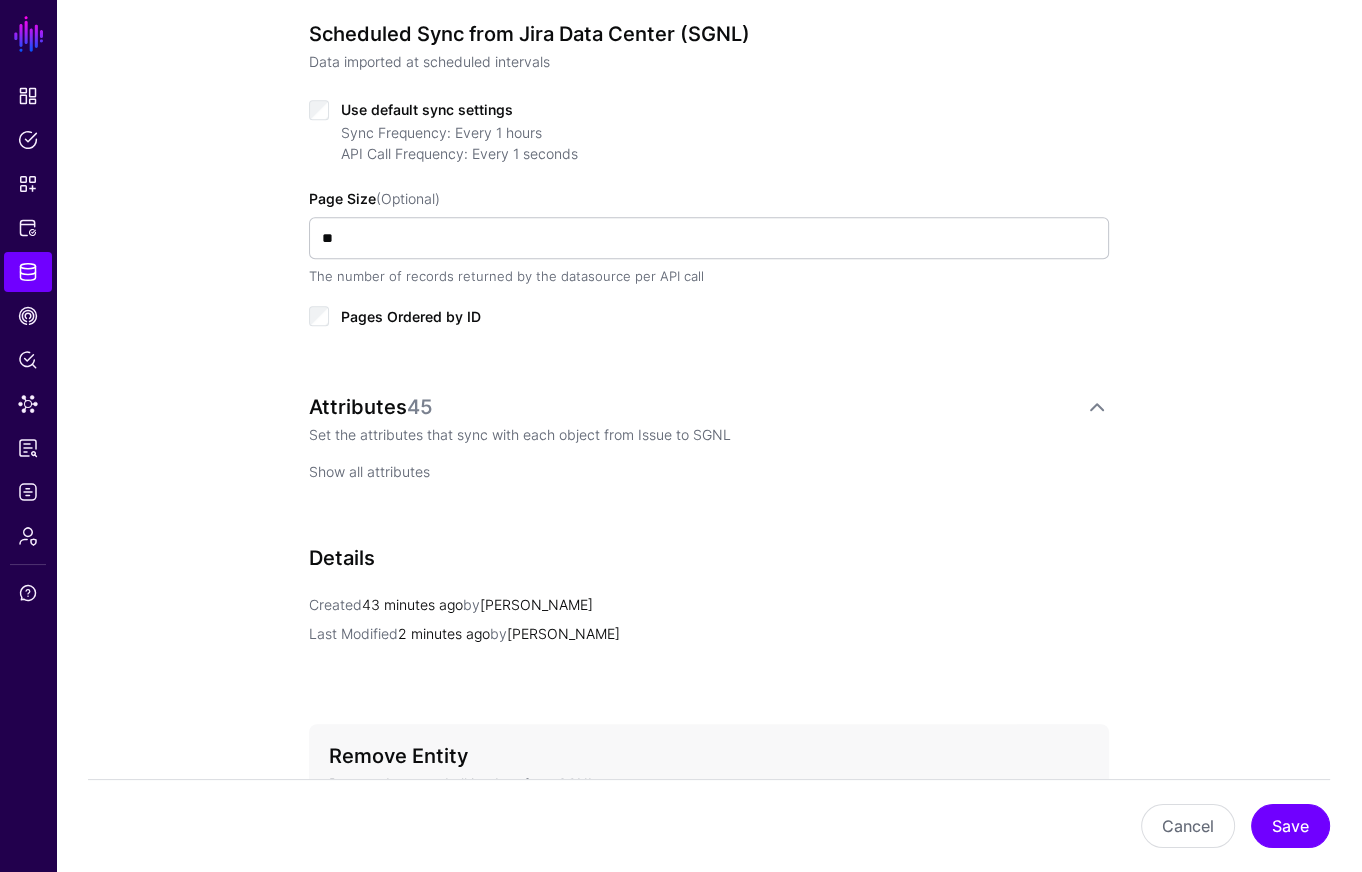 click on "Show all attributes" 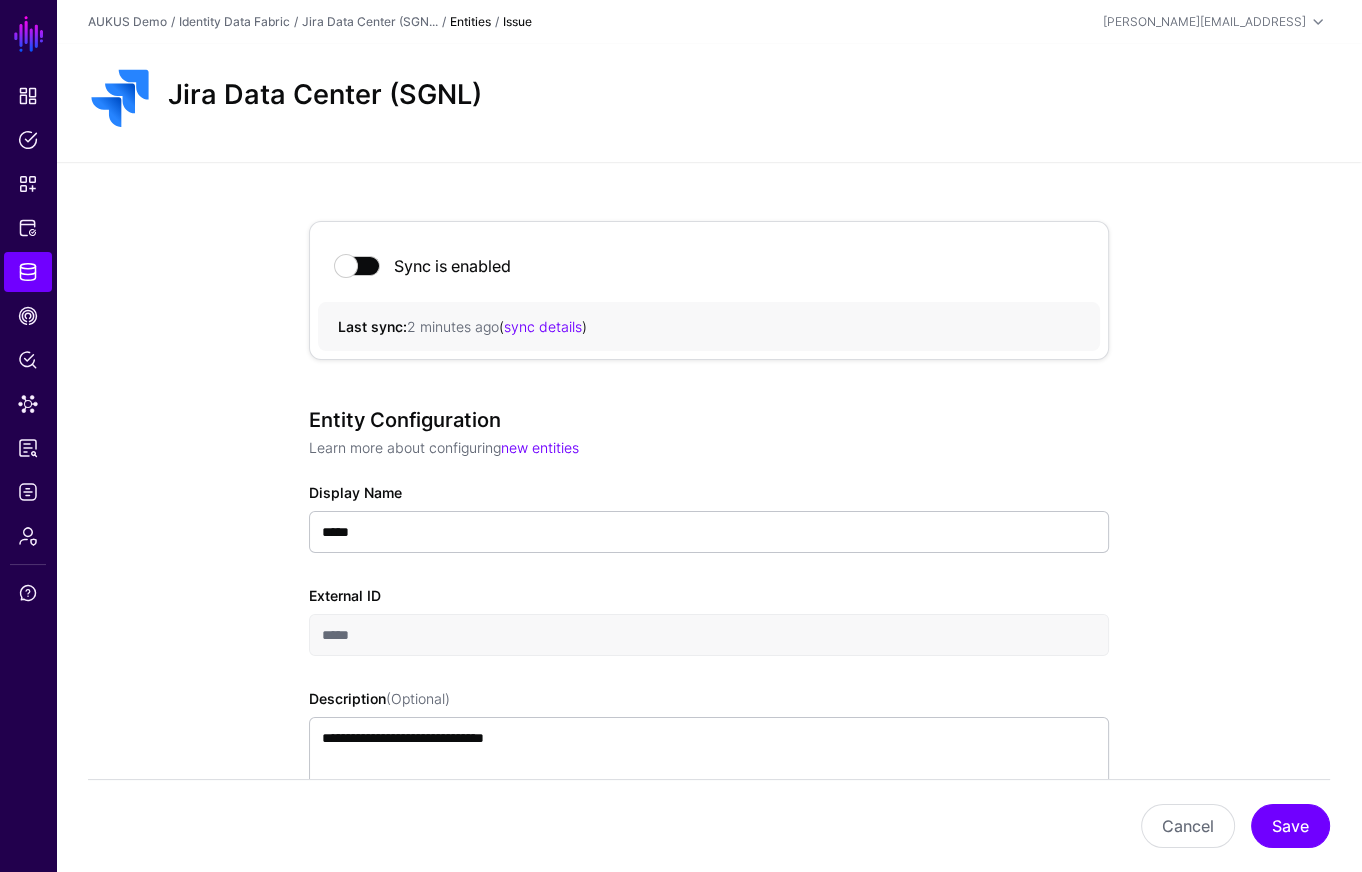 scroll, scrollTop: 1205, scrollLeft: 0, axis: vertical 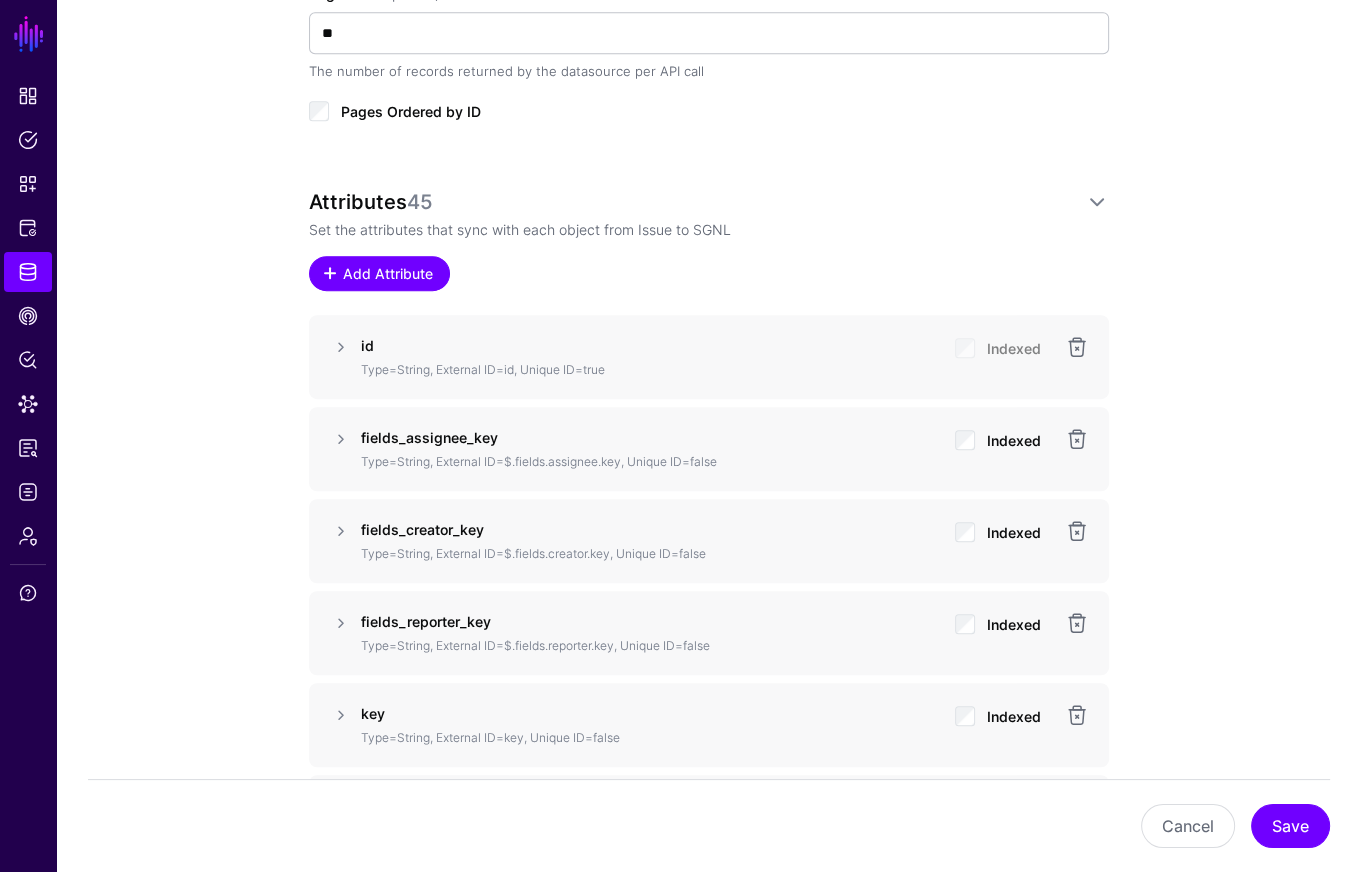 click on "Add Attribute" 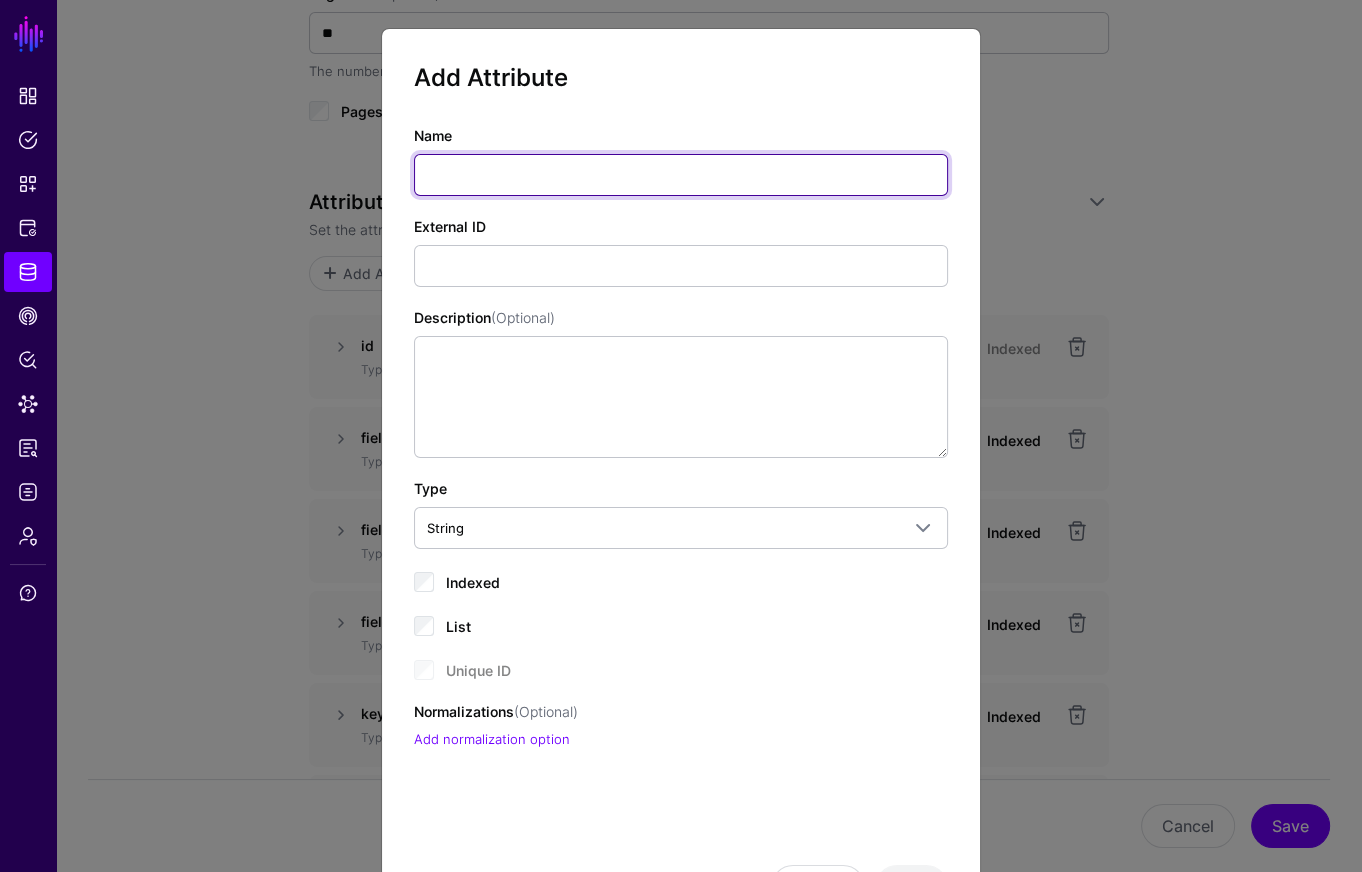 click on "Name" at bounding box center [681, 175] 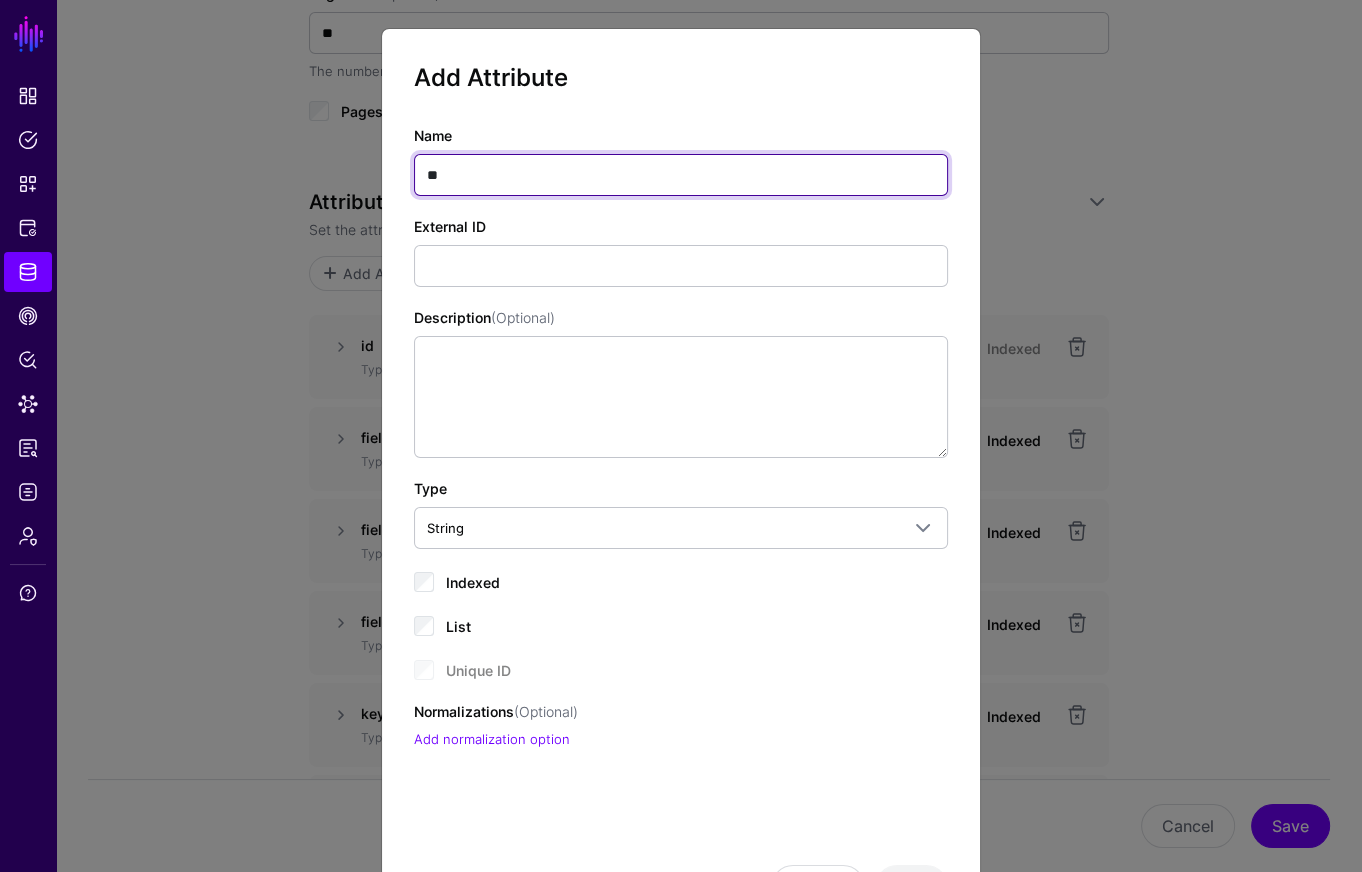 type on "*" 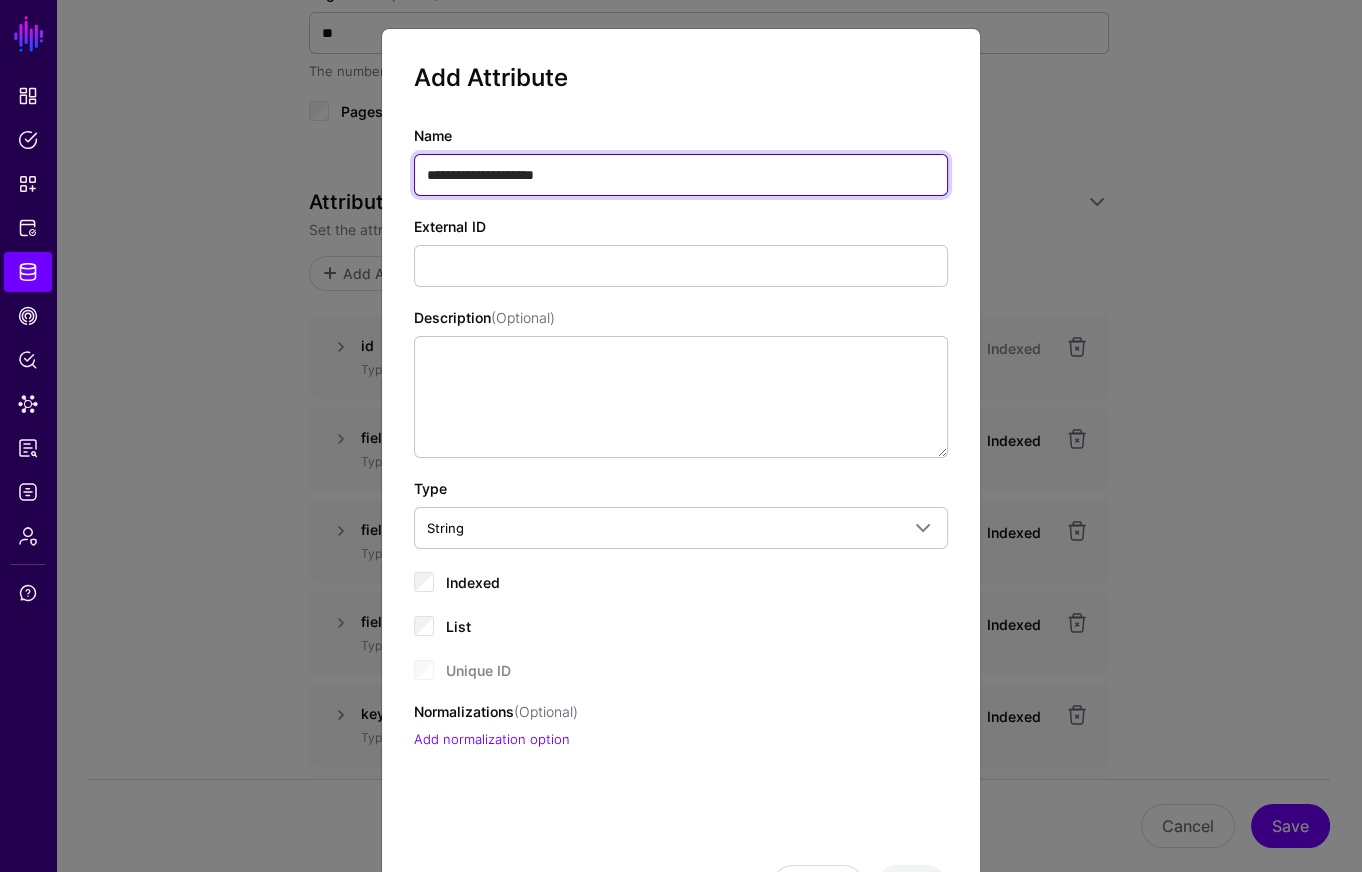 type on "**********" 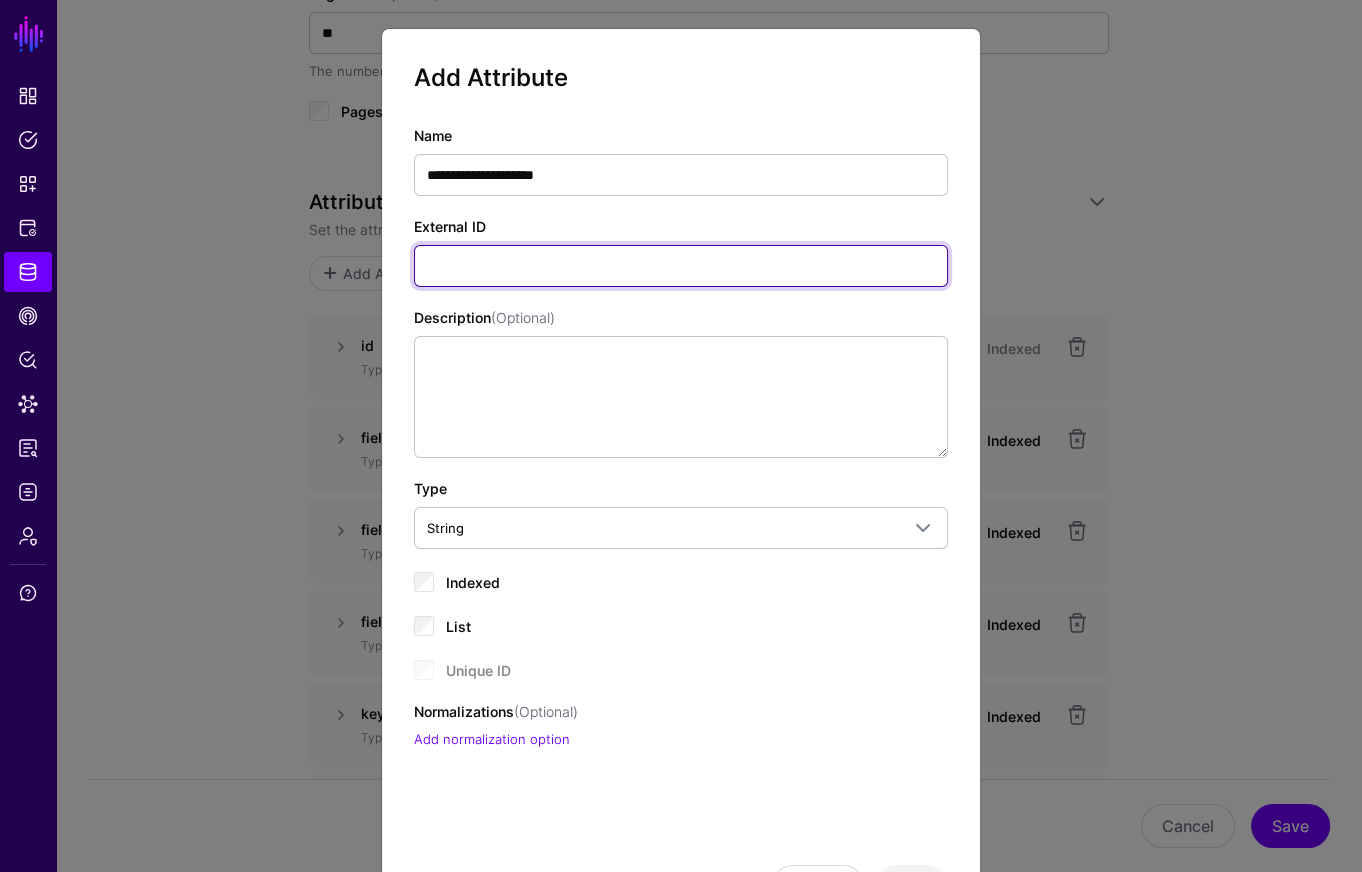 click on "External ID" at bounding box center (681, 266) 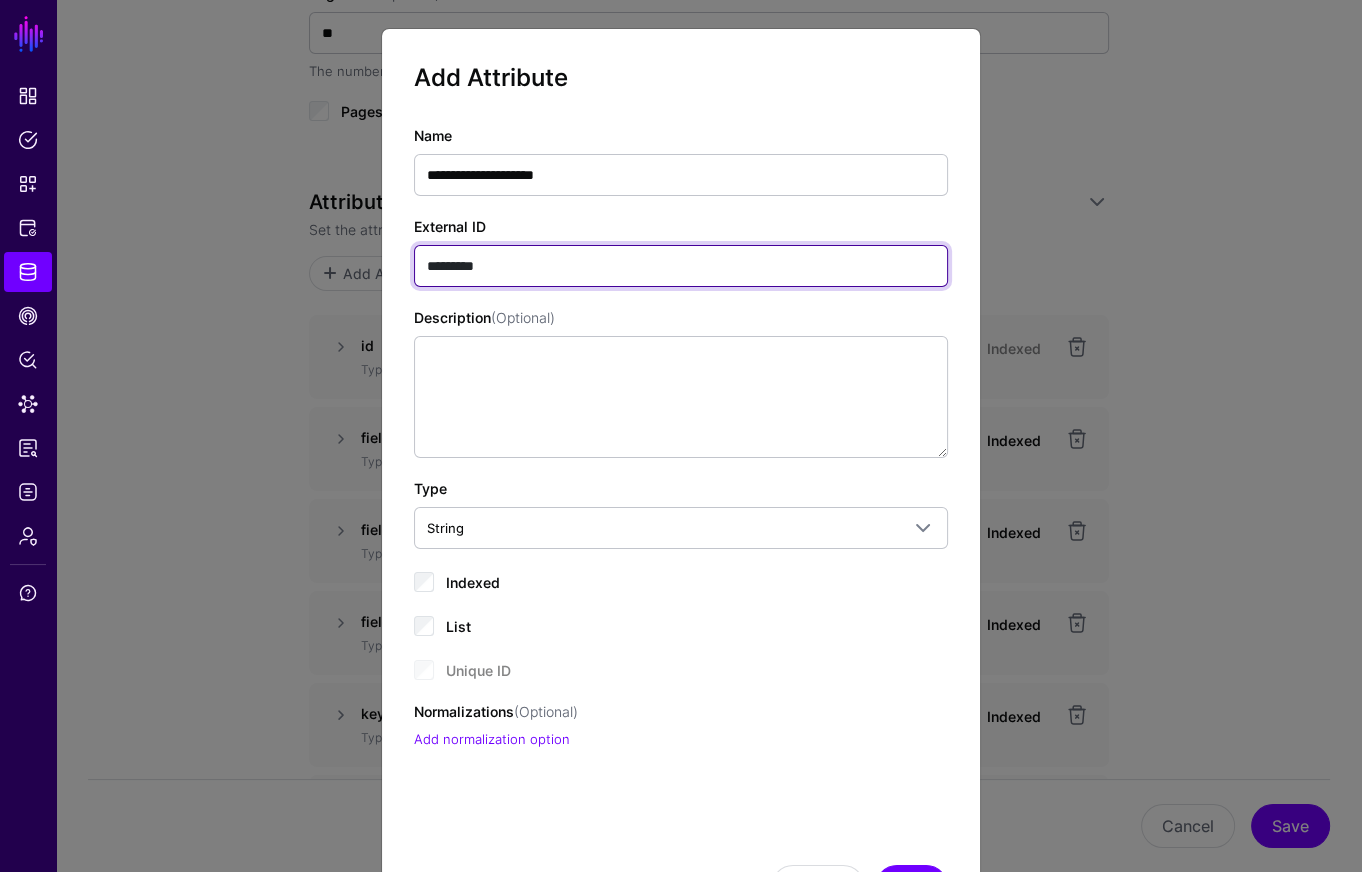 paste on "**********" 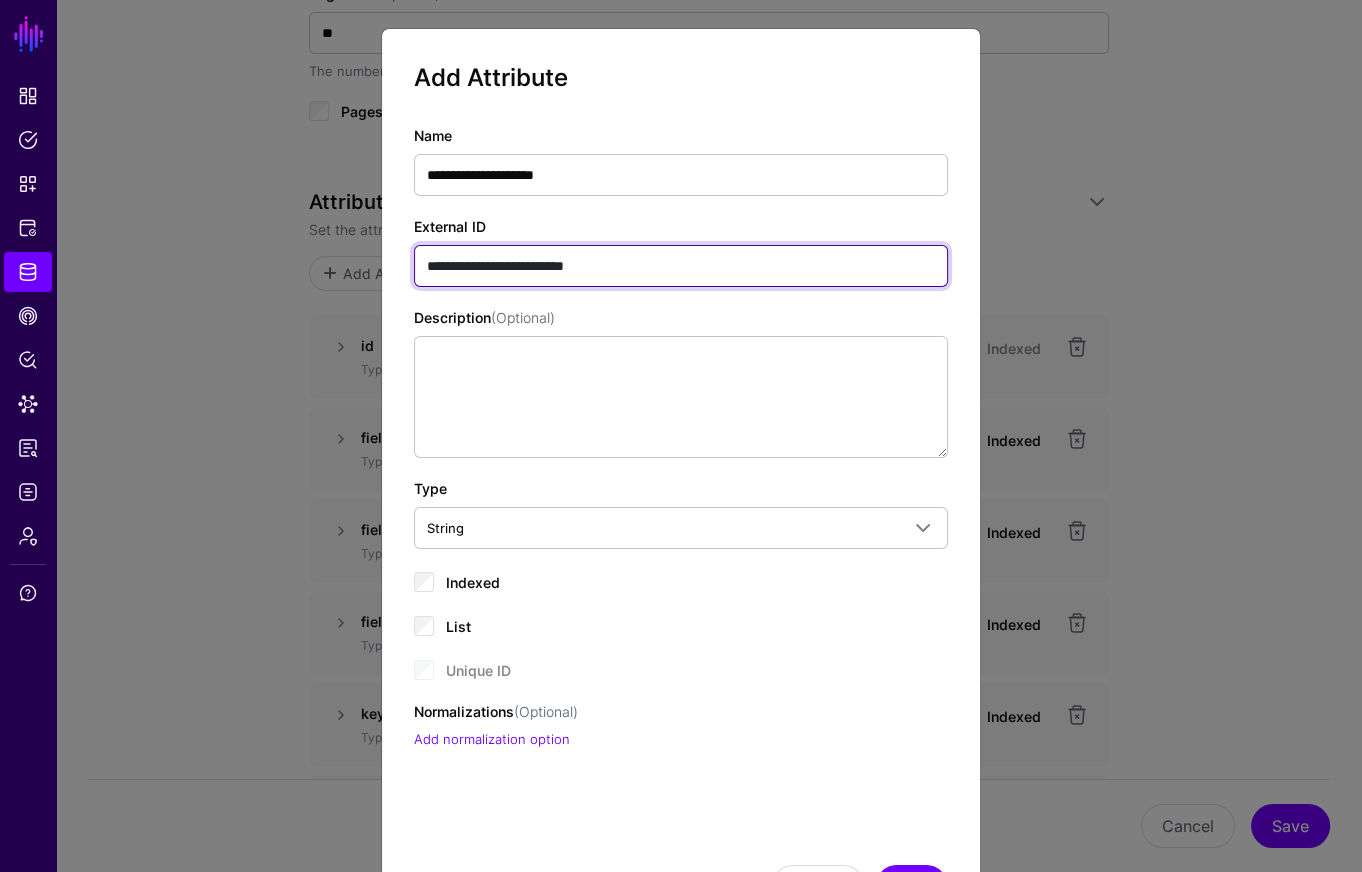 paste on "*****" 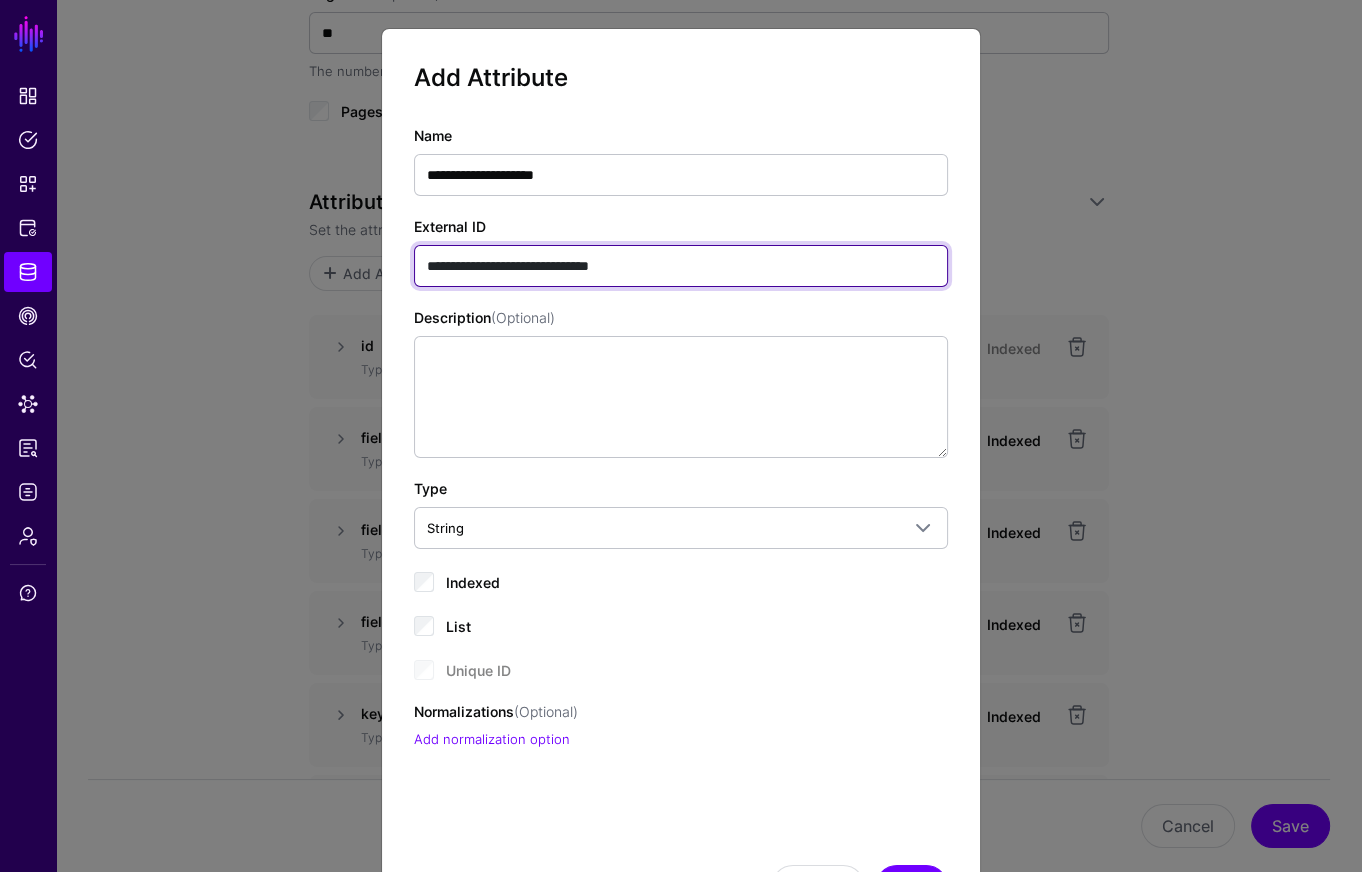 type on "**********" 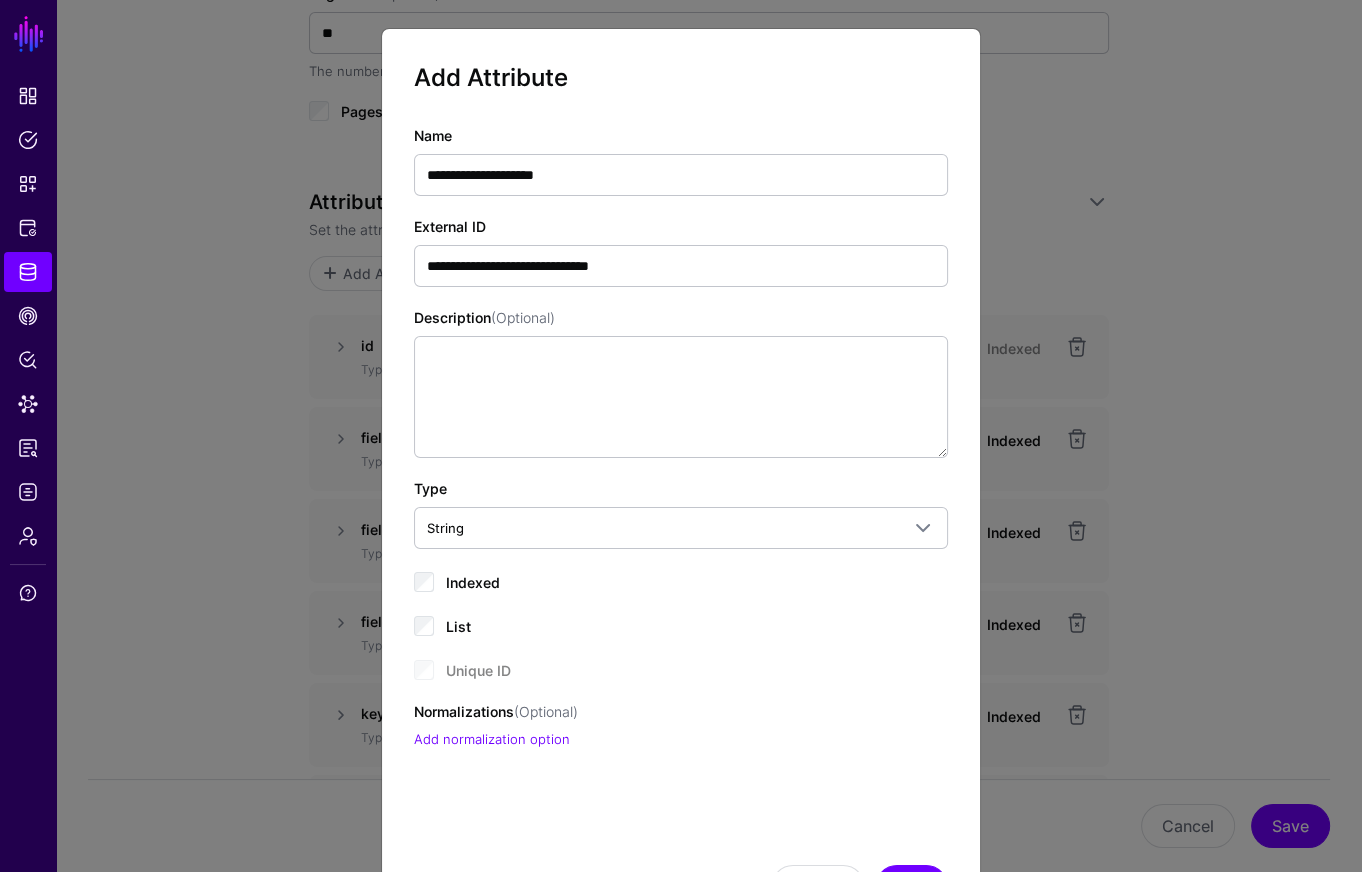 click on "Indexed" 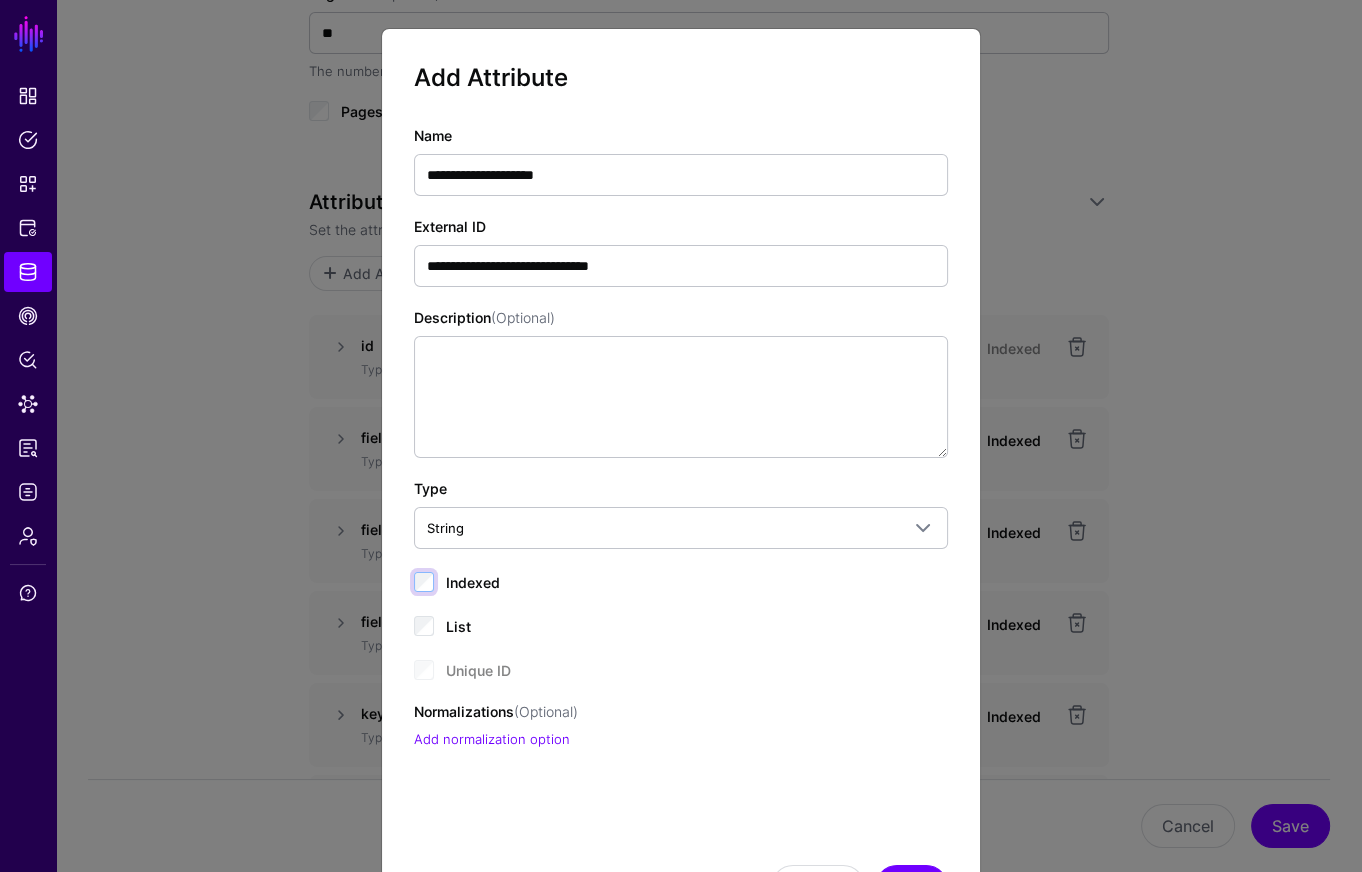 scroll, scrollTop: 97, scrollLeft: 0, axis: vertical 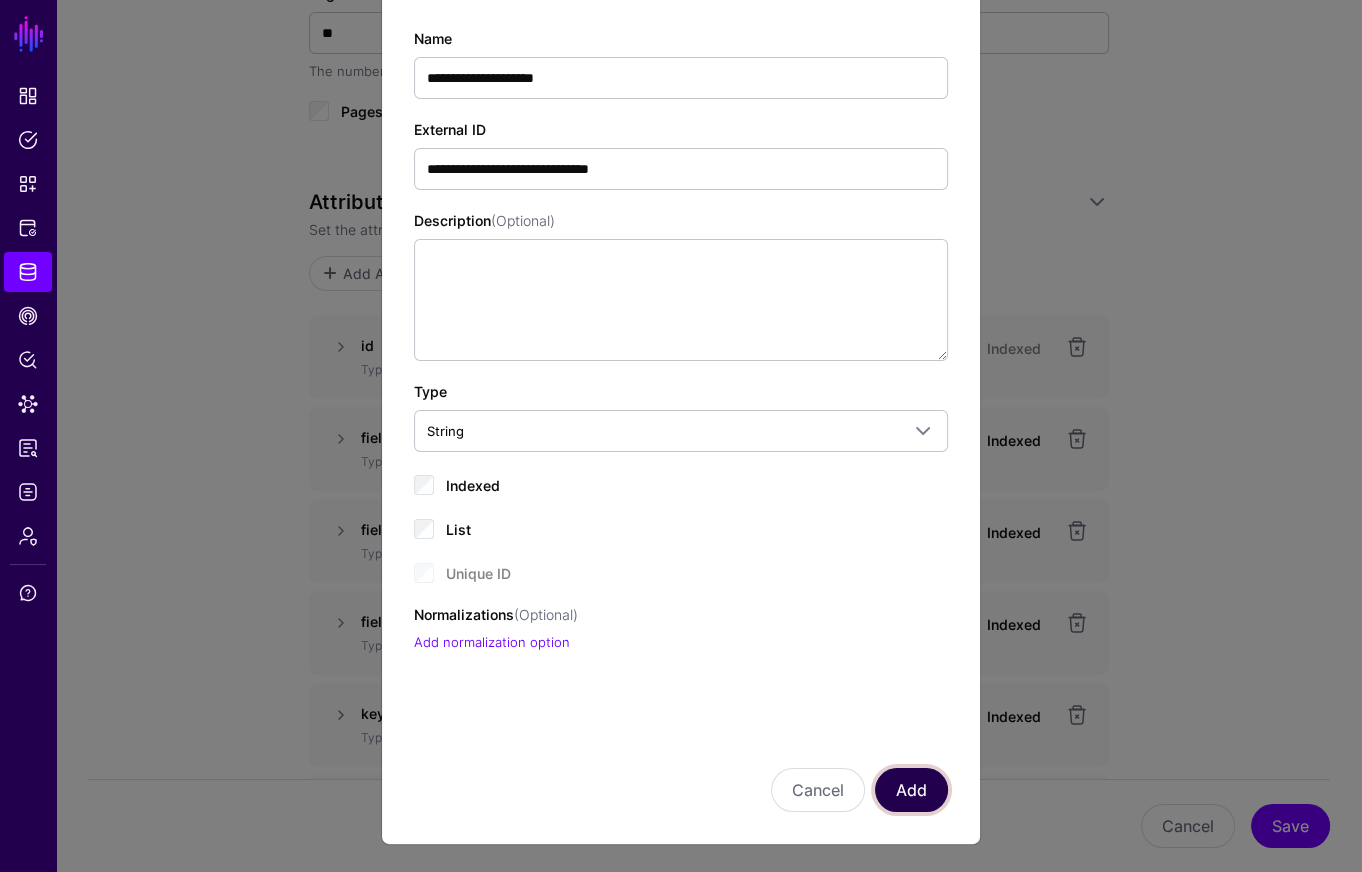 drag, startPoint x: 919, startPoint y: 787, endPoint x: 911, endPoint y: 774, distance: 15.264338 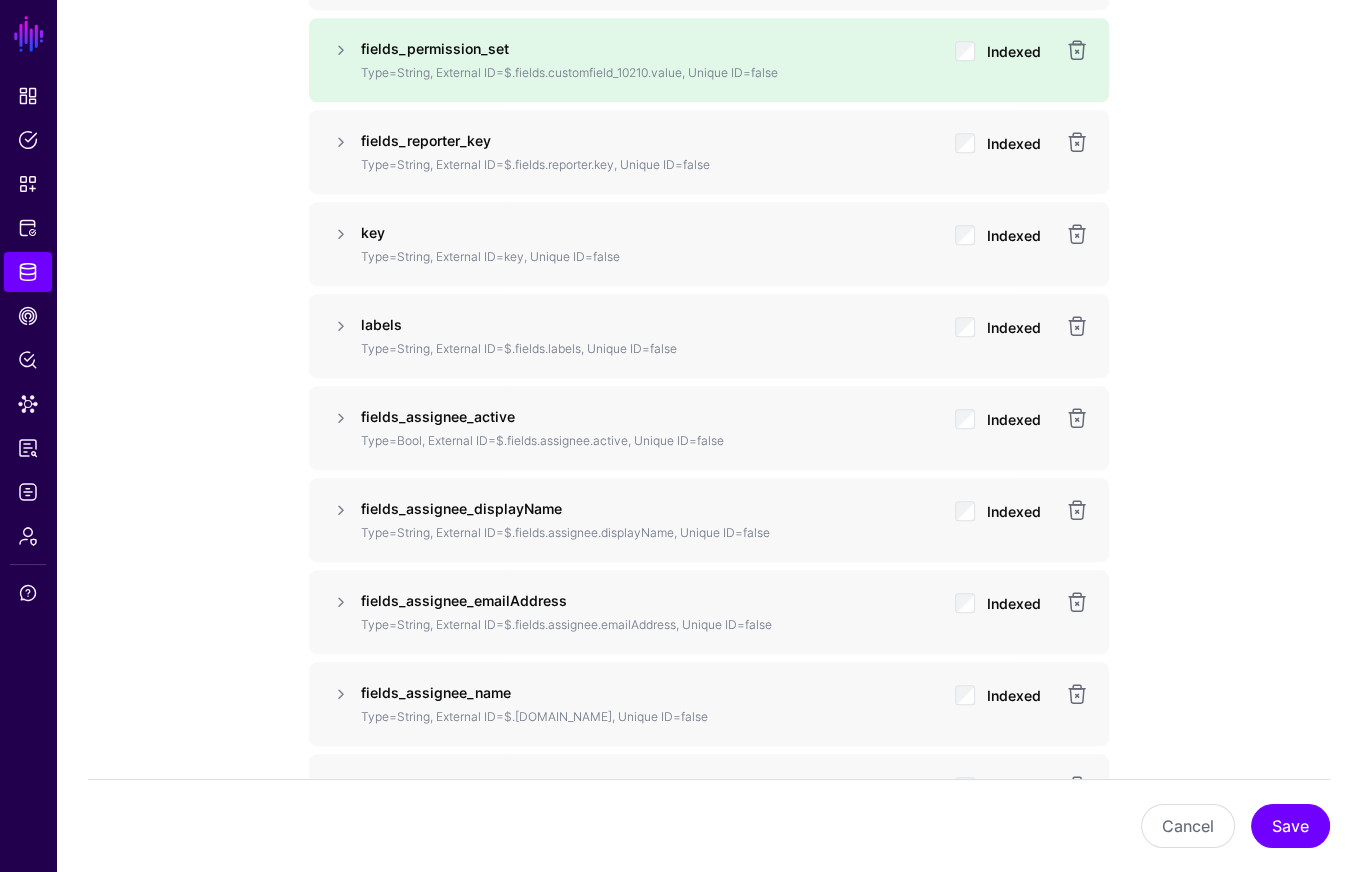 scroll, scrollTop: 1794, scrollLeft: 0, axis: vertical 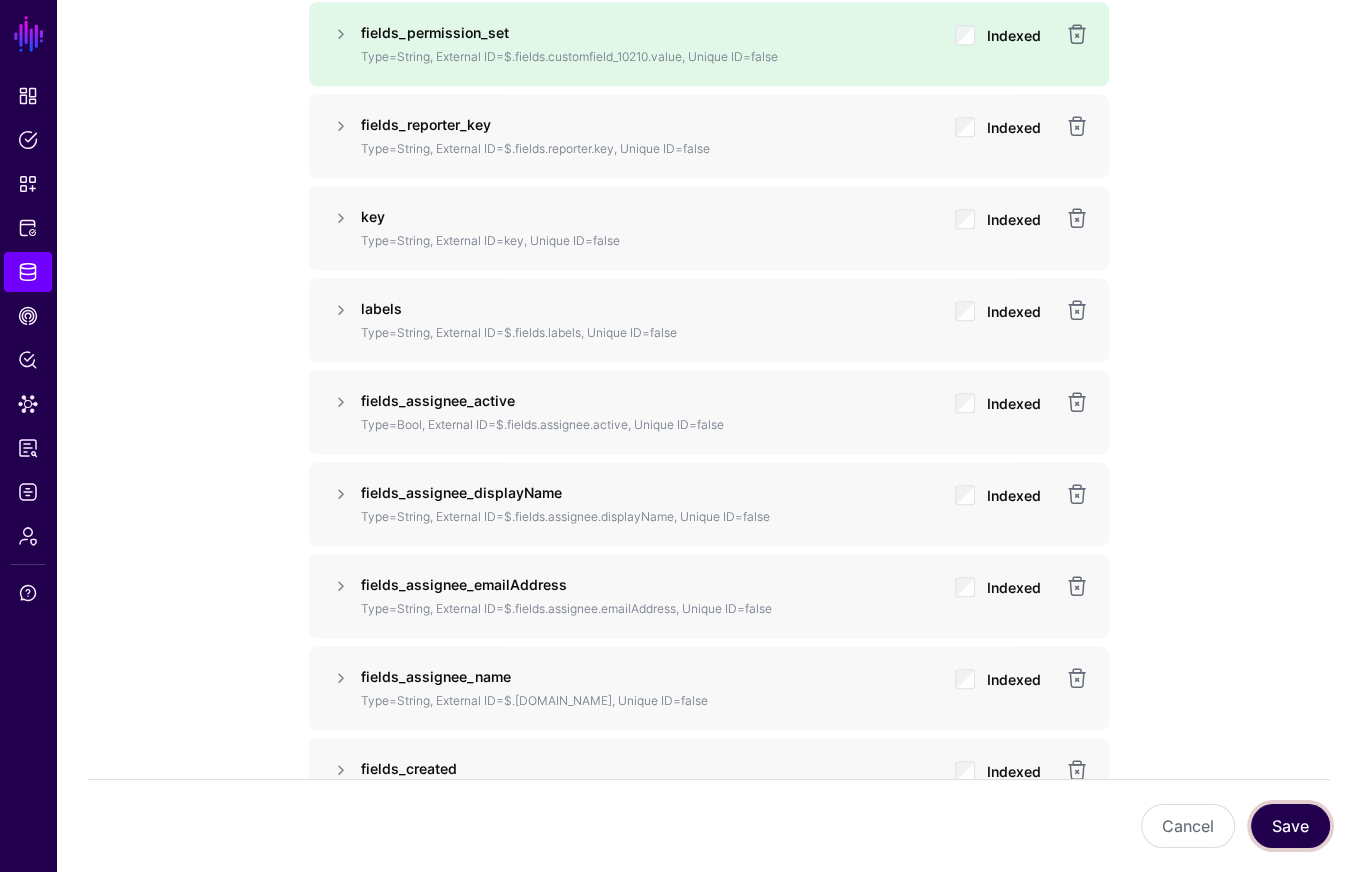 click on "Save" 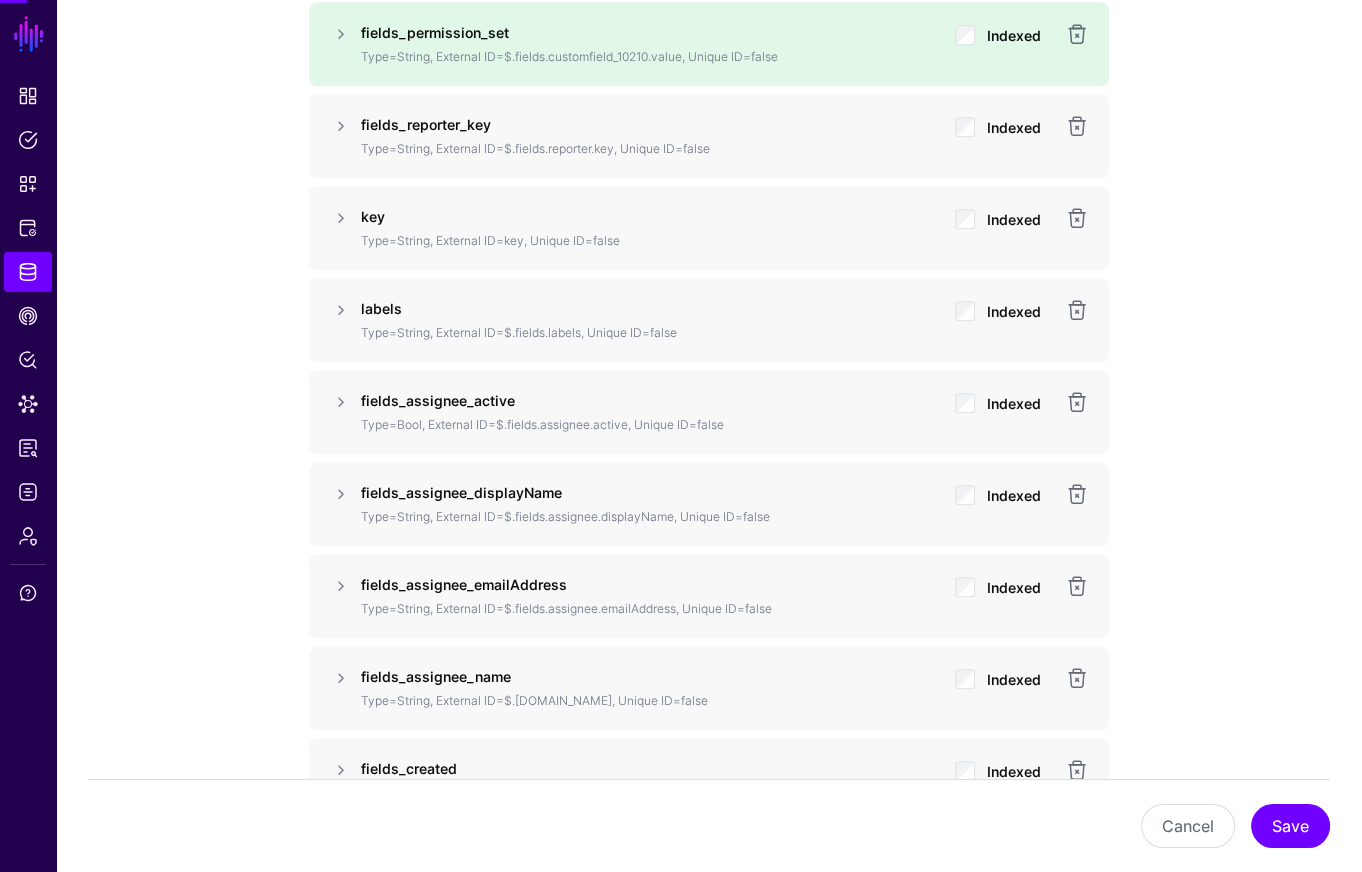 scroll, scrollTop: 0, scrollLeft: 0, axis: both 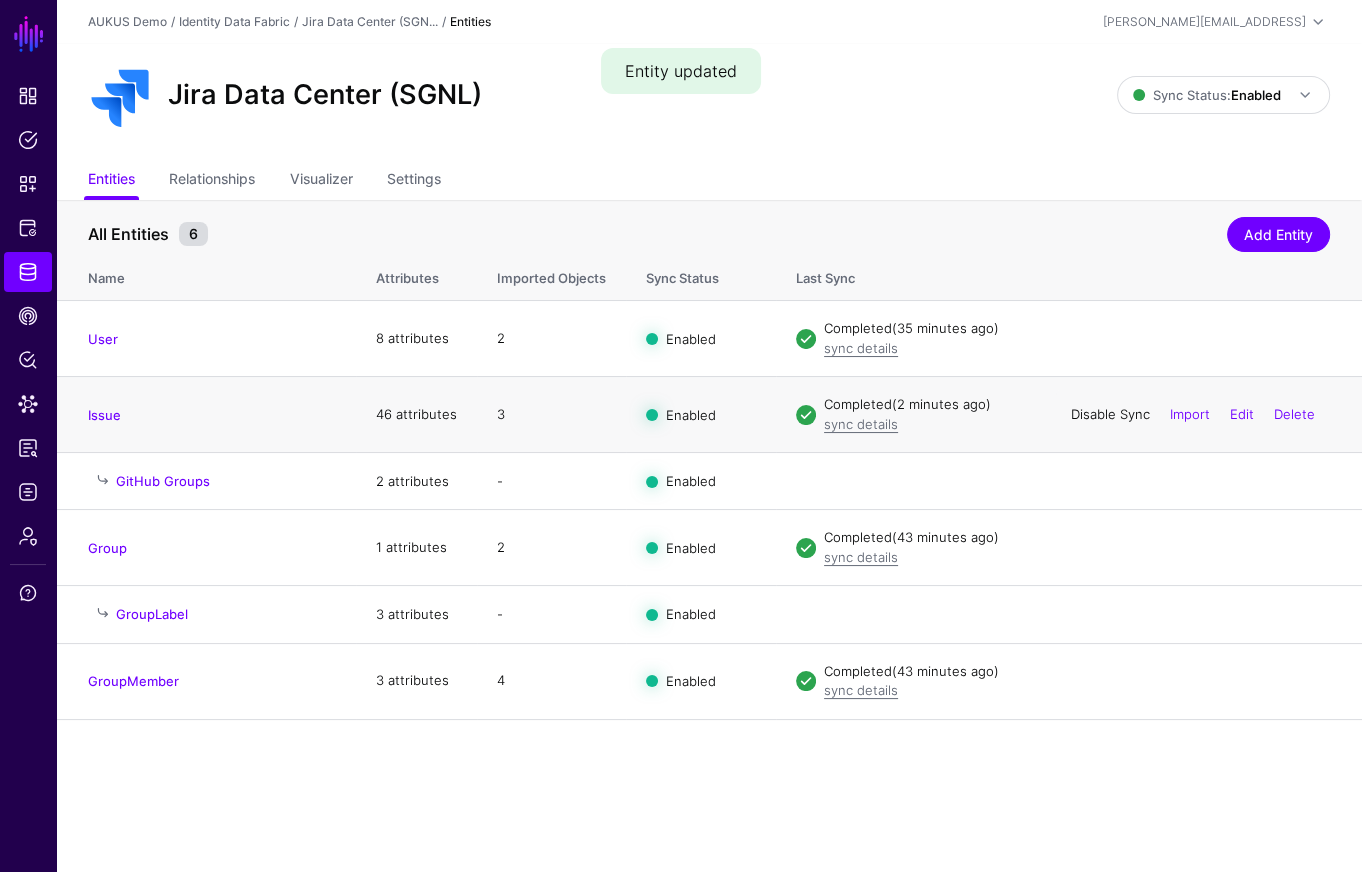 click on "Disable Sync" 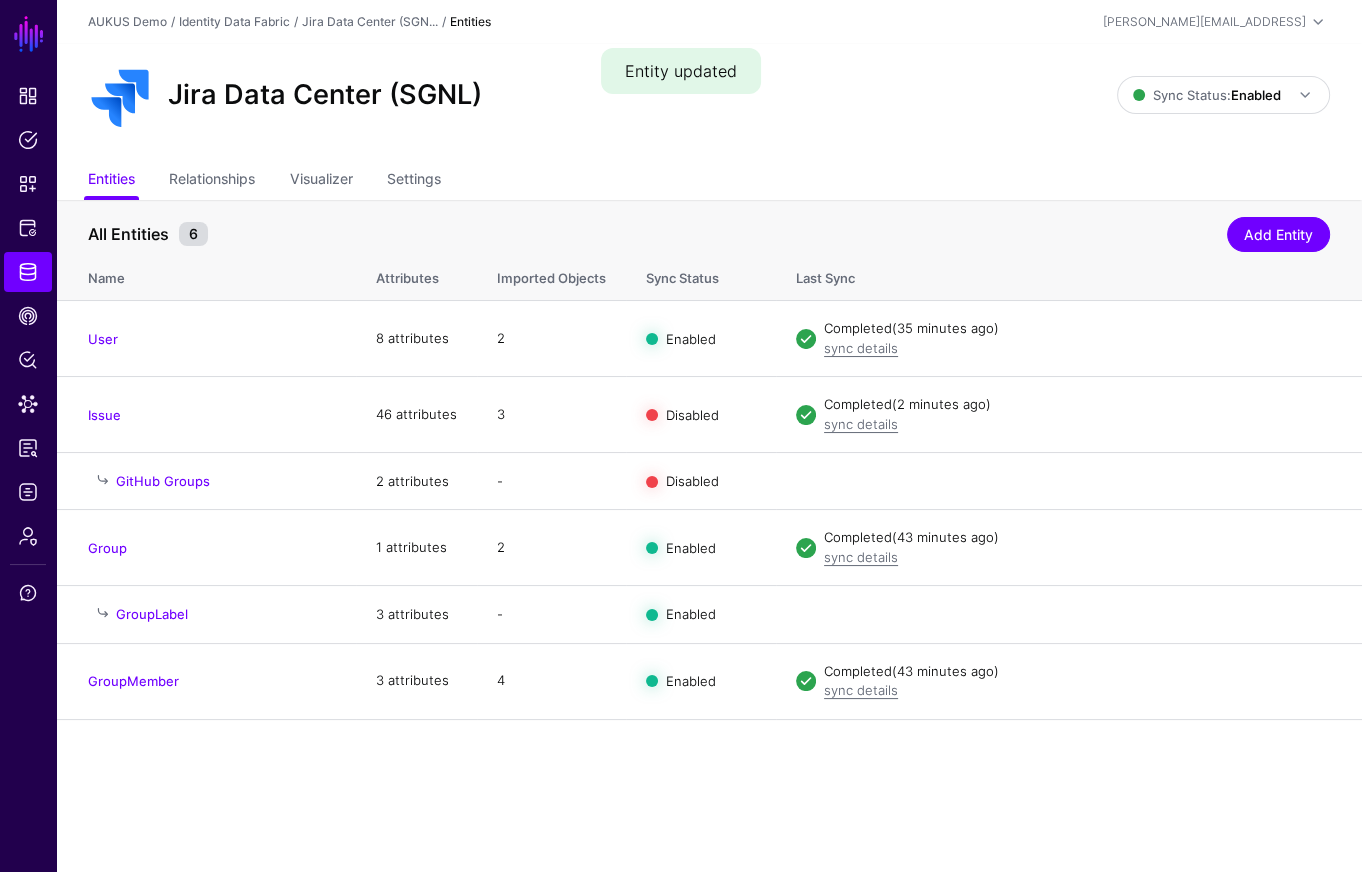click on "Enable Sync" 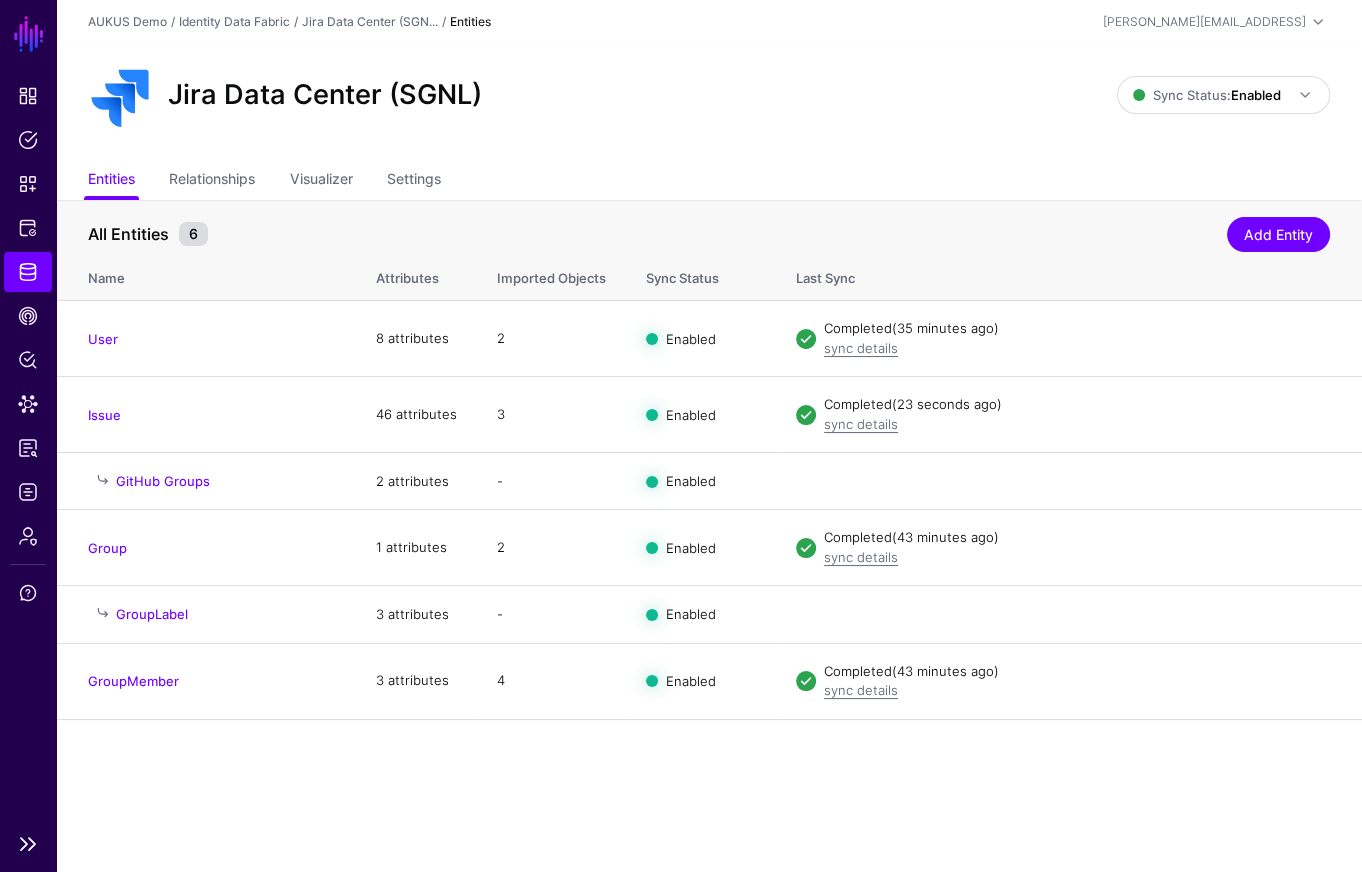 click on "Dashboard Policies Snippets Protected Systems Identity Data Fabric CAEP Hub Policy Lens Data Lens Reports Logs Admin Support" 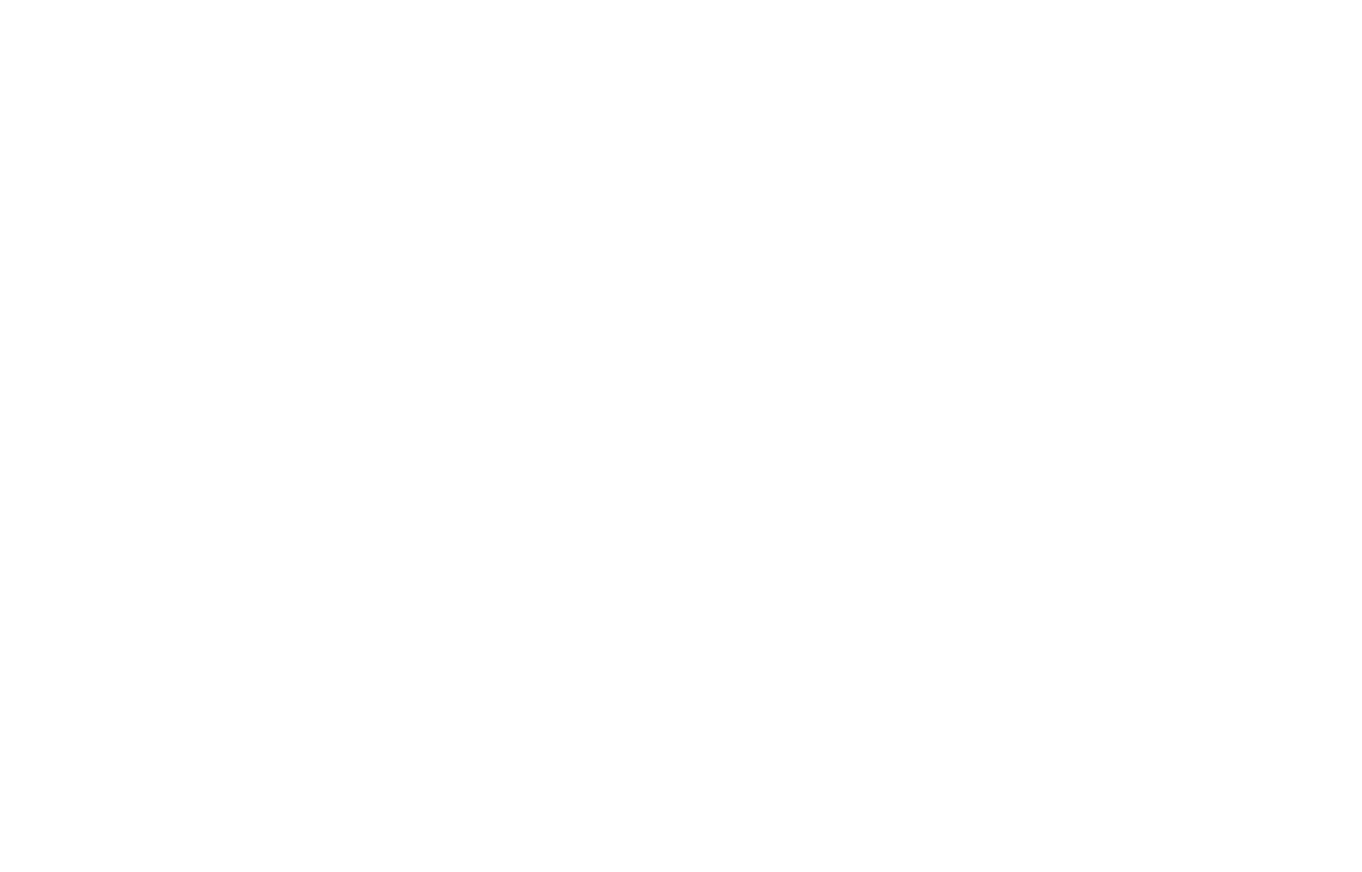 scroll, scrollTop: 0, scrollLeft: 0, axis: both 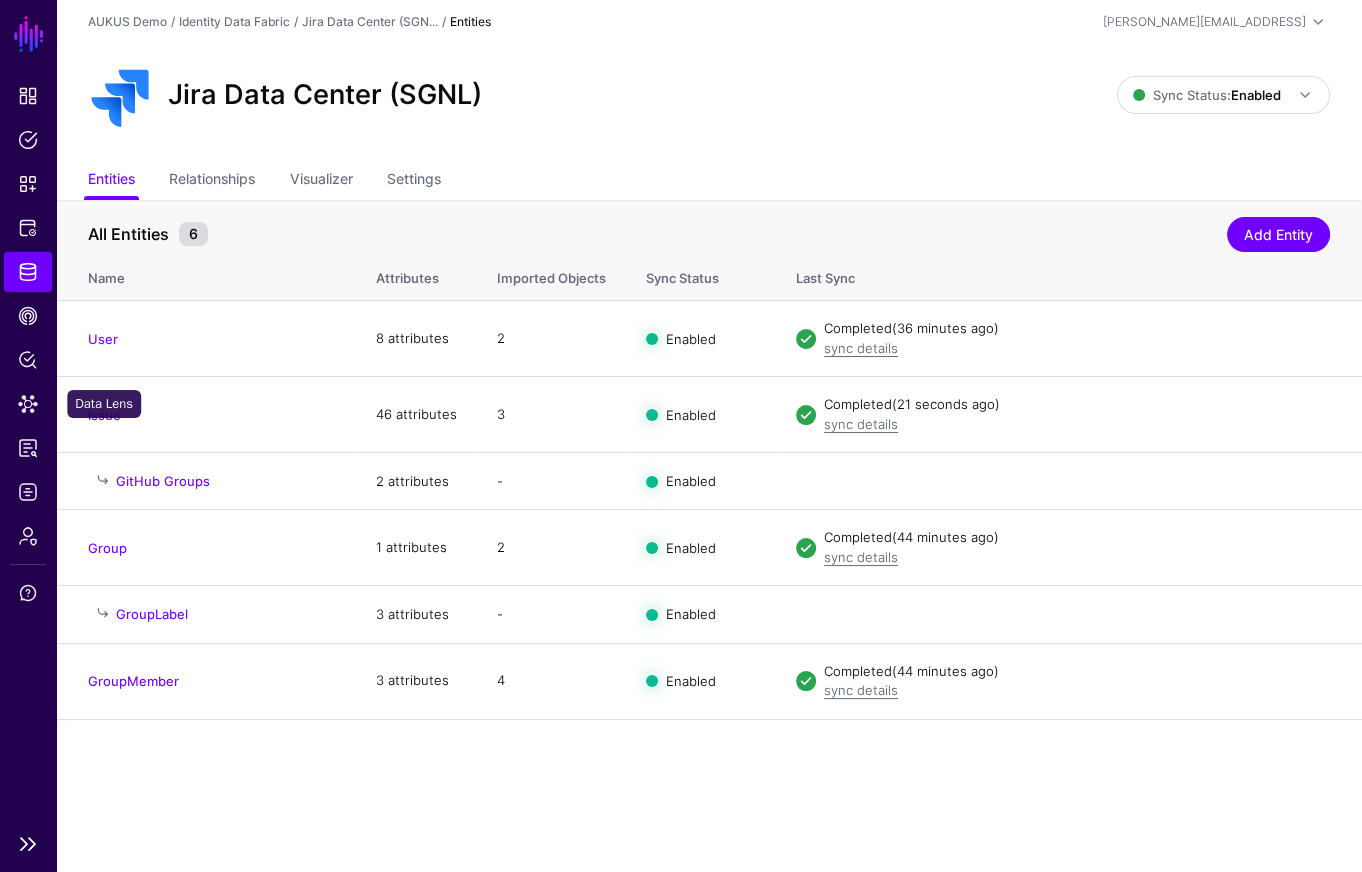 drag, startPoint x: 32, startPoint y: 407, endPoint x: 52, endPoint y: 432, distance: 32.01562 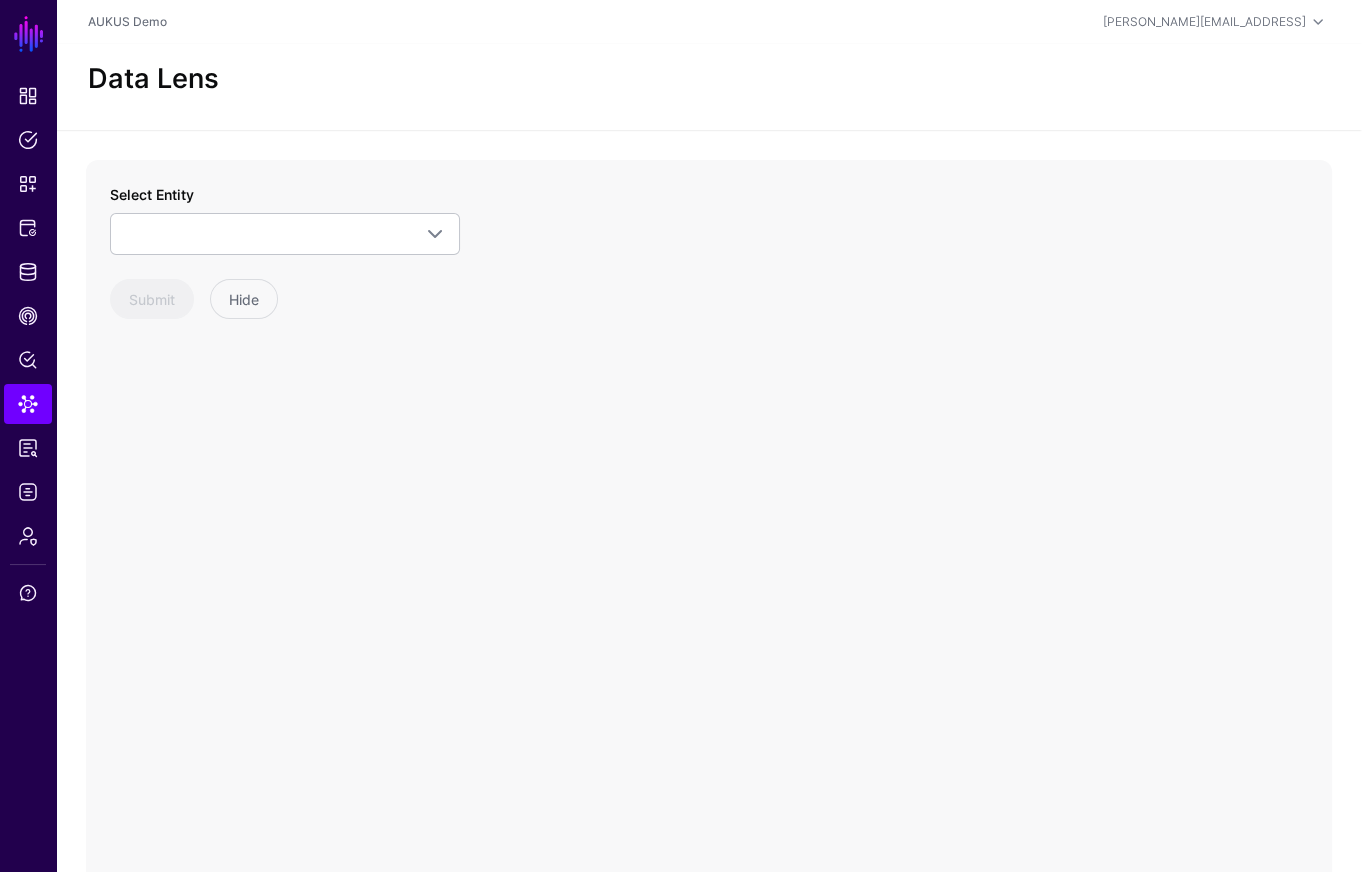 click on "Select Entity    Jira Data Center (SGNL)  GitHub Groups   Group   GroupLabel   GroupMember   Issue   User  Classification to Clearance Mapping  ClassificationClearance  Jira Data Center (Leidos)  IssueLabel   Issues   Label   User  RoleNames  Role  GitLab  Group   GroupMember   GroupSamlLink   User  Active Directory  Computer   Group   GroupMember   User" 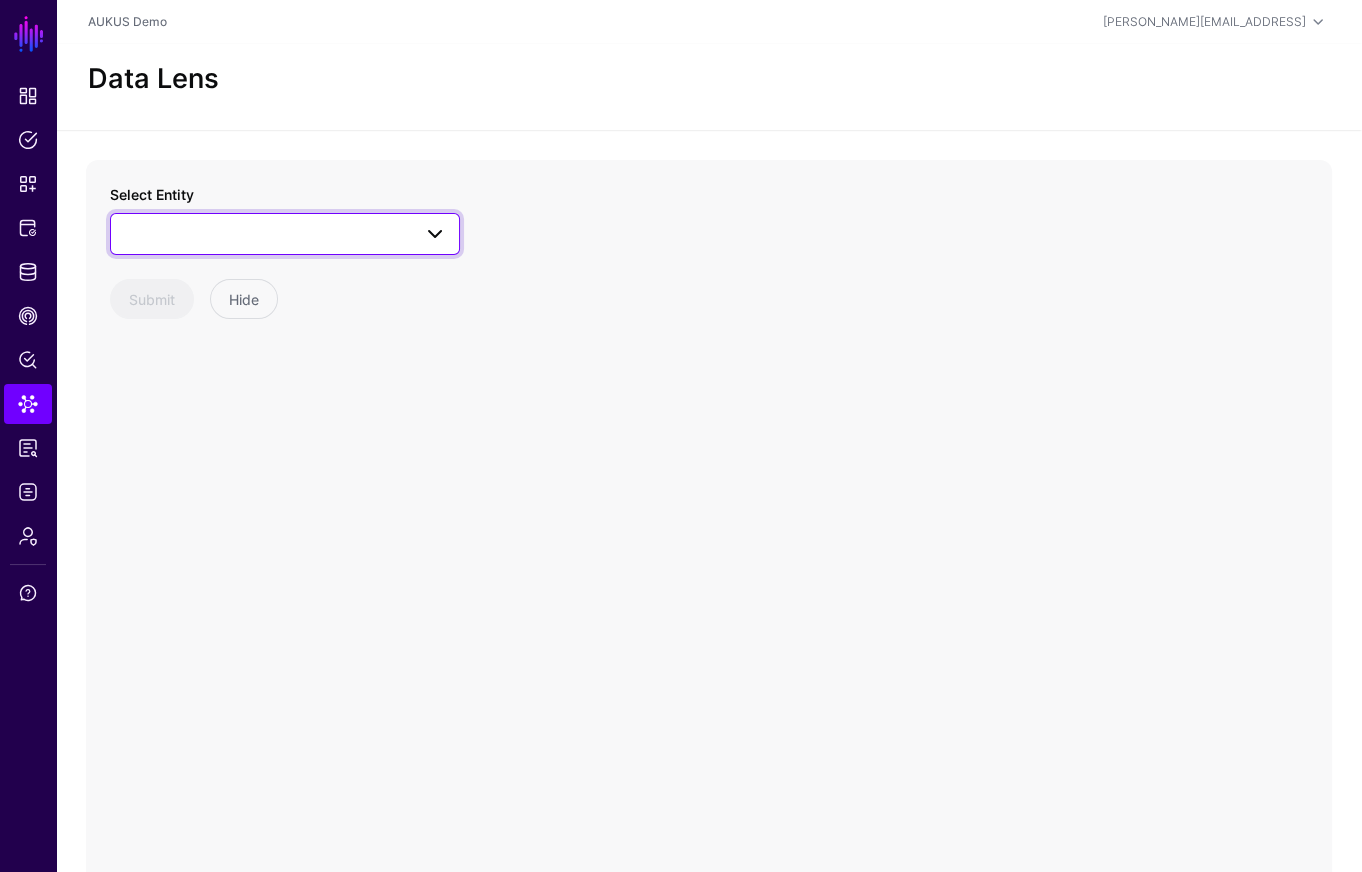 click at bounding box center [285, 234] 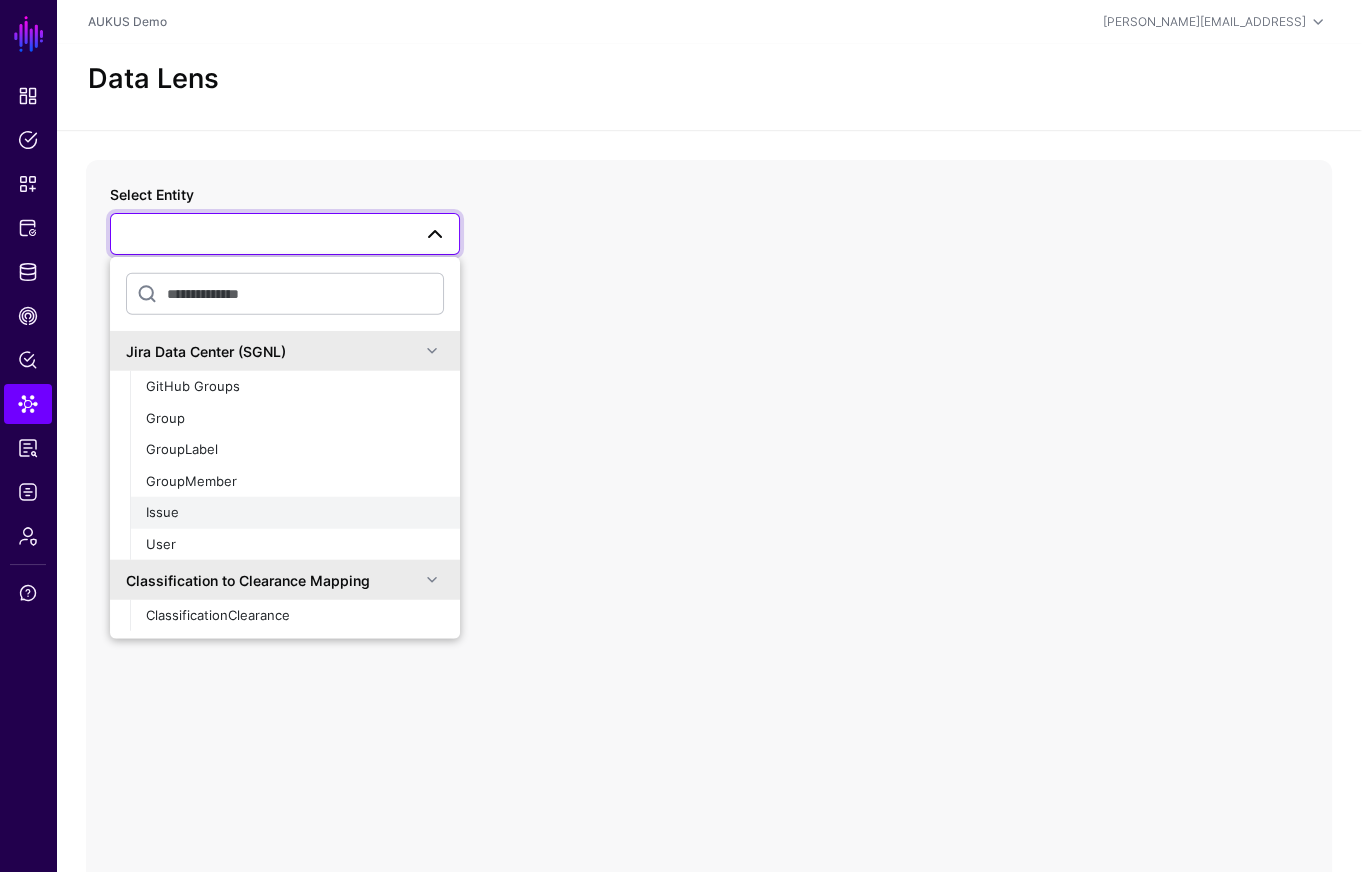 click on "Issue" 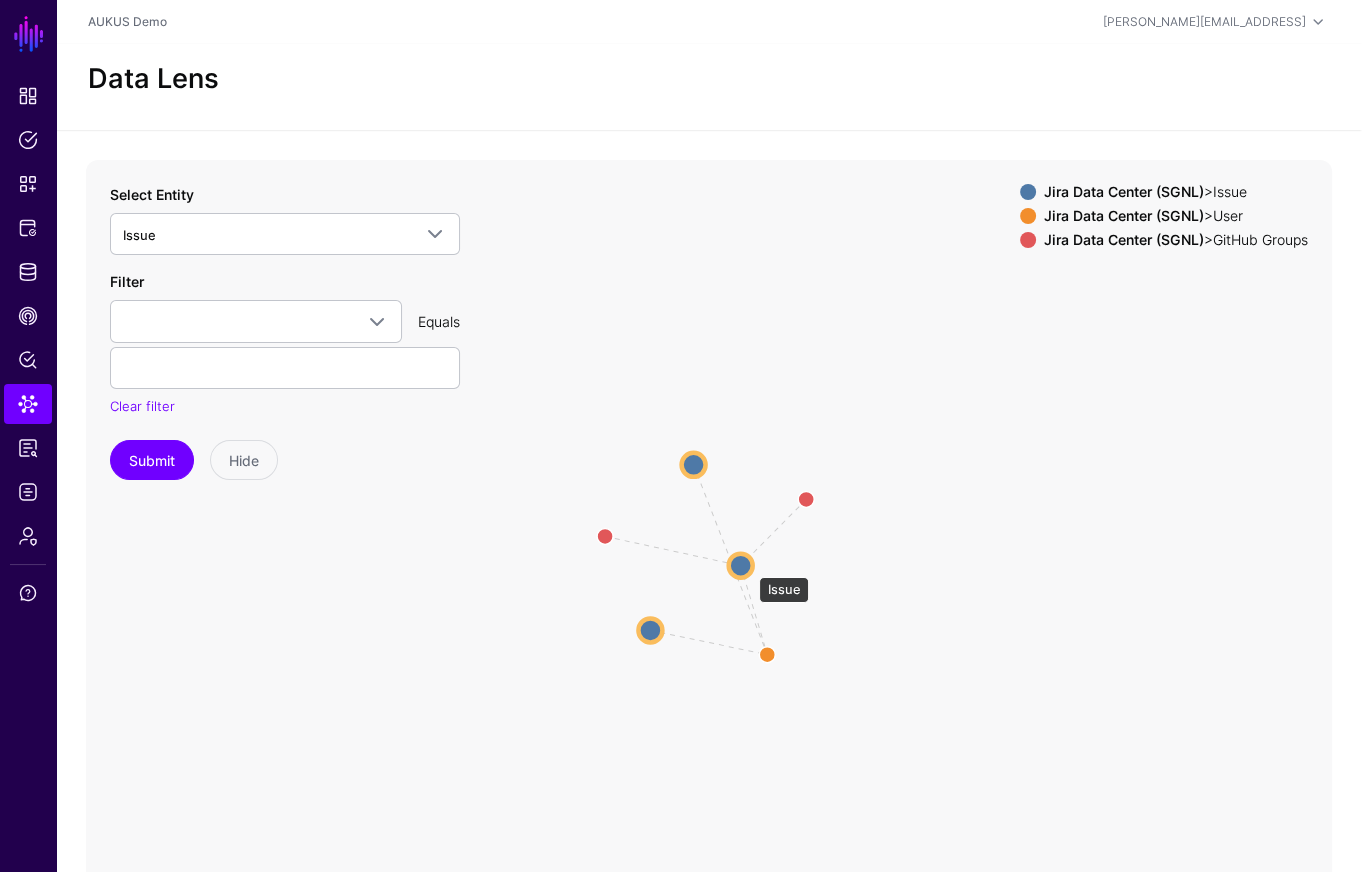 click 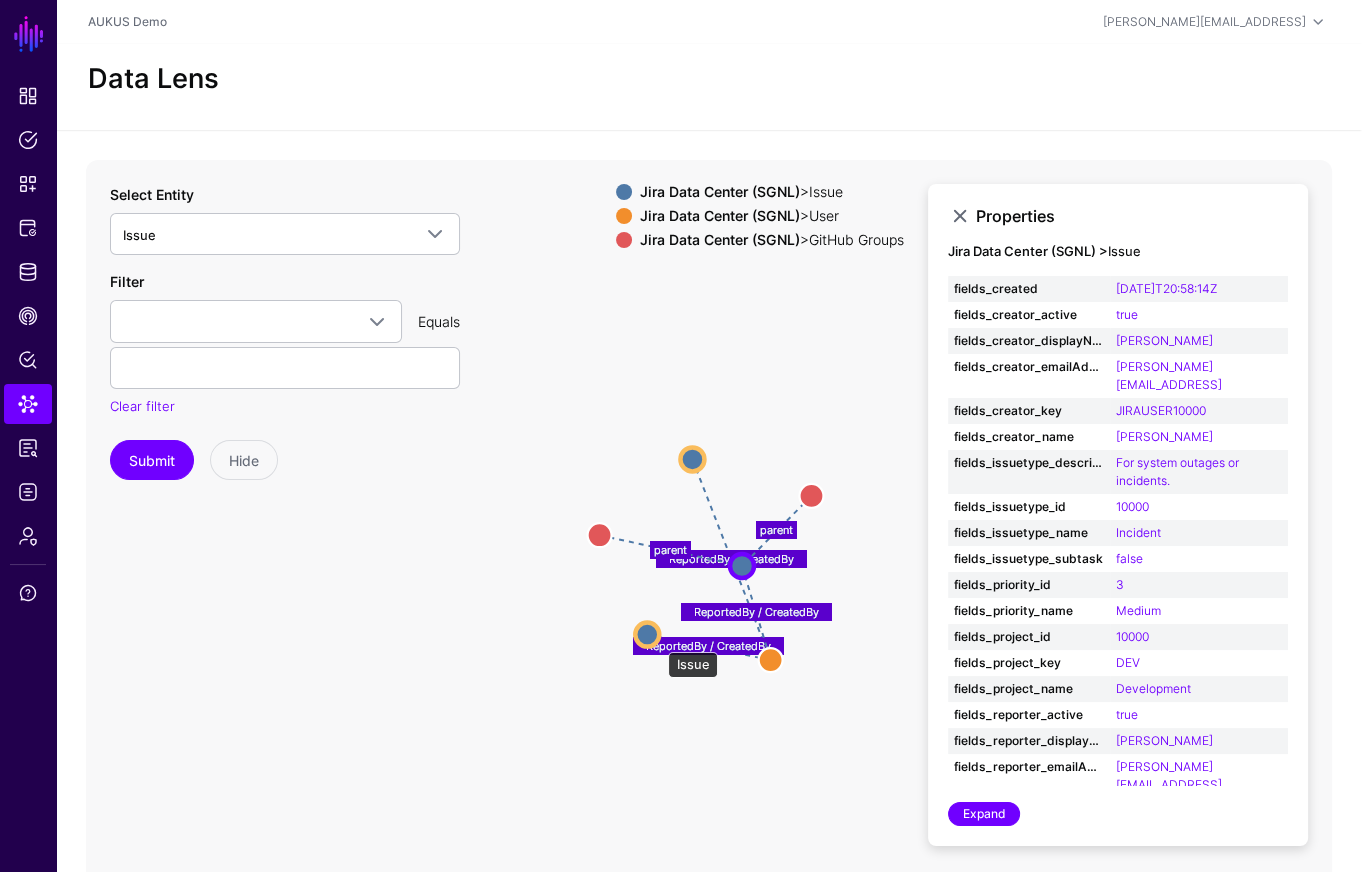 click 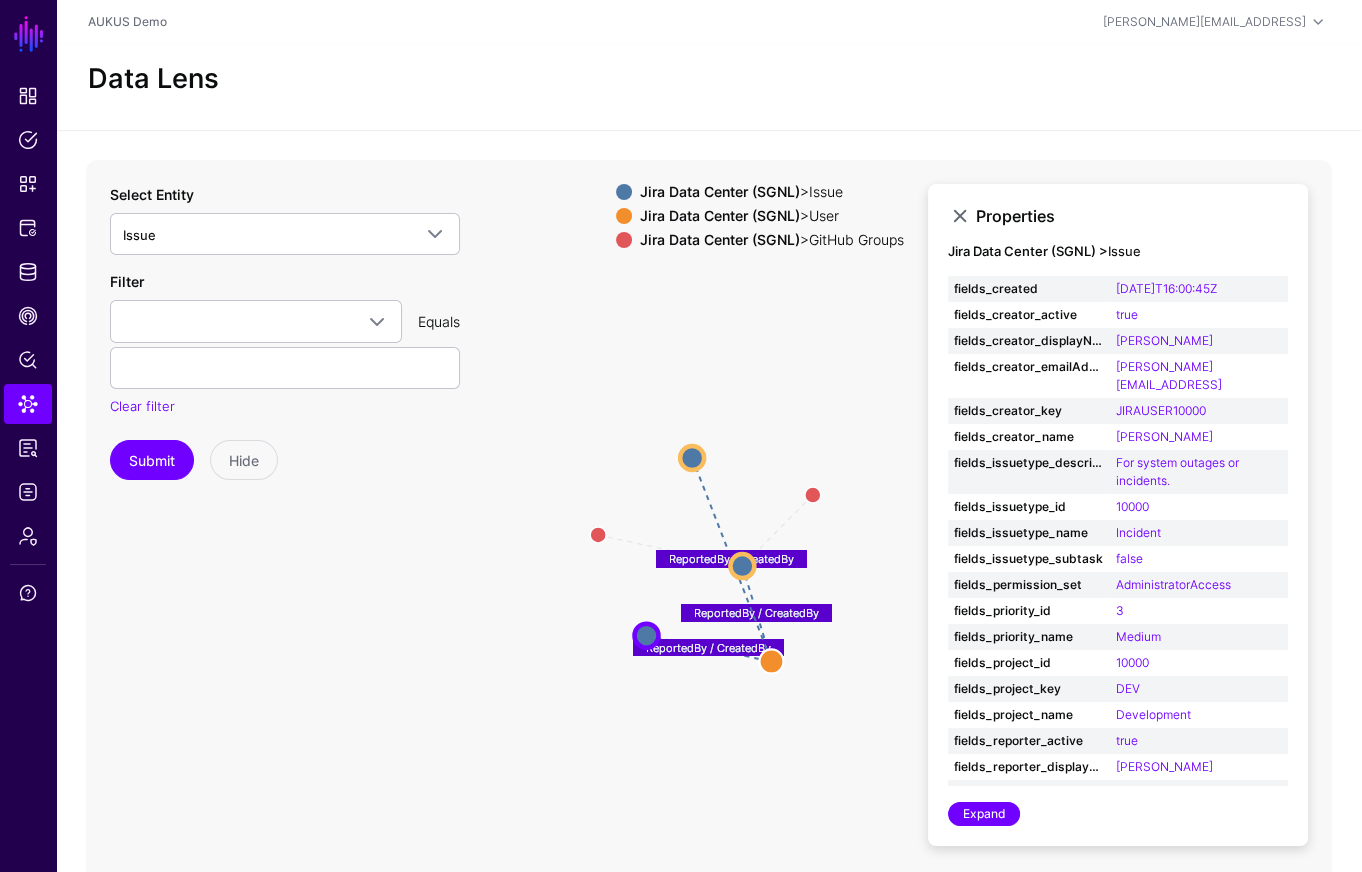 click on "parent parent ReportedBy / CreatedBy ReportedBy / CreatedBy ReportedBy / CreatedBy GitHub Groups GitHub Groups GitHub Groups GitHub Groups Issue Issue Issue Issue Issue Issue User User" 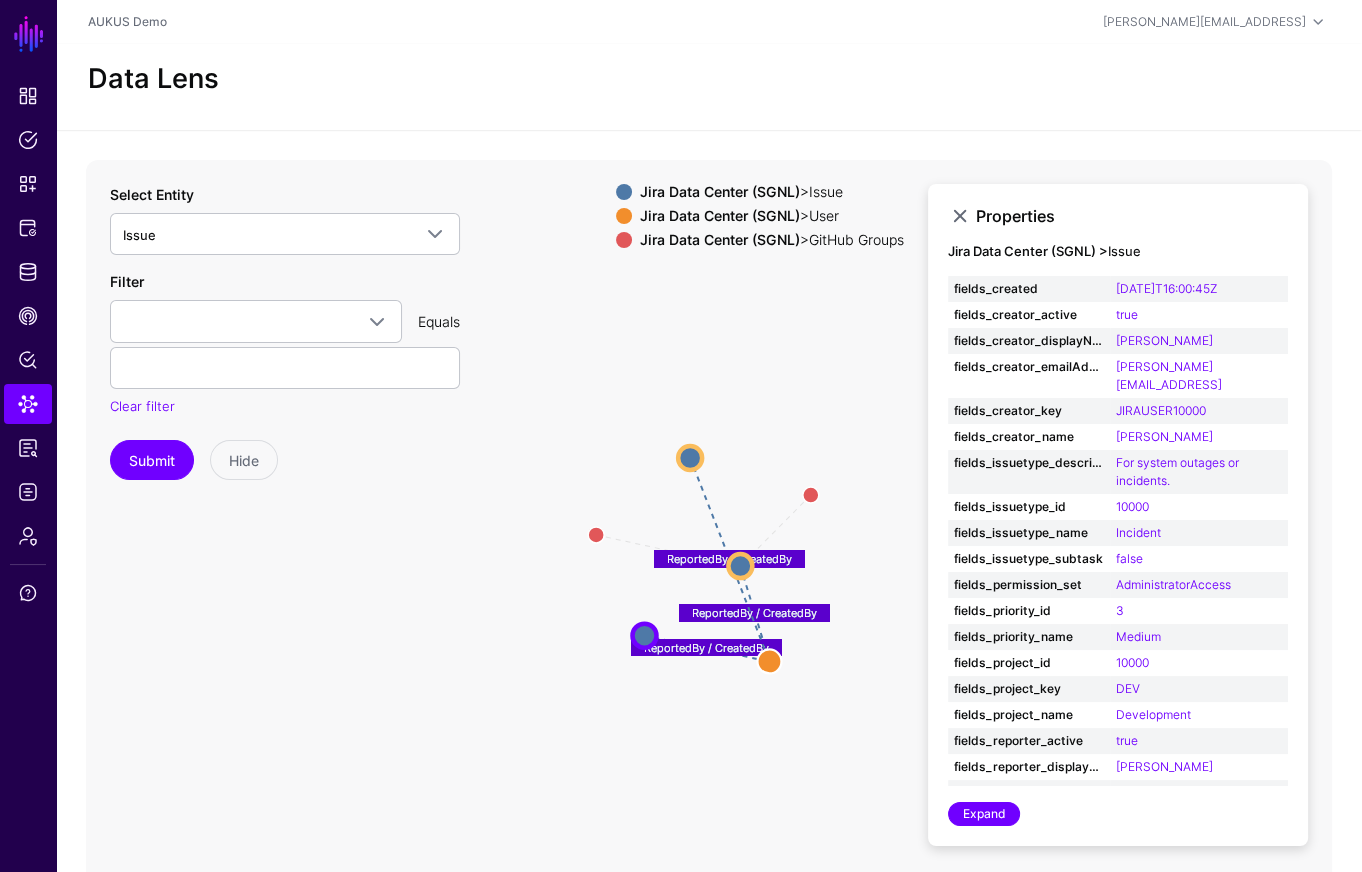 click on "parent parent ReportedBy / CreatedBy ReportedBy / CreatedBy ReportedBy / CreatedBy GitHub Groups GitHub Groups GitHub Groups GitHub Groups Issue Issue Issue Issue Issue Issue User User" 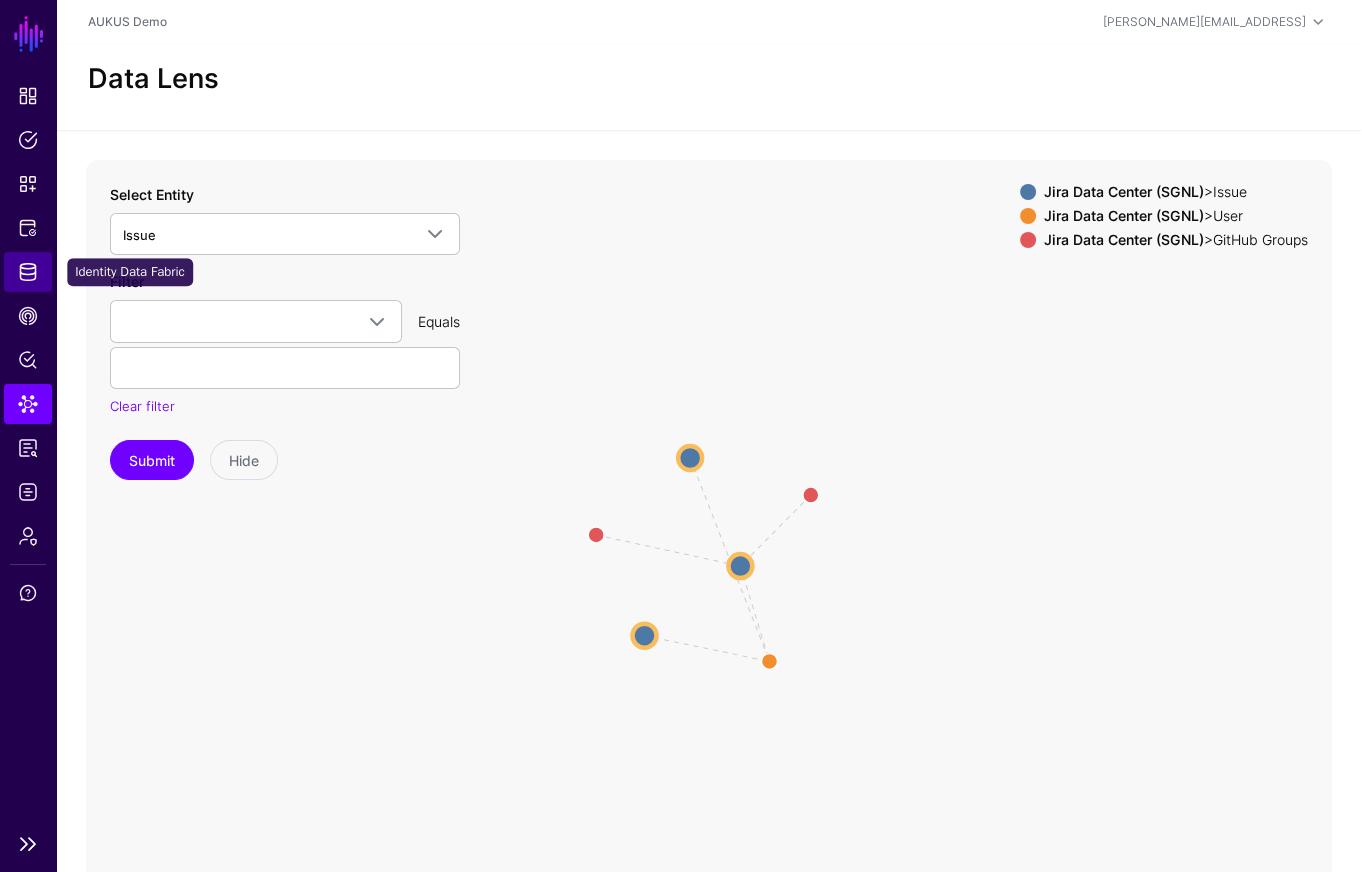 click on "Identity Data Fabric" 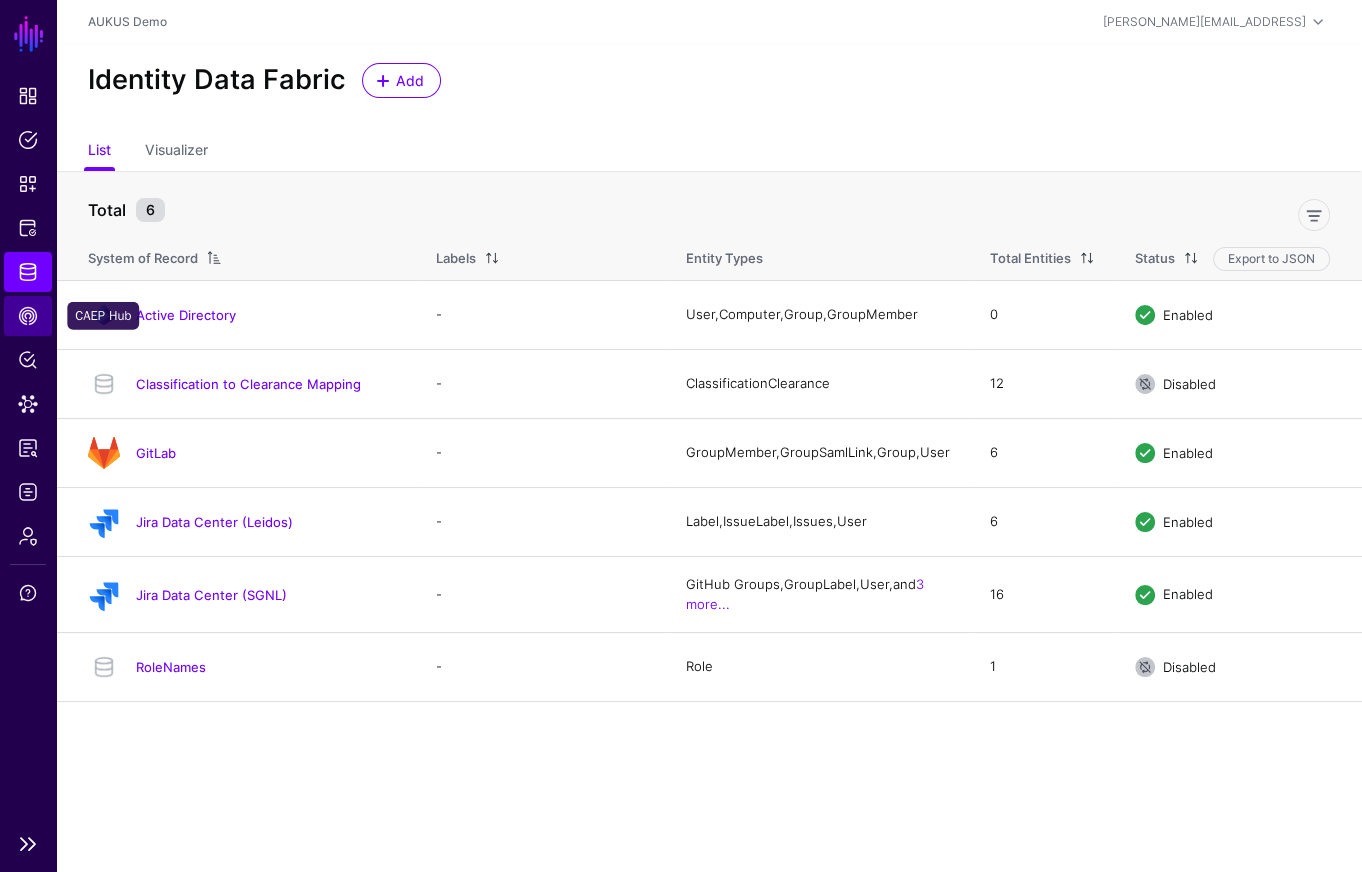 click on "CAEP Hub" 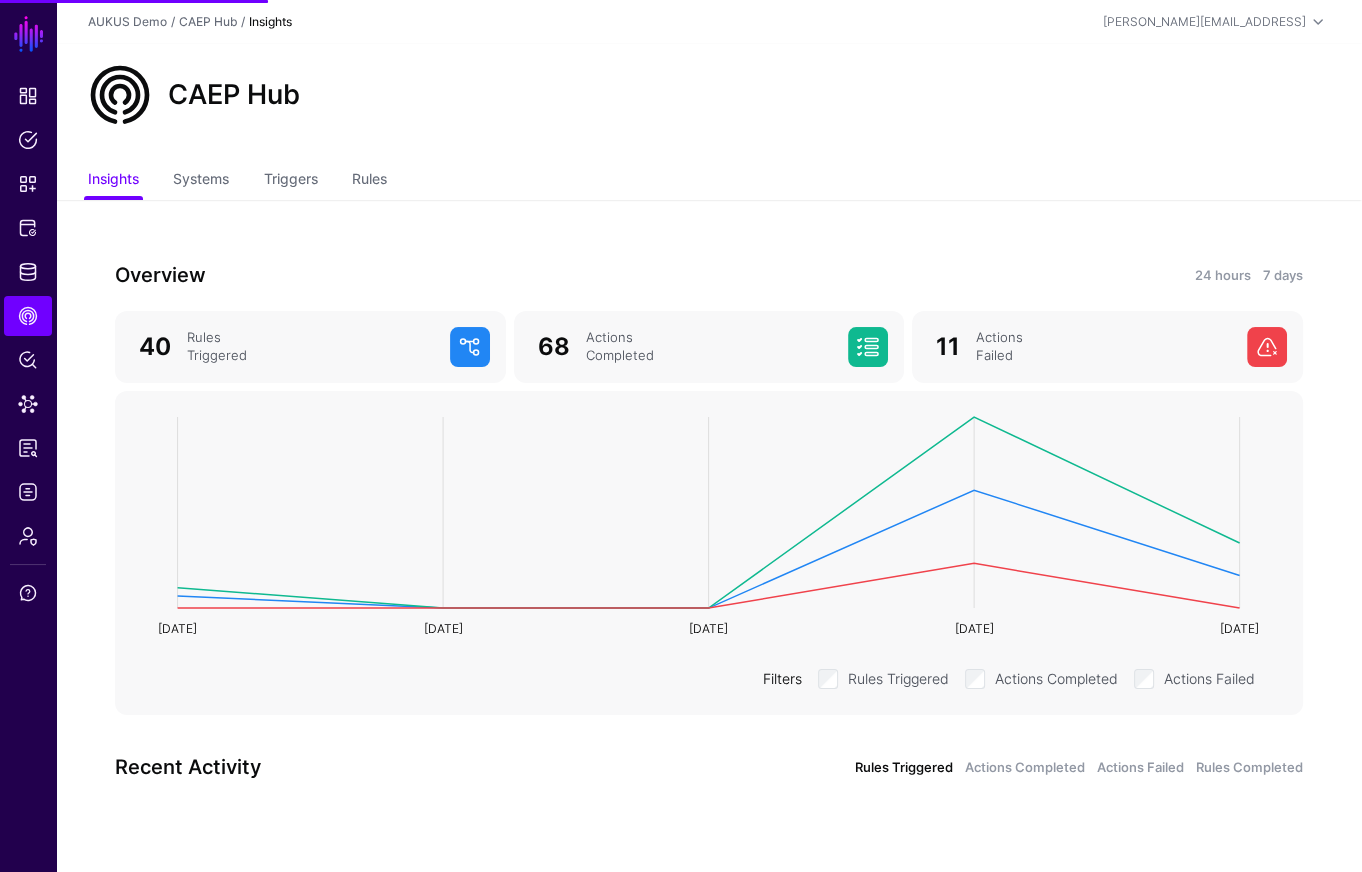 click on "Insights Systems Triggers Rules" 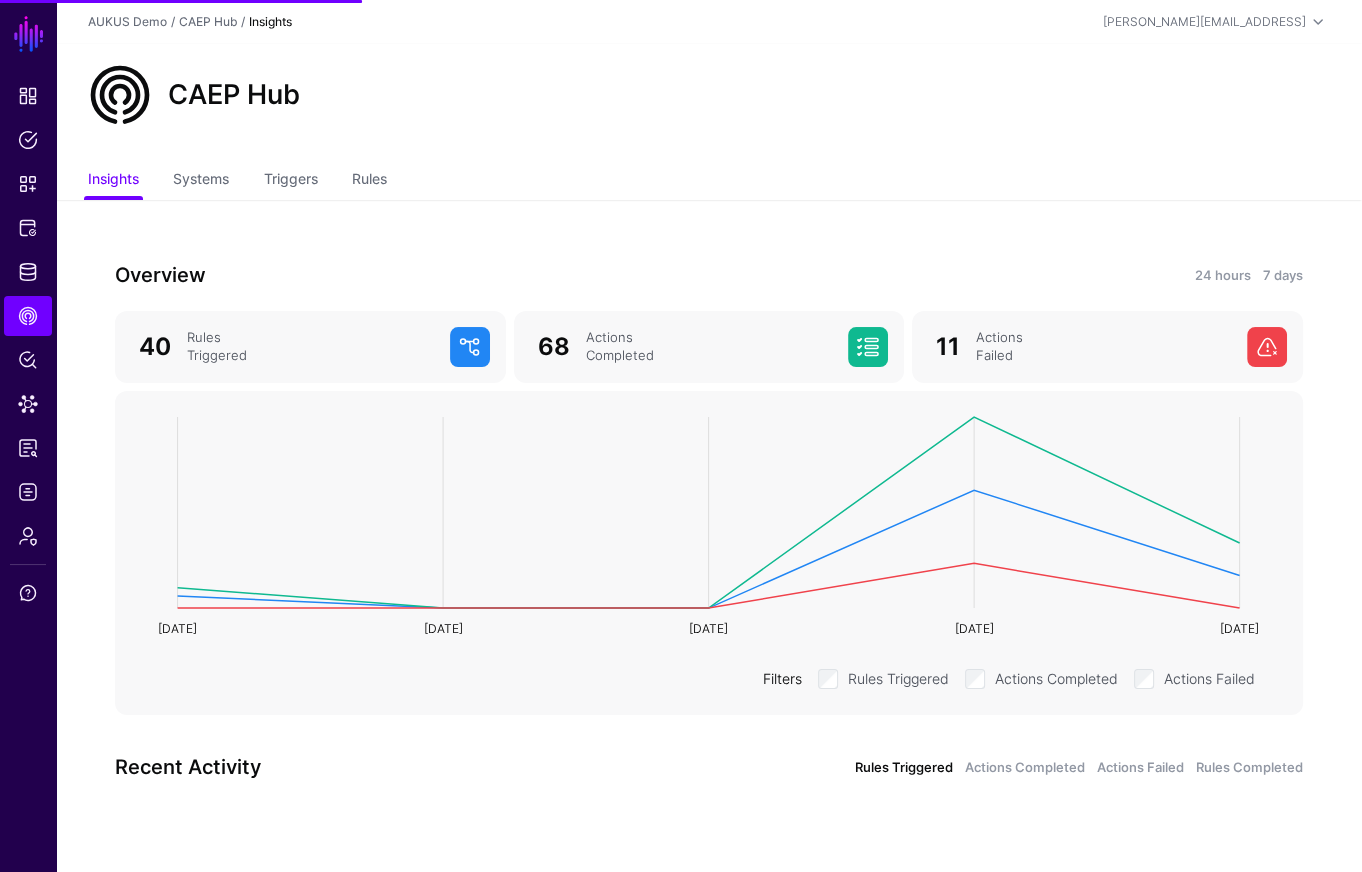 click on "Insights Systems Triggers Rules" 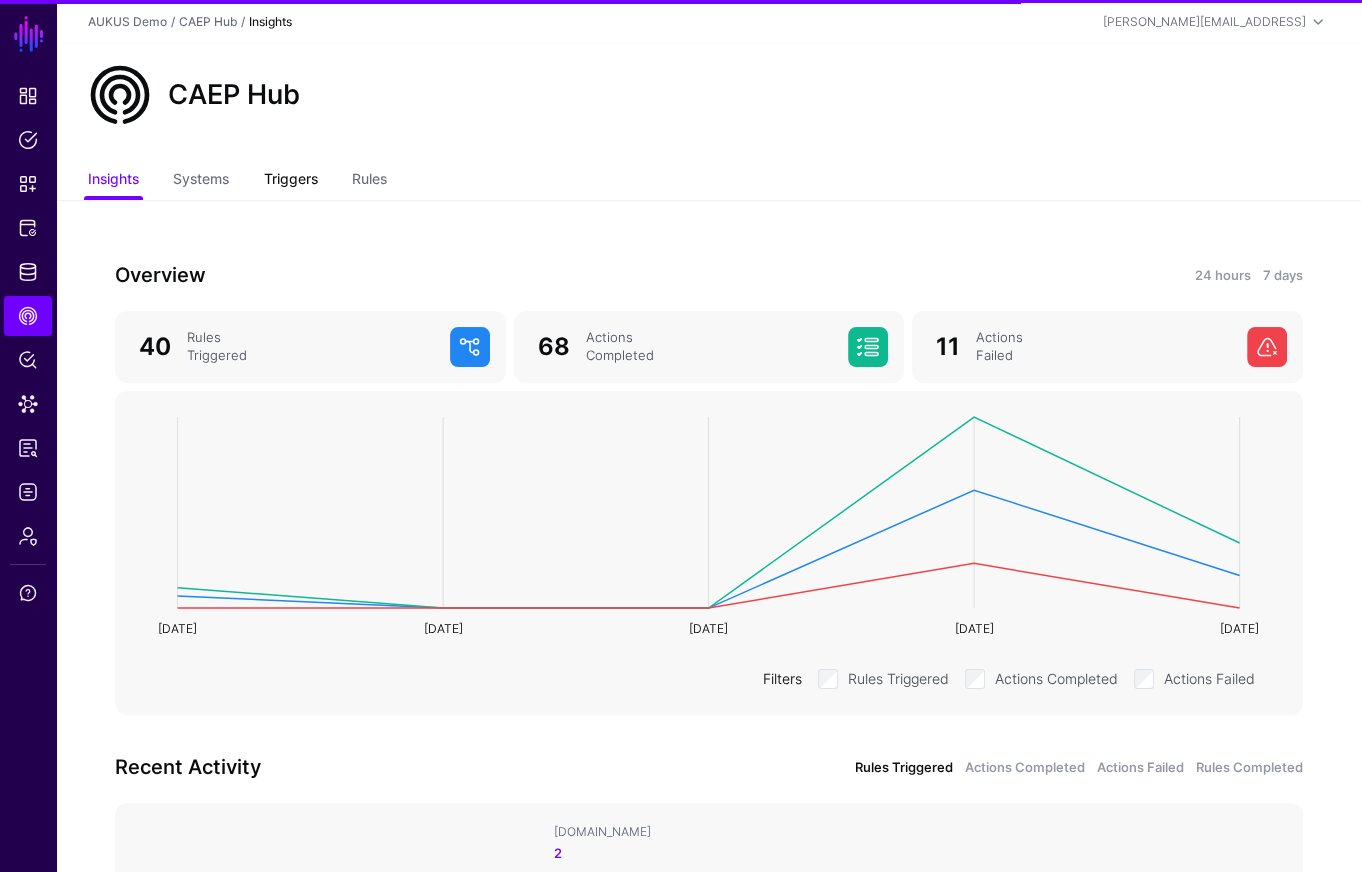 click on "Triggers" 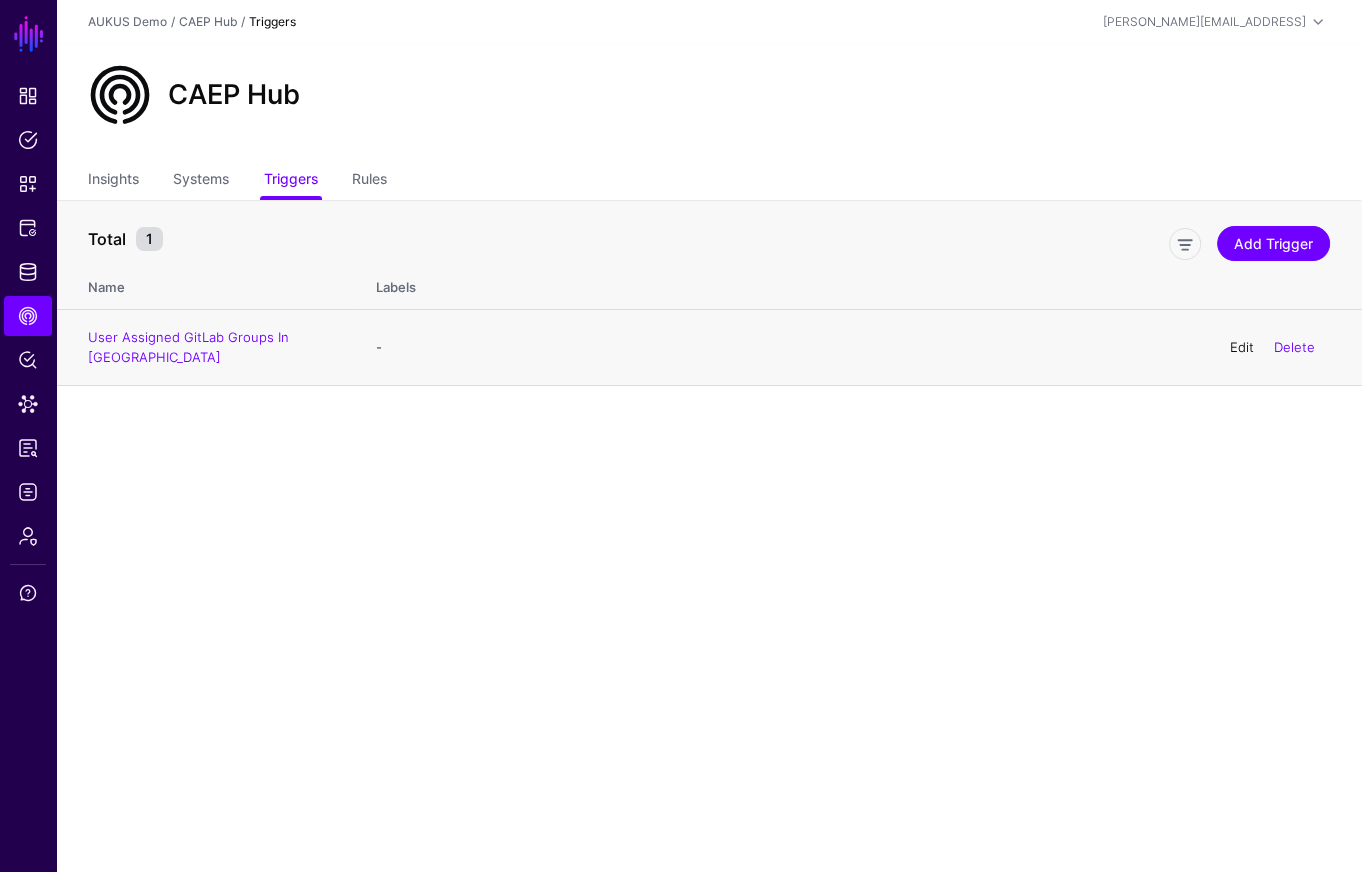 click on "Edit" 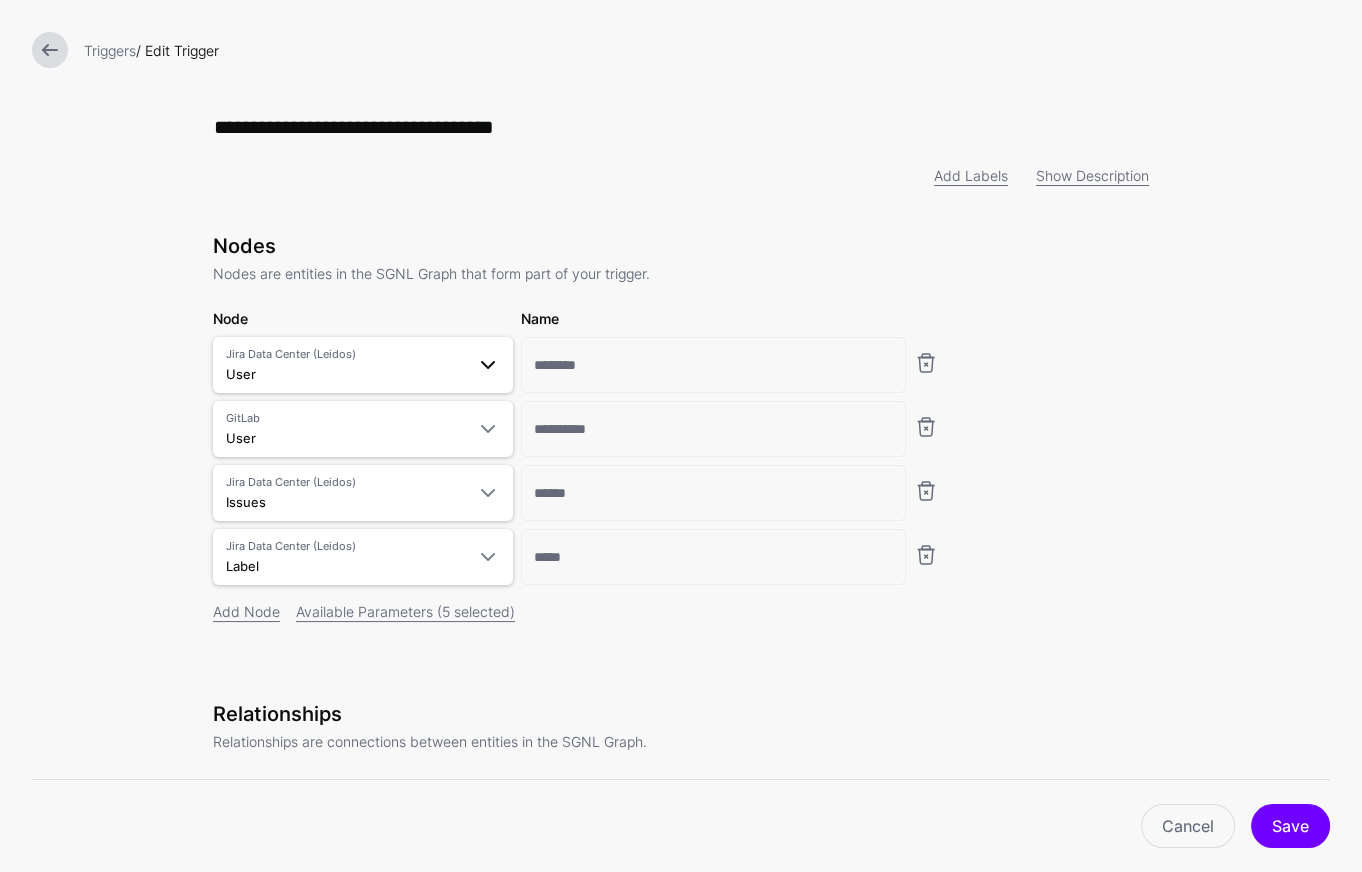 click on "Jira Data Center (Leidos)" at bounding box center [345, 354] 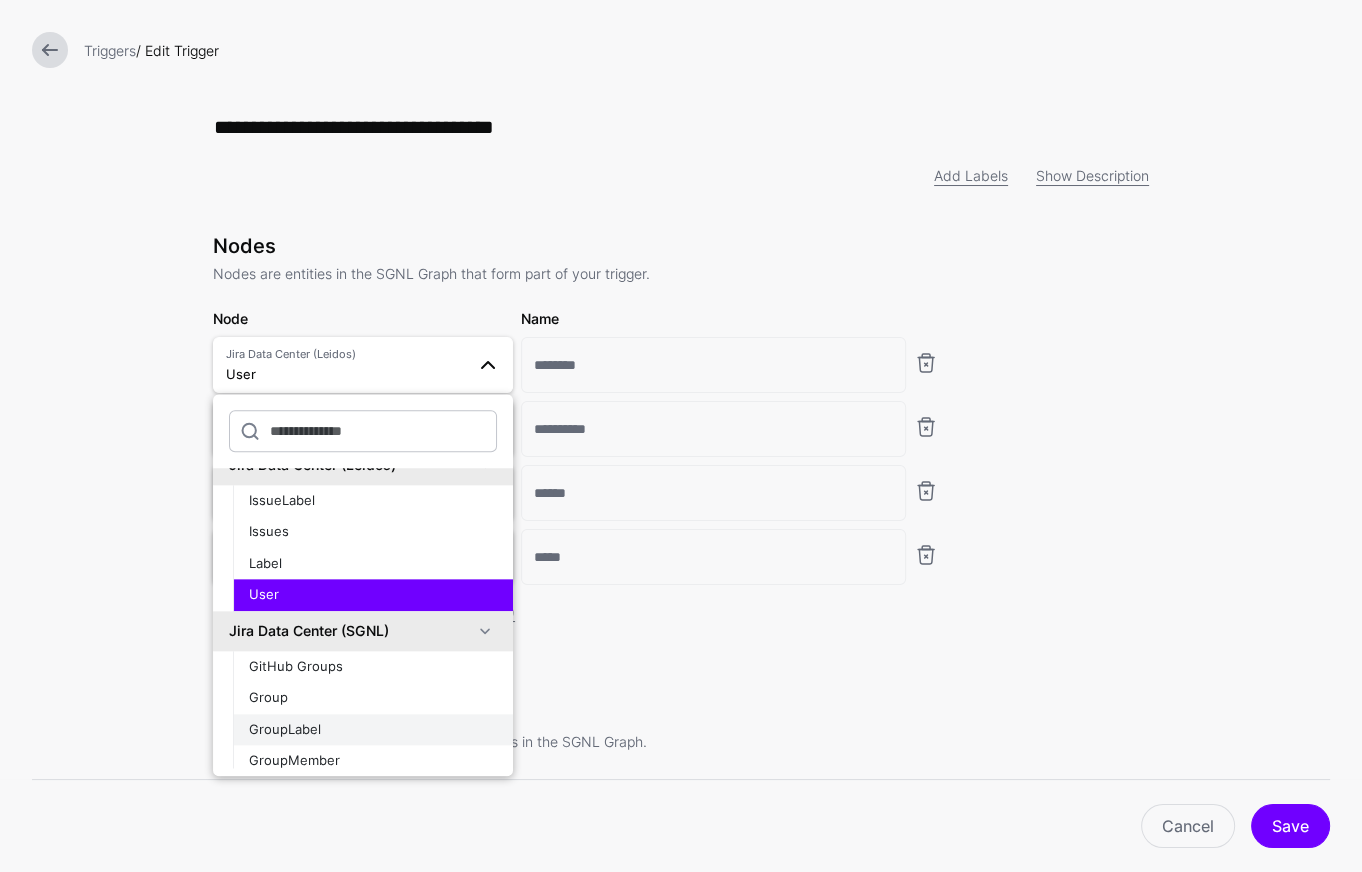 scroll, scrollTop: 509, scrollLeft: 0, axis: vertical 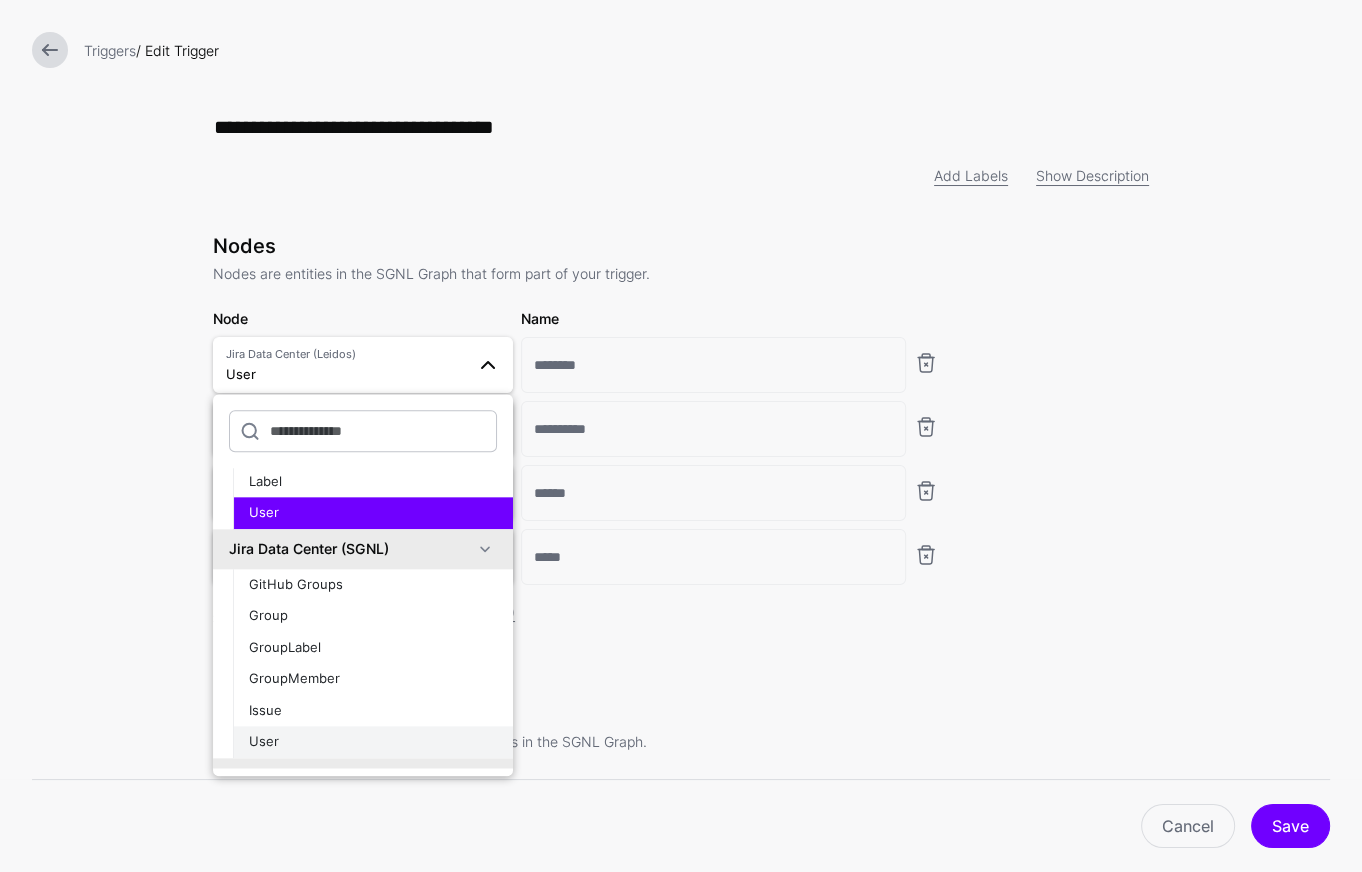 click on "User" at bounding box center (373, 742) 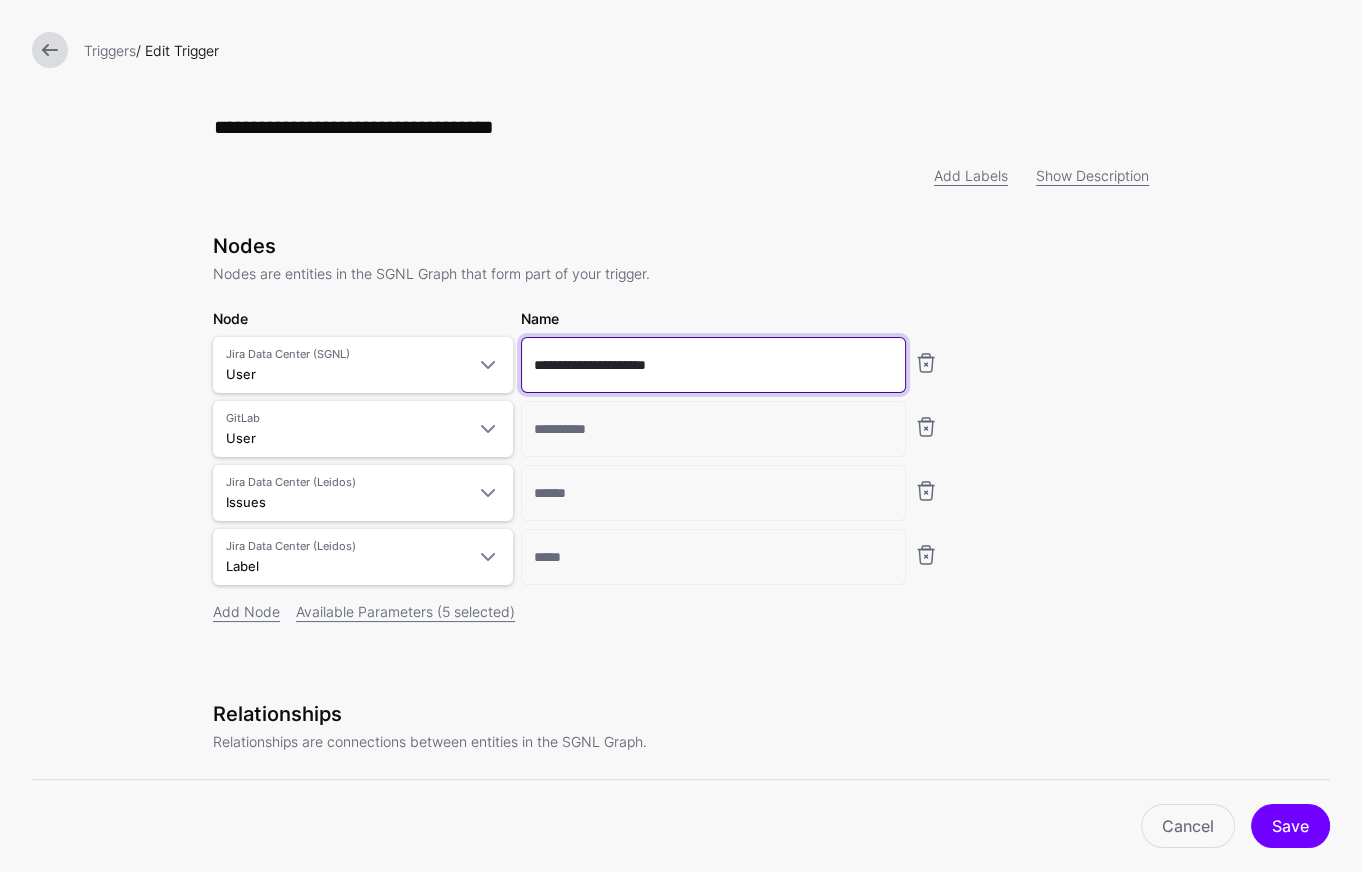 click on "**********" at bounding box center (713, 365) 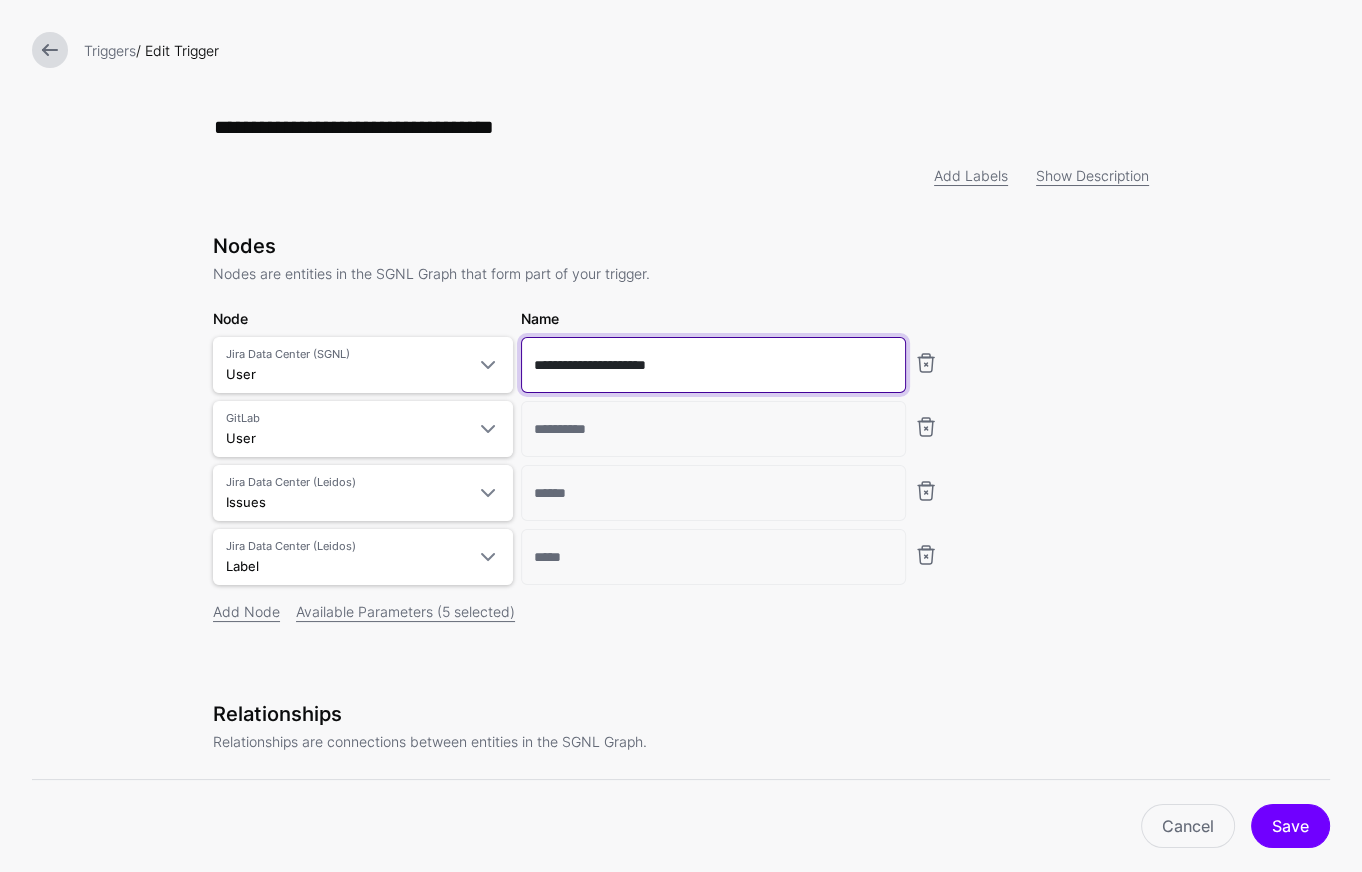 drag, startPoint x: 666, startPoint y: 362, endPoint x: 559, endPoint y: 360, distance: 107.01869 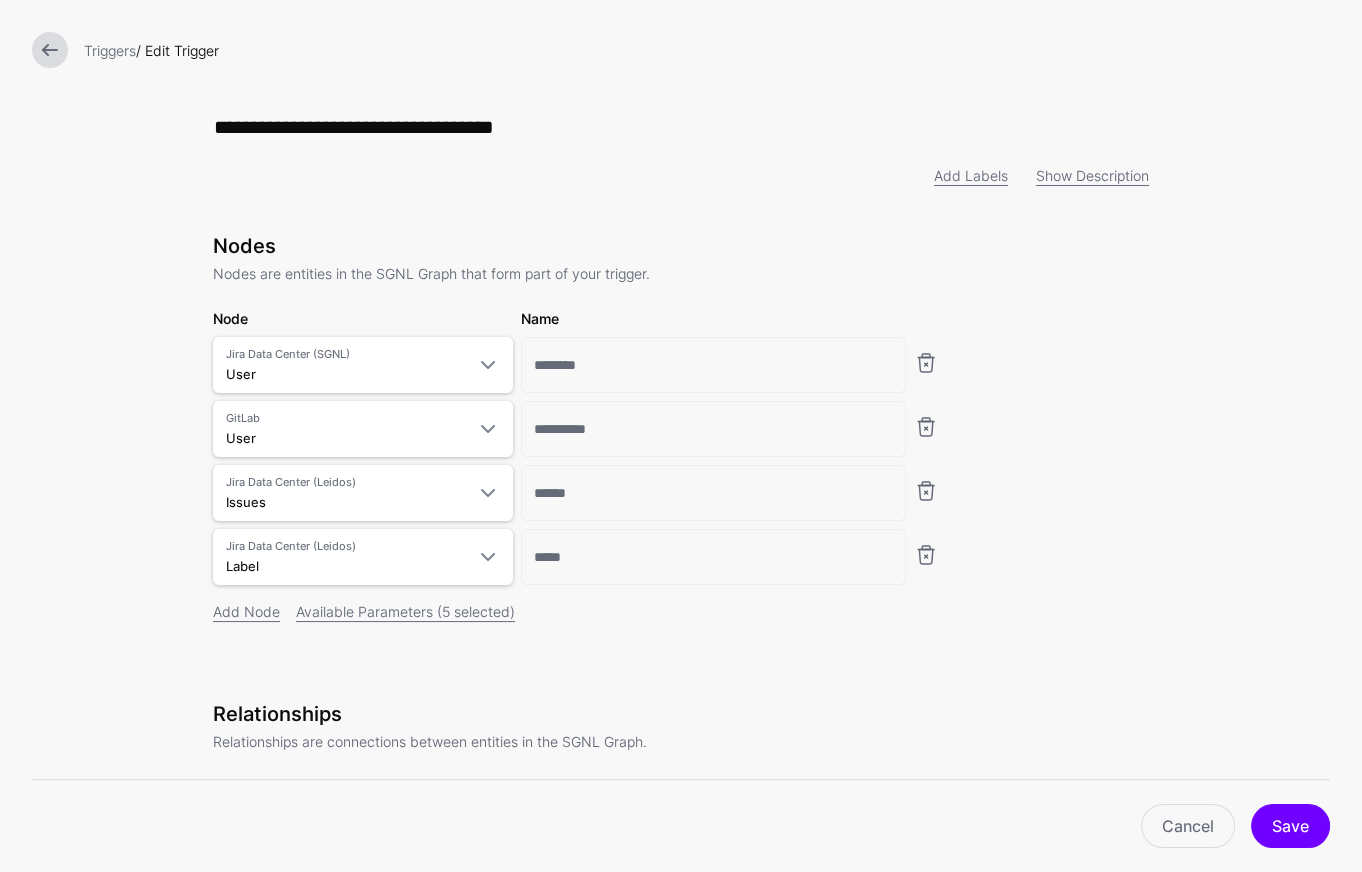 type on "********" 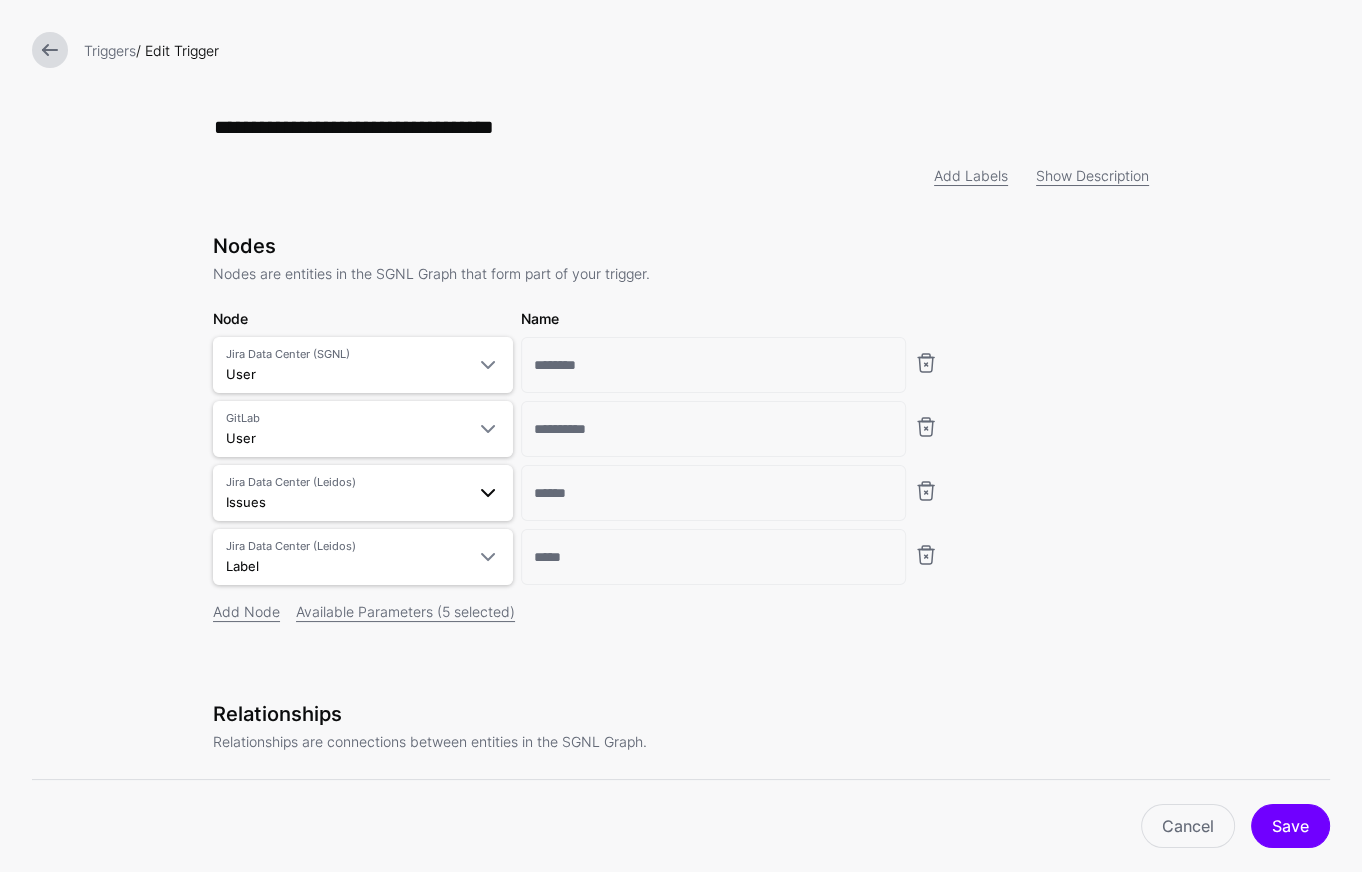 click on "Jira Data Center (Leidos)  Issues" at bounding box center (345, 493) 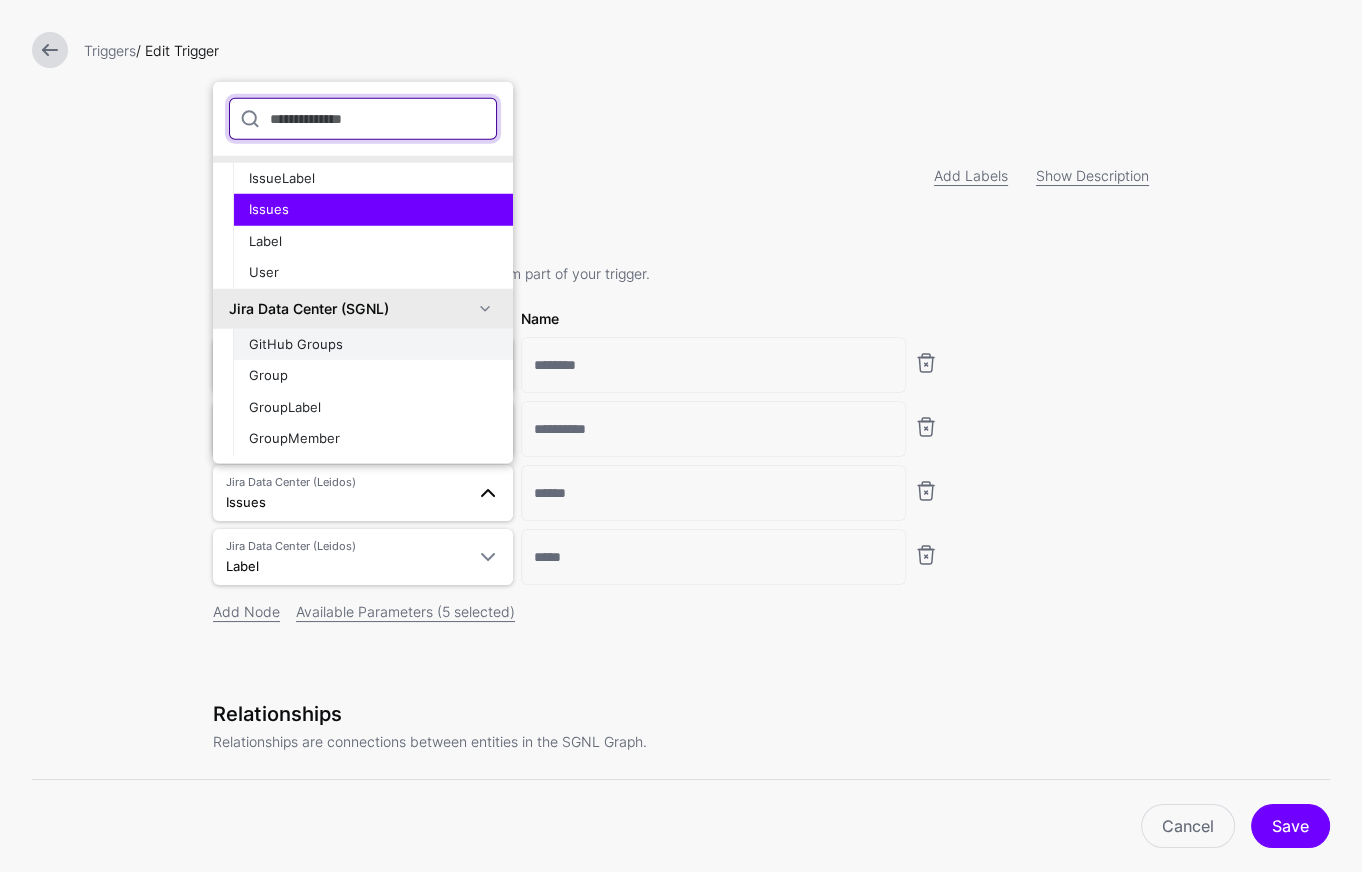 scroll, scrollTop: 544, scrollLeft: 0, axis: vertical 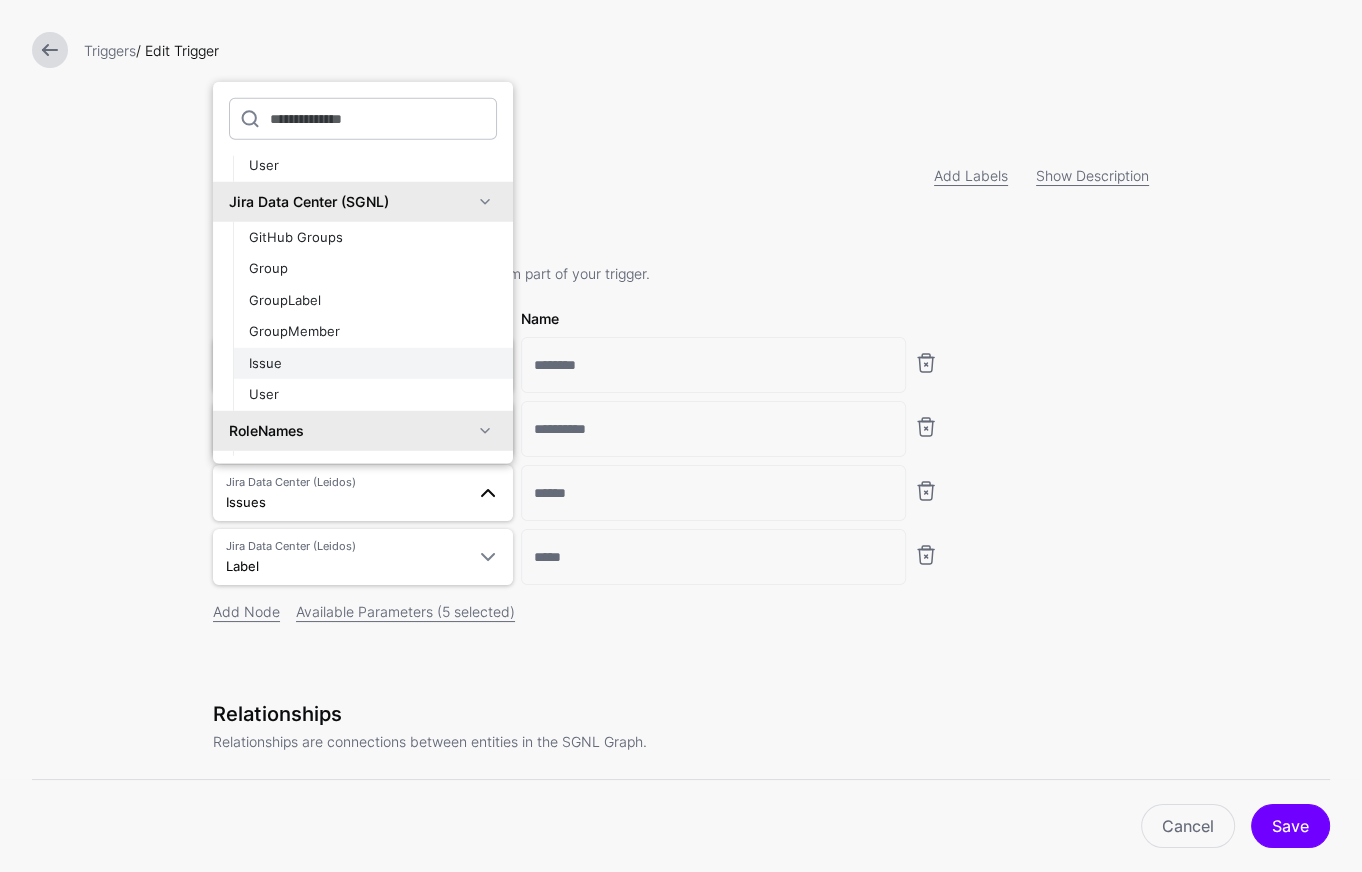 click on "Issue" at bounding box center (373, 363) 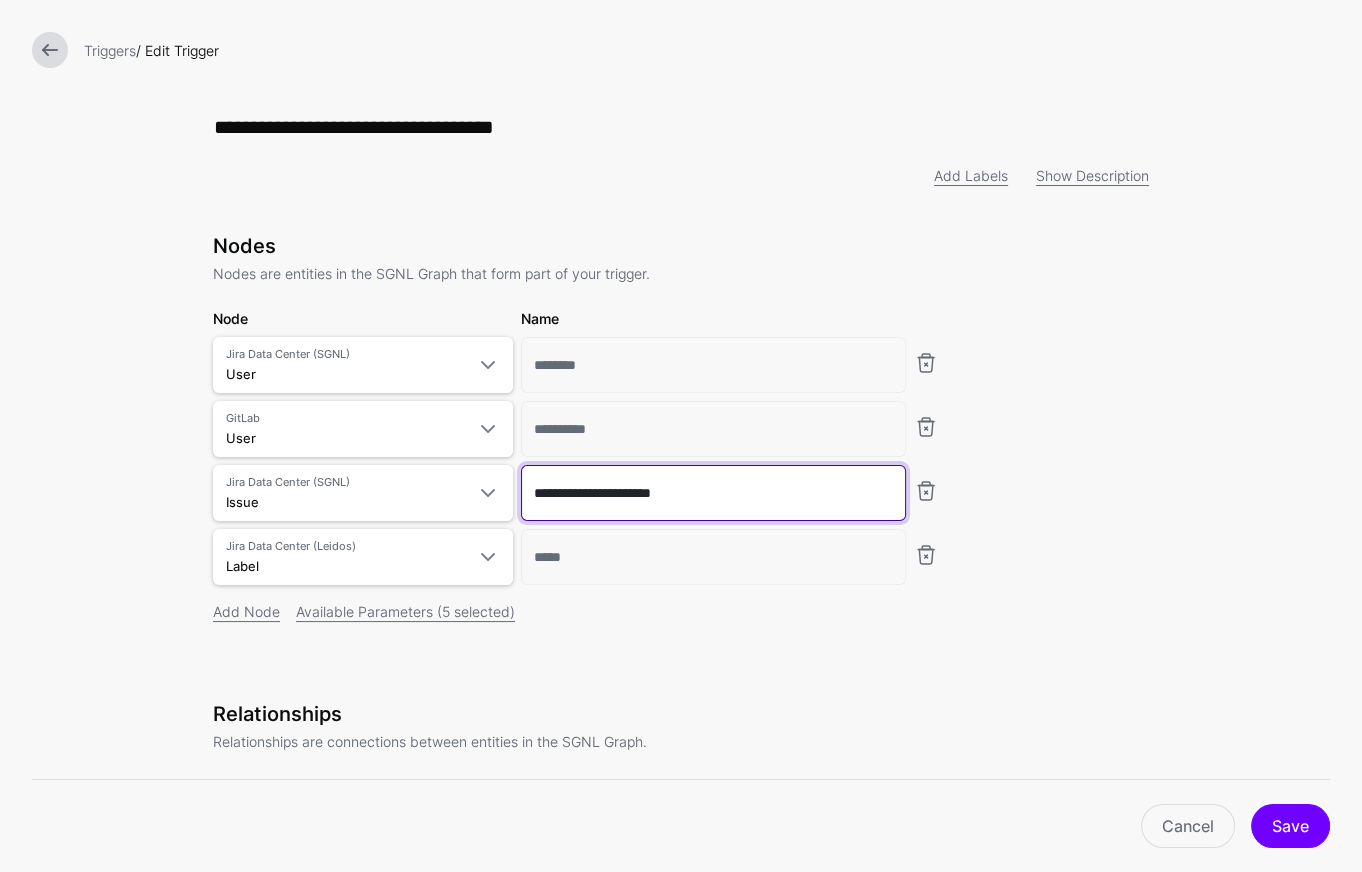 click on "**********" at bounding box center [713, 429] 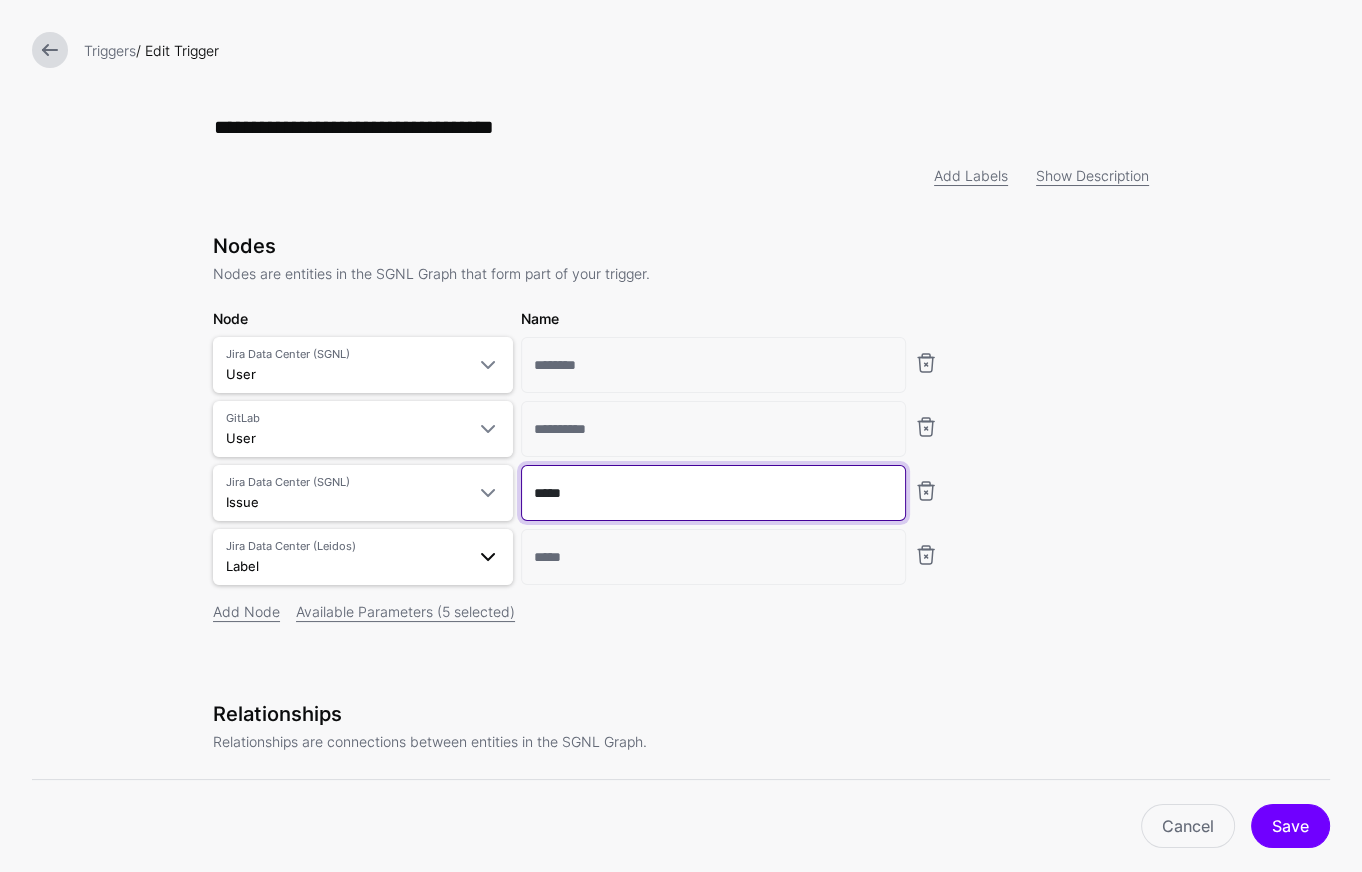 type on "*****" 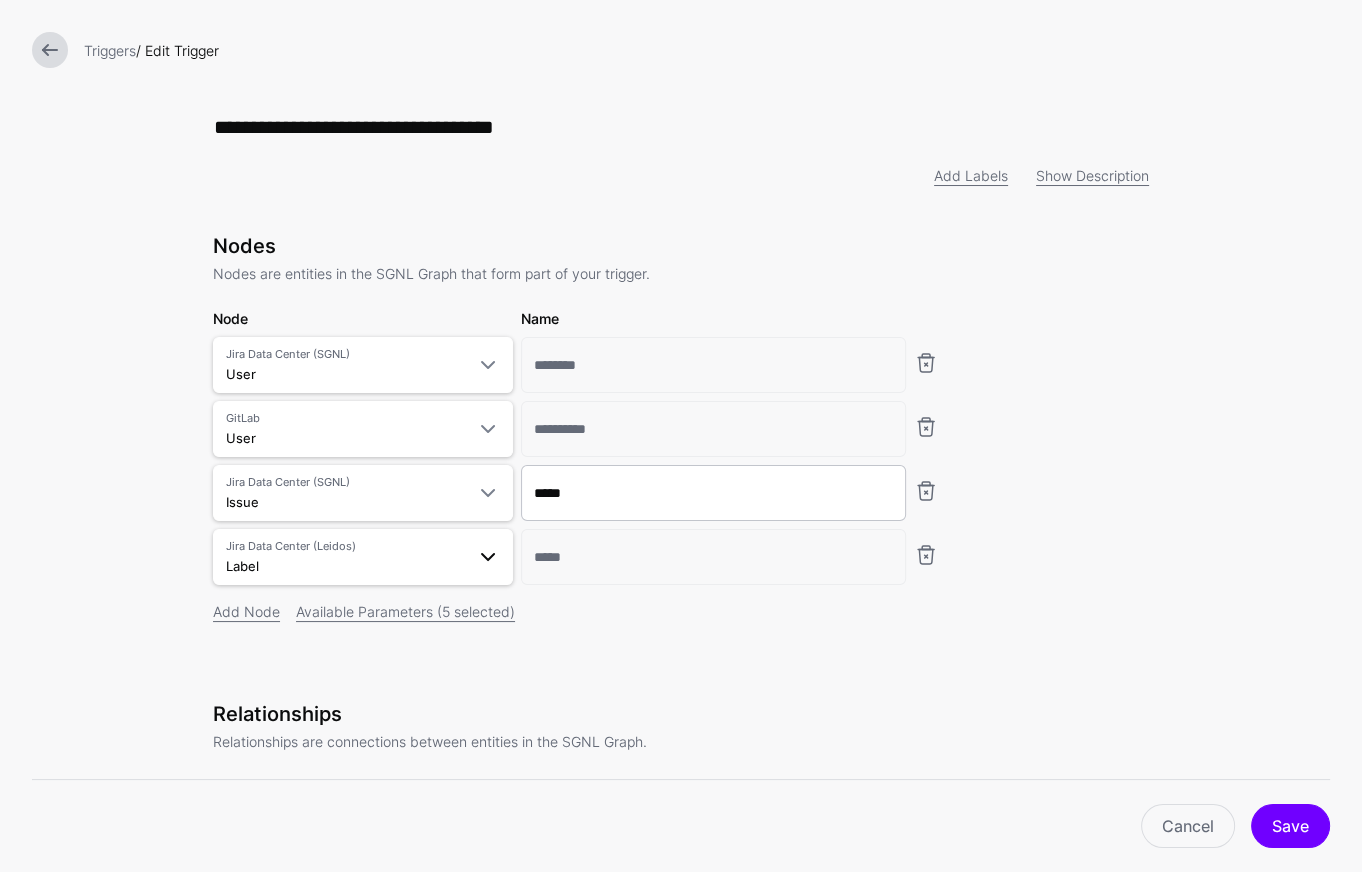 click on "Jira Data Center (Leidos)  Label" at bounding box center [345, 557] 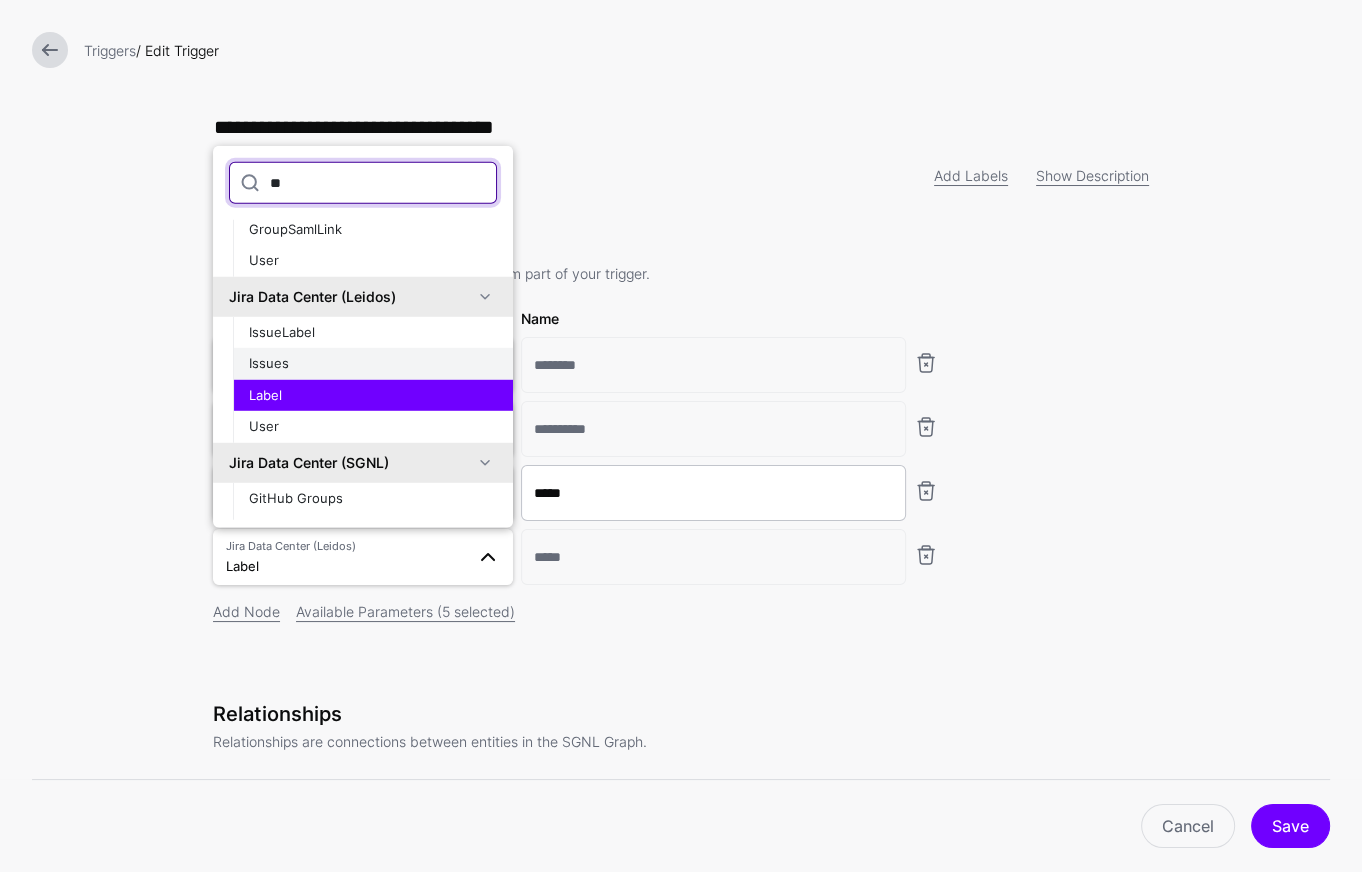scroll, scrollTop: 0, scrollLeft: 0, axis: both 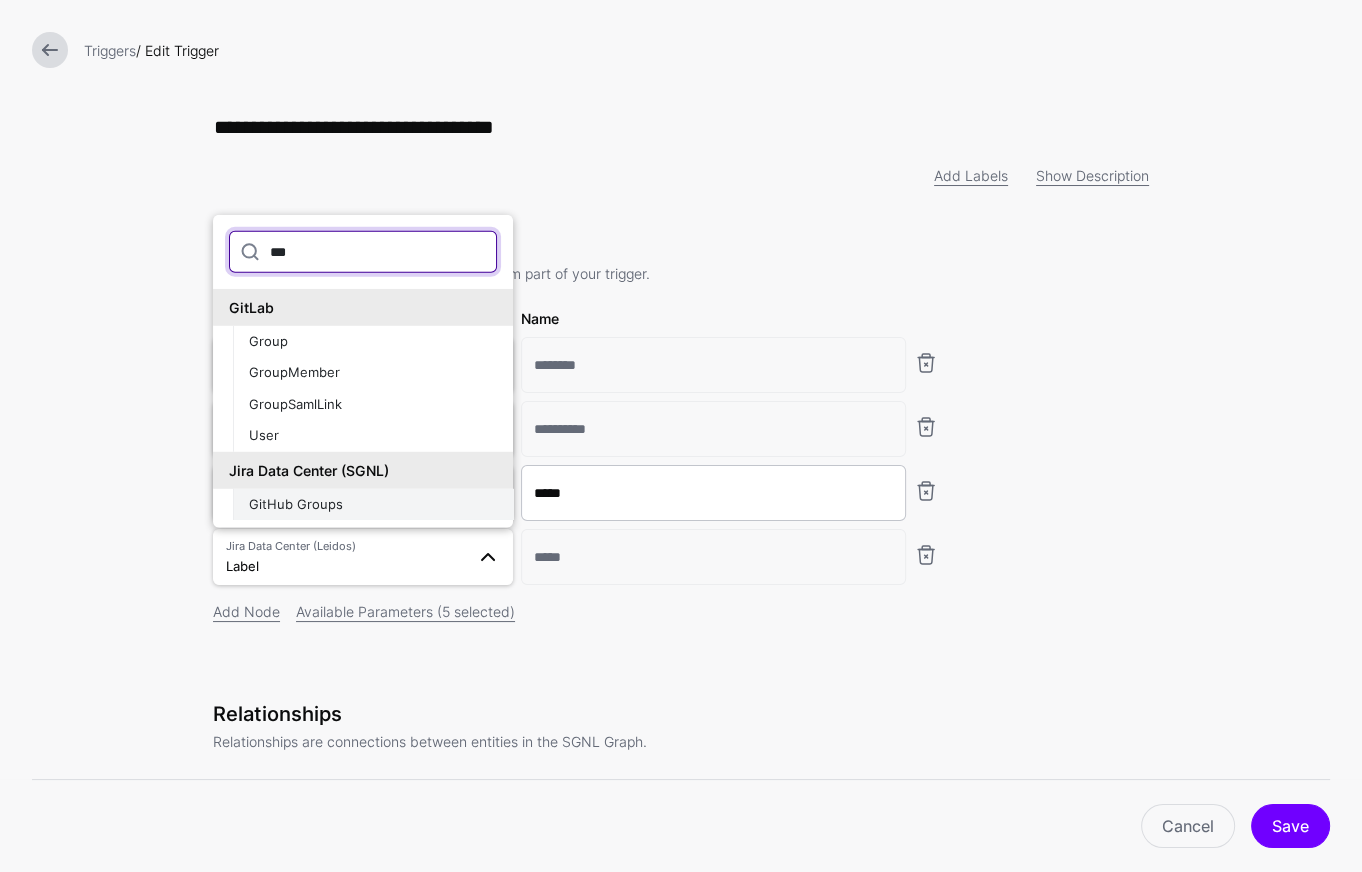 type on "***" 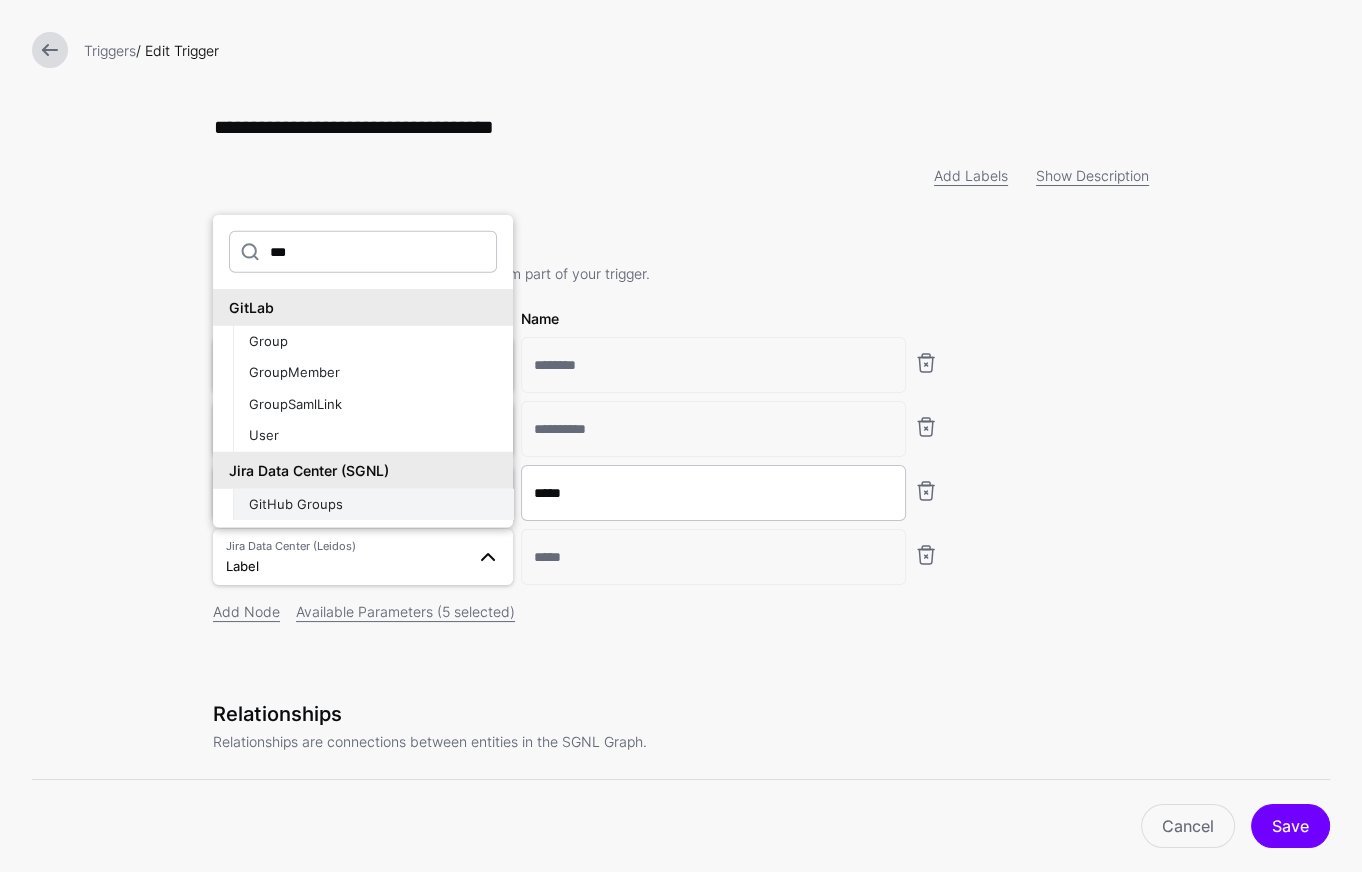 click on "GitHub Groups" at bounding box center (373, 504) 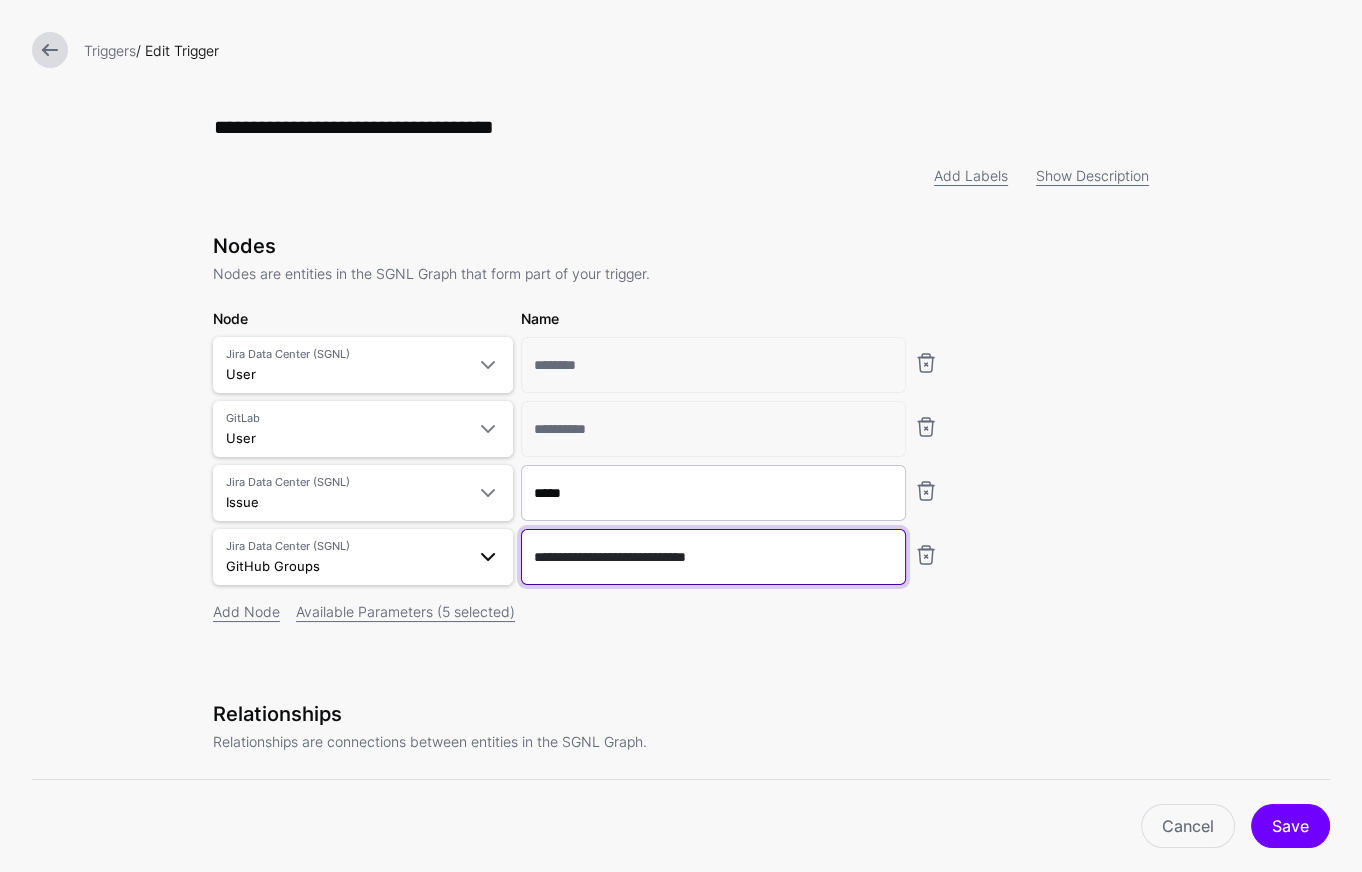 drag, startPoint x: 669, startPoint y: 558, endPoint x: 484, endPoint y: 549, distance: 185.2188 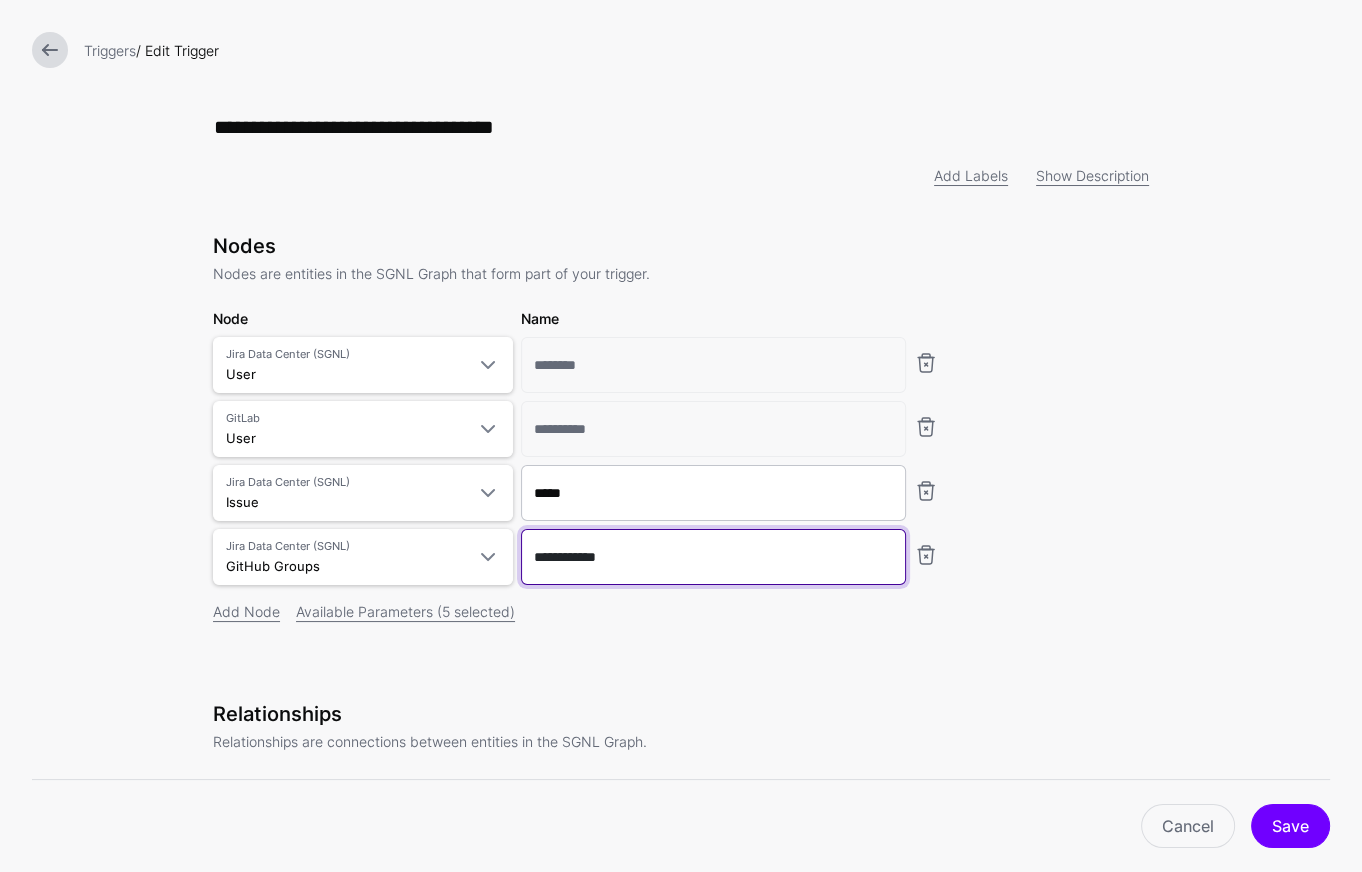 type on "**********" 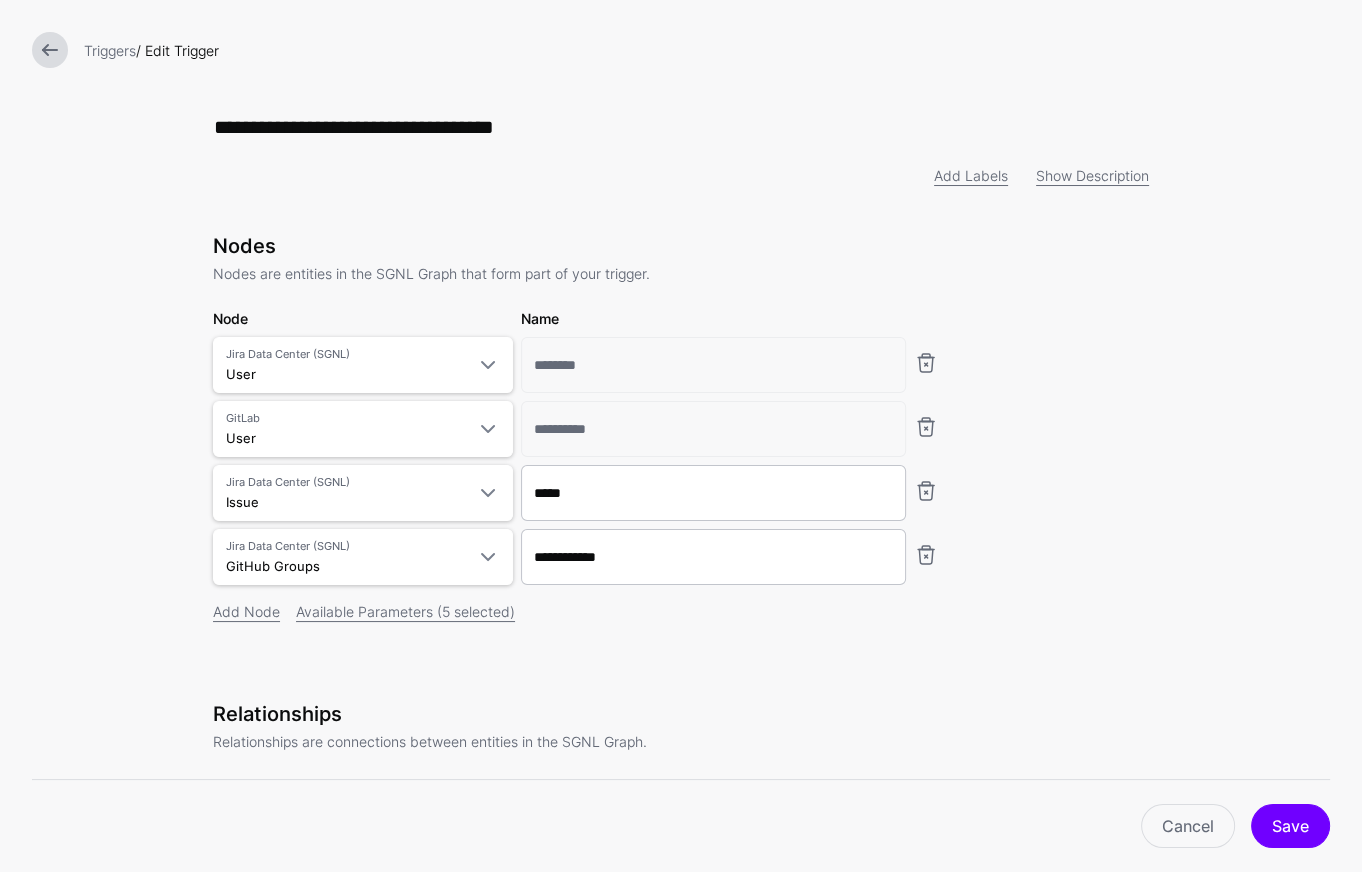 click on "Add Node Available Parameters (5 selected)" at bounding box center [681, 611] 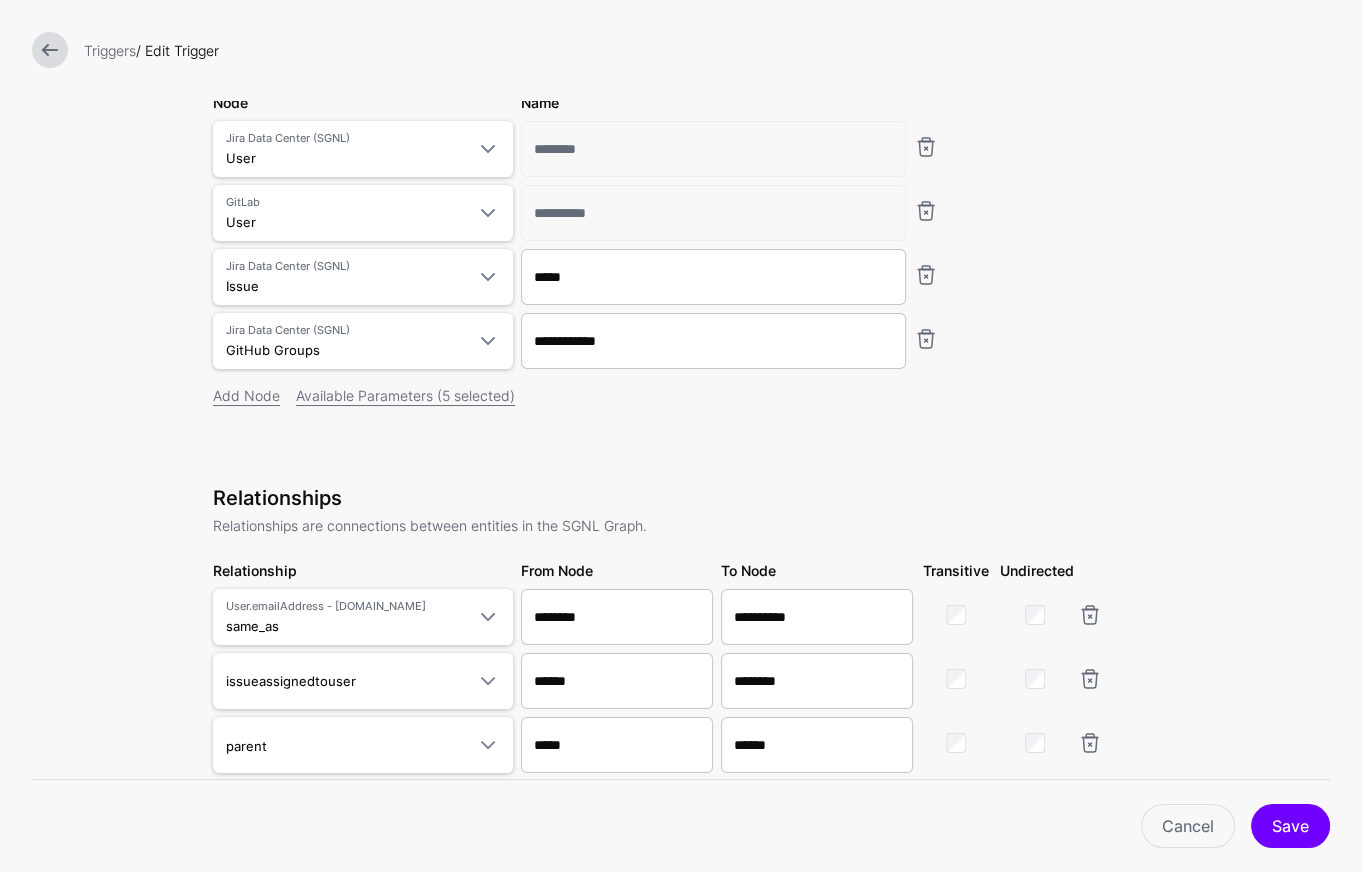 scroll, scrollTop: 297, scrollLeft: 0, axis: vertical 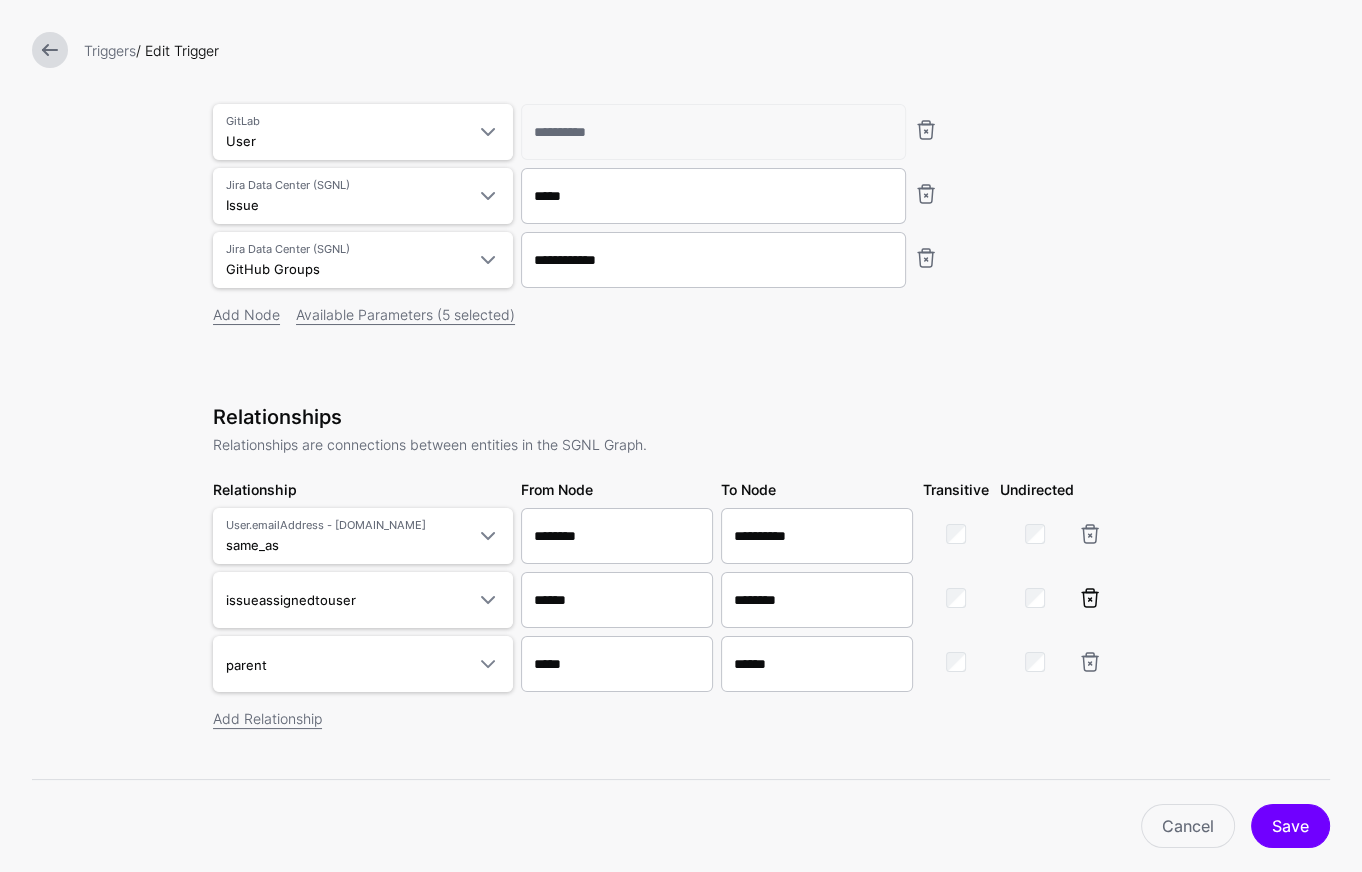 click at bounding box center [1090, 598] 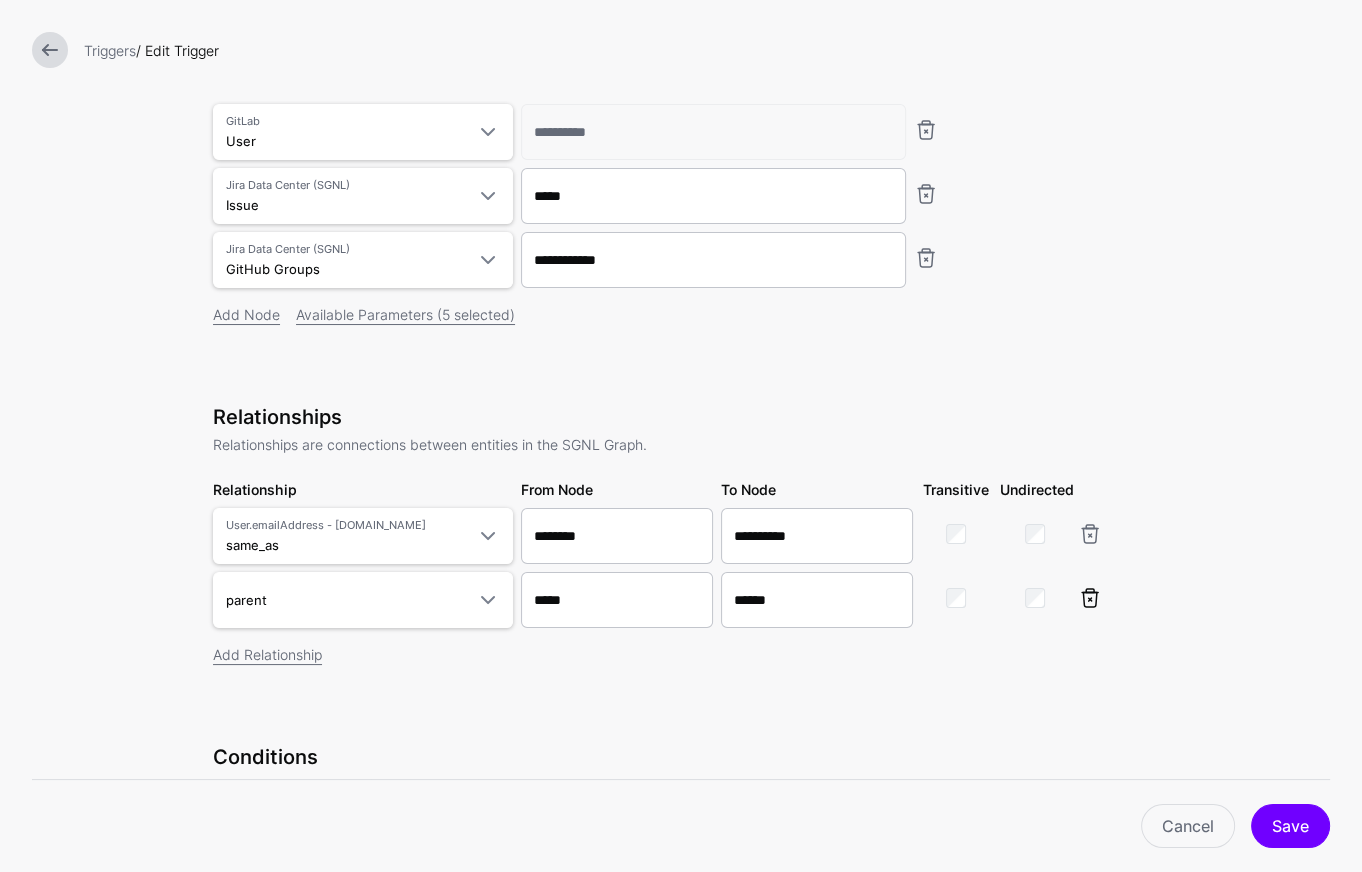 click at bounding box center [1090, 598] 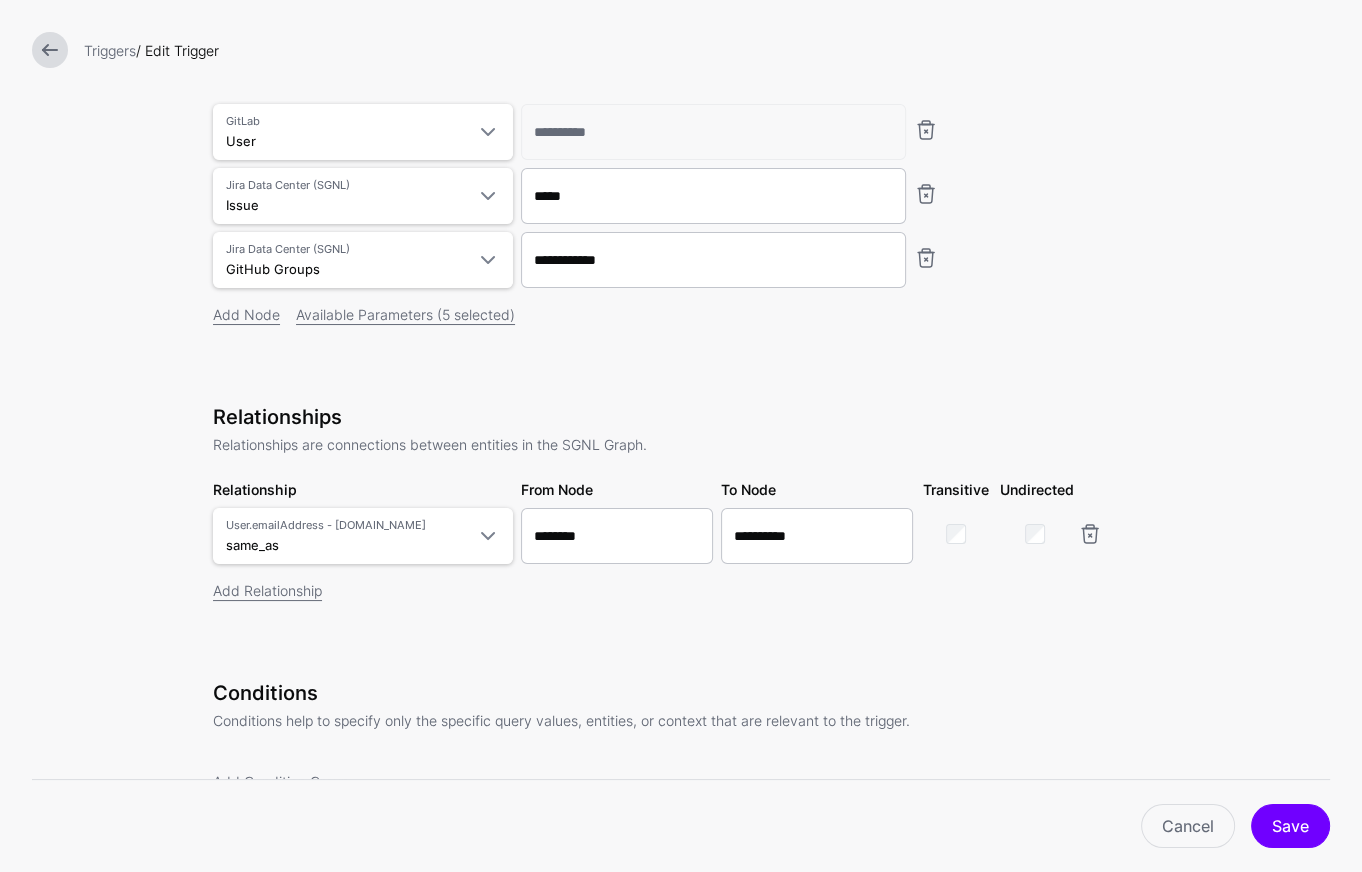 click at bounding box center [1090, 534] 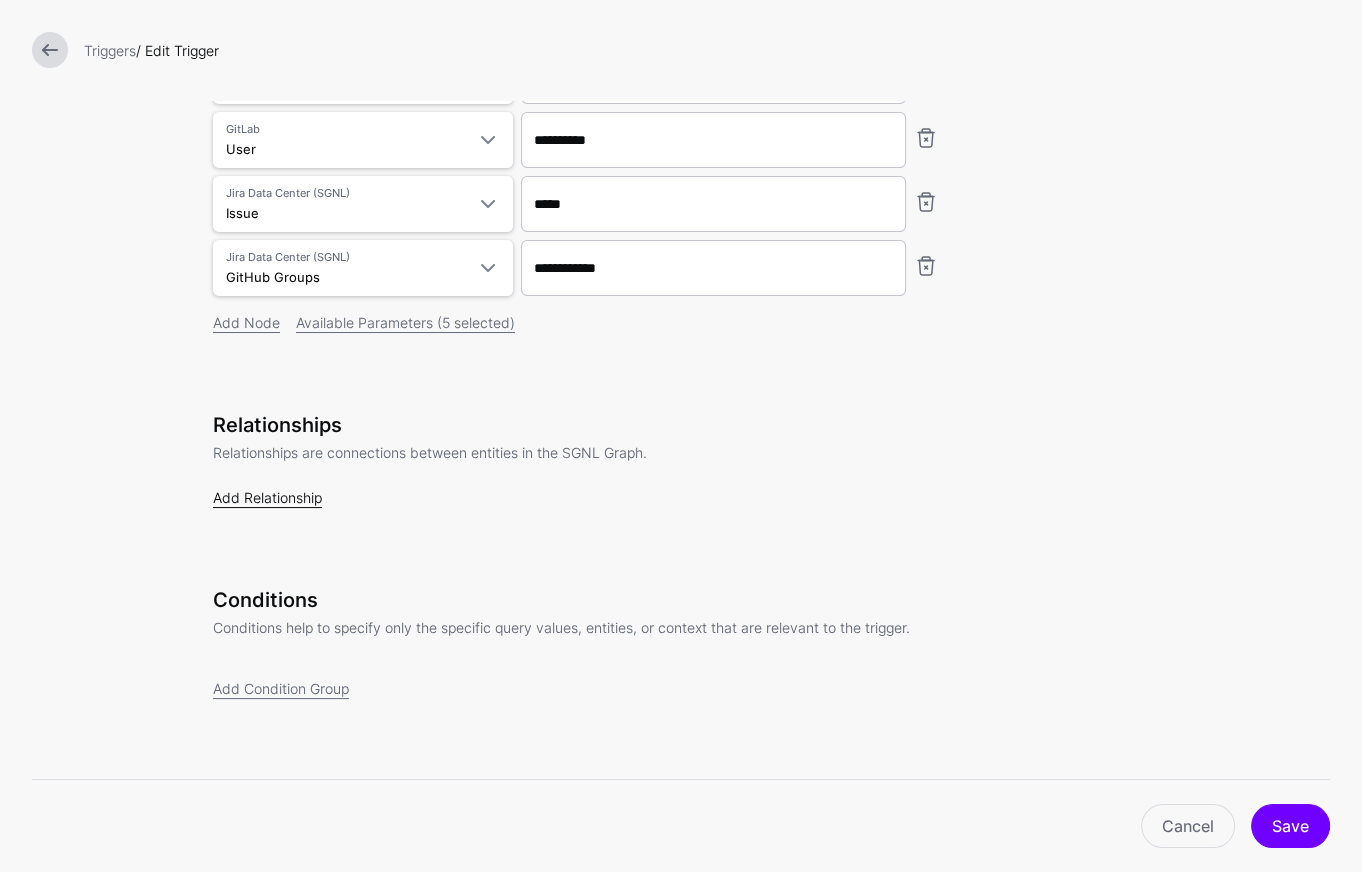 click on "Add Relationship" at bounding box center (267, 497) 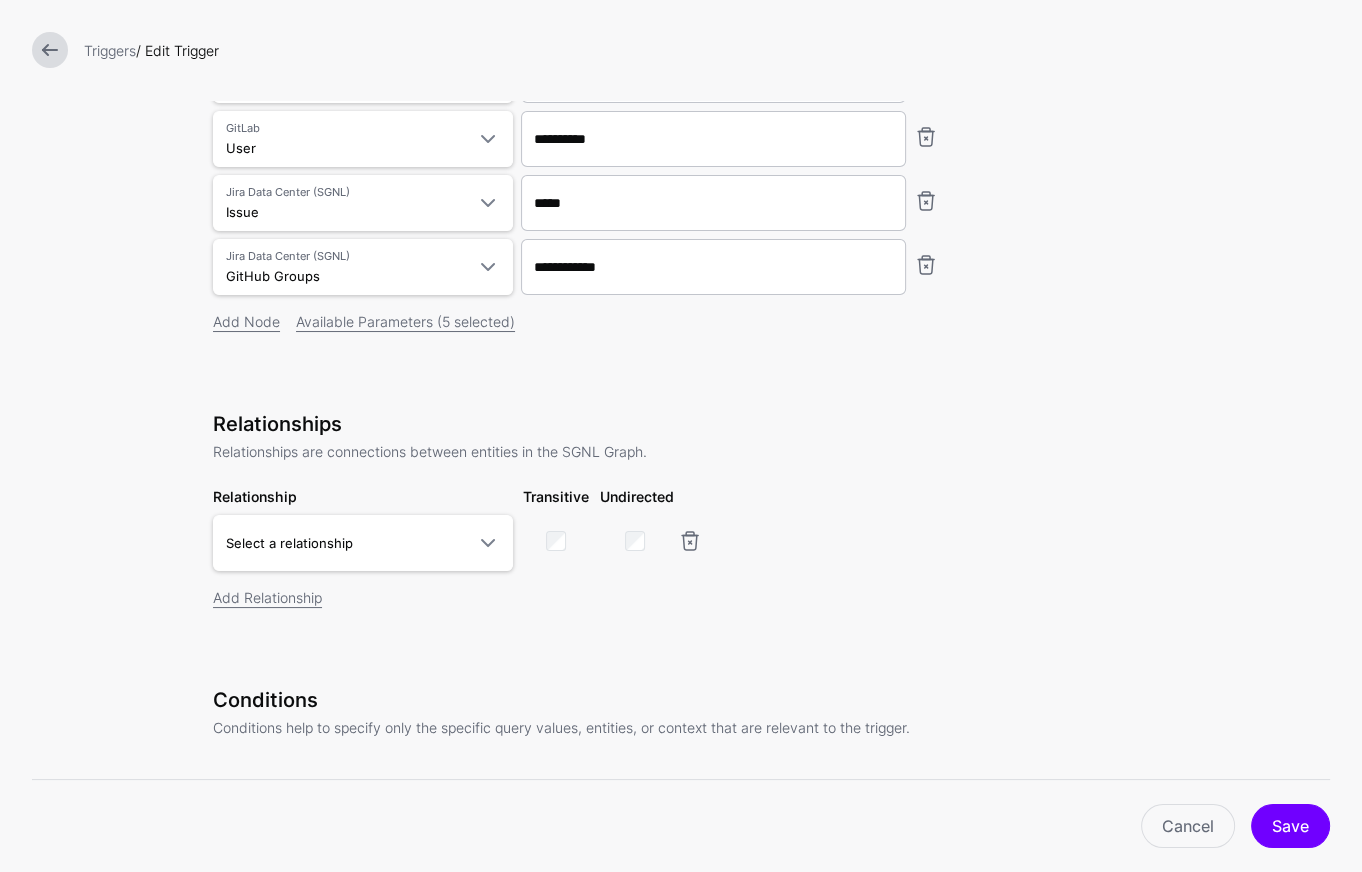 scroll, scrollTop: 297, scrollLeft: 0, axis: vertical 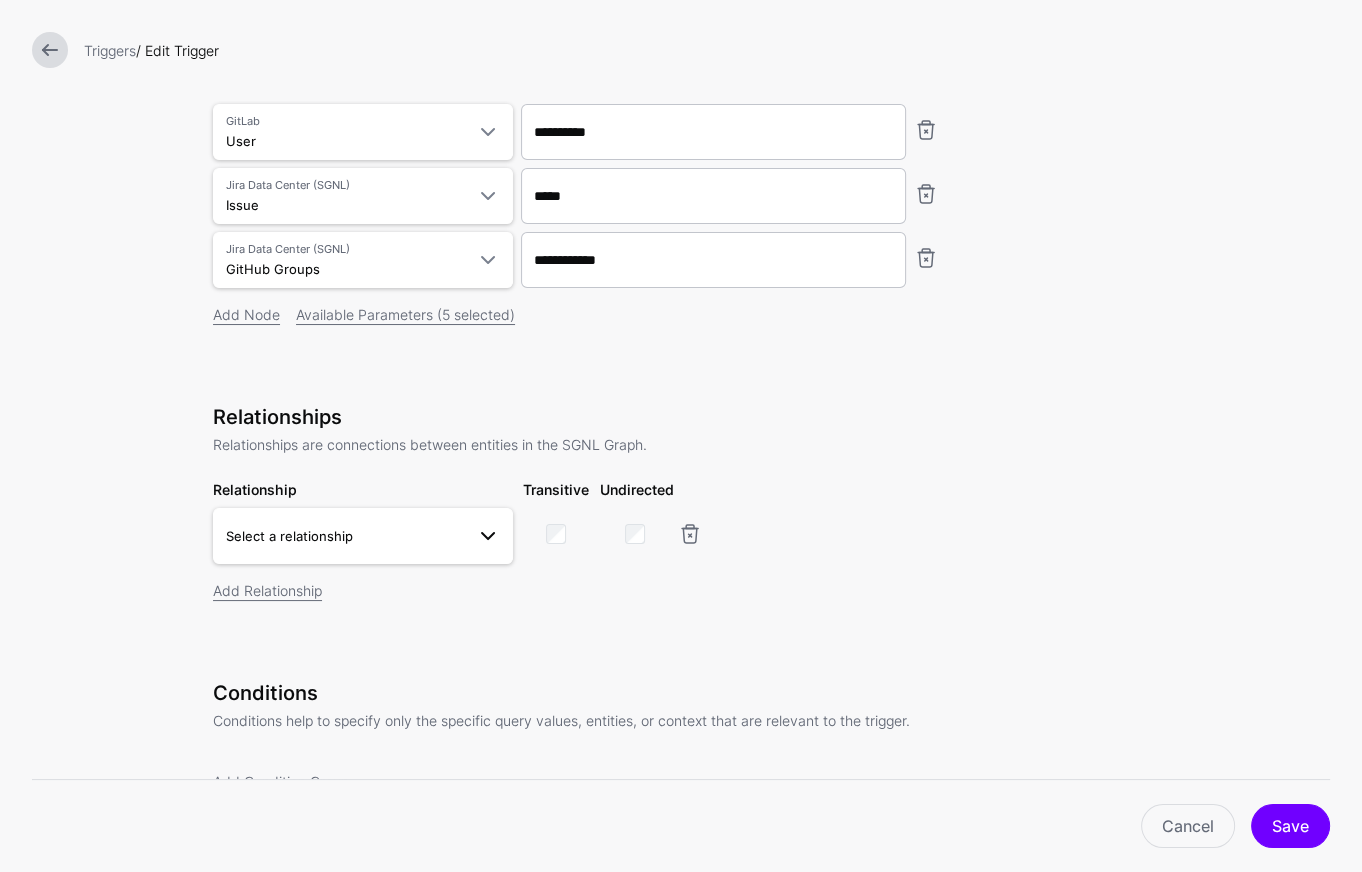click on "Select a relationship" at bounding box center (345, 536) 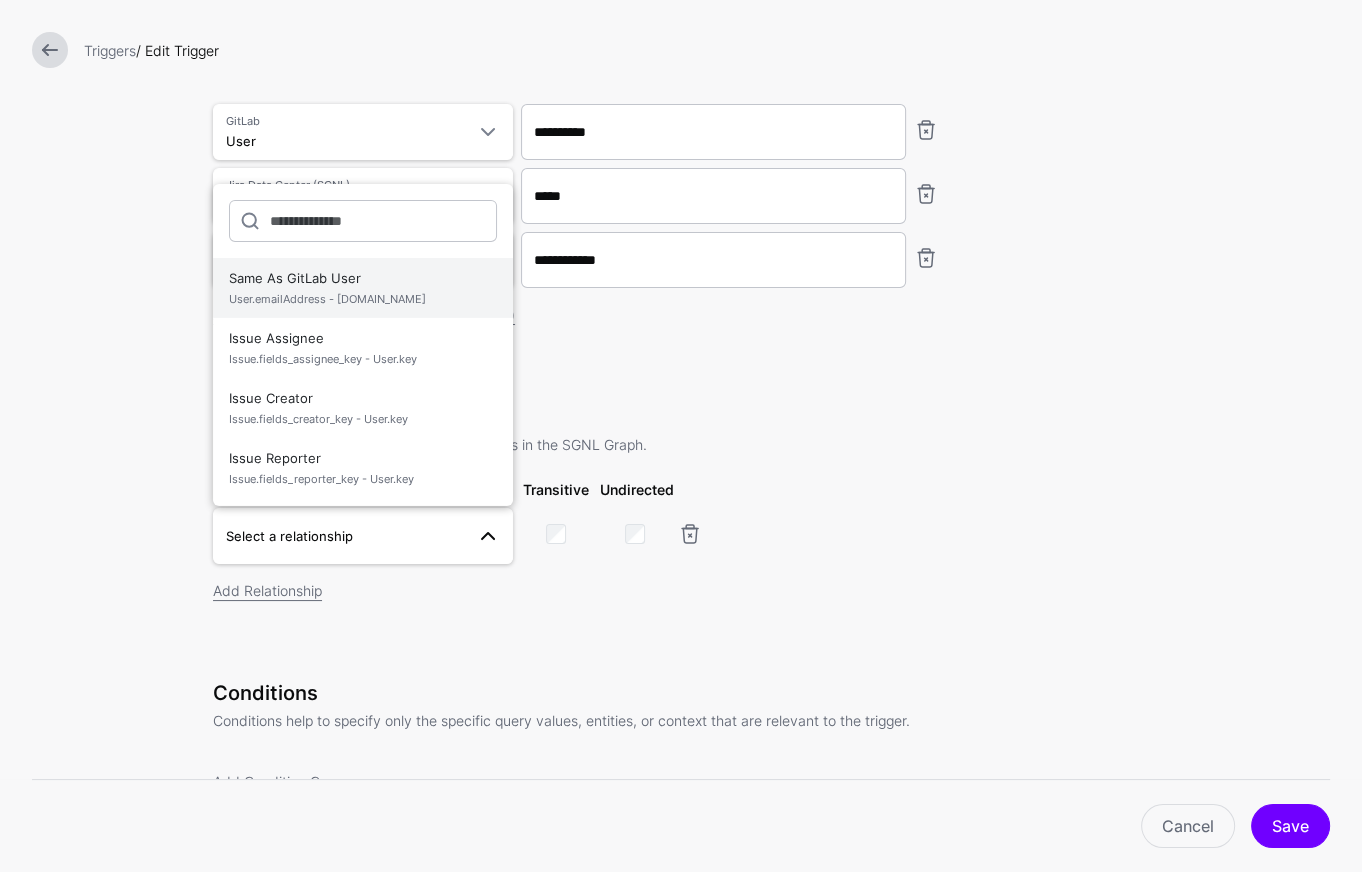 click on "Same As GitLab User   User.emailAddress - User.Email" at bounding box center [363, 288] 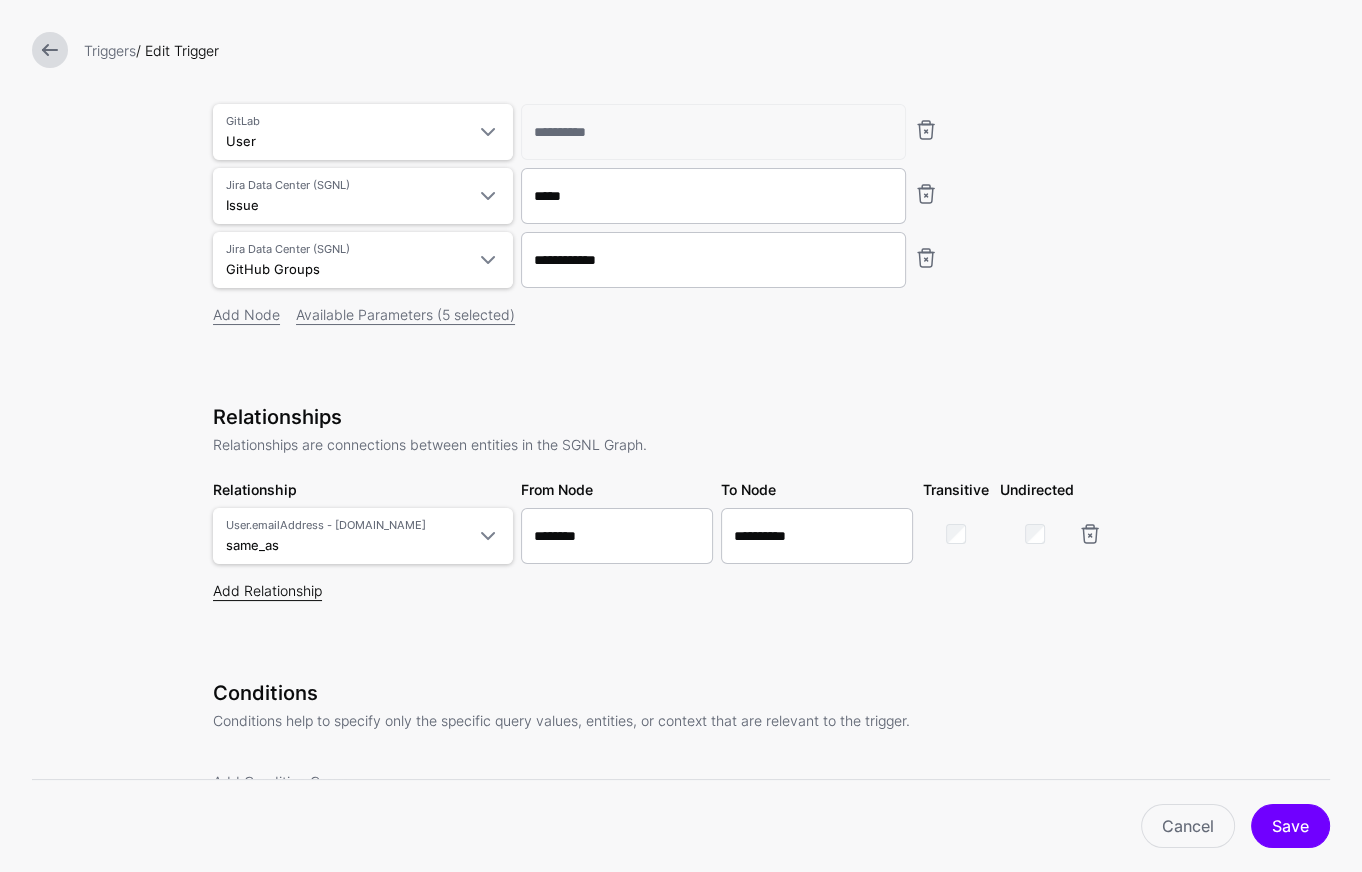 click on "Add Relationship" at bounding box center (267, 590) 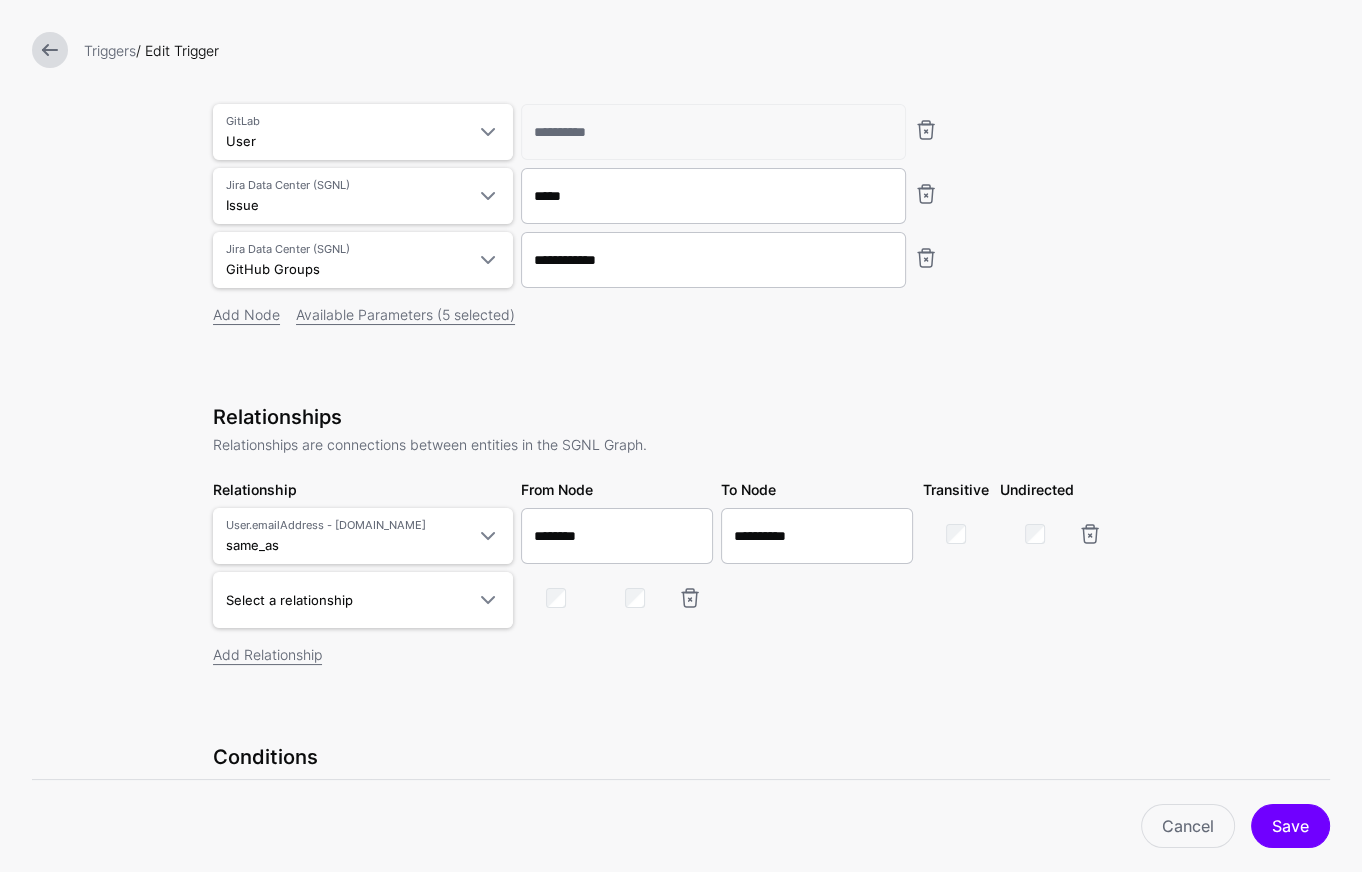 drag, startPoint x: 376, startPoint y: 618, endPoint x: 438, endPoint y: 517, distance: 118.511604 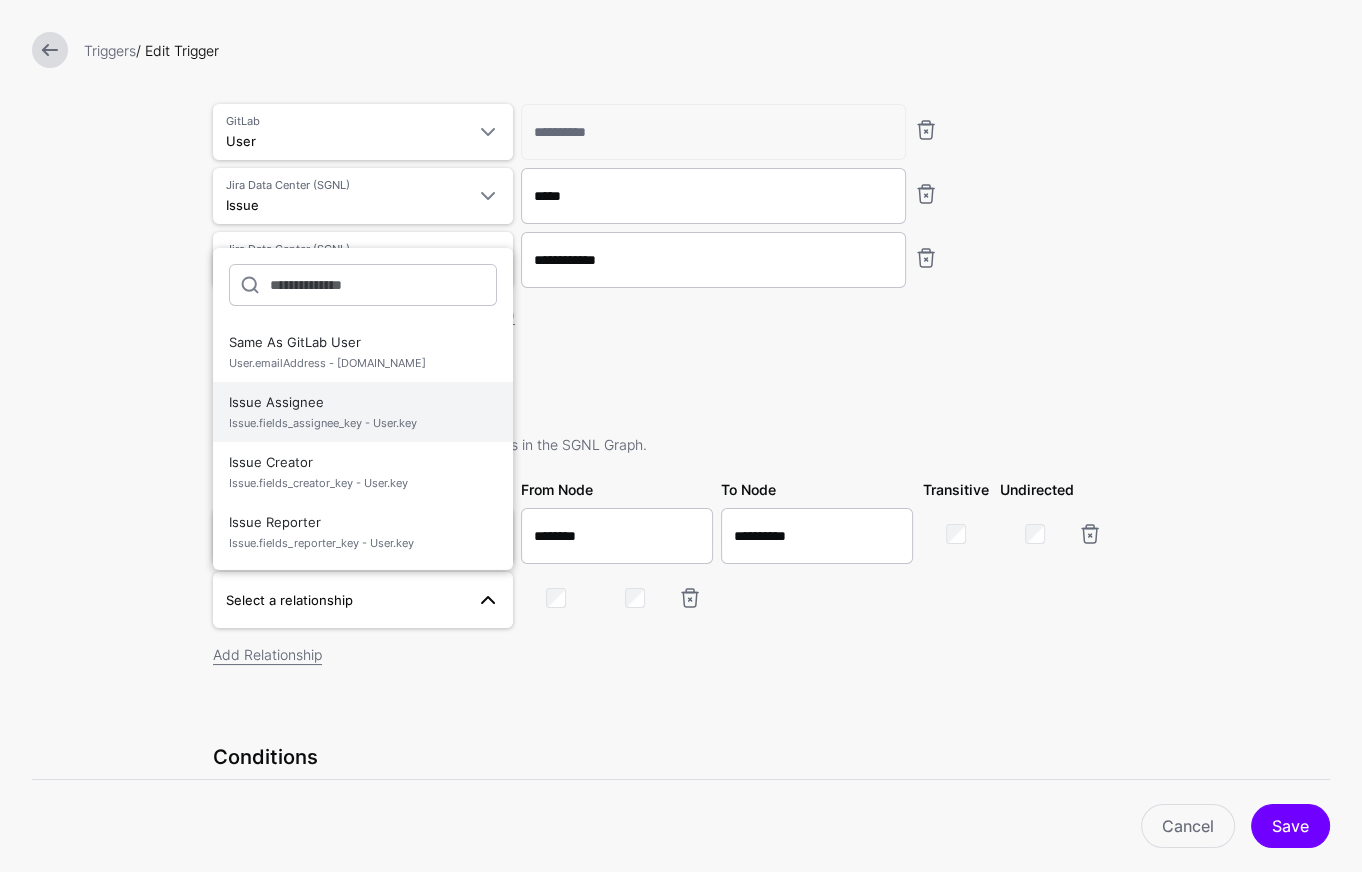 click on "Issue.fields_assignee_key - User.key" at bounding box center (363, 423) 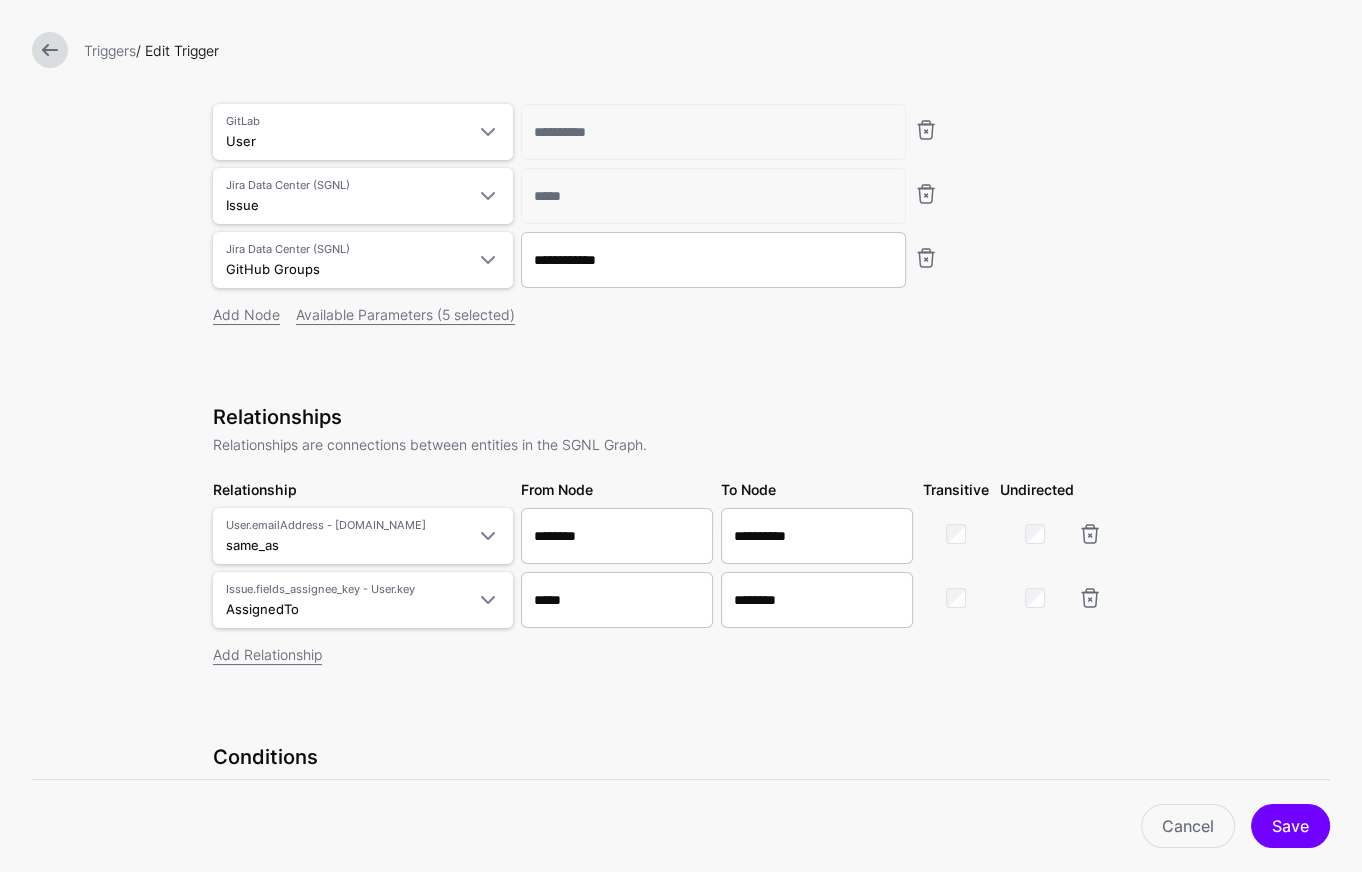scroll, scrollTop: 454, scrollLeft: 0, axis: vertical 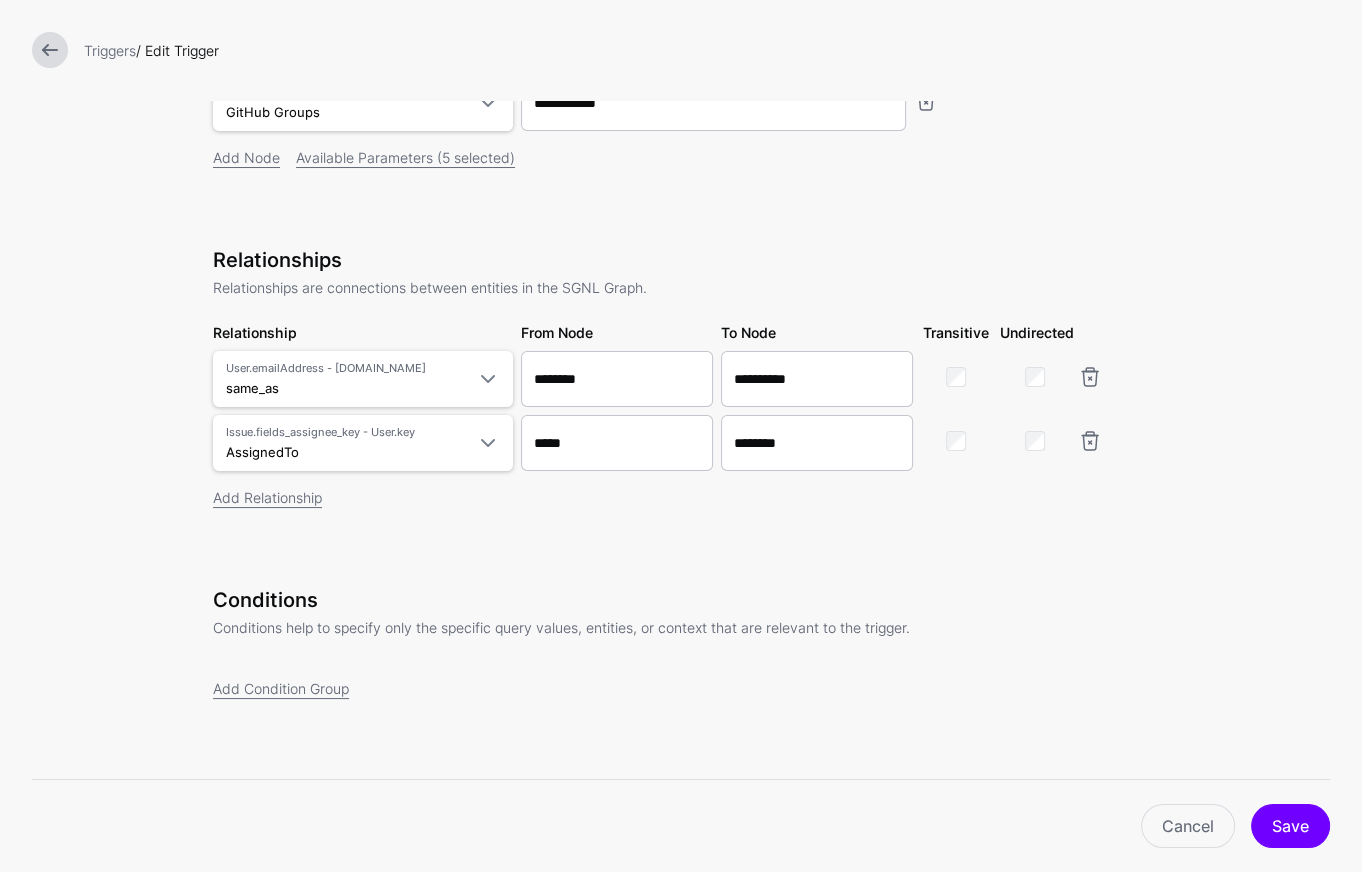 click on "**********" at bounding box center [681, 378] 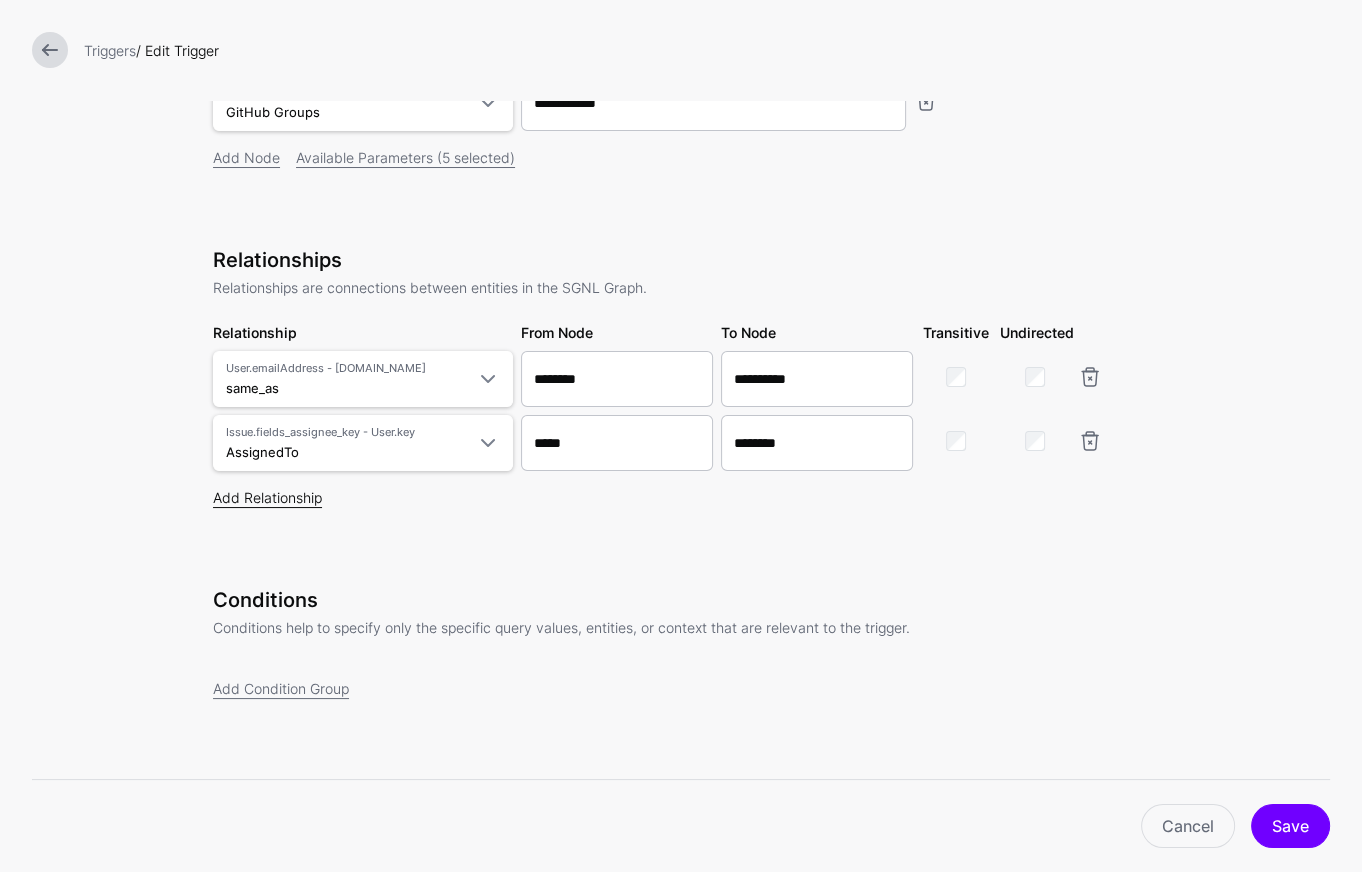 click on "Add Relationship" at bounding box center (267, 497) 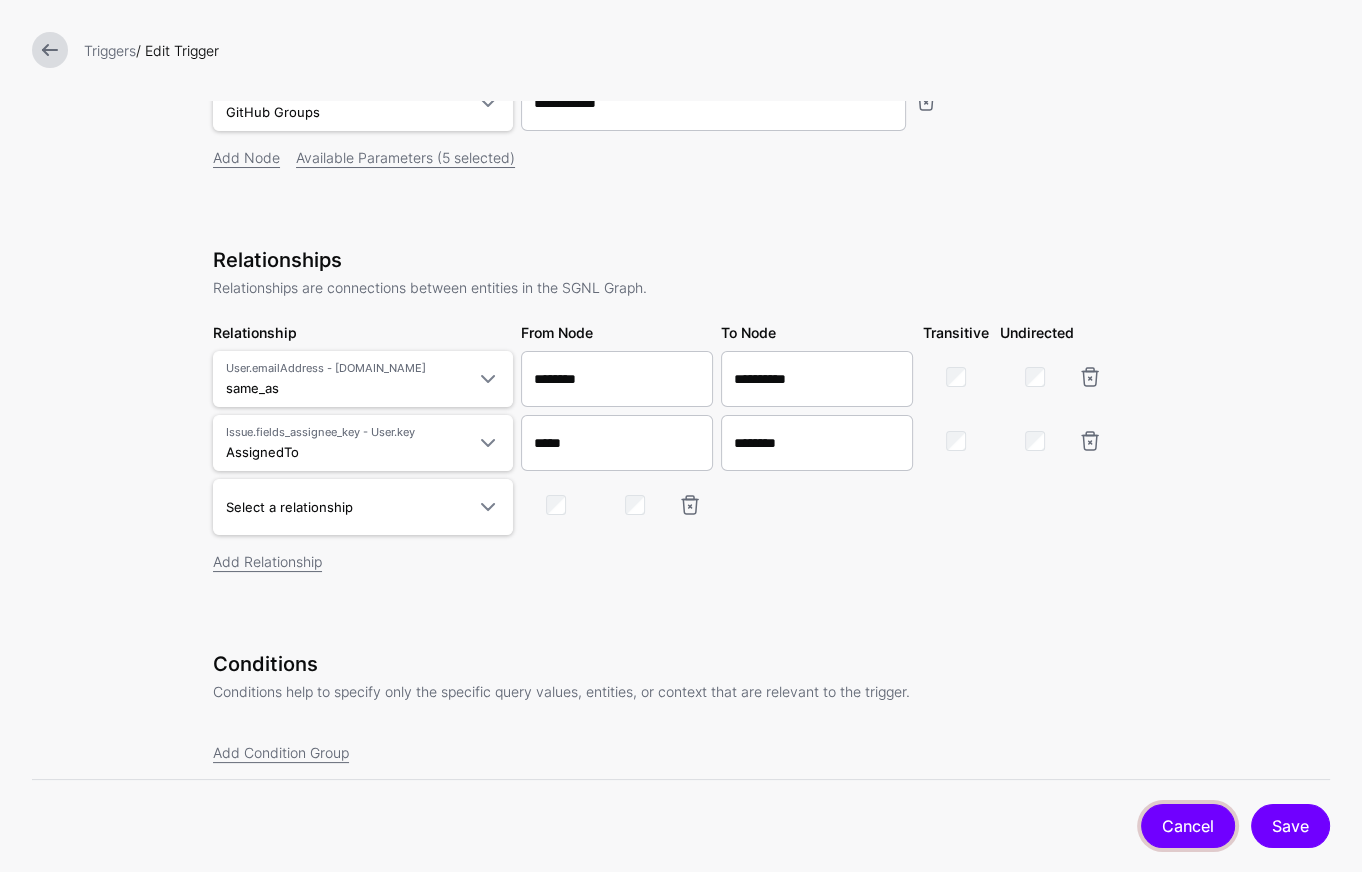 click on "Cancel" at bounding box center (1188, 826) 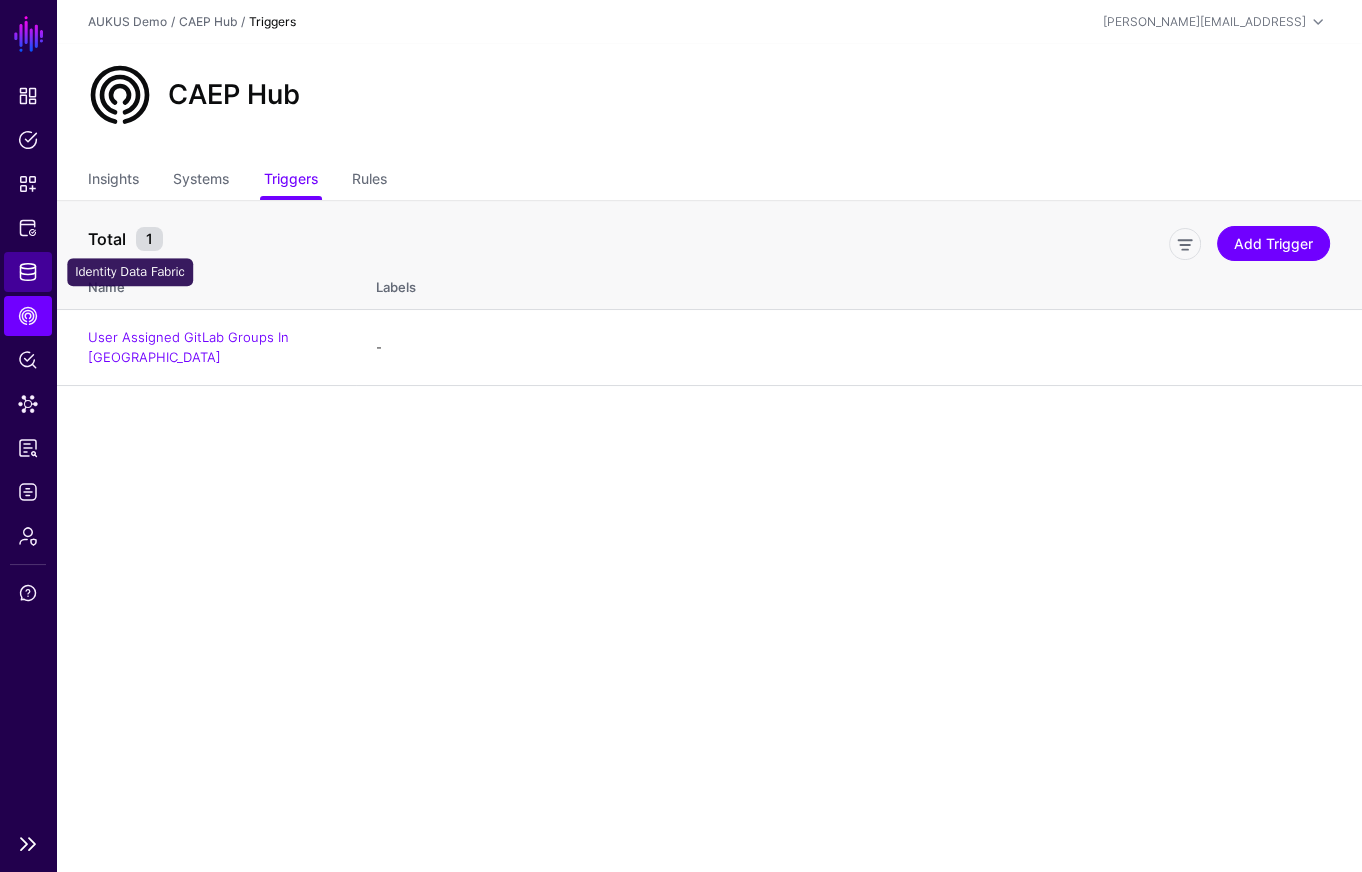 click on "Identity Data Fabric" 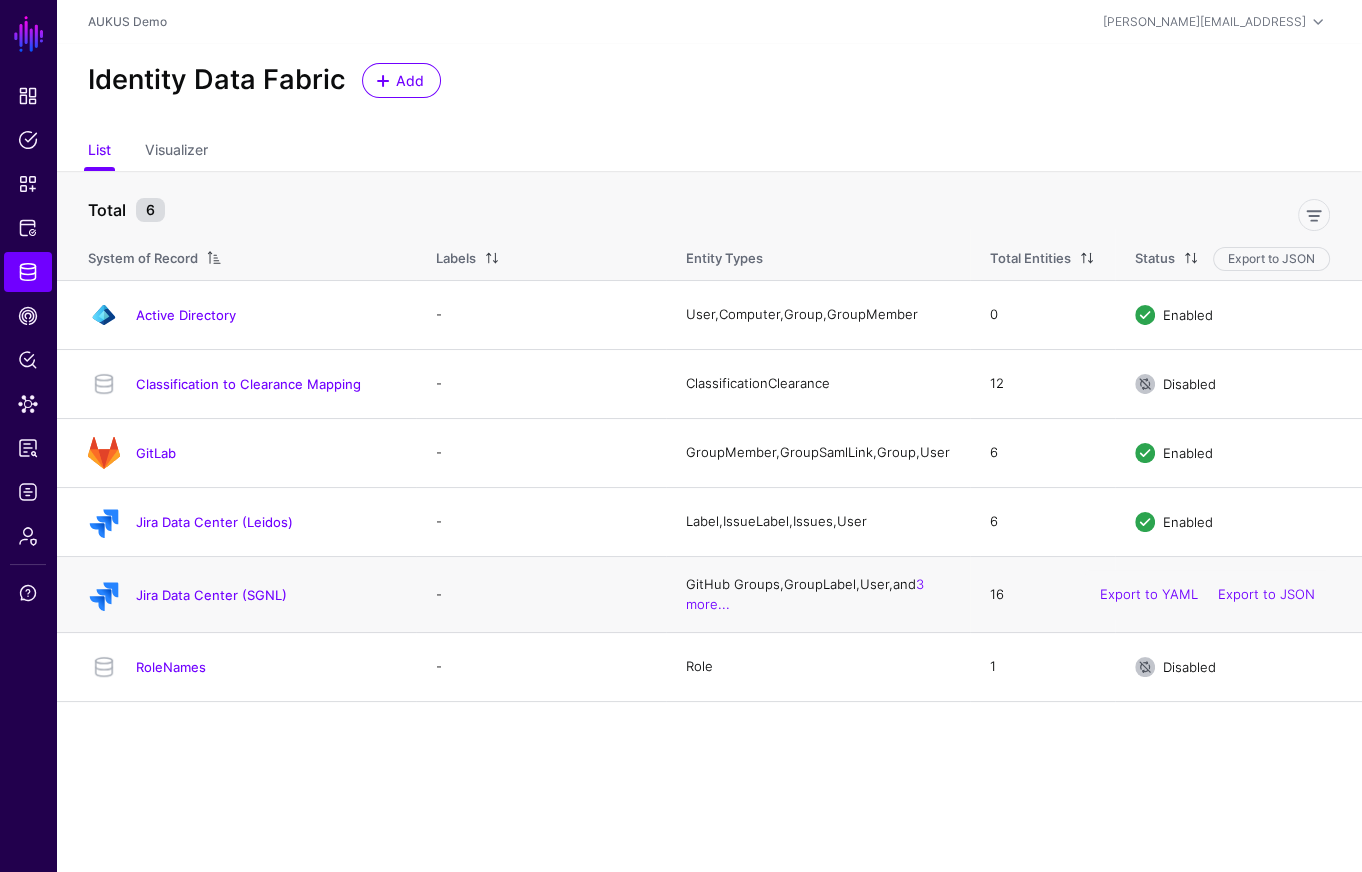 click on "Jira Data Center (SGNL)" 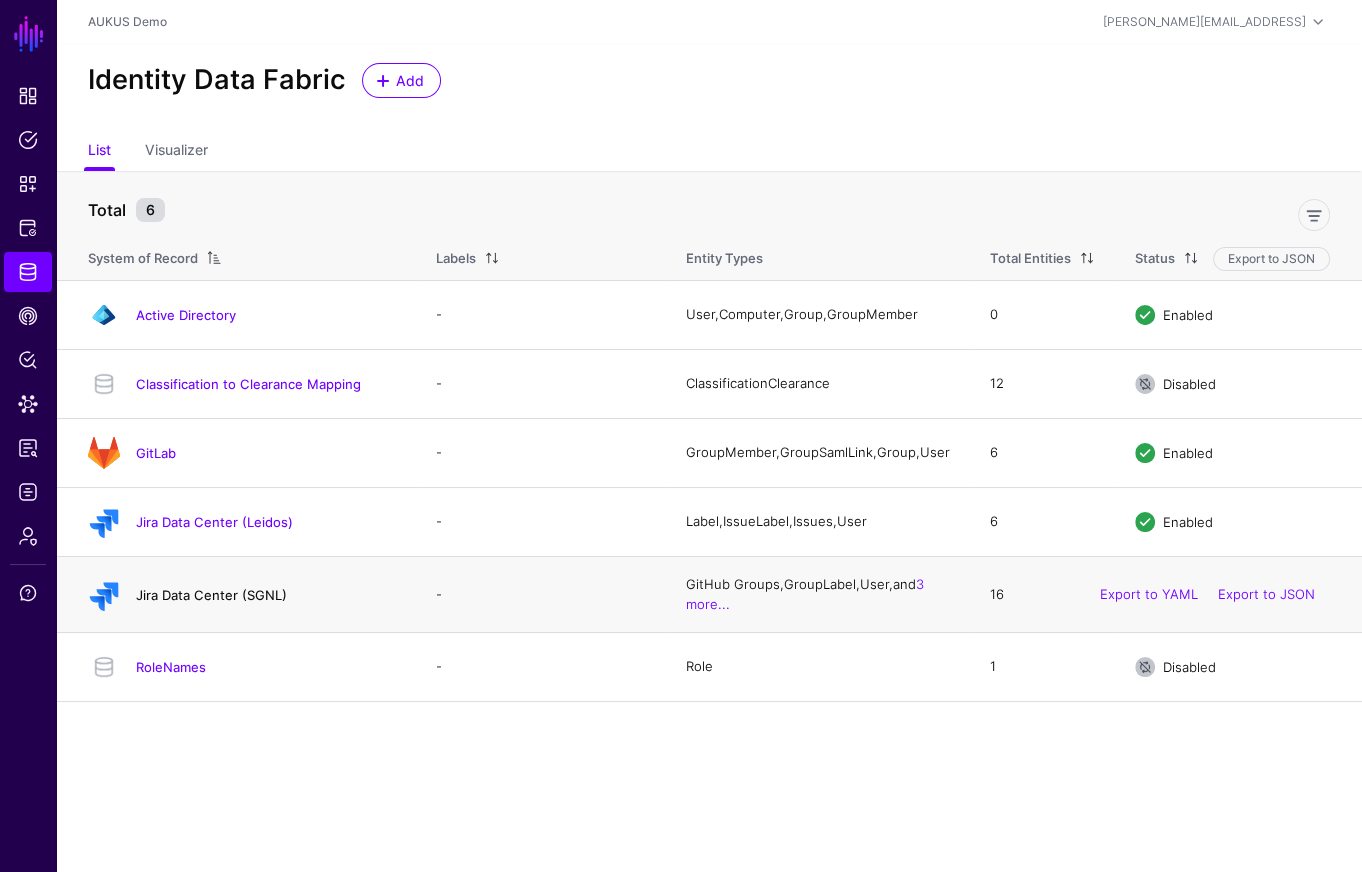drag, startPoint x: 223, startPoint y: 605, endPoint x: 248, endPoint y: 604, distance: 25.019993 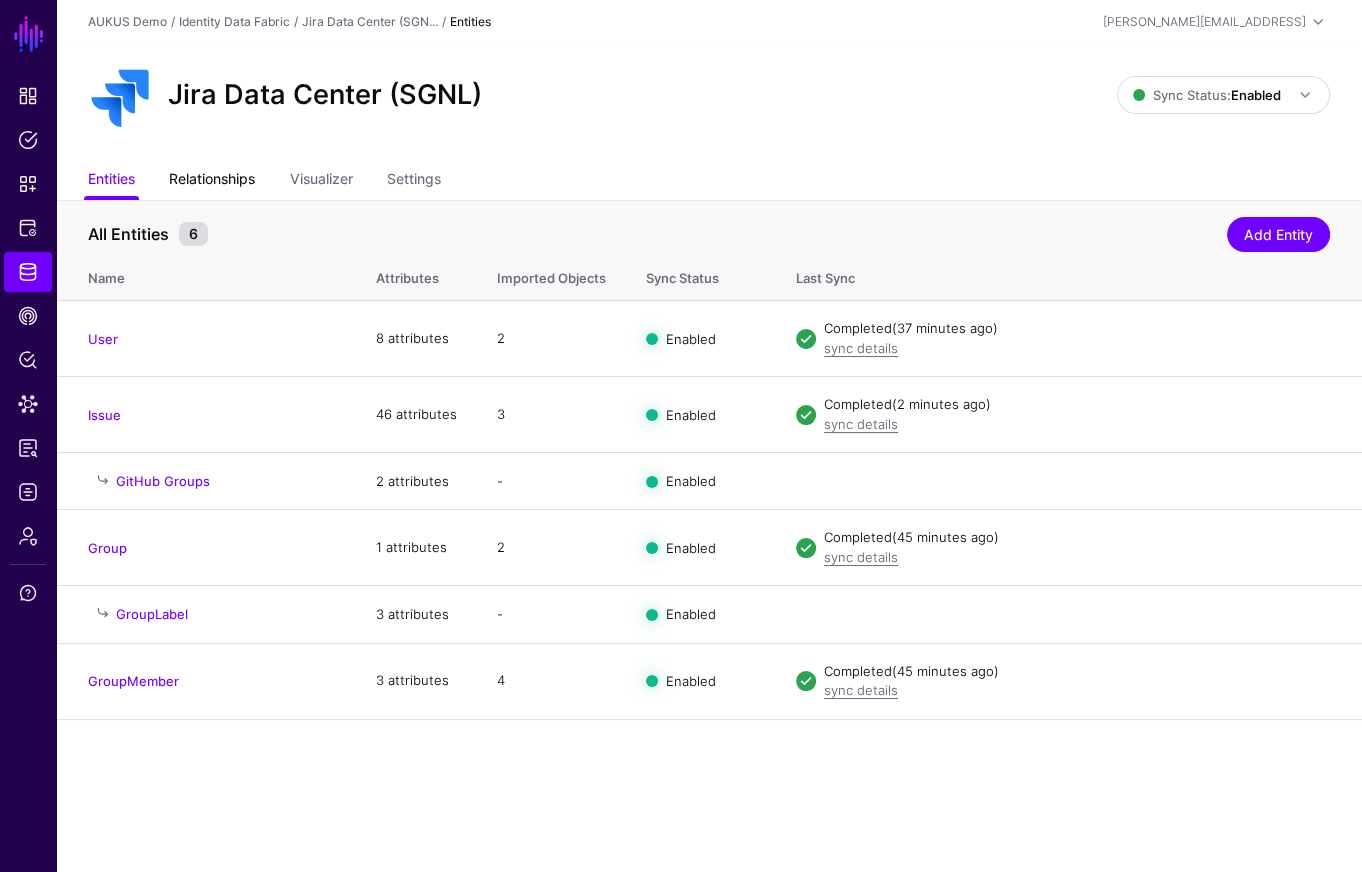 click on "Relationships" 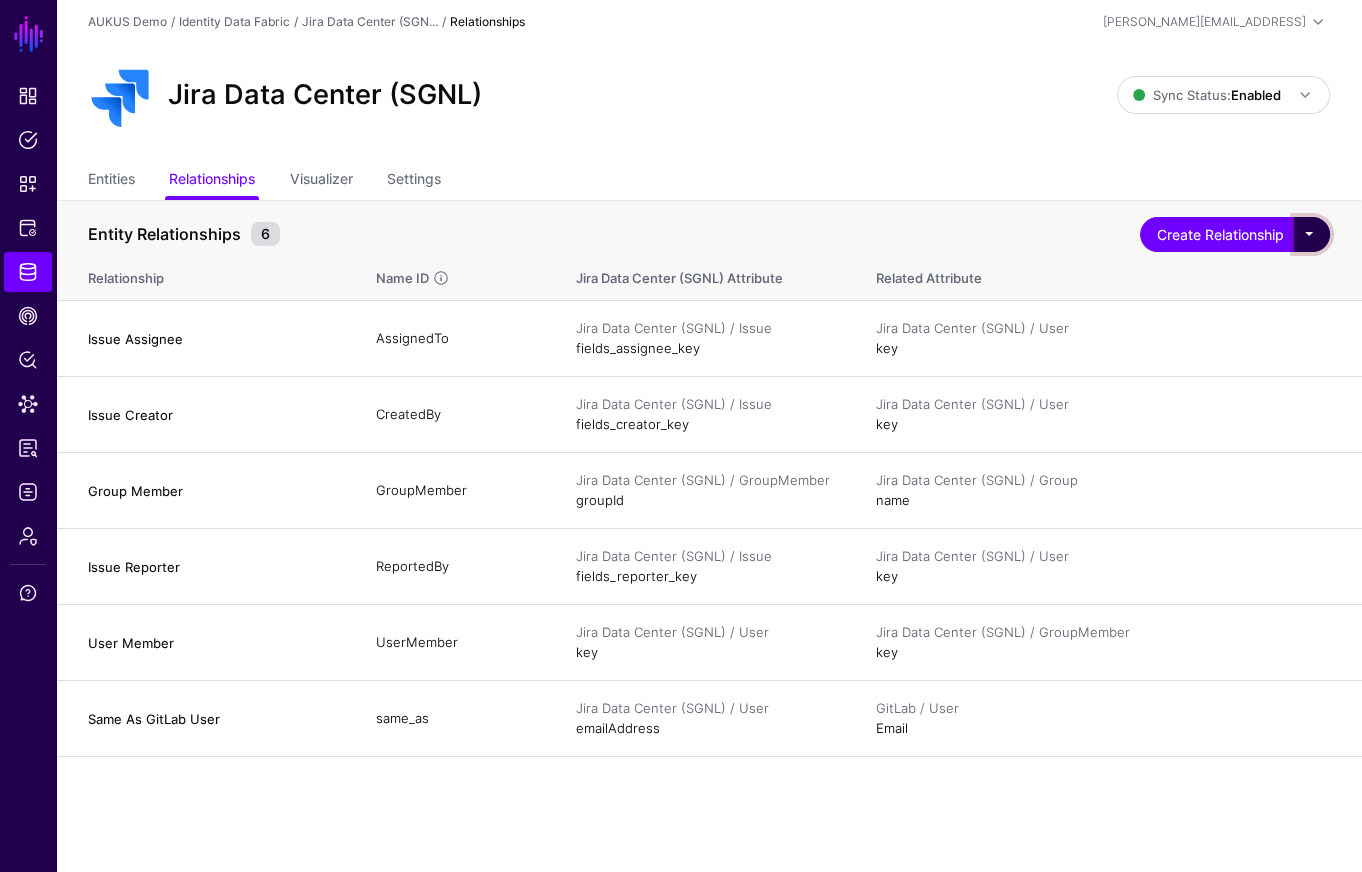 click 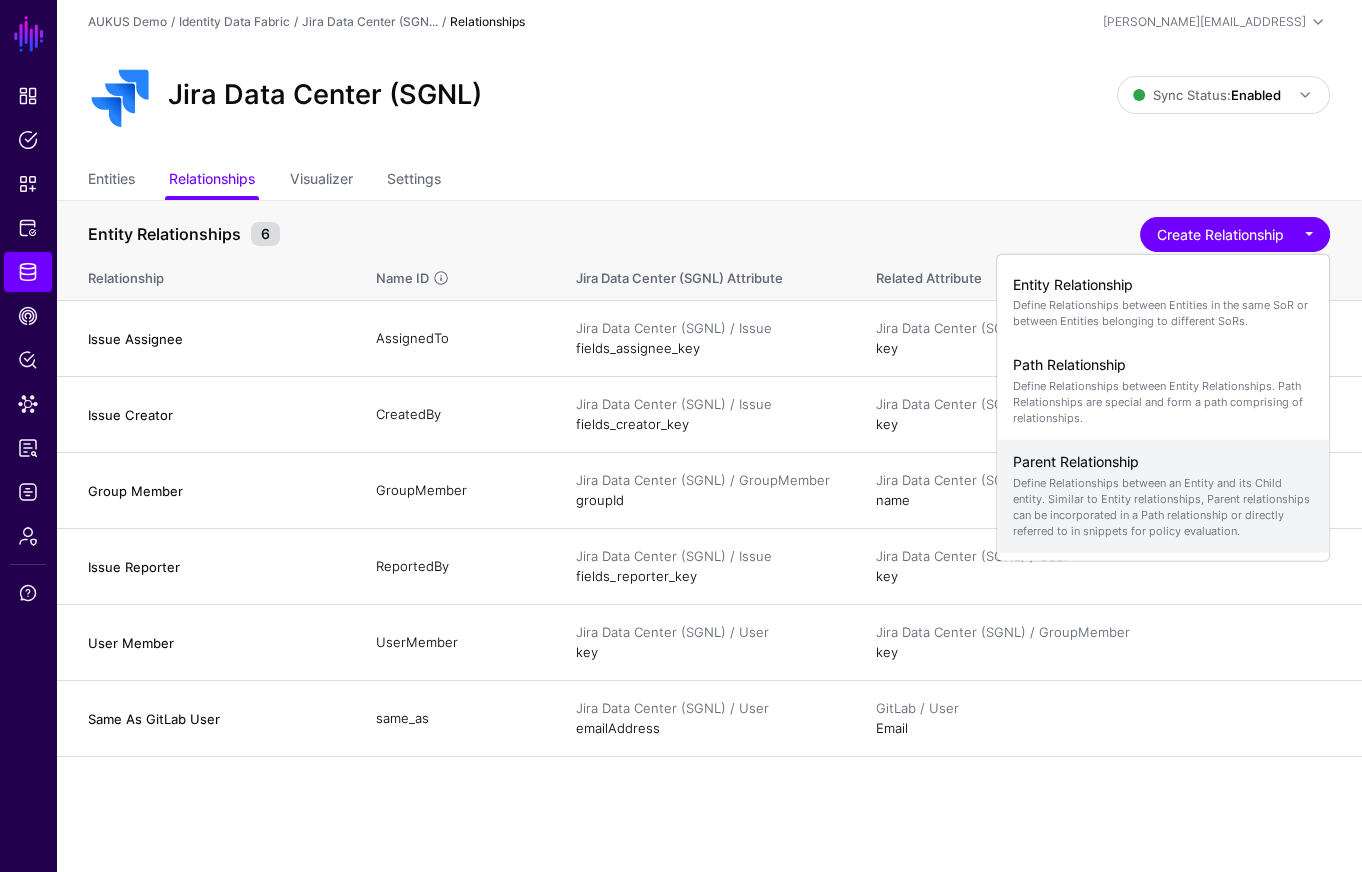 click on "Define Relationships between an Entity and its Child entity. Similar to Entity relationships, Parent relationships can be incorporated in a Path relationship or directly referred to in snippets for policy evaluation." 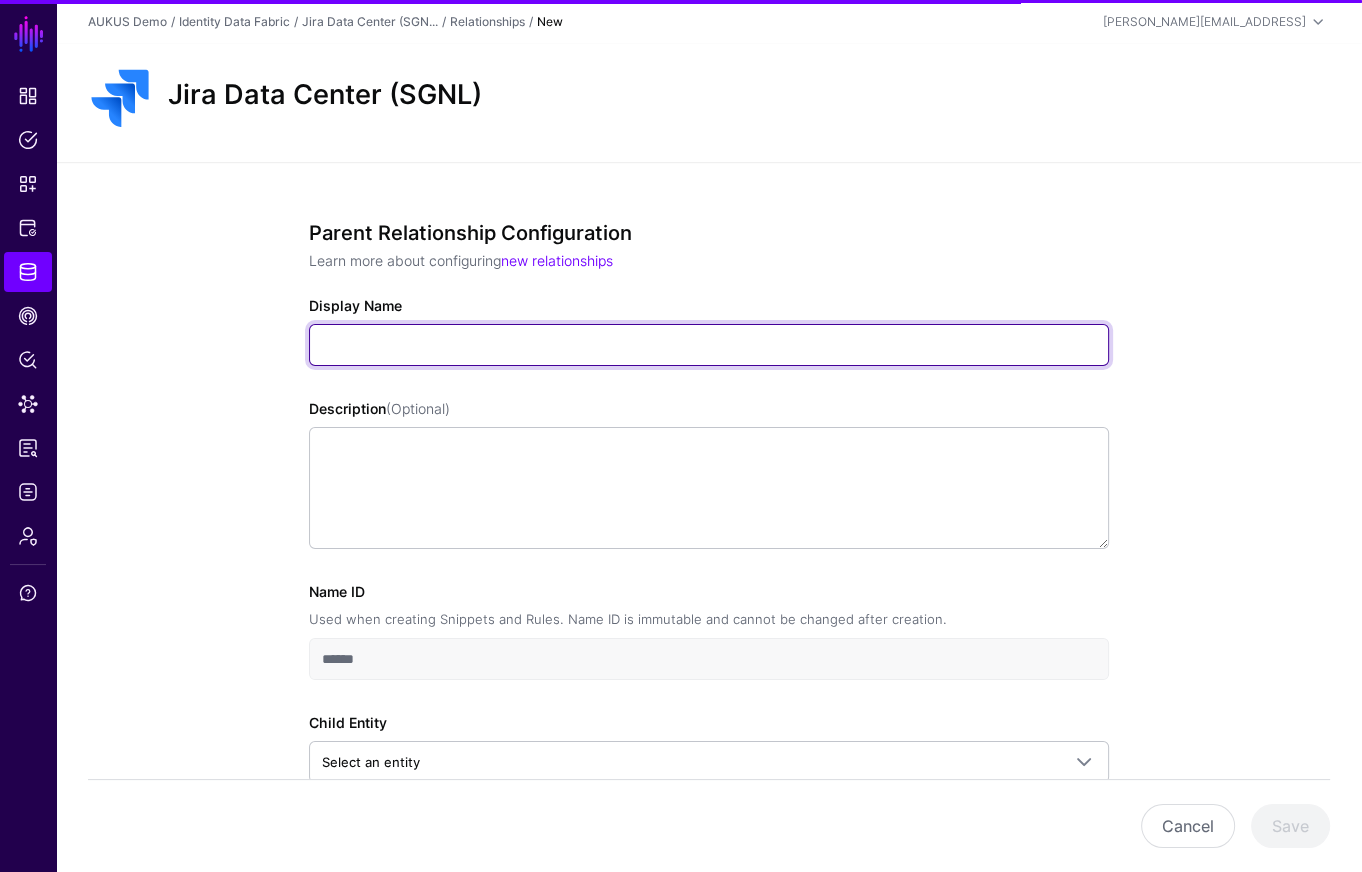 click on "Display Name" at bounding box center [709, 345] 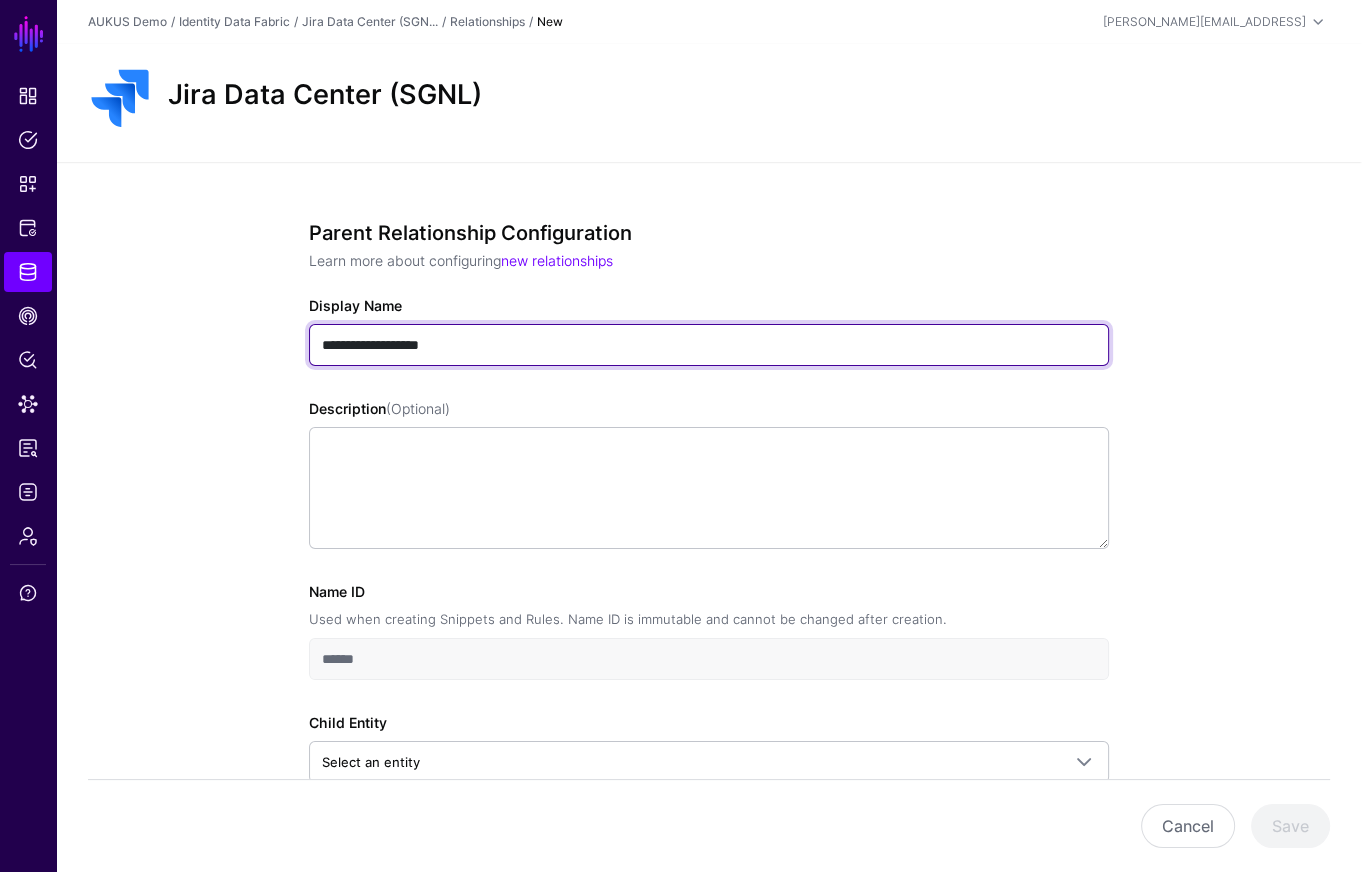 scroll, scrollTop: 118, scrollLeft: 0, axis: vertical 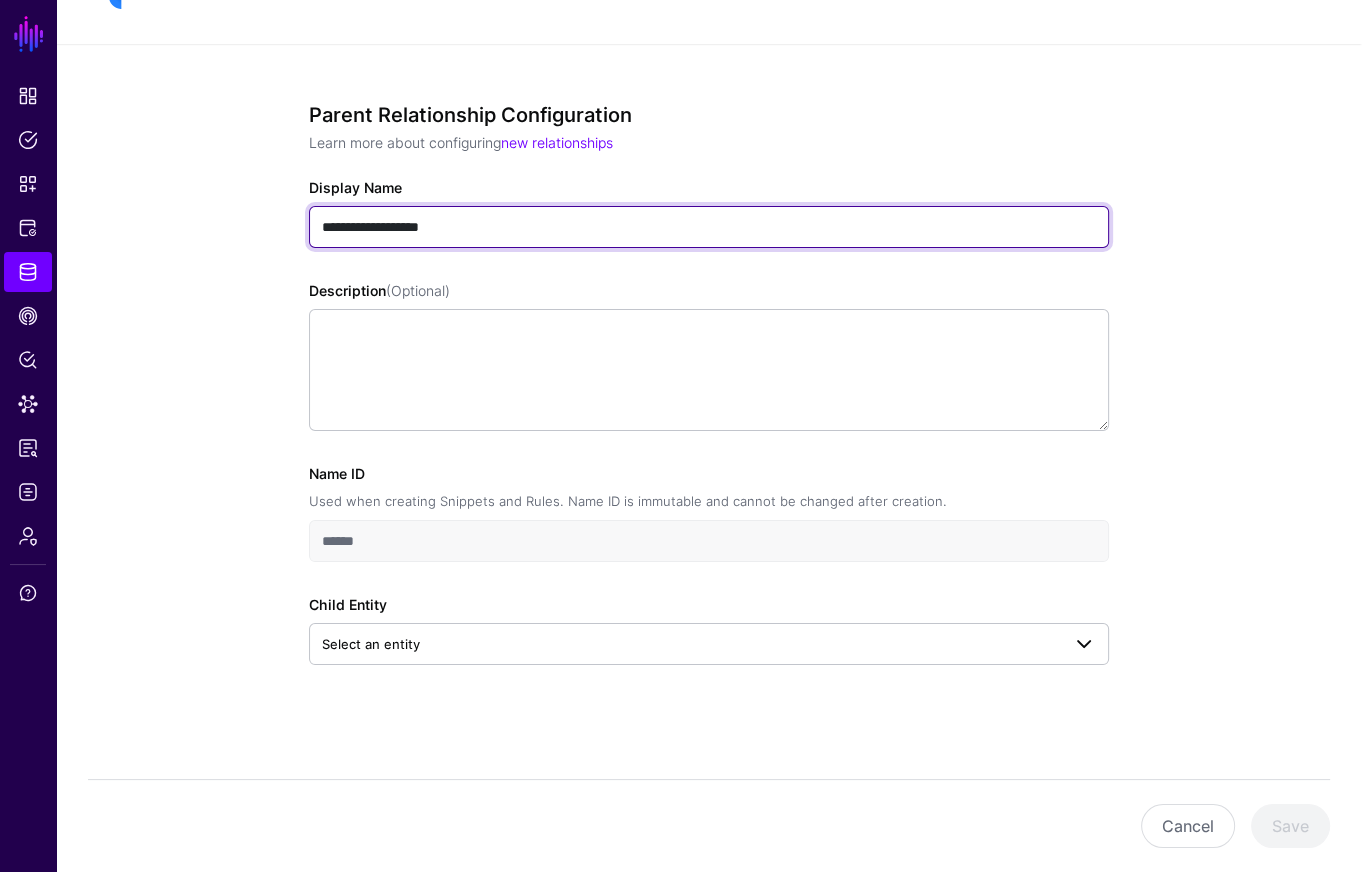 type on "**********" 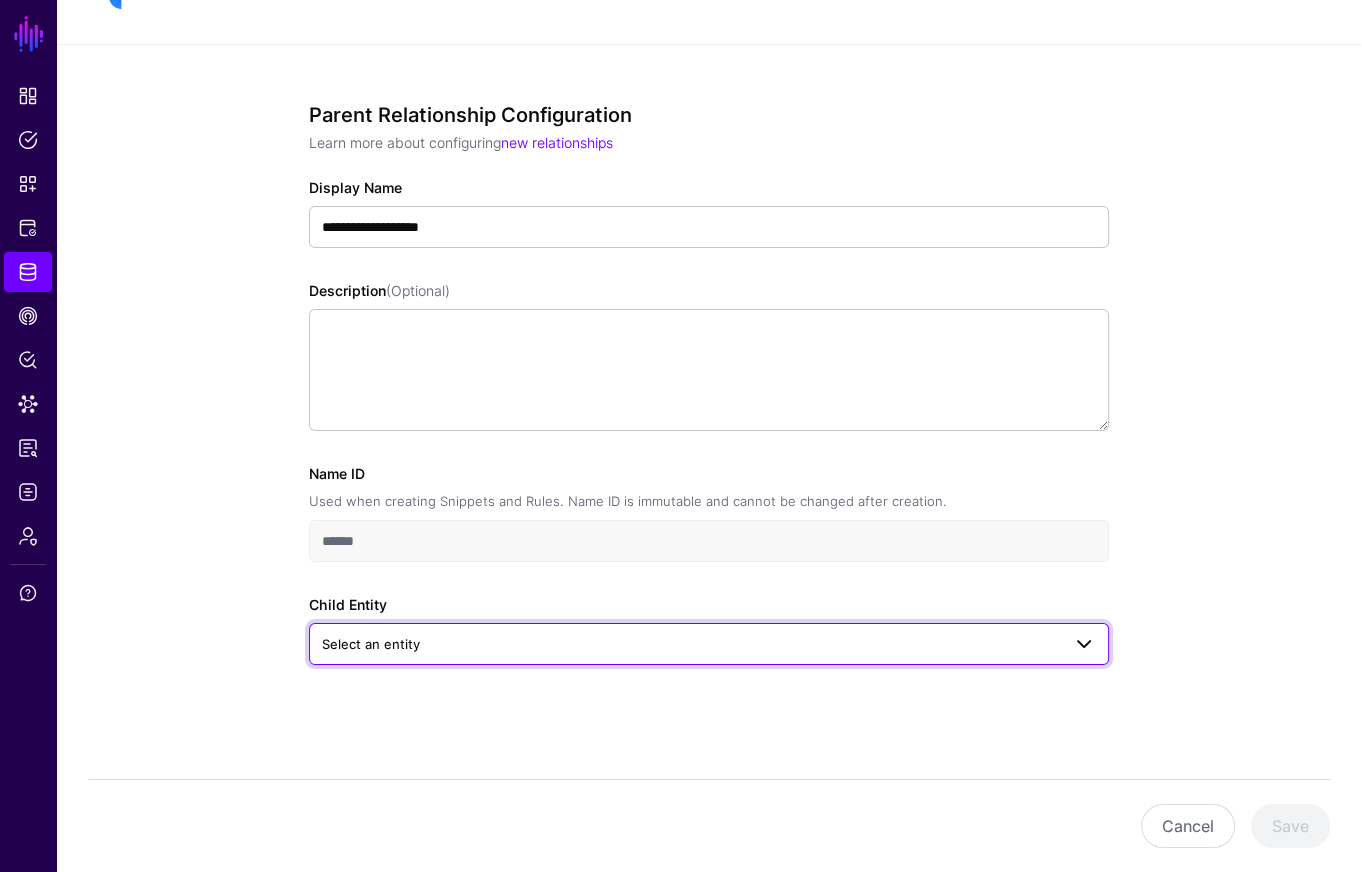 click on "Select an entity" at bounding box center (709, 644) 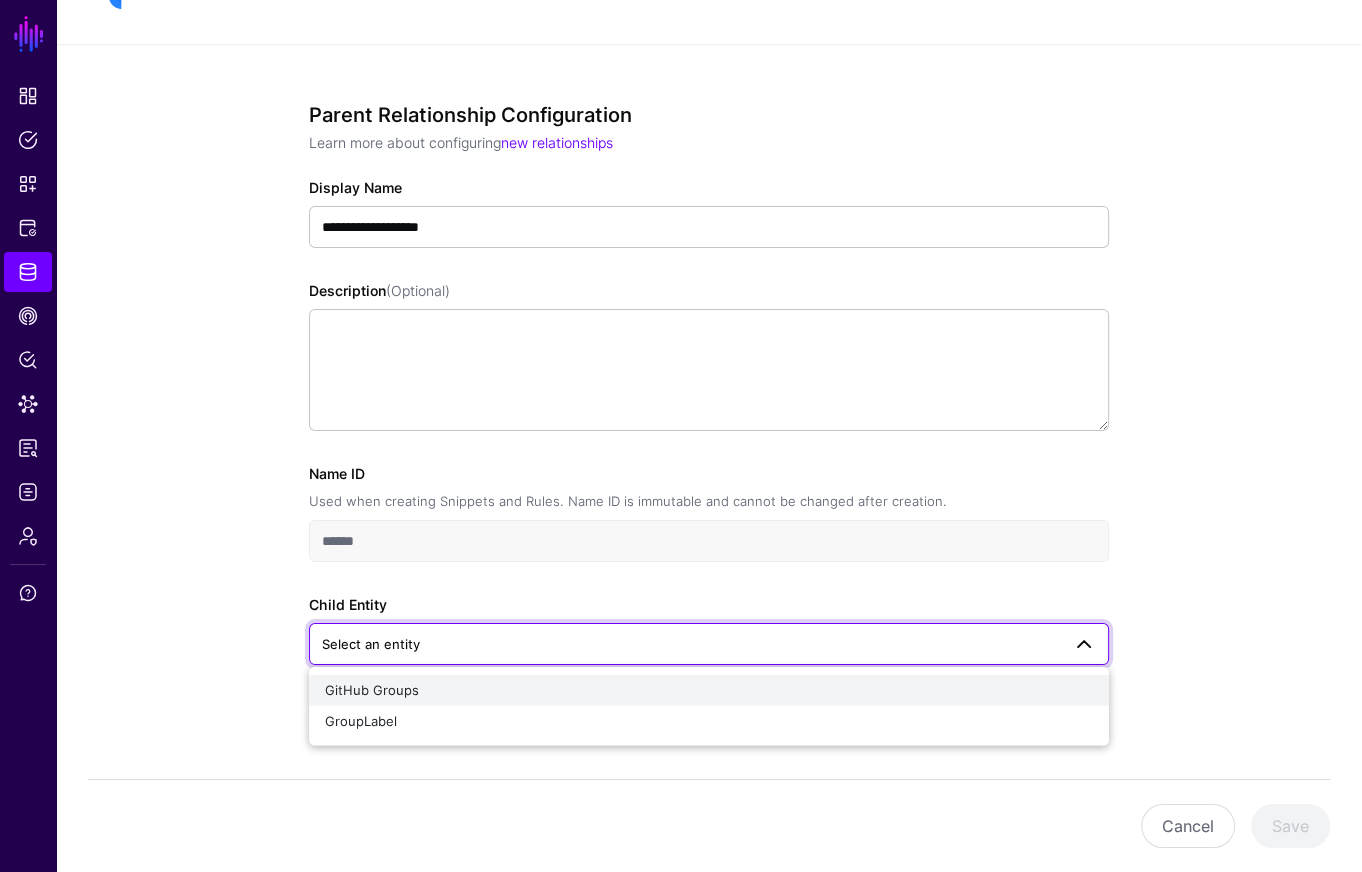 click on "GitHub Groups" 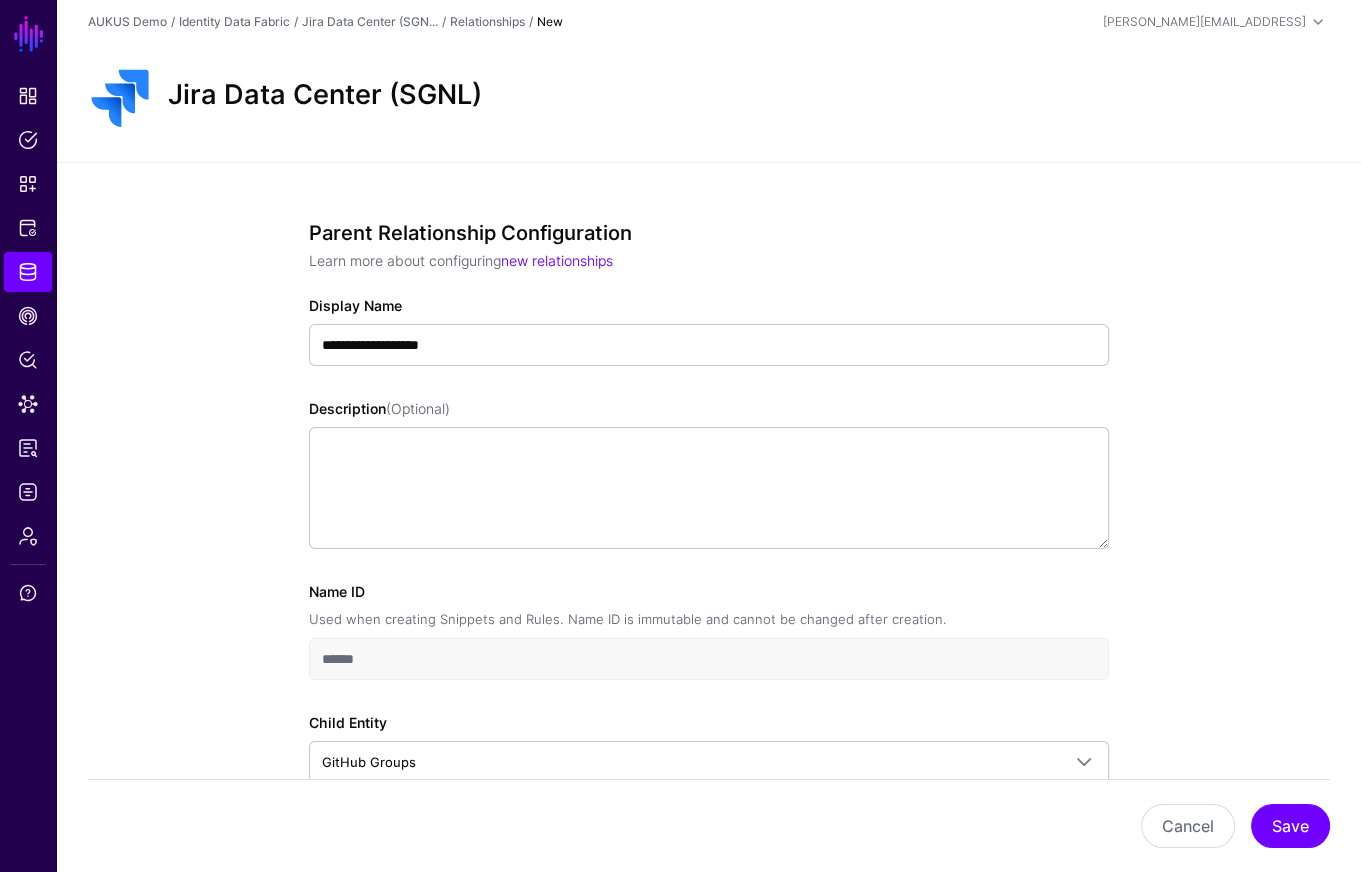 scroll, scrollTop: 220, scrollLeft: 0, axis: vertical 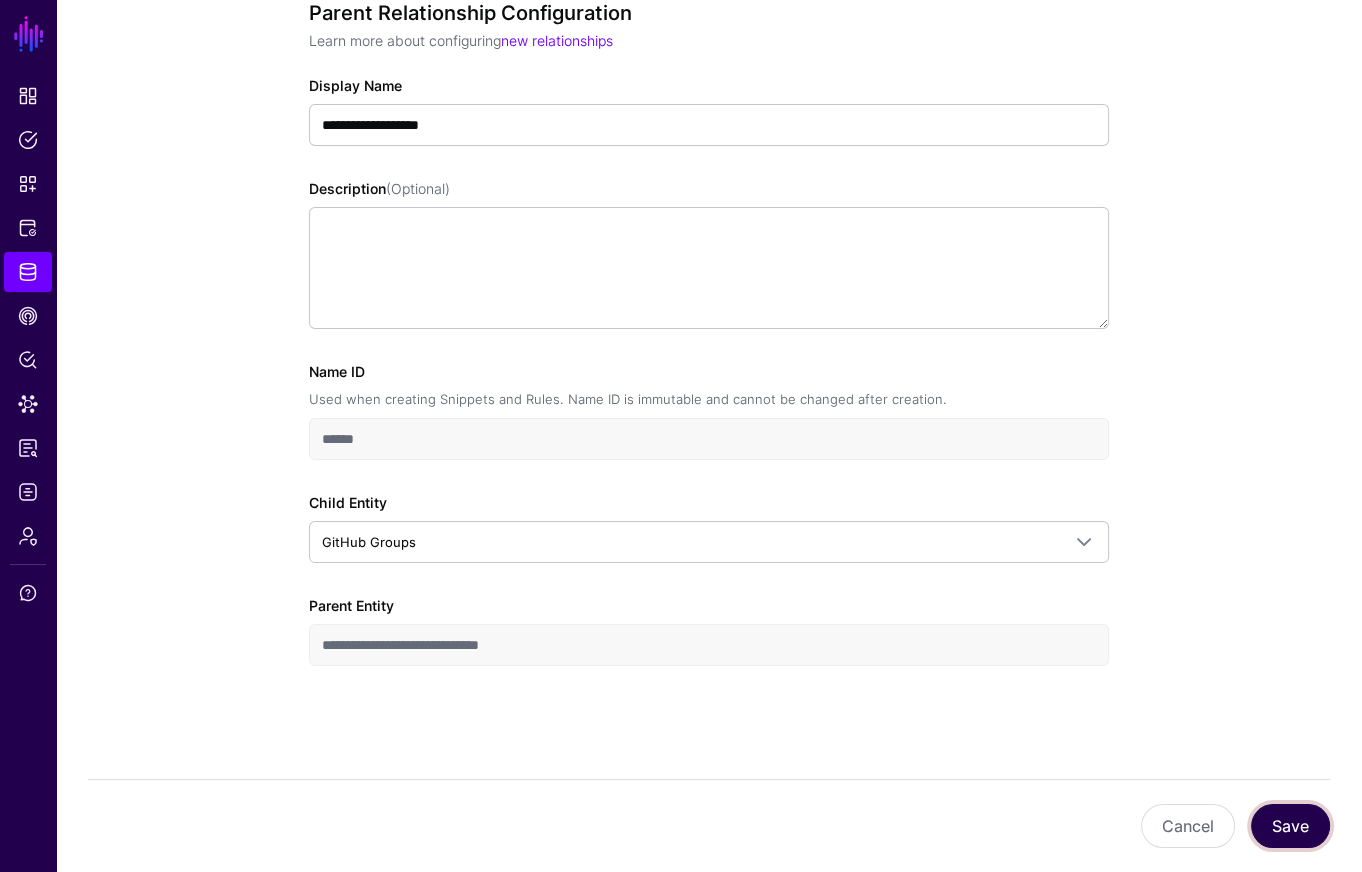 drag, startPoint x: 1291, startPoint y: 830, endPoint x: 1253, endPoint y: 777, distance: 65.21503 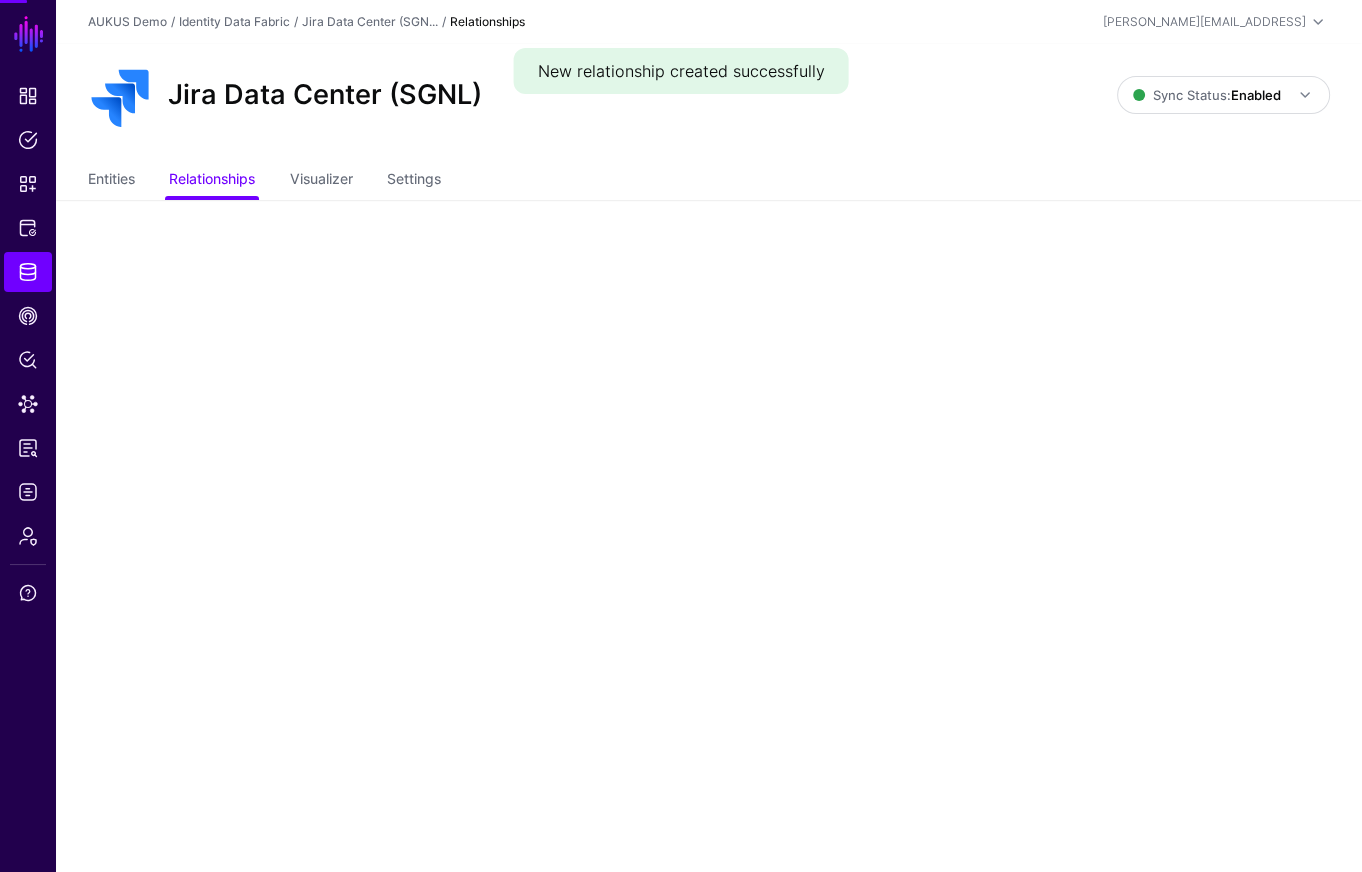 scroll, scrollTop: 0, scrollLeft: 0, axis: both 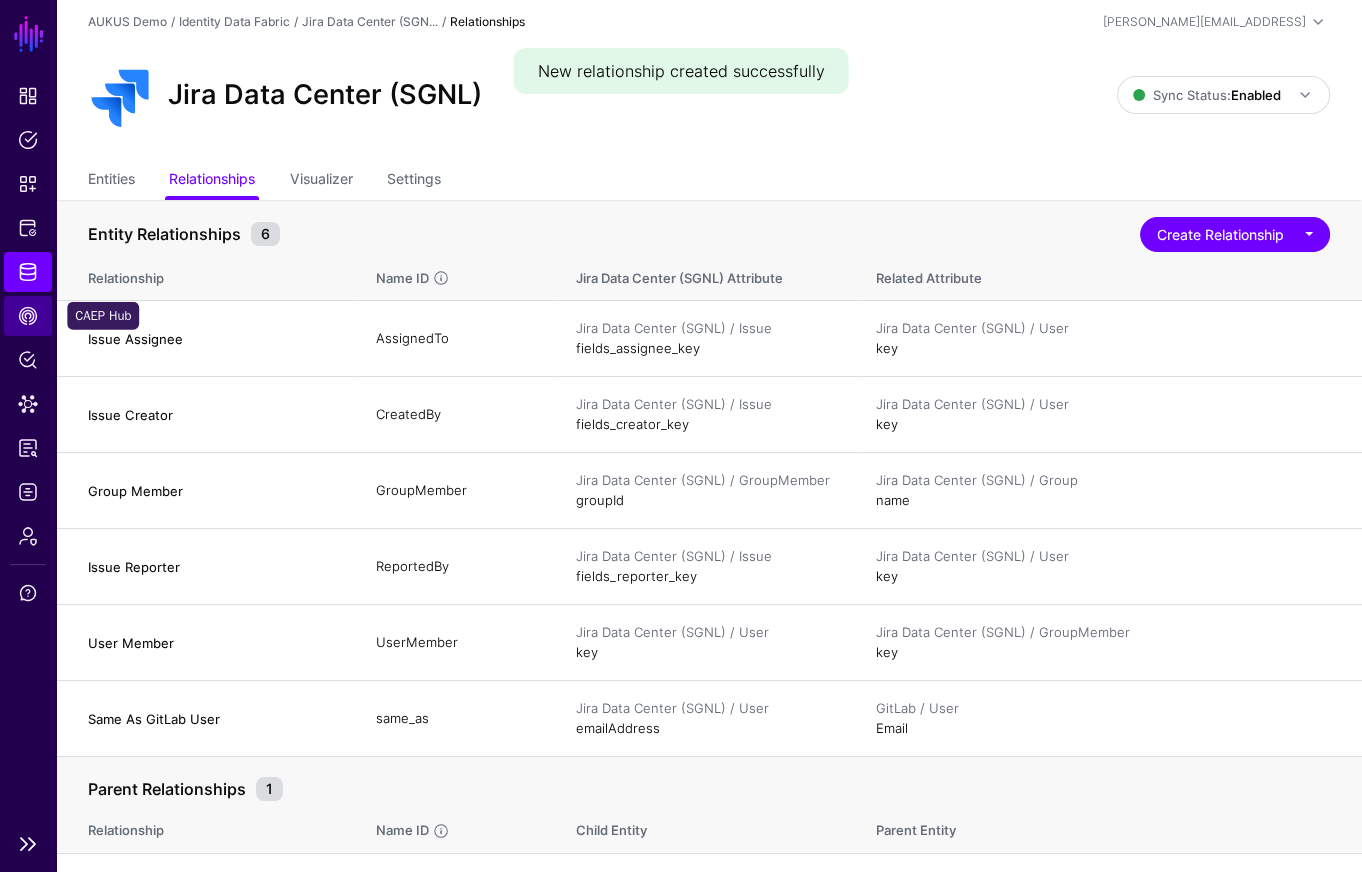 click on "CAEP Hub" 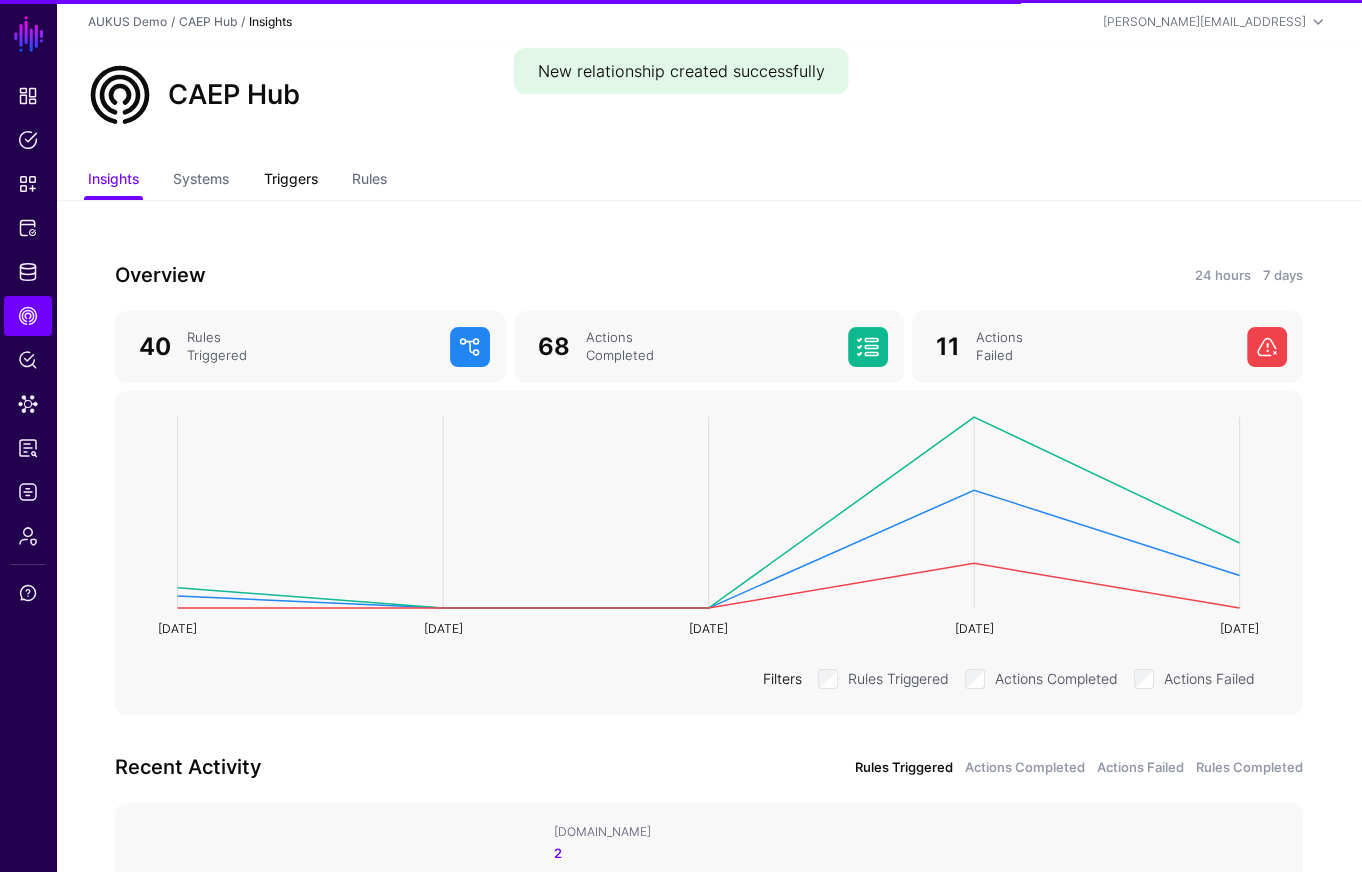 click on "Triggers" 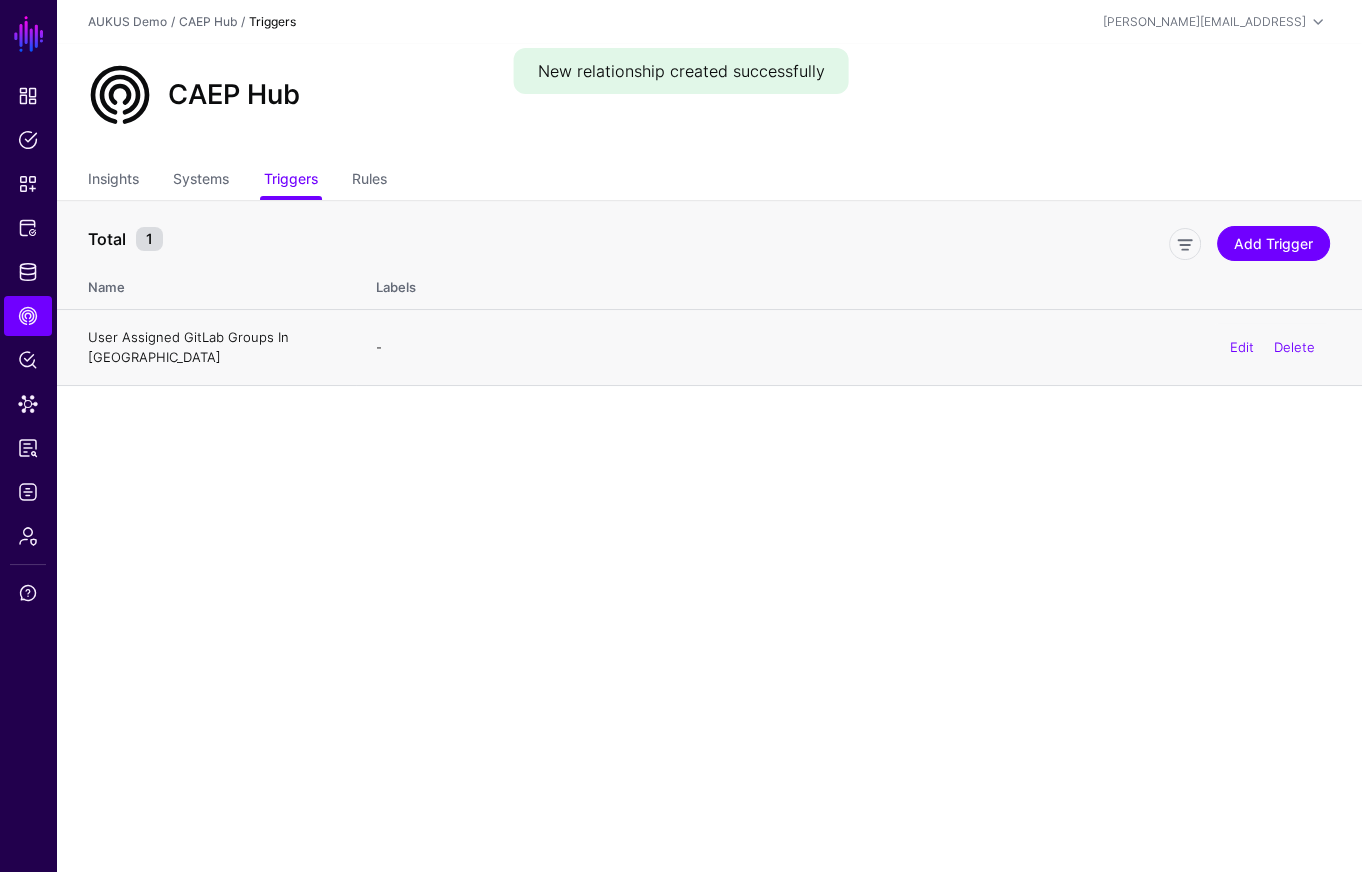 click on "User Assigned GitLab Groups In Jira" 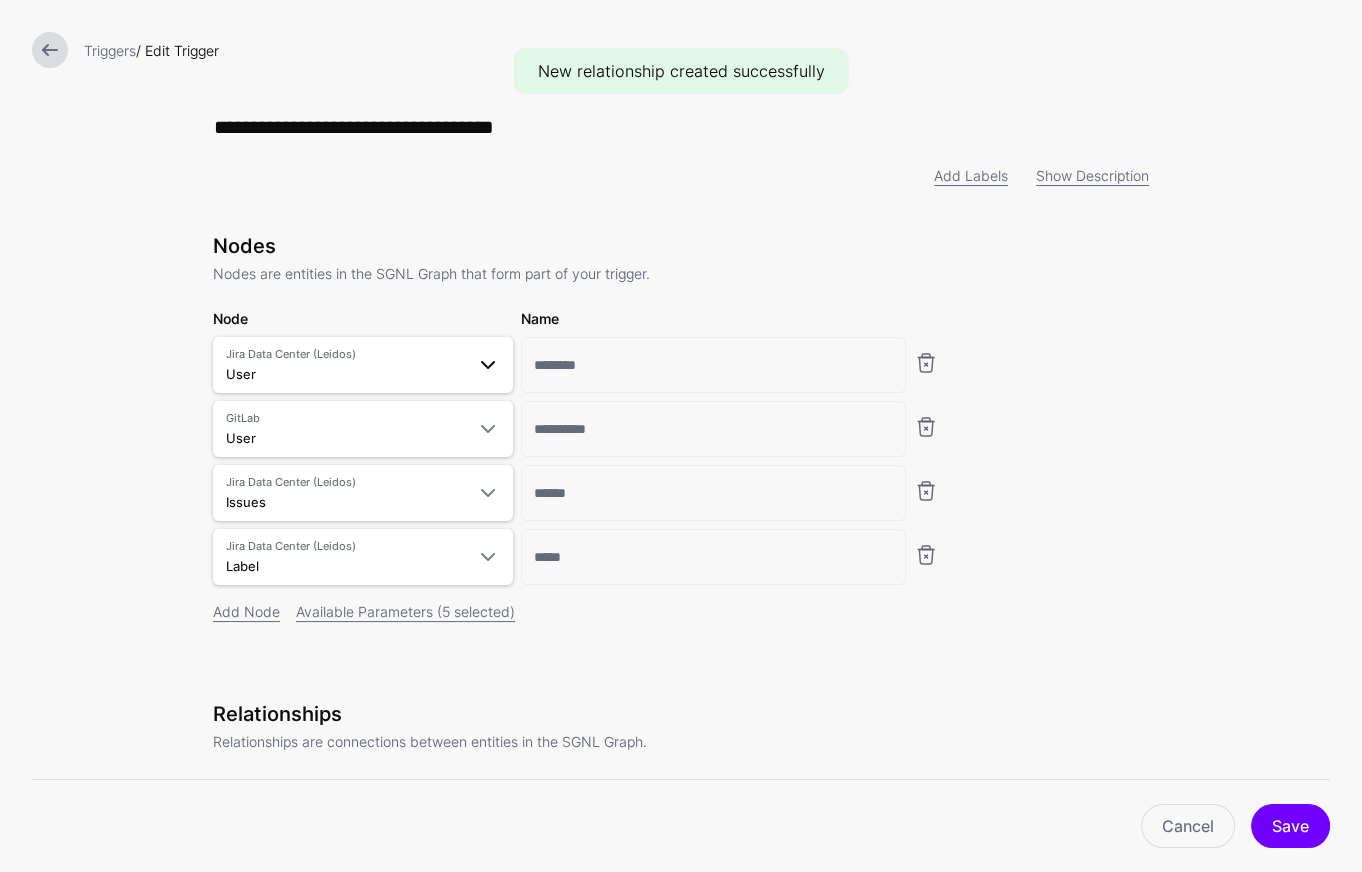 click on "Jira Data Center (Leidos)" at bounding box center (345, 354) 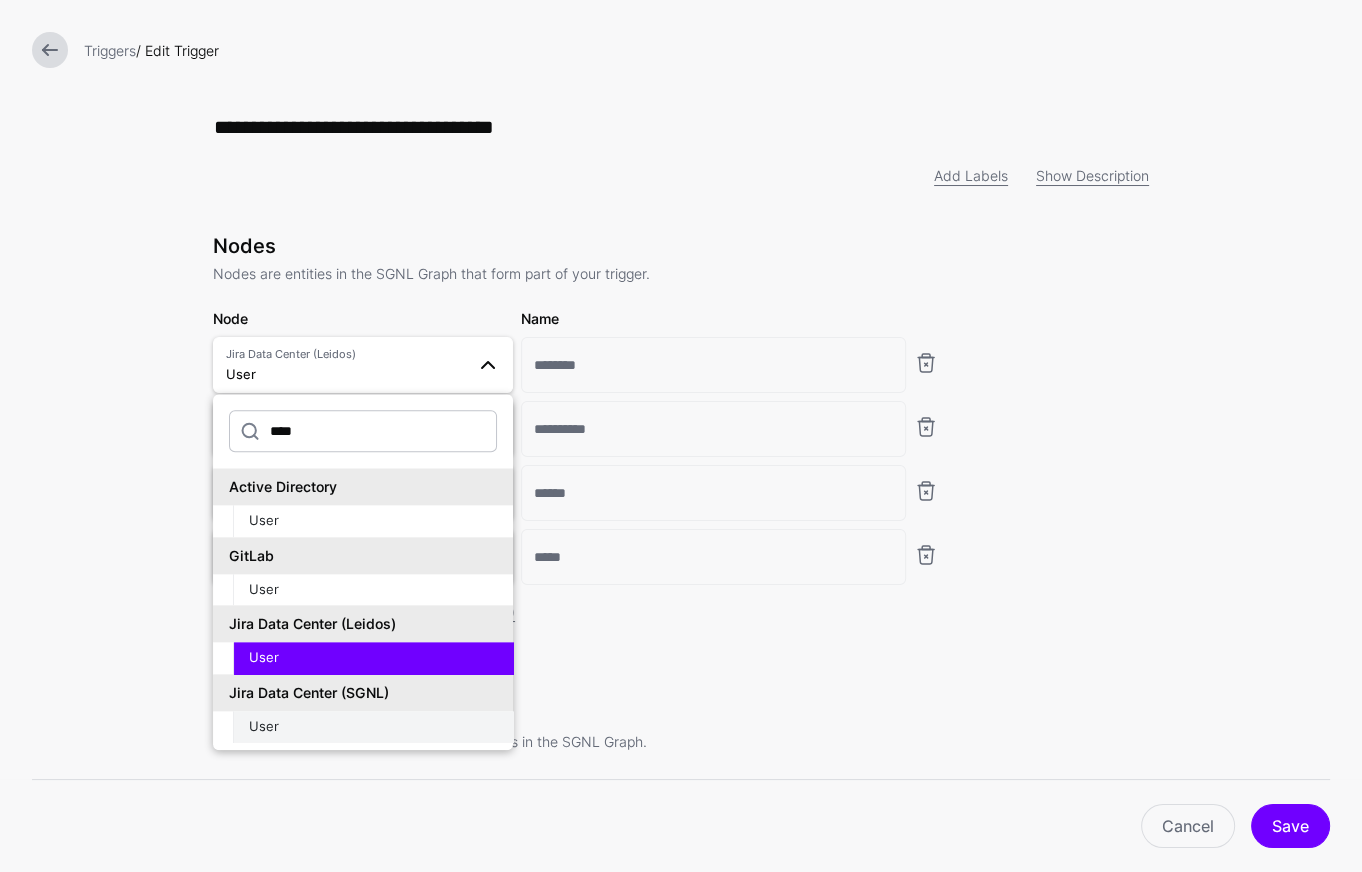 type on "****" 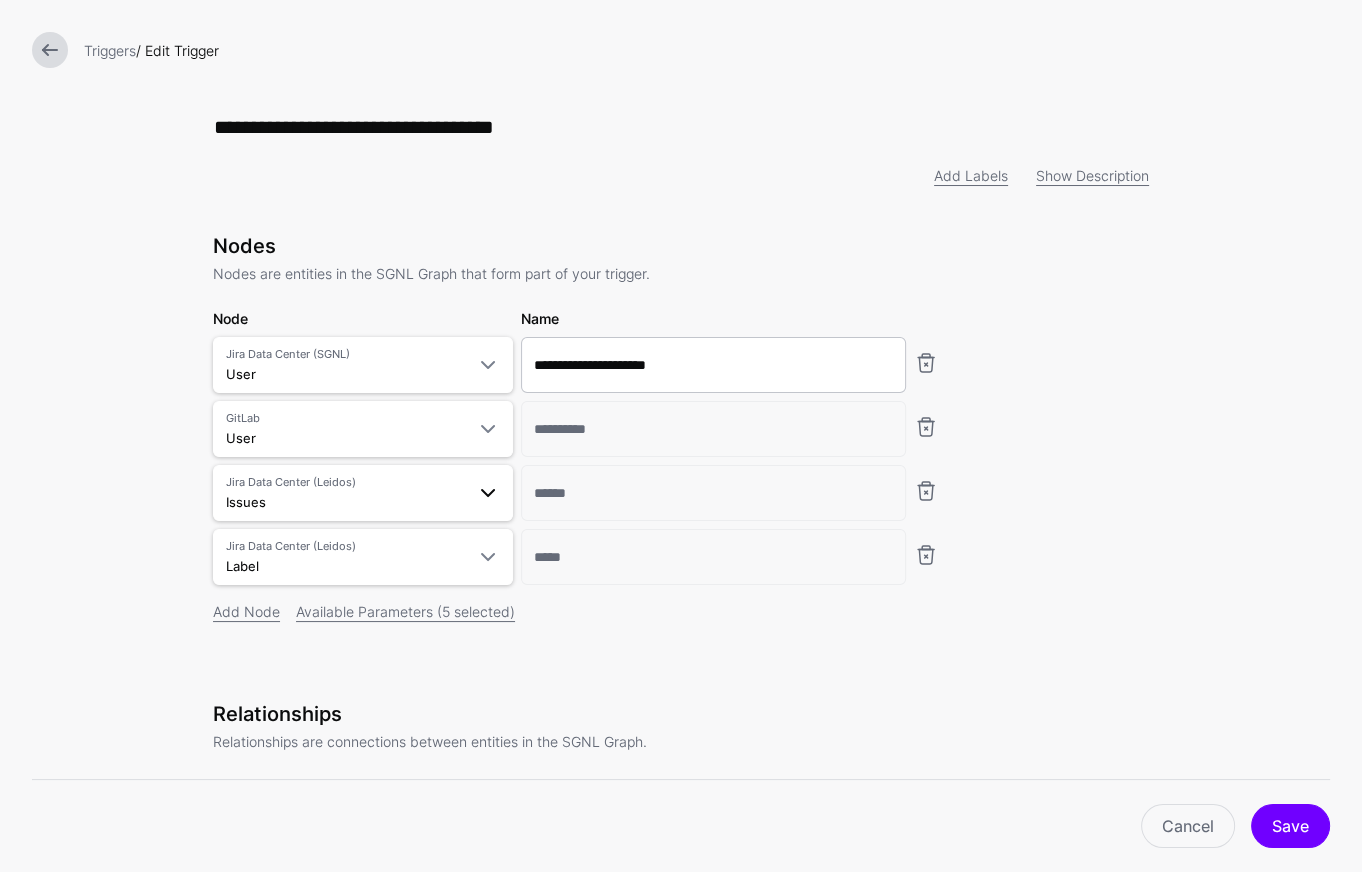 click on "Jira Data Center (Leidos)" at bounding box center (345, 482) 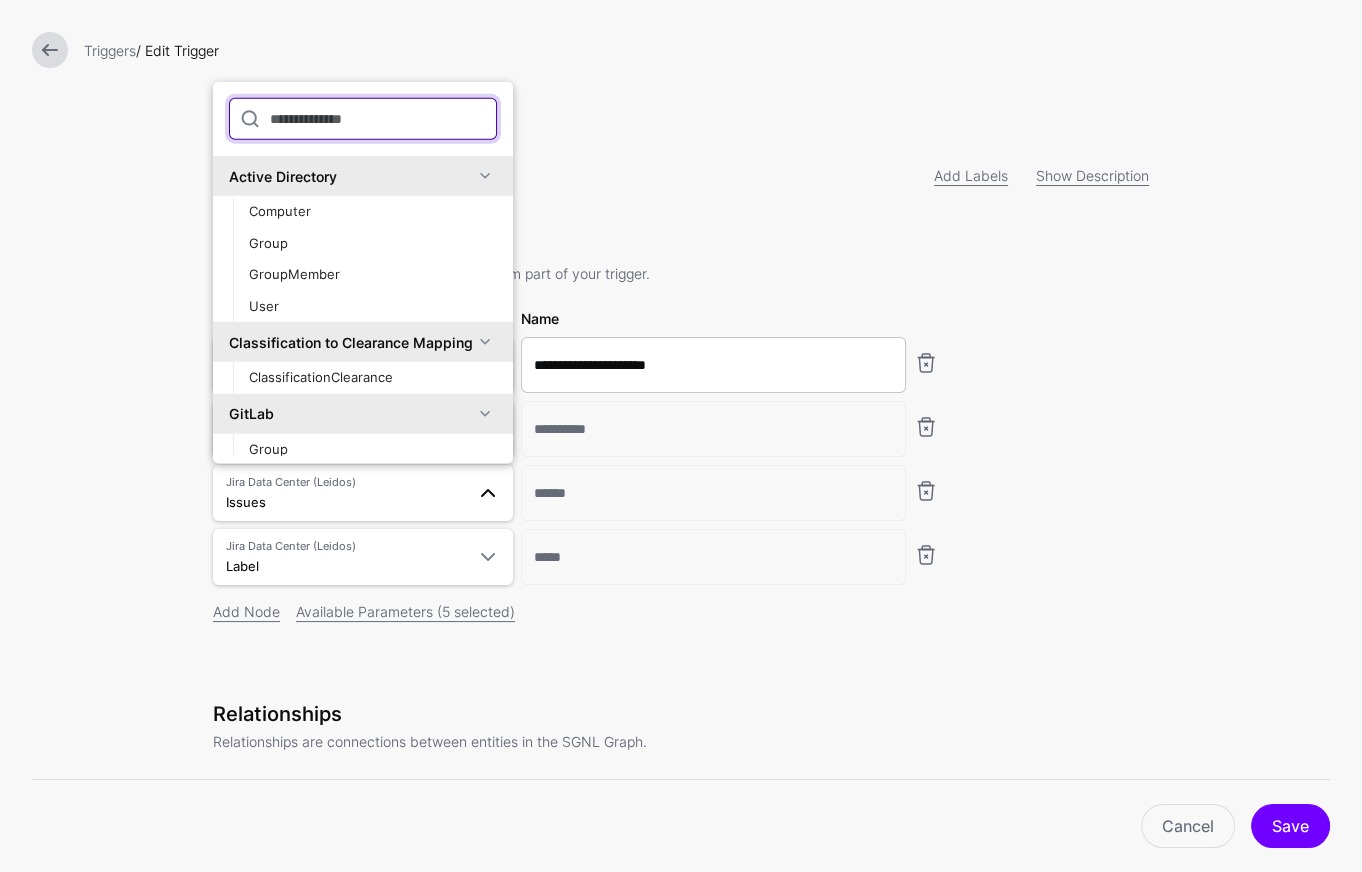 type on "*" 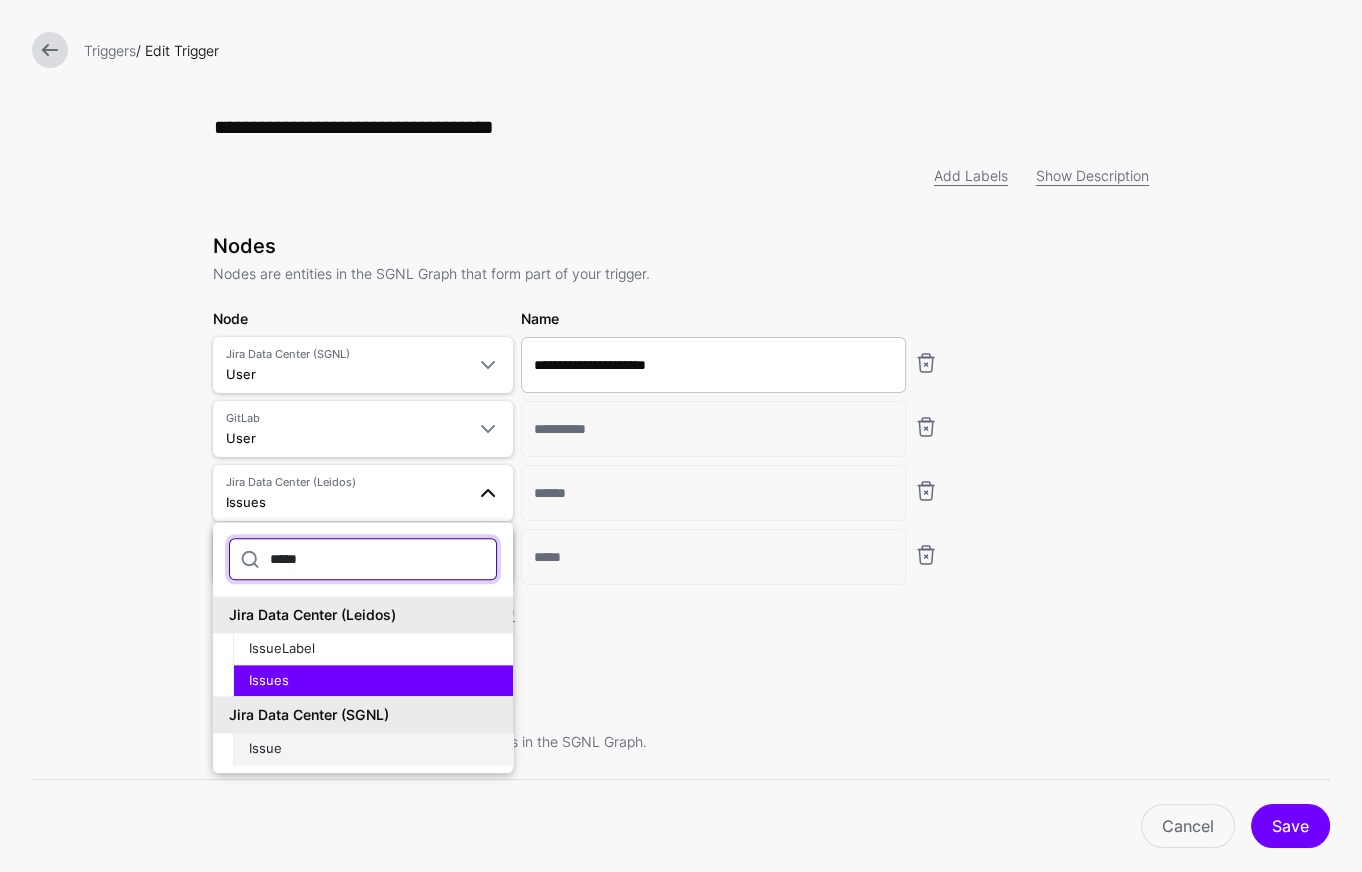 type on "*****" 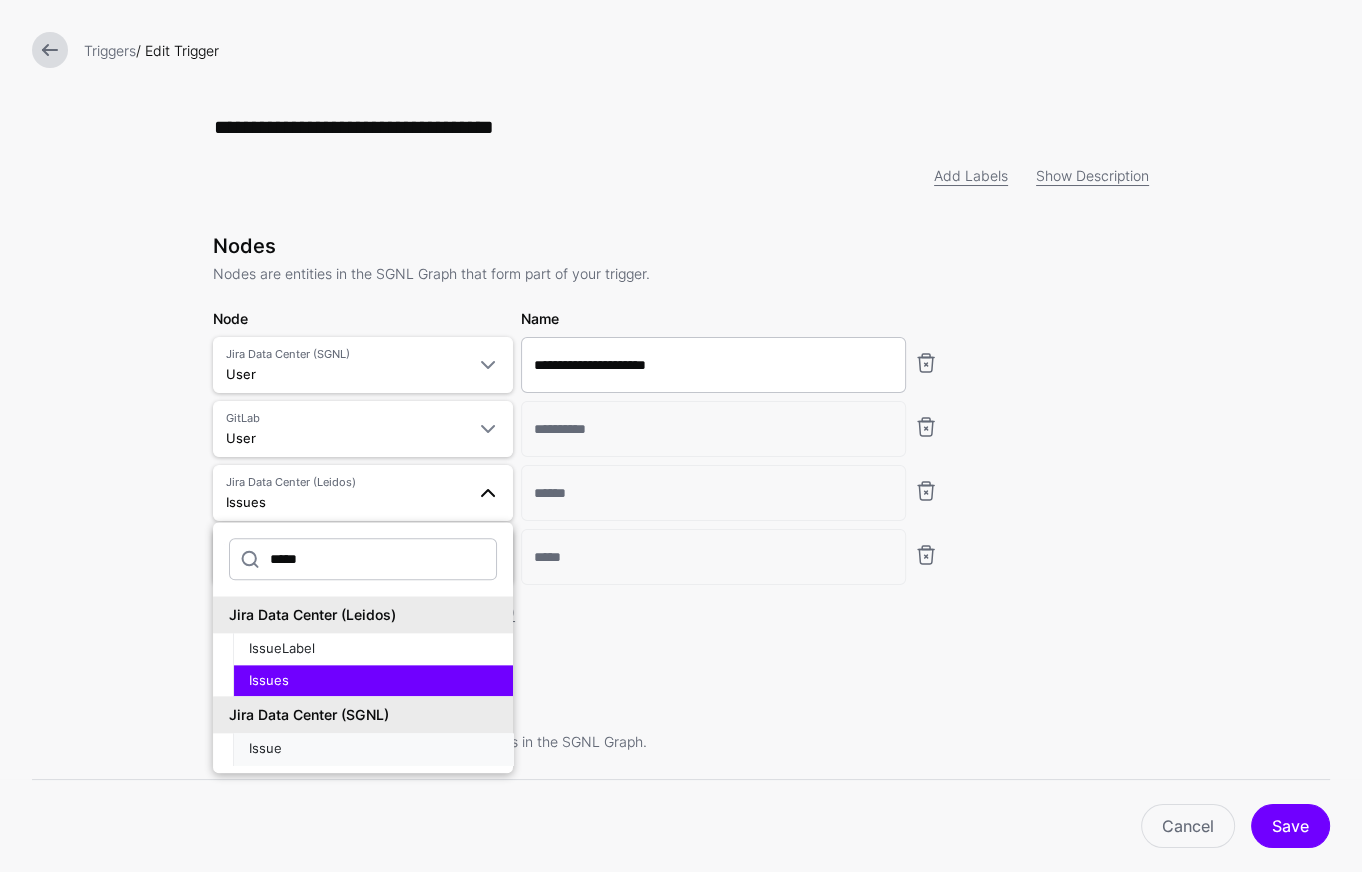 click on "Issue" at bounding box center [373, 749] 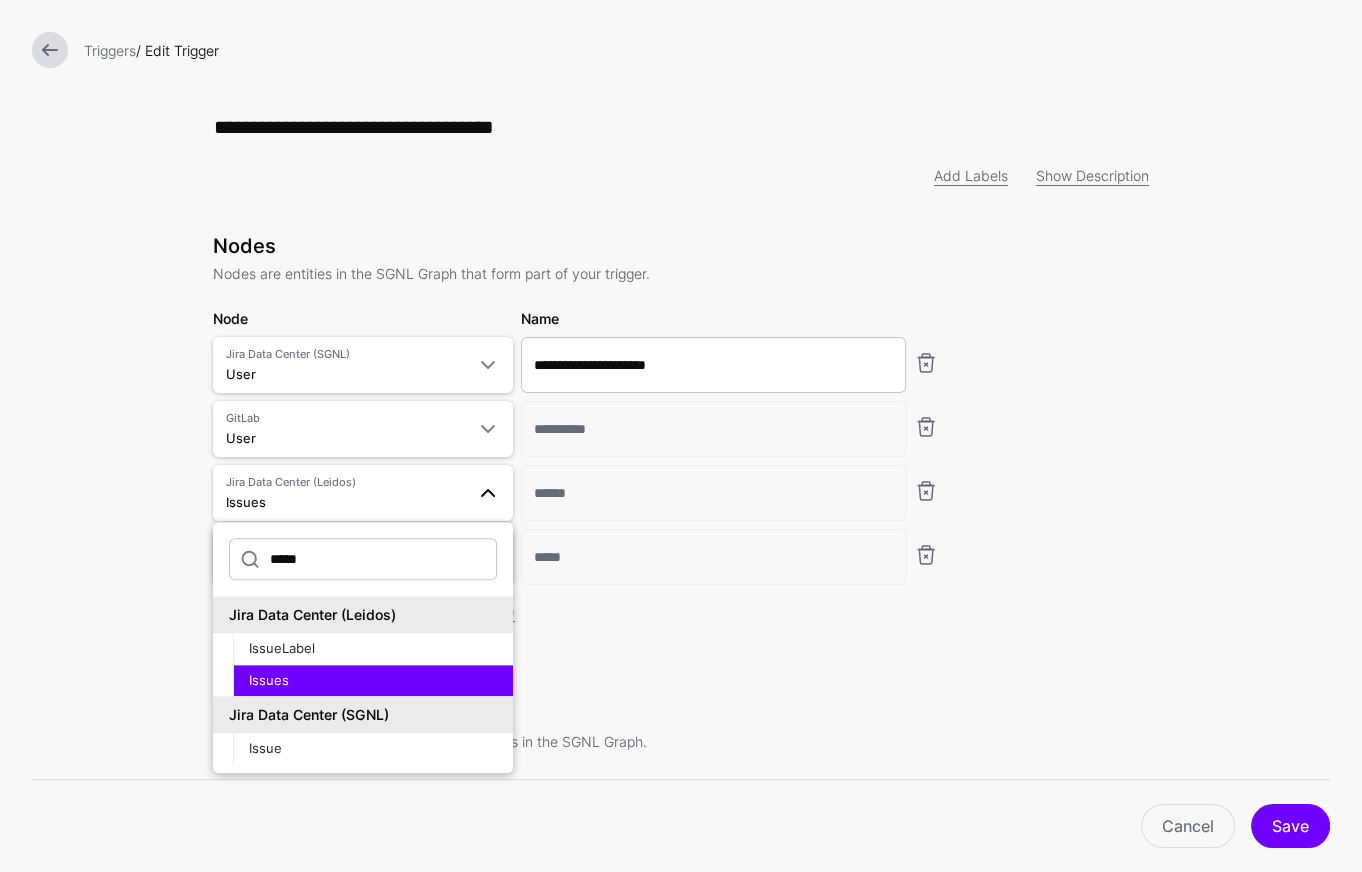 type on "**********" 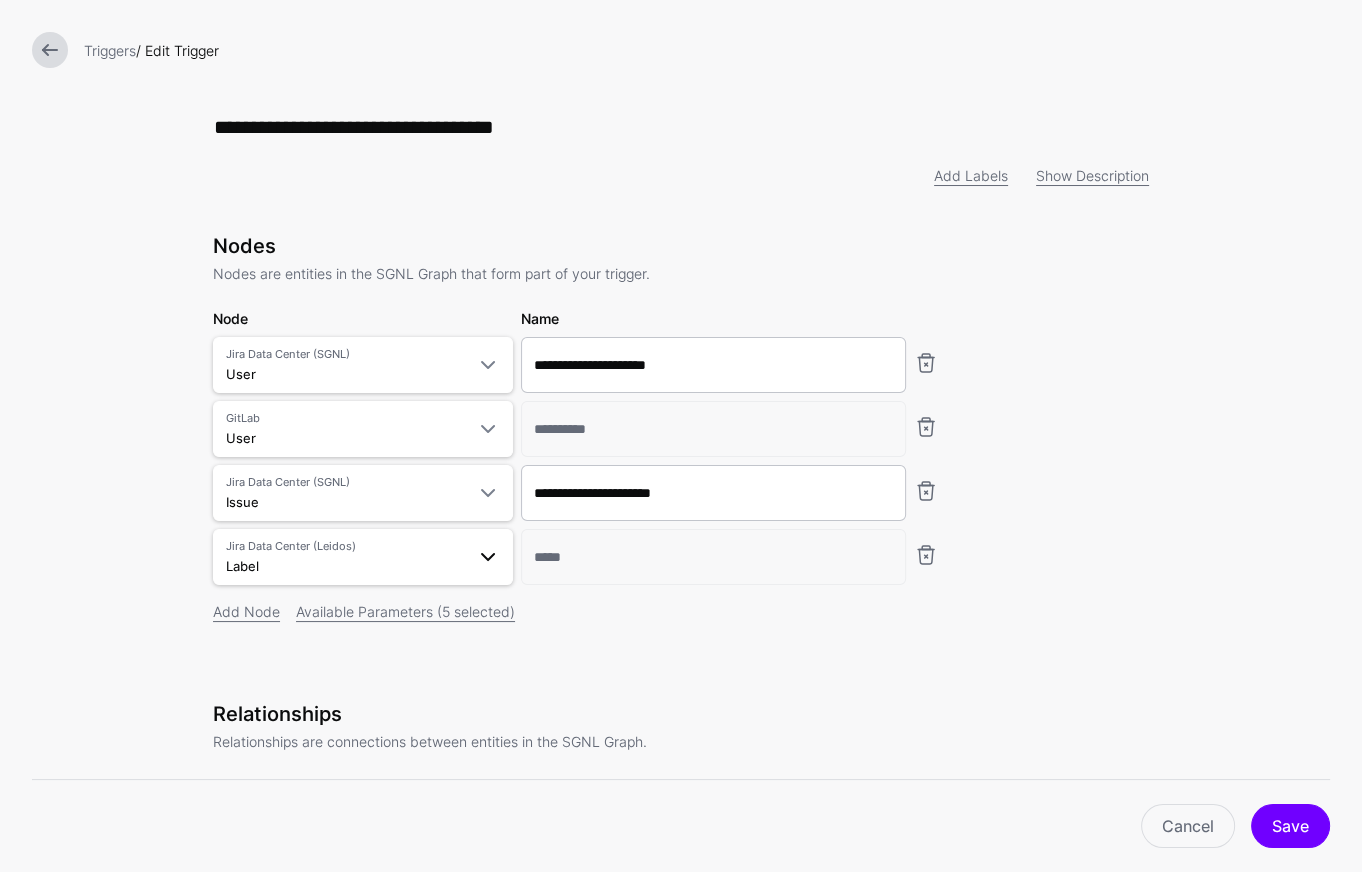 click on "Jira Data Center (Leidos)  Label" at bounding box center (345, 557) 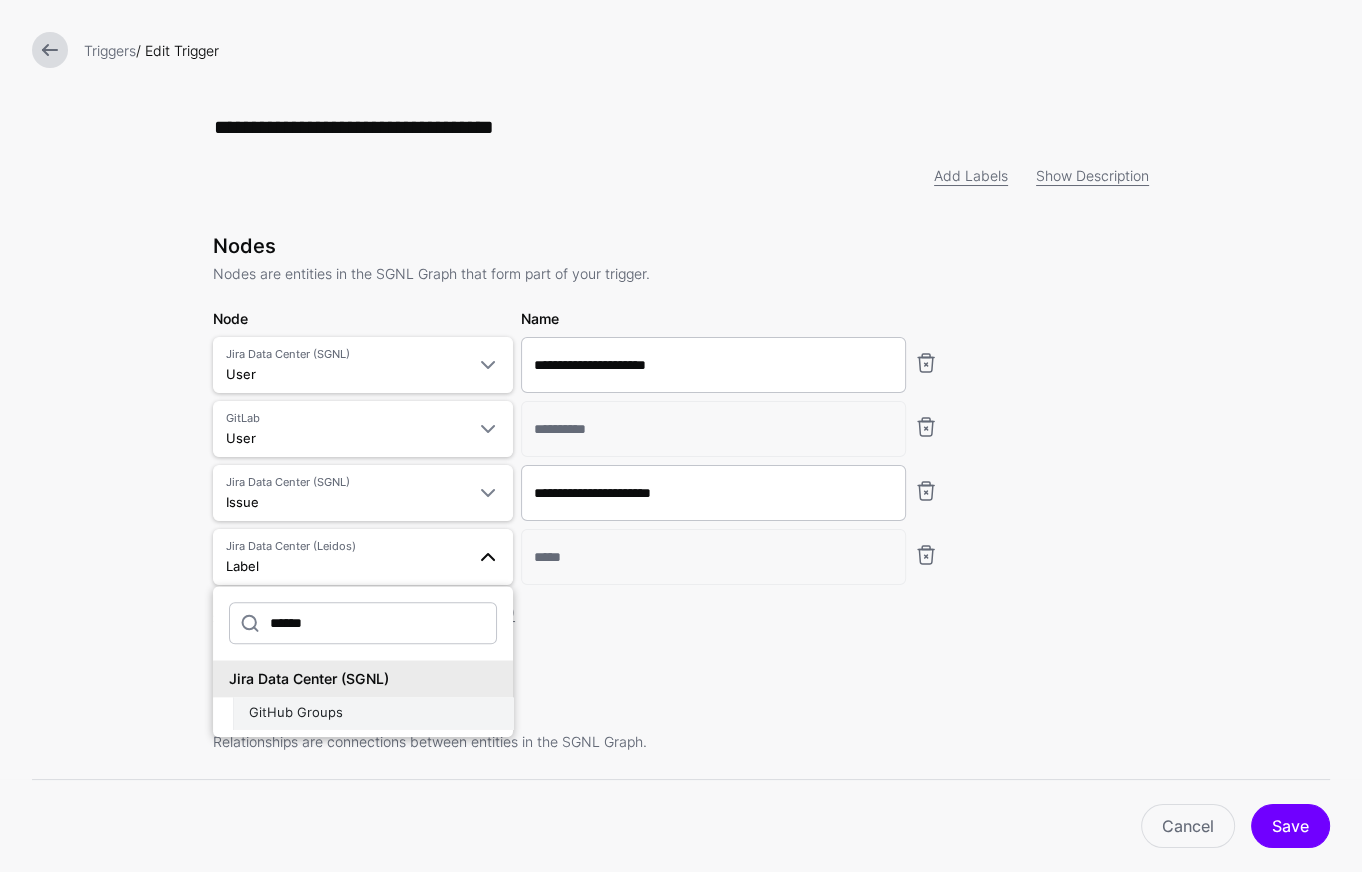 type on "******" 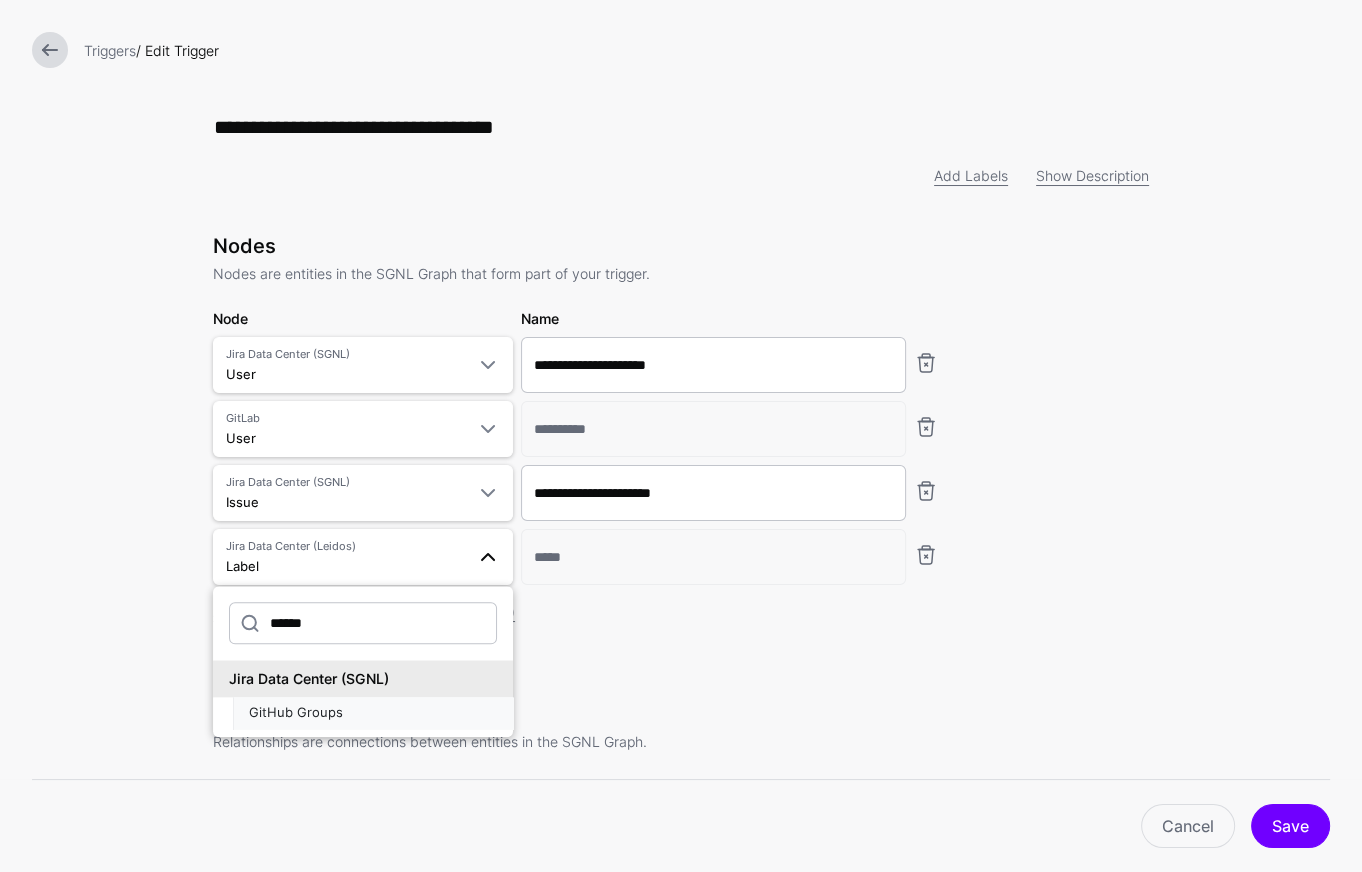 click on "GitHub Groups" at bounding box center [373, 713] 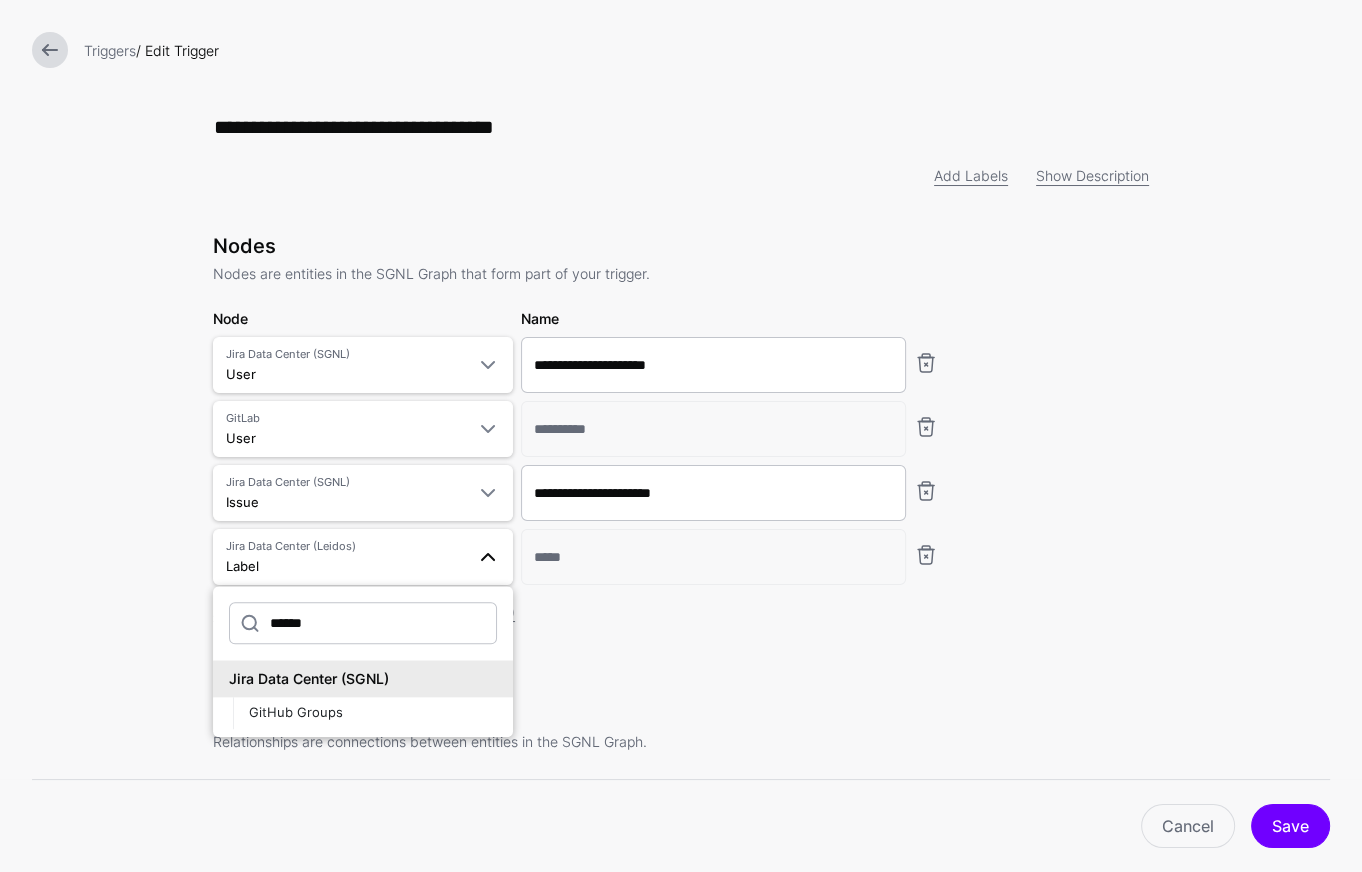 type on "**********" 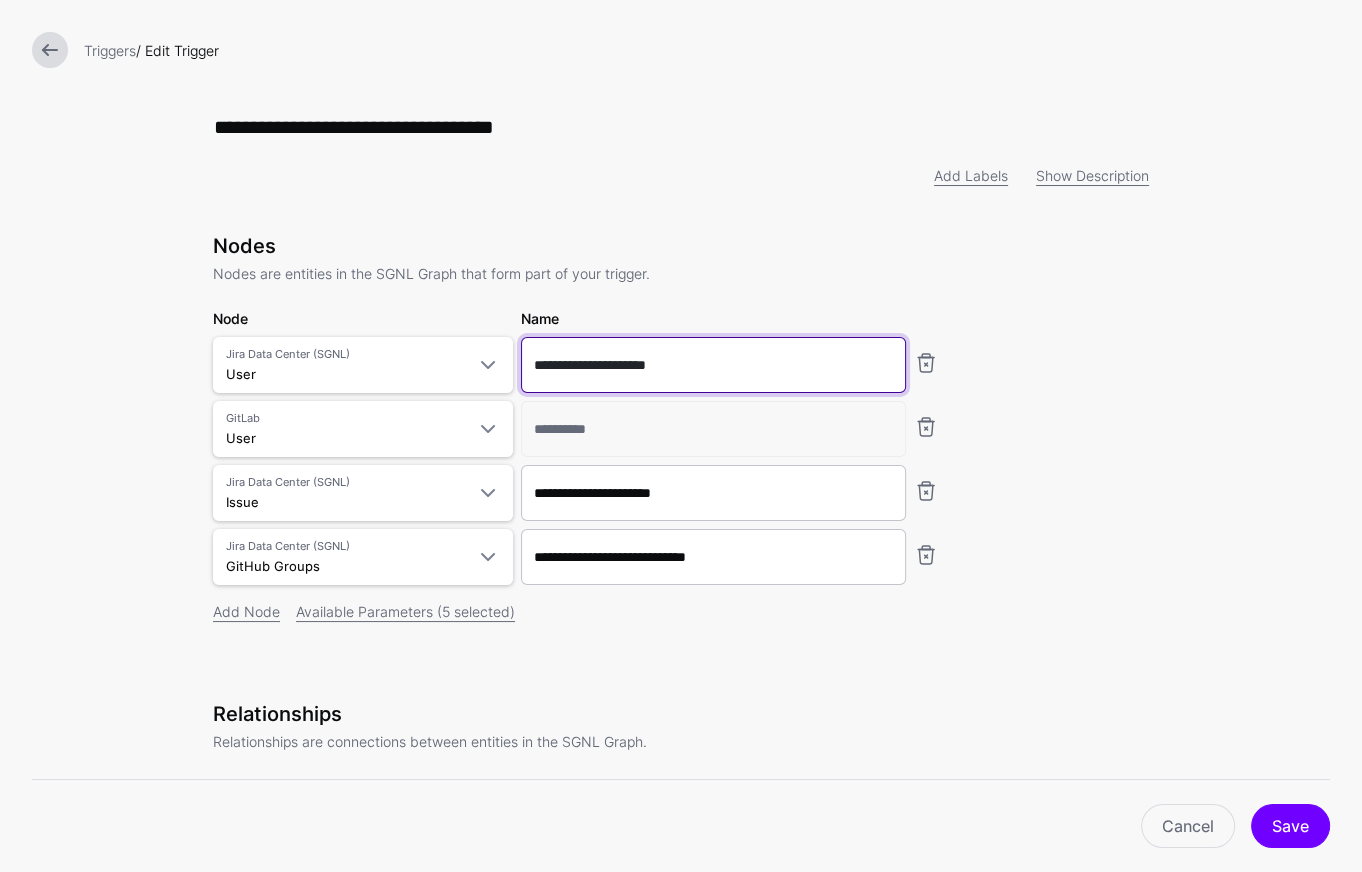 drag, startPoint x: 673, startPoint y: 361, endPoint x: 568, endPoint y: 360, distance: 105.00476 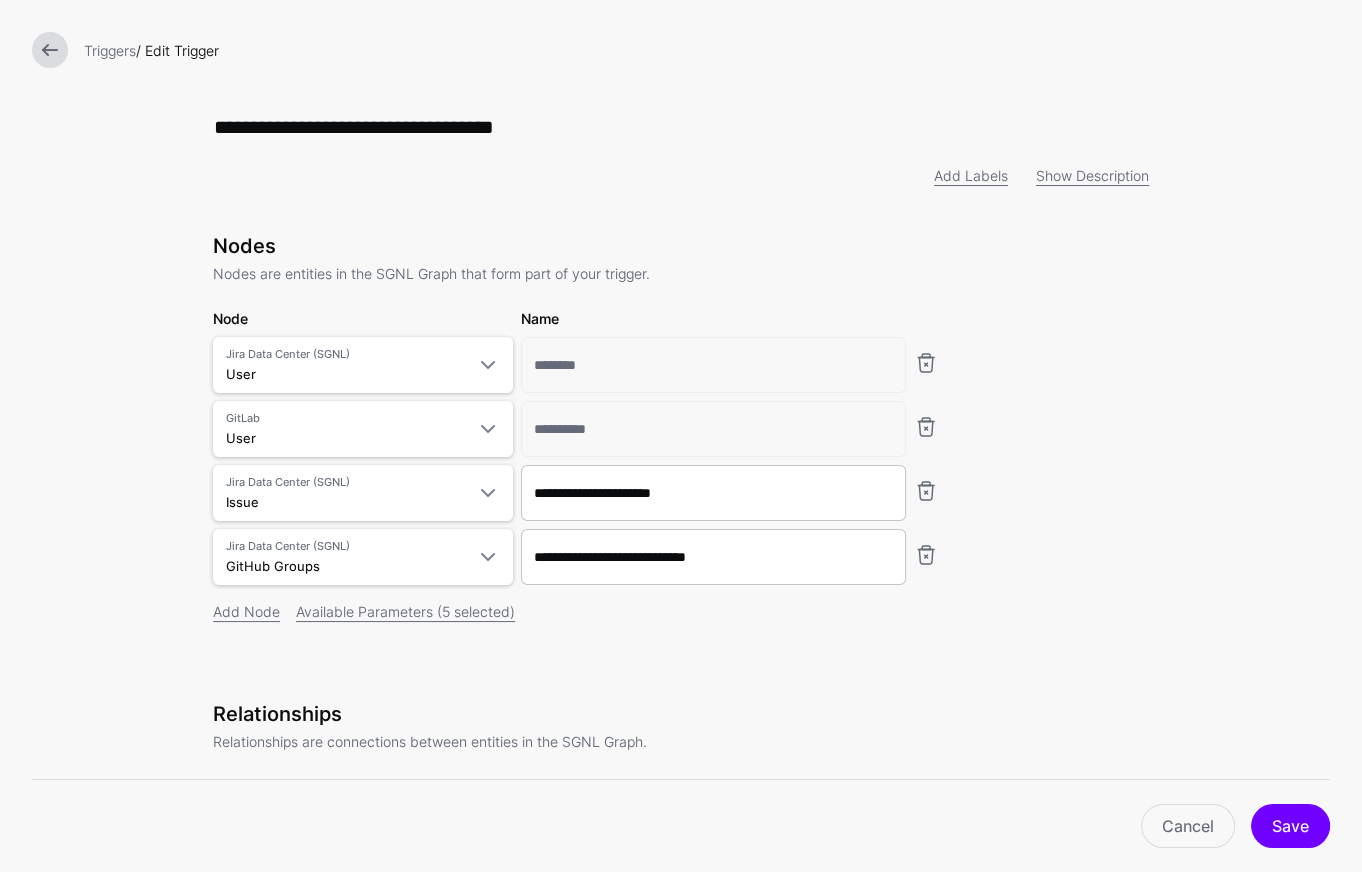 type on "********" 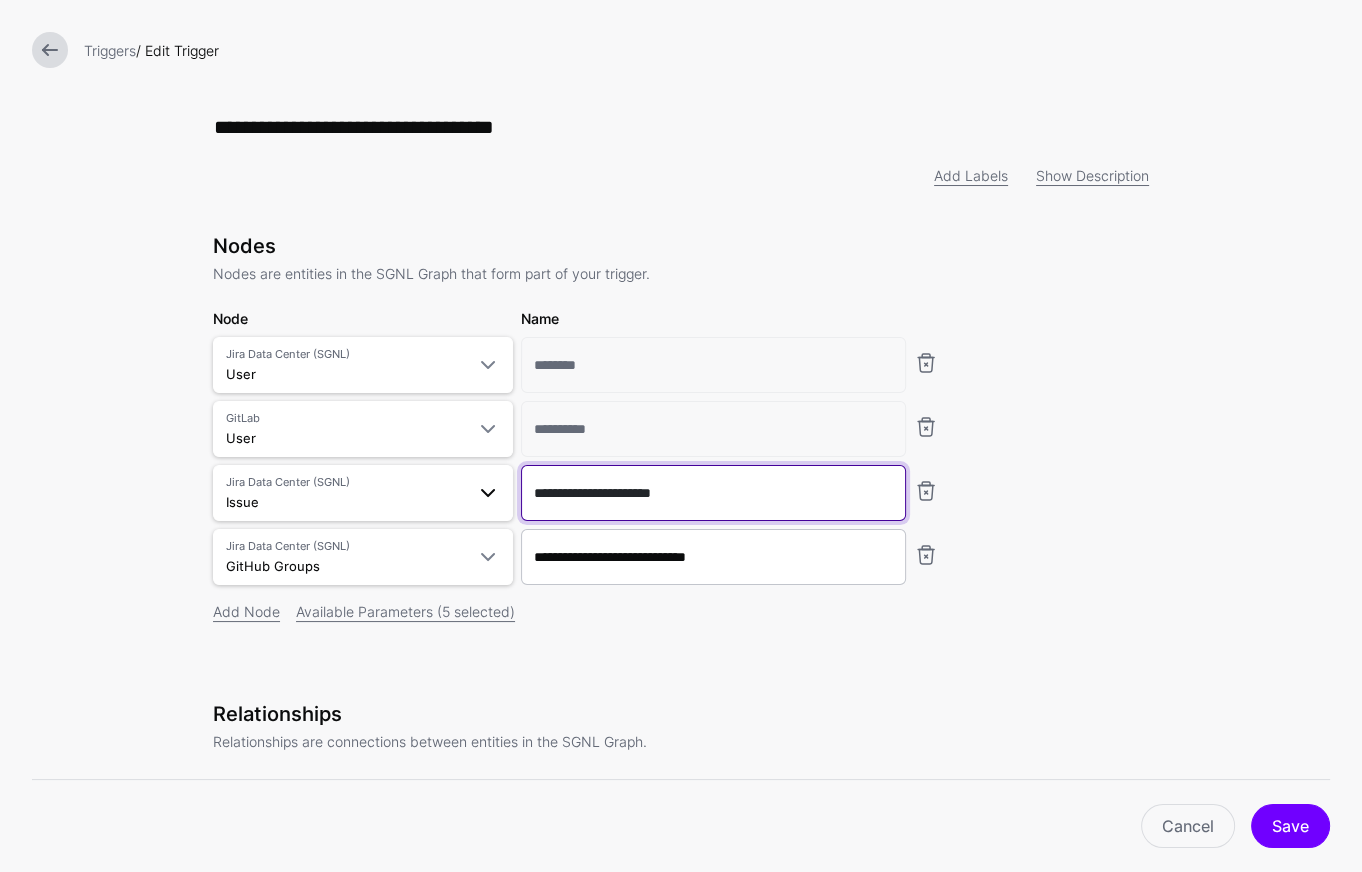 drag, startPoint x: 668, startPoint y: 491, endPoint x: 468, endPoint y: 498, distance: 200.12247 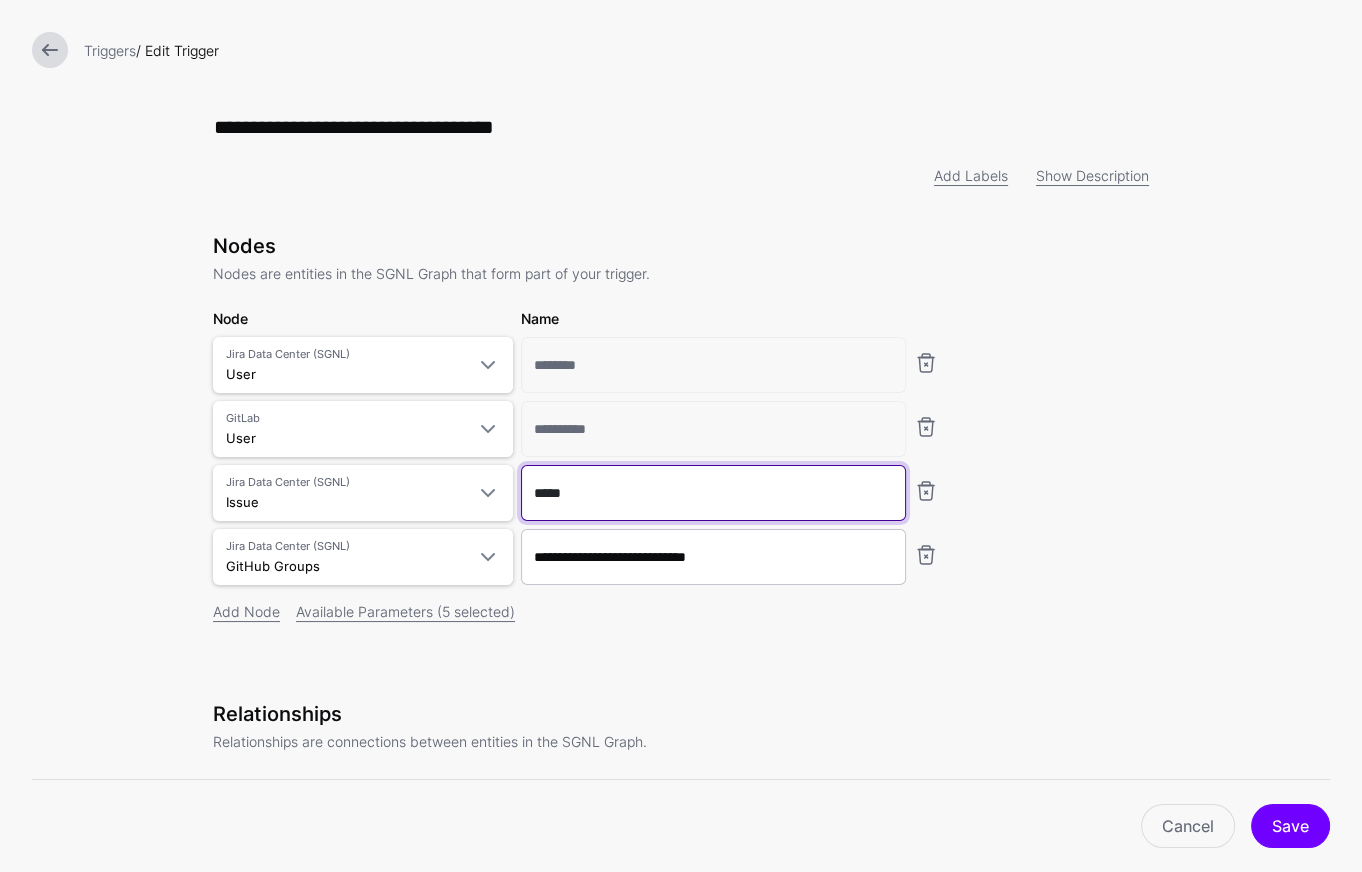 type on "*****" 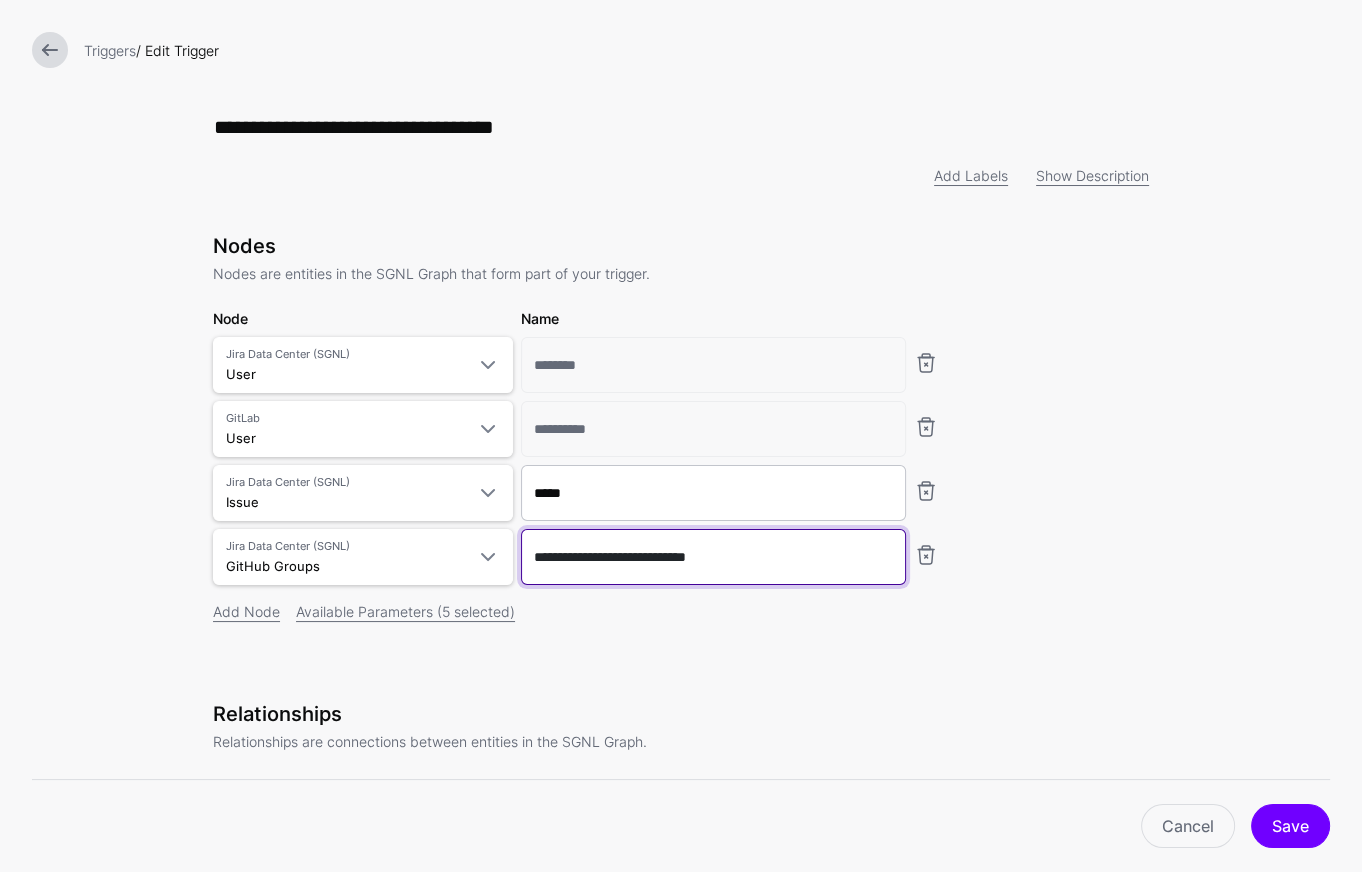 drag, startPoint x: 672, startPoint y: 558, endPoint x: 526, endPoint y: 554, distance: 146.05478 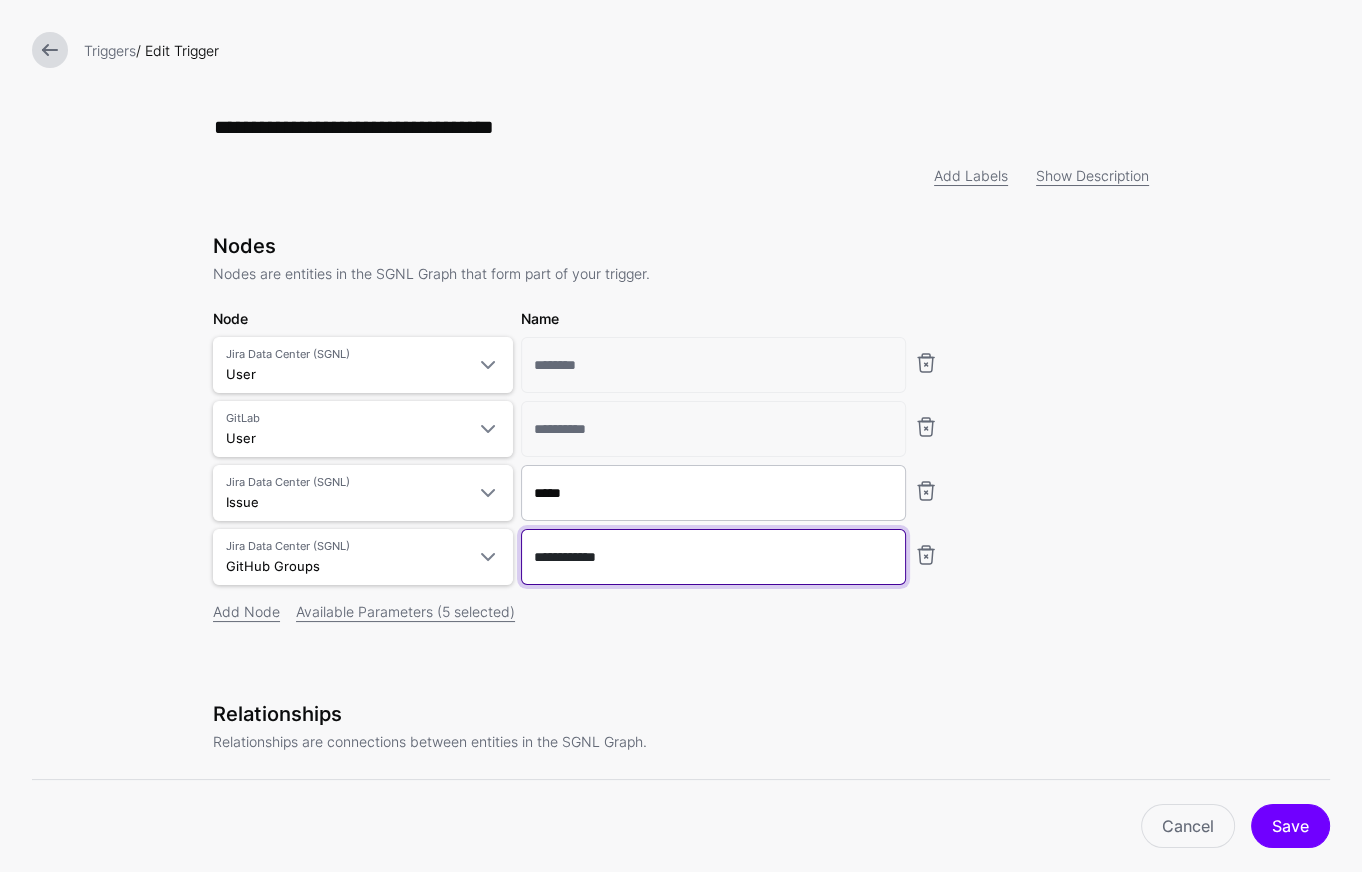 type on "**********" 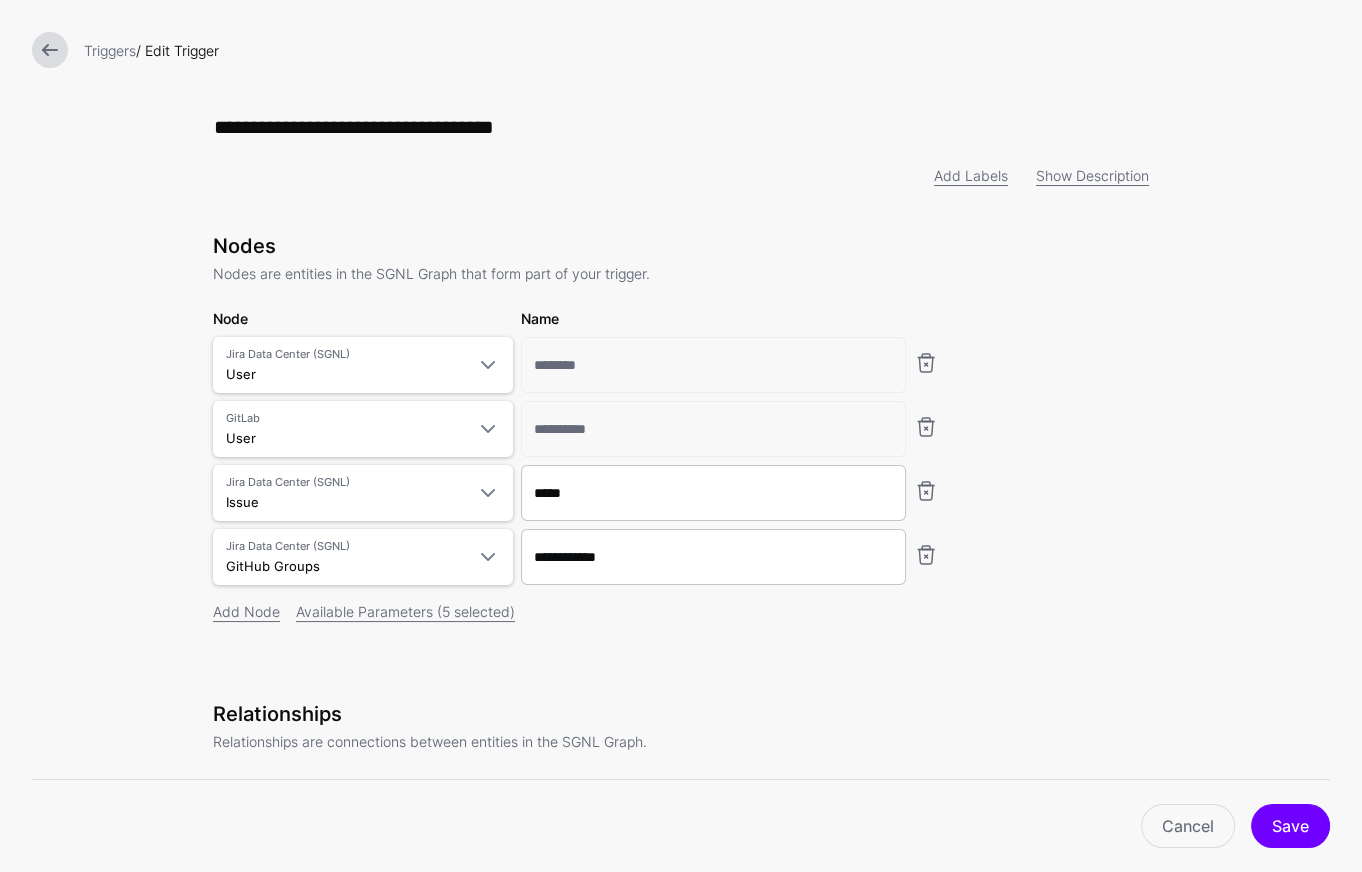 click on "**********" at bounding box center [681, 456] 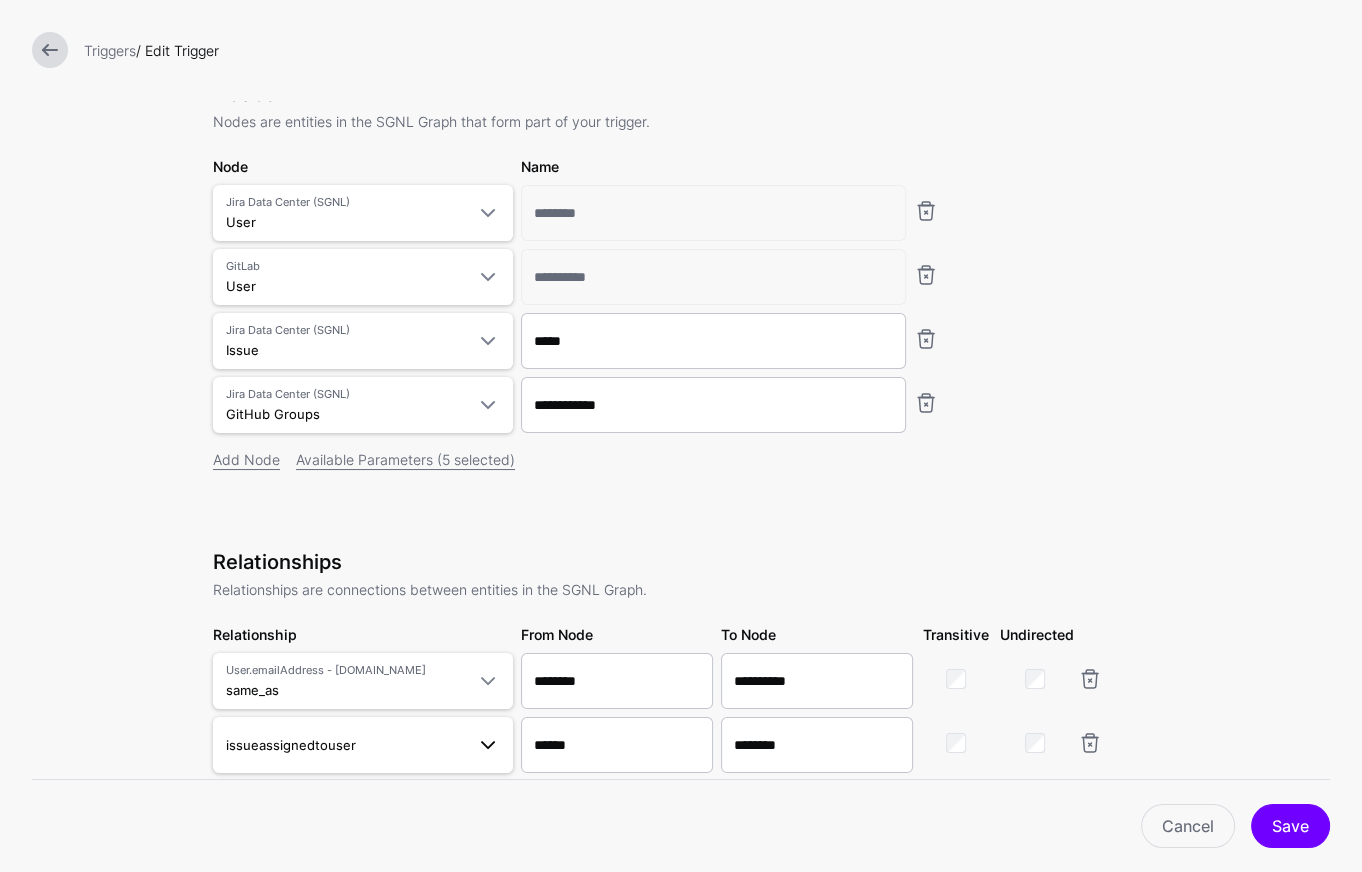scroll, scrollTop: 269, scrollLeft: 0, axis: vertical 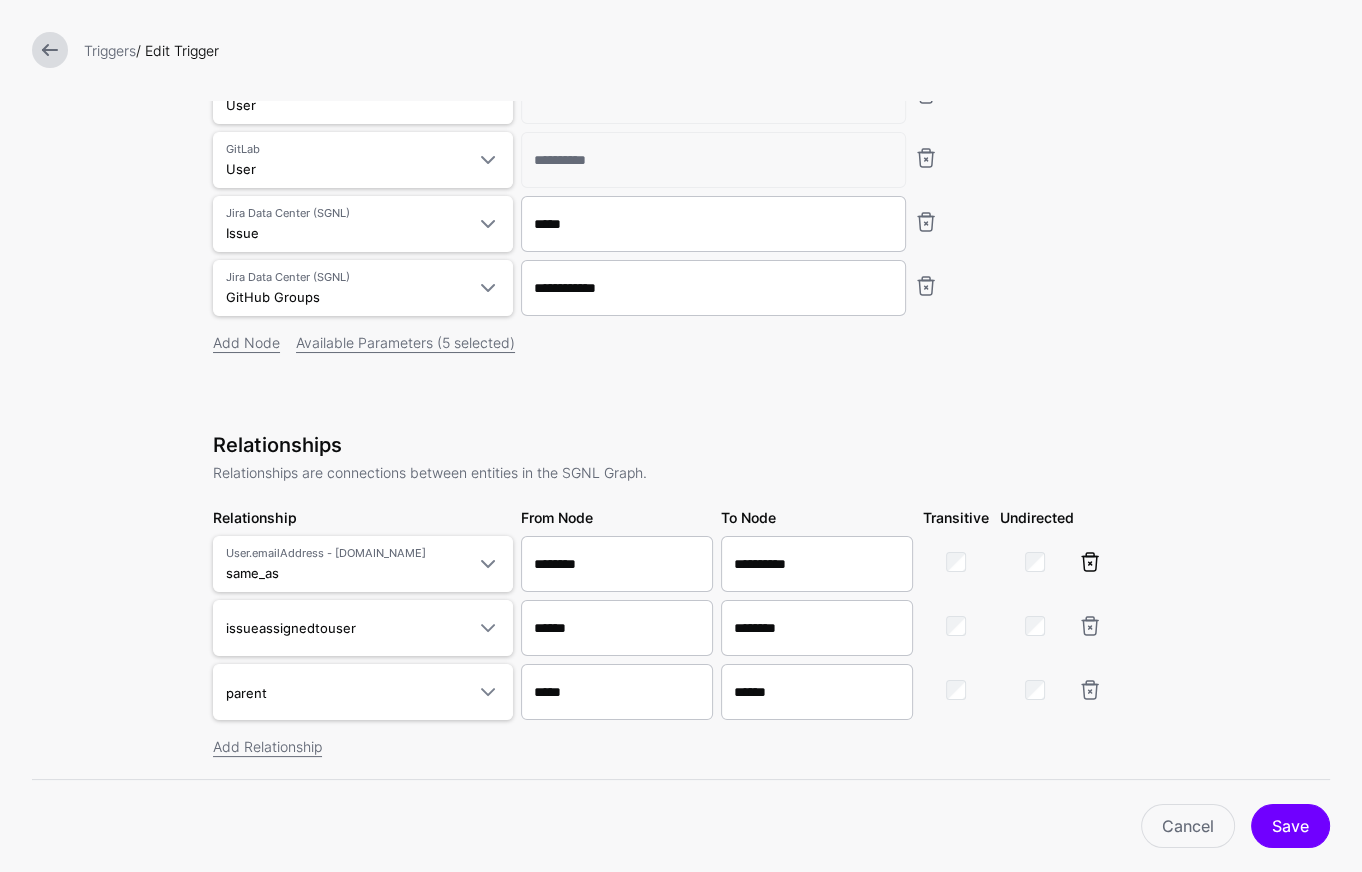click at bounding box center (1090, 562) 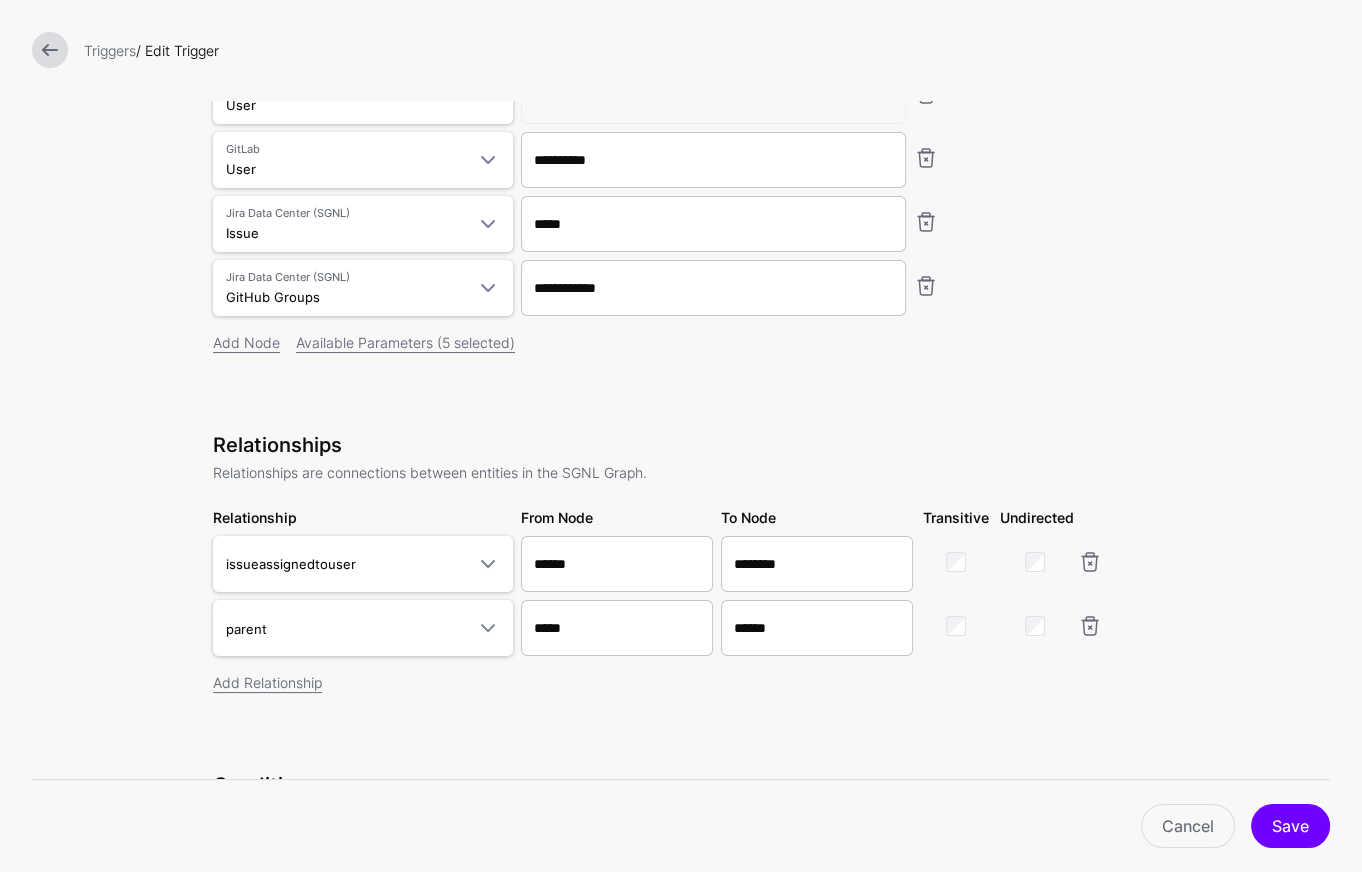 click at bounding box center (1113, 549) 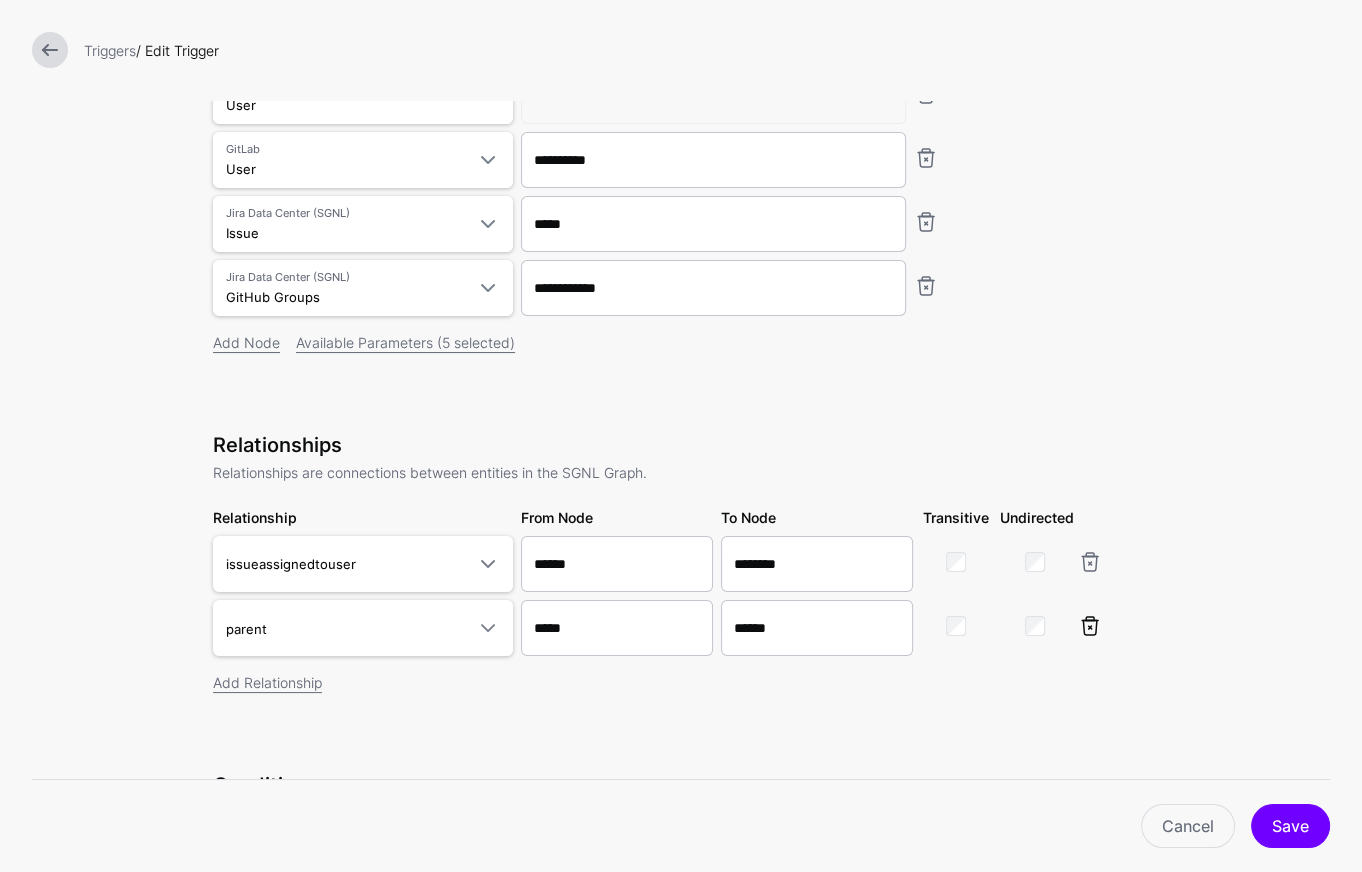 click at bounding box center (1090, 562) 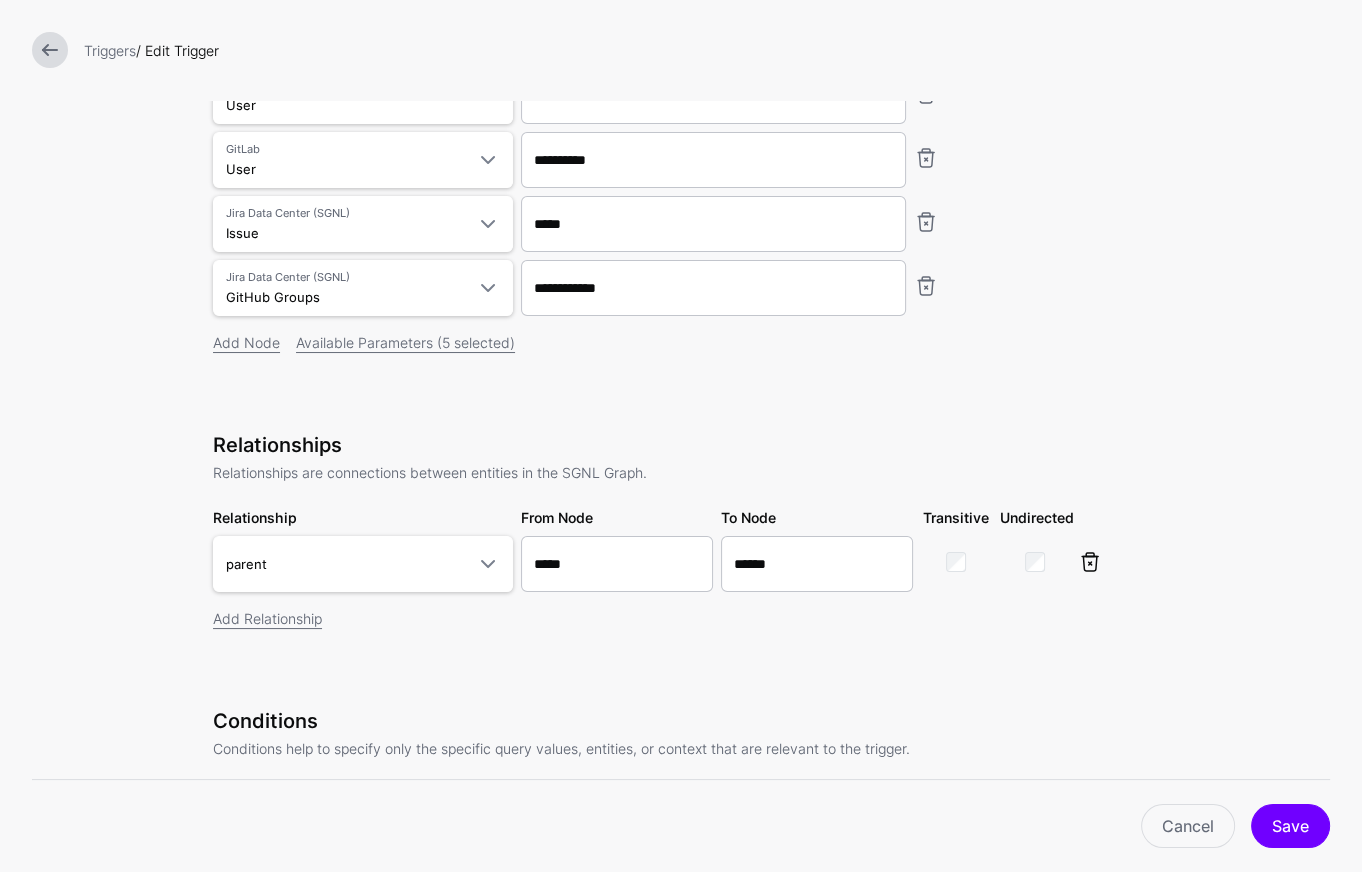 click at bounding box center [1090, 562] 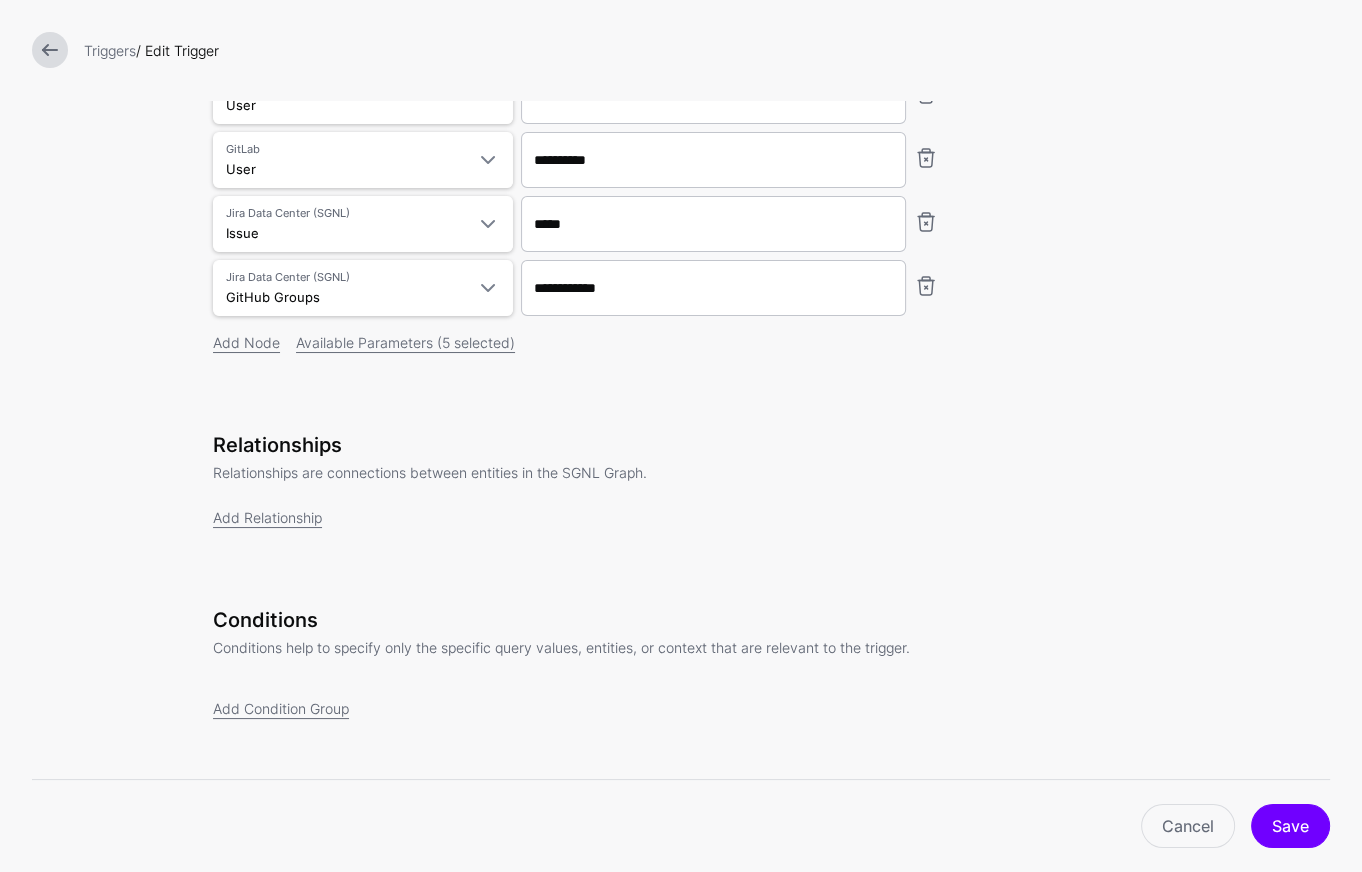 click on "Relationships Relationships are connections between entities in the SGNL Graph. Add Relationship" at bounding box center (681, 508) 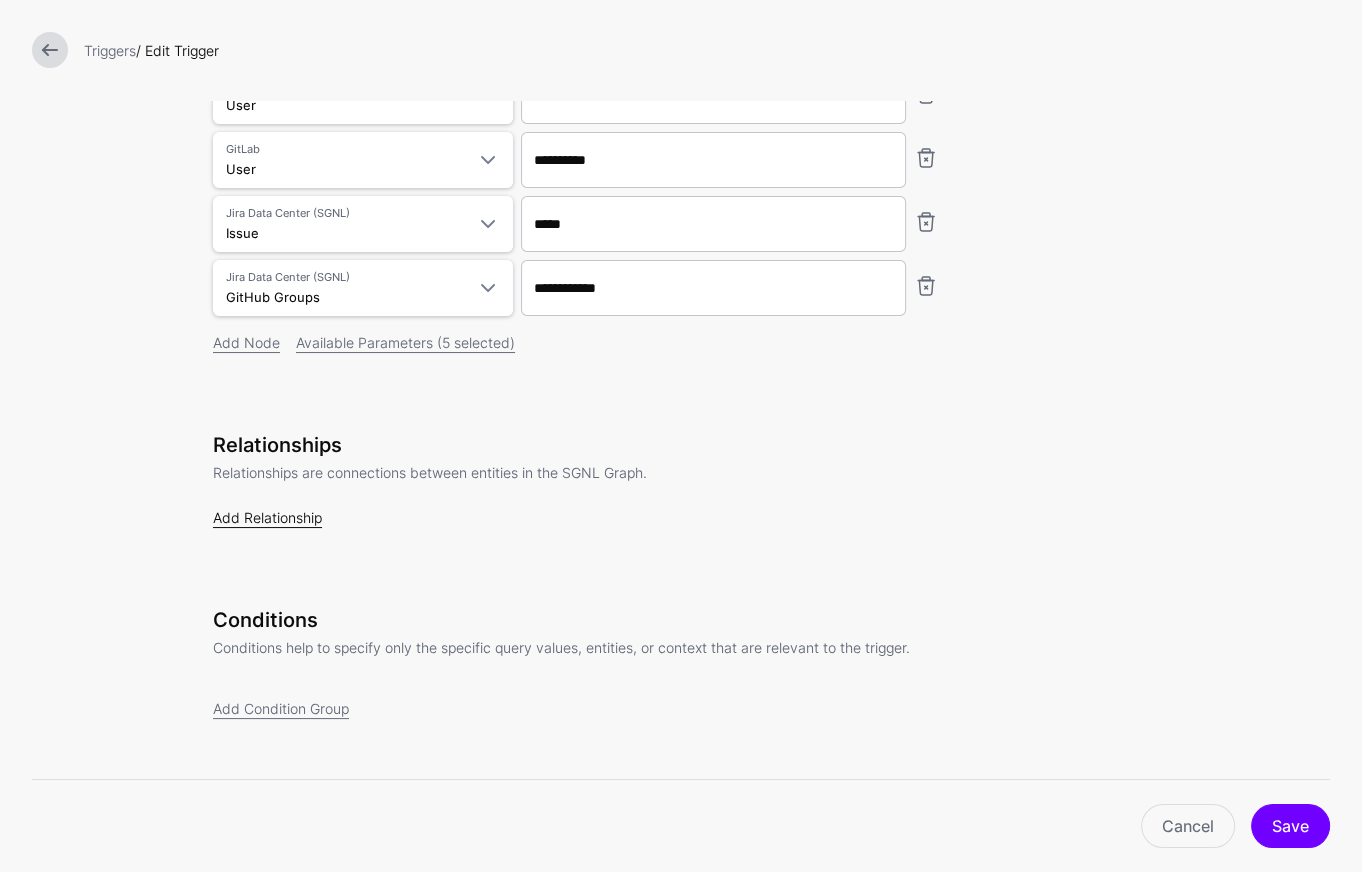 click on "Add Relationship" at bounding box center (267, 517) 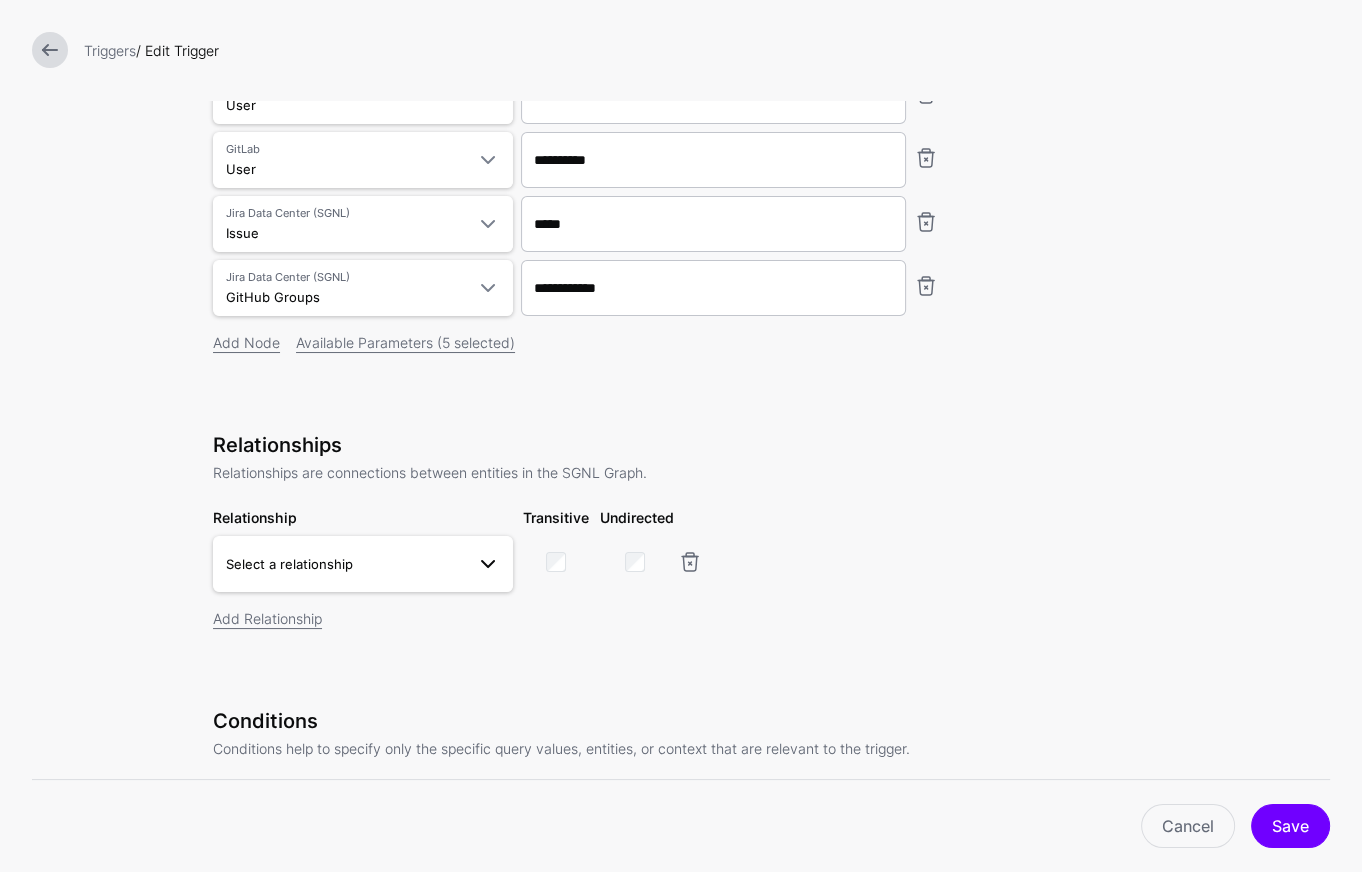 click on "Select a relationship" at bounding box center (363, 564) 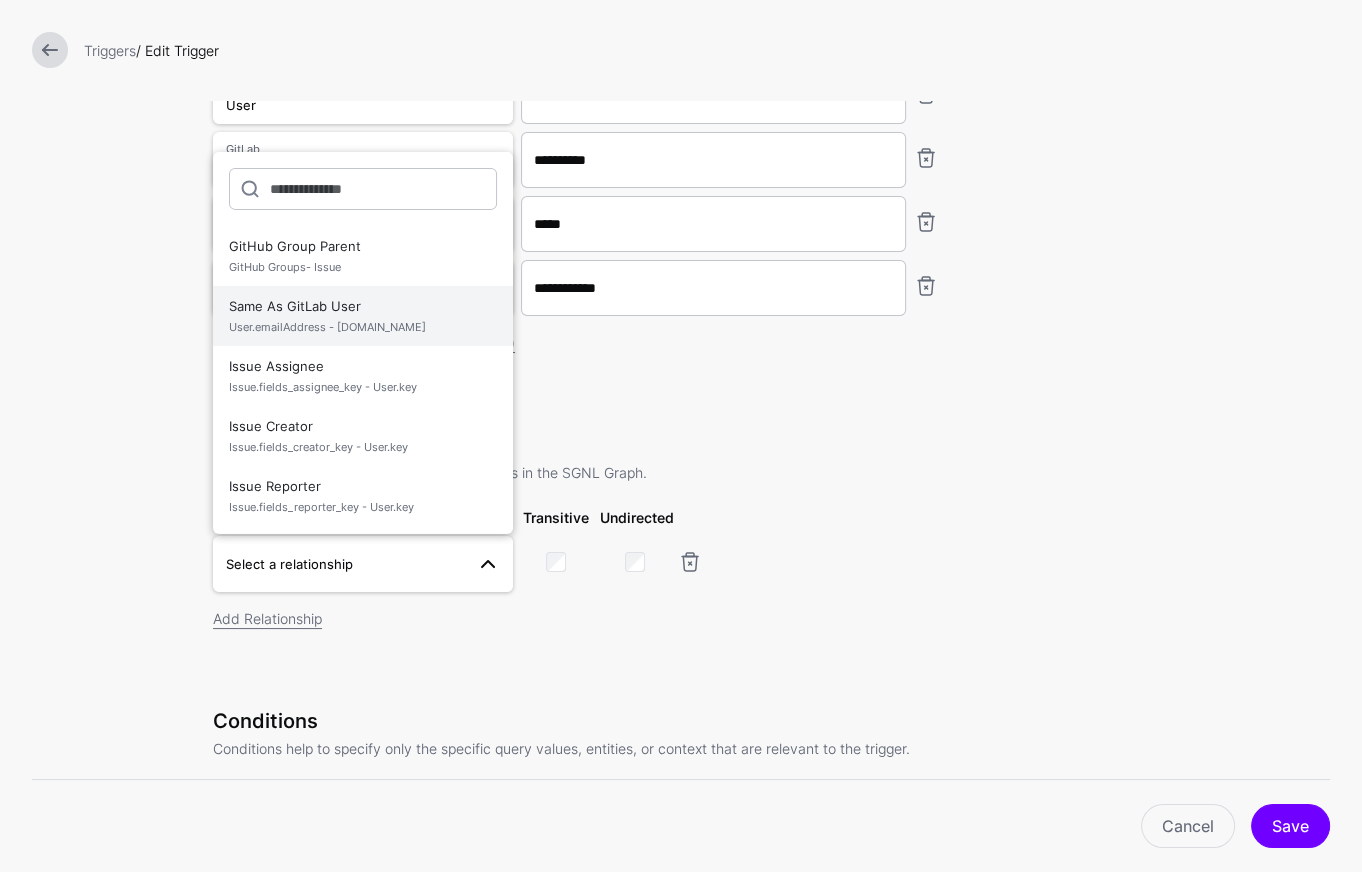 click on "Same As GitLab User   User.emailAddress - User.Email" at bounding box center (363, 316) 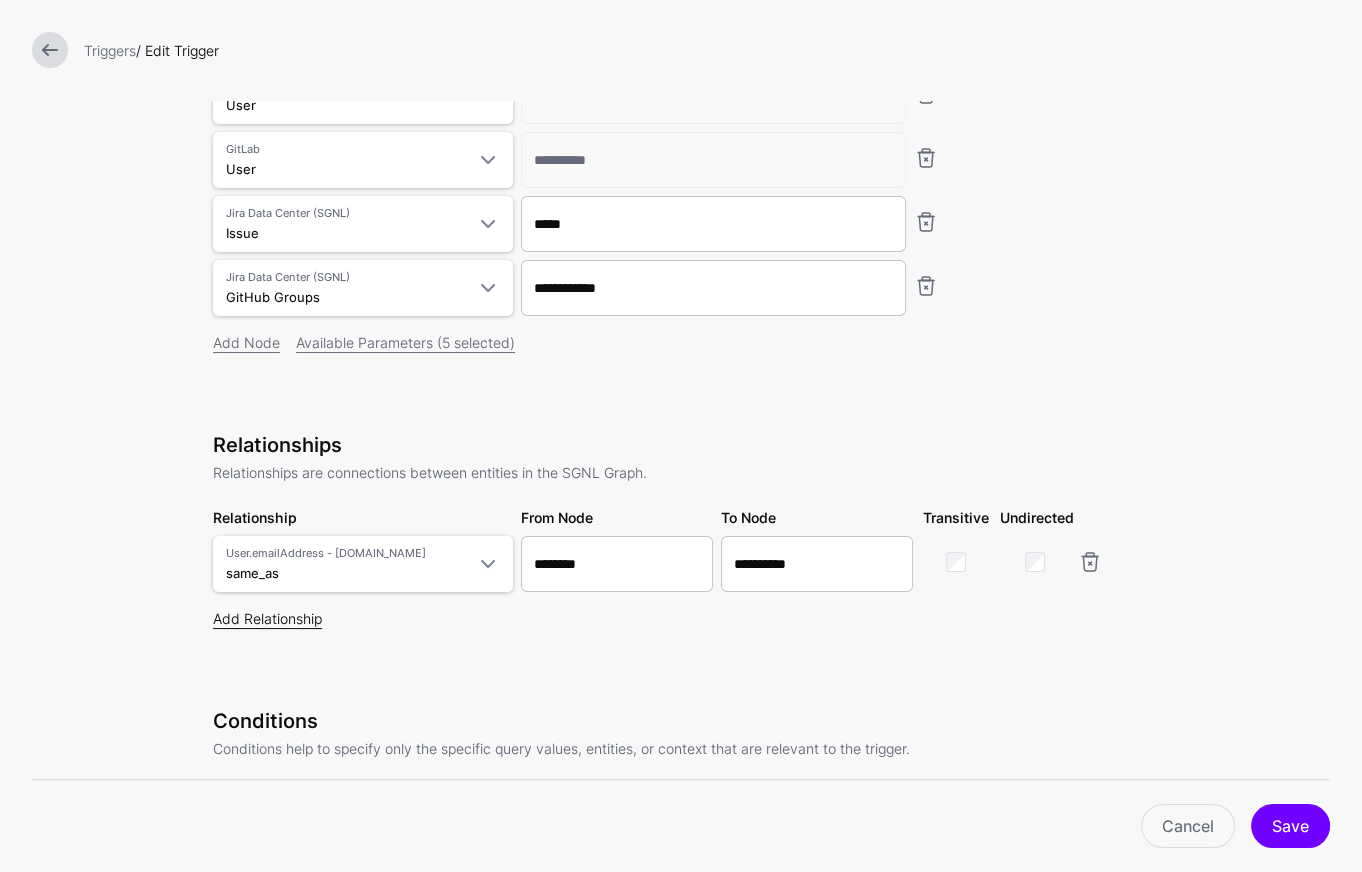 click on "Add Relationship" at bounding box center (267, 618) 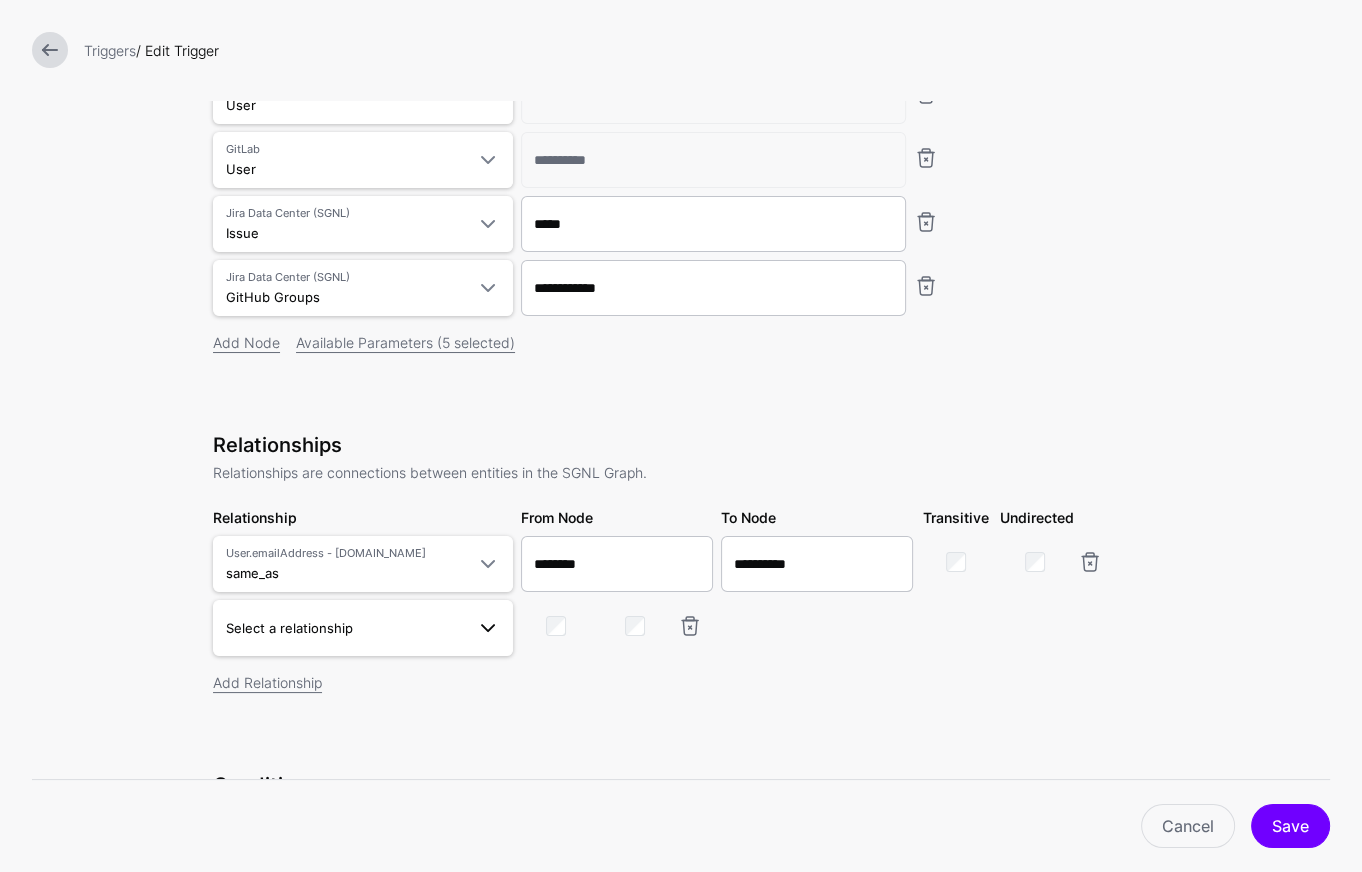 click on "Select a relationship" at bounding box center (345, 628) 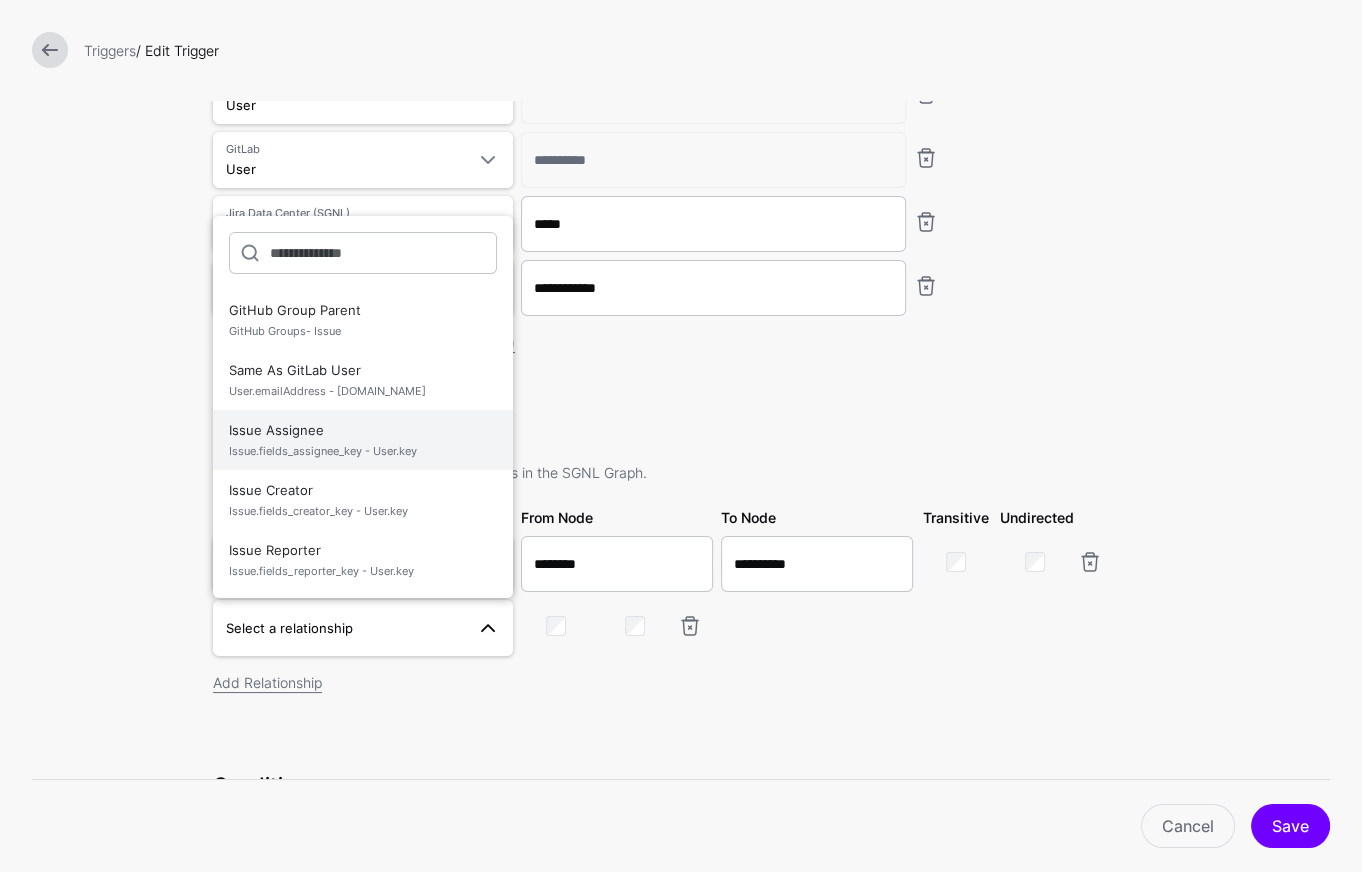 click on "Issue Assignee   Issue.fields_assignee_key - User.key" at bounding box center (363, 440) 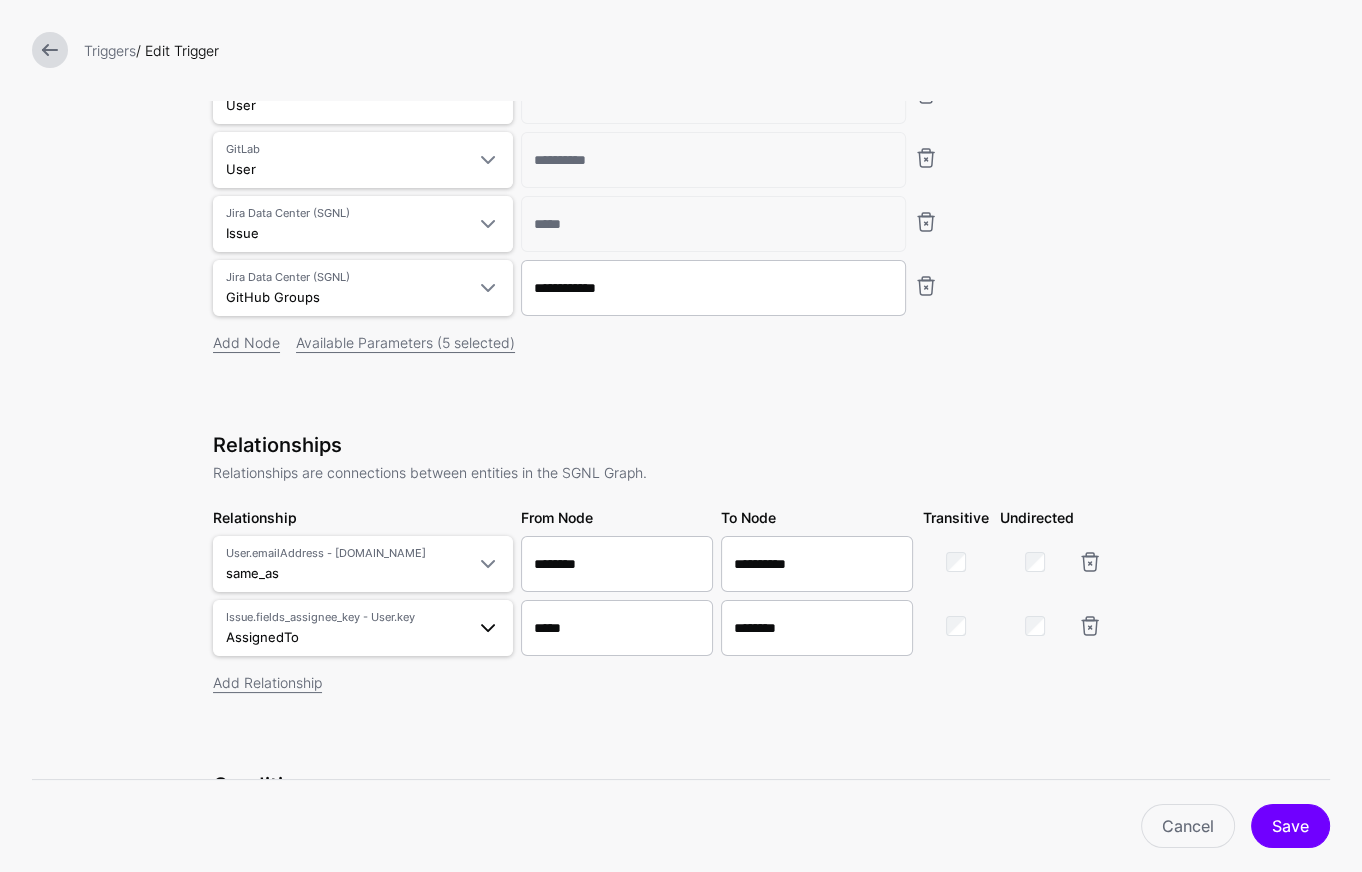 scroll, scrollTop: 341, scrollLeft: 0, axis: vertical 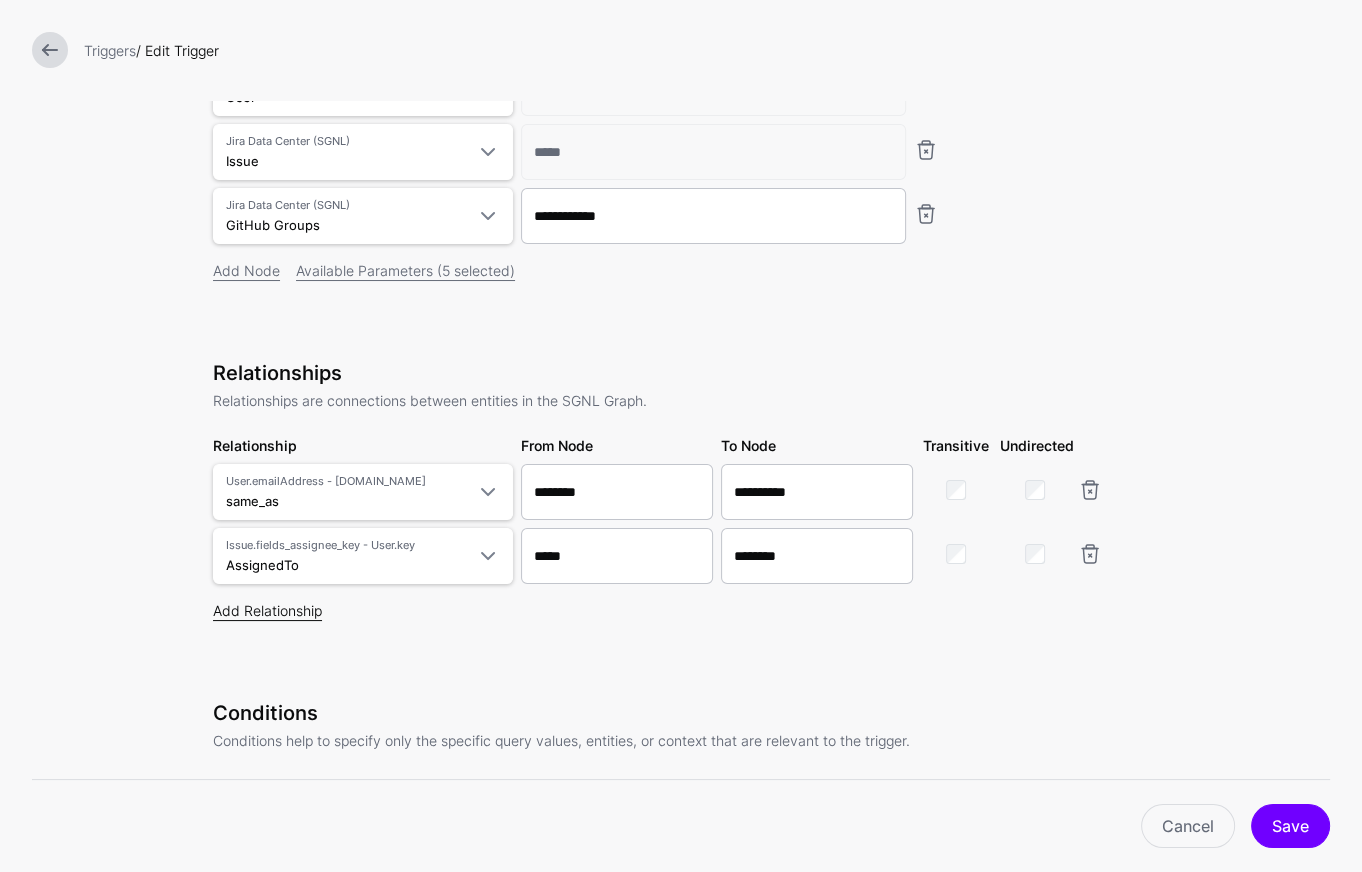 click on "Add Relationship" at bounding box center (267, 610) 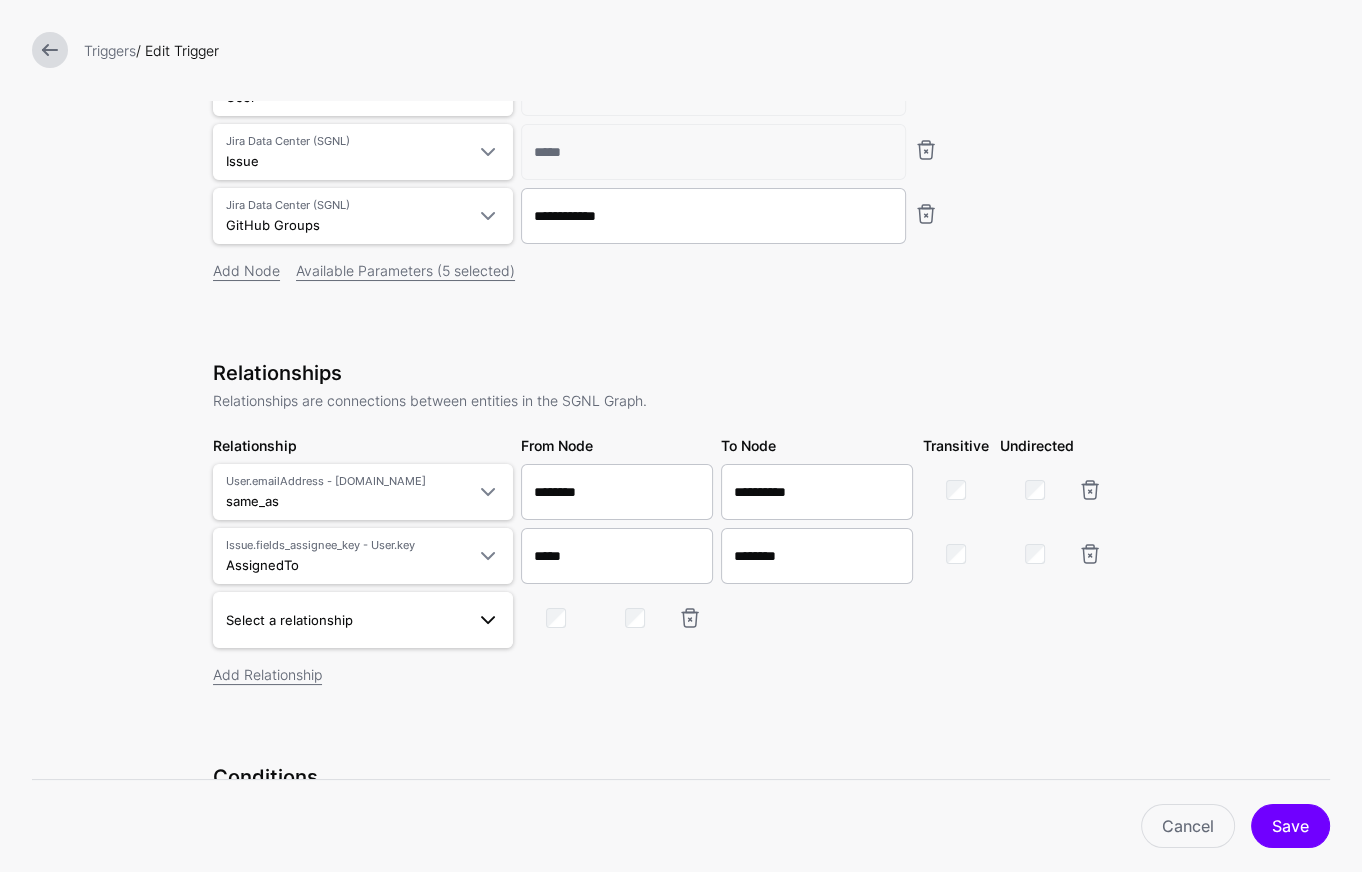 click on "Select a relationship" at bounding box center [289, 620] 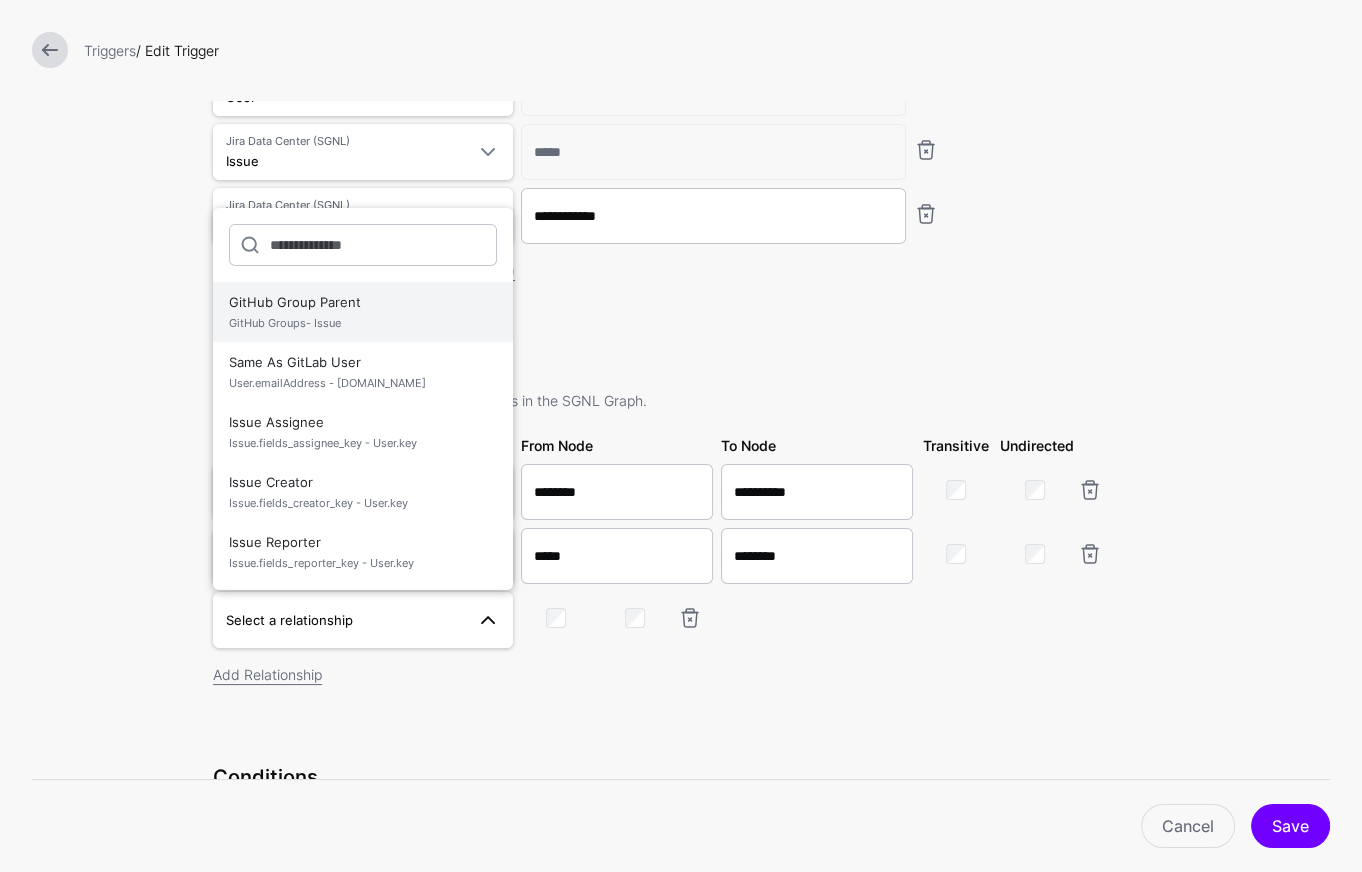 click on "GitHub Group Parent   GitHub Groups- Issue" at bounding box center [363, 312] 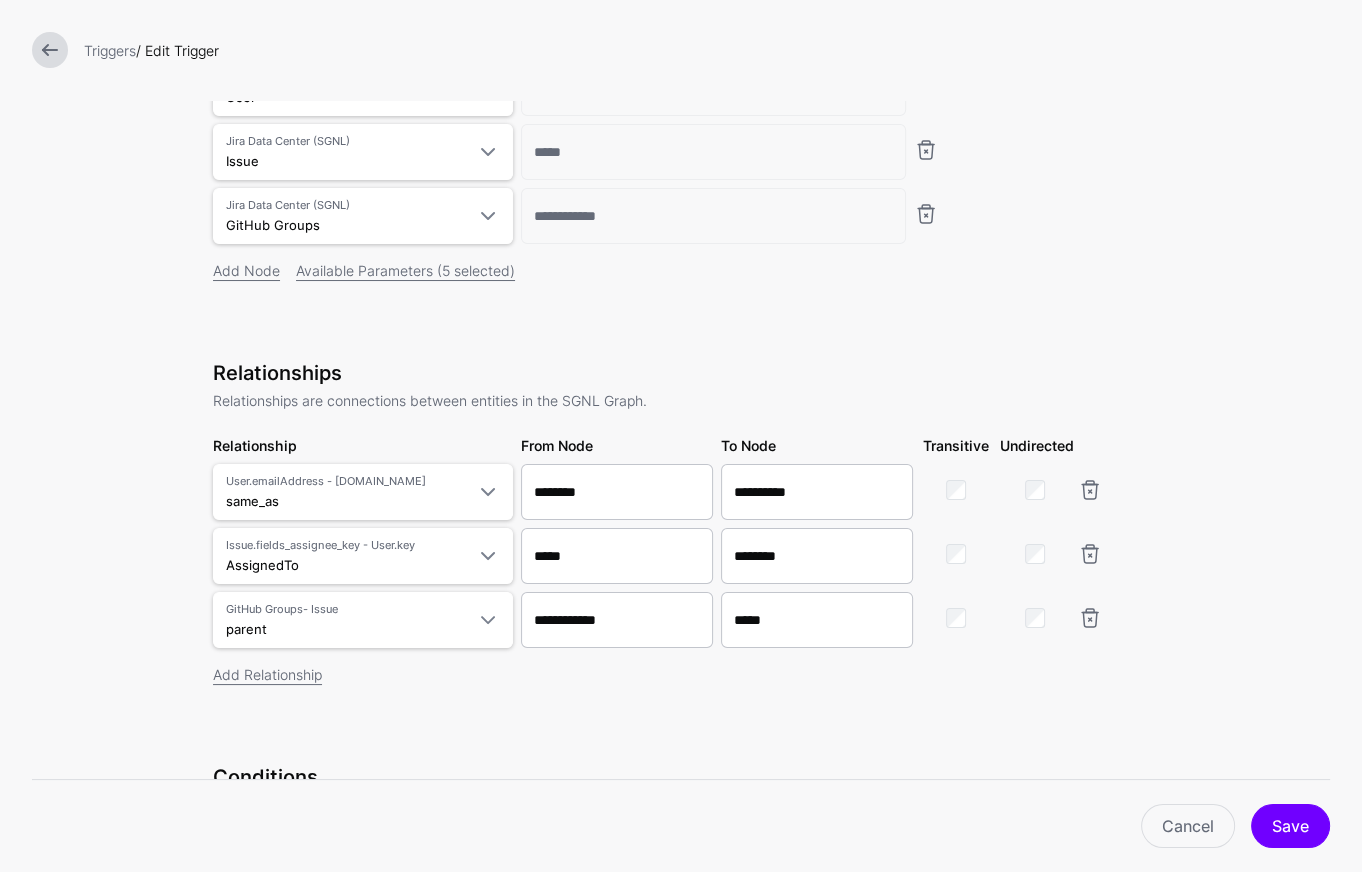 click on "Add Relationship" at bounding box center [681, 674] 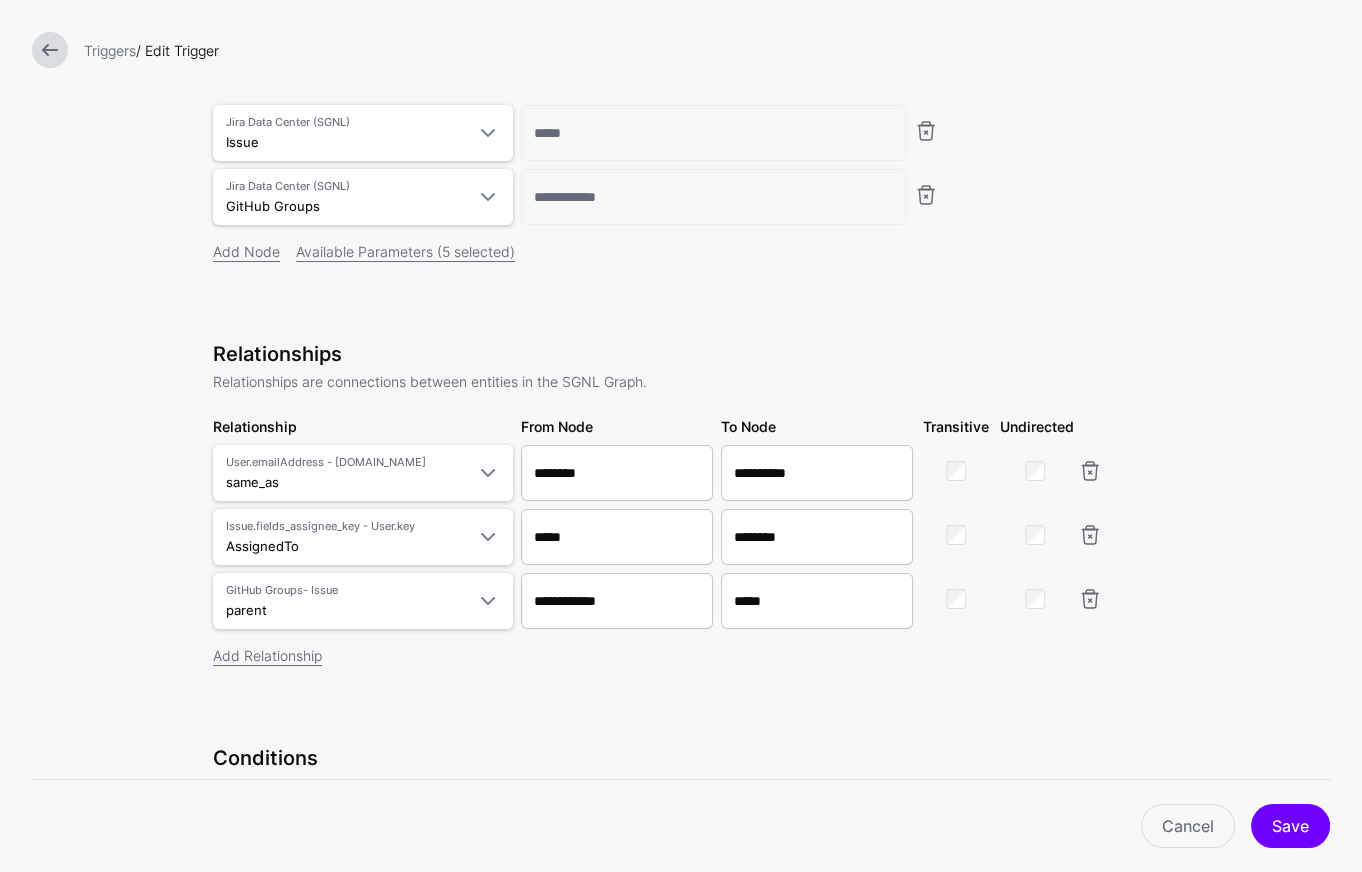 scroll, scrollTop: 383, scrollLeft: 0, axis: vertical 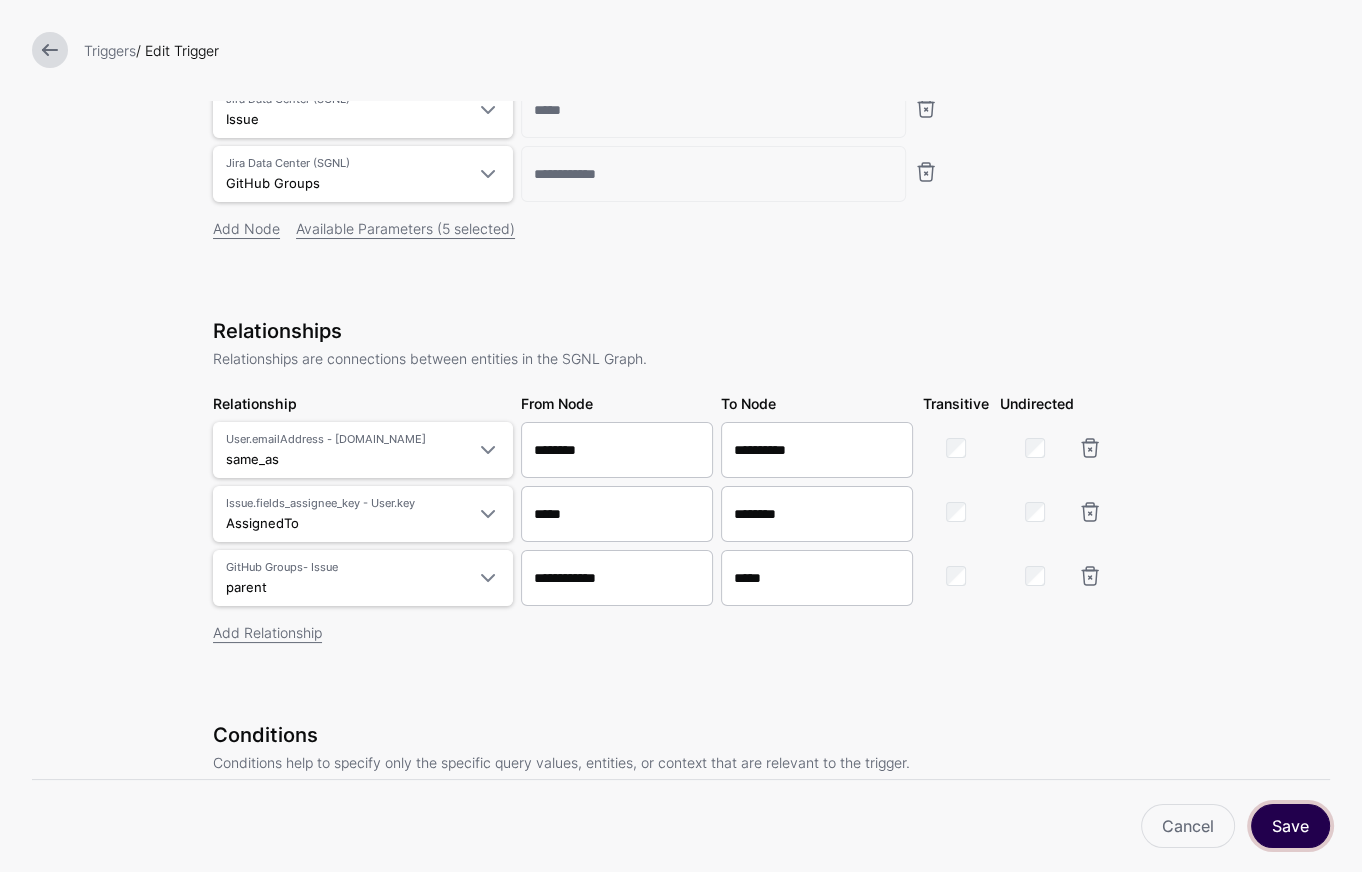 click on "Save" at bounding box center [1290, 826] 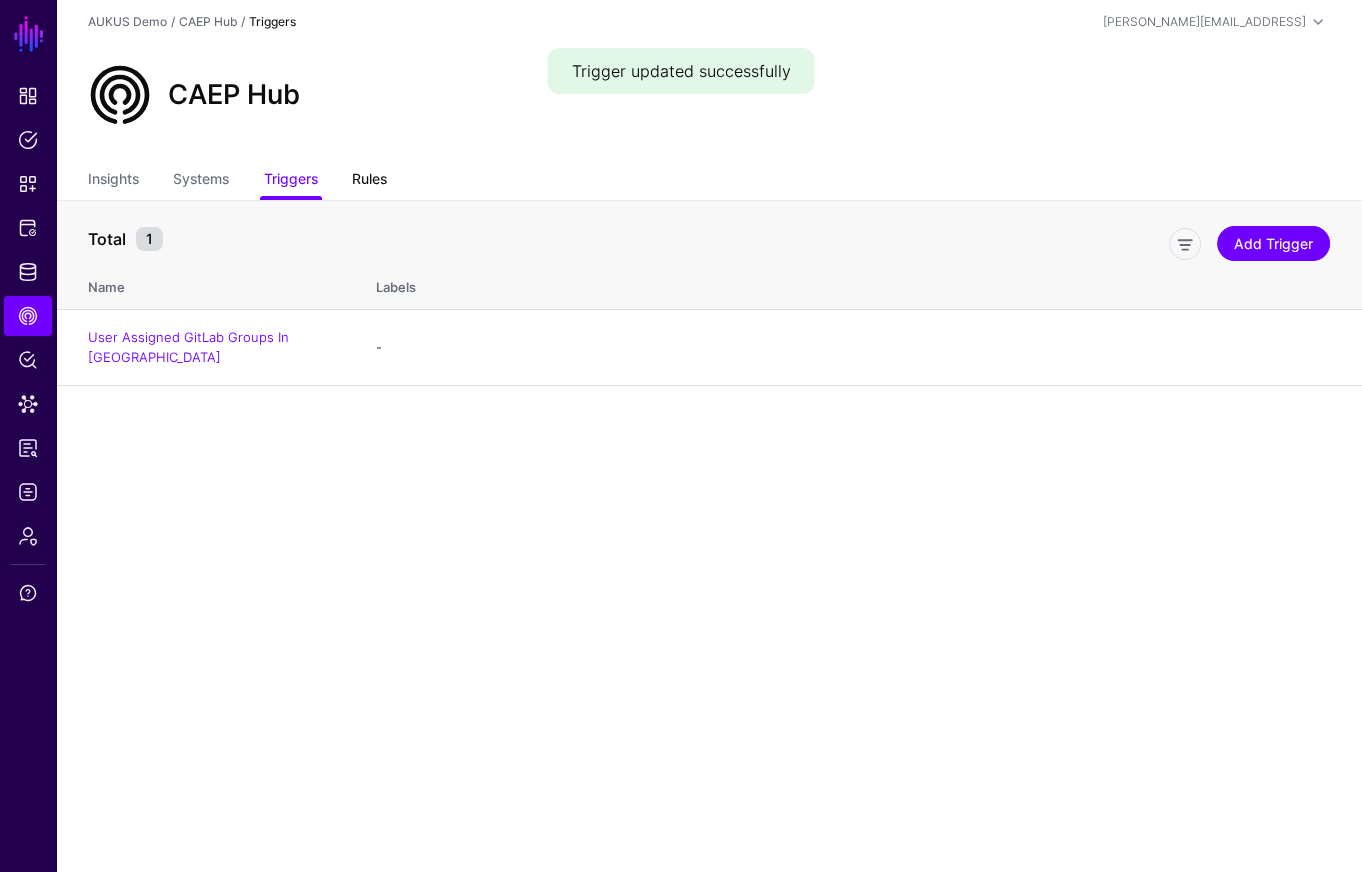drag, startPoint x: 371, startPoint y: 142, endPoint x: 375, endPoint y: 163, distance: 21.377558 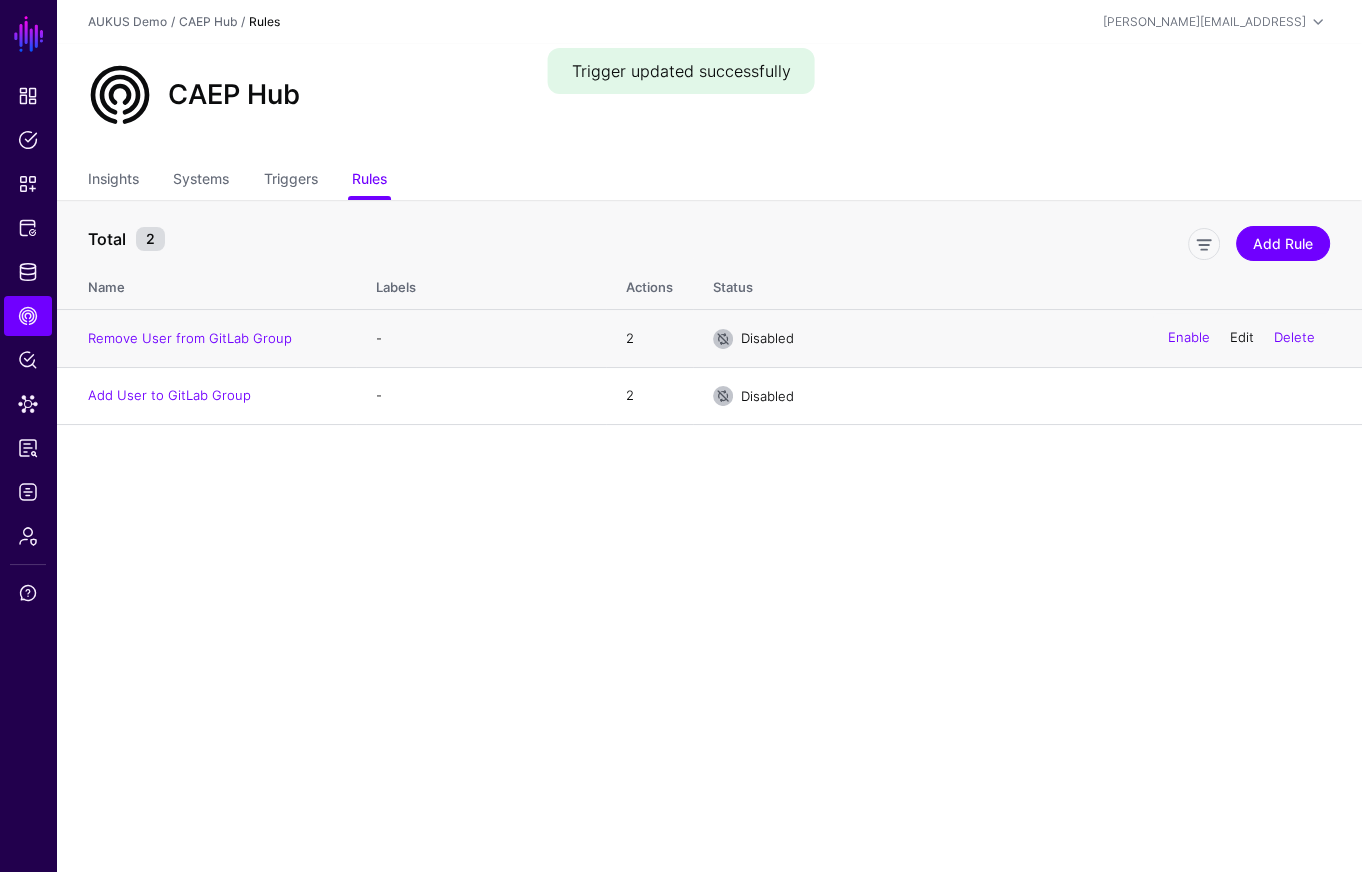 click on "Edit" 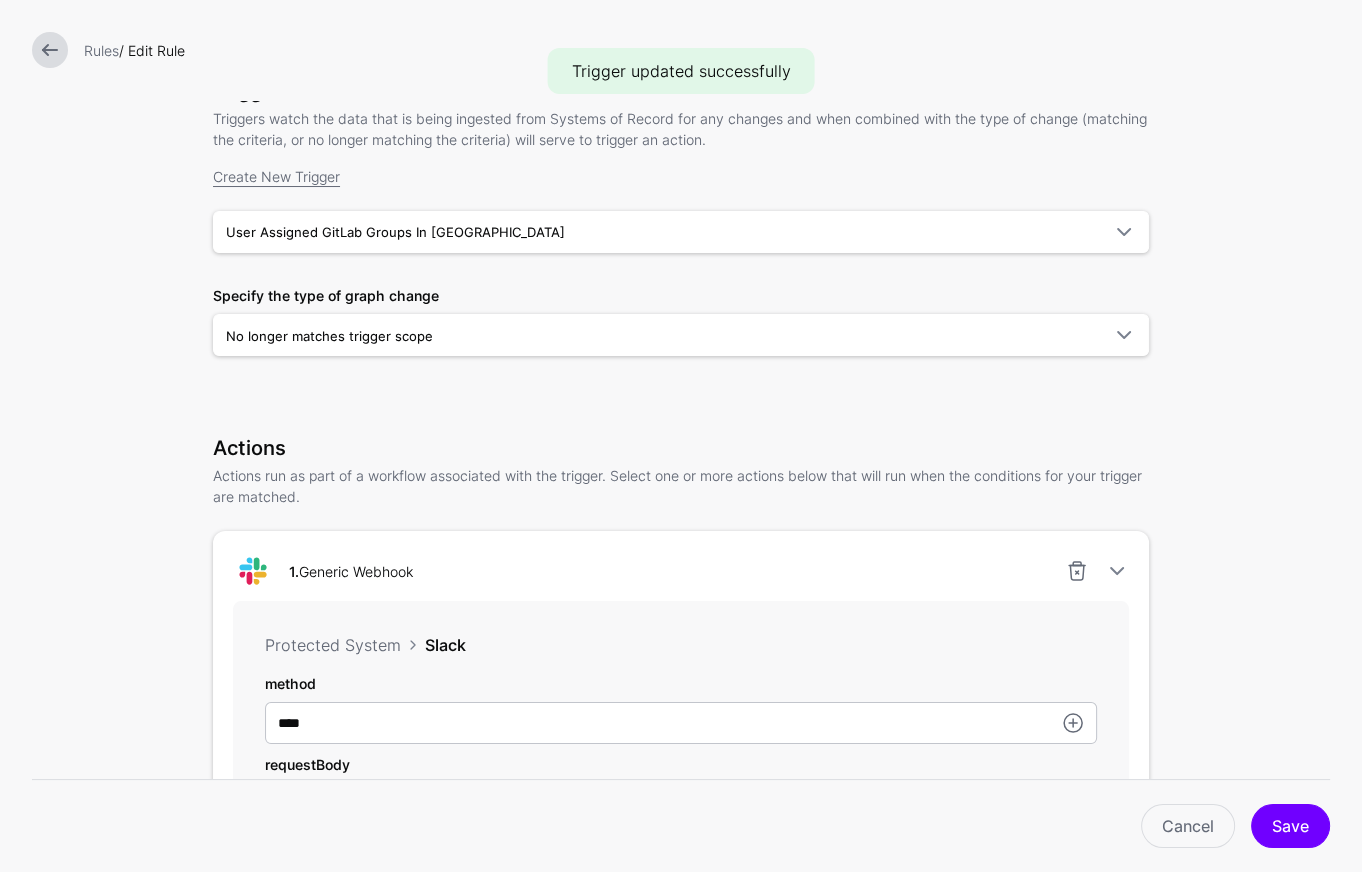 scroll, scrollTop: 533, scrollLeft: 0, axis: vertical 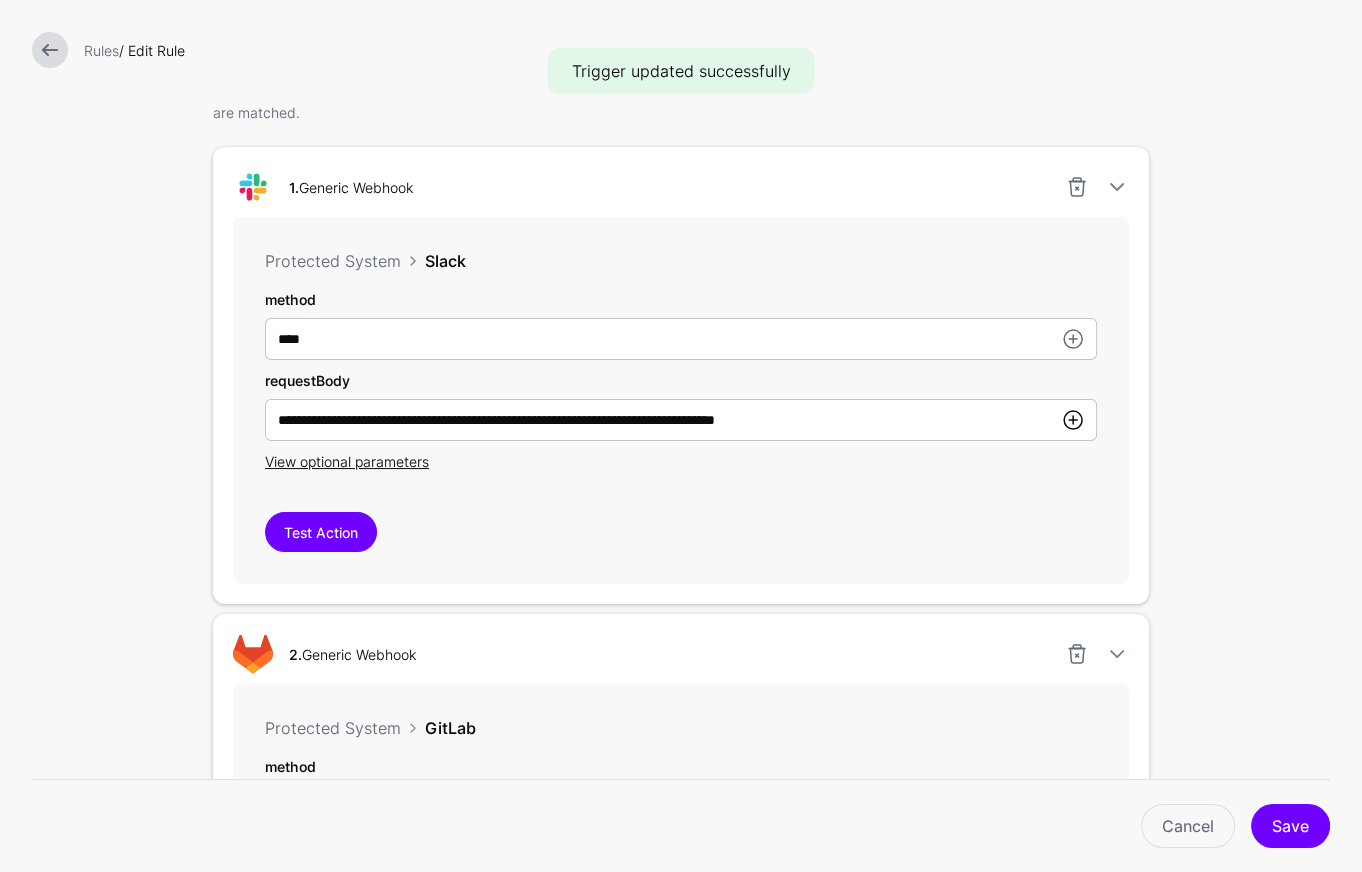click at bounding box center (1073, 420) 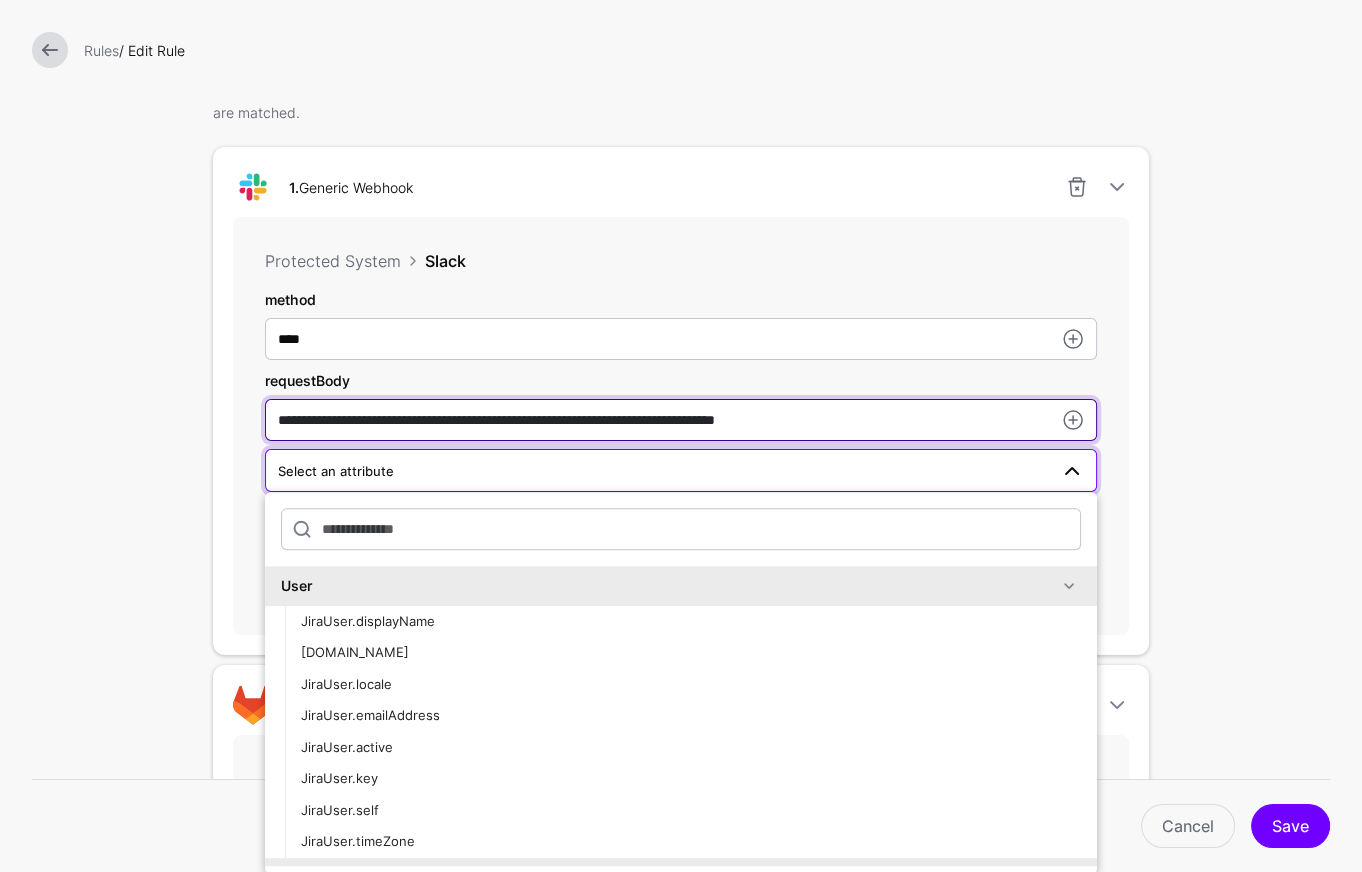 click on "**********" at bounding box center (681, 339) 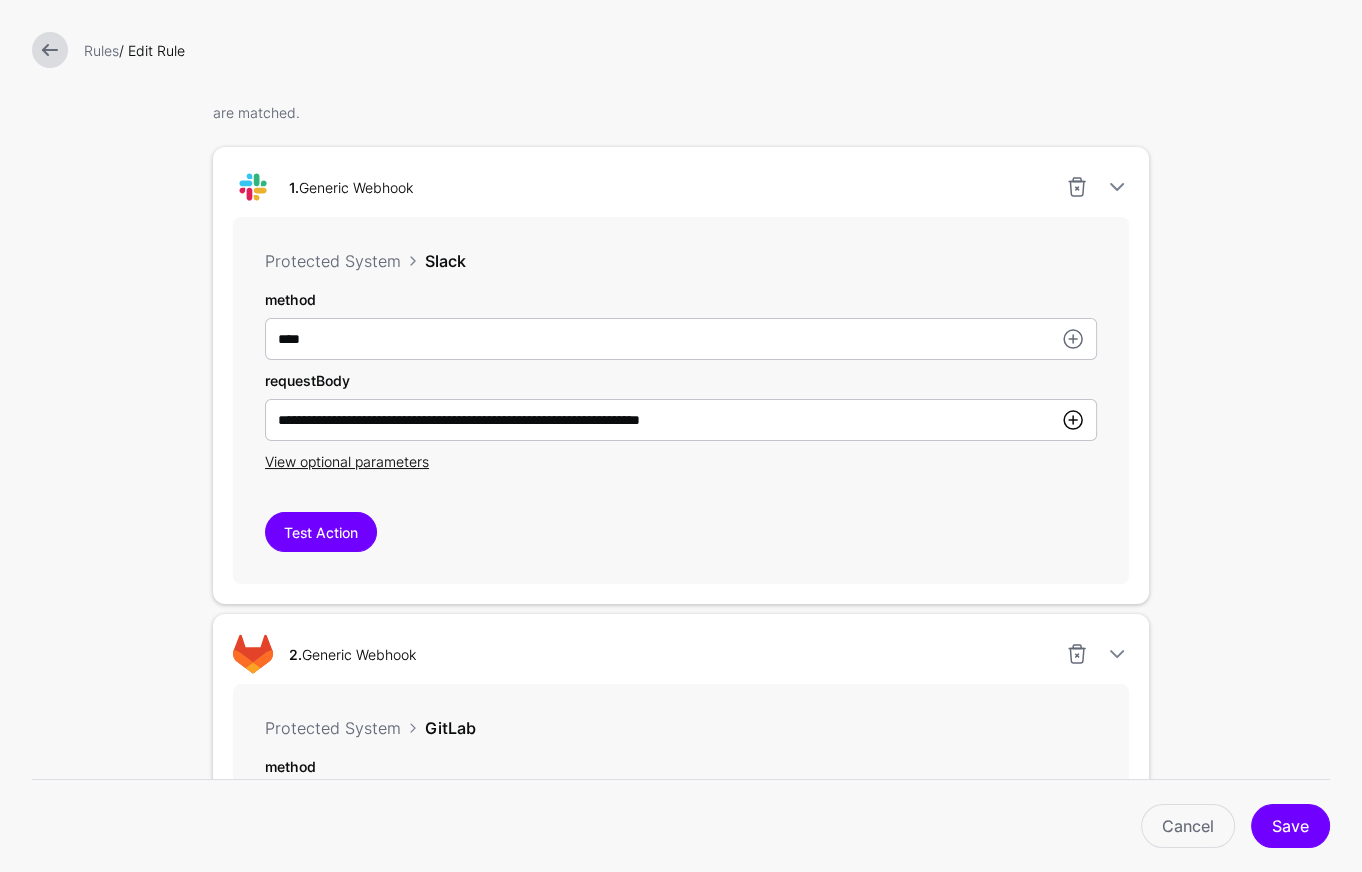 click at bounding box center (1073, 420) 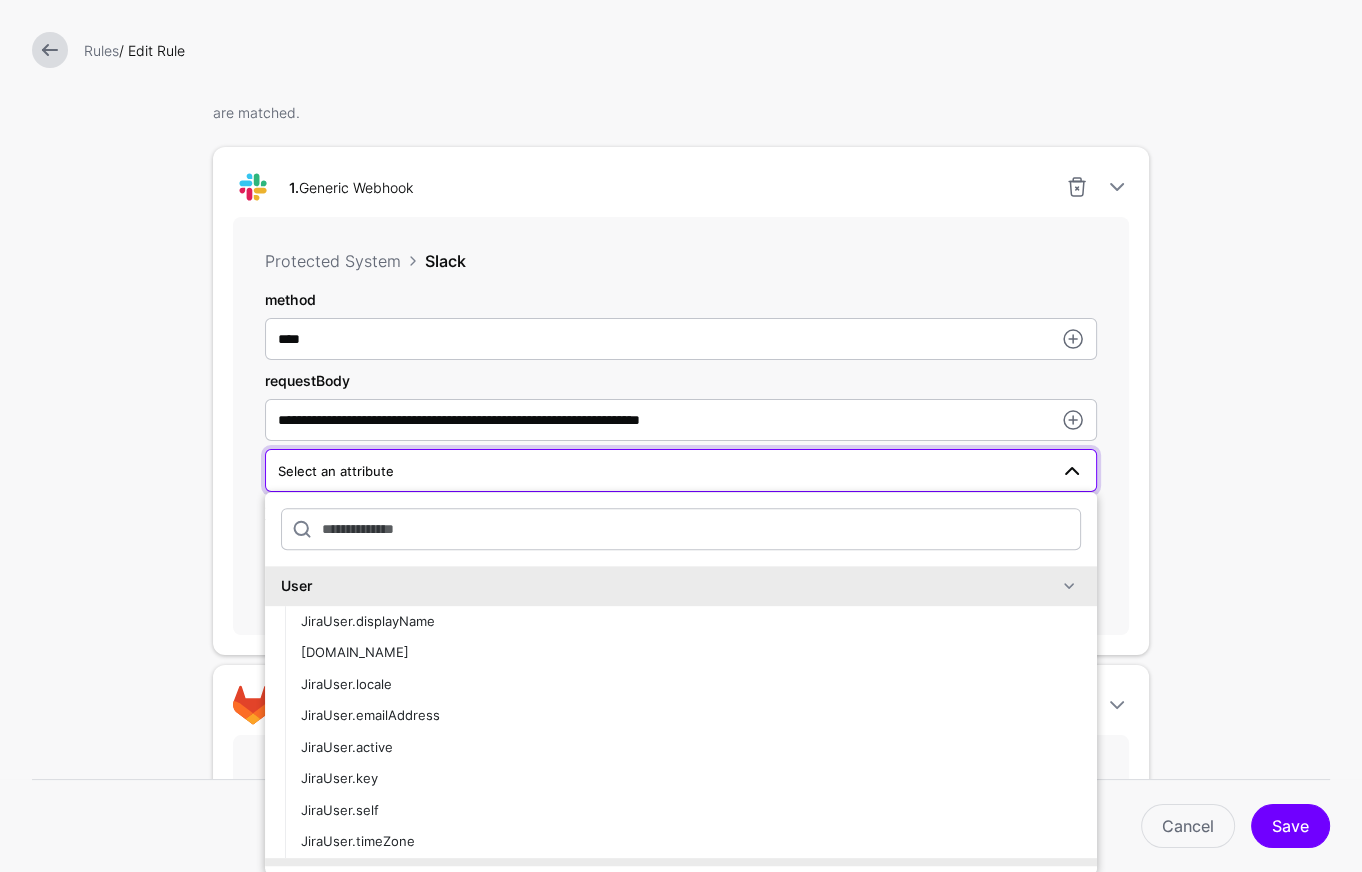 click on "User" at bounding box center (681, 586) 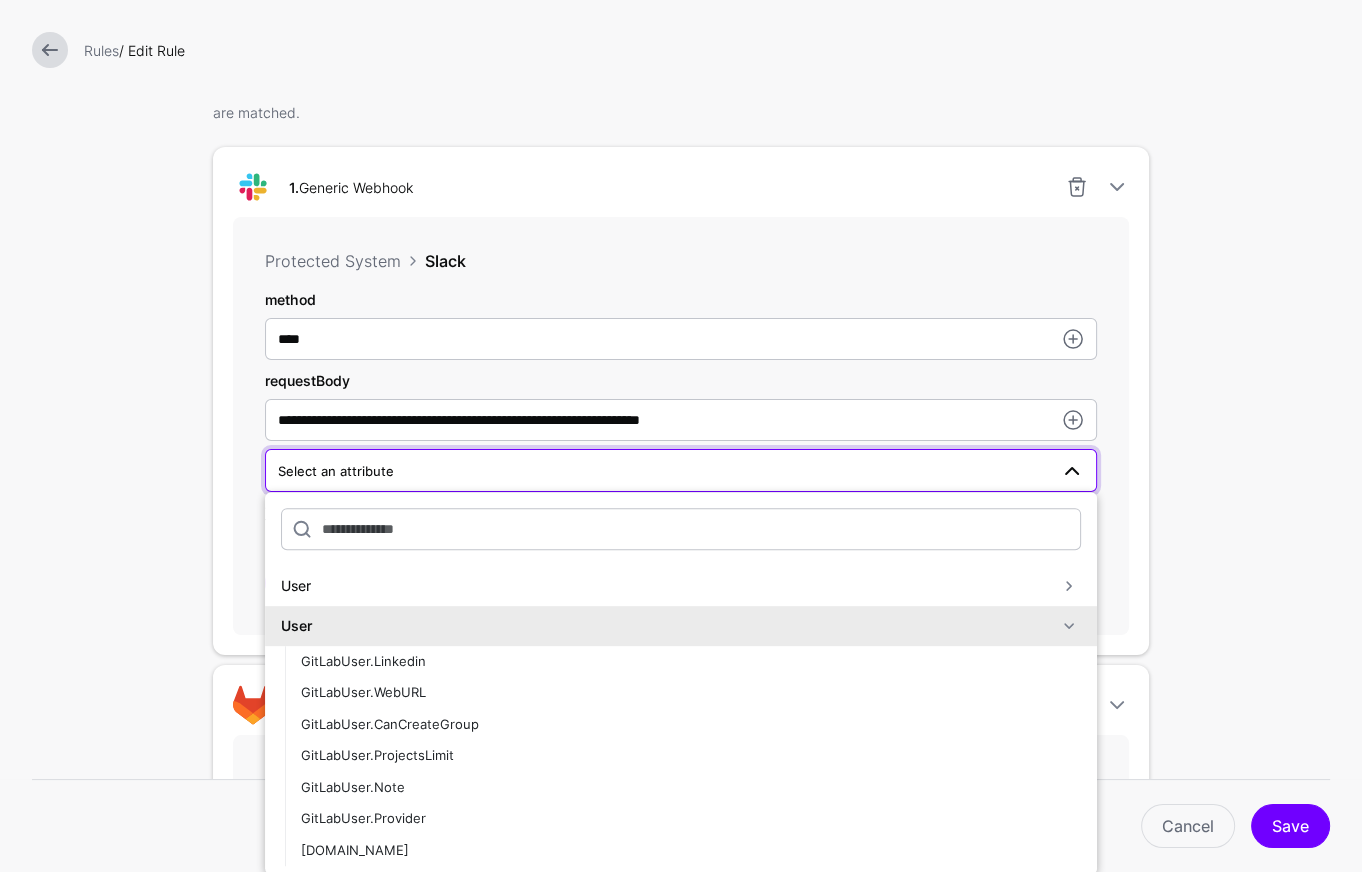 click on "User" at bounding box center [669, 625] 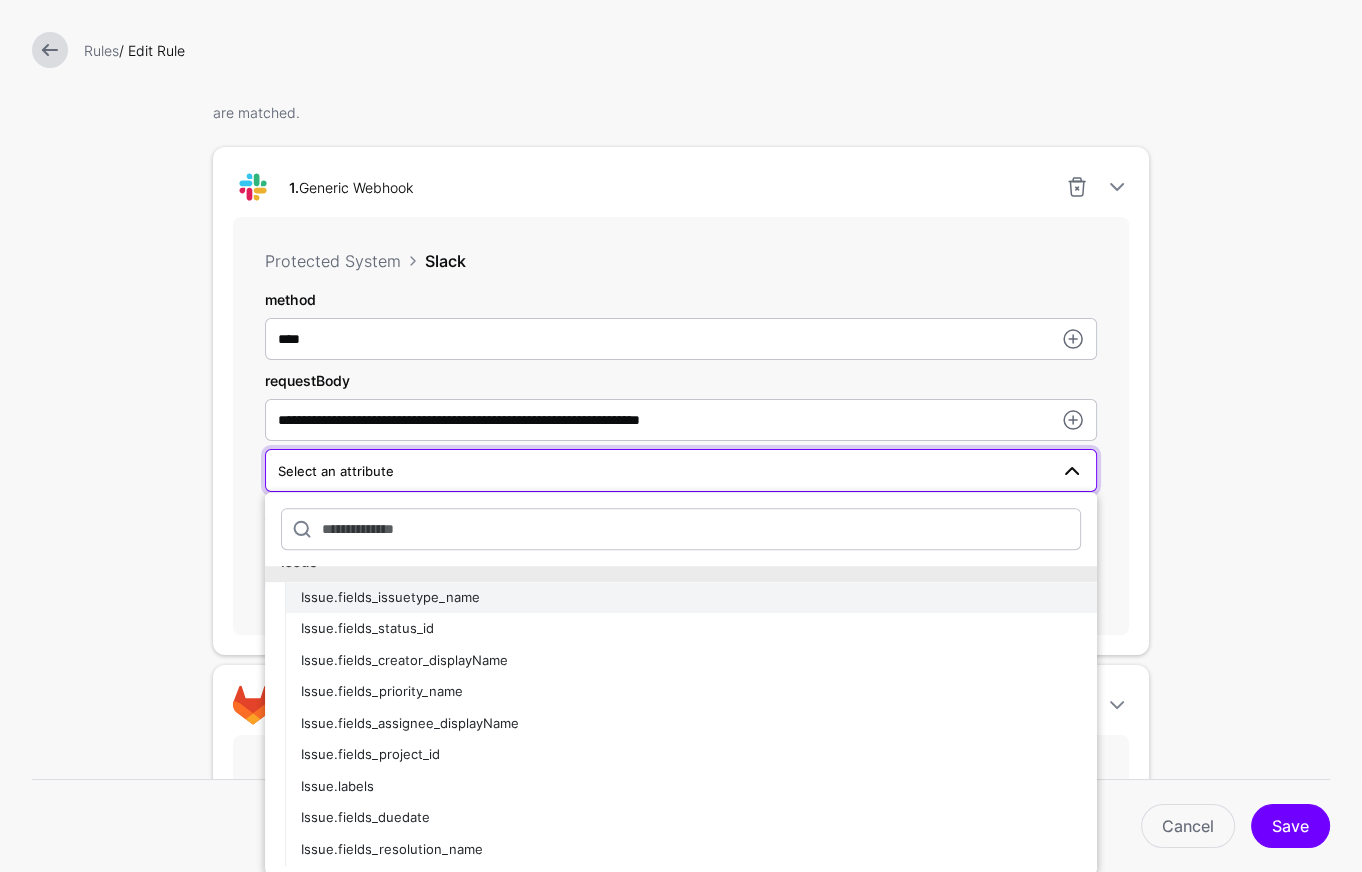 scroll, scrollTop: 0, scrollLeft: 0, axis: both 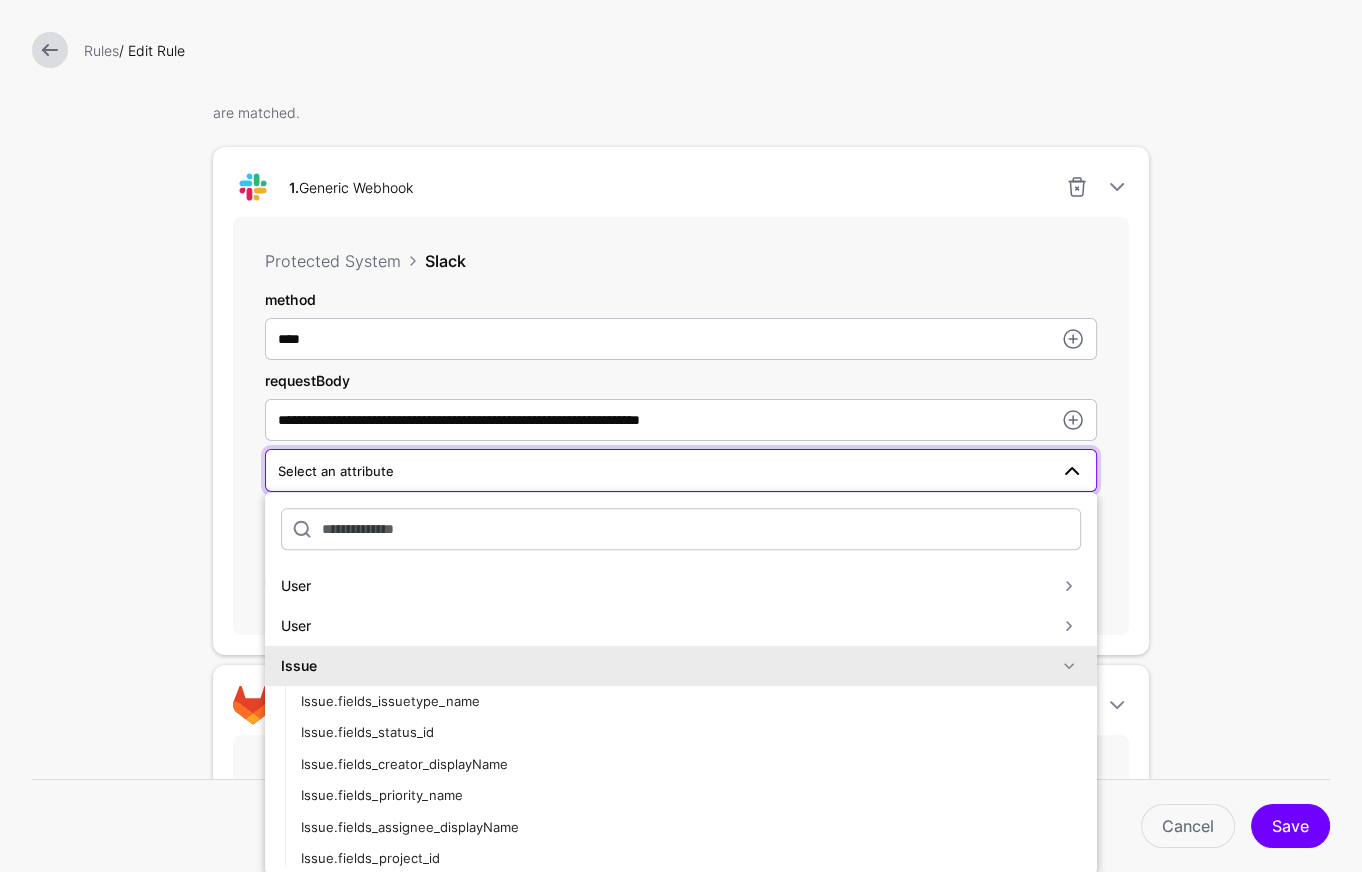 click on "Issue" at bounding box center [669, 665] 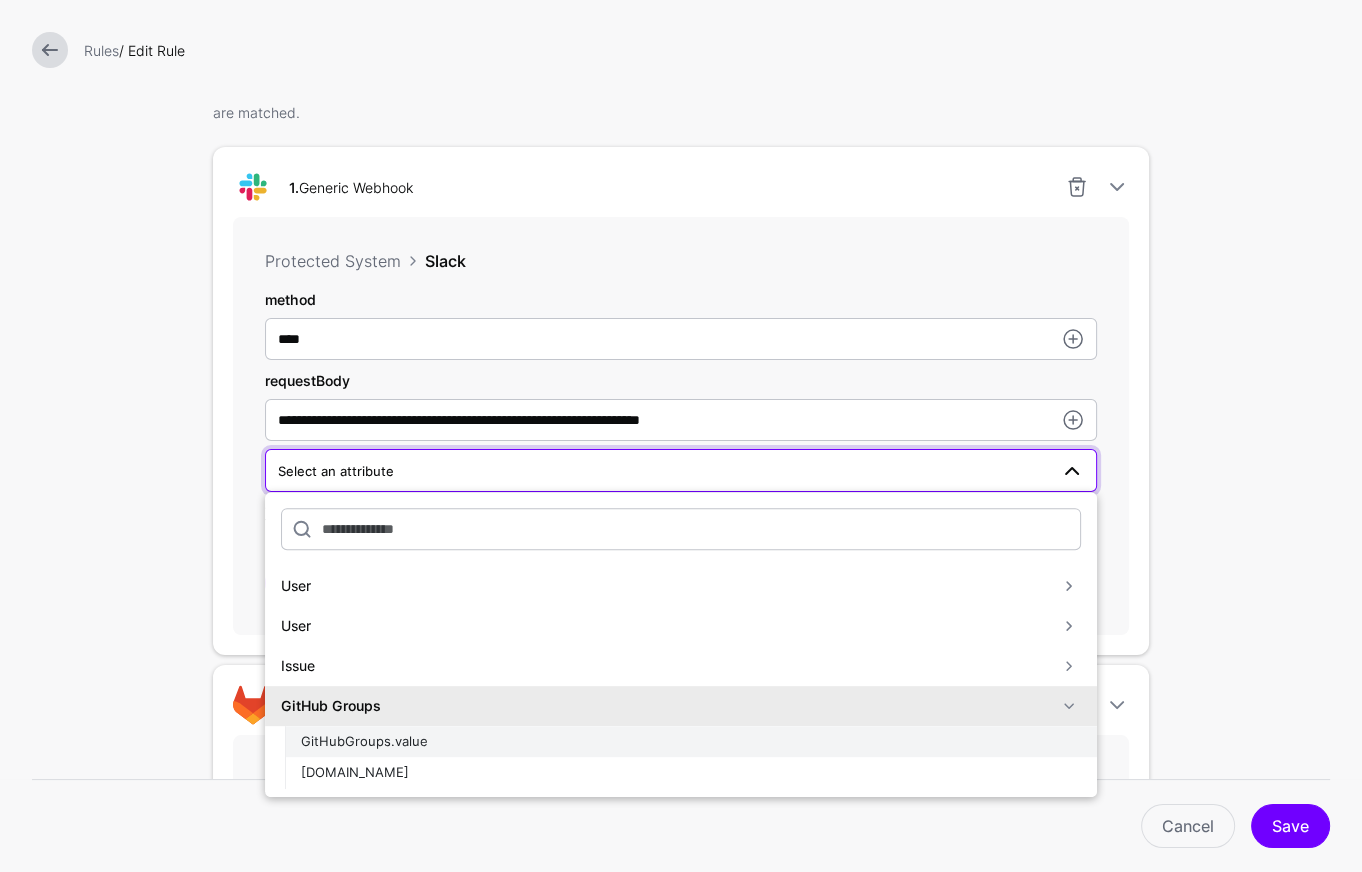 click on "GitHubGroups.value" at bounding box center [691, 742] 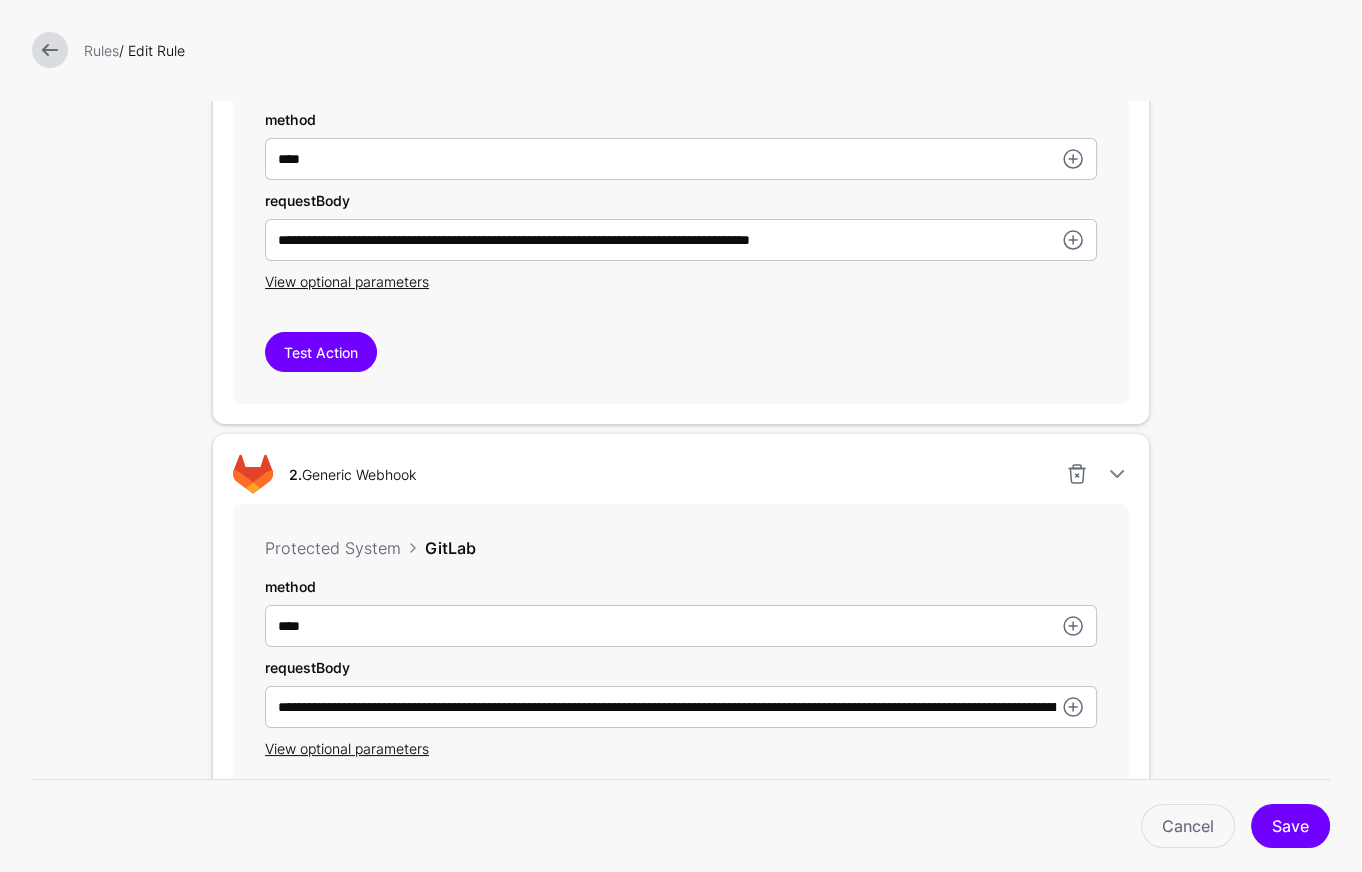 scroll, scrollTop: 806, scrollLeft: 0, axis: vertical 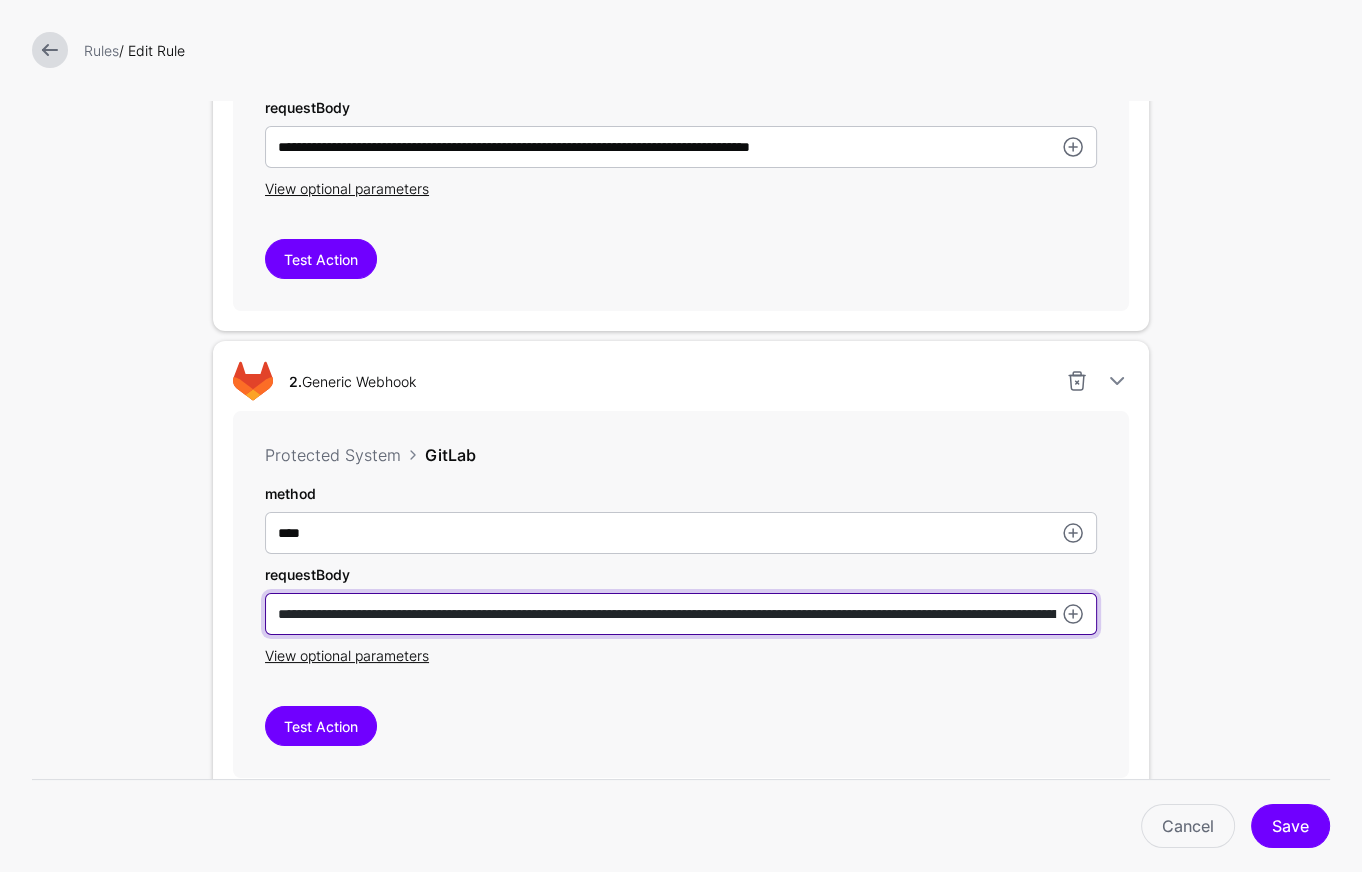 click on "**********" at bounding box center (681, 533) 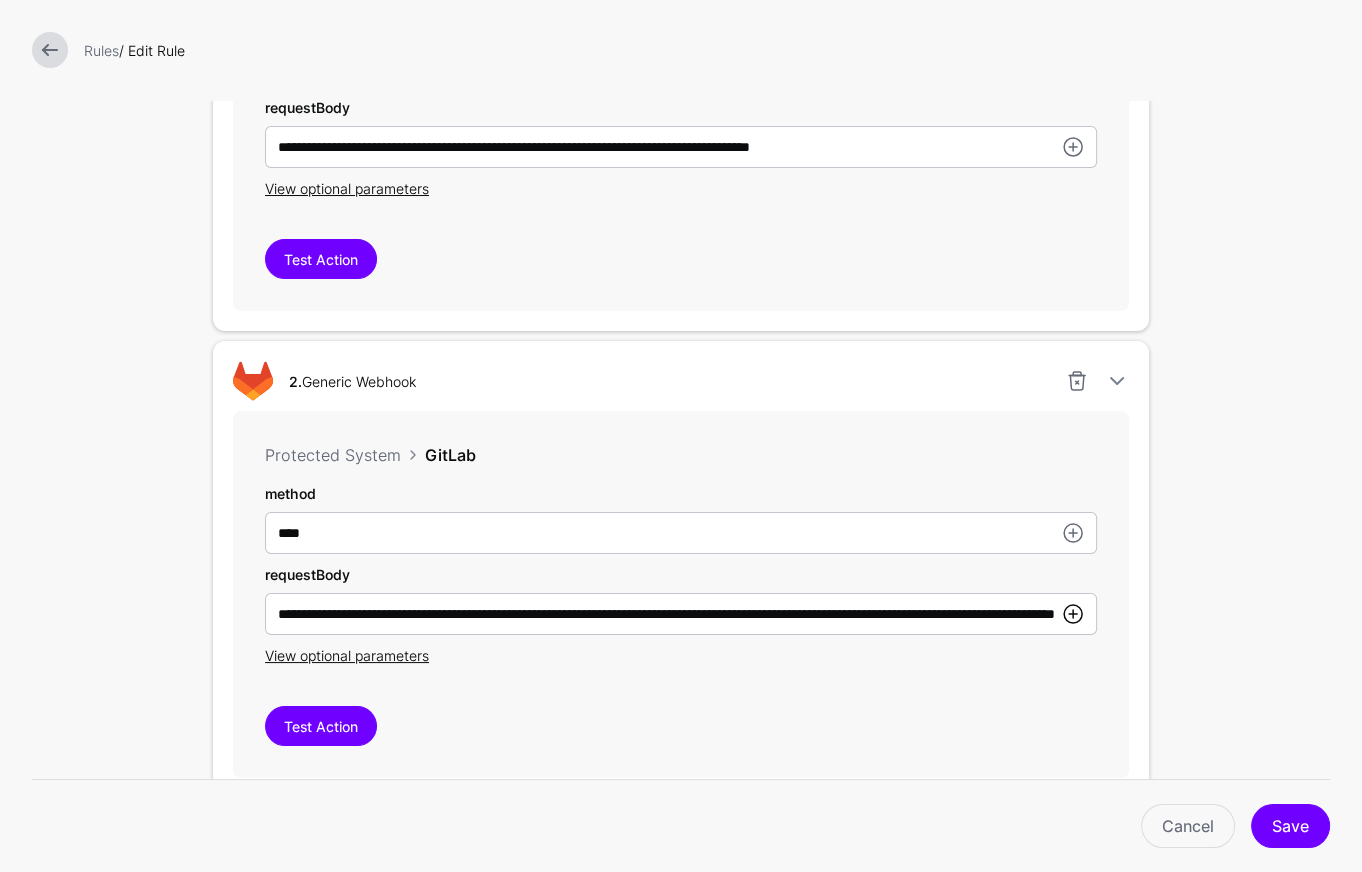 click at bounding box center (1073, 614) 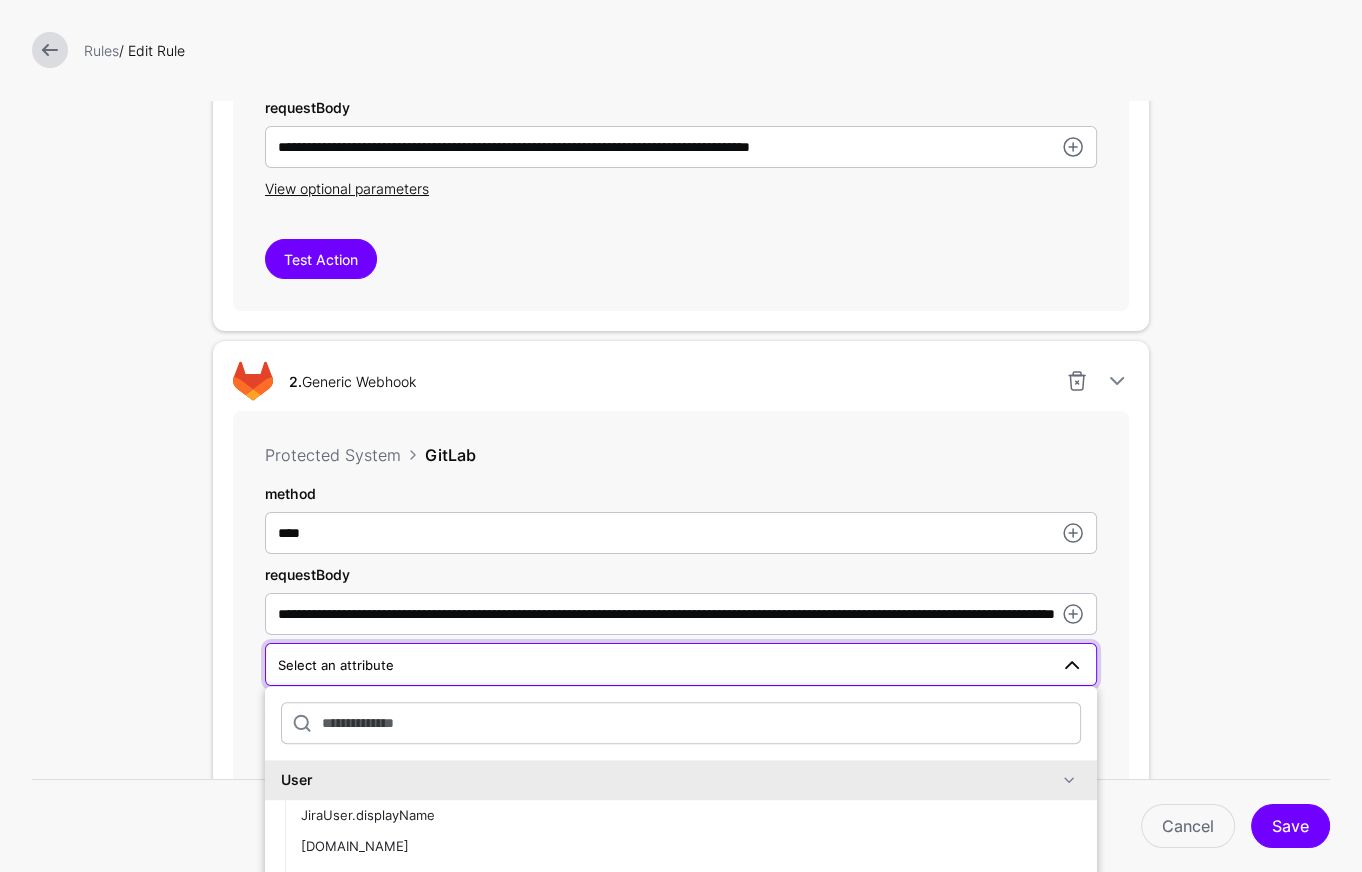 scroll, scrollTop: 1002, scrollLeft: 0, axis: vertical 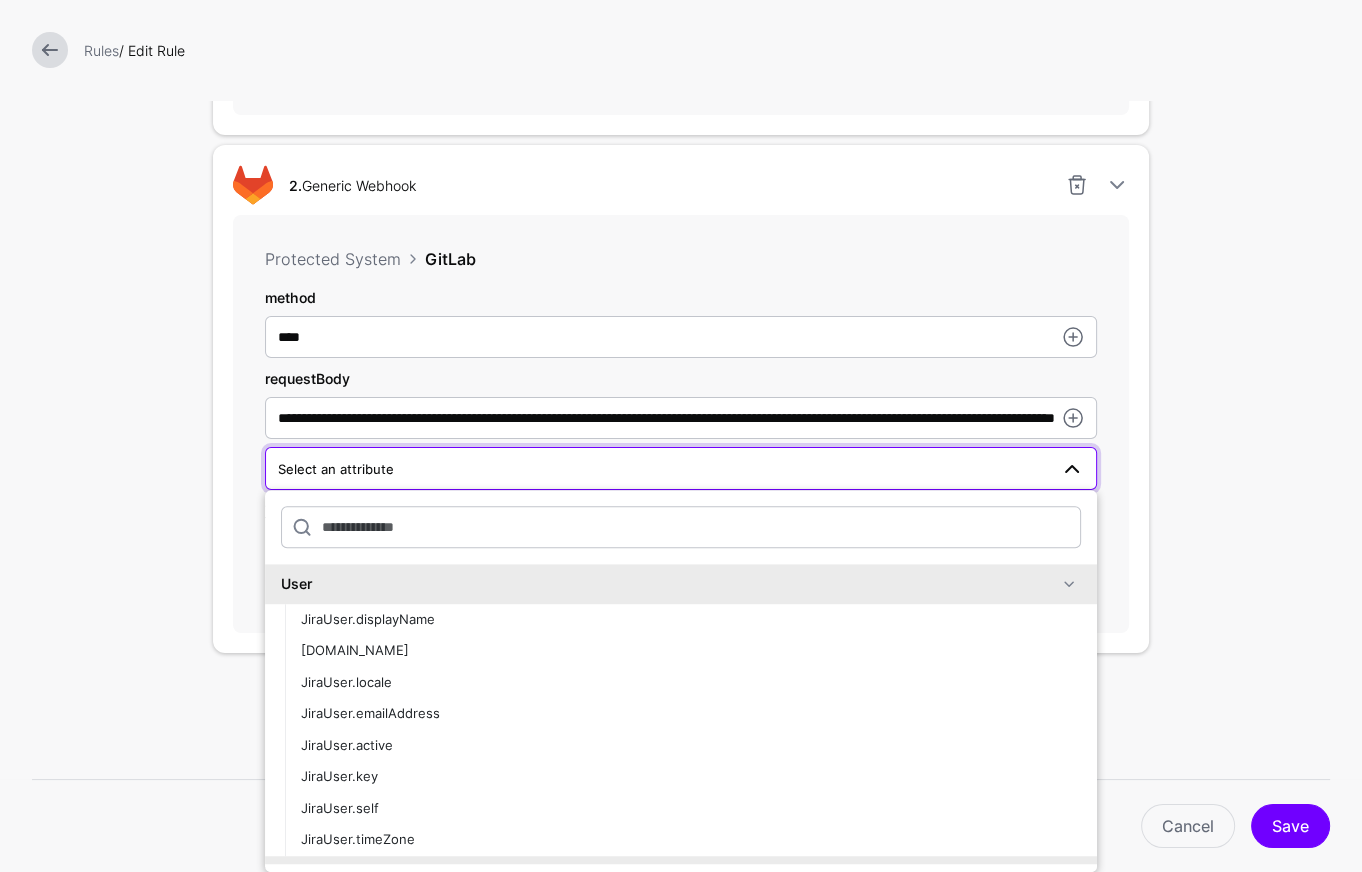 click on "User" at bounding box center [669, 583] 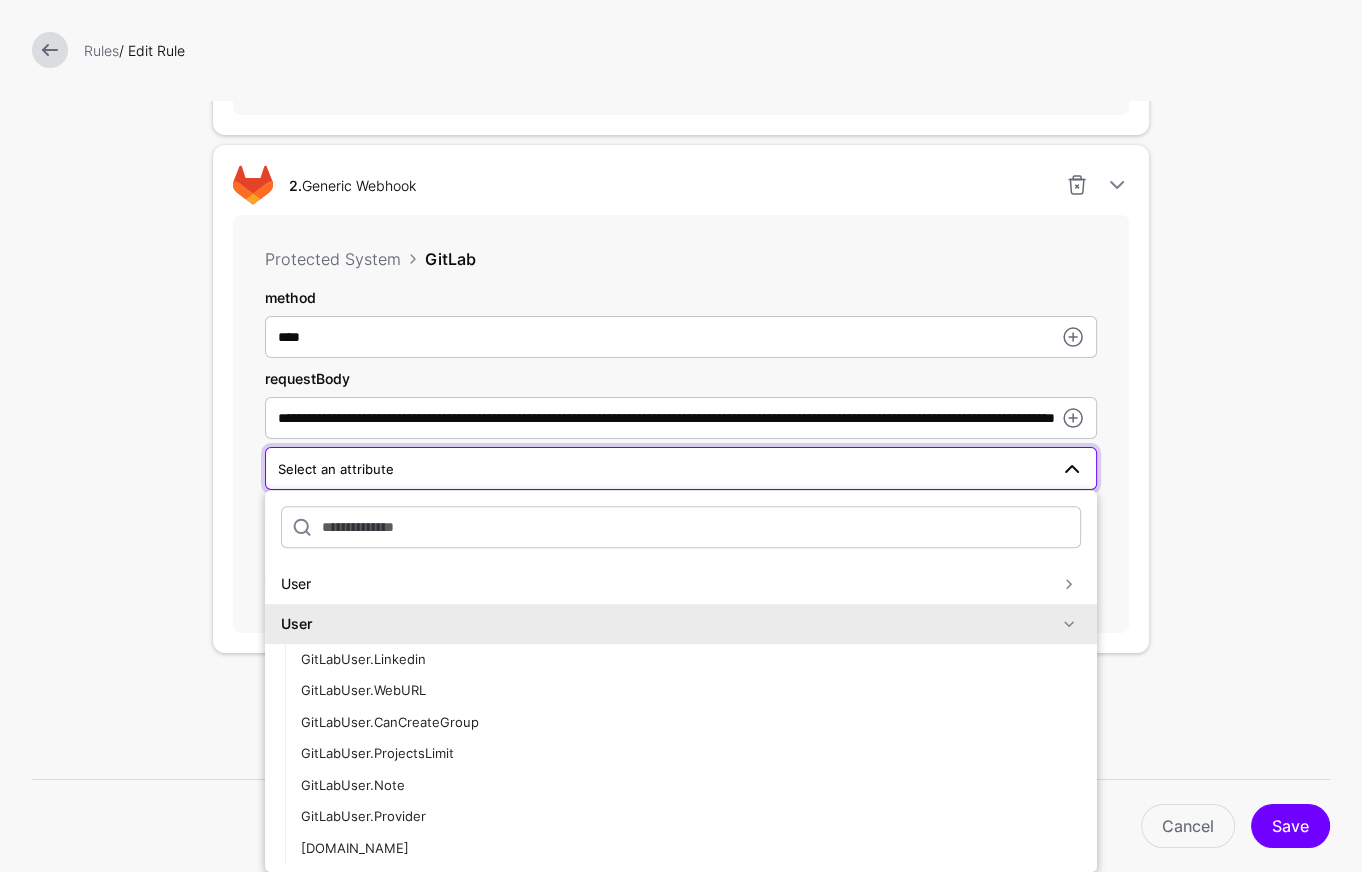click on "User" at bounding box center [669, 623] 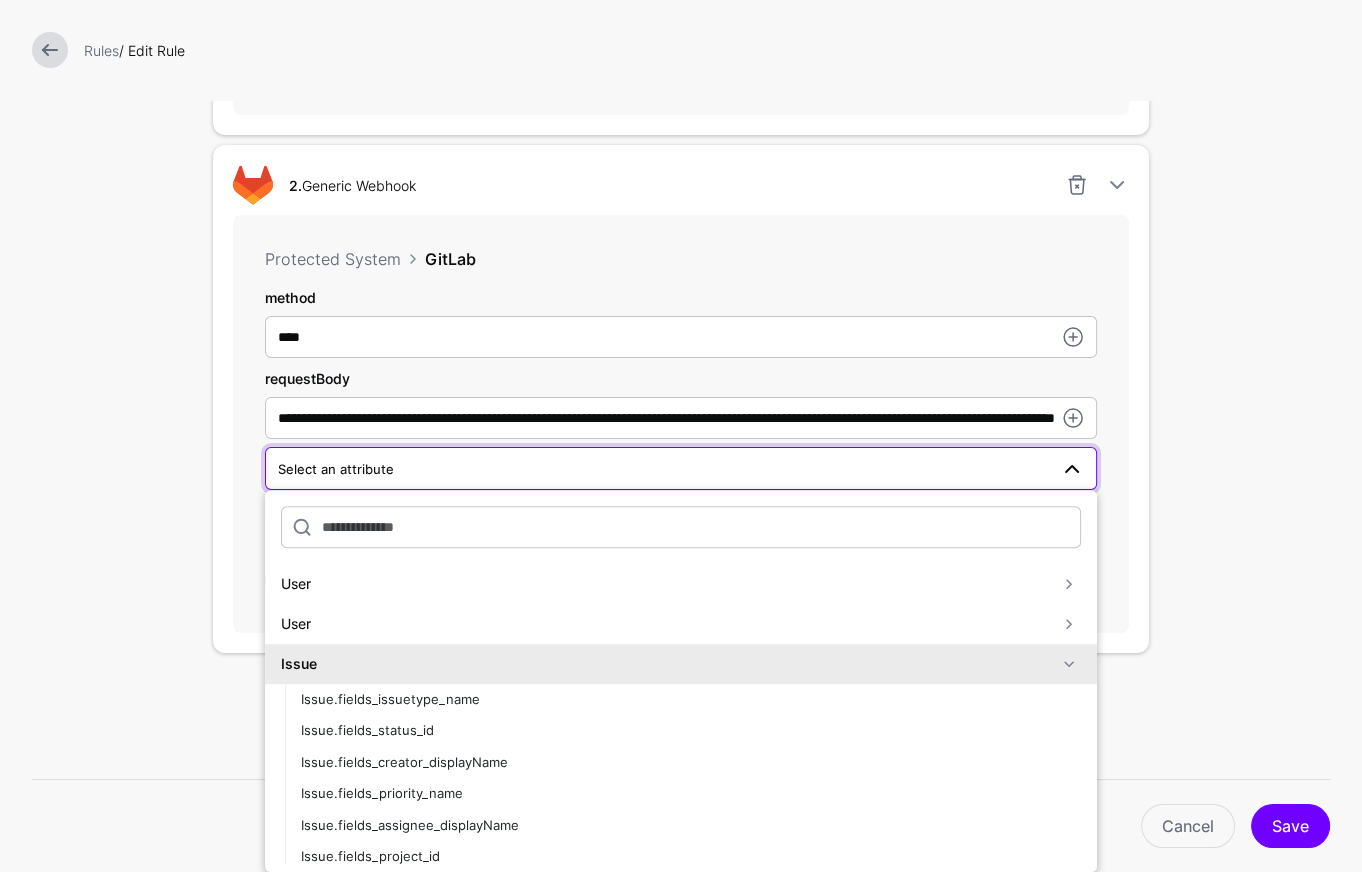 click on "Issue" at bounding box center [669, 663] 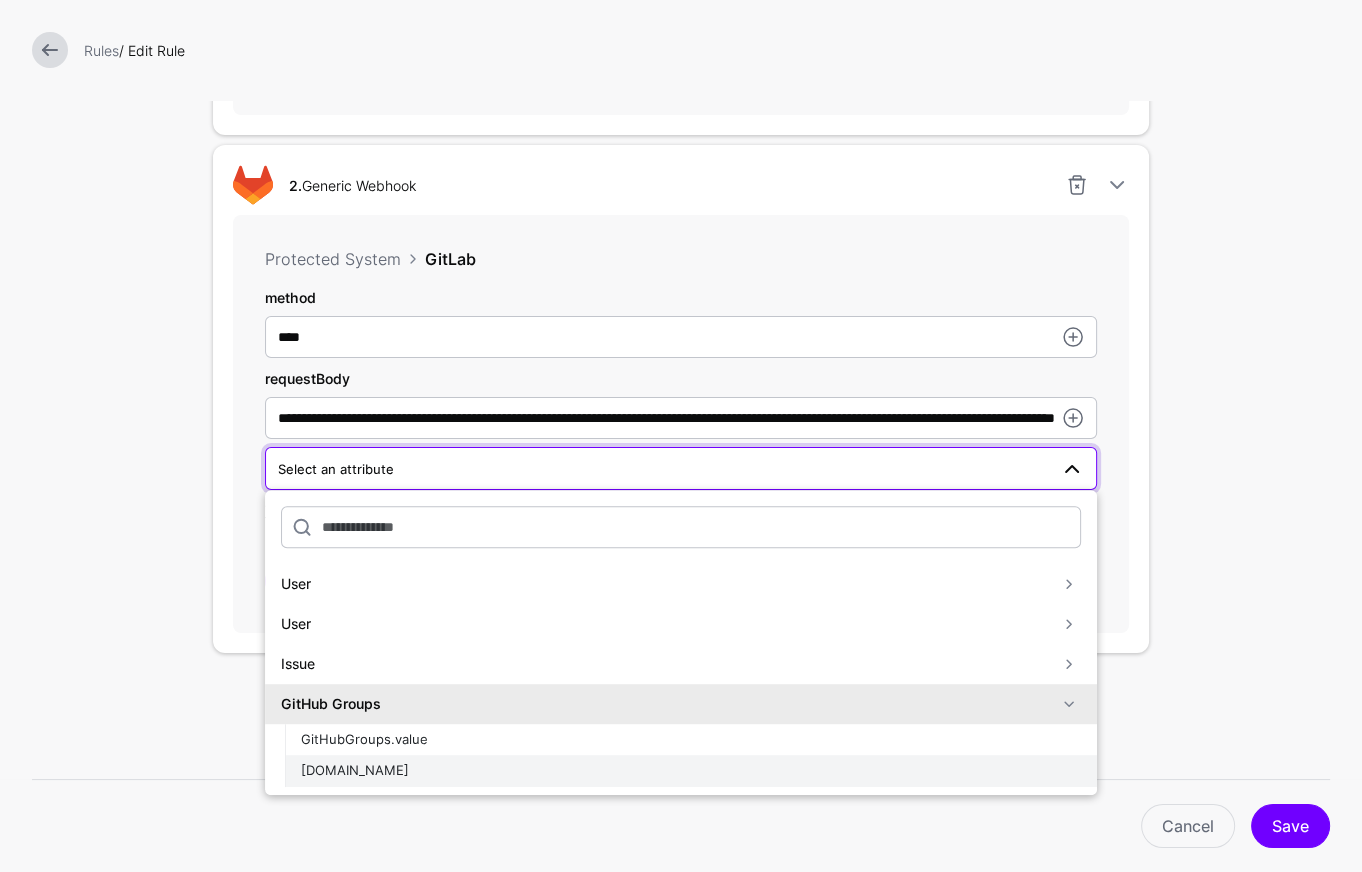 click on "GitHubGroups.id" at bounding box center [691, 771] 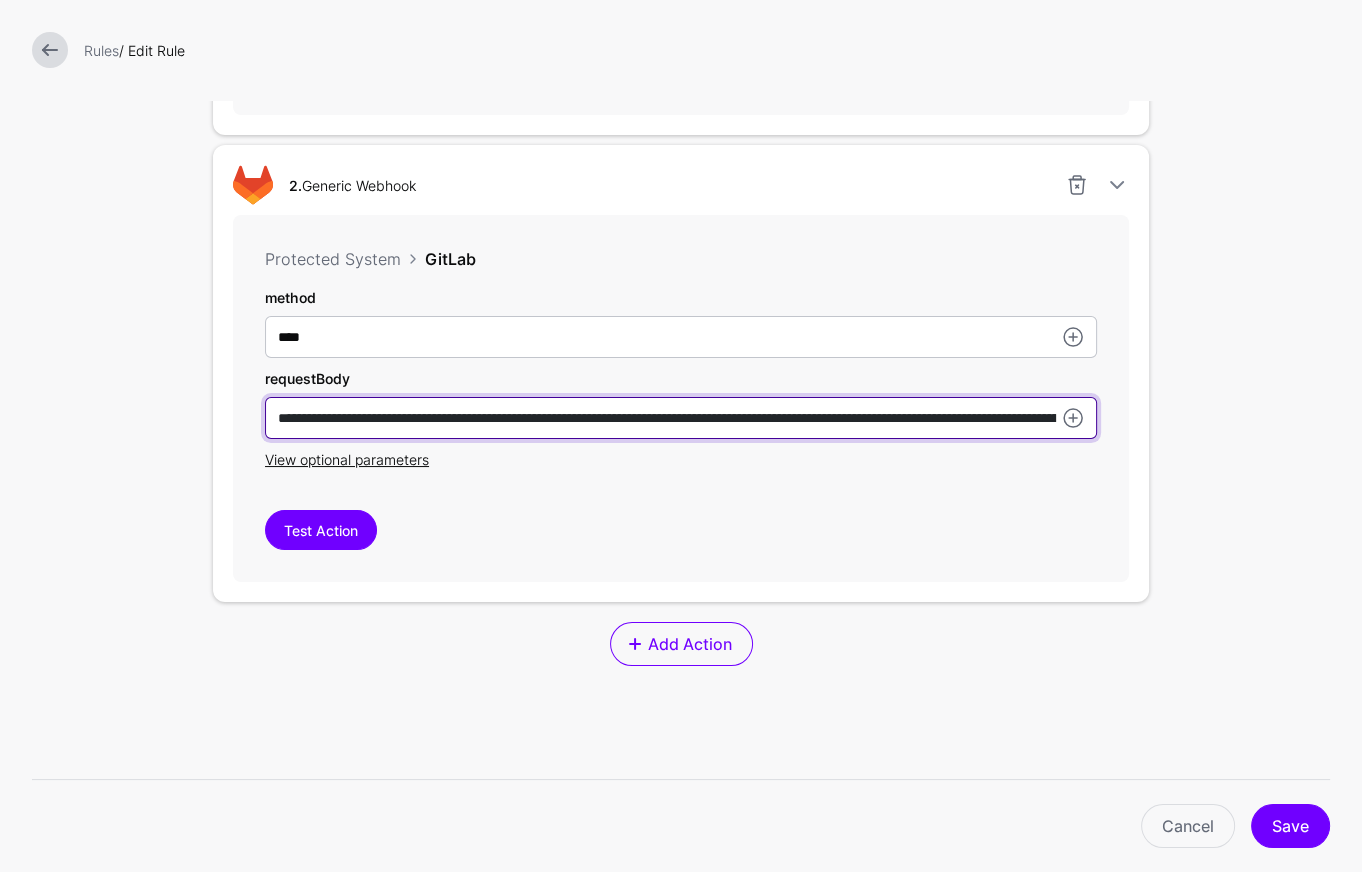click on "**********" at bounding box center (681, -49) 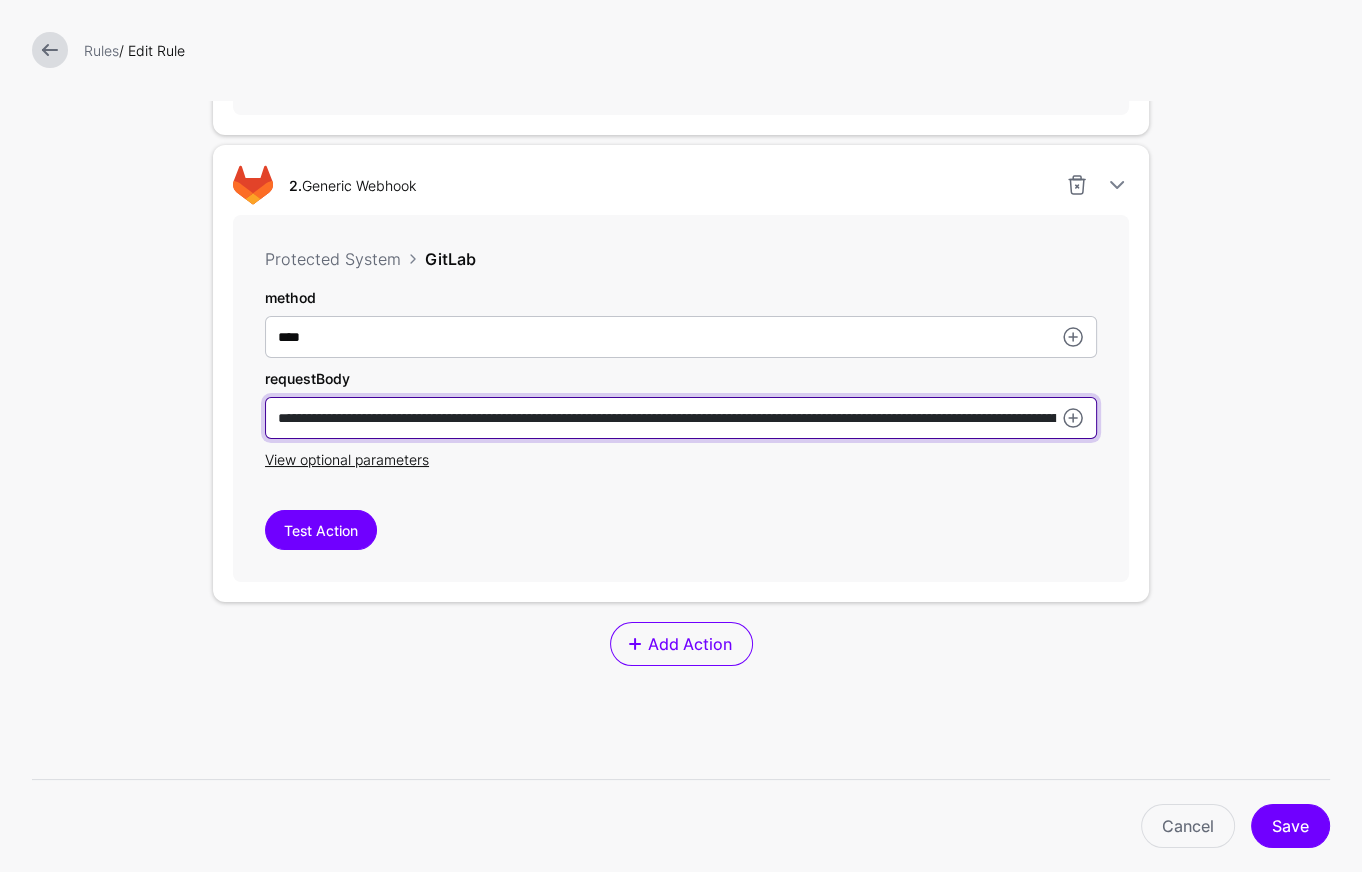 click on "**********" at bounding box center (681, -49) 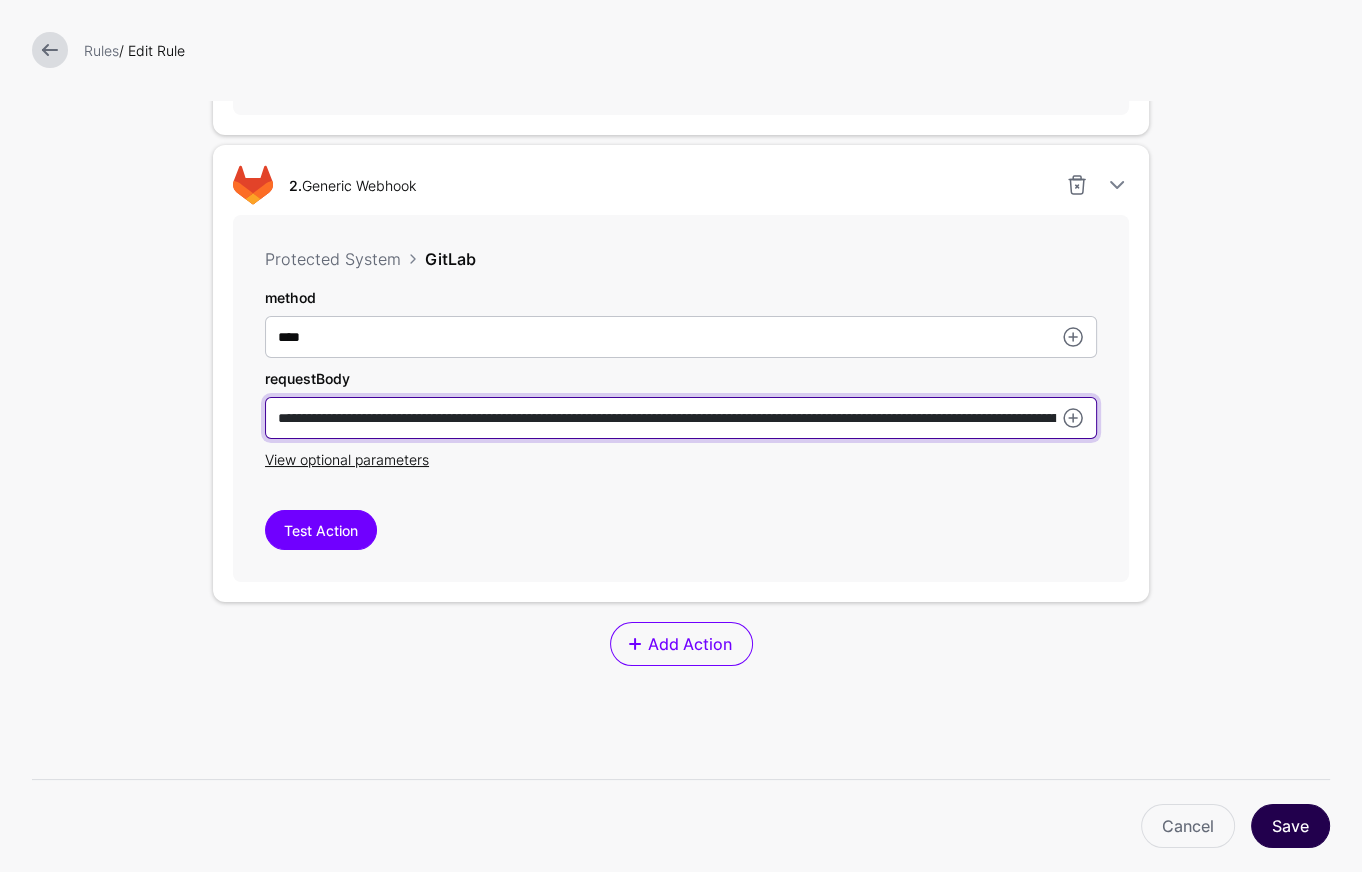 type on "**********" 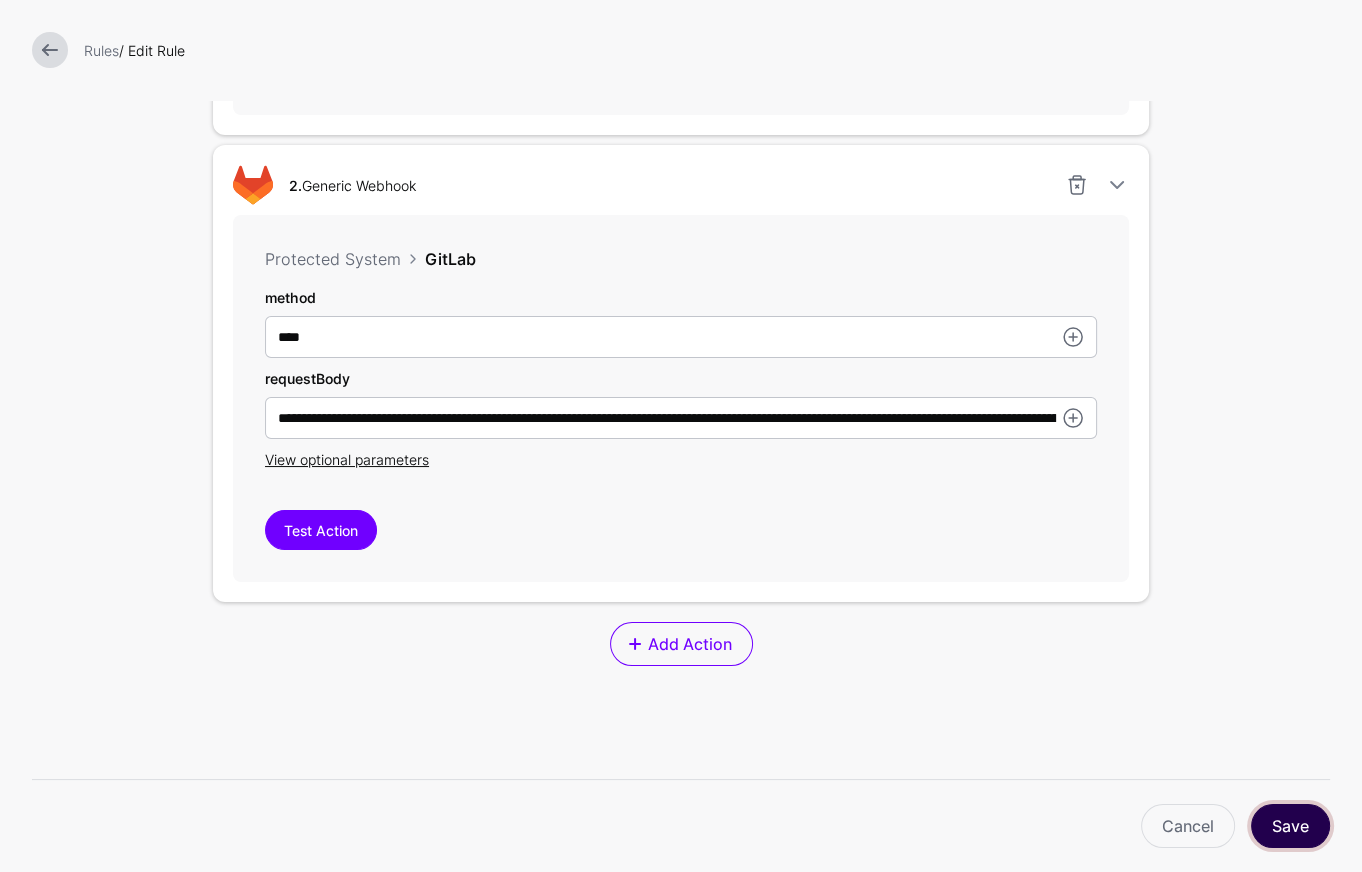 click on "Save" at bounding box center [1290, 826] 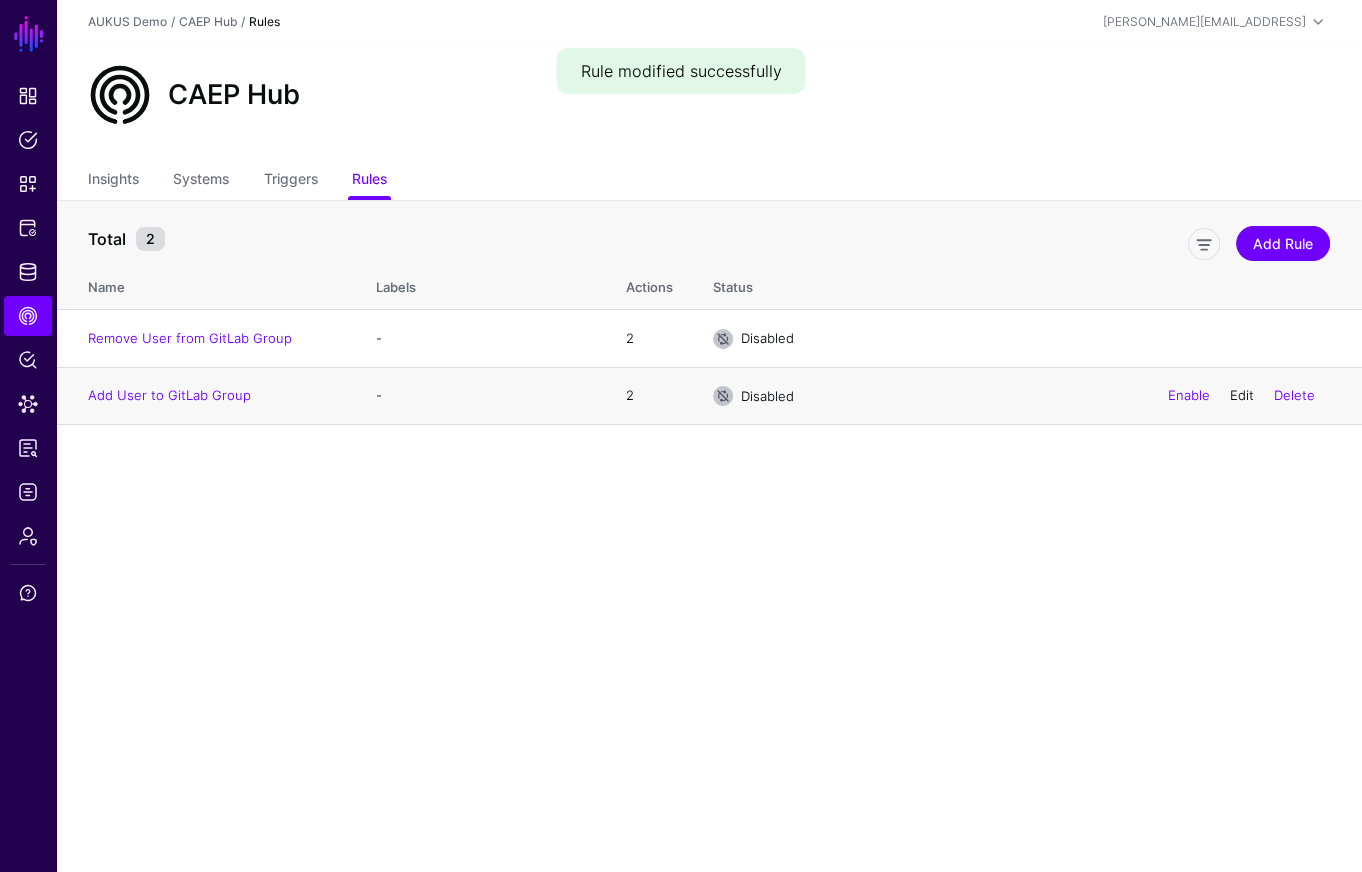 click on "Edit" 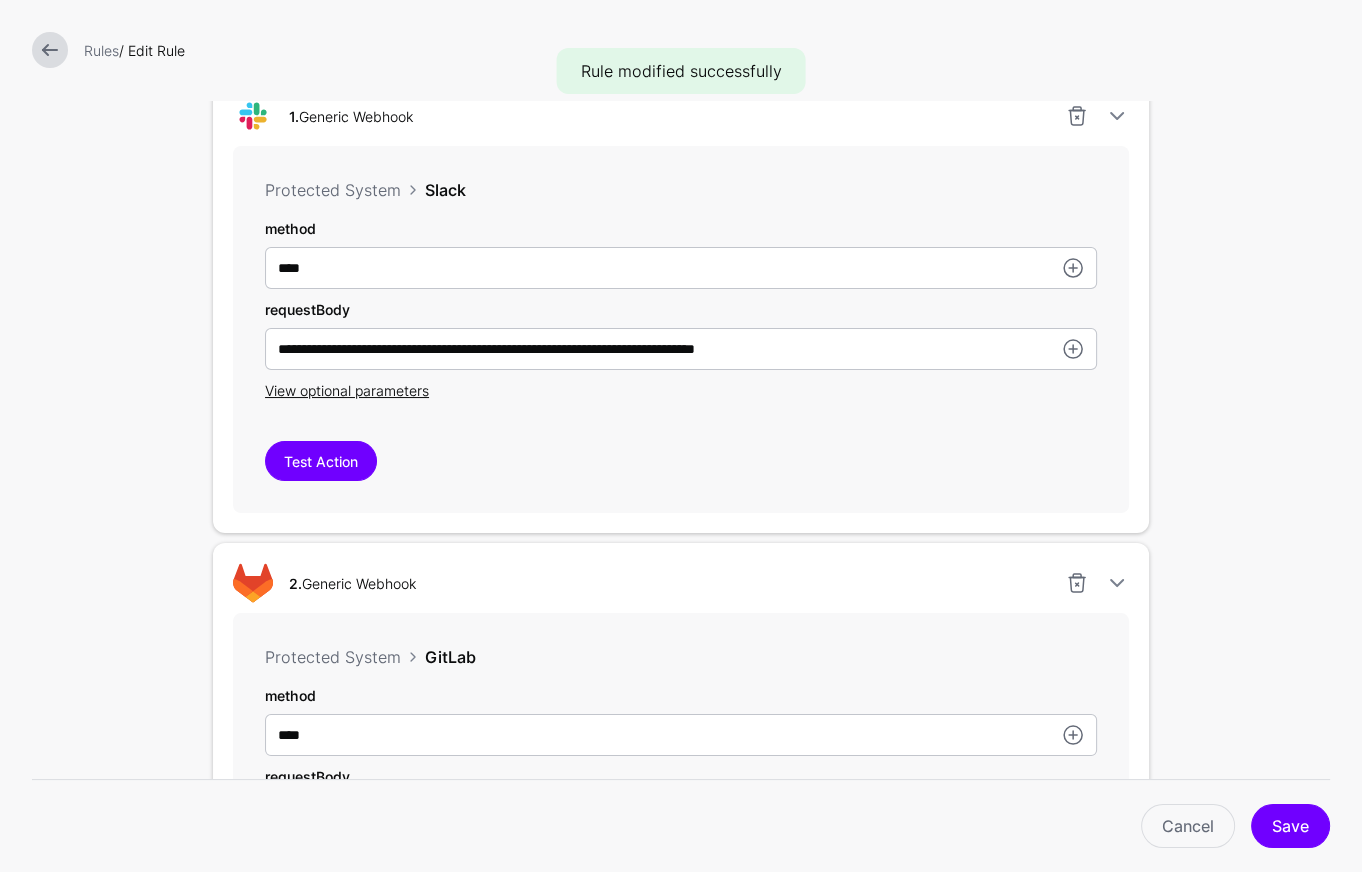 scroll, scrollTop: 868, scrollLeft: 0, axis: vertical 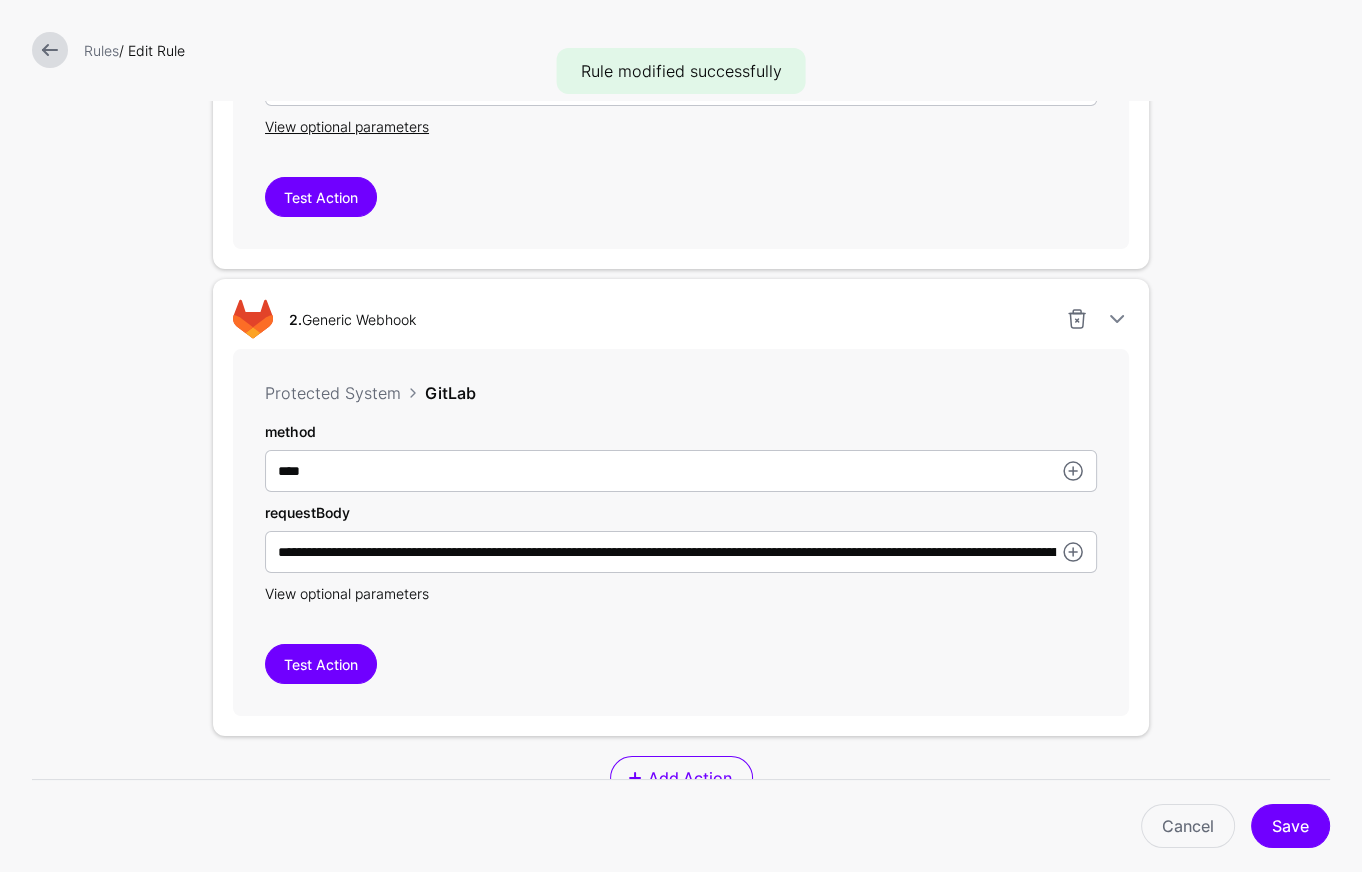 click on "View optional parameters" at bounding box center (347, 593) 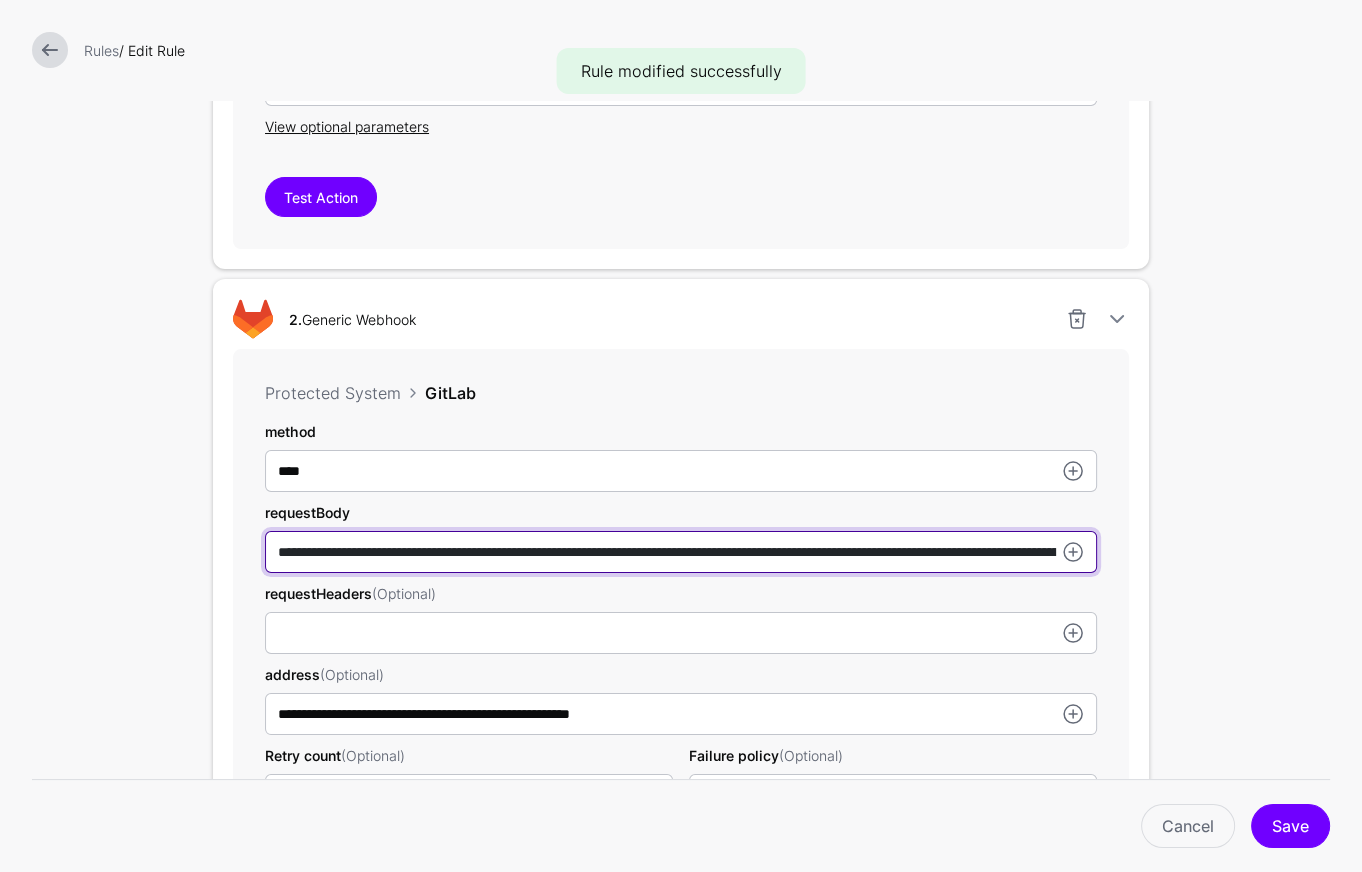 click on "**********" at bounding box center [681, 4] 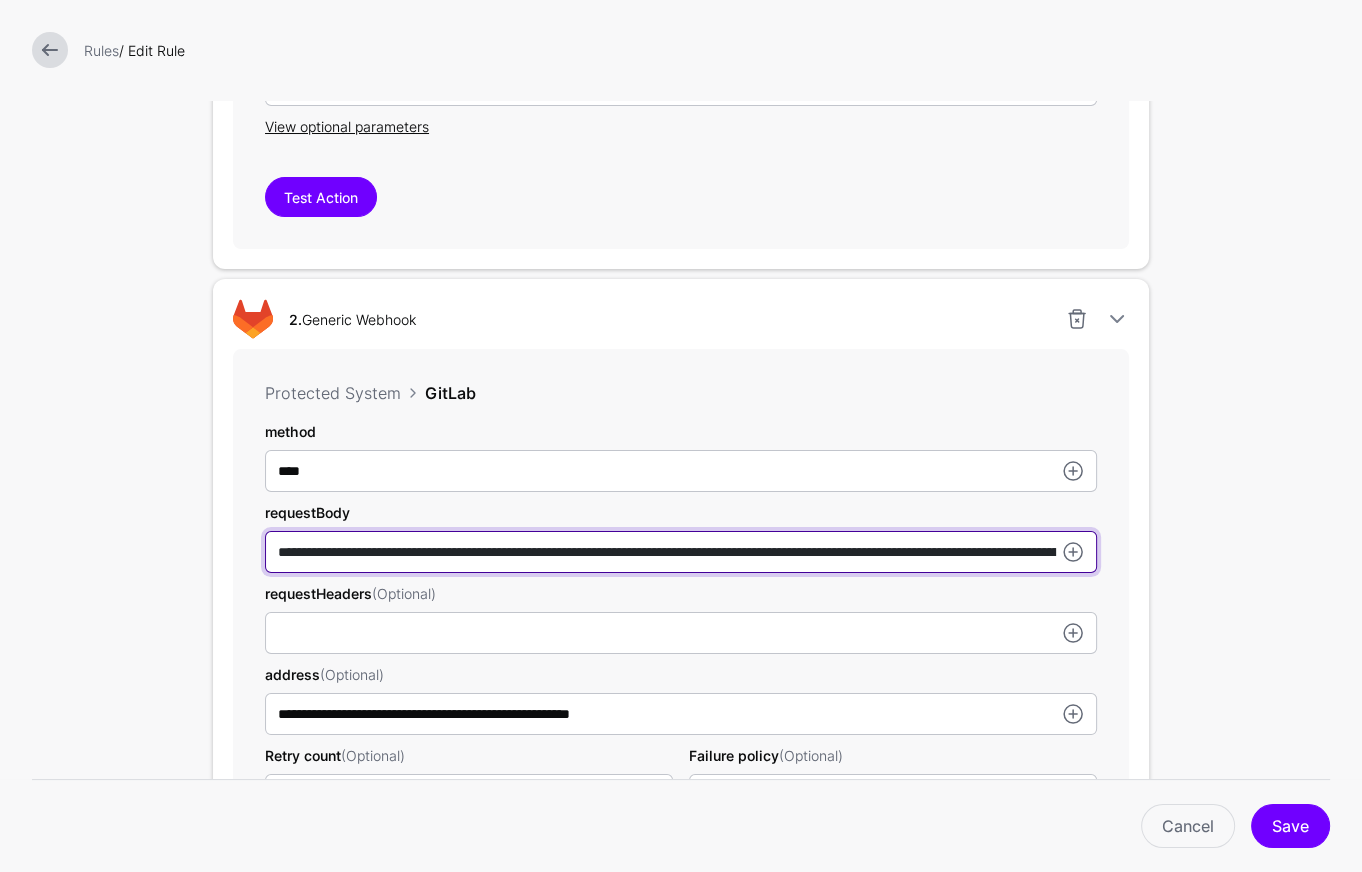 paste on "*******" 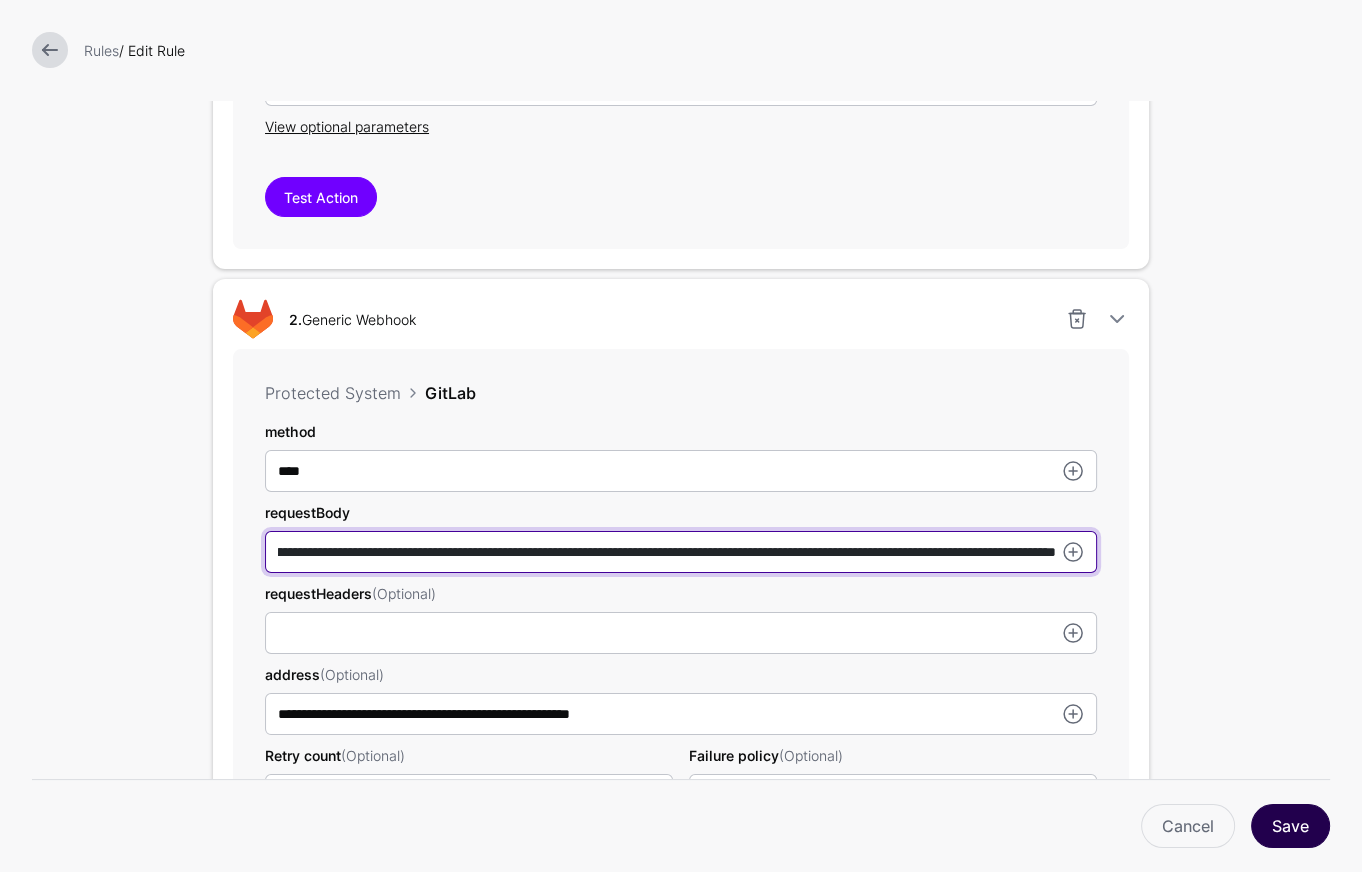type on "**********" 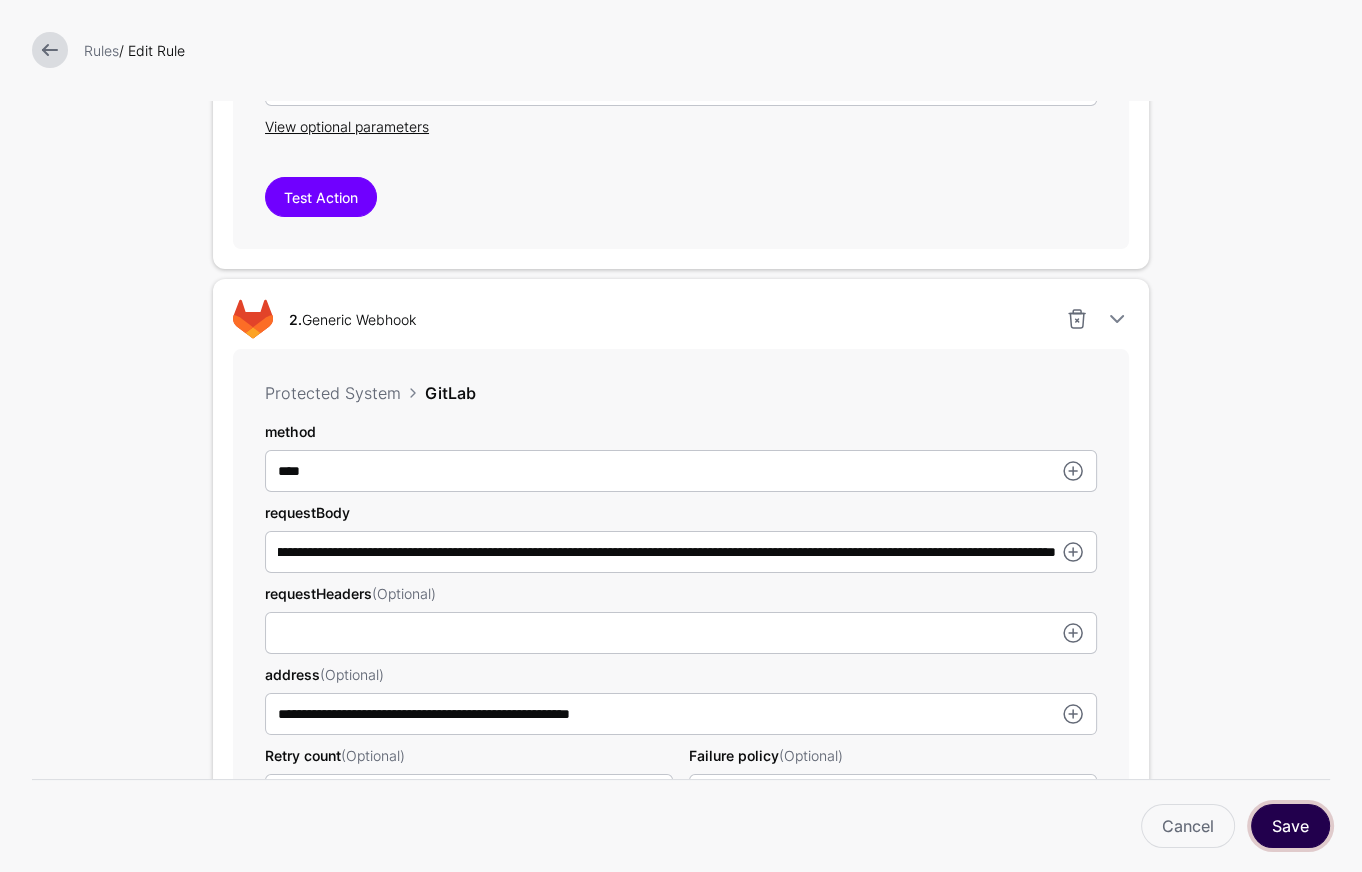 click on "Save" at bounding box center (1290, 826) 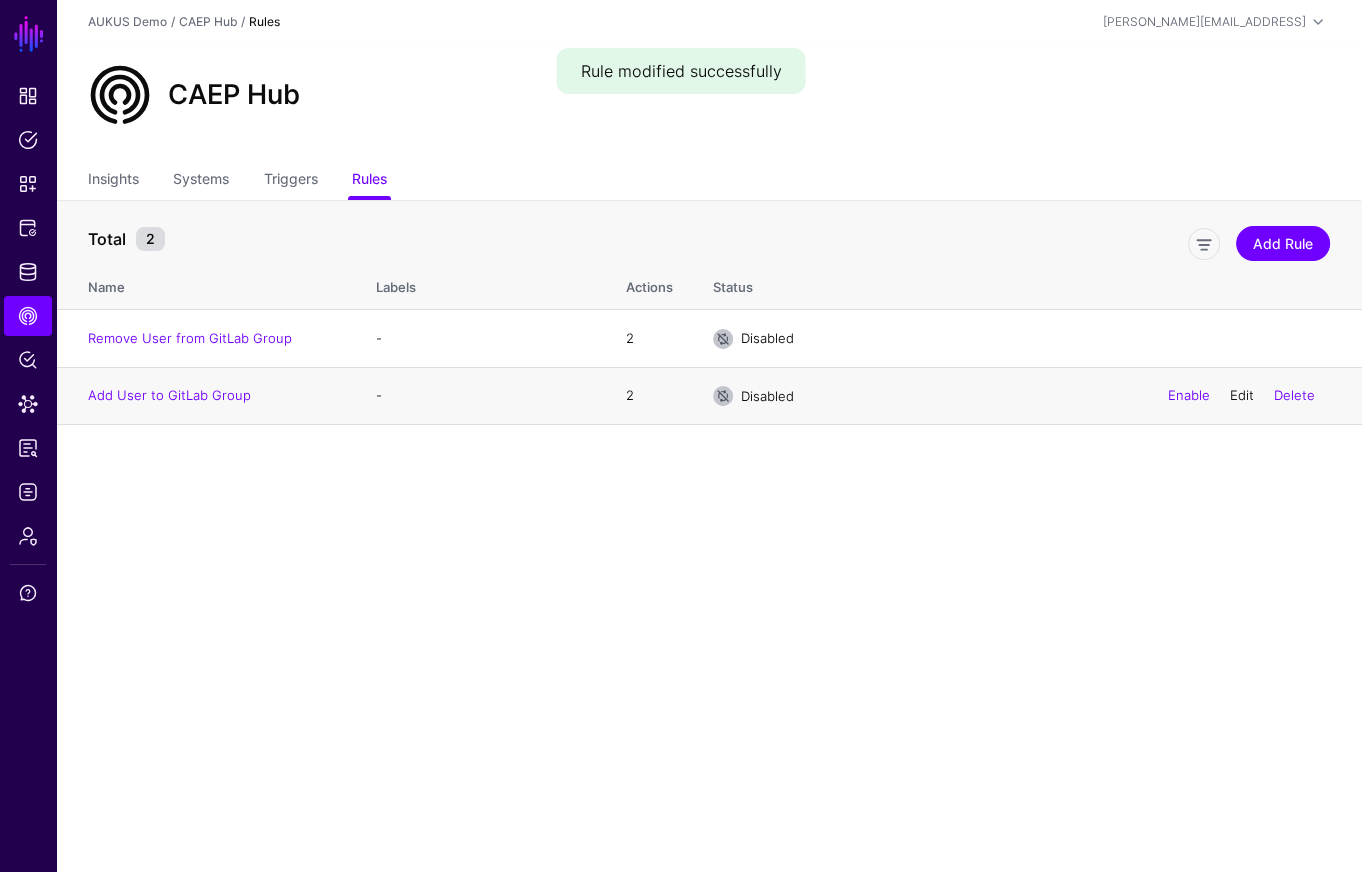 click on "Edit" 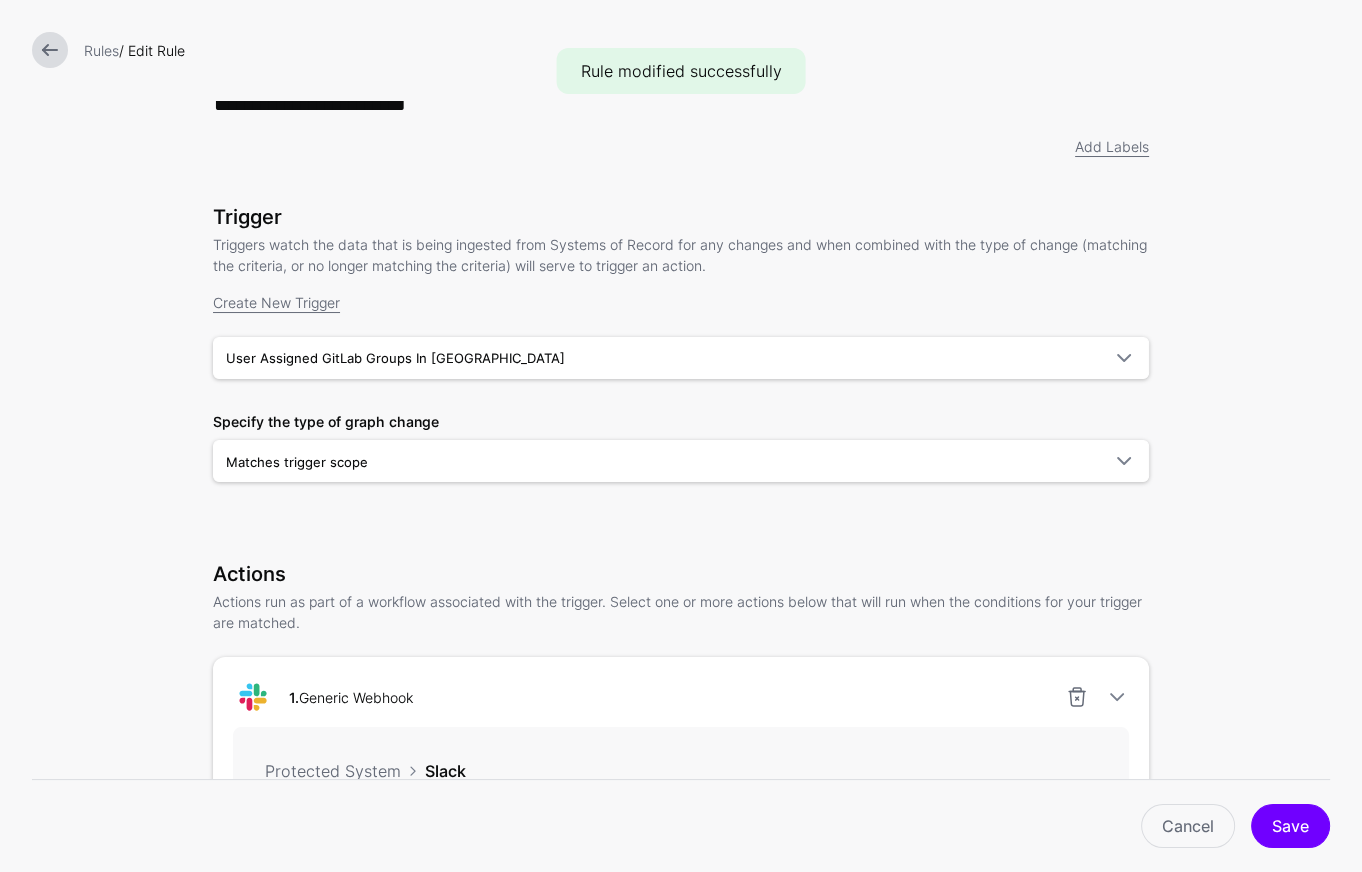 scroll, scrollTop: 64, scrollLeft: 0, axis: vertical 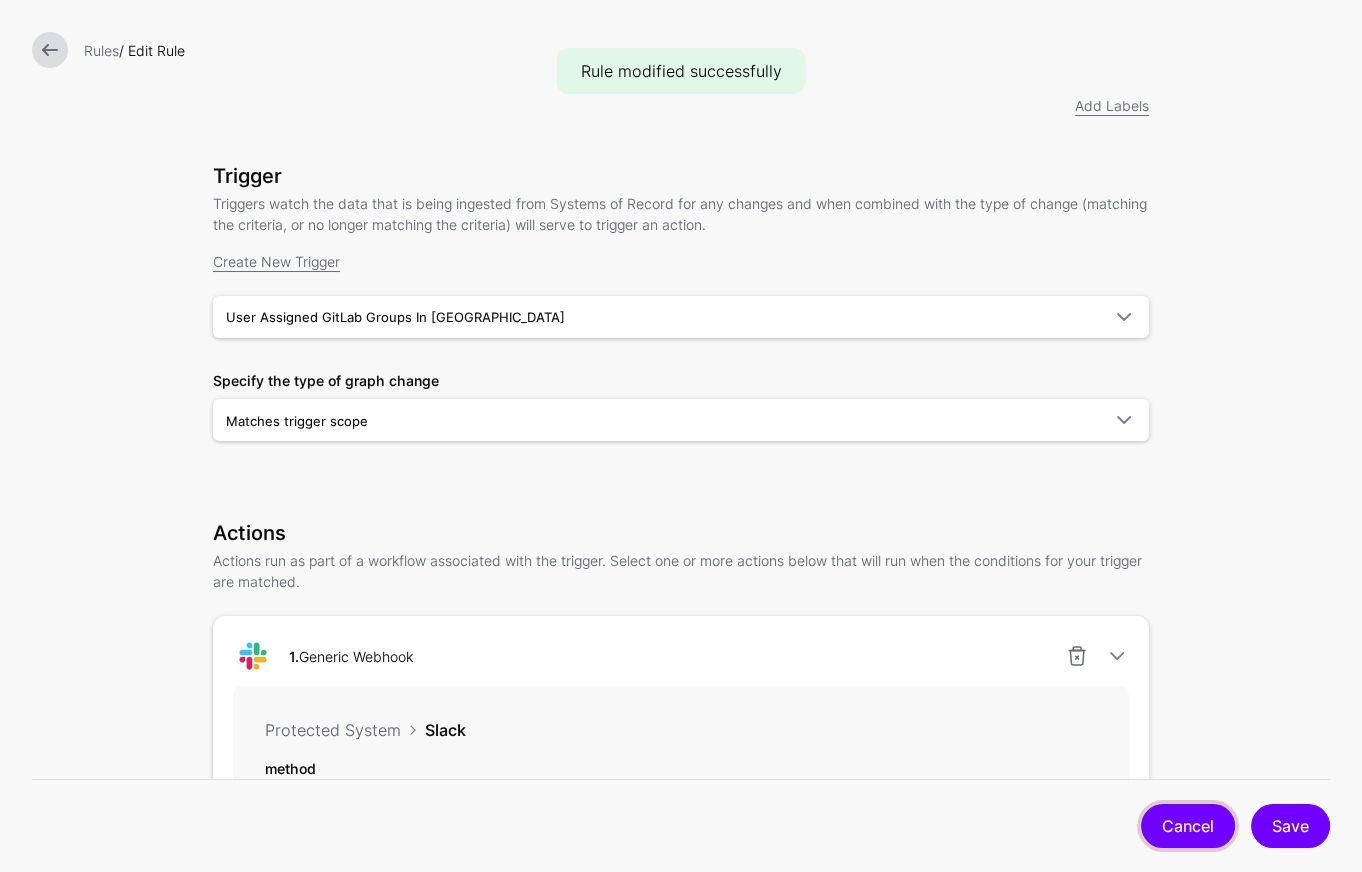 drag, startPoint x: 1203, startPoint y: 829, endPoint x: 1067, endPoint y: 679, distance: 202.47469 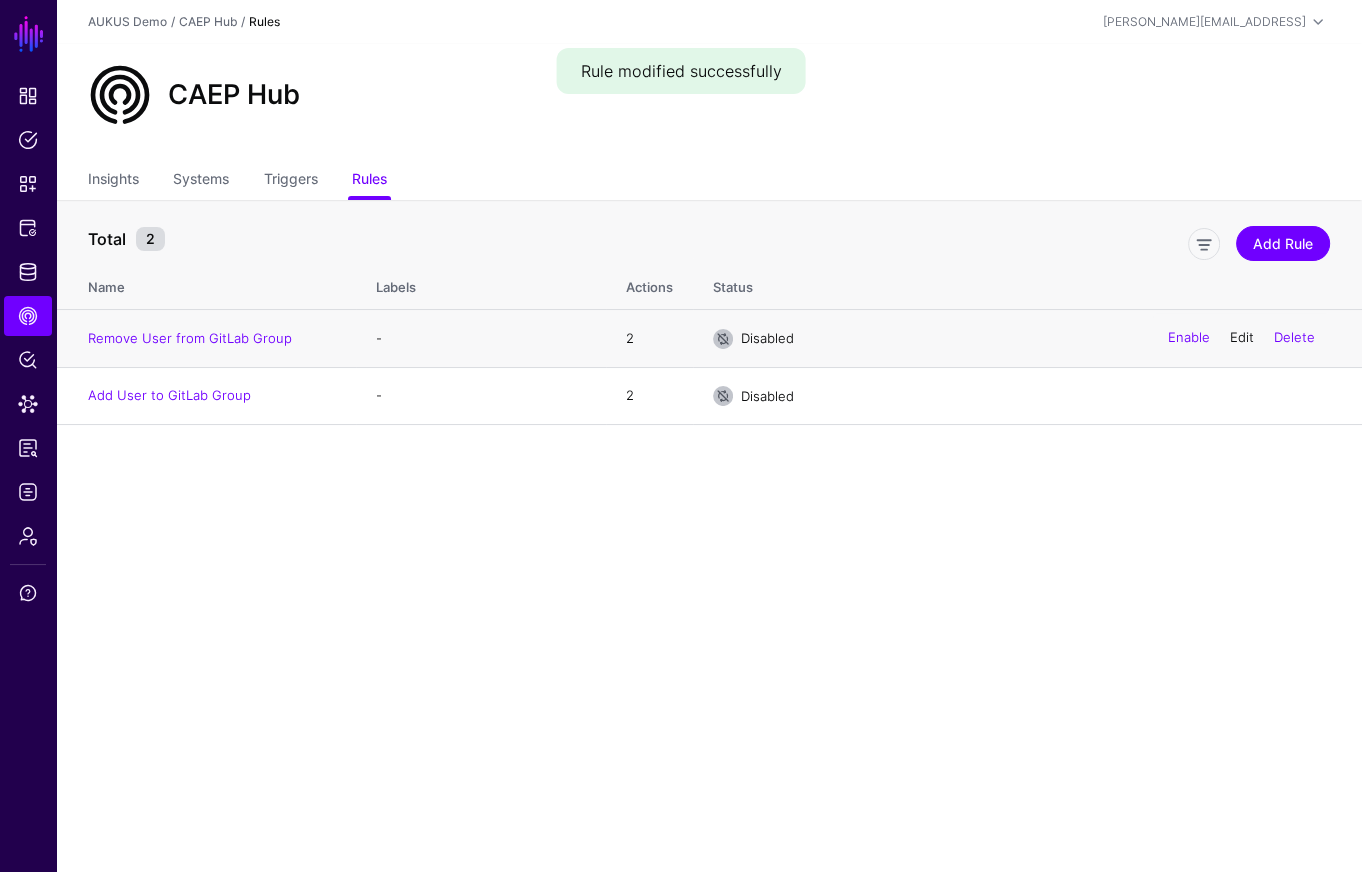 click on "Edit" 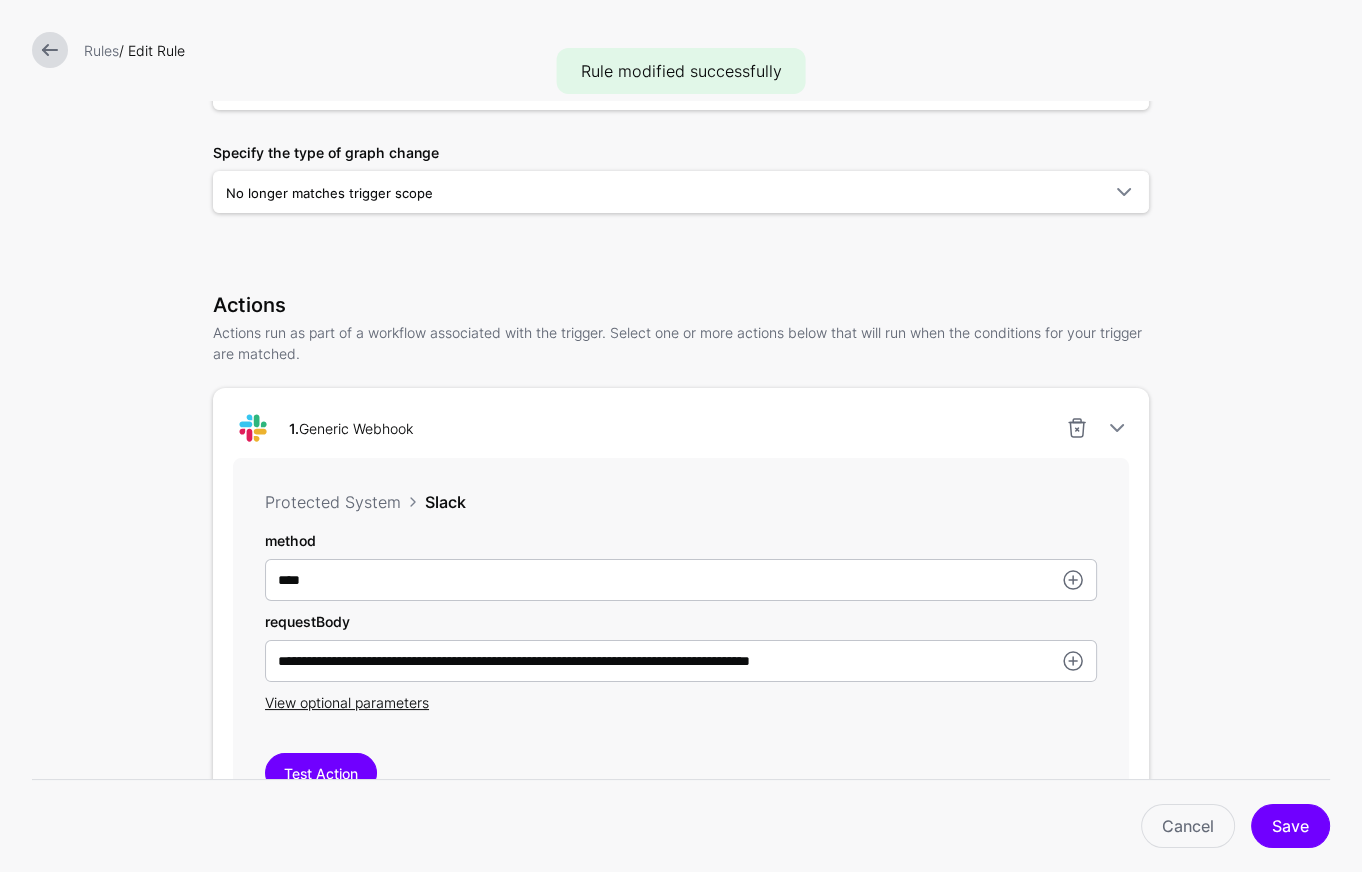 scroll, scrollTop: 550, scrollLeft: 0, axis: vertical 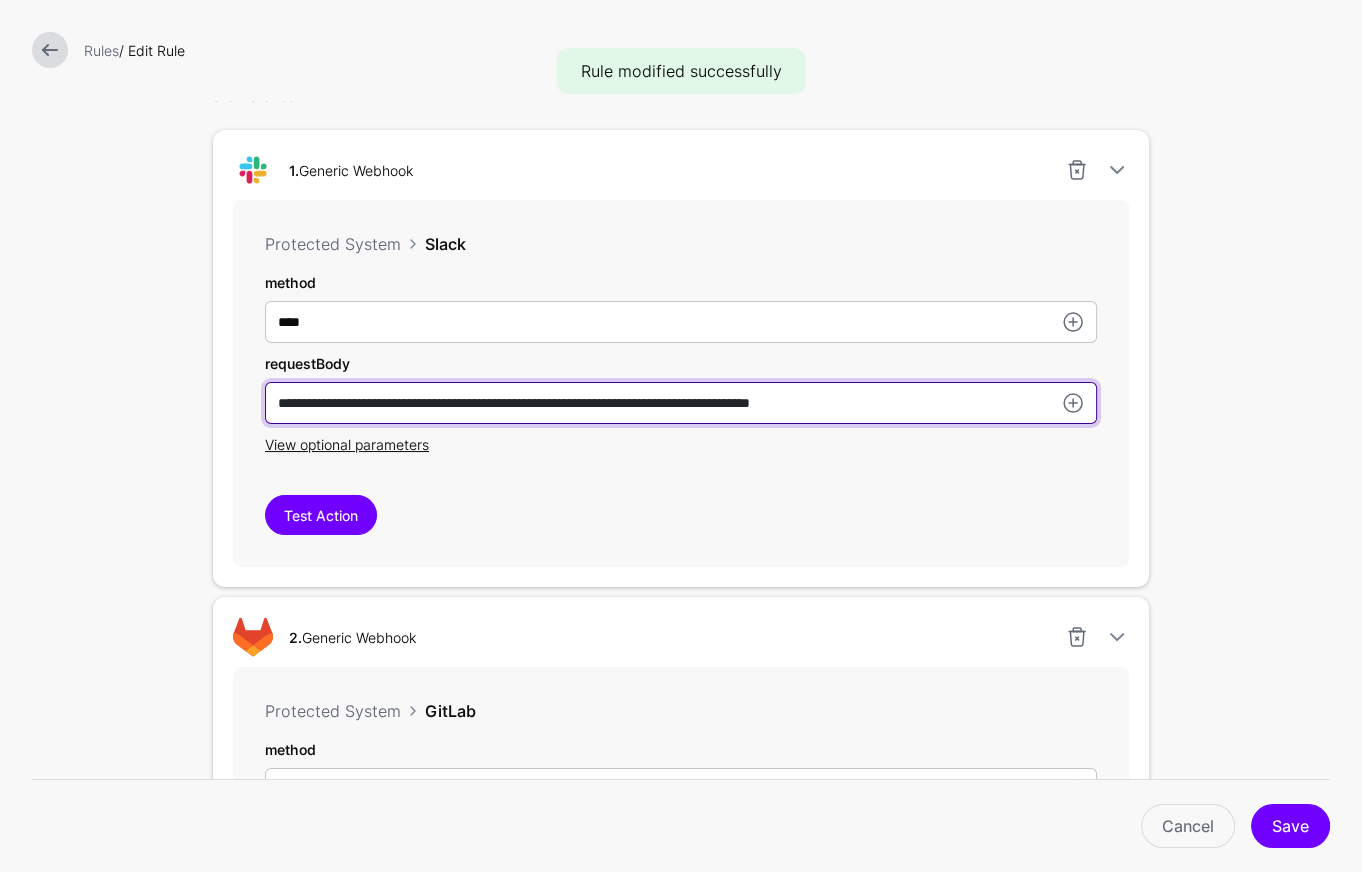 click on "**********" at bounding box center [681, 322] 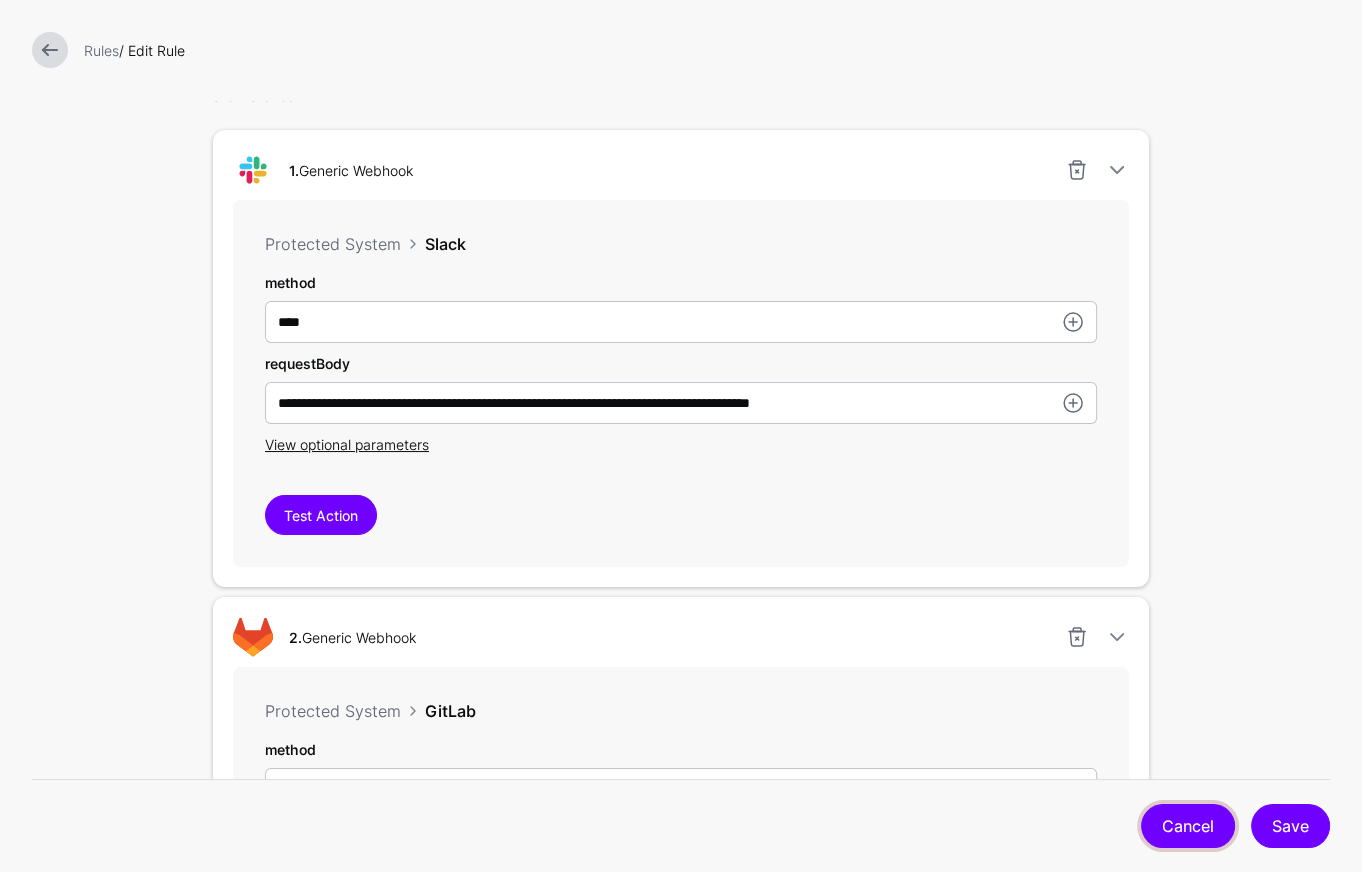 click on "Cancel" at bounding box center [1188, 826] 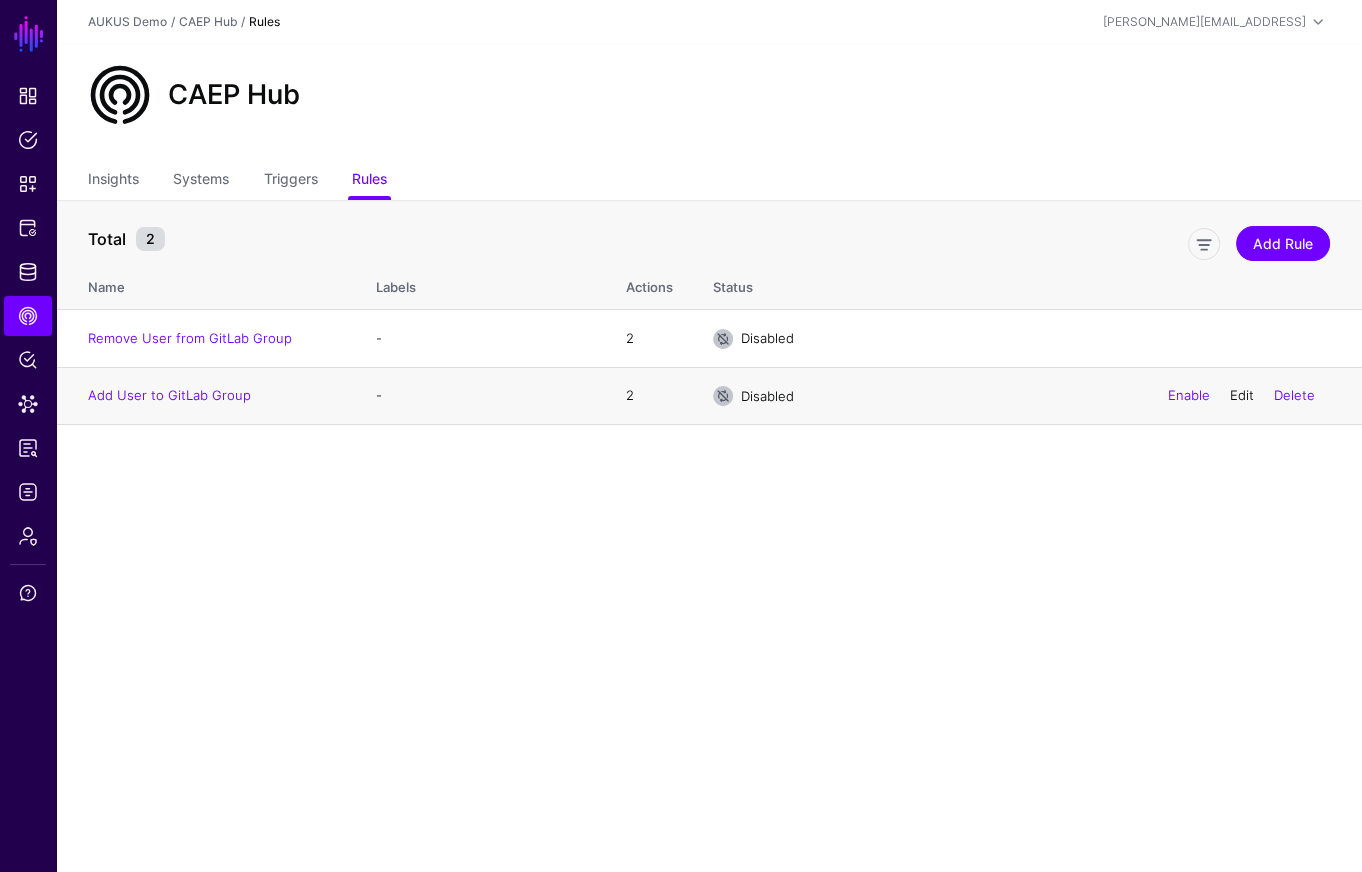 click on "Edit" 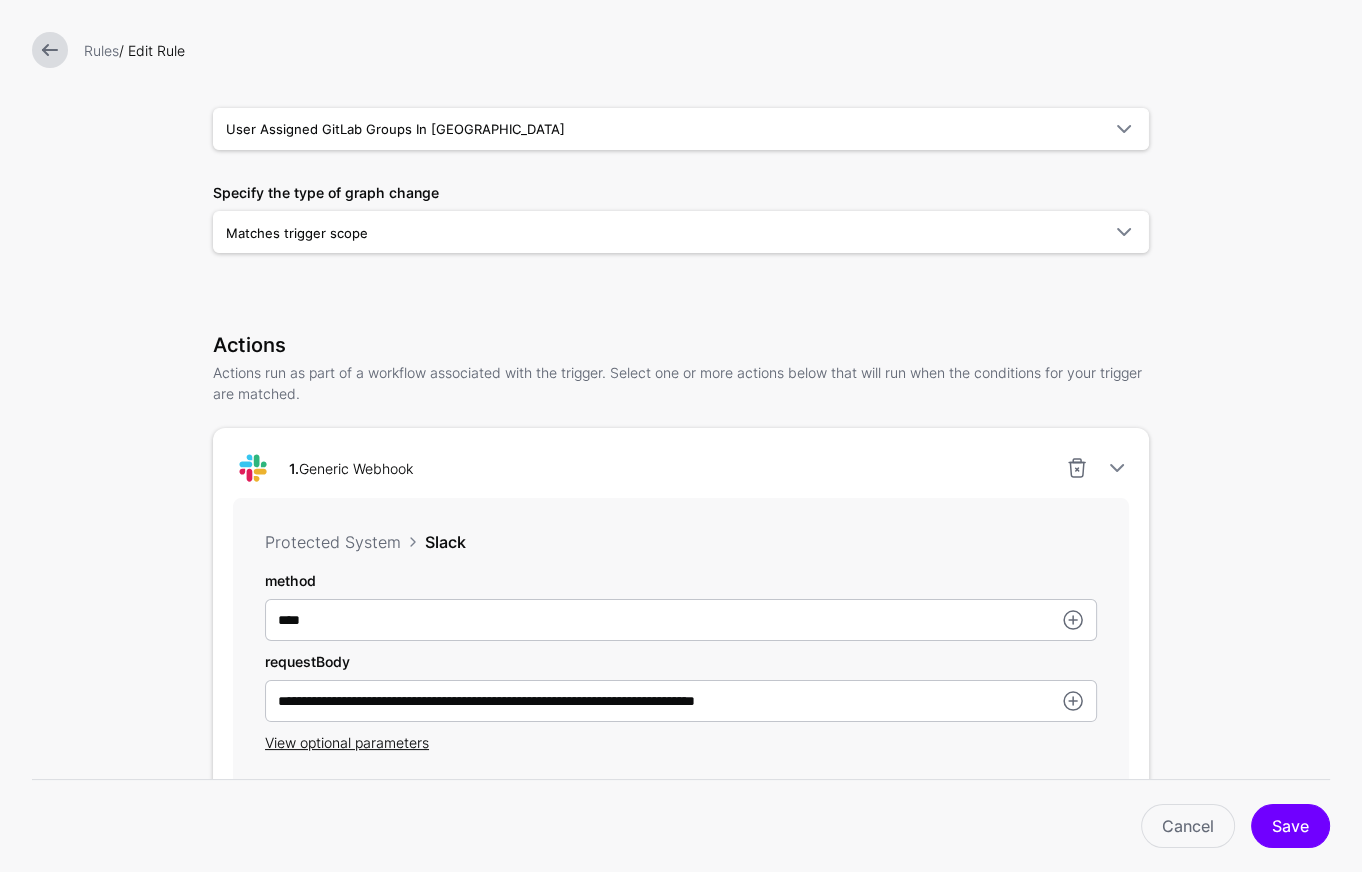 scroll, scrollTop: 310, scrollLeft: 0, axis: vertical 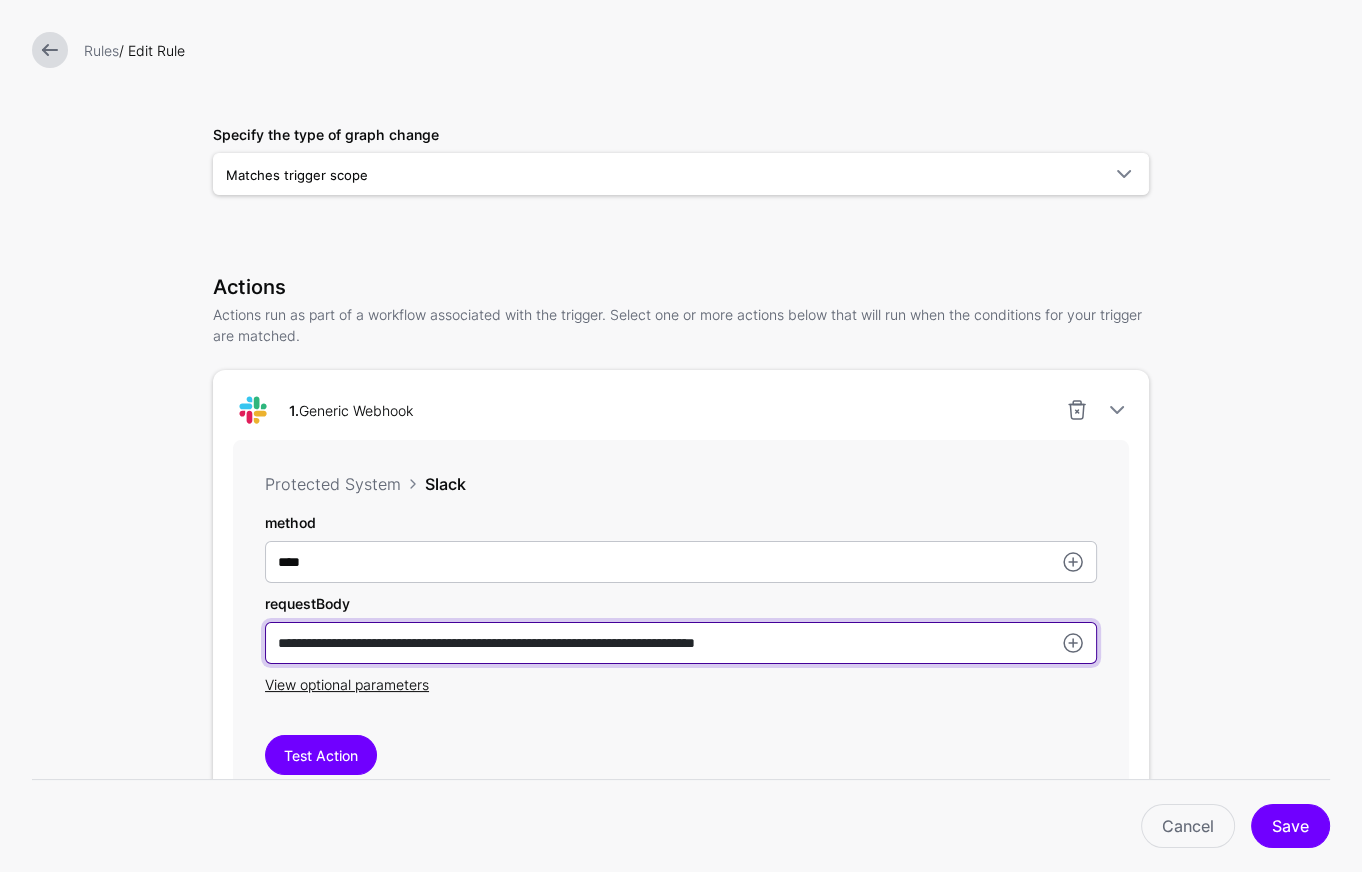 click on "**********" at bounding box center [681, 562] 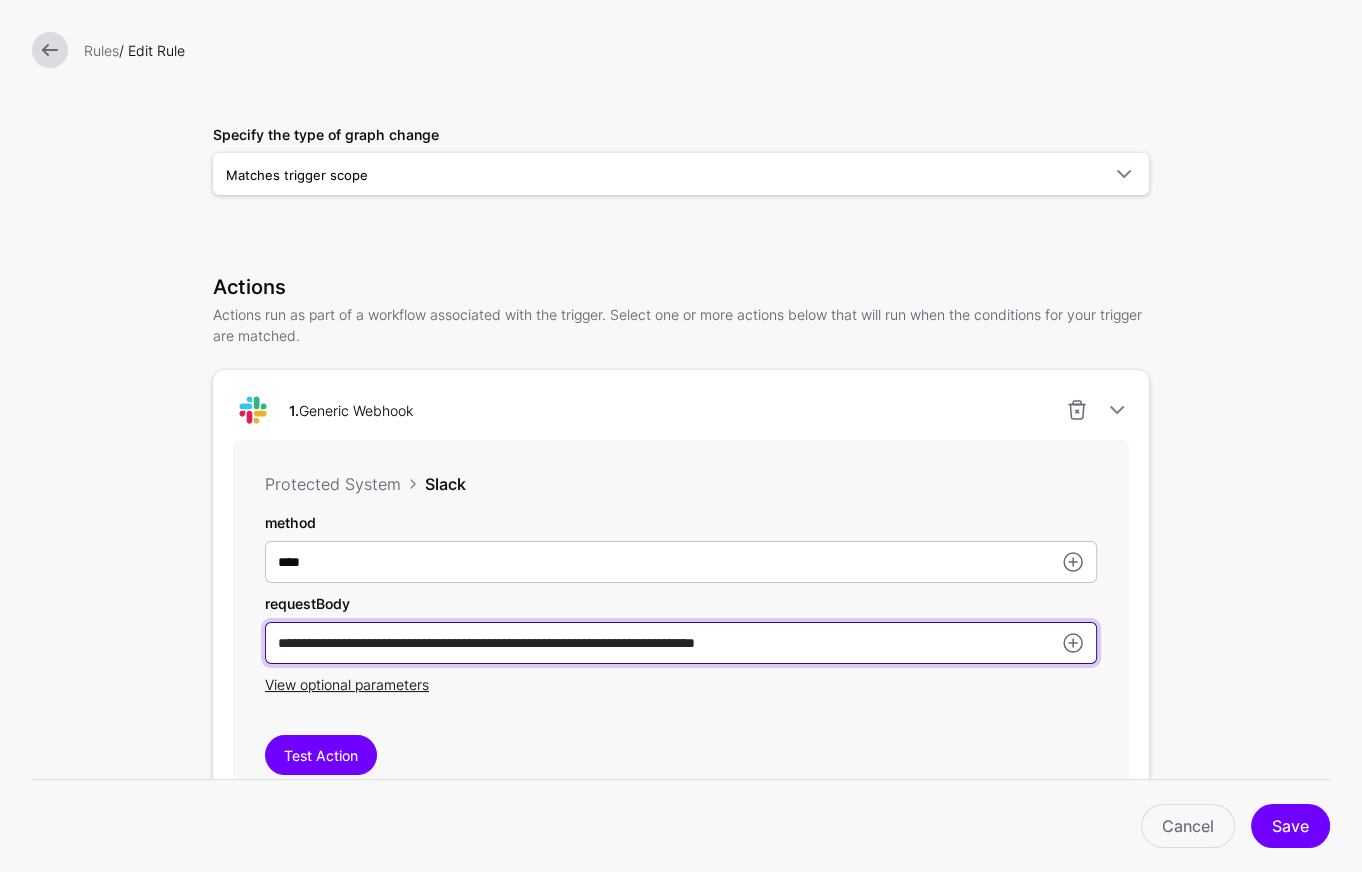 drag, startPoint x: 815, startPoint y: 636, endPoint x: 134, endPoint y: 635, distance: 681.00073 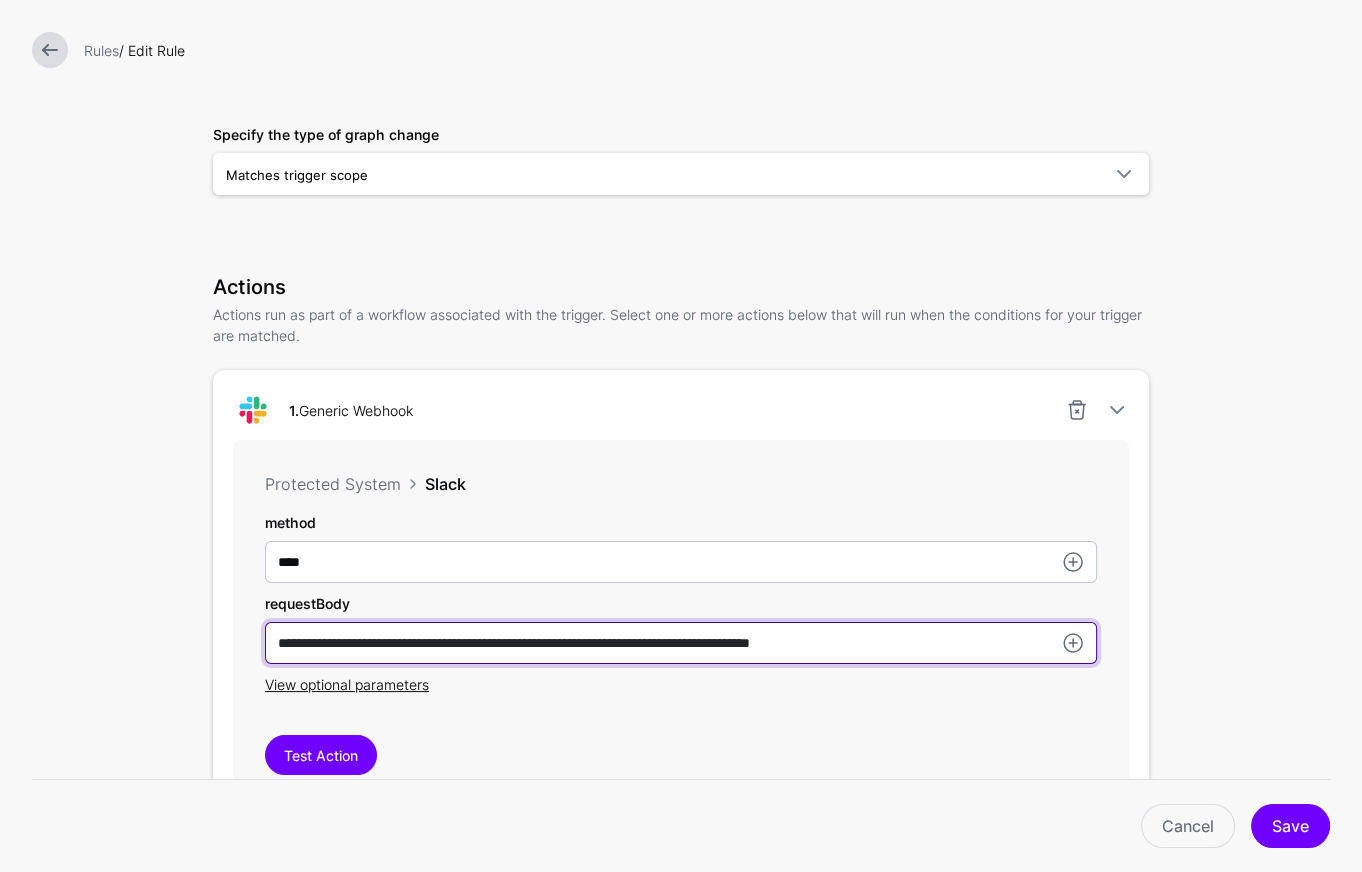 click on "**********" at bounding box center [681, 643] 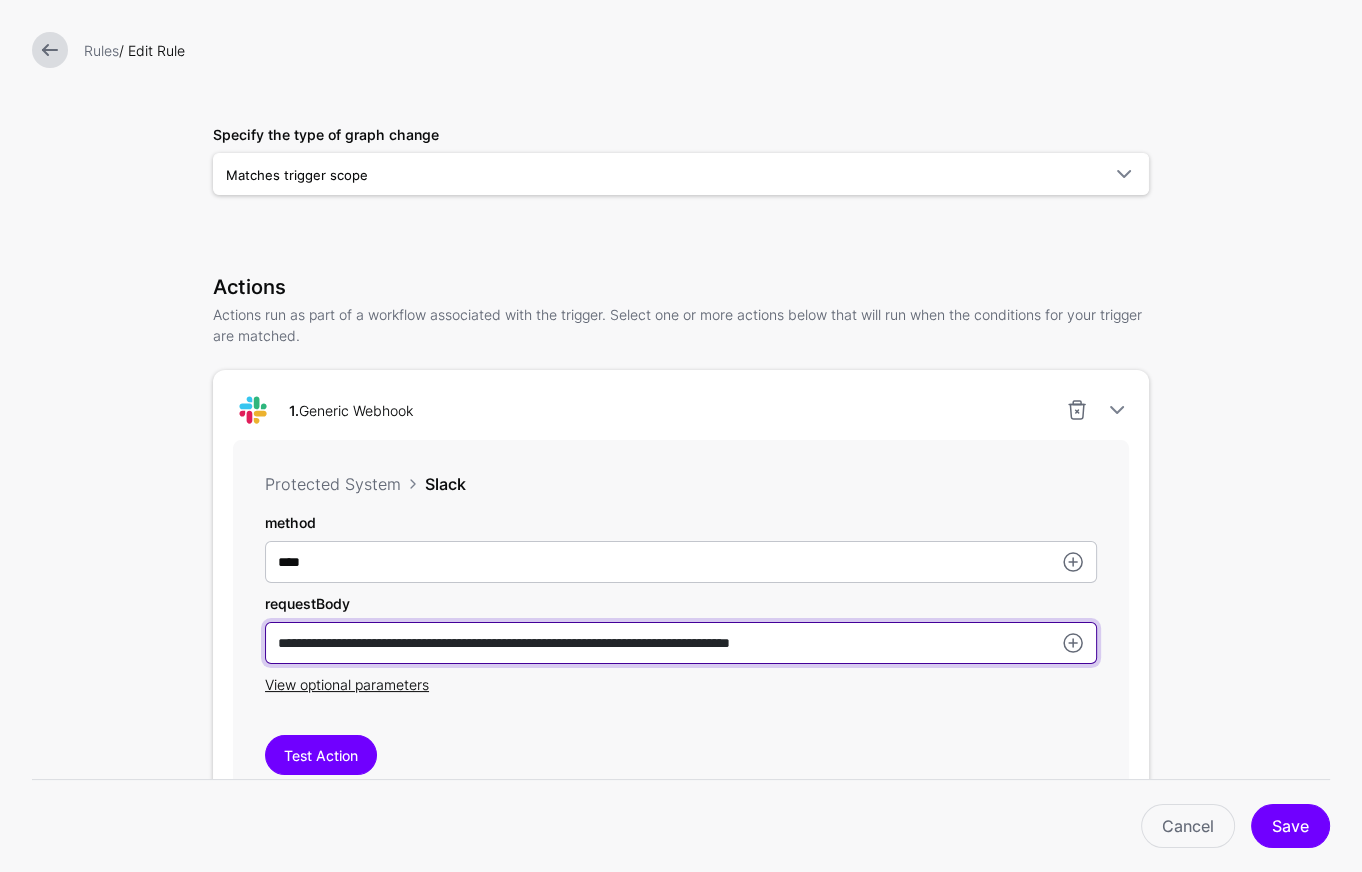 type on "**********" 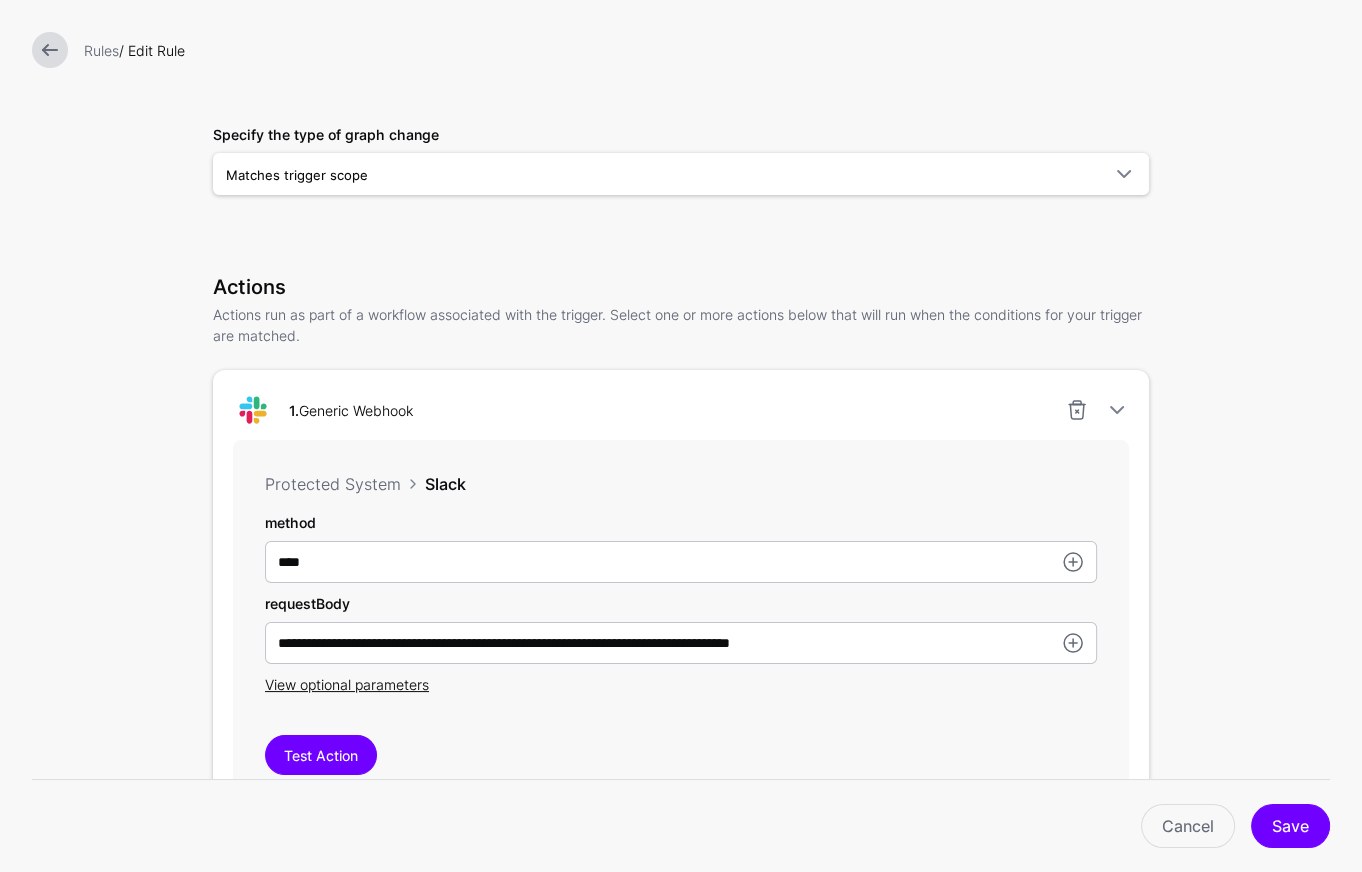 click on "Test Action" at bounding box center [681, 755] 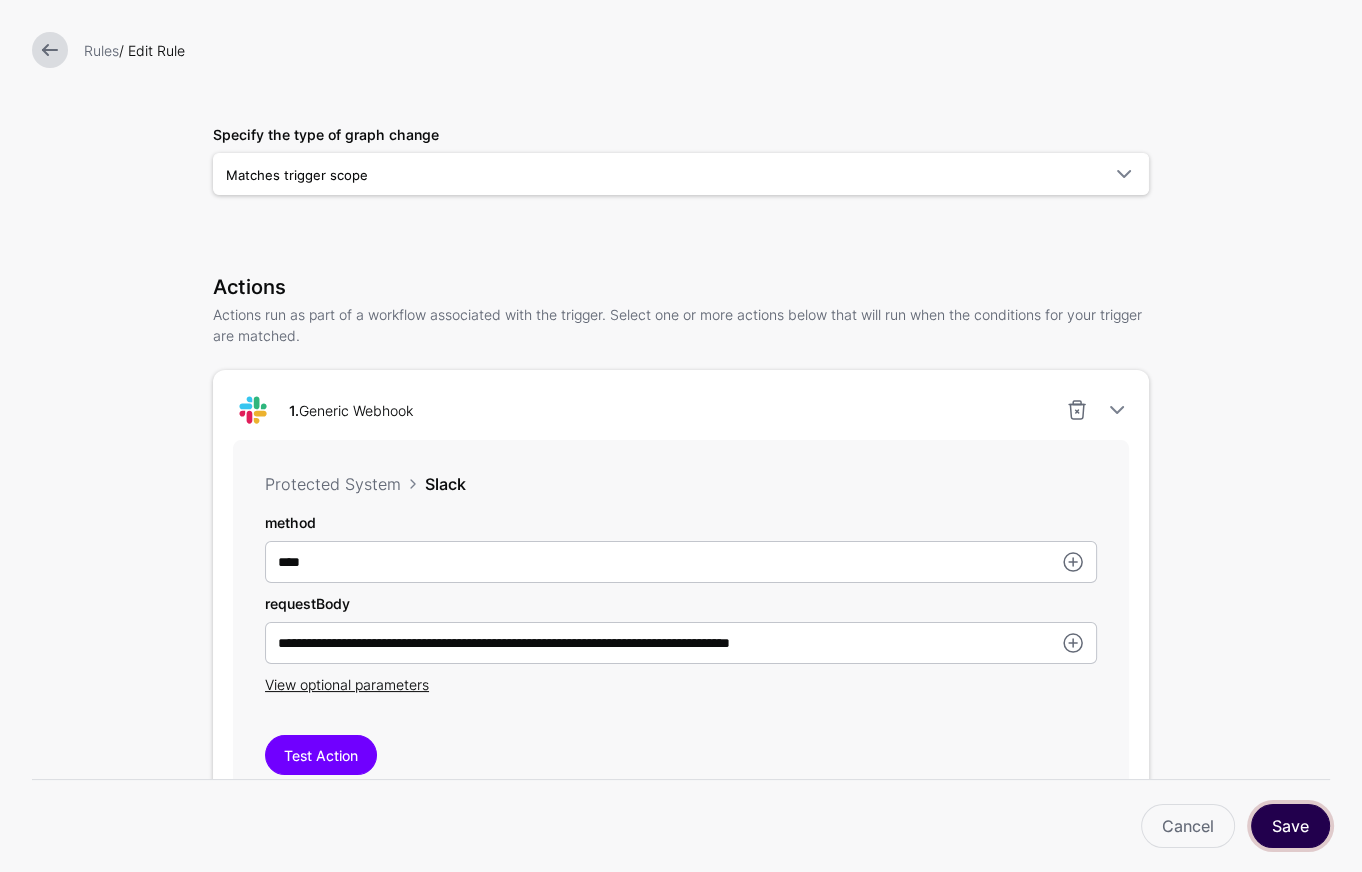 drag, startPoint x: 1279, startPoint y: 817, endPoint x: 1230, endPoint y: 803, distance: 50.96077 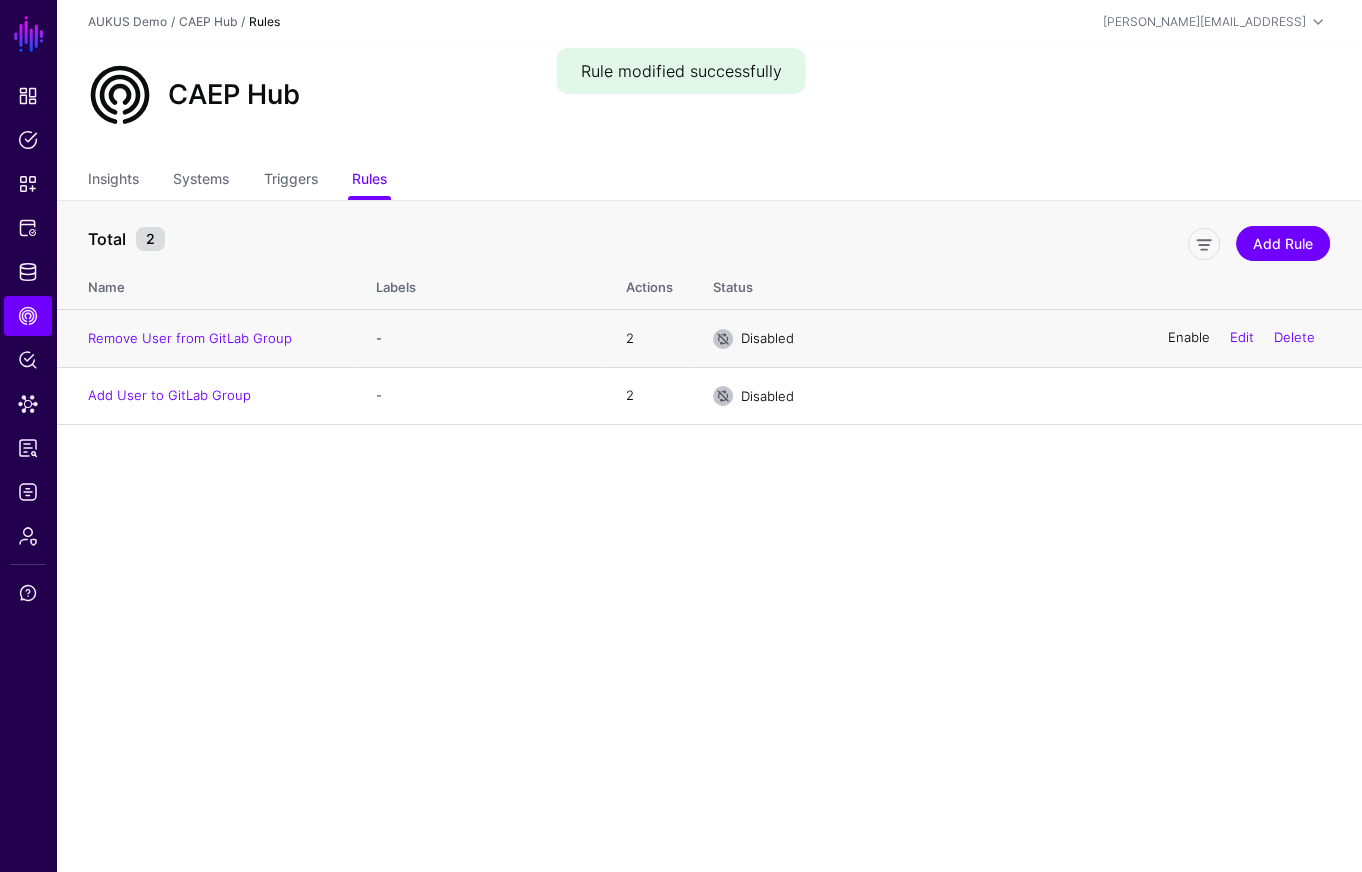 click on "Enable" 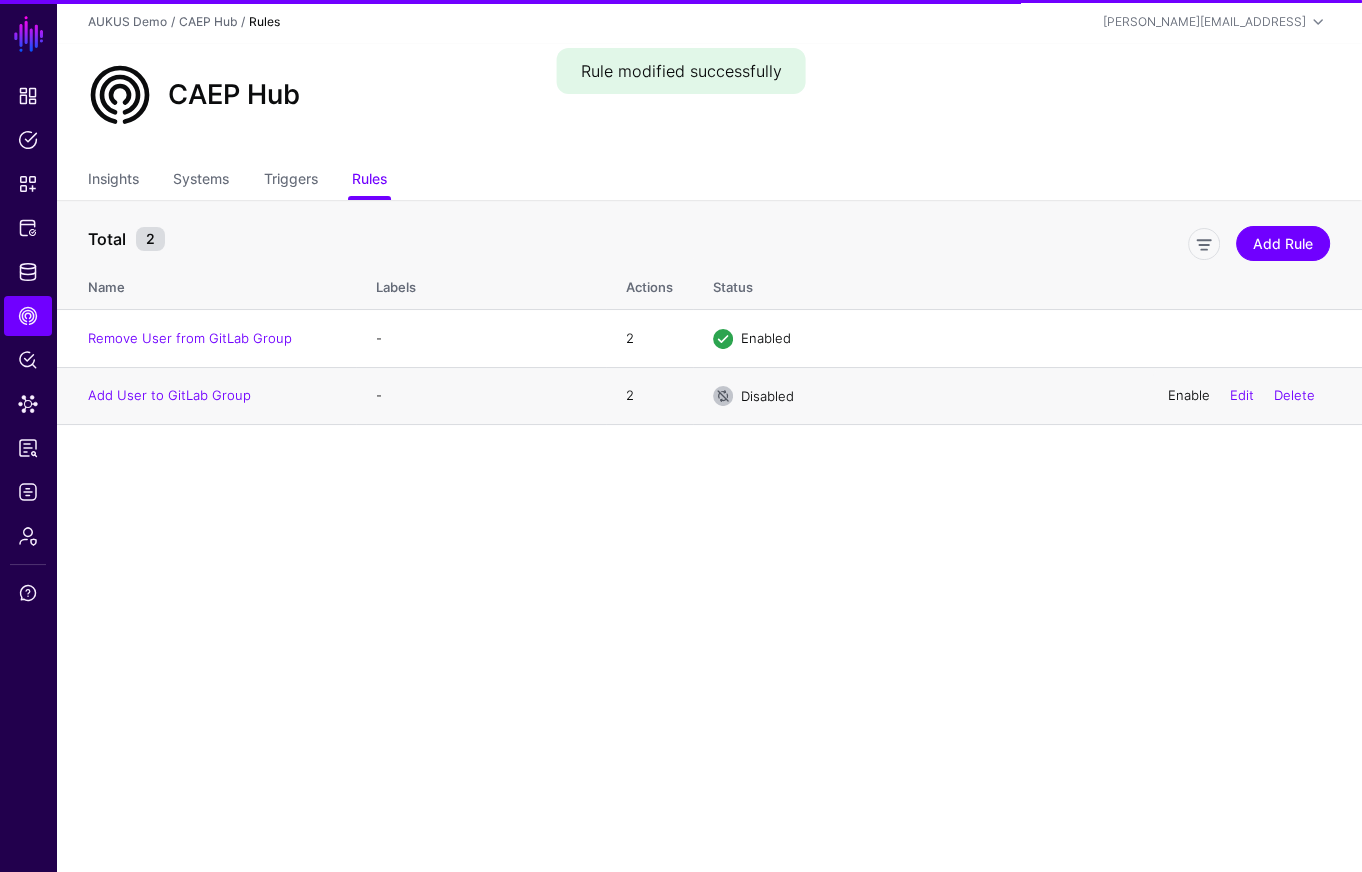 click on "Enable" 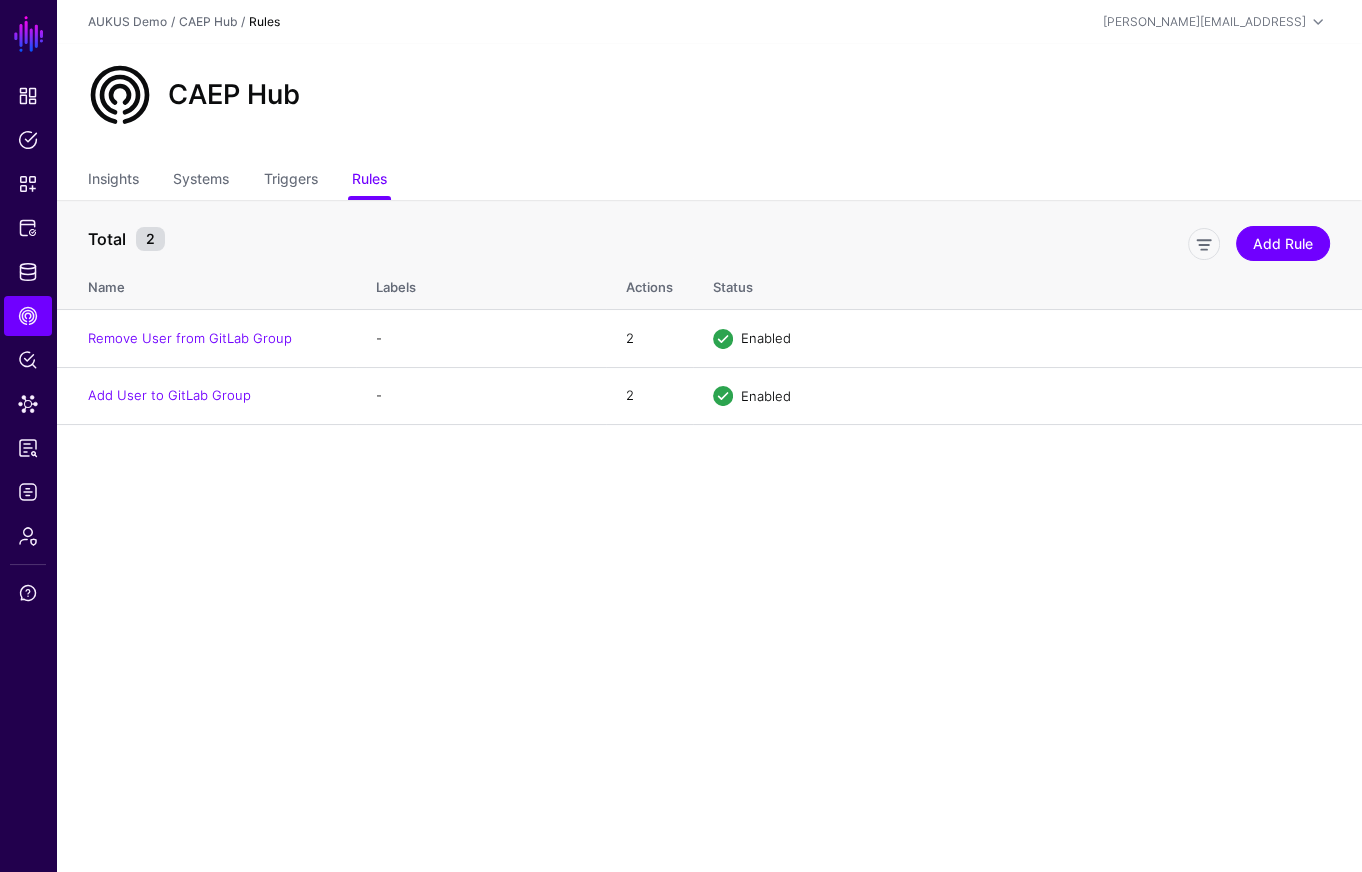 click on "SGNL Dashboard Policies Snippets Protected Systems Identity Data Fabric CAEP Hub Policy Lens Data Lens Reports Logs Admin Support  AUKUS Demo  /  CAEP Hub  / Rules  joe@sgnl.ai  Joe Welsh joe@sgnl.ai AUKUS Demo Log out CAEP Hub Insights Systems Triggers Rules Total 2  Add Rule  Name Labels Actions Status Remove User from GitLab Group  -  2 Enabled Disable  Edit   Delete  Add User to GitLab Group  -  2 Enabled Disable  Edit   Delete" 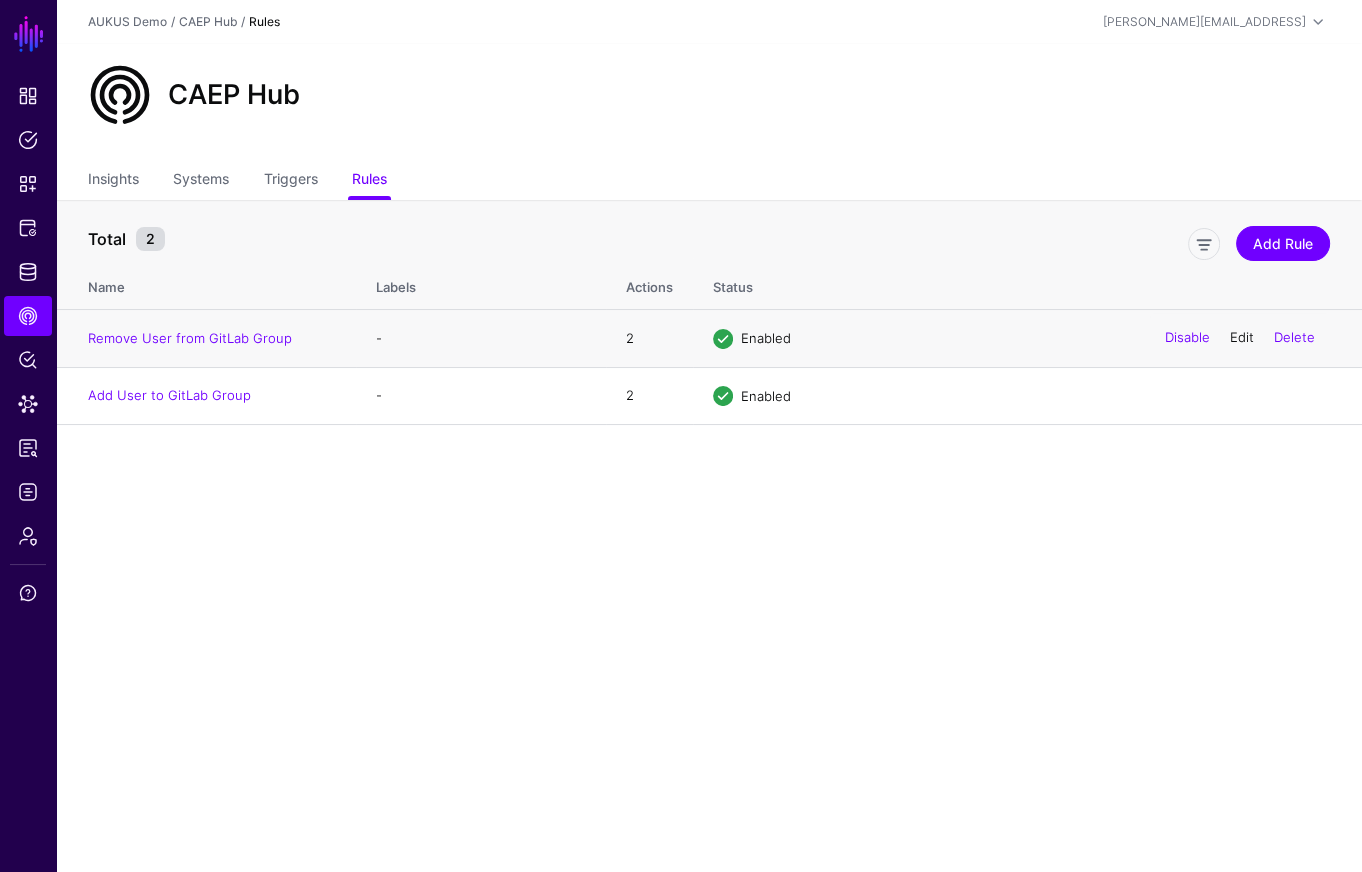 click on "Edit" 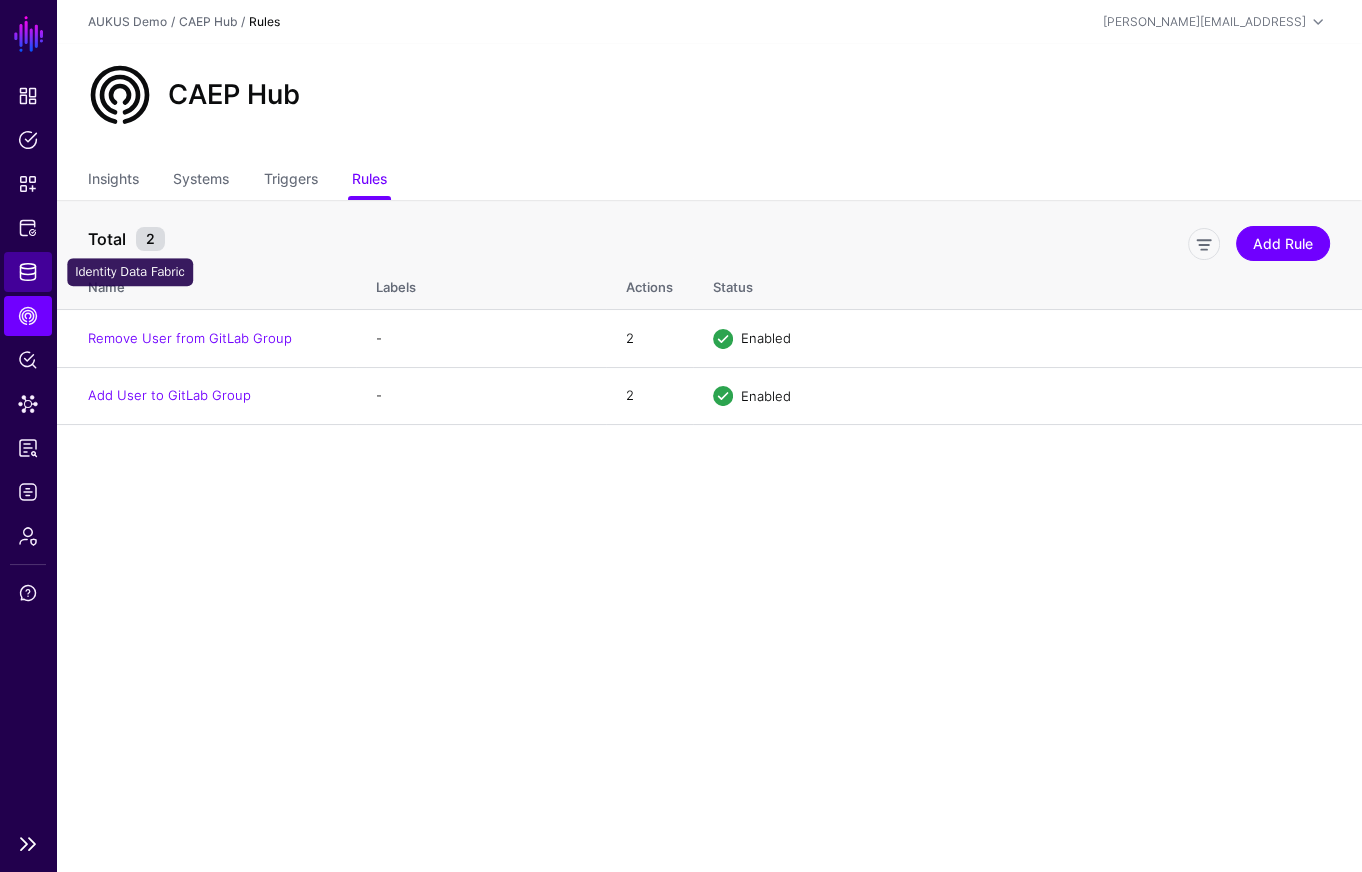 click on "Identity Data Fabric" 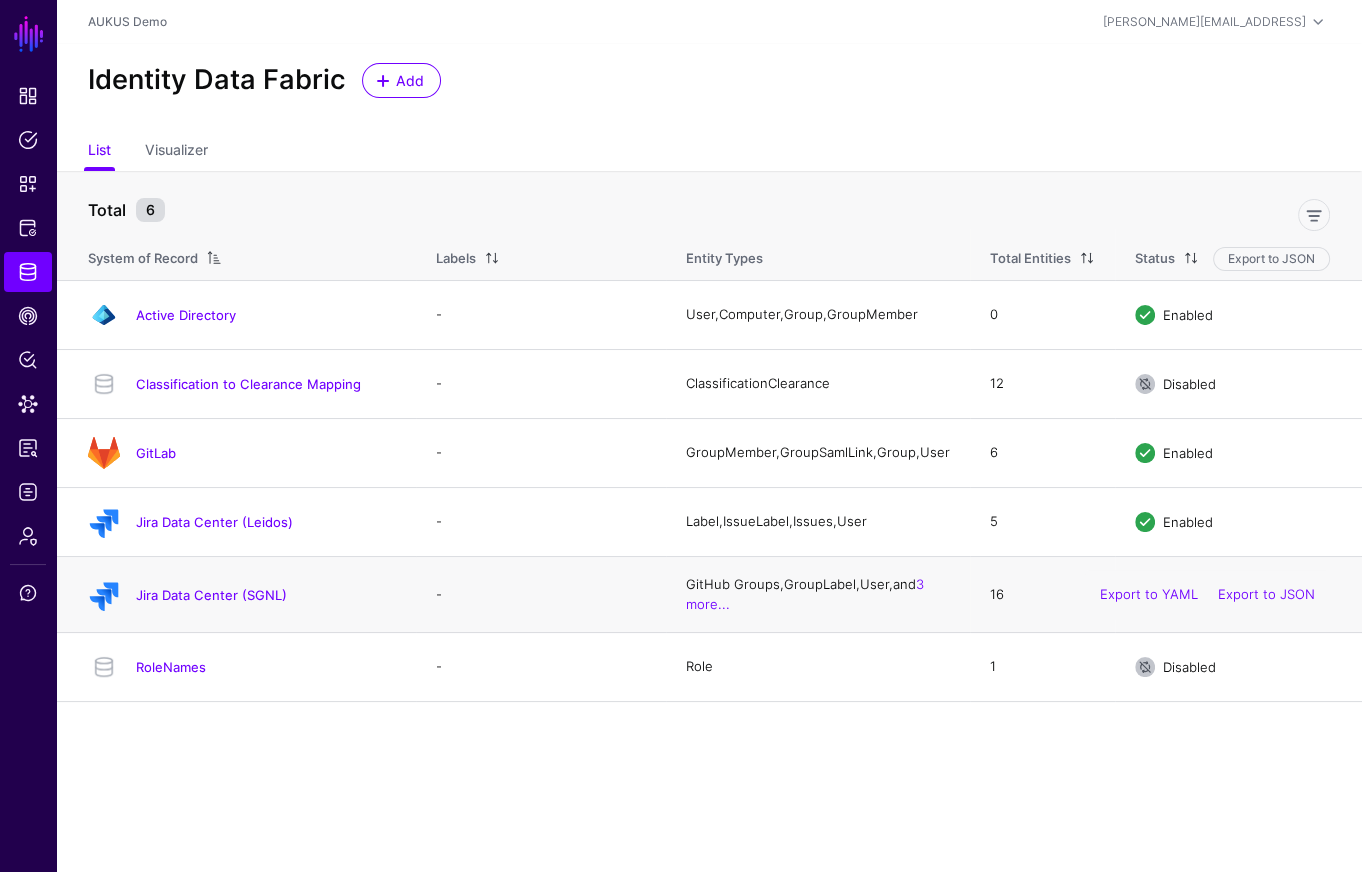 click on "Jira Data Center (SGNL)" 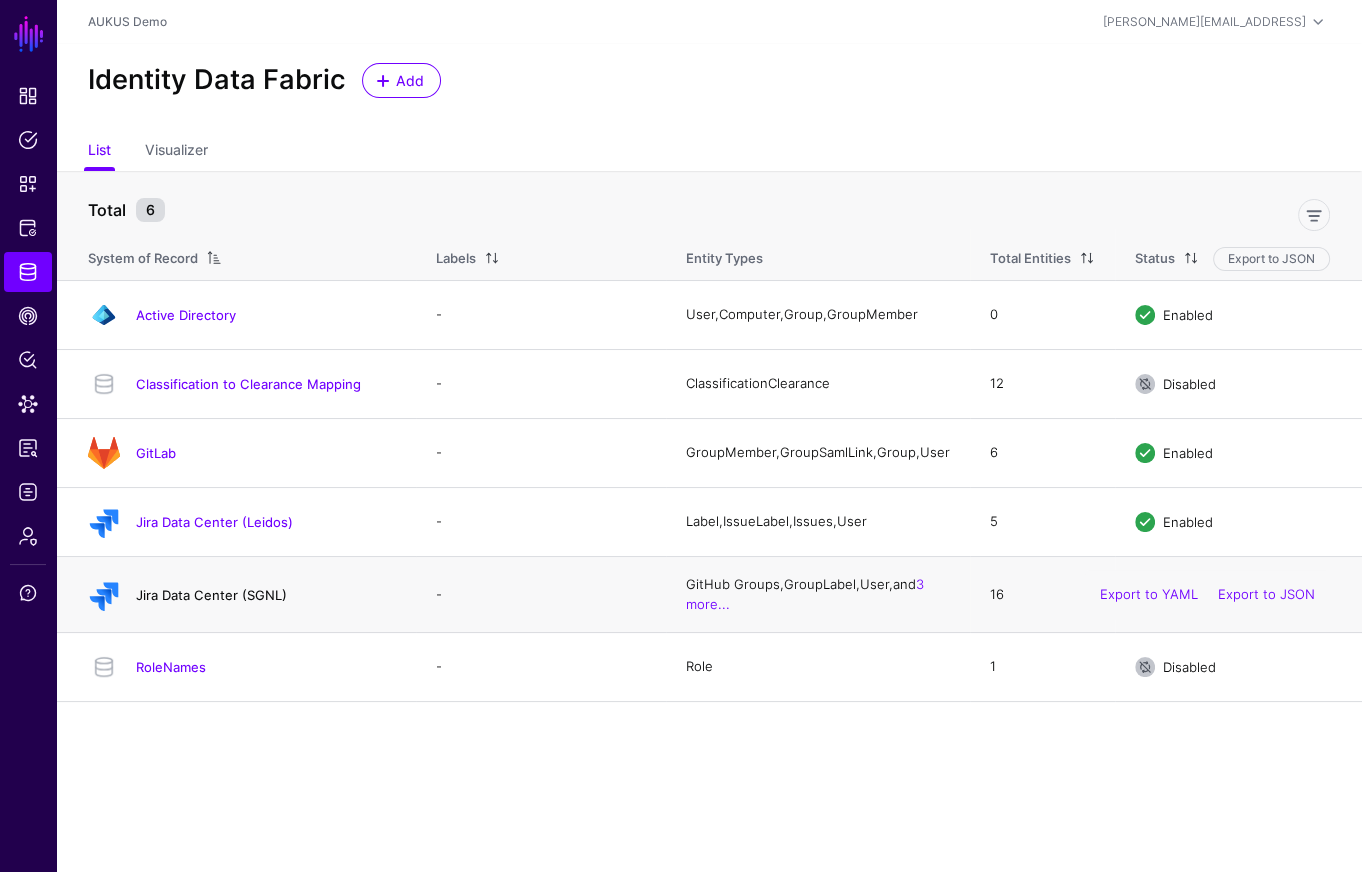 click on "Jira Data Center (SGNL)" 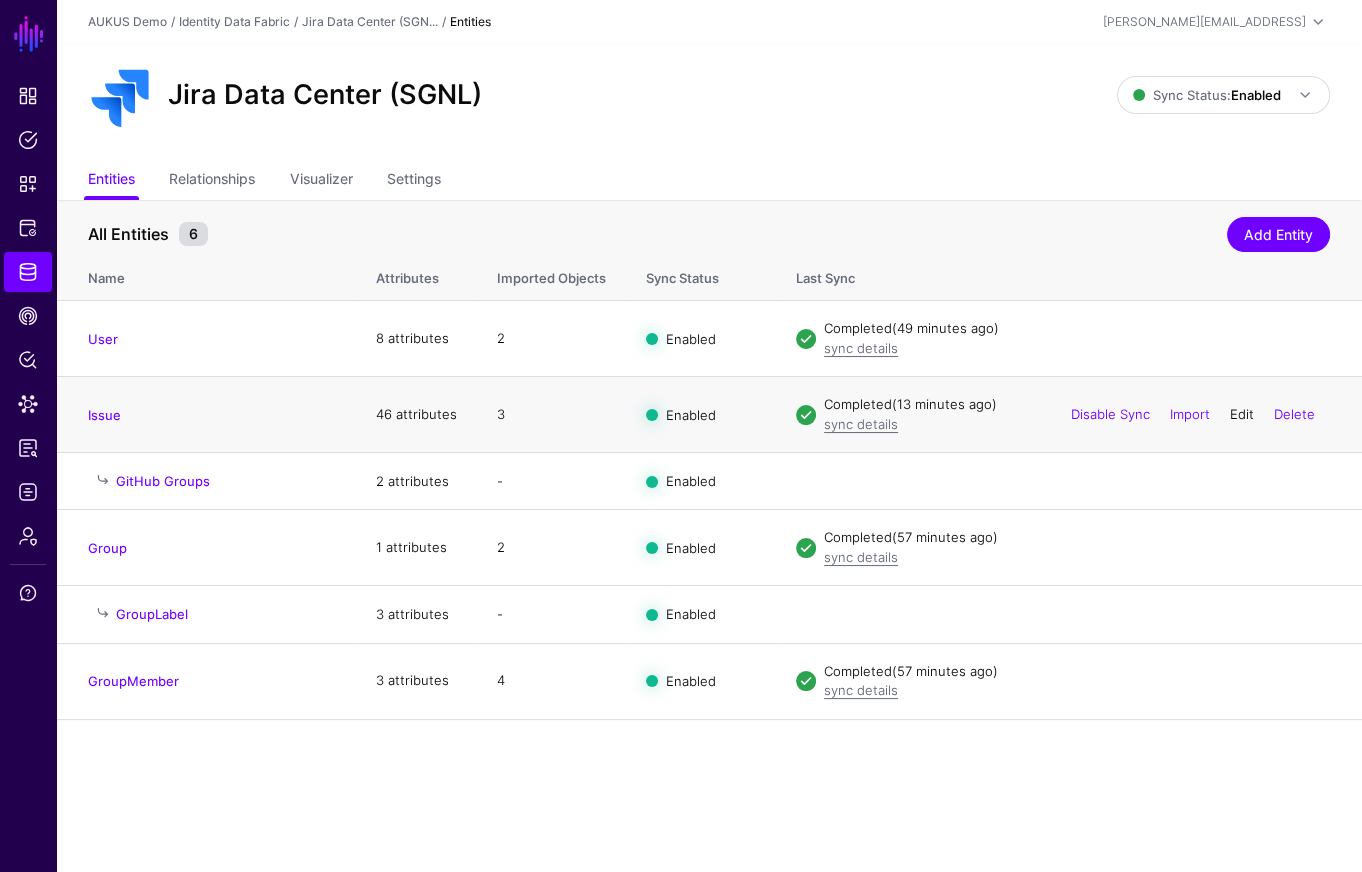 click on "Edit" 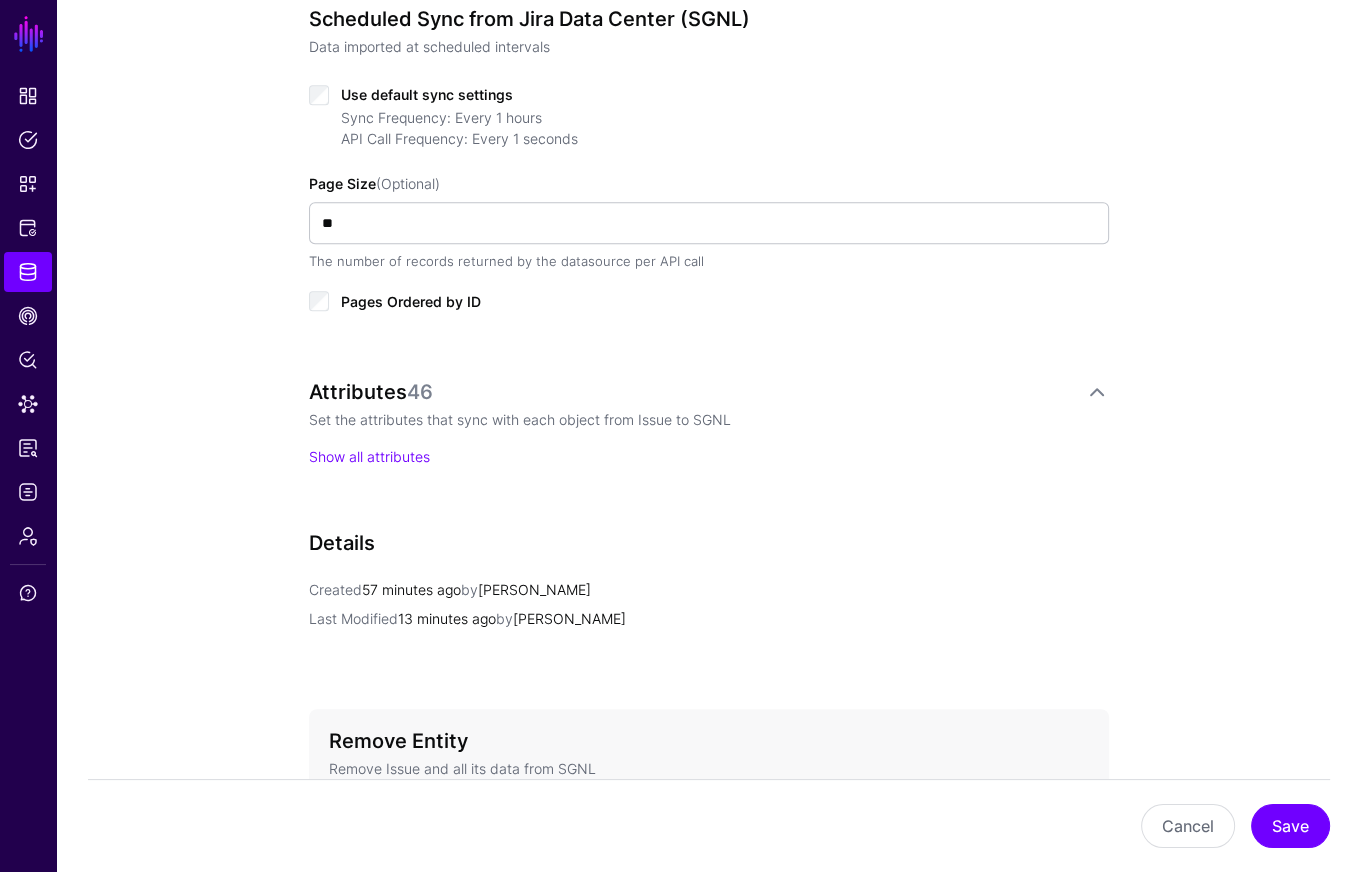 scroll, scrollTop: 905, scrollLeft: 0, axis: vertical 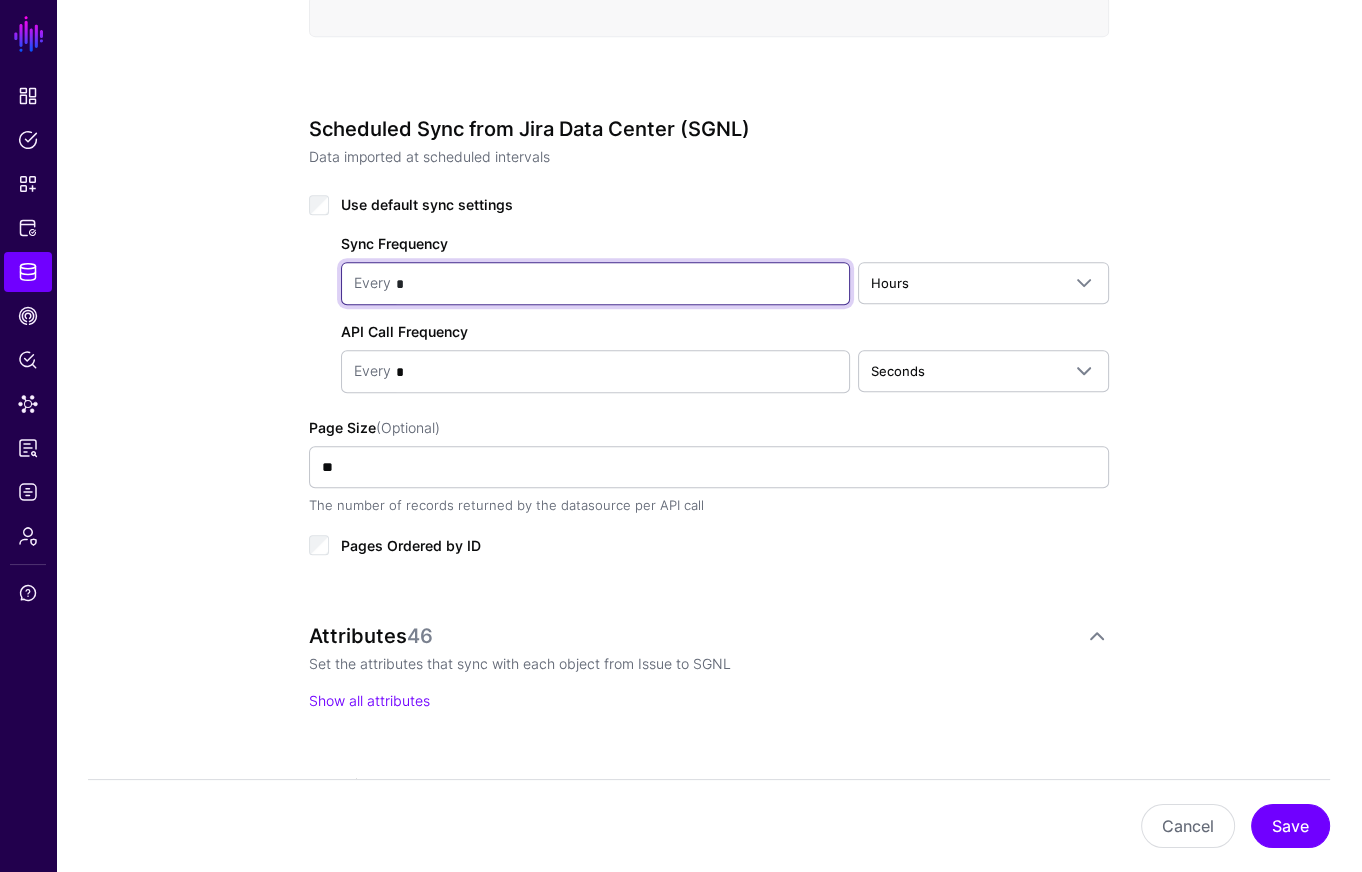 click on "*" at bounding box center (614, 284) 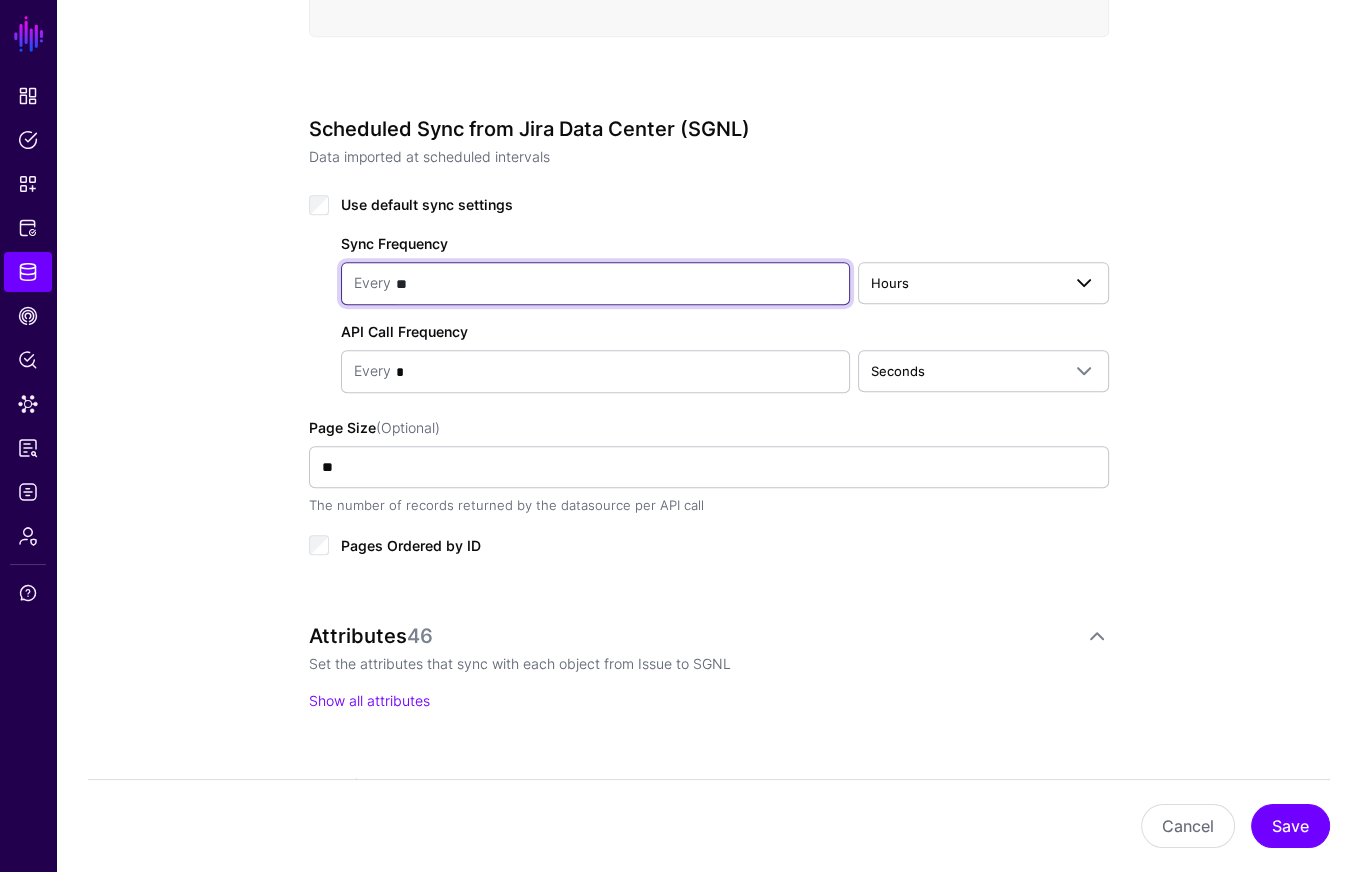 type on "**" 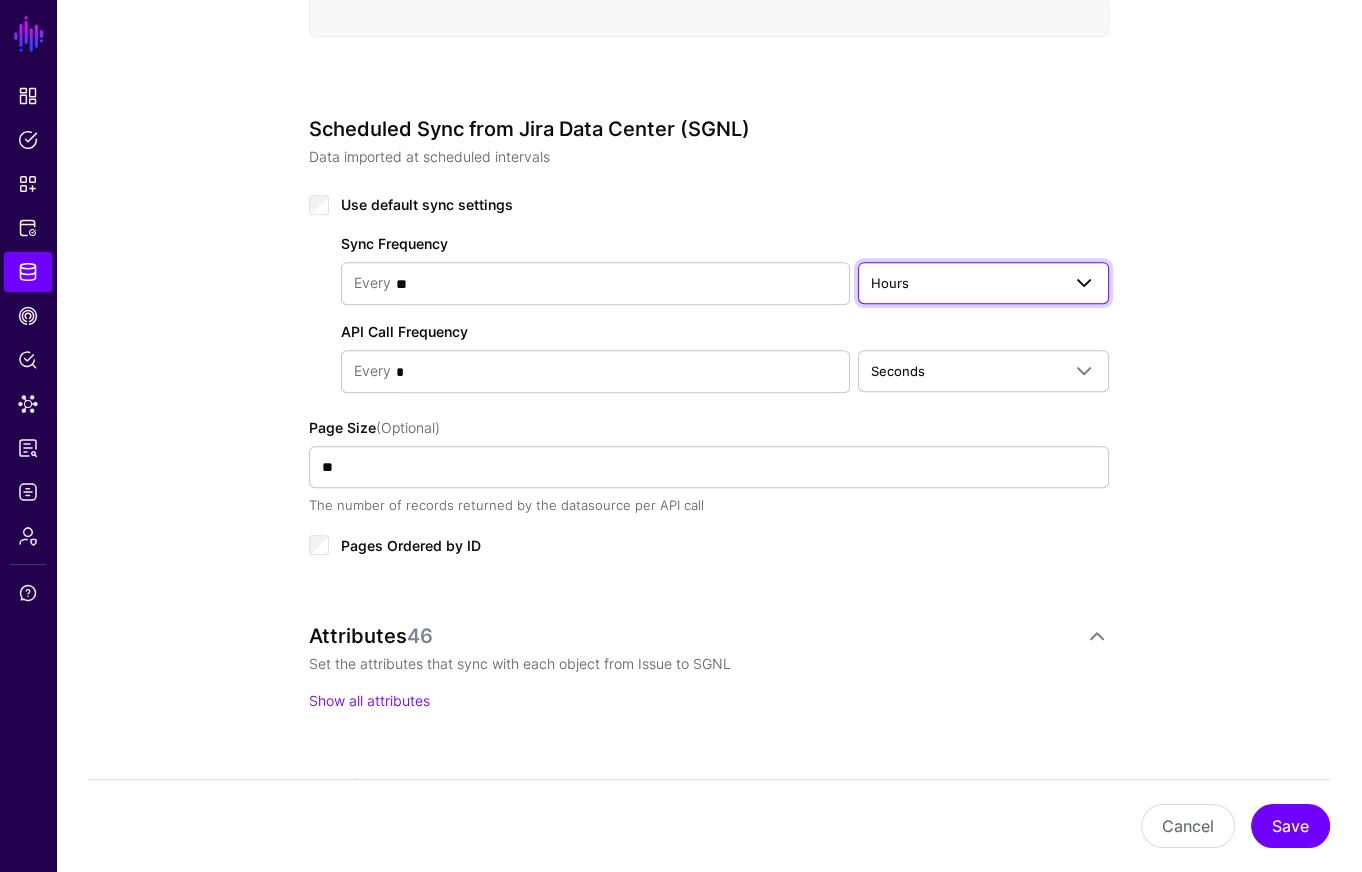 click on "Hours" at bounding box center [965, 283] 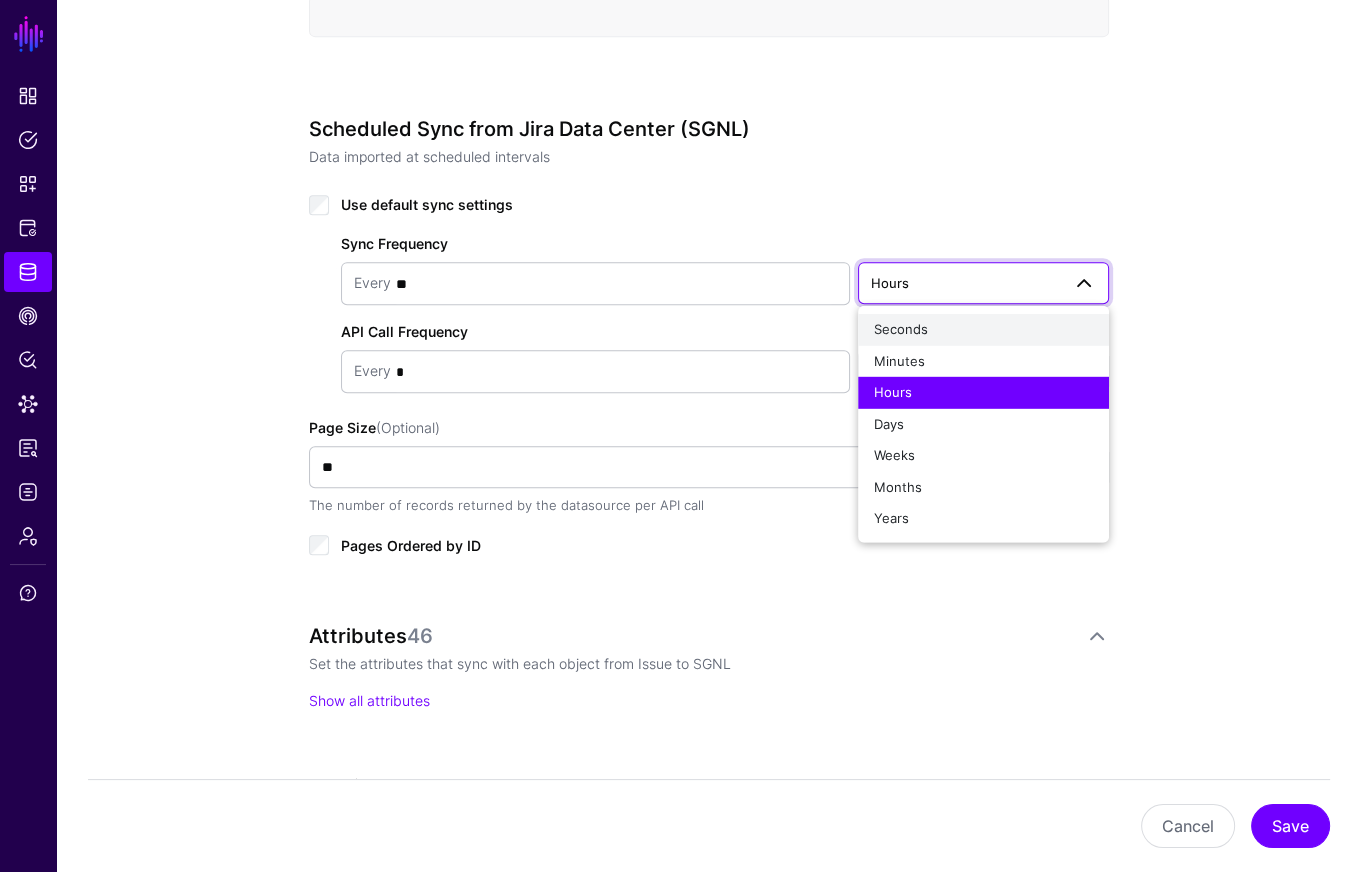 click on "Seconds" 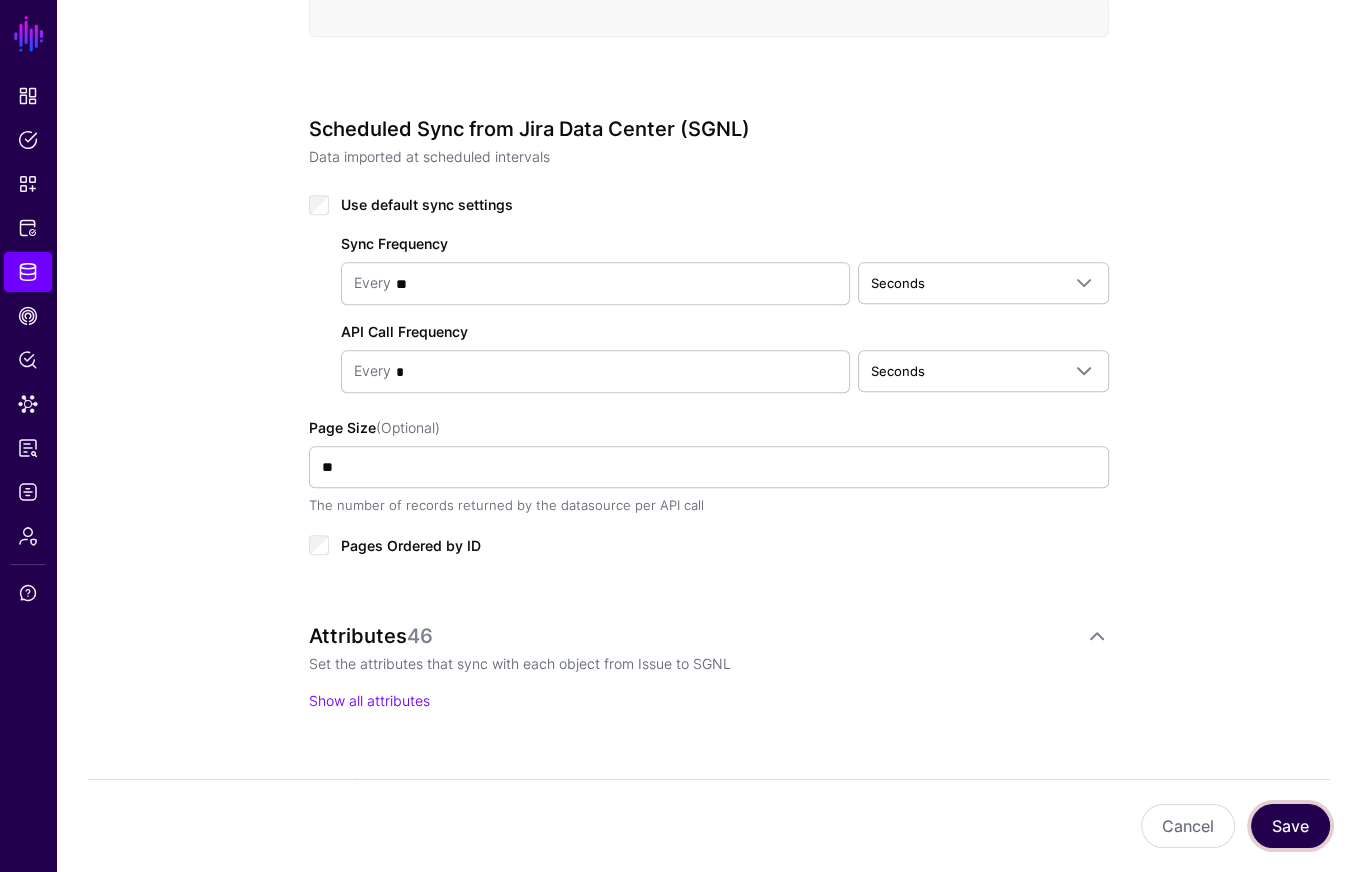 drag, startPoint x: 1298, startPoint y: 822, endPoint x: 1266, endPoint y: 752, distance: 76.96753 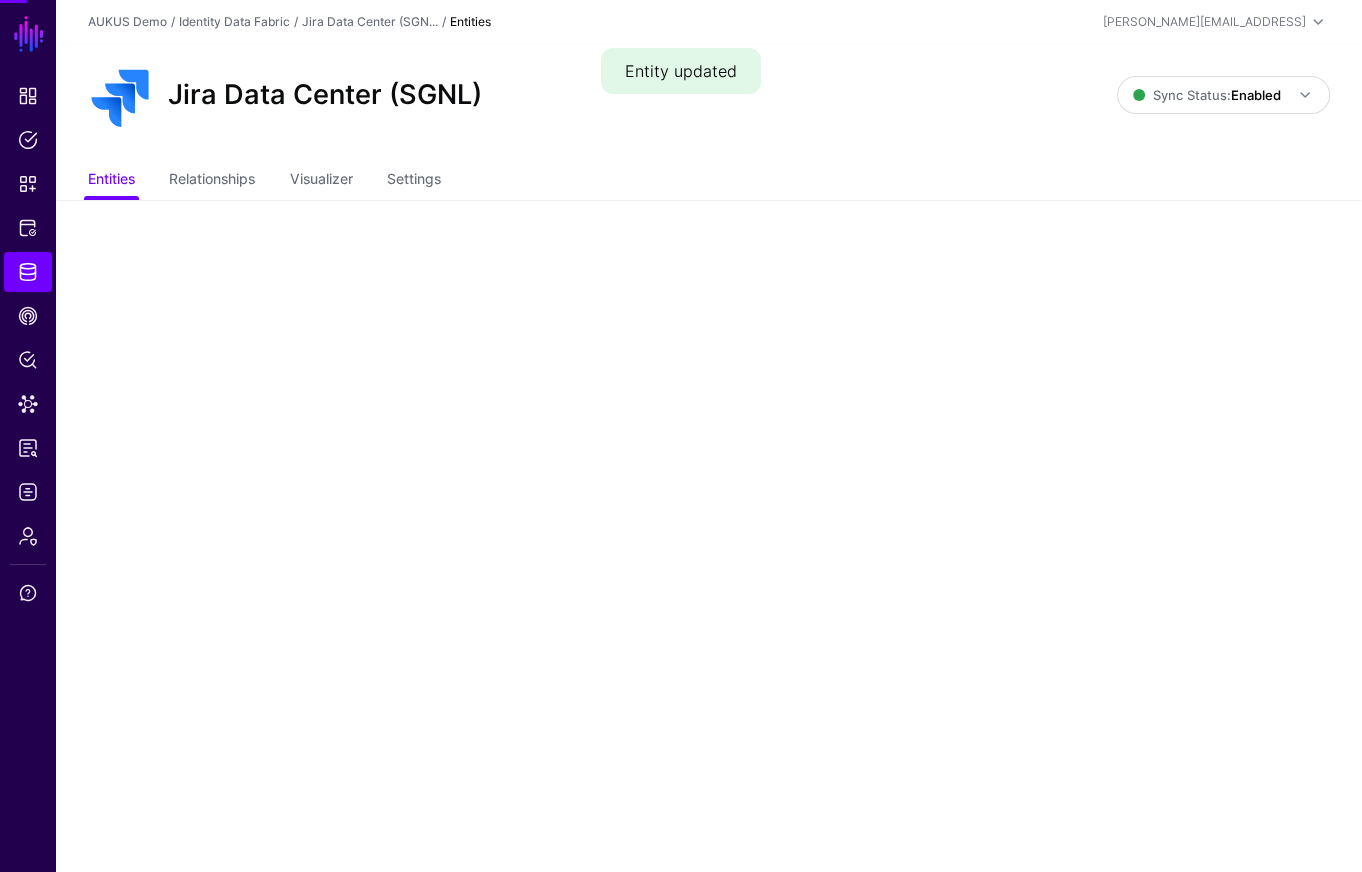 scroll, scrollTop: 0, scrollLeft: 0, axis: both 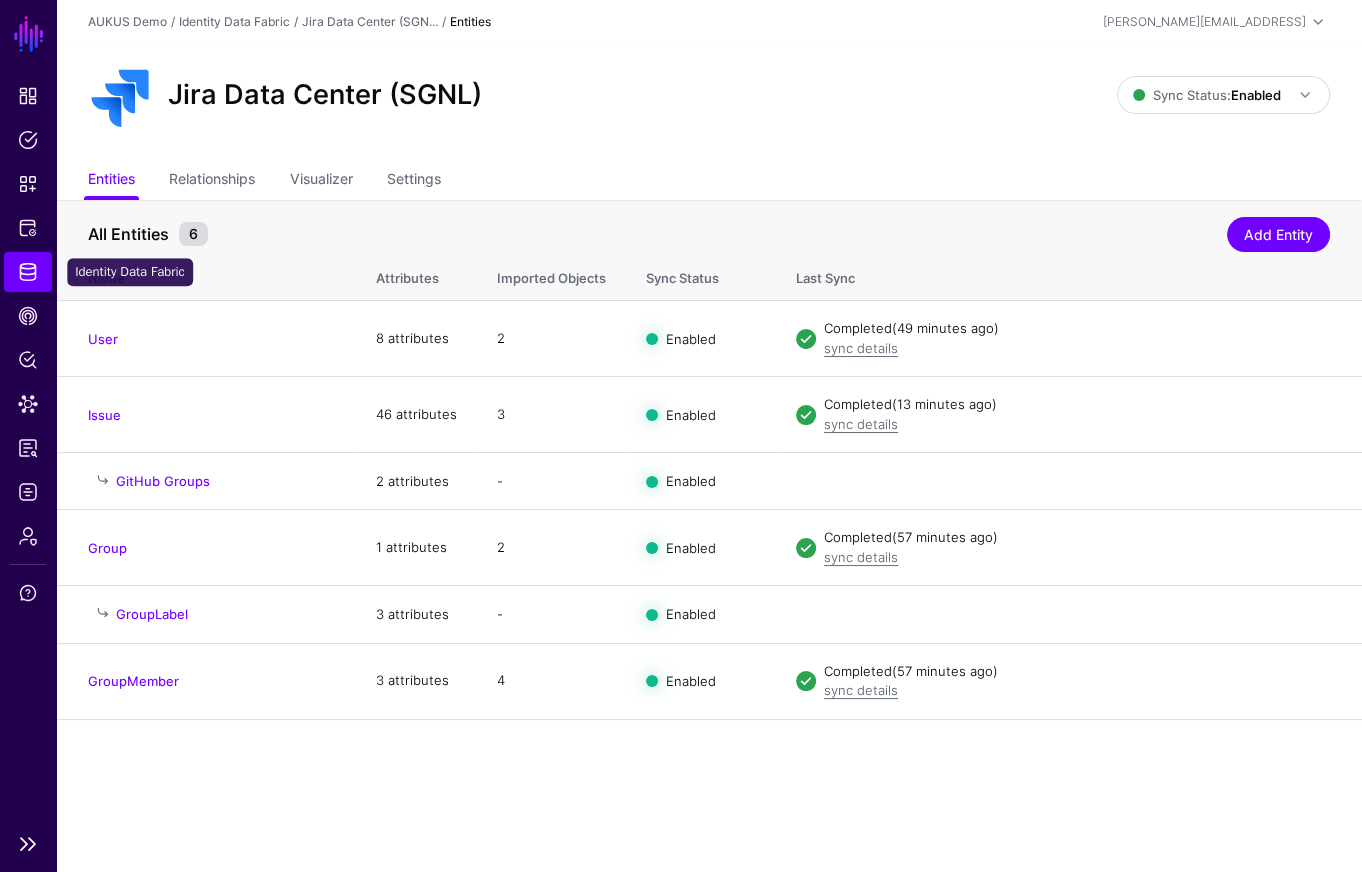 click on "Identity Data Fabric" 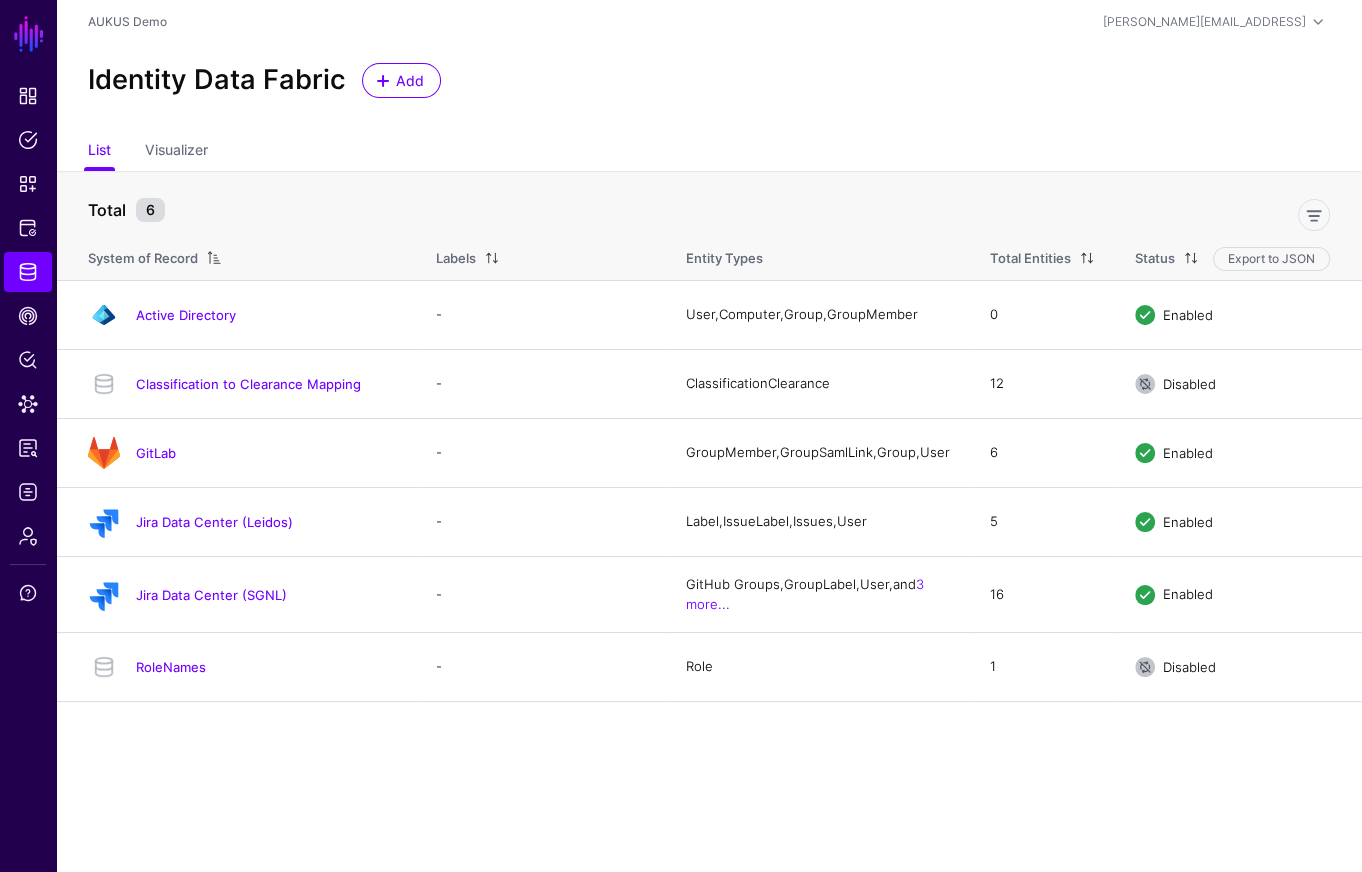 drag, startPoint x: 265, startPoint y: 528, endPoint x: 335, endPoint y: 527, distance: 70.00714 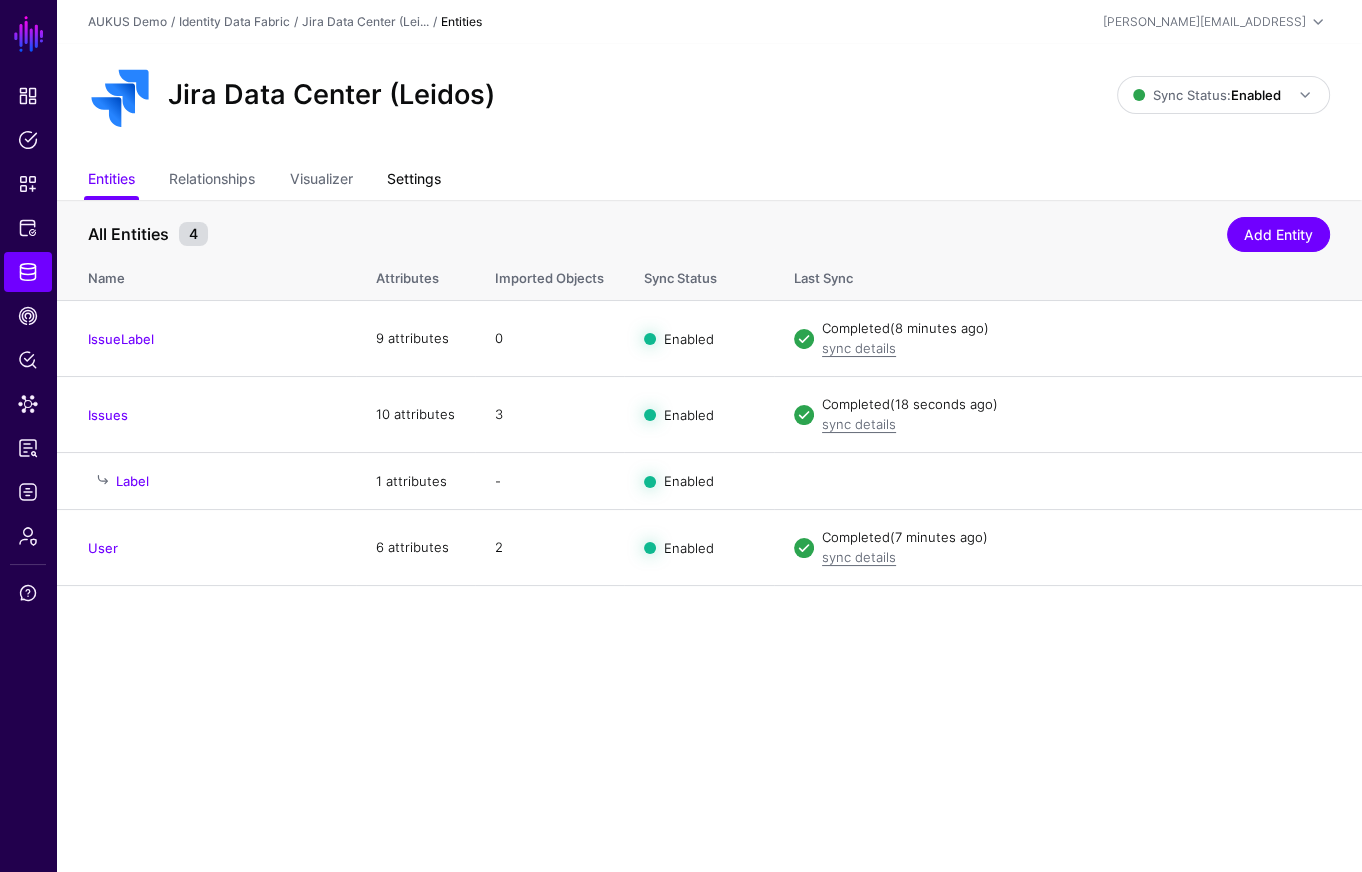 click on "Settings" 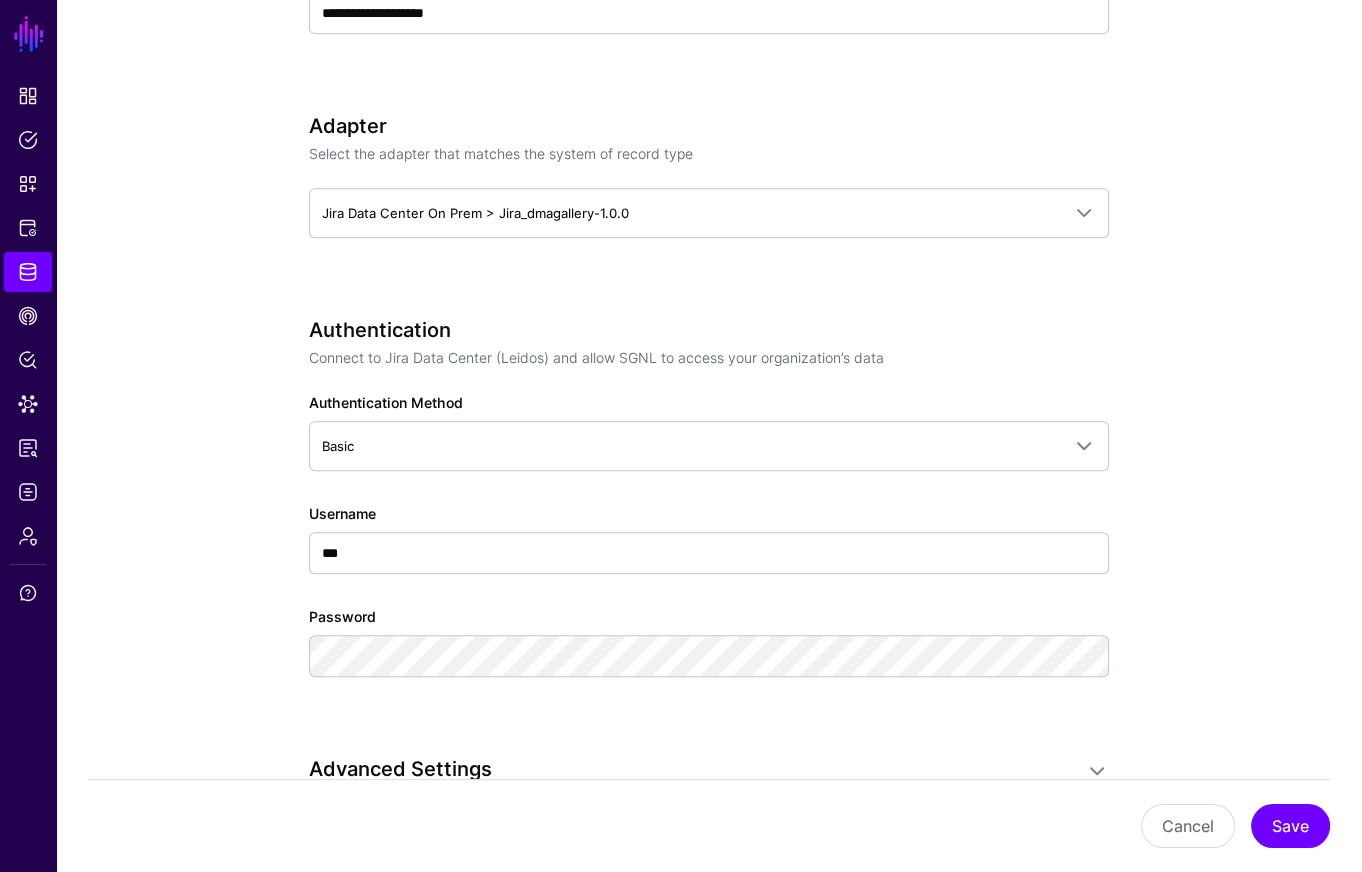 scroll, scrollTop: 2046, scrollLeft: 0, axis: vertical 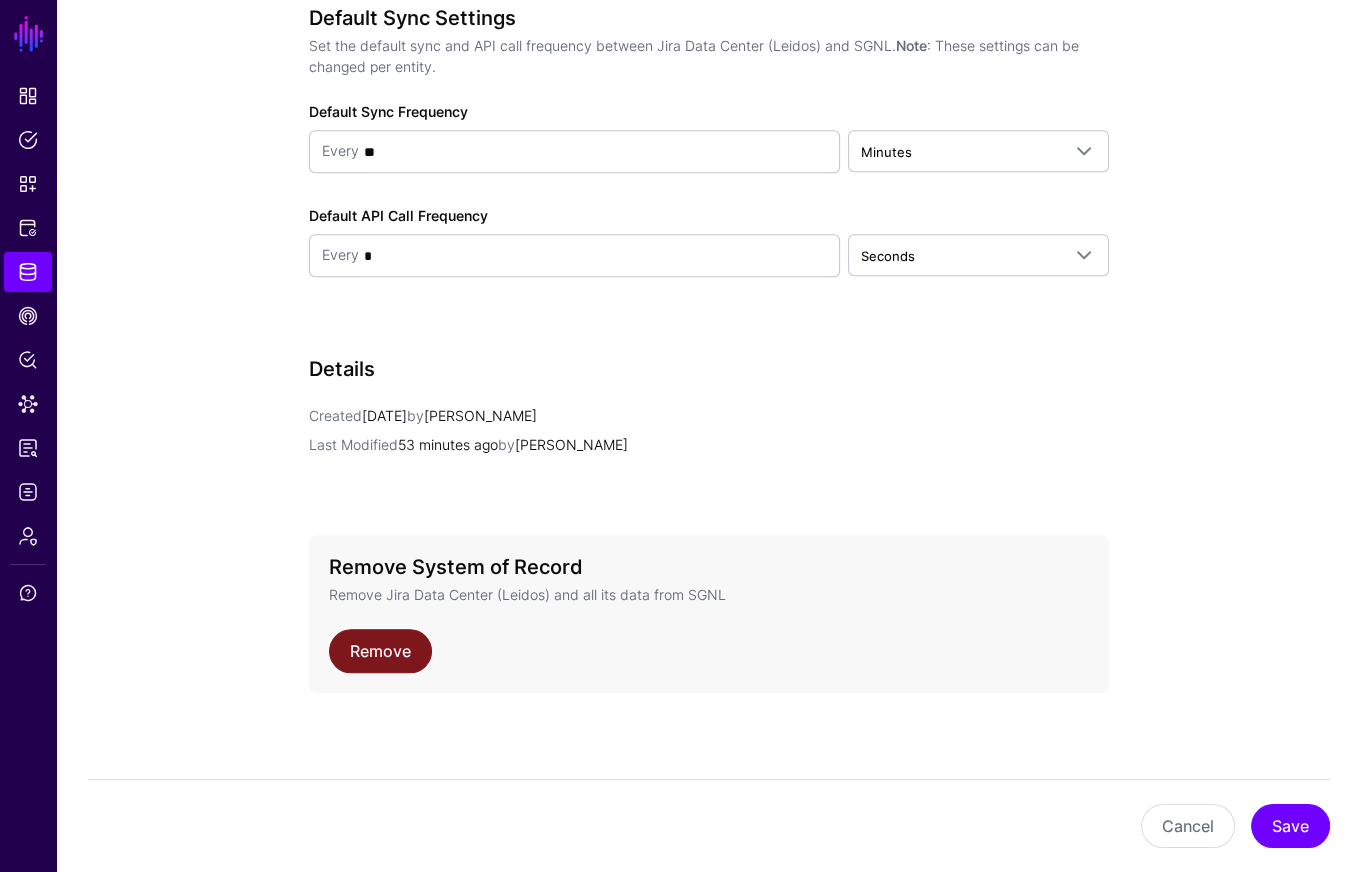 click on "Remove" 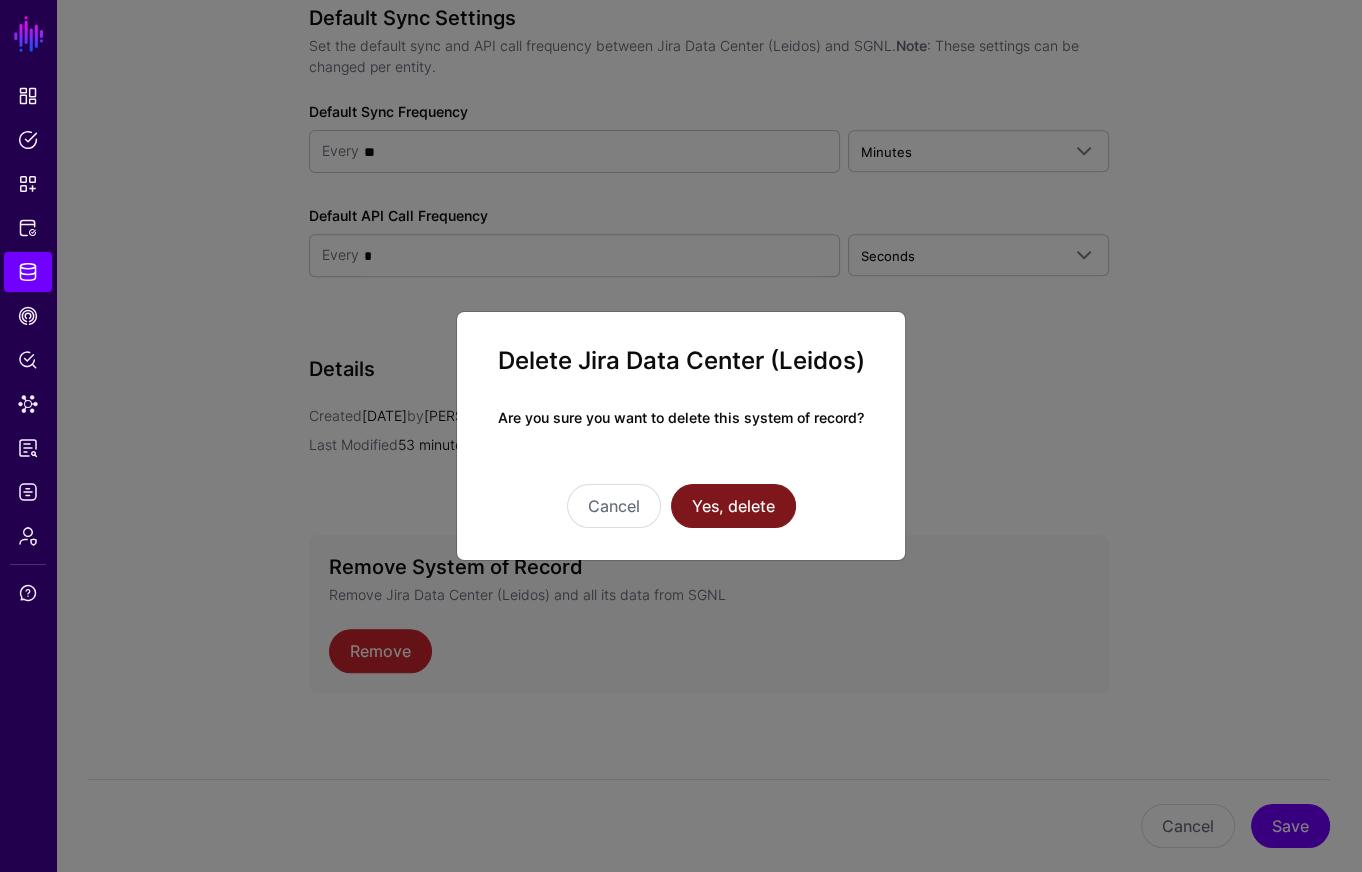 click on "Yes, delete" 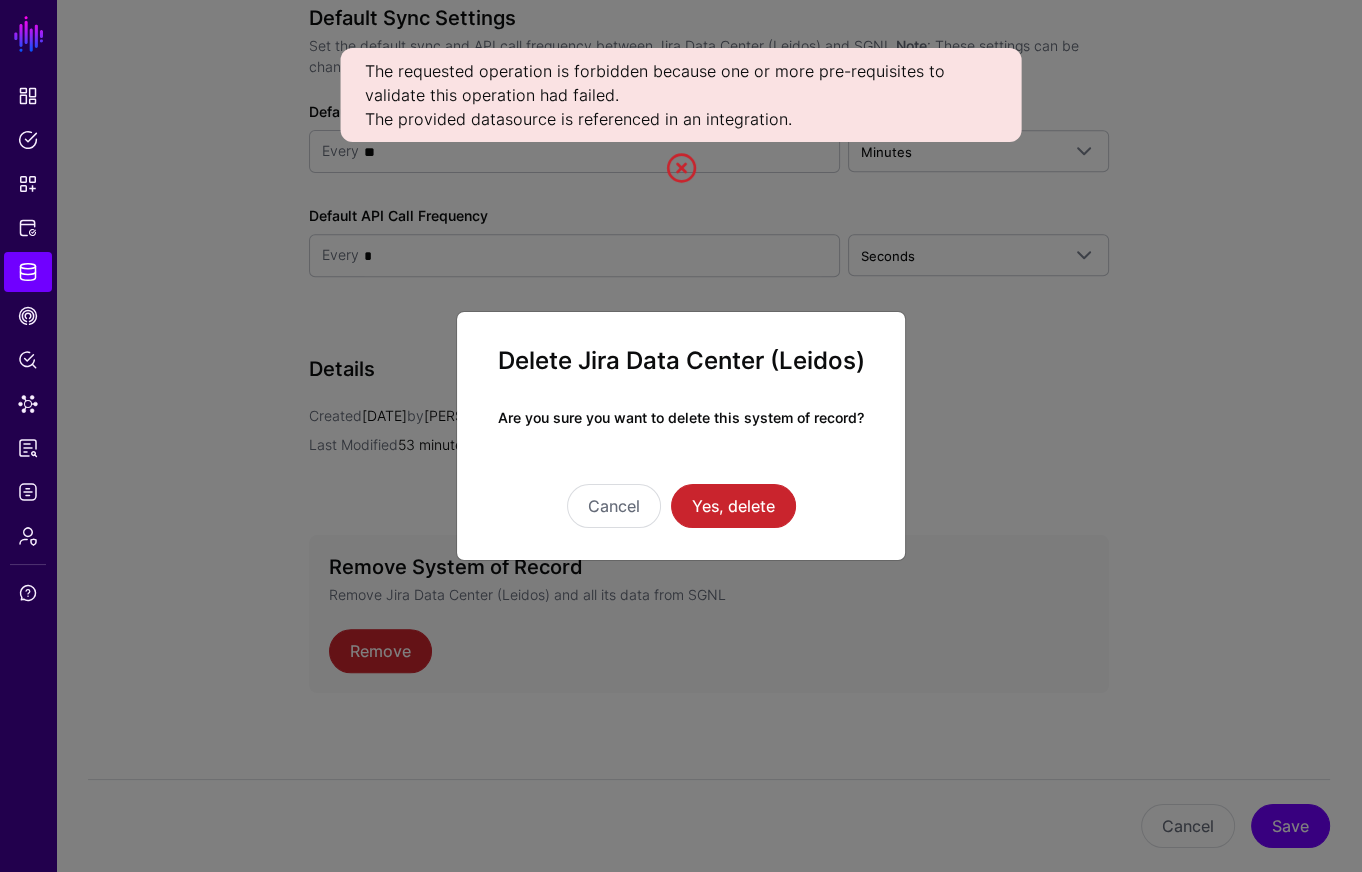 click on "Delete Jira Data Center (Leidos) Are you sure you want to delete this system of record? Cancel Yes, delete" 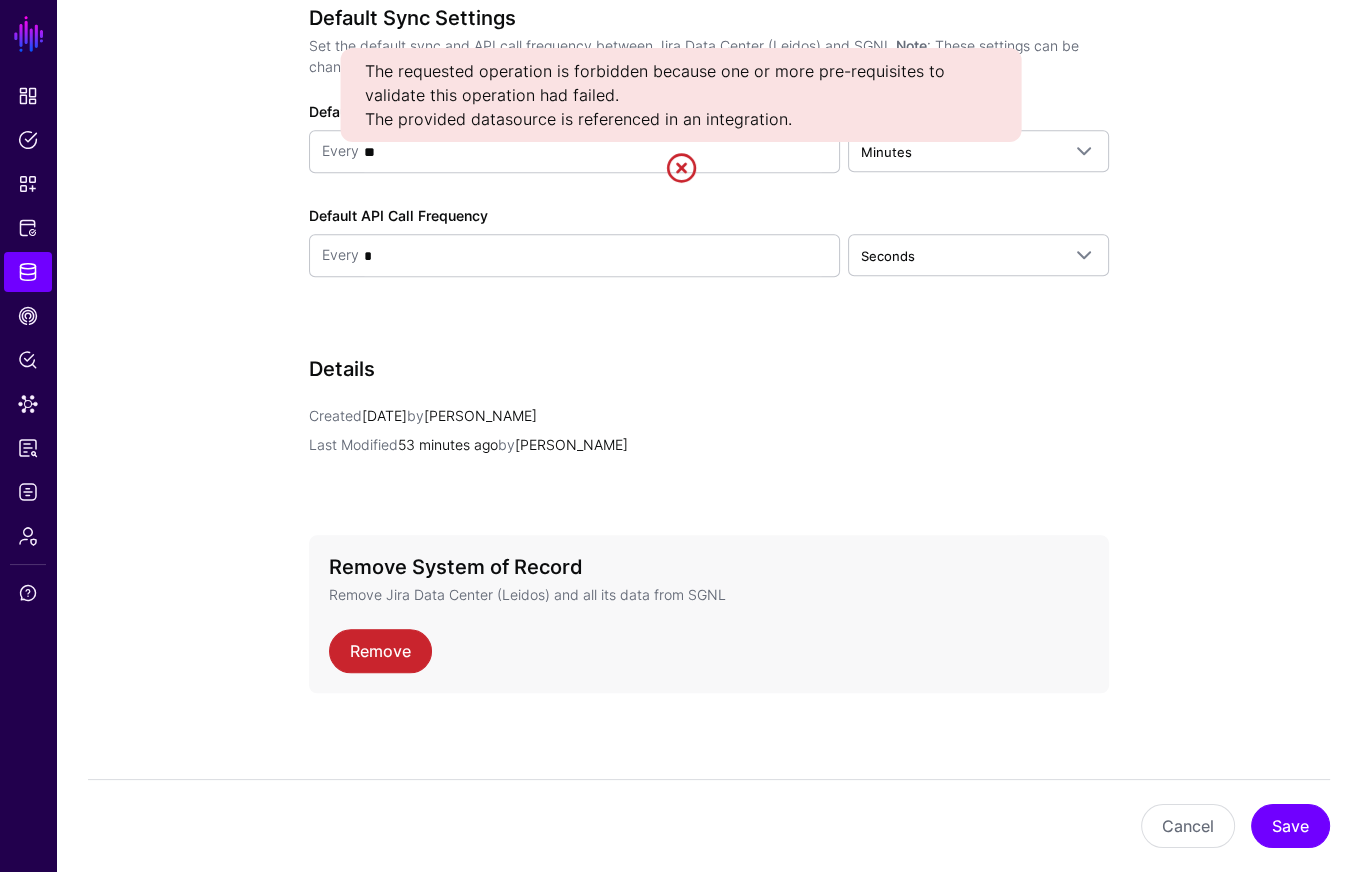 click 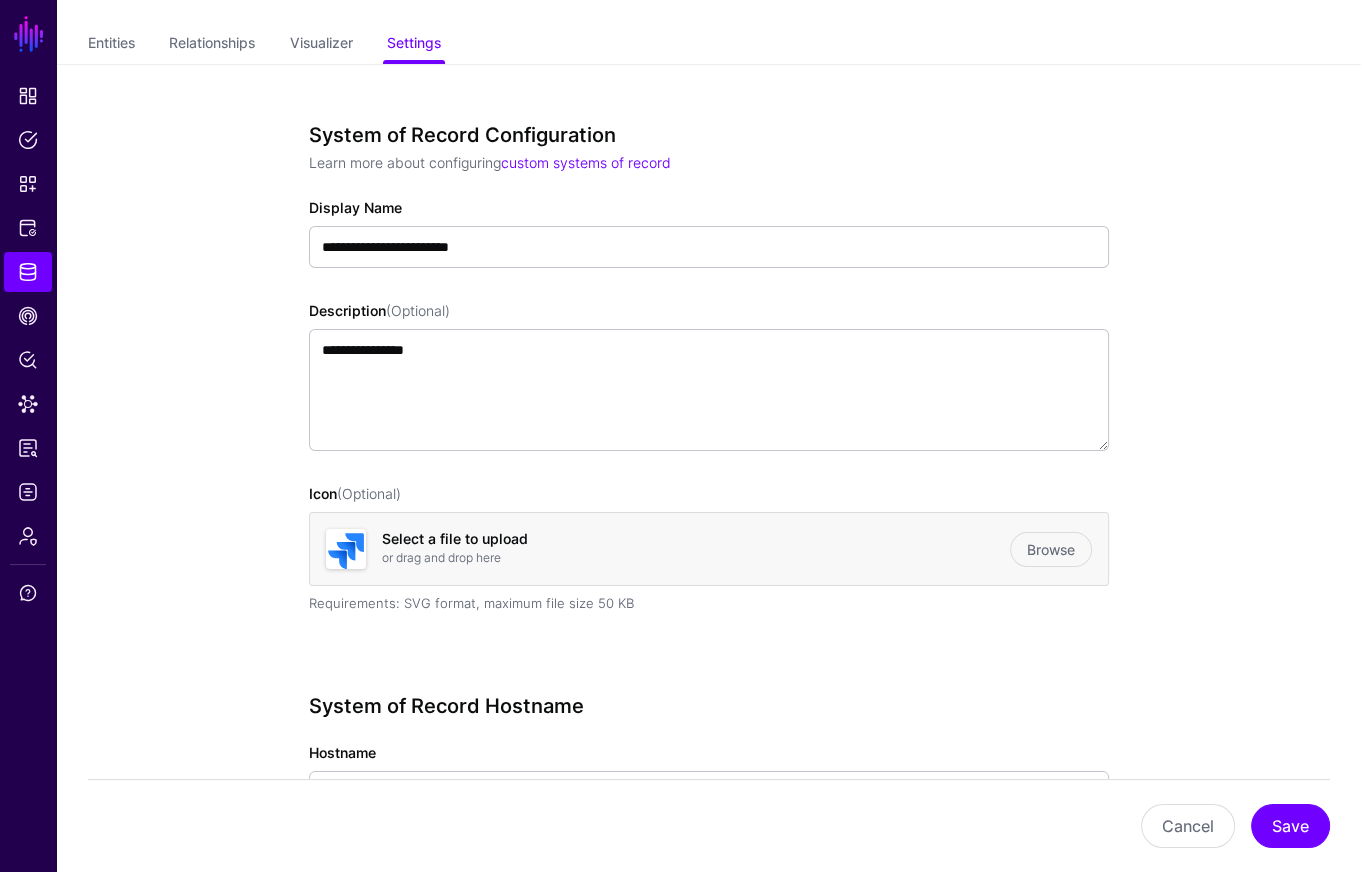scroll, scrollTop: 0, scrollLeft: 0, axis: both 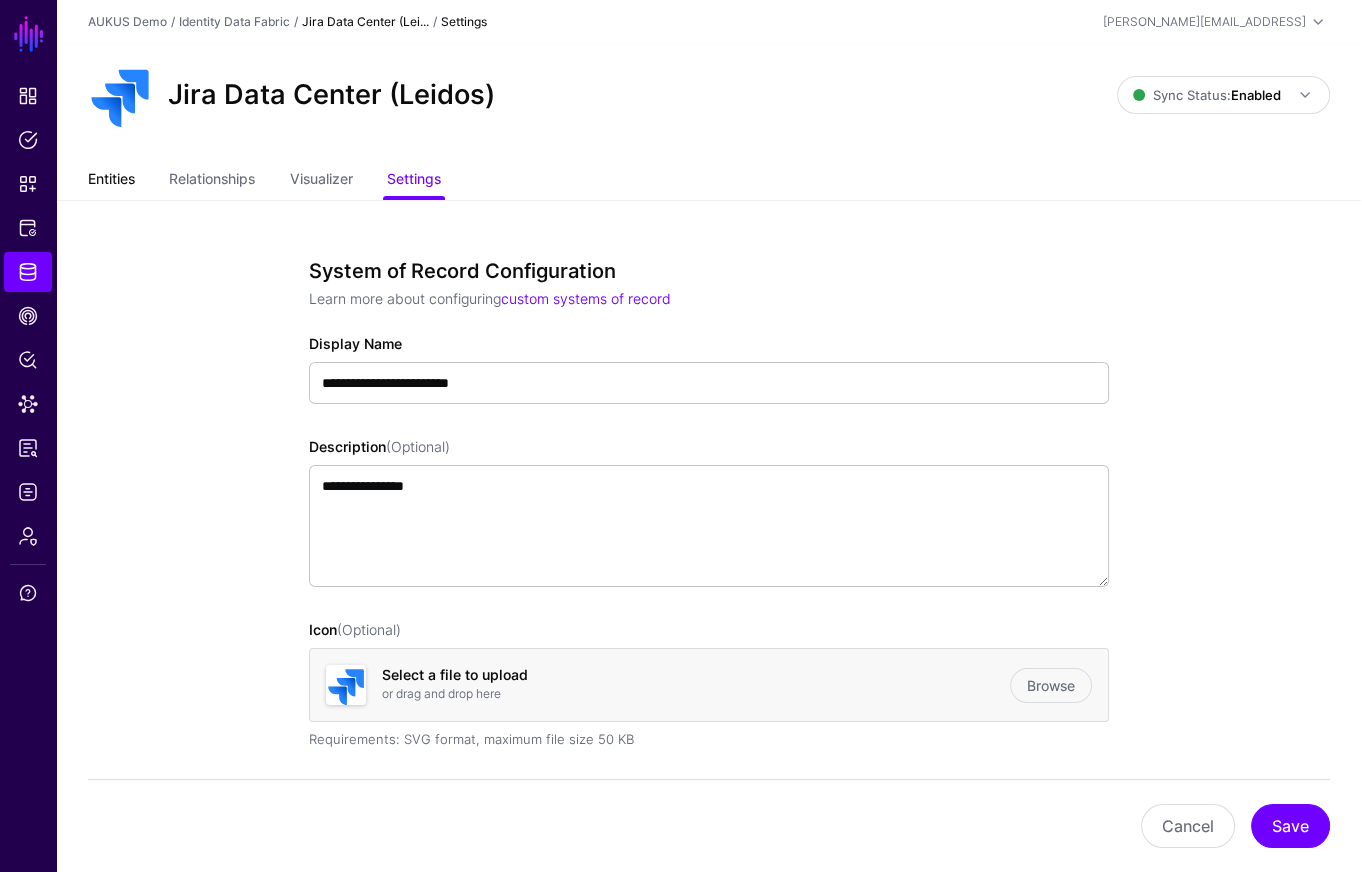click on "Entities" 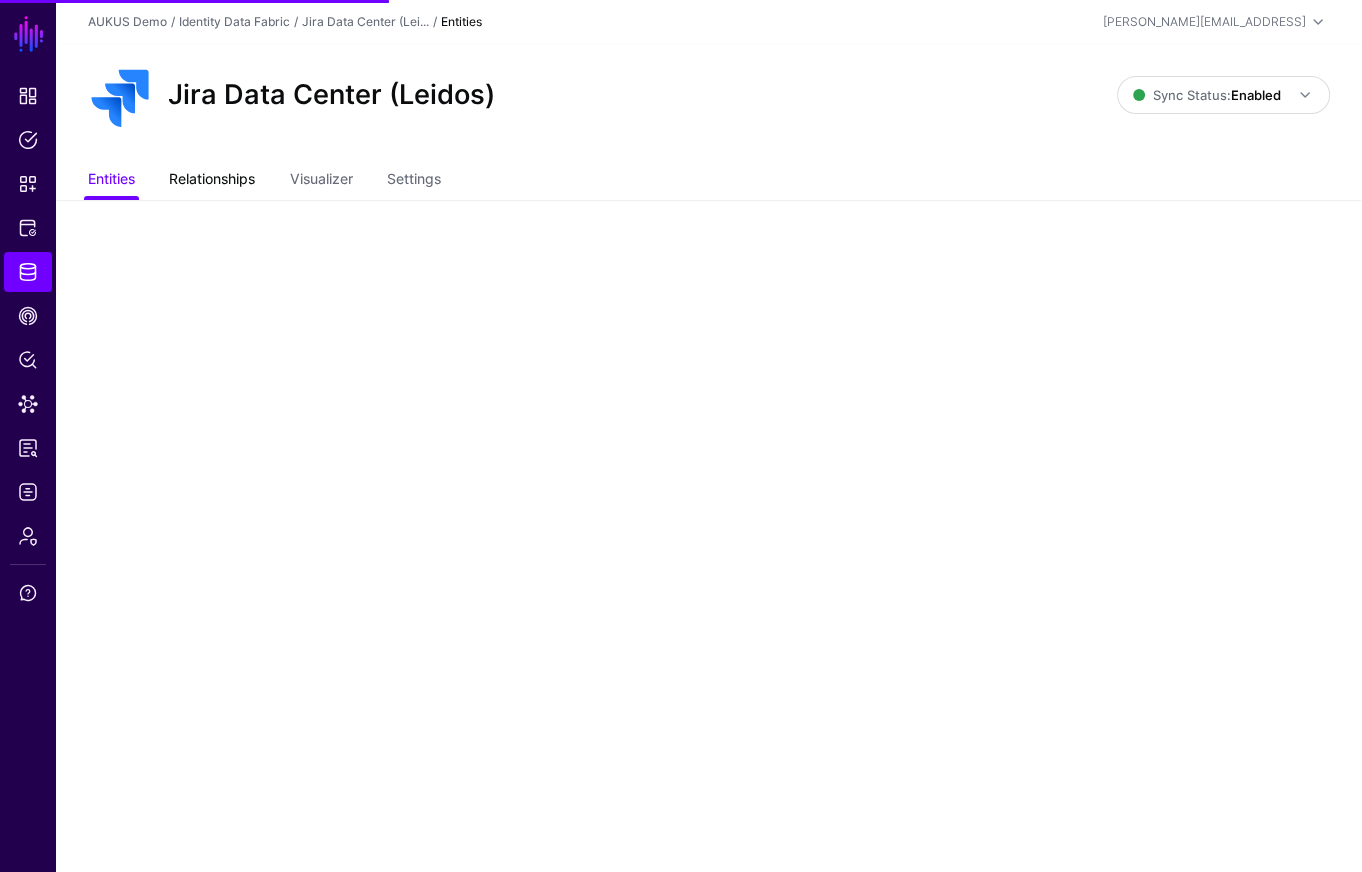 click on "Relationships" 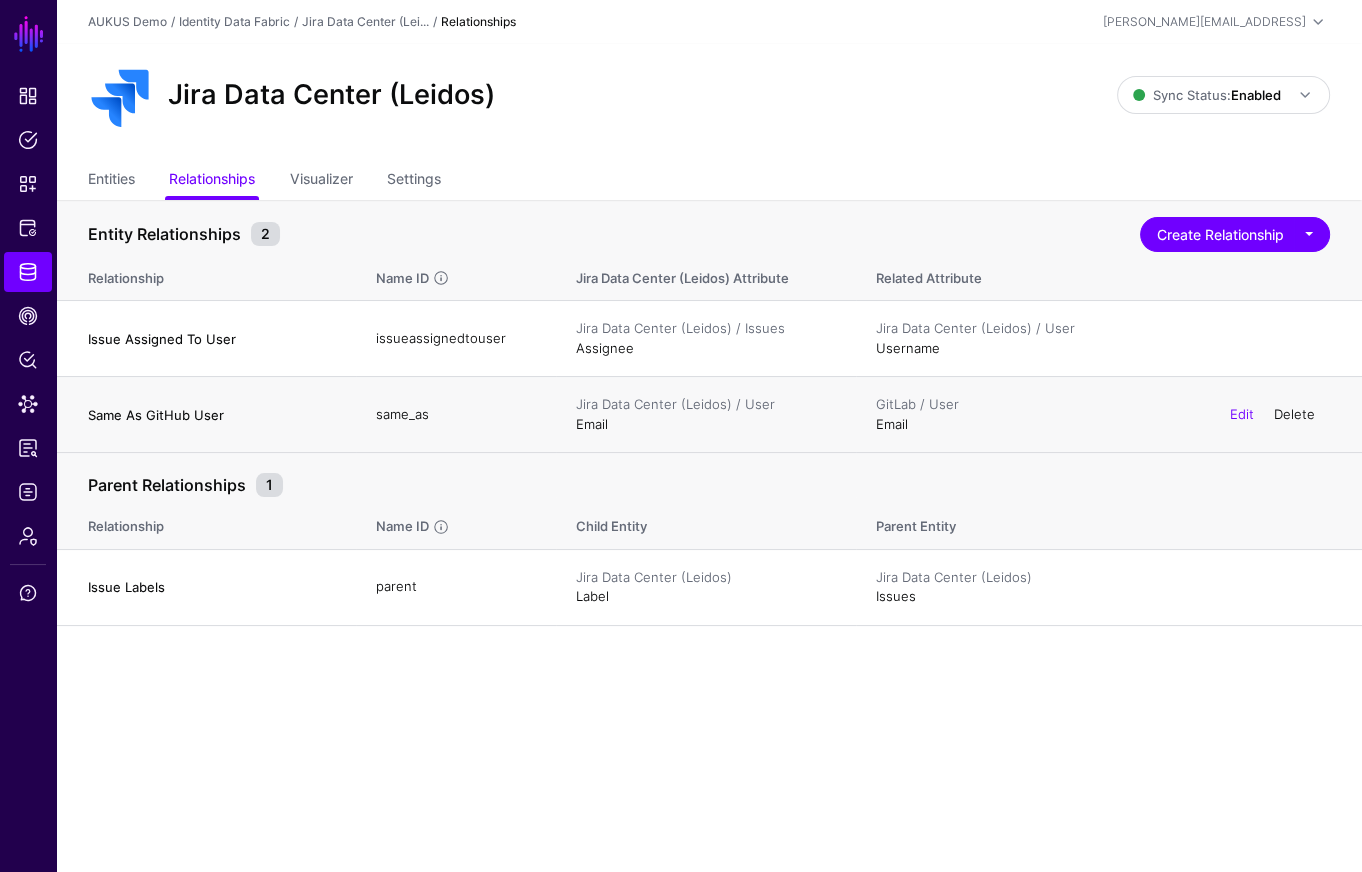 click on "Delete" 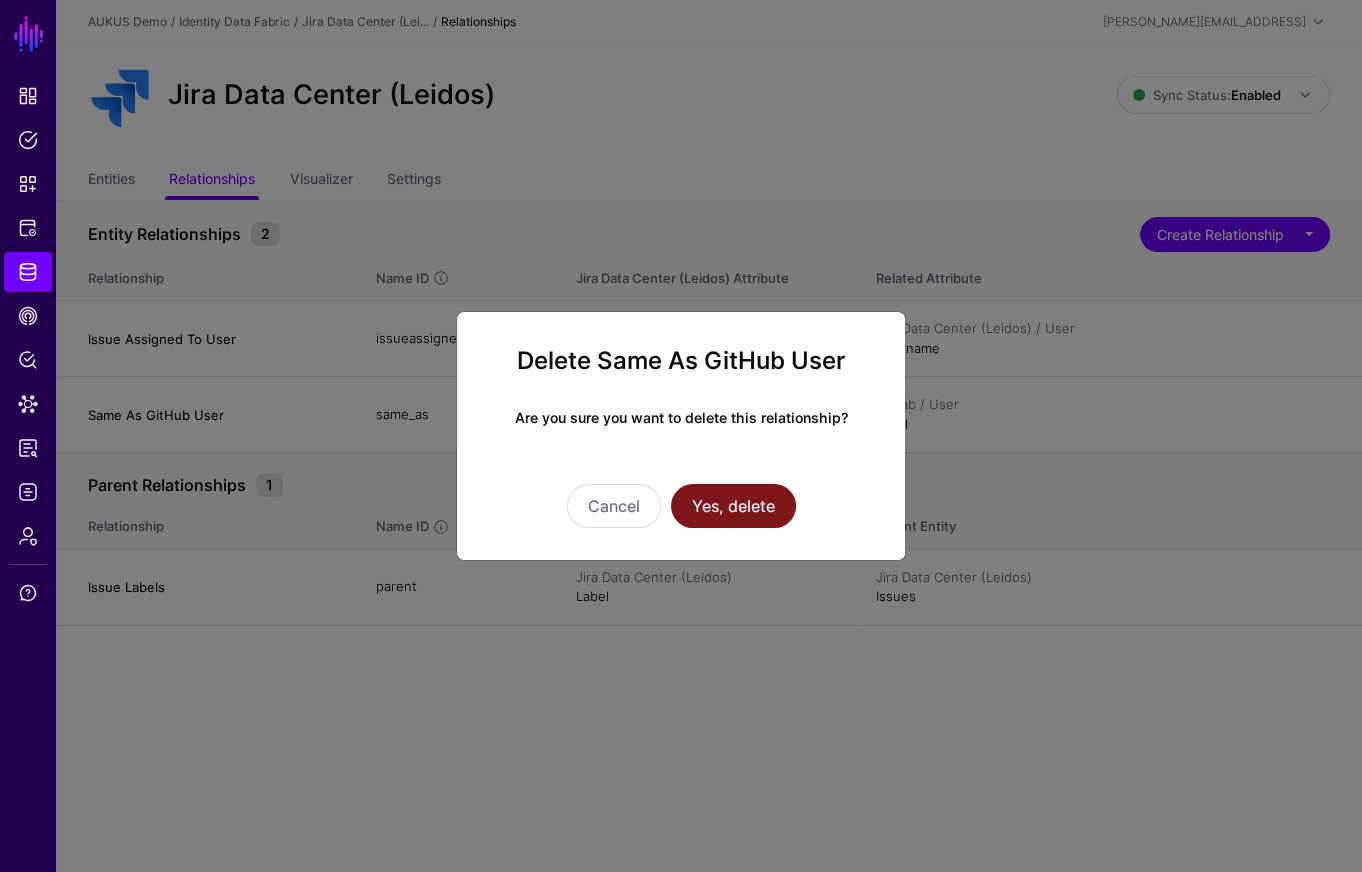 click on "Yes, delete" 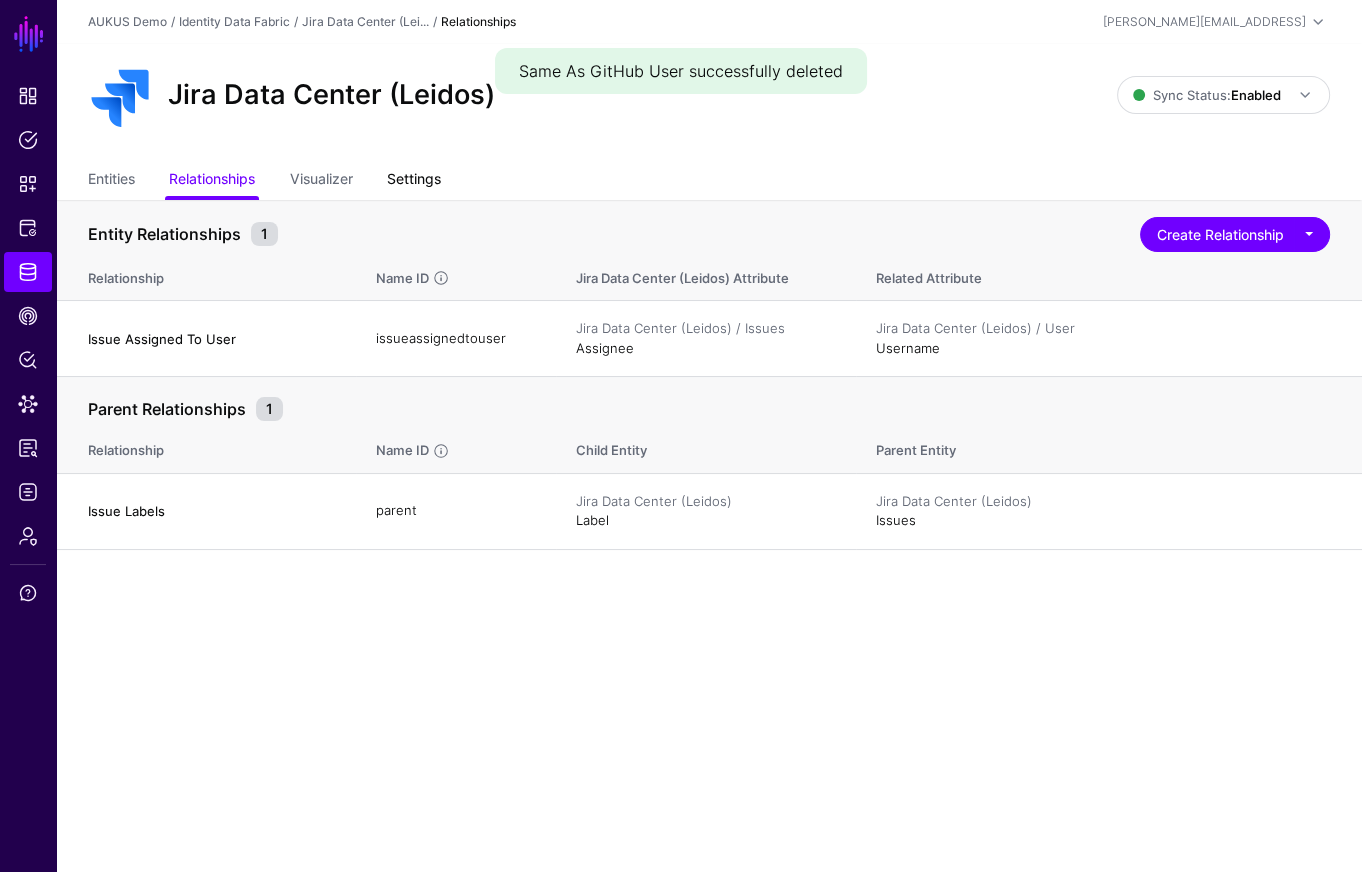 click on "Settings" 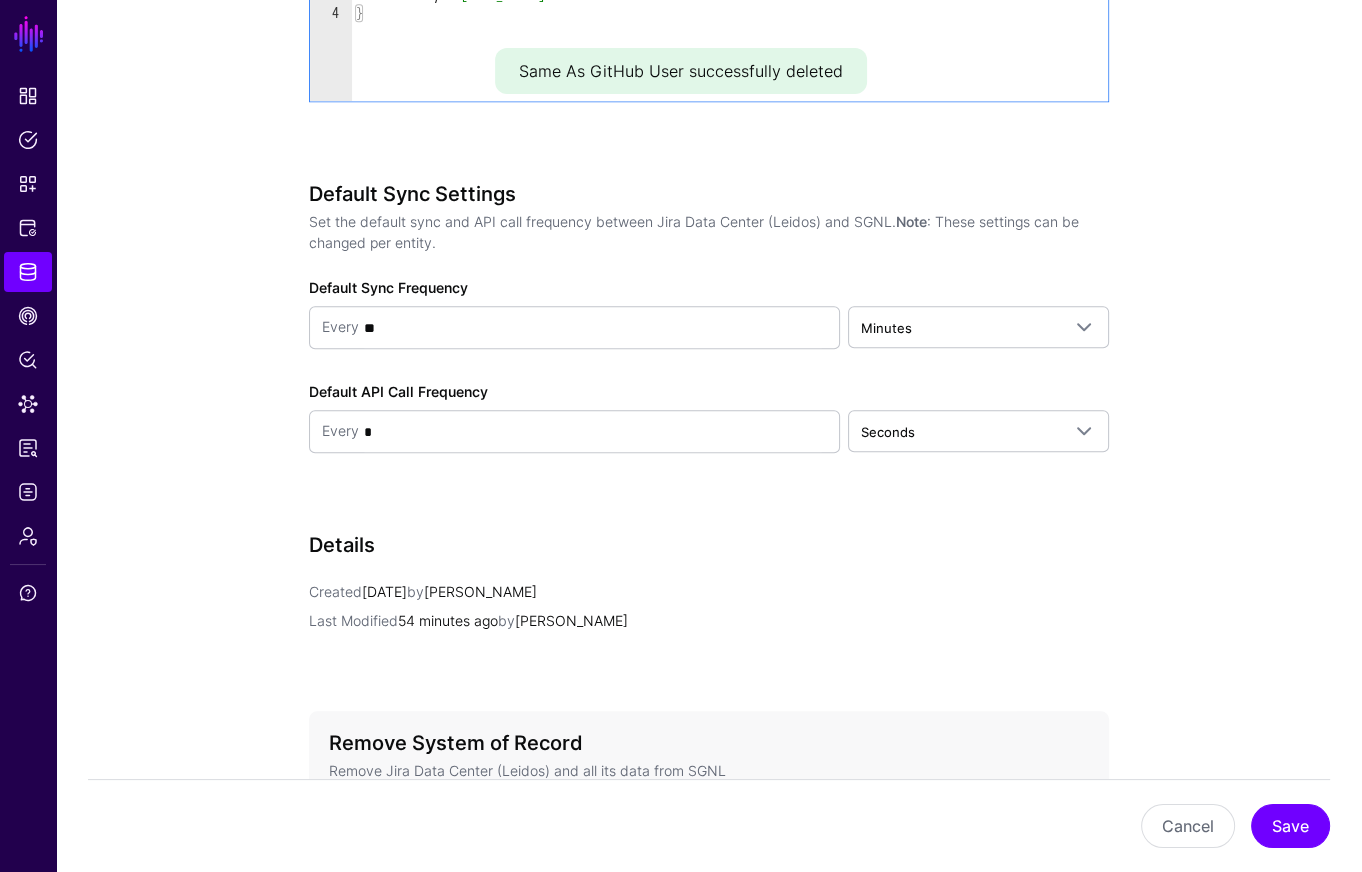scroll, scrollTop: 2046, scrollLeft: 0, axis: vertical 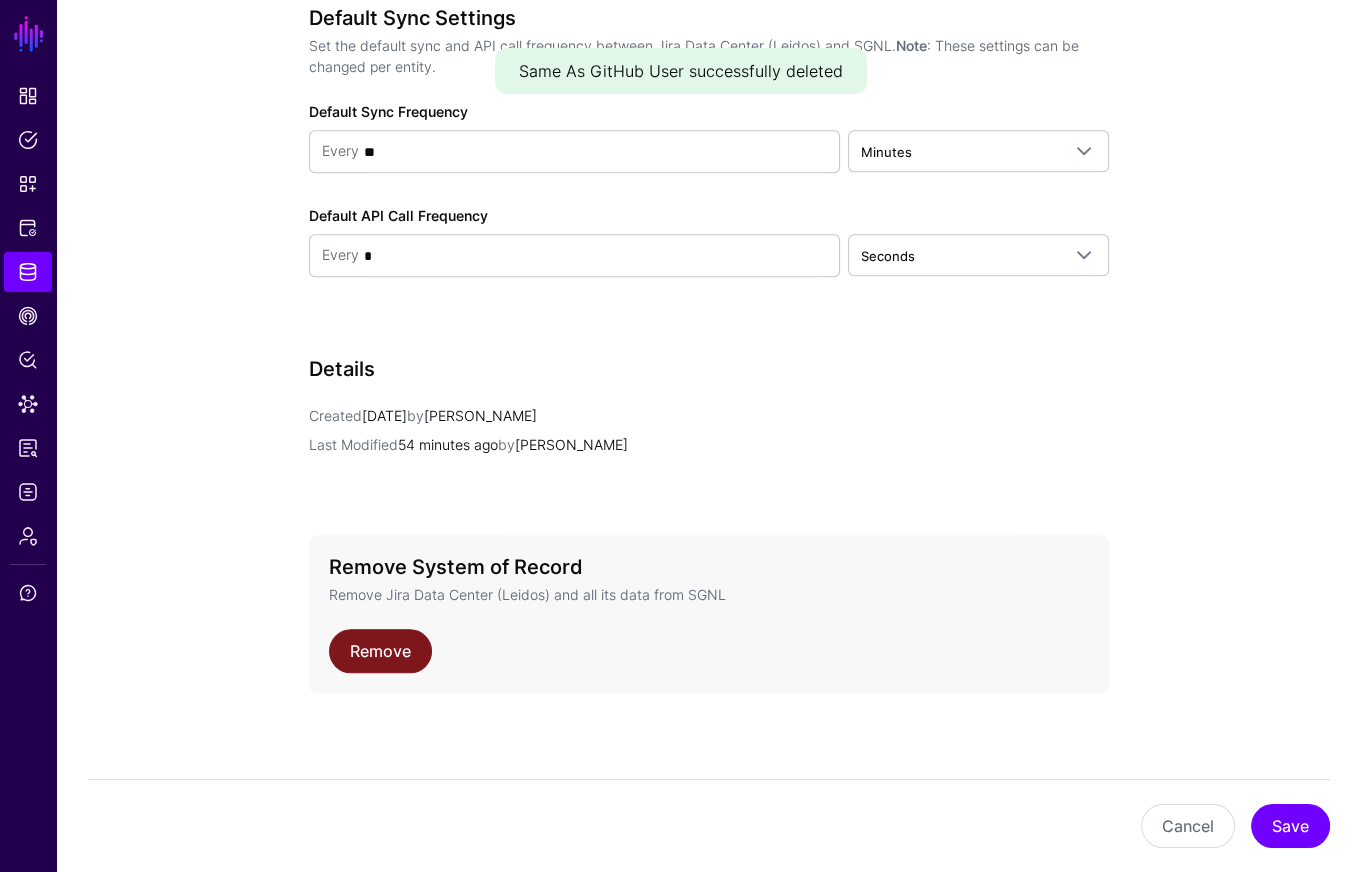 click on "Remove" 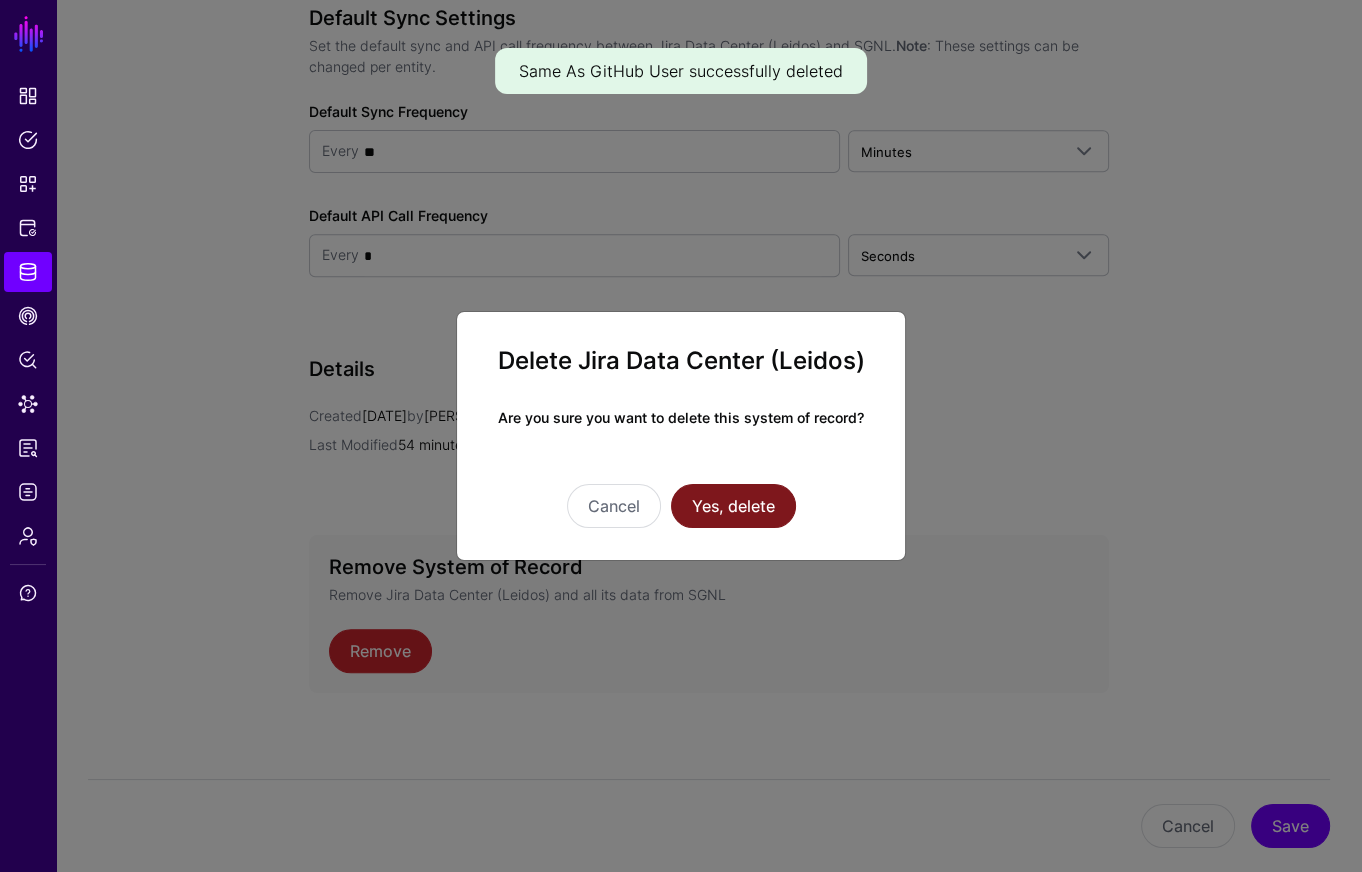 click on "Yes, delete" 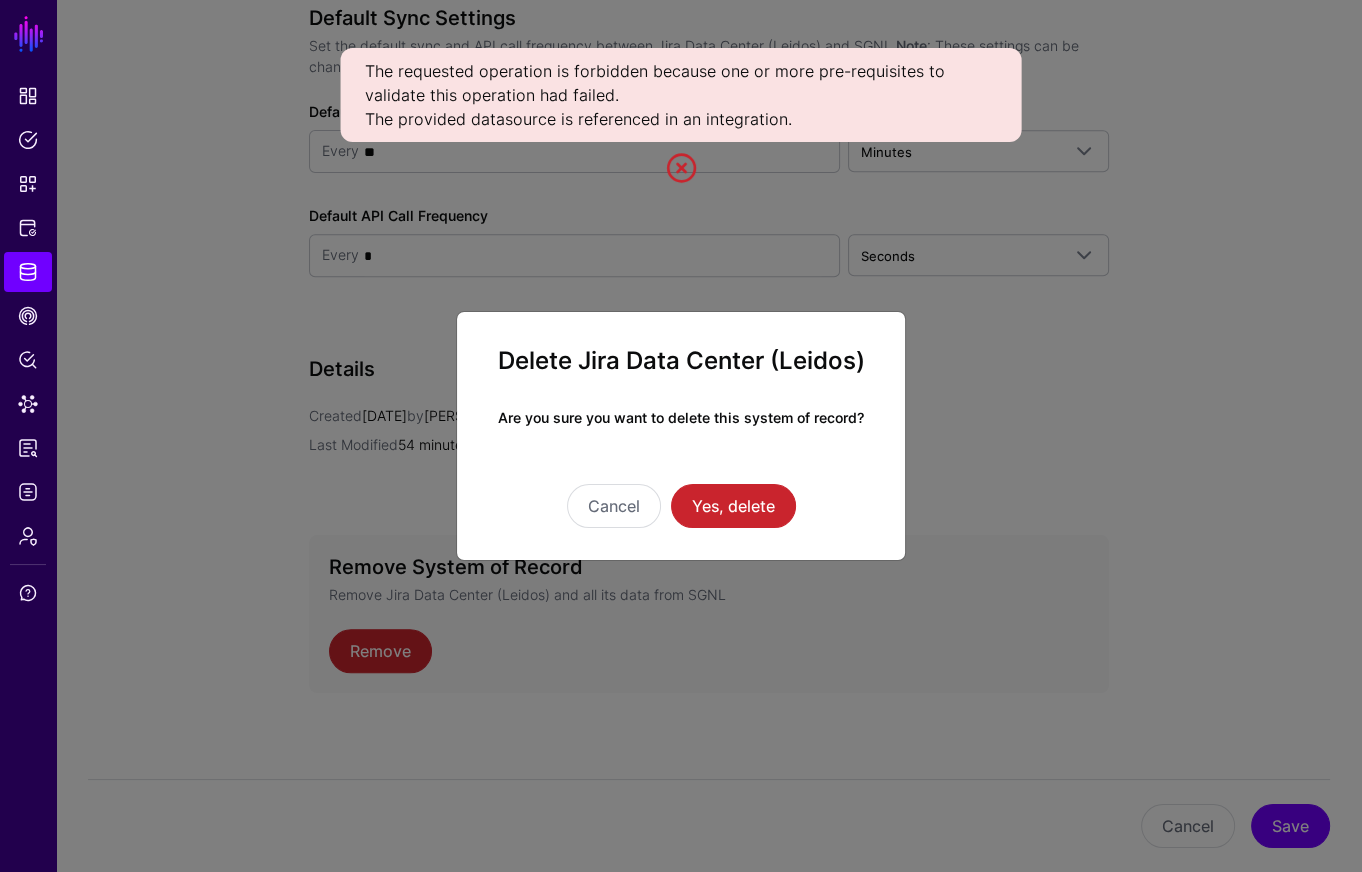 click on "Delete Jira Data Center (Leidos) Are you sure you want to delete this system of record? Cancel Yes, delete" 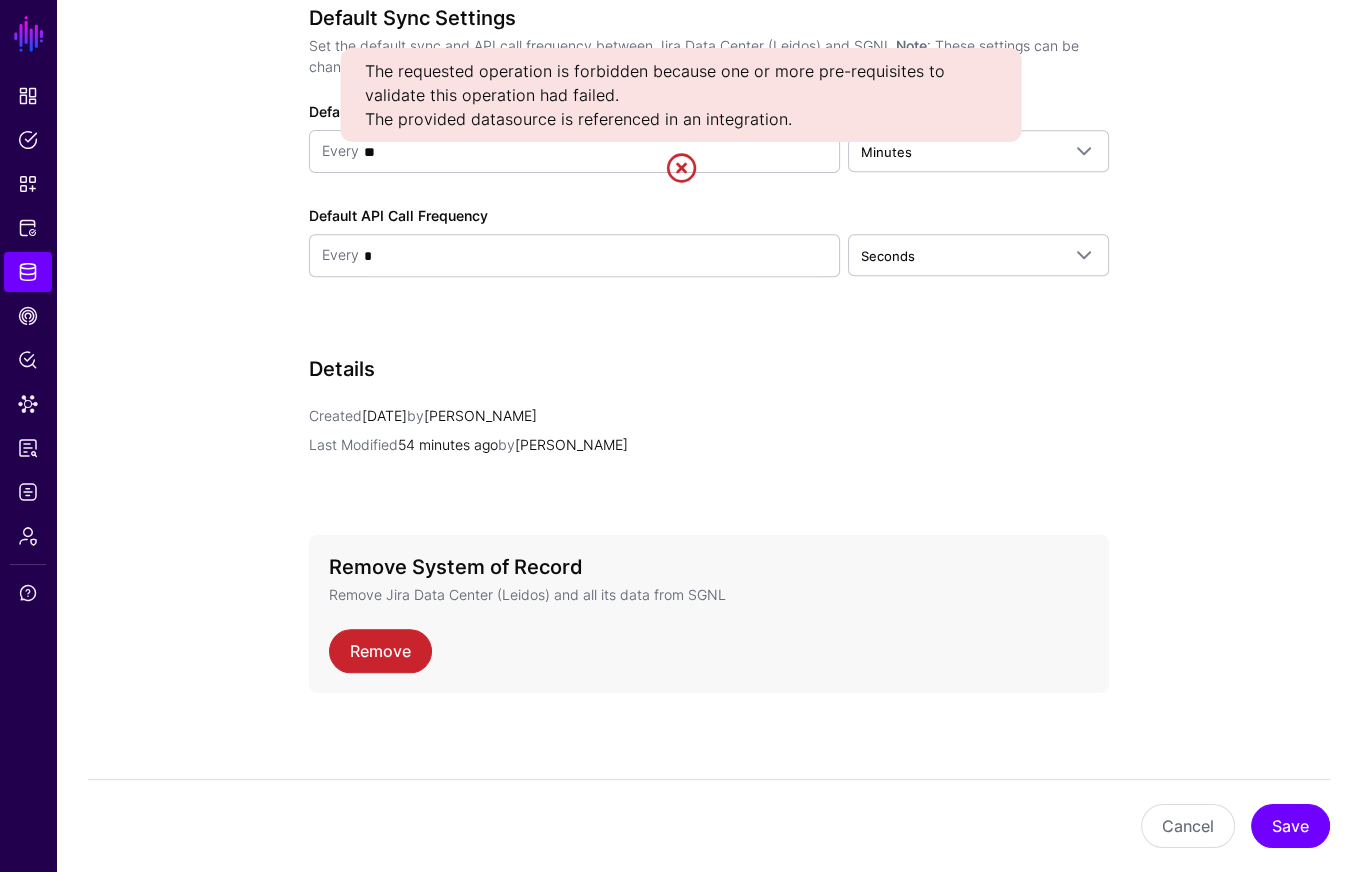 click 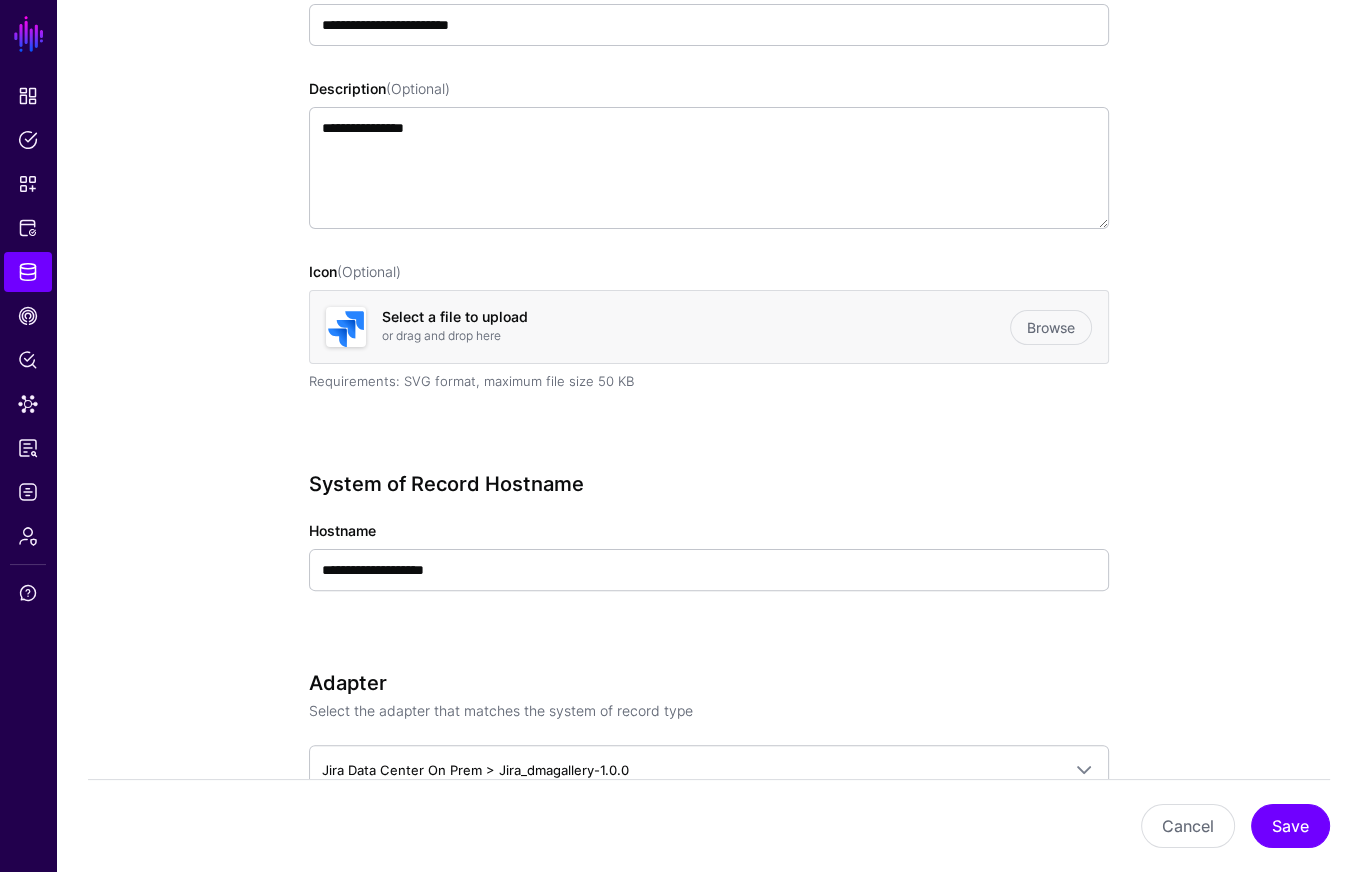 scroll, scrollTop: 0, scrollLeft: 0, axis: both 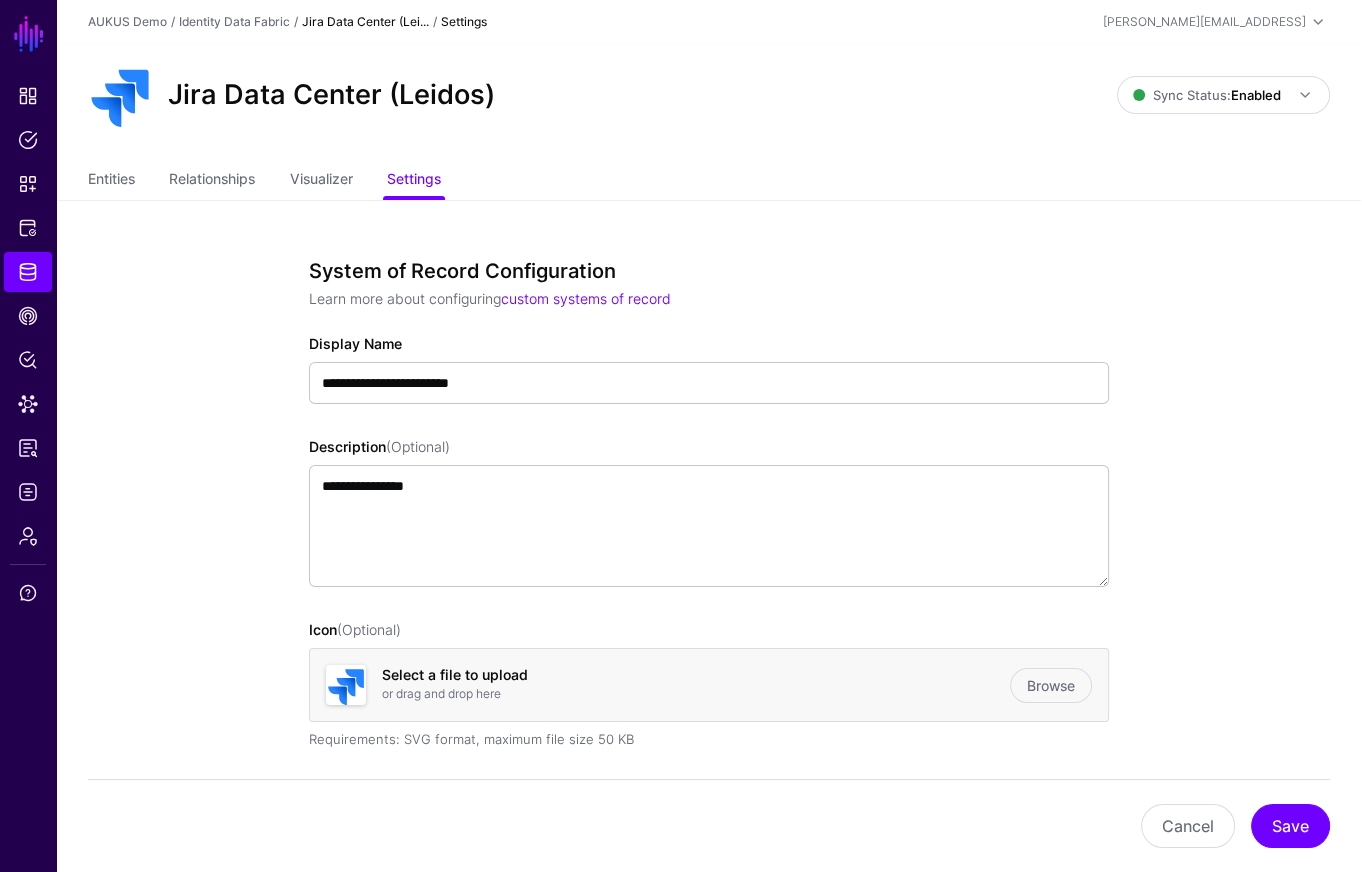 click on "Entities  Relationships Visualizer Settings" 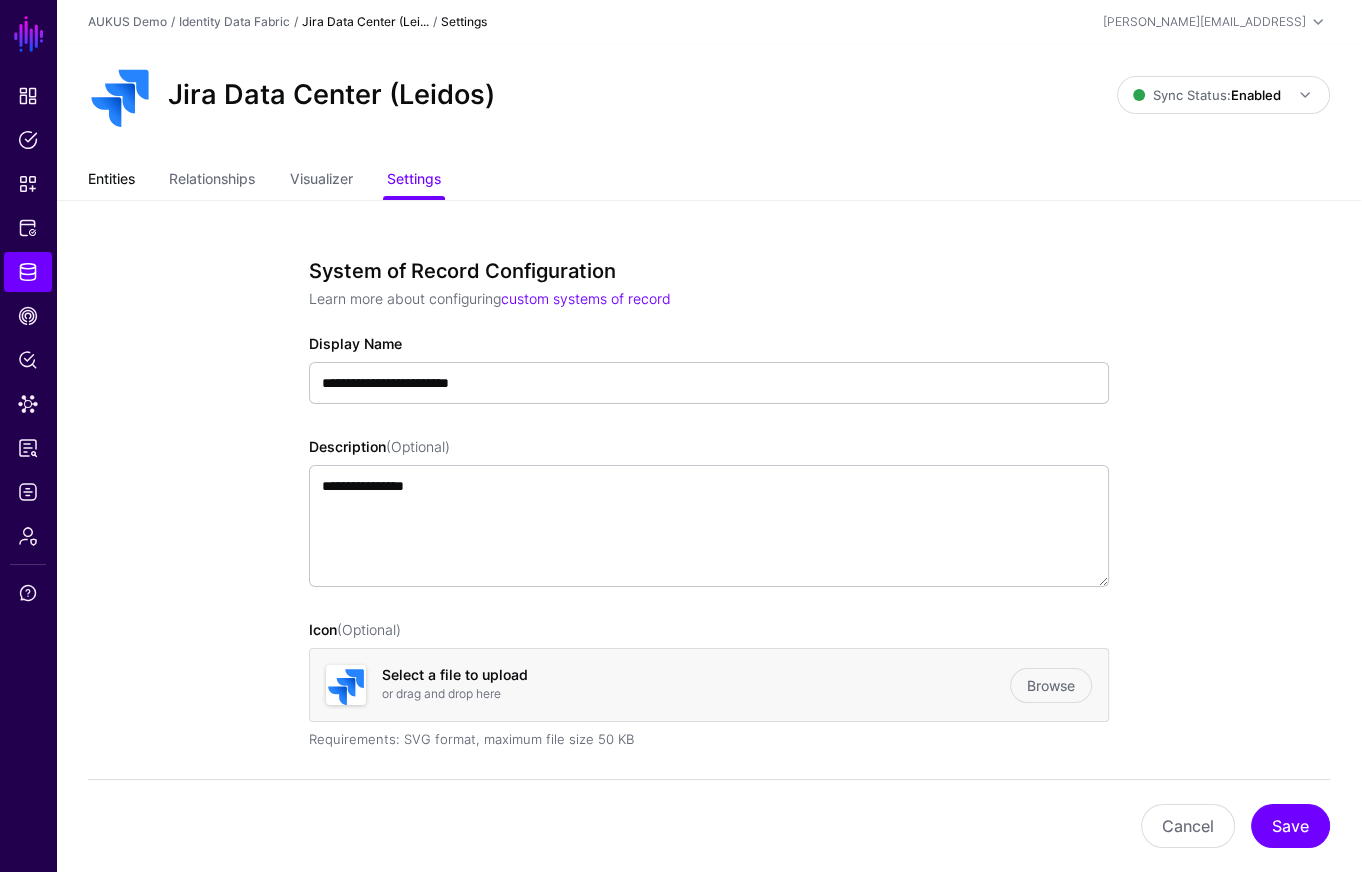 click on "Entities" 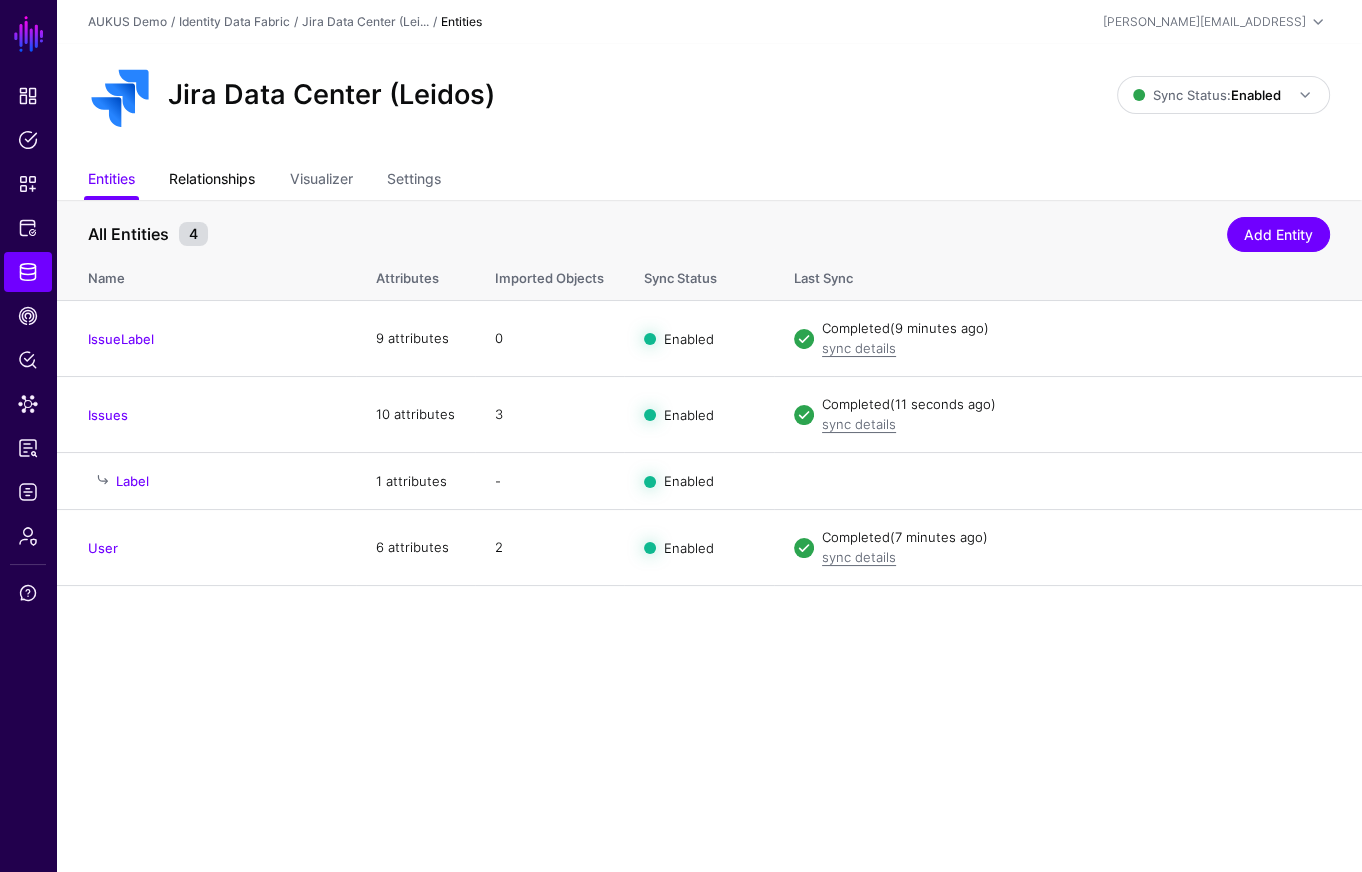 click on "Relationships" 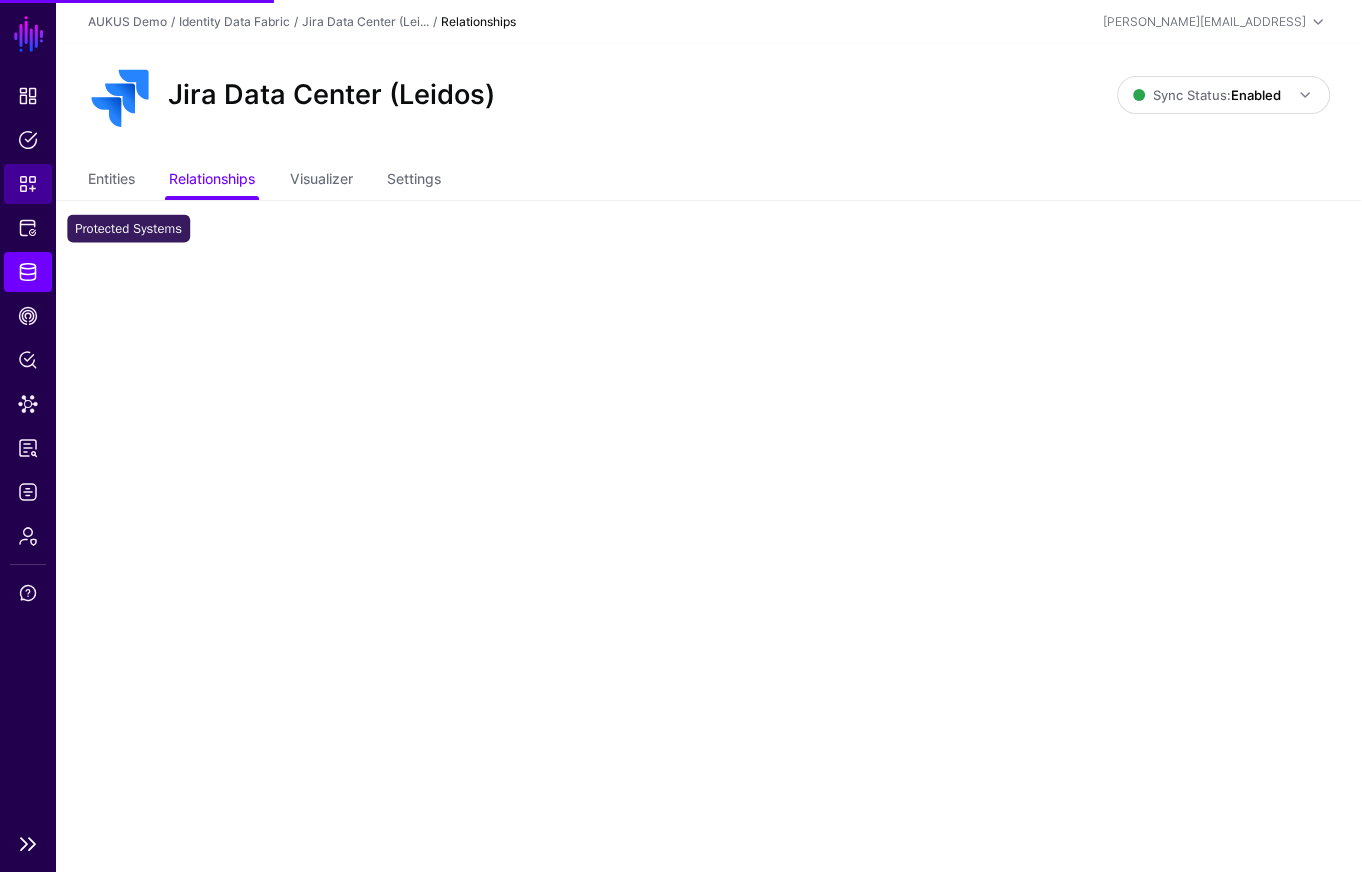 click on "Snippets" 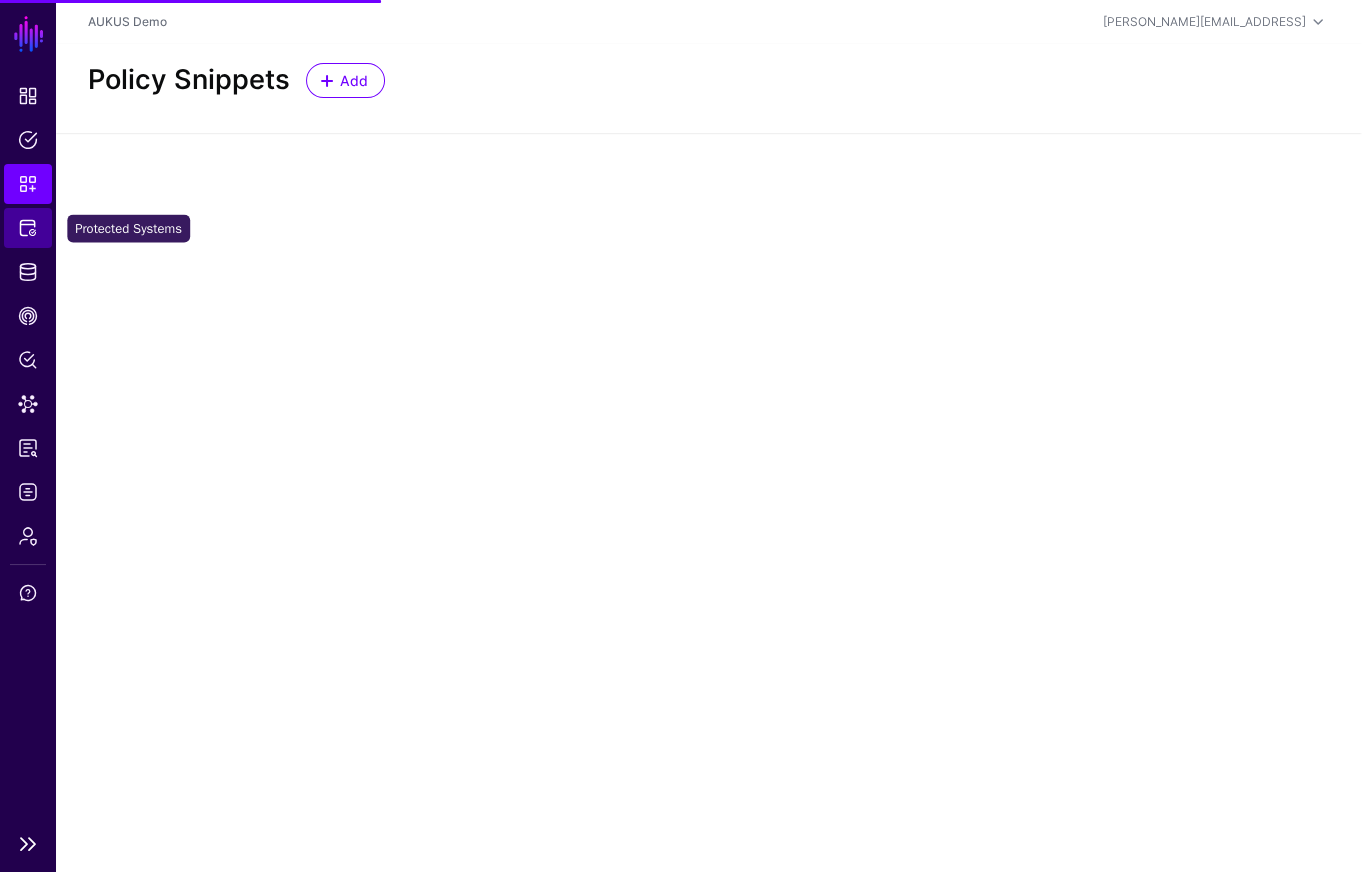 click on "Protected Systems" 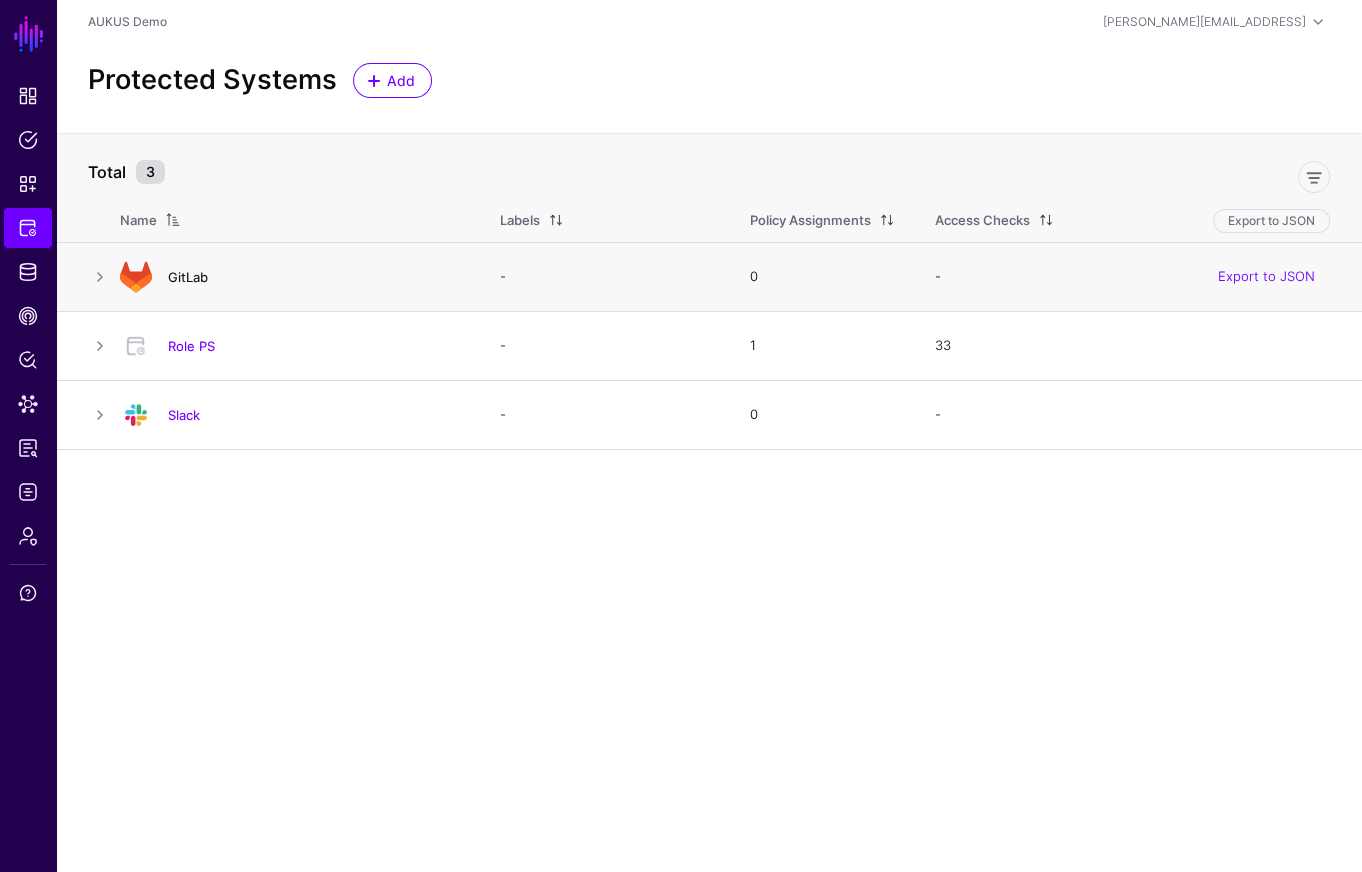 click on "GitLab" 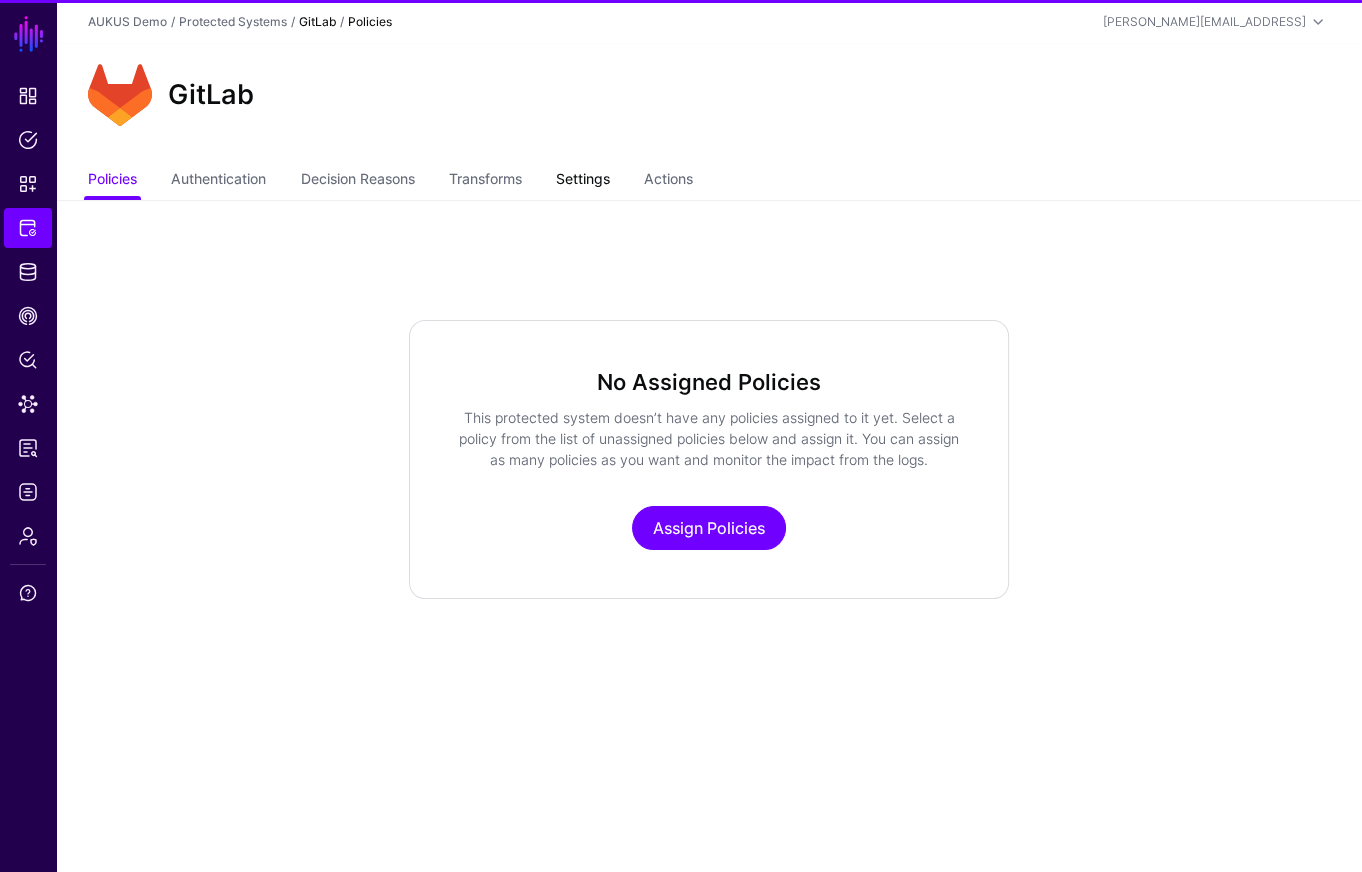 click on "Settings" 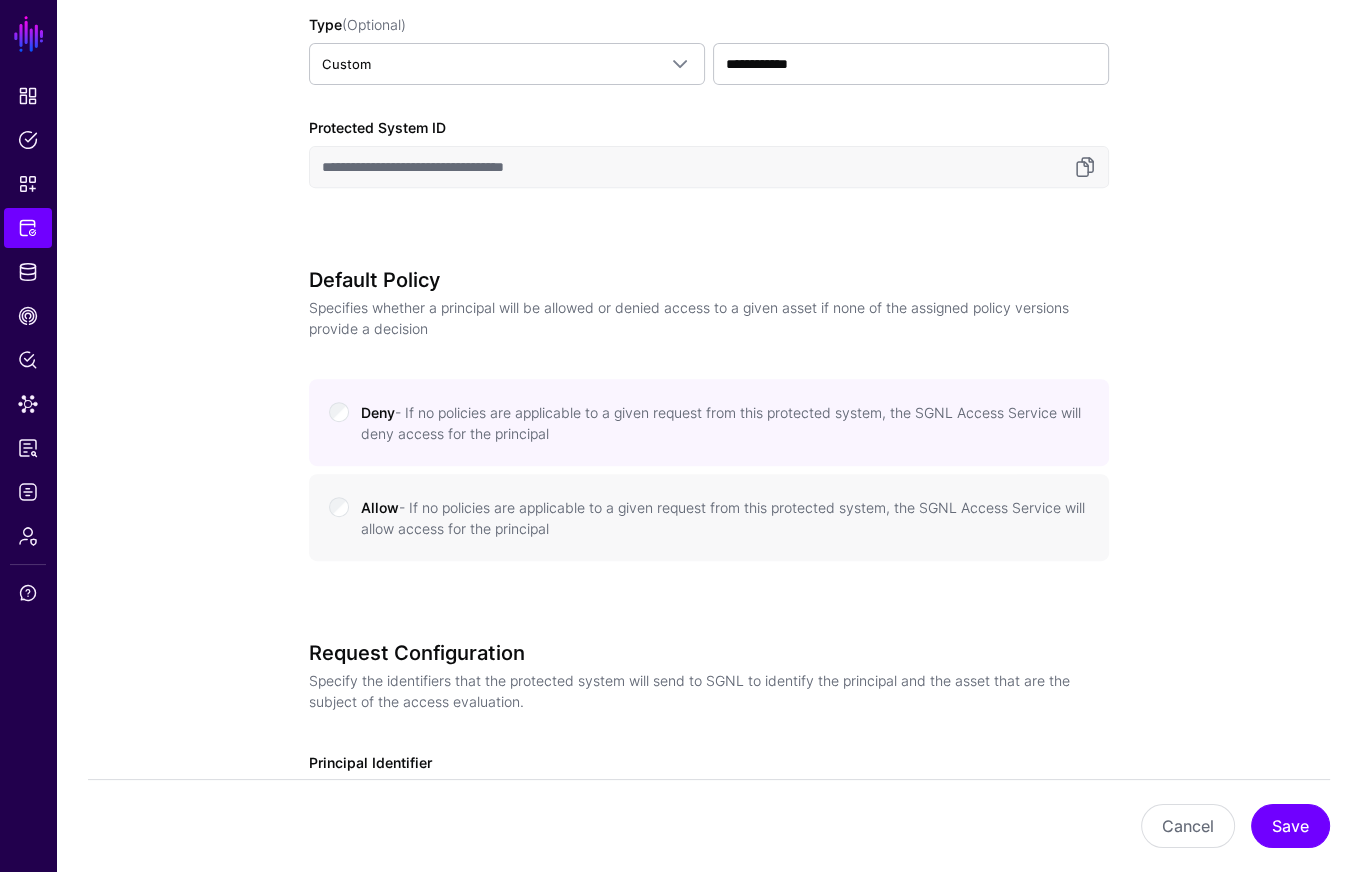 scroll, scrollTop: 1223, scrollLeft: 0, axis: vertical 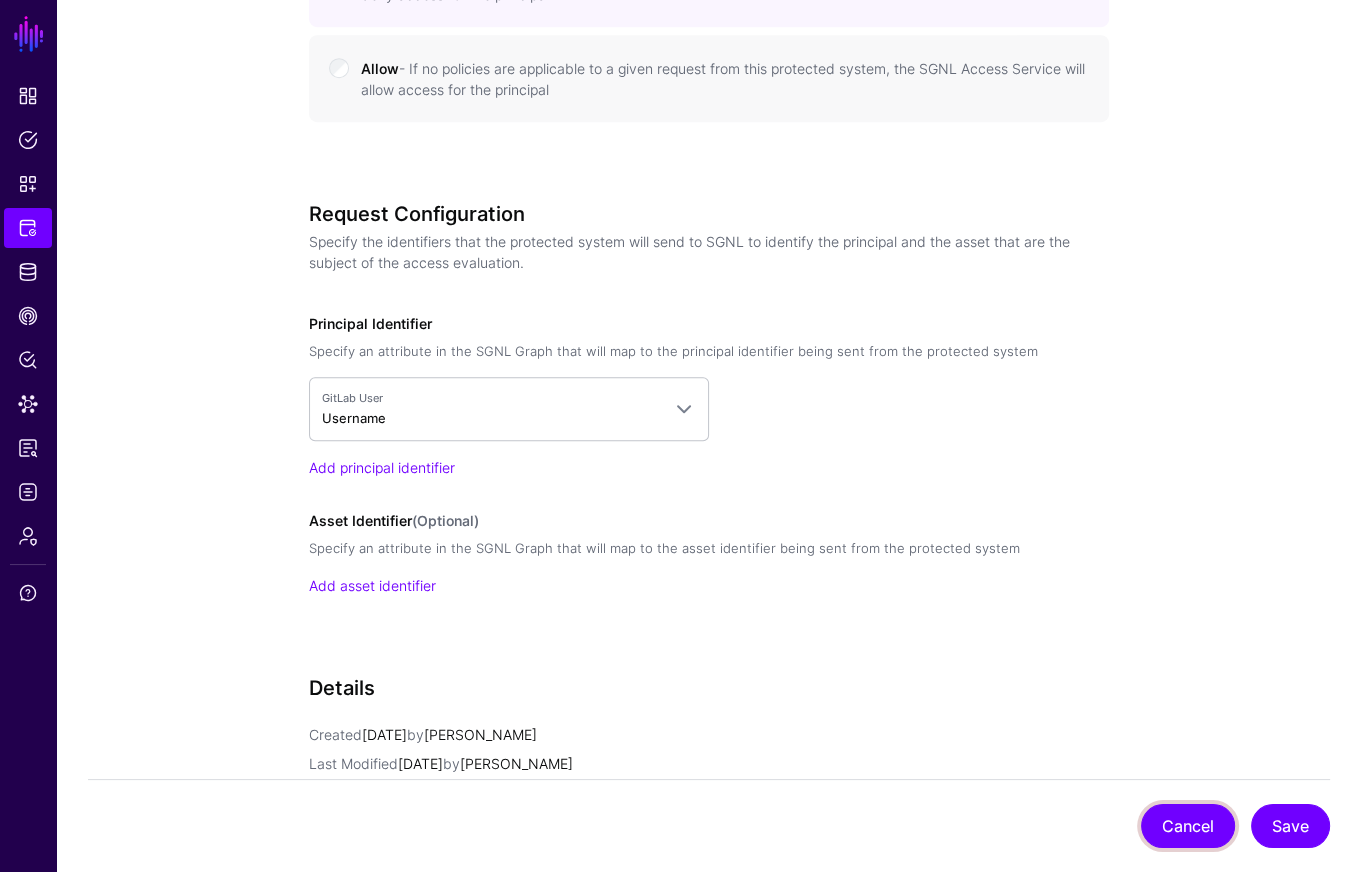 click on "Cancel" 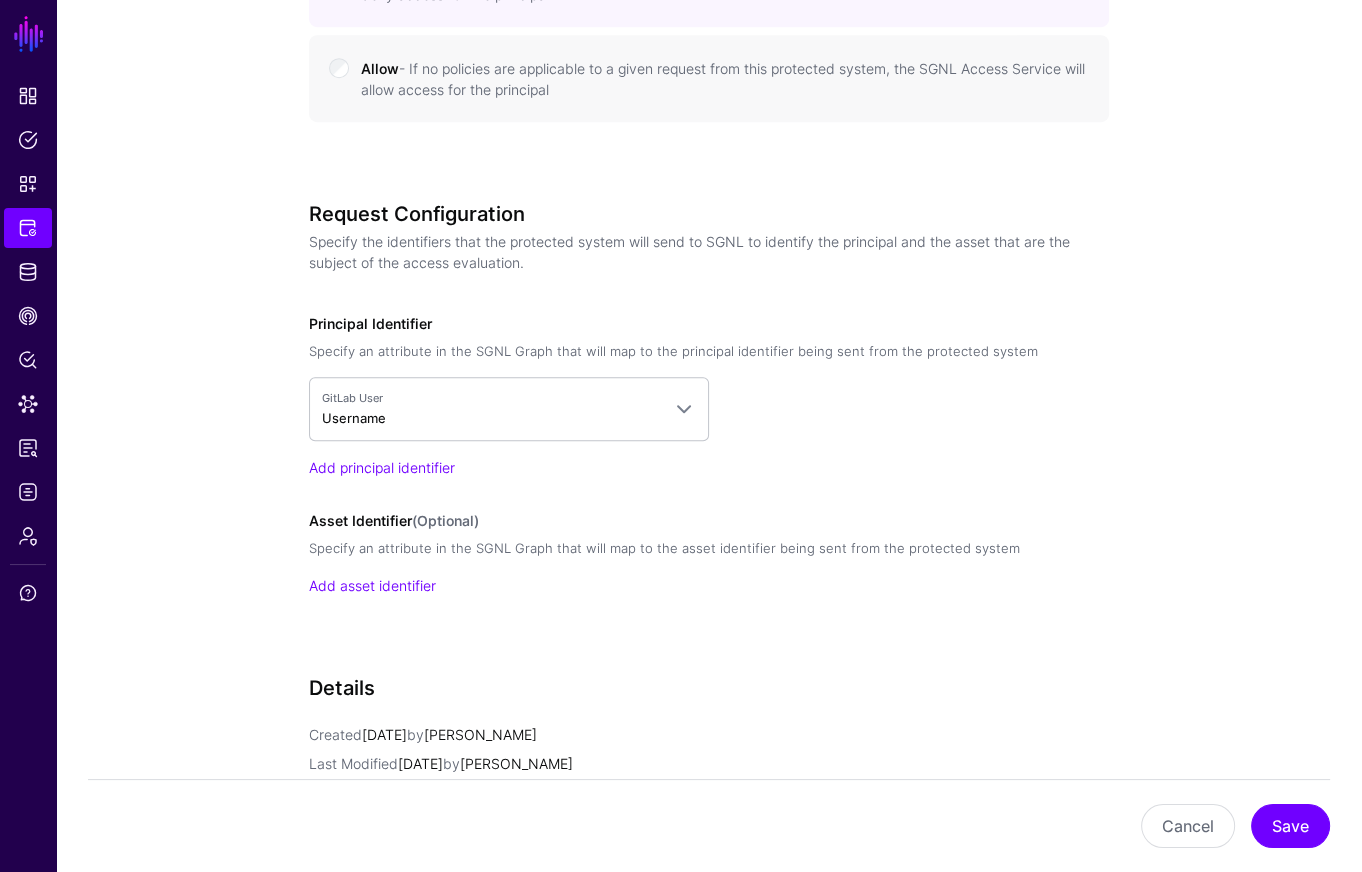 scroll, scrollTop: 0, scrollLeft: 0, axis: both 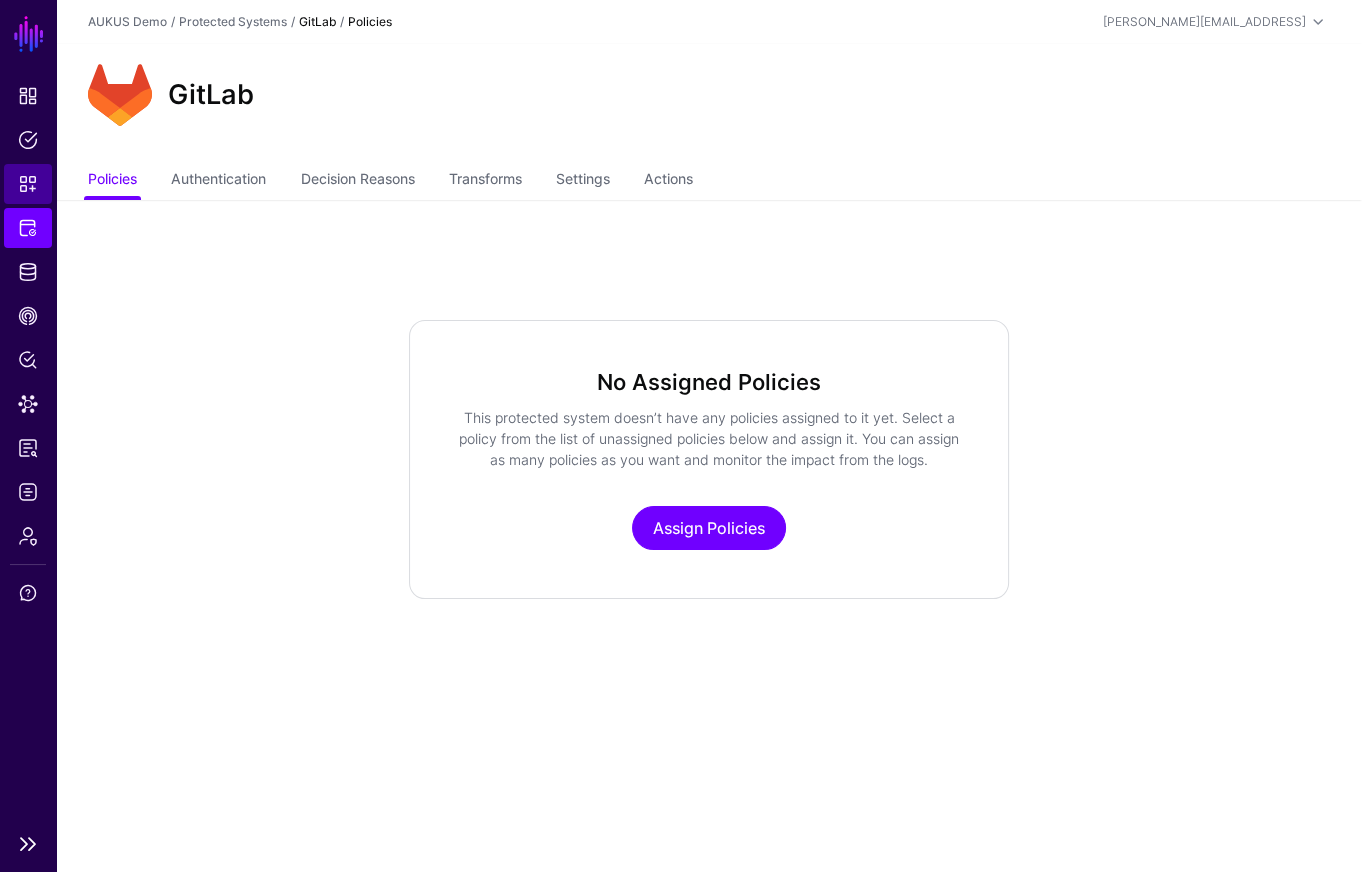 click on "Snippets" 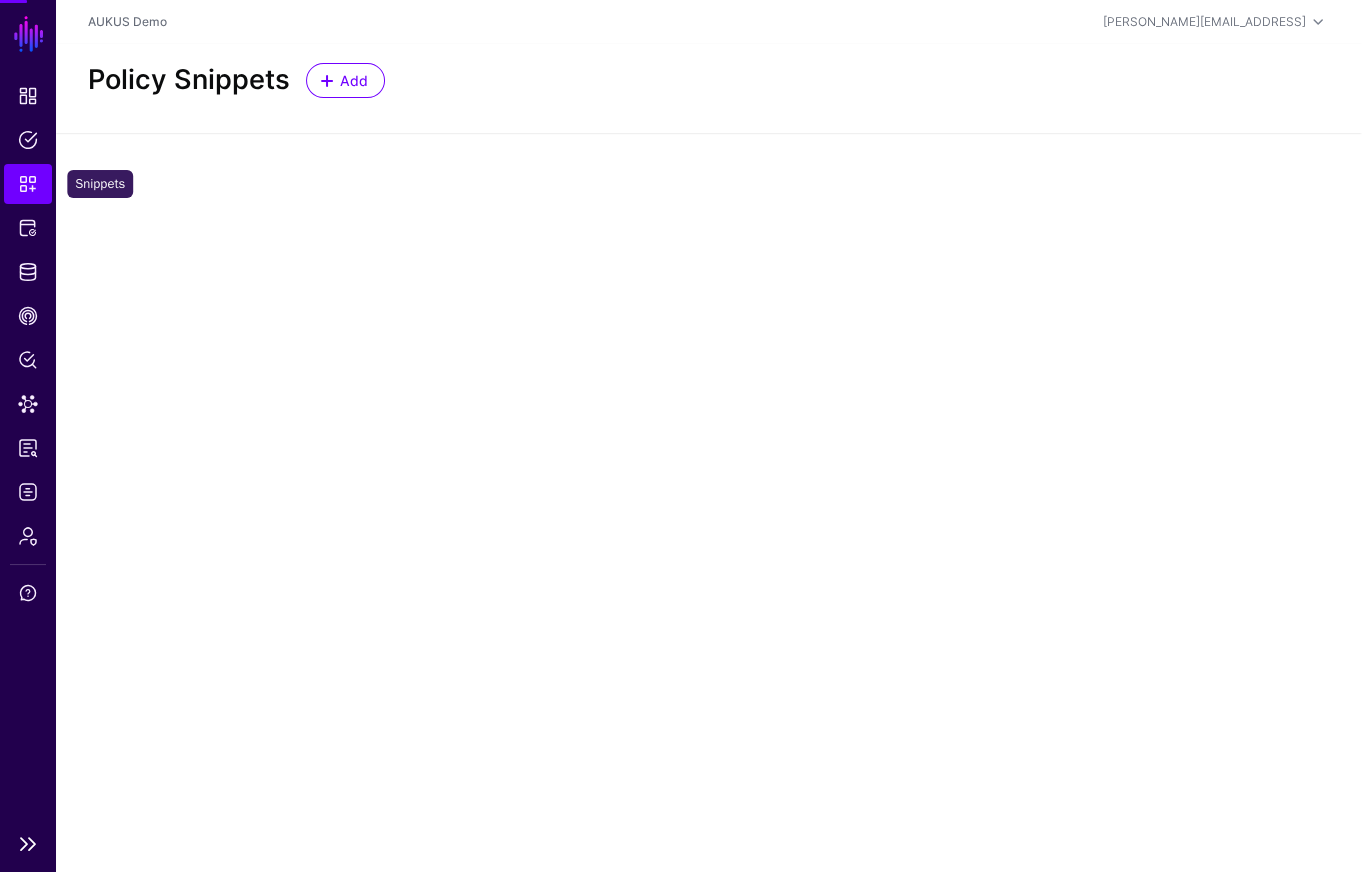 click on "Snippets" 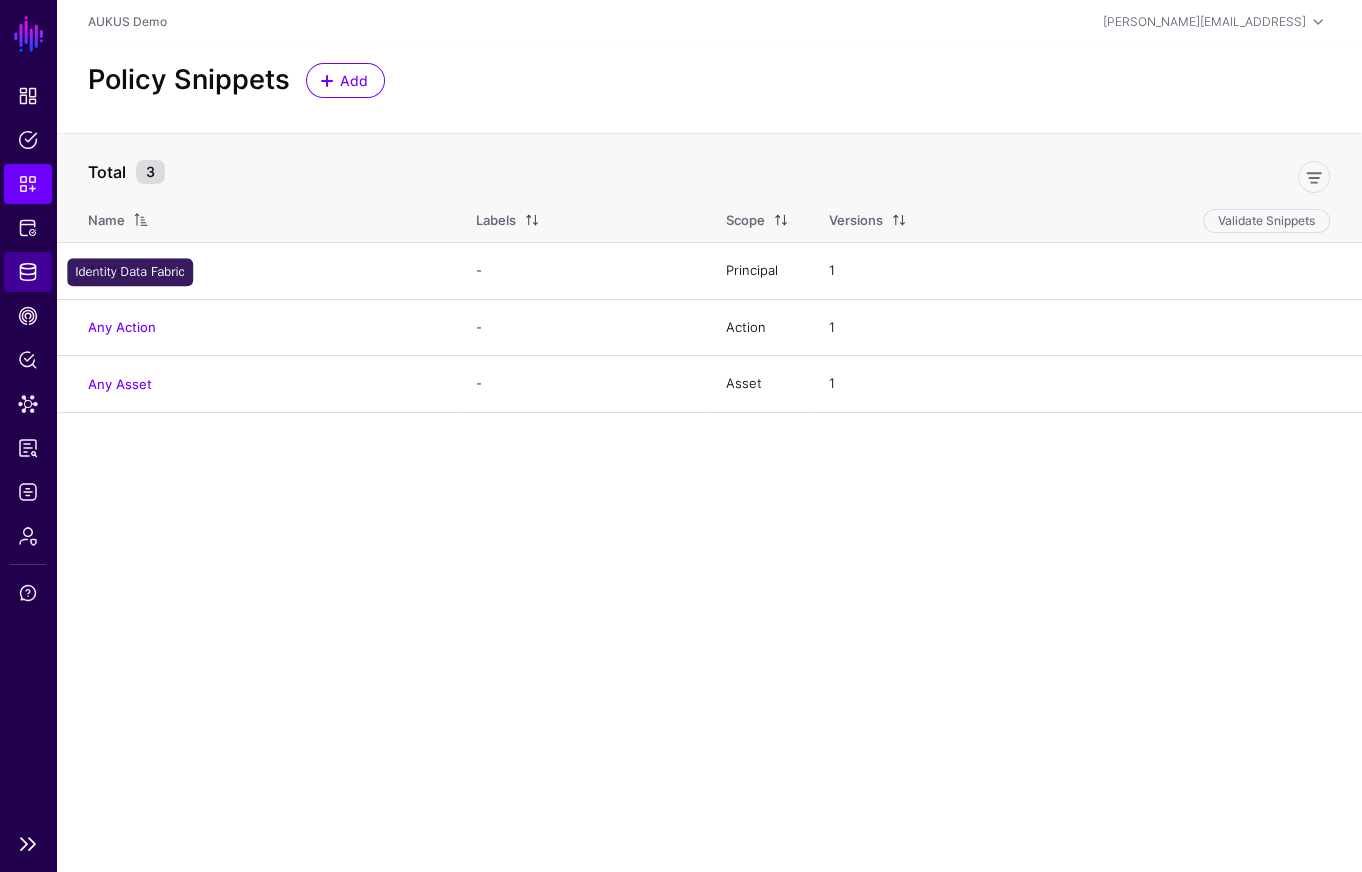click on "Identity Data Fabric" 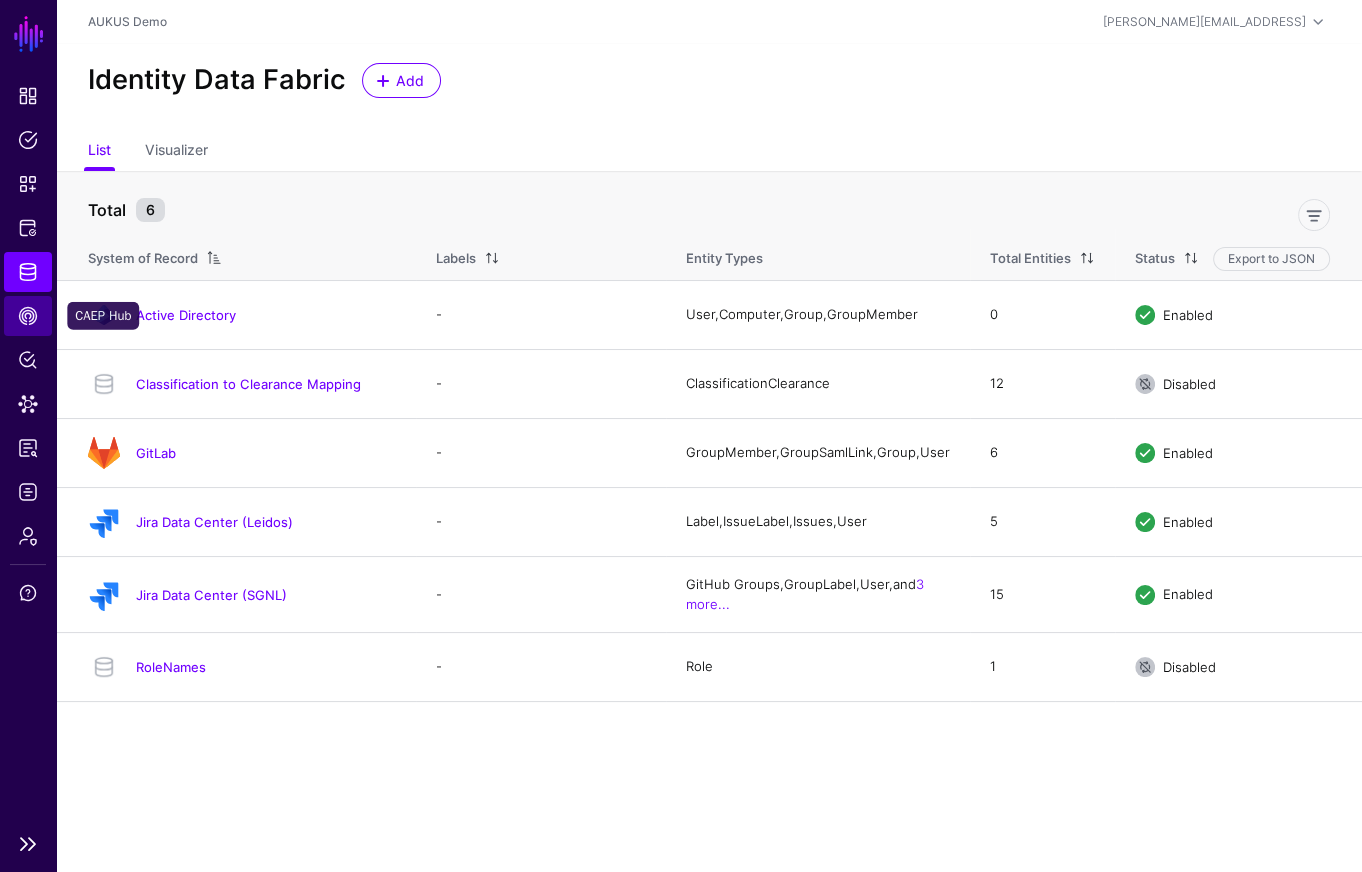 click on "CAEP Hub" 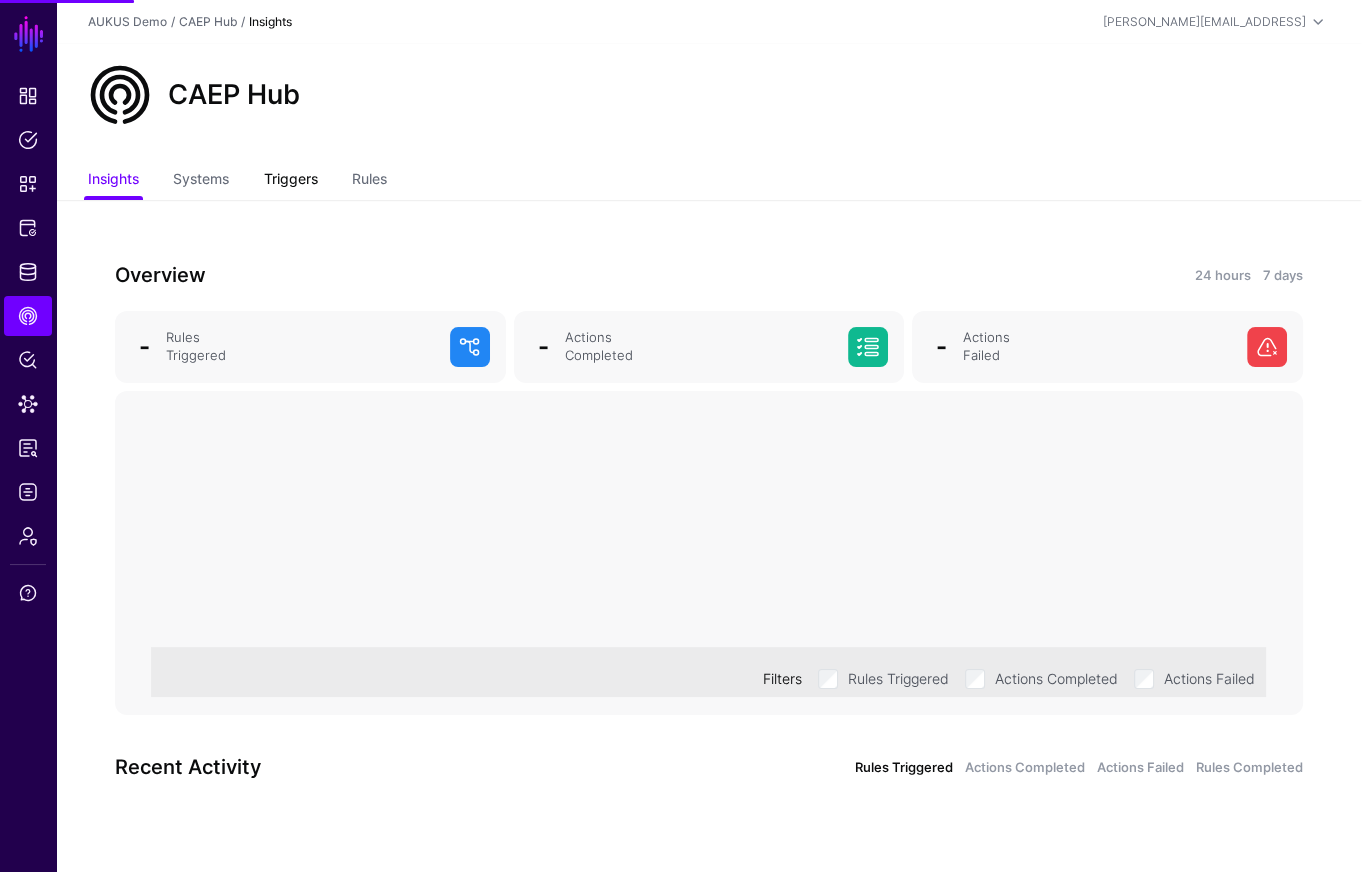 click on "Triggers" 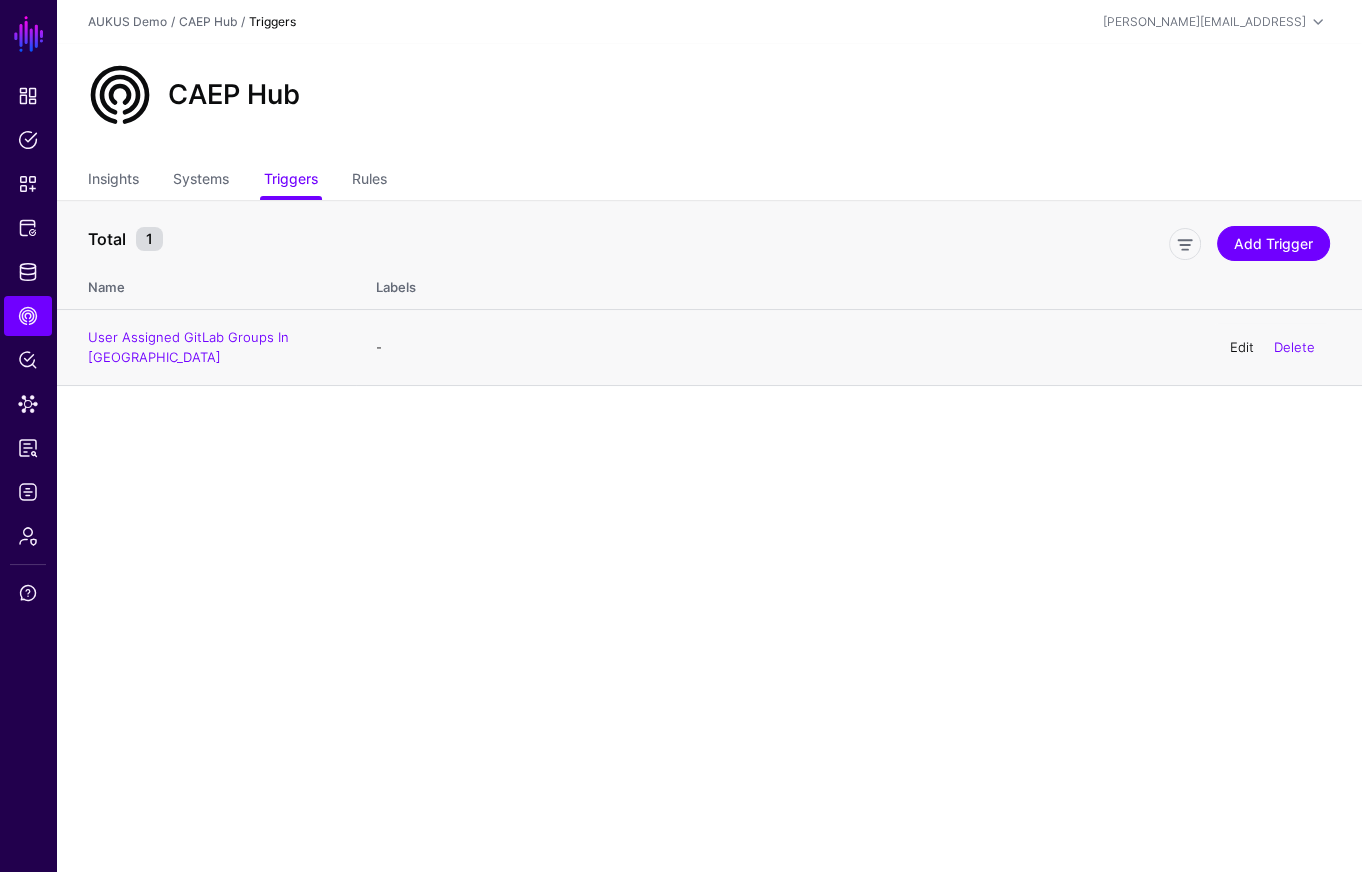 click on "Edit" 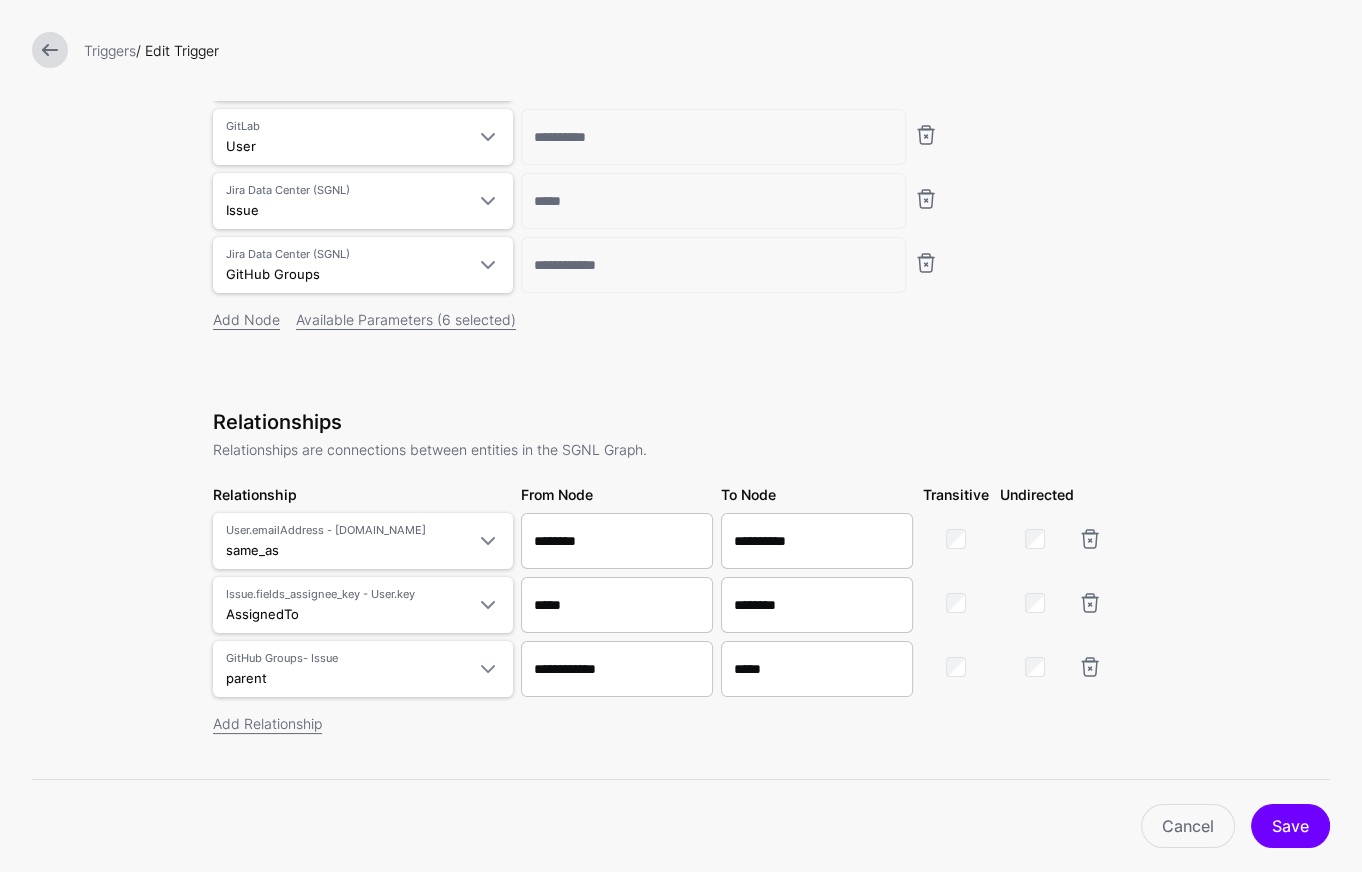 scroll, scrollTop: 304, scrollLeft: 0, axis: vertical 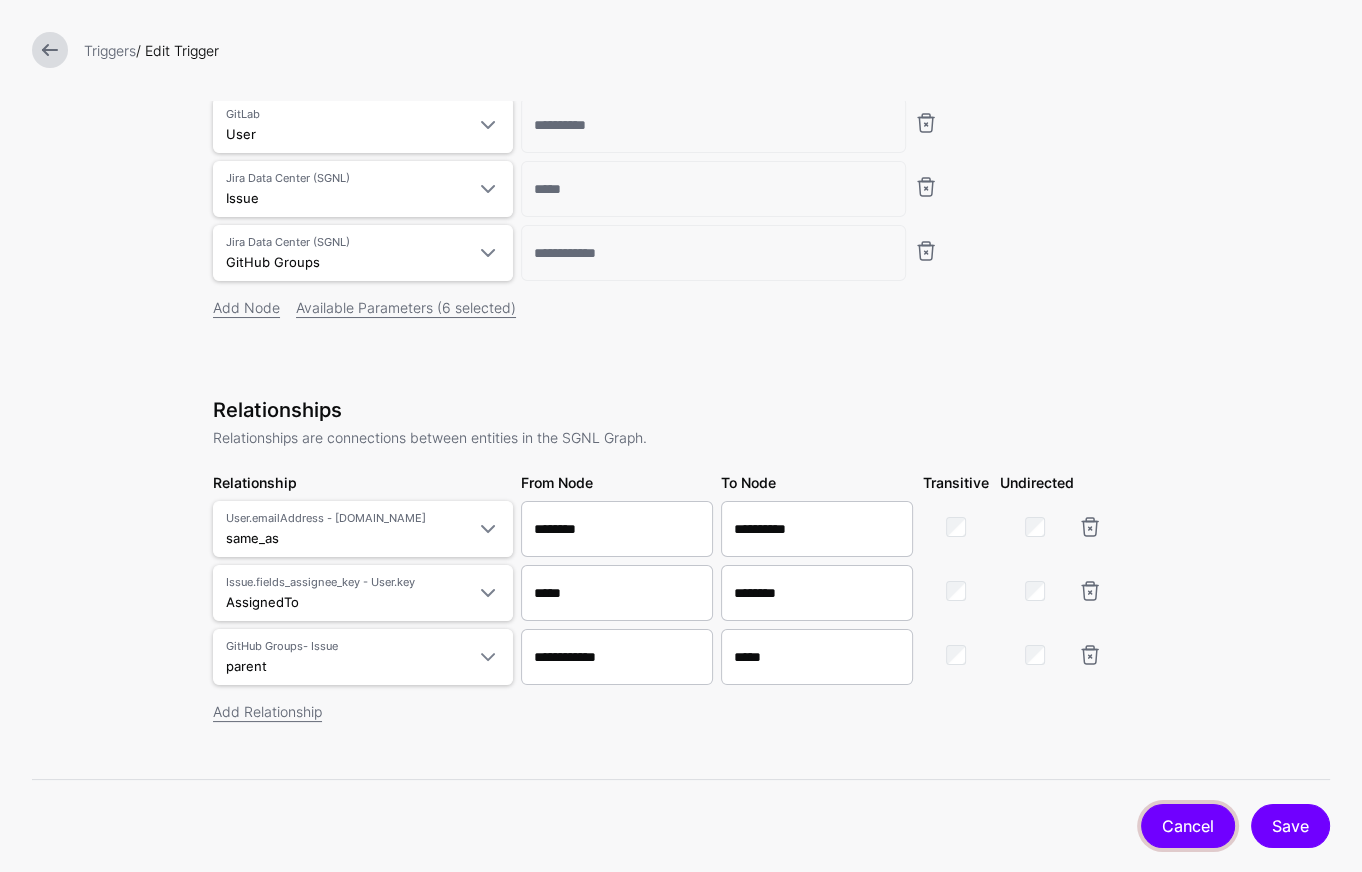 click on "Cancel" at bounding box center (1188, 826) 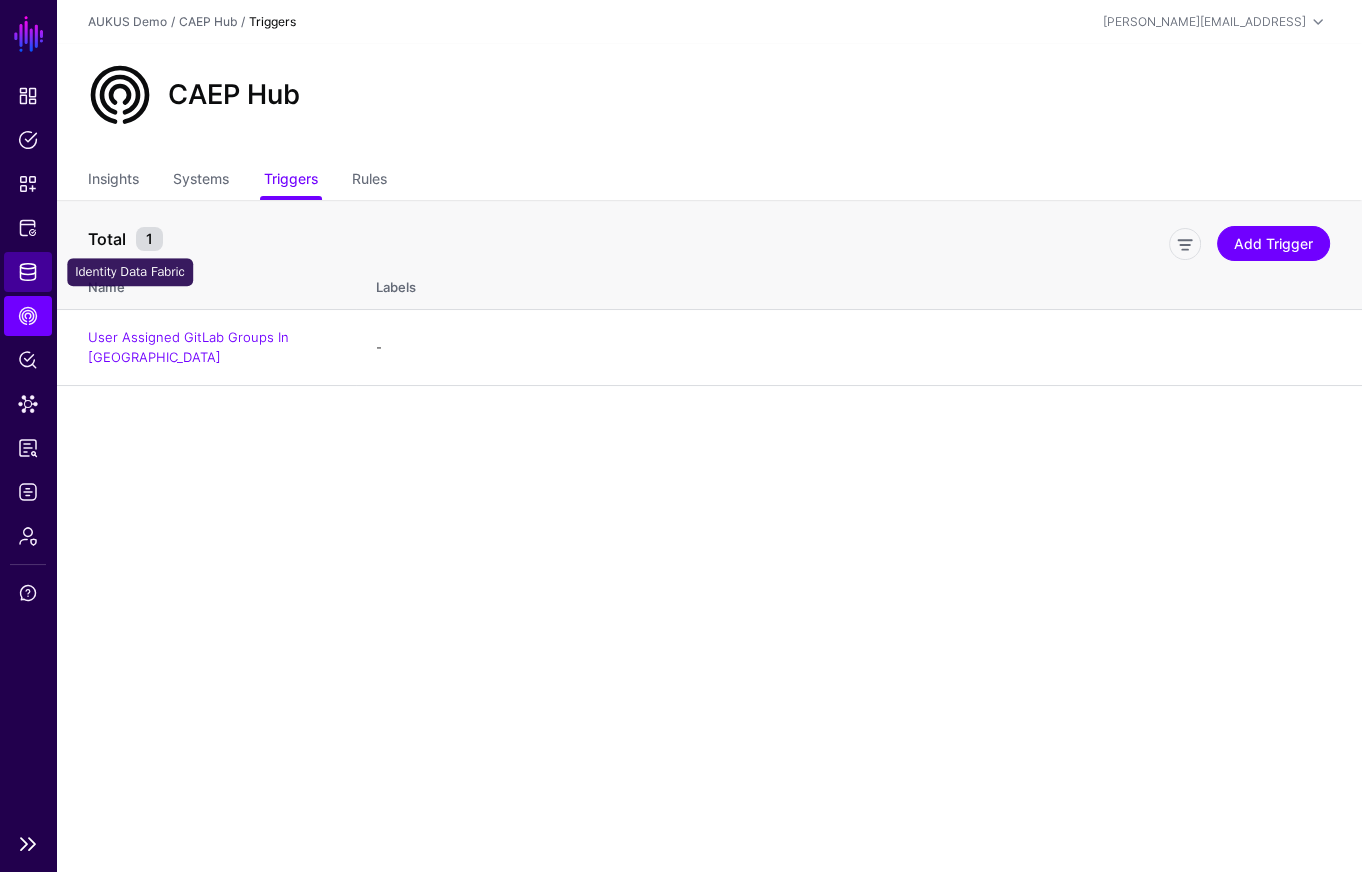 click on "Identity Data Fabric" 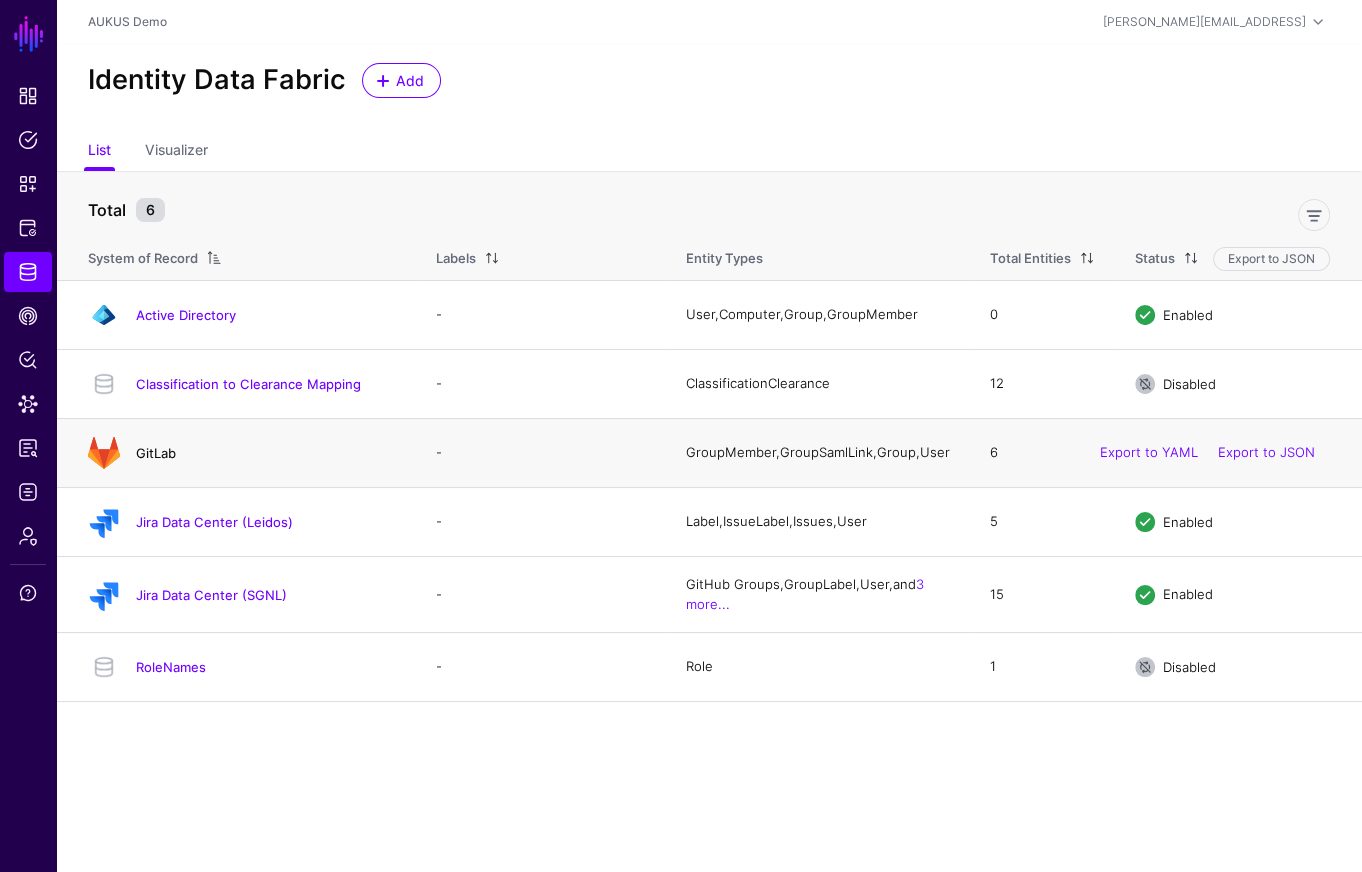 click on "GitLab" 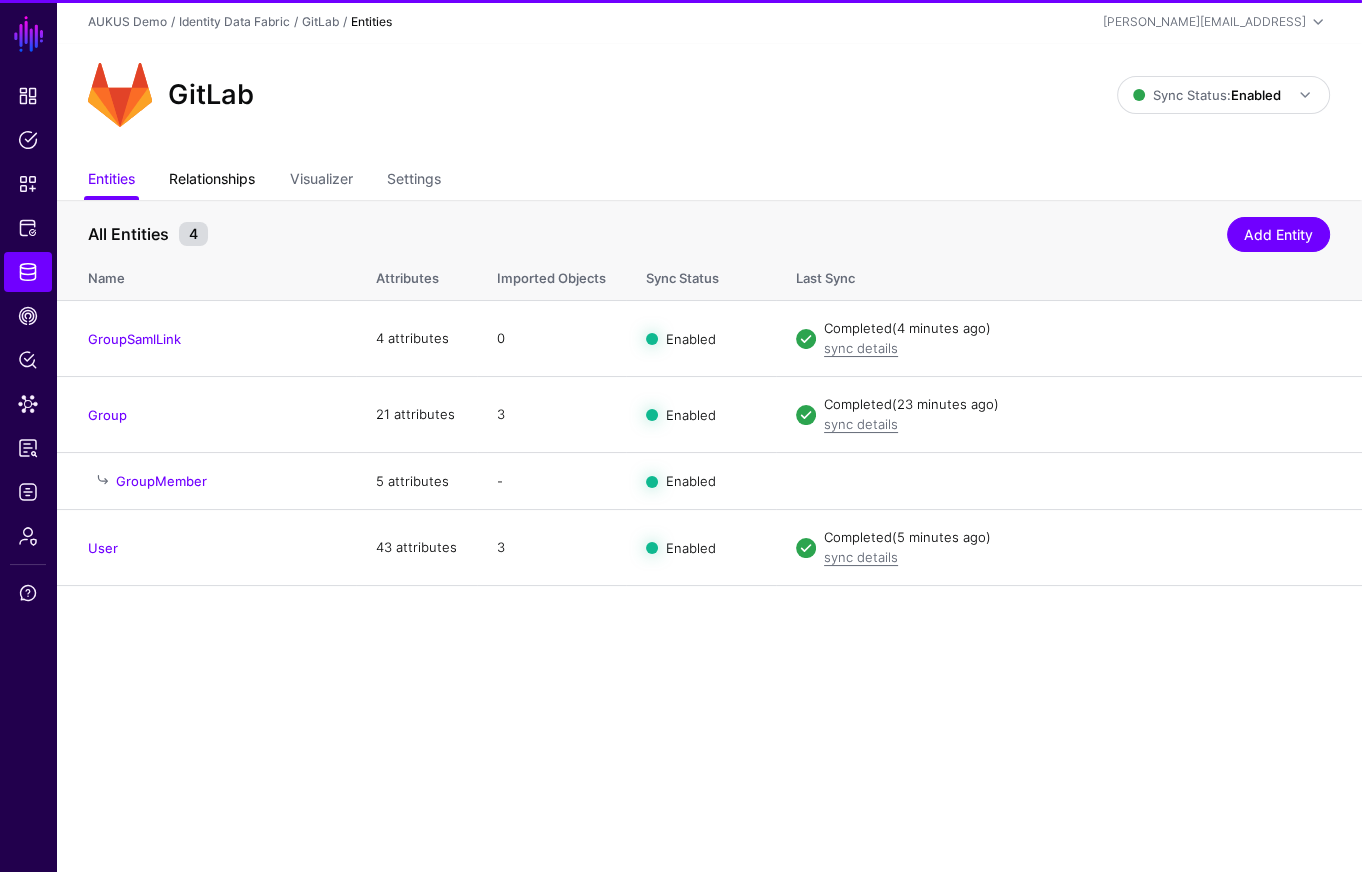 click on "Relationships" 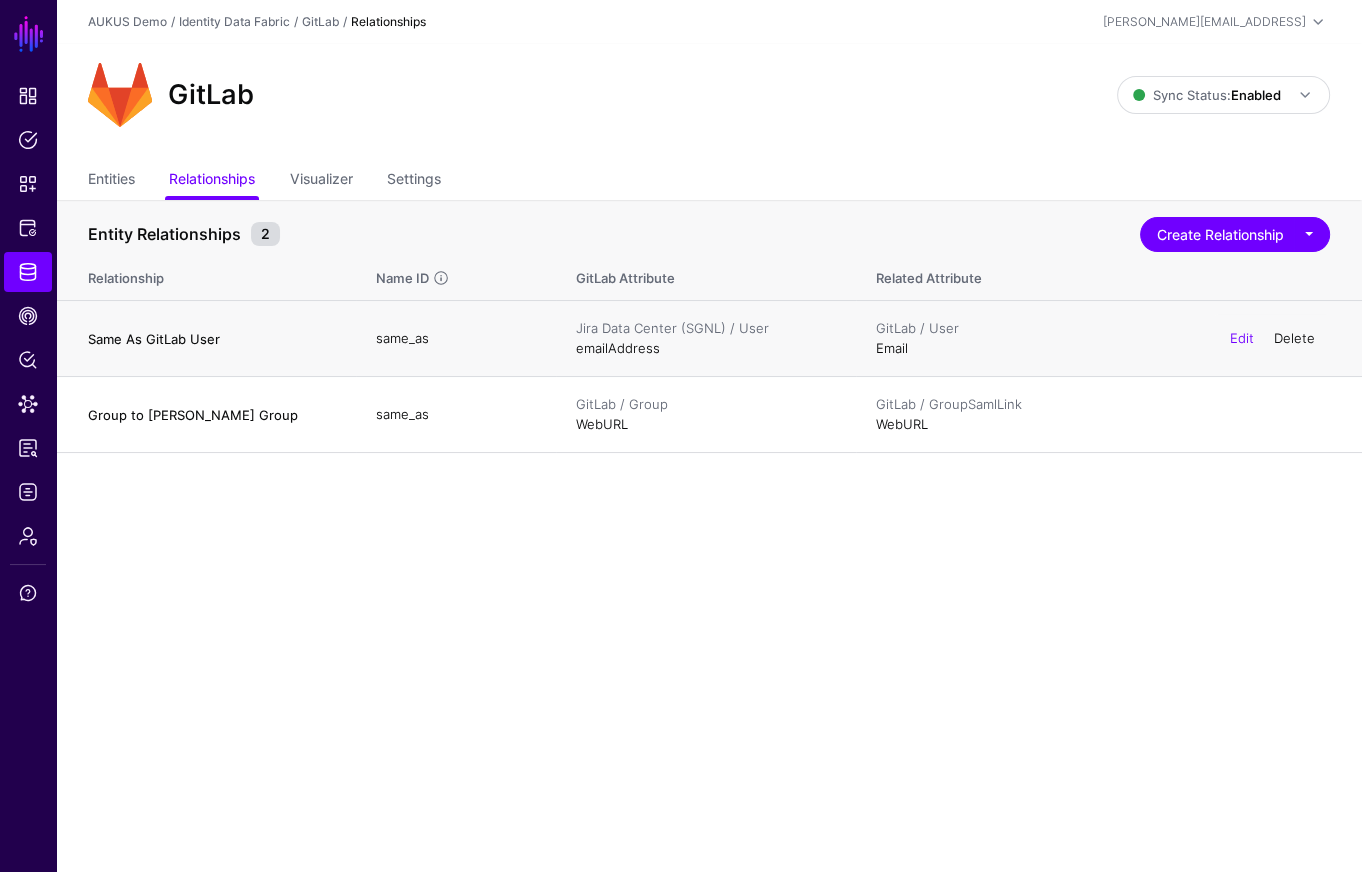 click on "Delete" 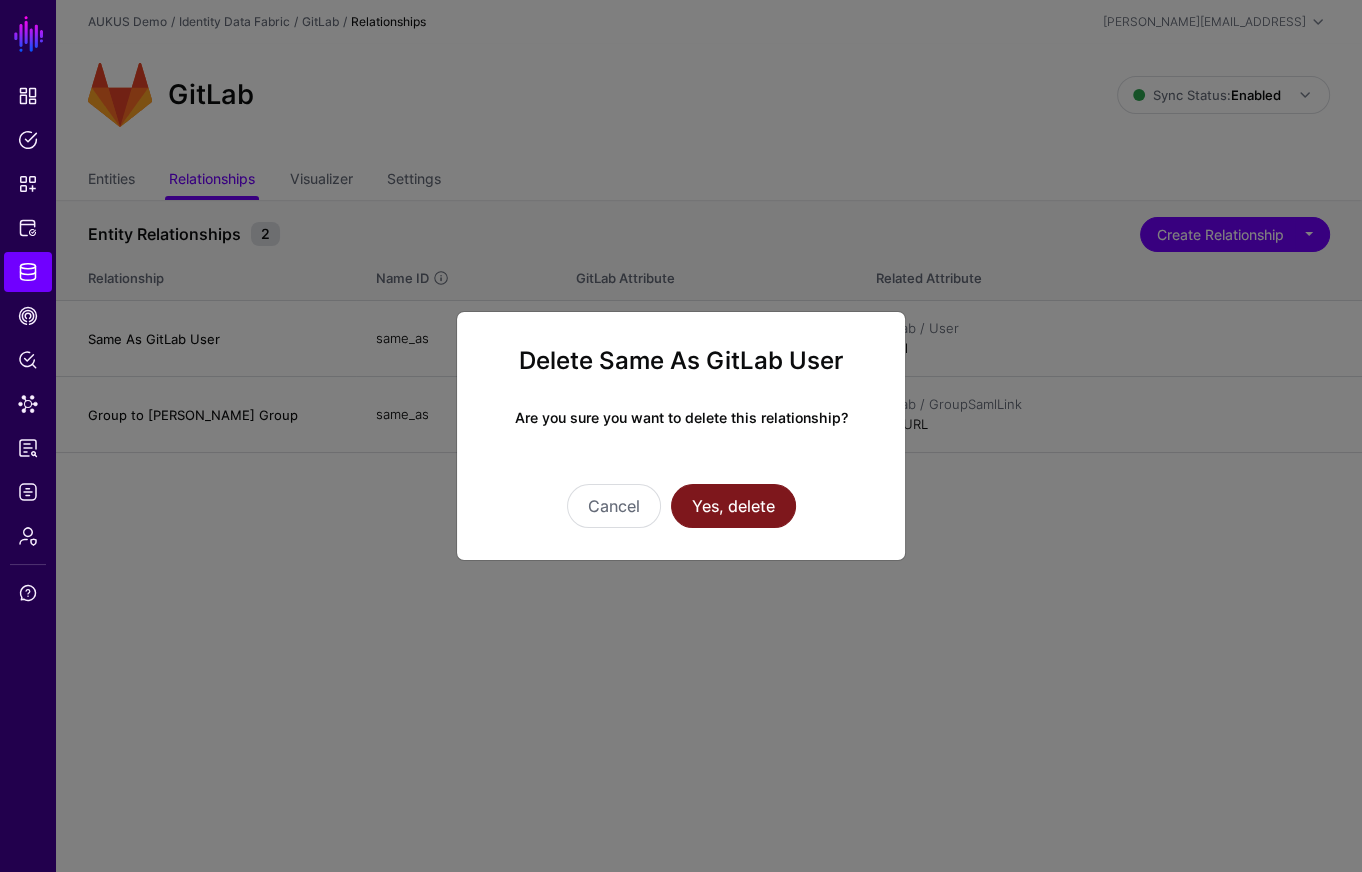 click on "Yes, delete" 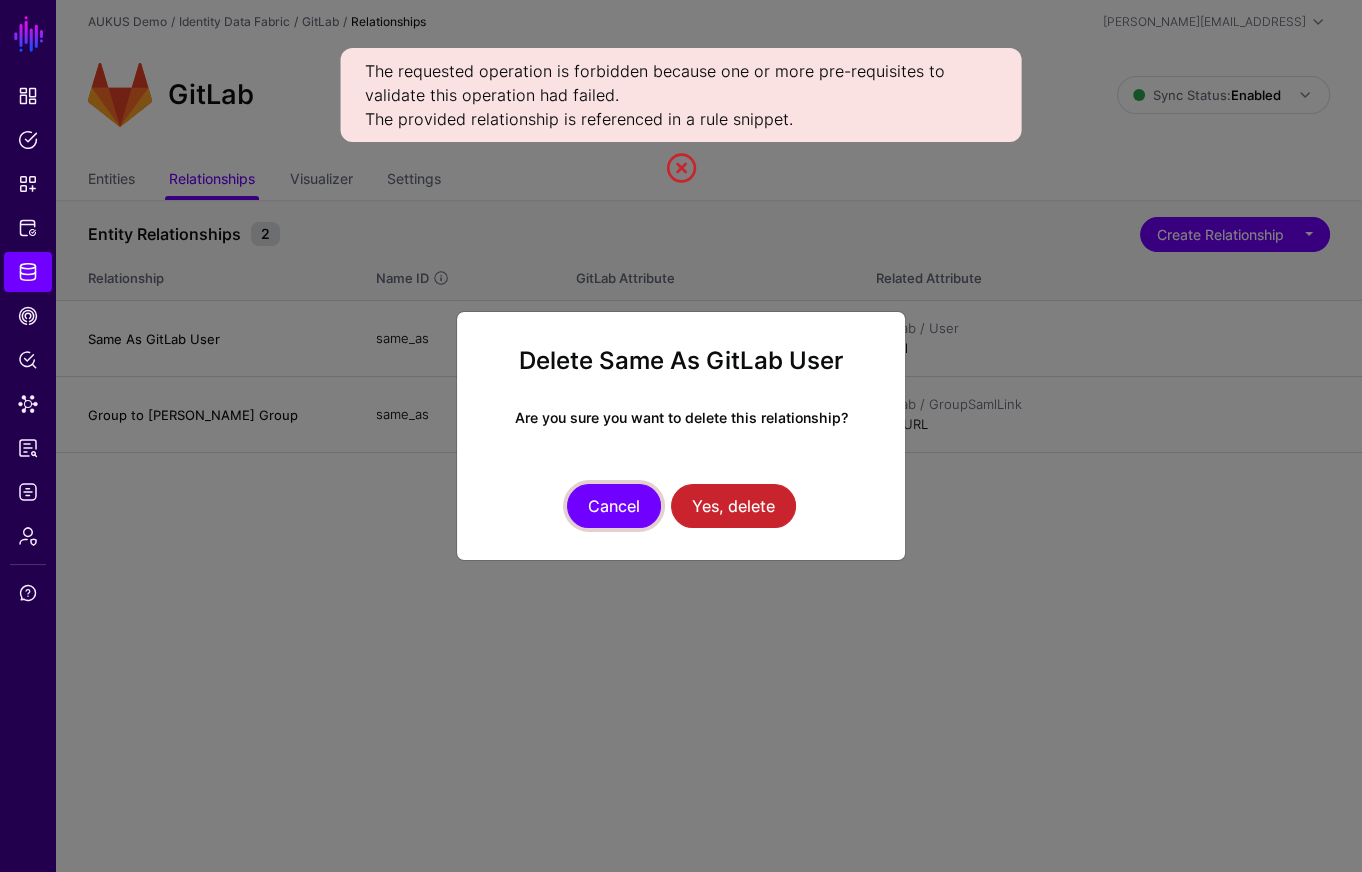 click on "Cancel" 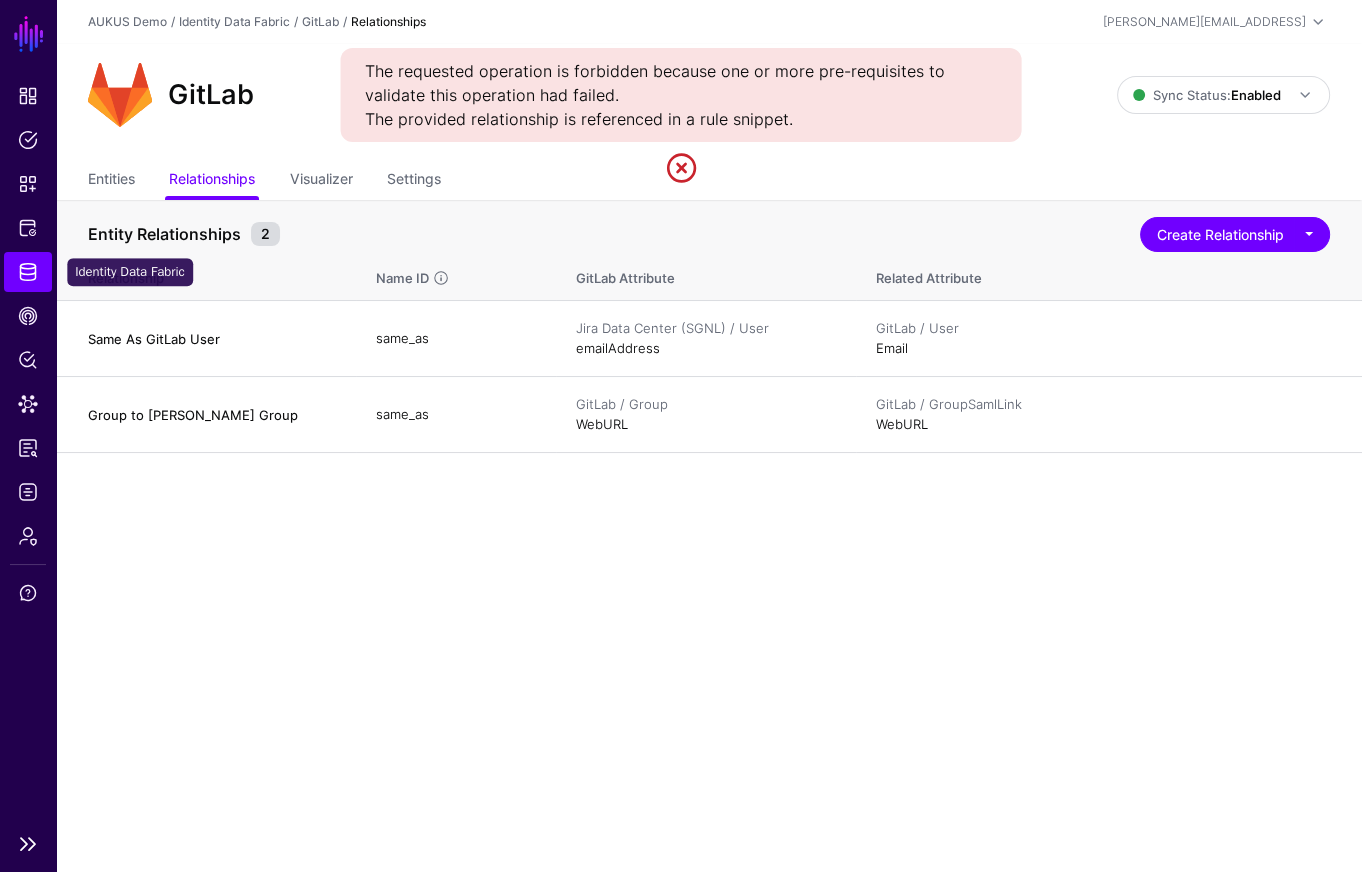 click on "Identity Data Fabric" 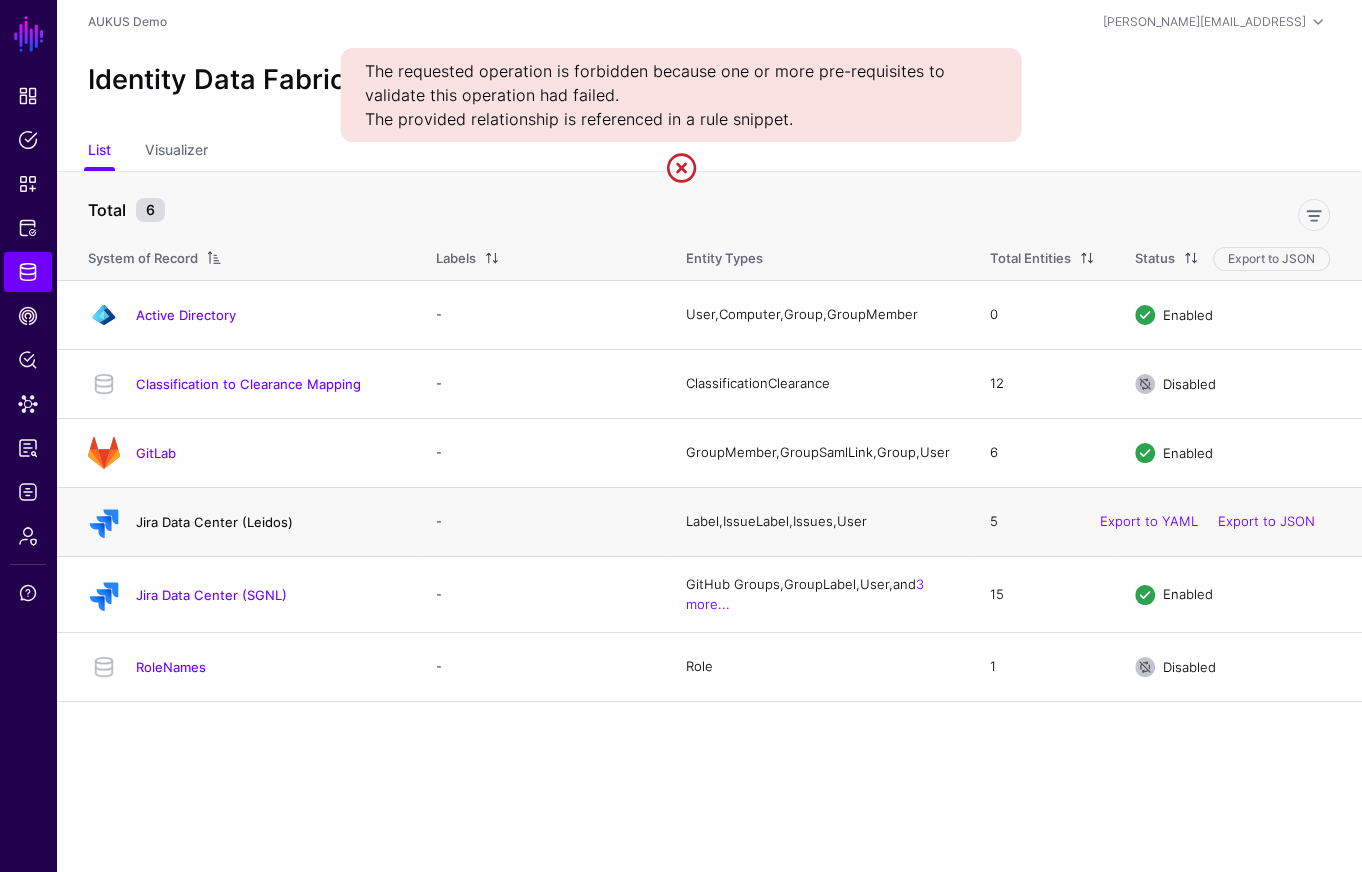 click on "Jira Data Center (Leidos)" 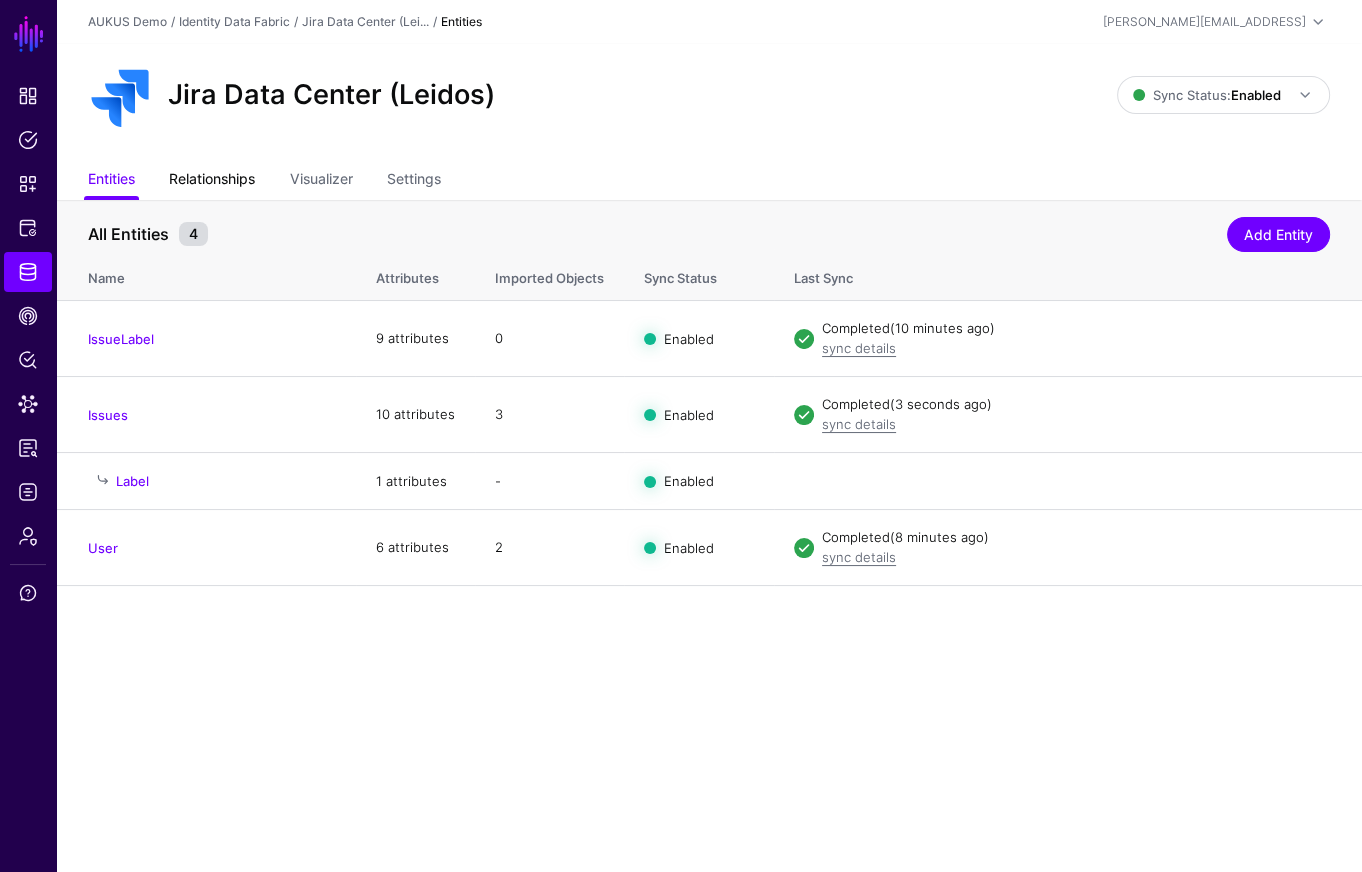 click on "Relationships" 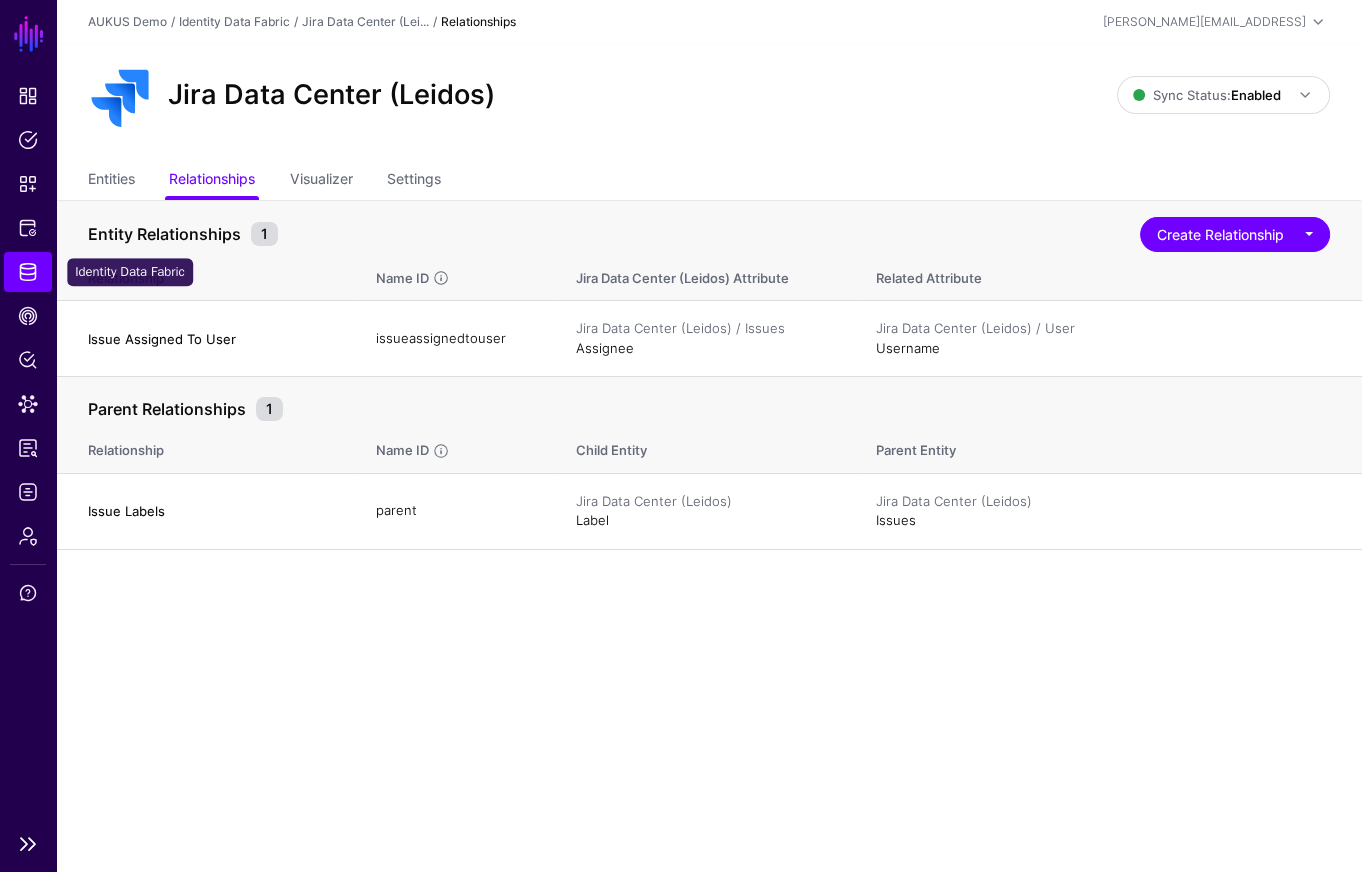 click on "Identity Data Fabric" 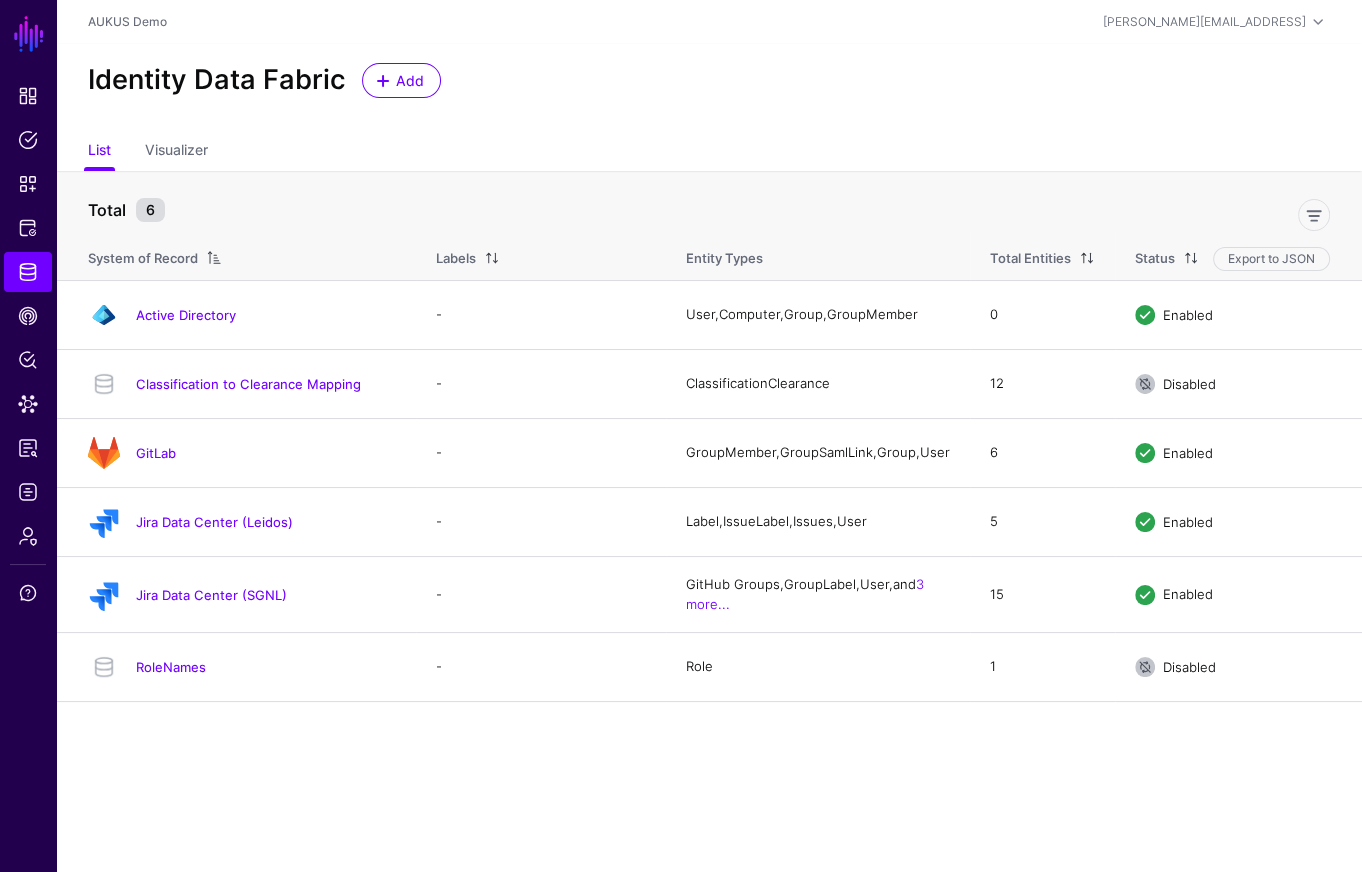 click on "Jira Data Center (Leidos)" 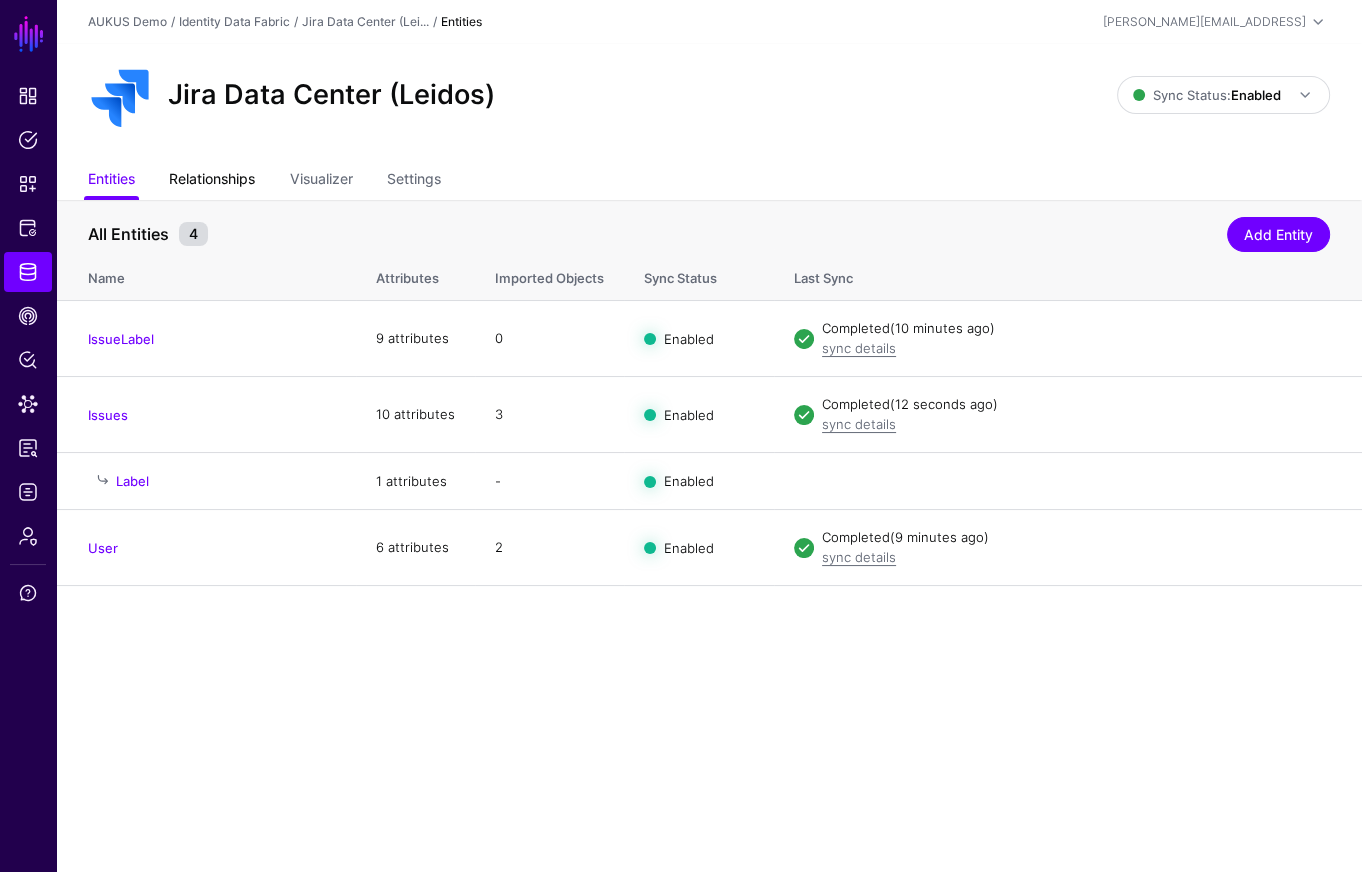 click on "Relationships" 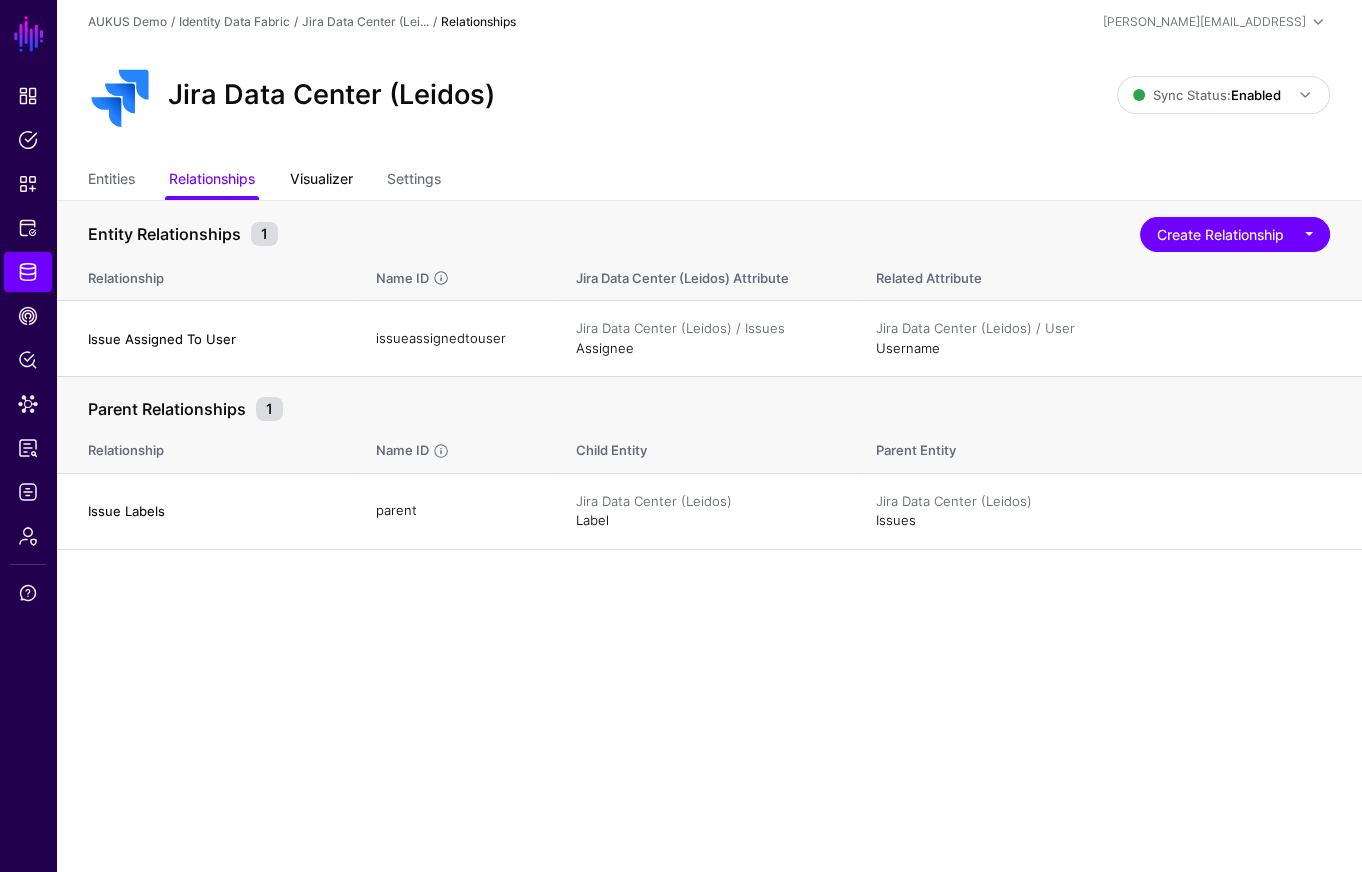 drag, startPoint x: 335, startPoint y: 181, endPoint x: 345, endPoint y: 184, distance: 10.440307 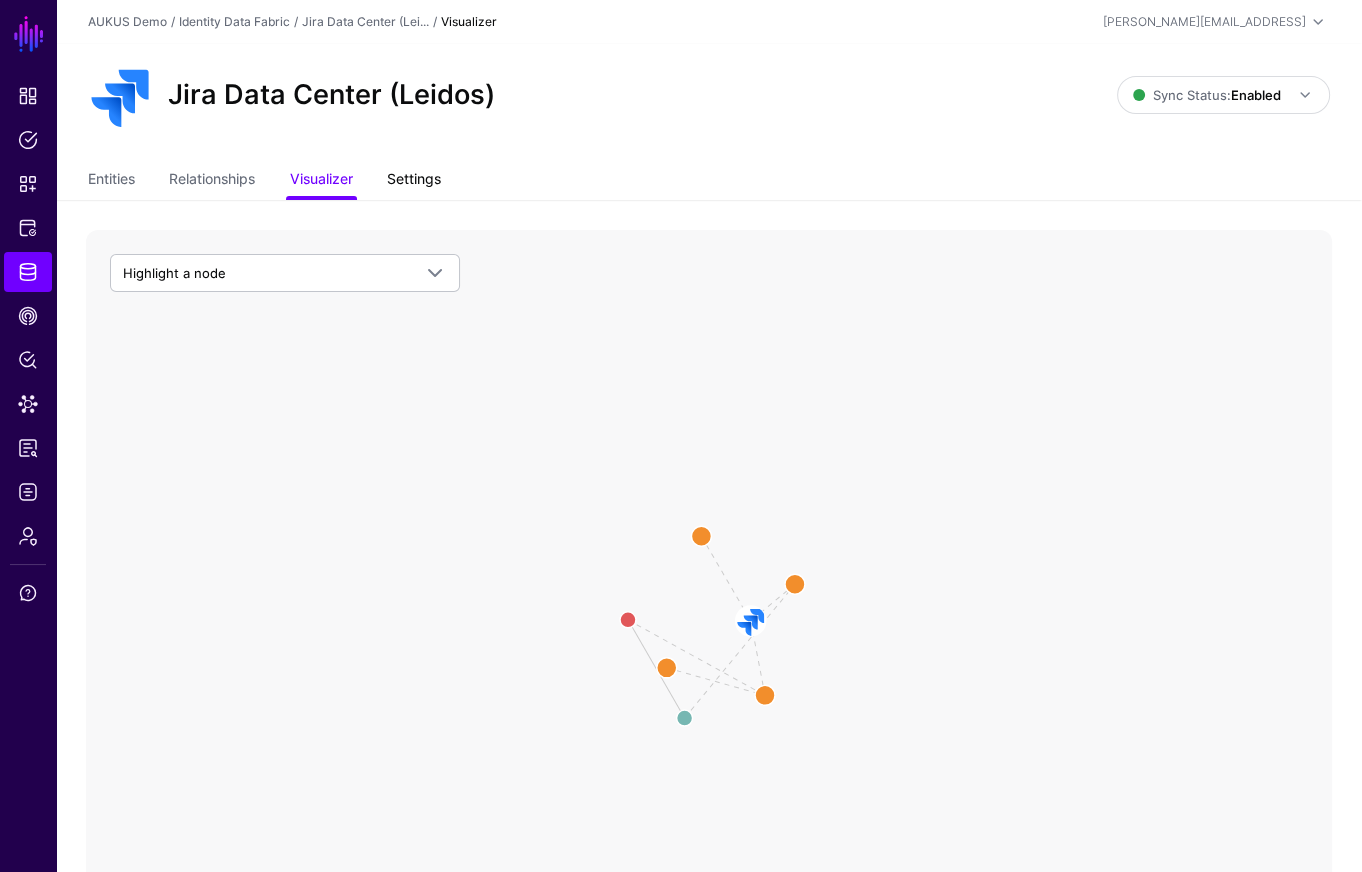 click on "Settings" 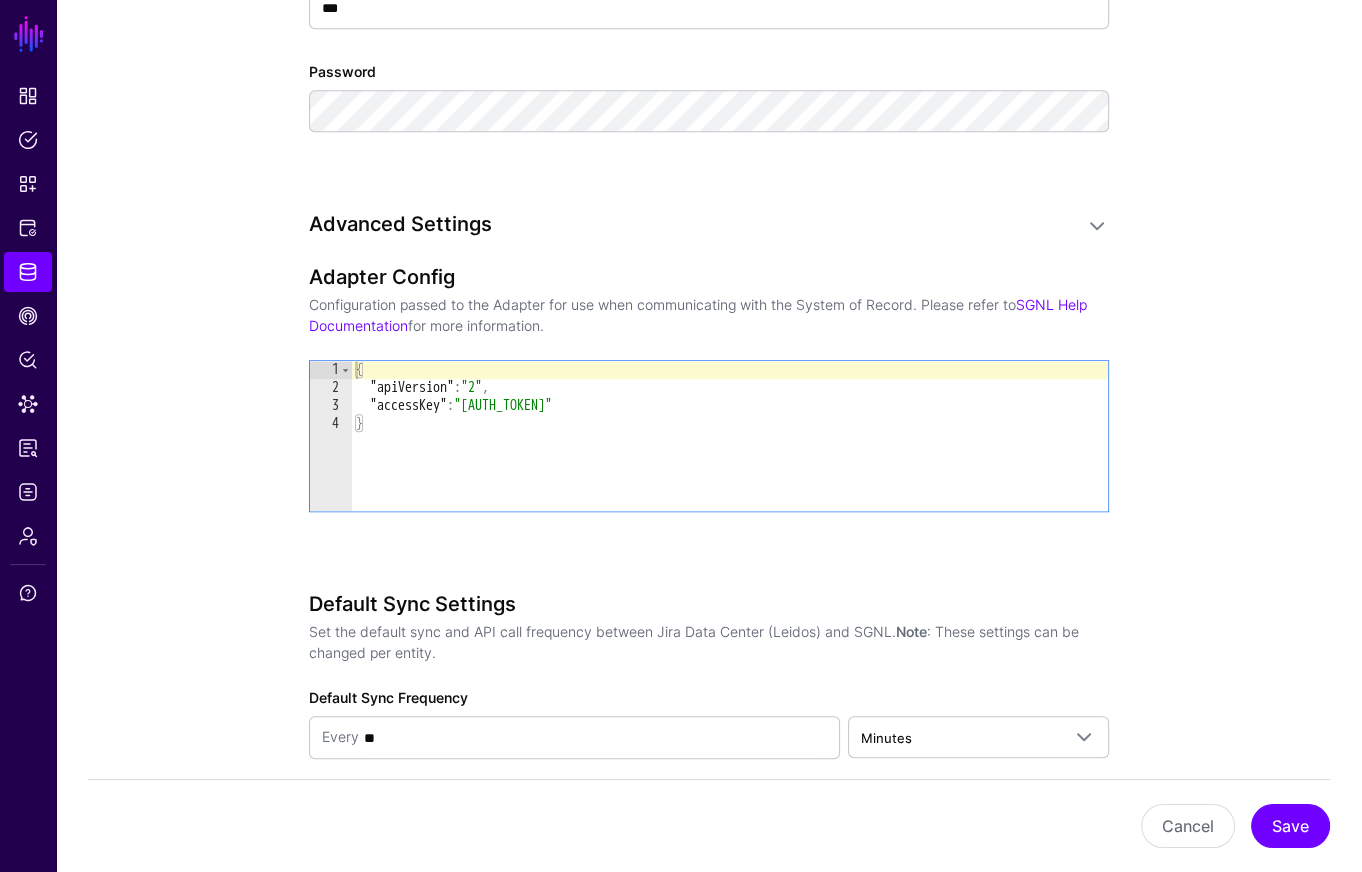 scroll, scrollTop: 2033, scrollLeft: 0, axis: vertical 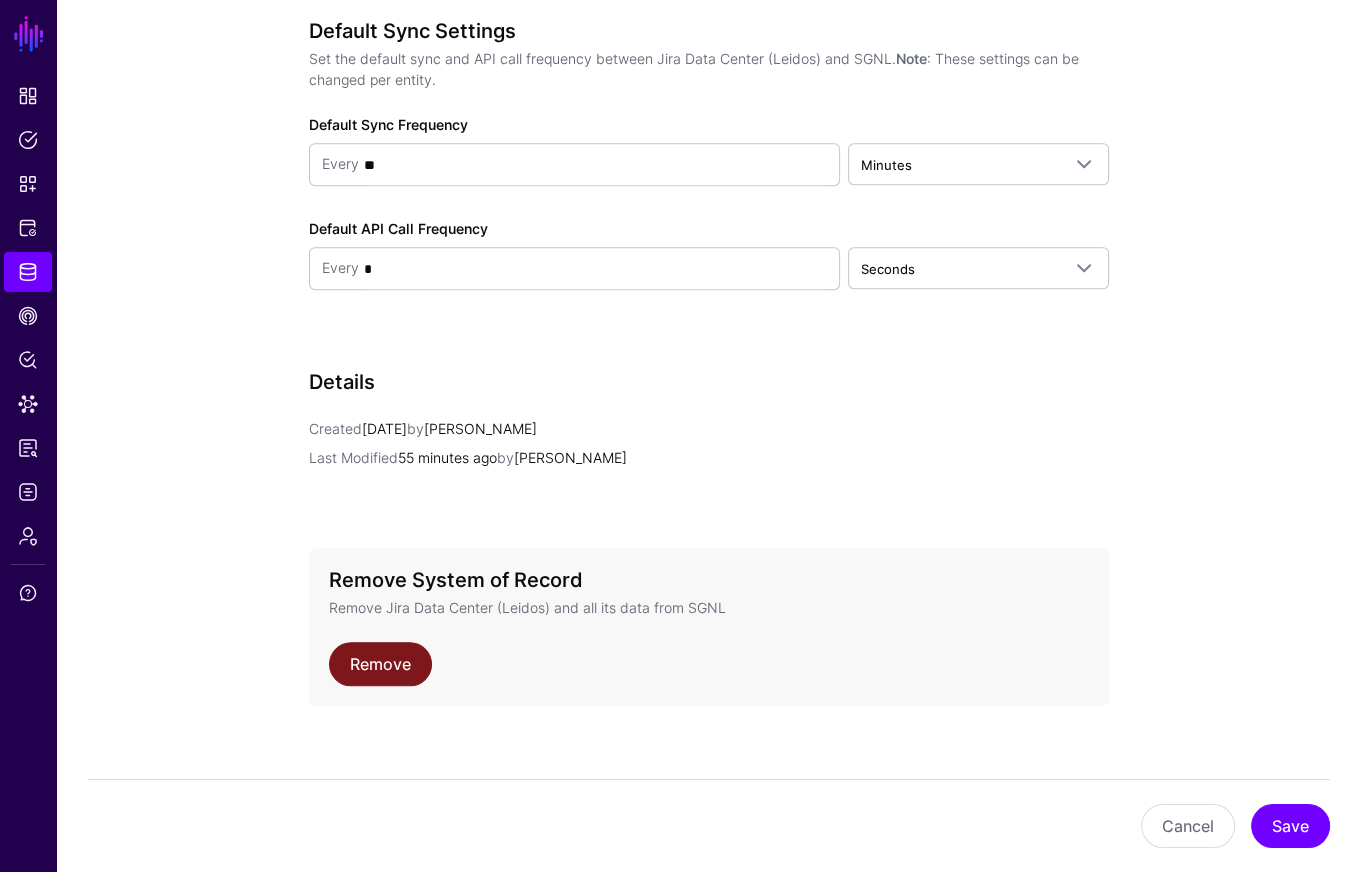 click on "Remove" 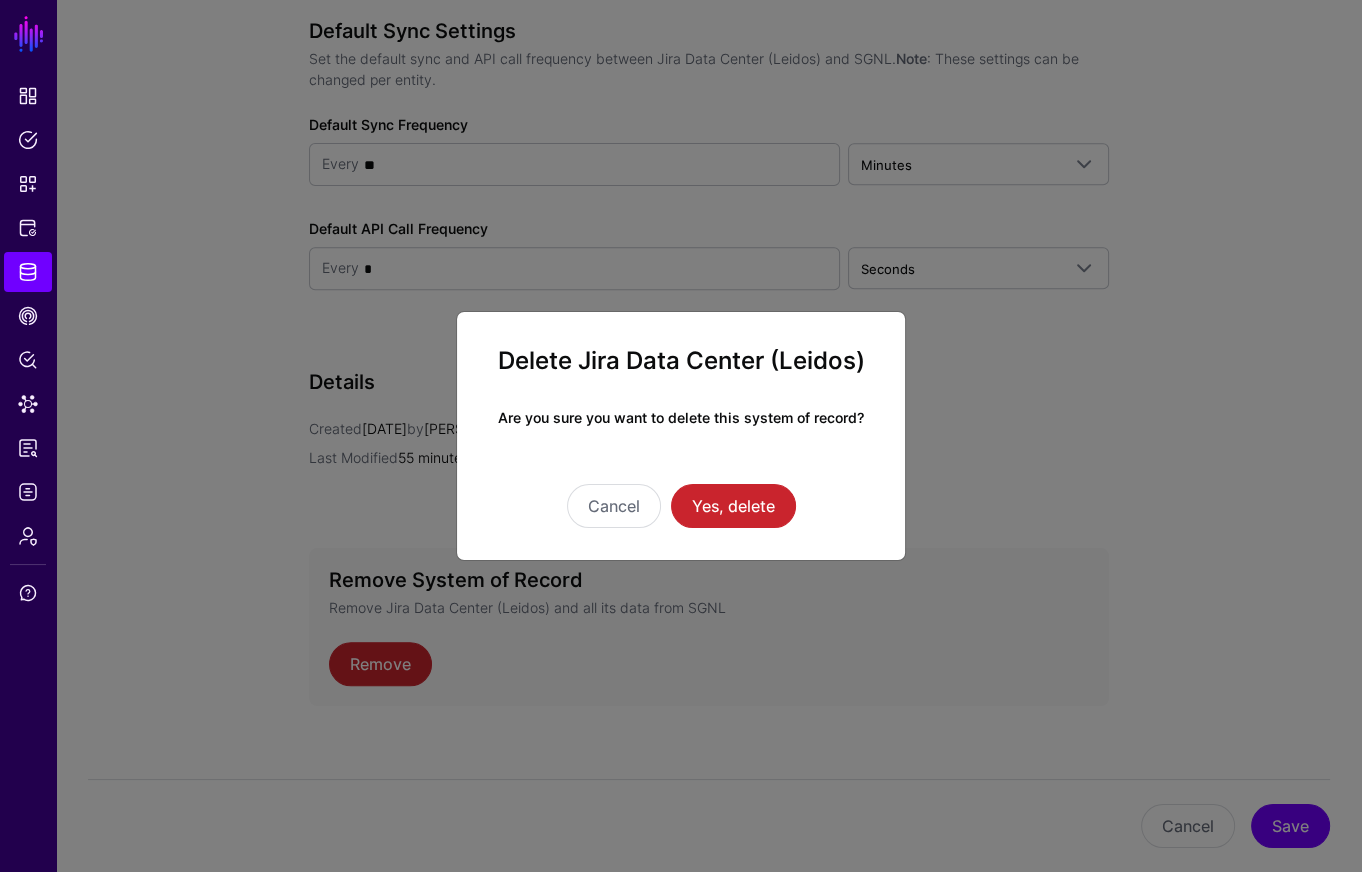 click on "Delete Jira Data Center (Leidos) Are you sure you want to delete this system of record? Cancel Yes, delete" 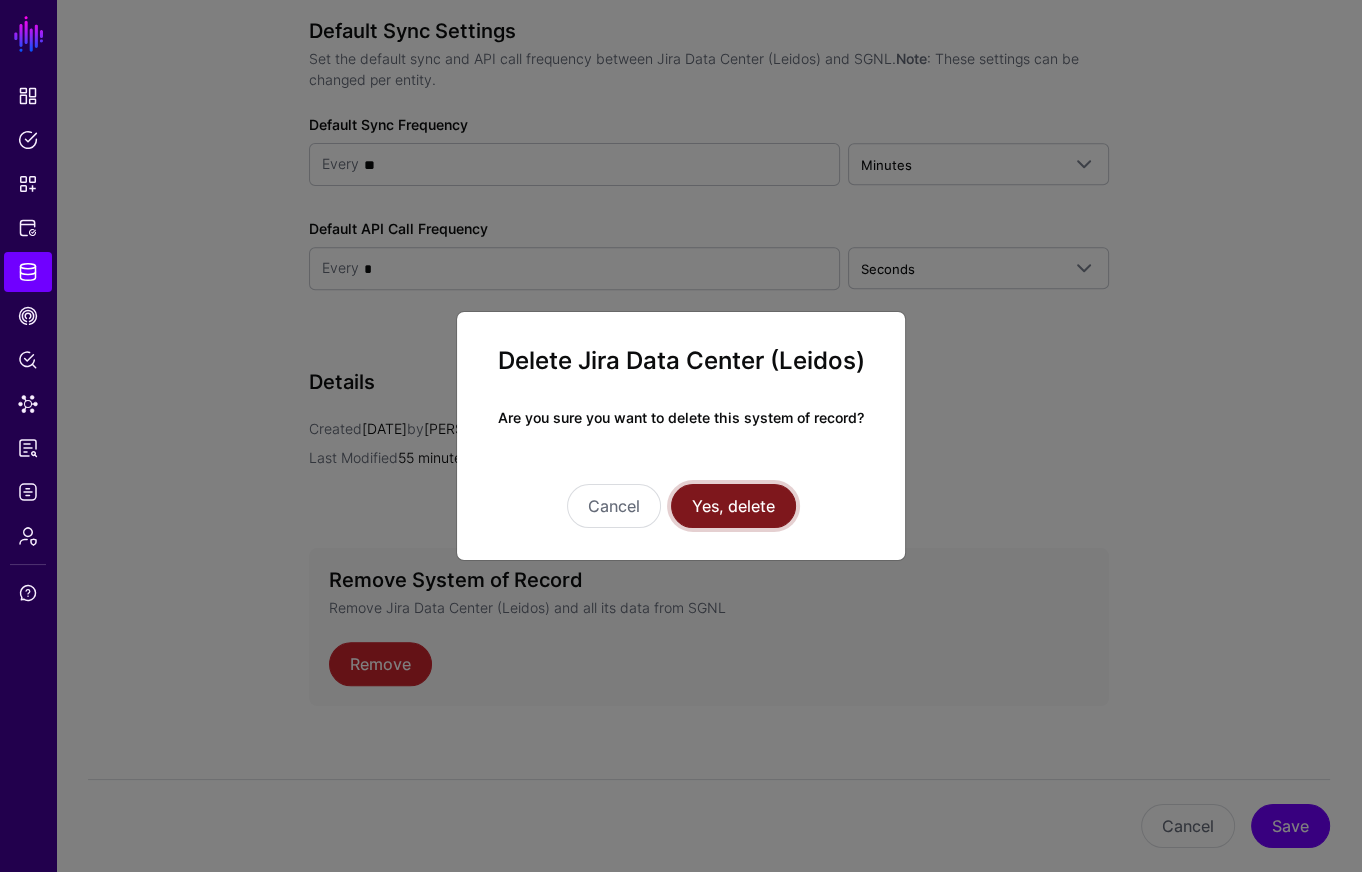 click on "Yes, delete" 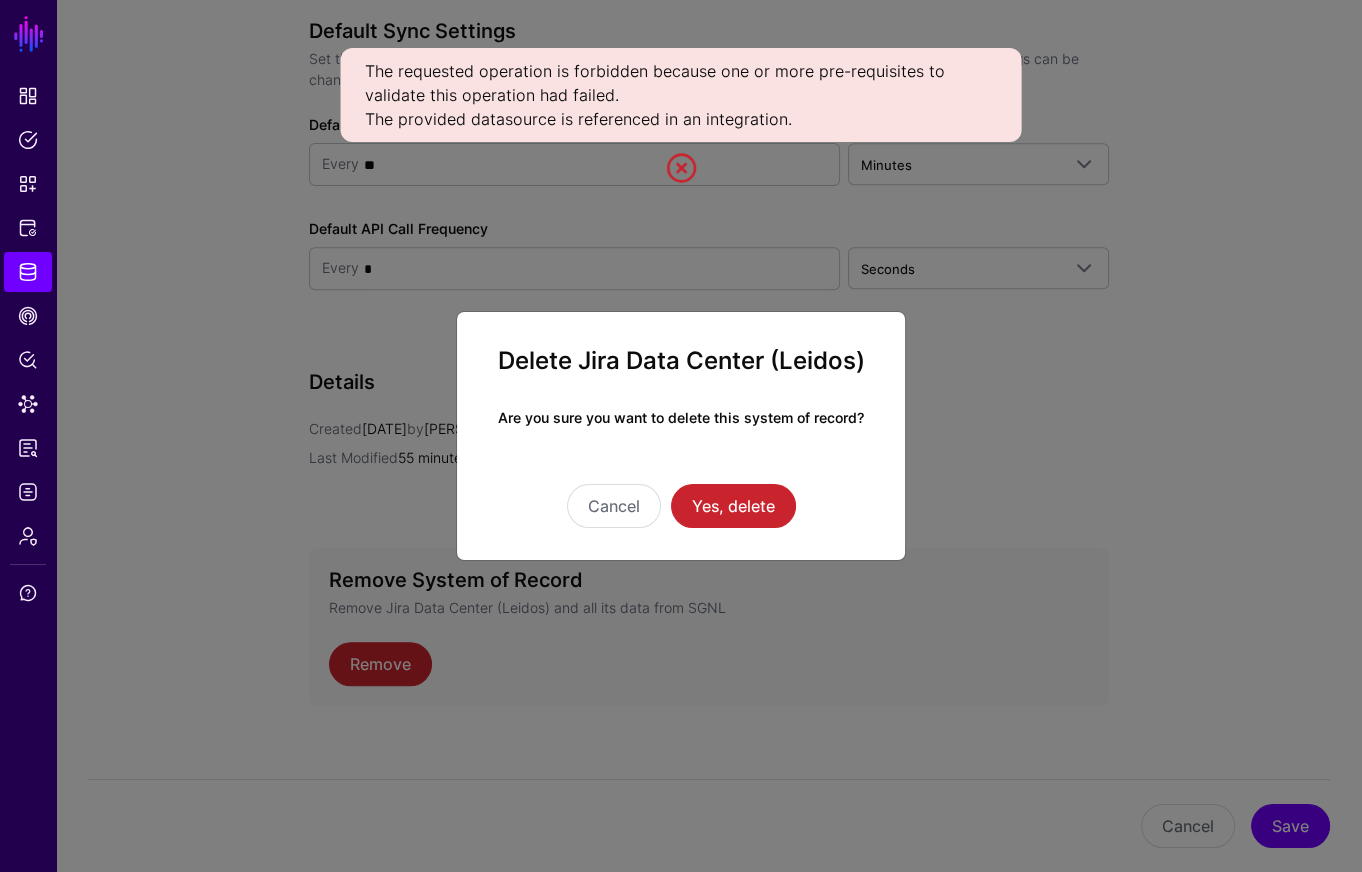 click on "The requested operation is forbidden because one or more pre-requisites to validate this operation had failed. The provided datasource is referenced in an integration." 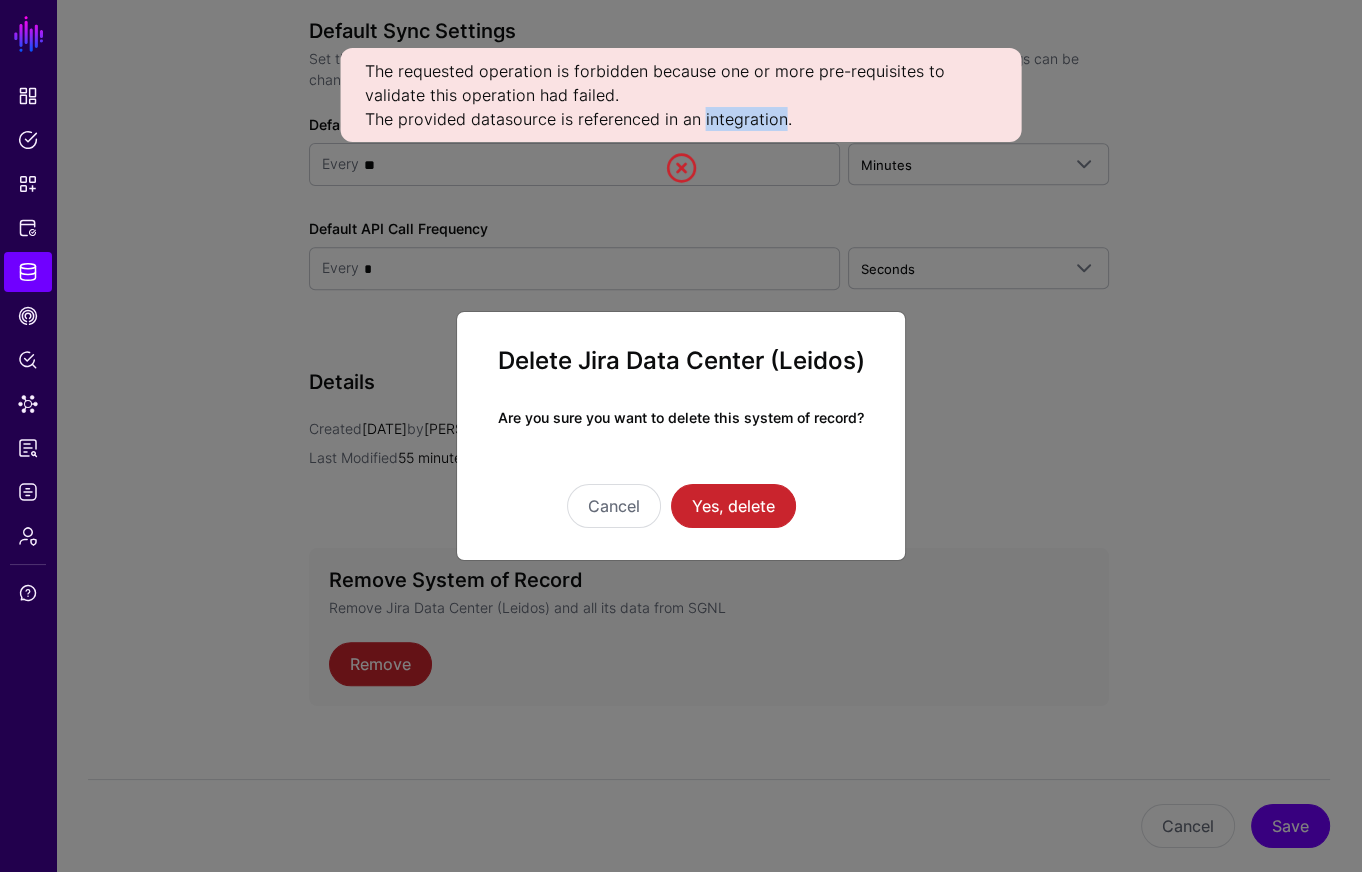 click on "The requested operation is forbidden because one or more pre-requisites to validate this operation had failed. The provided datasource is referenced in an integration." 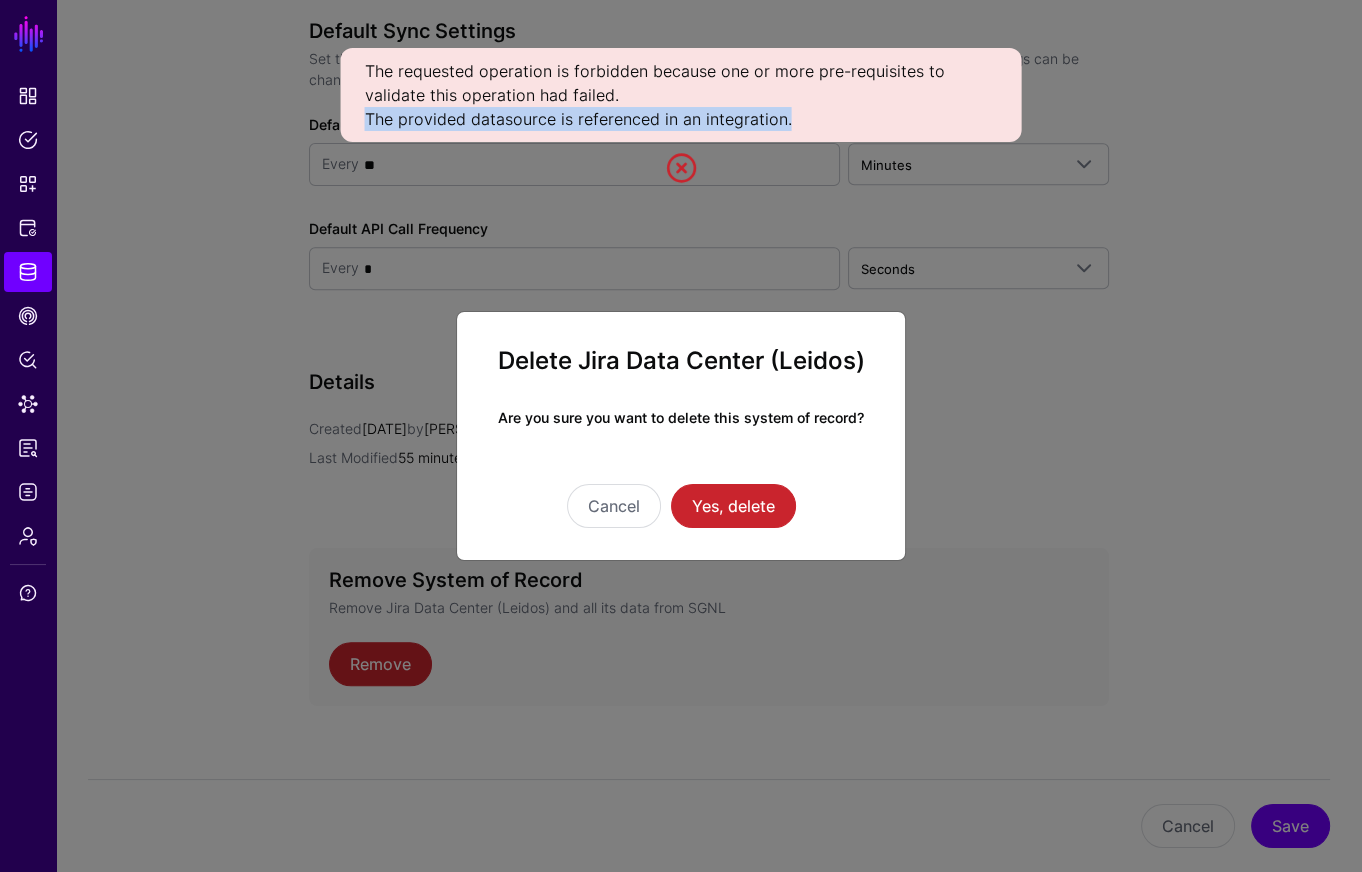 click on "The requested operation is forbidden because one or more pre-requisites to validate this operation had failed. The provided datasource is referenced in an integration." 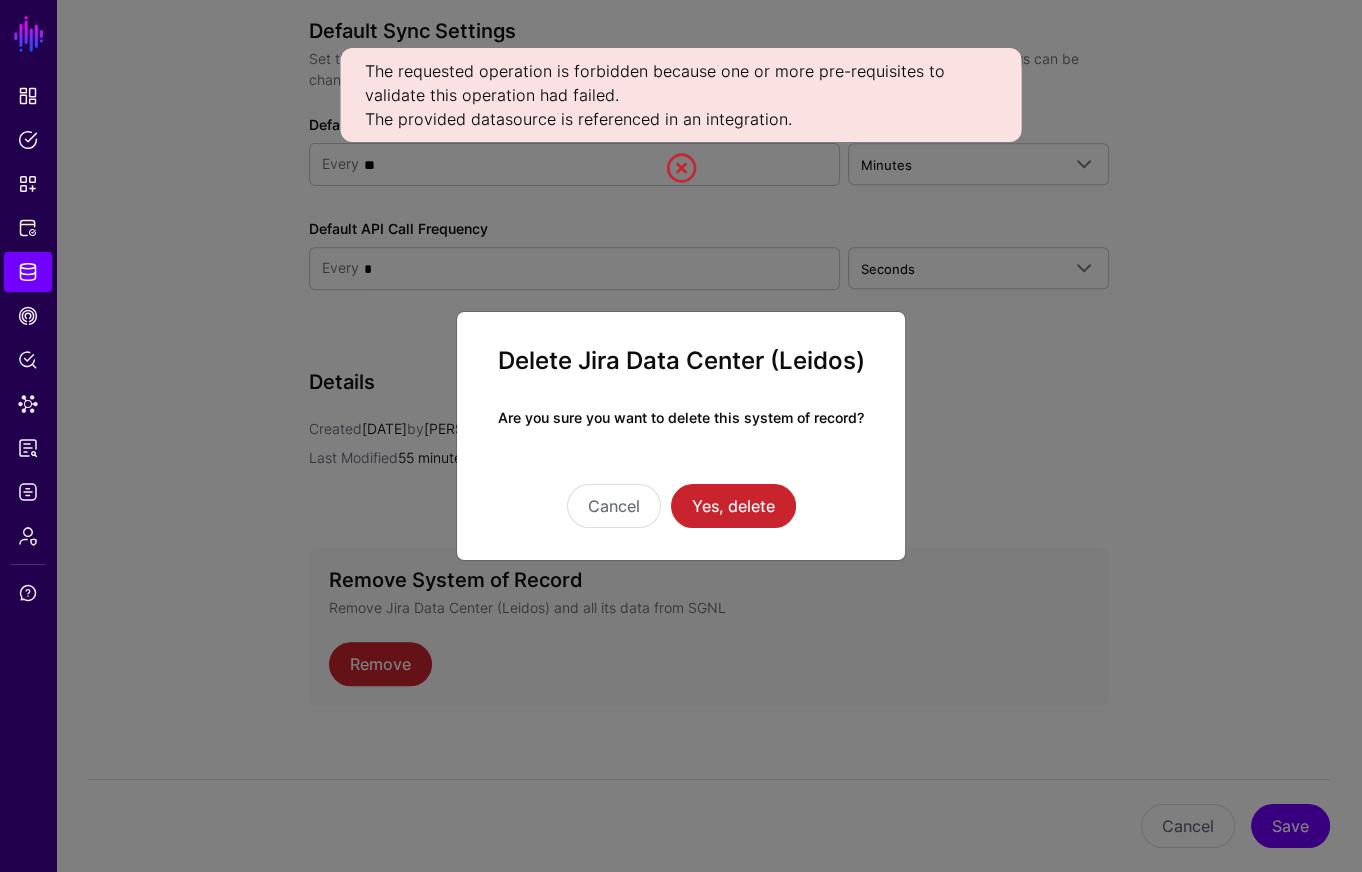 click on "Delete Jira Data Center (Leidos) Are you sure you want to delete this system of record? Cancel Yes, delete" 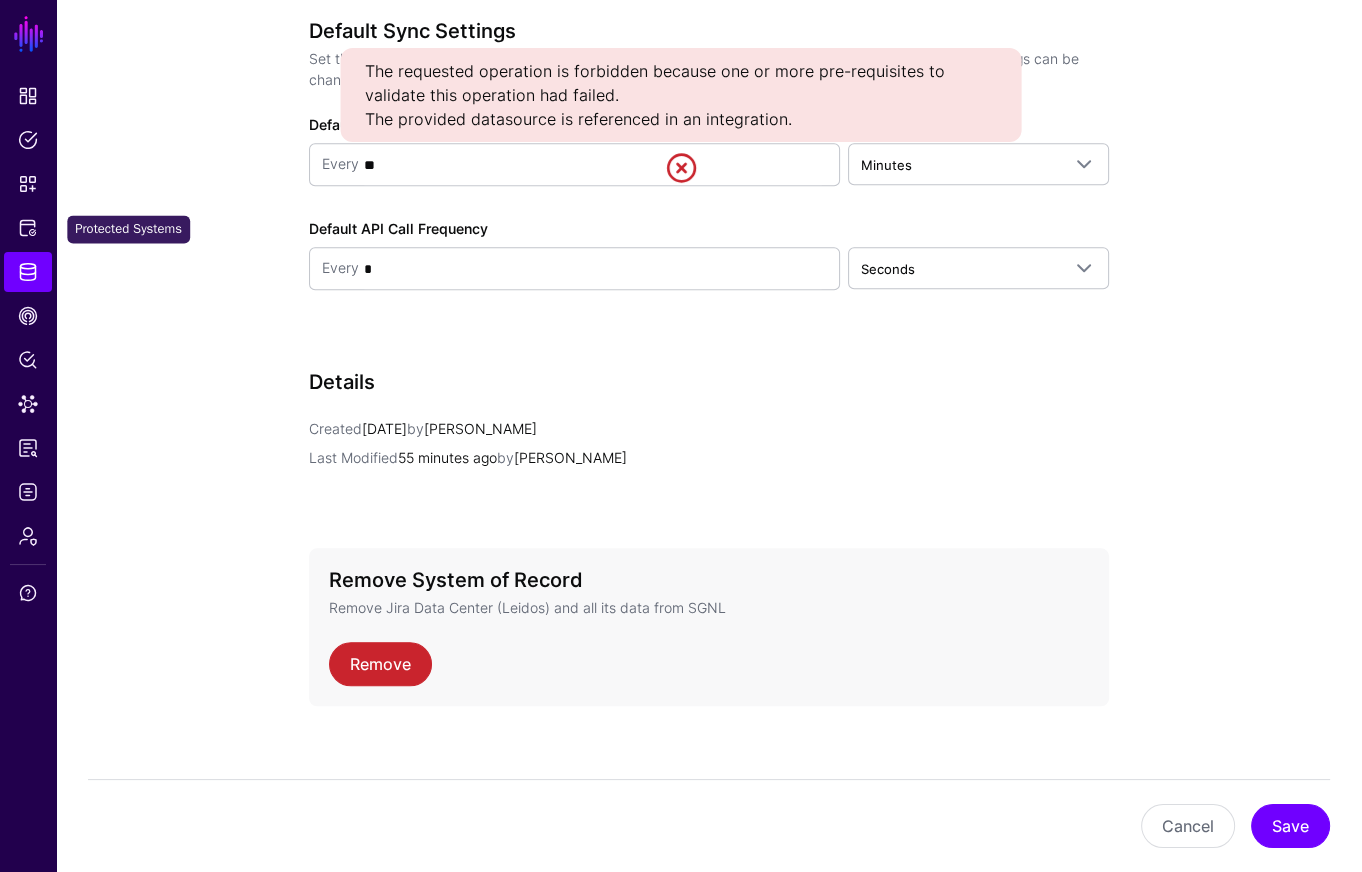 click on "Protected Systems" 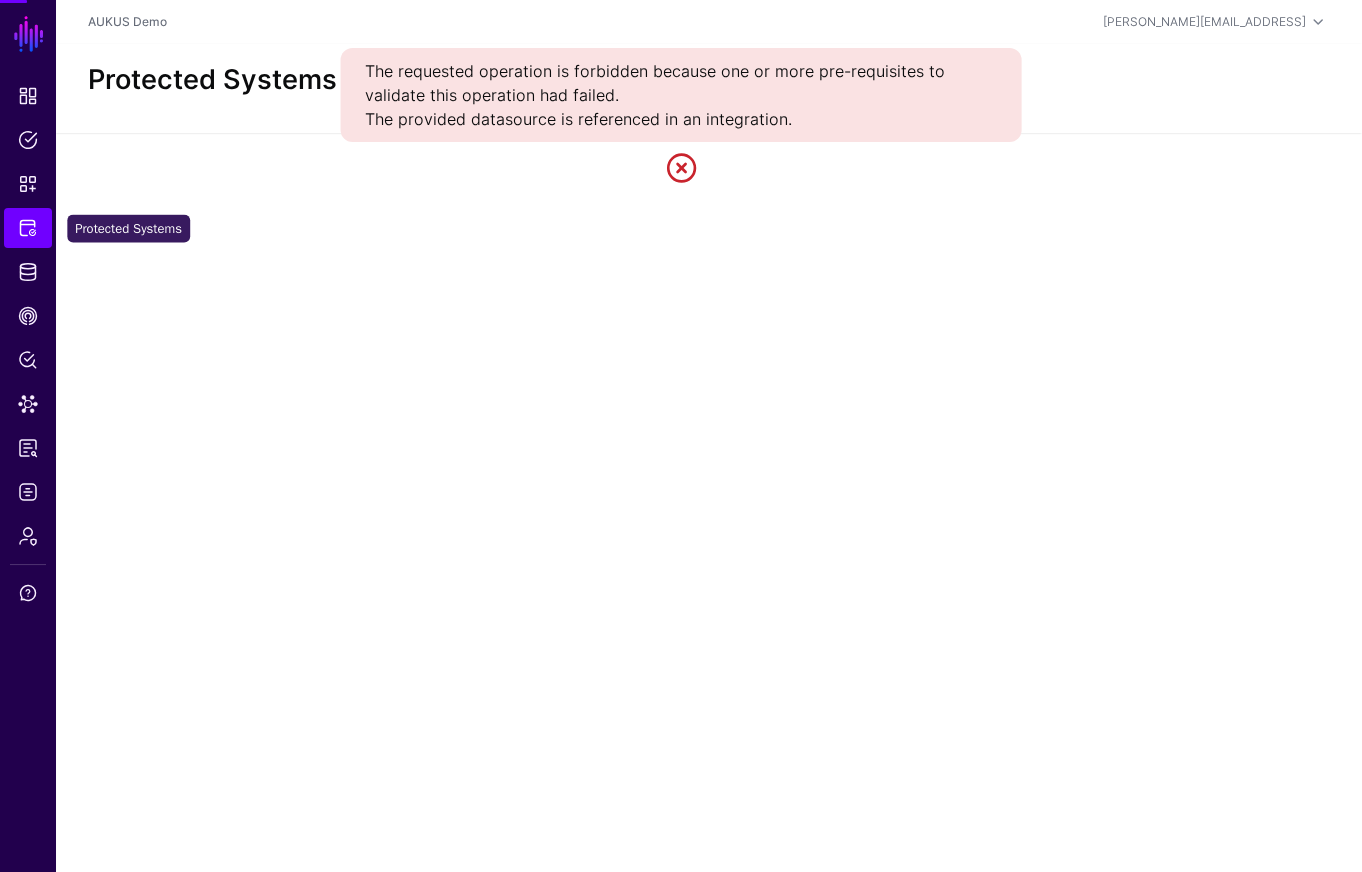 scroll, scrollTop: 0, scrollLeft: 0, axis: both 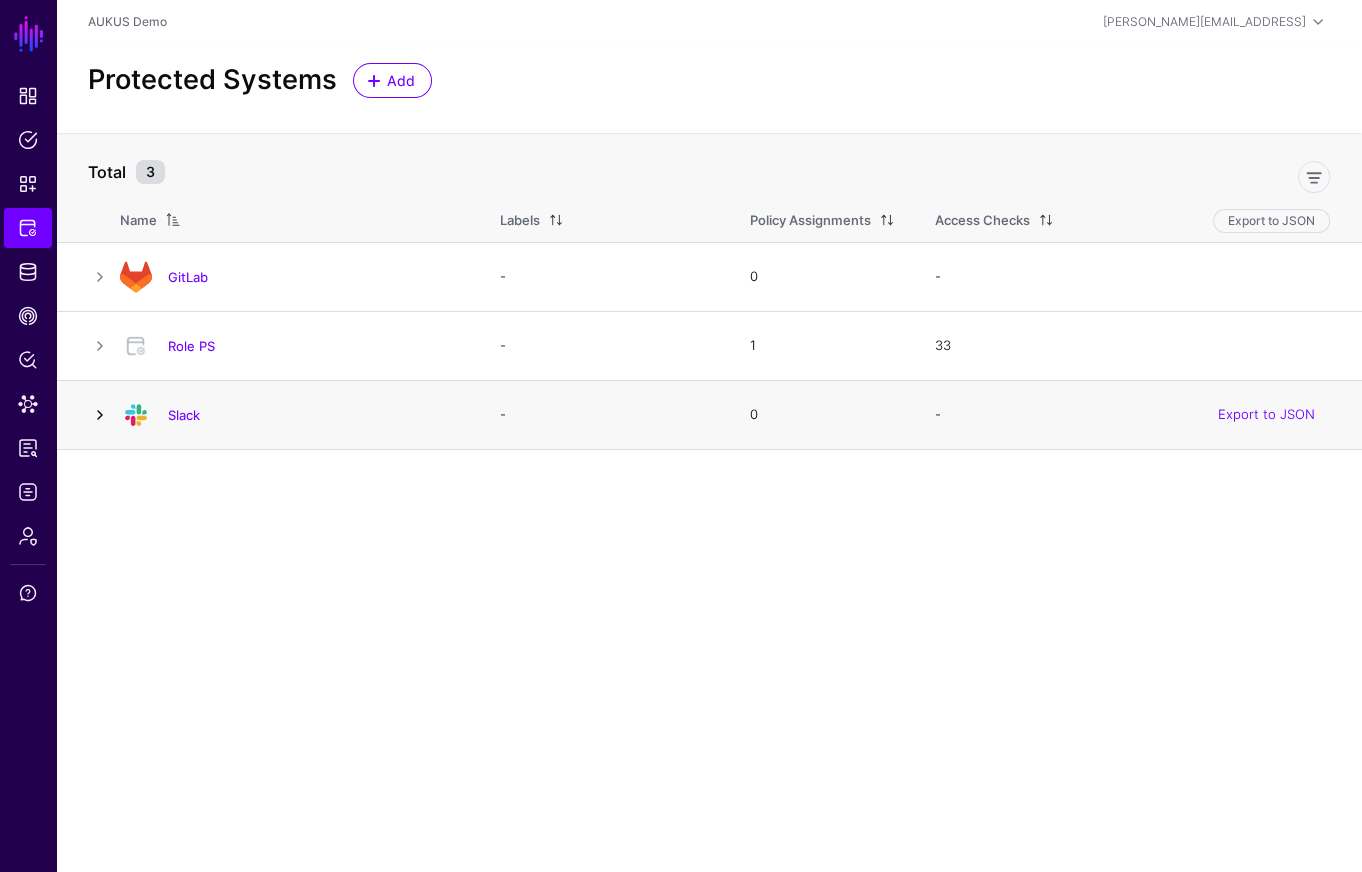 click 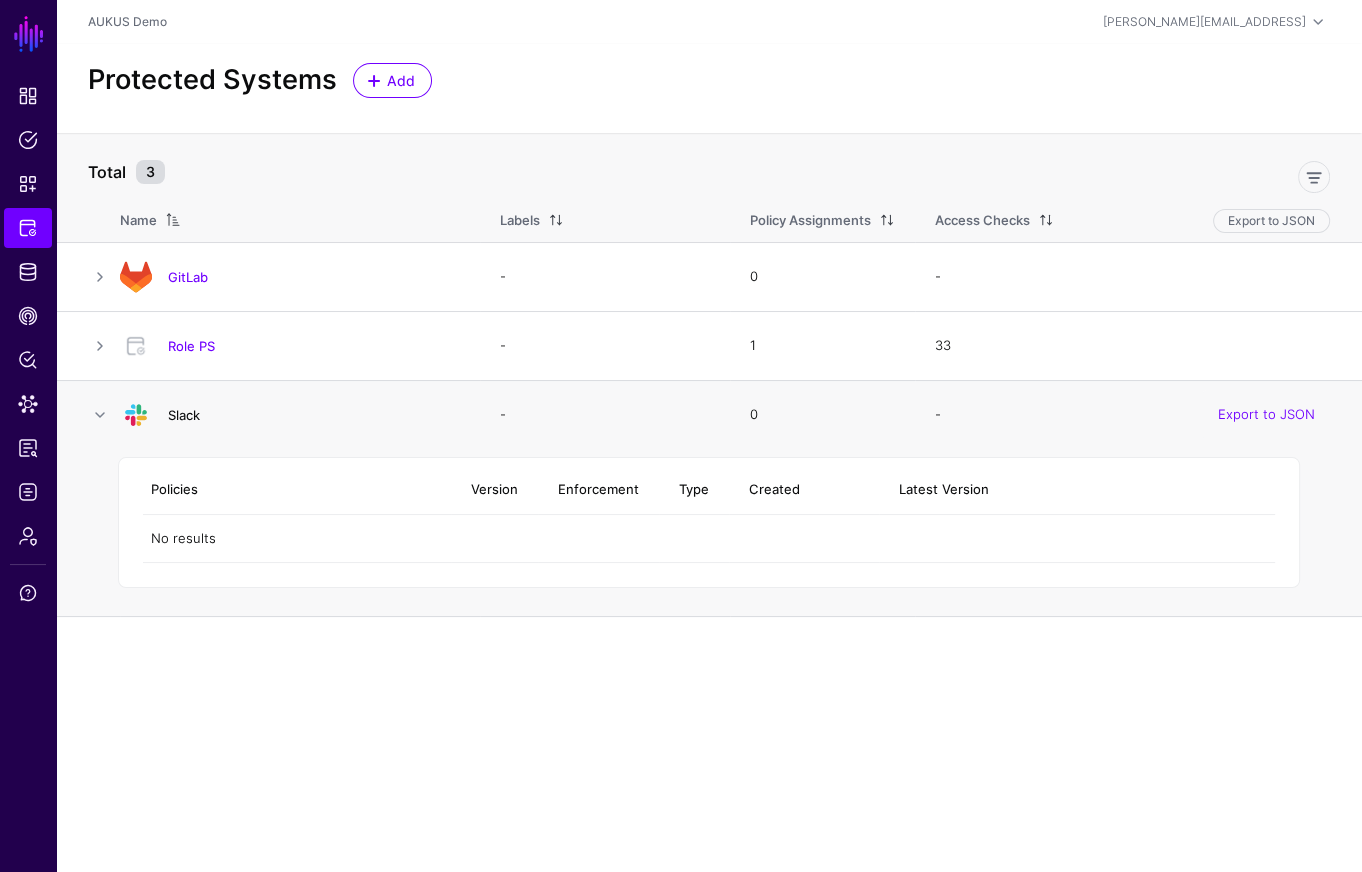click on "Slack" 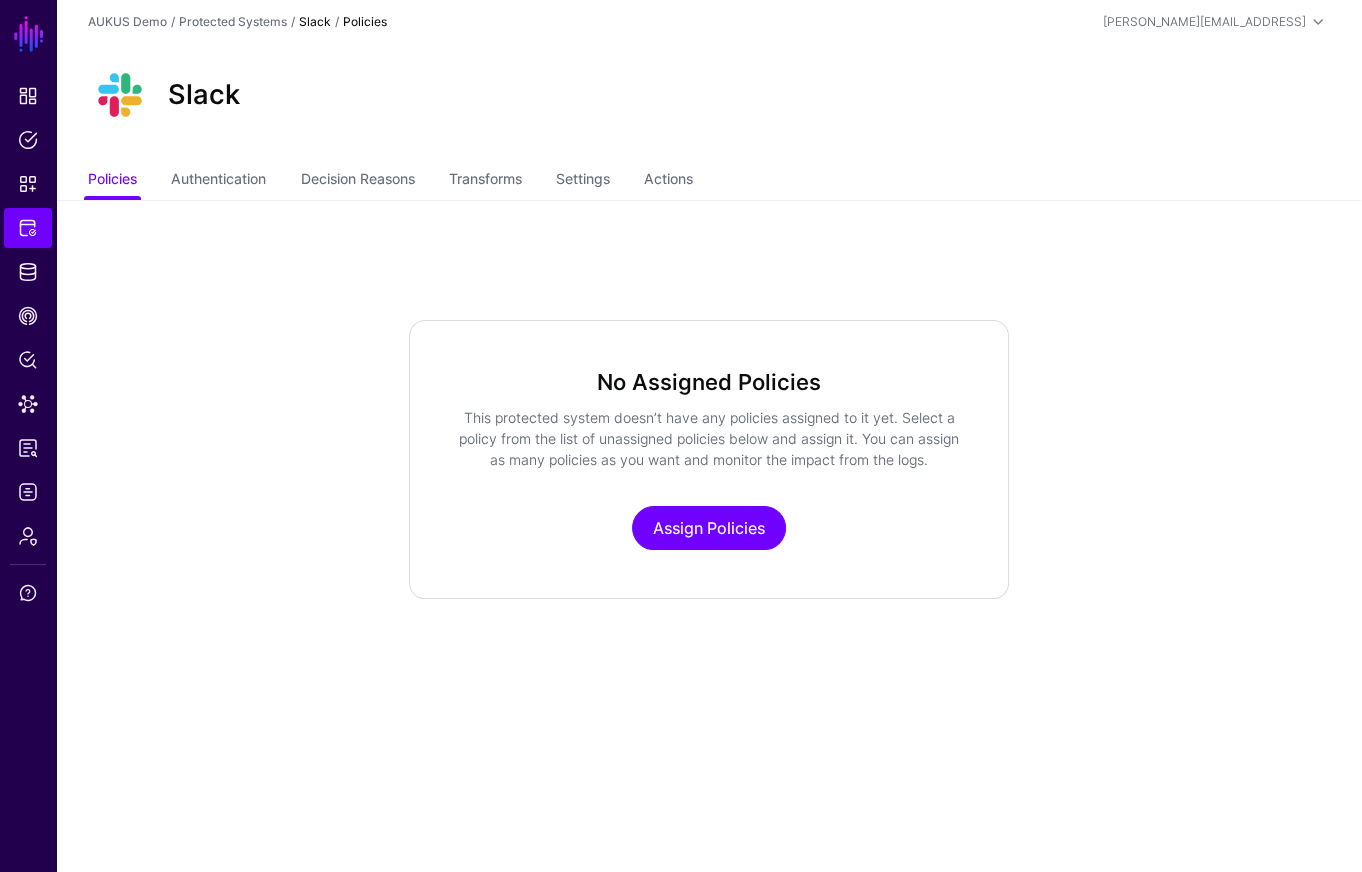 click on "Policies   Authentication   Decision Reasons   Transforms   Settings   Actions" 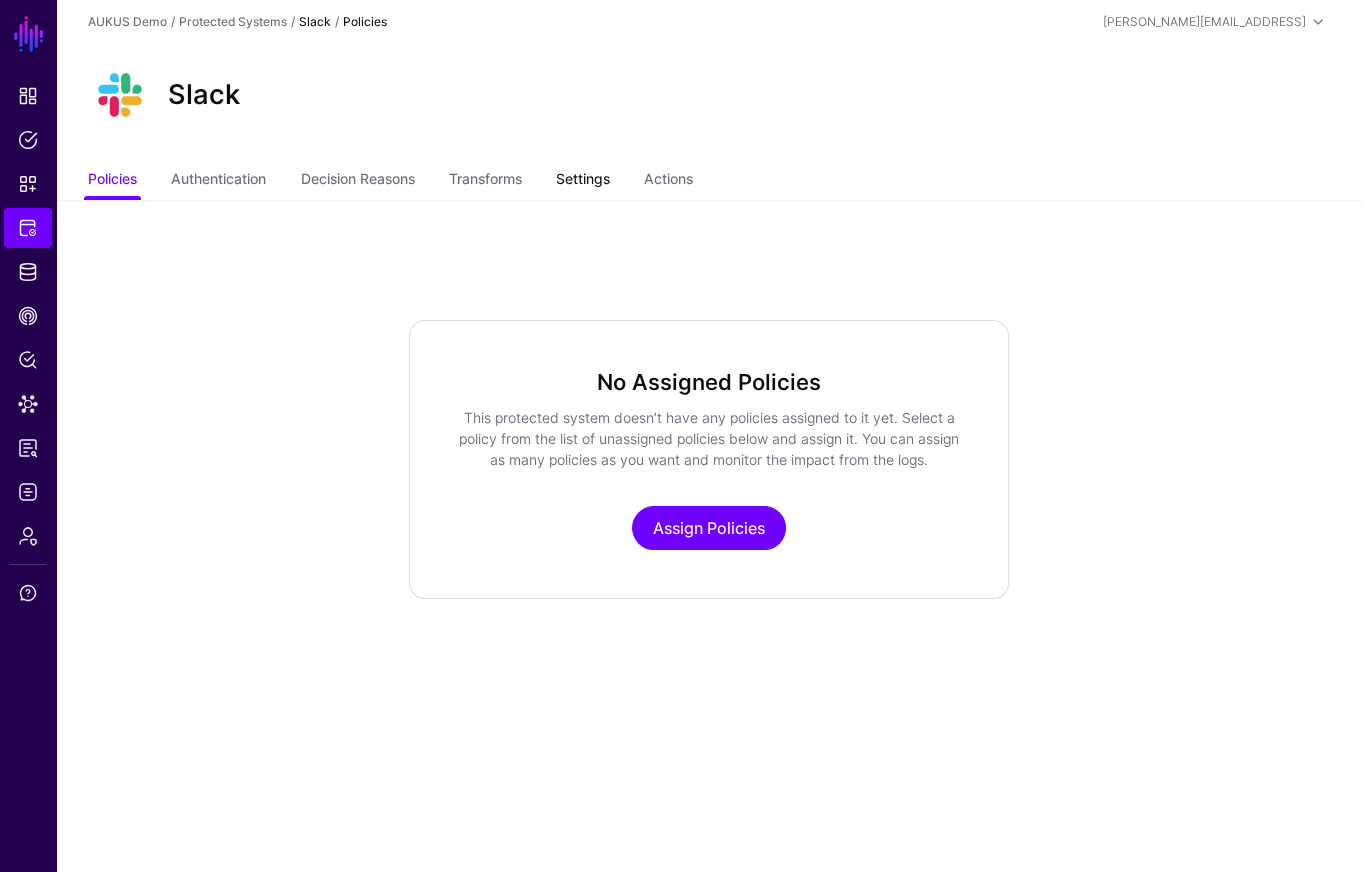 click on "Settings" 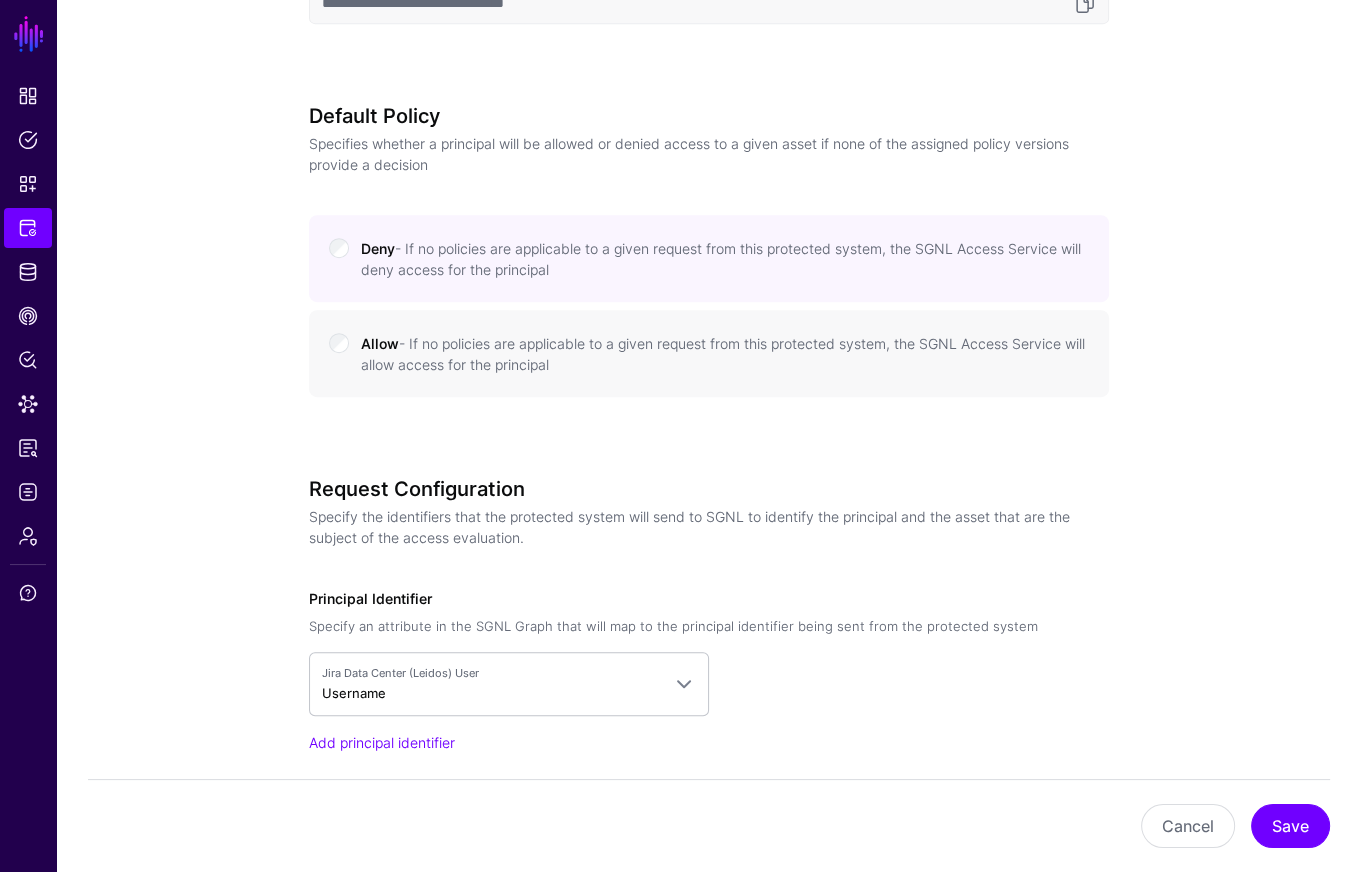 scroll, scrollTop: 1175, scrollLeft: 0, axis: vertical 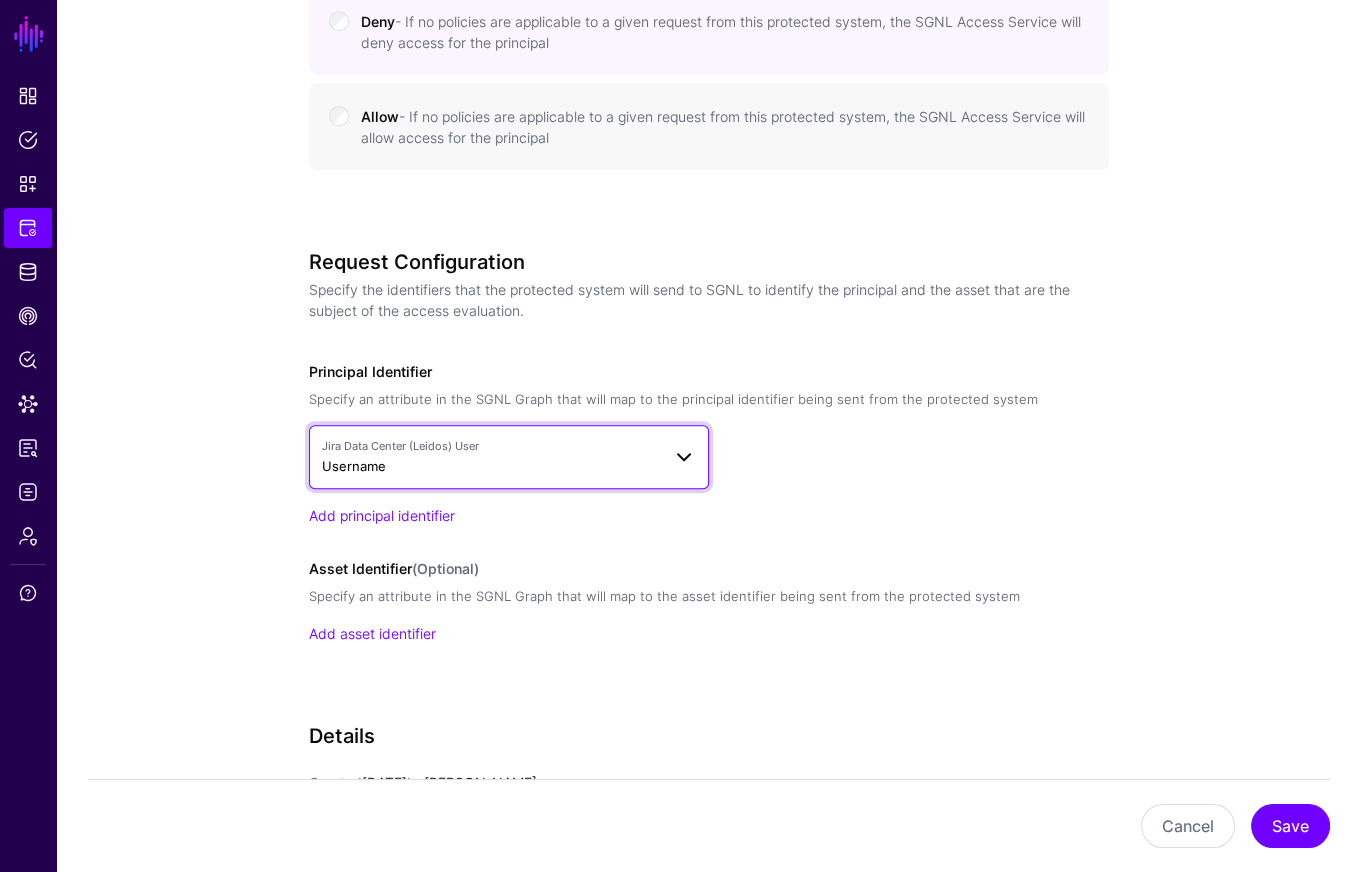 click on "Jira Data Center (Leidos) User  Username" at bounding box center [509, 457] 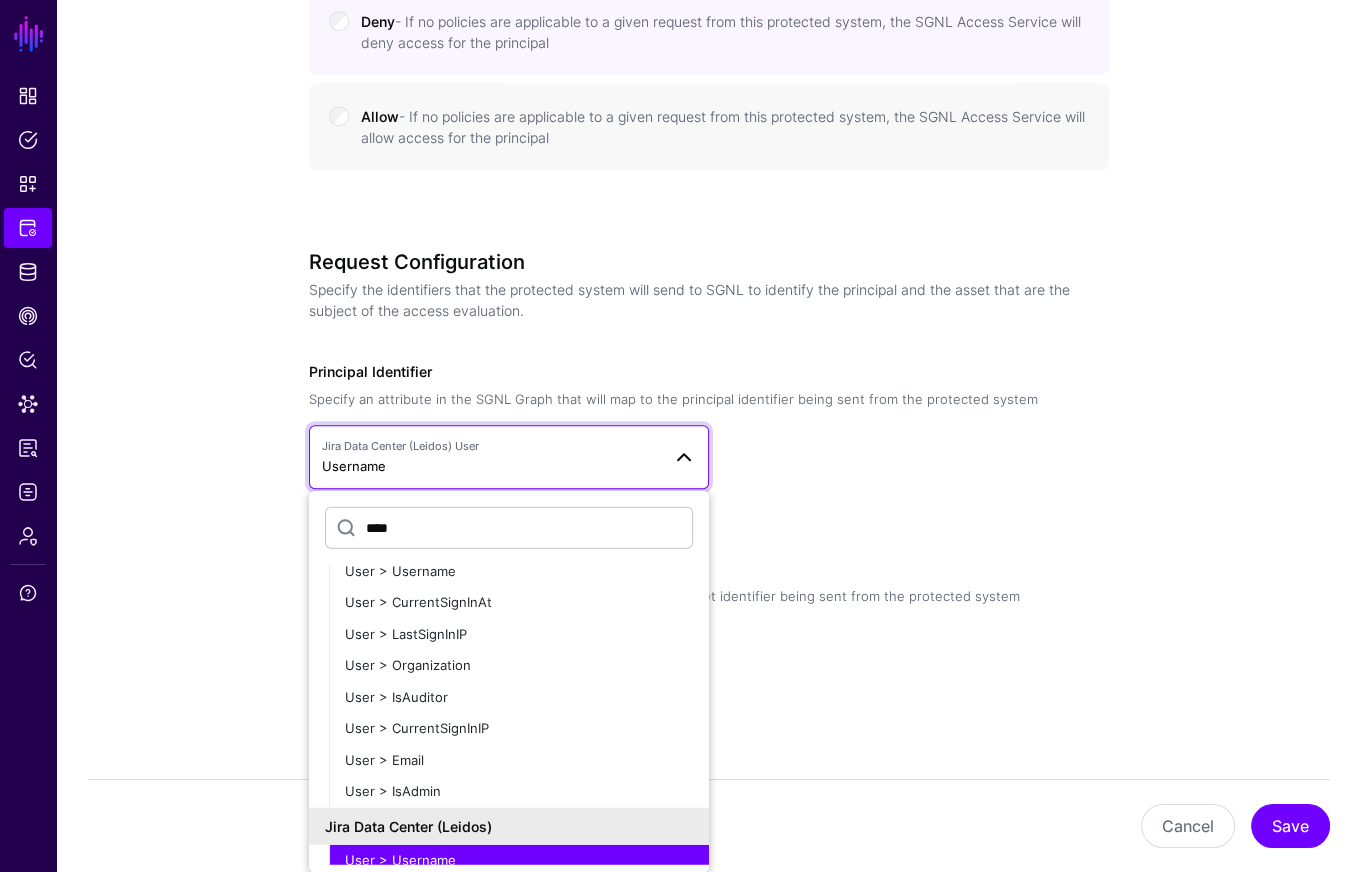 scroll, scrollTop: 698, scrollLeft: 0, axis: vertical 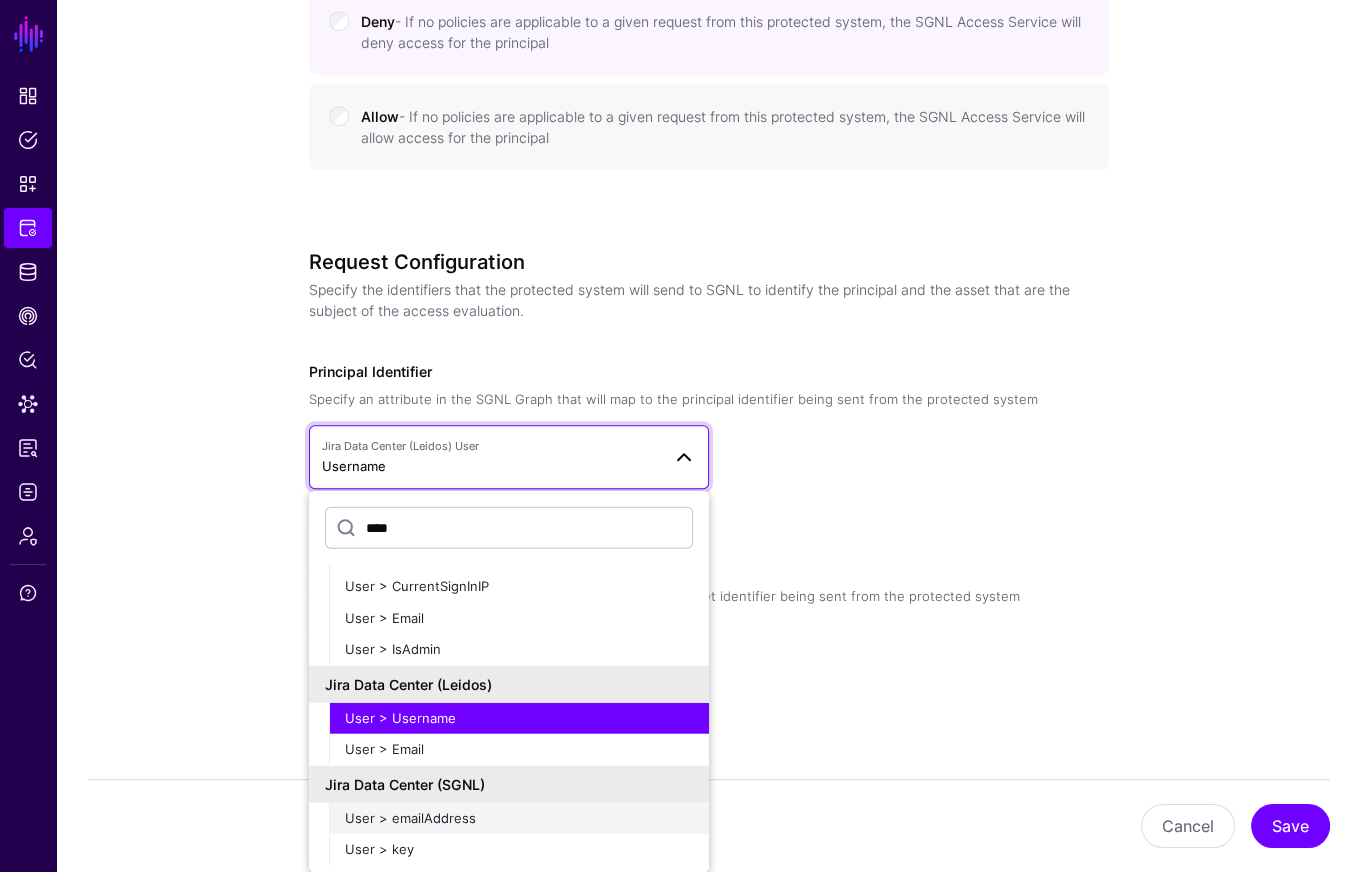 type on "****" 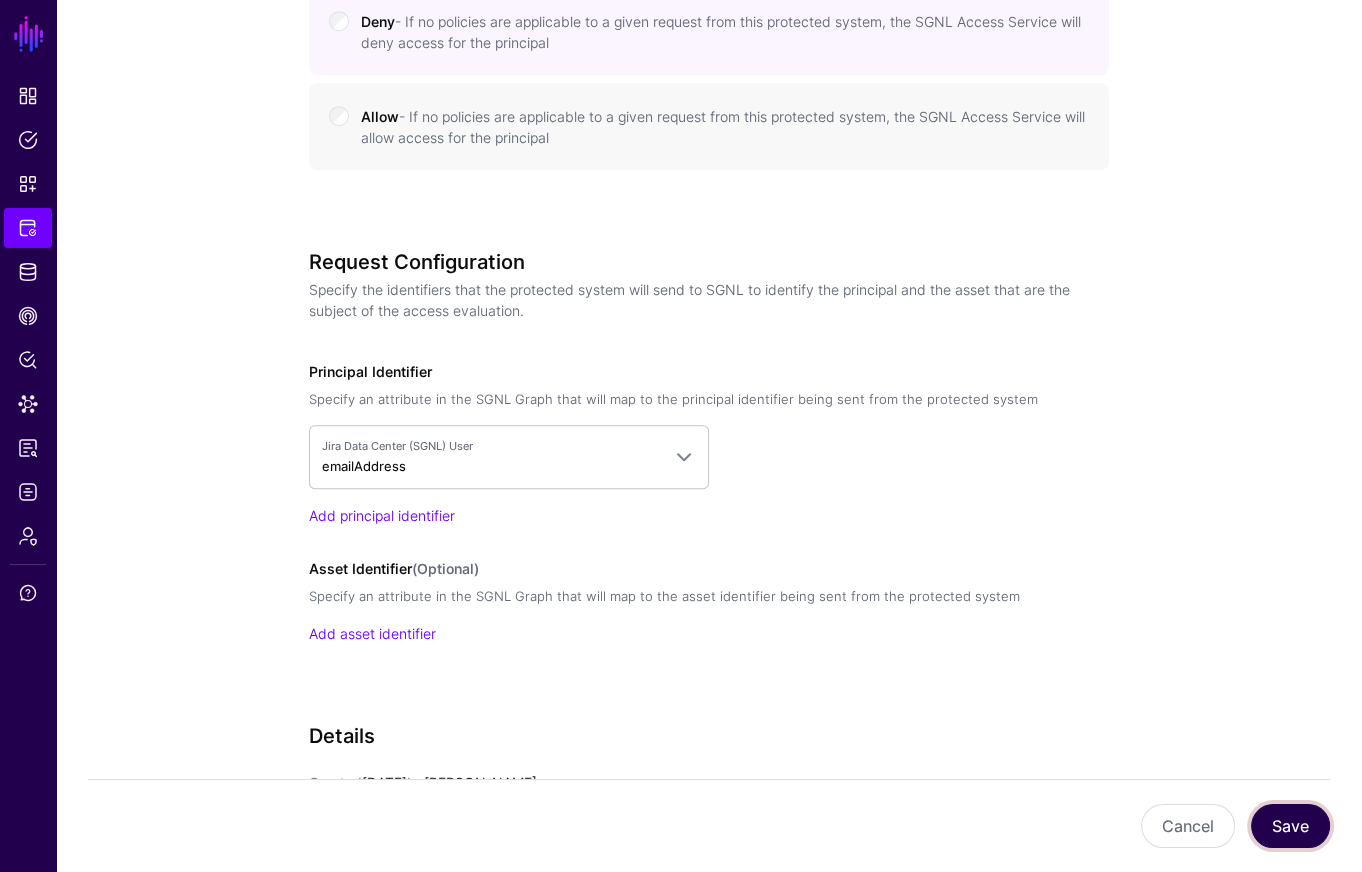 click on "Save" 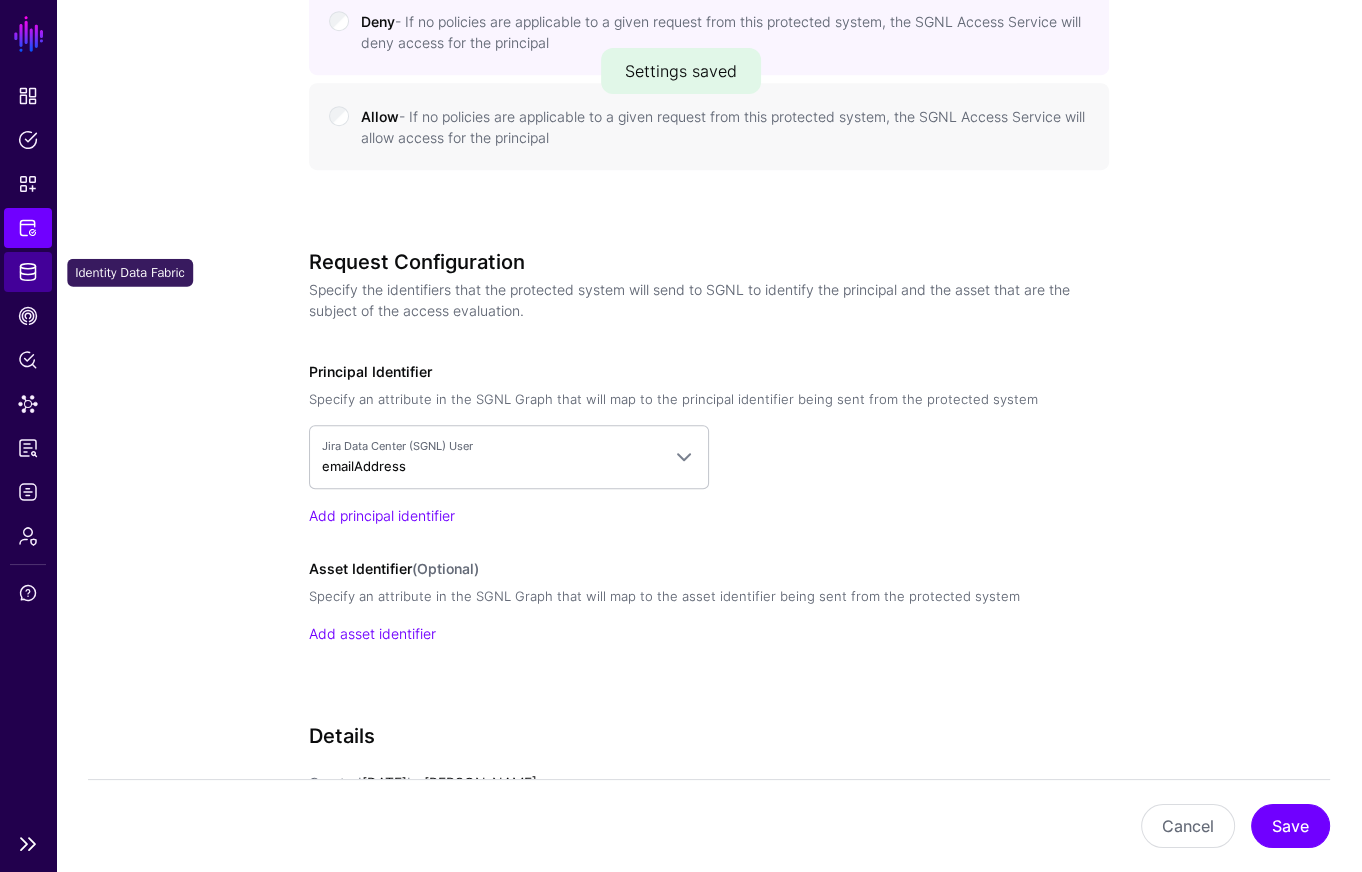 click on "Identity Data Fabric" 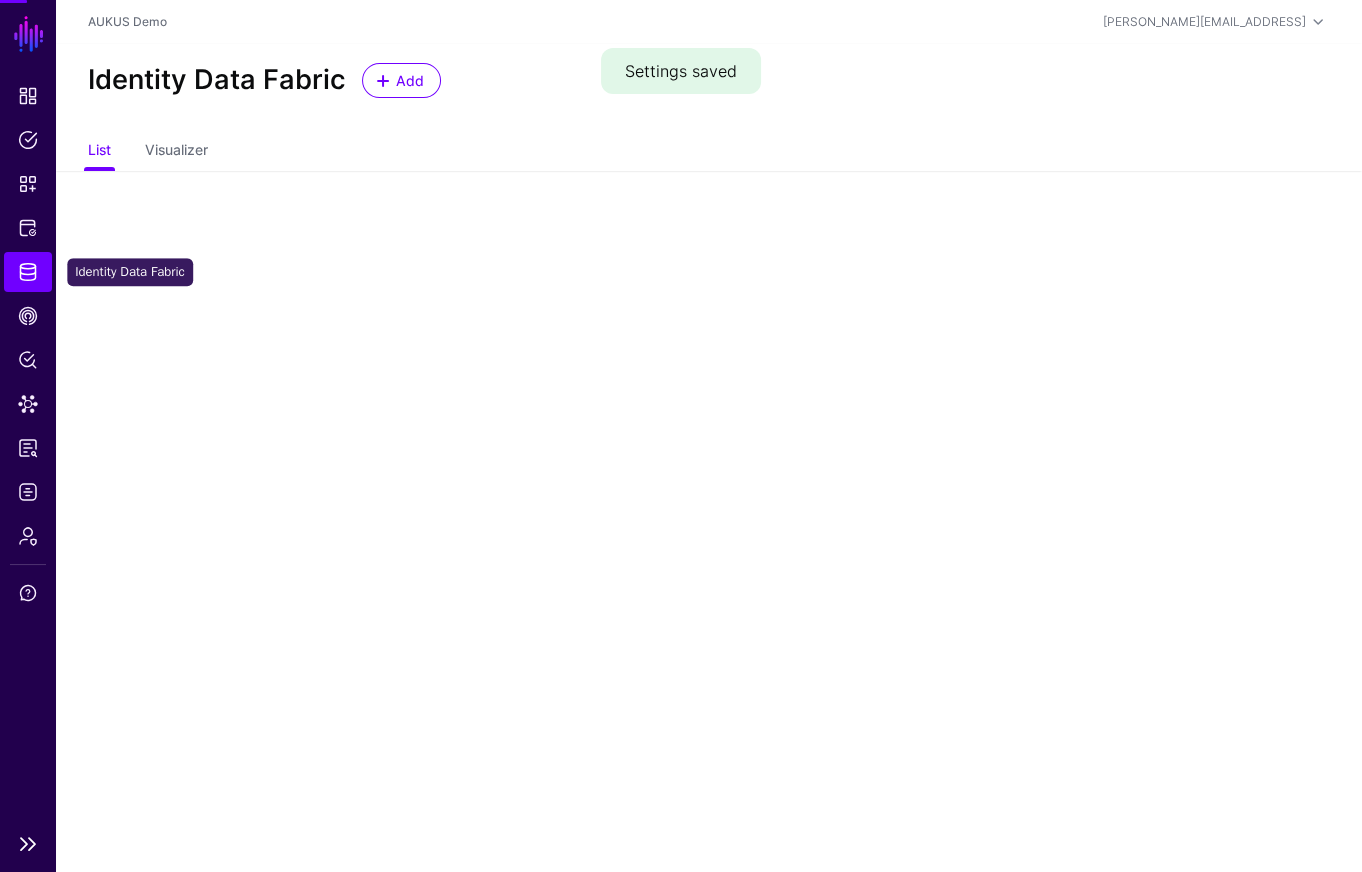 scroll, scrollTop: 0, scrollLeft: 0, axis: both 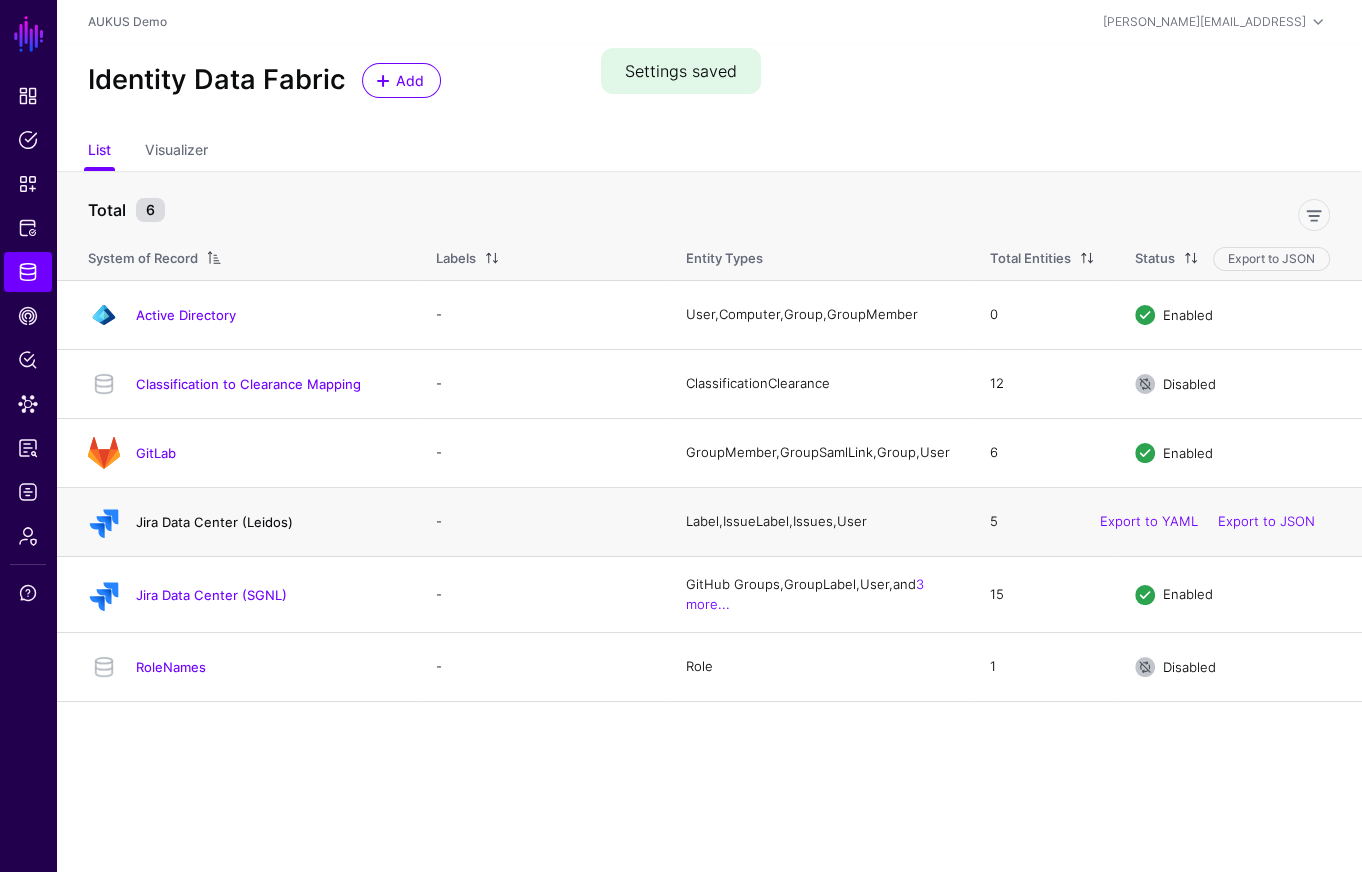 click on "Jira Data Center (Leidos)" 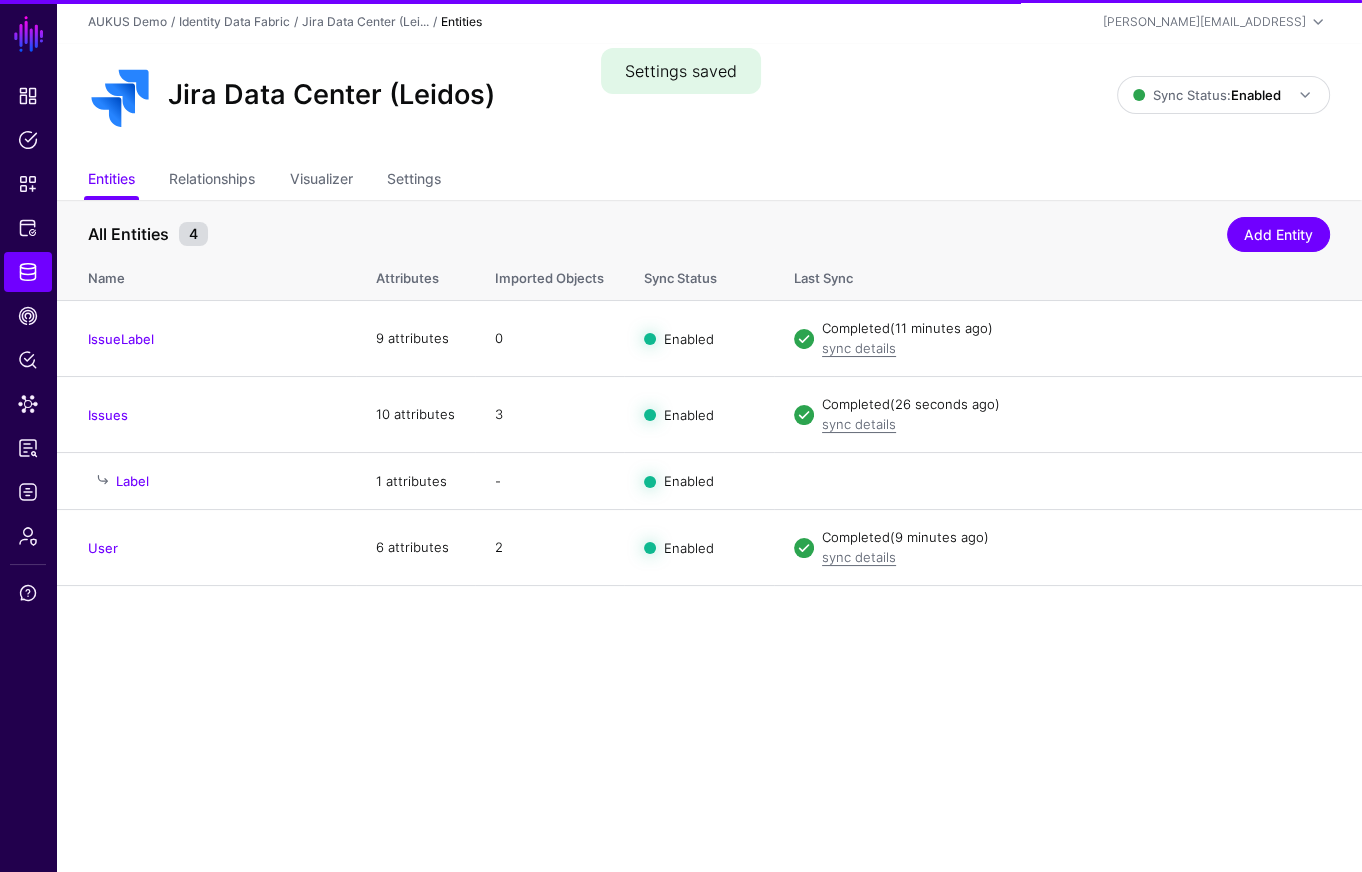 click on "Entities  Relationships Visualizer Settings" 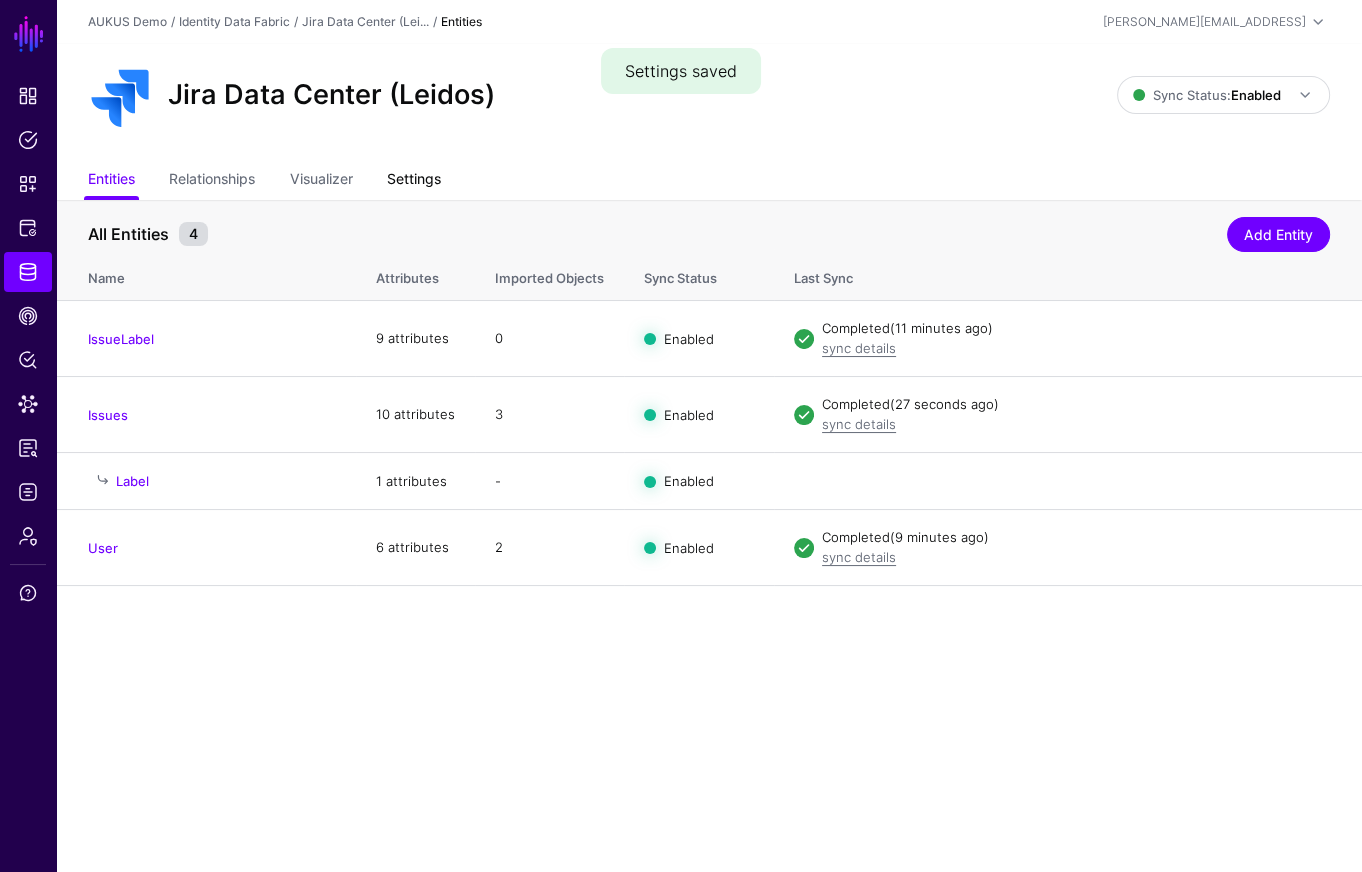 click on "All Entities 4  Add Entity" 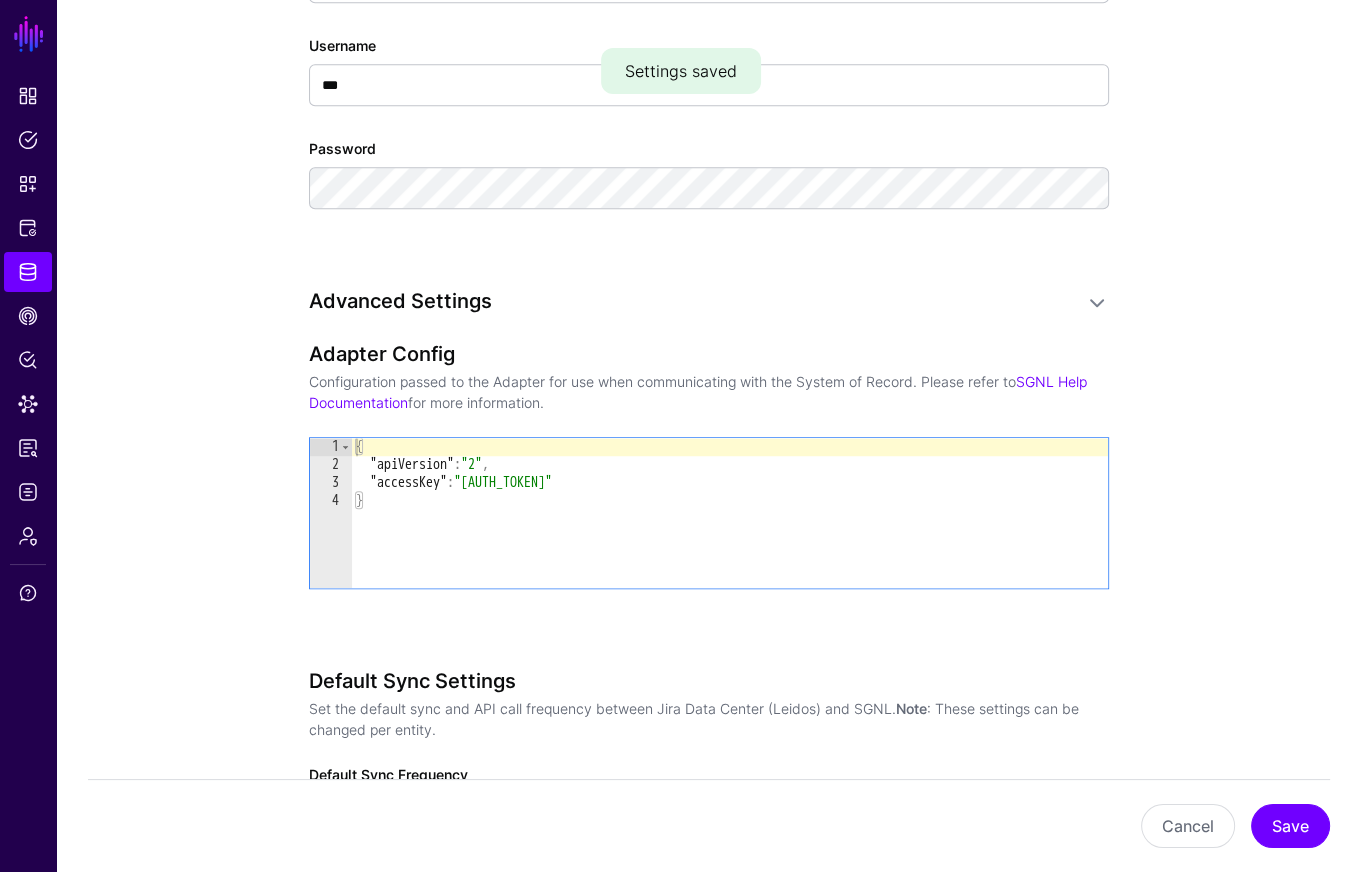 scroll, scrollTop: 2046, scrollLeft: 0, axis: vertical 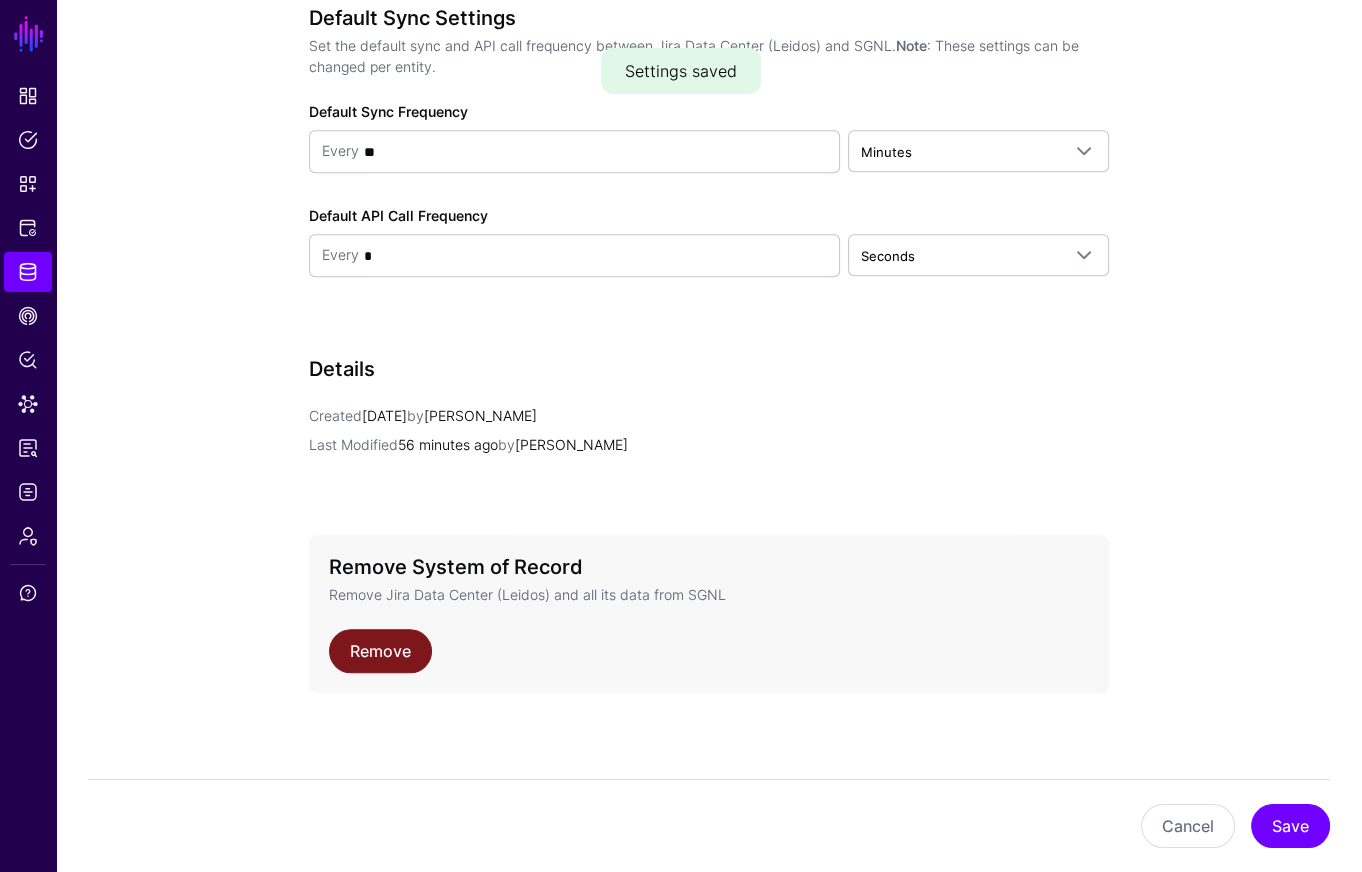 click on "Remove" 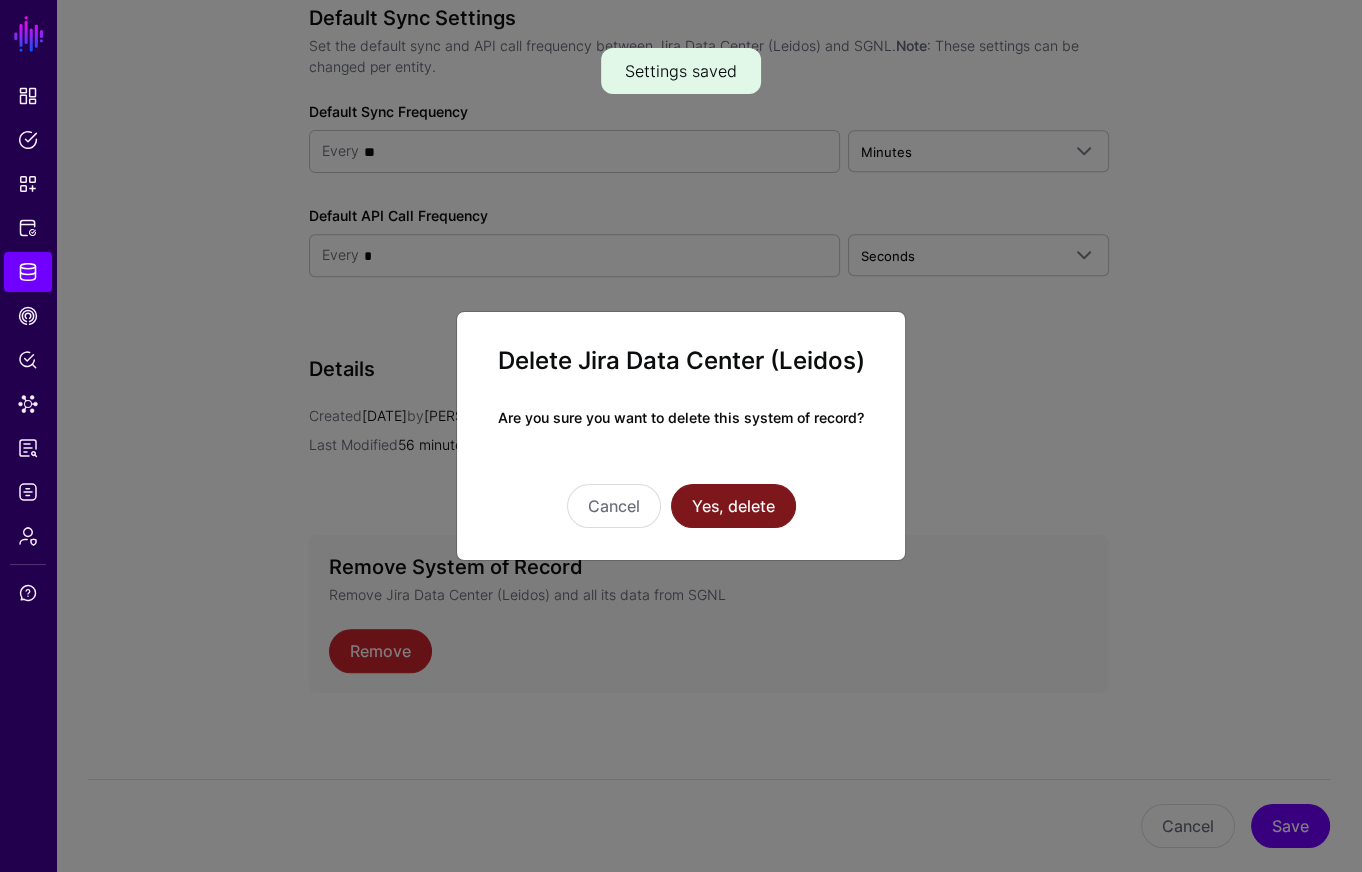 click on "Yes, delete" 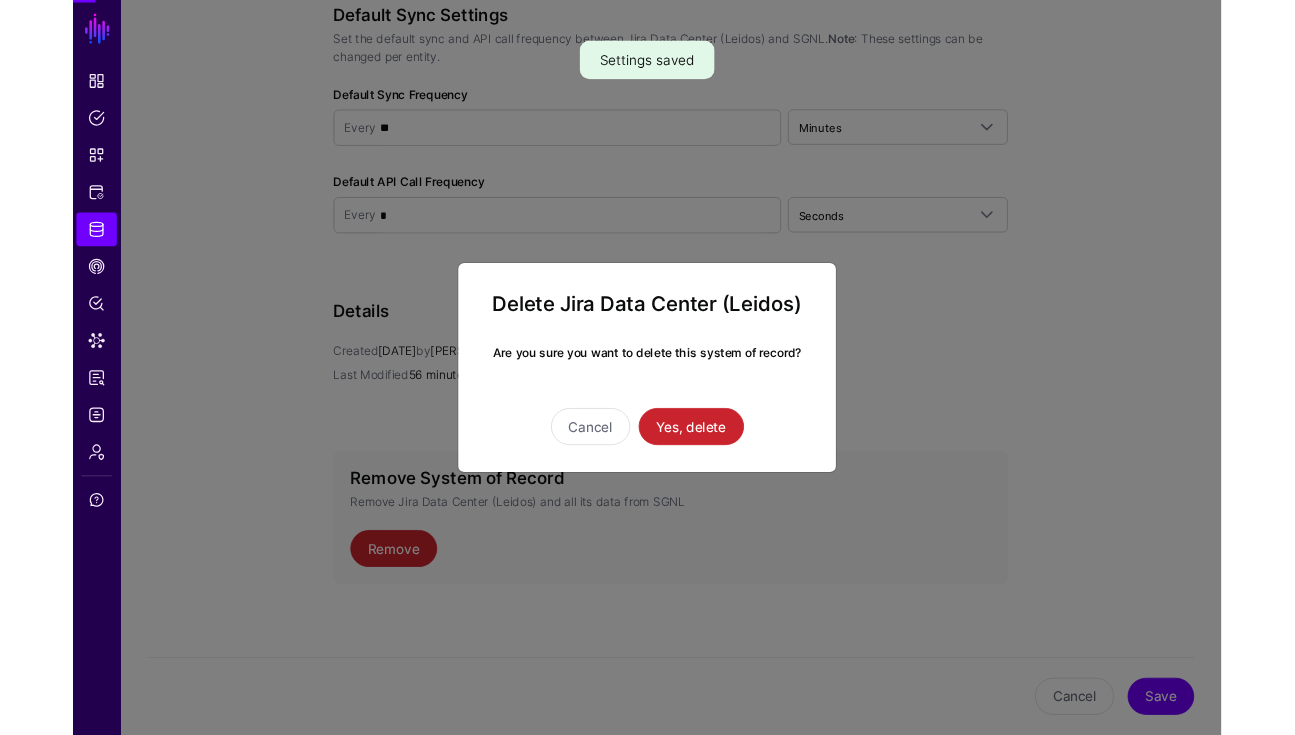 scroll, scrollTop: 0, scrollLeft: 0, axis: both 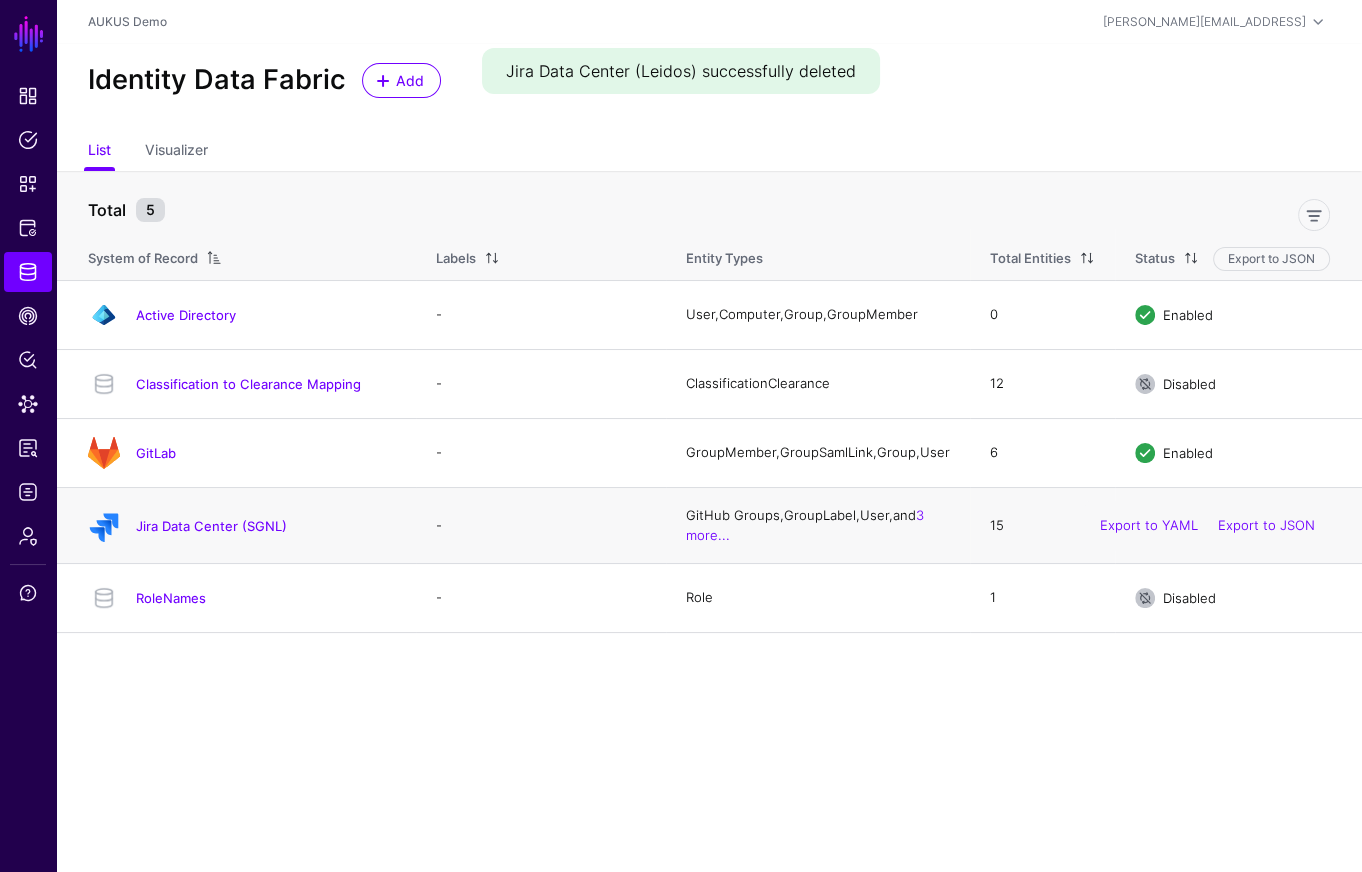 click on "Jira Data Center (SGNL)" 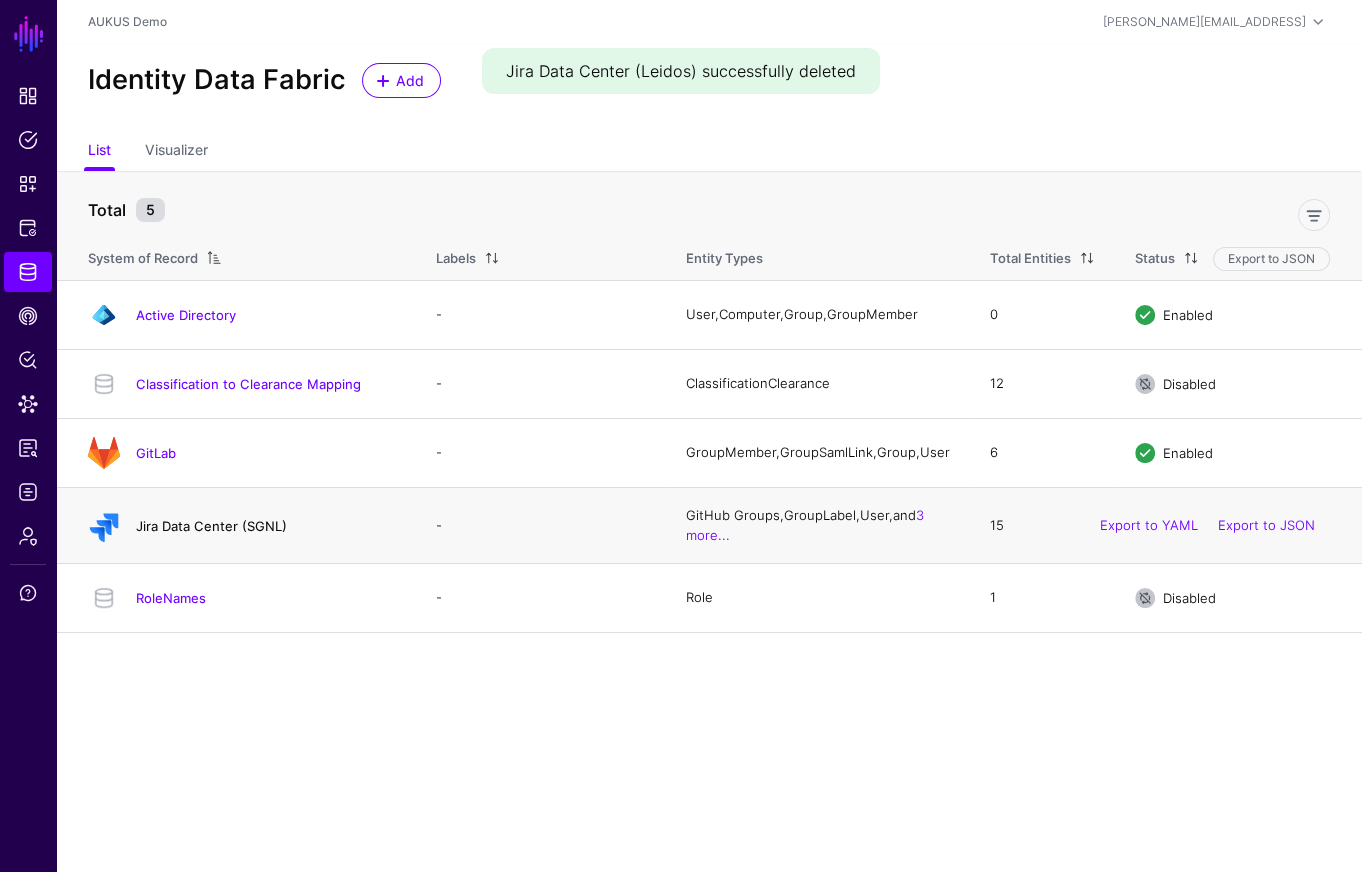click on "Jira Data Center (SGNL)" 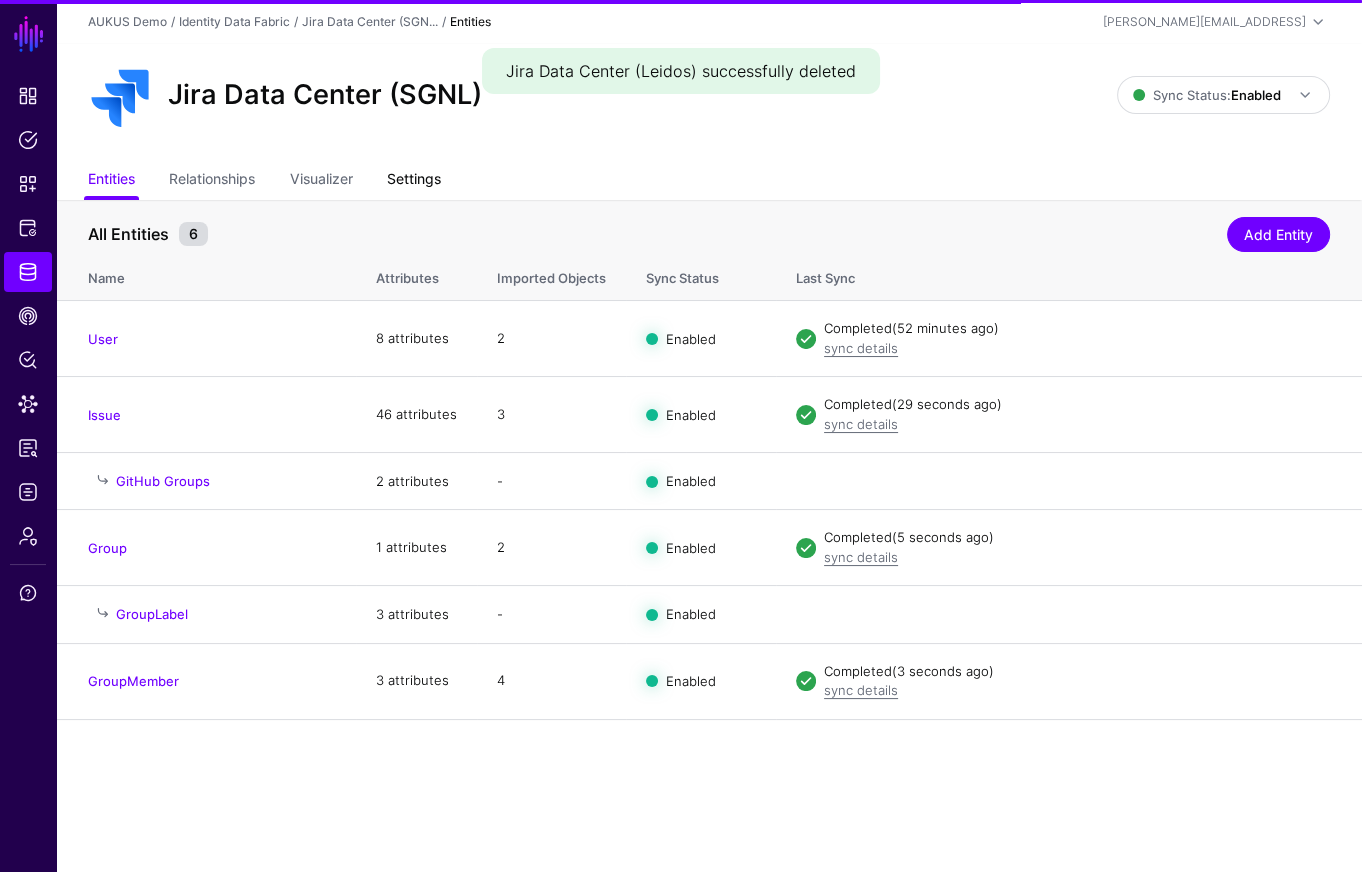click on "Settings" 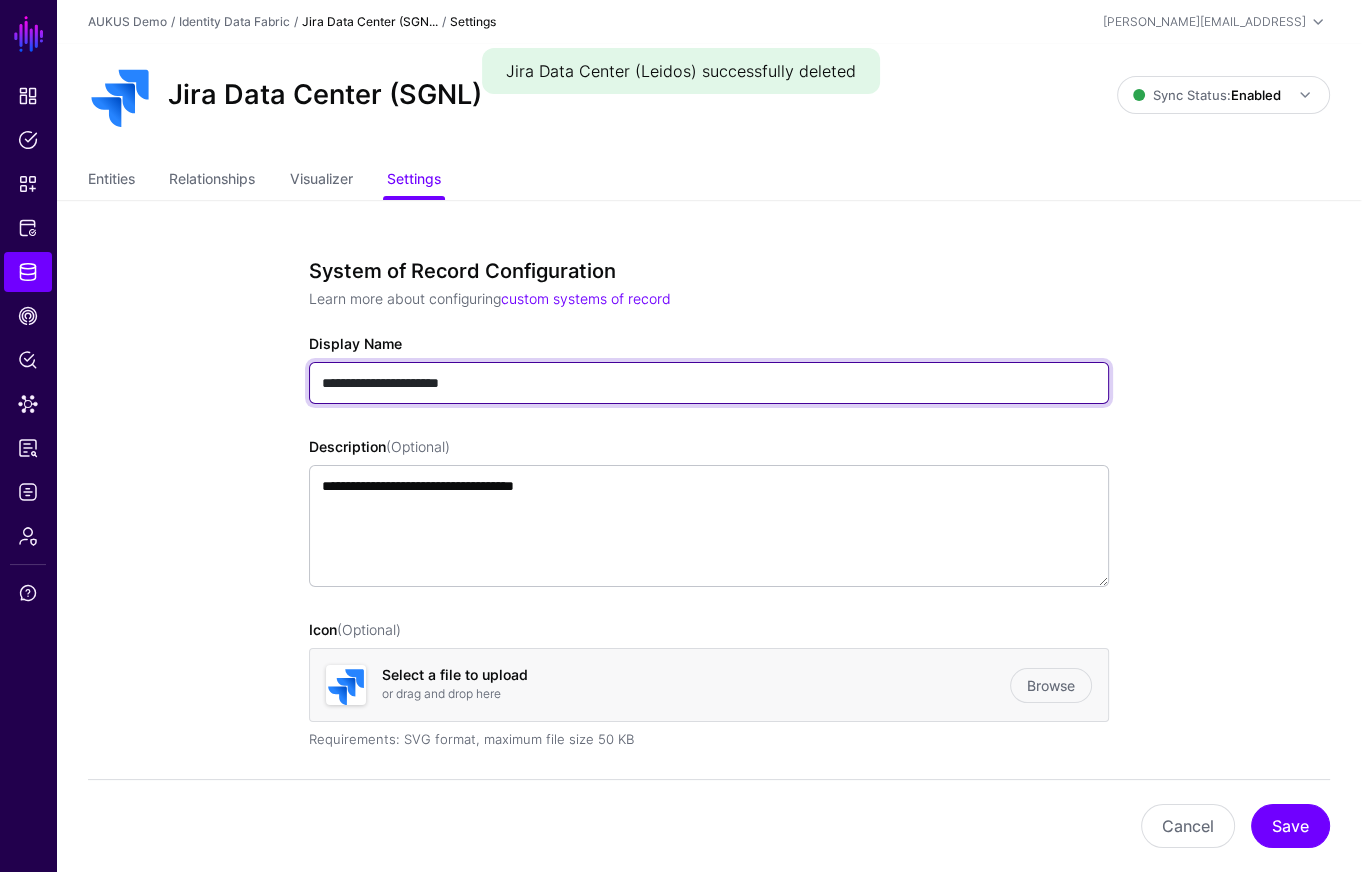 click on "**********" at bounding box center [709, 383] 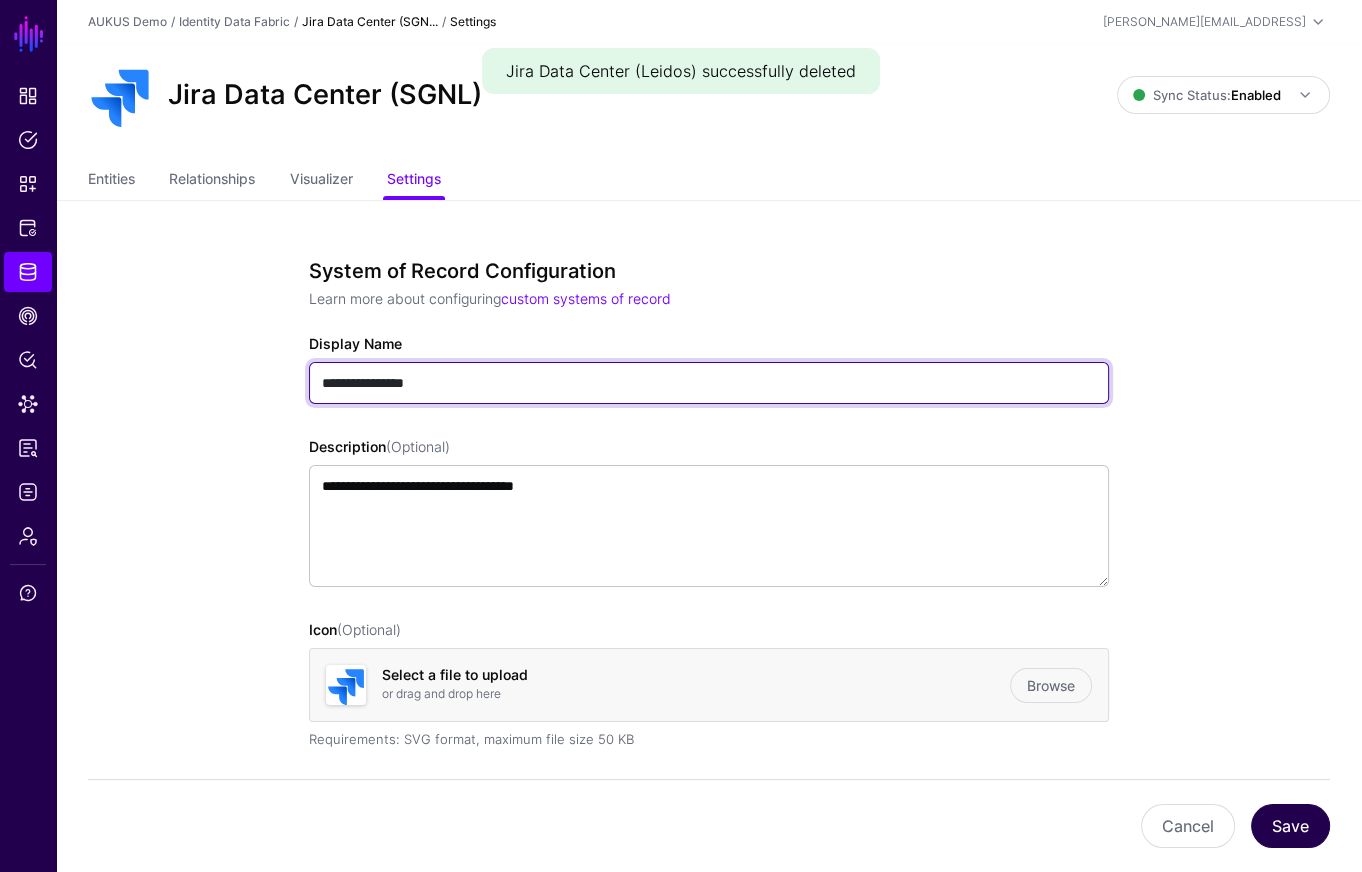 type on "**********" 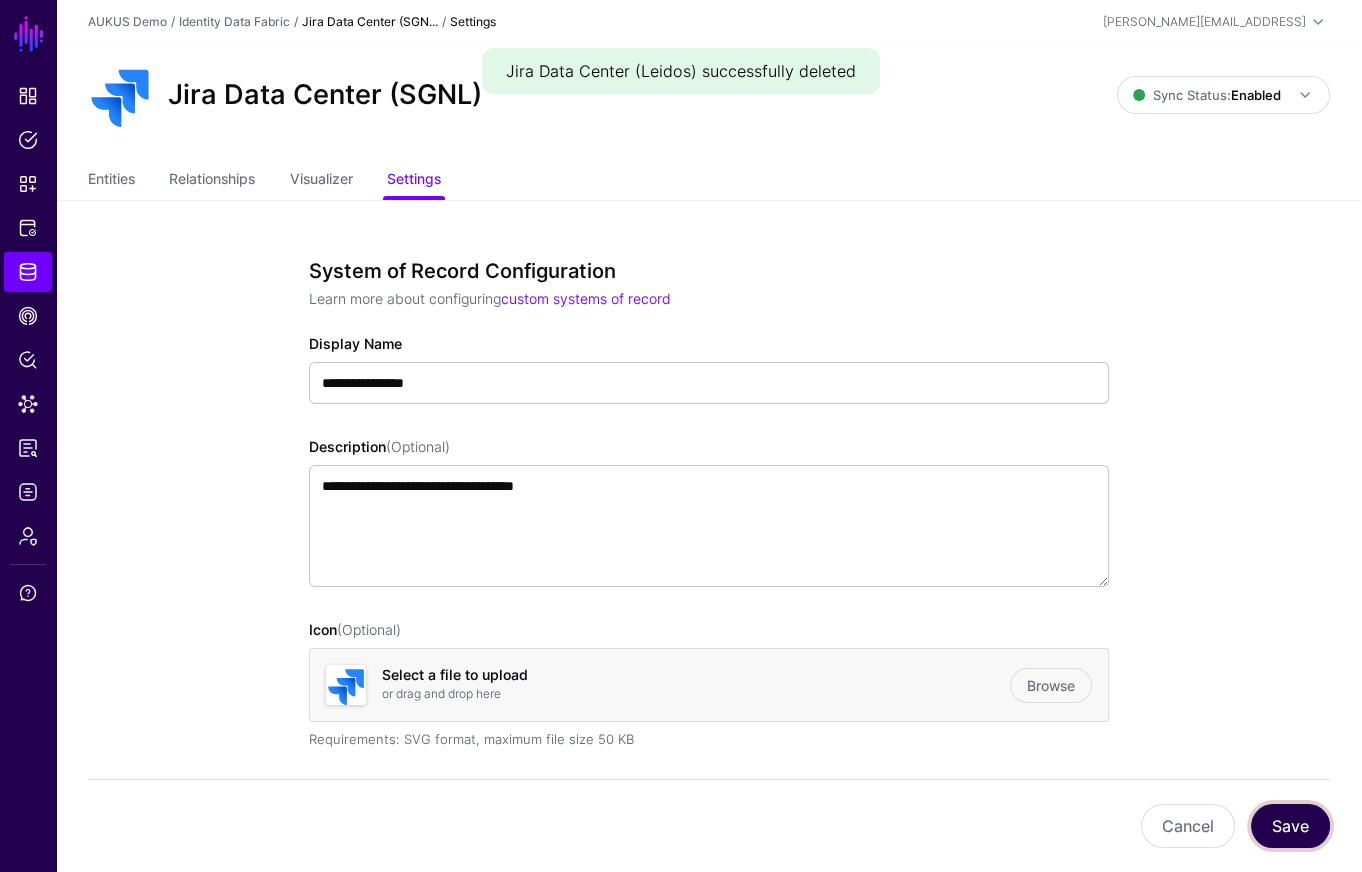 click on "Save" 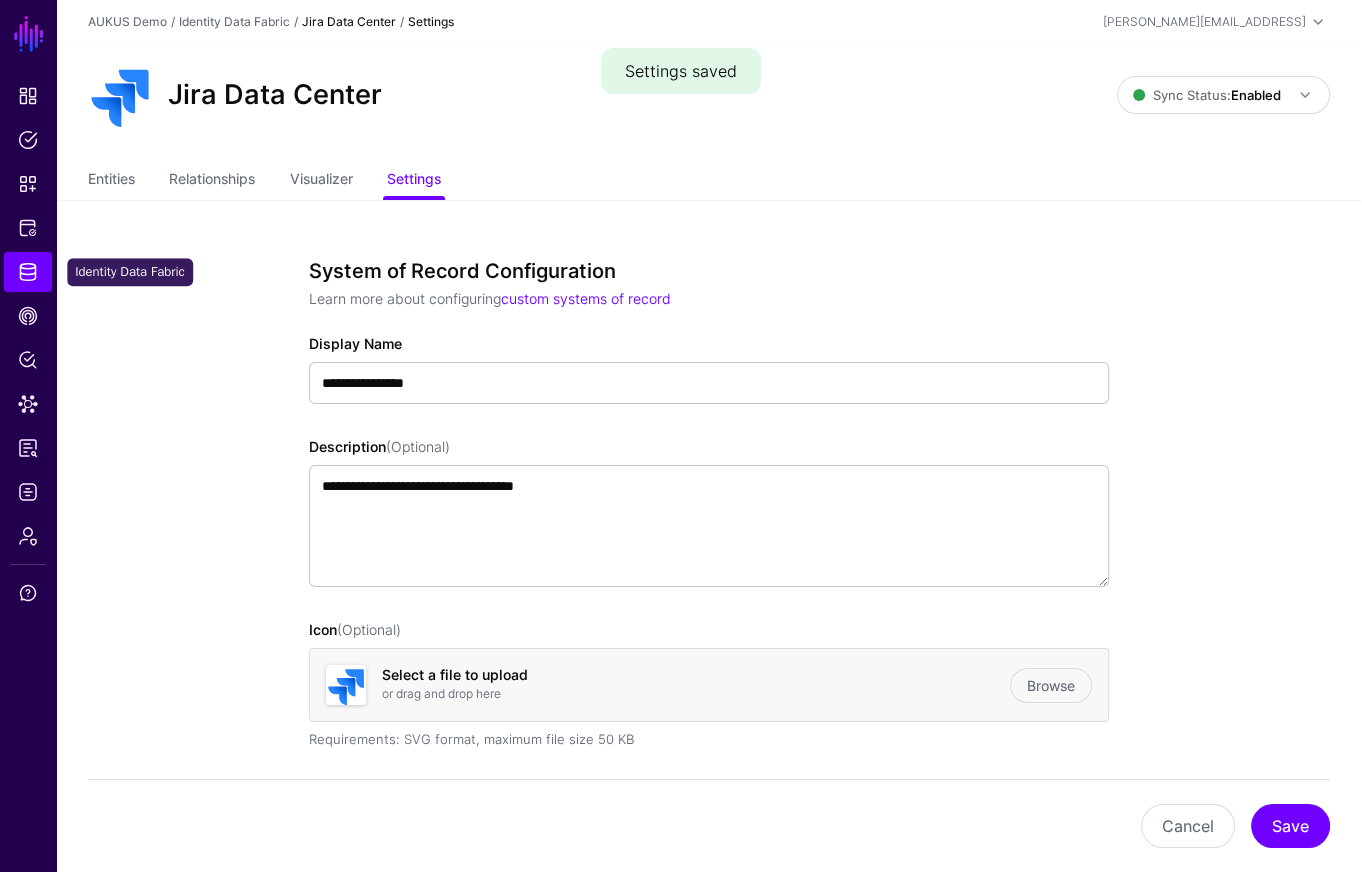 drag, startPoint x: 23, startPoint y: 274, endPoint x: 97, endPoint y: 269, distance: 74.168724 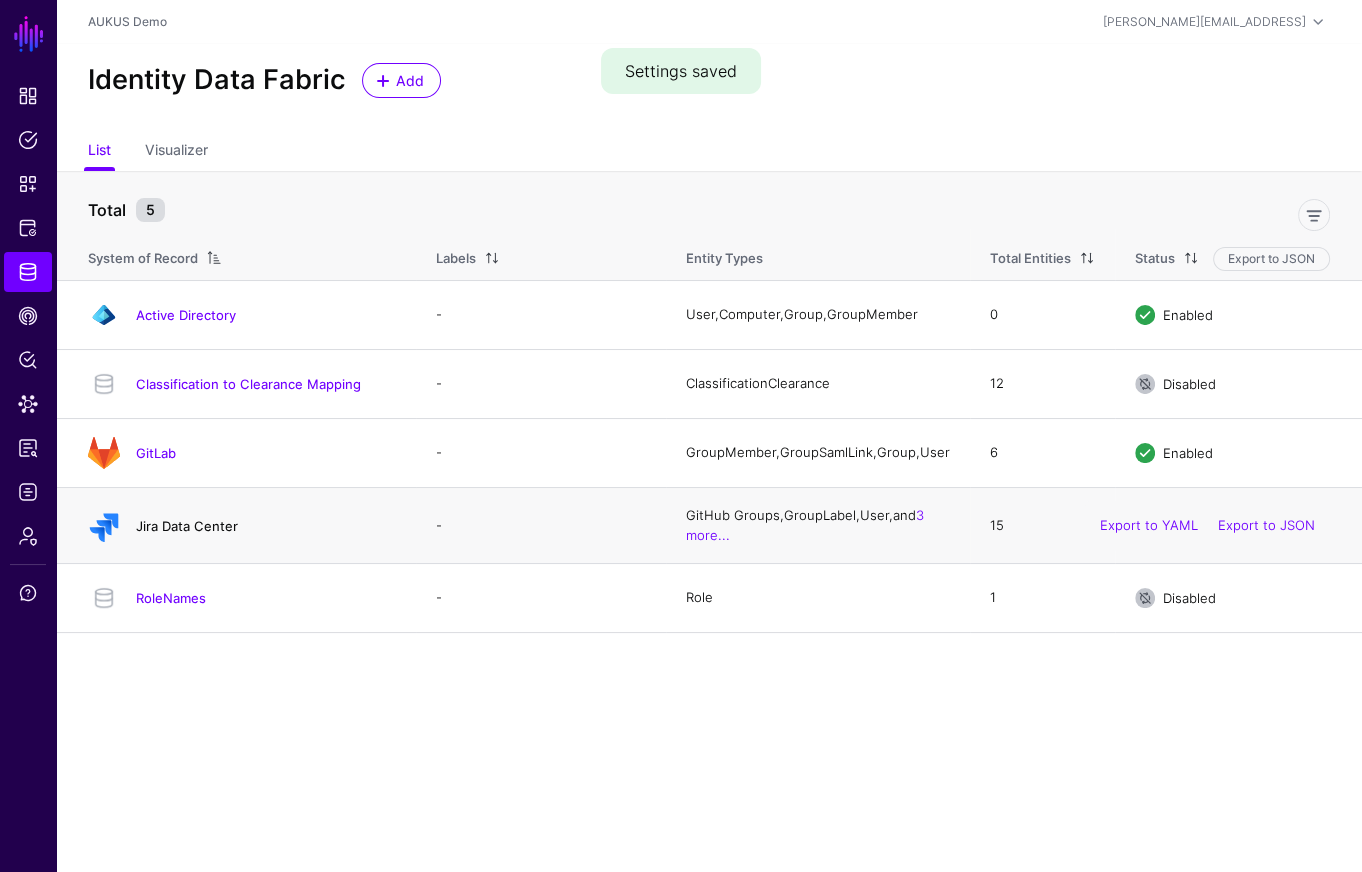 click on "Jira Data Center" 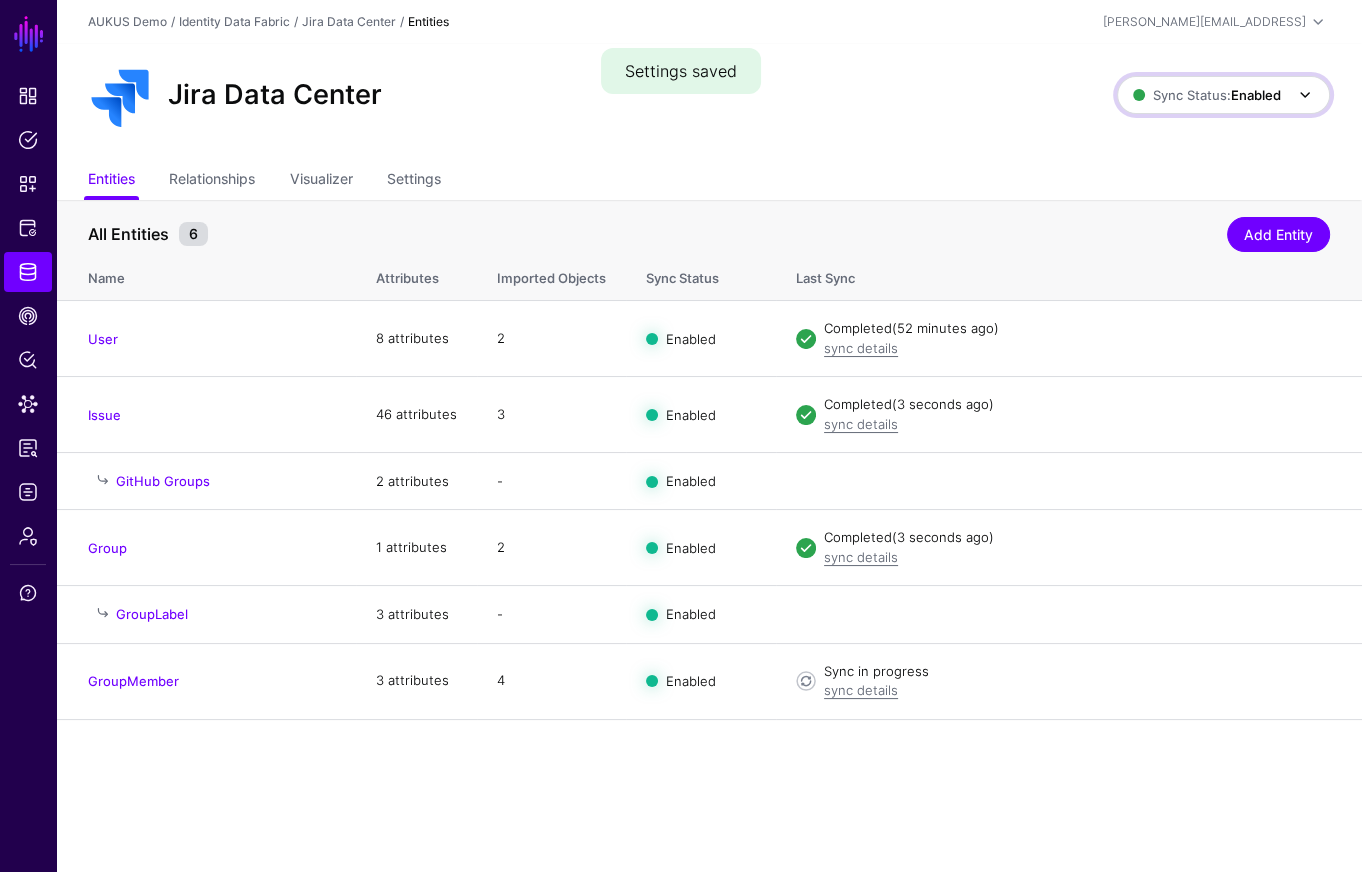 click on "Sync Status:  Enabled" at bounding box center [1223, 95] 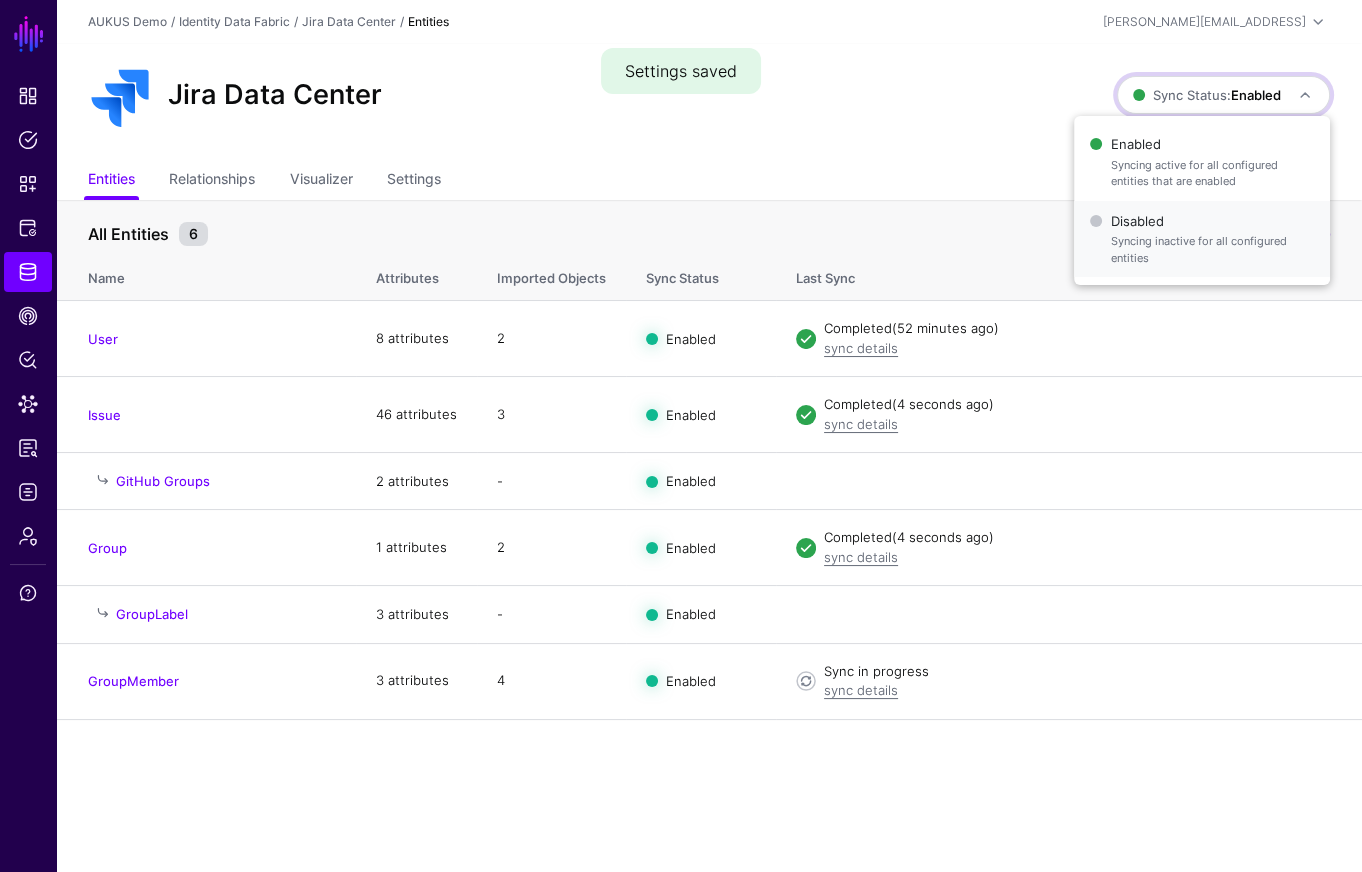 drag, startPoint x: 1154, startPoint y: 237, endPoint x: 1154, endPoint y: 222, distance: 15 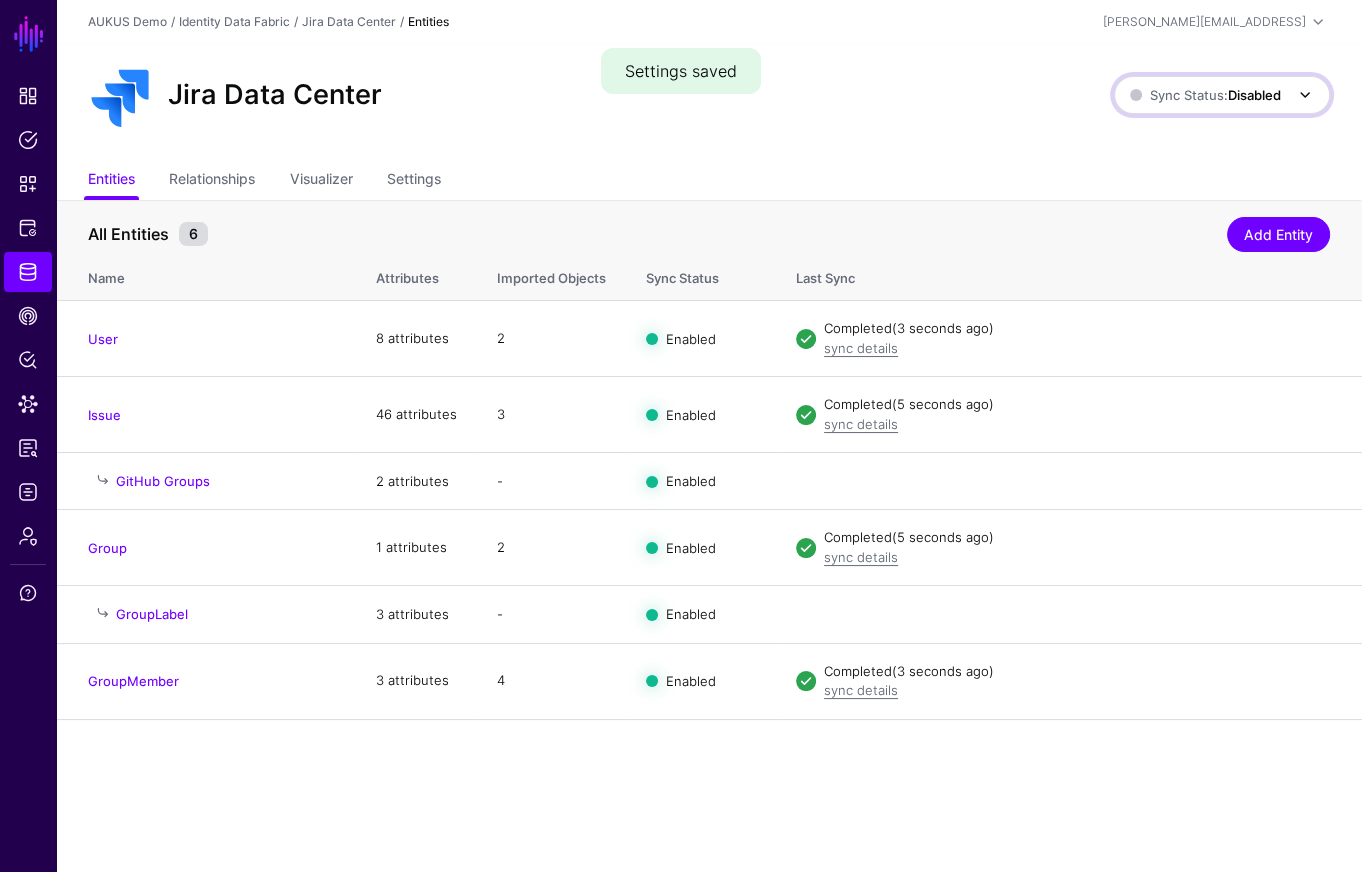 click on "Disabled" at bounding box center [1254, 95] 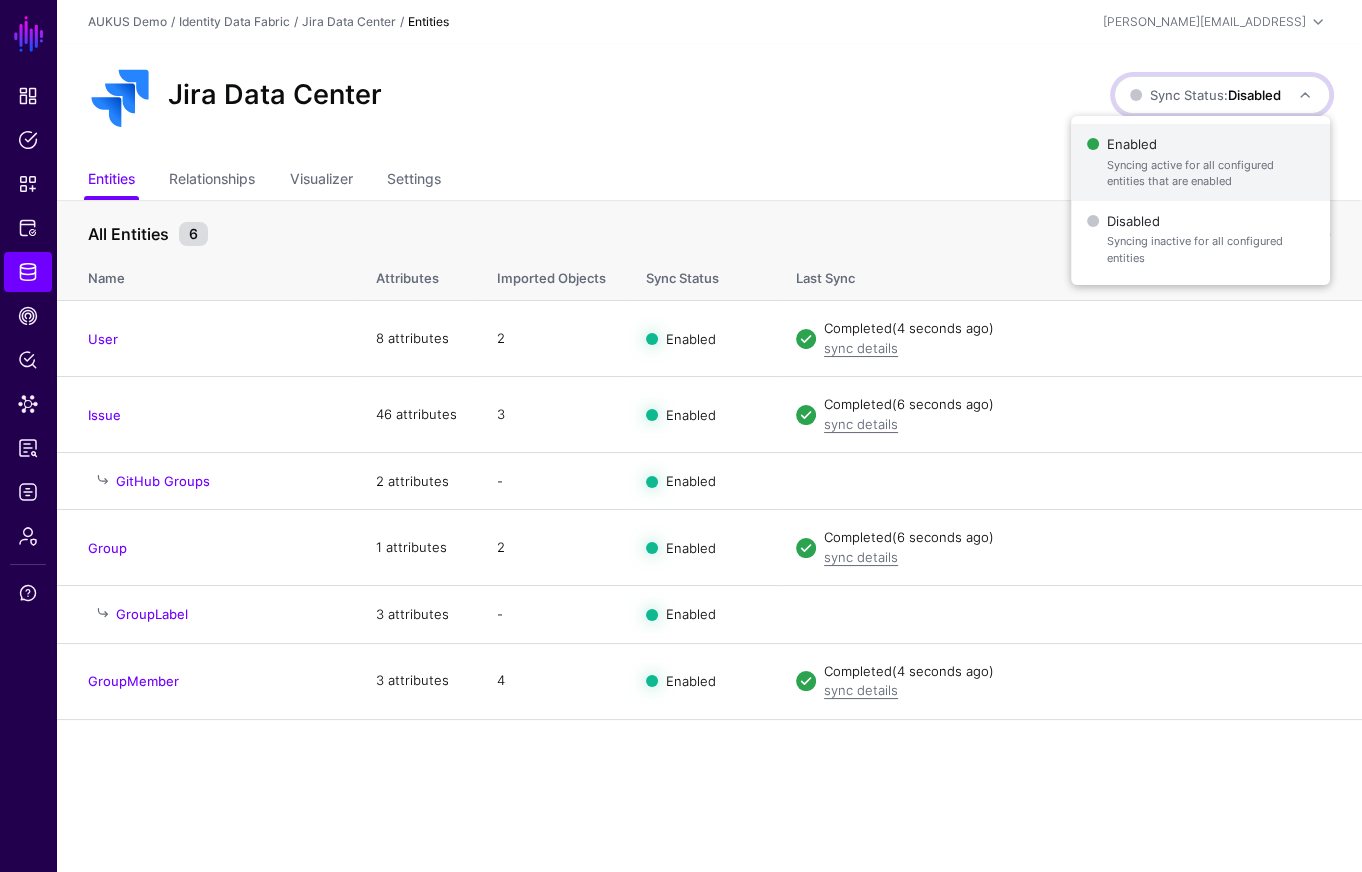 click on "Syncing active for all configured entities that are enabled" 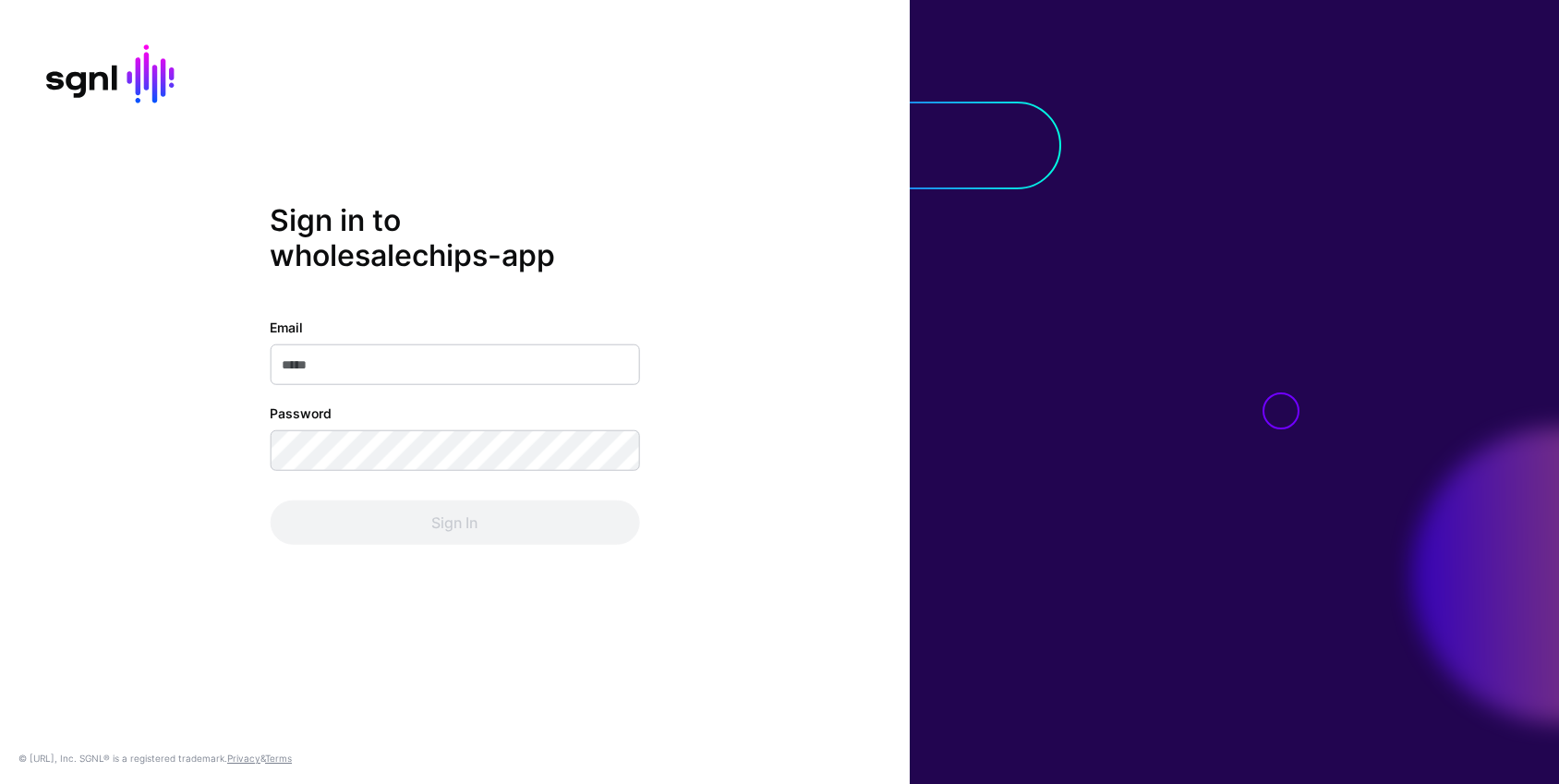 scroll, scrollTop: 0, scrollLeft: 0, axis: both 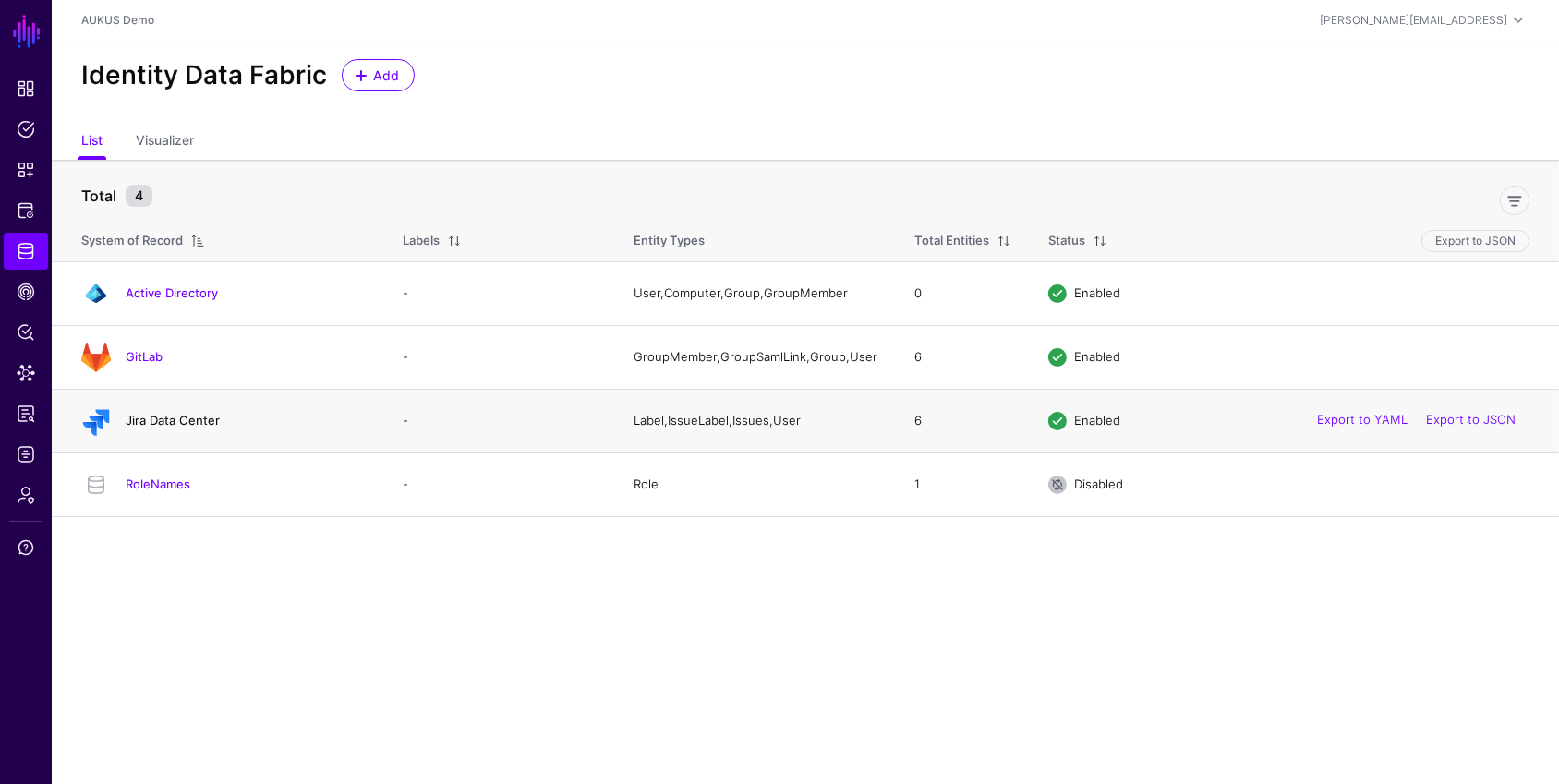 click on "Jira Data Center" 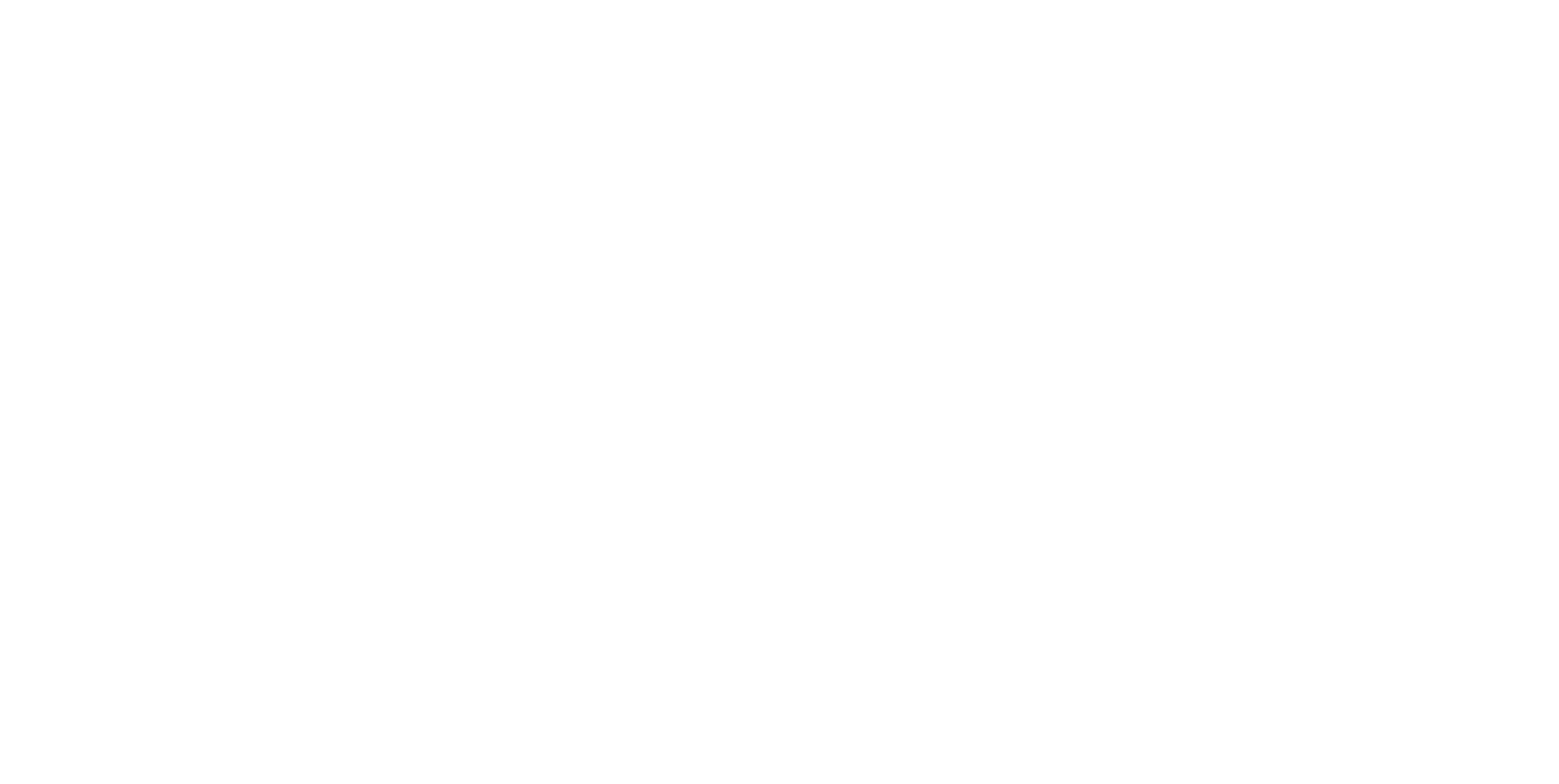scroll, scrollTop: 0, scrollLeft: 0, axis: both 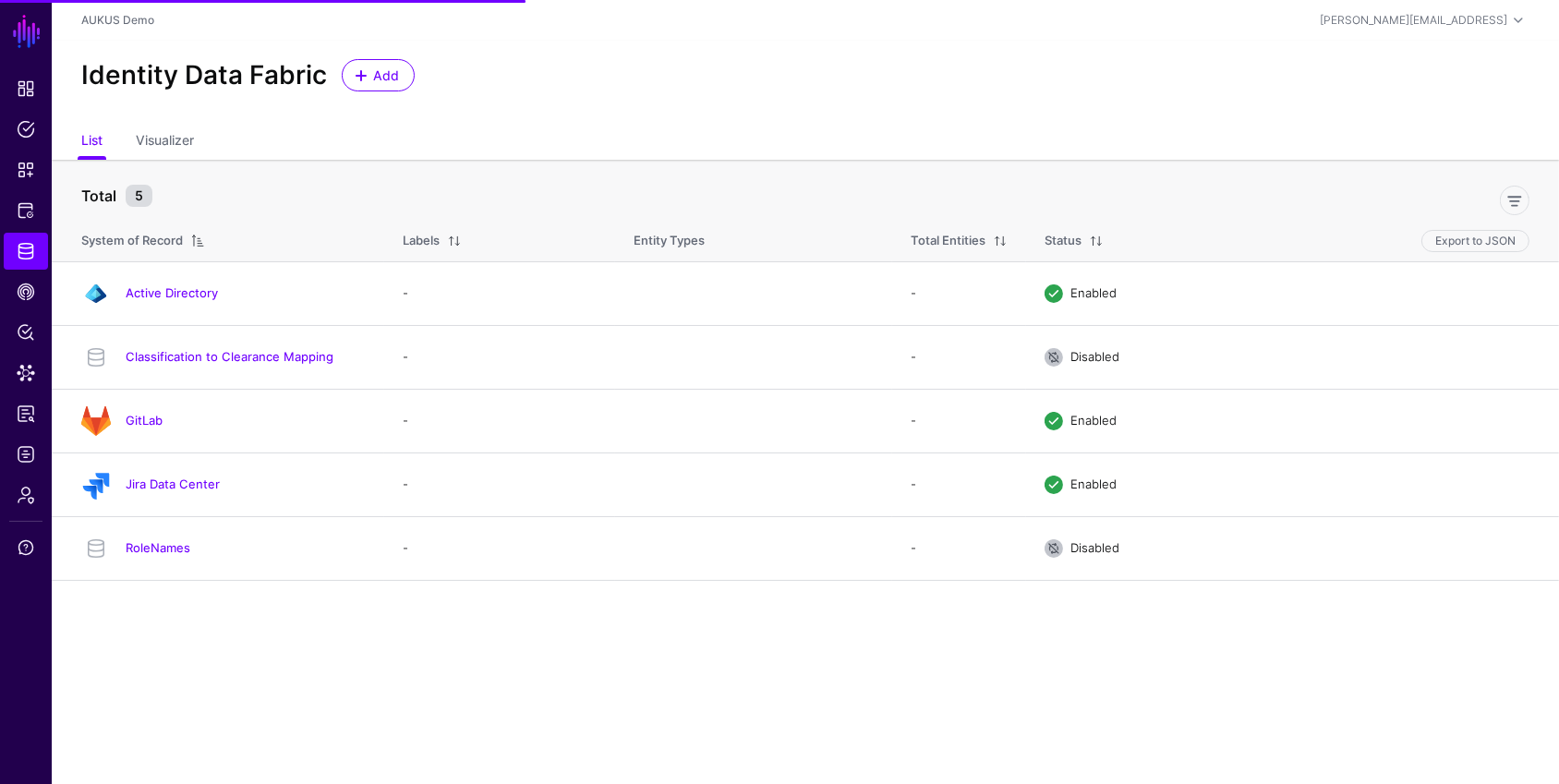 click on "Jira Data Center" 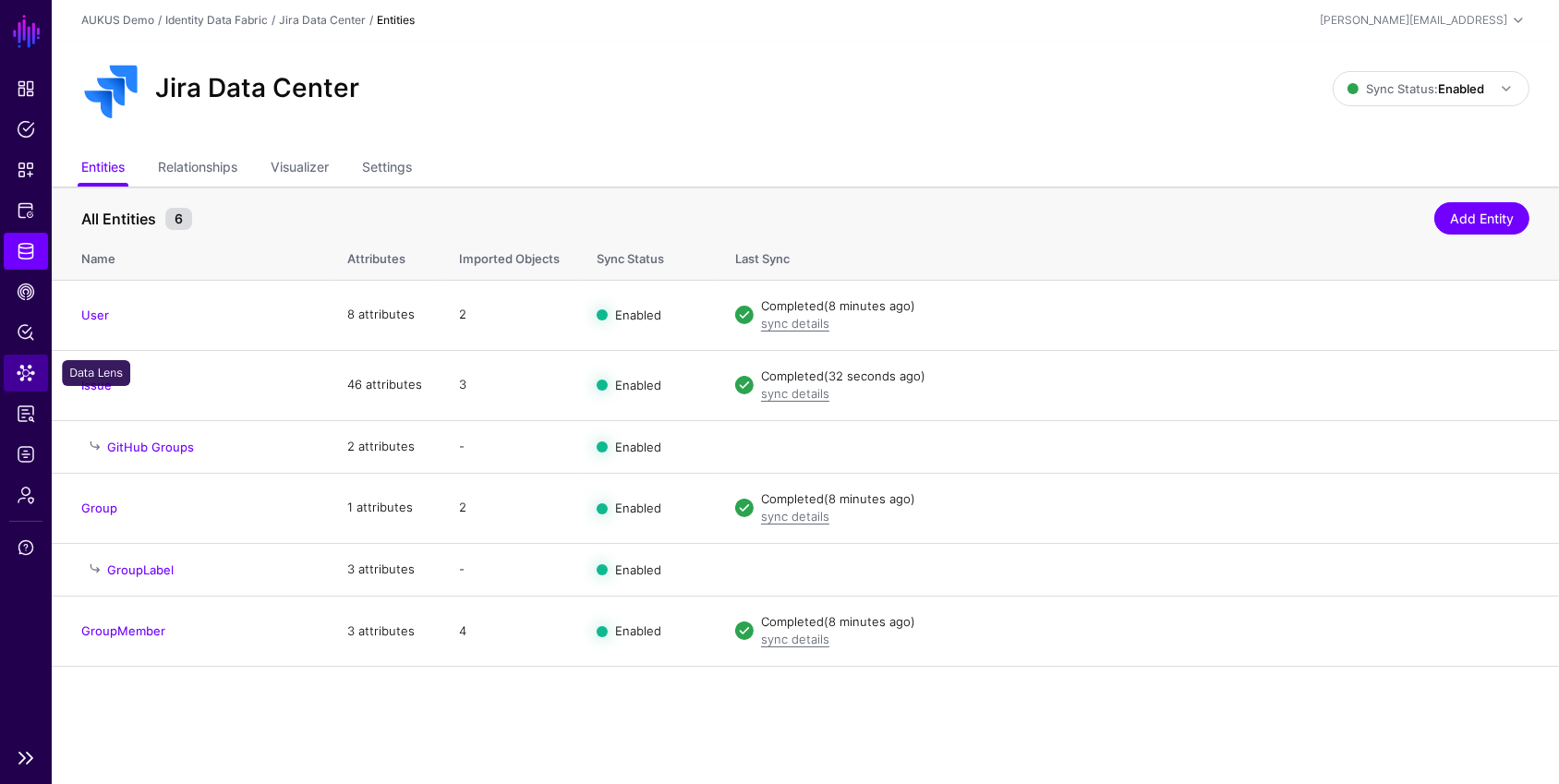 click on "Data Lens" 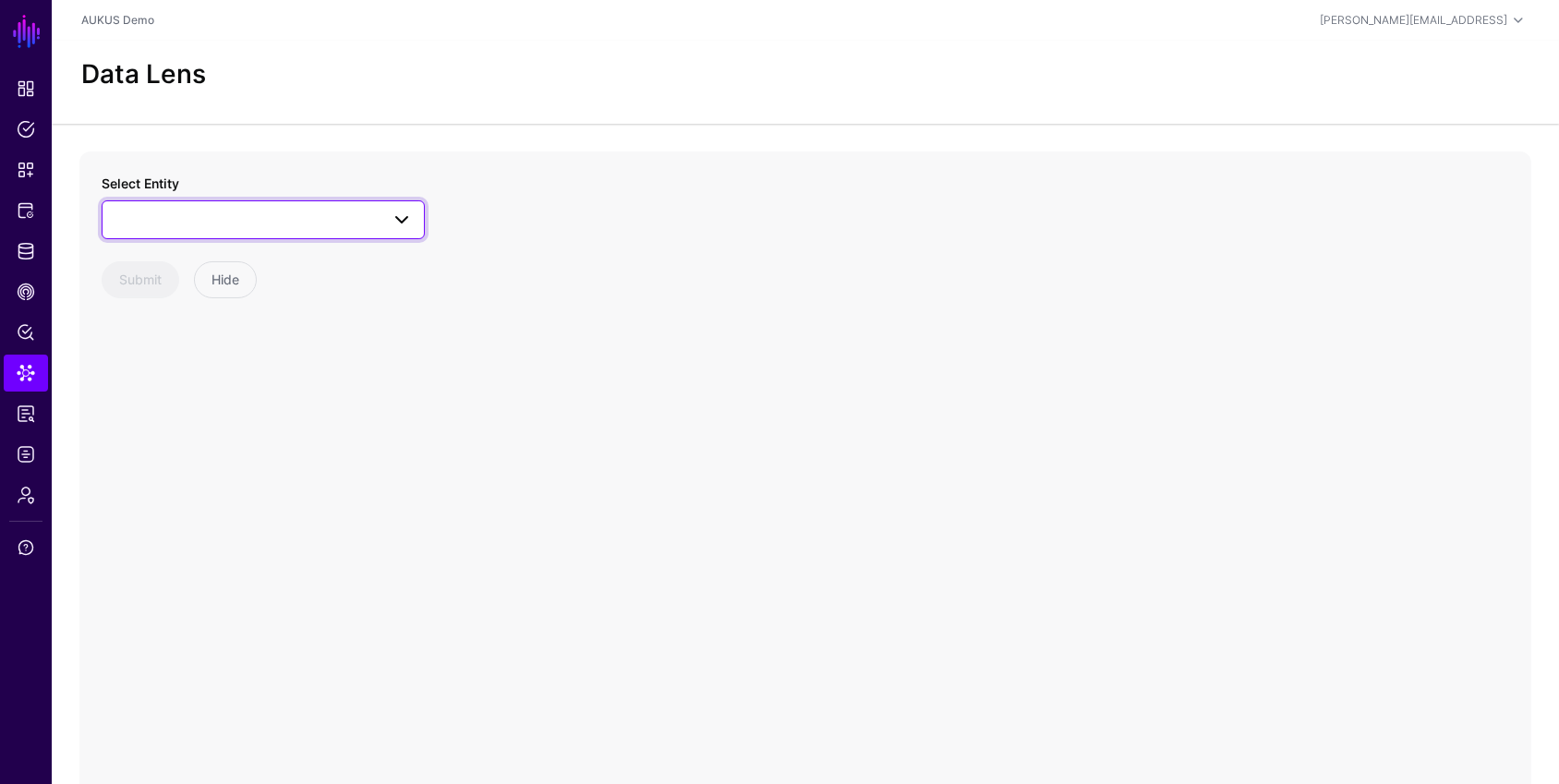 click at bounding box center [263, 220] 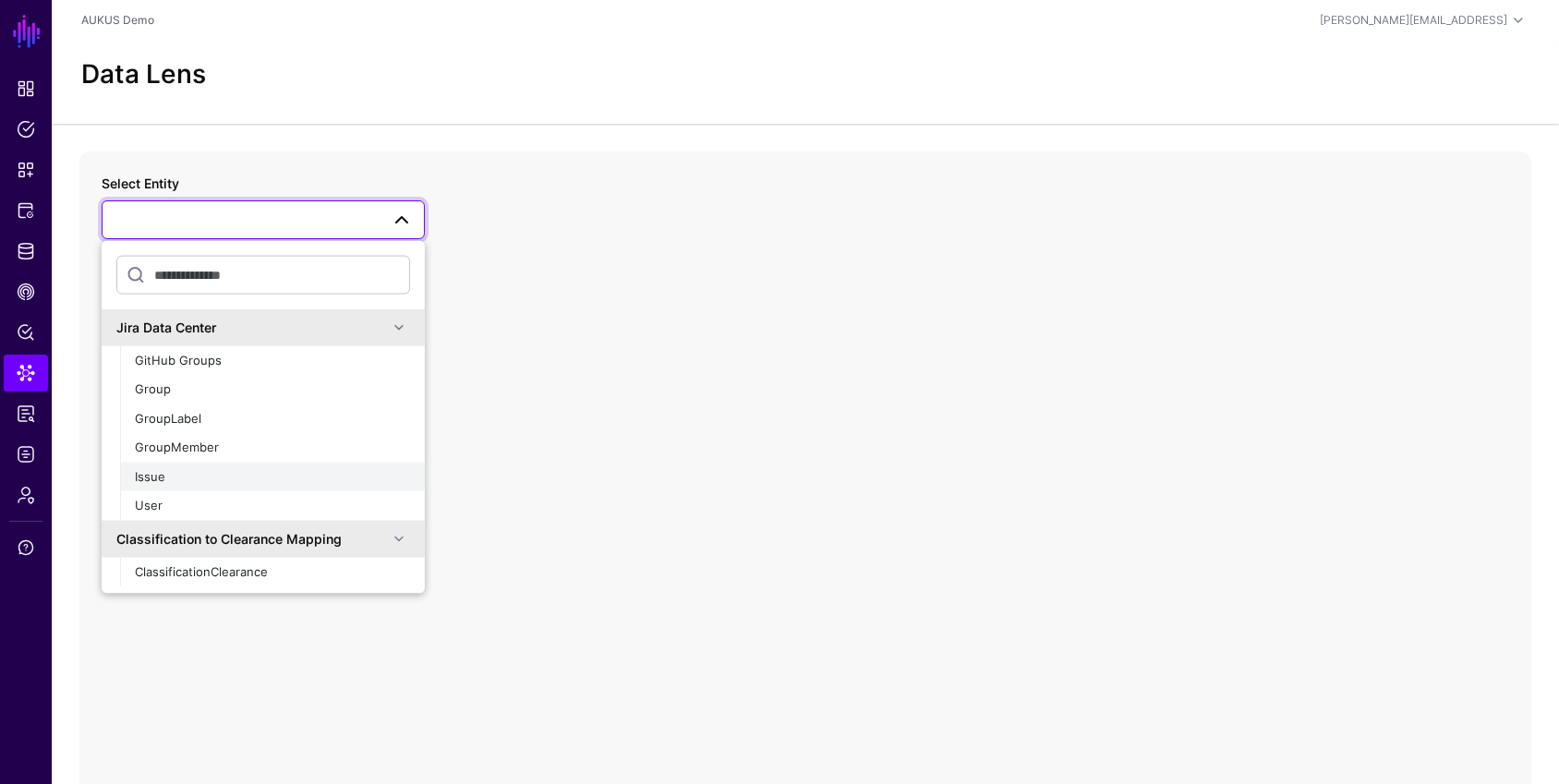 click on "Issue" 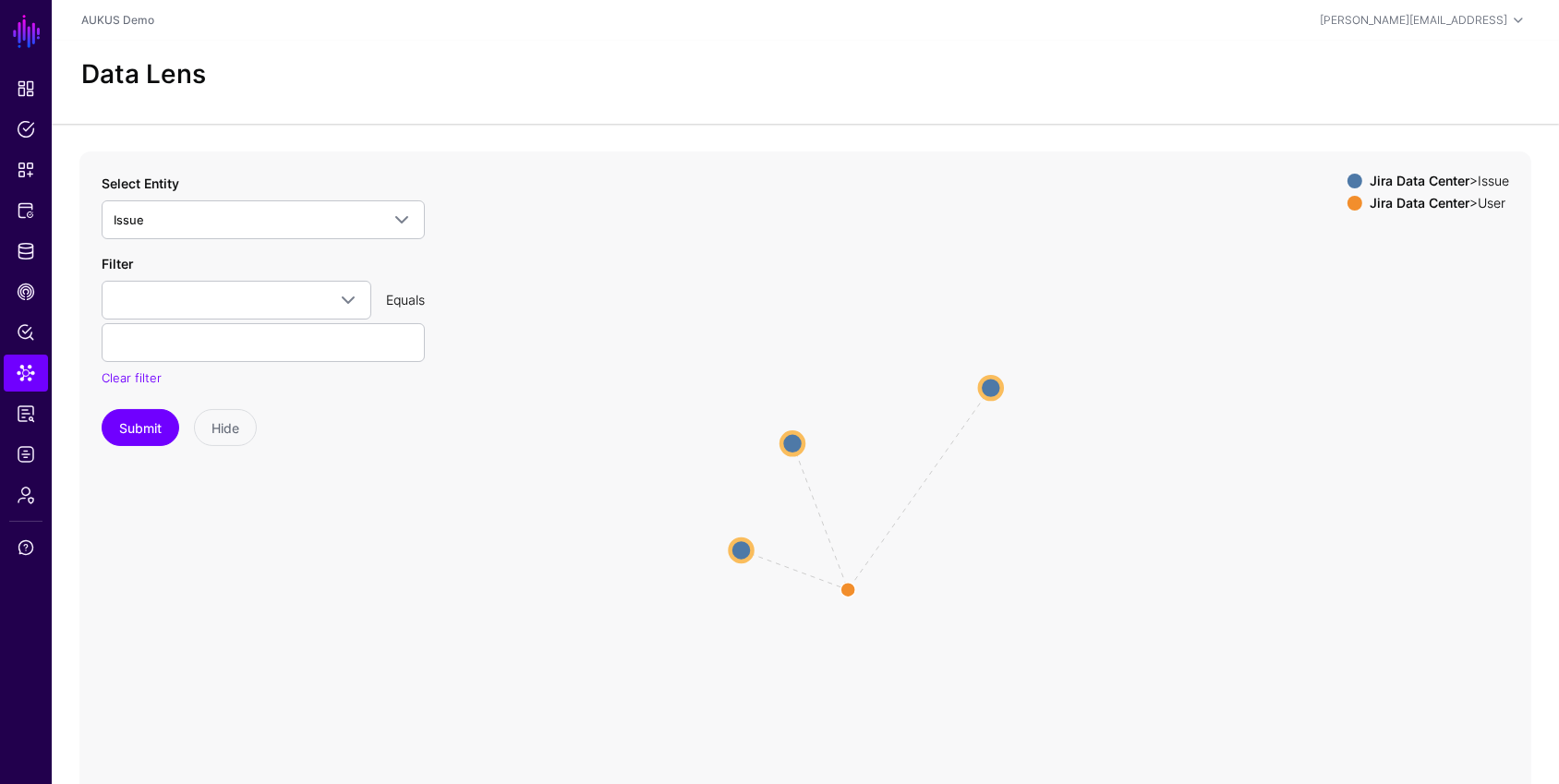 drag, startPoint x: 851, startPoint y: 506, endPoint x: 982, endPoint y: 401, distance: 167.88687 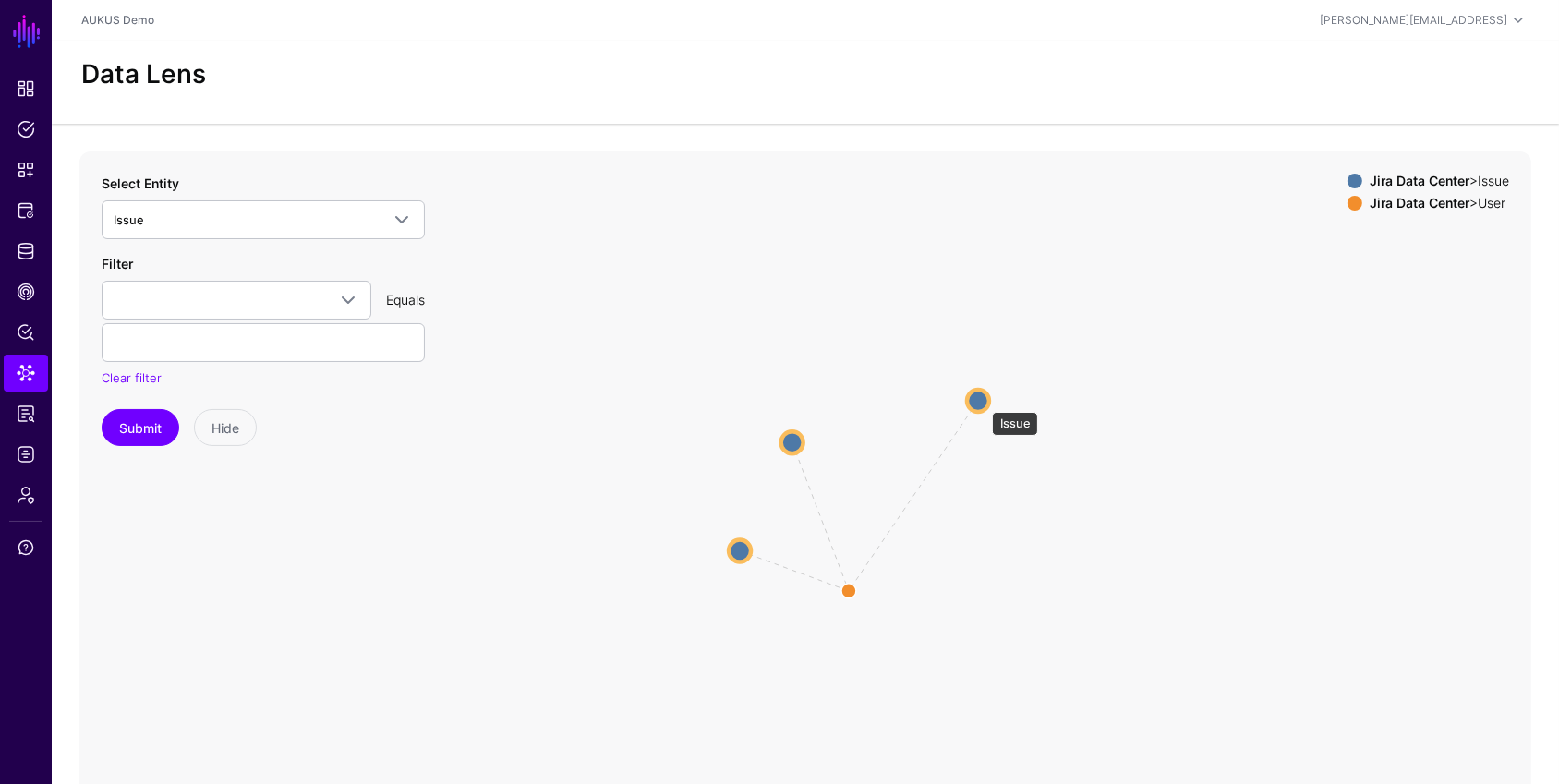 click 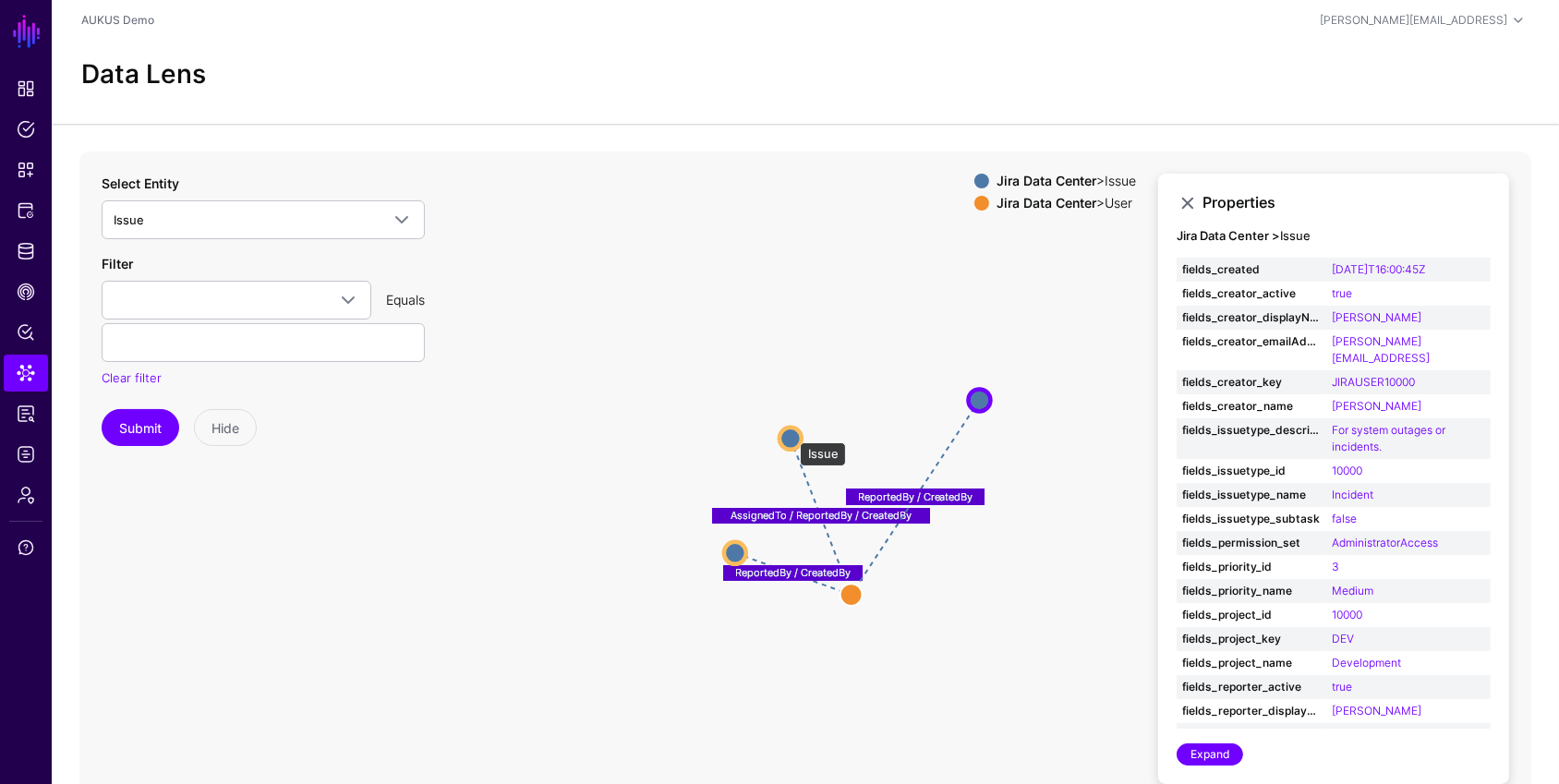 click 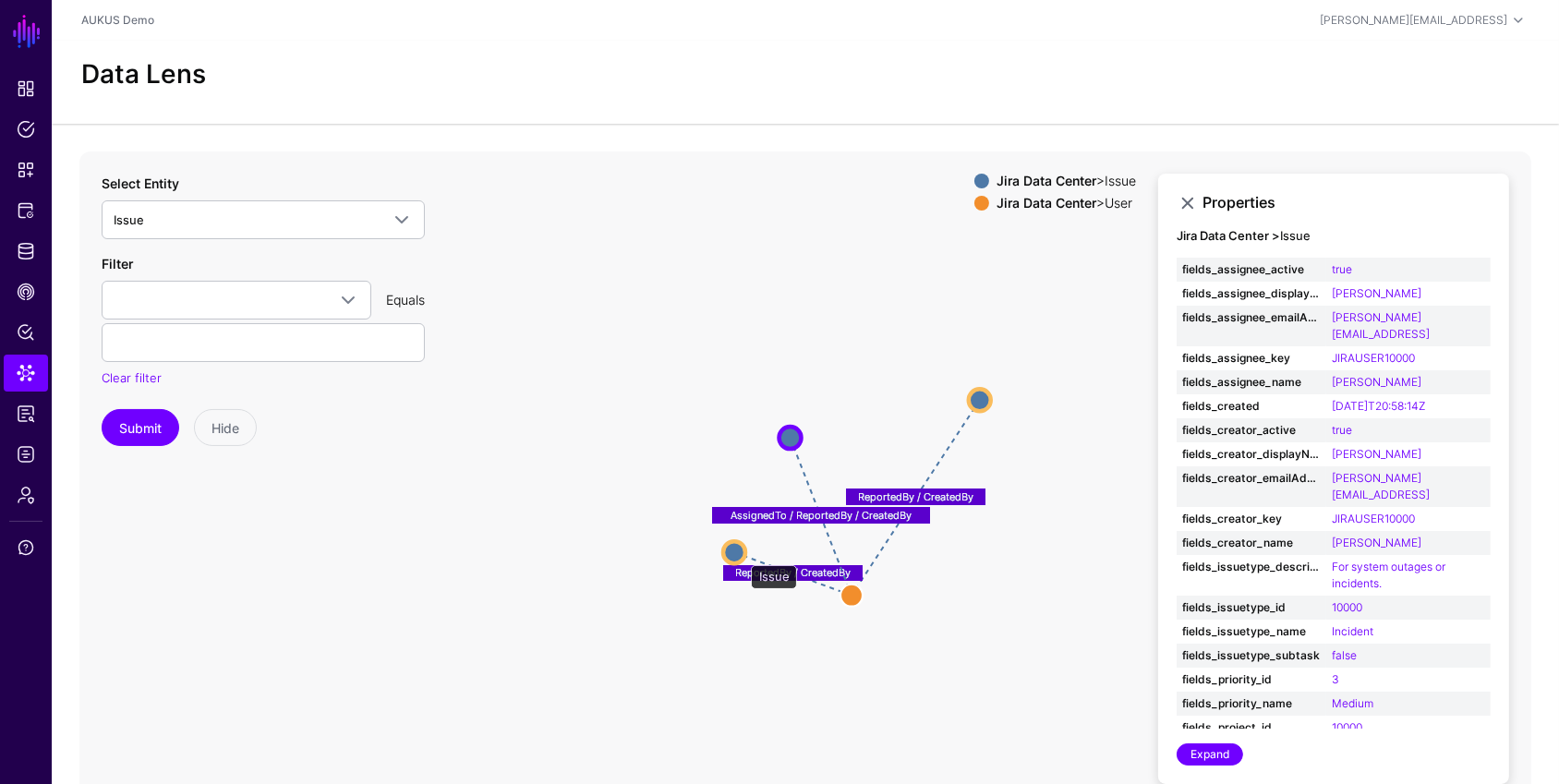 click 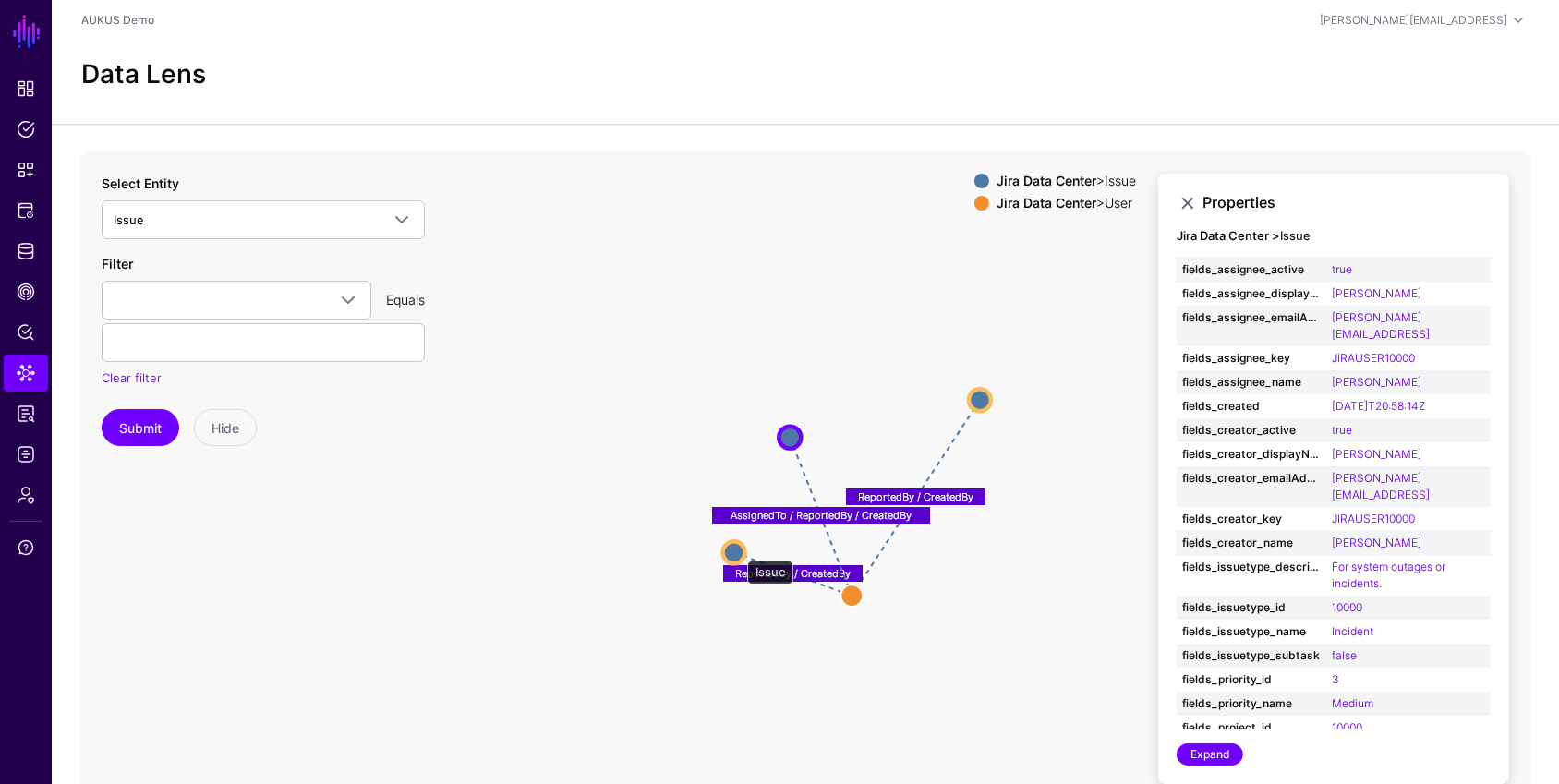 click 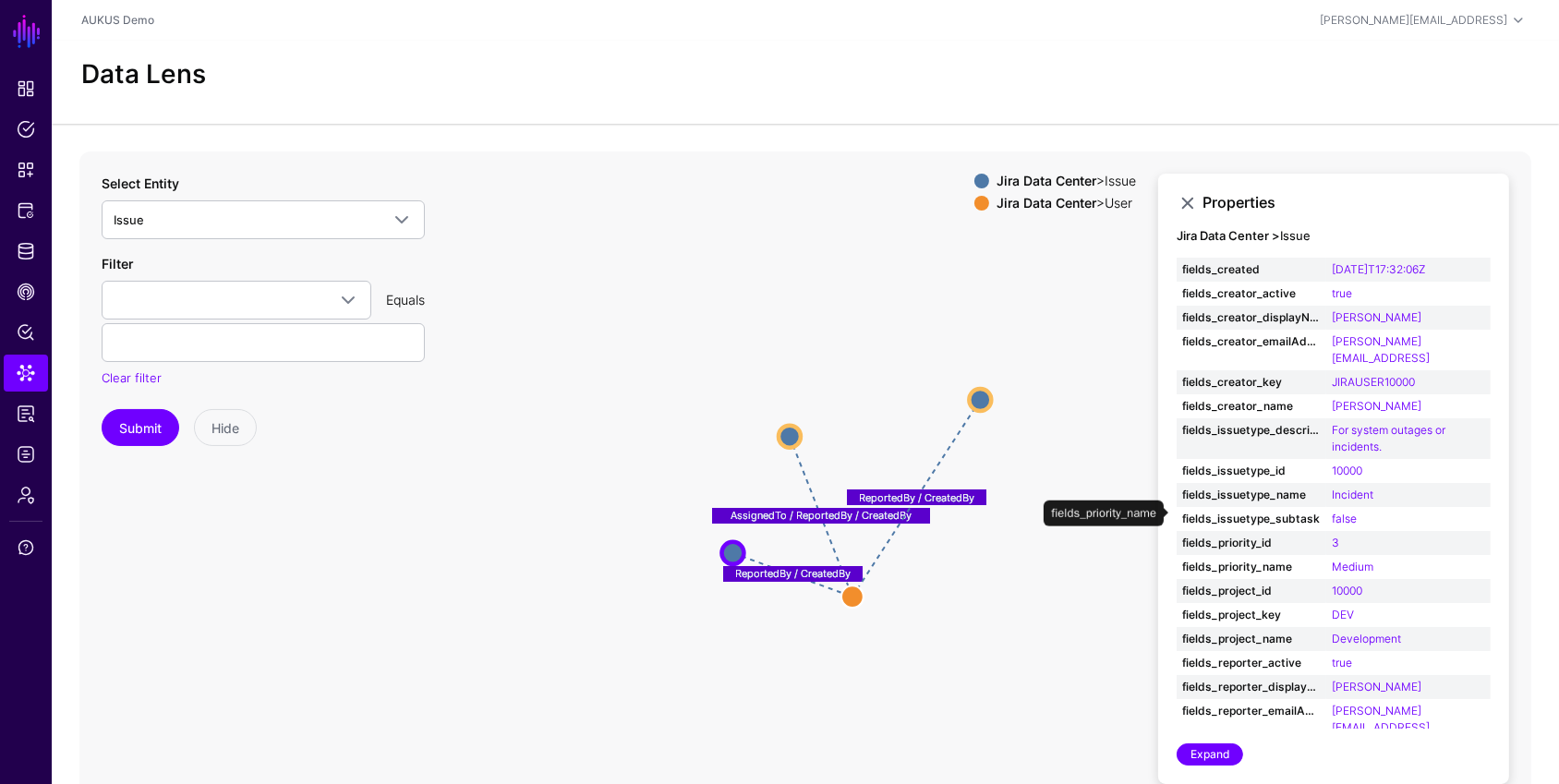scroll, scrollTop: 209, scrollLeft: 0, axis: vertical 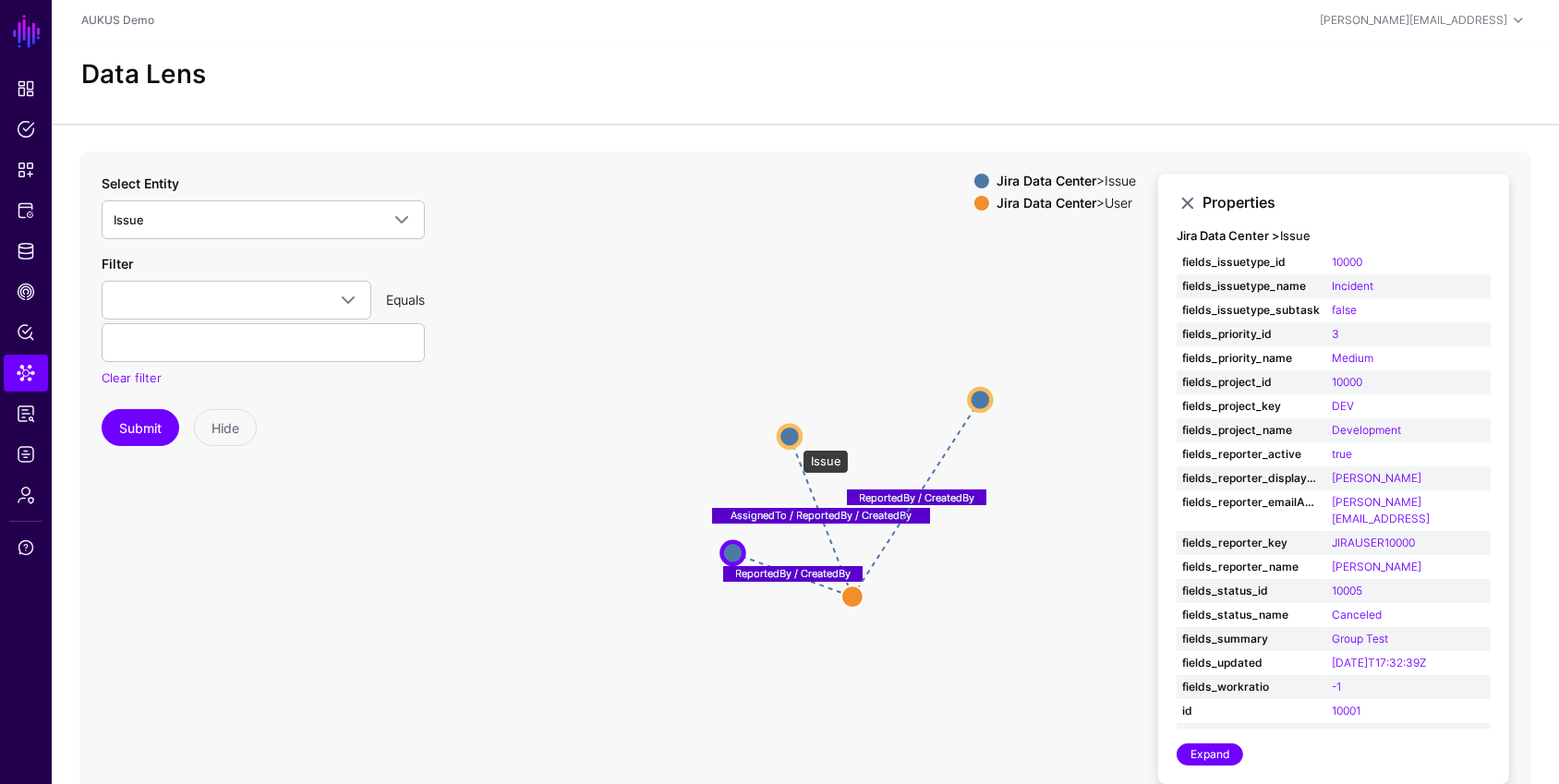click 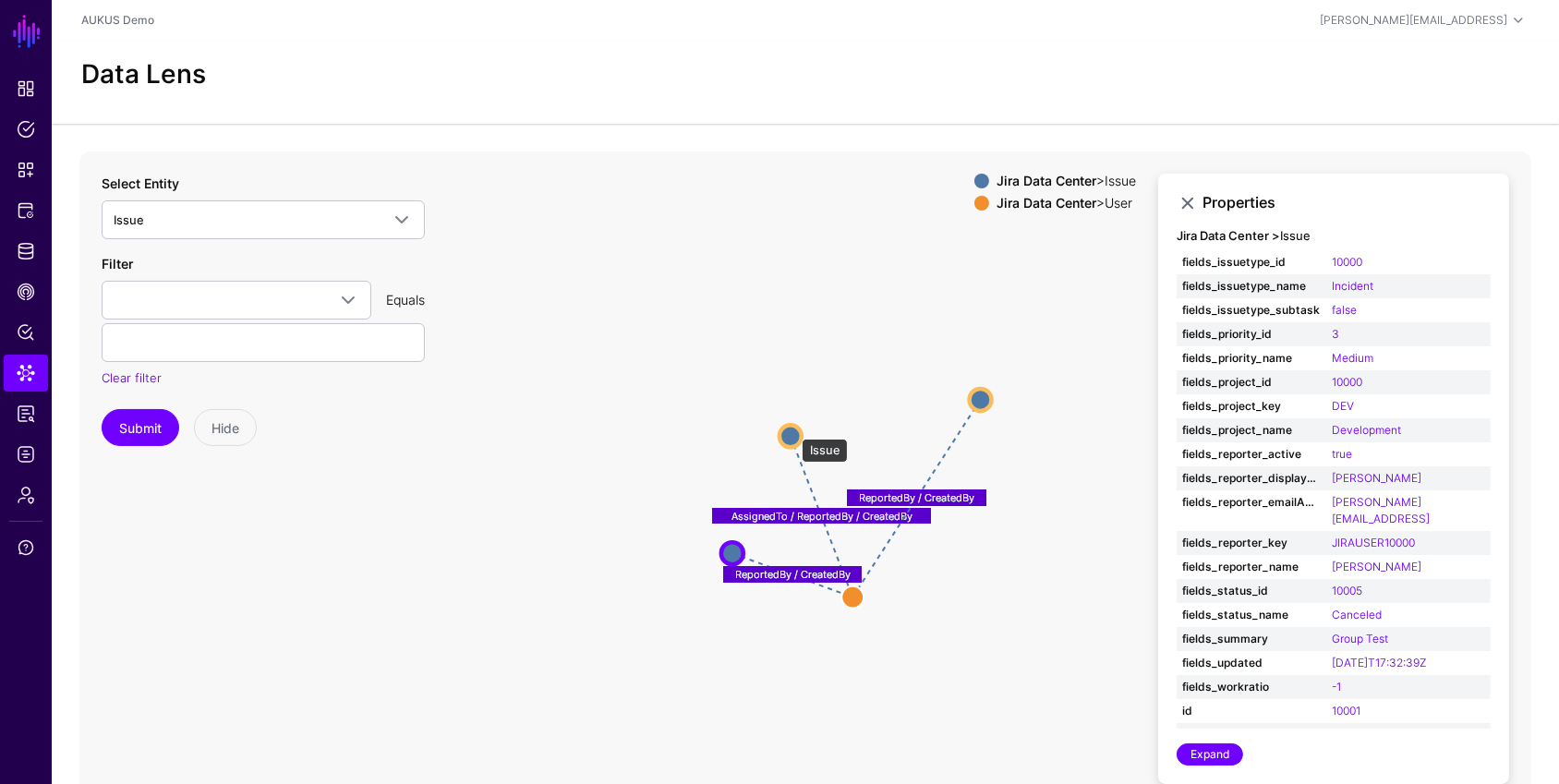 click 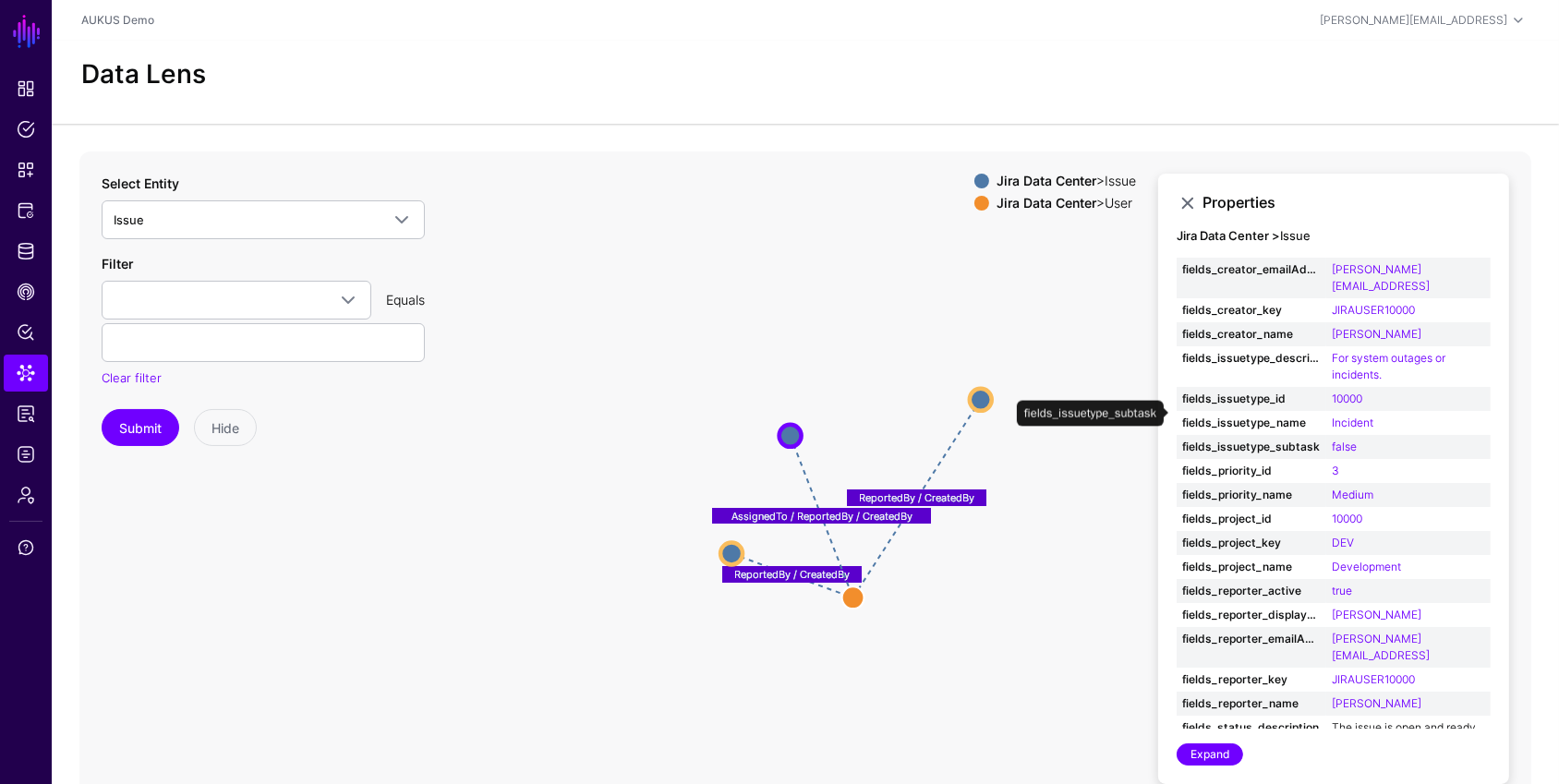 scroll, scrollTop: 449, scrollLeft: 0, axis: vertical 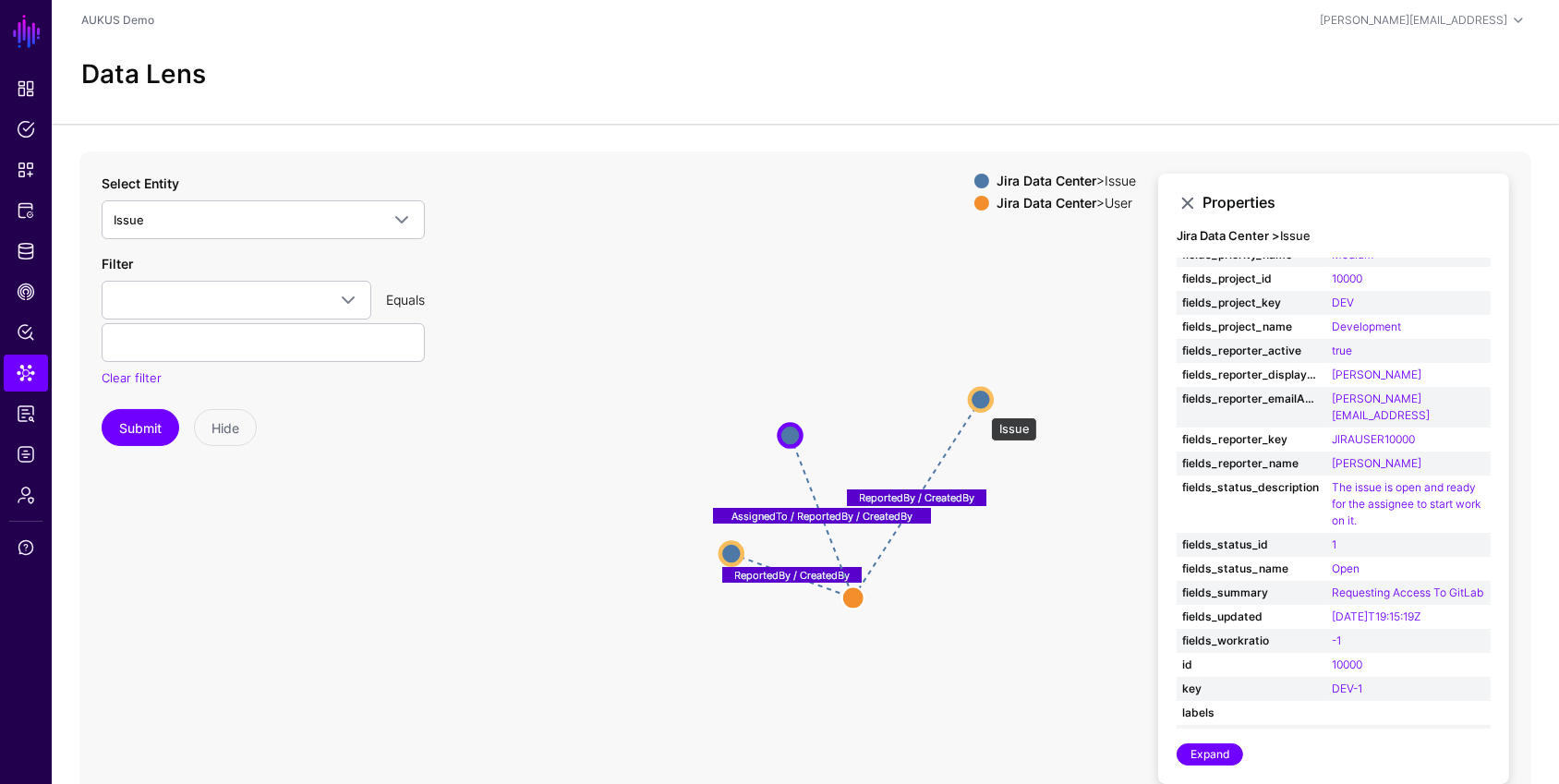 click 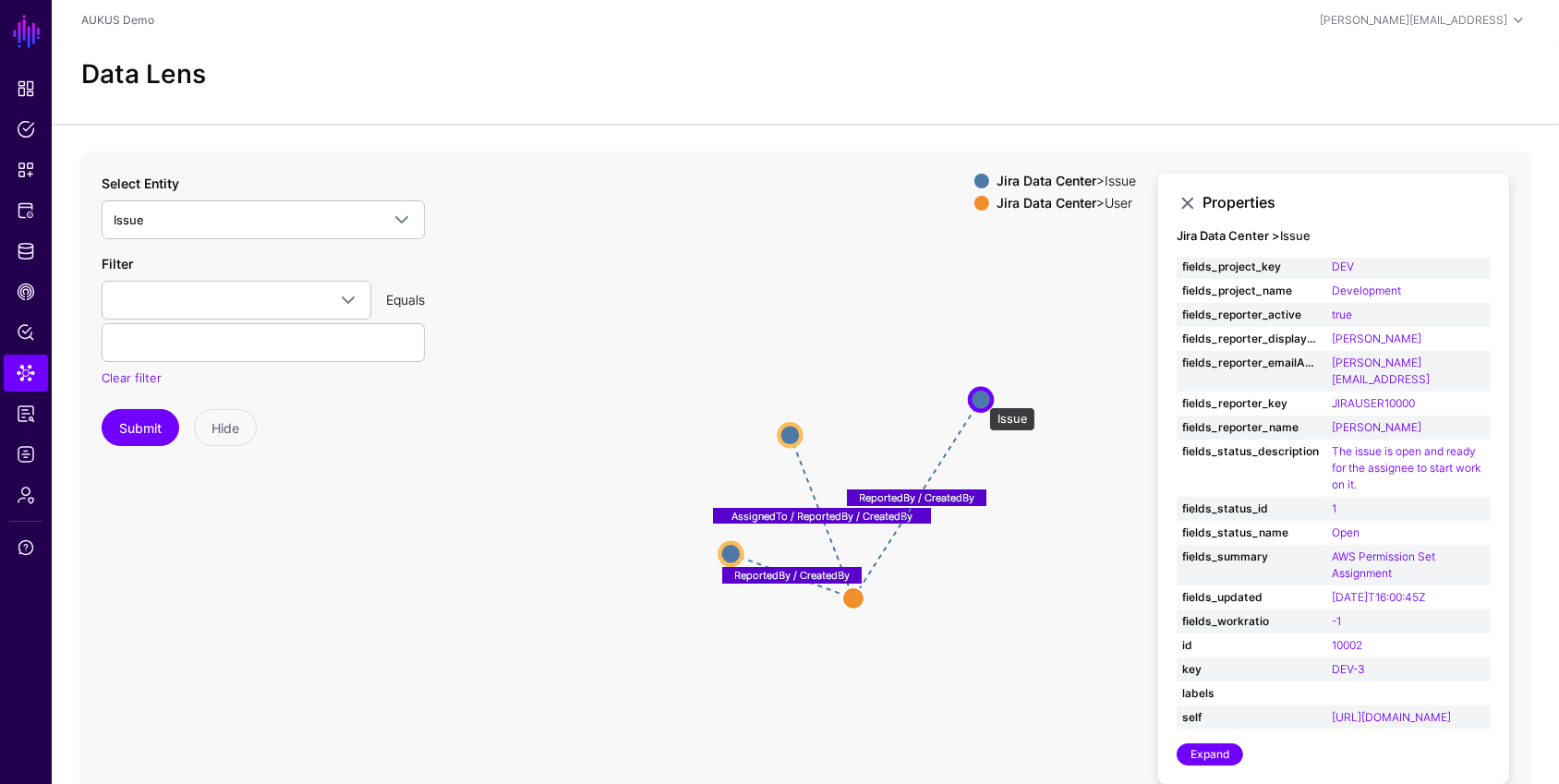 click 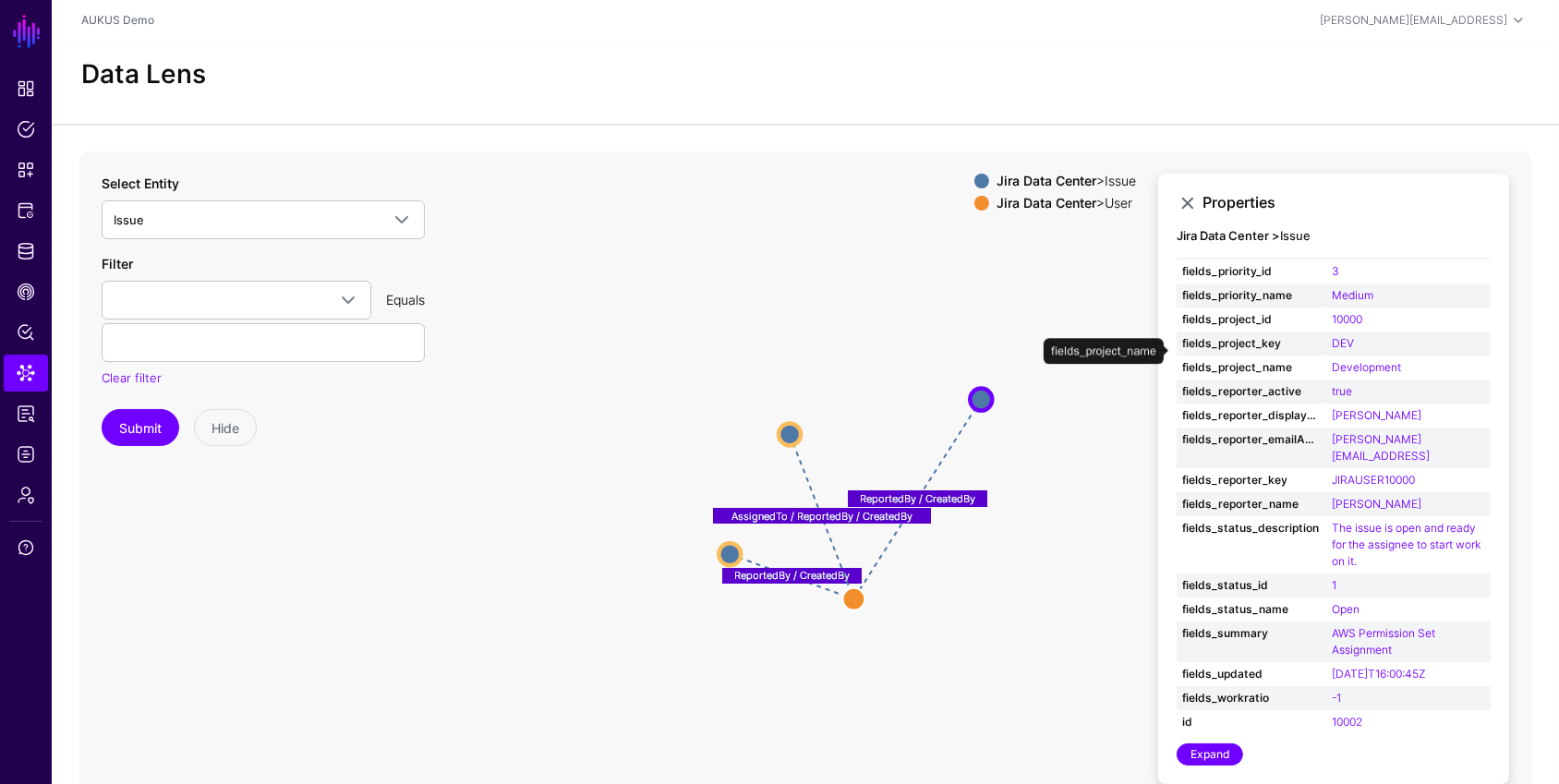 scroll, scrollTop: 192, scrollLeft: 0, axis: vertical 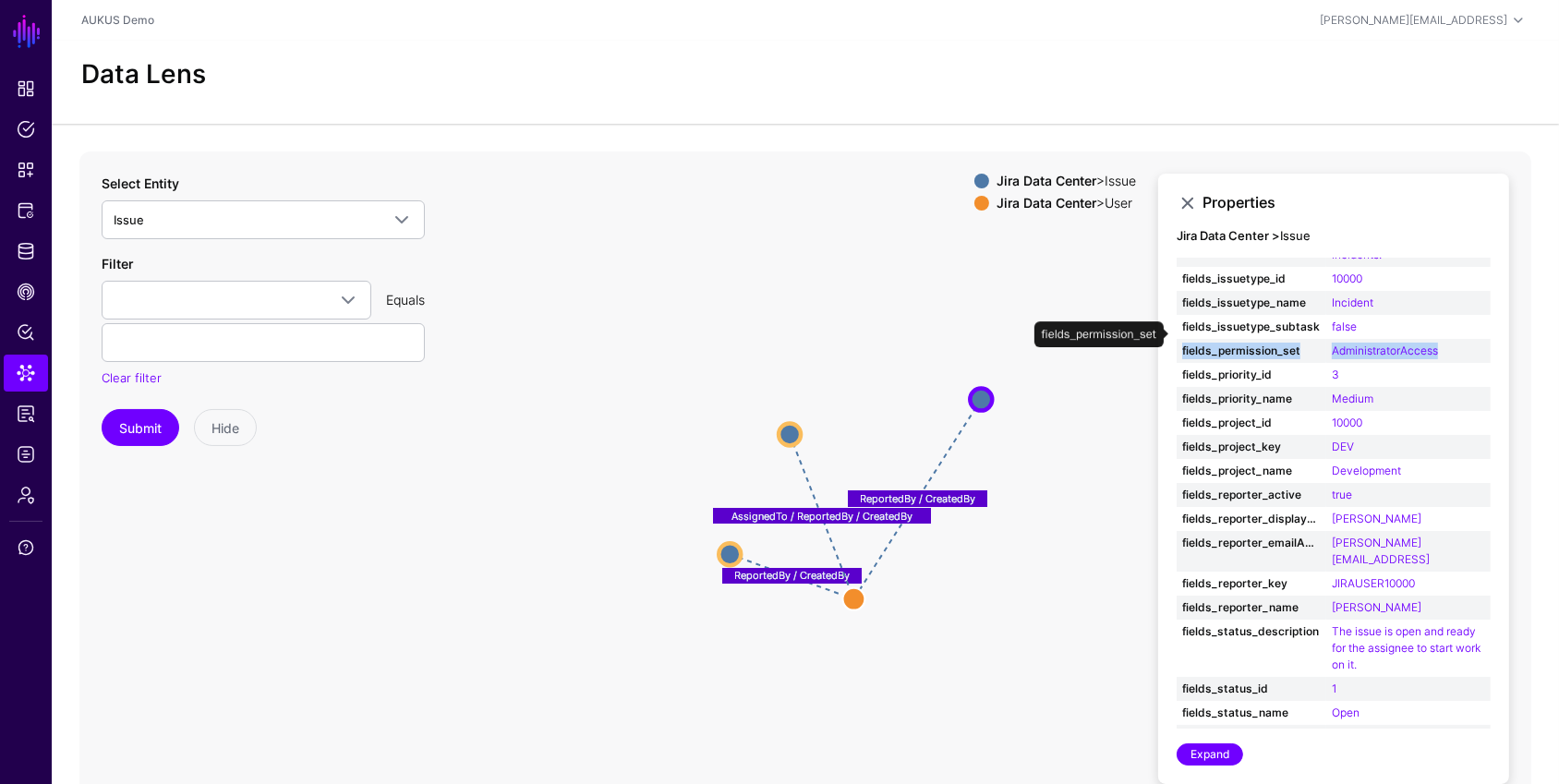 drag, startPoint x: 1453, startPoint y: 328, endPoint x: 1179, endPoint y: 332, distance: 274.0292 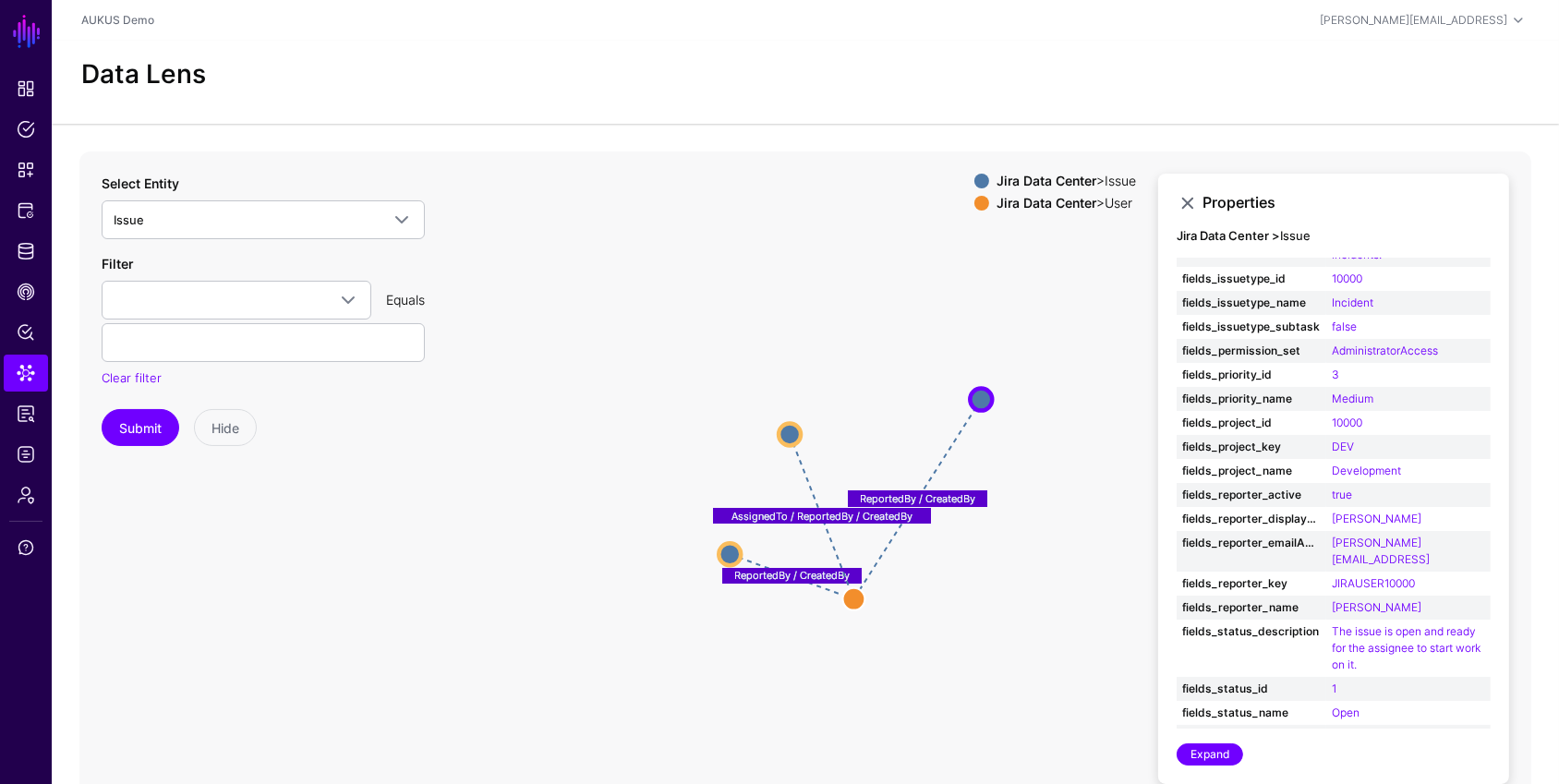 click on "Data Lens" 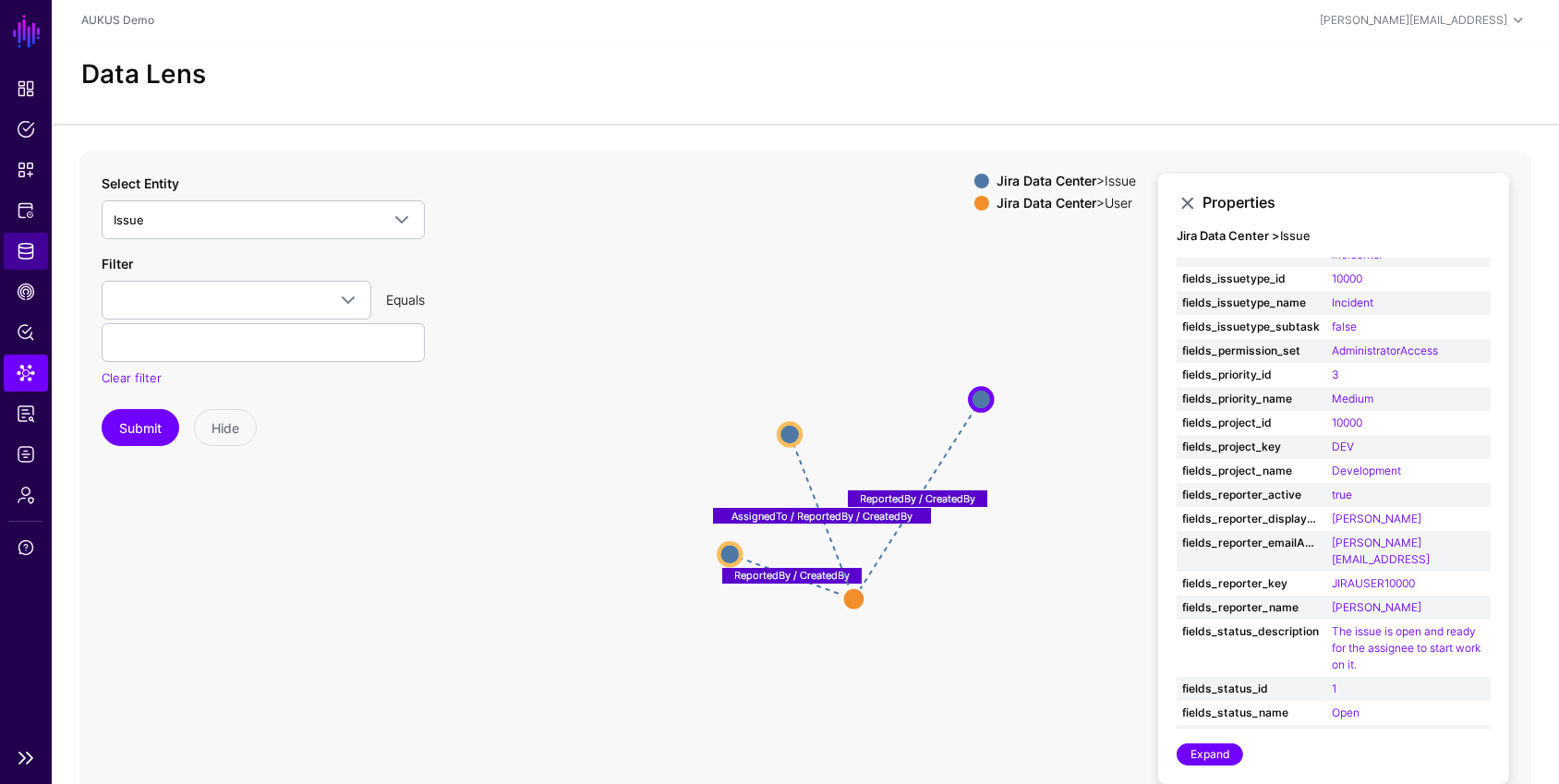 click on "Identity Data Fabric" 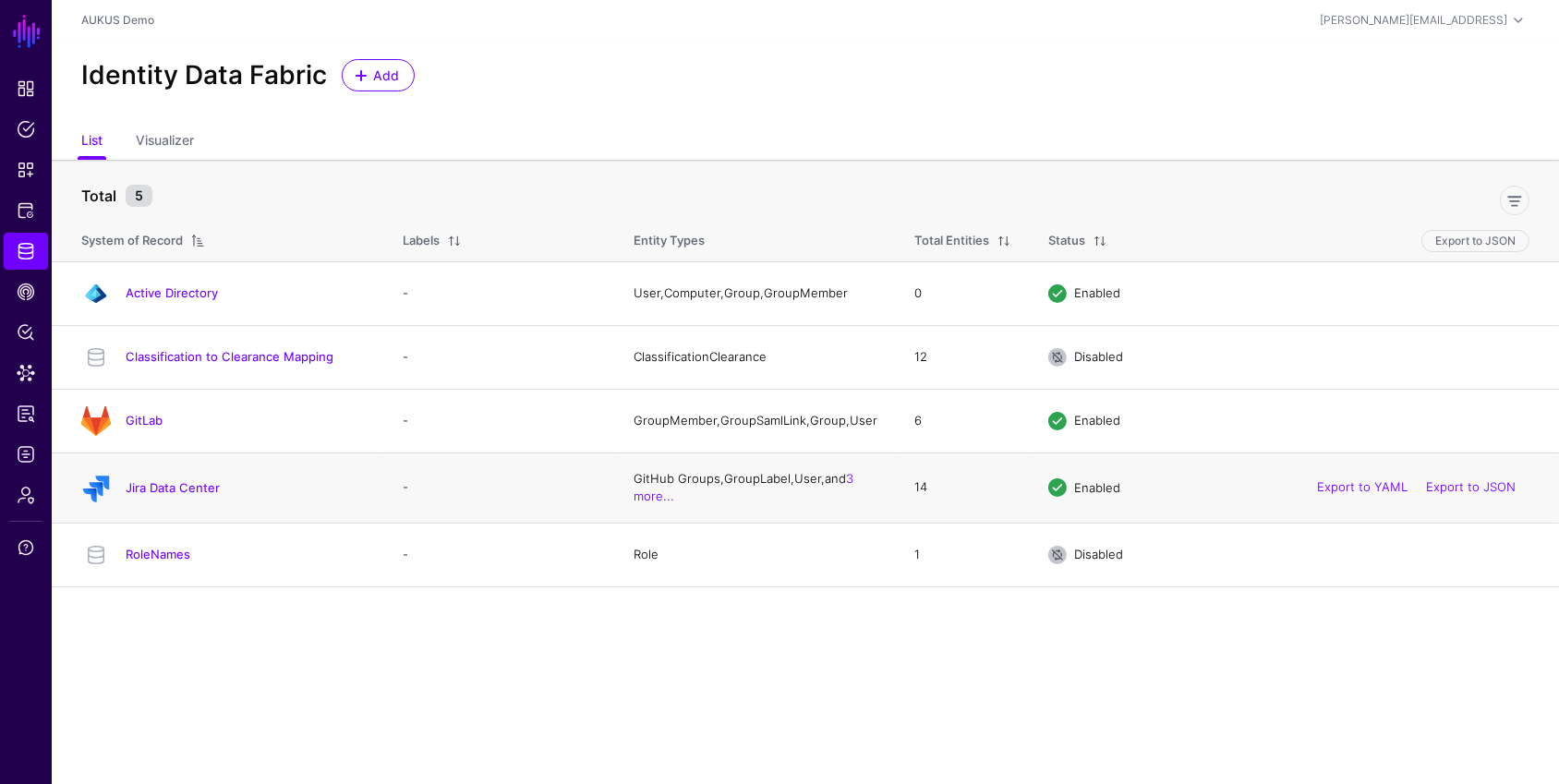 click on "Jira Data Center" 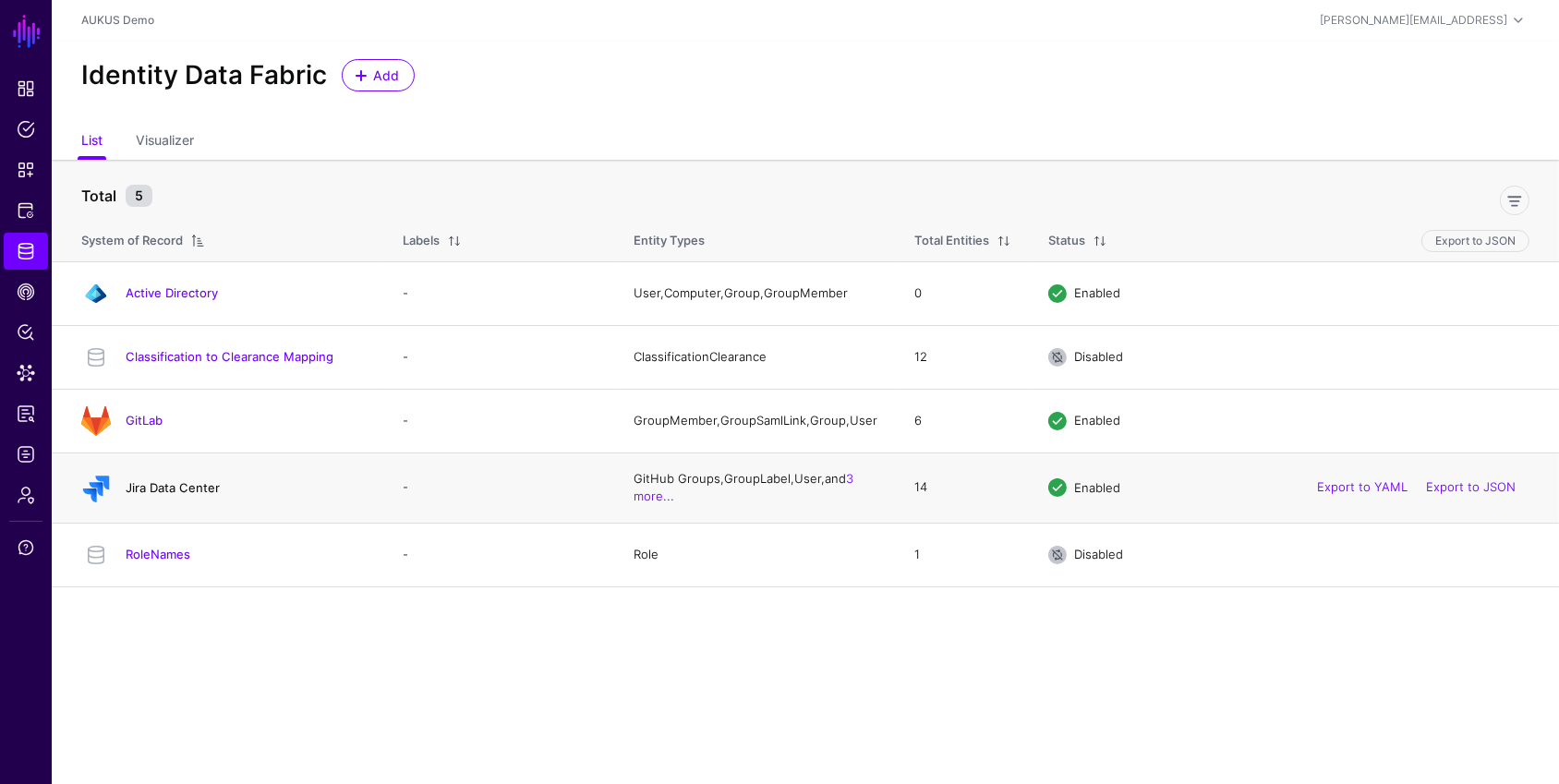 click on "Jira Data Center" 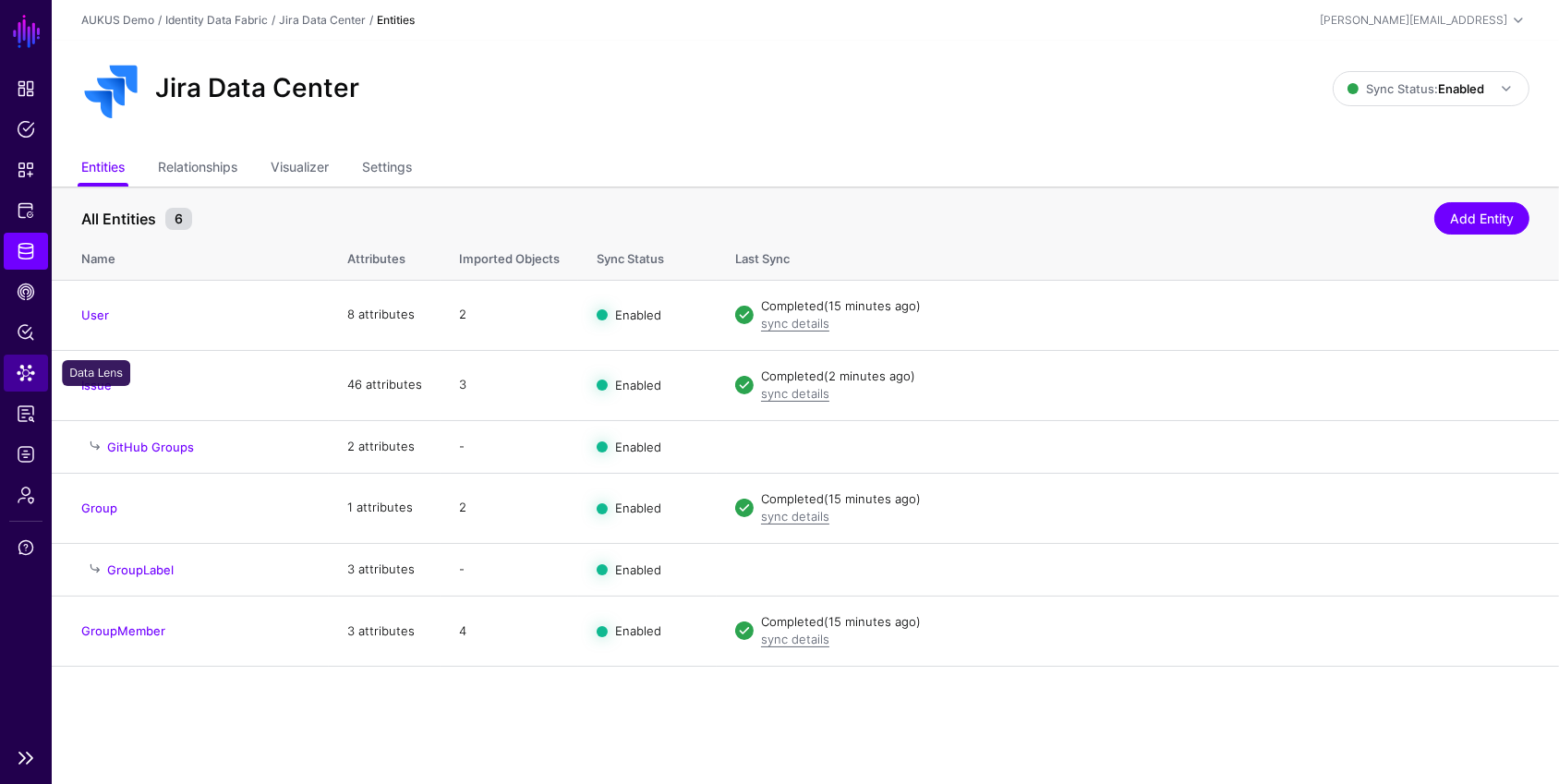 click on "Data Lens" 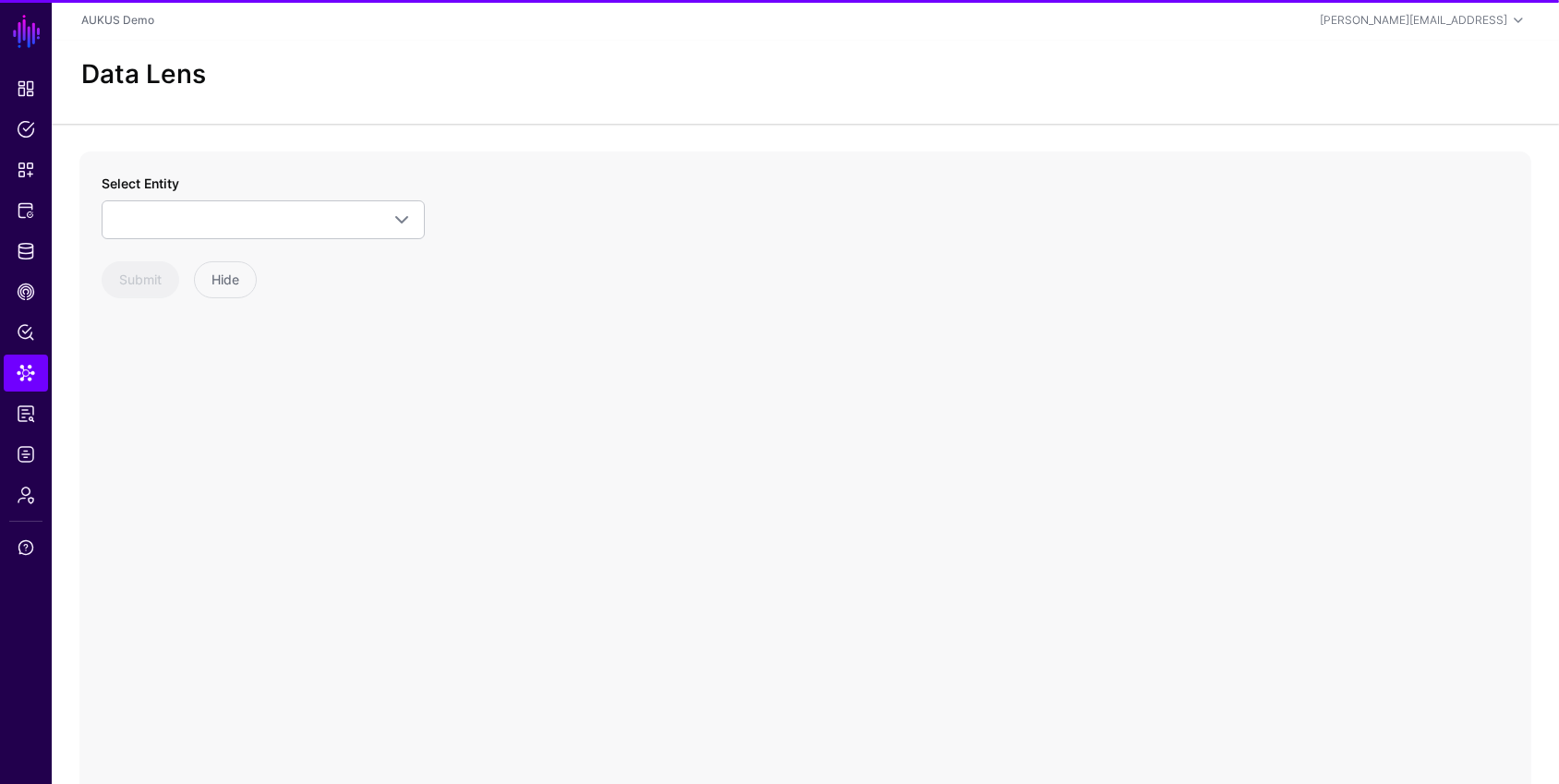 click on "Select Entity    Jira Data Center  GitHub Groups   Group   GroupLabel   GroupMember   Issue   User  Classification to Clearance Mapping  ClassificationClearance  RoleNames  Role  GitLab  Group   GroupMember   GroupSamlLink   User  Active Directory  Computer   Group   GroupMember   User  Submit Hide" 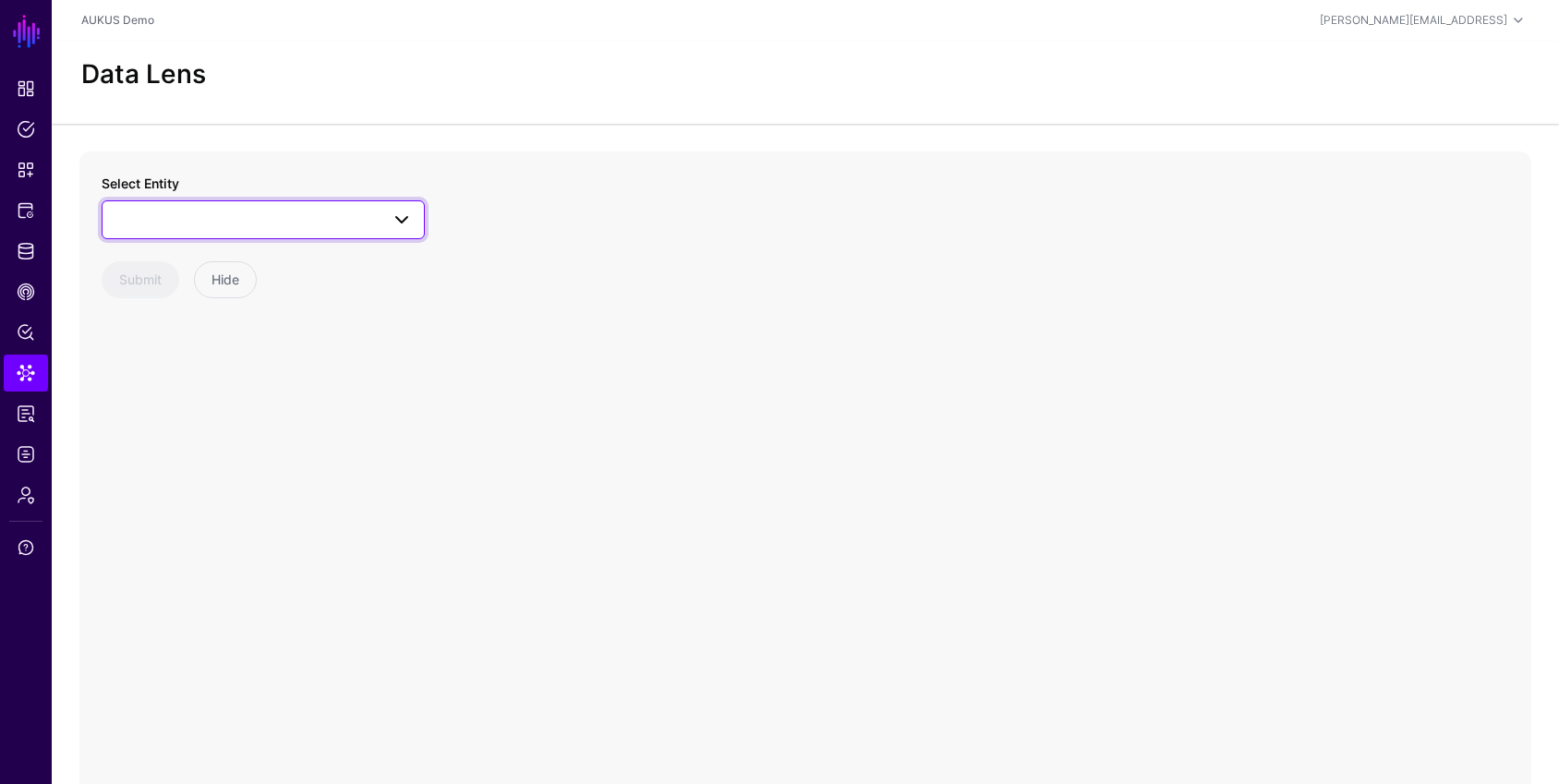 click at bounding box center [263, 220] 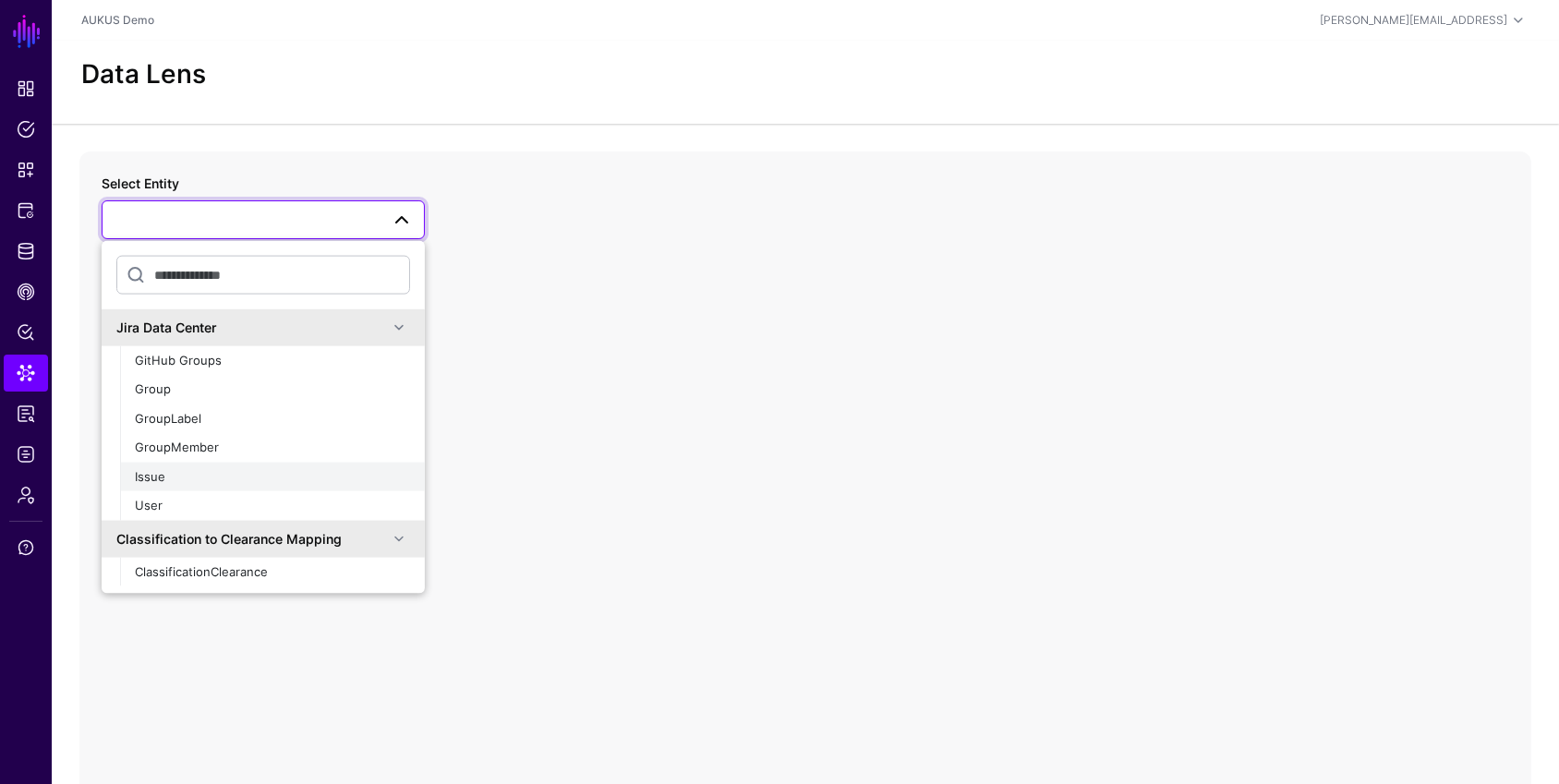 click on "Issue" 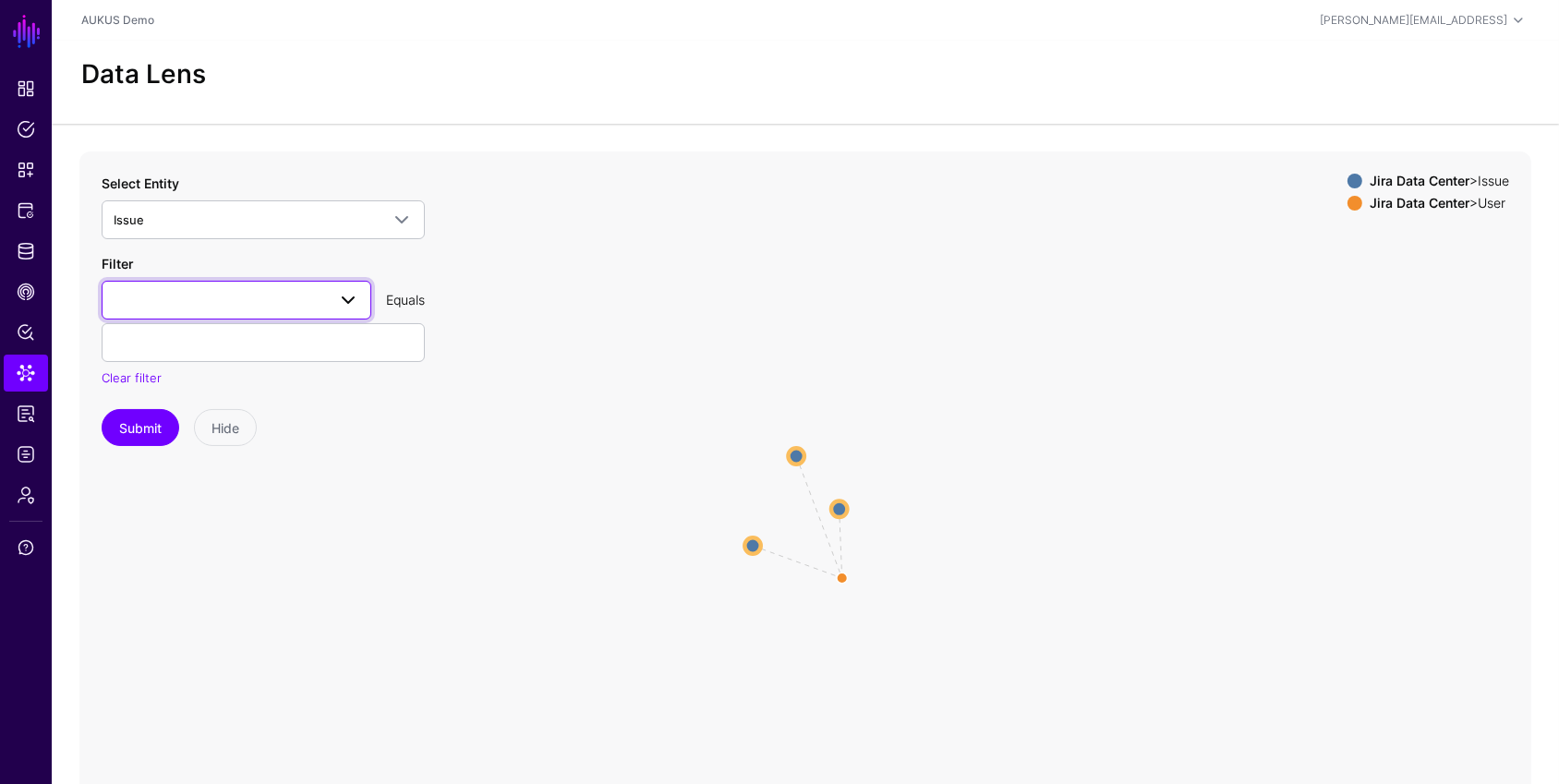 click at bounding box center [236, 300] 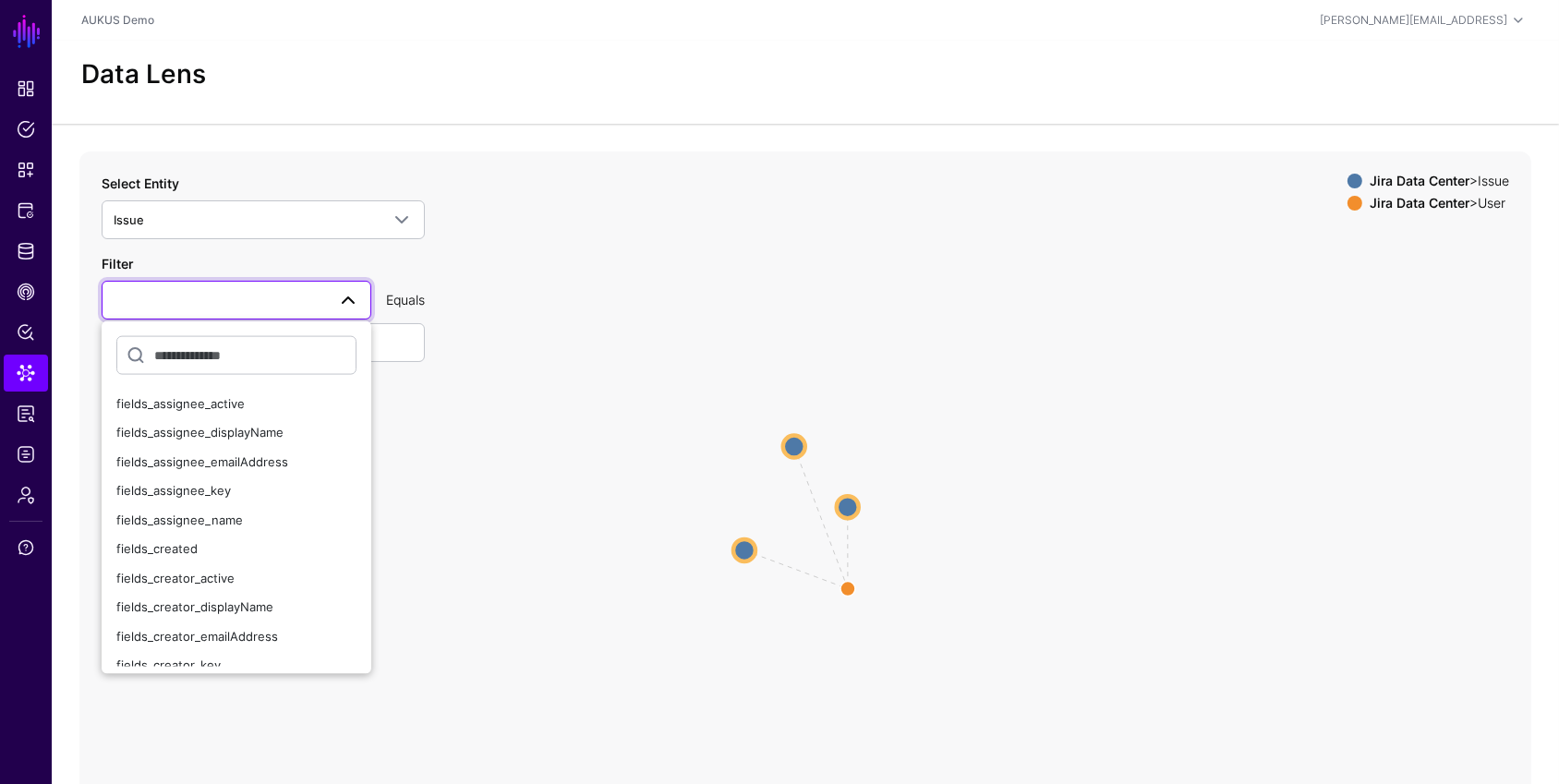 drag, startPoint x: 979, startPoint y: 353, endPoint x: 974, endPoint y: 400, distance: 47.26521 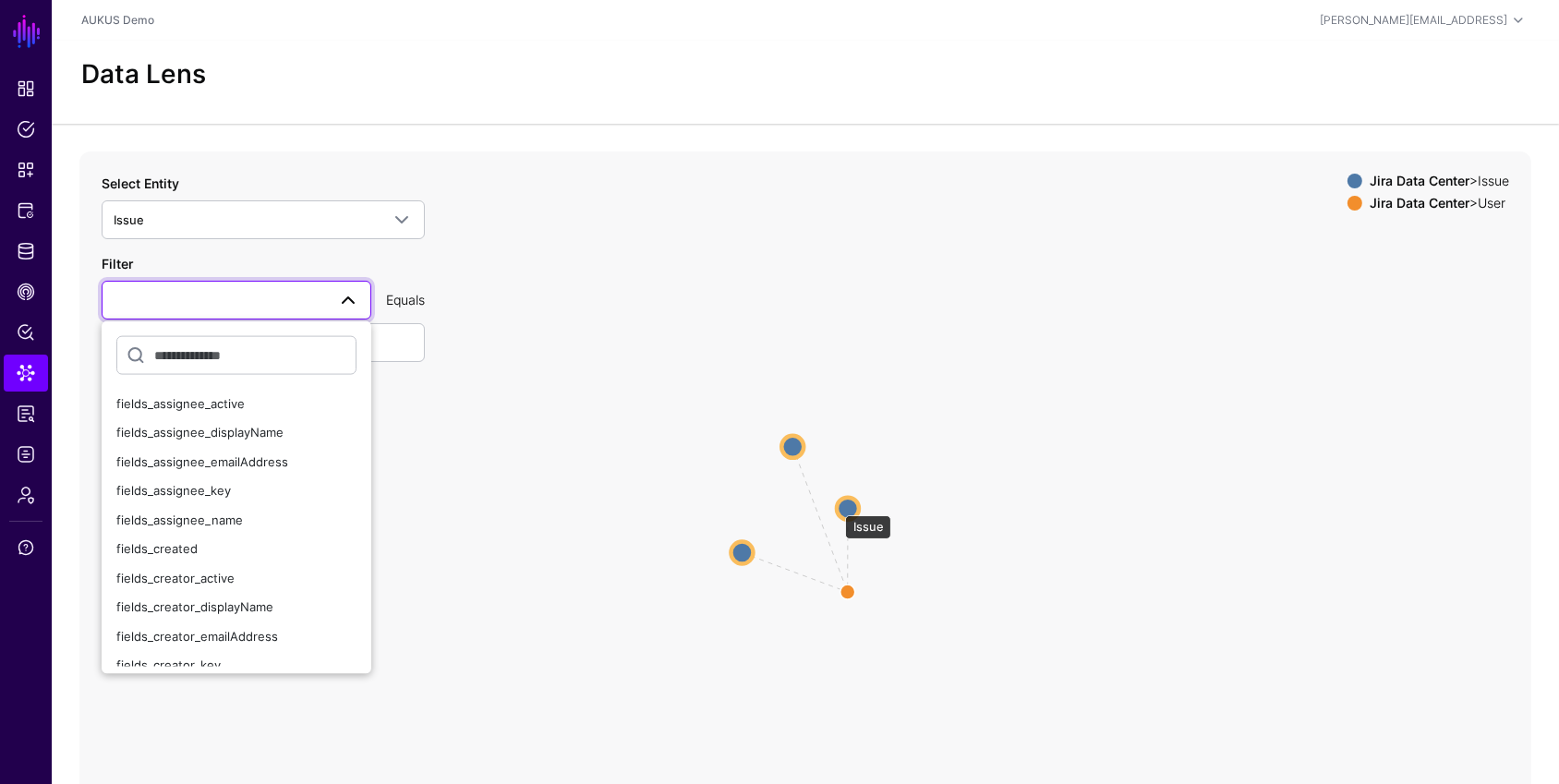click 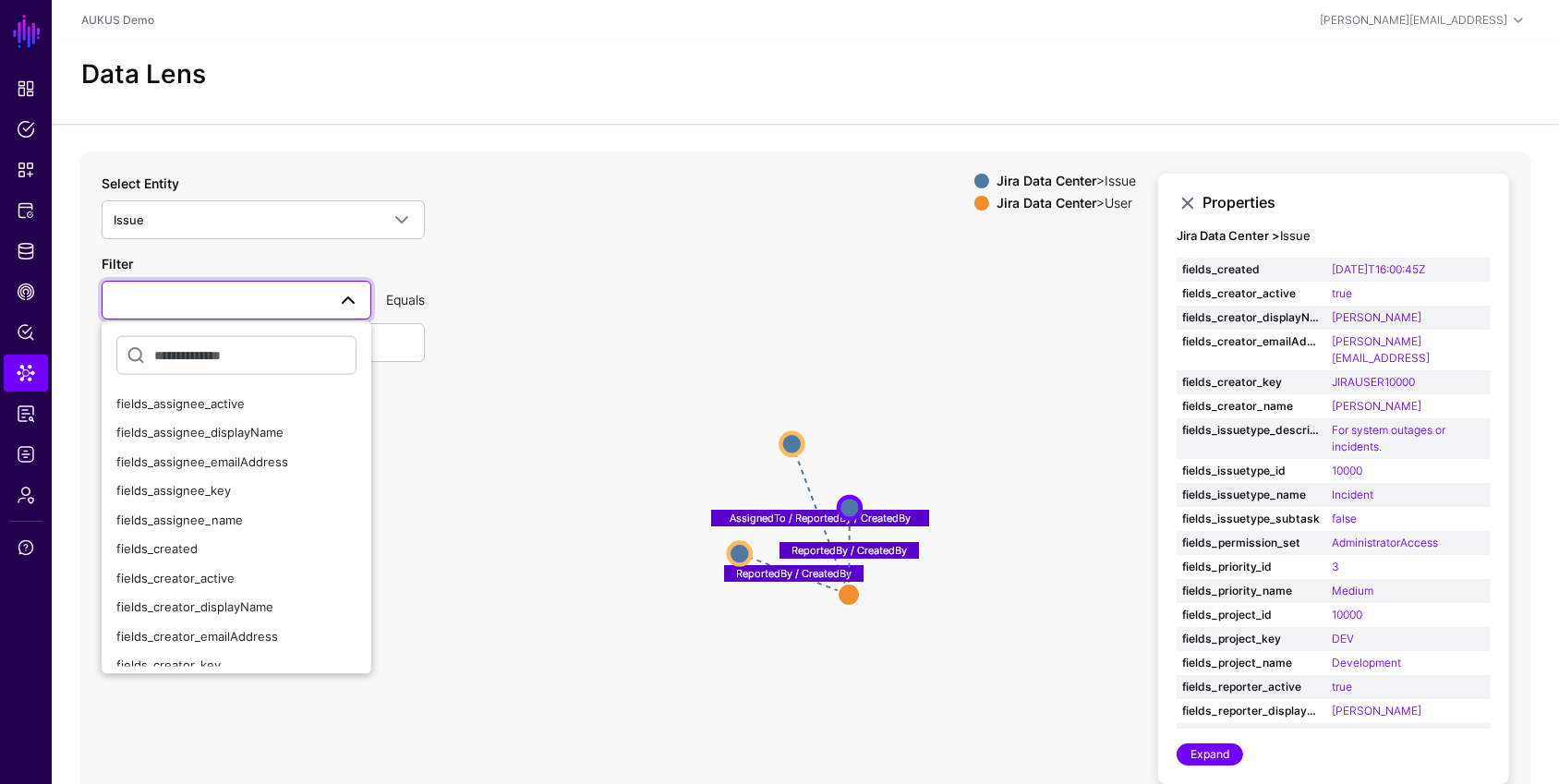 click on "AssignedTo / ReportedBy / CreatedBy ReportedBy / CreatedBy ReportedBy / CreatedBy User User Issue Issue Issue Issue Issue Issue" 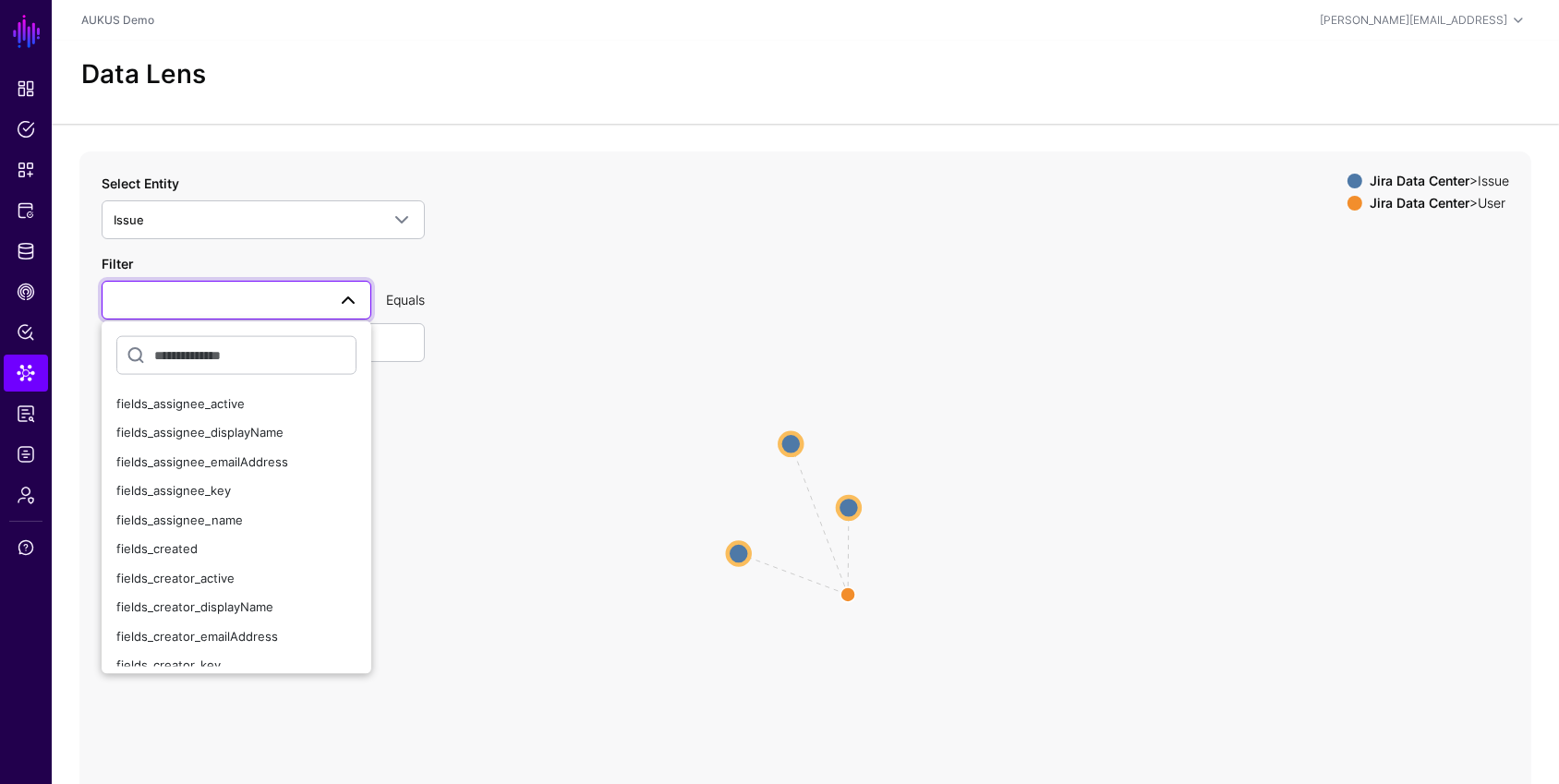 drag, startPoint x: 671, startPoint y: 292, endPoint x: 693, endPoint y: 274, distance: 28.425341 